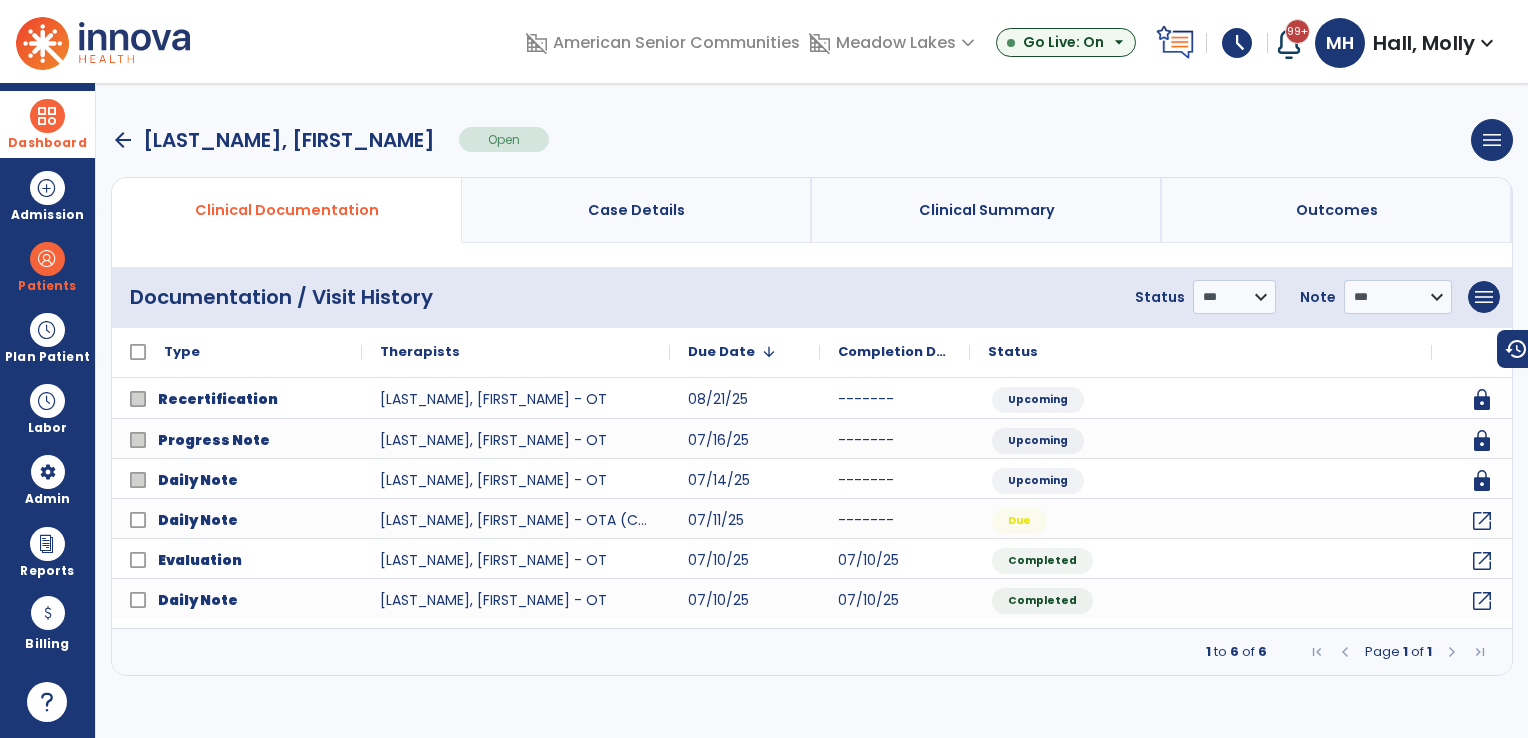 scroll, scrollTop: 0, scrollLeft: 0, axis: both 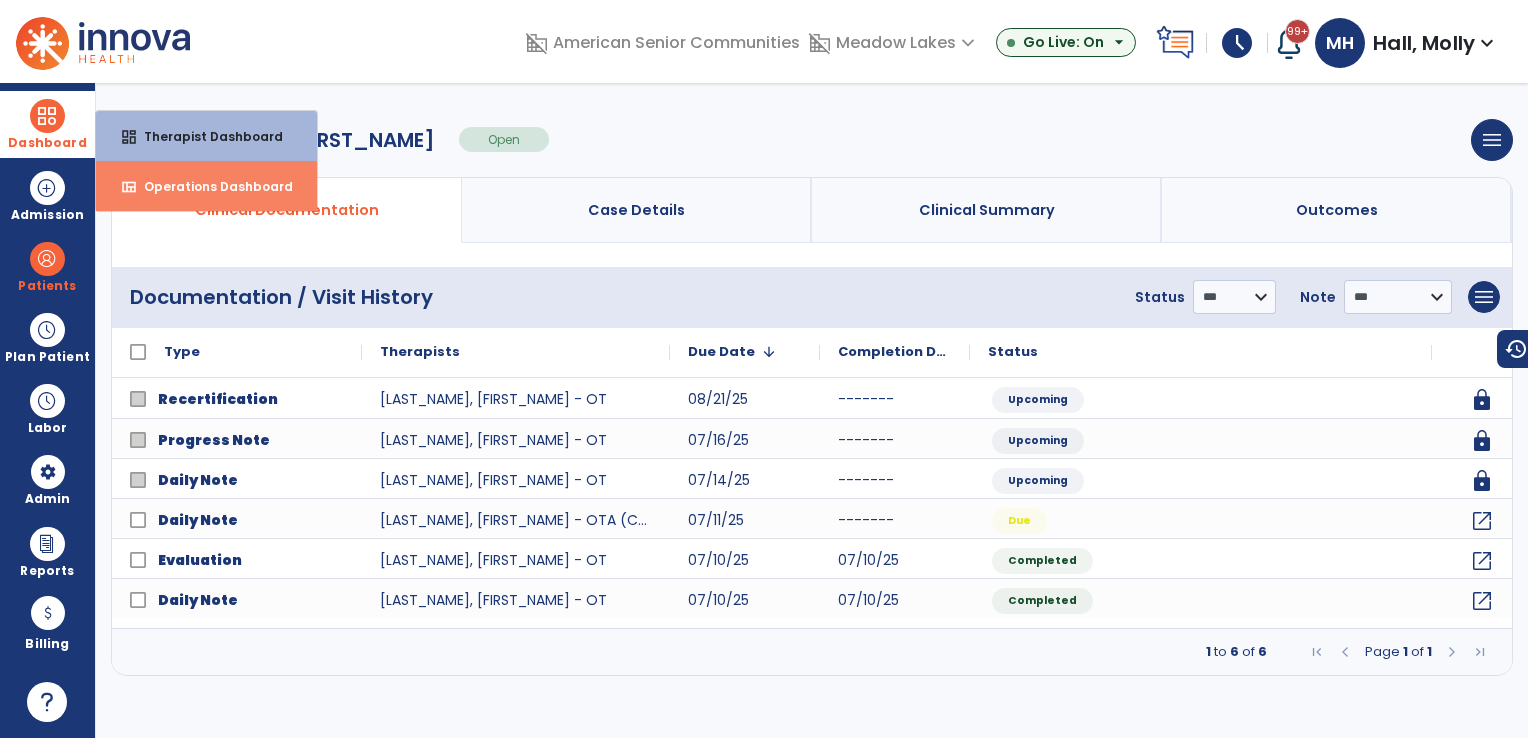 click on "Operations Dashboard" at bounding box center (210, 186) 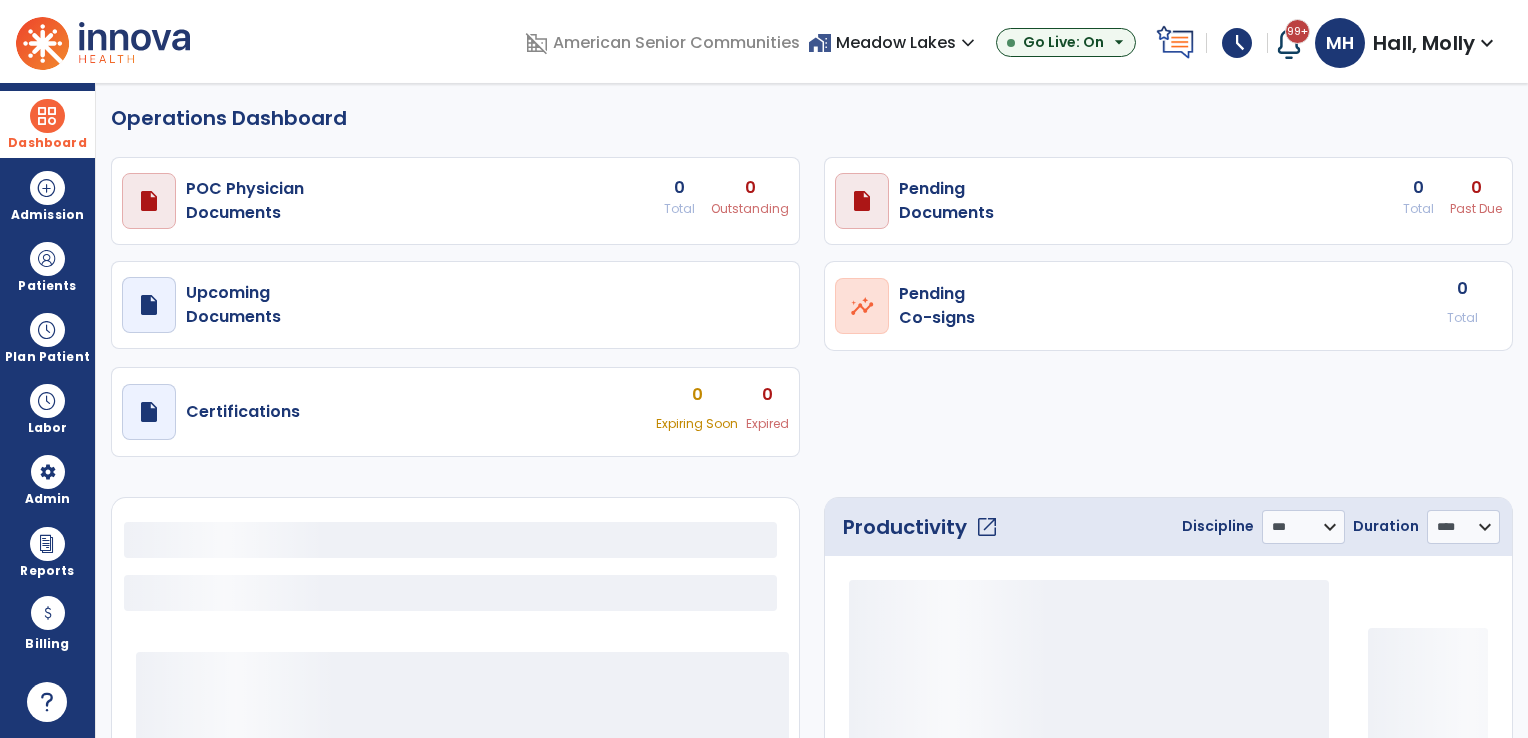select on "***" 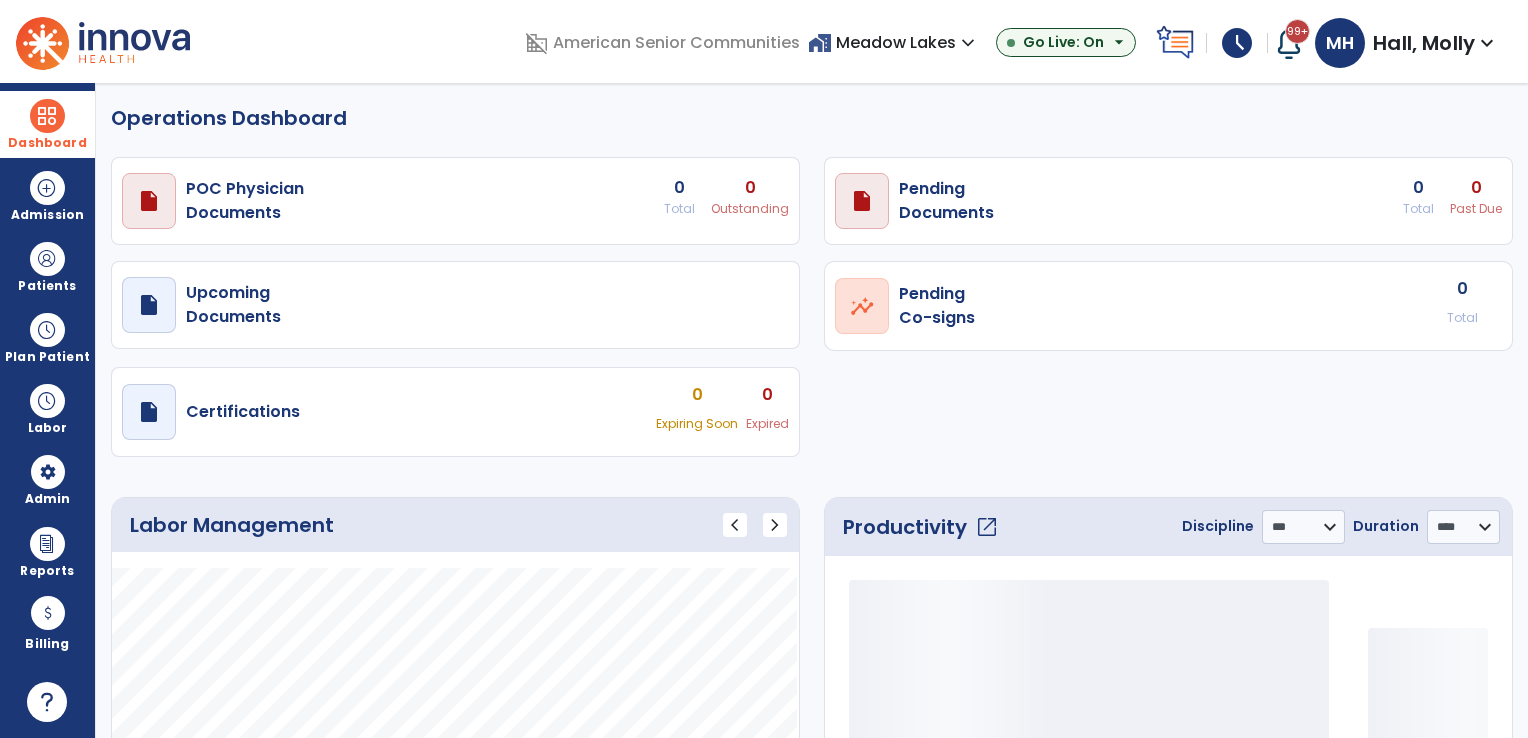 click on "home_work  Facilities  Meadow Lakes   expand_more" at bounding box center (894, 42) 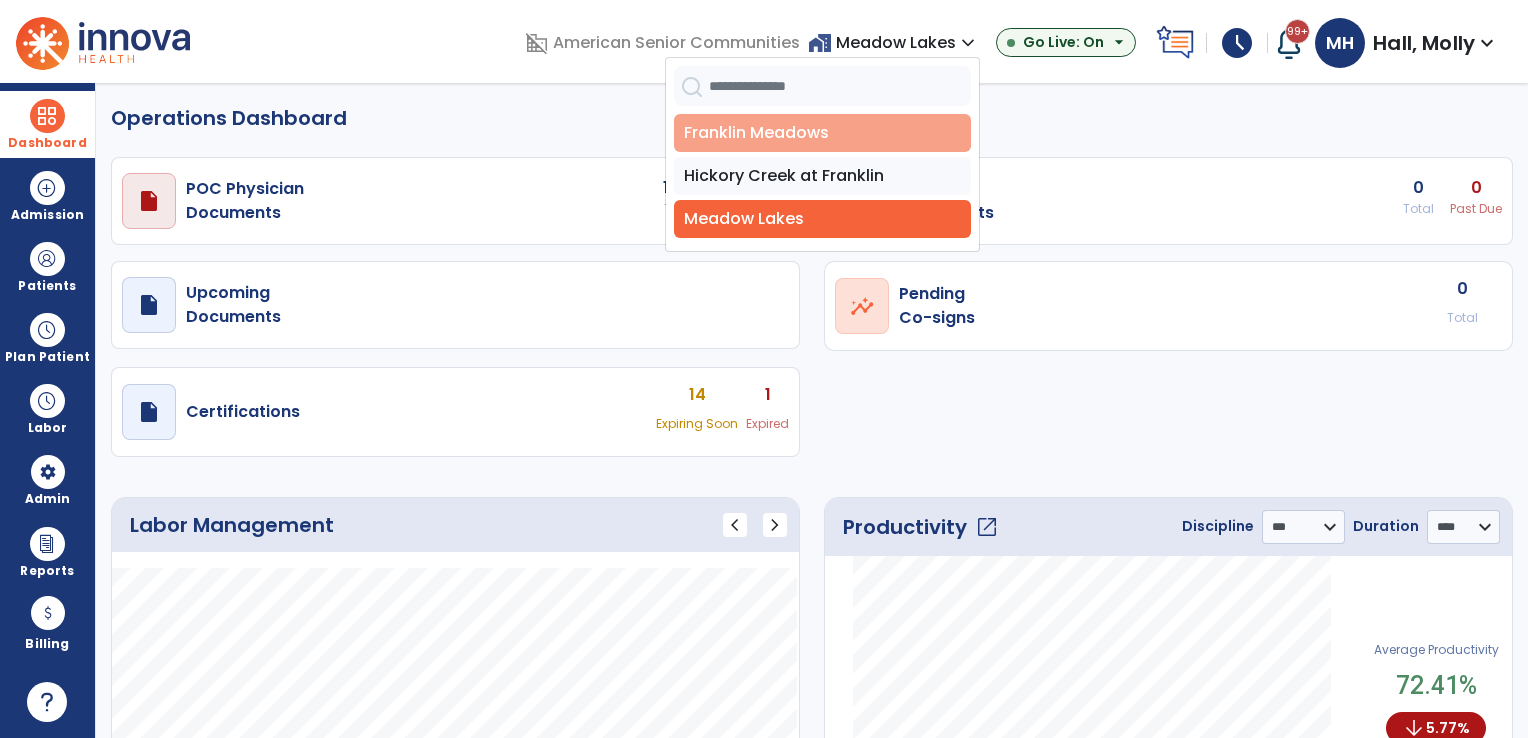 click on "Franklin Meadows" at bounding box center [822, 133] 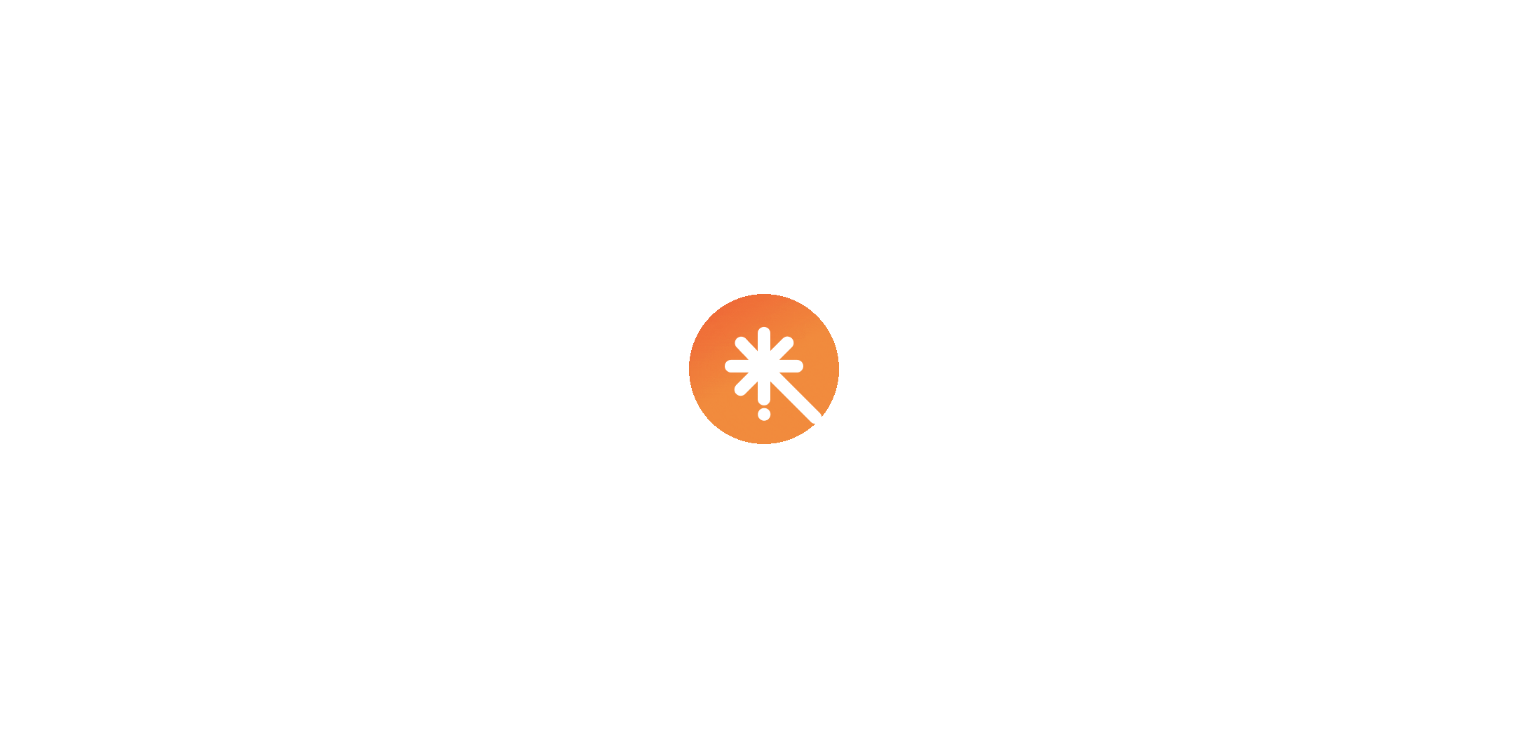 scroll, scrollTop: 0, scrollLeft: 0, axis: both 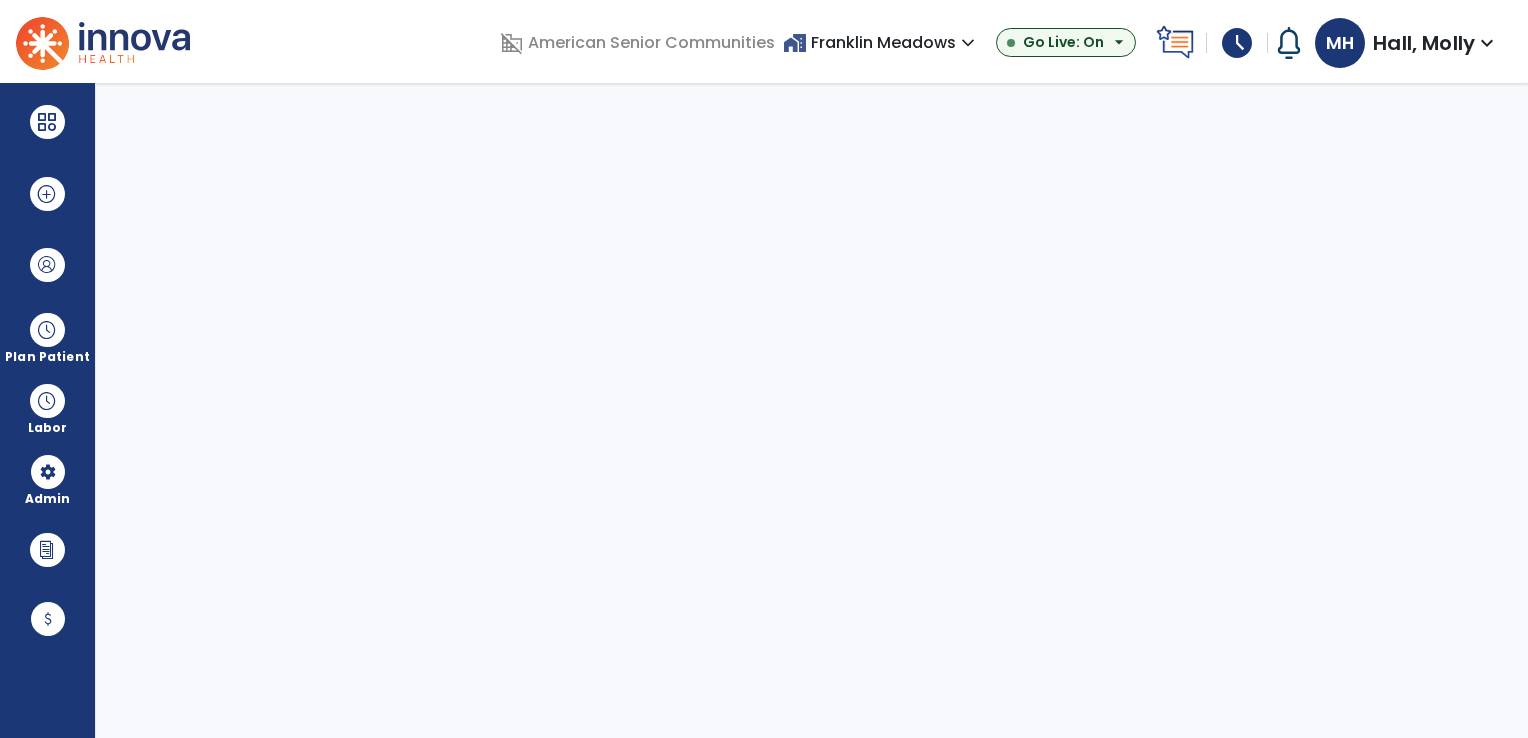 select on "***" 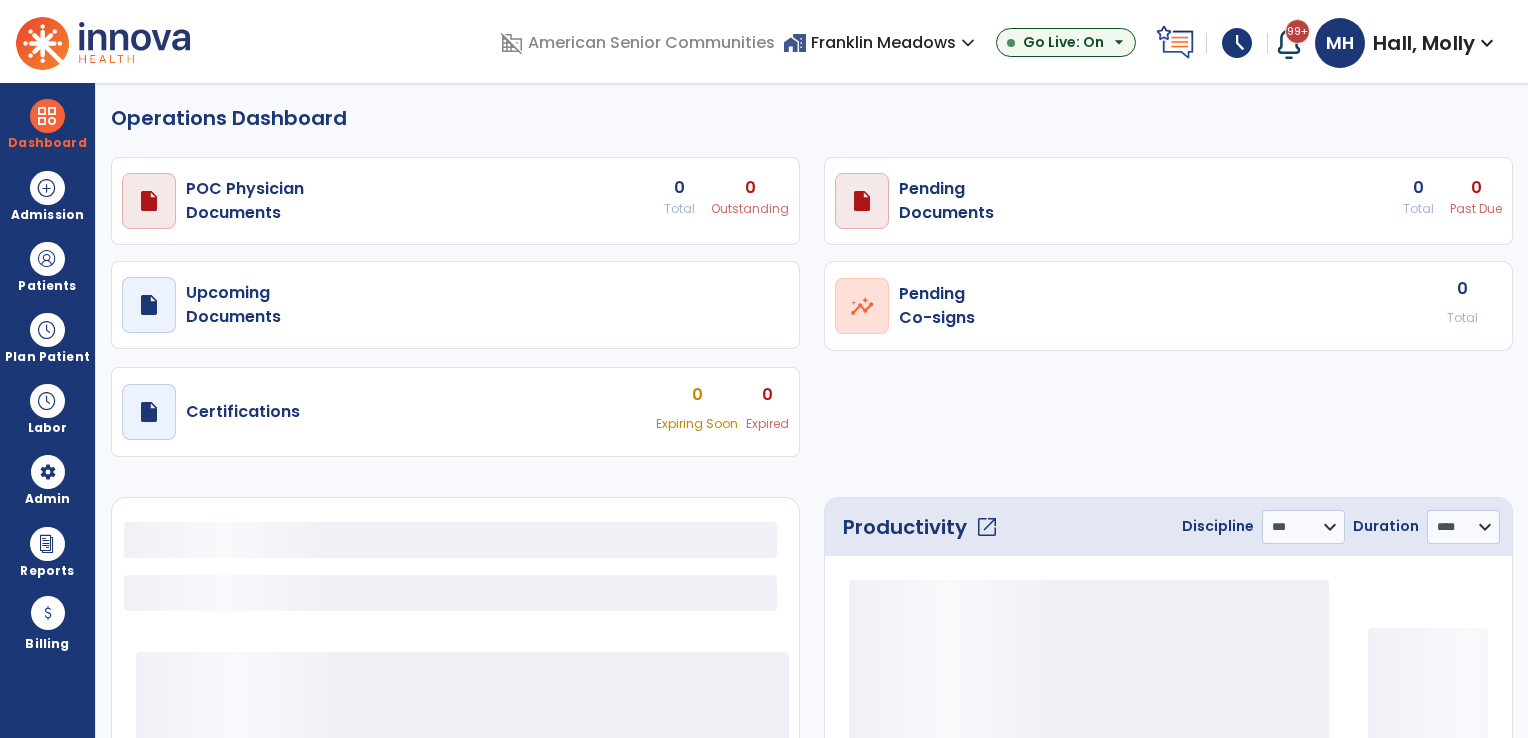 select on "***" 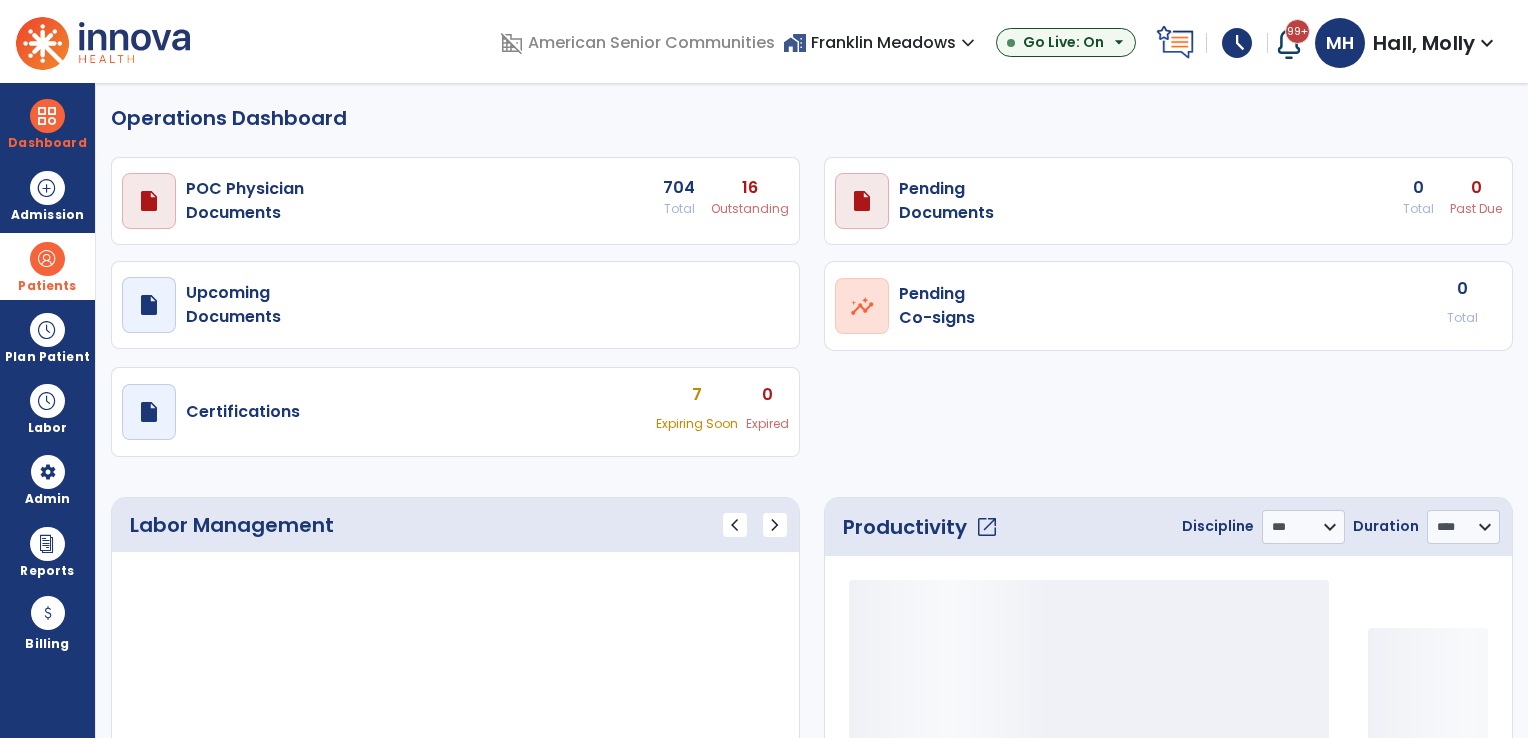 click at bounding box center [47, 259] 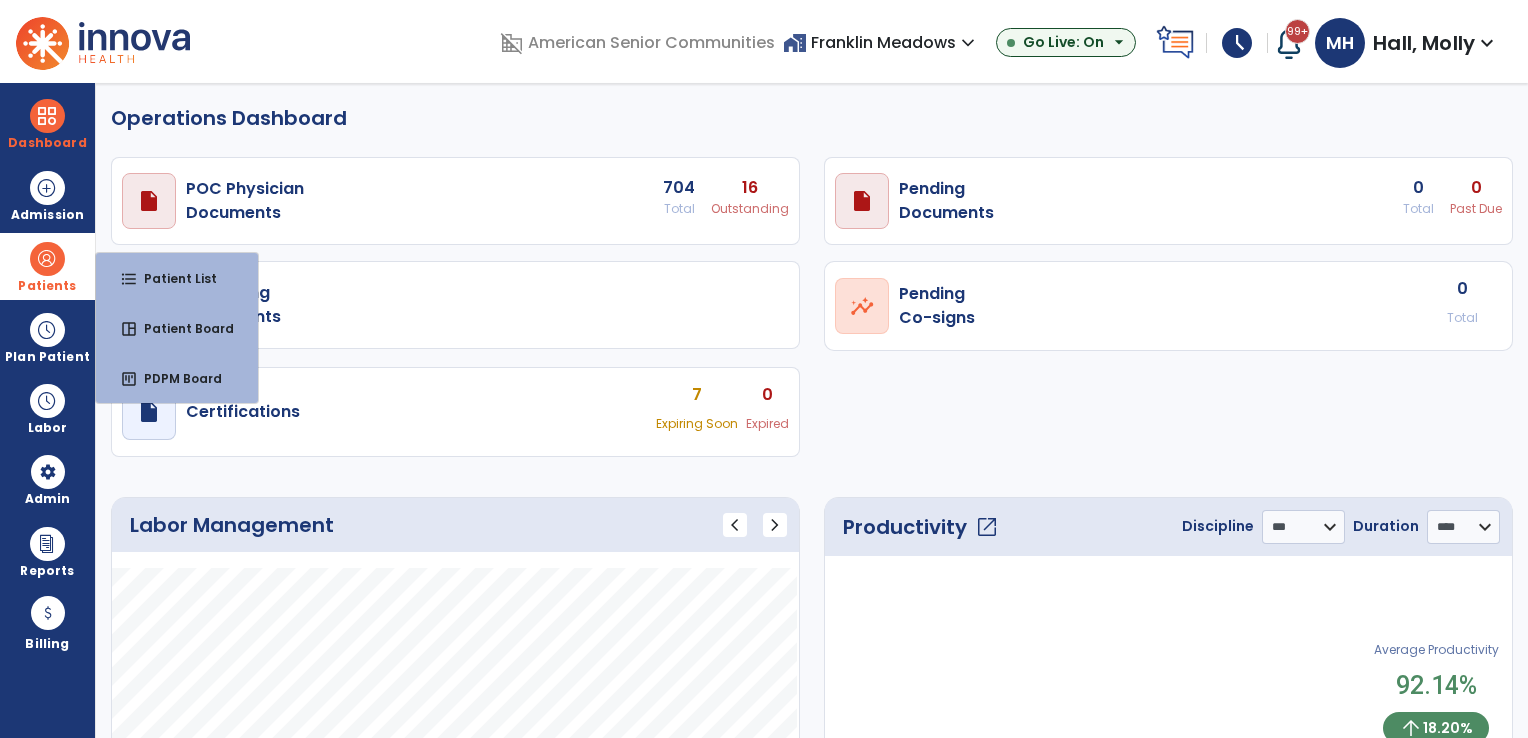 click on "Patient List" at bounding box center (172, 278) 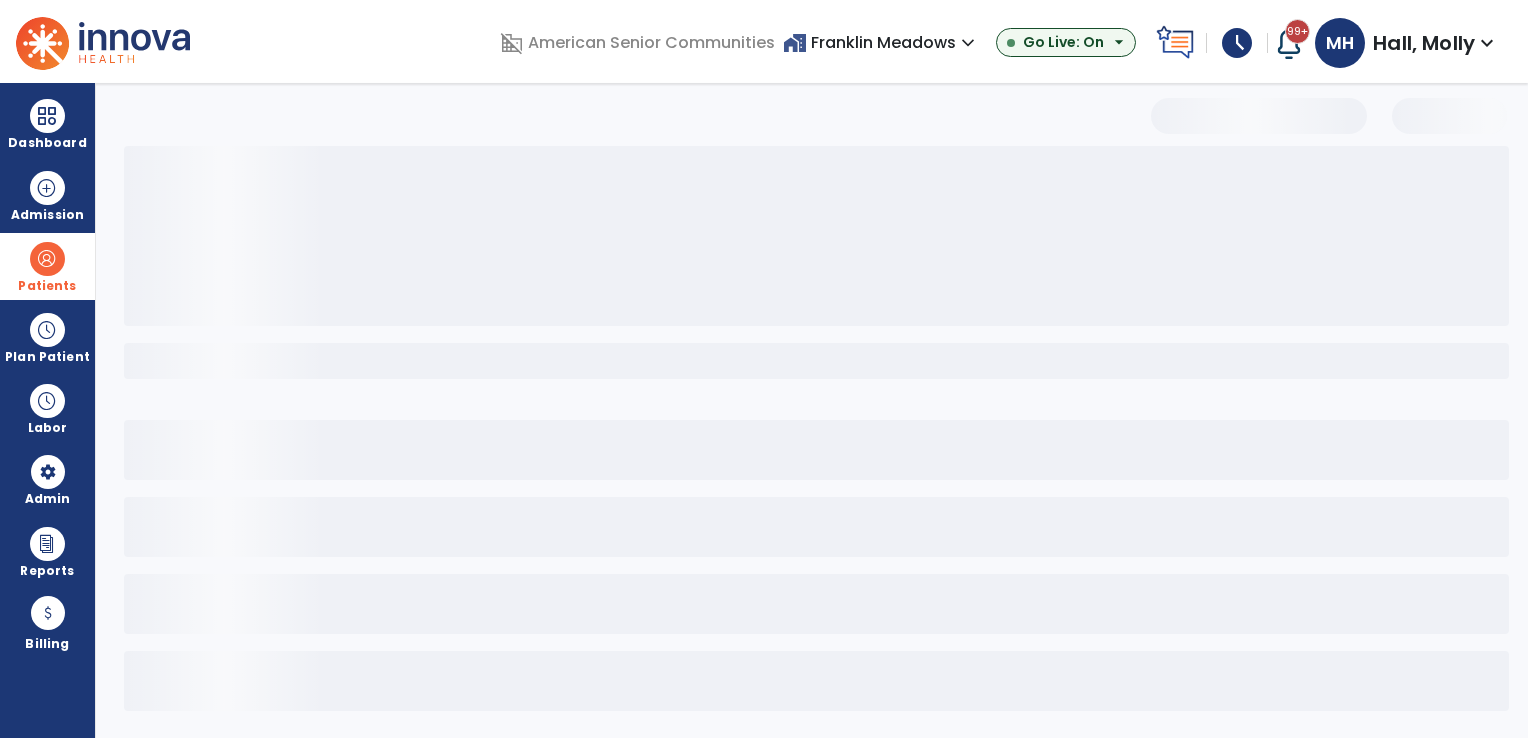 select on "***" 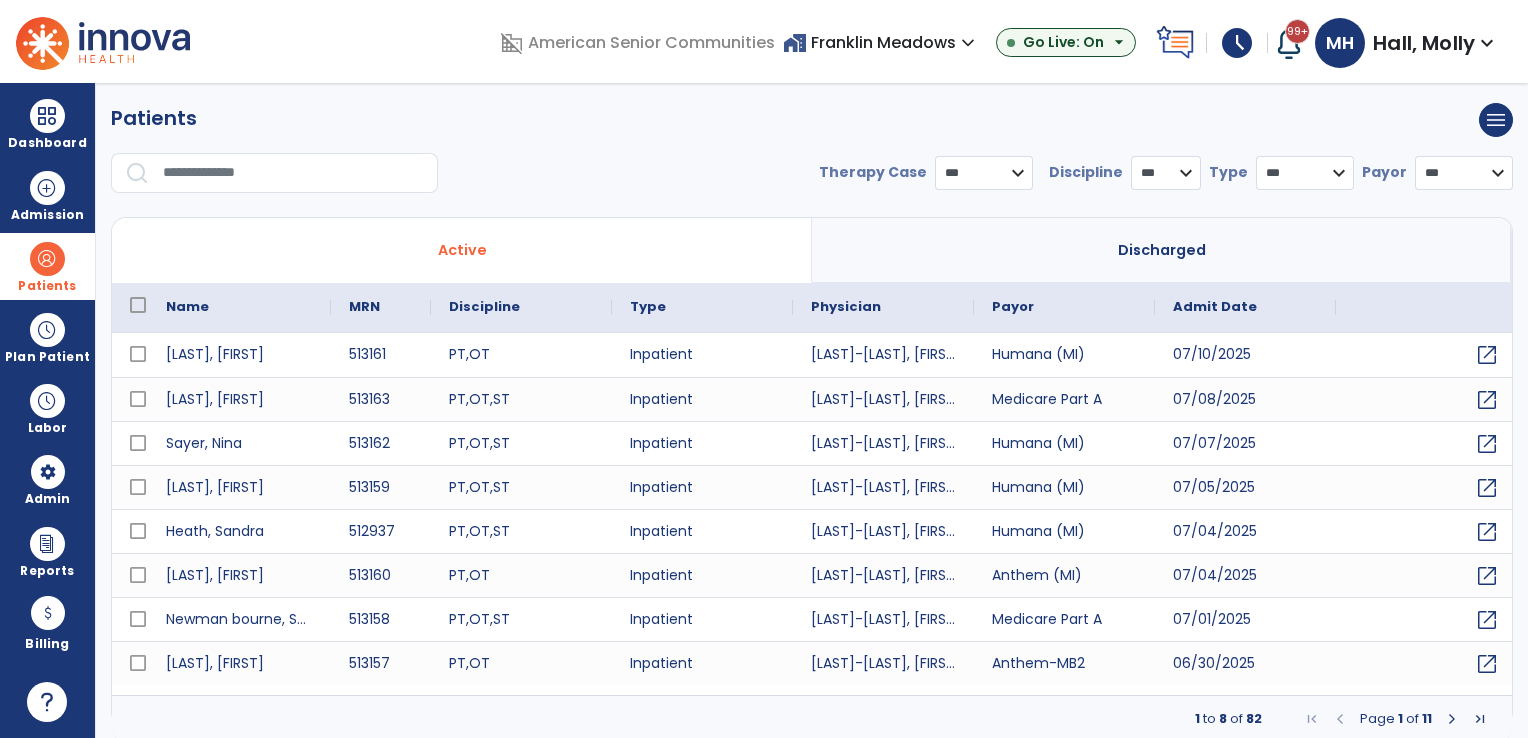 click at bounding box center [293, 173] 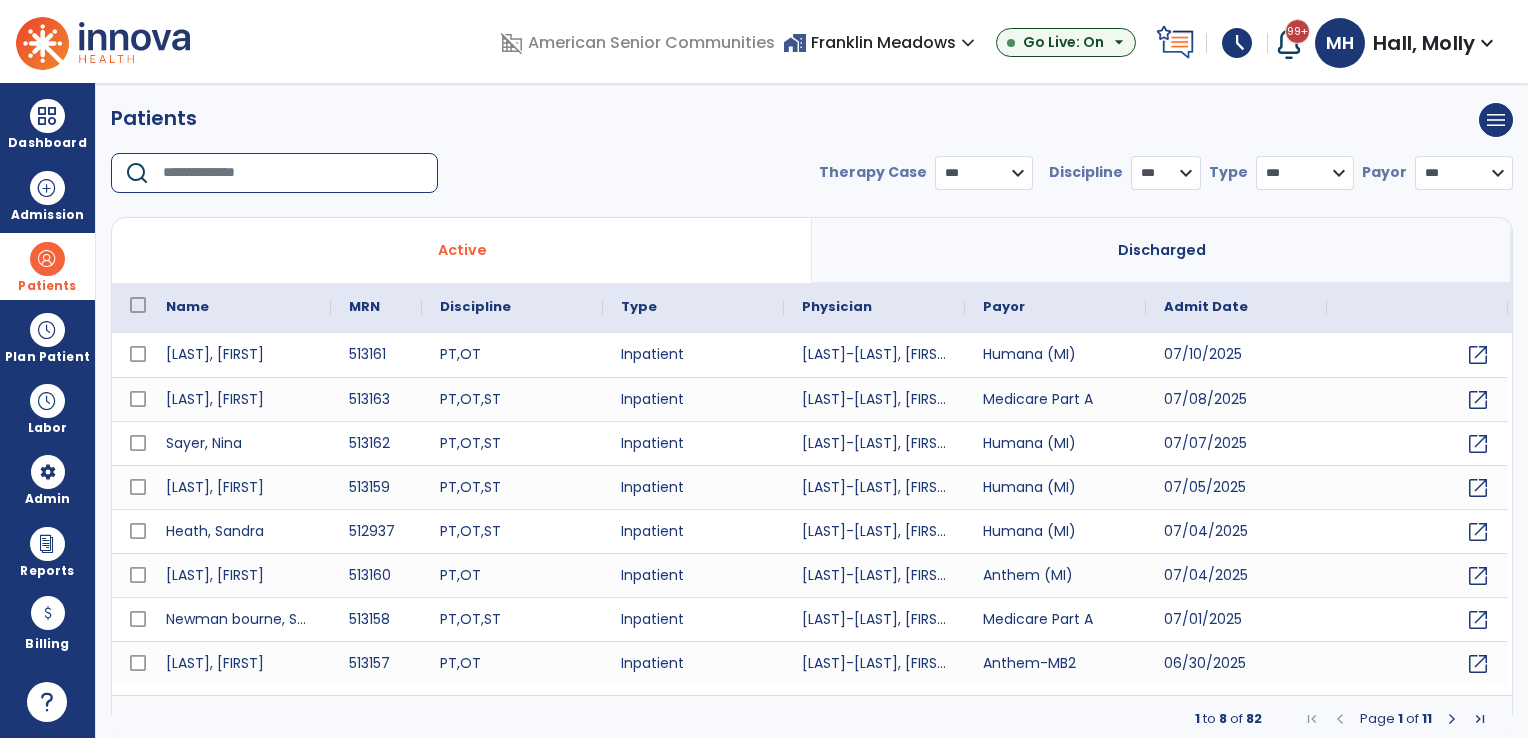 type on "*" 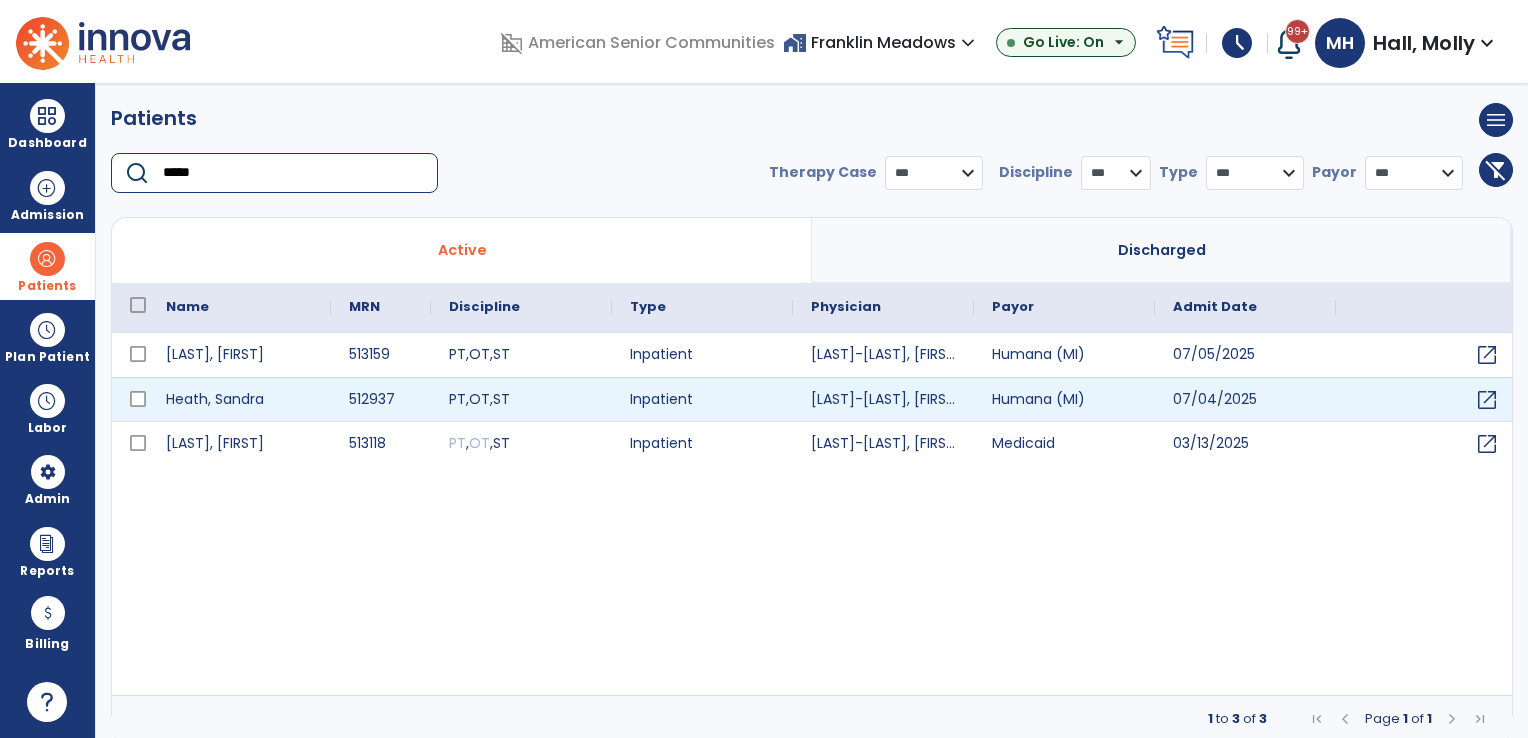 type on "*****" 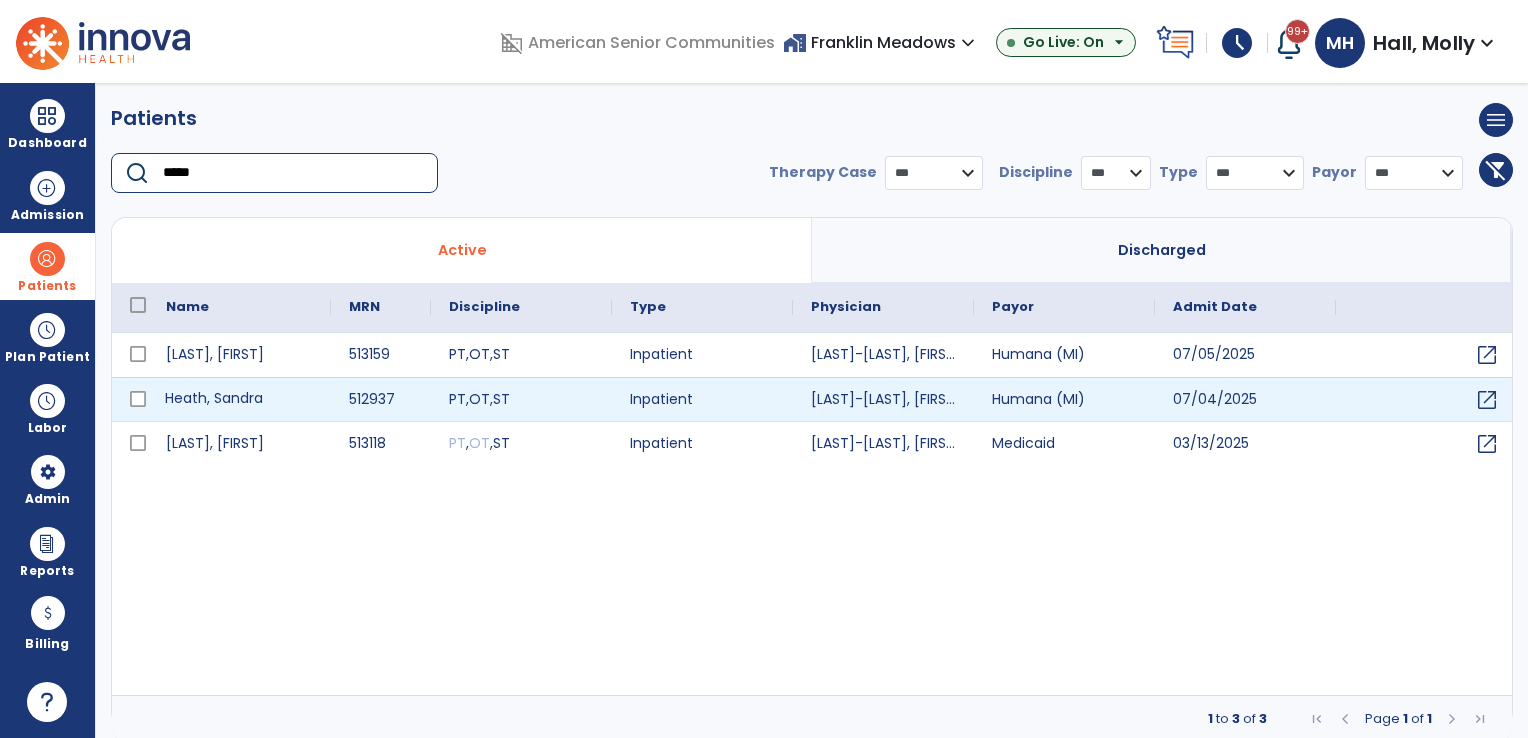 click on "Heath, Sandra" at bounding box center [239, 399] 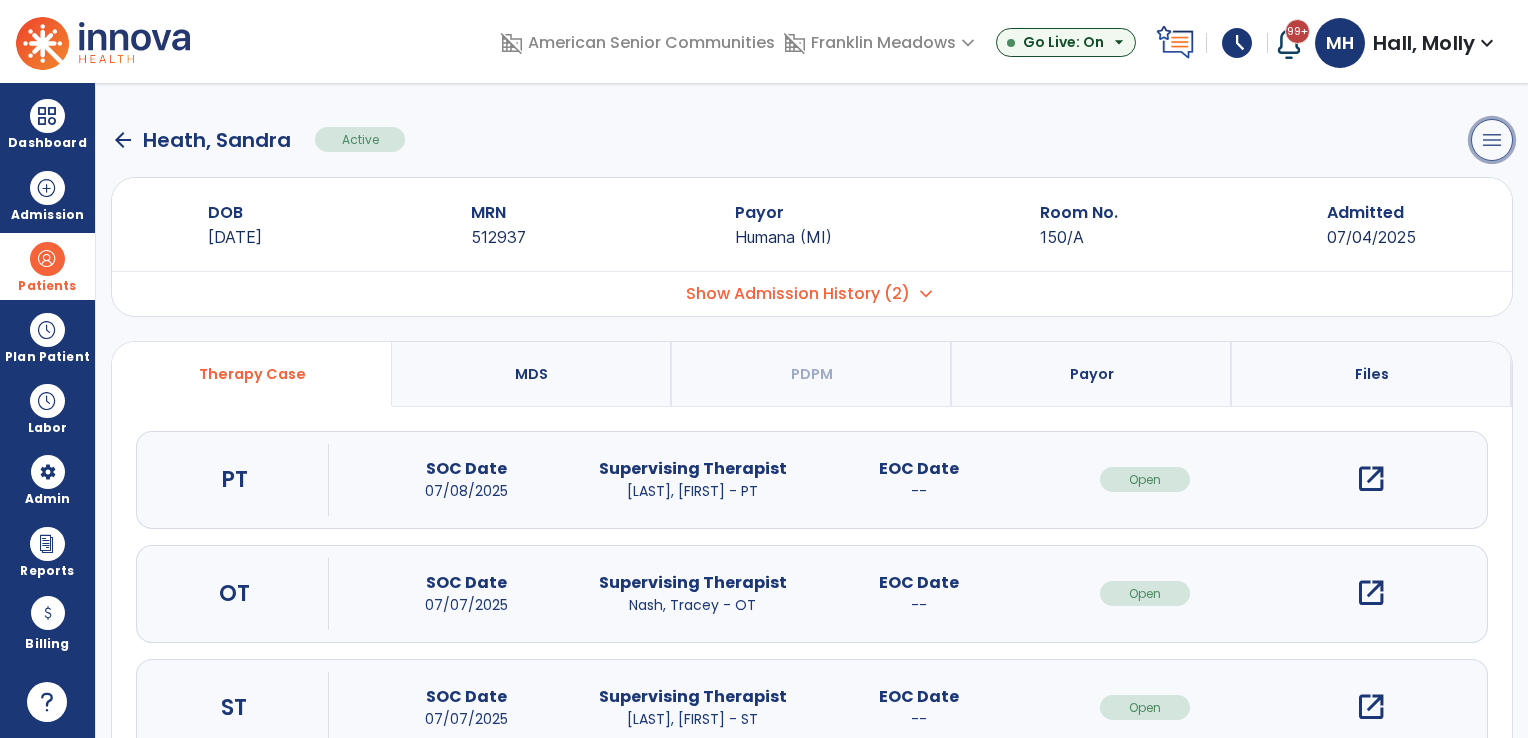 click on "menu" at bounding box center [1492, 140] 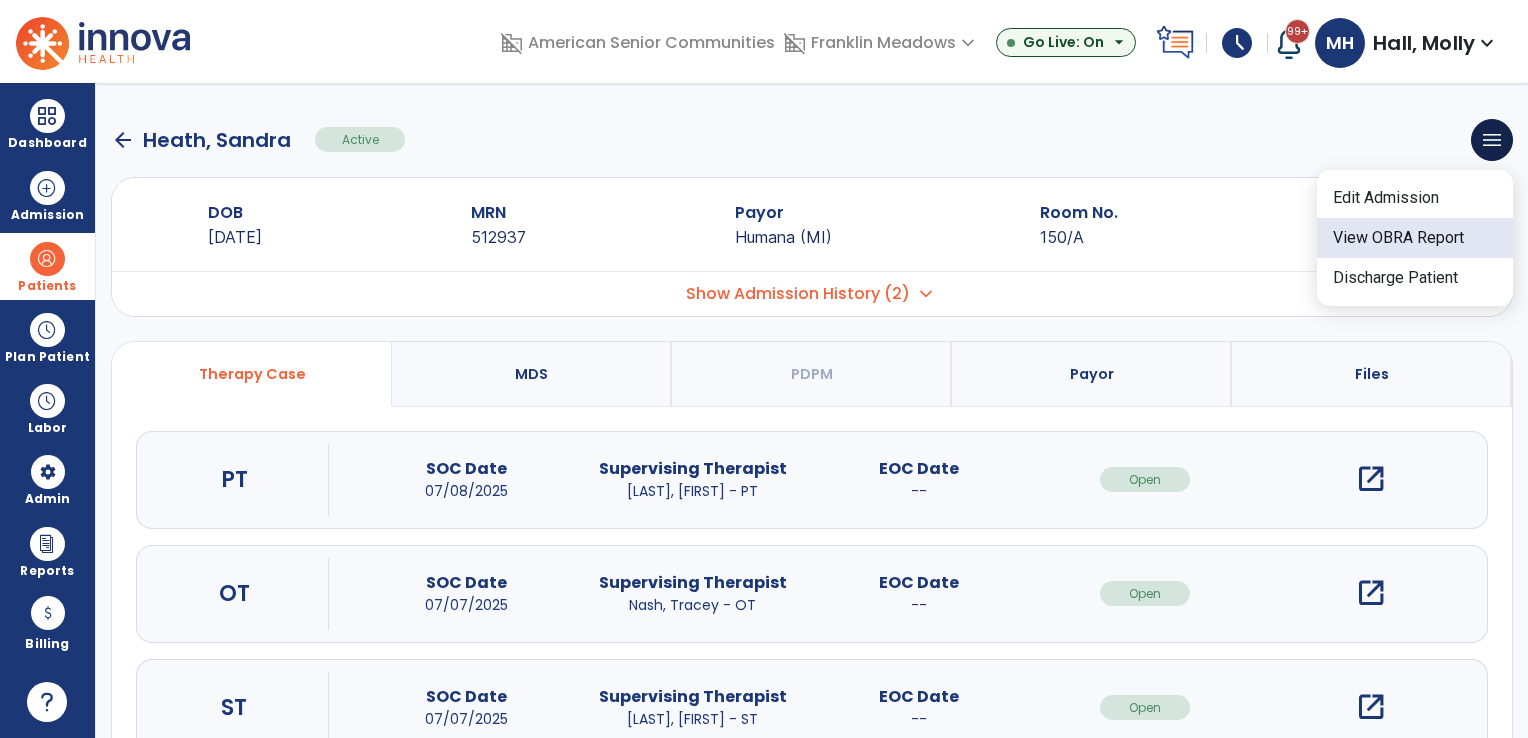 click on "View OBRA Report" 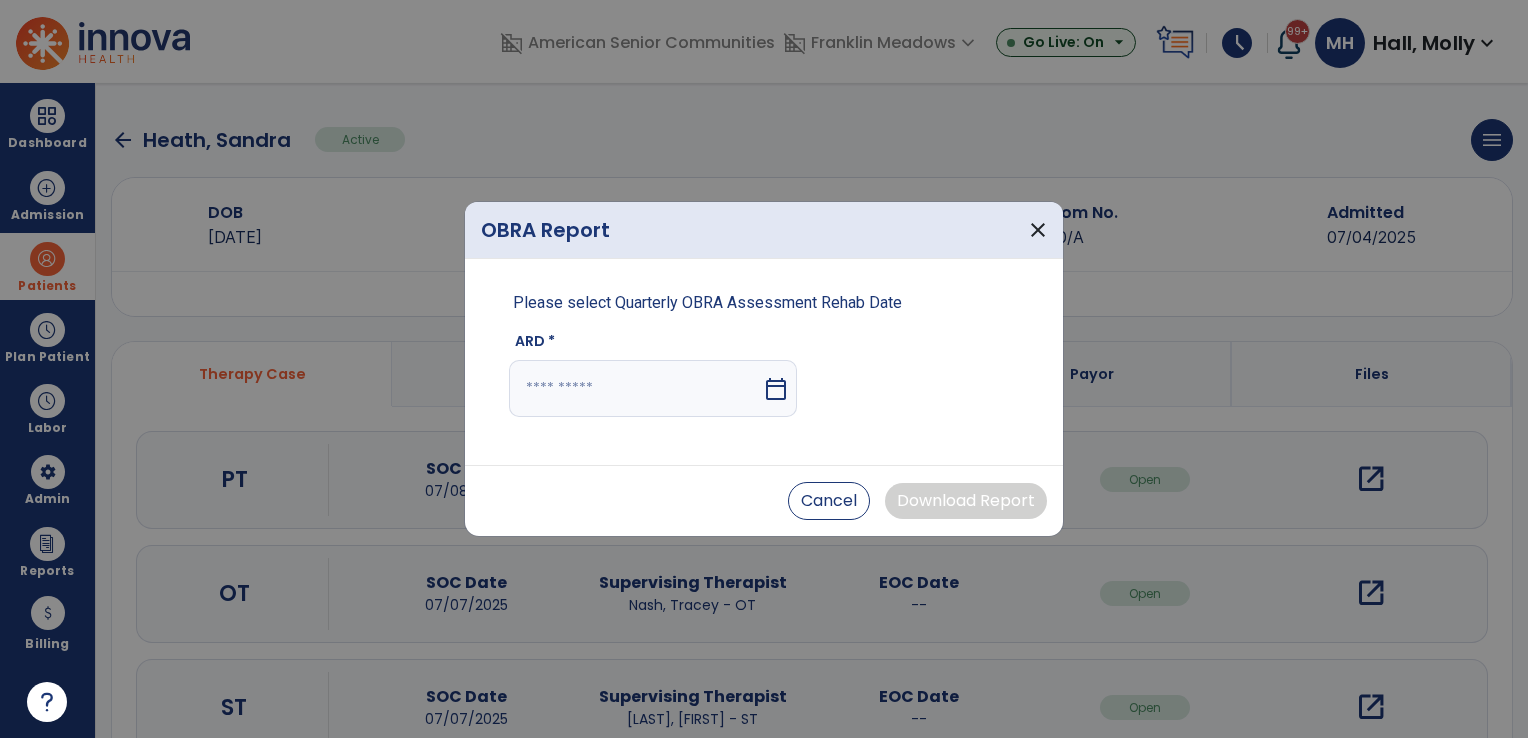 click at bounding box center (635, 388) 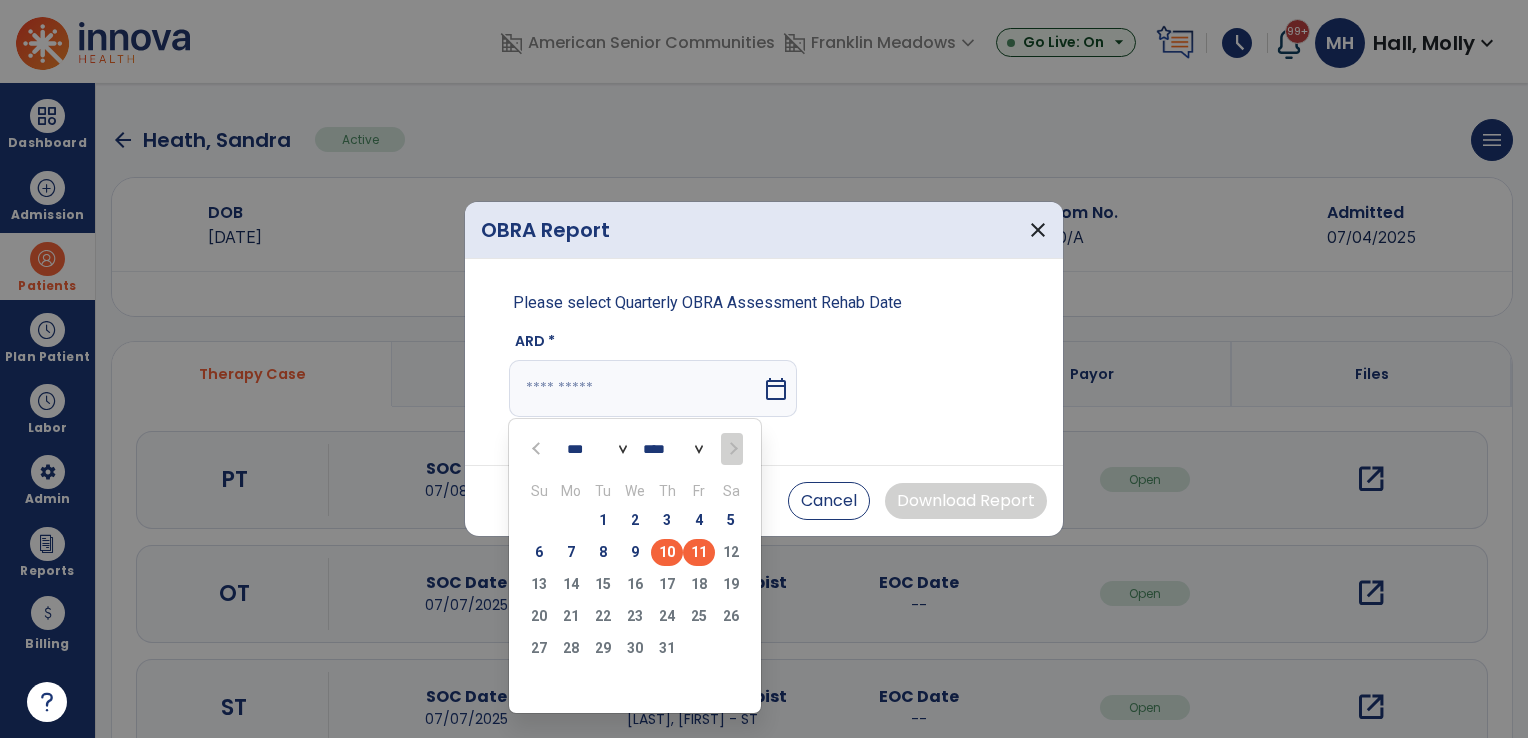click on "10" at bounding box center (667, 552) 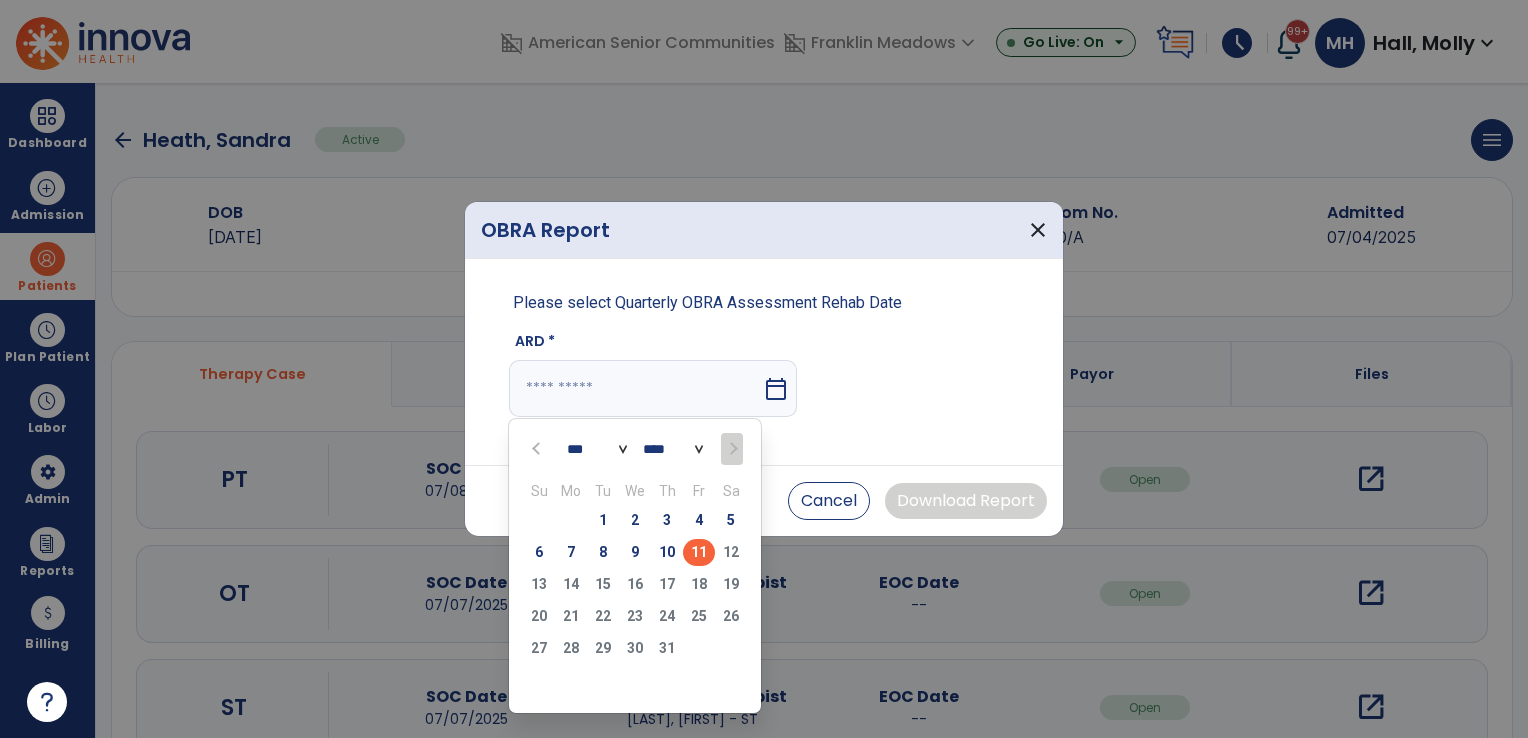 type on "*********" 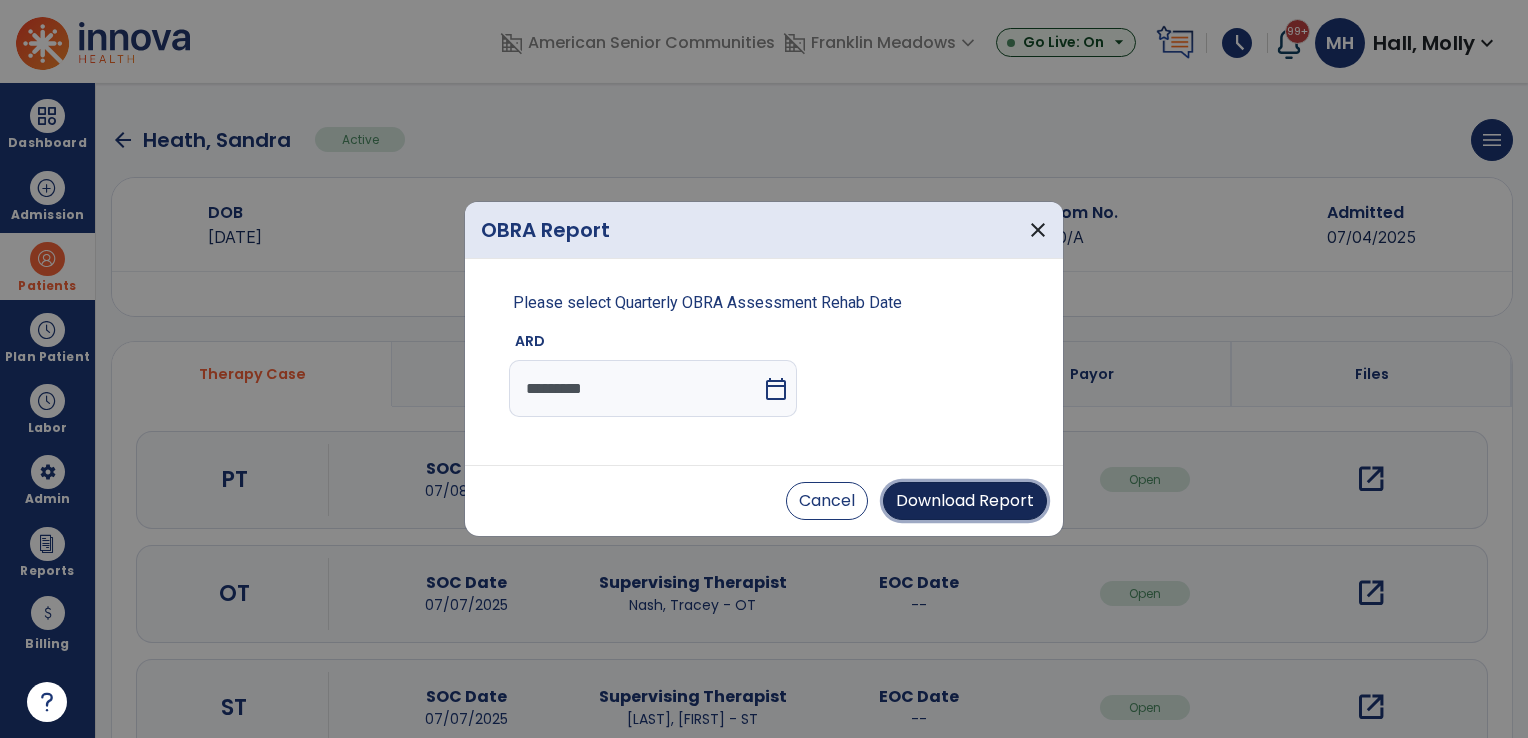 click on "Download Report" at bounding box center (965, 501) 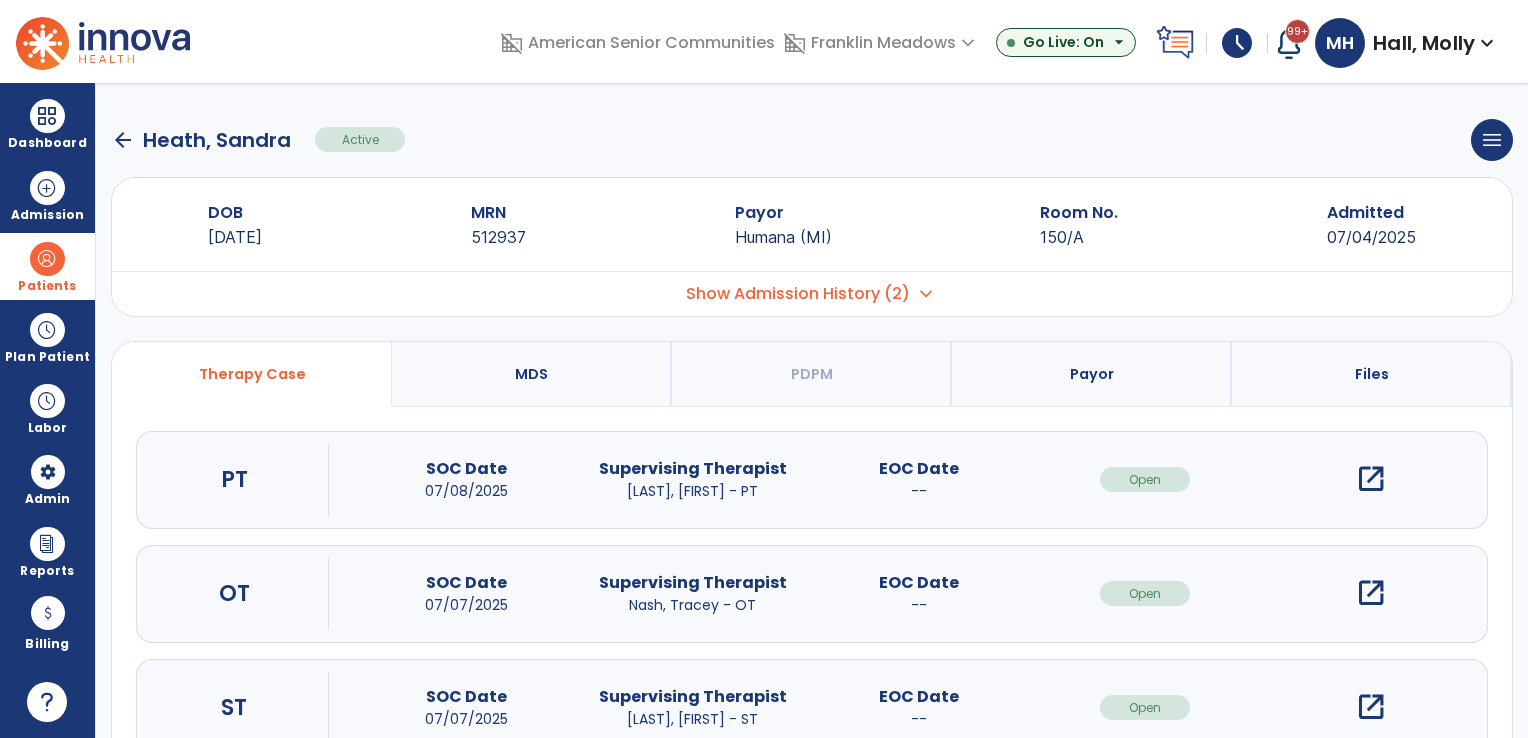 click on "arrow_back" 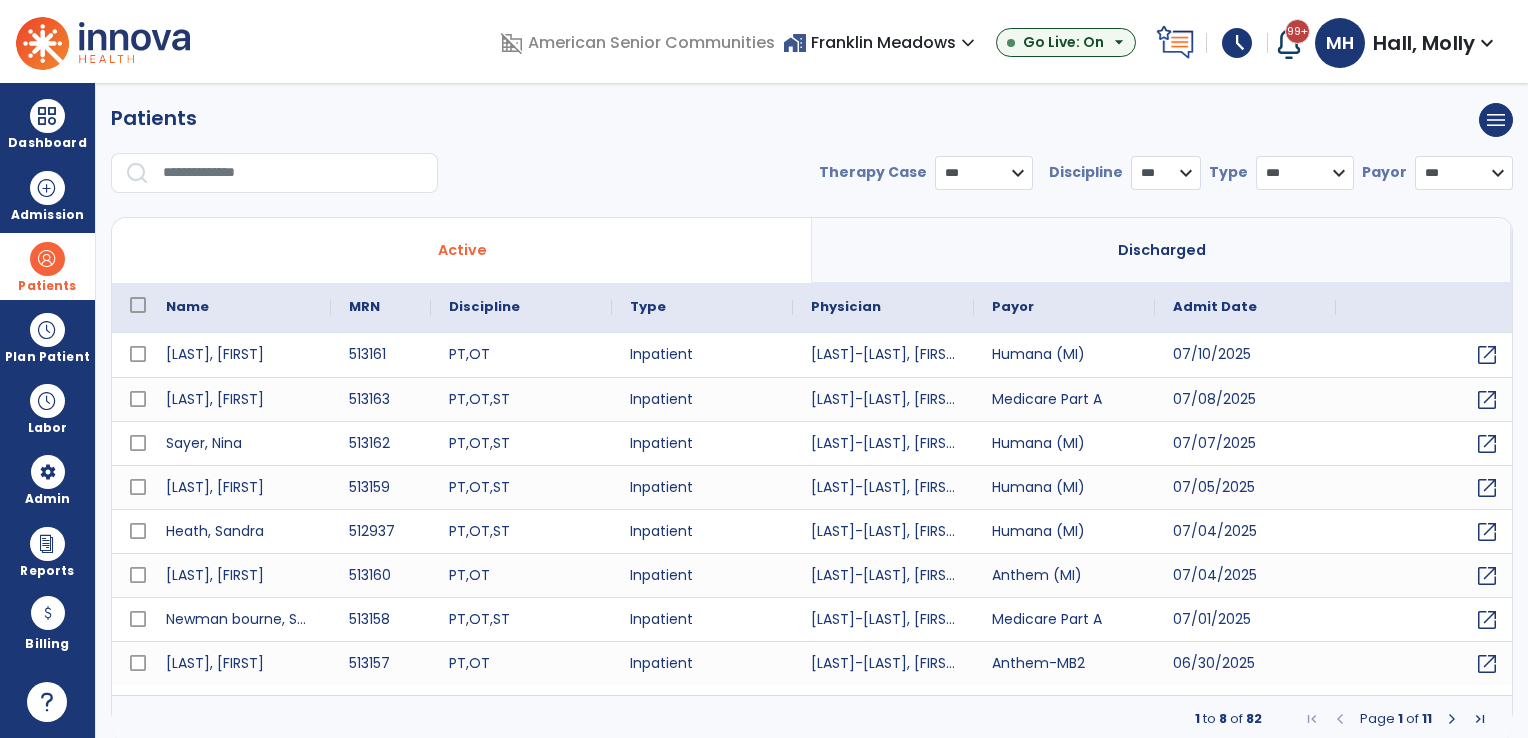 select on "***" 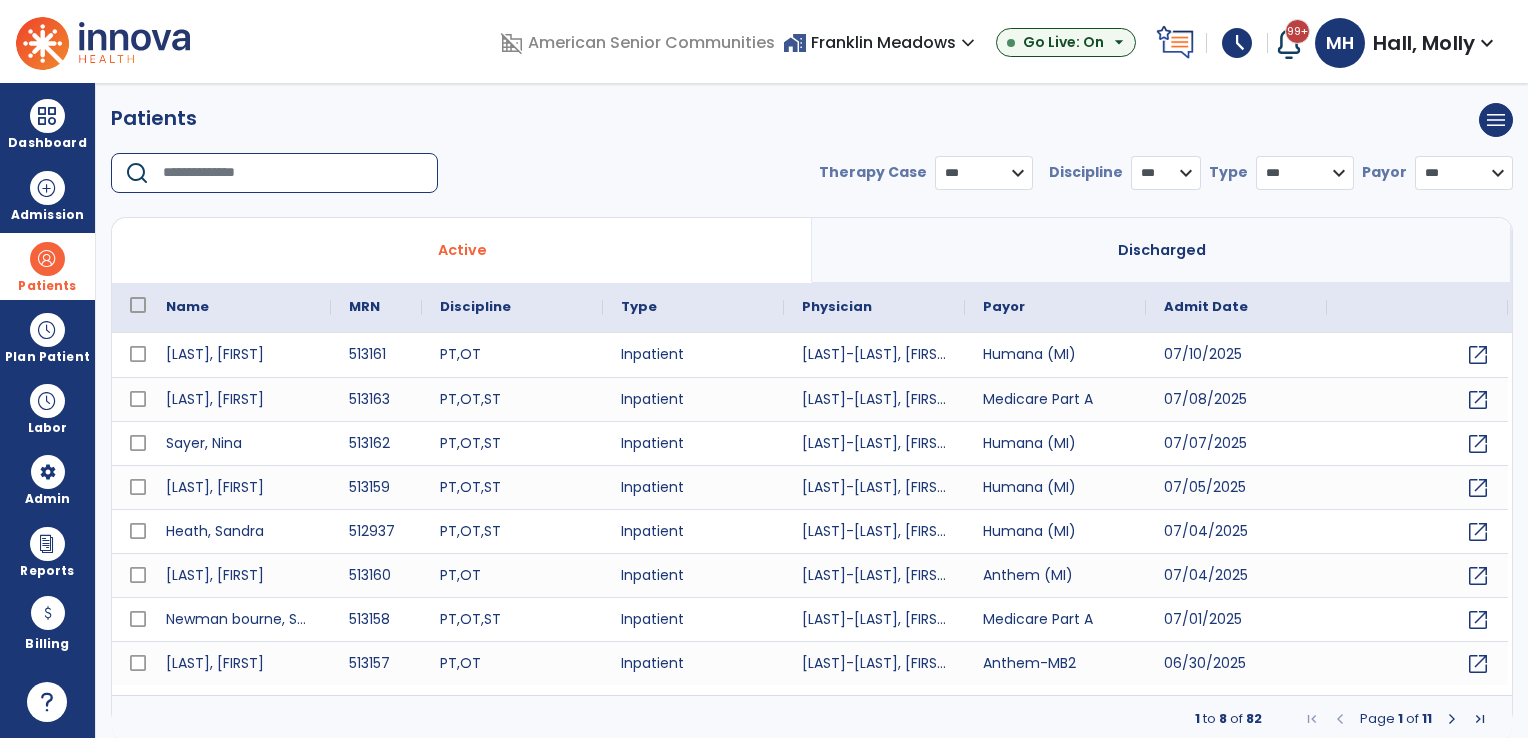 click at bounding box center (293, 173) 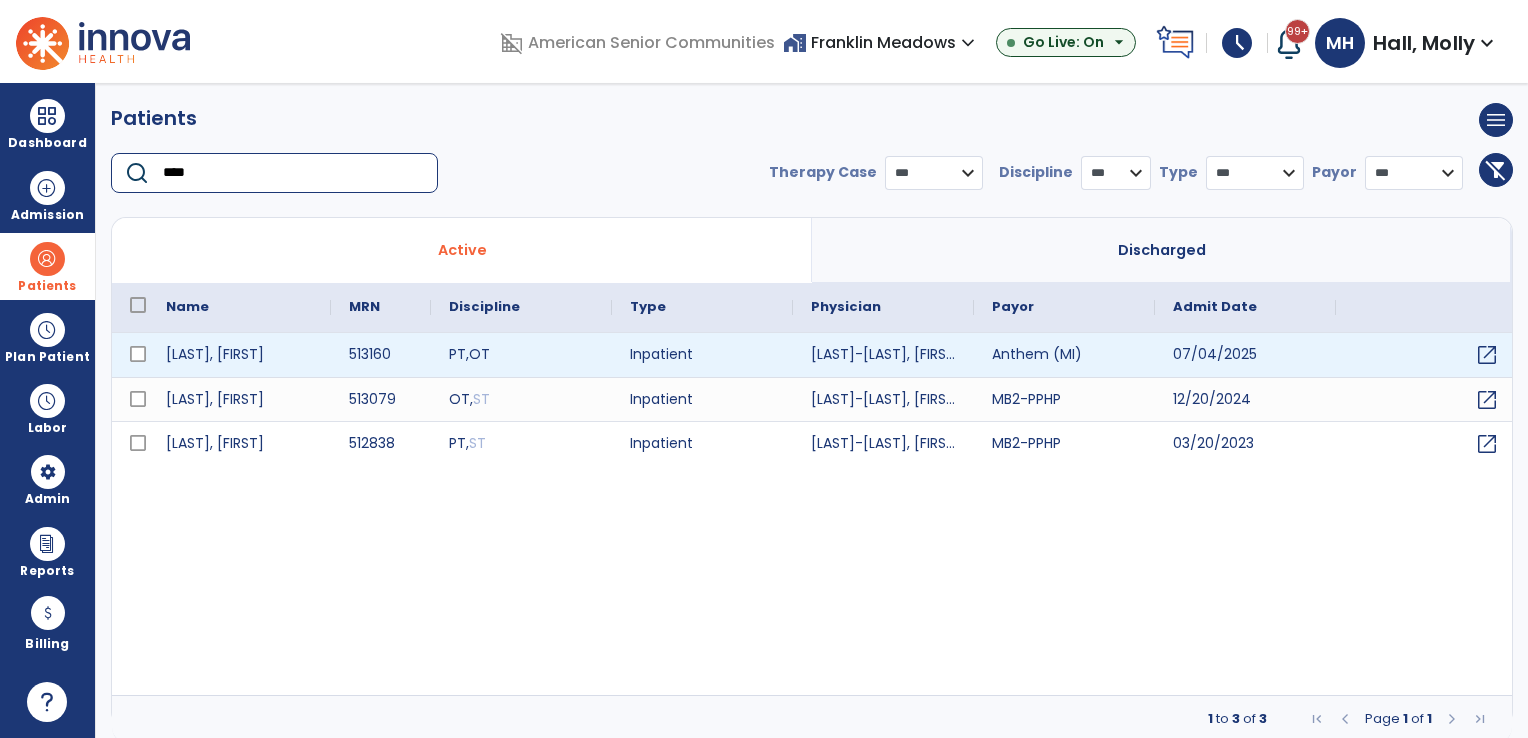 type on "****" 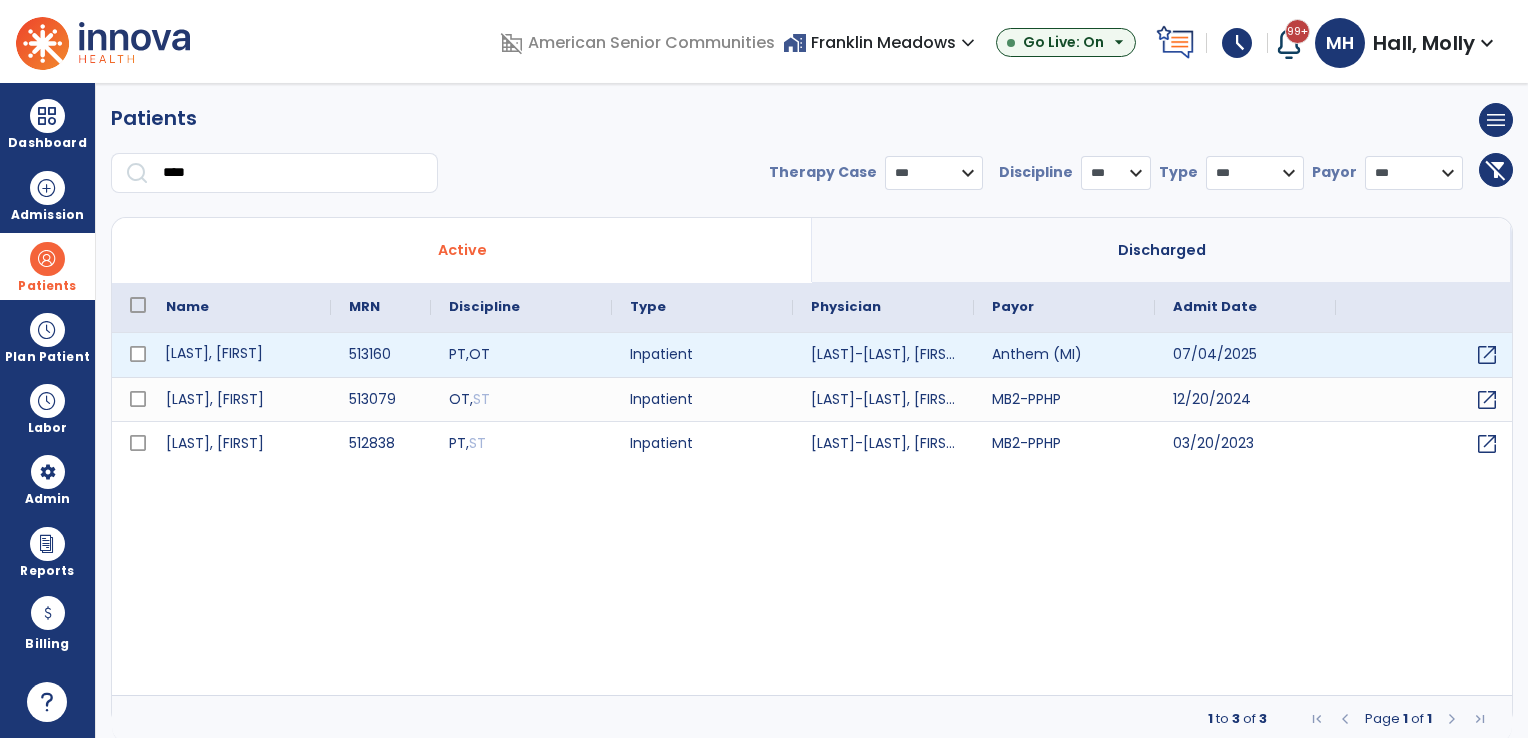 click on "Johnson, Mary" at bounding box center [239, 355] 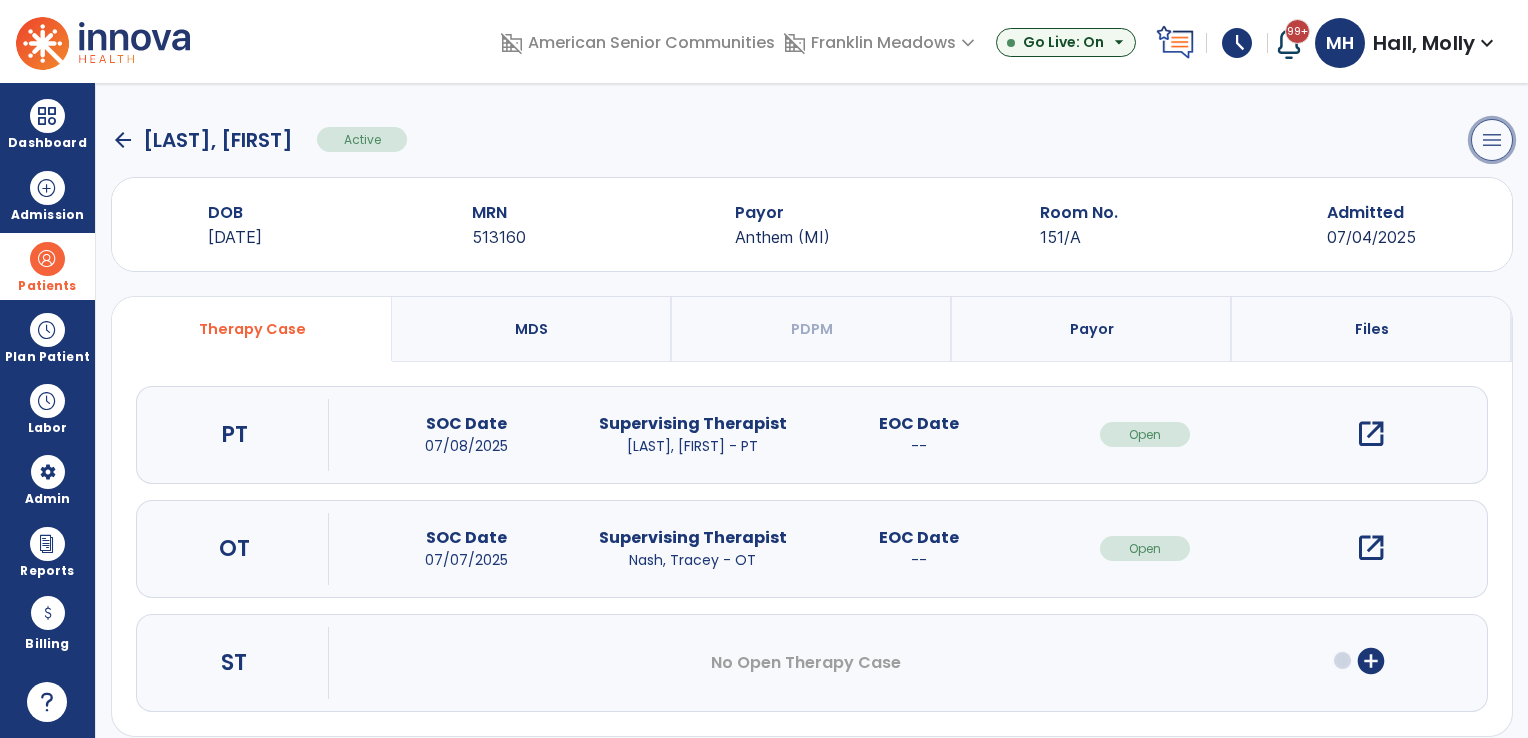 click on "menu" at bounding box center (1492, 140) 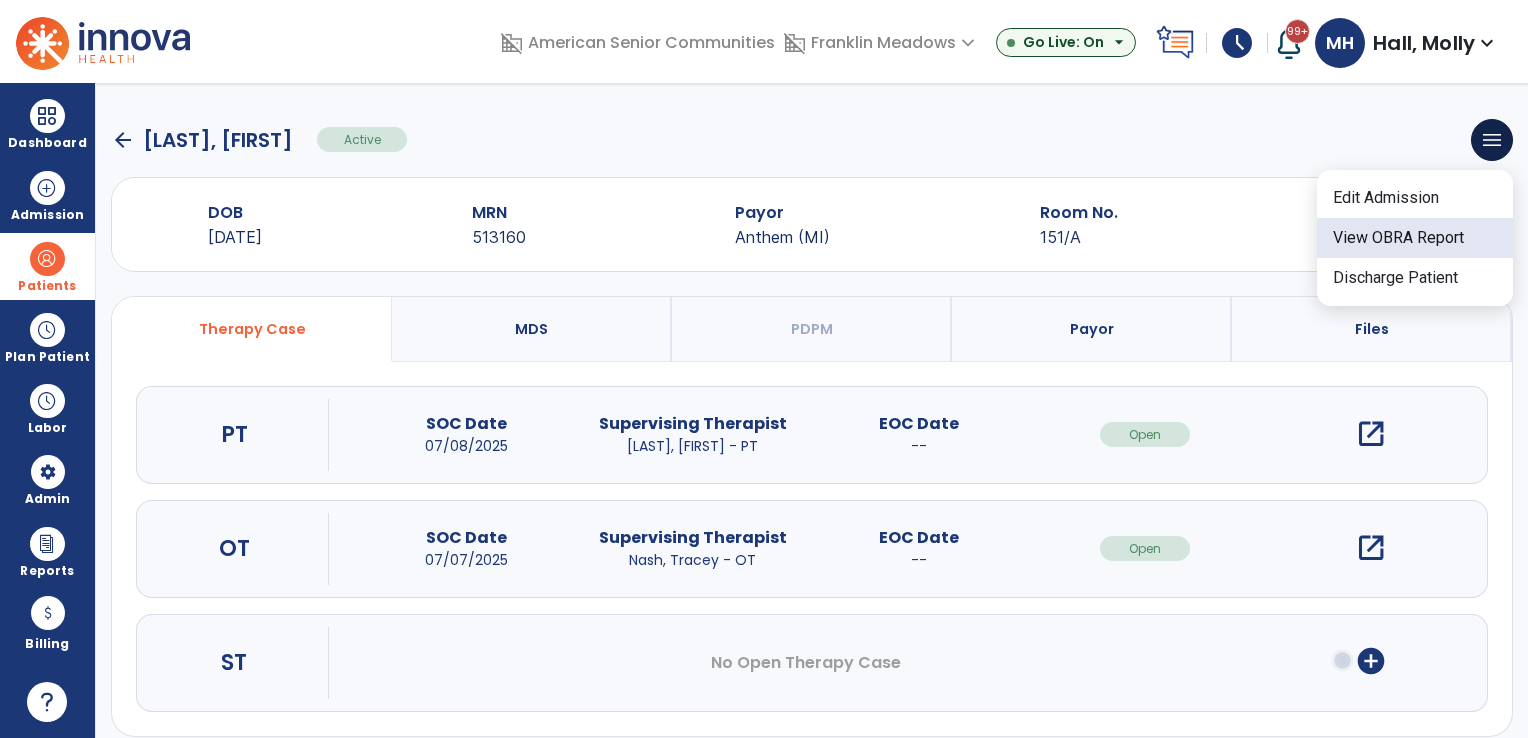 click on "View OBRA Report" 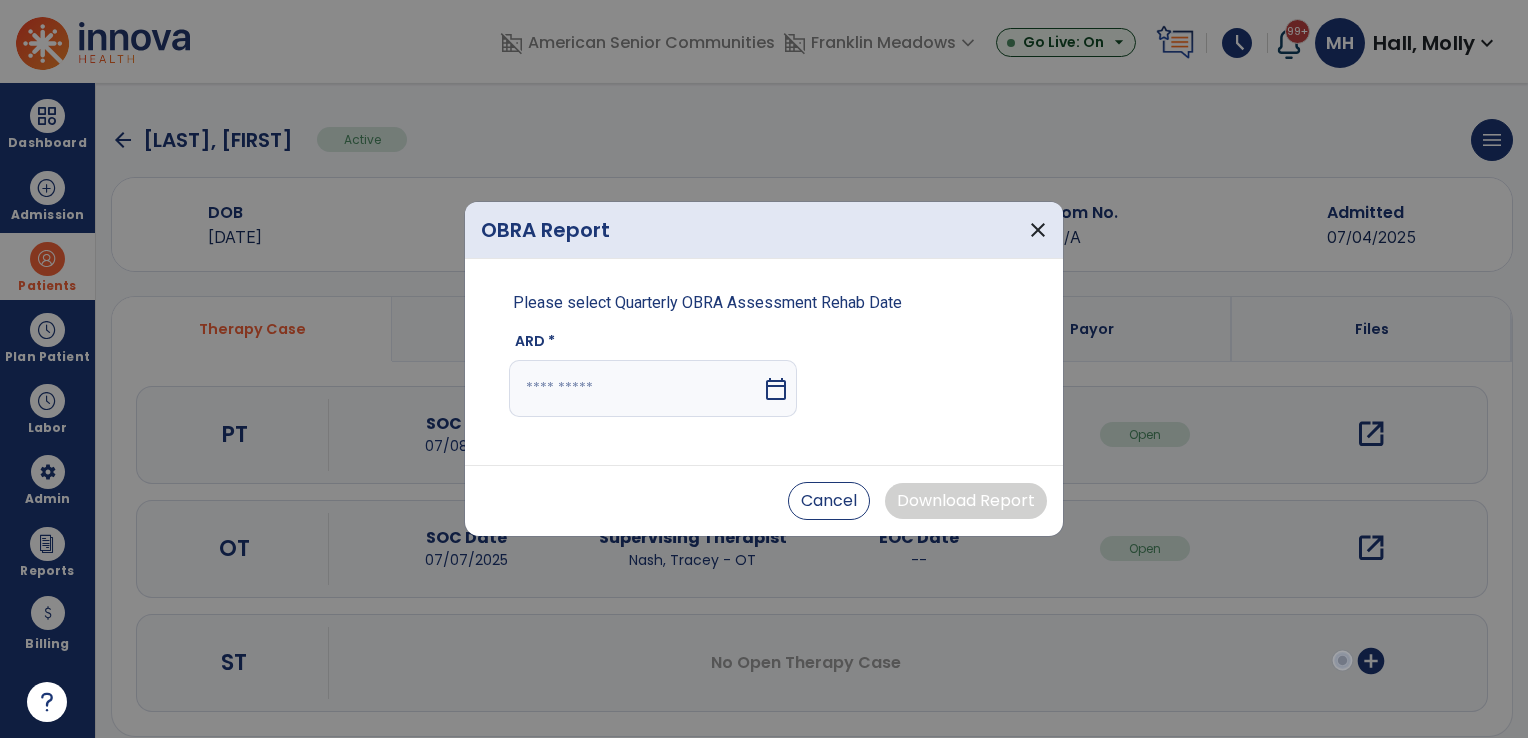 click at bounding box center [635, 388] 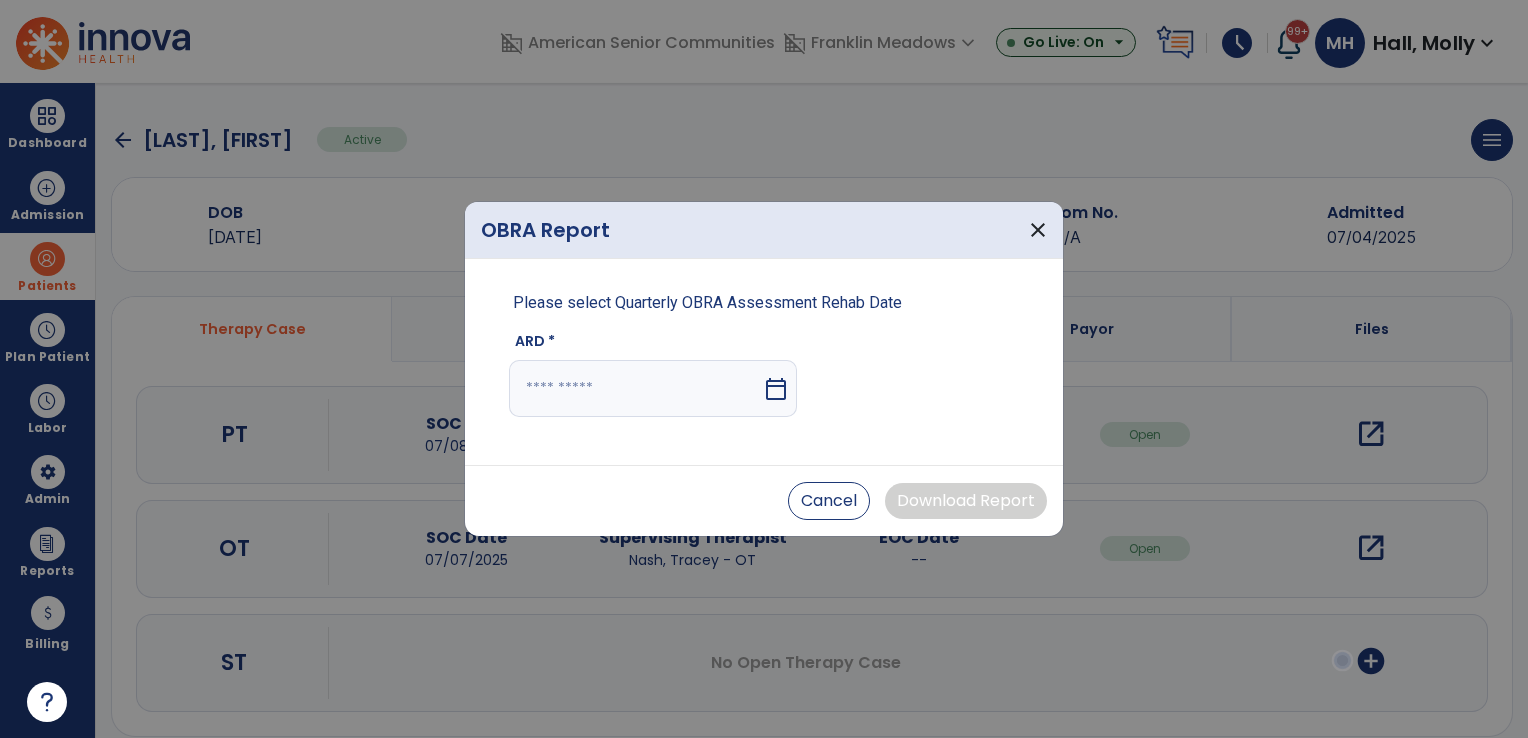 select on "*" 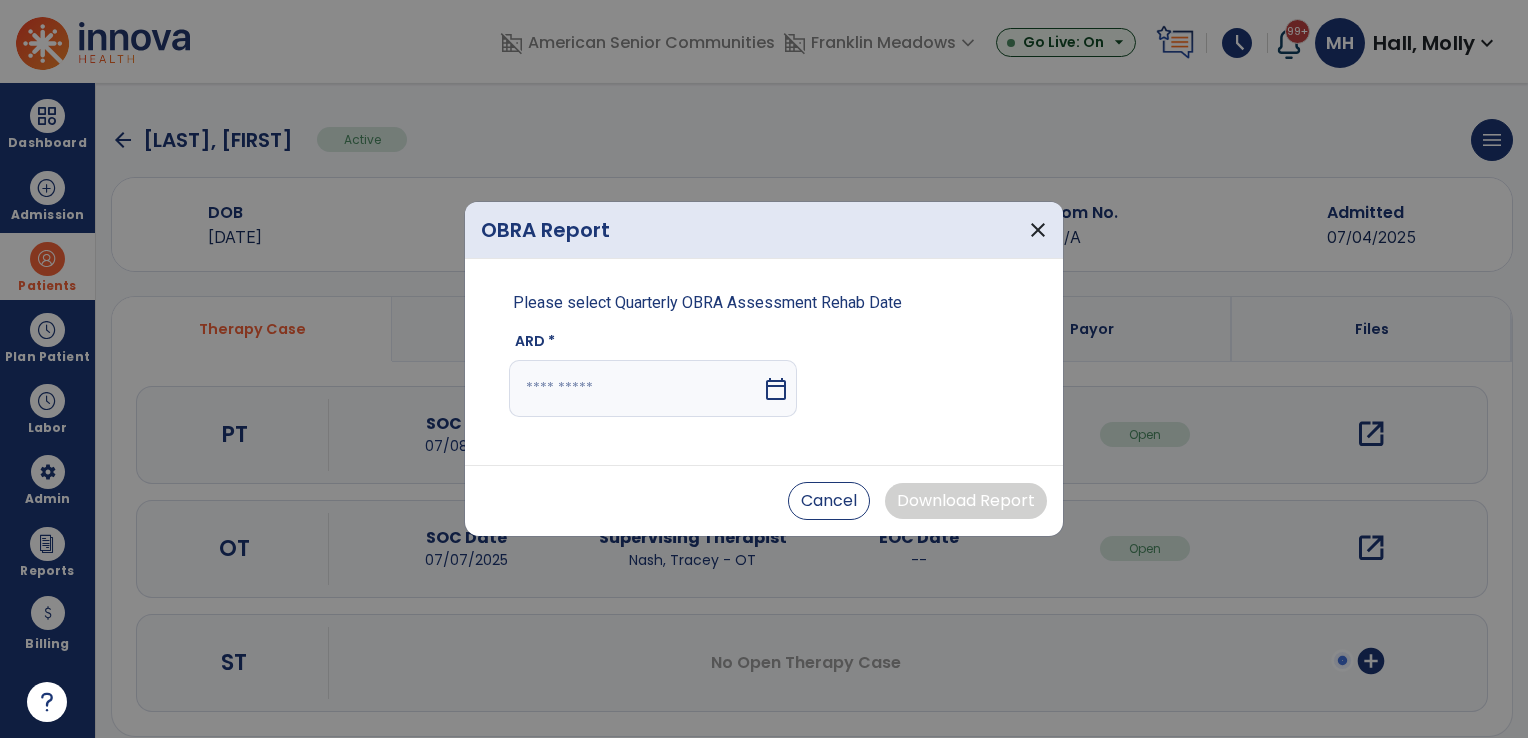 select on "****" 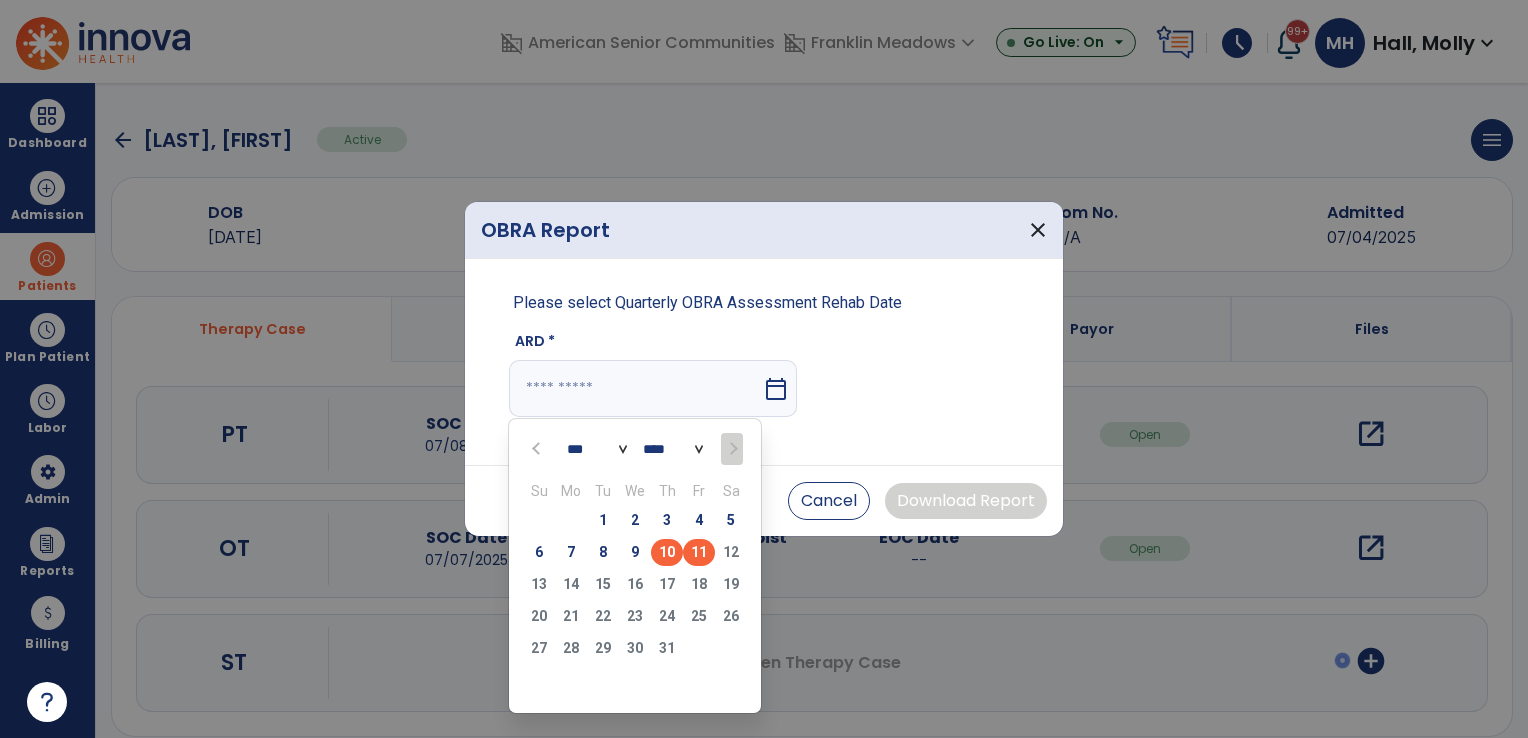 click on "10" at bounding box center [667, 552] 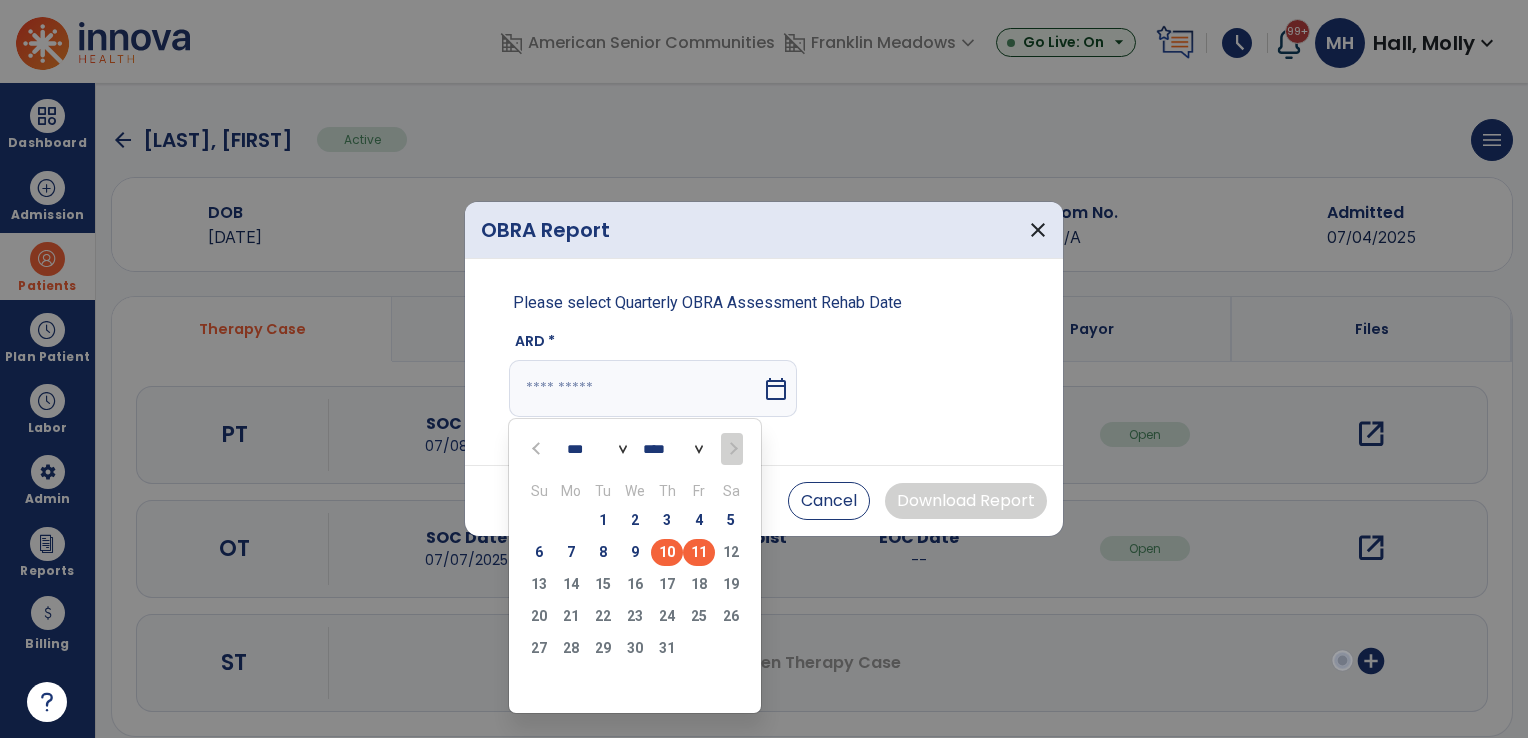 type on "*********" 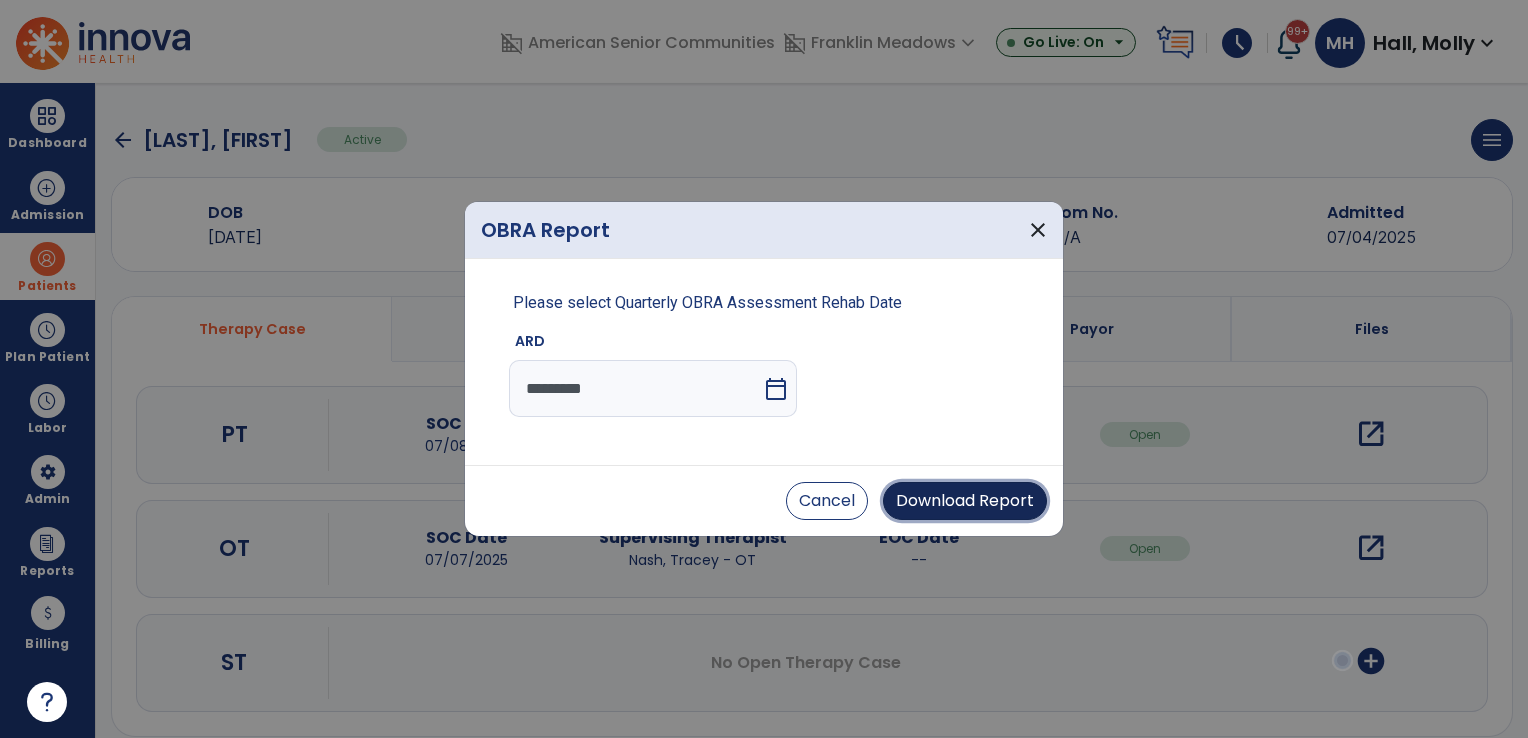 click on "Download Report" at bounding box center (965, 501) 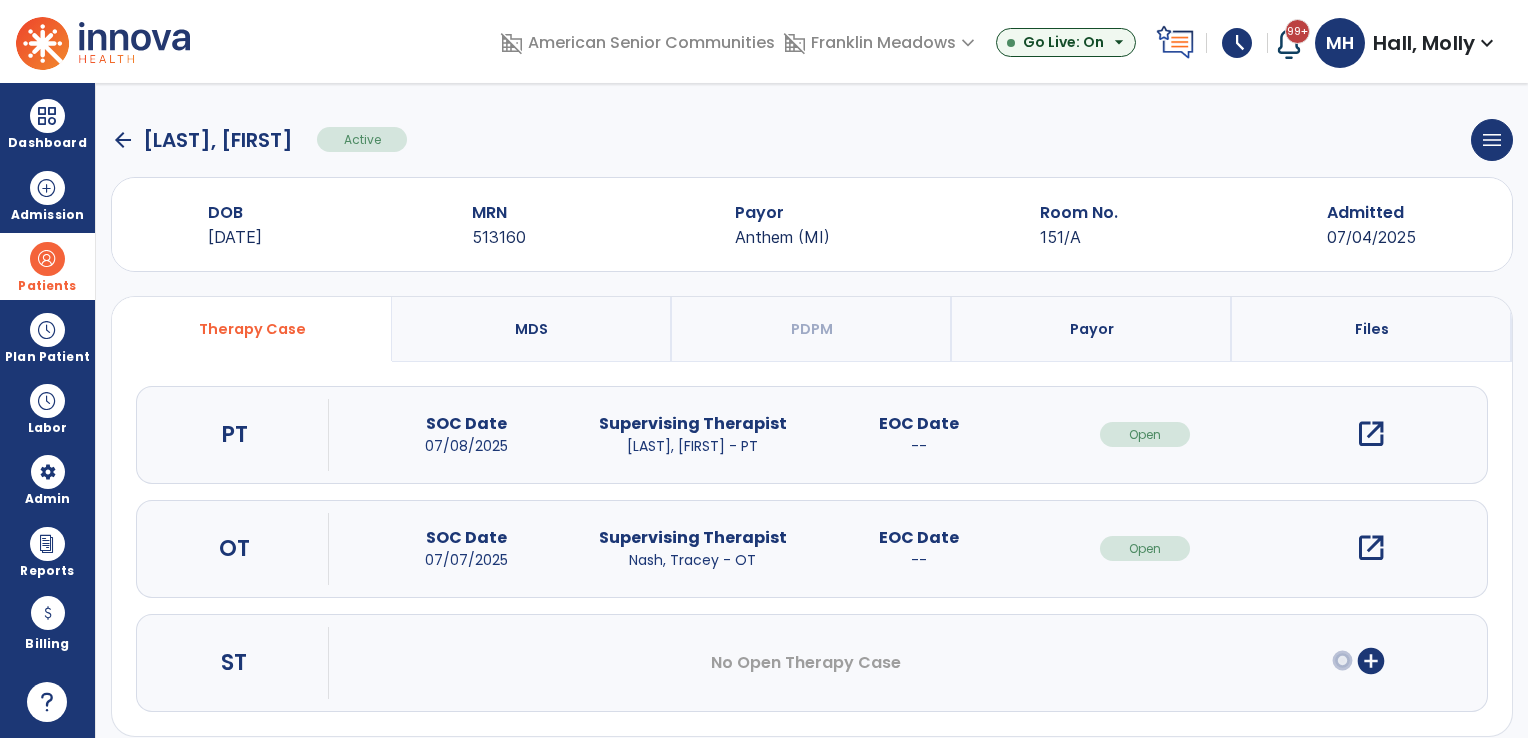 click on "arrow_back" 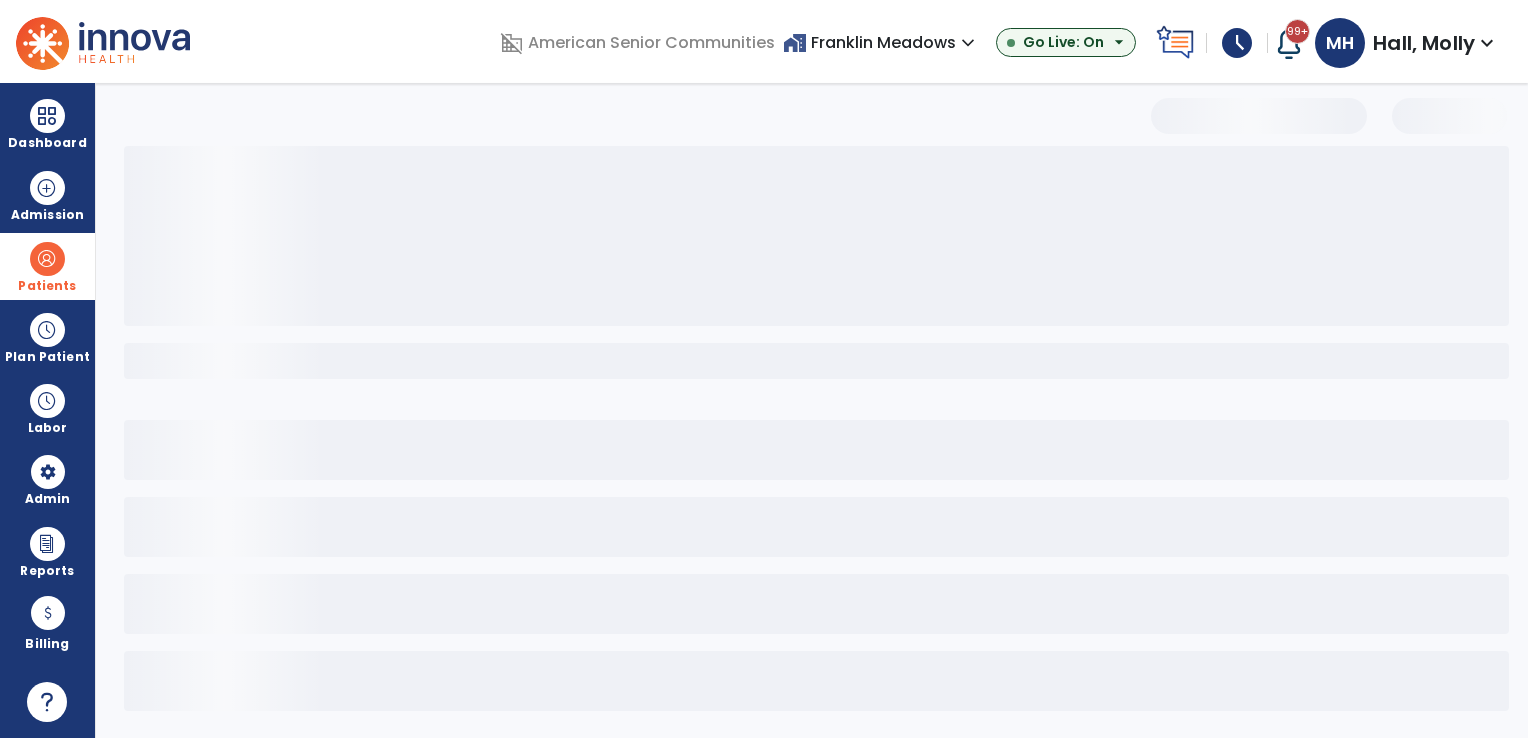 select on "***" 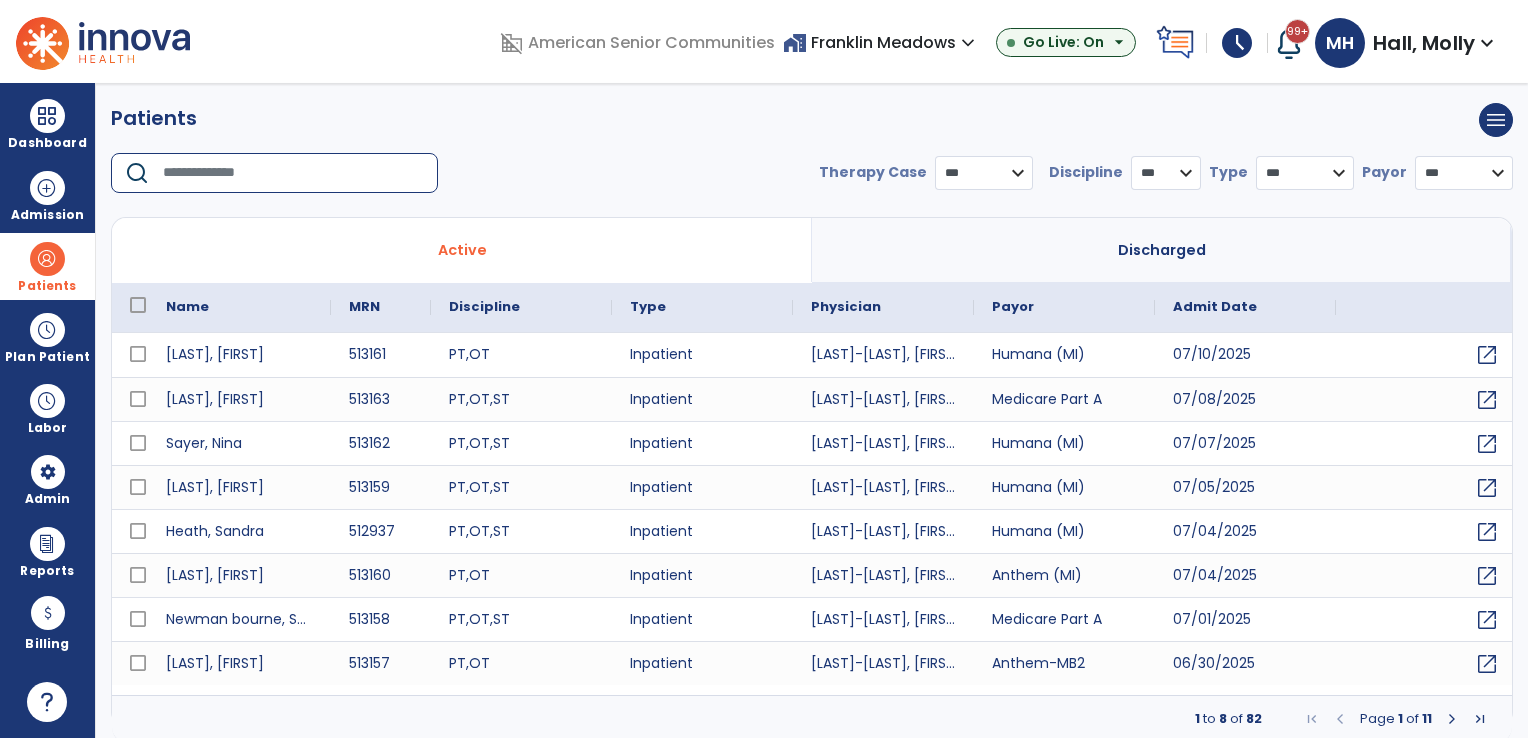 click at bounding box center [293, 173] 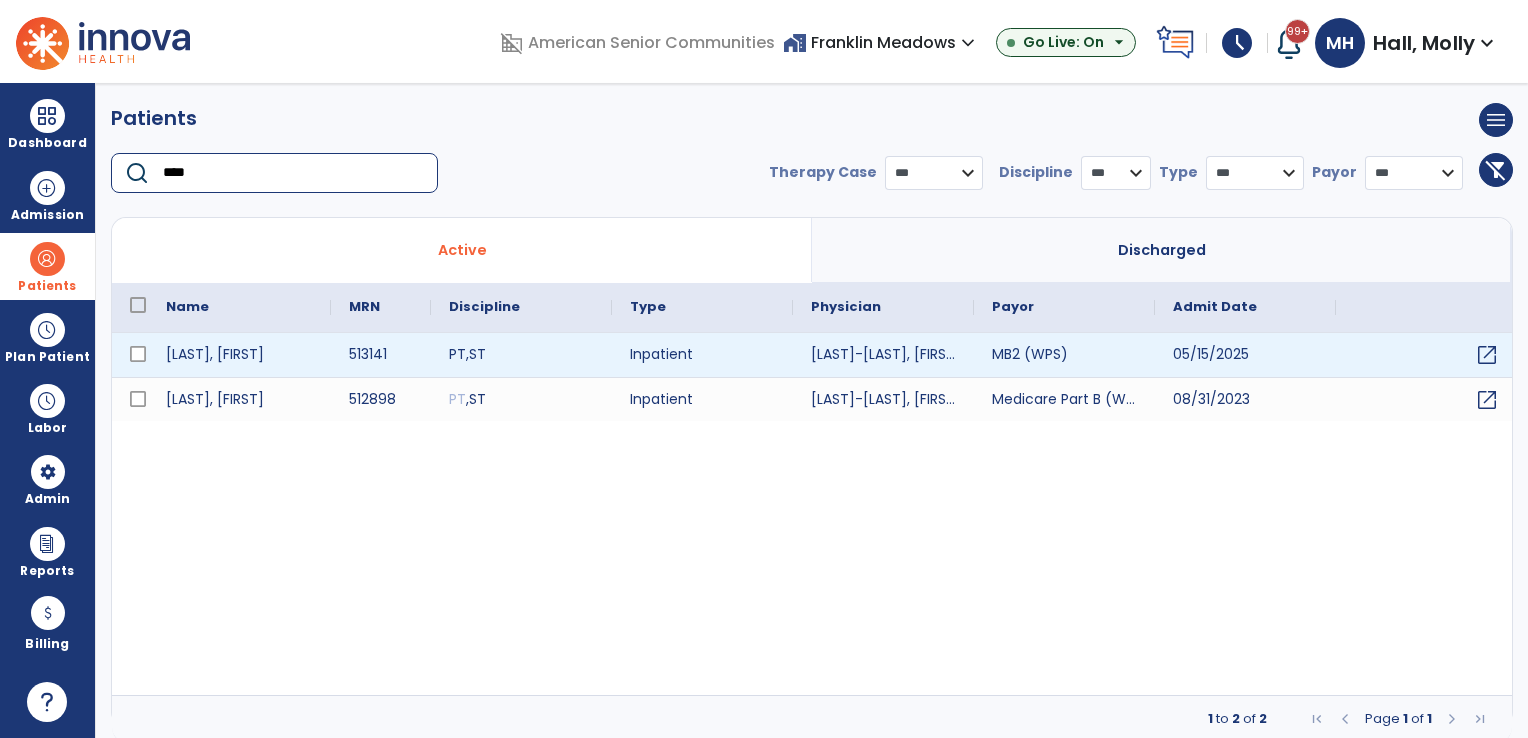 type on "****" 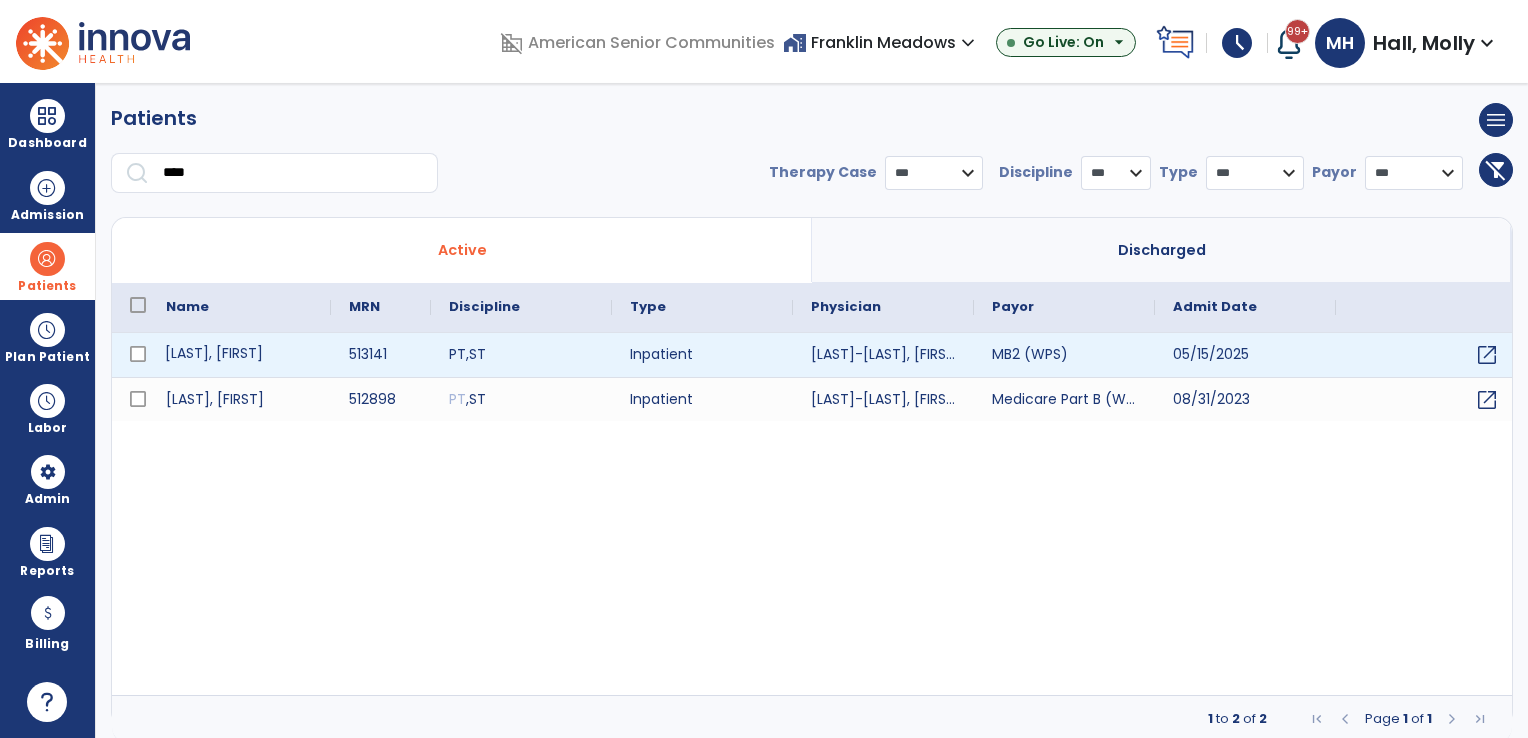 click on "Moore, Lori" at bounding box center [239, 355] 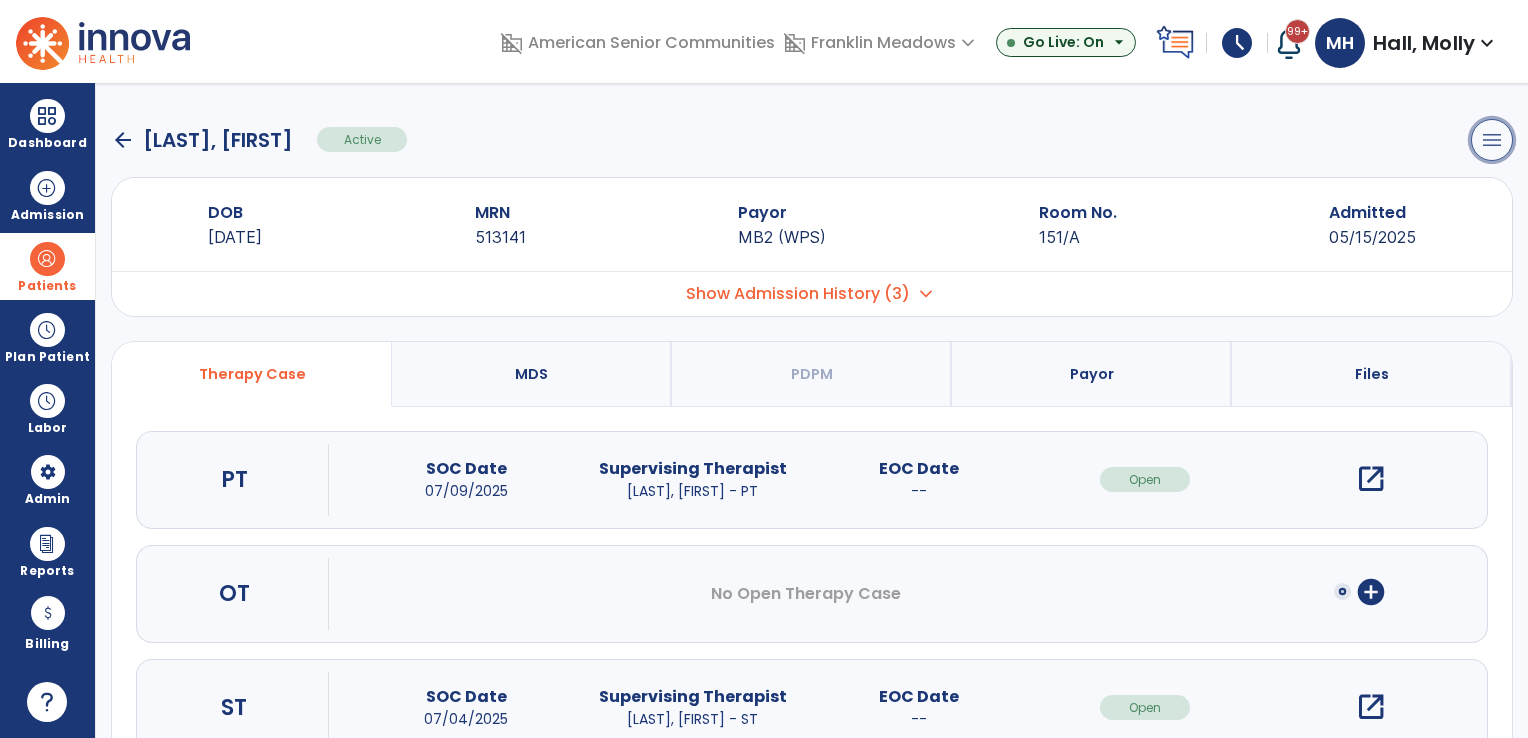 click on "menu" at bounding box center [1492, 140] 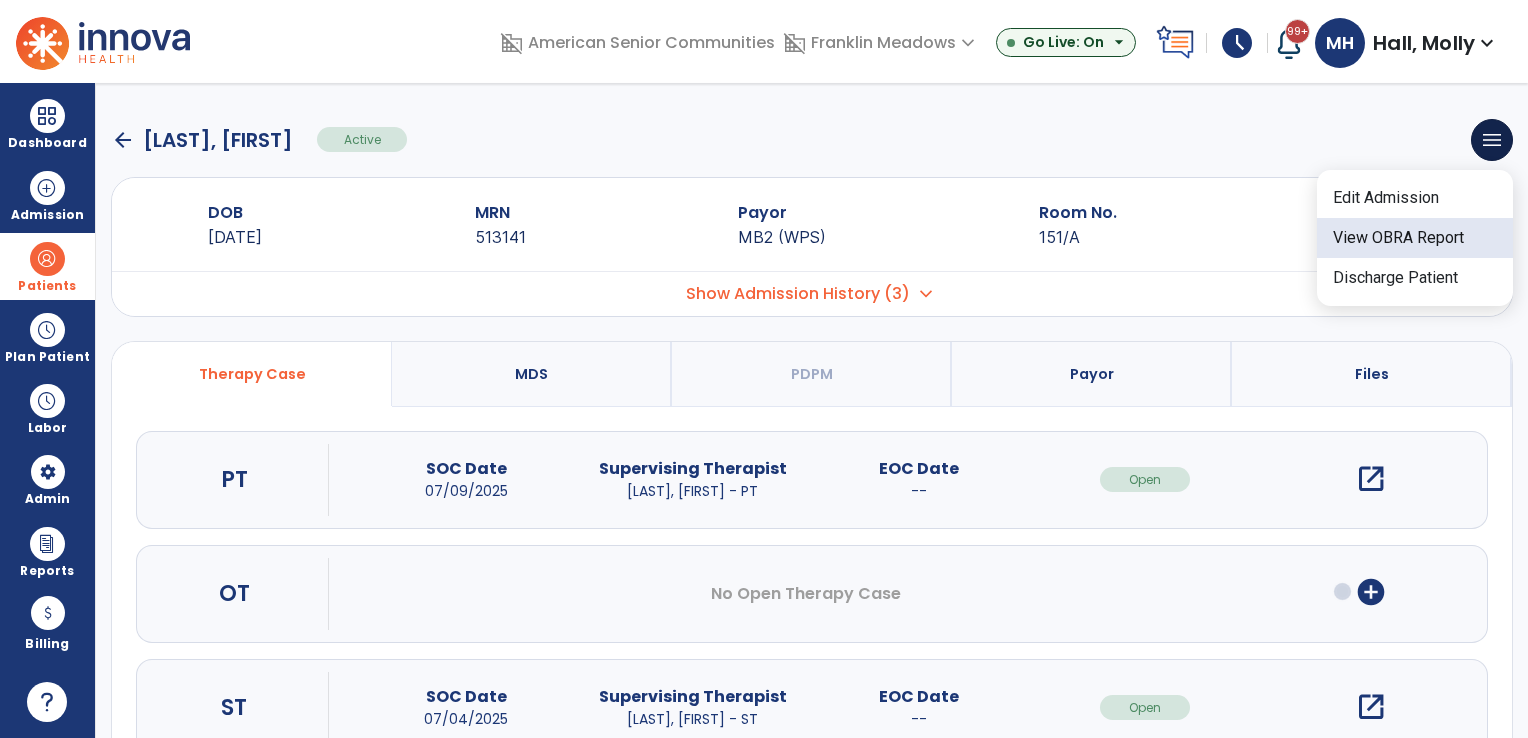 click on "View OBRA Report" 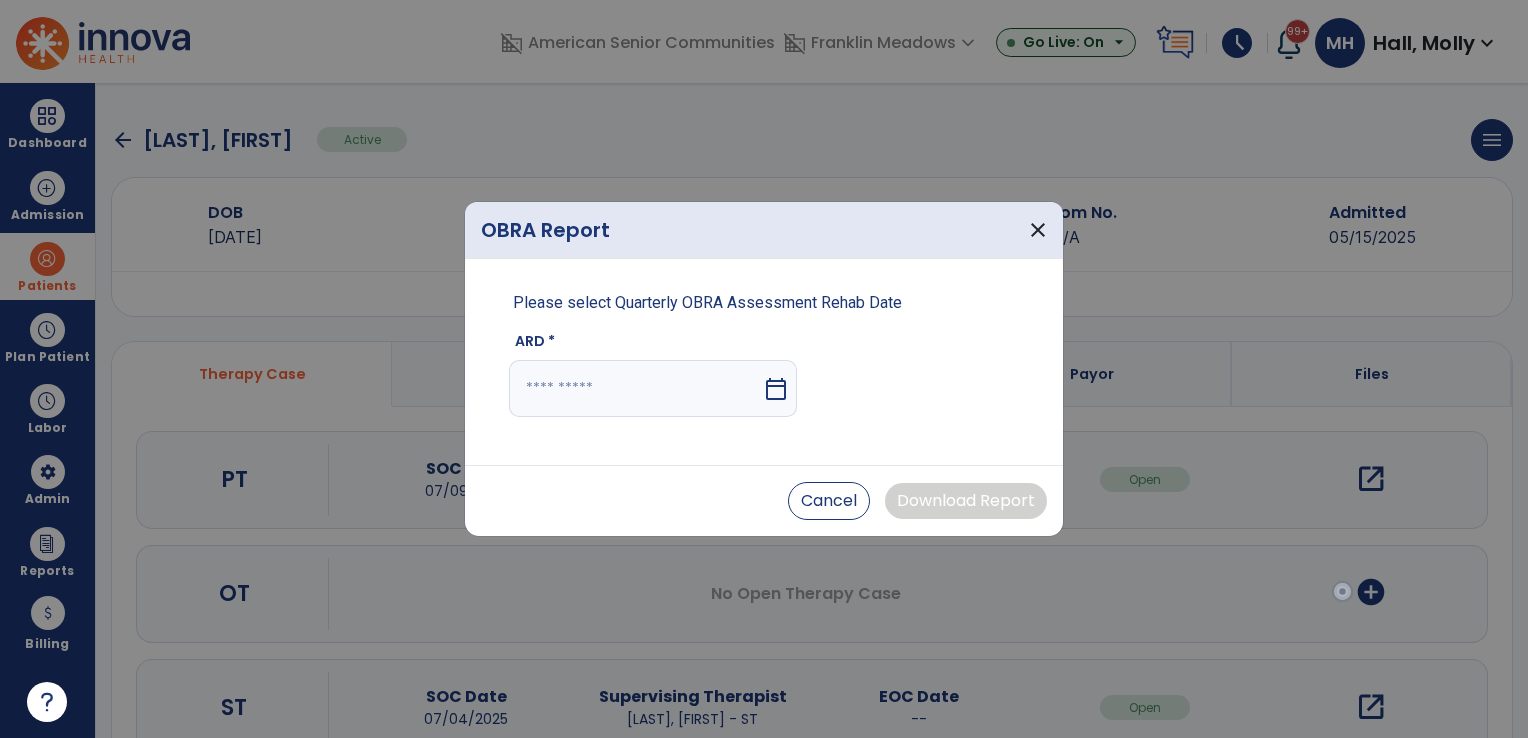 drag, startPoint x: 731, startPoint y: 382, endPoint x: 721, endPoint y: 383, distance: 10.049875 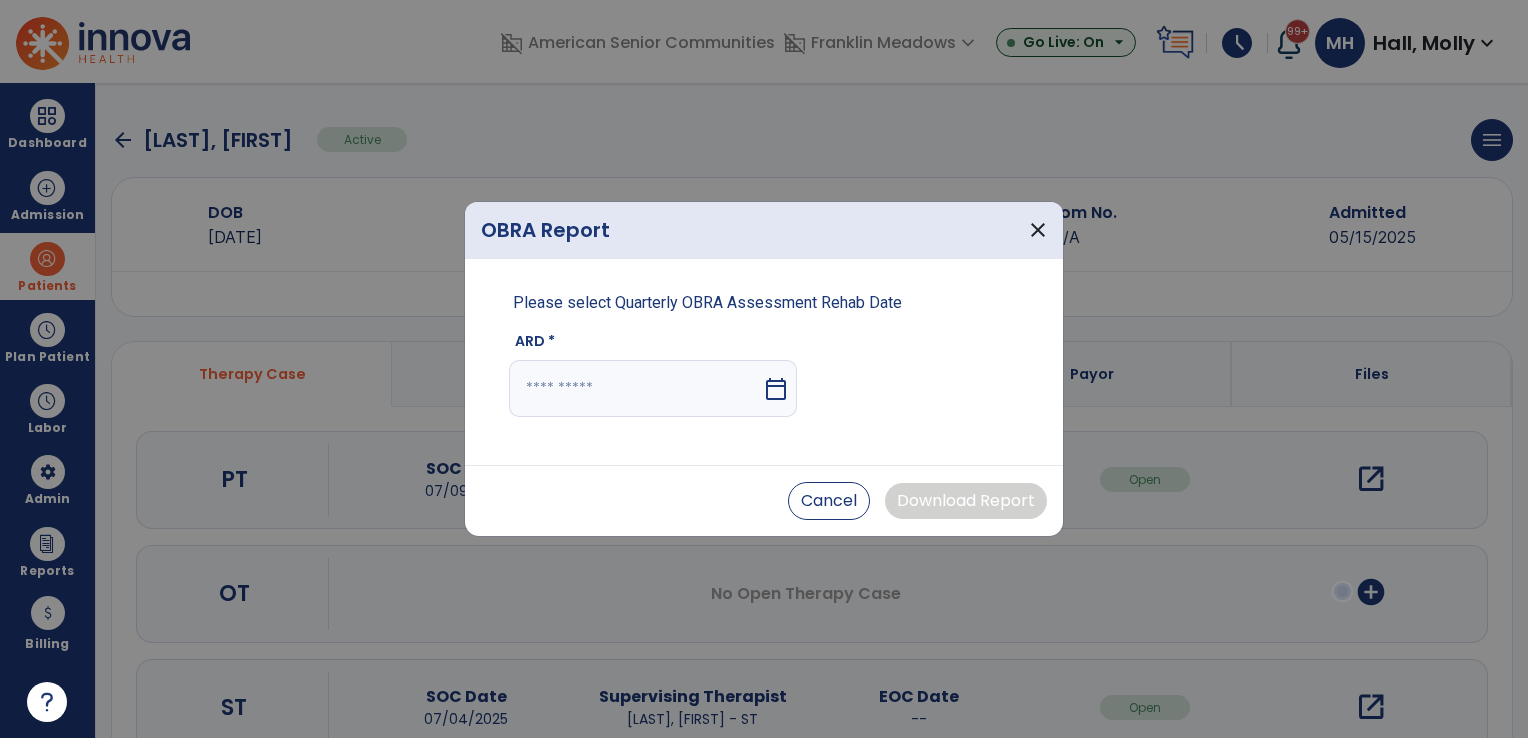 click at bounding box center [635, 388] 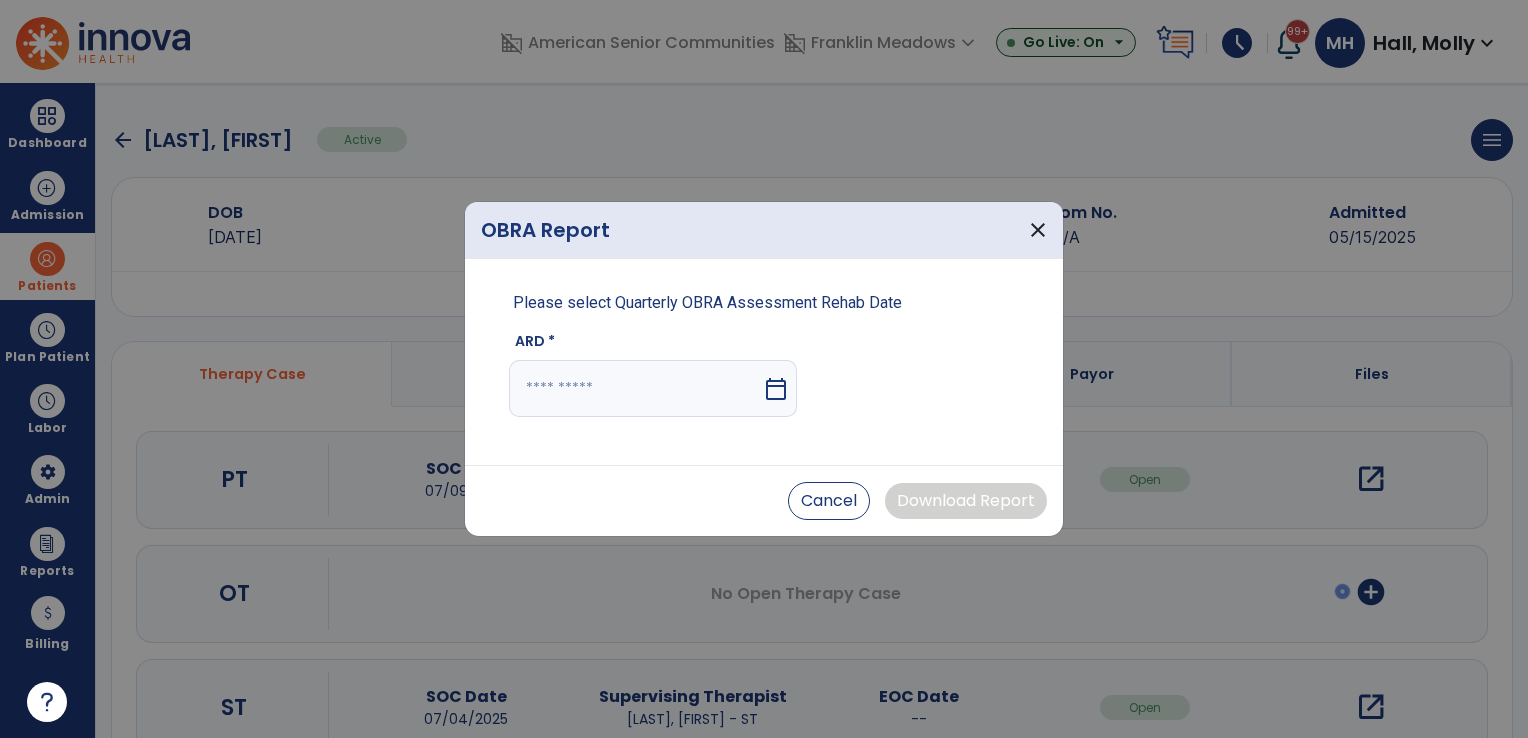 select on "*" 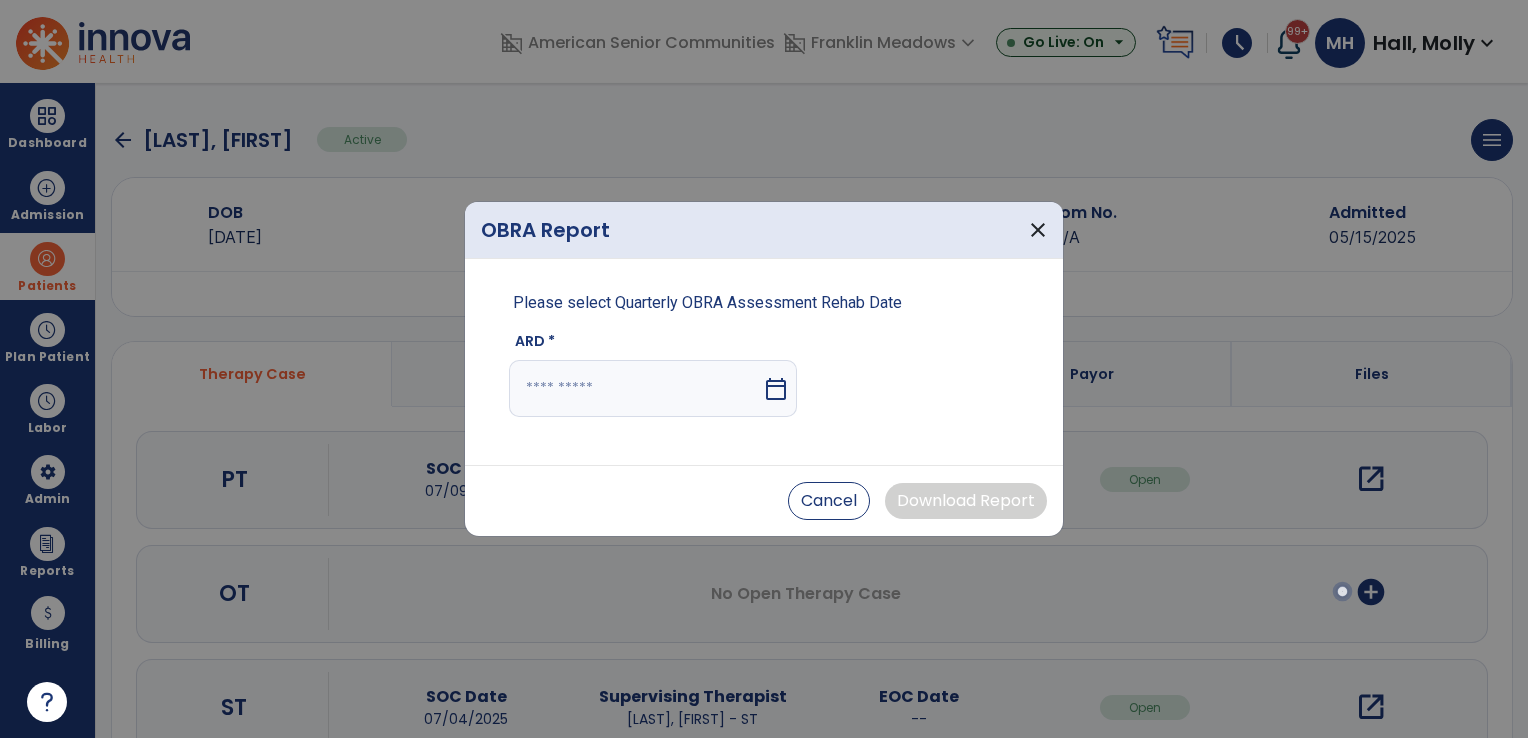 select on "****" 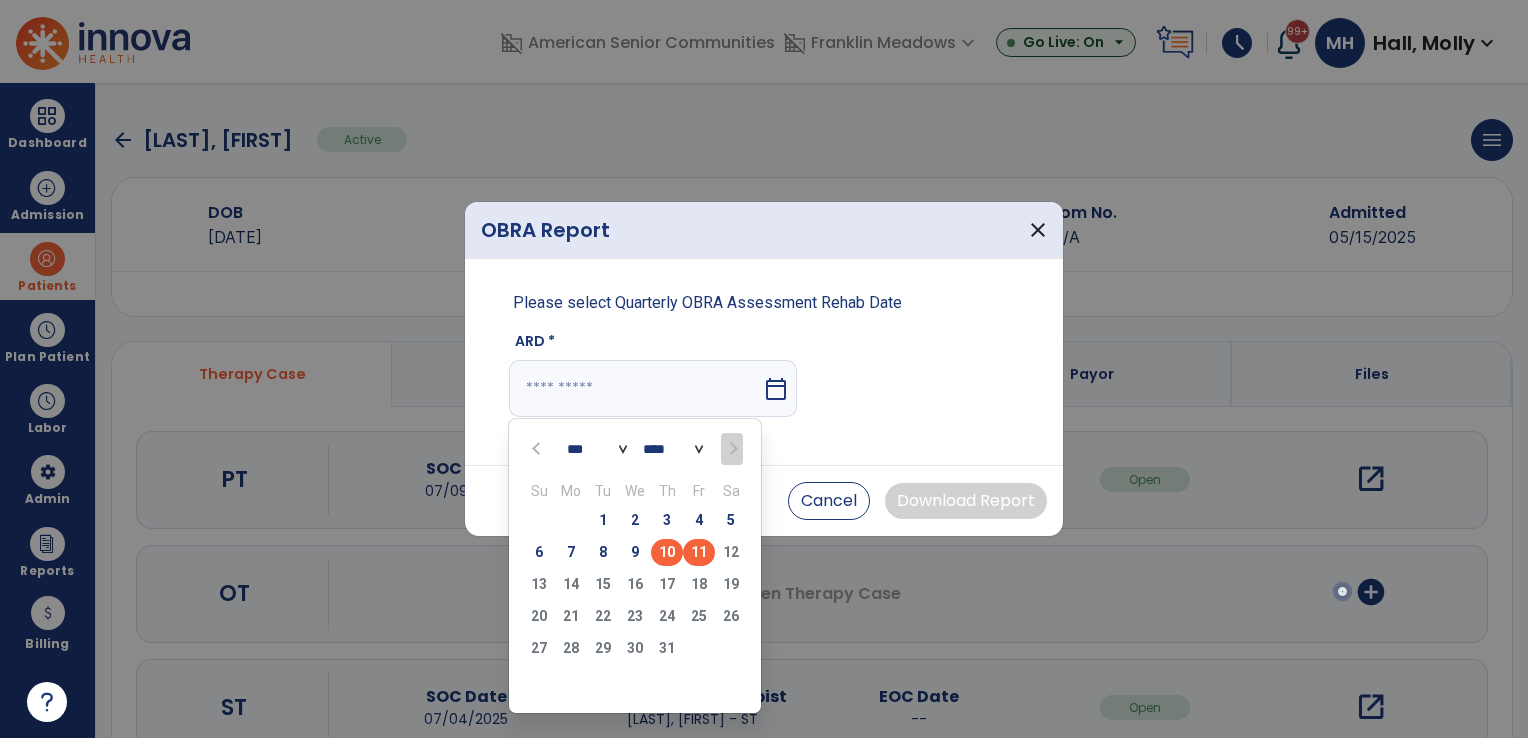 click on "10" at bounding box center [667, 552] 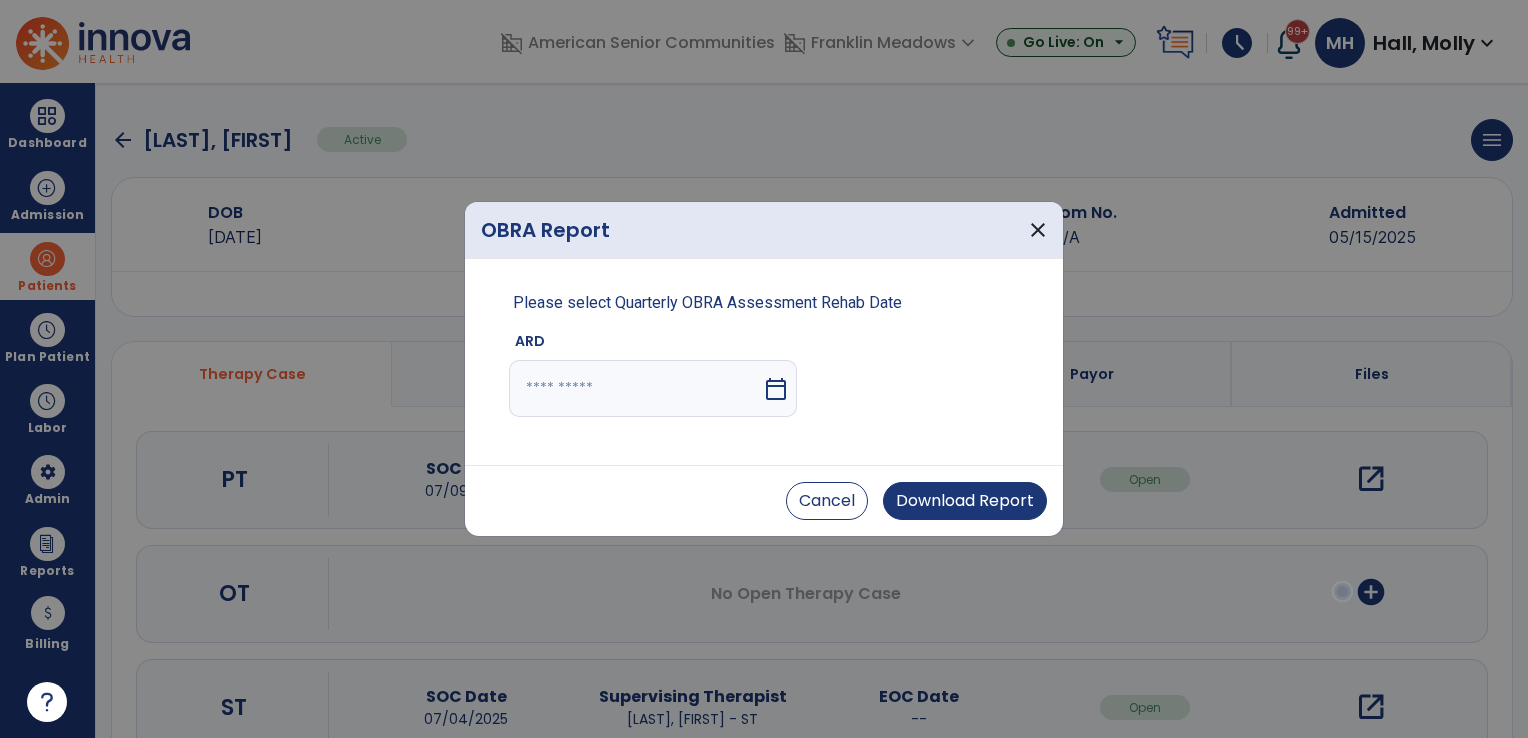 type on "*********" 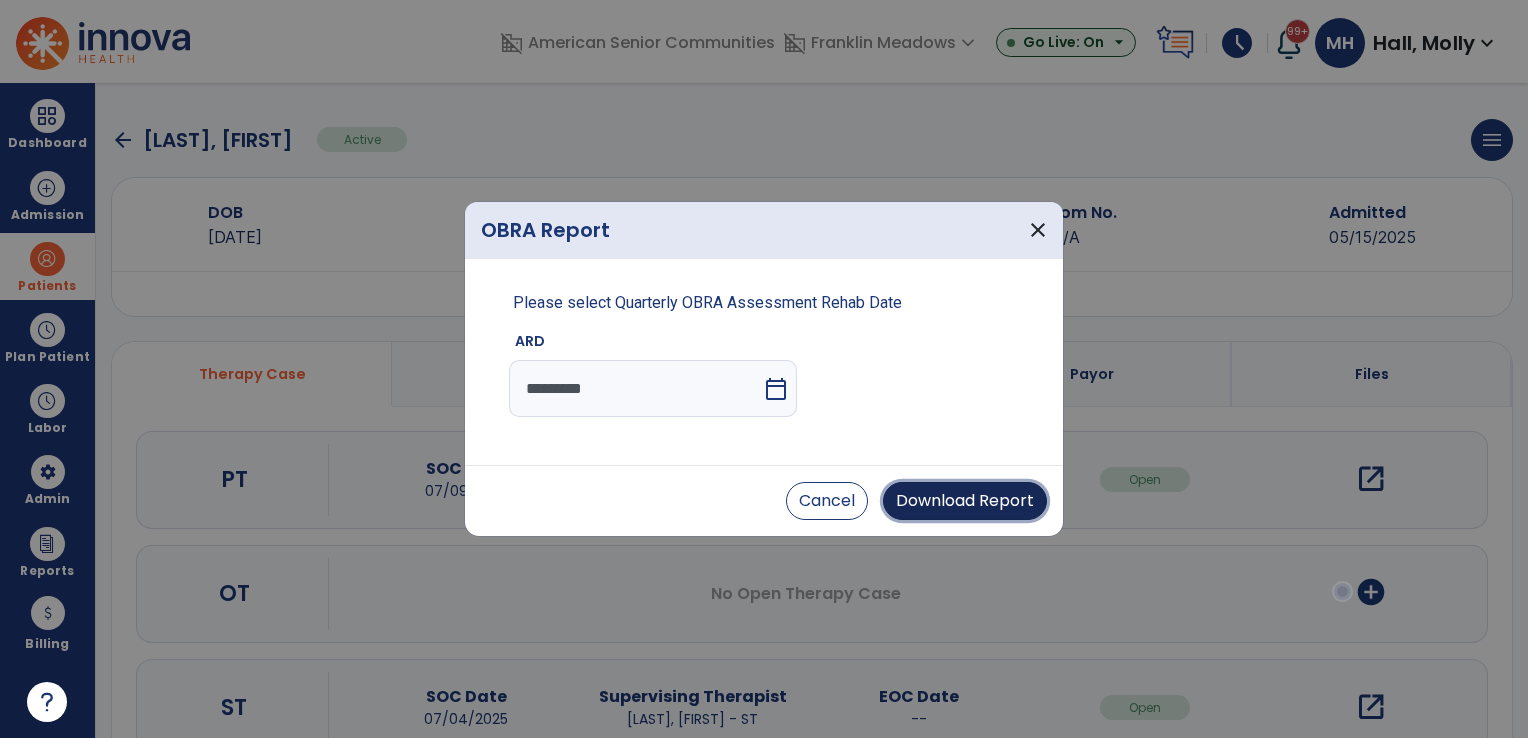 click on "Download Report" at bounding box center (965, 501) 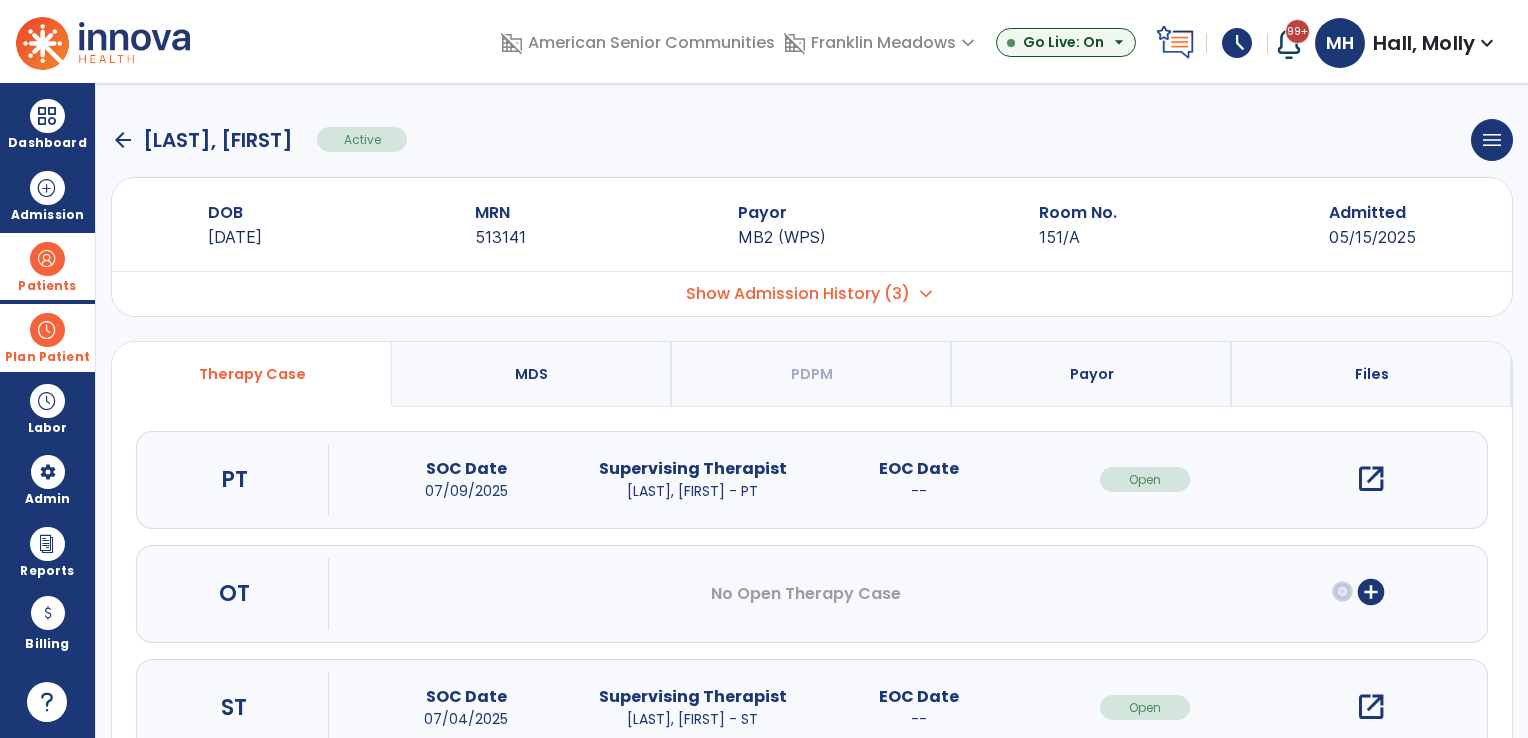 click at bounding box center (47, 330) 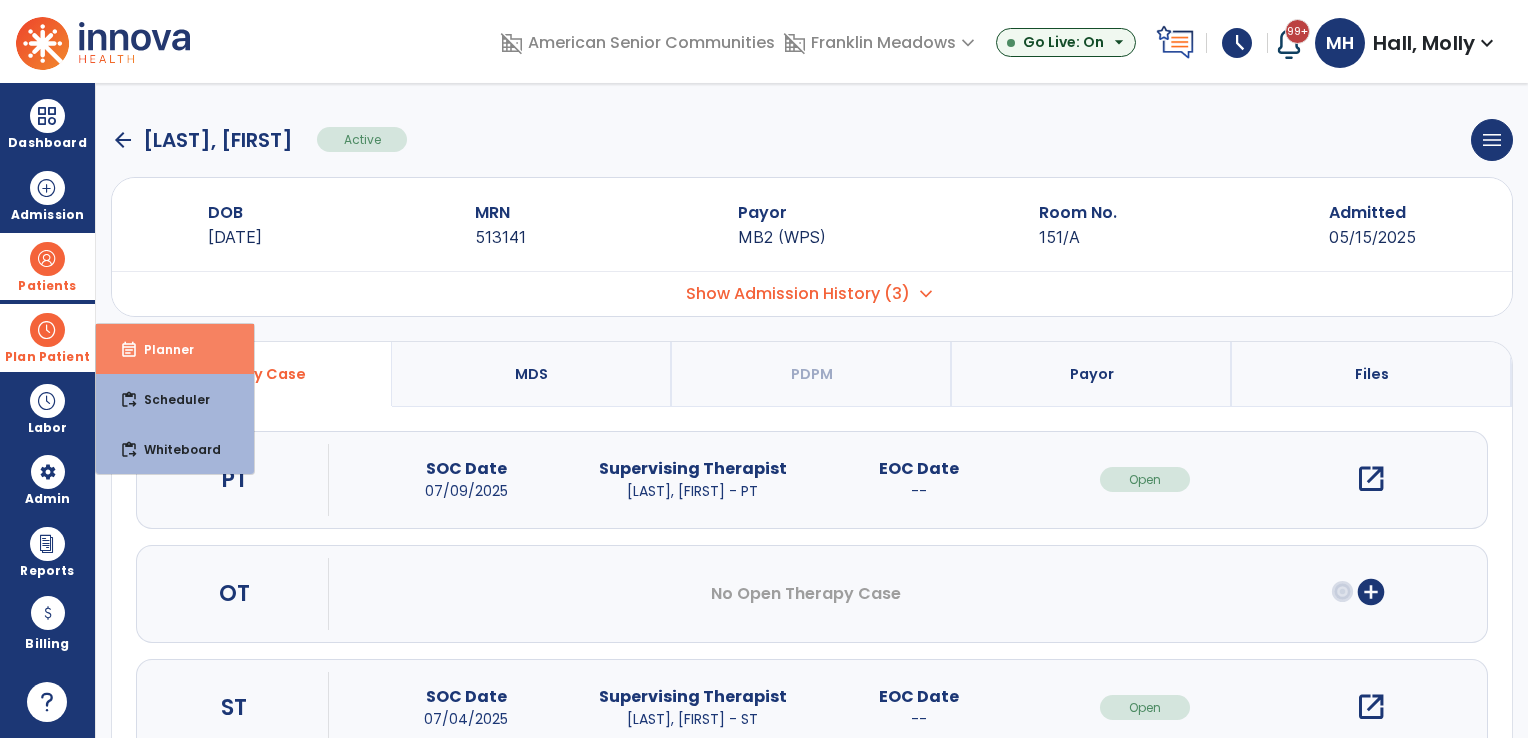 click on "event_note  Planner" at bounding box center (175, 349) 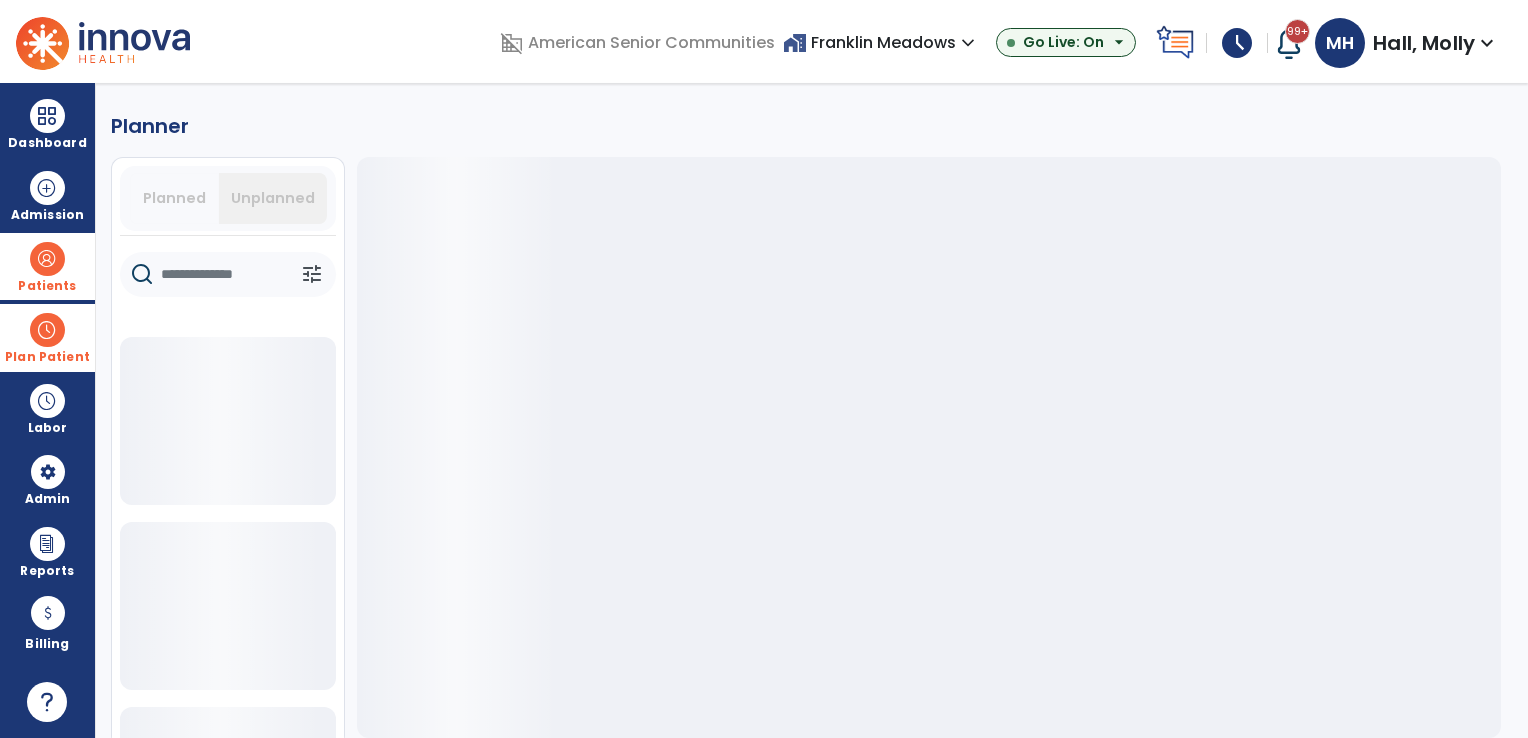 click on "Planned" at bounding box center [174, 198] 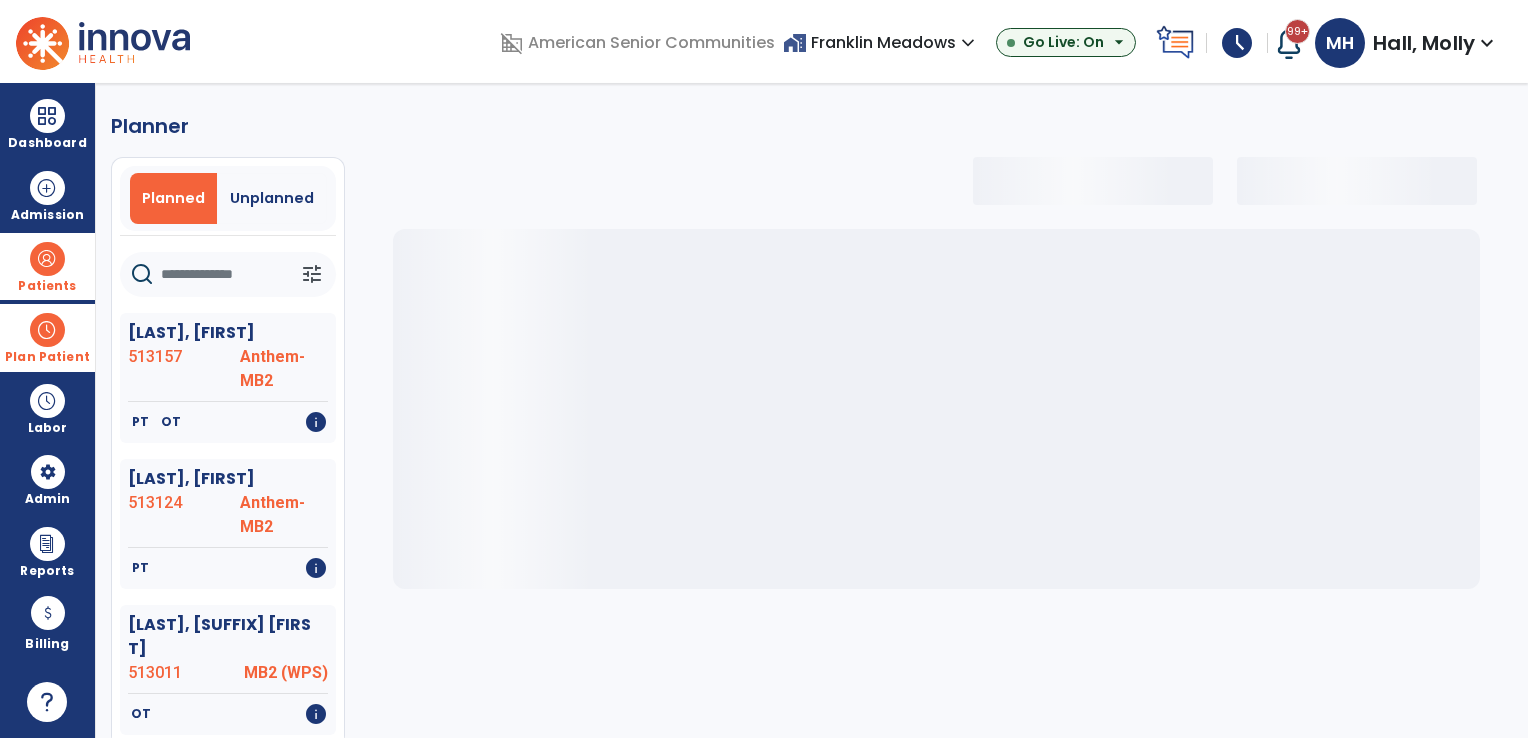 click 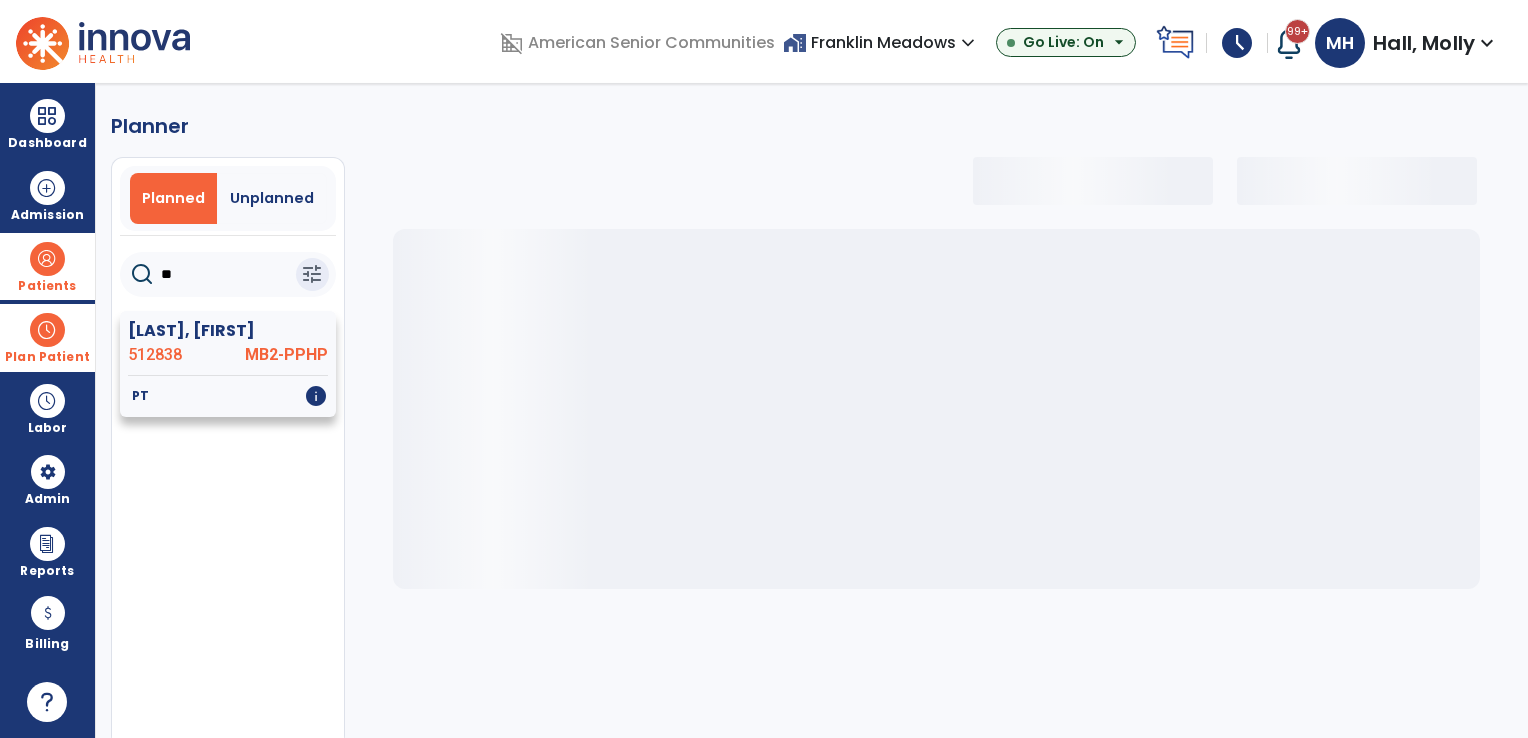 type on "**" 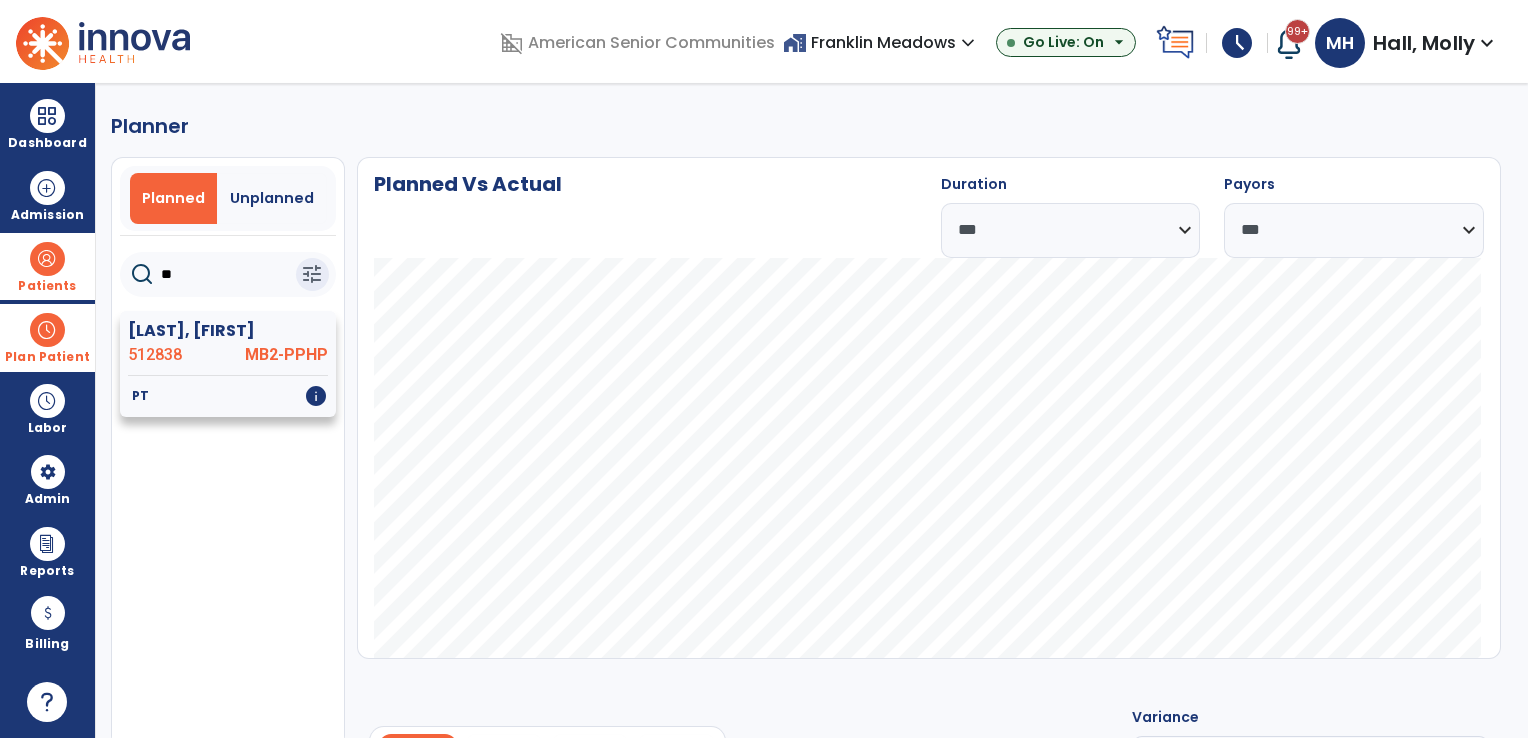 click on "PT   info" 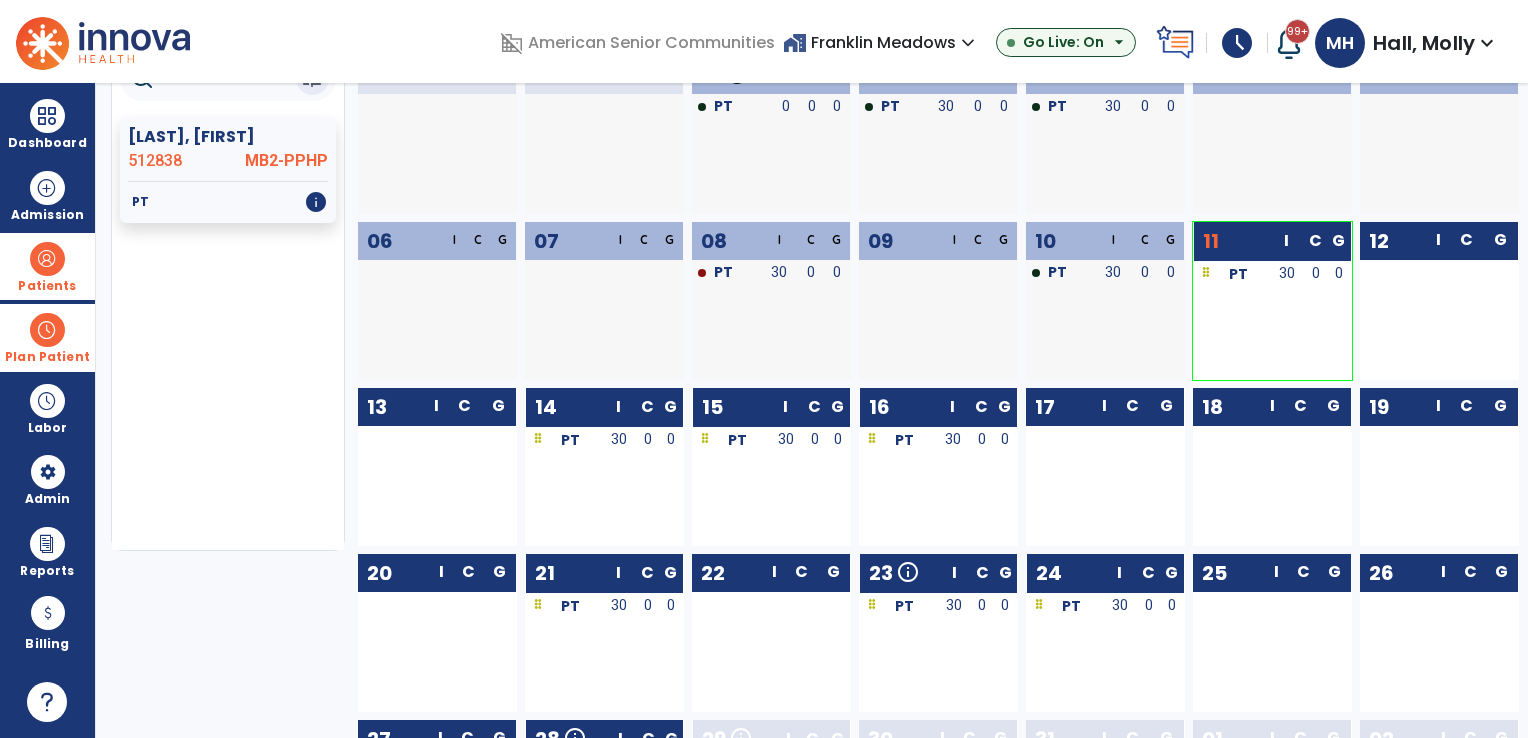 scroll, scrollTop: 200, scrollLeft: 0, axis: vertical 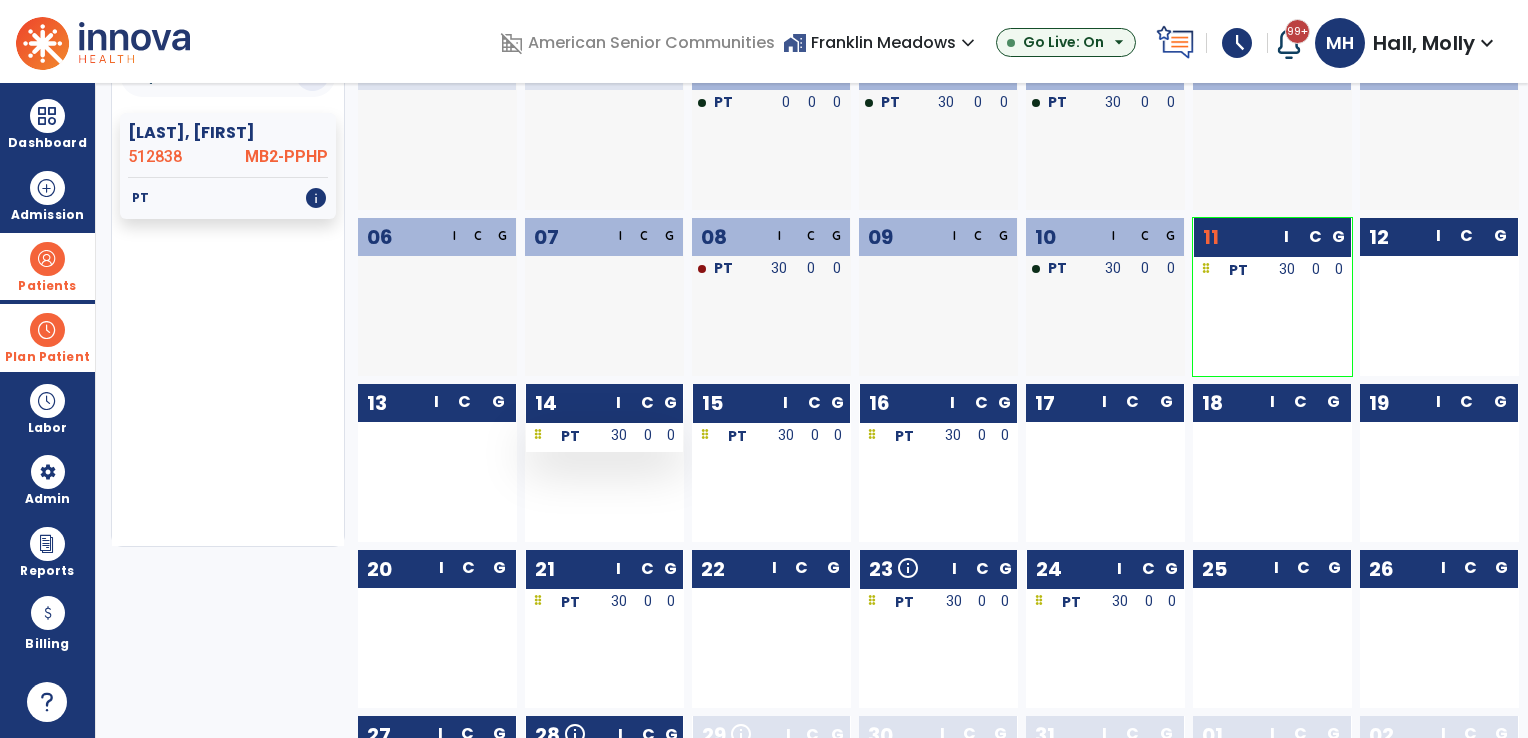 click on "30" at bounding box center [619, 435] 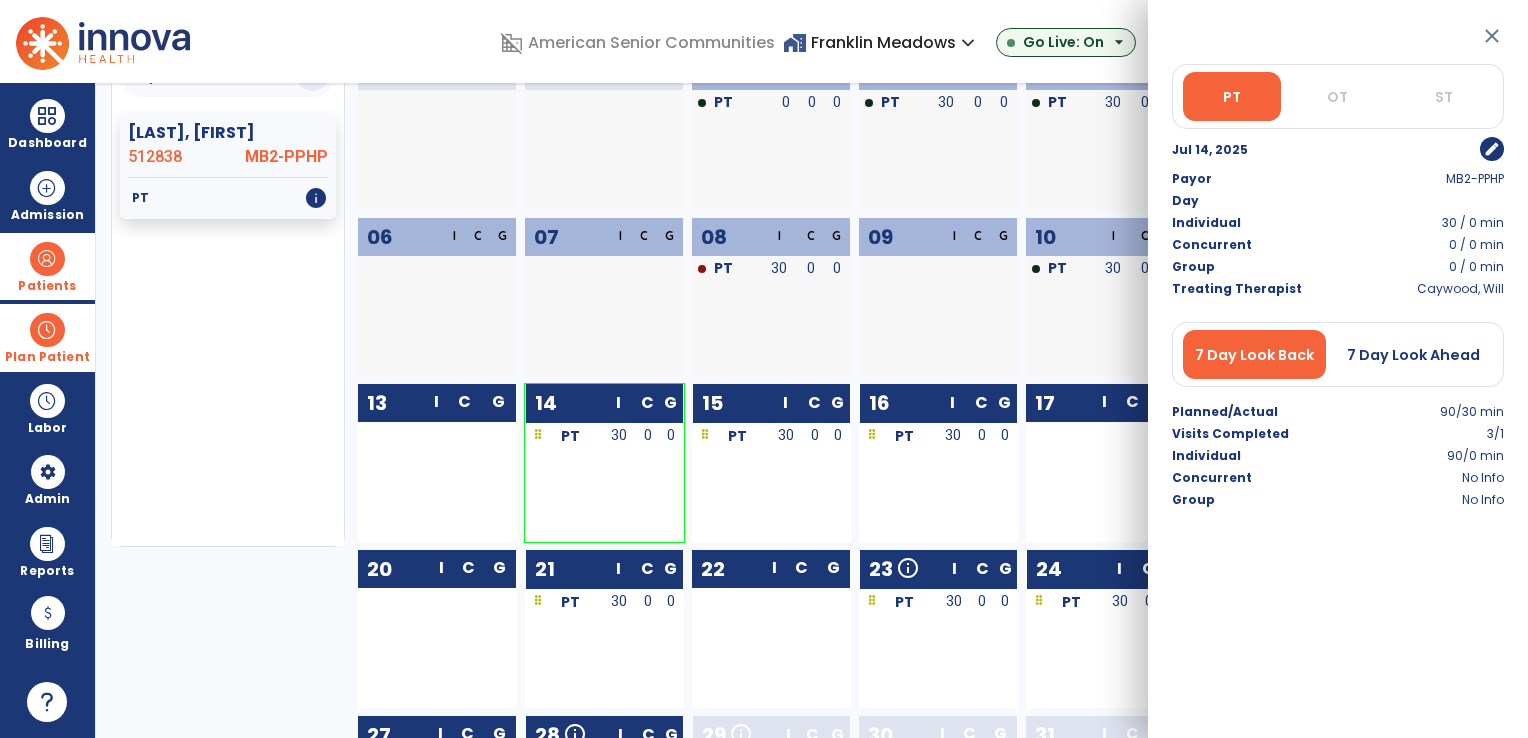 click on "edit" at bounding box center [1492, 149] 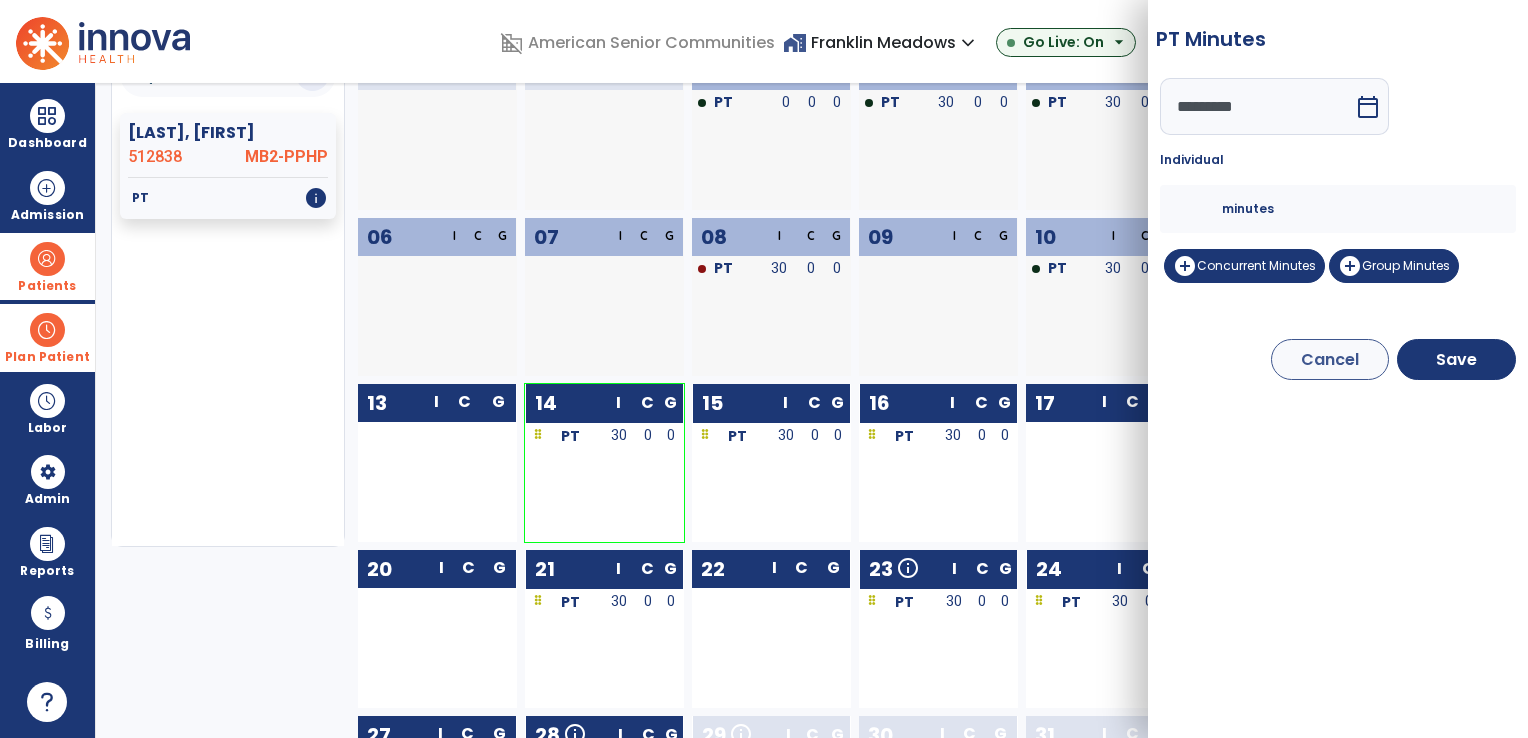 click on "**" at bounding box center [1198, 209] 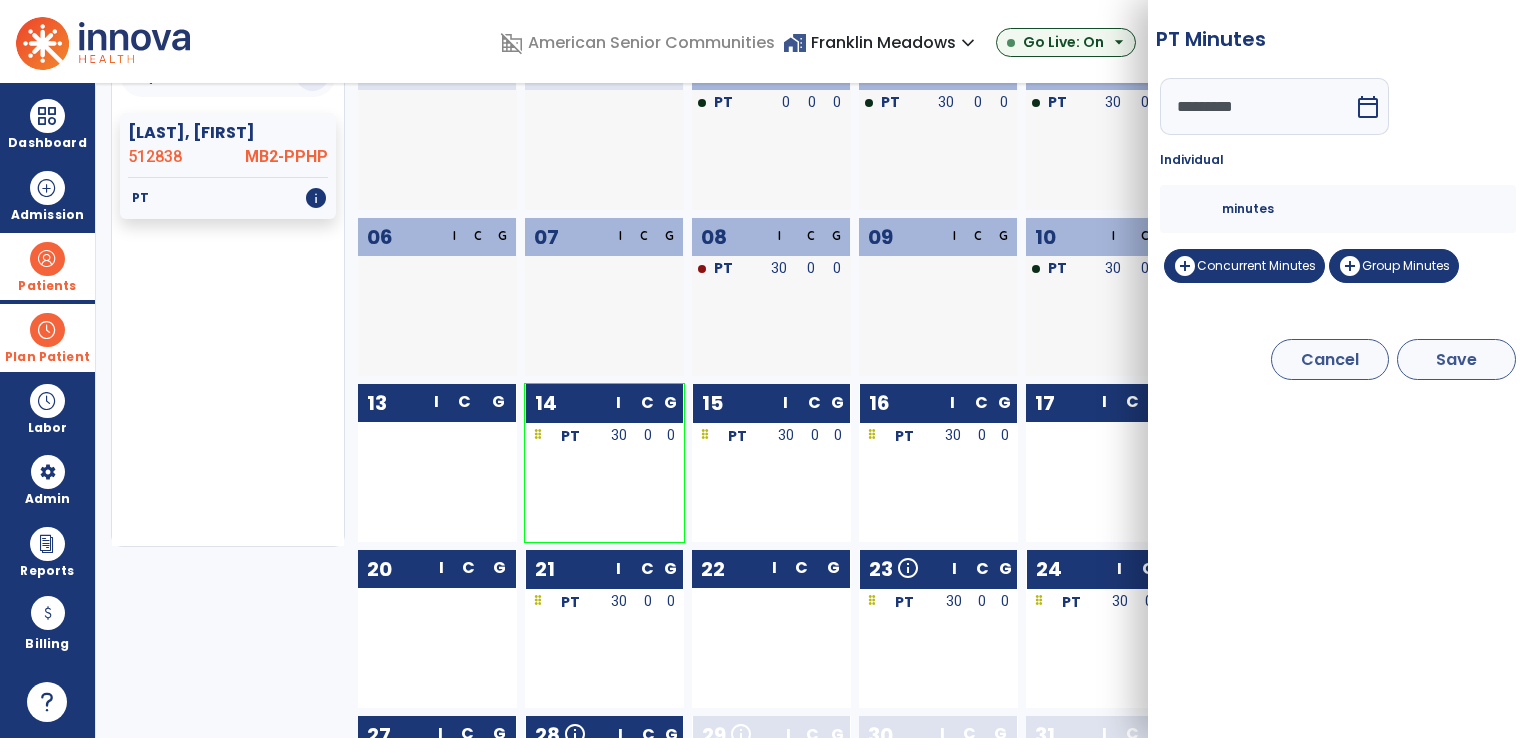 type on "**" 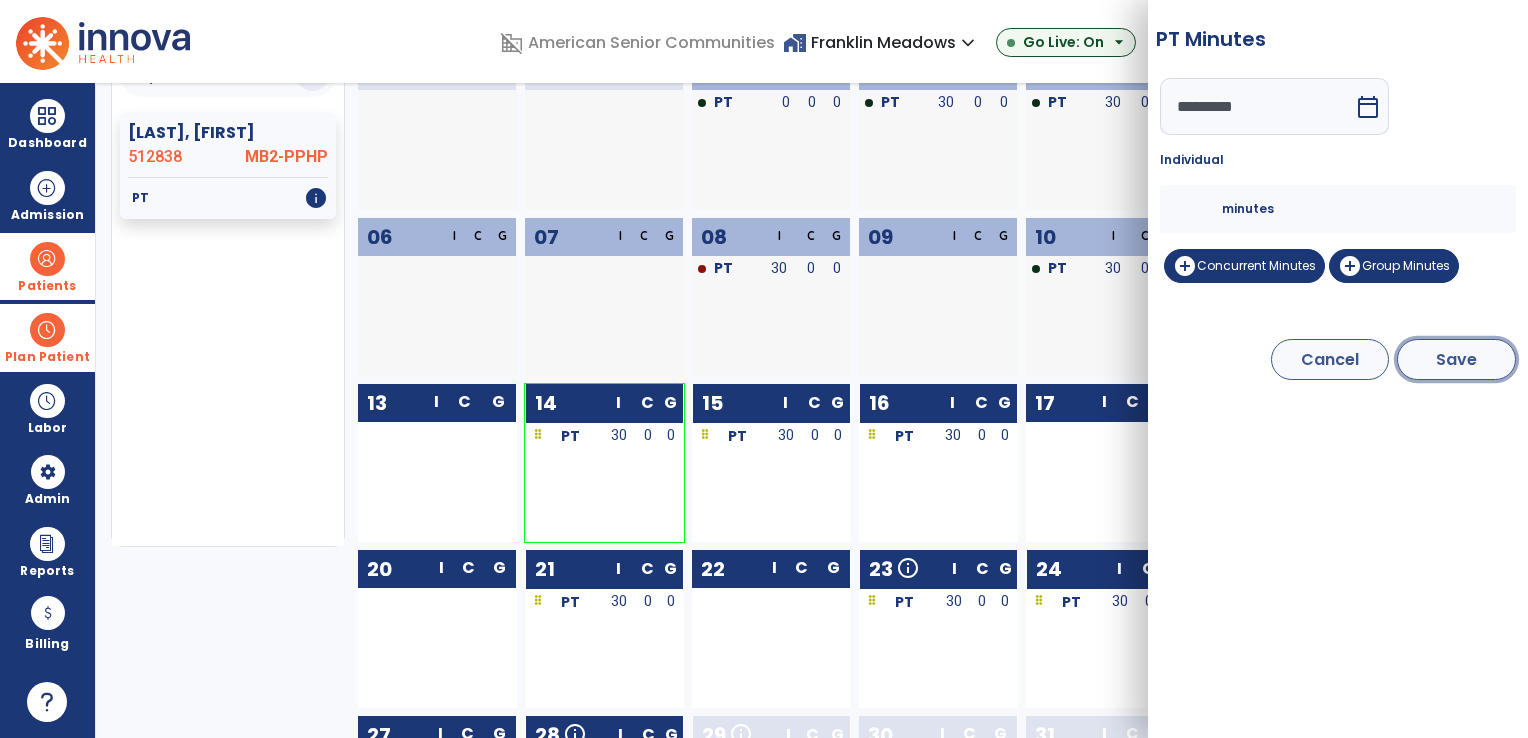 click on "Save" at bounding box center [1456, 359] 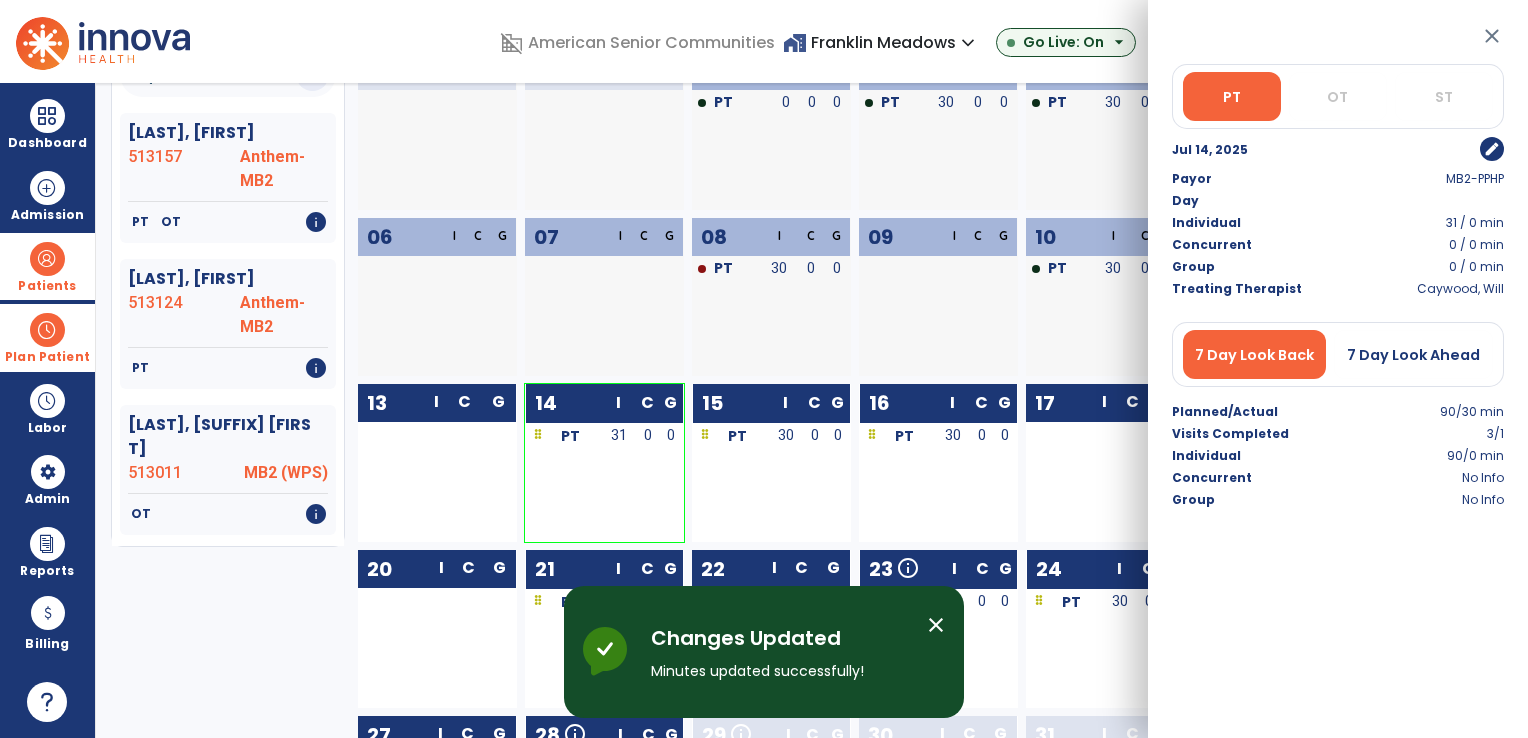 click on "close" at bounding box center [1492, 36] 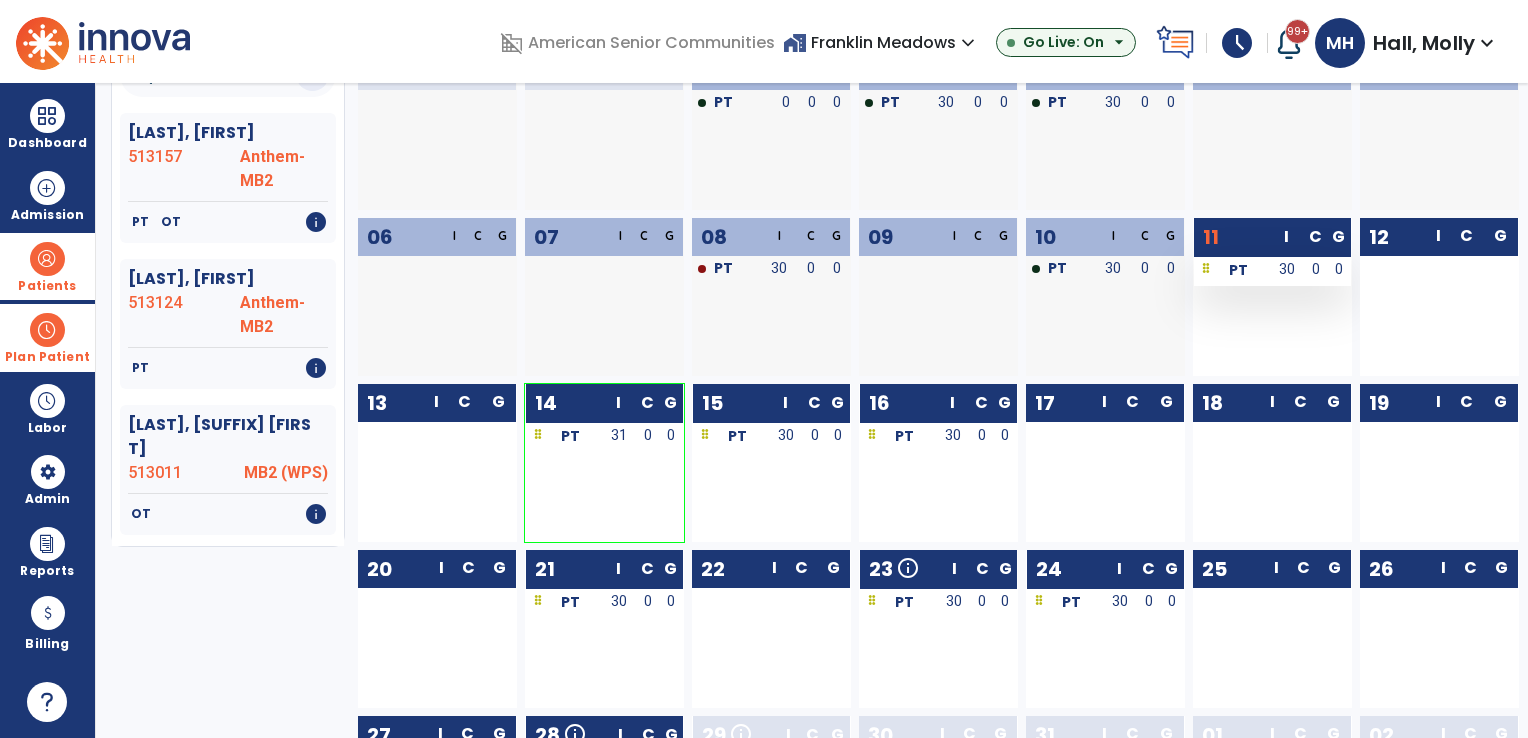 click on "30" at bounding box center [1287, 271] 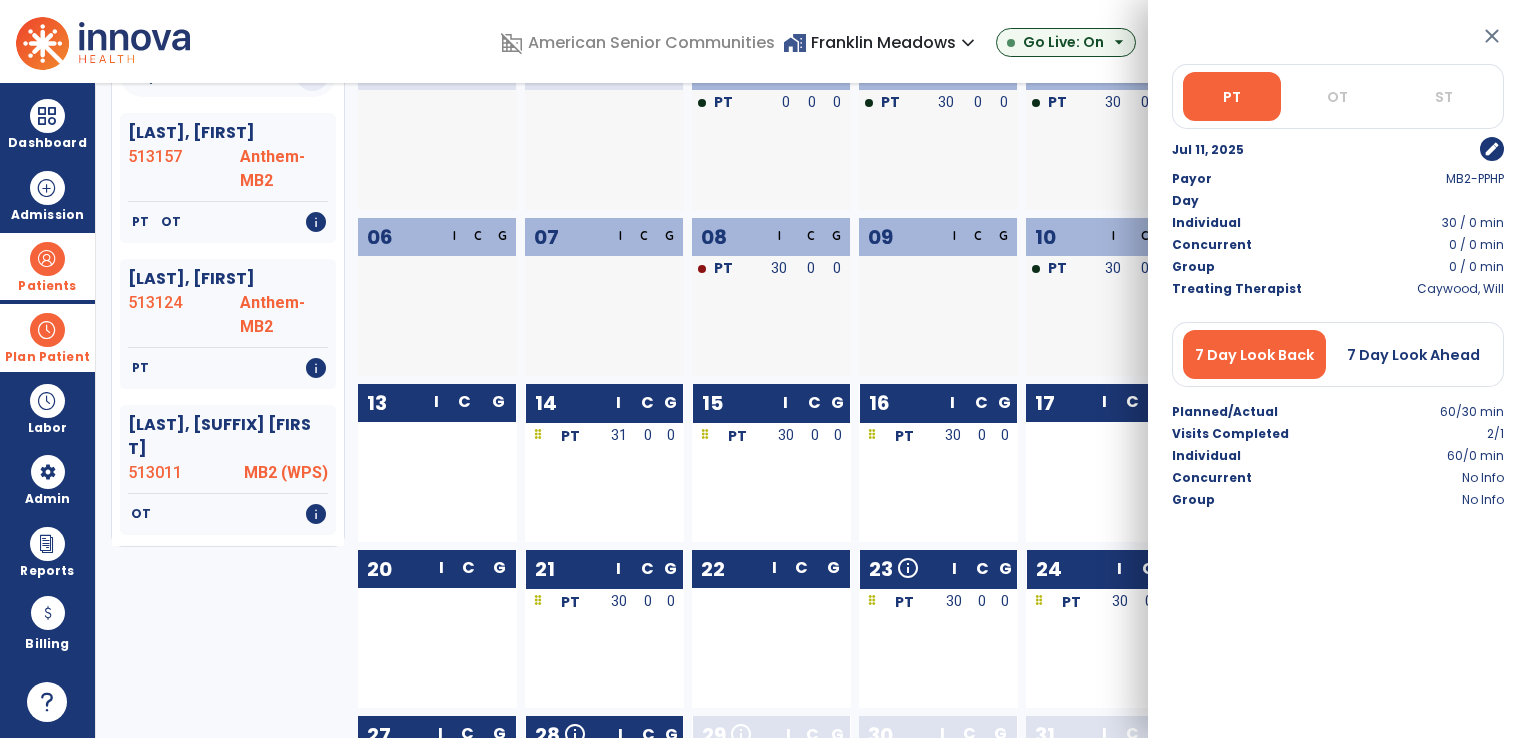 click on "edit" at bounding box center (1492, 149) 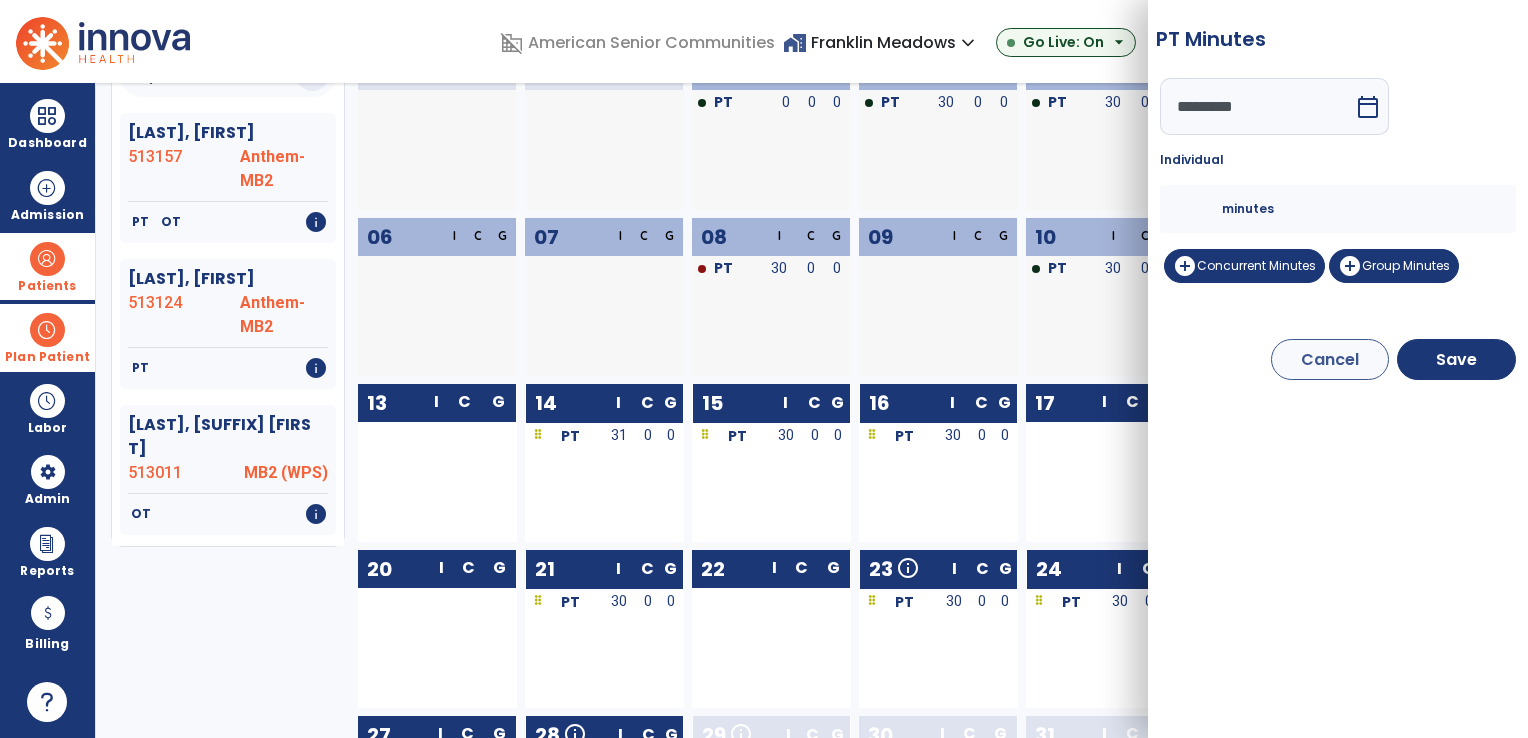 click on "**" at bounding box center (1198, 209) 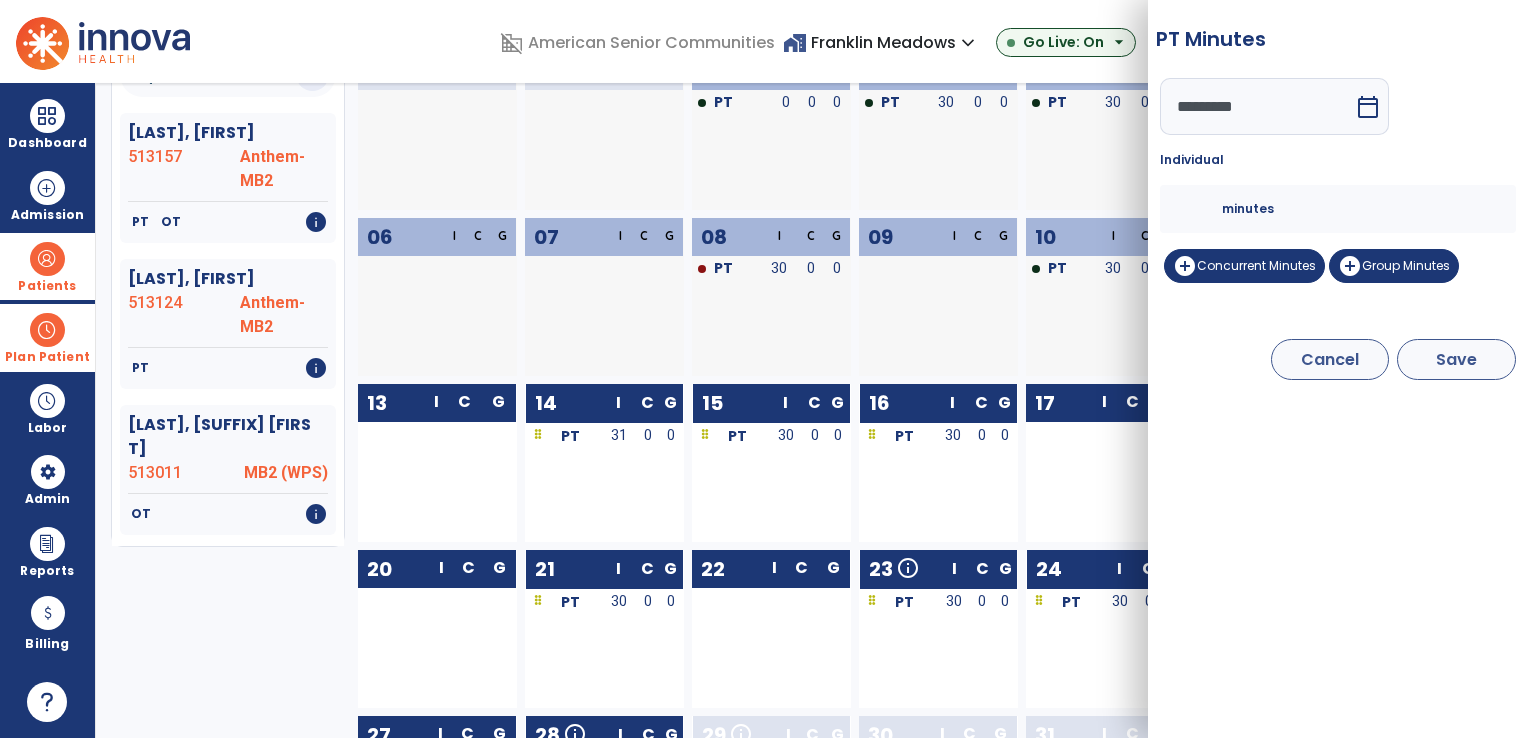 type on "**" 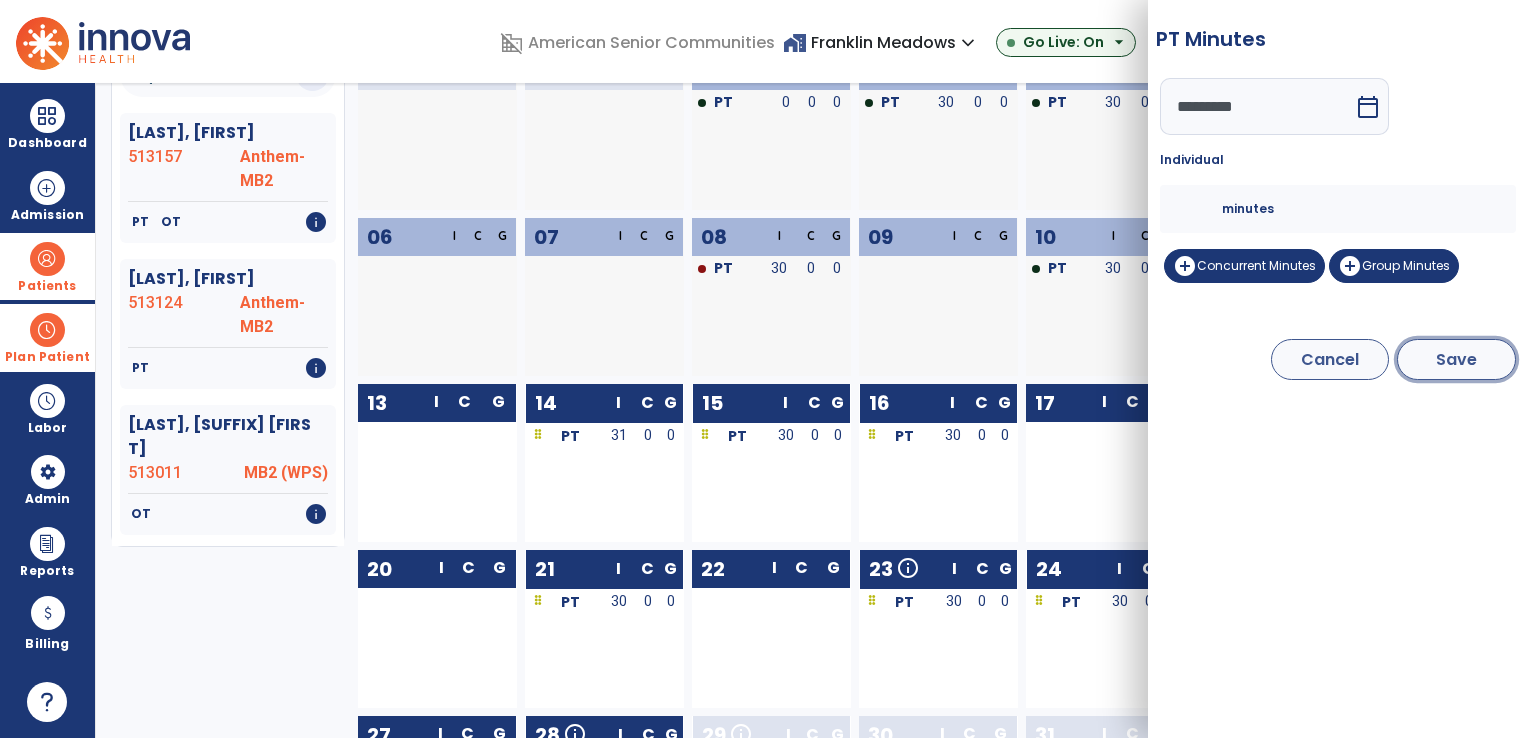 click on "Save" at bounding box center (1456, 359) 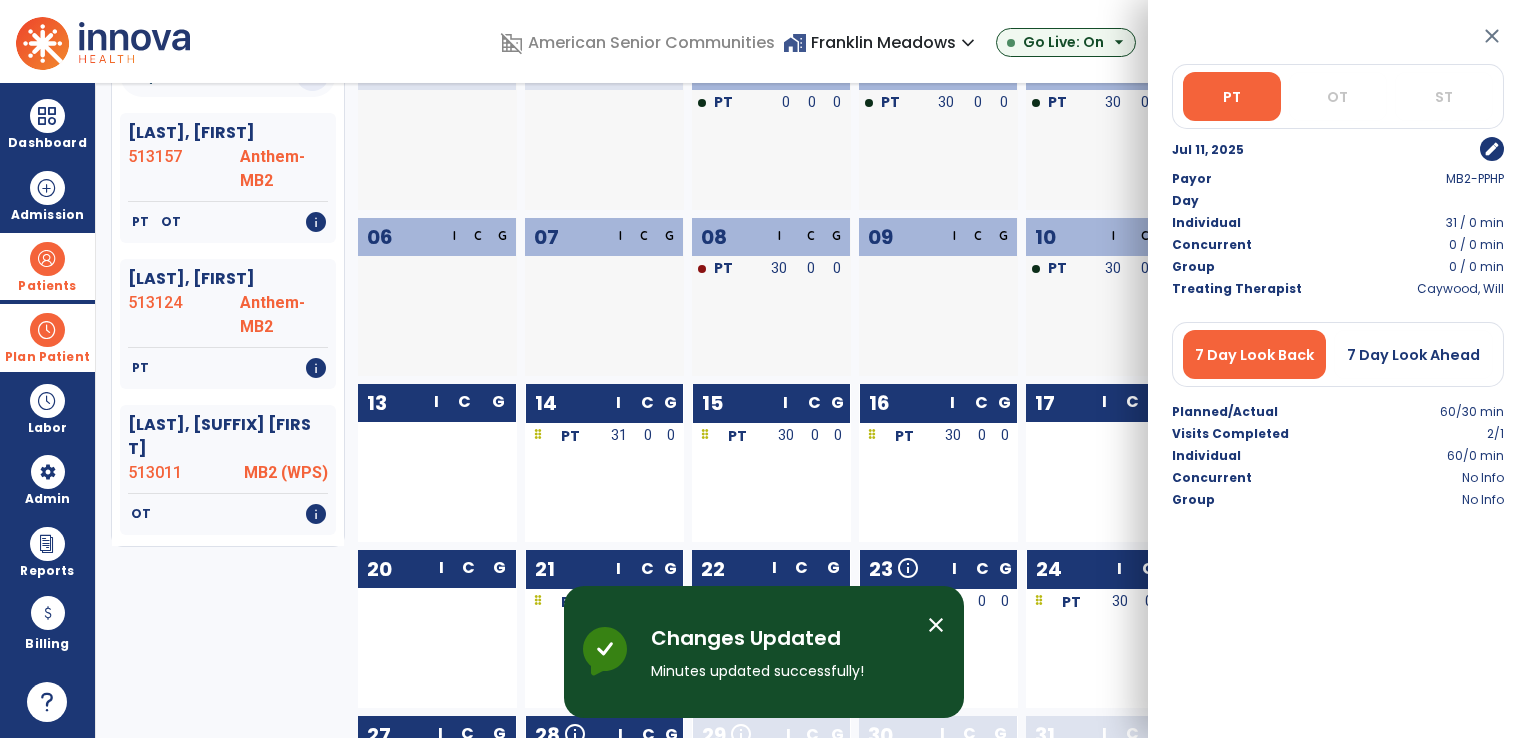 click on "close" at bounding box center [1492, 36] 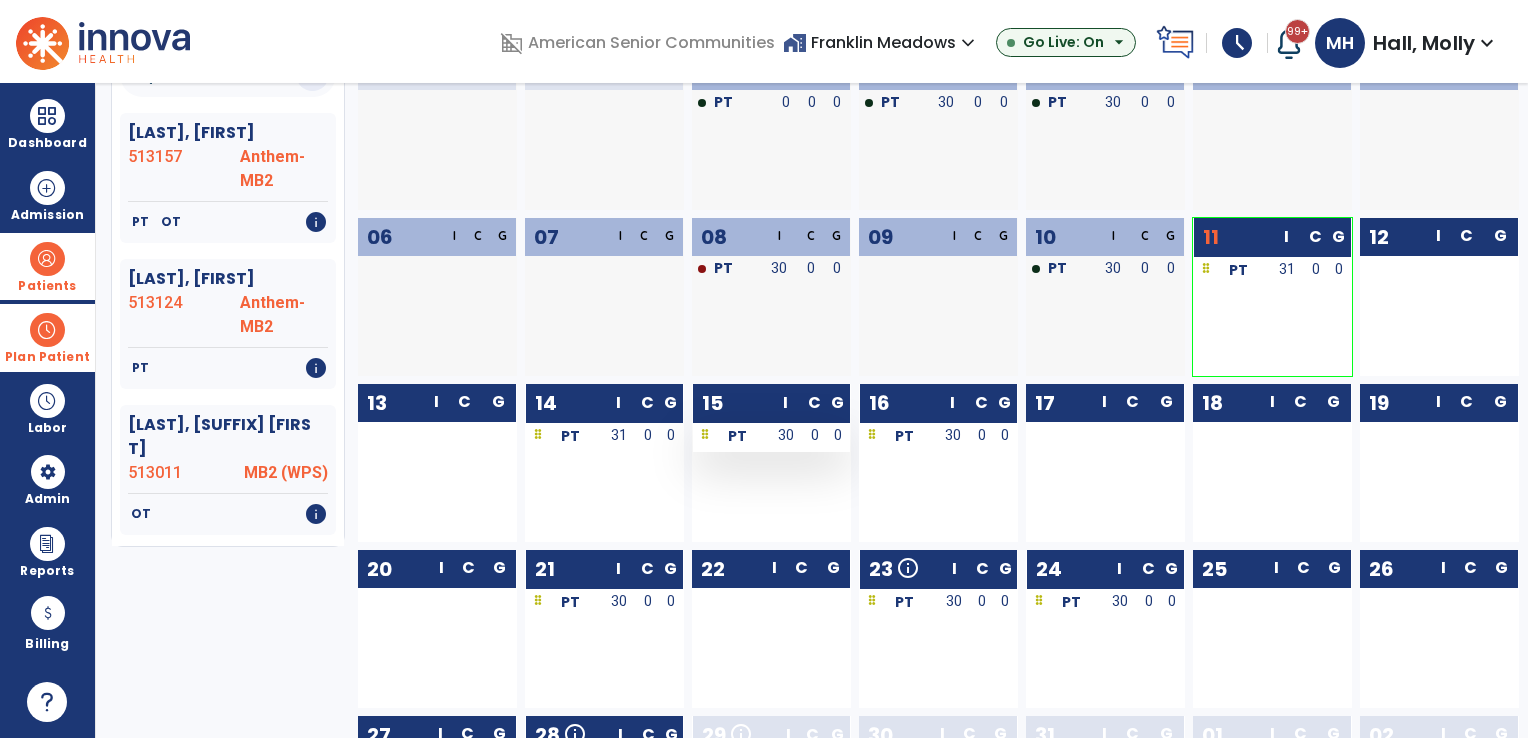 click on "30" at bounding box center (786, 437) 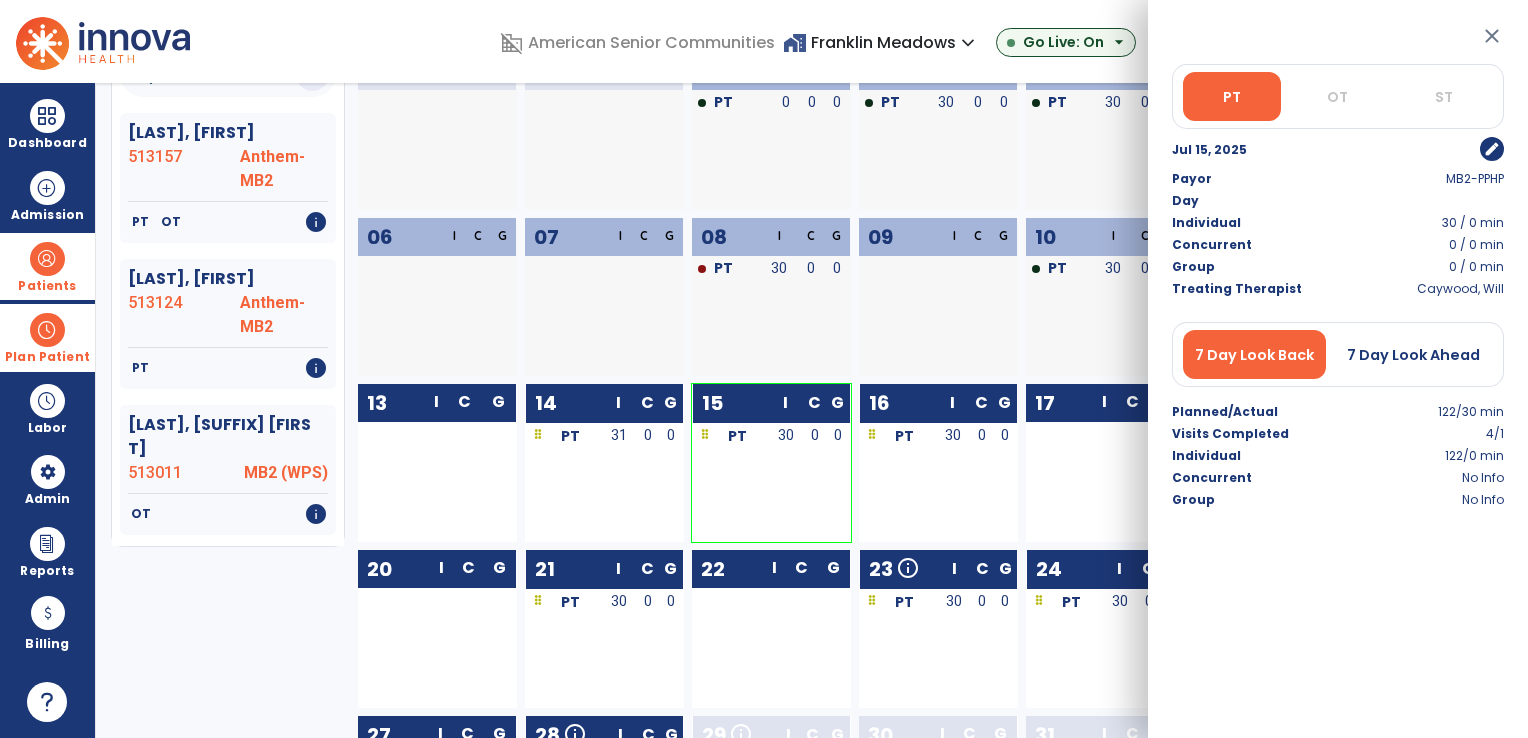 click on "edit" at bounding box center (1492, 149) 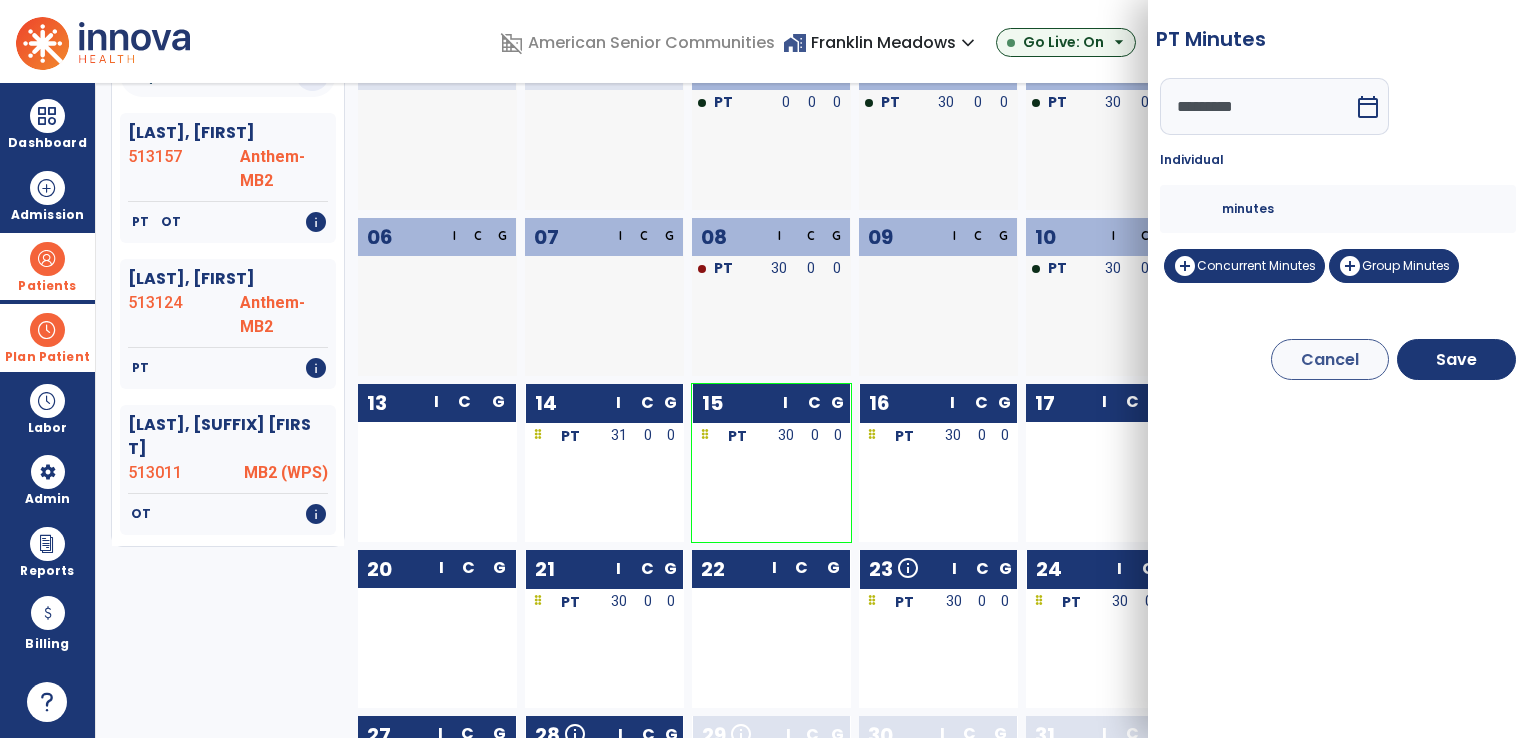 click on "**" at bounding box center (1198, 209) 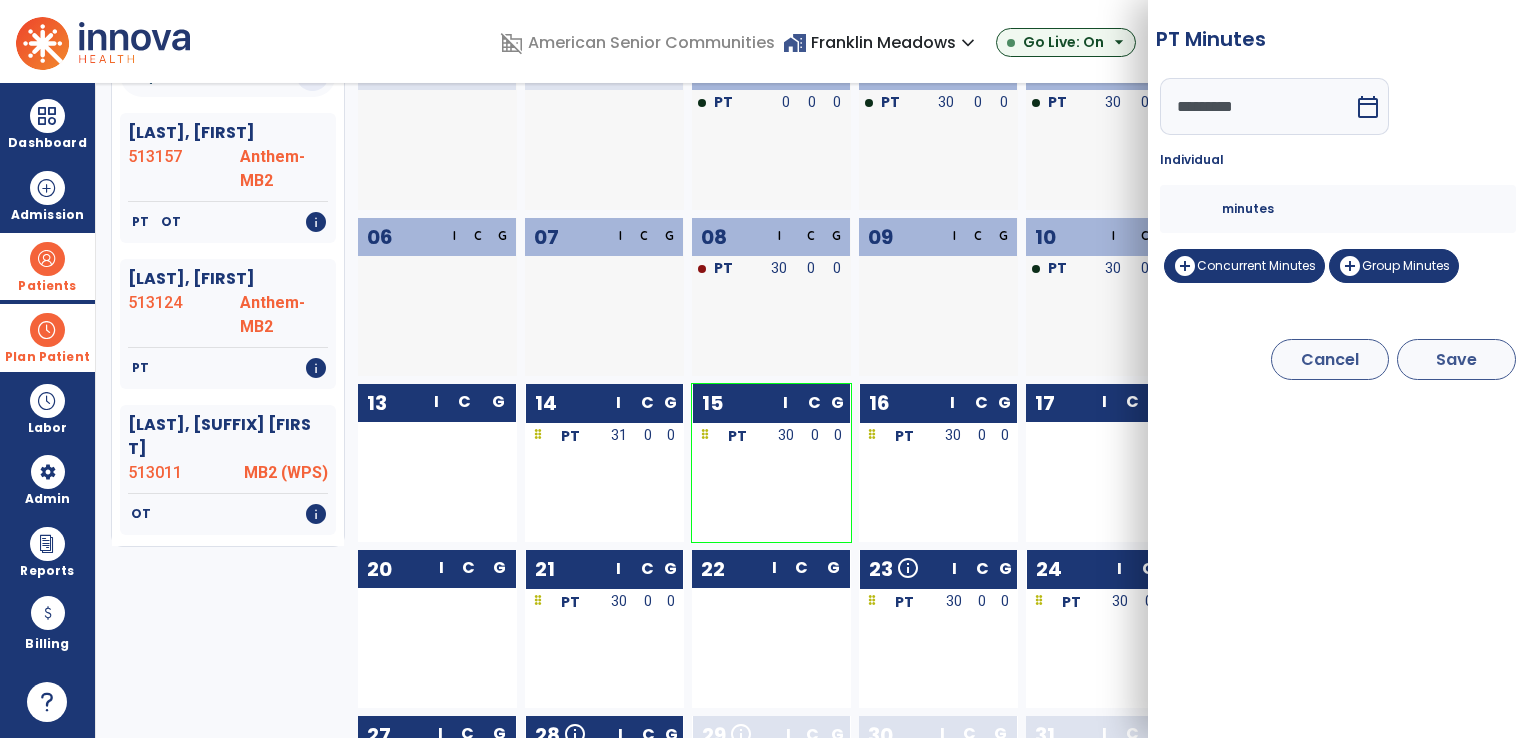 type on "**" 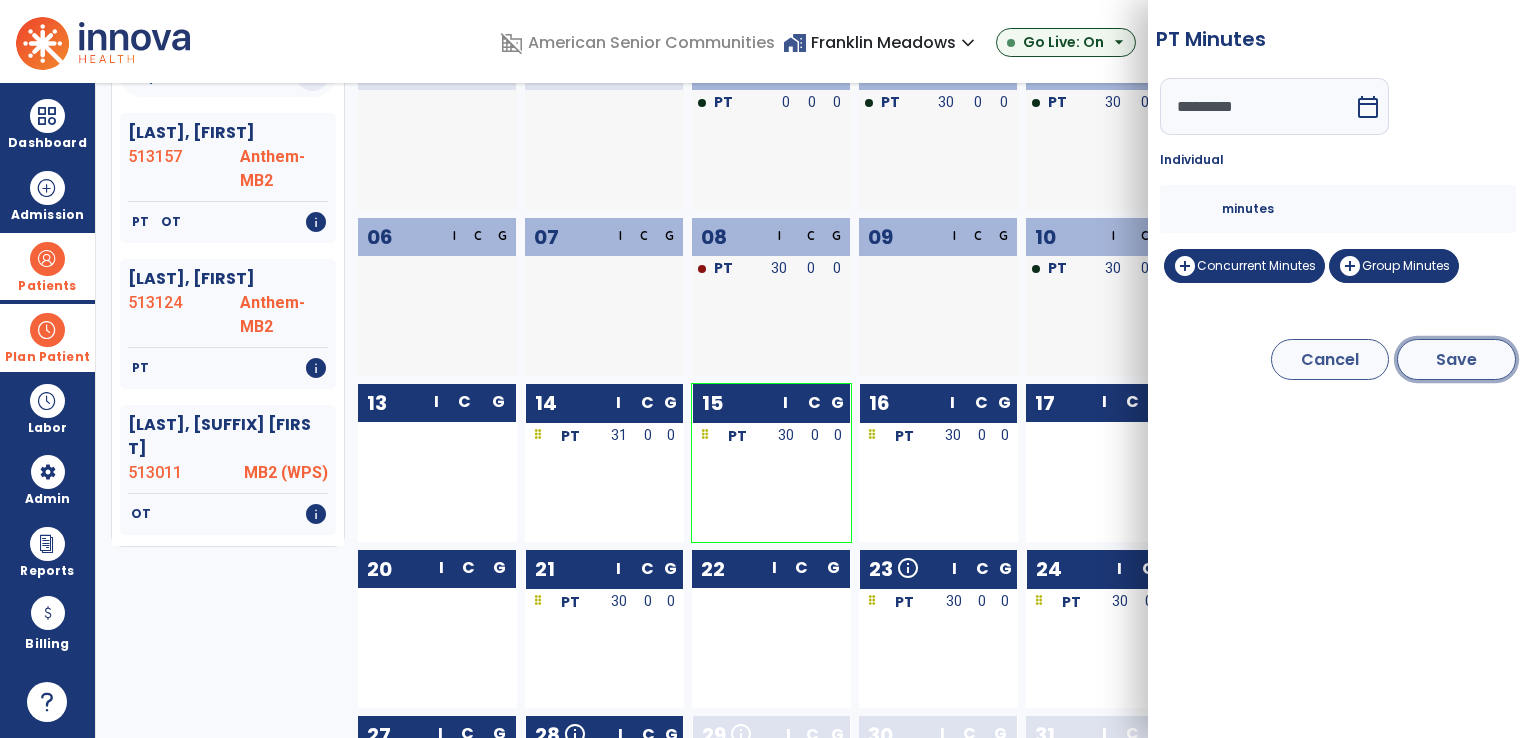 click on "Save" at bounding box center (1456, 359) 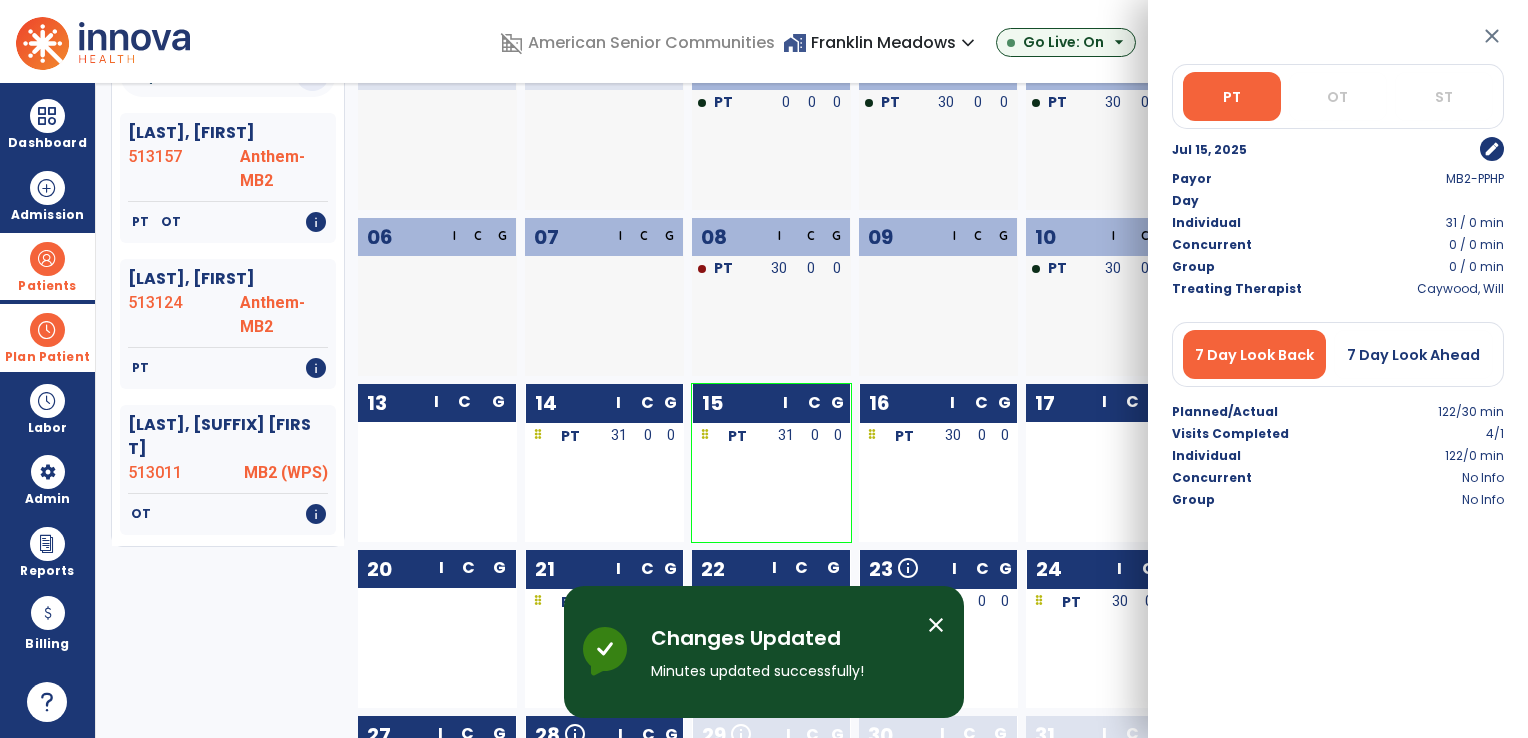 click on "close" at bounding box center (1492, 36) 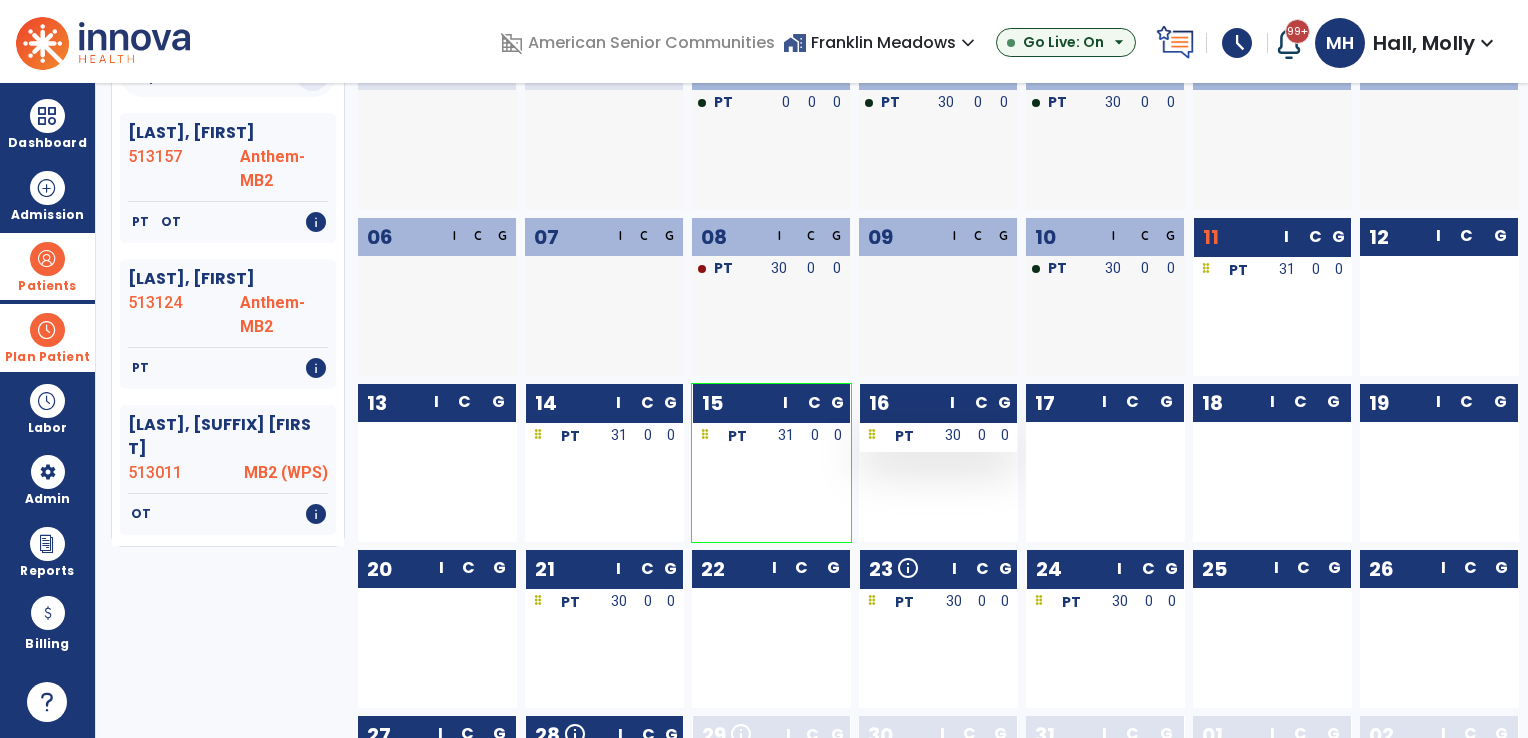 click on "PT" at bounding box center (898, 437) 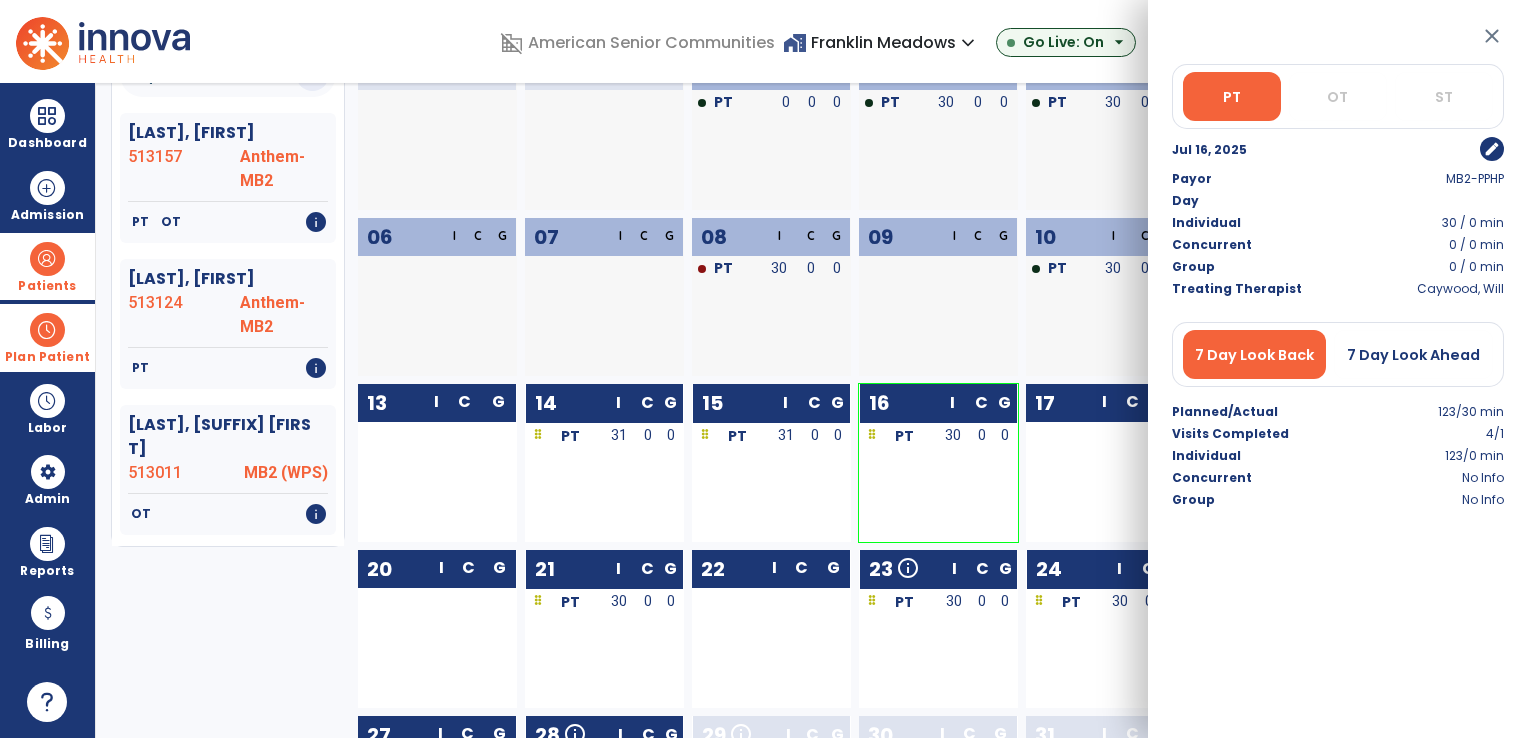 click on "edit" at bounding box center [1492, 149] 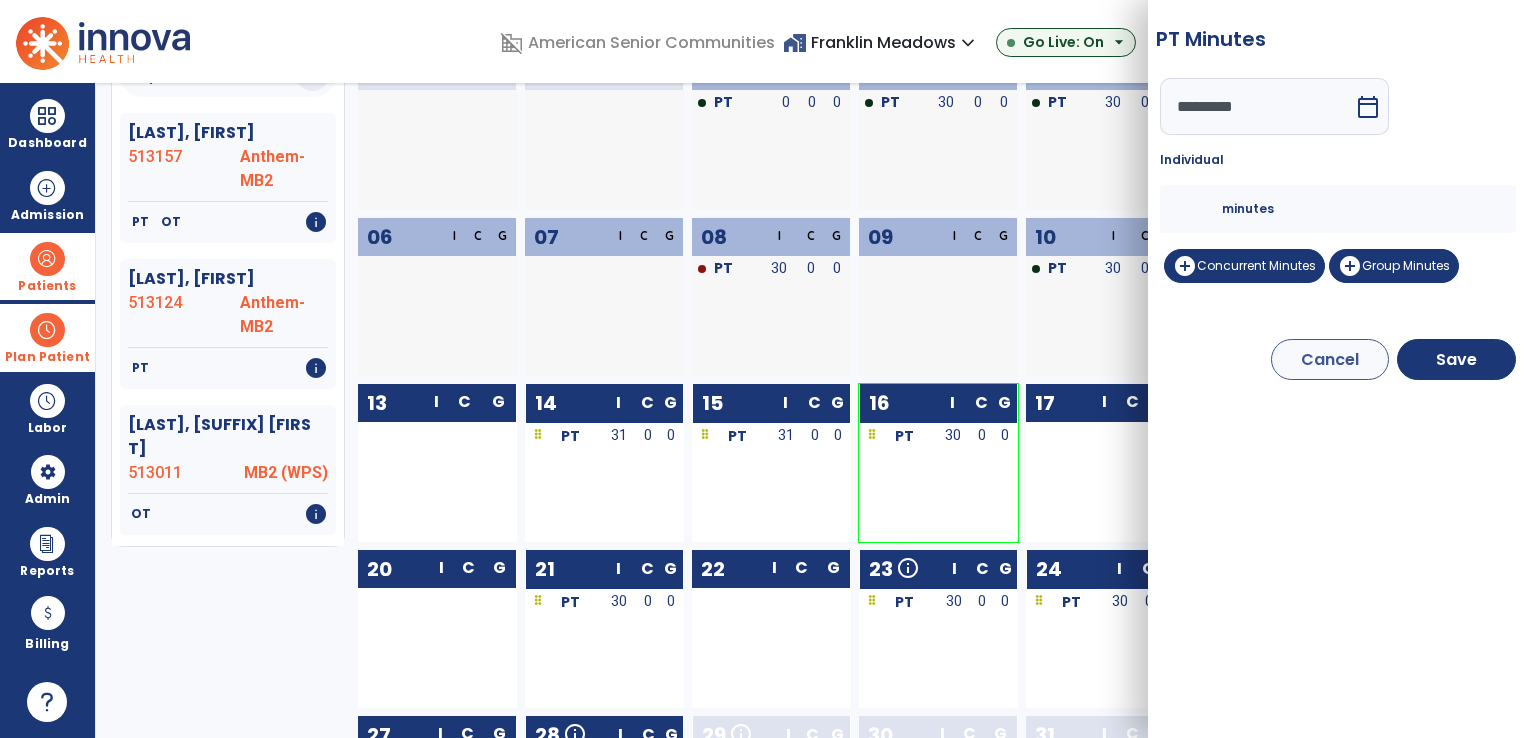 click on "**" at bounding box center [1198, 209] 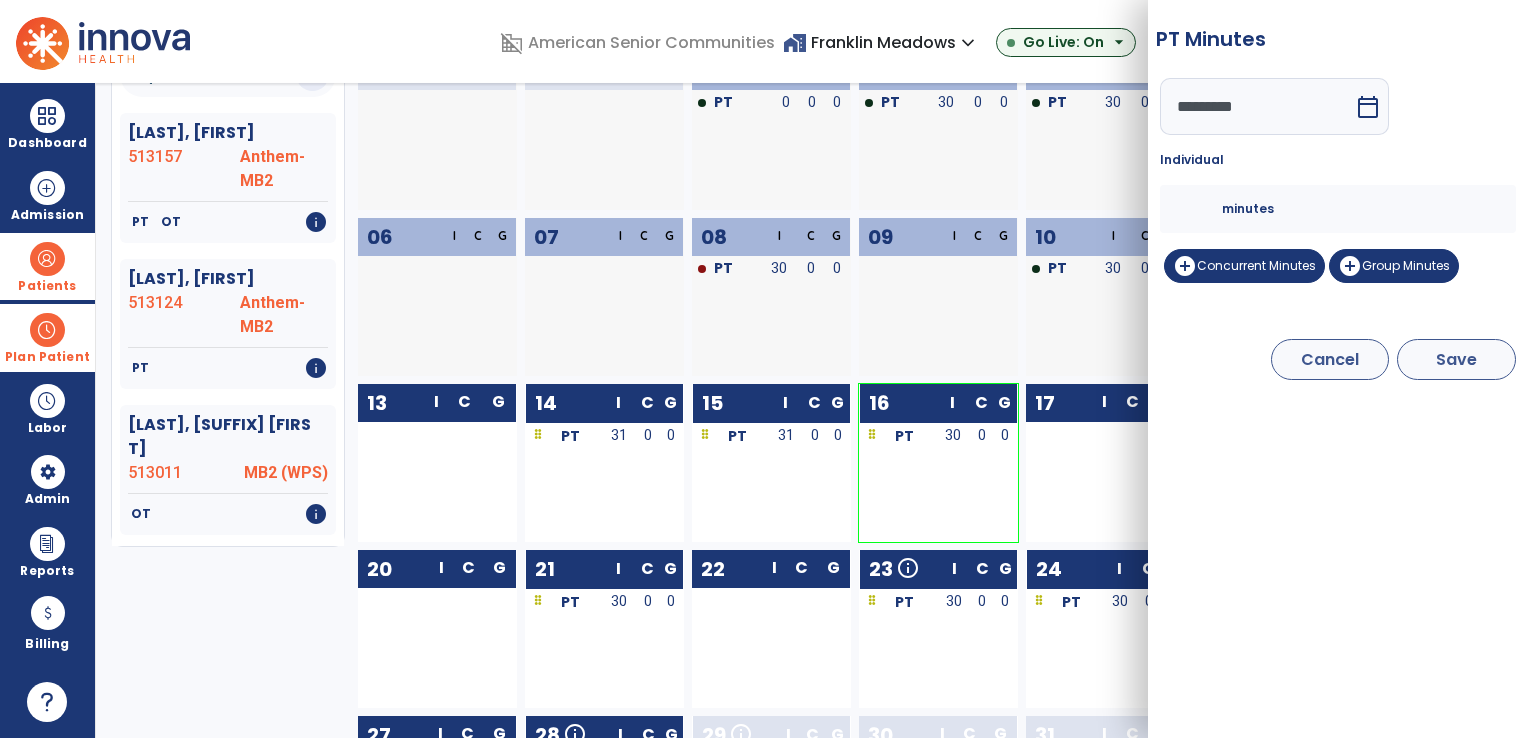 type on "**" 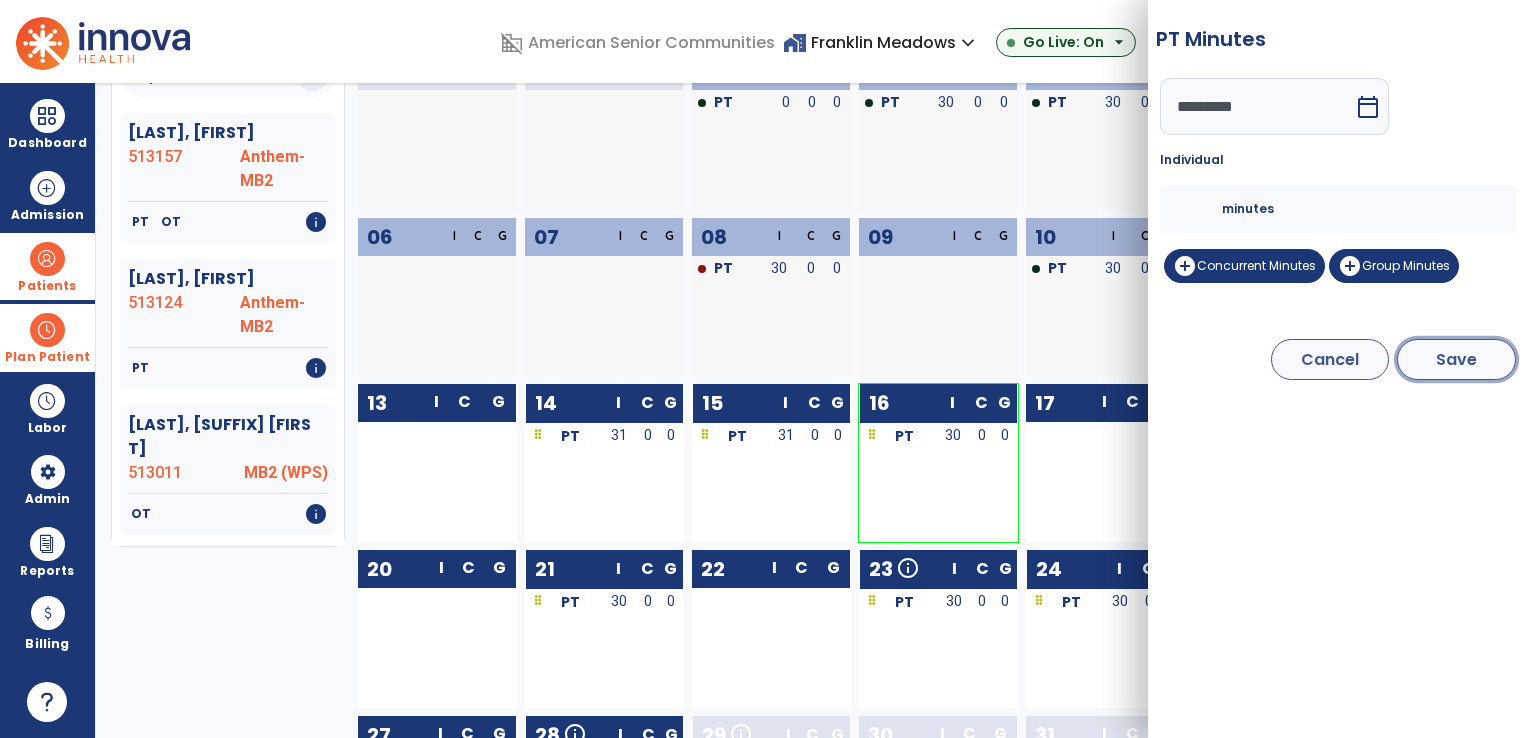click on "Save" at bounding box center [1456, 359] 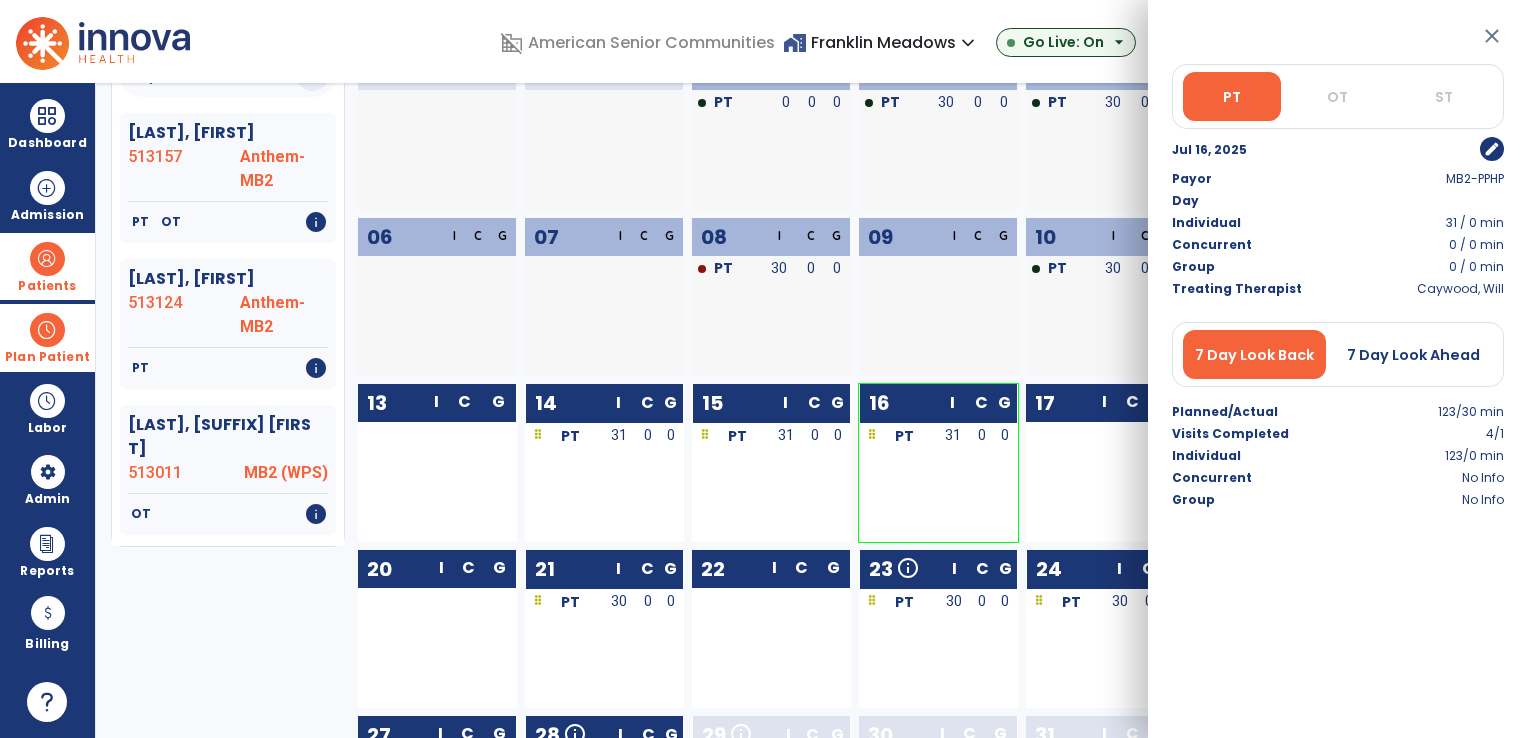click on "close" at bounding box center (1492, 36) 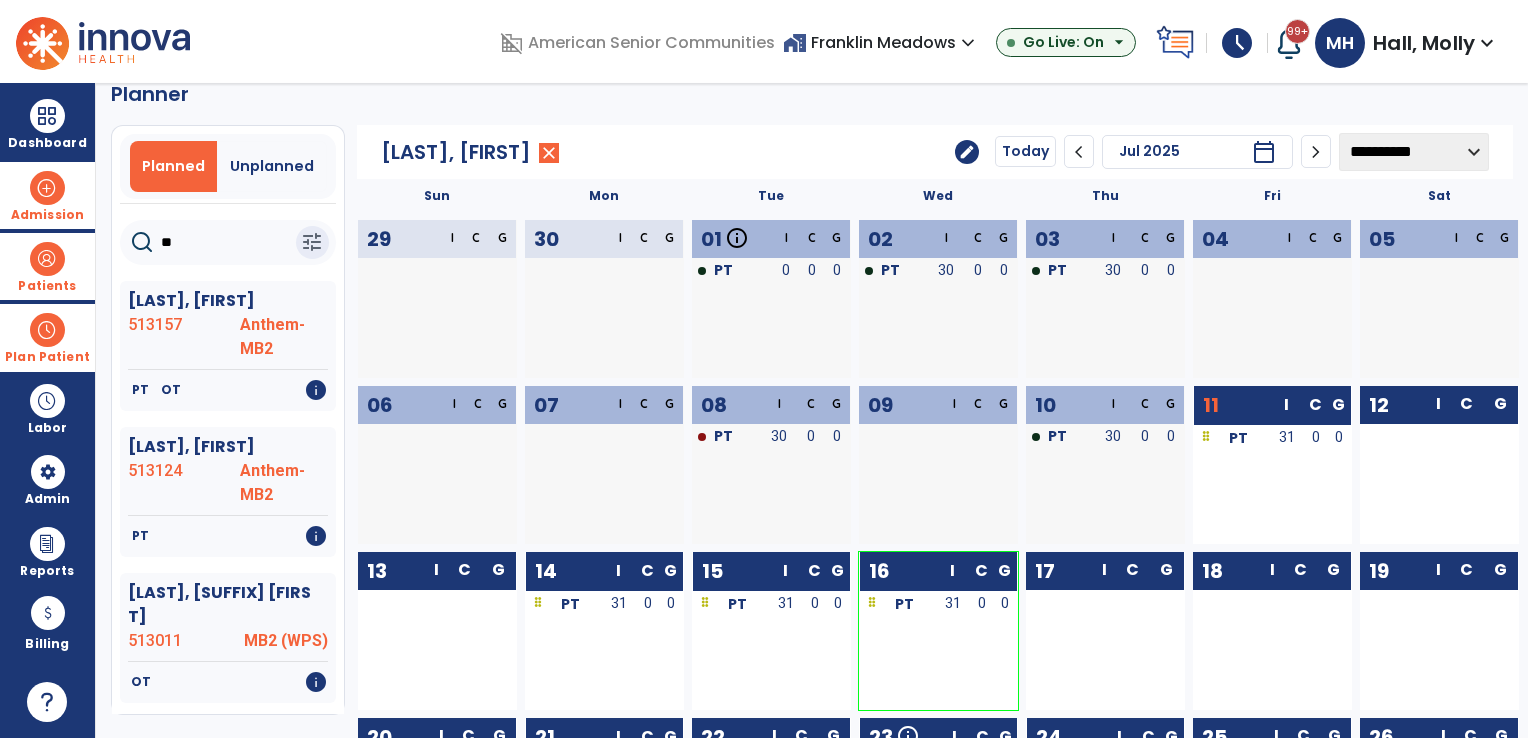scroll, scrollTop: 0, scrollLeft: 0, axis: both 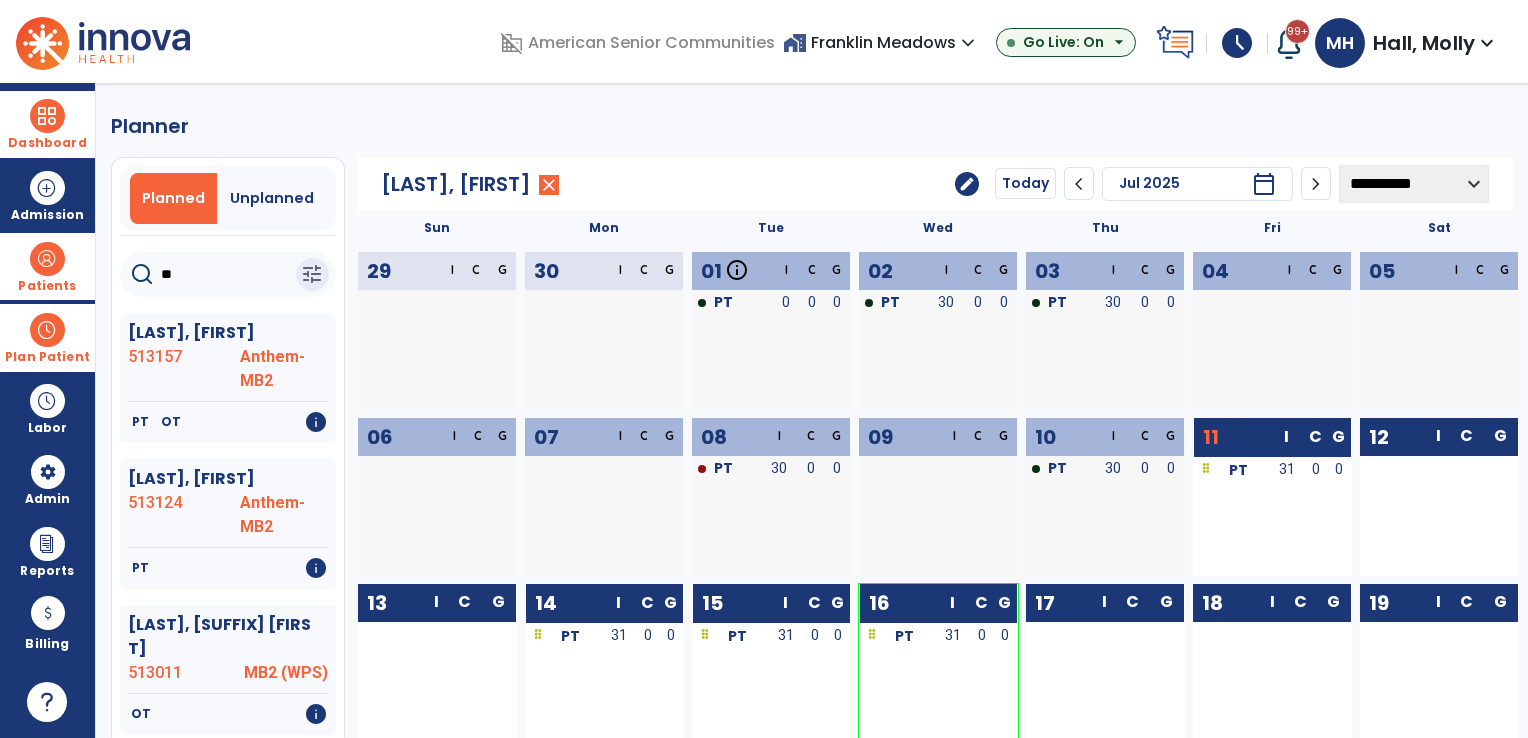 click on "Dashboard" at bounding box center (47, 124) 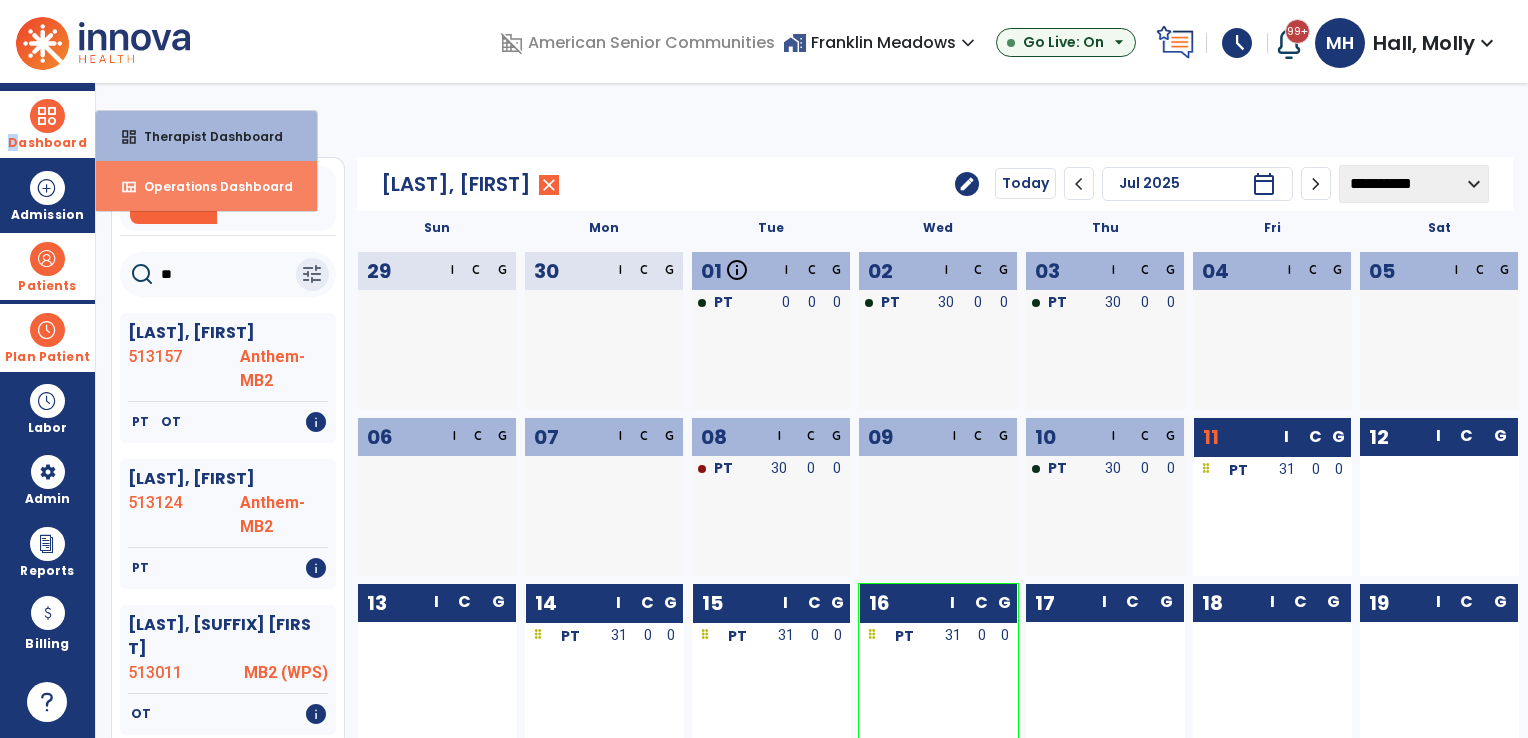 drag, startPoint x: 21, startPoint y: 132, endPoint x: 177, endPoint y: 194, distance: 167.869 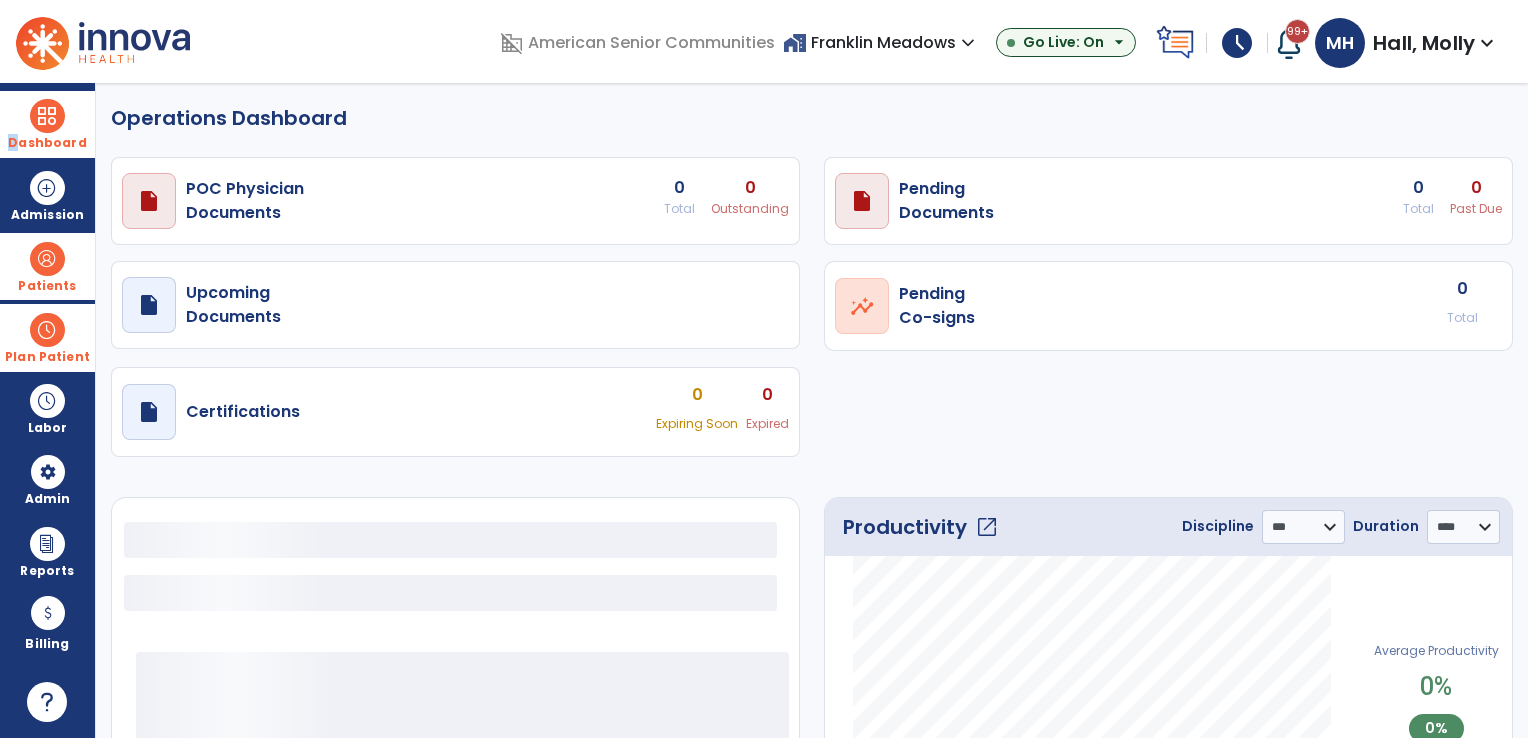 select on "***" 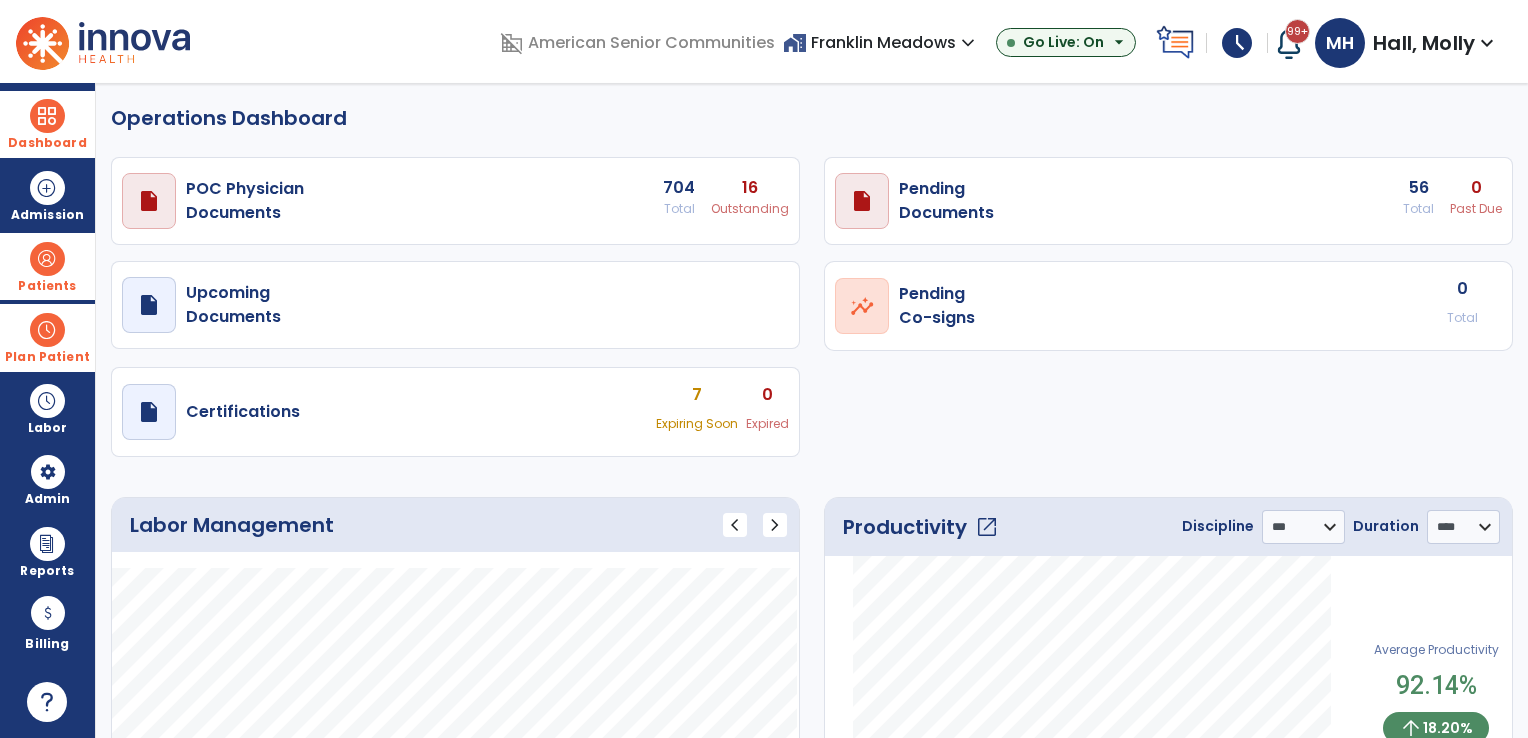 click on "home_work   Franklin Meadows   expand_more" at bounding box center [881, 42] 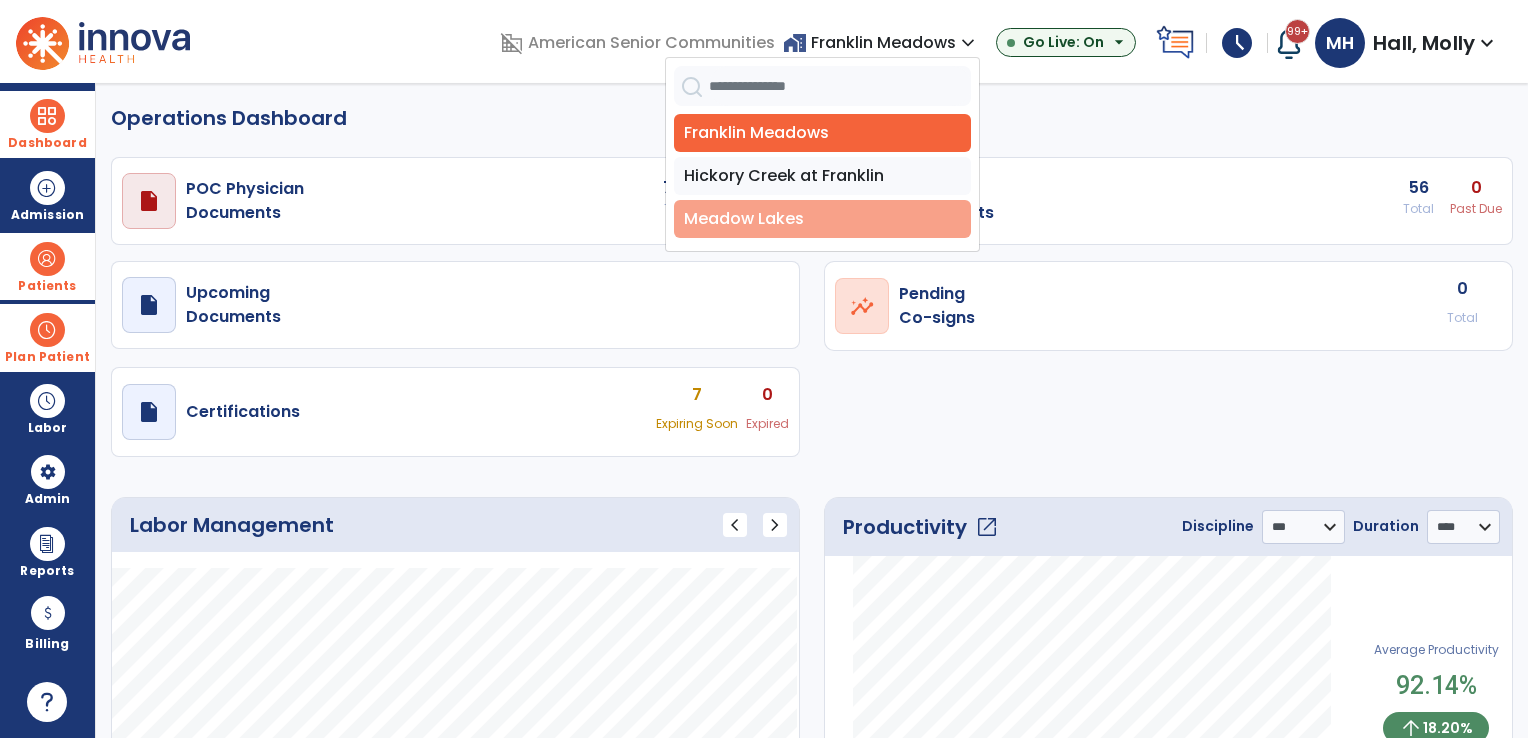 click on "Meadow Lakes" at bounding box center [822, 219] 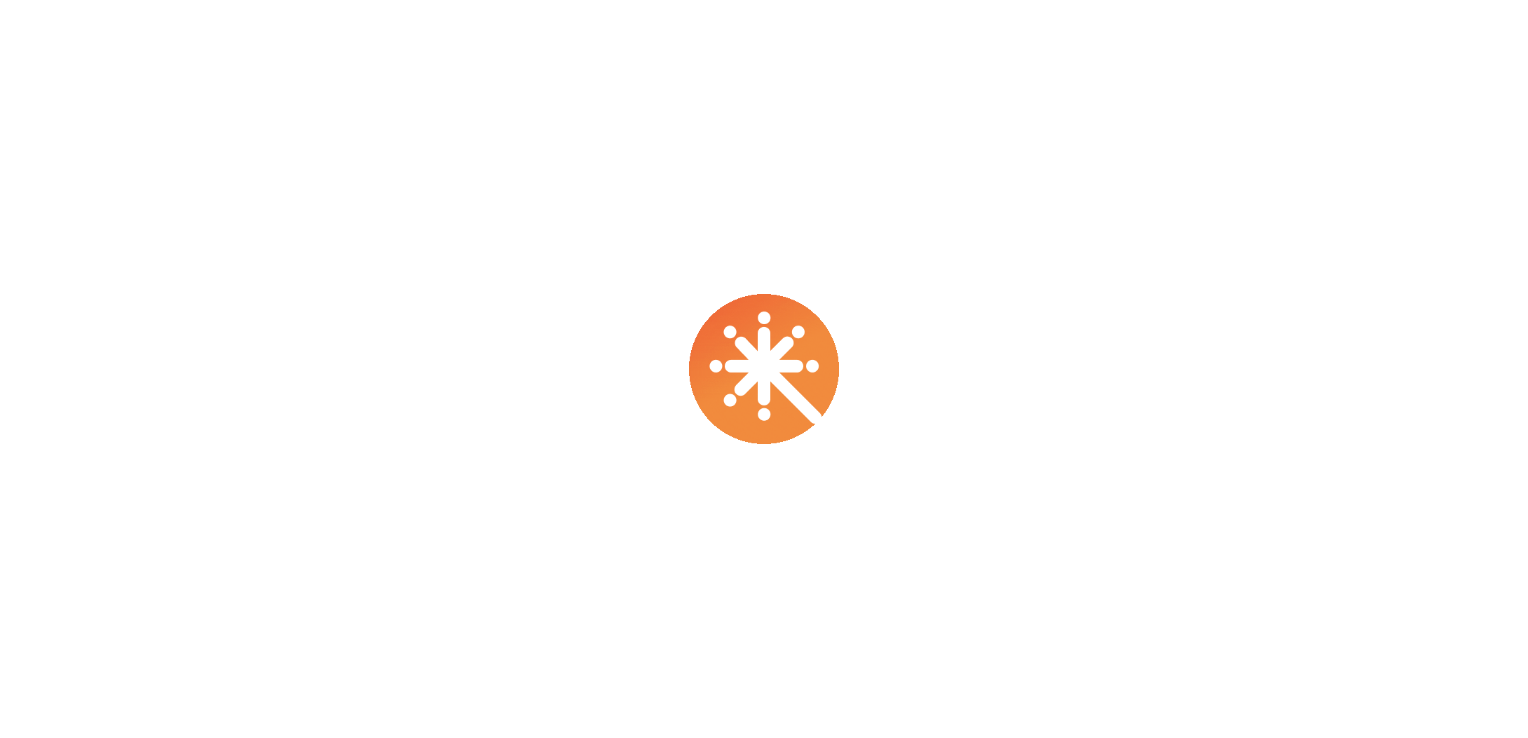 scroll, scrollTop: 0, scrollLeft: 0, axis: both 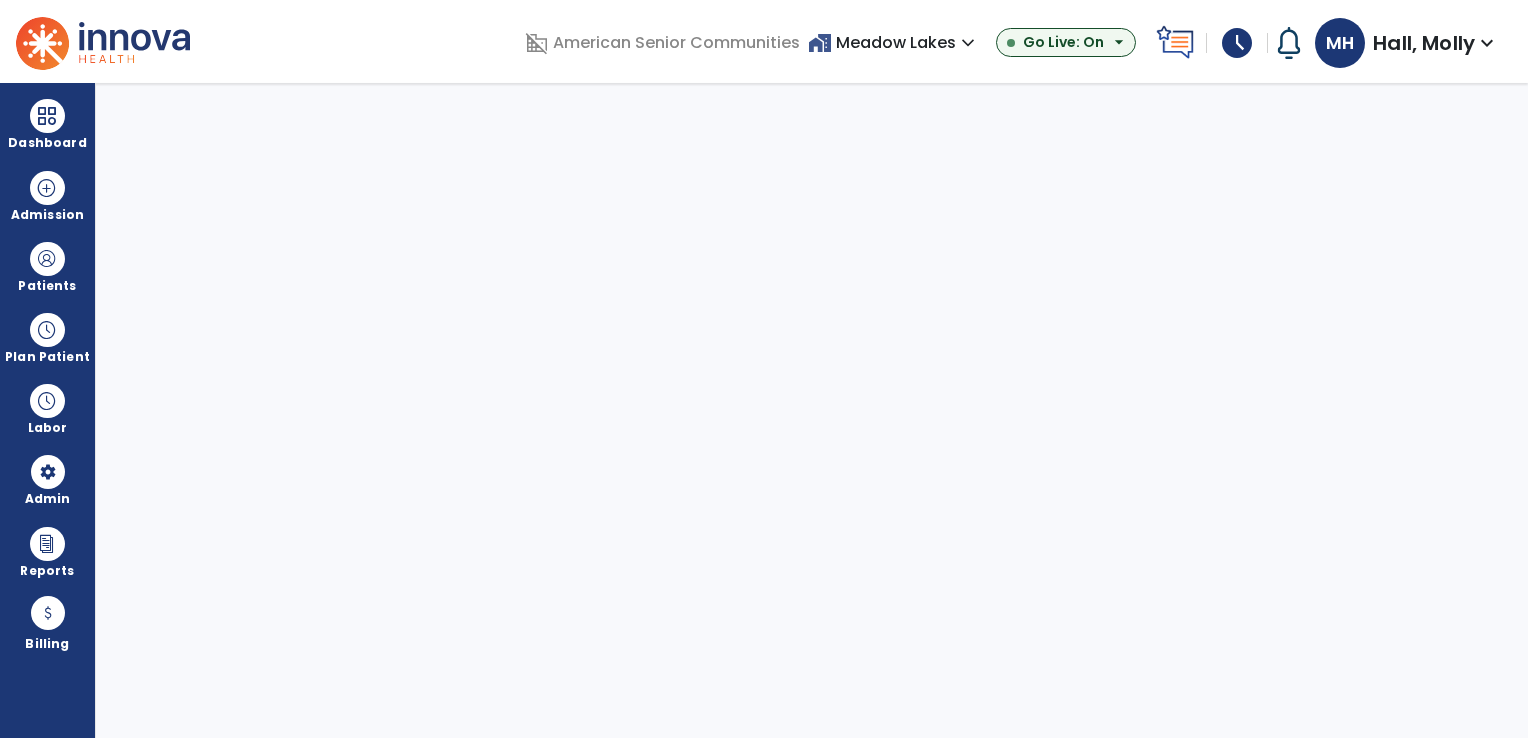 select on "***" 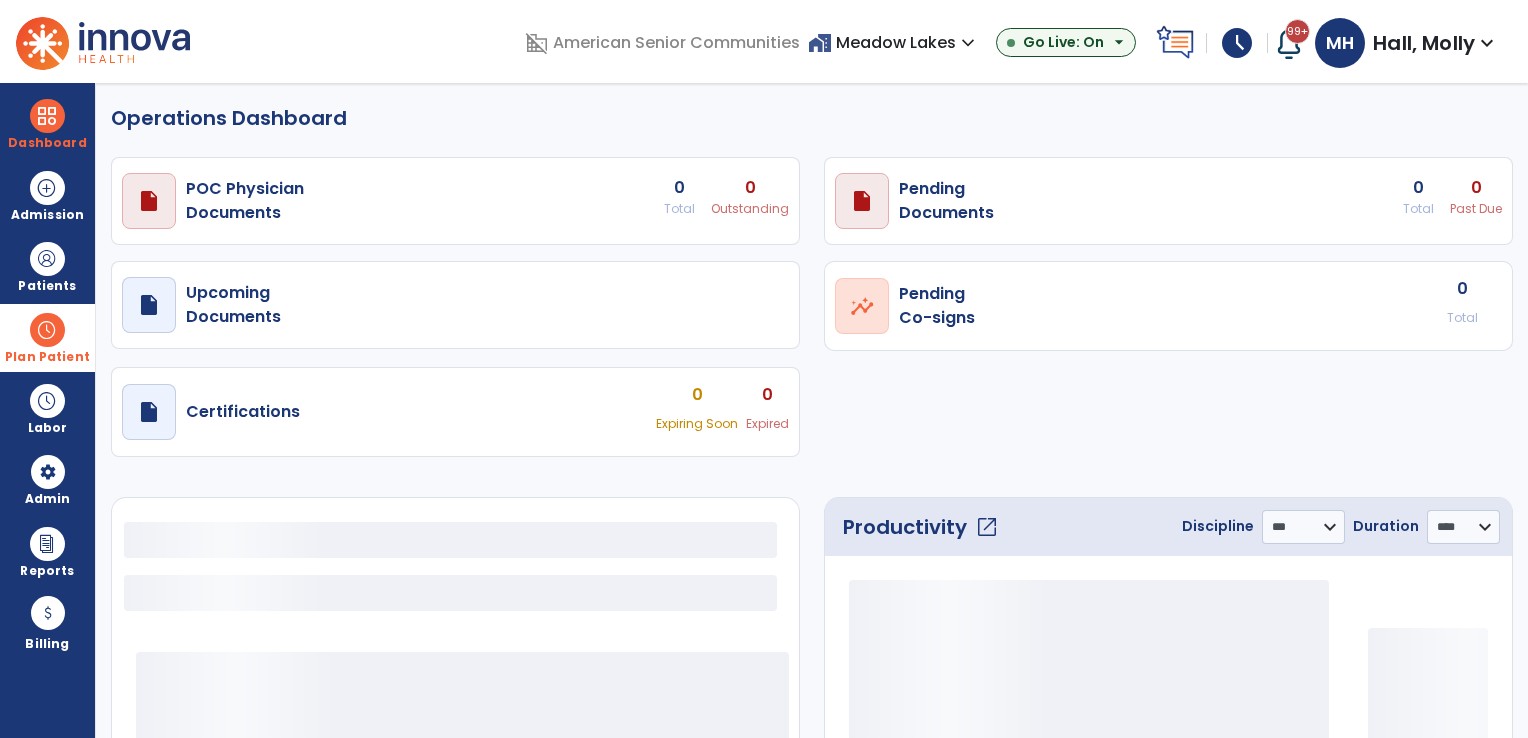 select on "***" 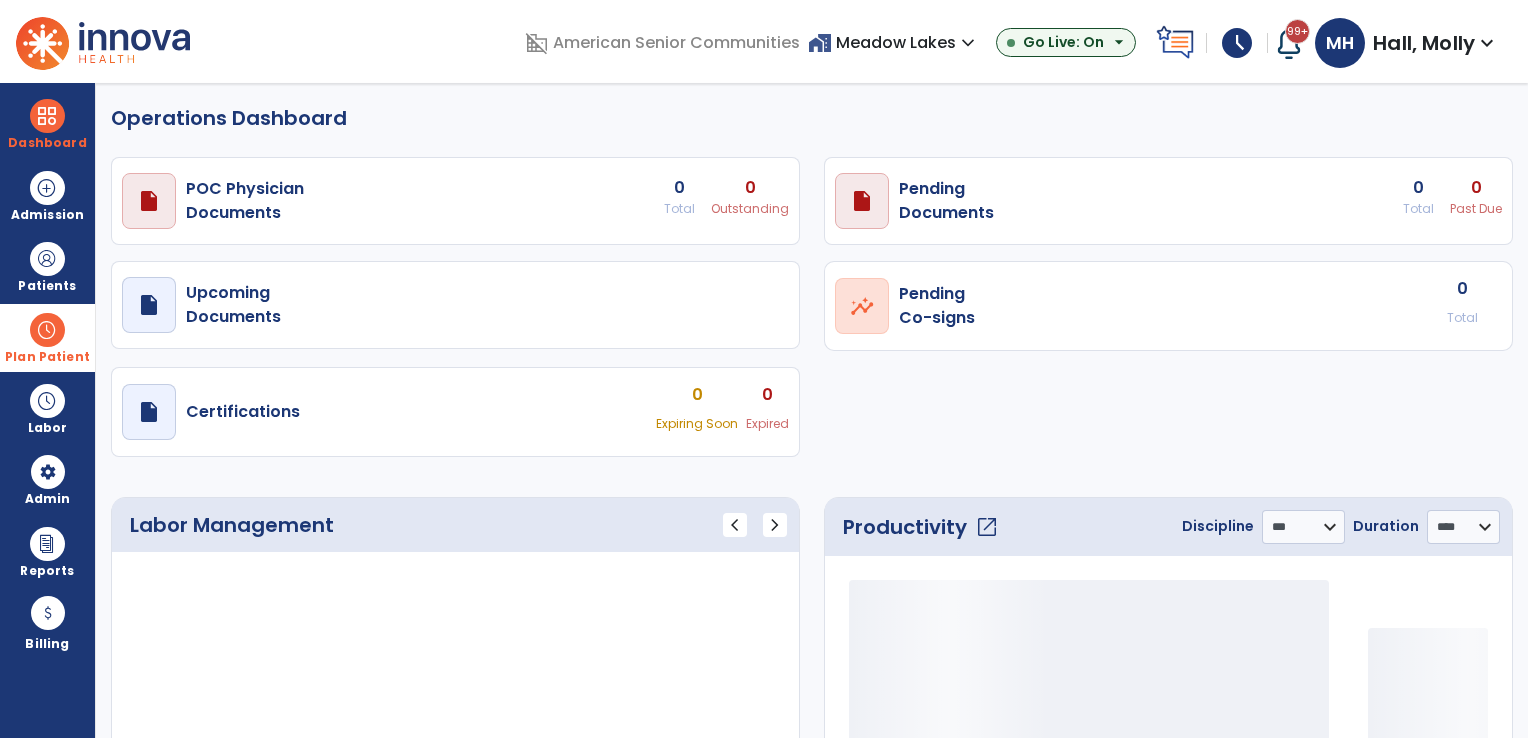click at bounding box center [47, 330] 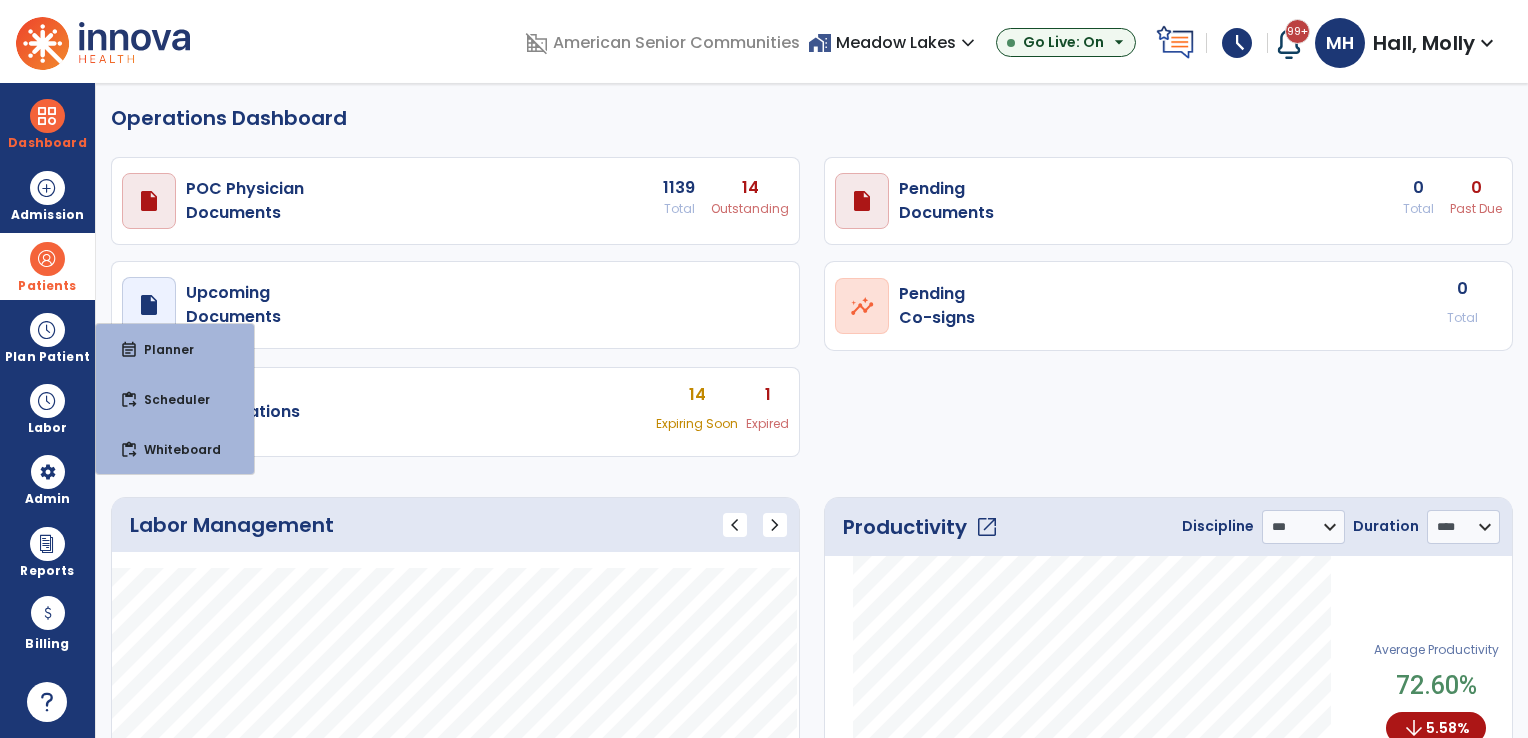 click on "Patients" at bounding box center [47, 266] 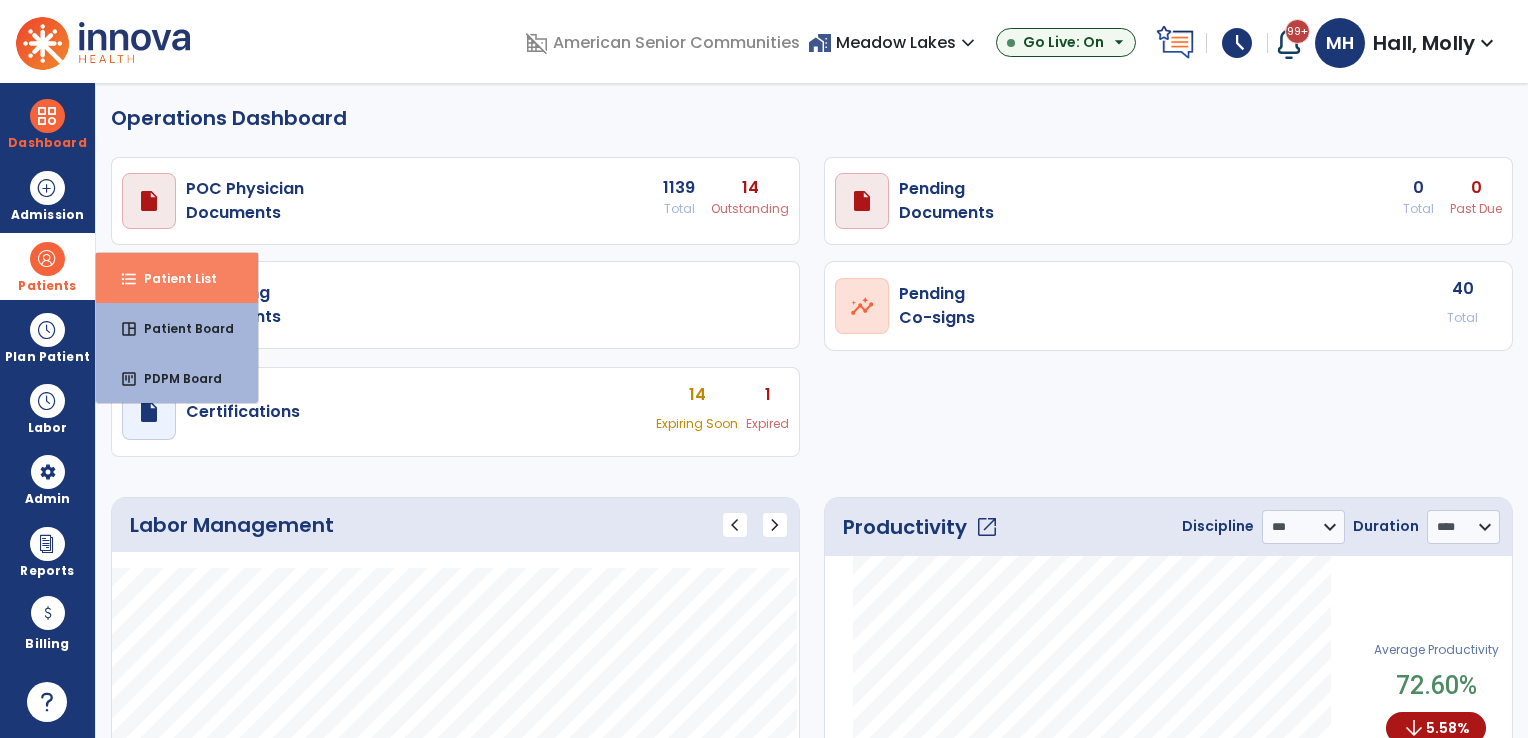 click on "format_list_bulleted  Patient List" at bounding box center [177, 278] 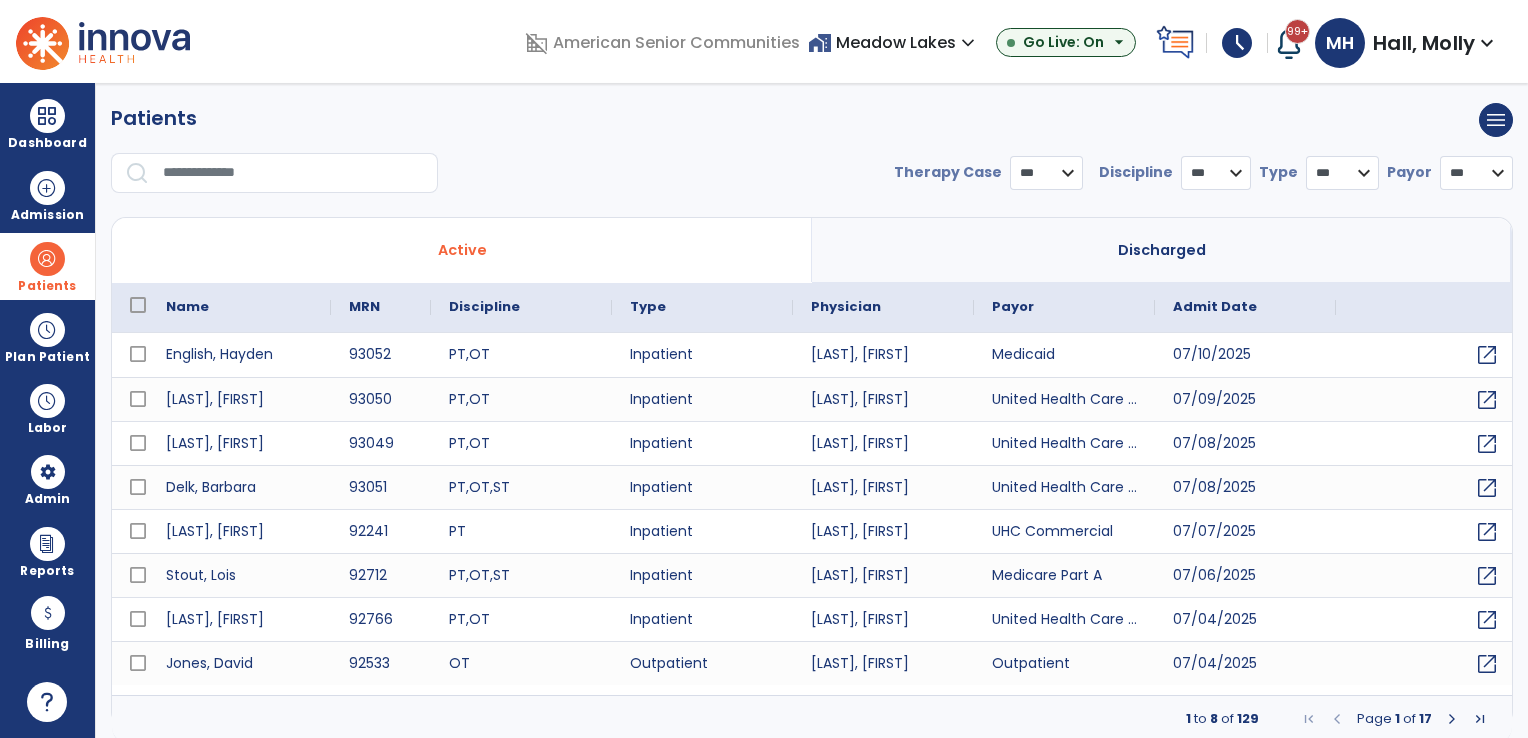 select on "***" 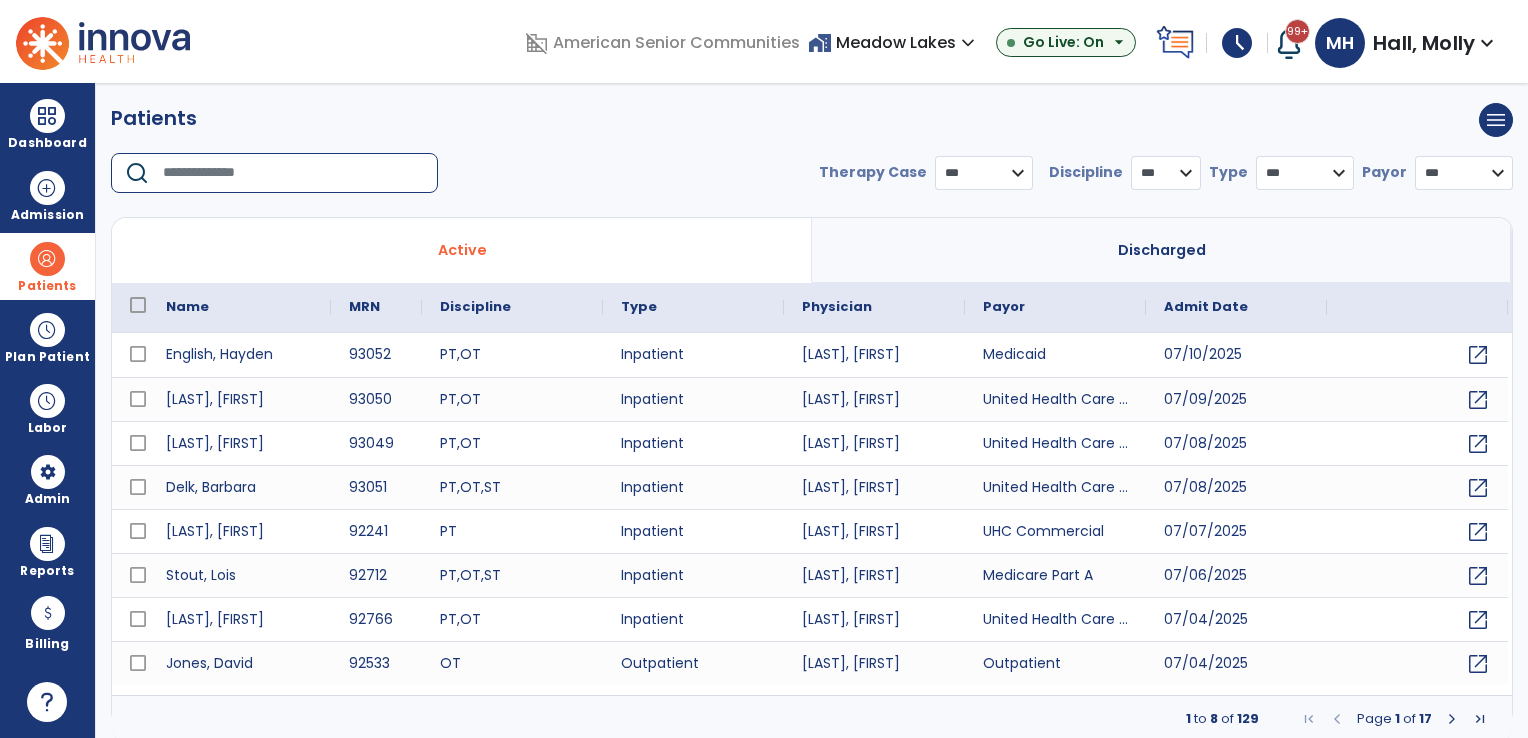 click at bounding box center [293, 173] 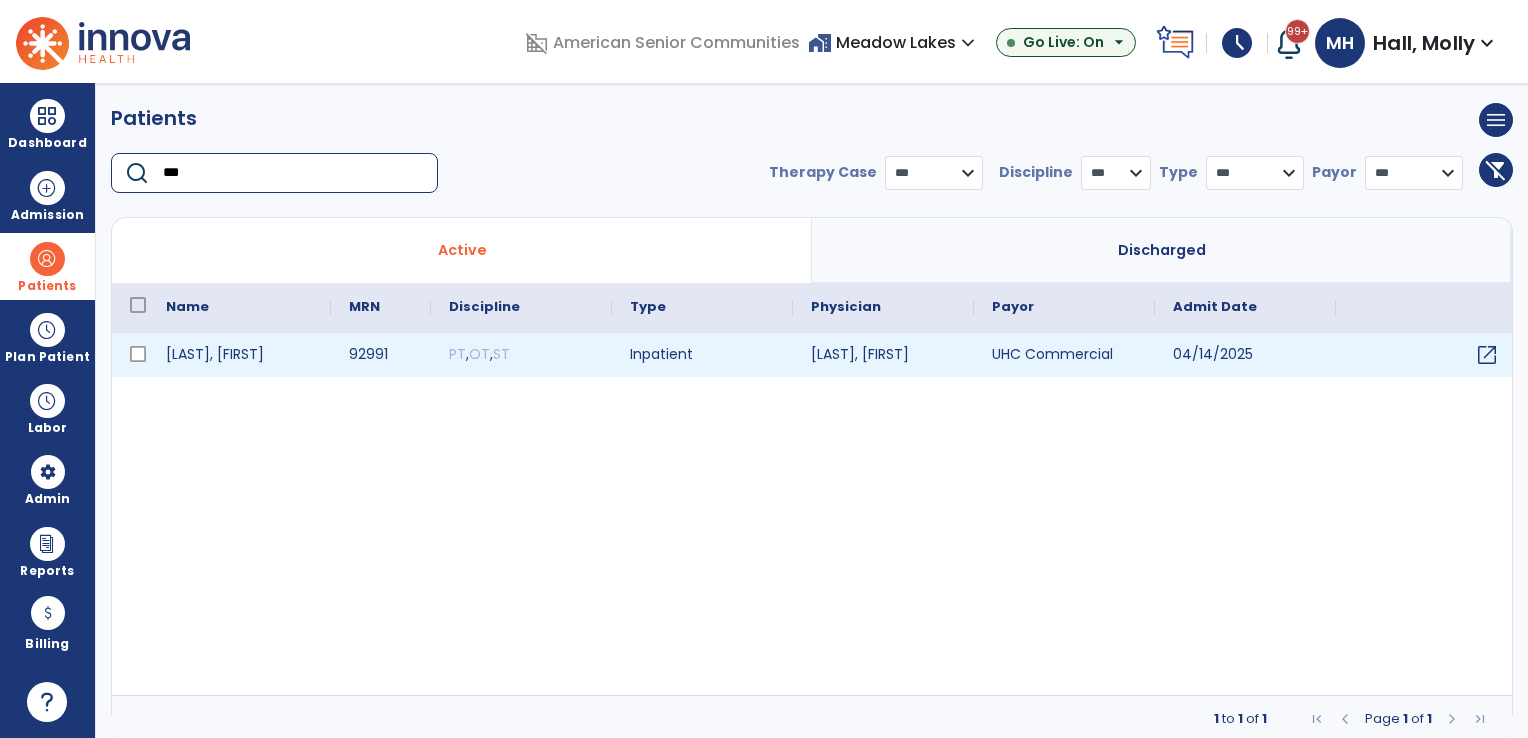 type on "***" 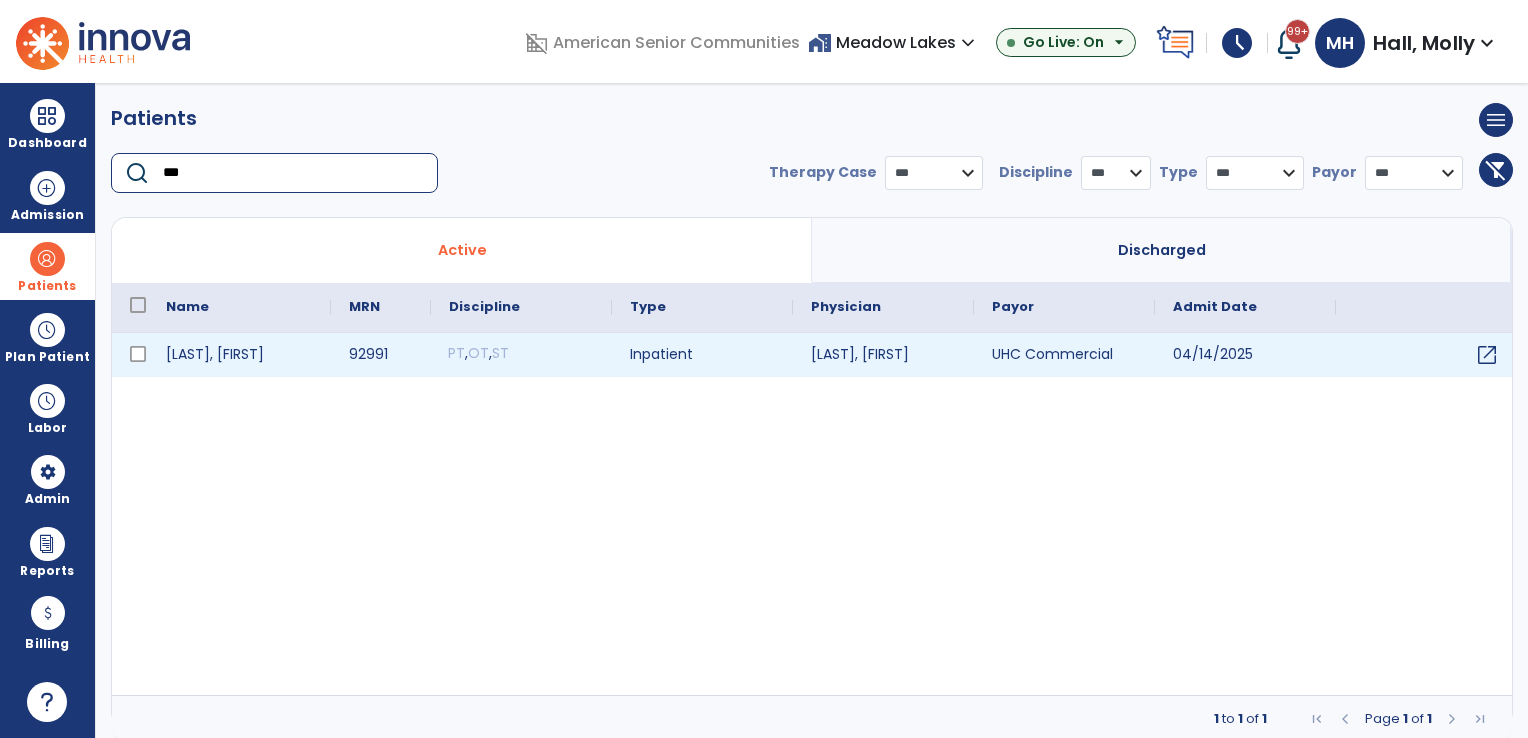 click on "PT , OT , ST" at bounding box center [521, 355] 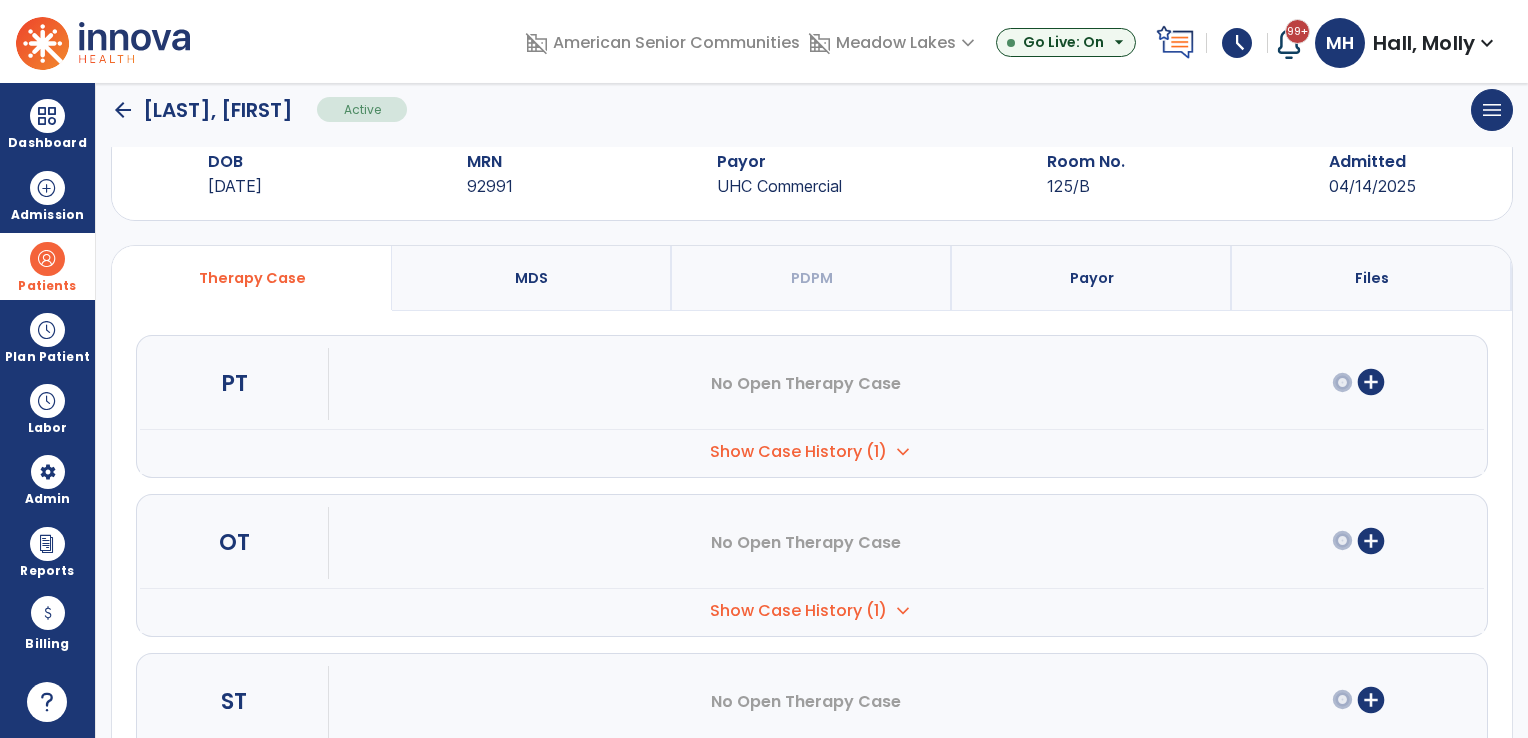 scroll, scrollTop: 0, scrollLeft: 0, axis: both 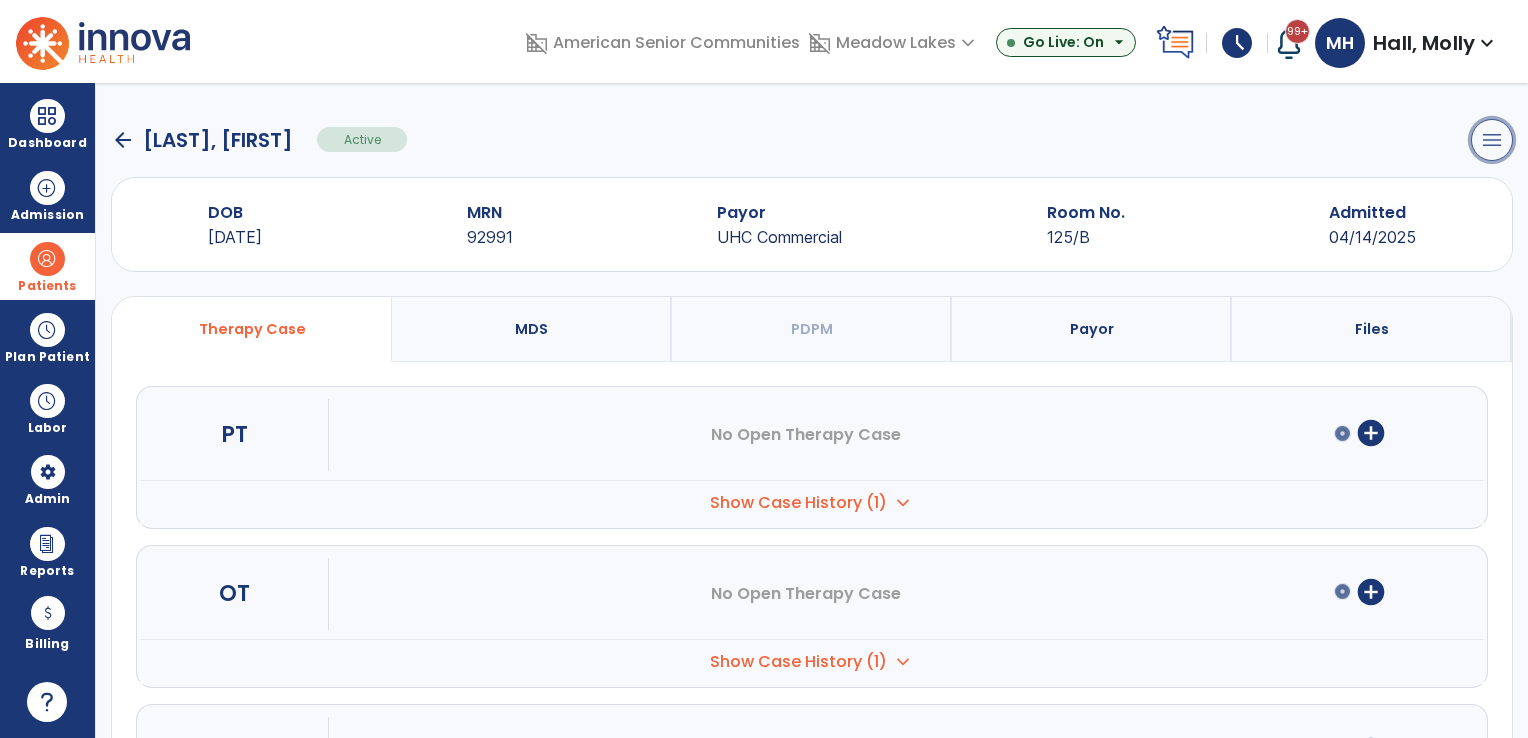click on "menu" at bounding box center [1492, 140] 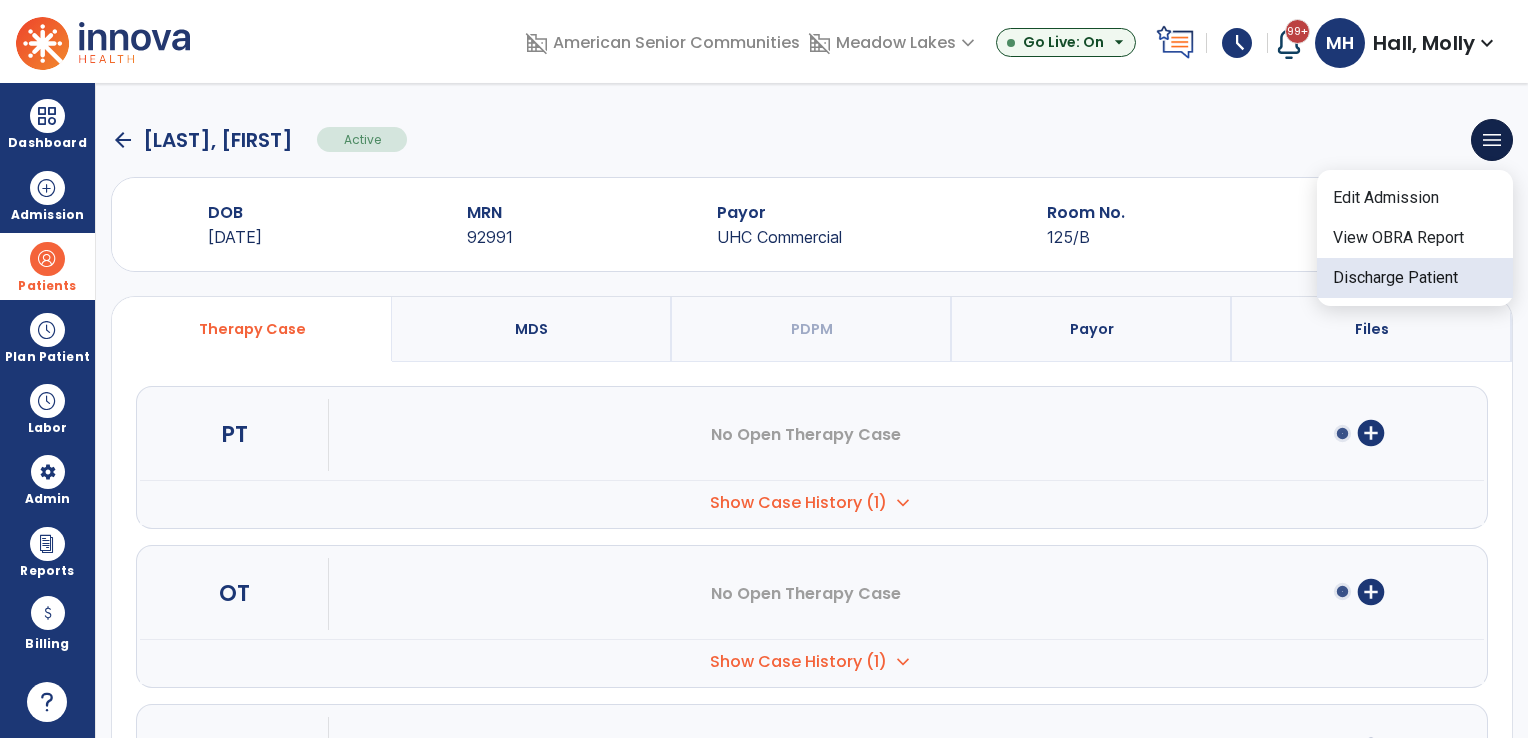 click on "Discharge Patient" 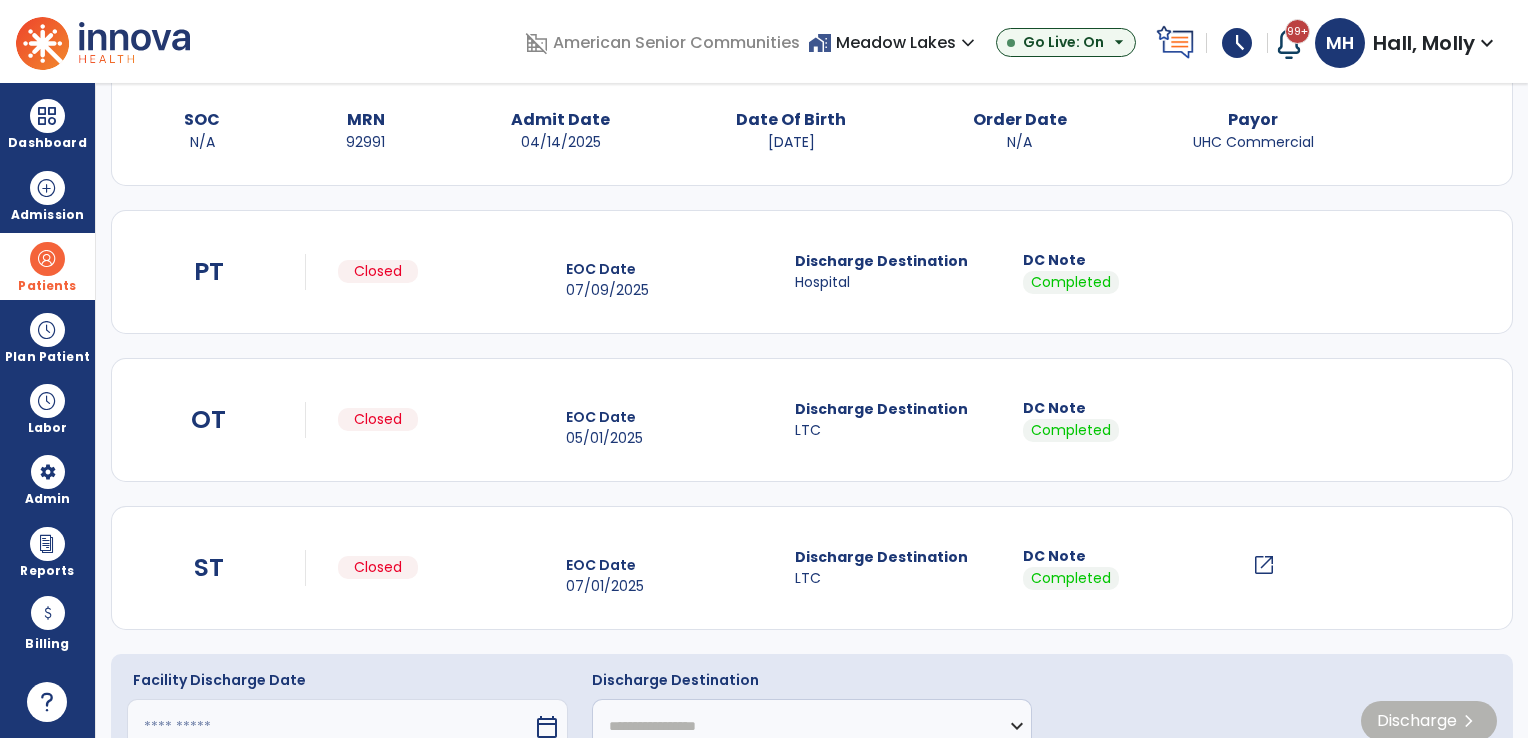 scroll, scrollTop: 199, scrollLeft: 0, axis: vertical 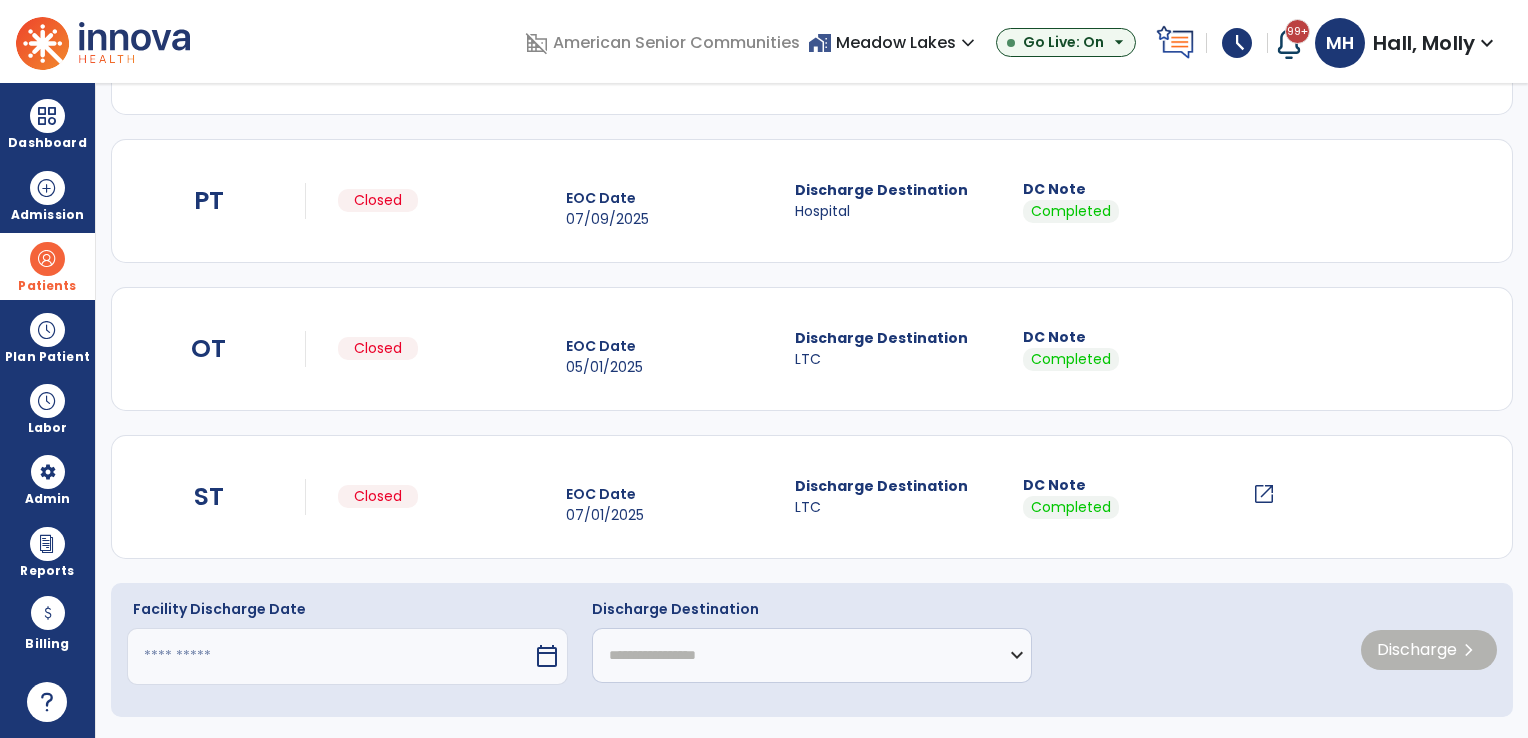 click at bounding box center [330, 656] 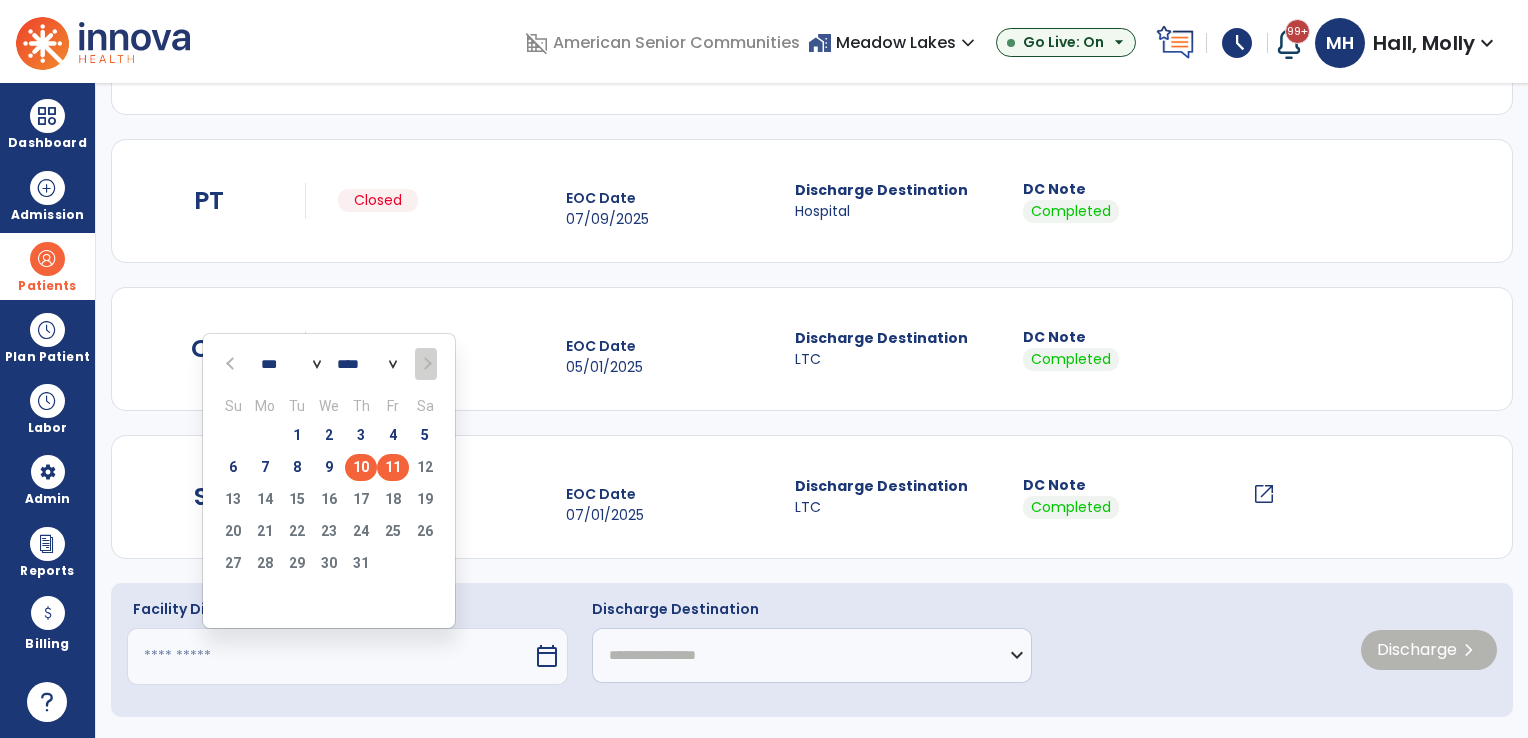 click on "10" at bounding box center (361, 467) 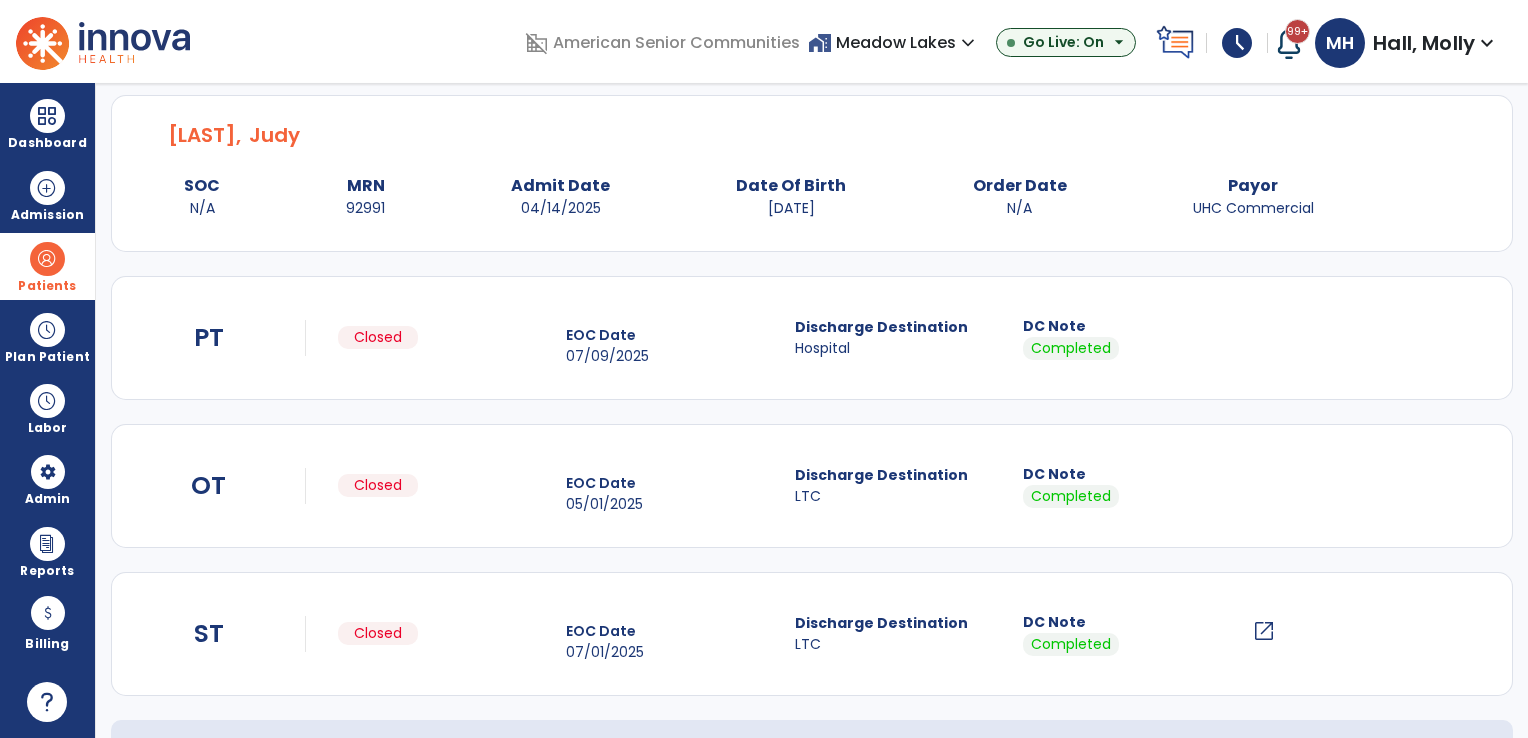 scroll, scrollTop: 0, scrollLeft: 0, axis: both 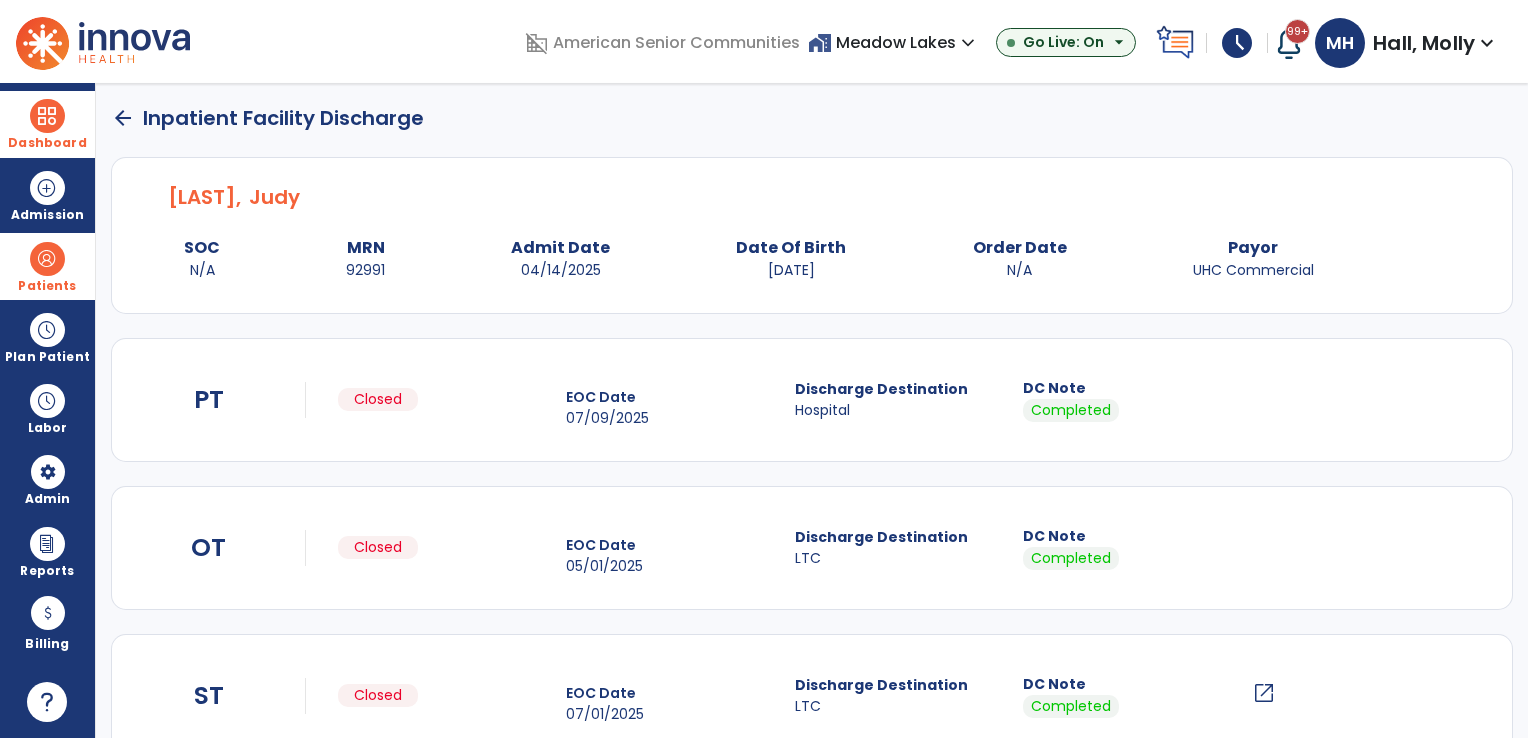 click at bounding box center (47, 116) 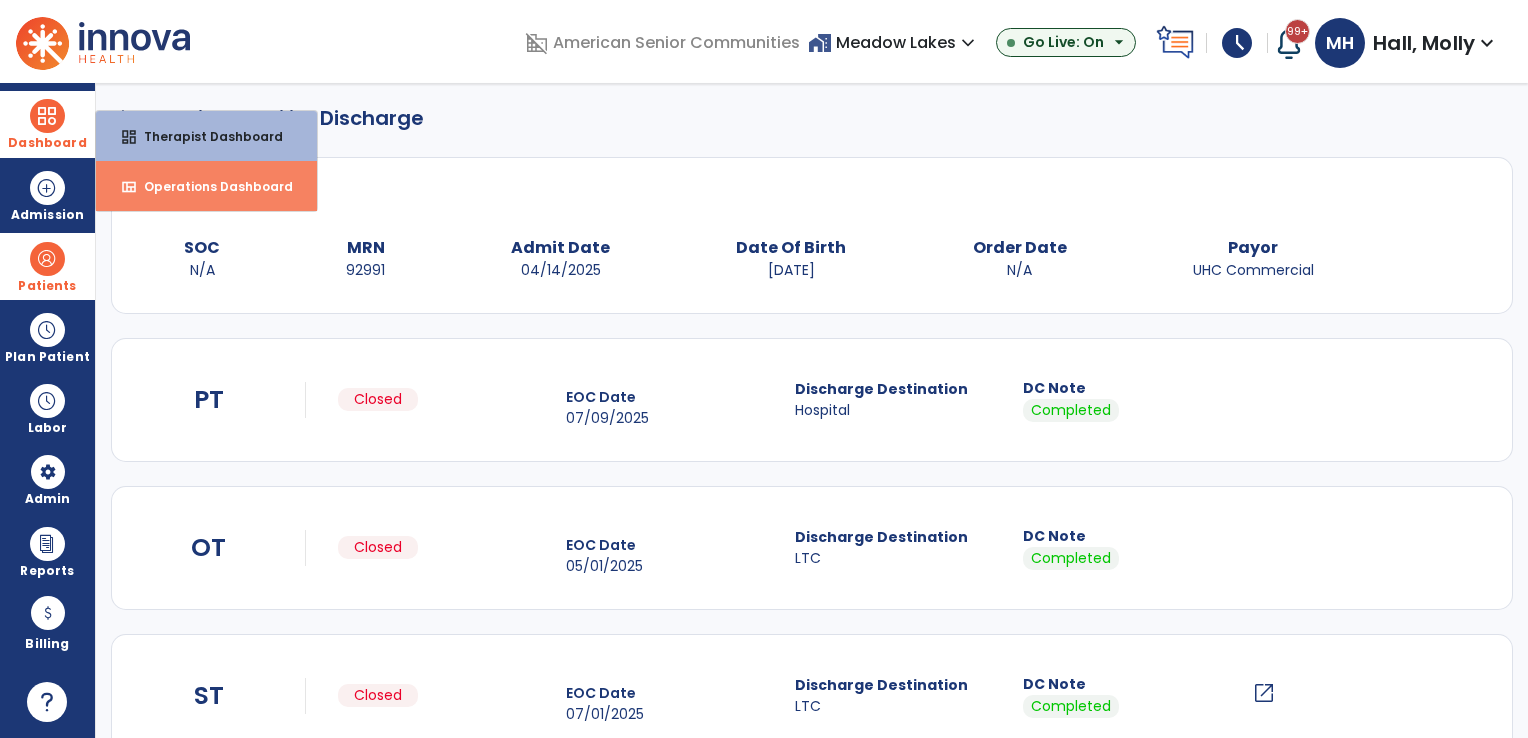 click on "Operations Dashboard" at bounding box center (210, 186) 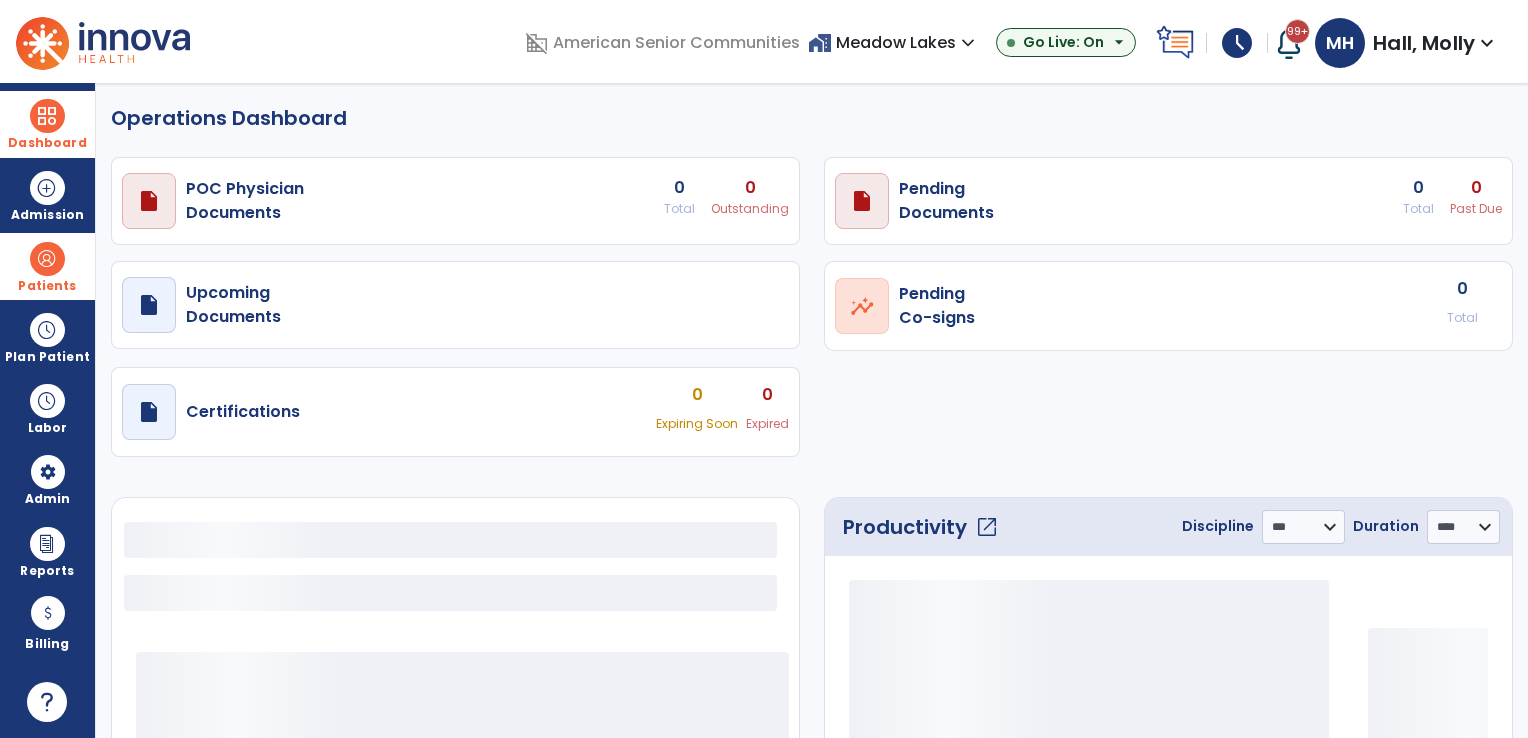 select on "***" 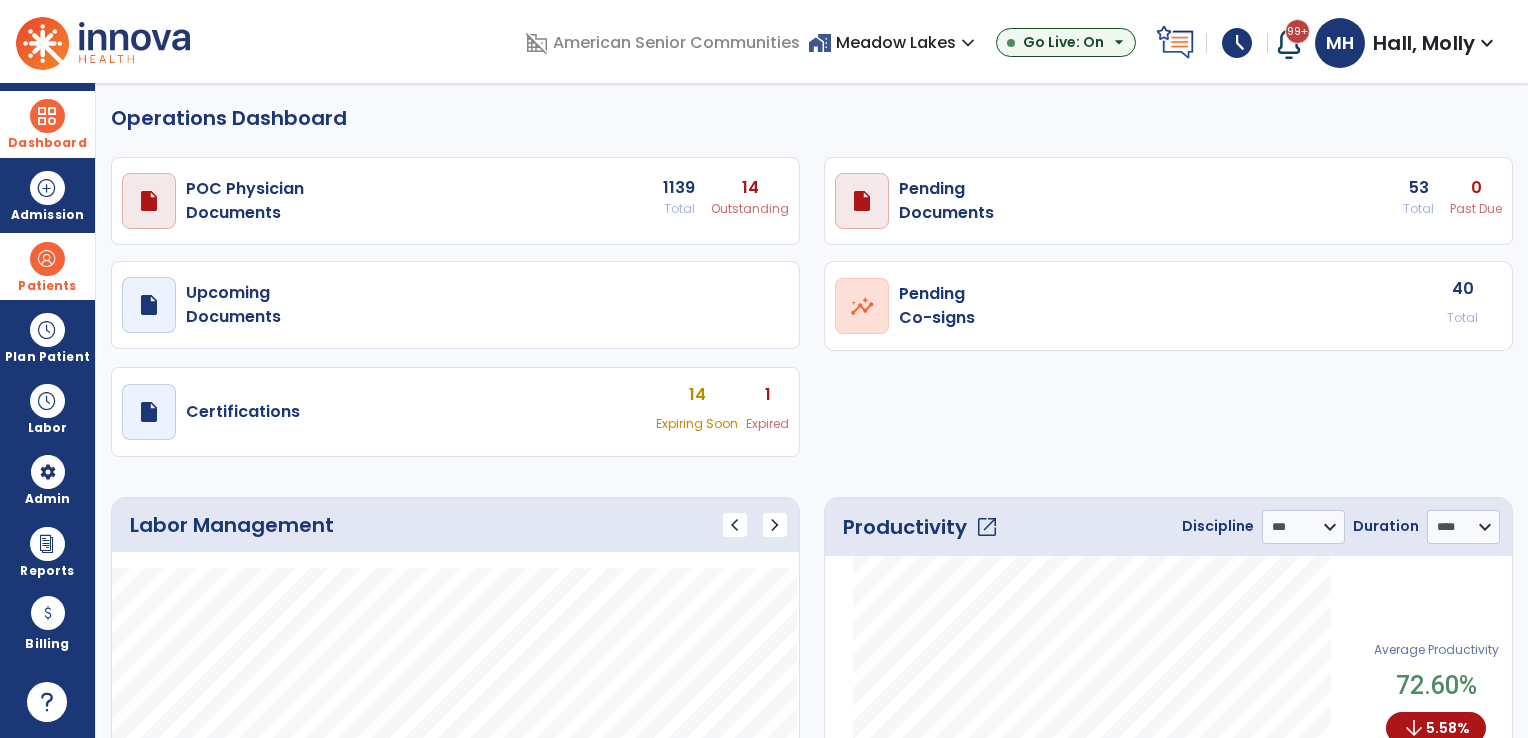 click on "home_work   Meadow Lakes   expand_more" at bounding box center [894, 42] 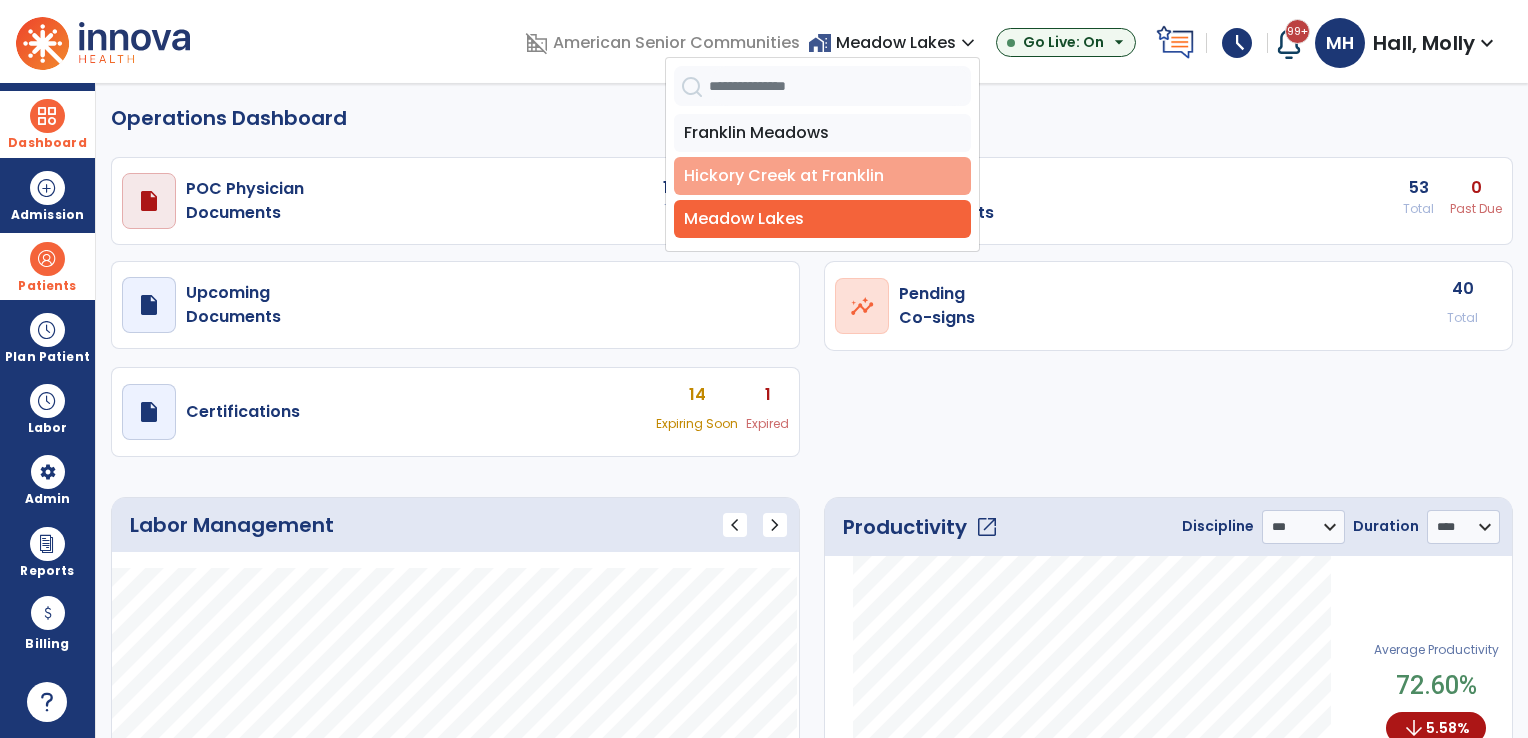 click on "Hickory Creek at Franklin" at bounding box center [822, 176] 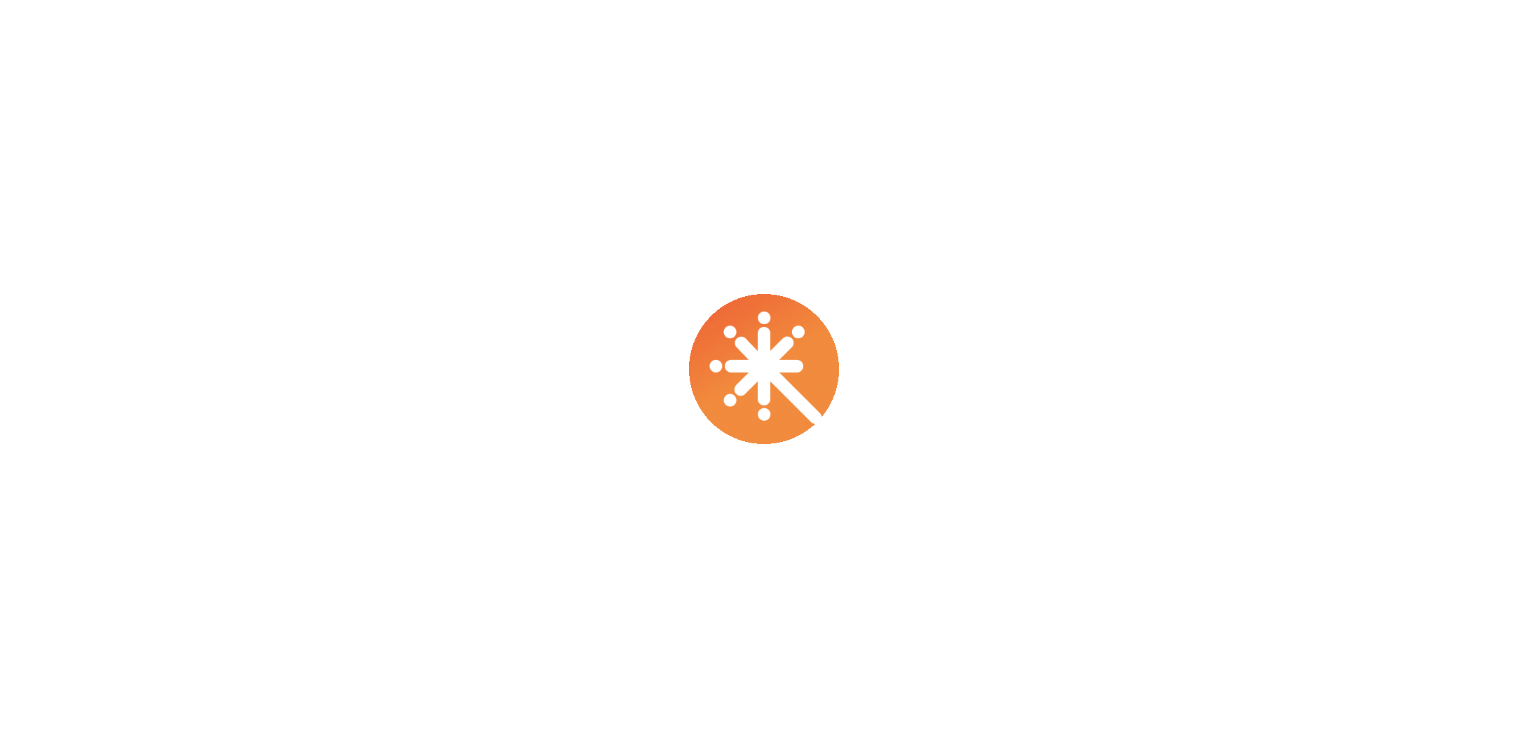 scroll, scrollTop: 0, scrollLeft: 0, axis: both 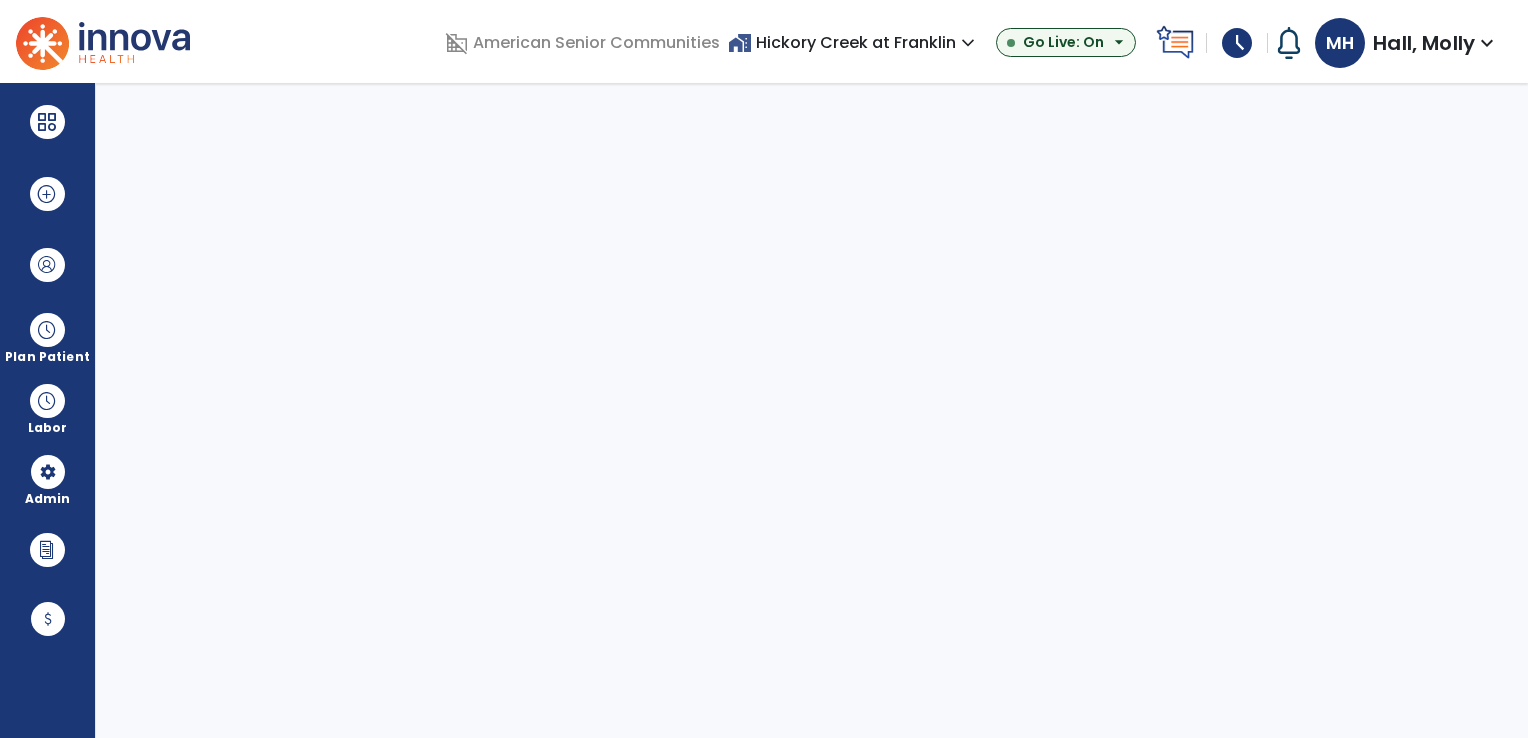 select on "***" 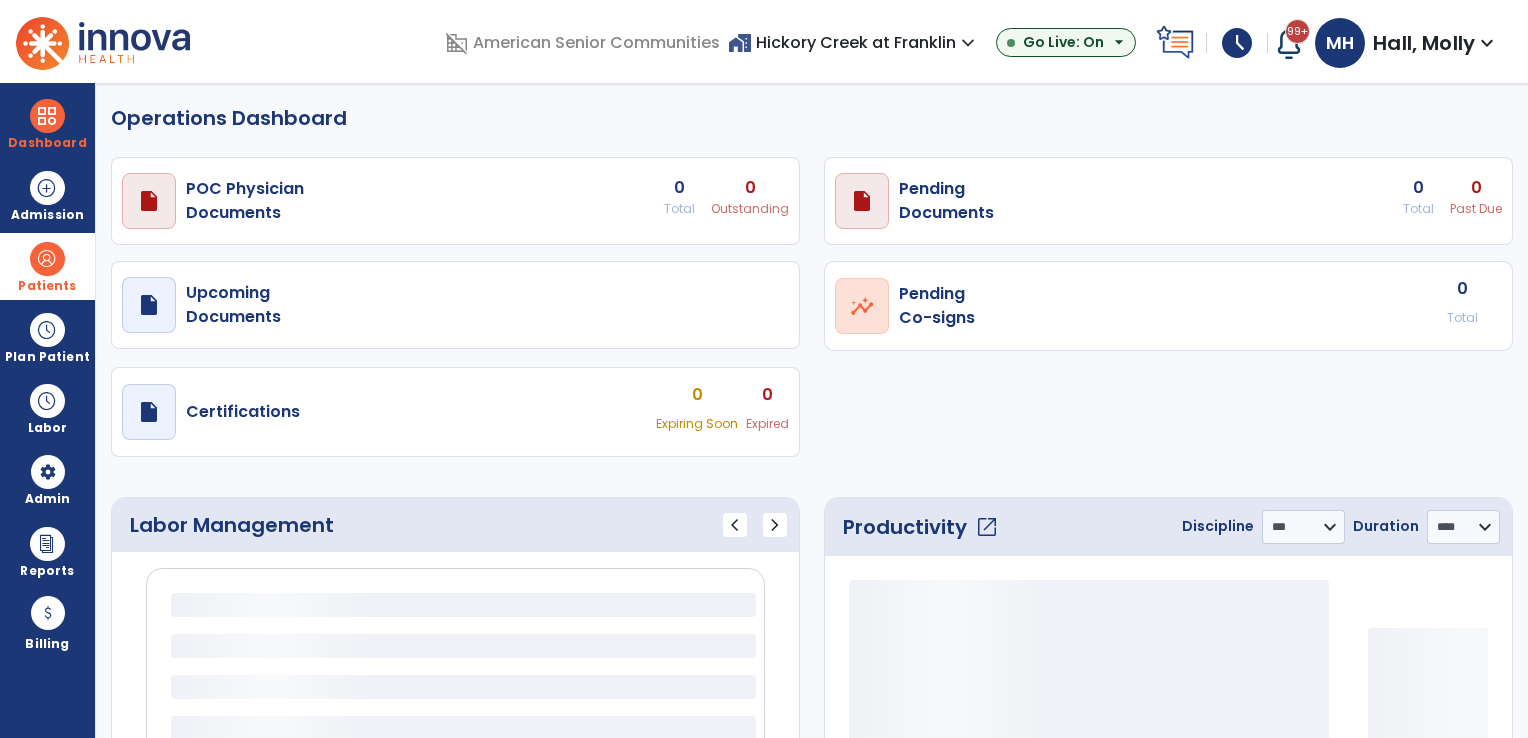 click on "Patients" at bounding box center [47, 286] 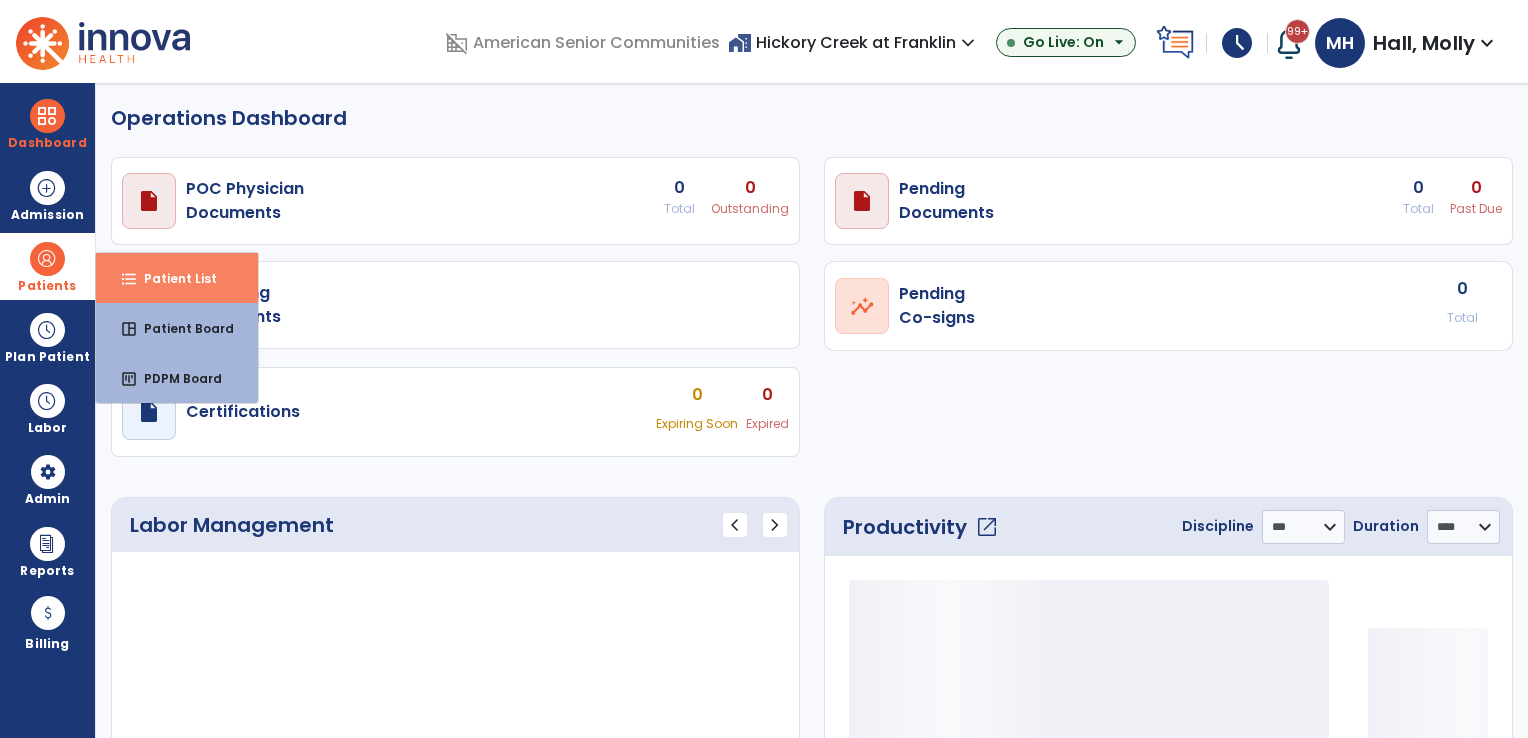 click on "format_list_bulleted  Patient List" at bounding box center [177, 278] 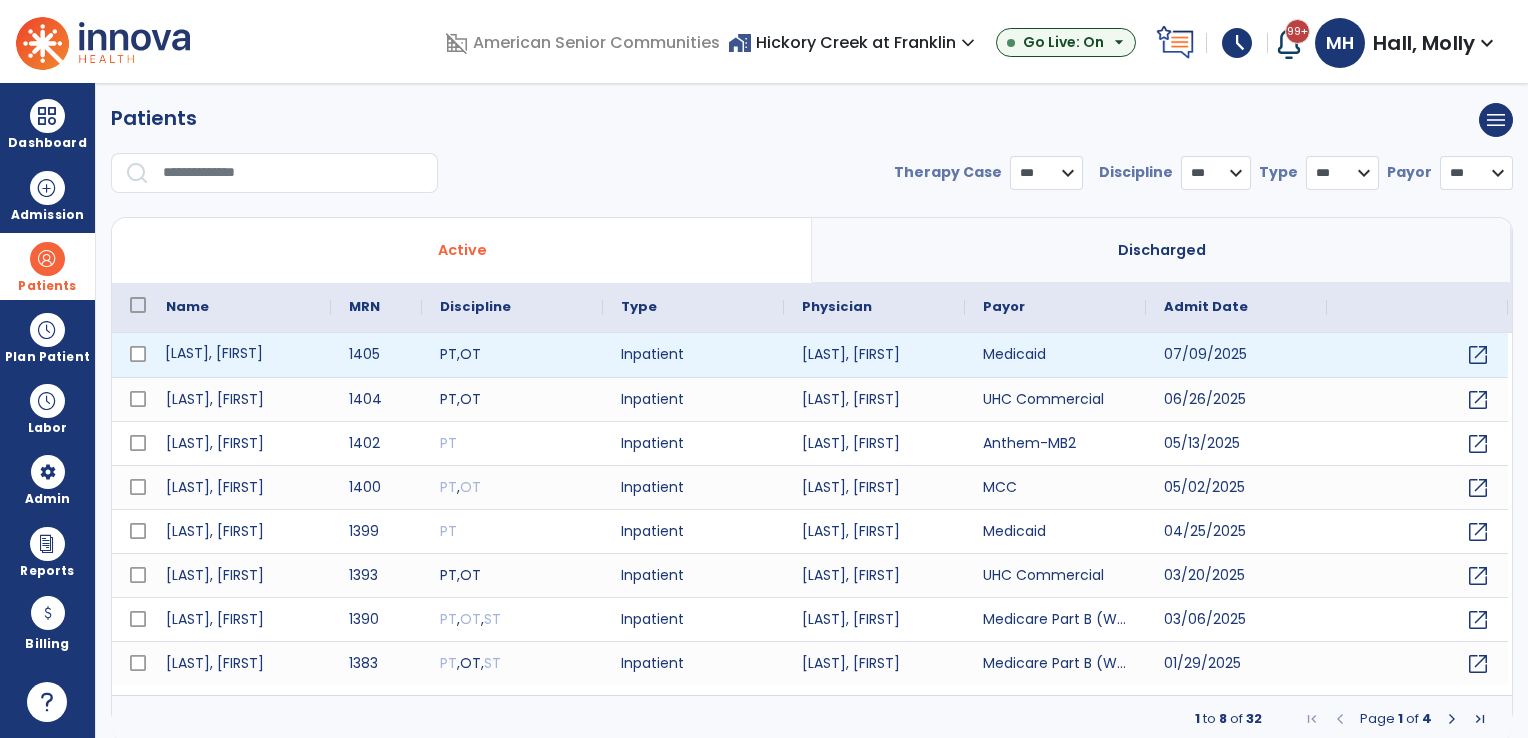click on "[LAST], [FIRST]" at bounding box center (239, 355) 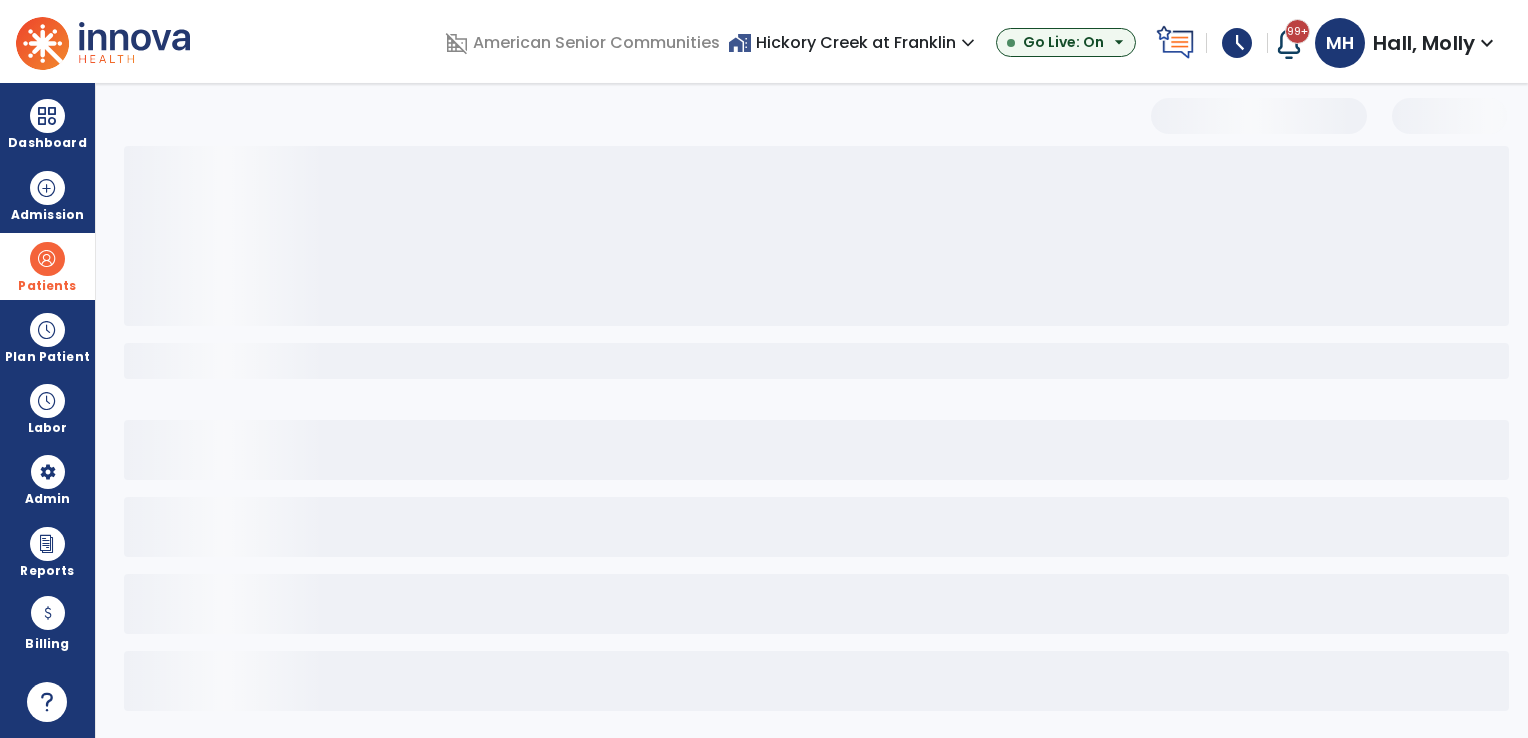 select on "***" 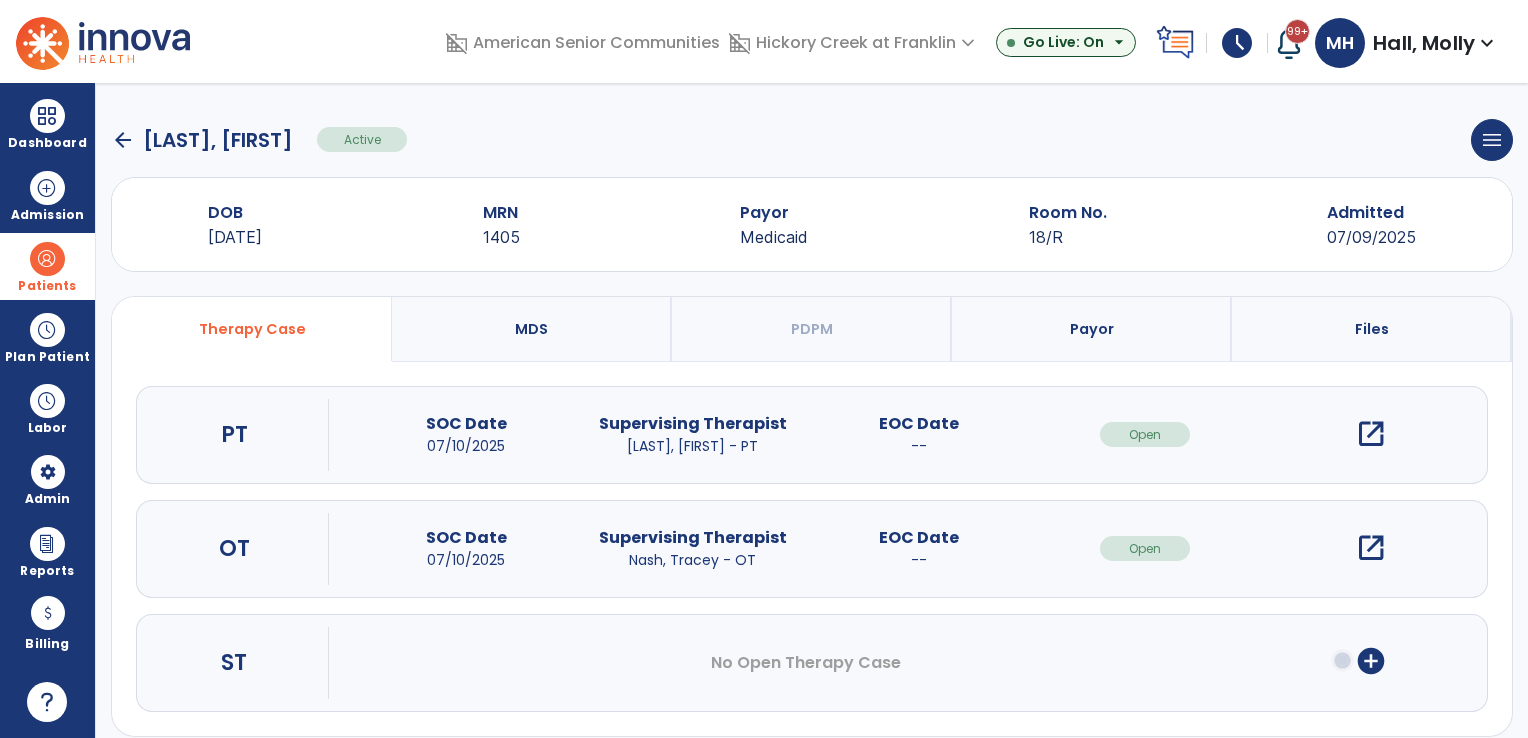 click on "open_in_new" at bounding box center [1371, 434] 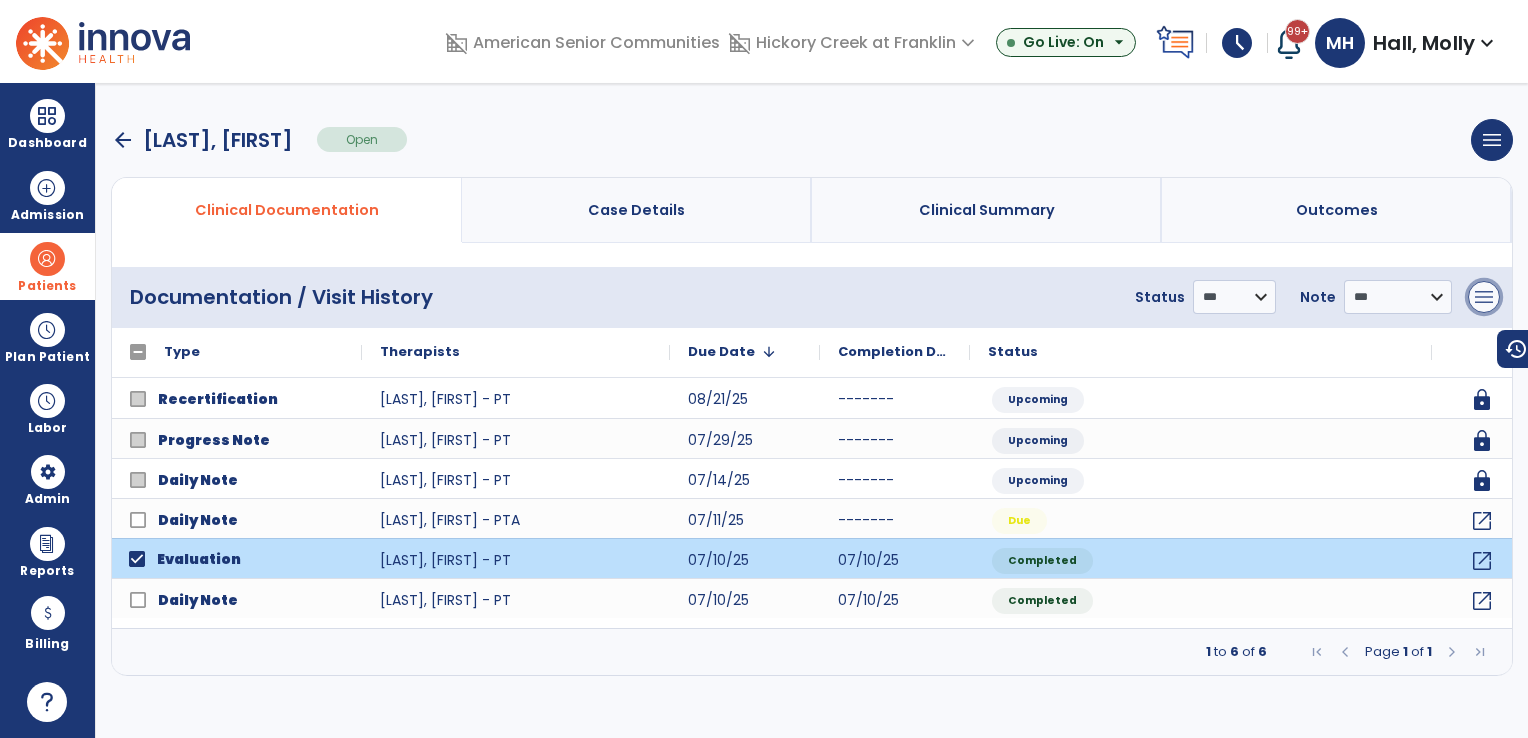 click on "menu" at bounding box center (1484, 297) 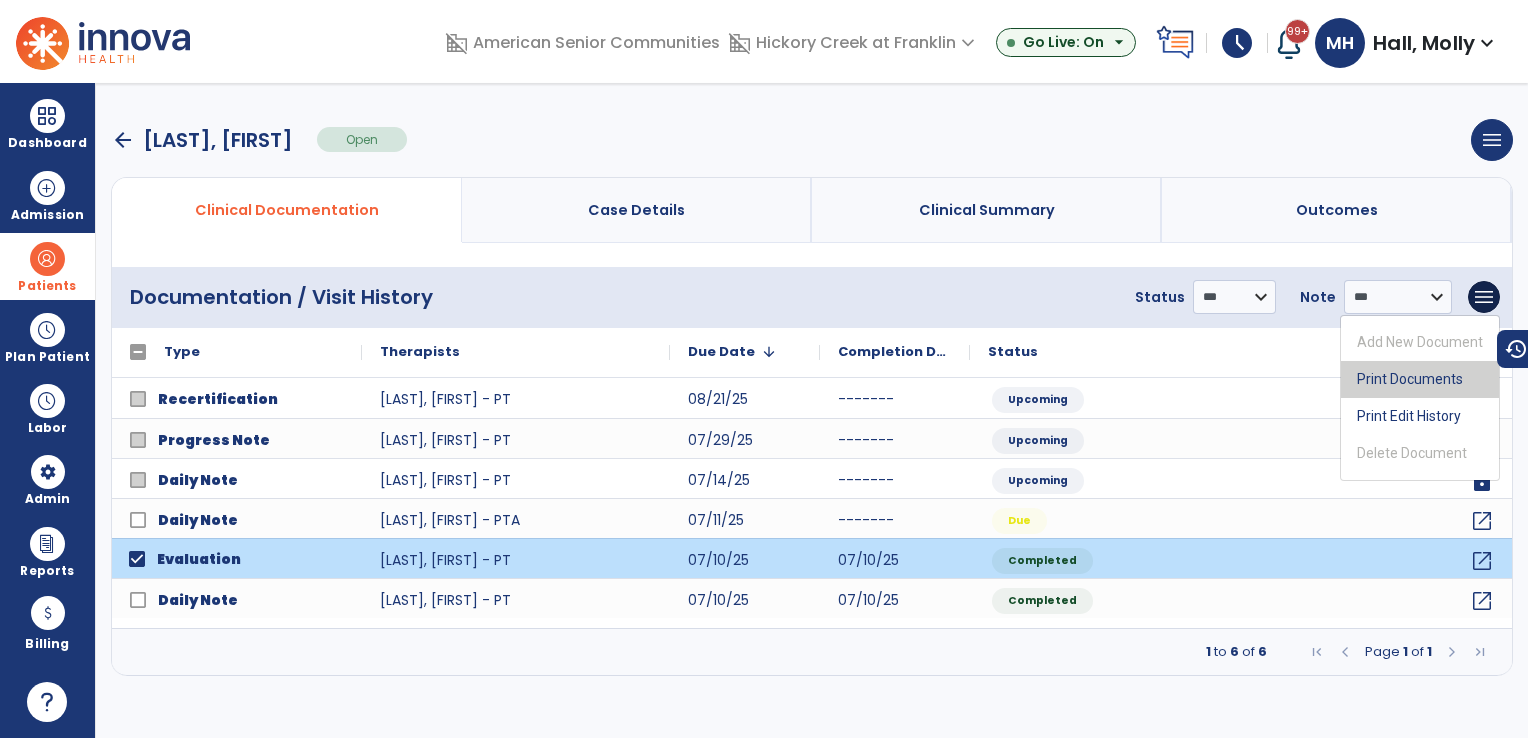 click on "Print Documents" at bounding box center (1420, 379) 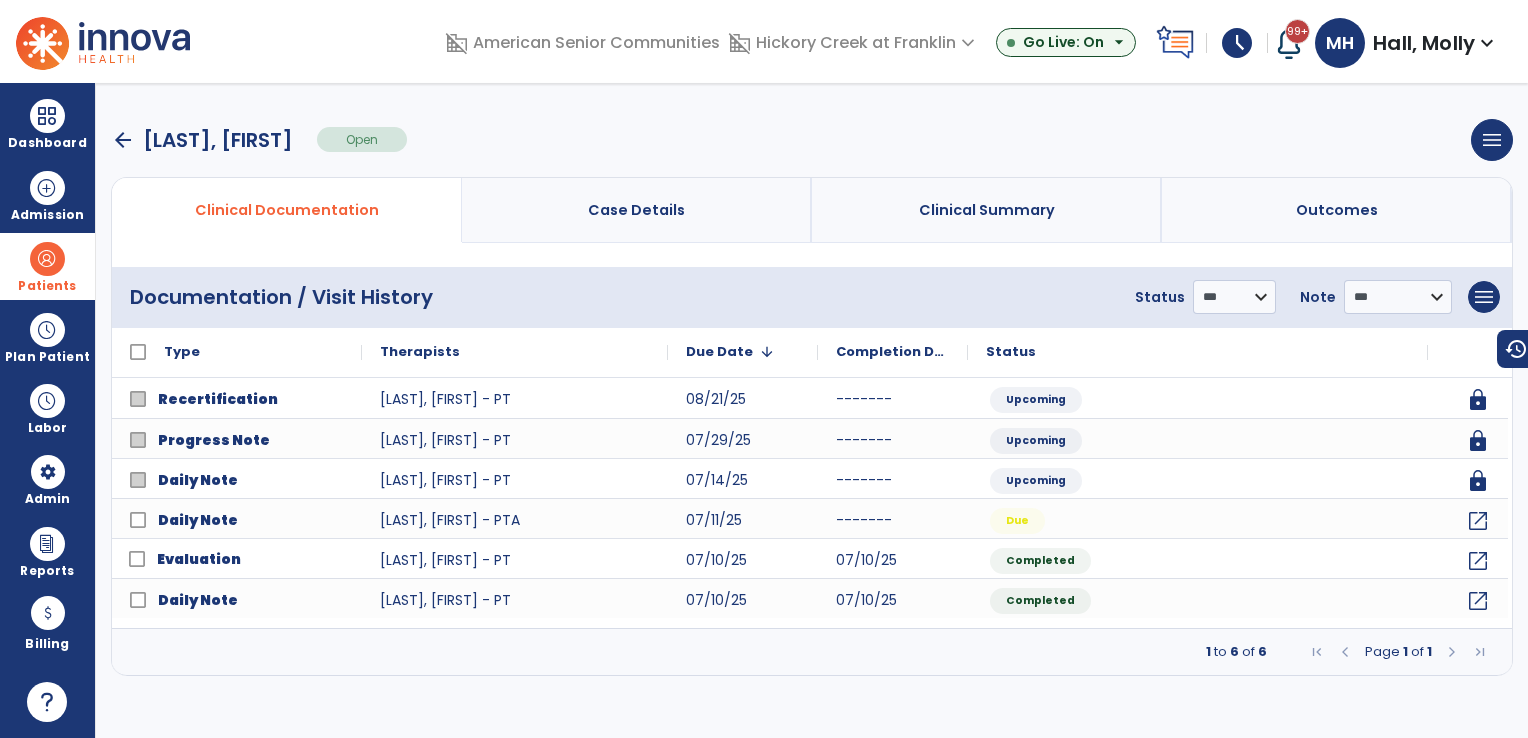 click on "arrow_back" at bounding box center (123, 140) 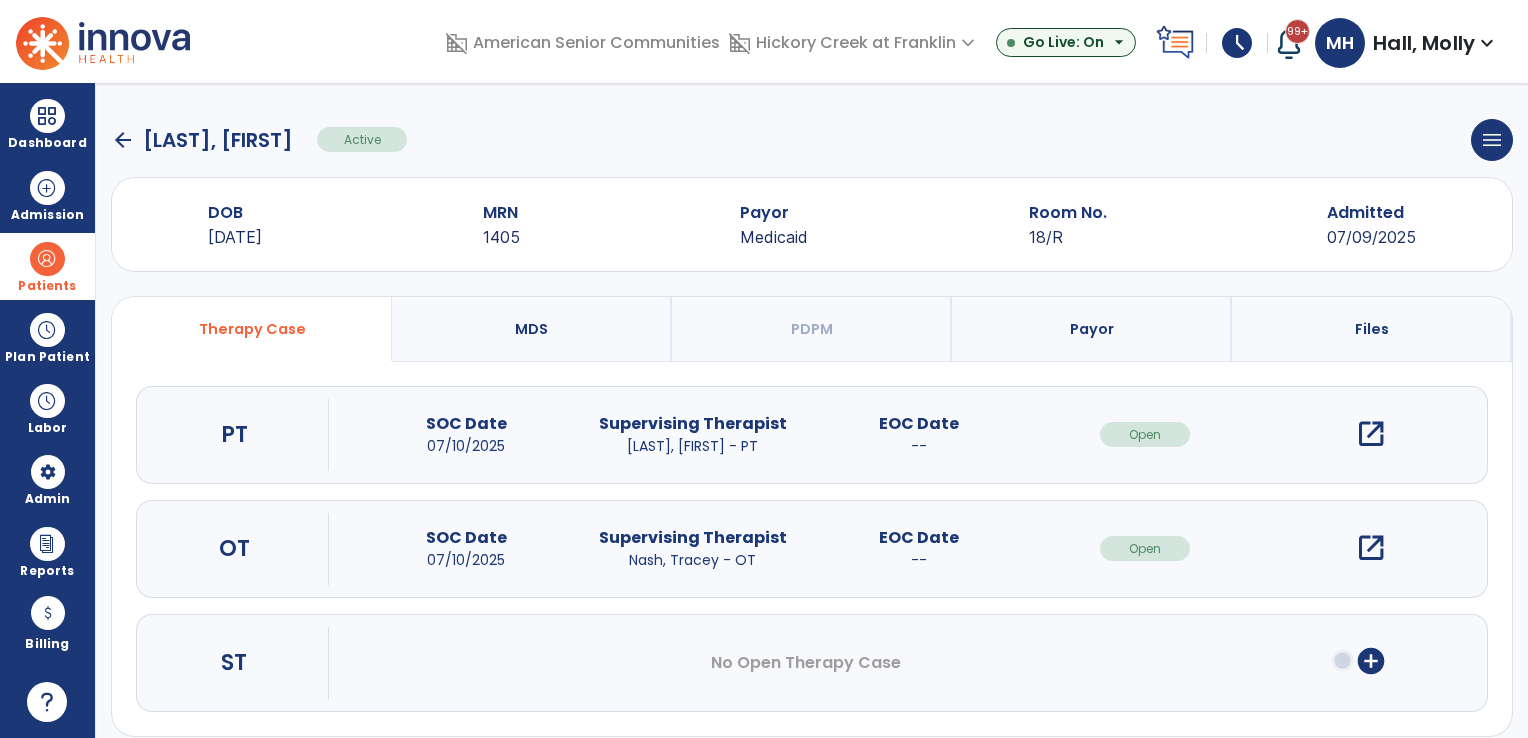 click on "open_in_new" at bounding box center [1371, 548] 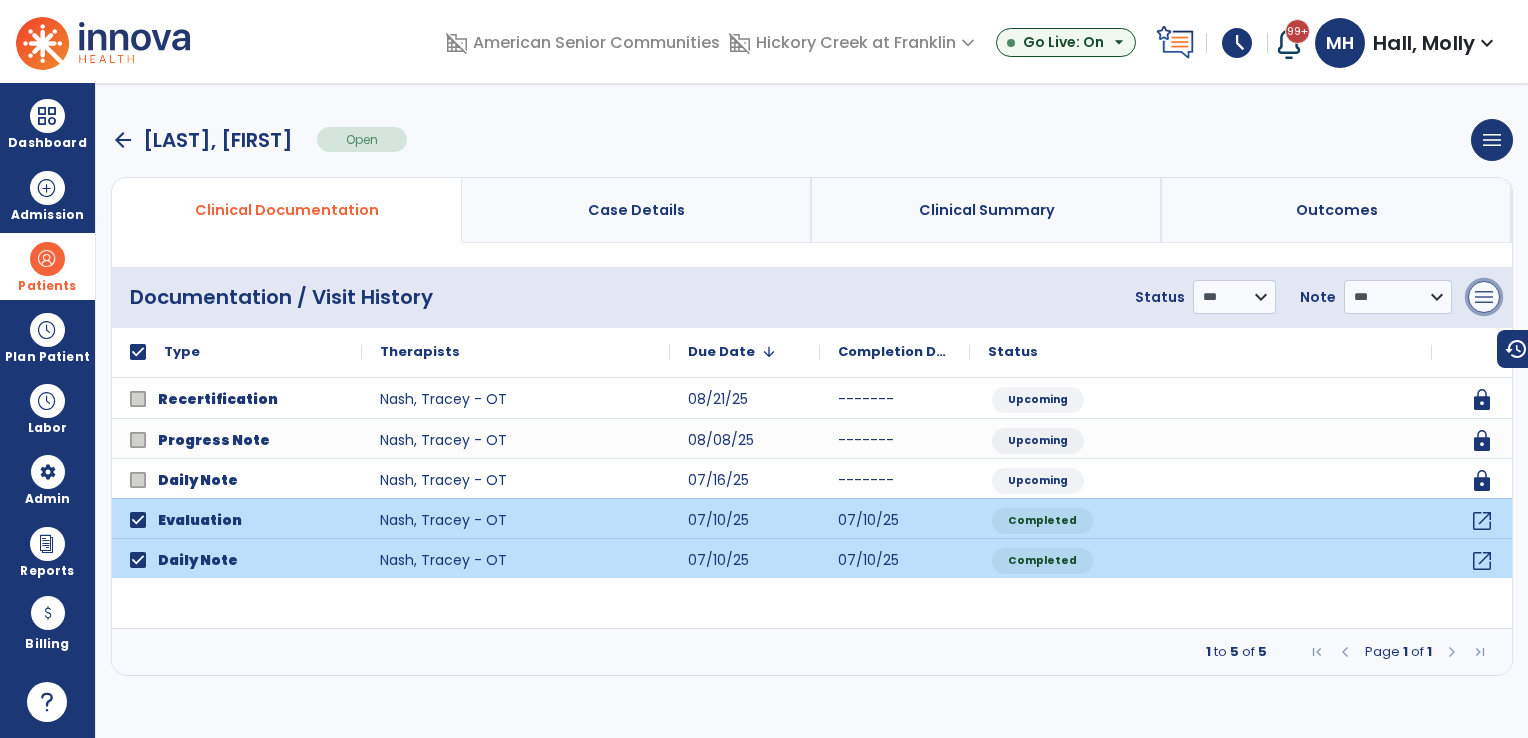 click on "menu" at bounding box center (1484, 297) 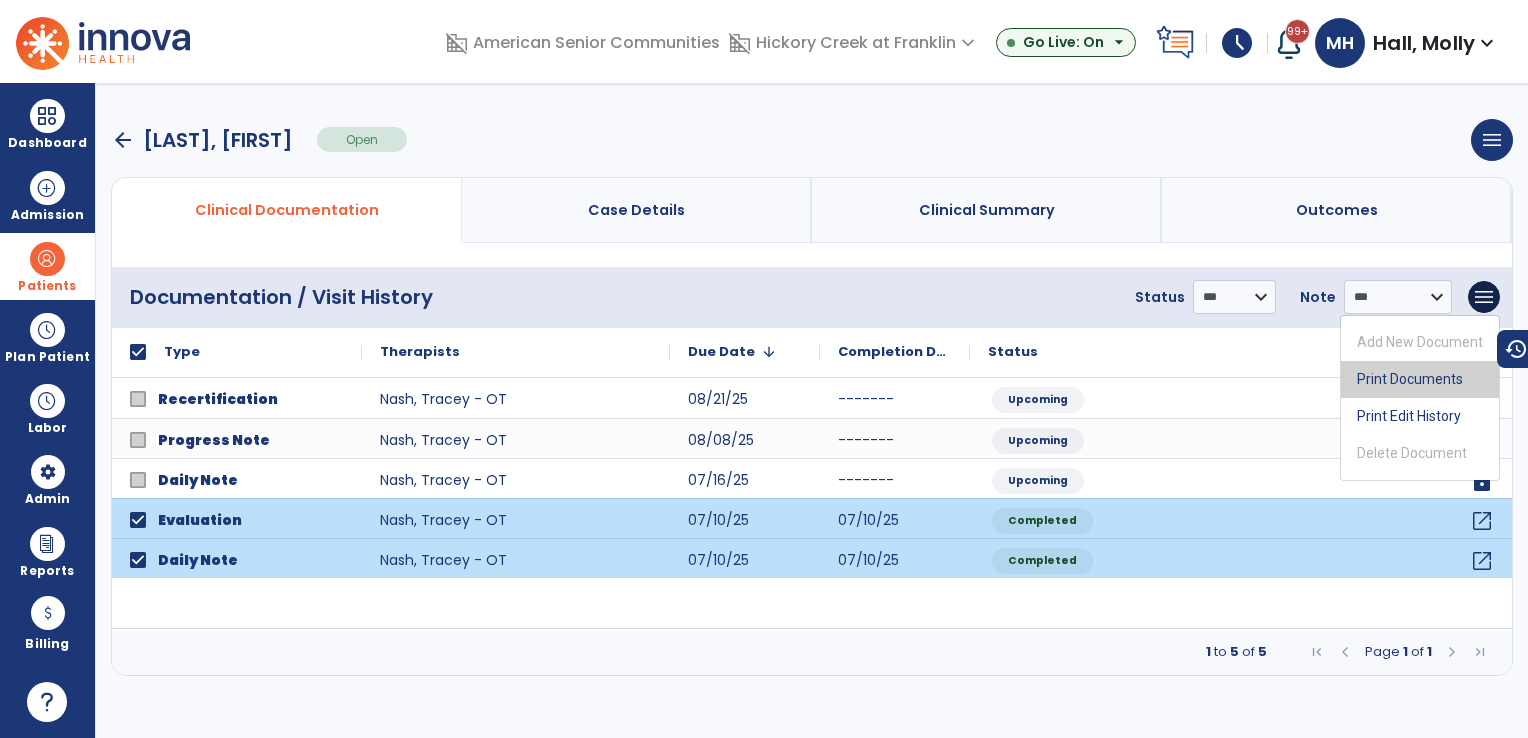 click on "Print Documents" at bounding box center [1420, 379] 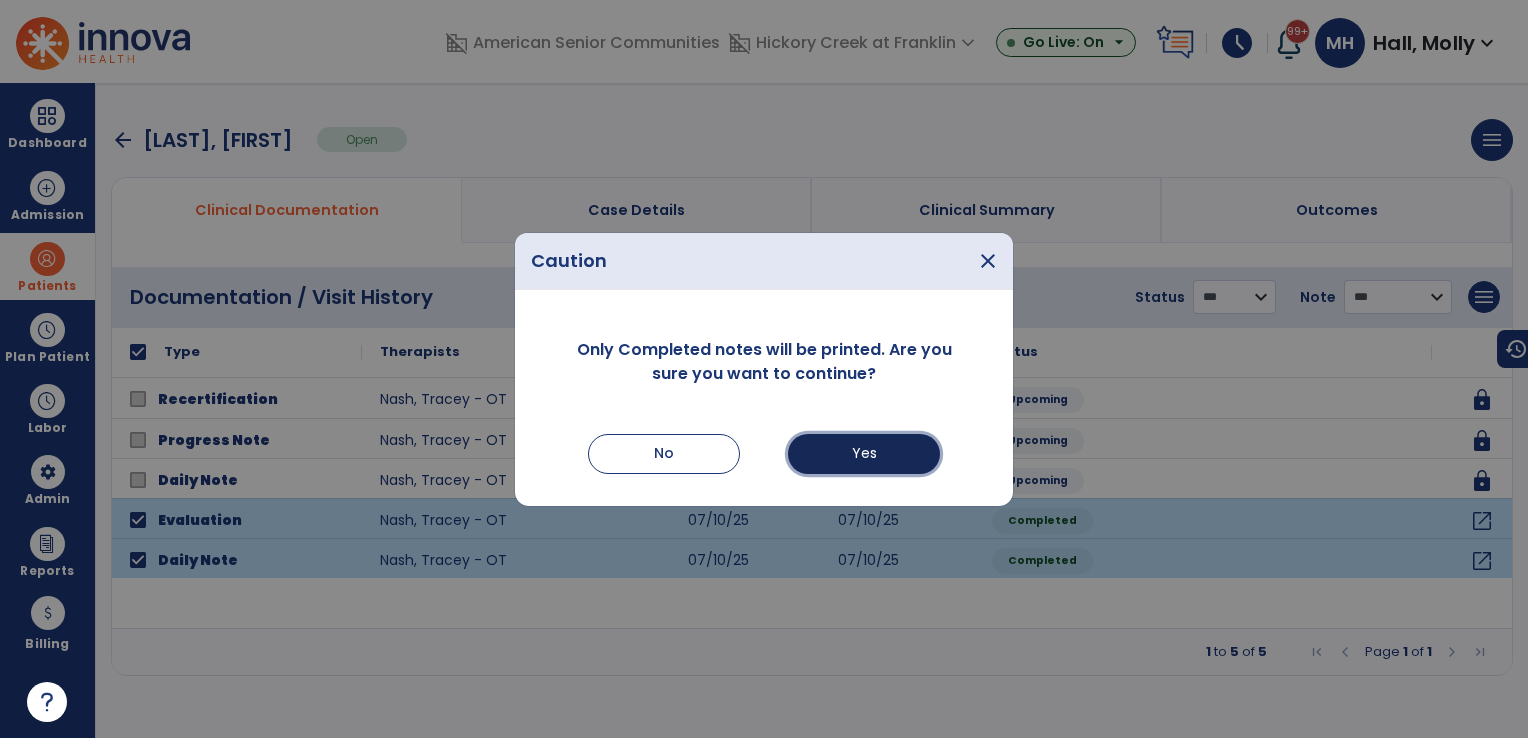 click on "Yes" at bounding box center (864, 454) 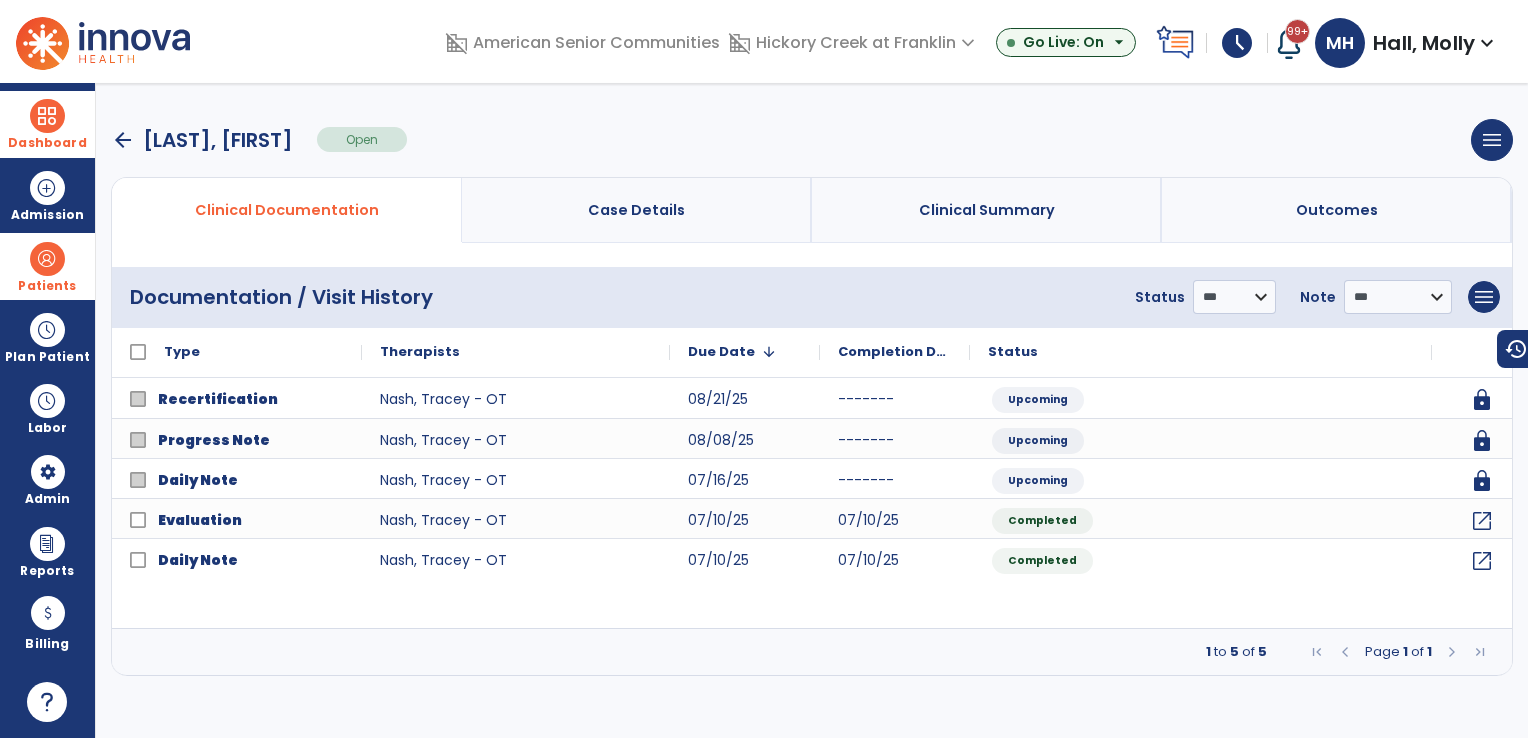 click on "Dashboard" at bounding box center [47, 124] 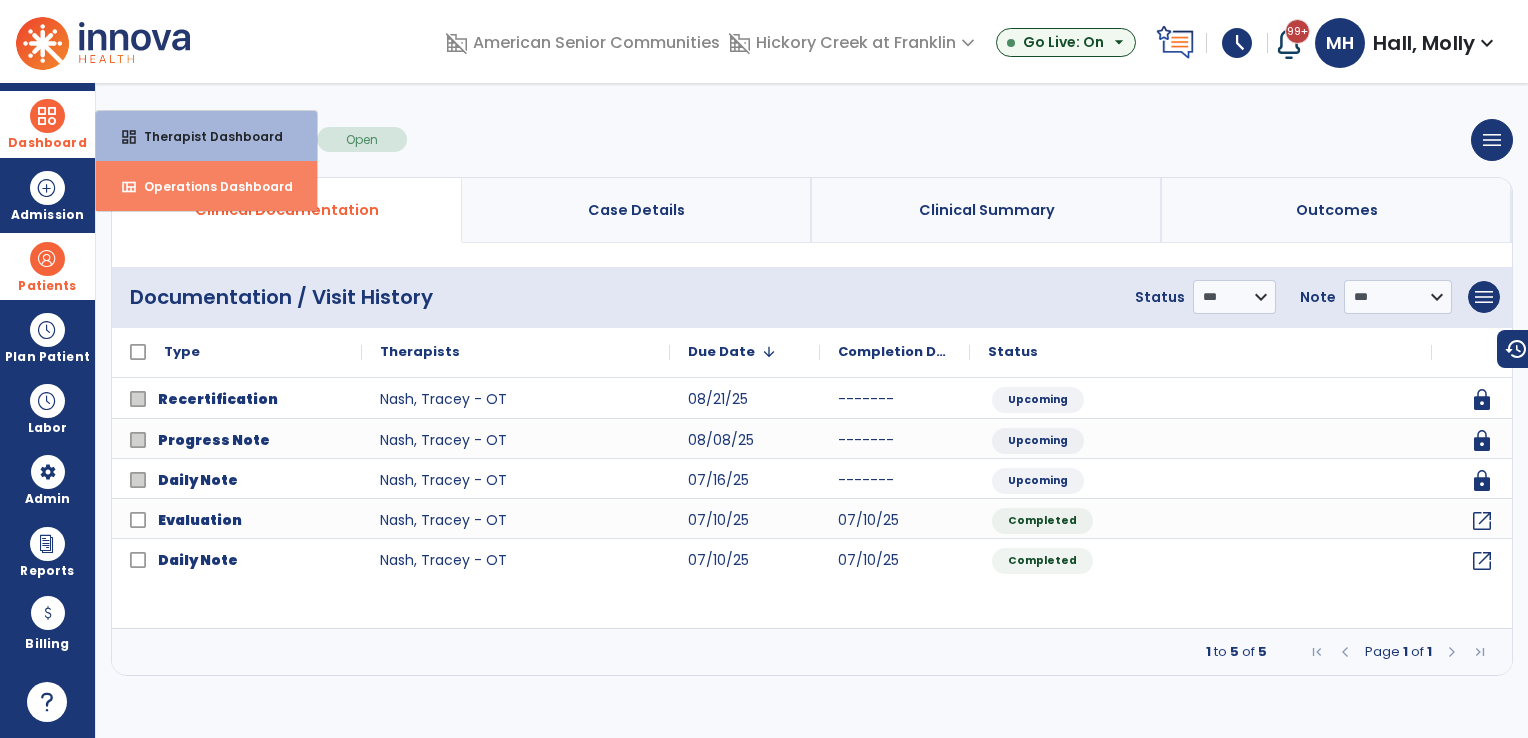 click on "Operations Dashboard" at bounding box center (210, 186) 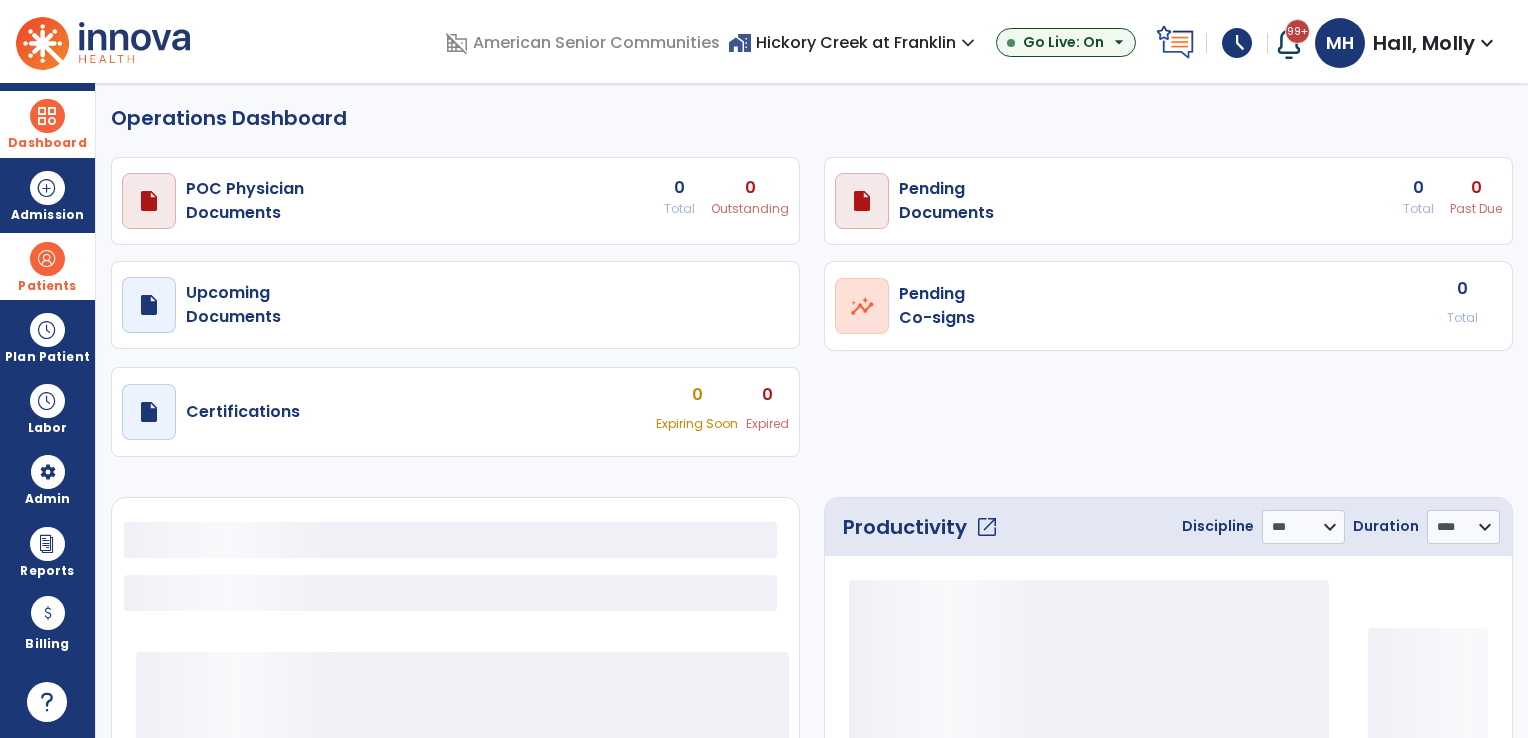 select on "***" 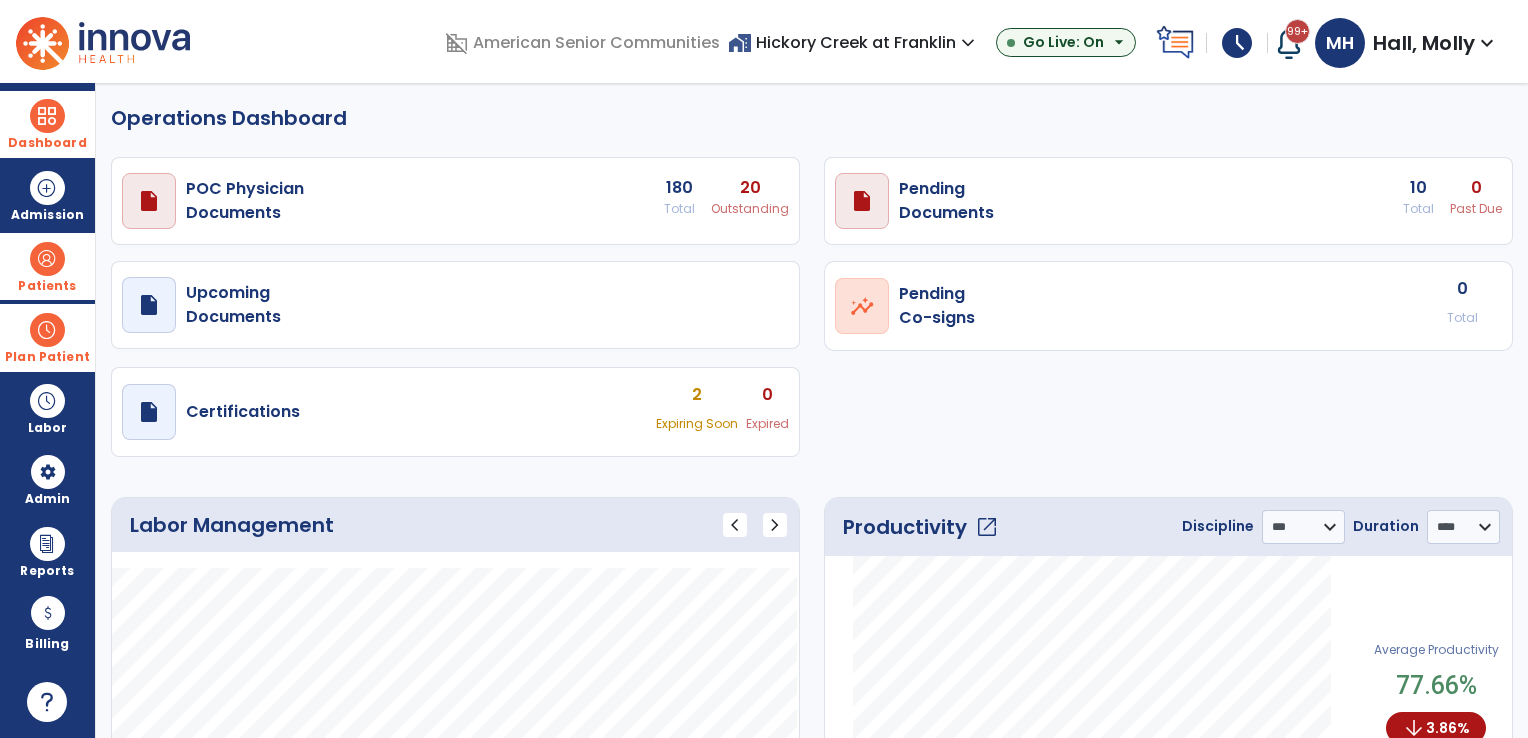 click on "Plan Patient" at bounding box center (47, 266) 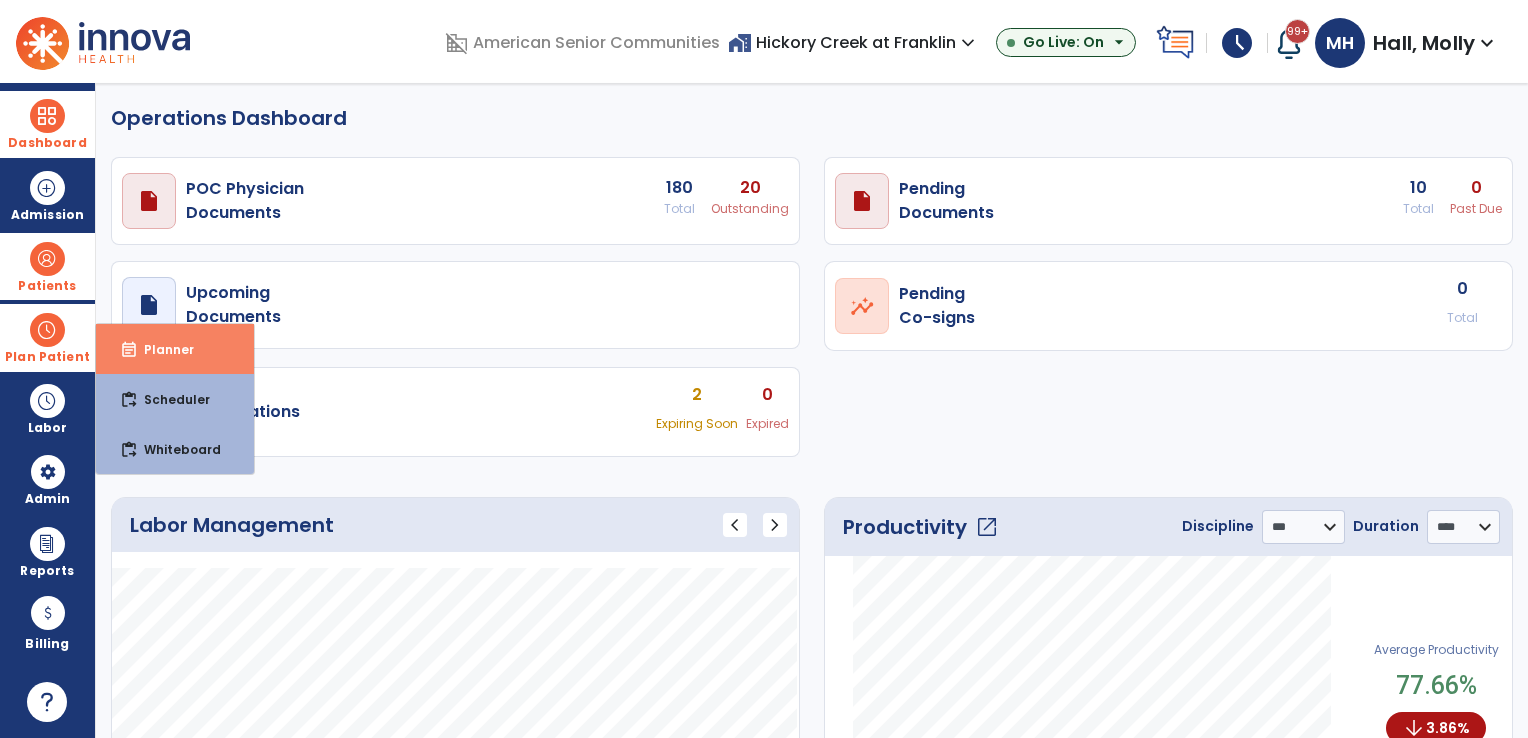 click on "event_note  Planner" at bounding box center (175, 349) 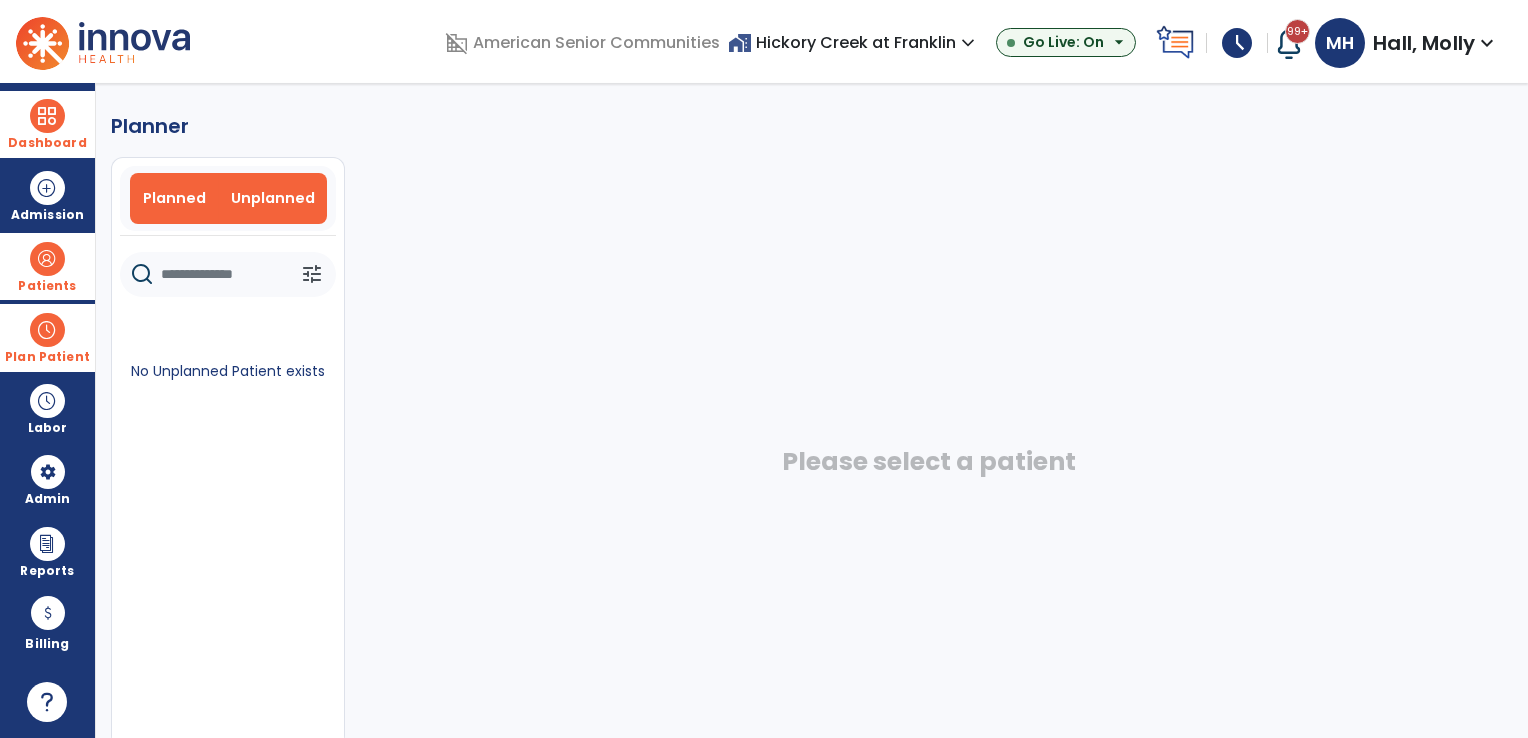 click on "Planned" at bounding box center (174, 198) 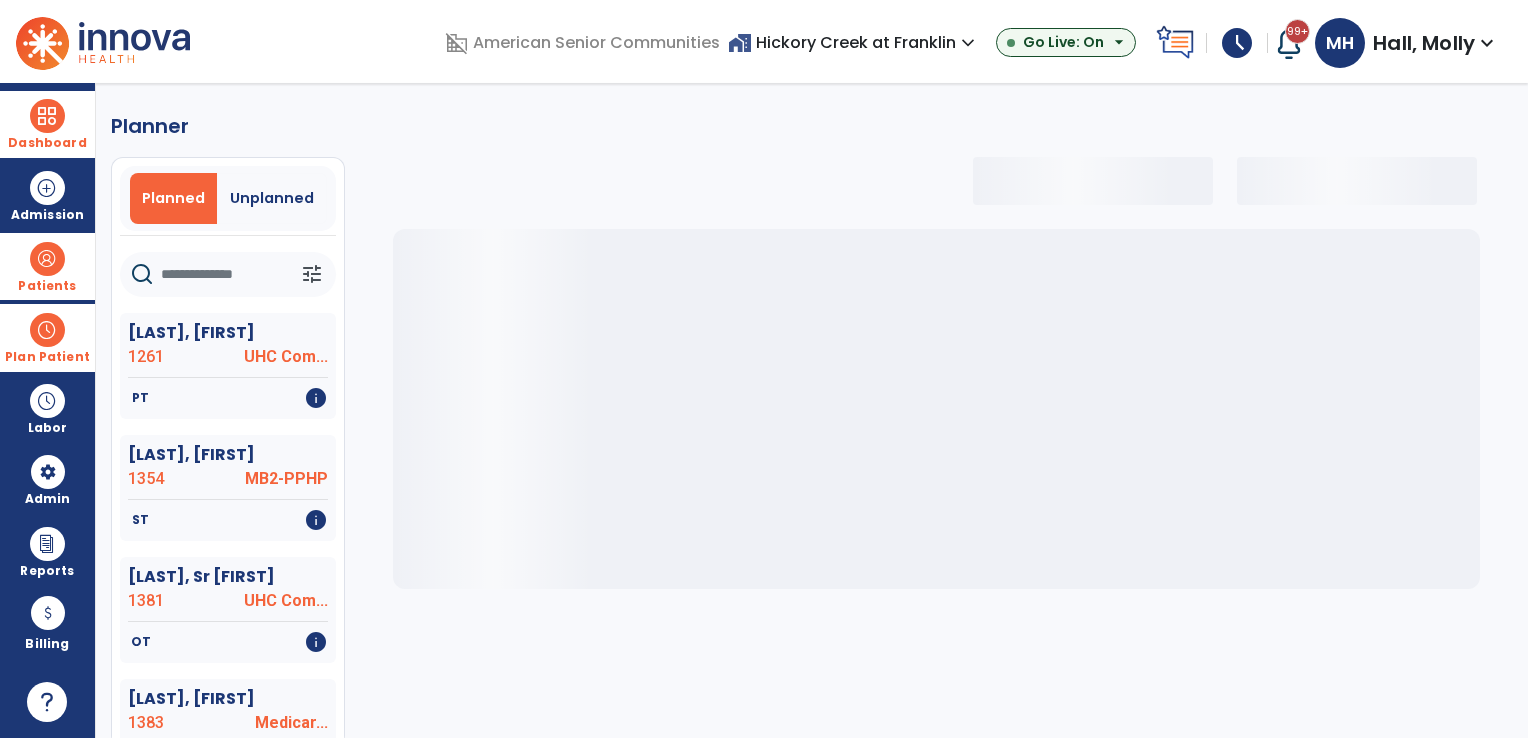 click 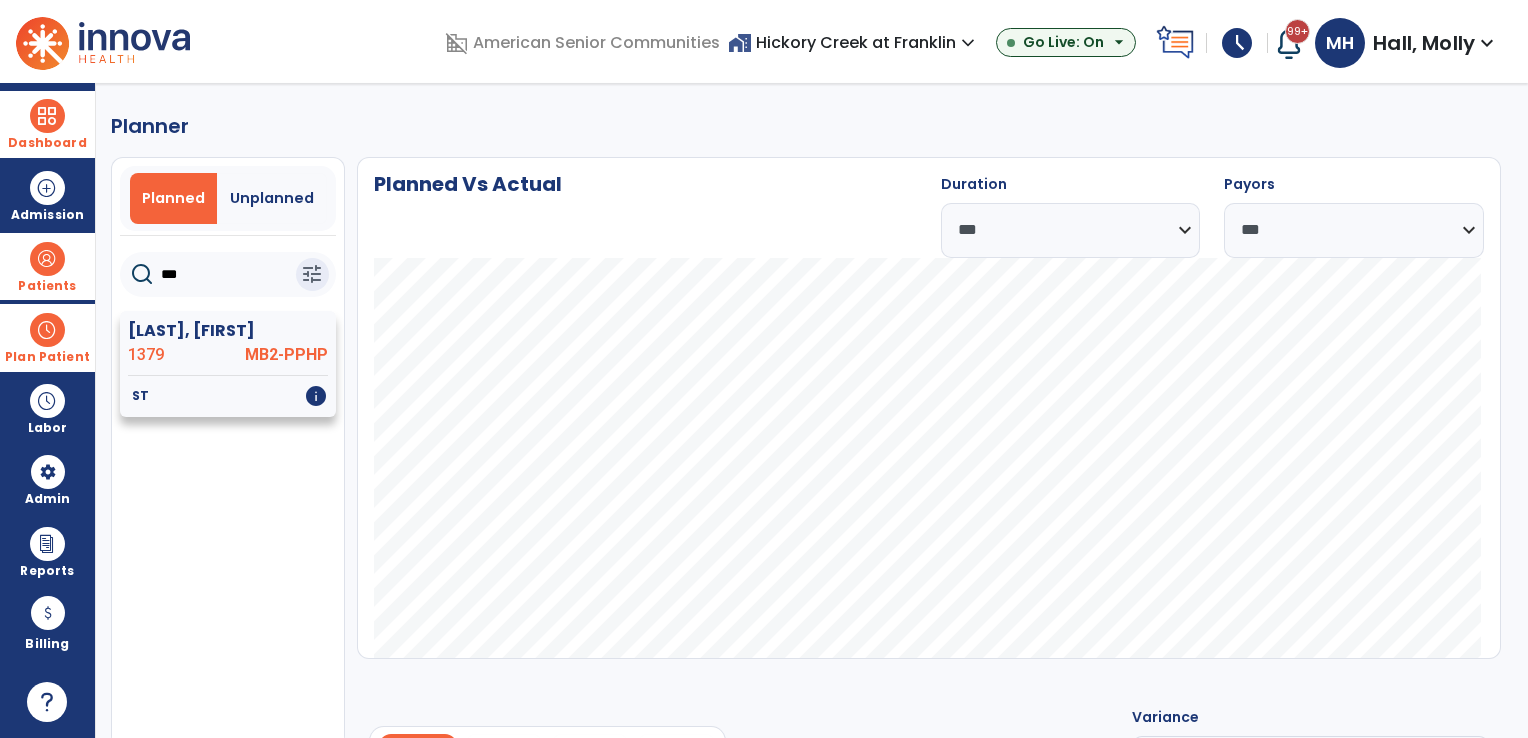 type on "***" 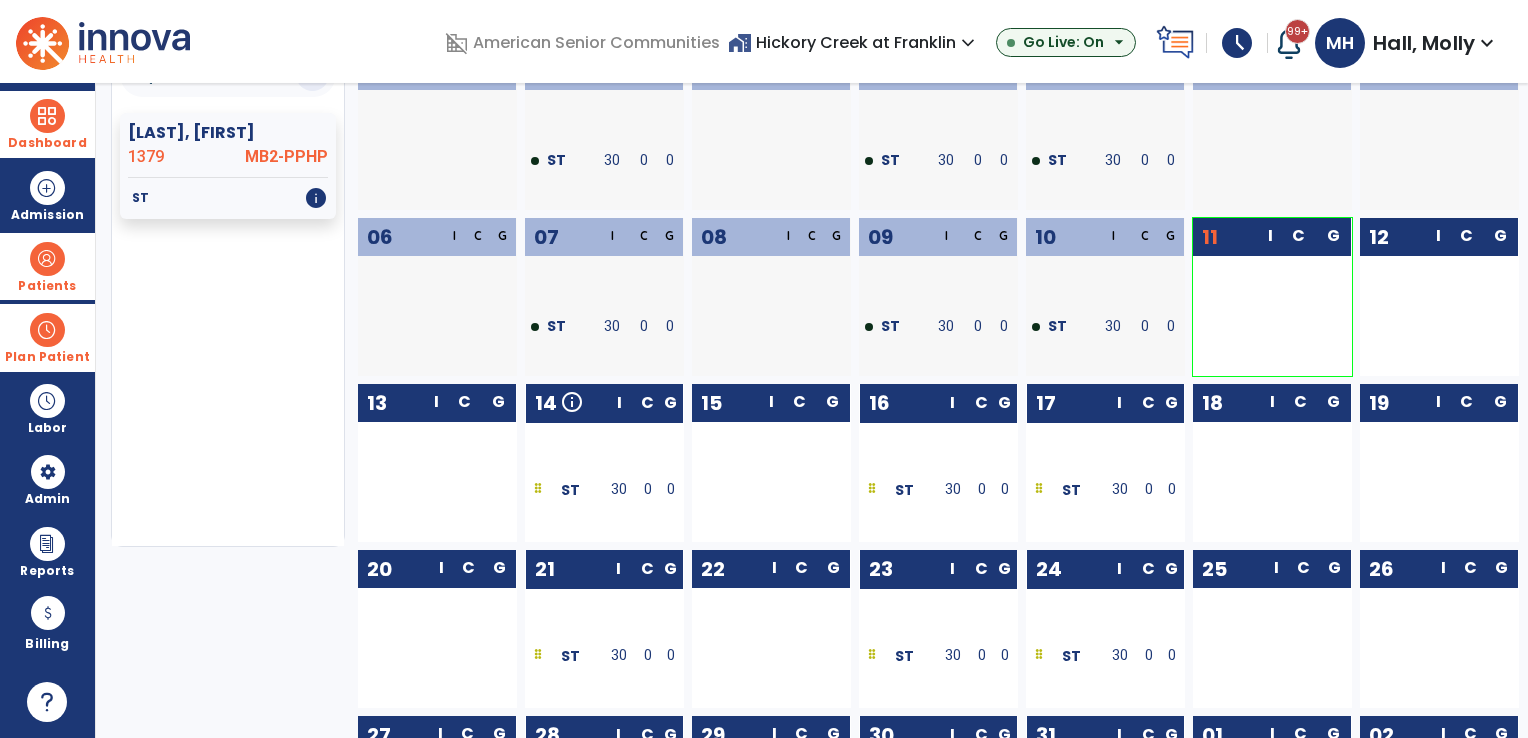 scroll, scrollTop: 300, scrollLeft: 0, axis: vertical 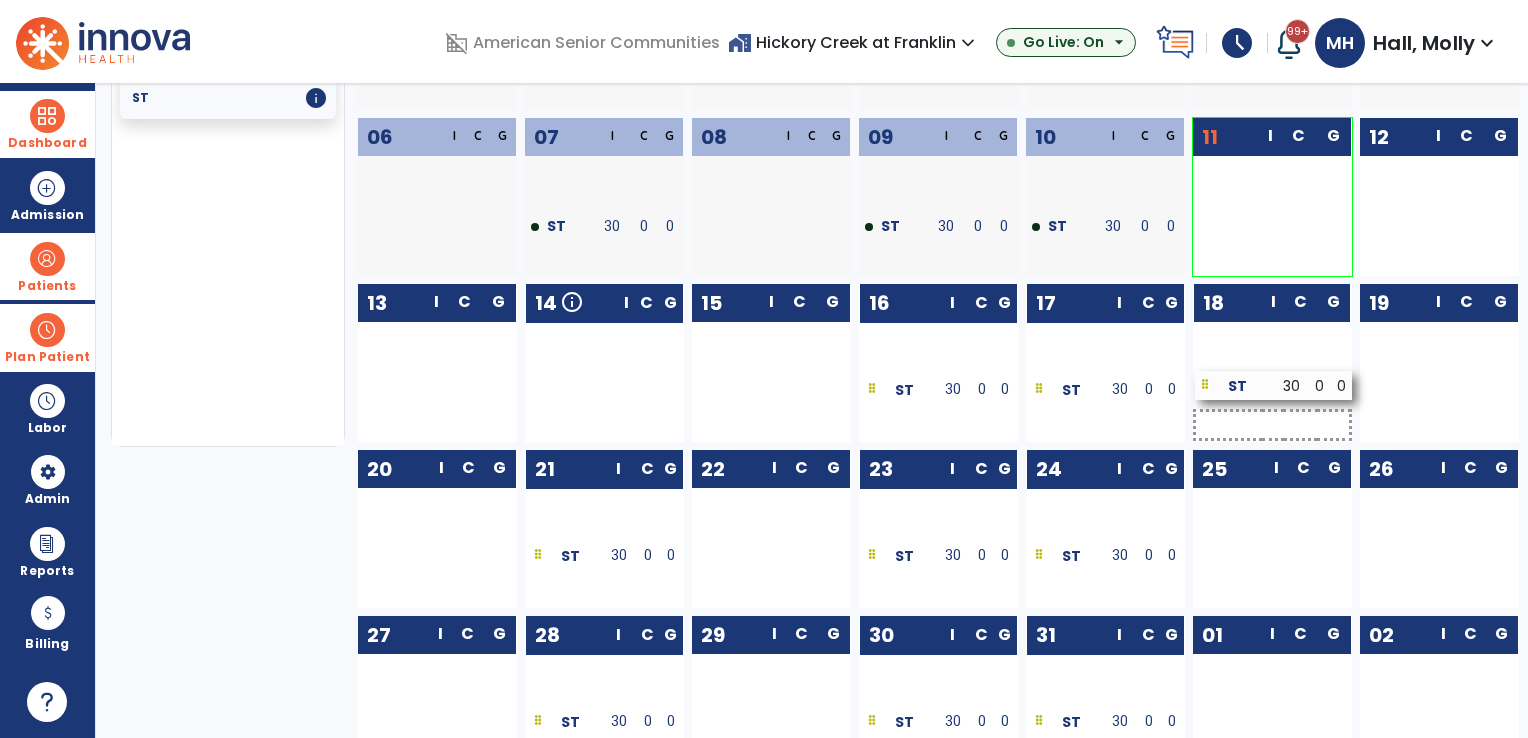 drag, startPoint x: 597, startPoint y: 390, endPoint x: 1268, endPoint y: 386, distance: 671.0119 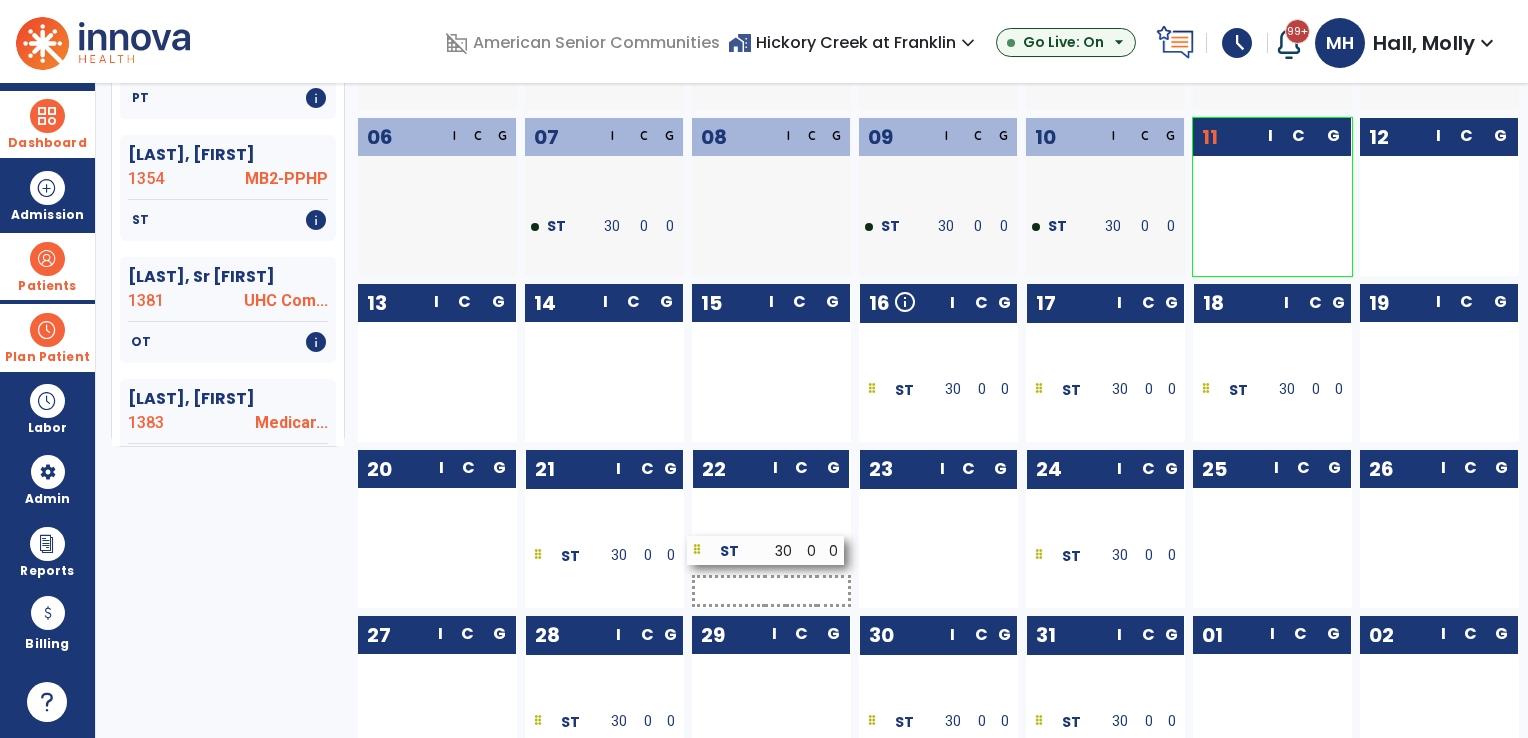 drag, startPoint x: 985, startPoint y: 560, endPoint x: 813, endPoint y: 554, distance: 172.10461 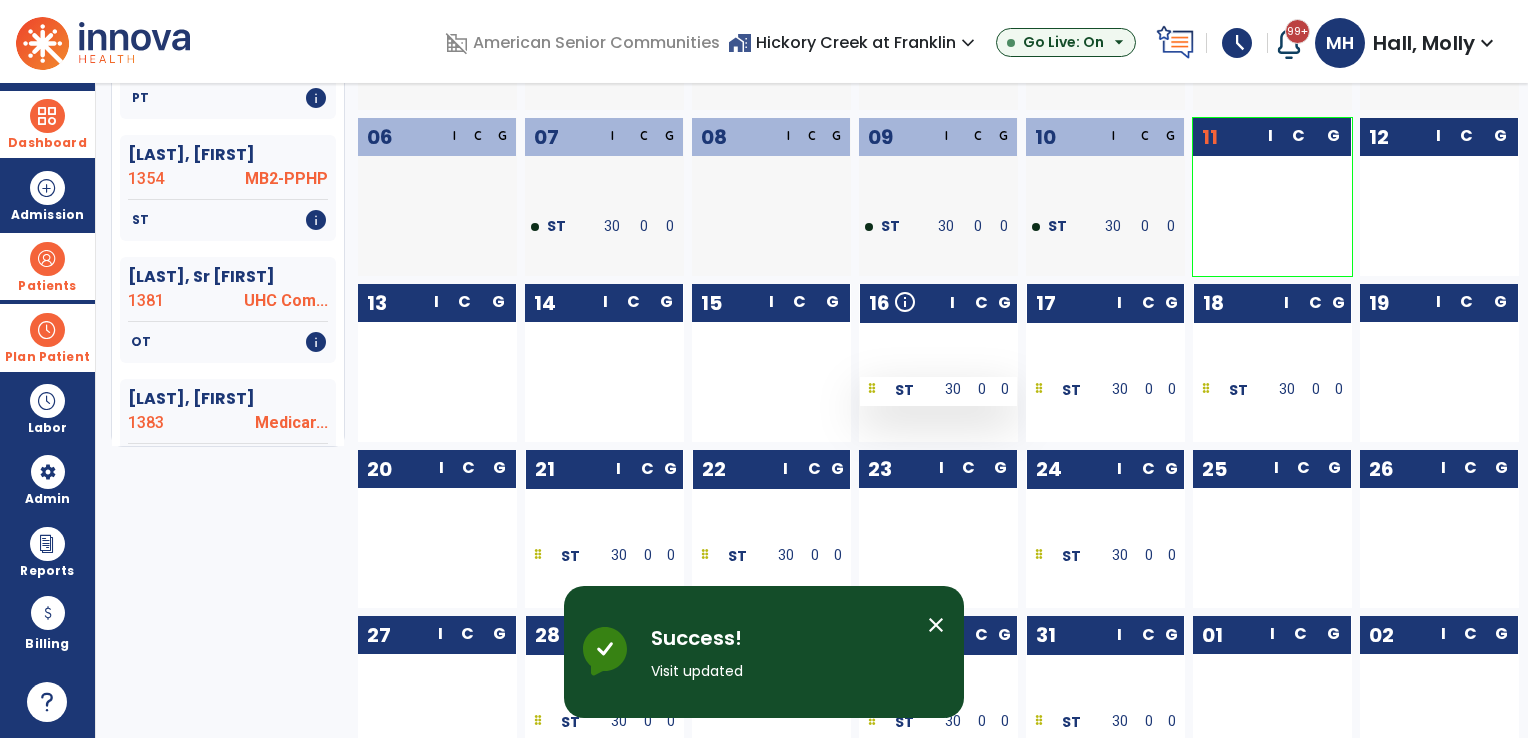 click on "30" at bounding box center (953, 389) 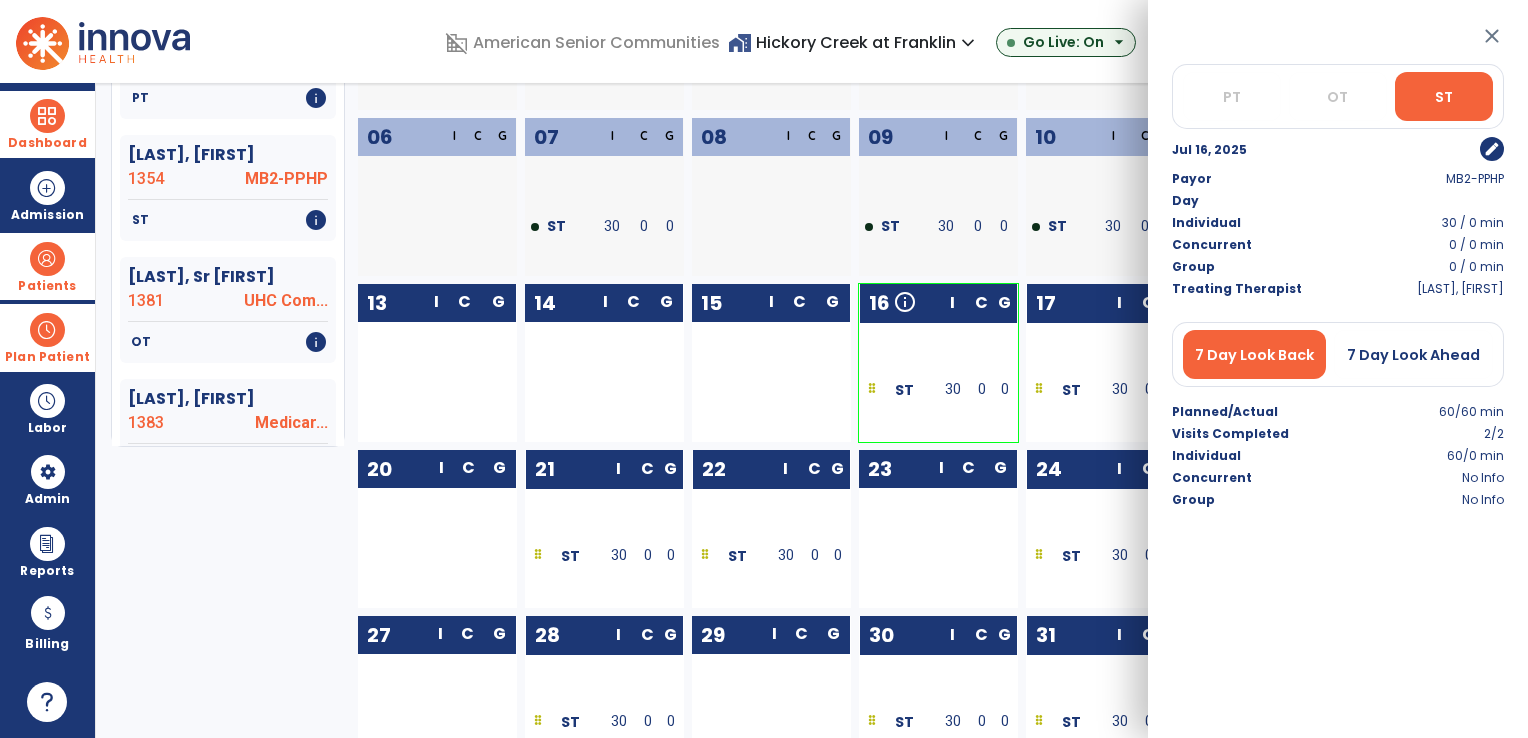 click on "edit" at bounding box center [1492, 149] 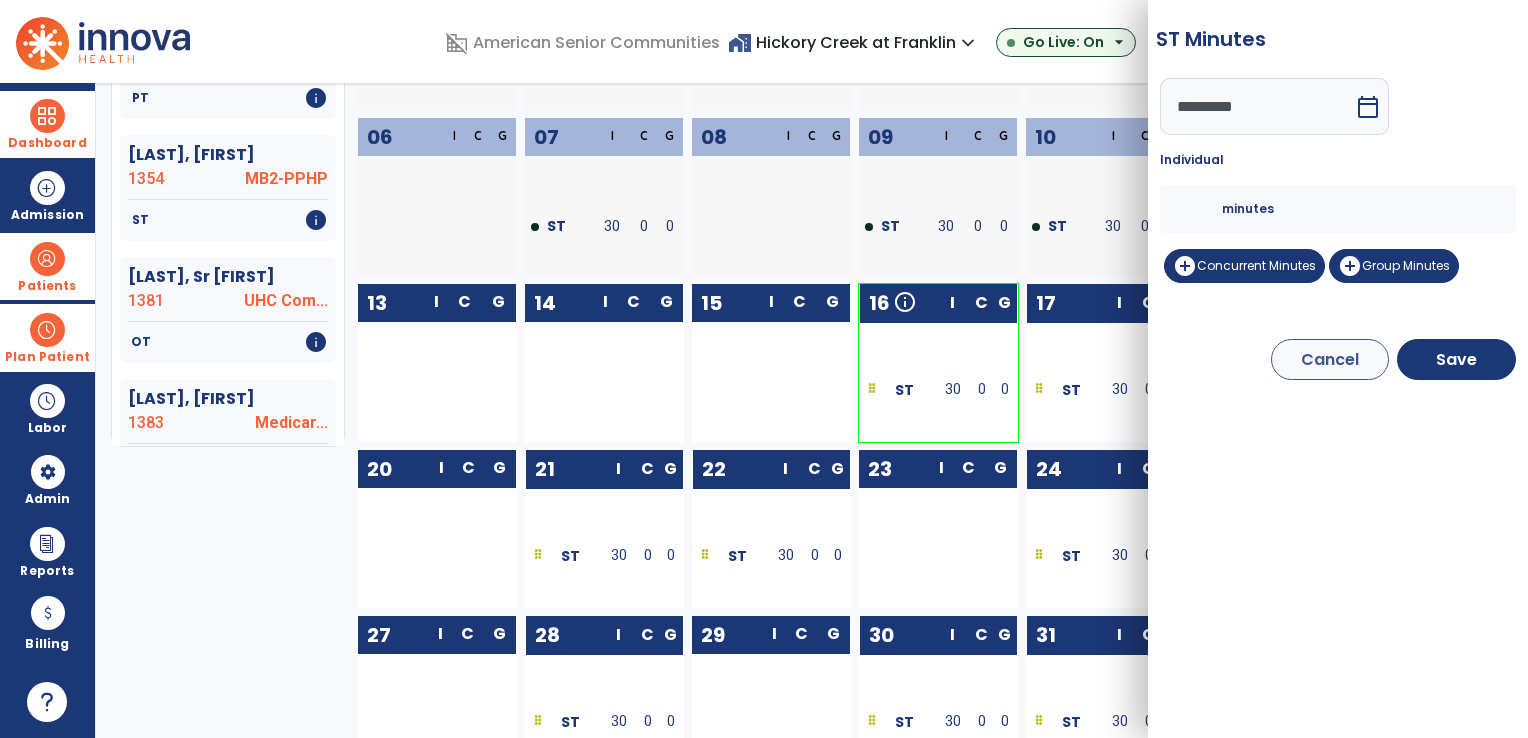 click on "**" at bounding box center (1198, 209) 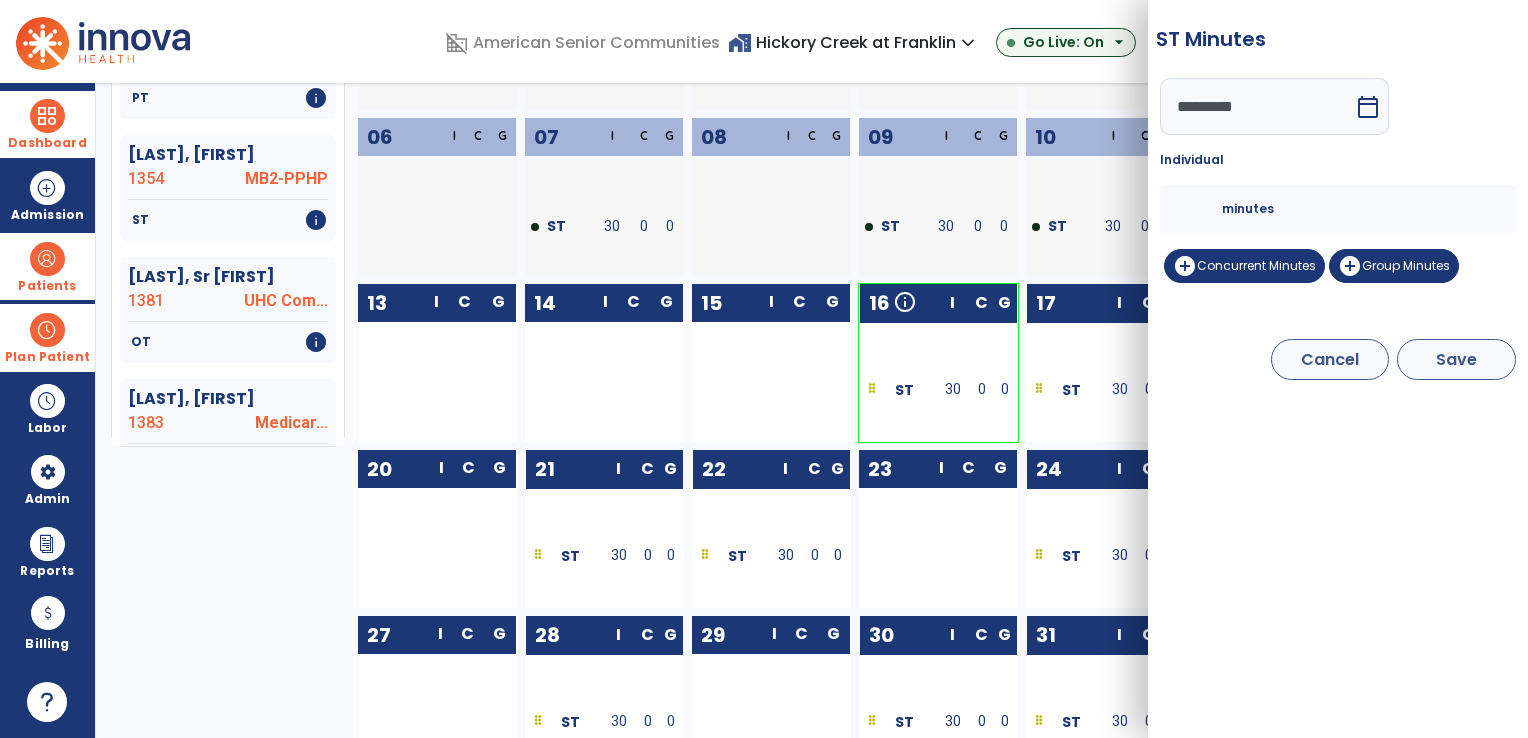 type on "**" 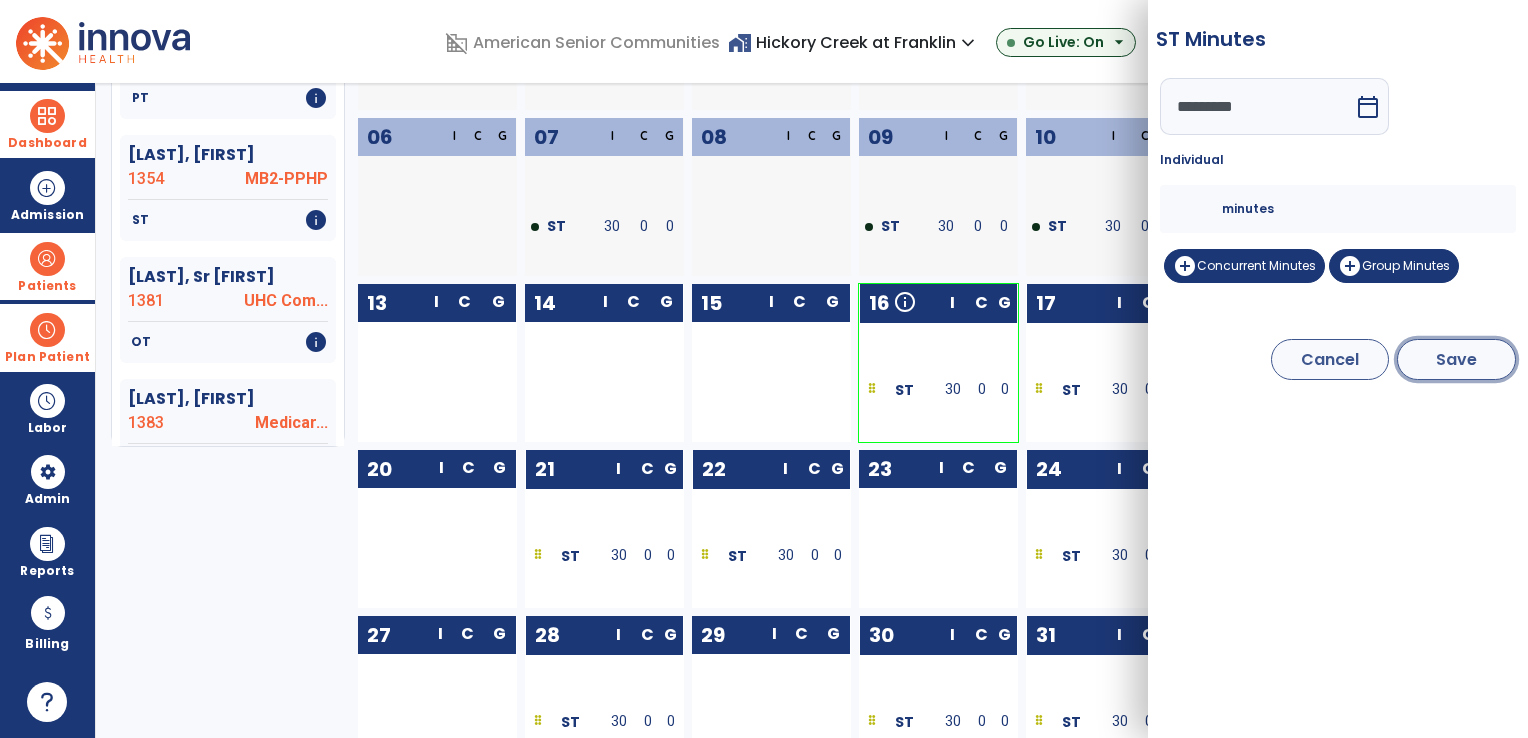 click on "Save" at bounding box center (1456, 359) 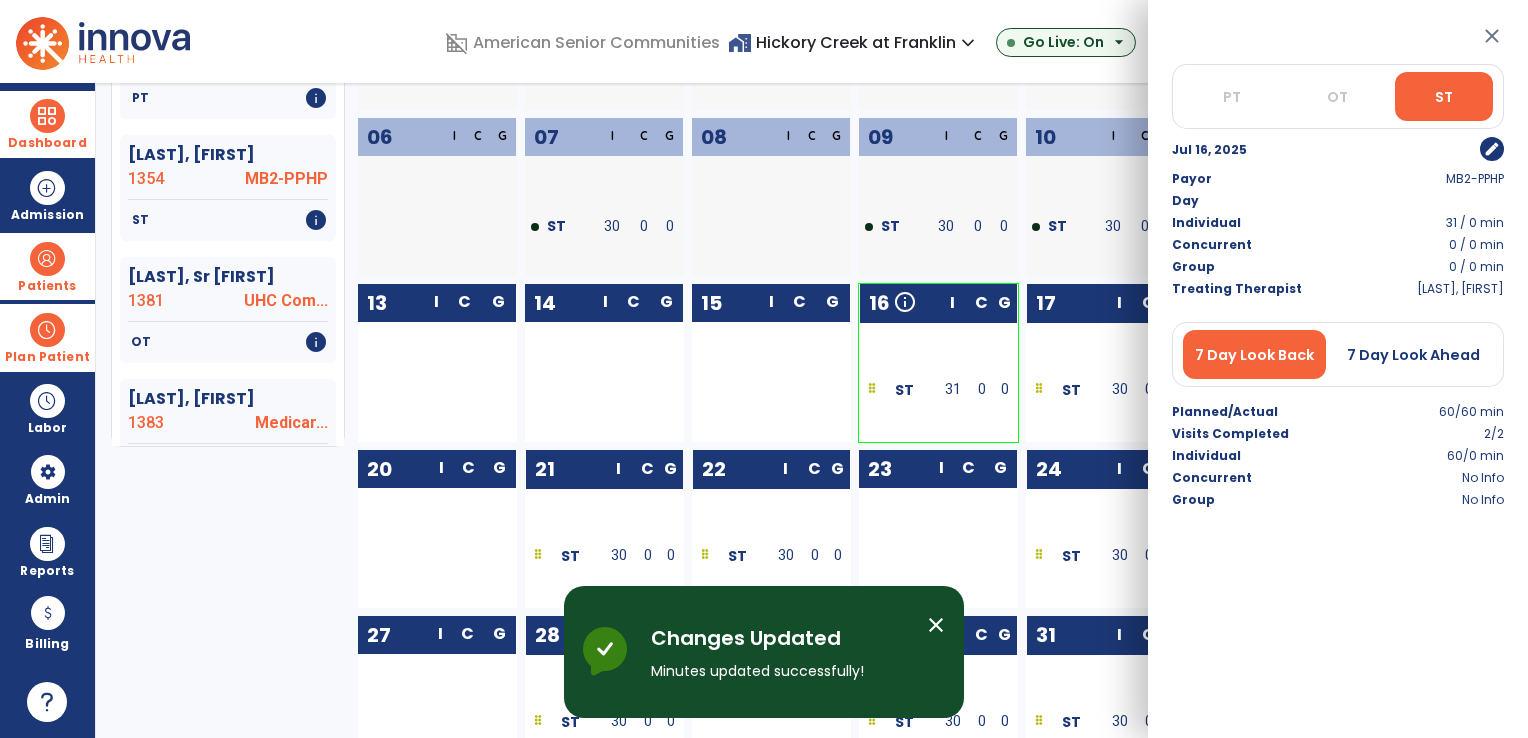 click on "close" at bounding box center (1492, 36) 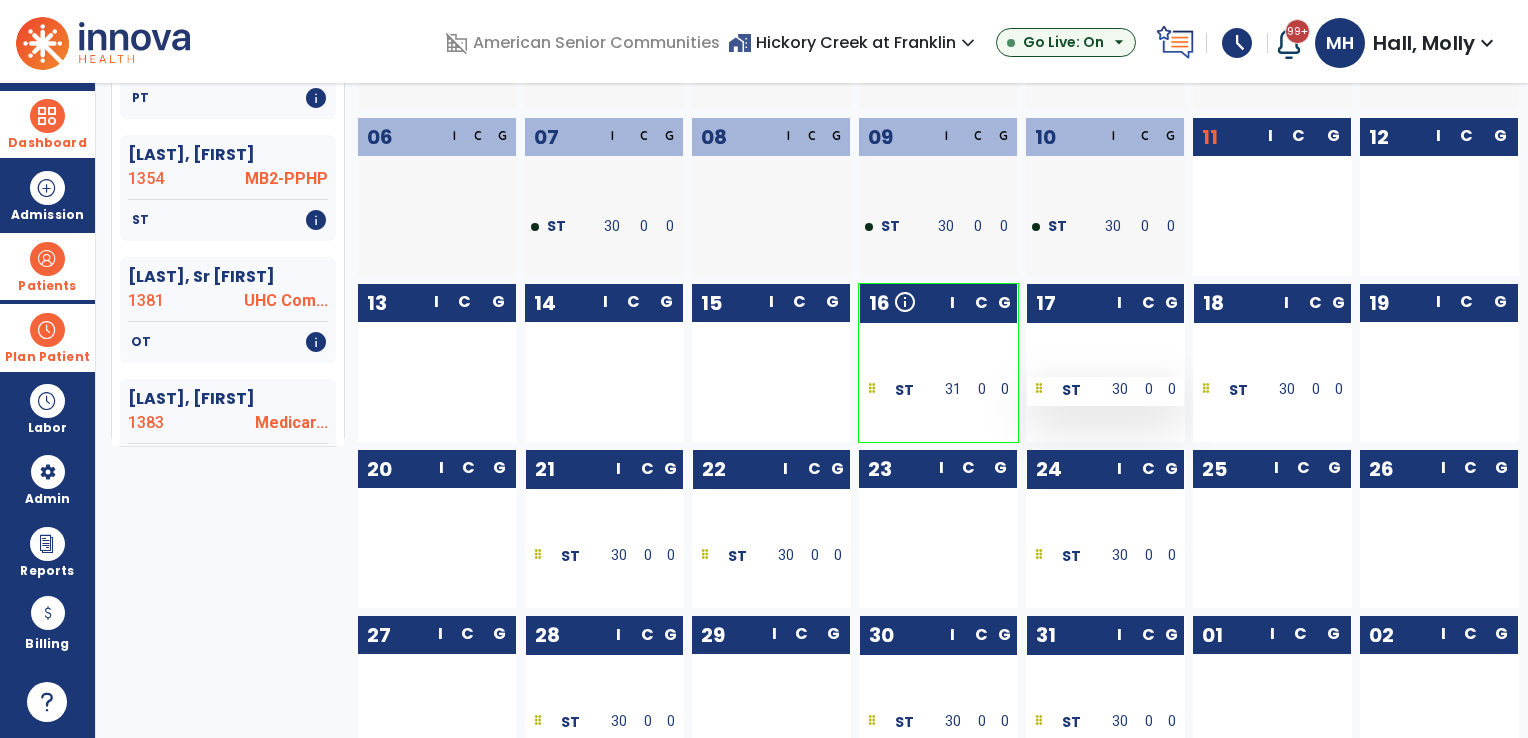 click on "30" at bounding box center (1120, 391) 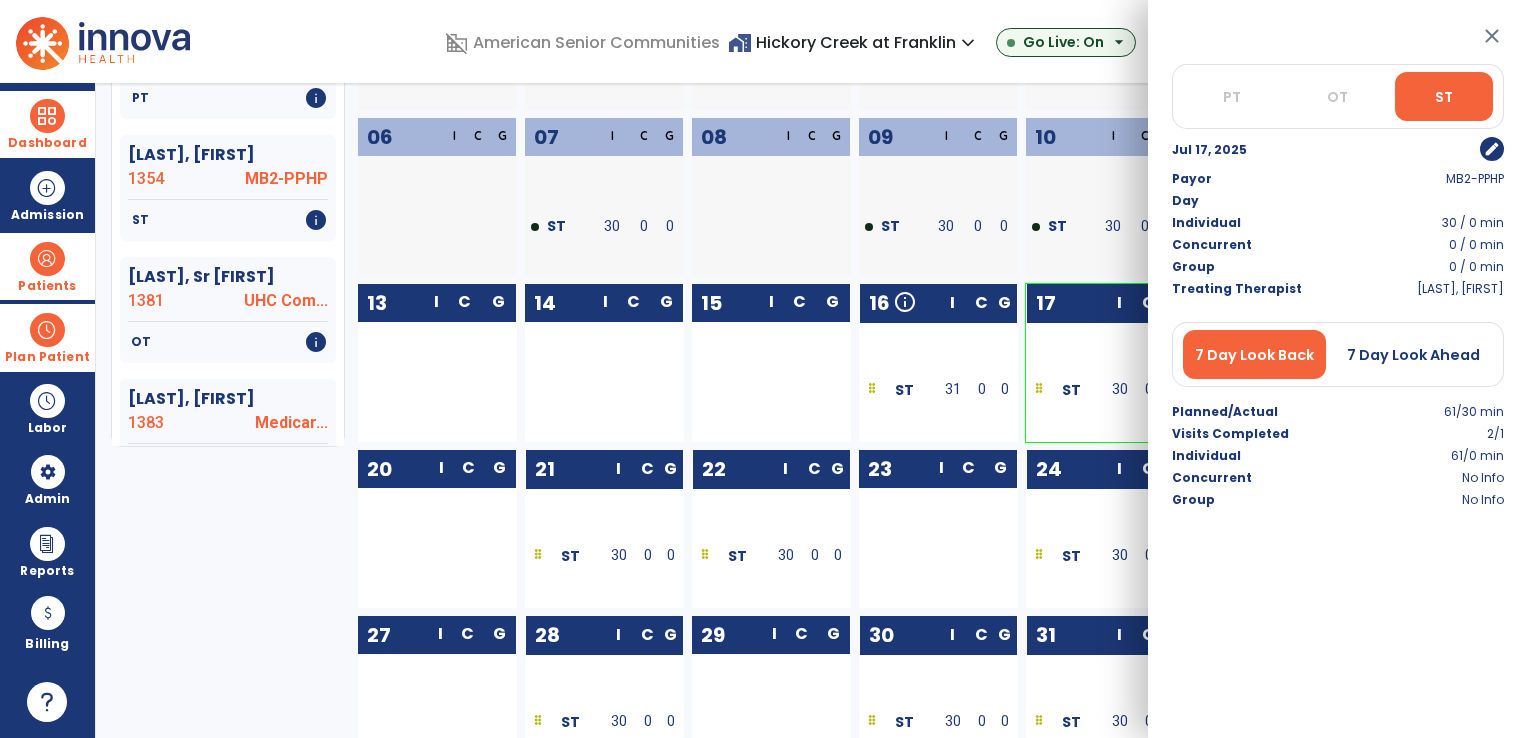 click on "edit" at bounding box center (1492, 149) 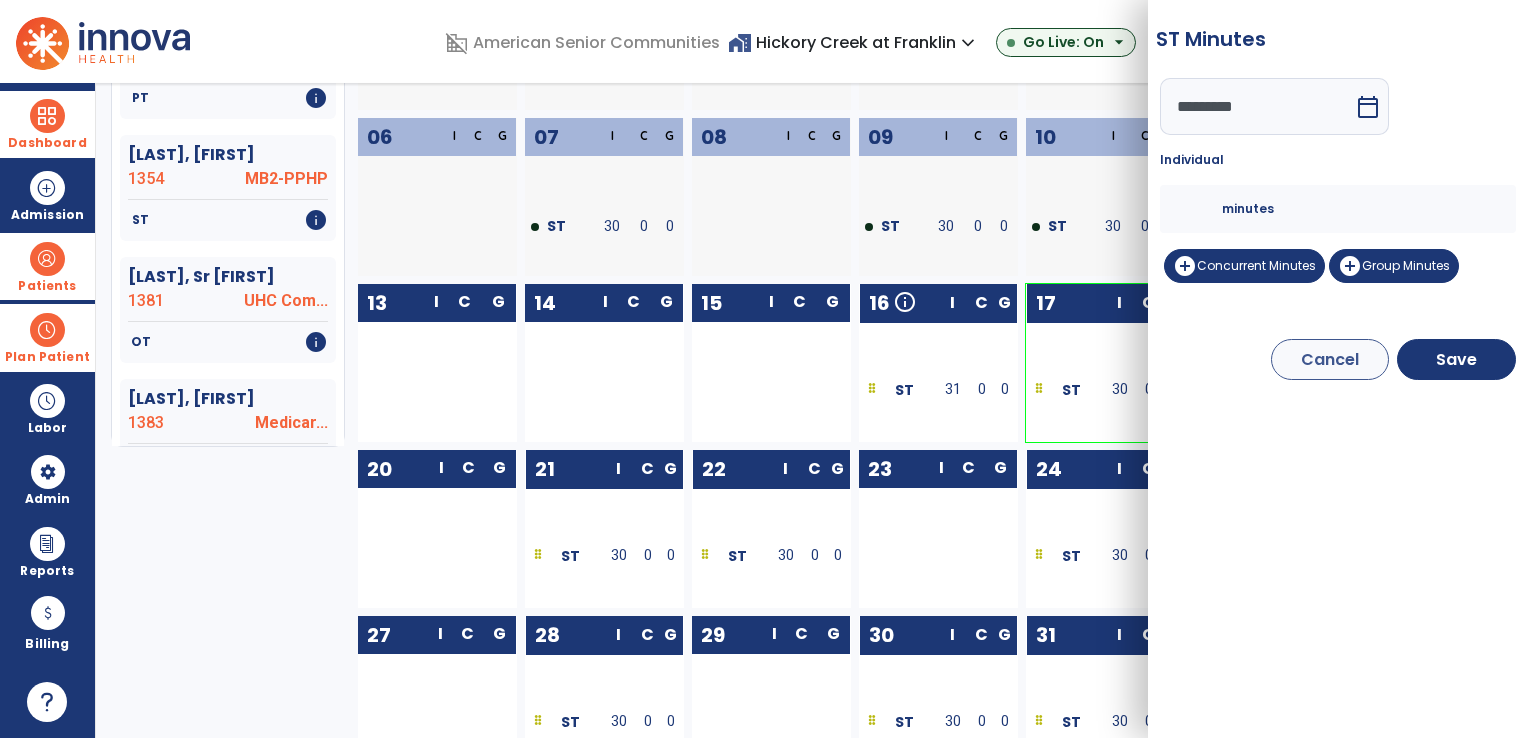click on "**" at bounding box center (1198, 209) 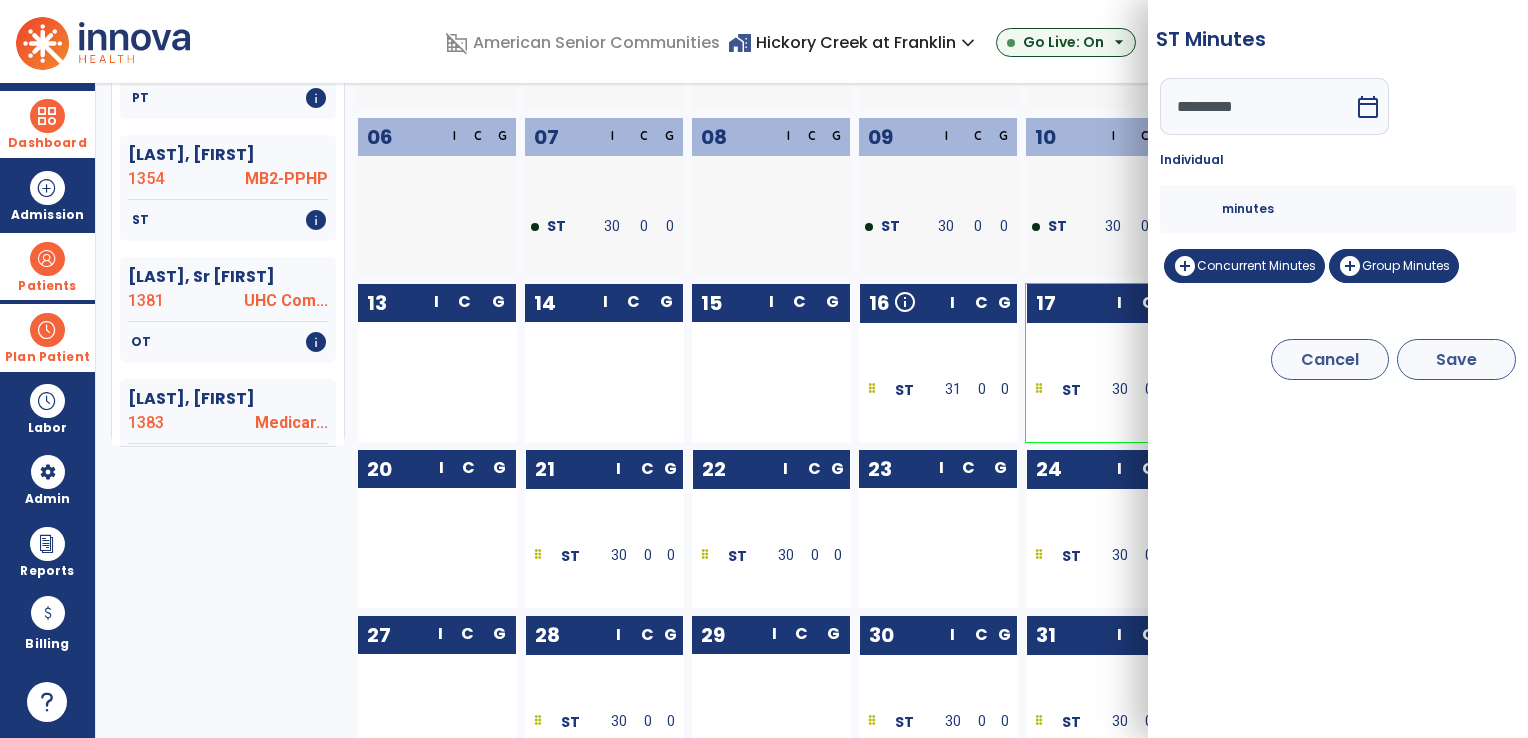 type on "**" 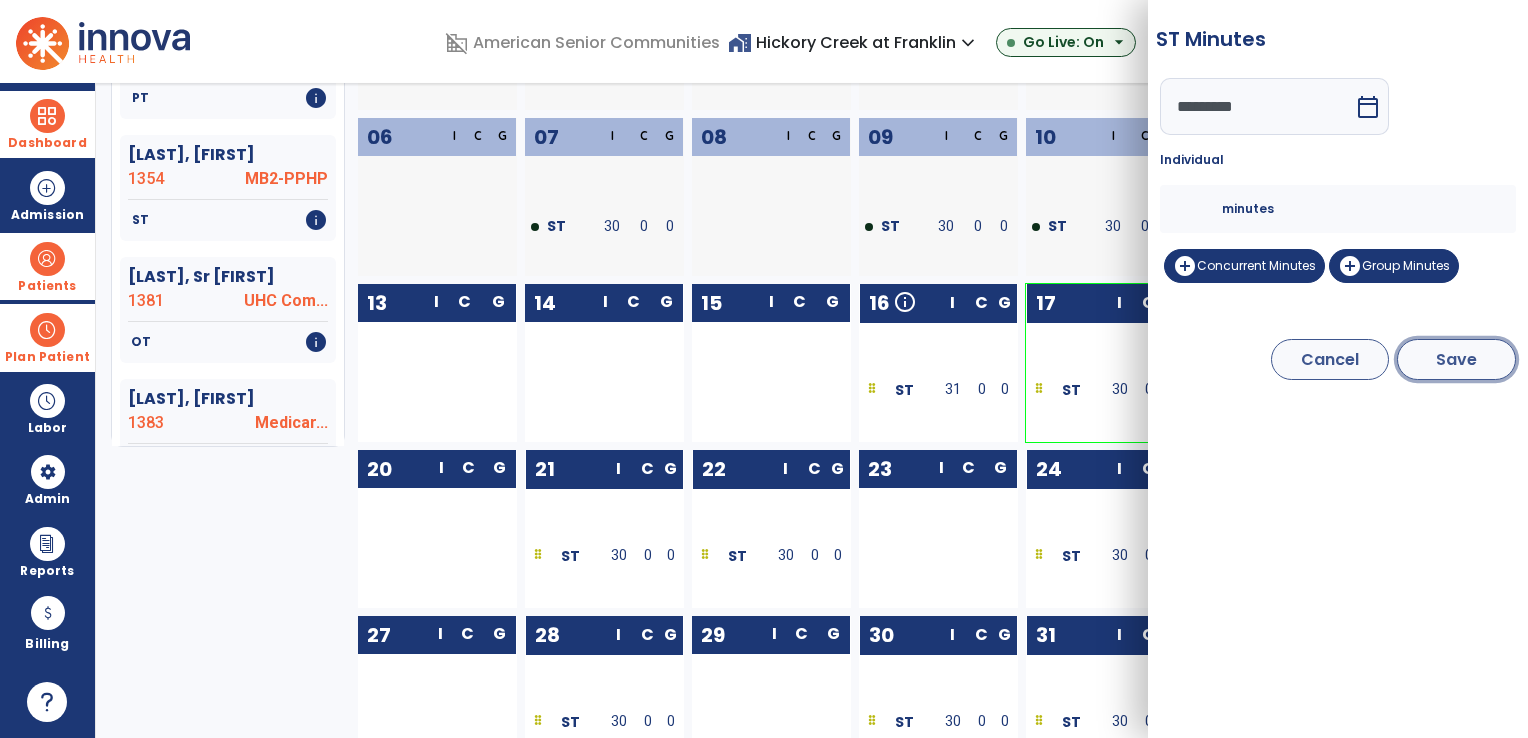 click on "Save" at bounding box center [1456, 359] 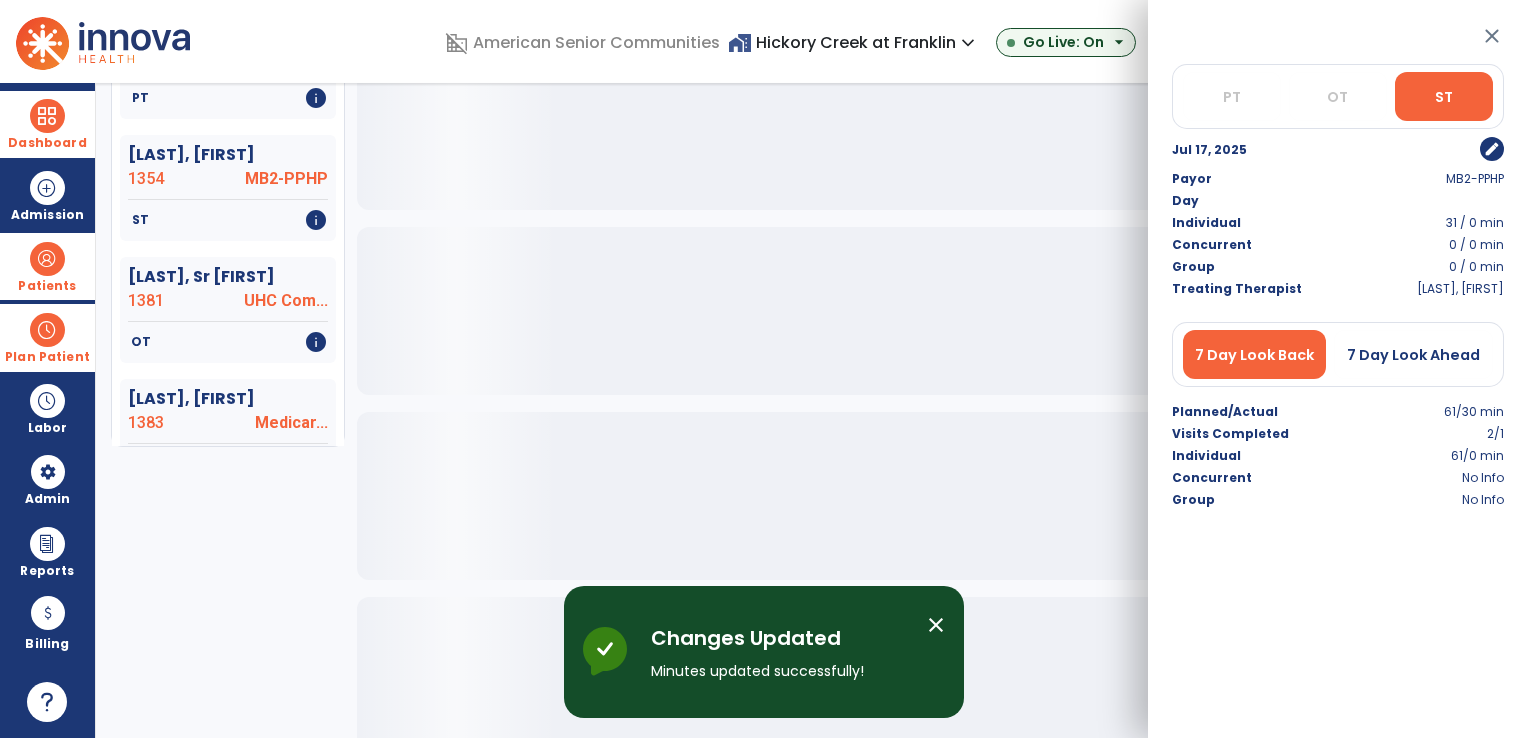 click on "close" at bounding box center [1492, 36] 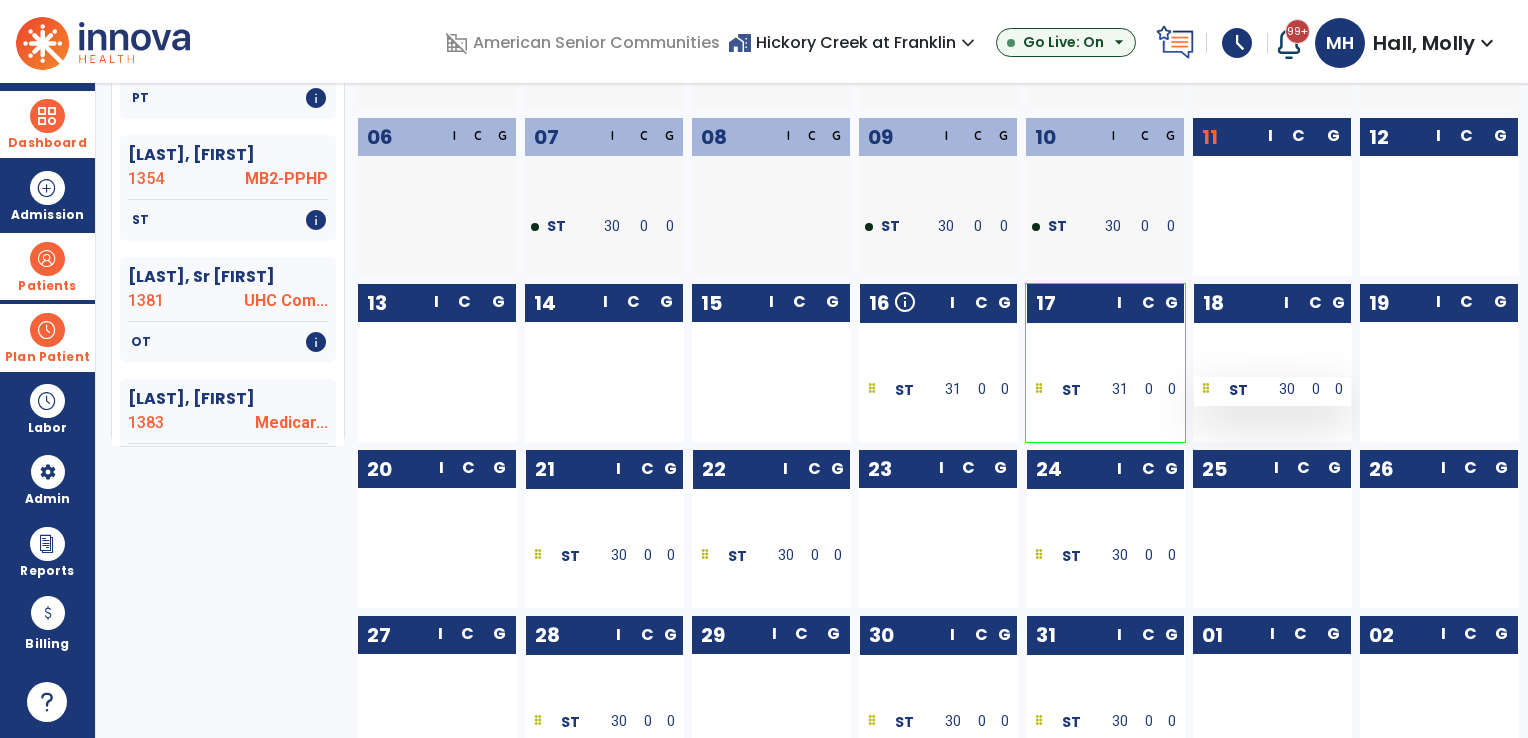 click on "ST" at bounding box center (1232, 391) 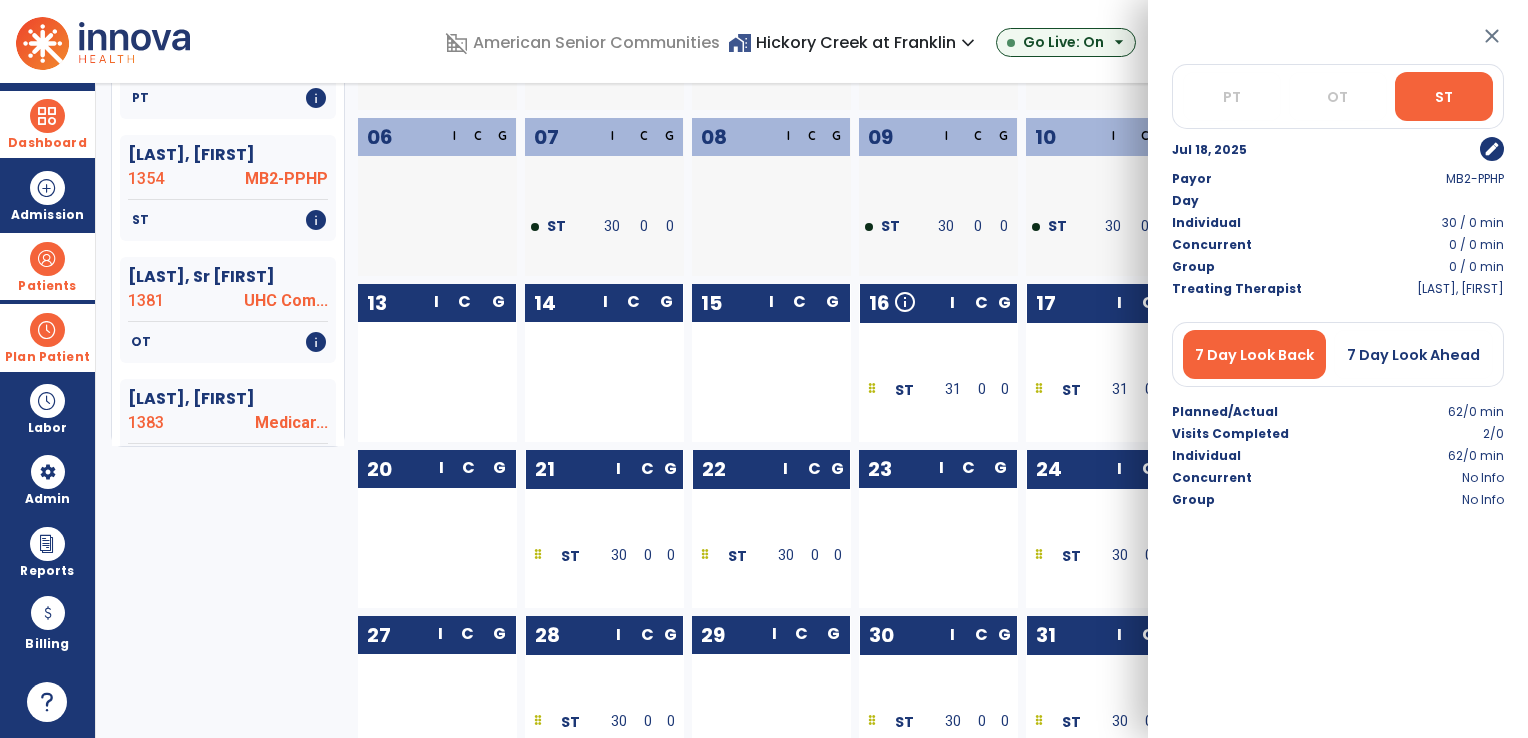 click on "edit" at bounding box center (1492, 149) 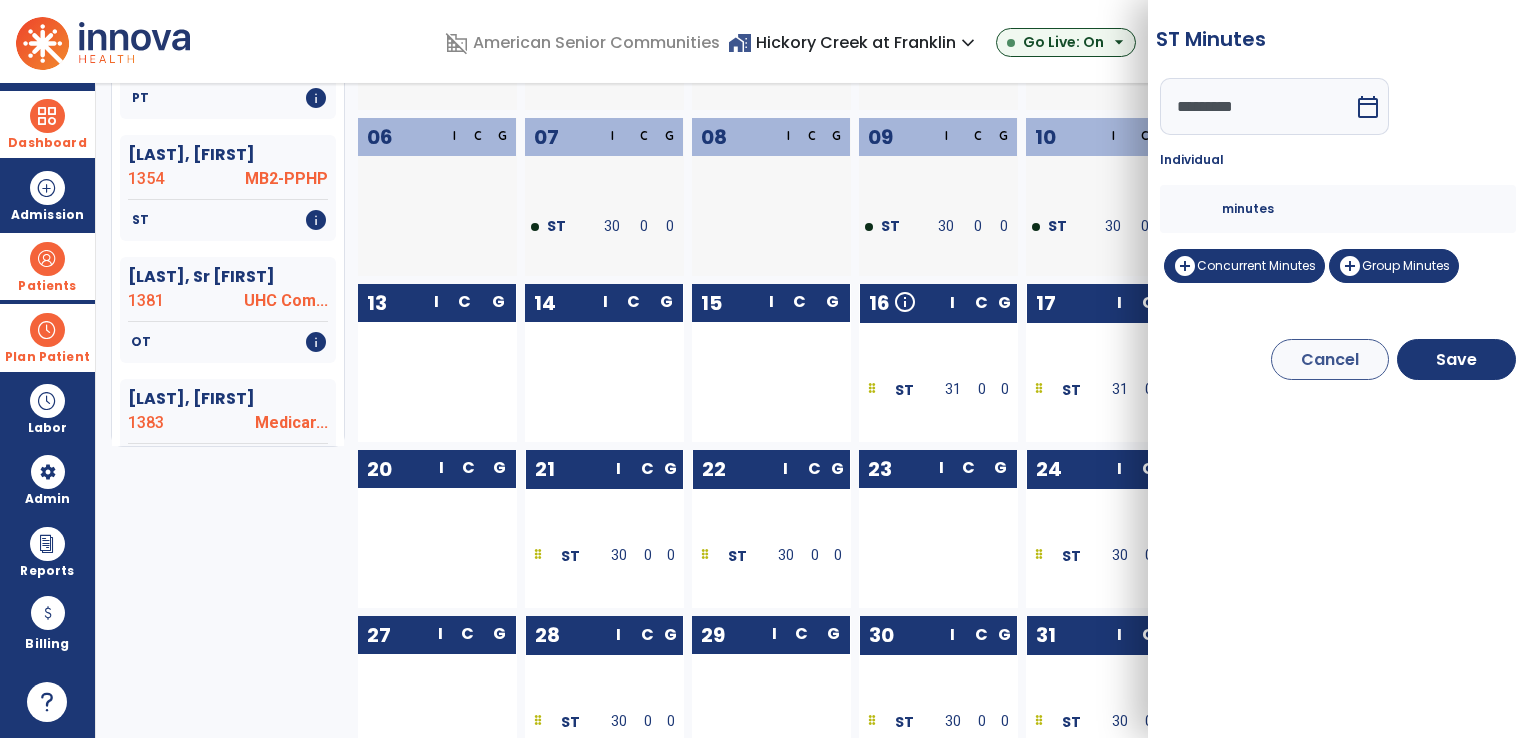 click on "**" at bounding box center [1198, 209] 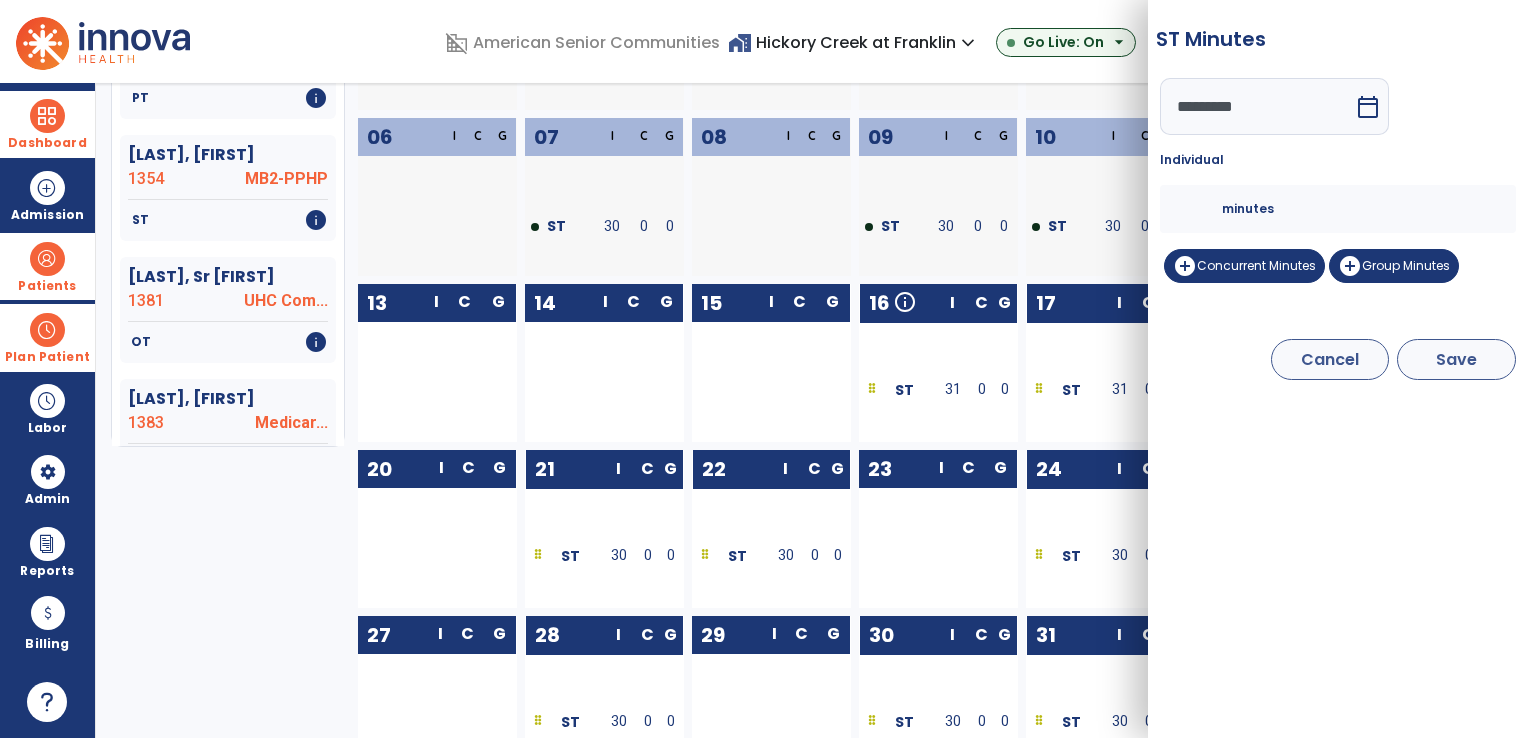 type on "**" 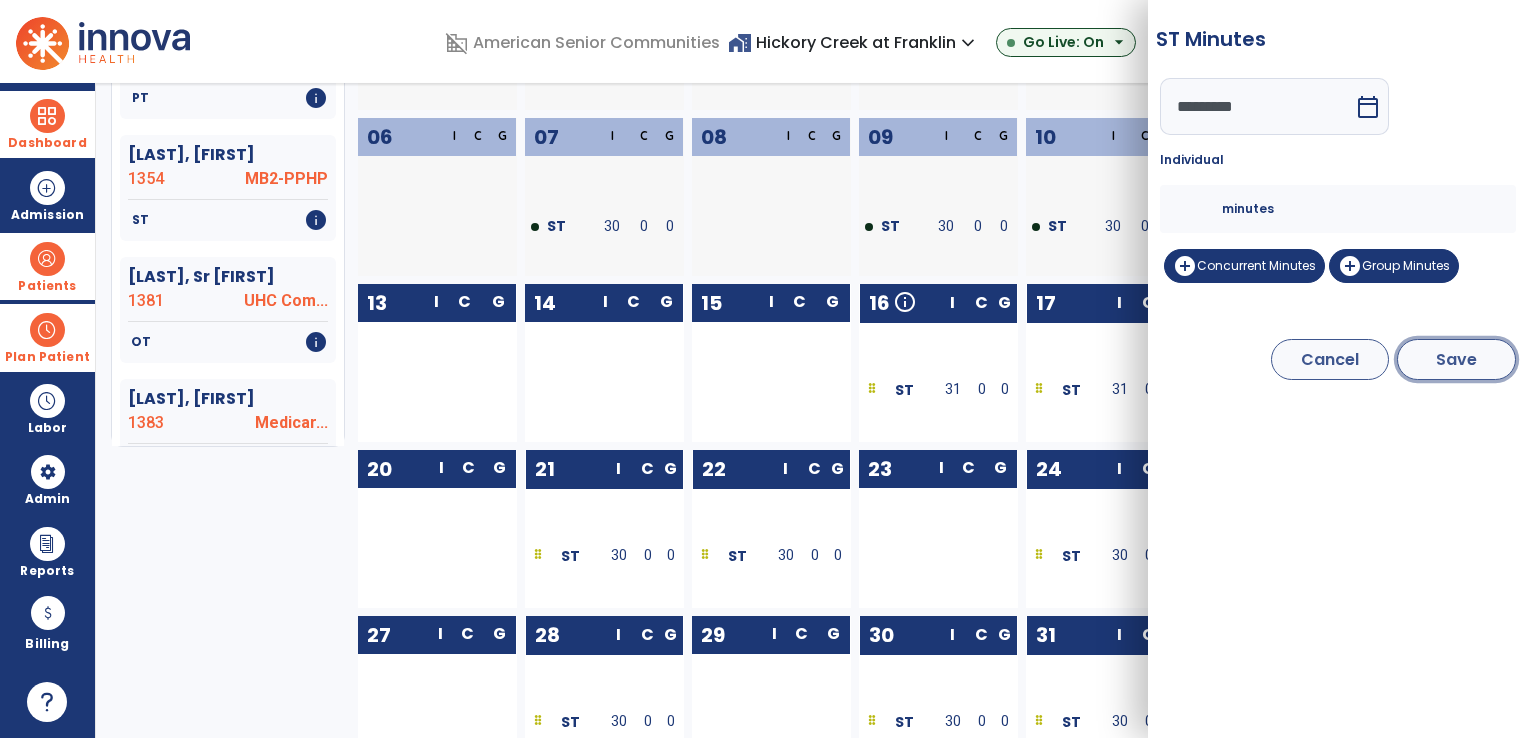 click on "Save" at bounding box center (1456, 359) 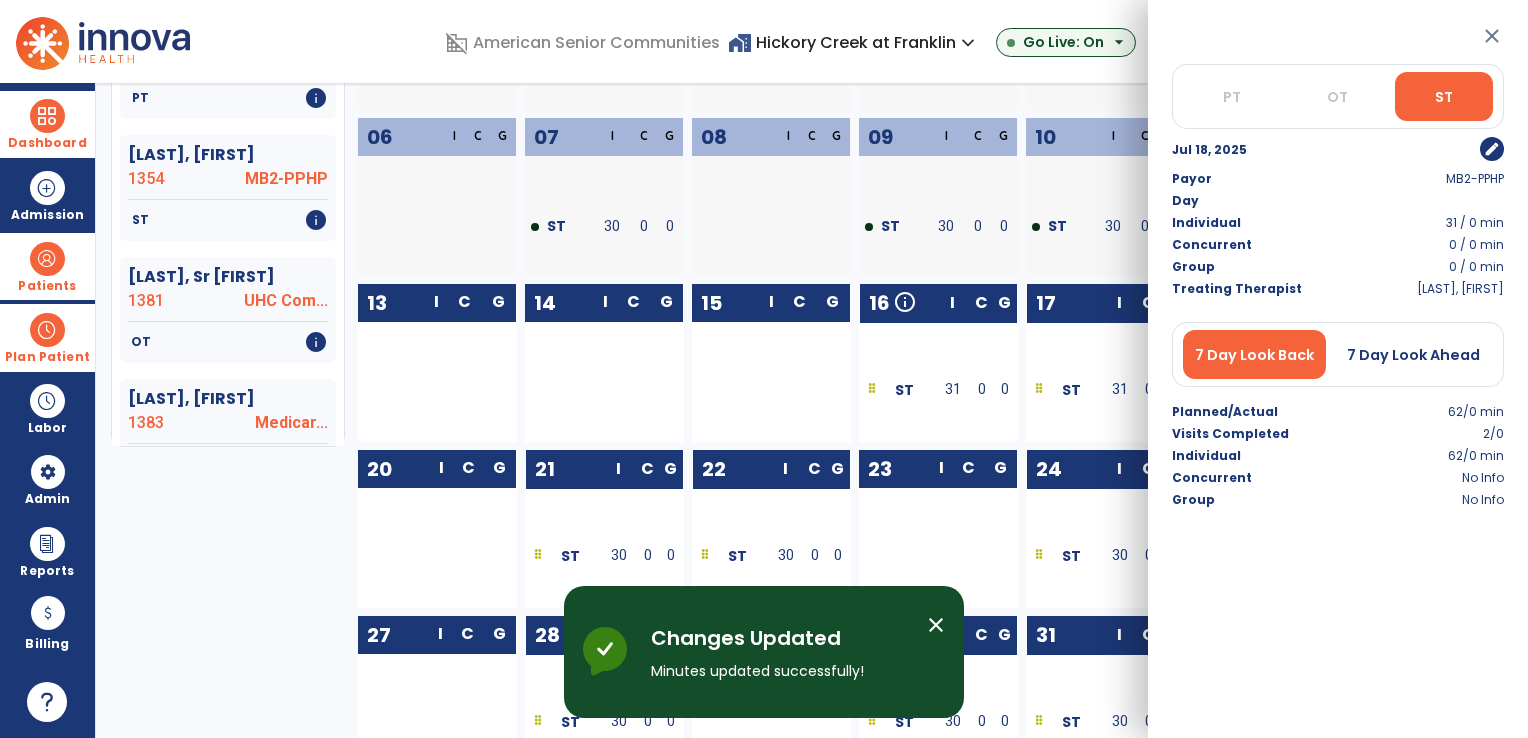 click on "close" at bounding box center [1492, 36] 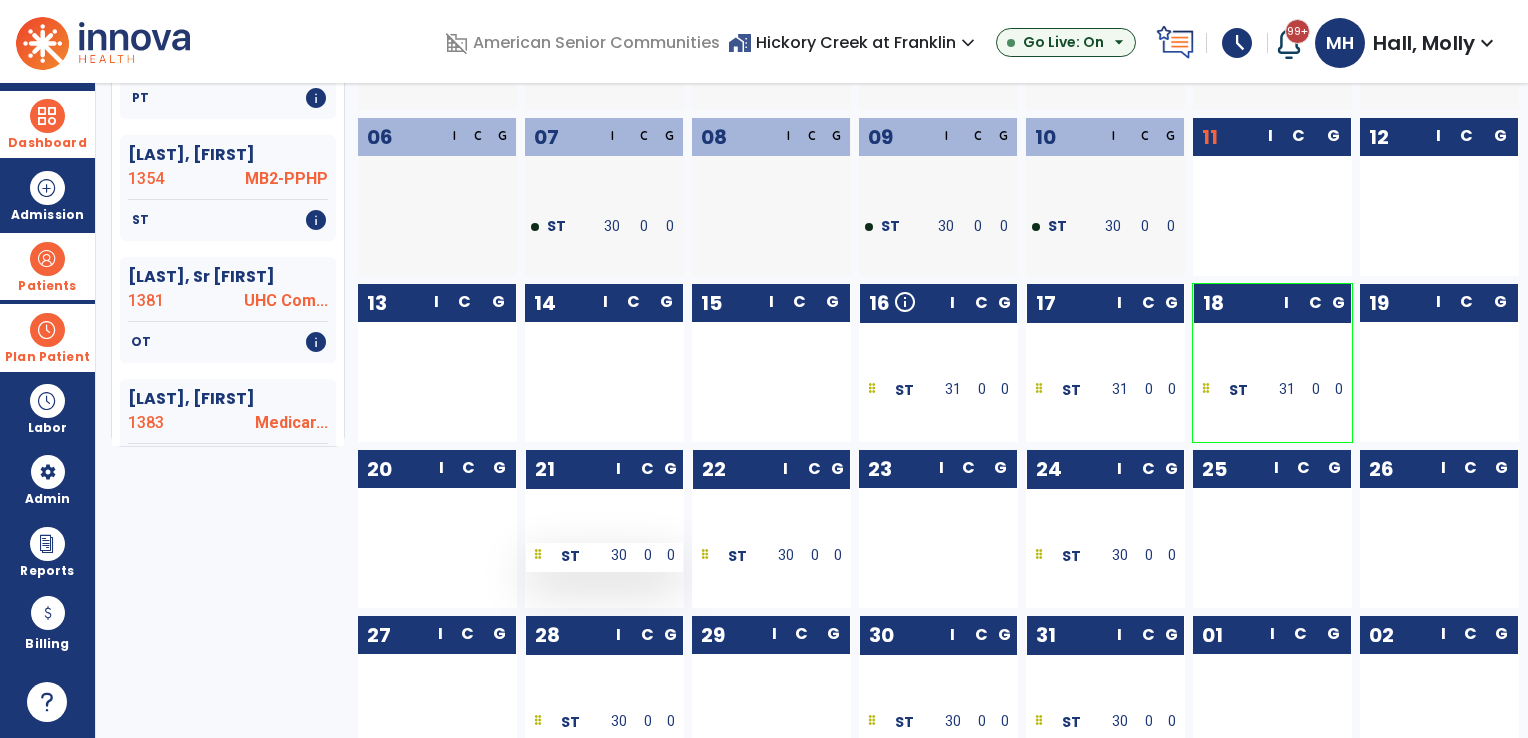 click on "ST" at bounding box center [564, 555] 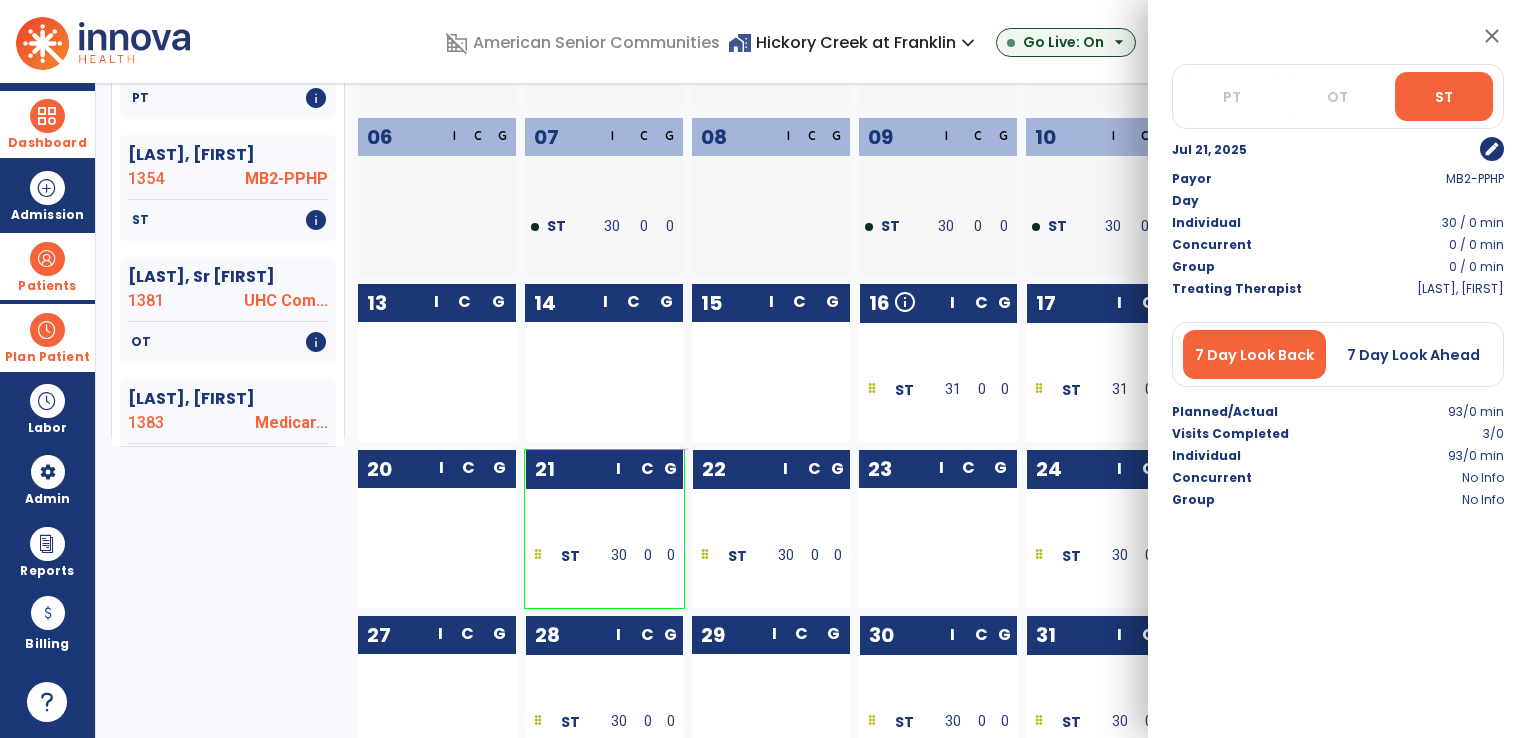 click on "edit" at bounding box center (1492, 149) 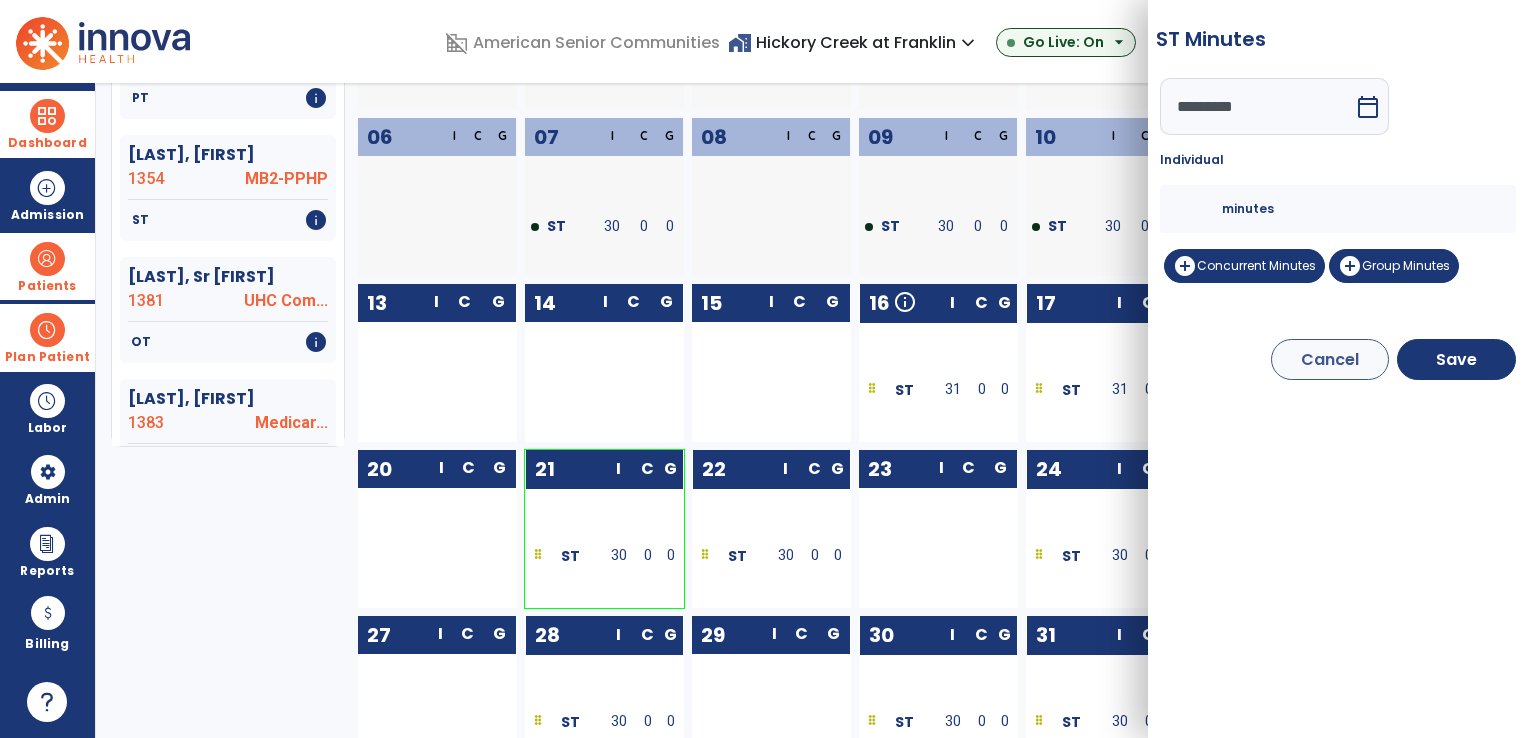 click on "**" at bounding box center (1198, 209) 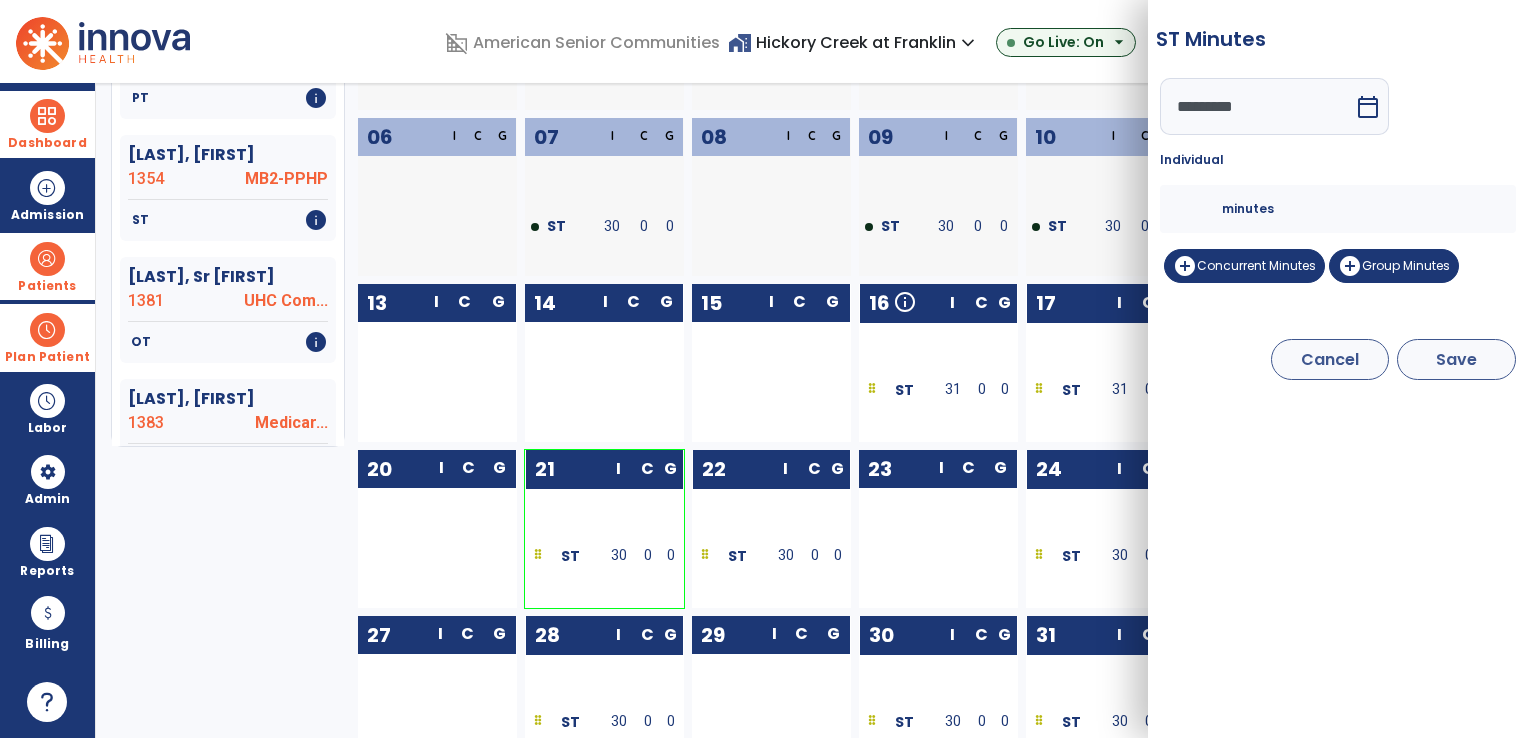 type on "**" 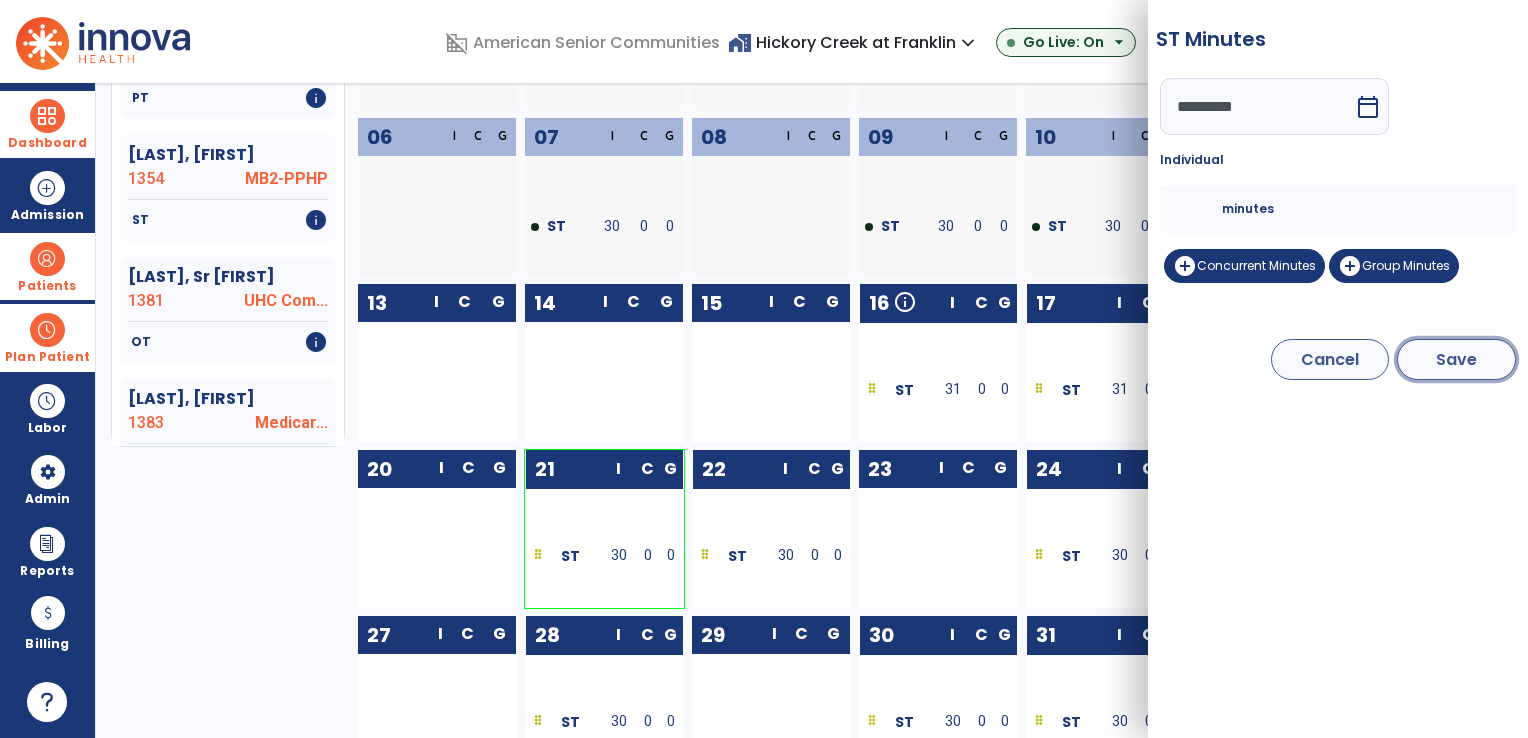 click on "Save" at bounding box center [1456, 359] 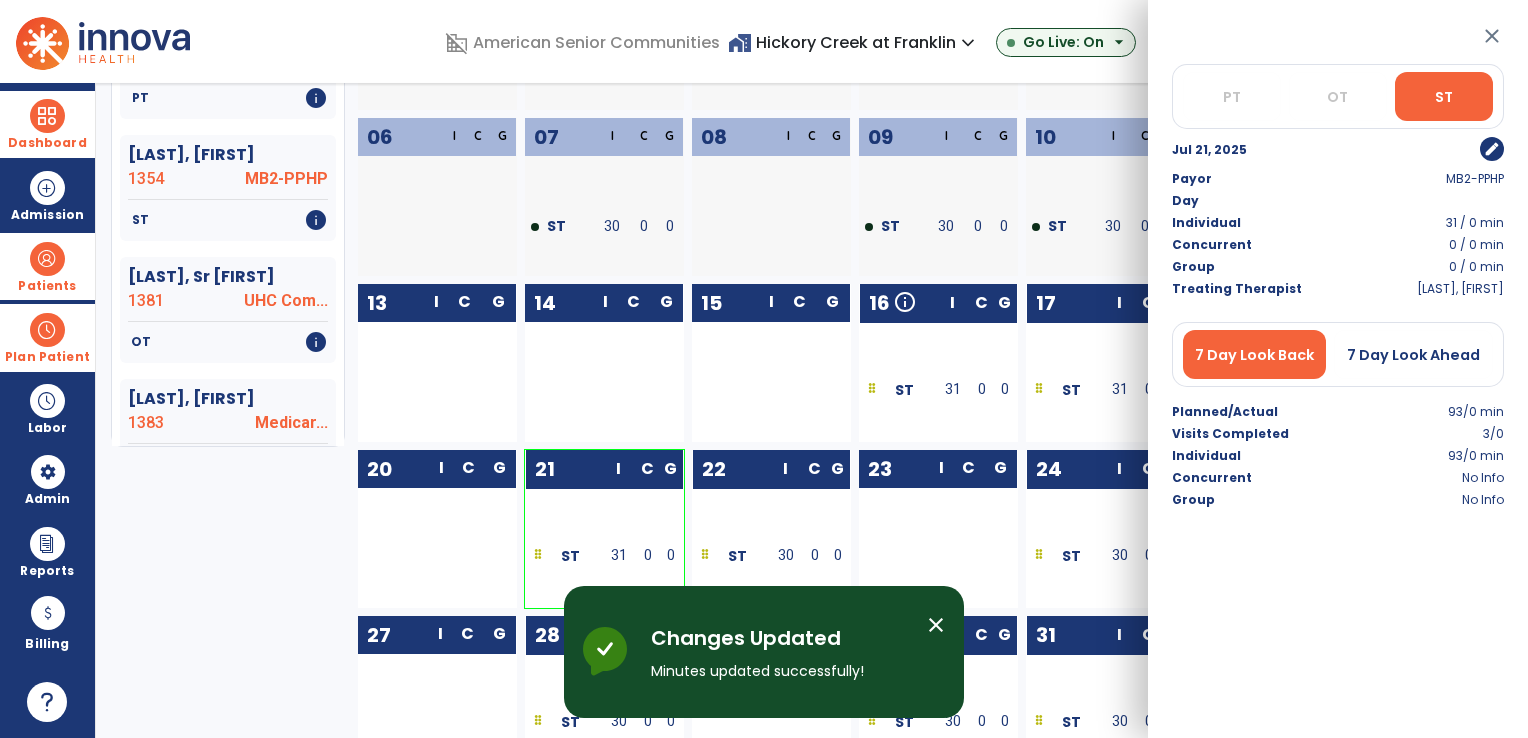 click on "close" at bounding box center (1492, 36) 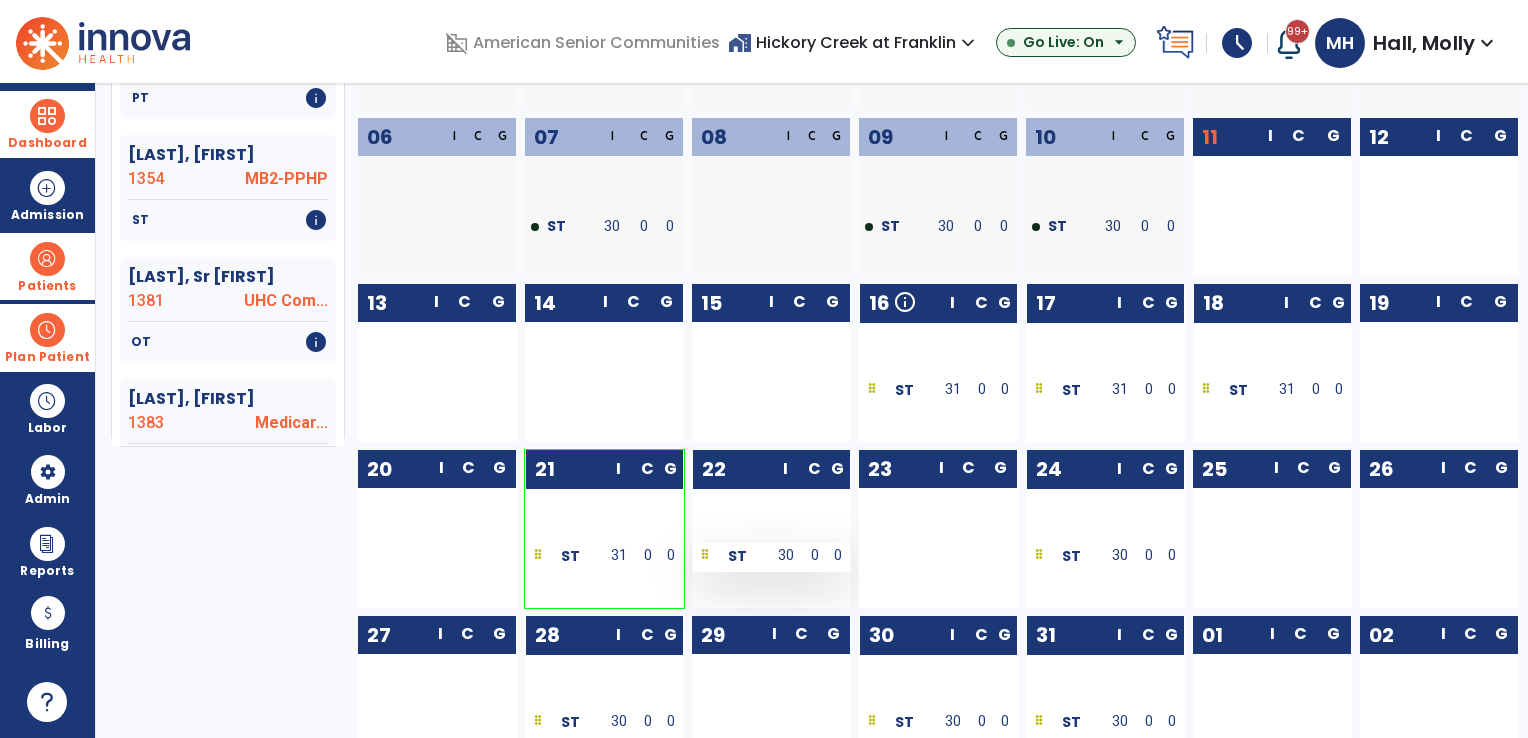 click on "30" at bounding box center [786, 557] 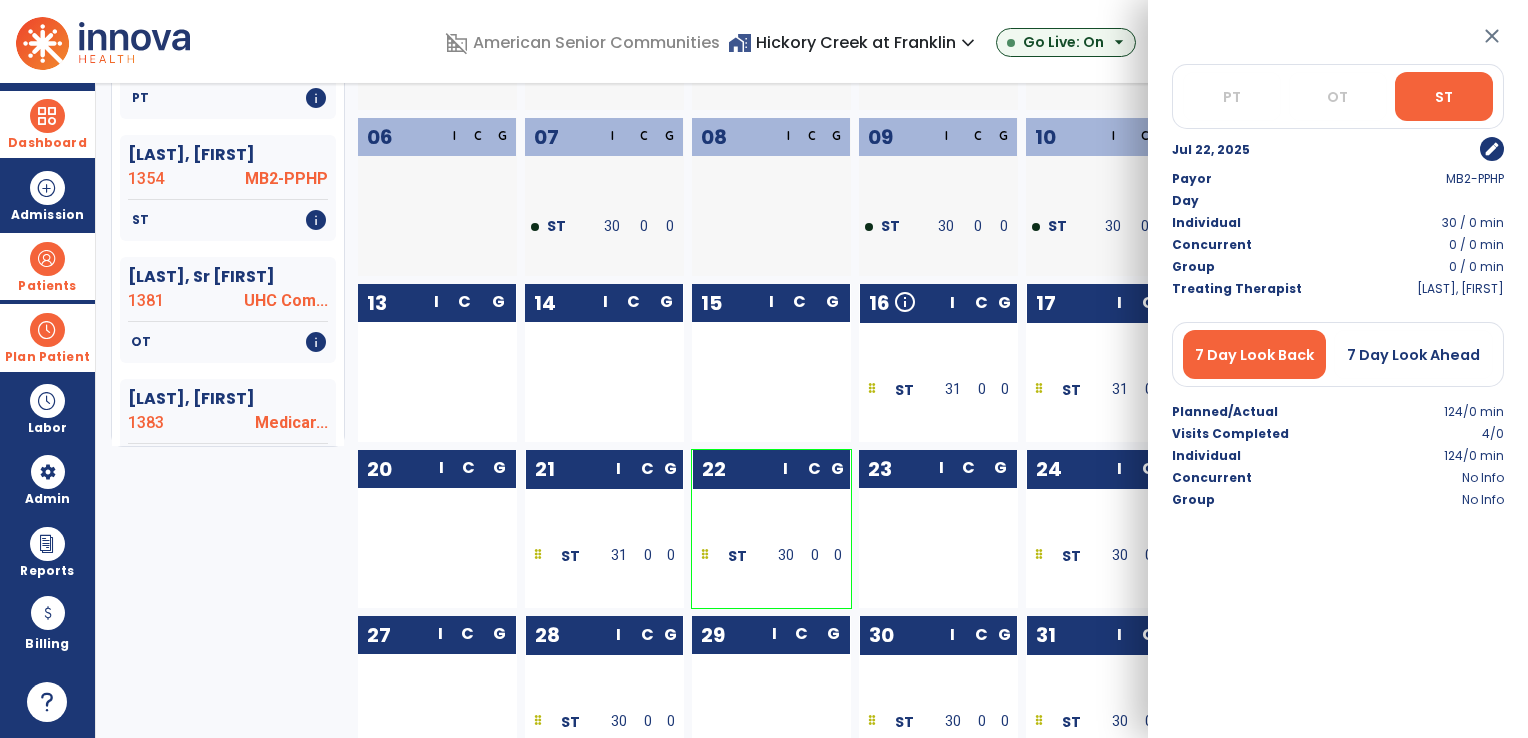 click on "edit" at bounding box center (1492, 149) 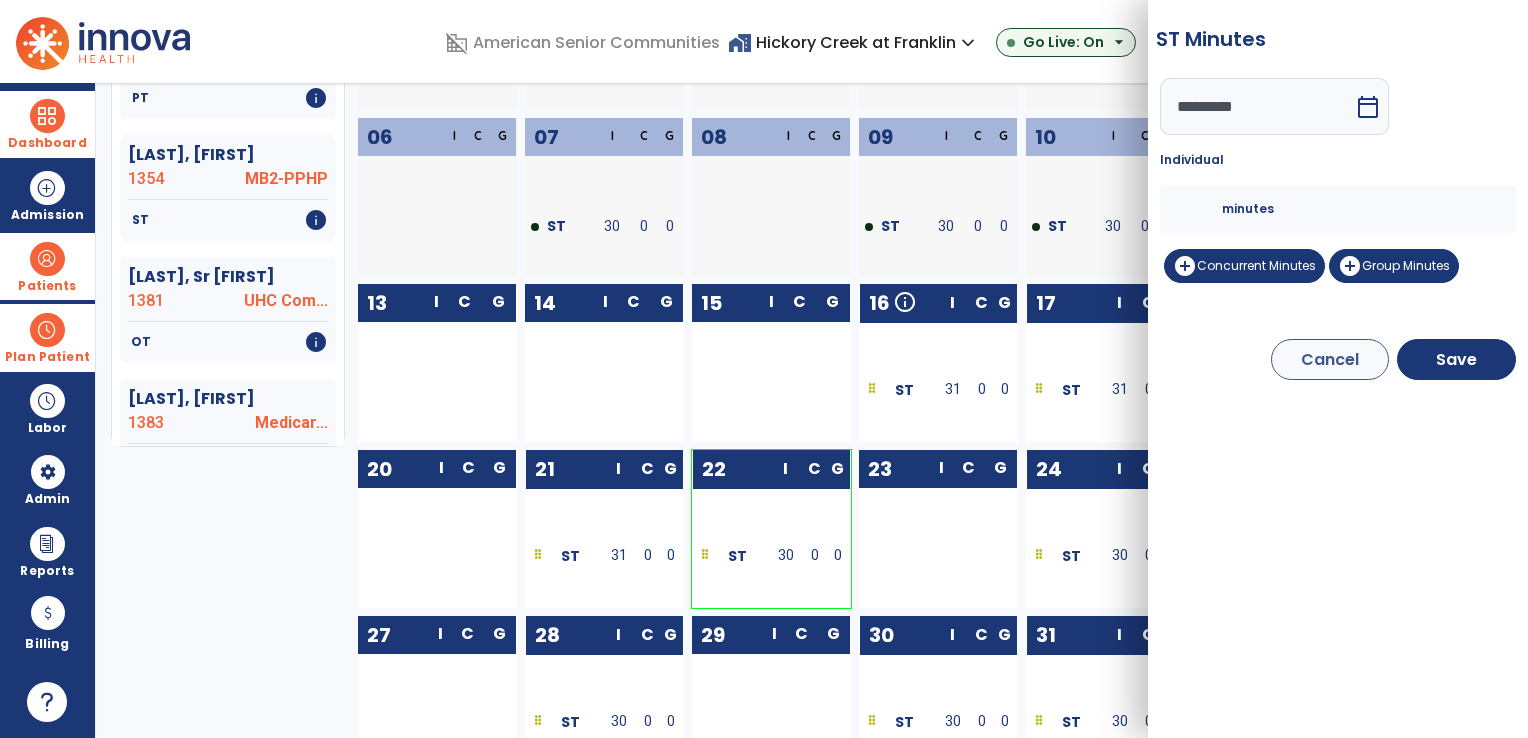 click on "**" at bounding box center (1198, 209) 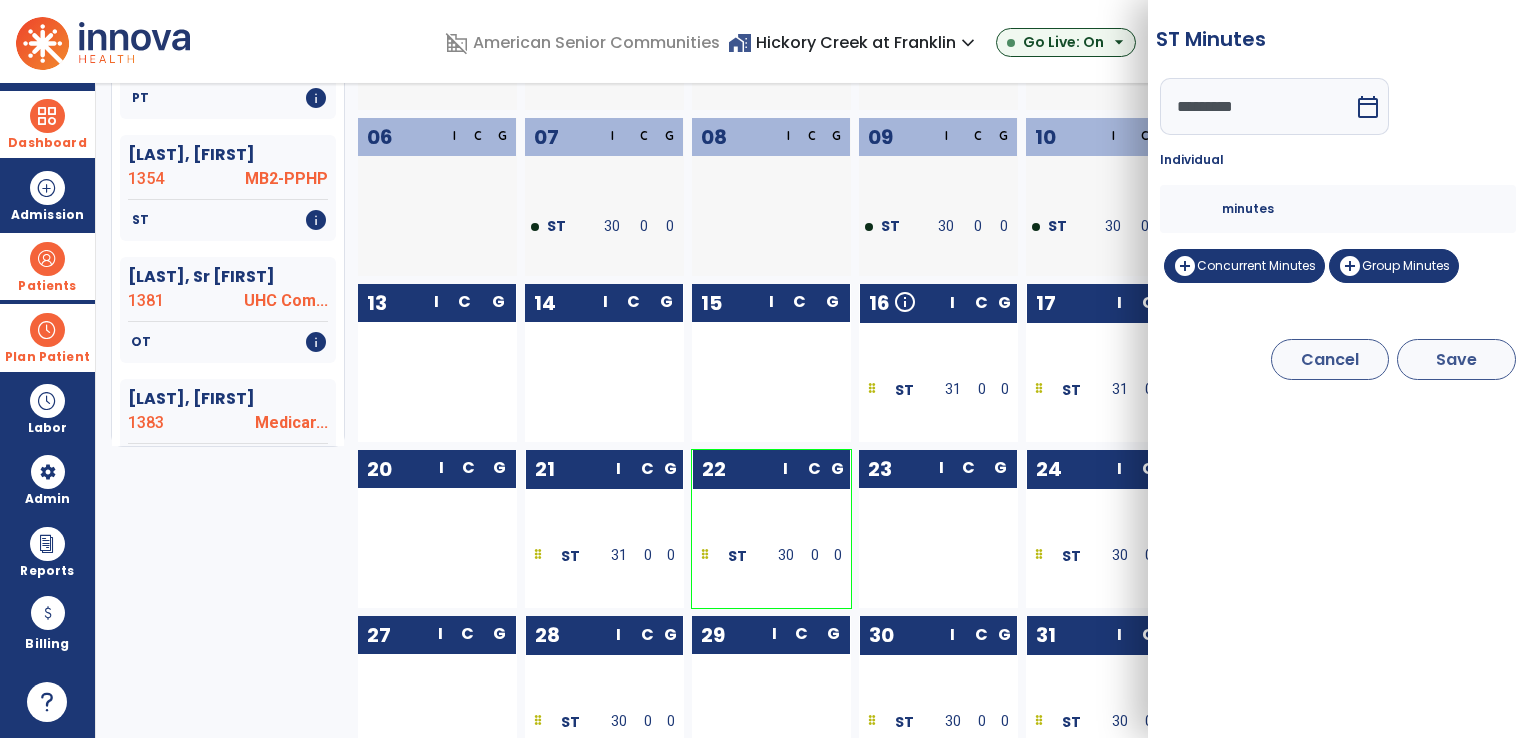 type on "**" 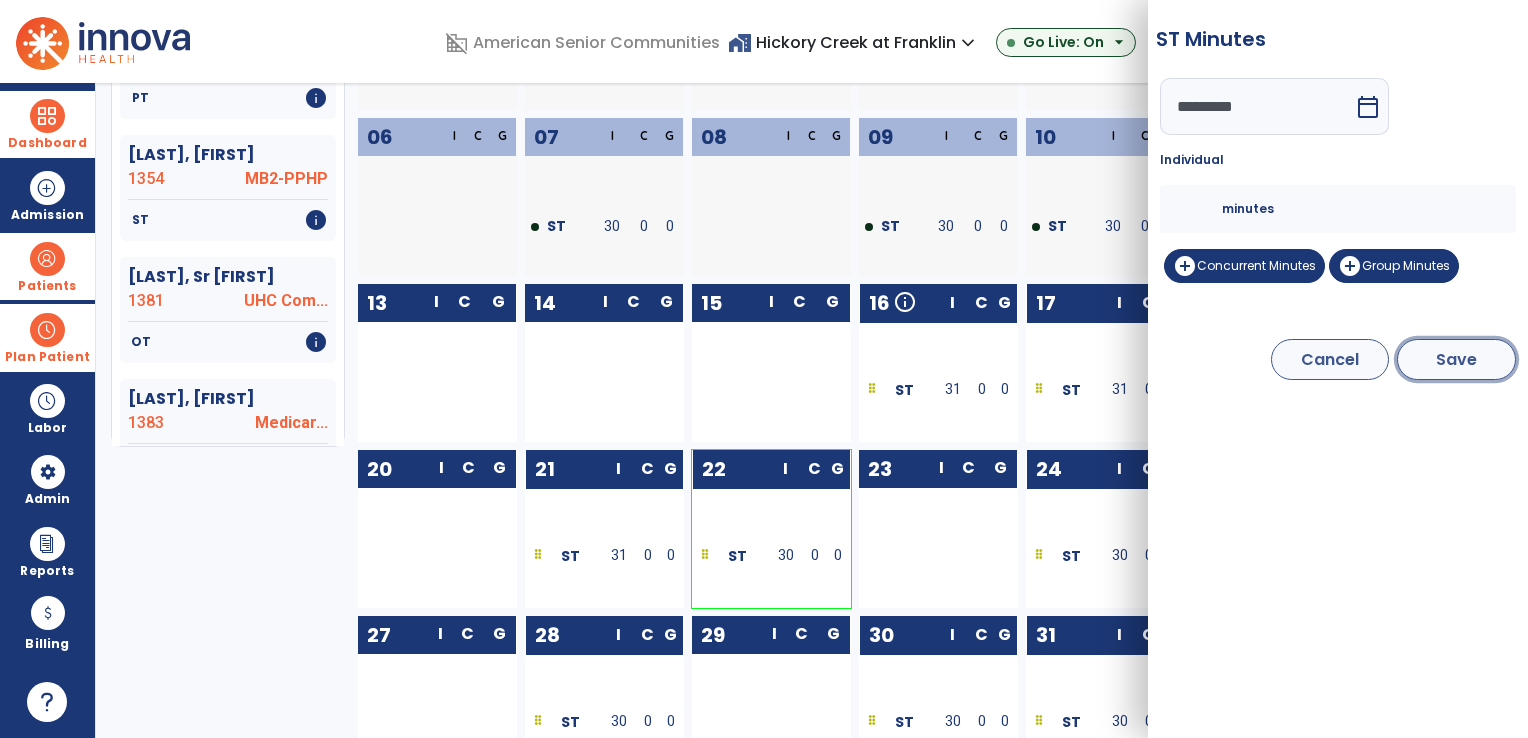 click on "Save" at bounding box center (1456, 359) 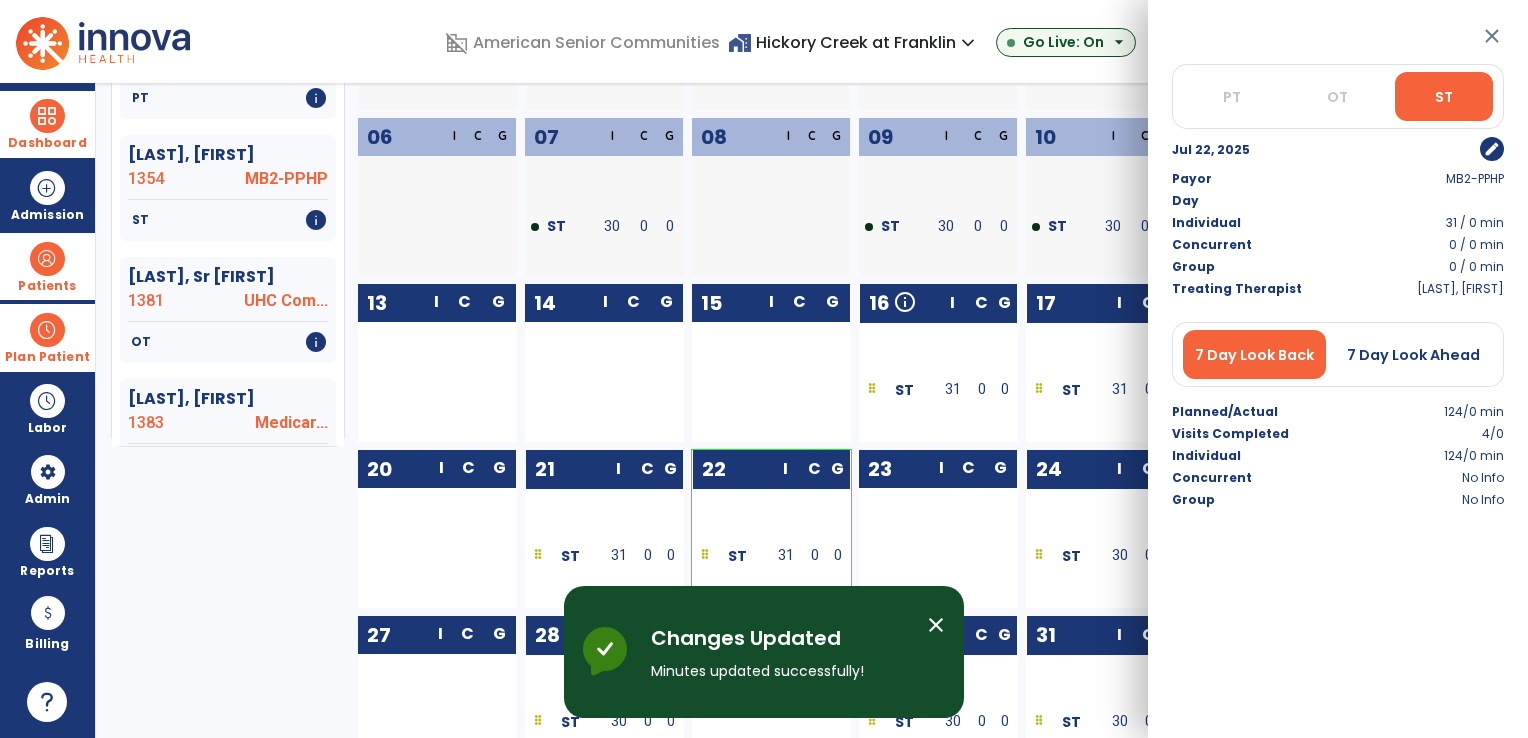 click on "close" at bounding box center (1492, 36) 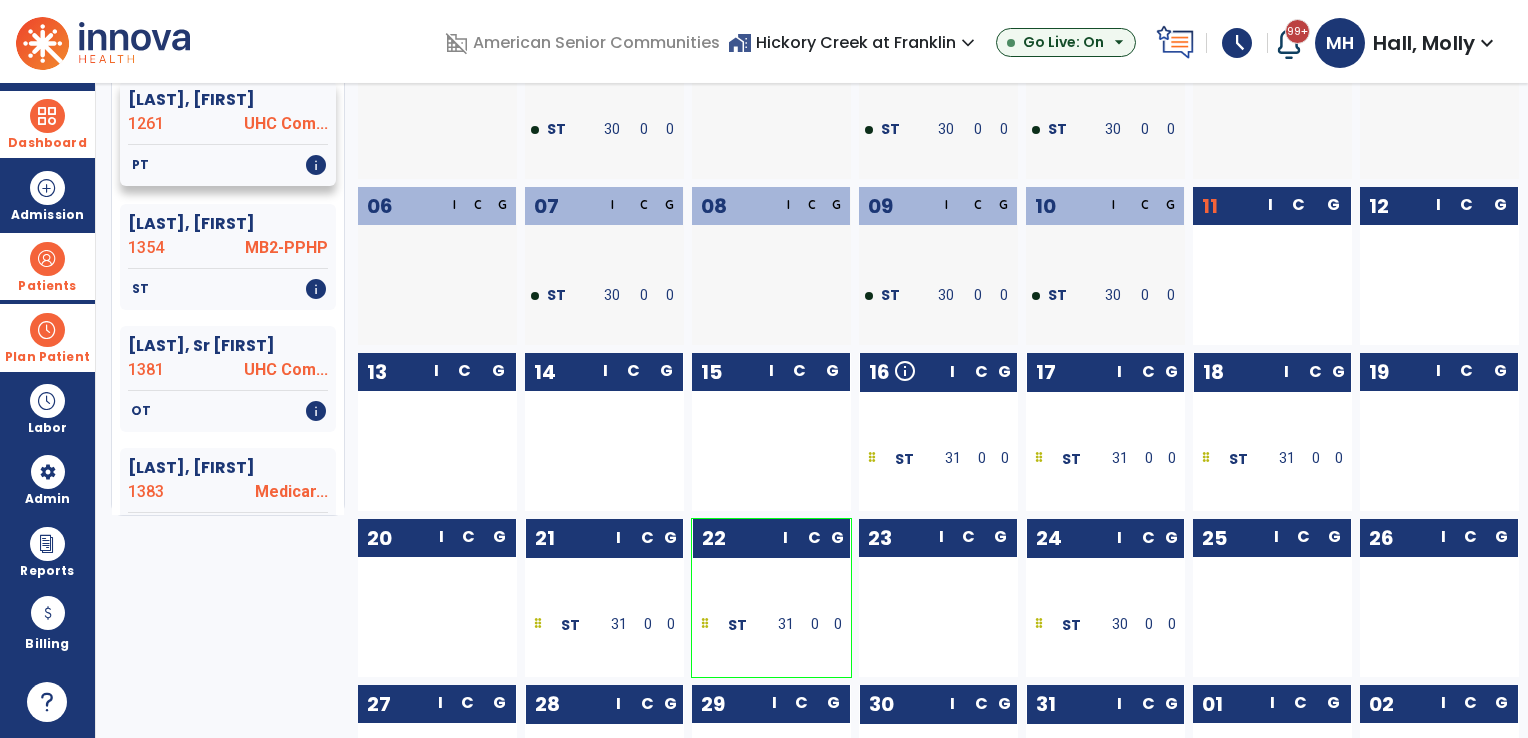scroll, scrollTop: 0, scrollLeft: 0, axis: both 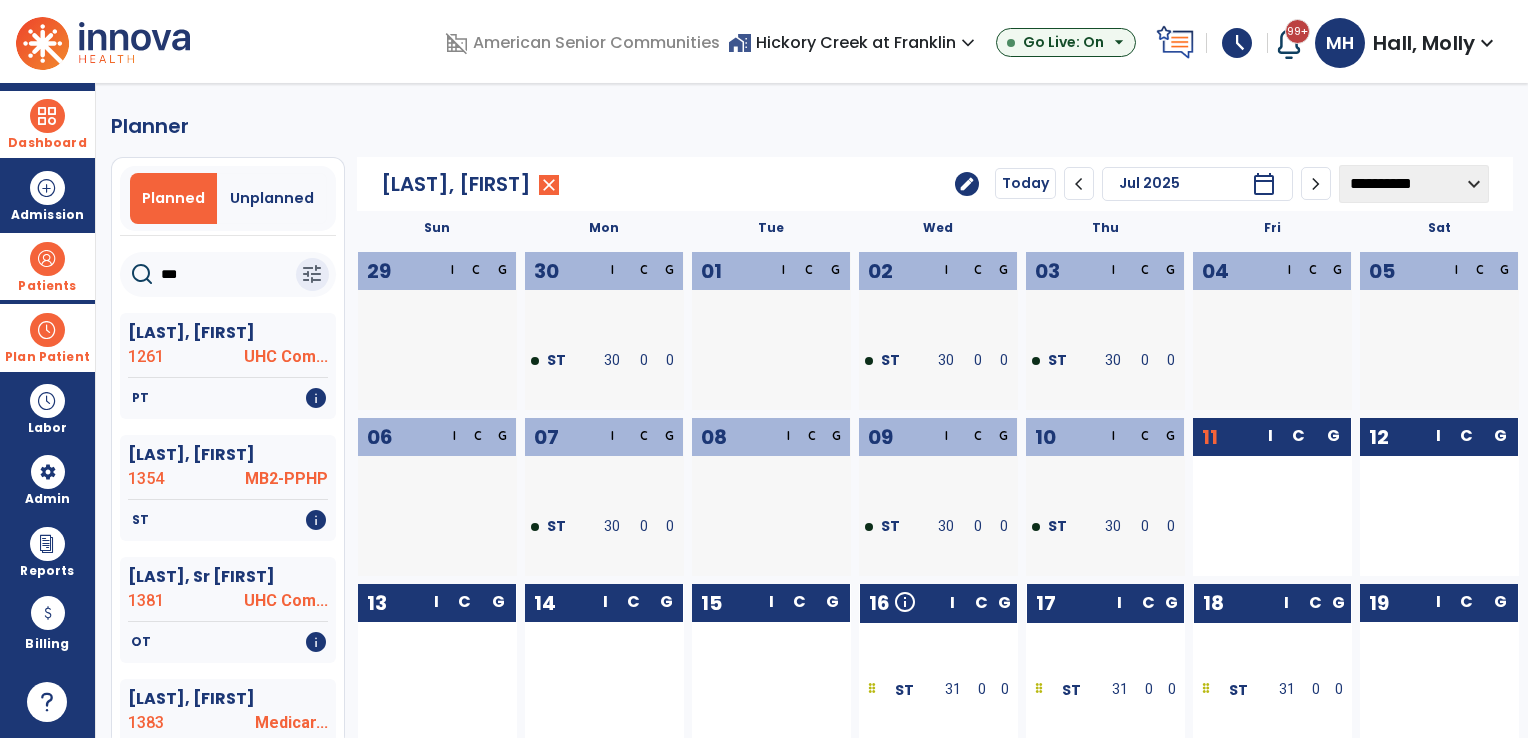 click on "***" 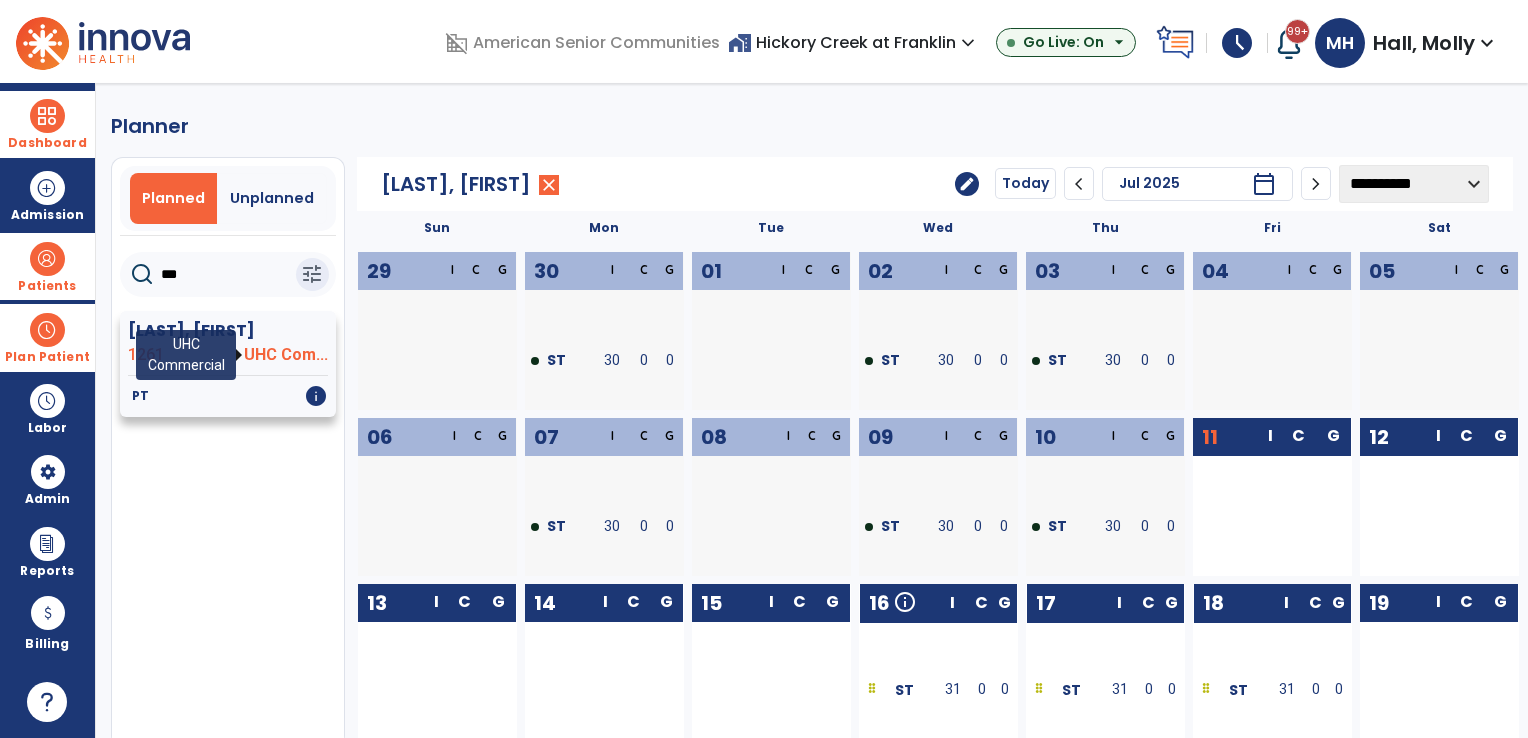 type on "***" 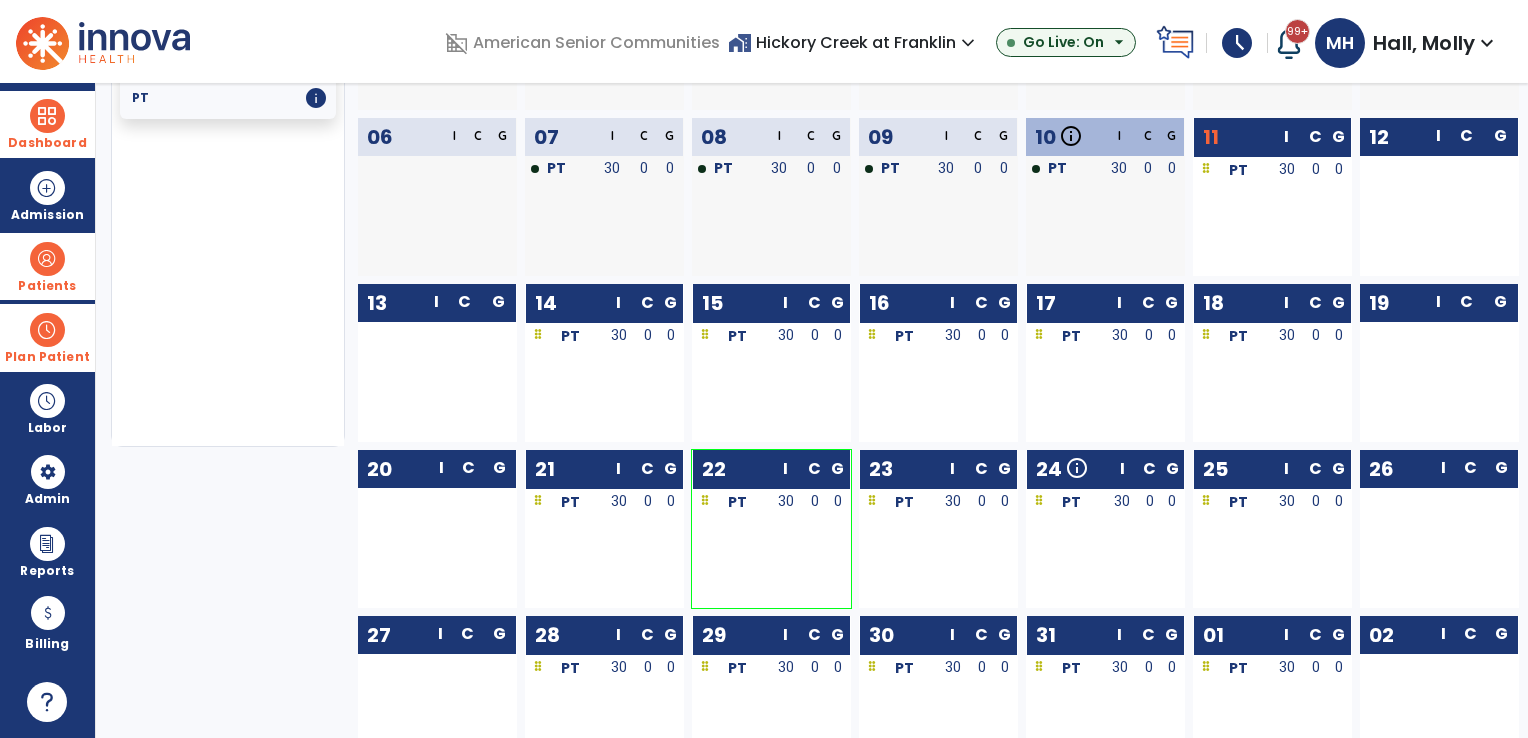 scroll, scrollTop: 0, scrollLeft: 0, axis: both 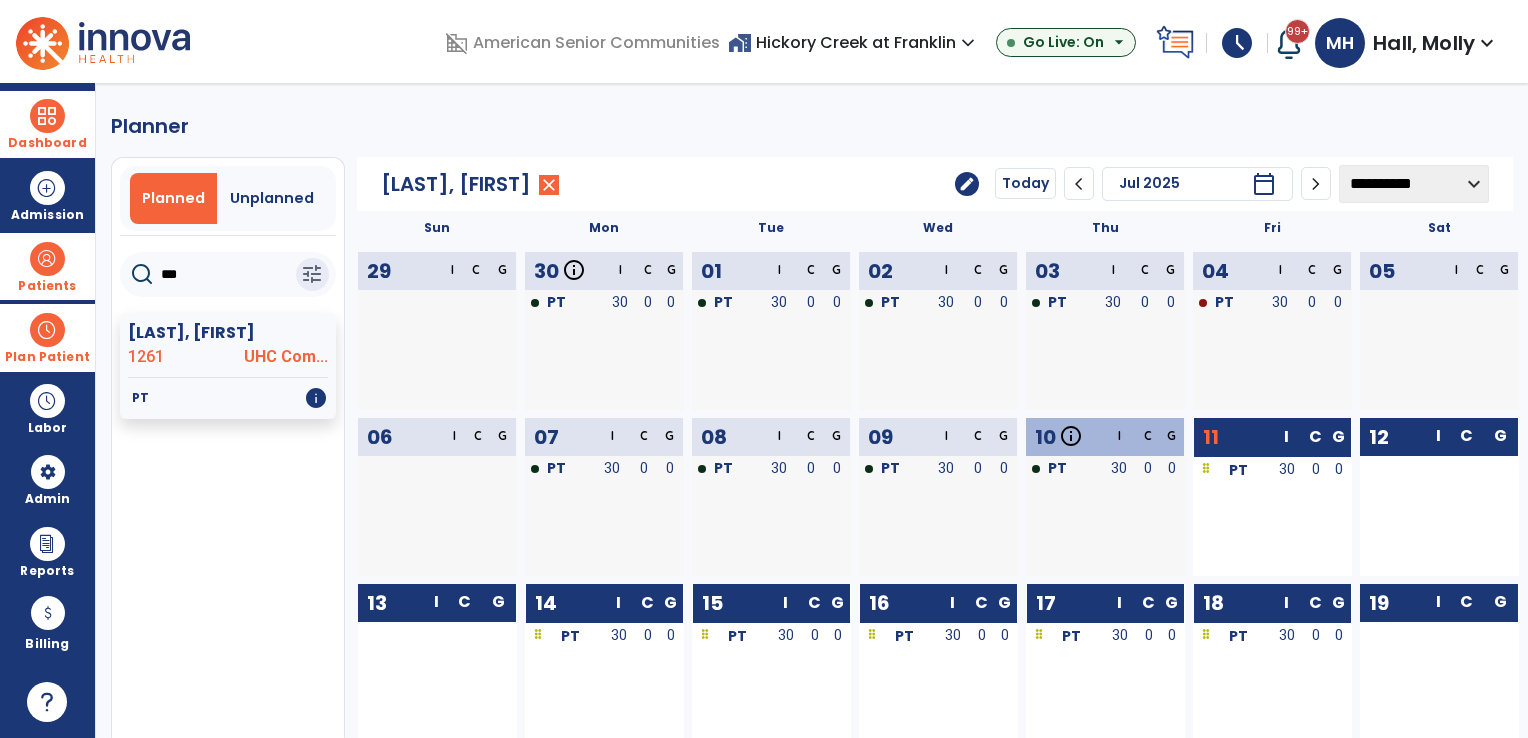 click on "Plan Patient" at bounding box center (47, 357) 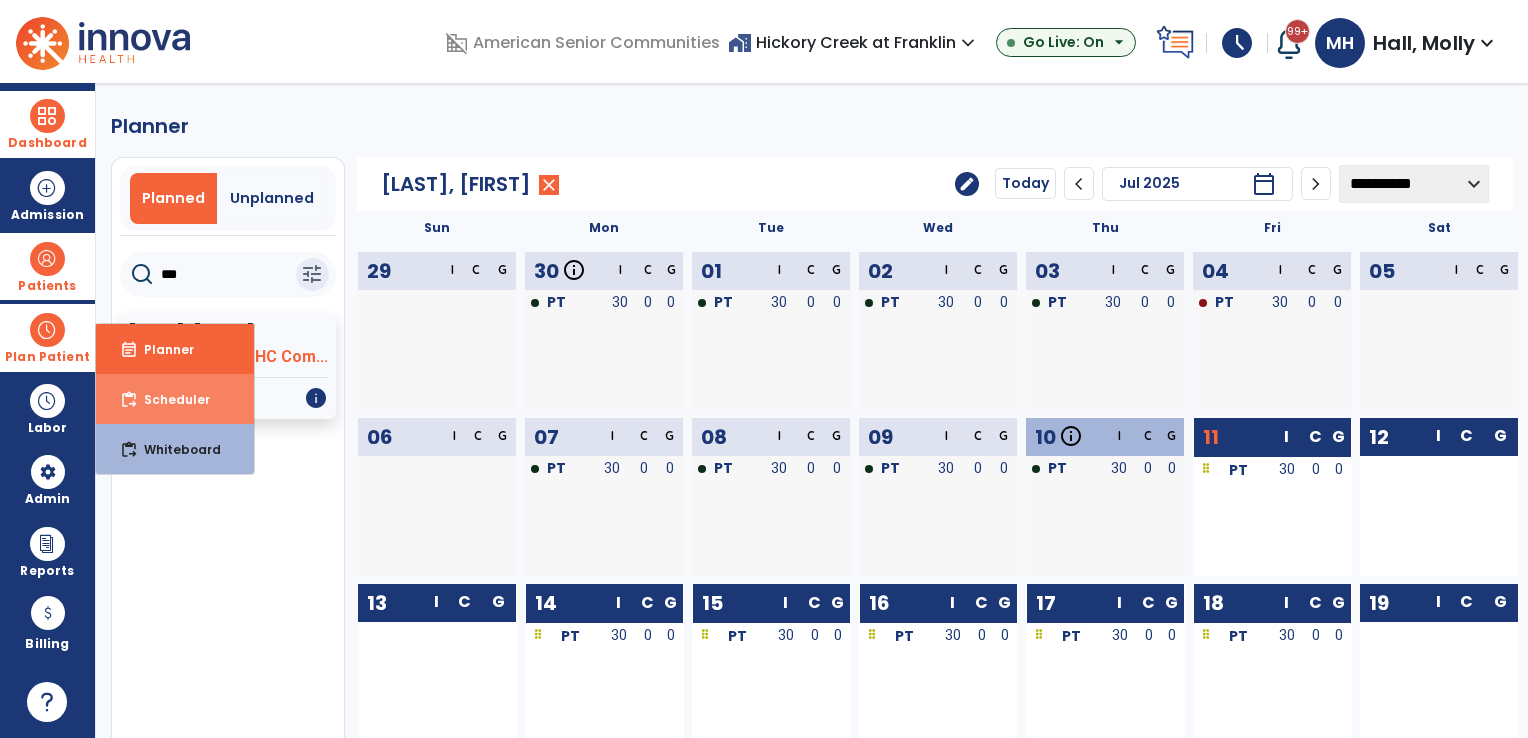 click on "Scheduler" at bounding box center (169, 399) 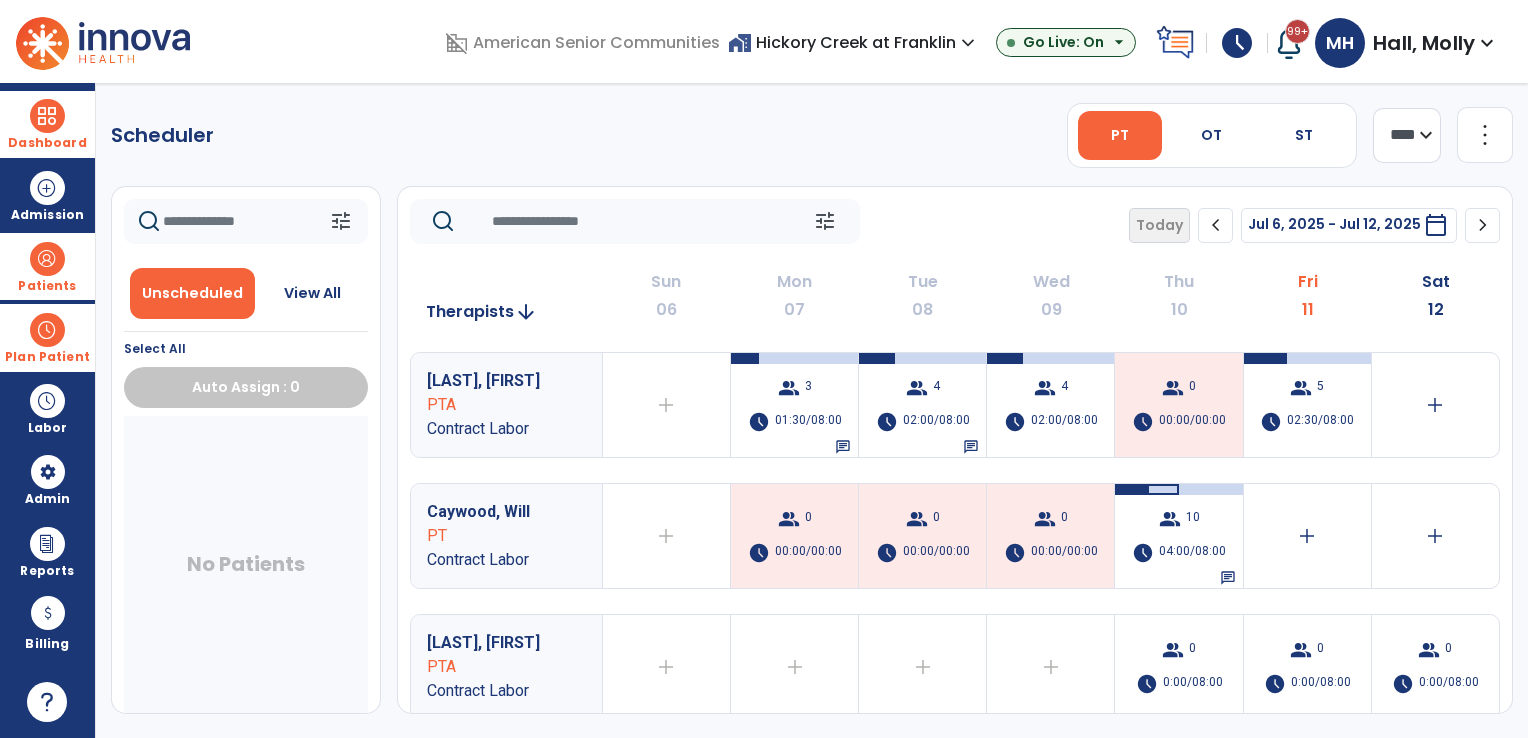 click on "chevron_right" 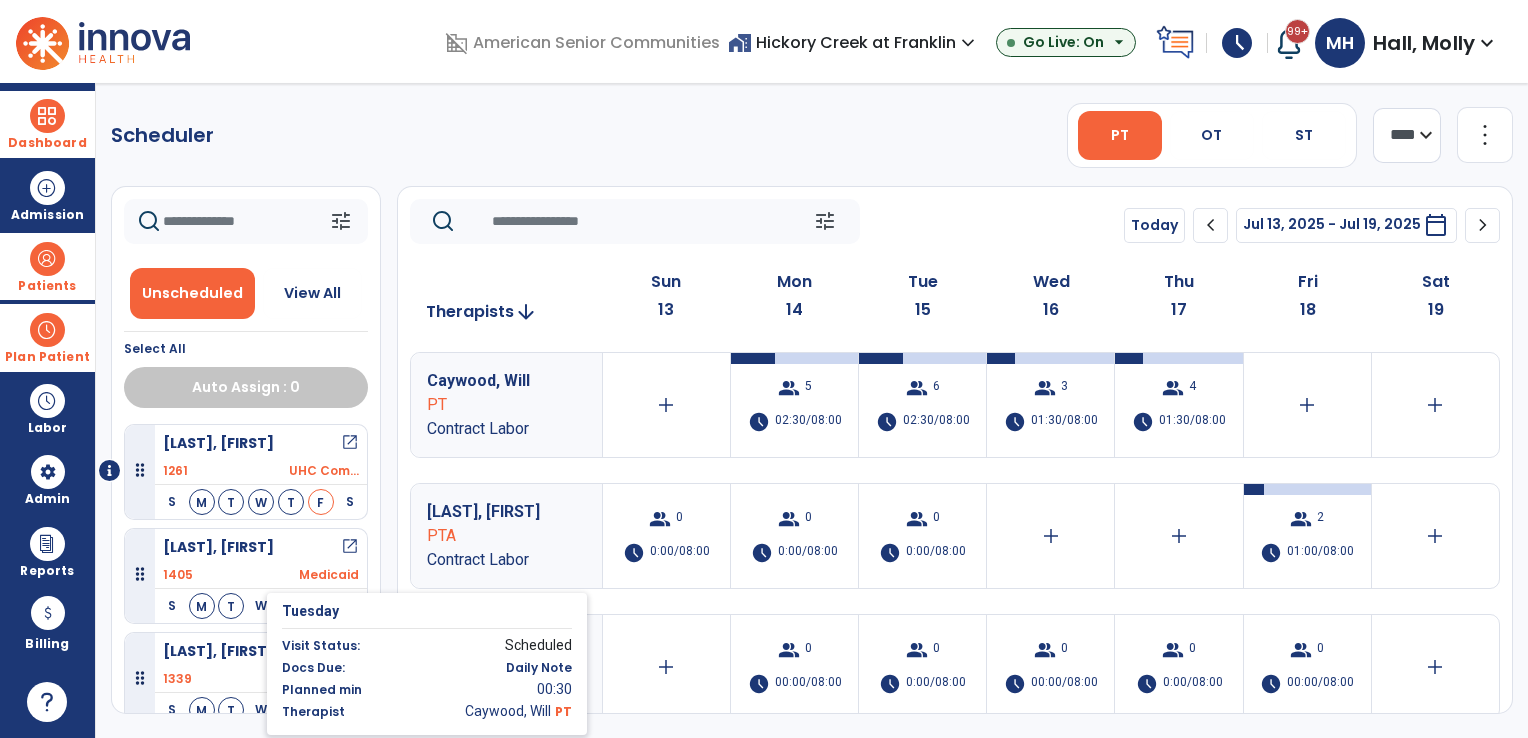 scroll, scrollTop: 3, scrollLeft: 0, axis: vertical 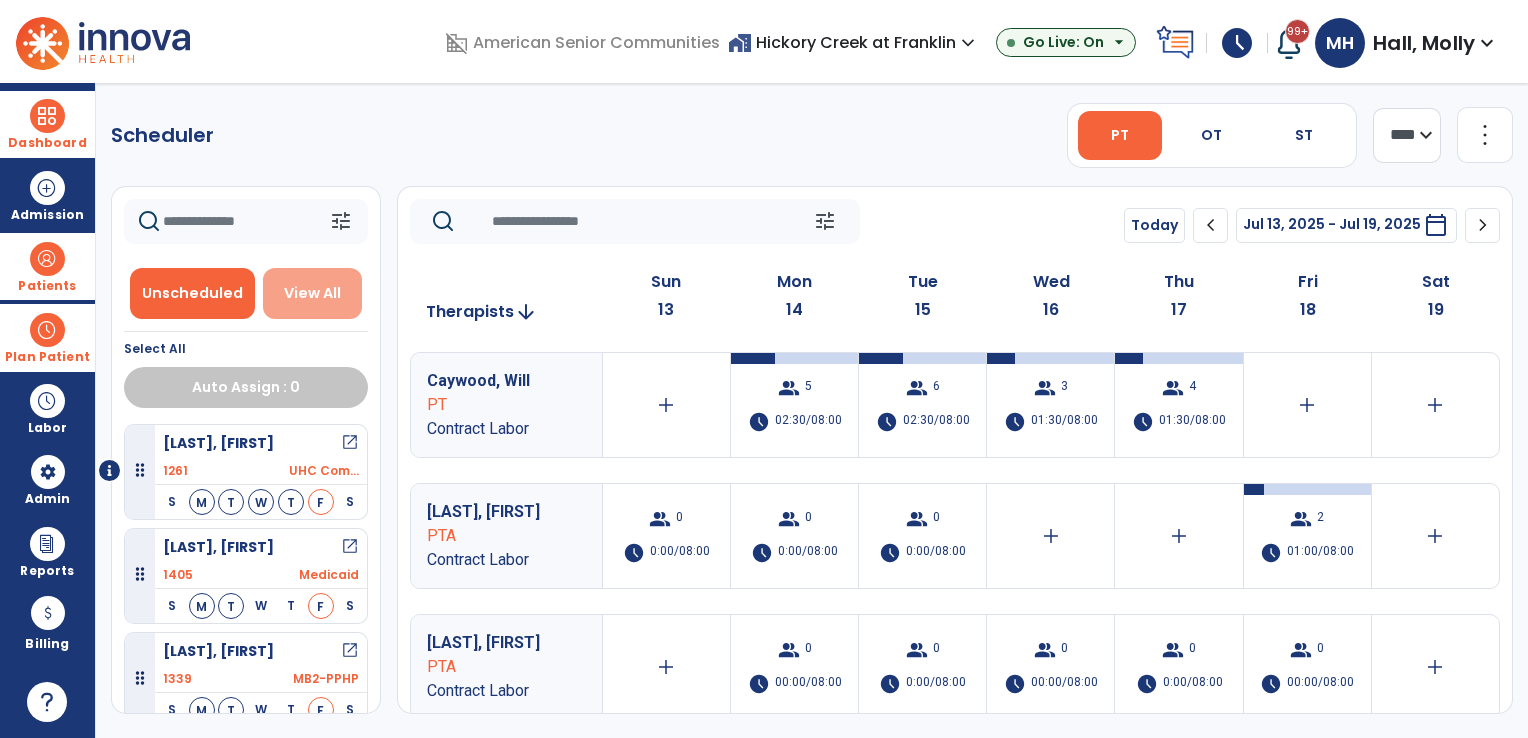 click on "View All" at bounding box center [312, 293] 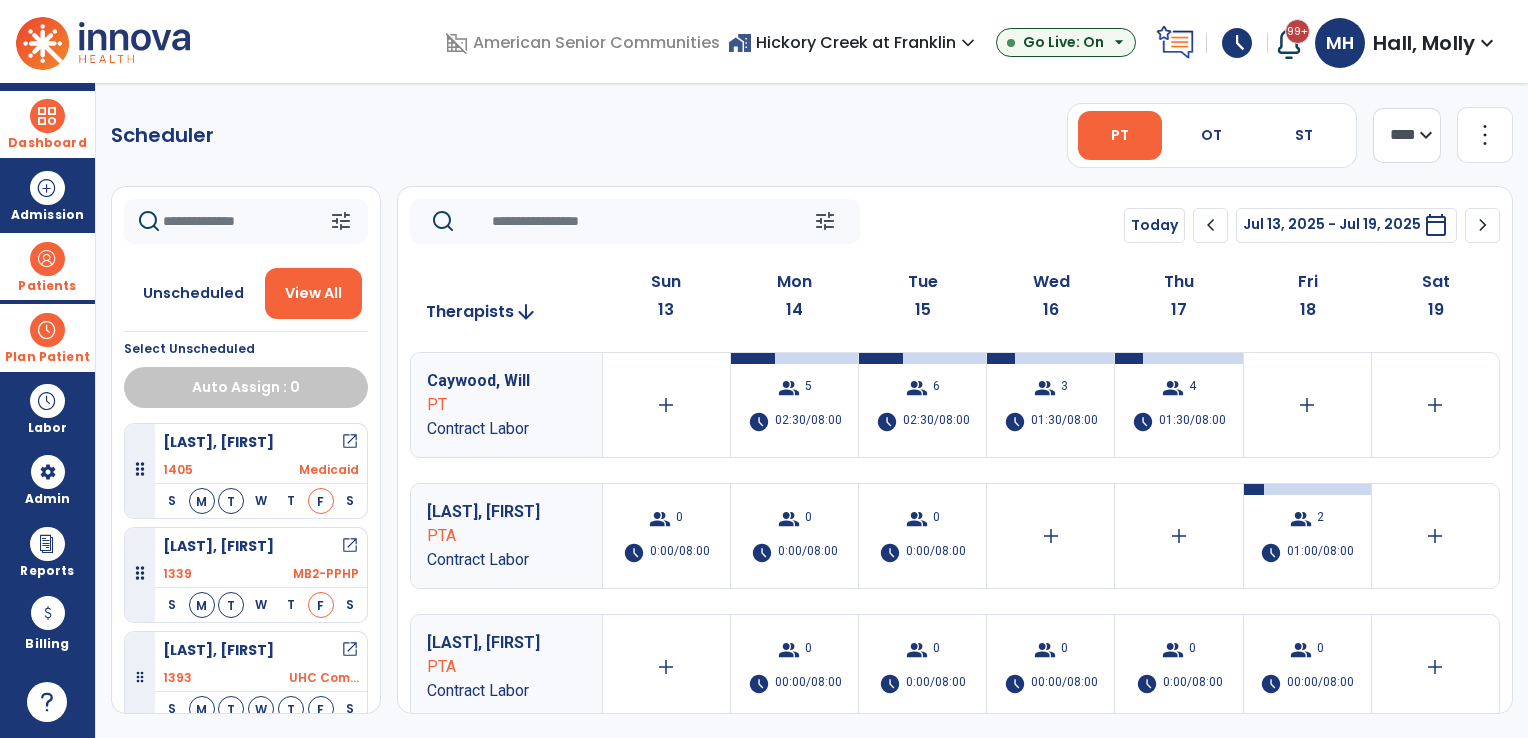 scroll, scrollTop: 0, scrollLeft: 0, axis: both 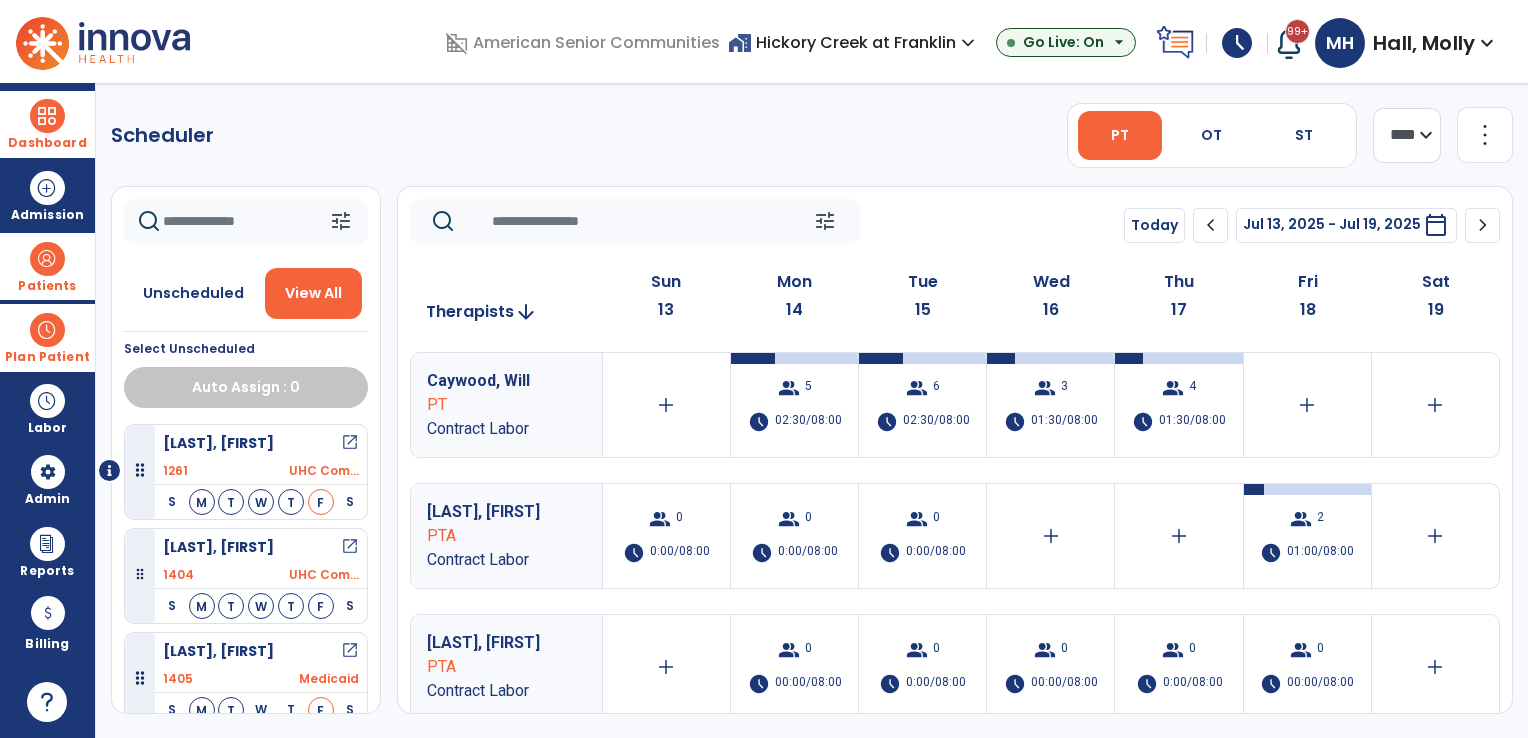 click on "Plan Patient" at bounding box center [47, 337] 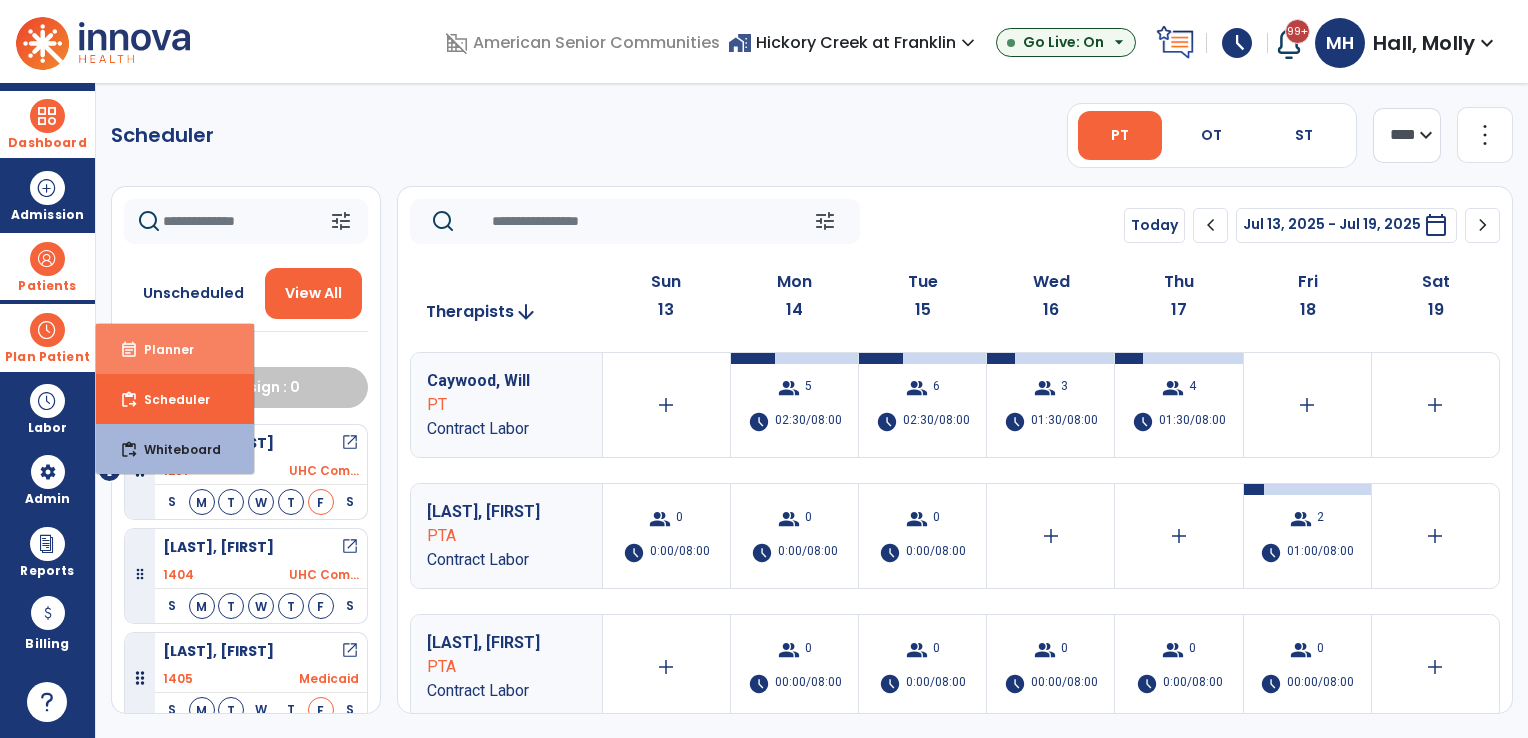 click on "event_note  Planner" at bounding box center (175, 349) 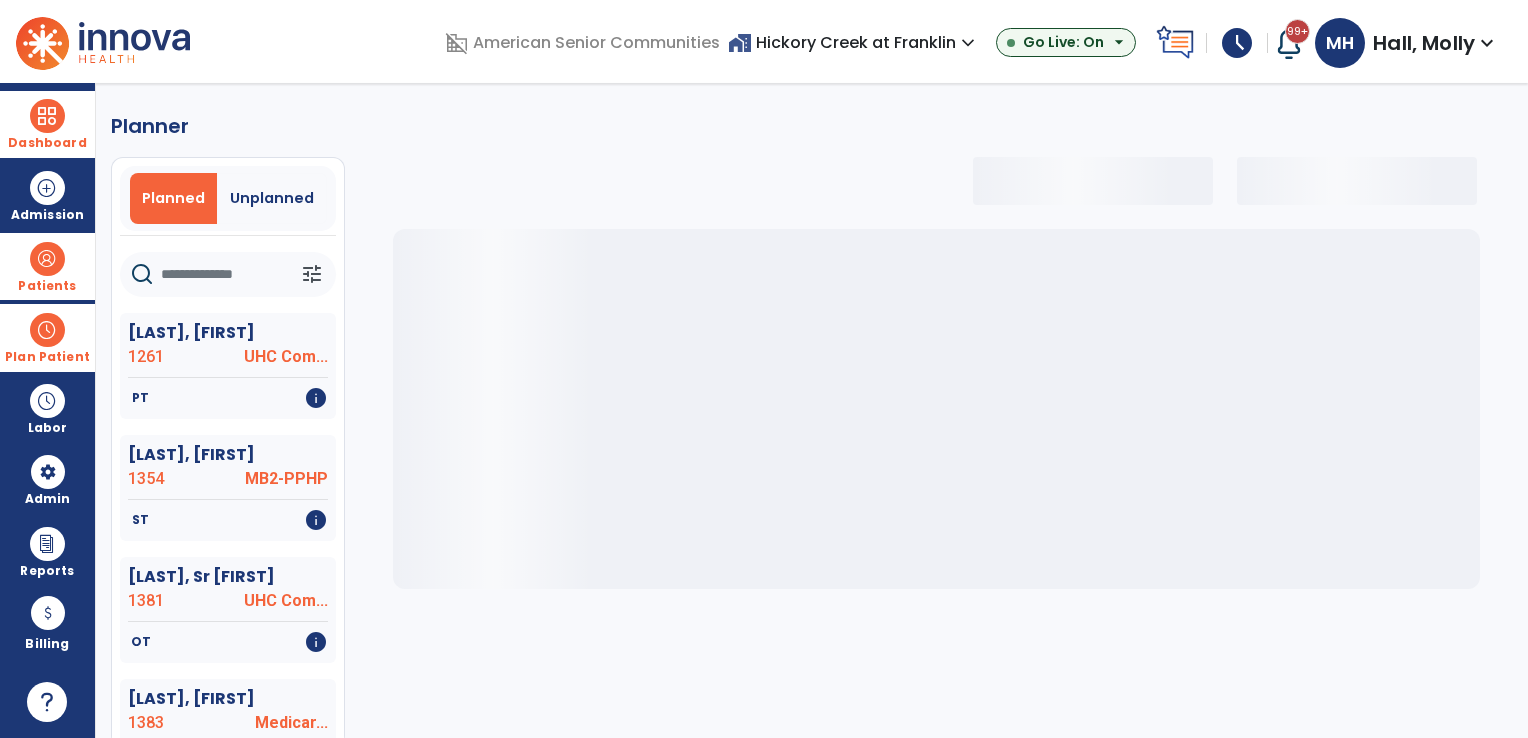 select on "***" 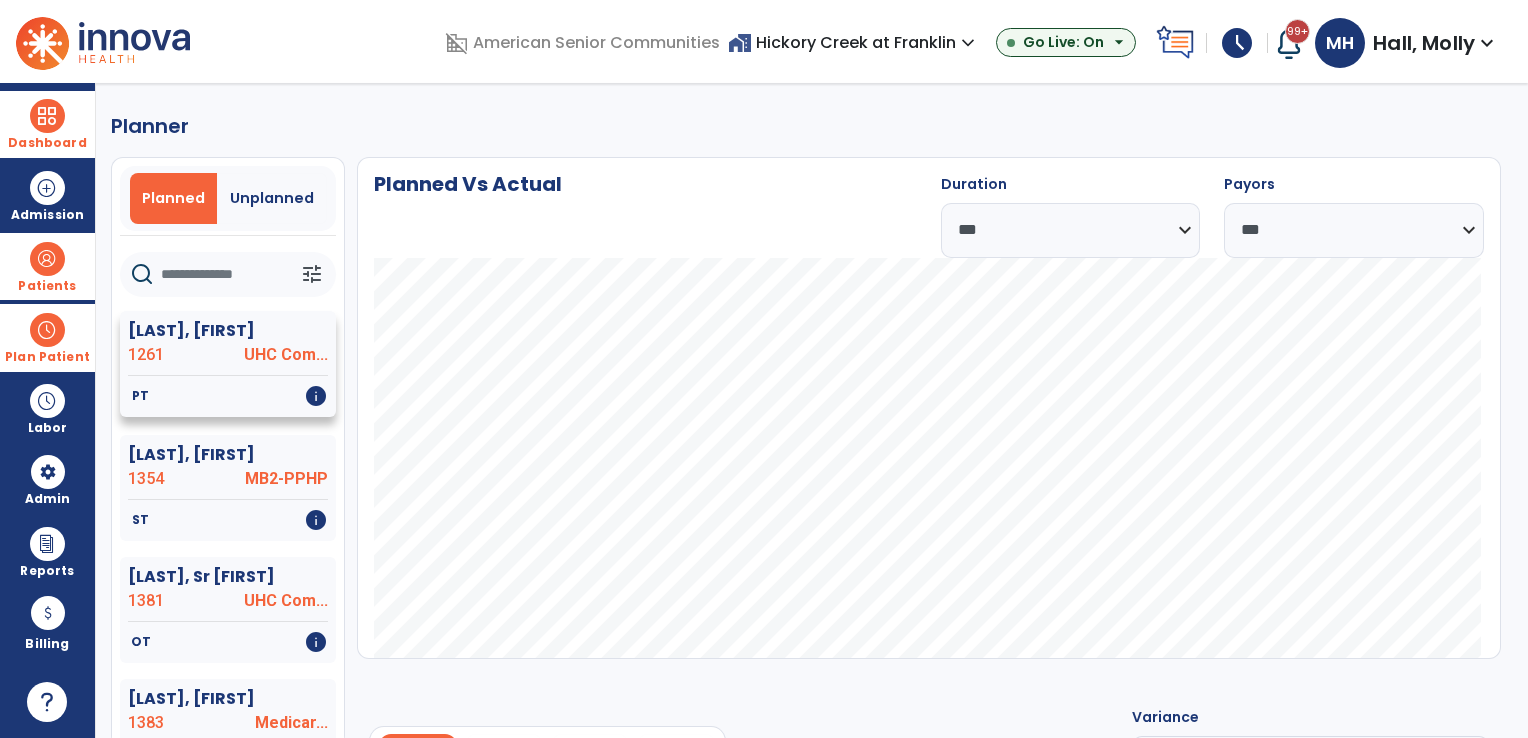 click on "1261" 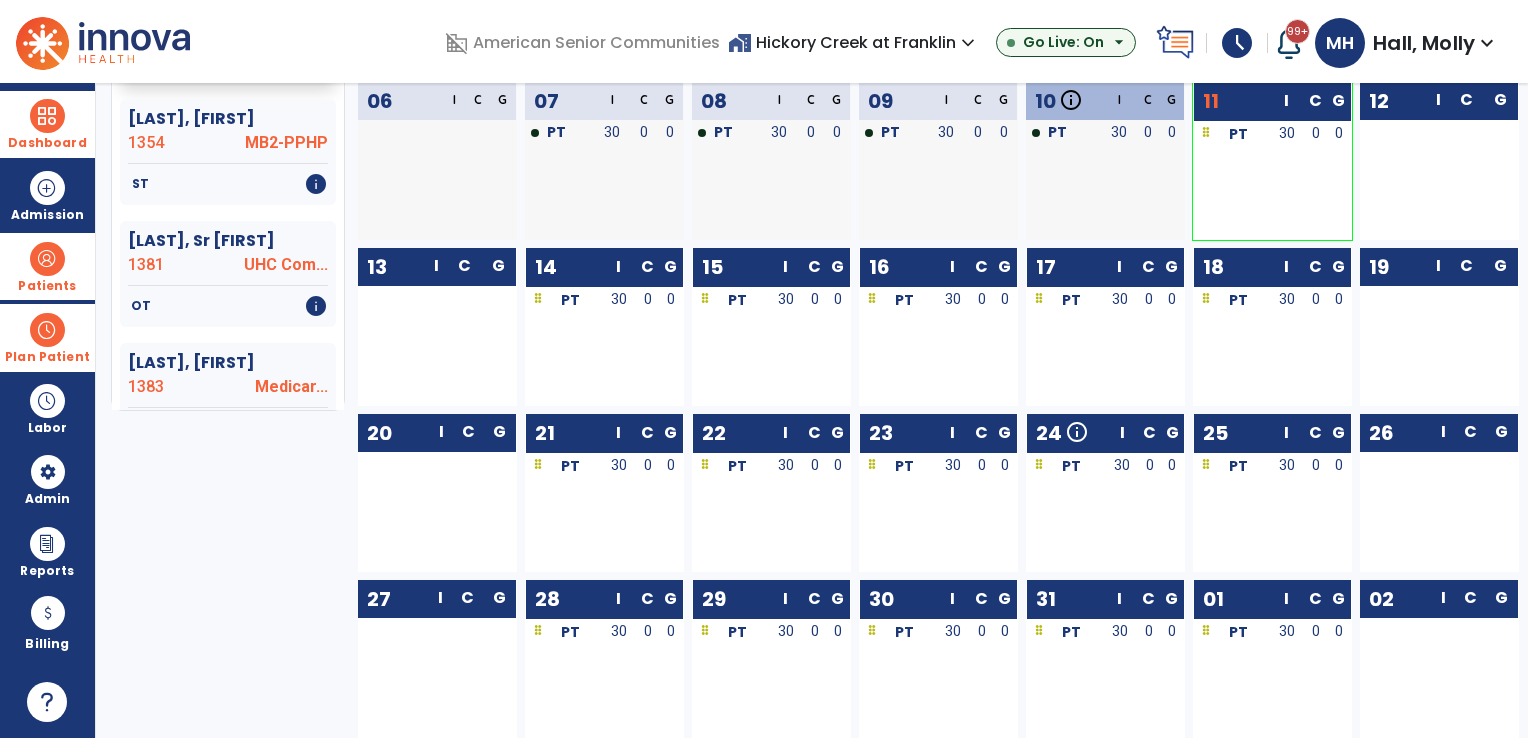 scroll, scrollTop: 0, scrollLeft: 0, axis: both 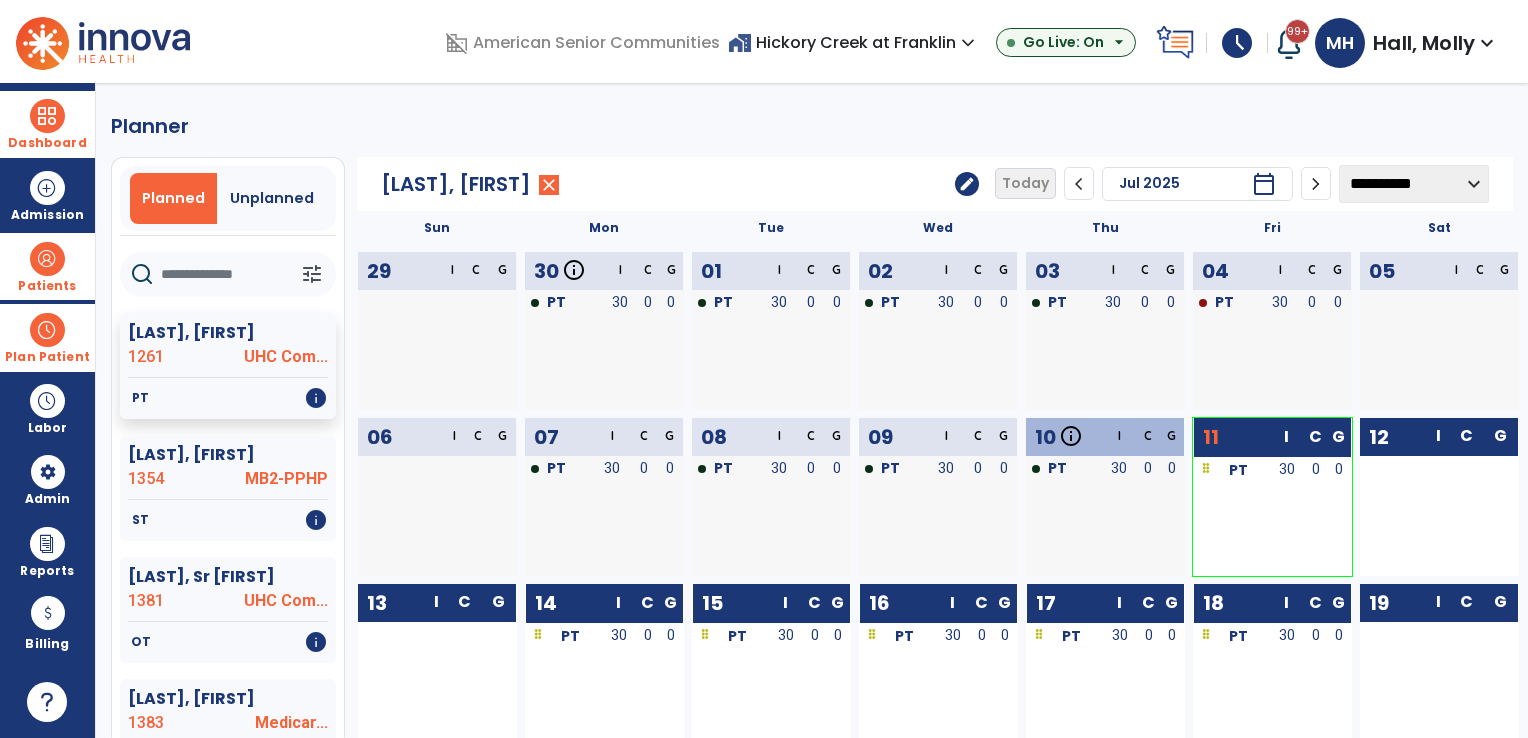 click on "edit" 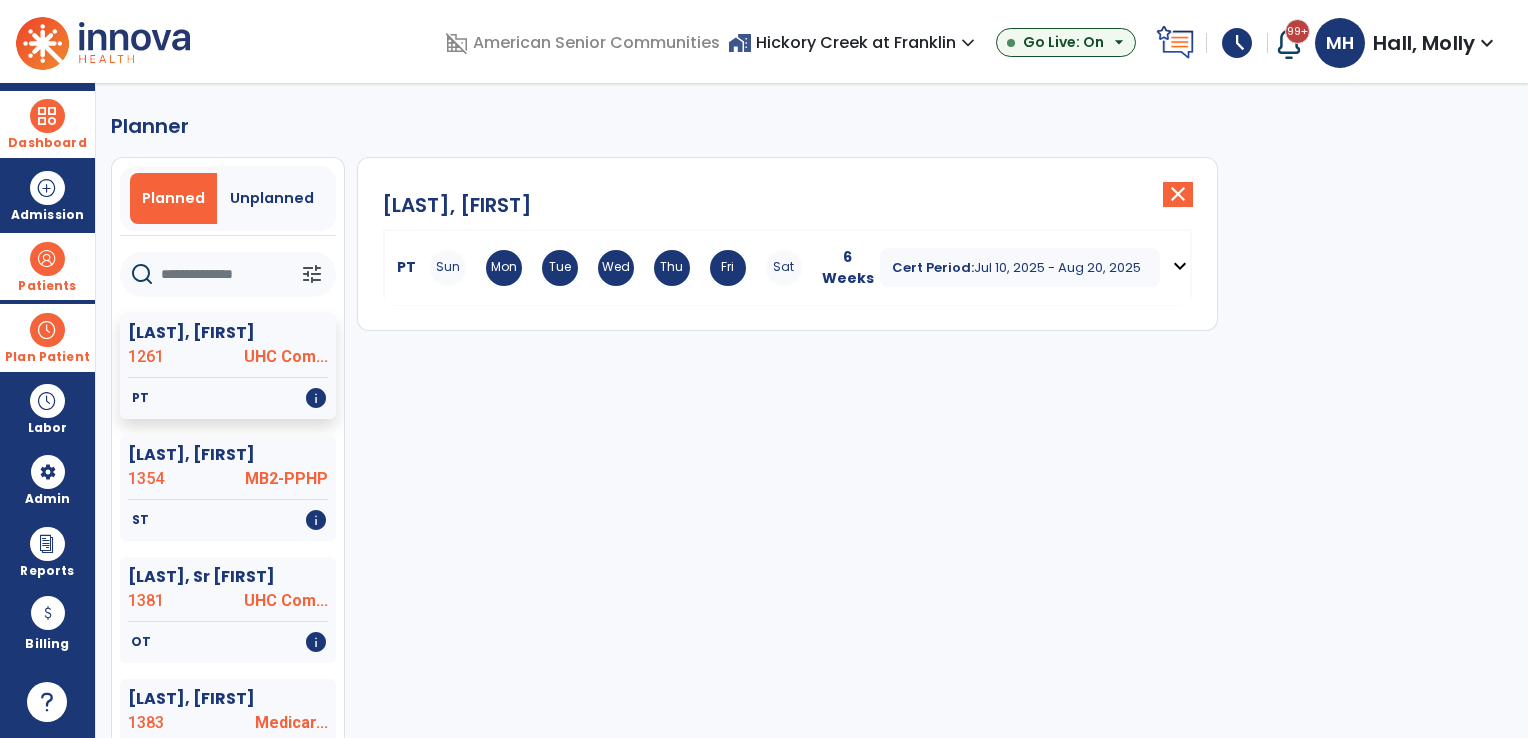 click on "Sun Mon Tue Wed Thu Fri Sat" at bounding box center [616, 268] 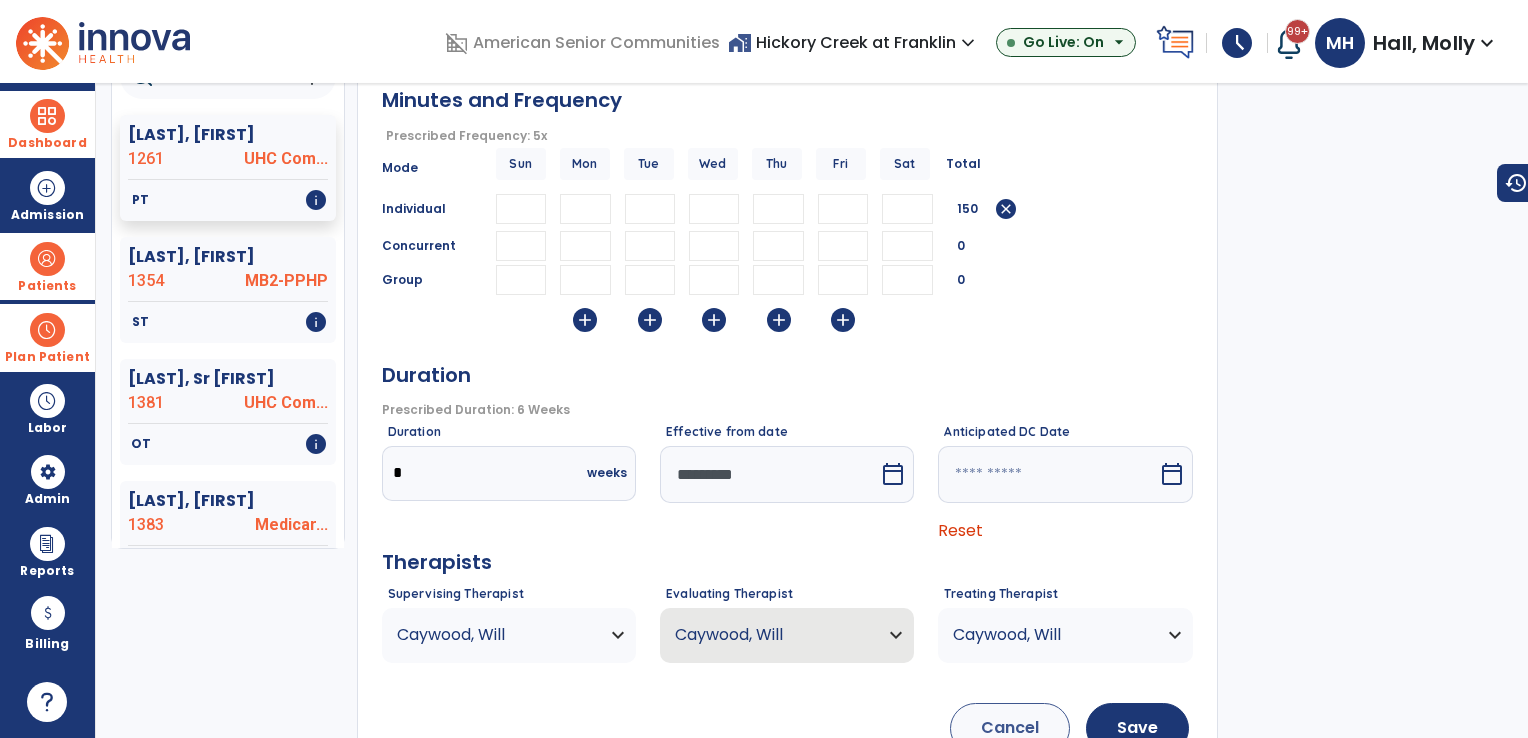 scroll, scrollTop: 204, scrollLeft: 0, axis: vertical 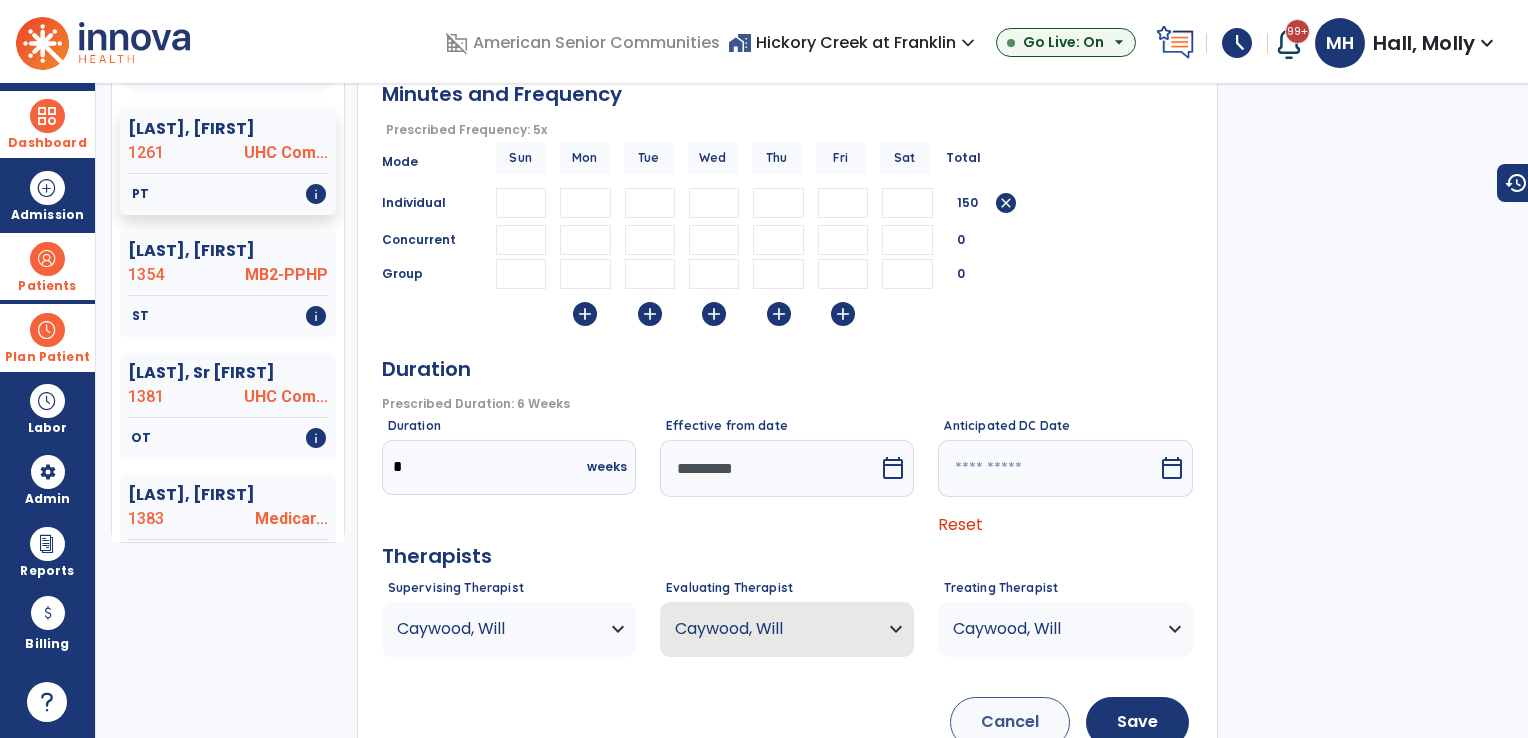 click on "*********" at bounding box center [769, 468] 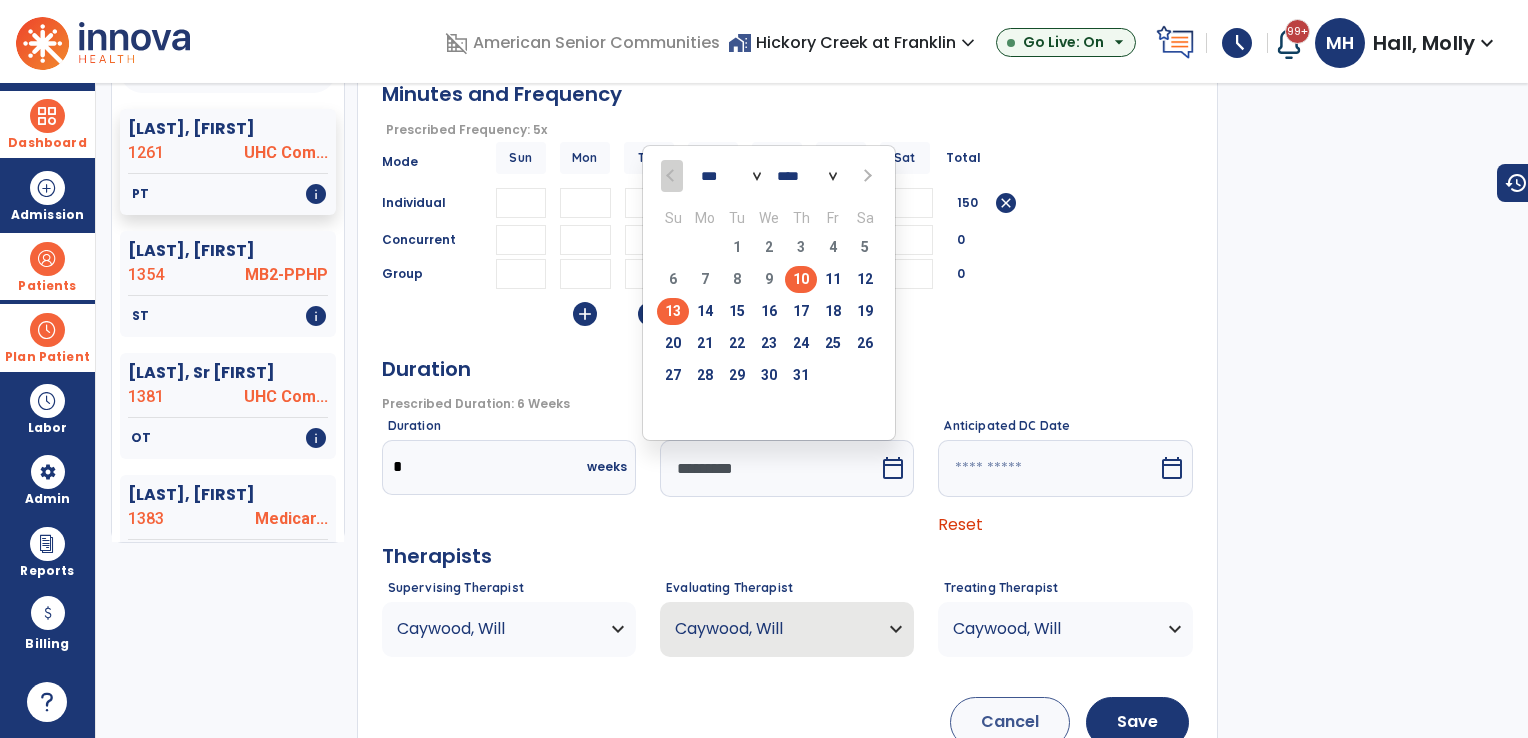 click on "13" at bounding box center [673, 311] 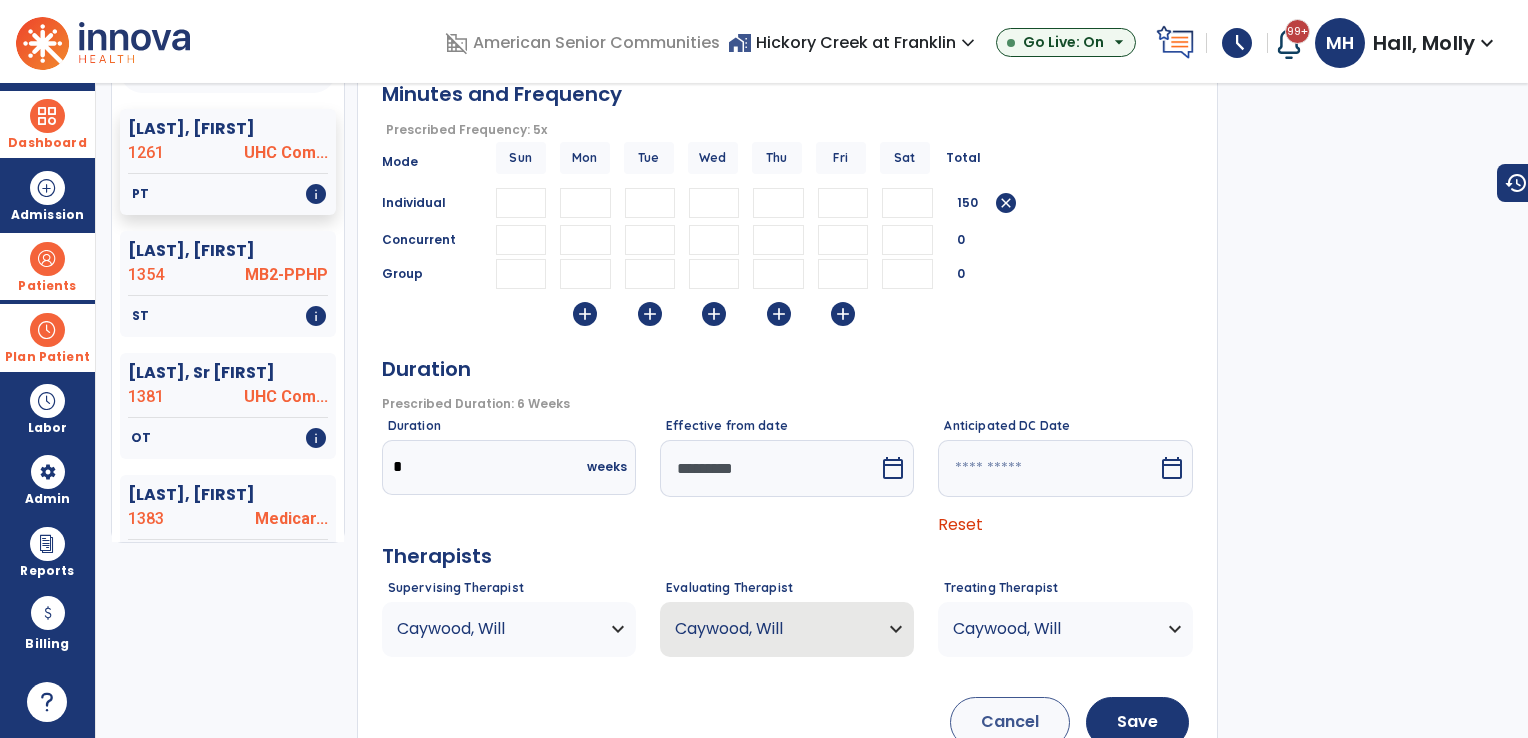 click at bounding box center (1047, 468) 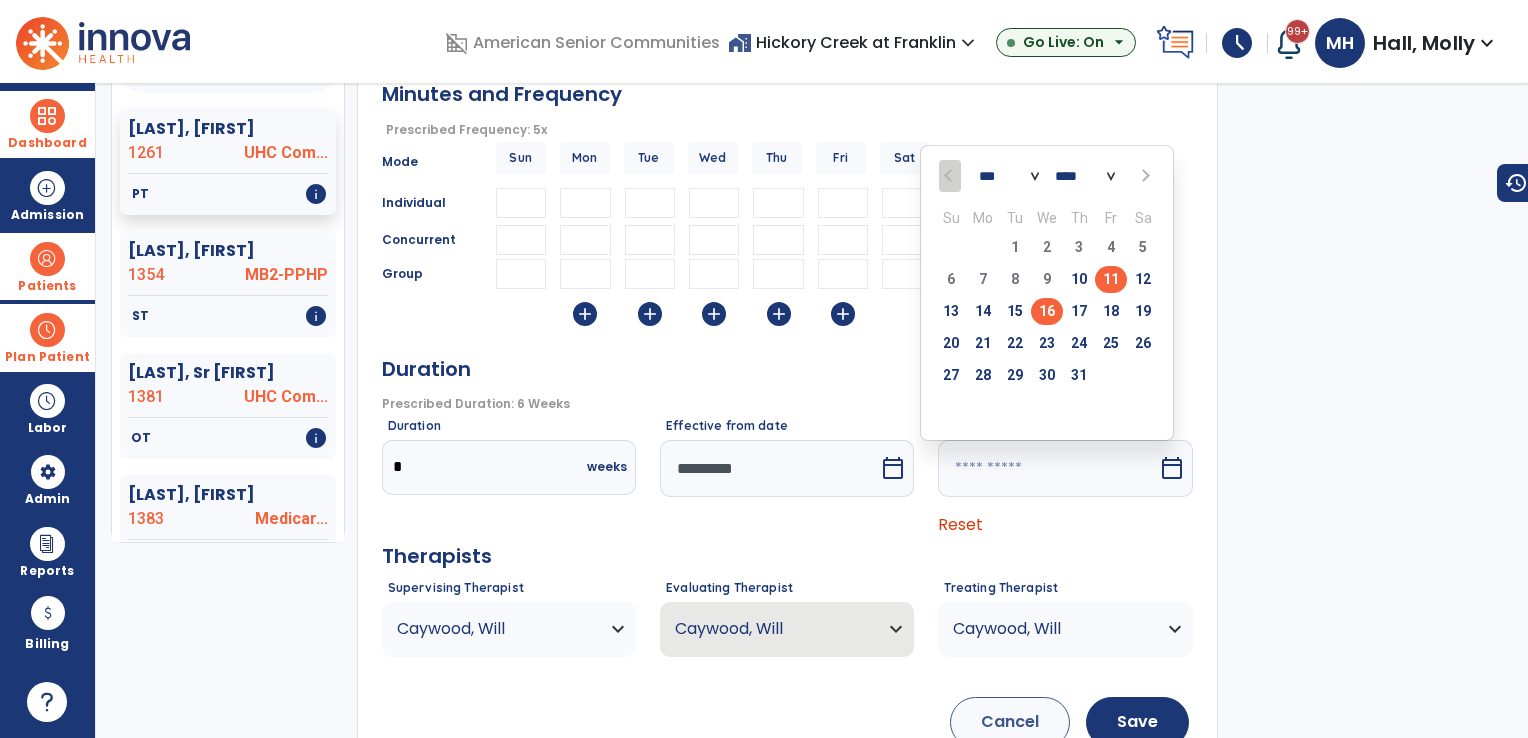 click on "16" at bounding box center (1047, 311) 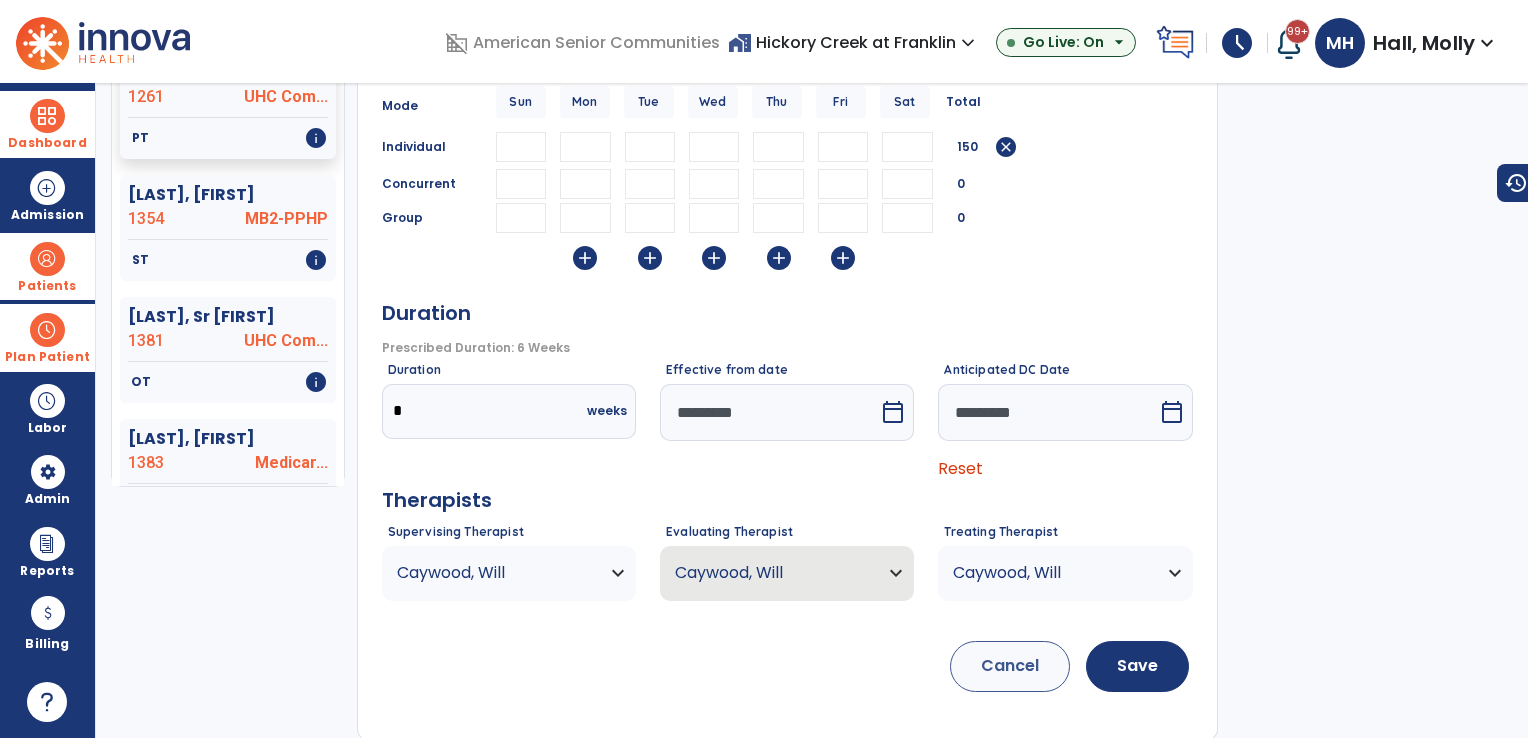 scroll, scrollTop: 260, scrollLeft: 0, axis: vertical 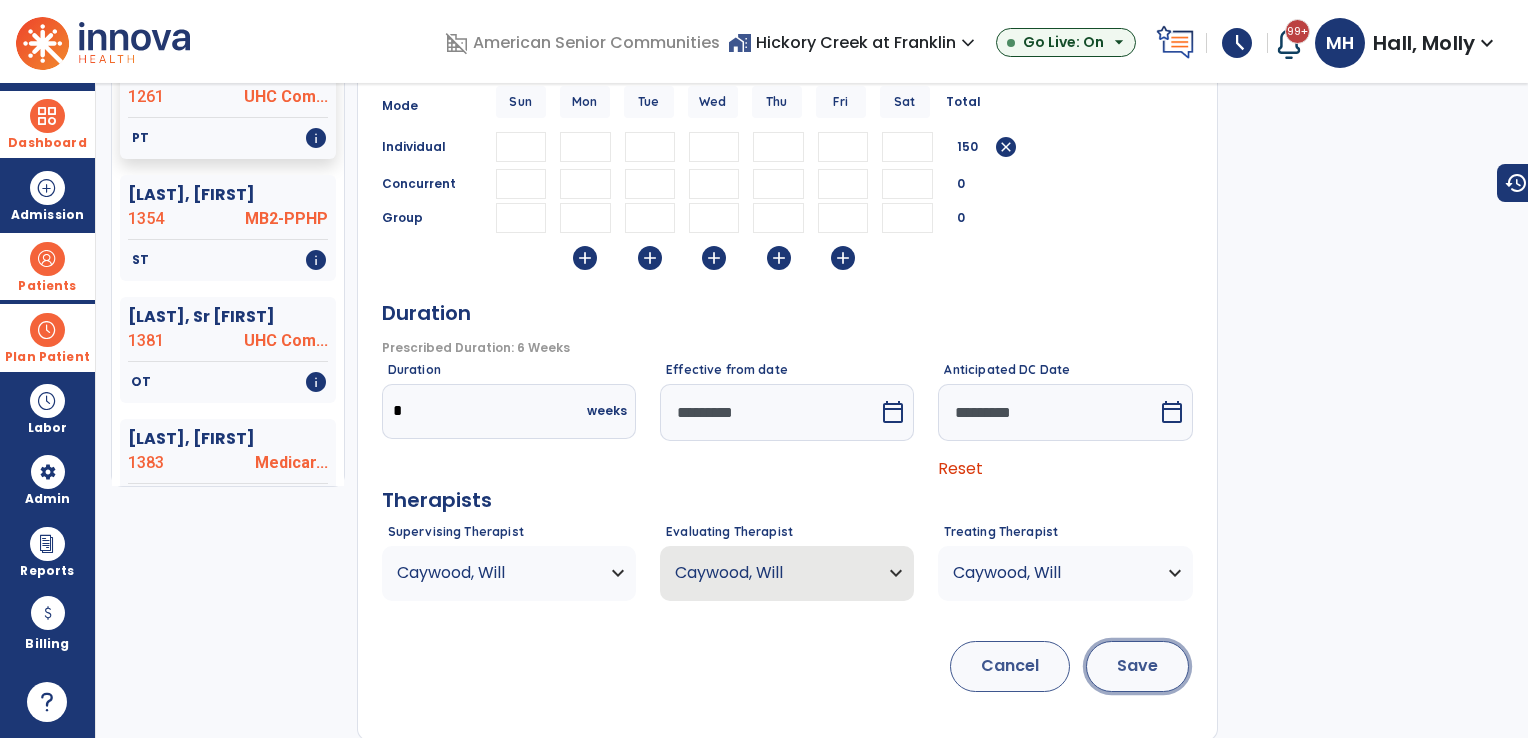 click on "Save" at bounding box center [1137, 666] 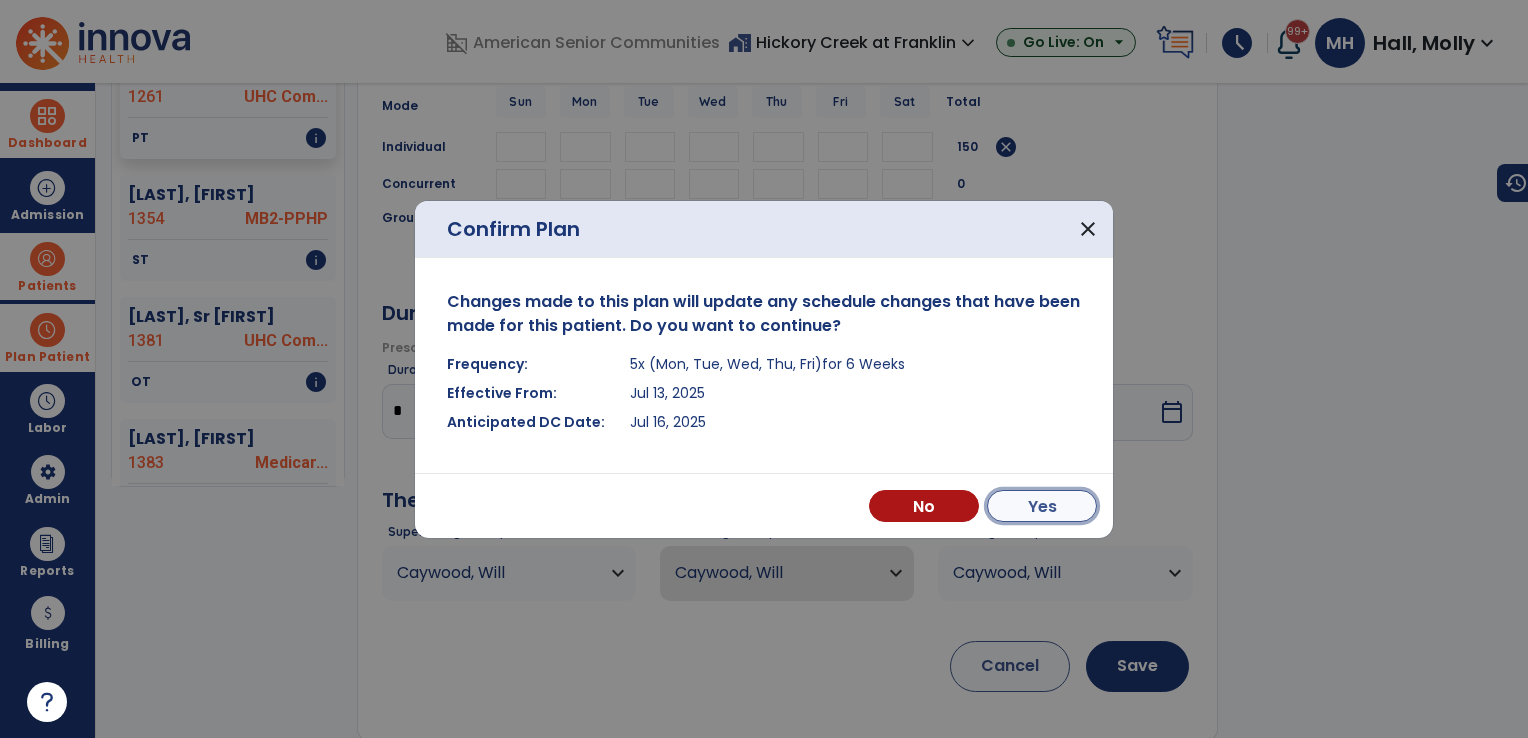 click on "Yes" at bounding box center [1042, 506] 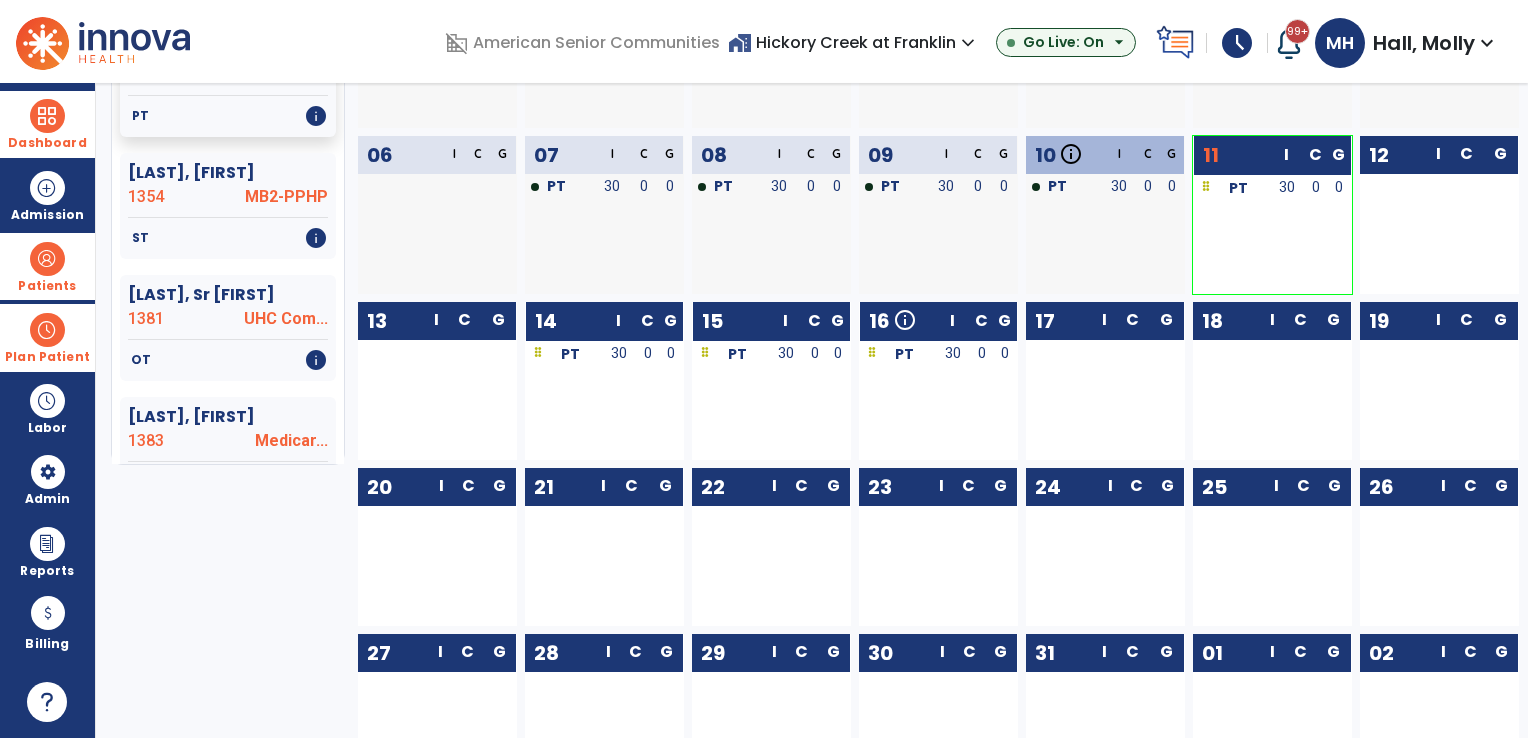 scroll, scrollTop: 236, scrollLeft: 0, axis: vertical 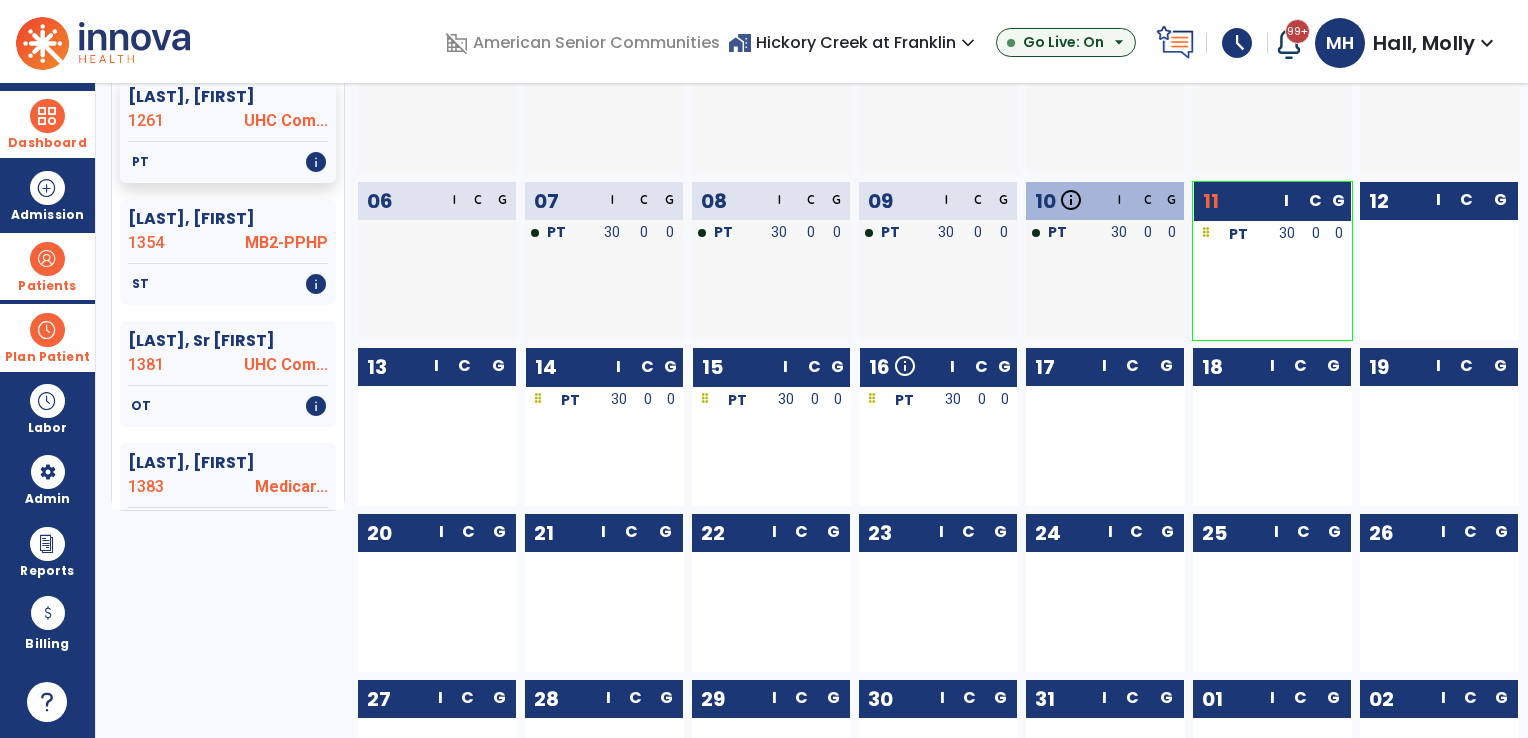 click at bounding box center (47, 116) 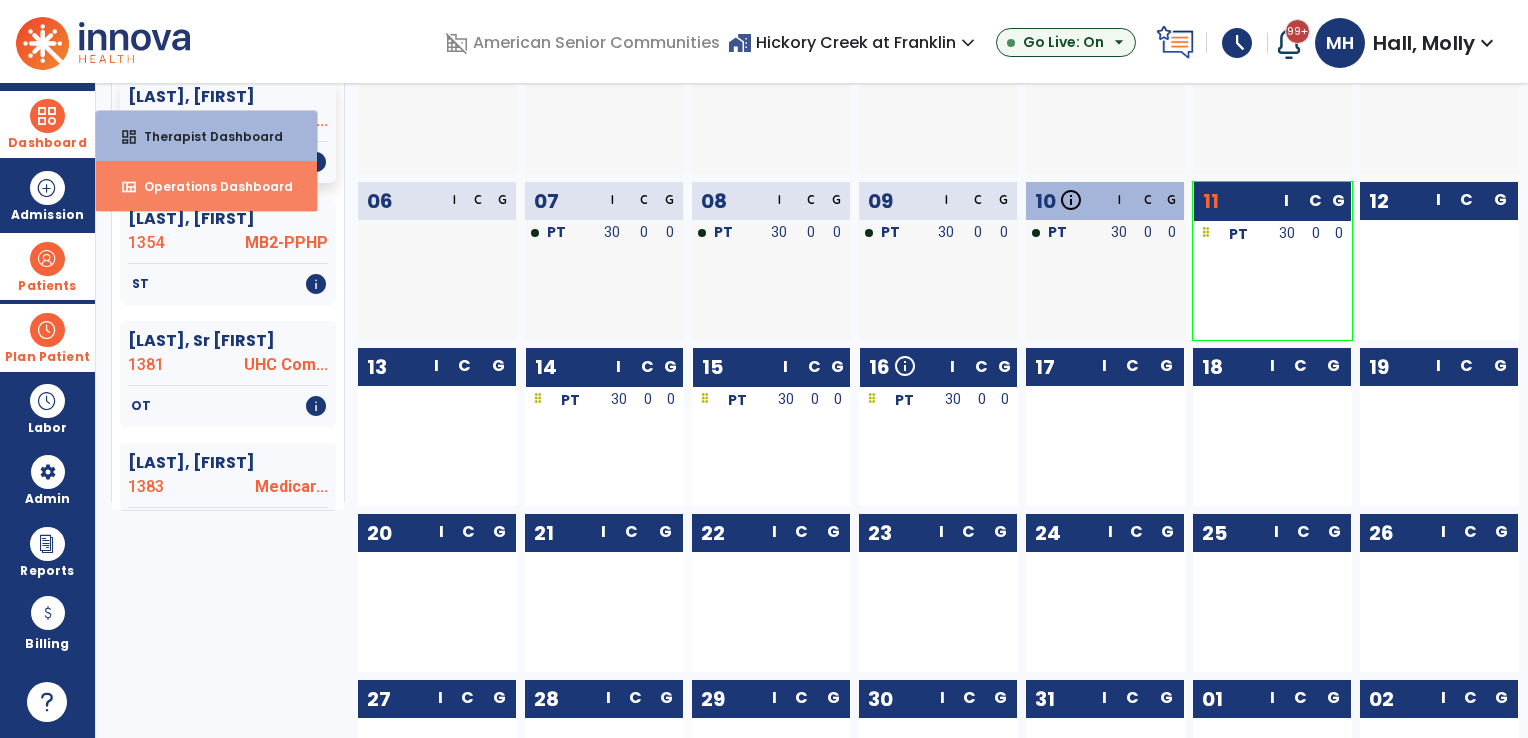 click on "view_quilt" at bounding box center [129, 187] 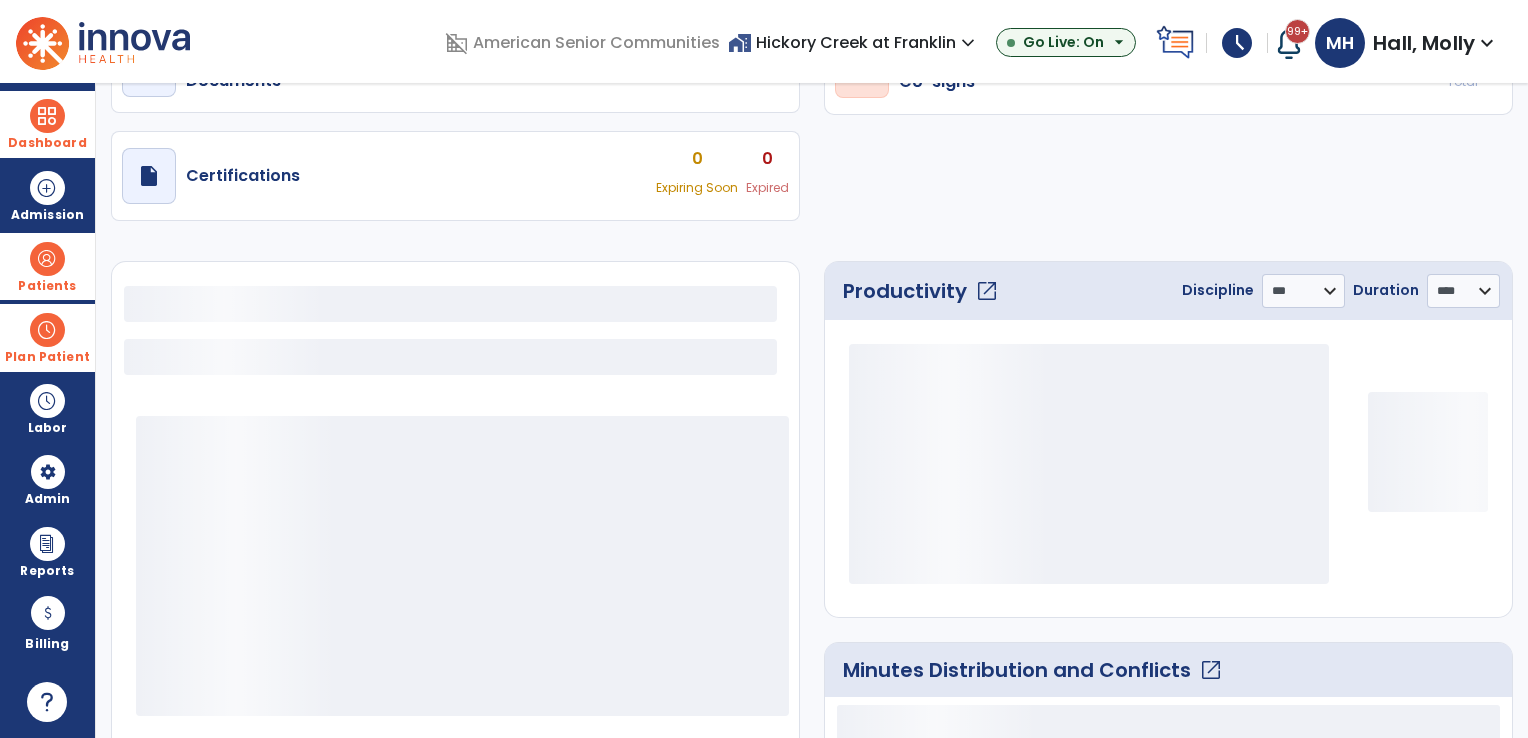 select on "***" 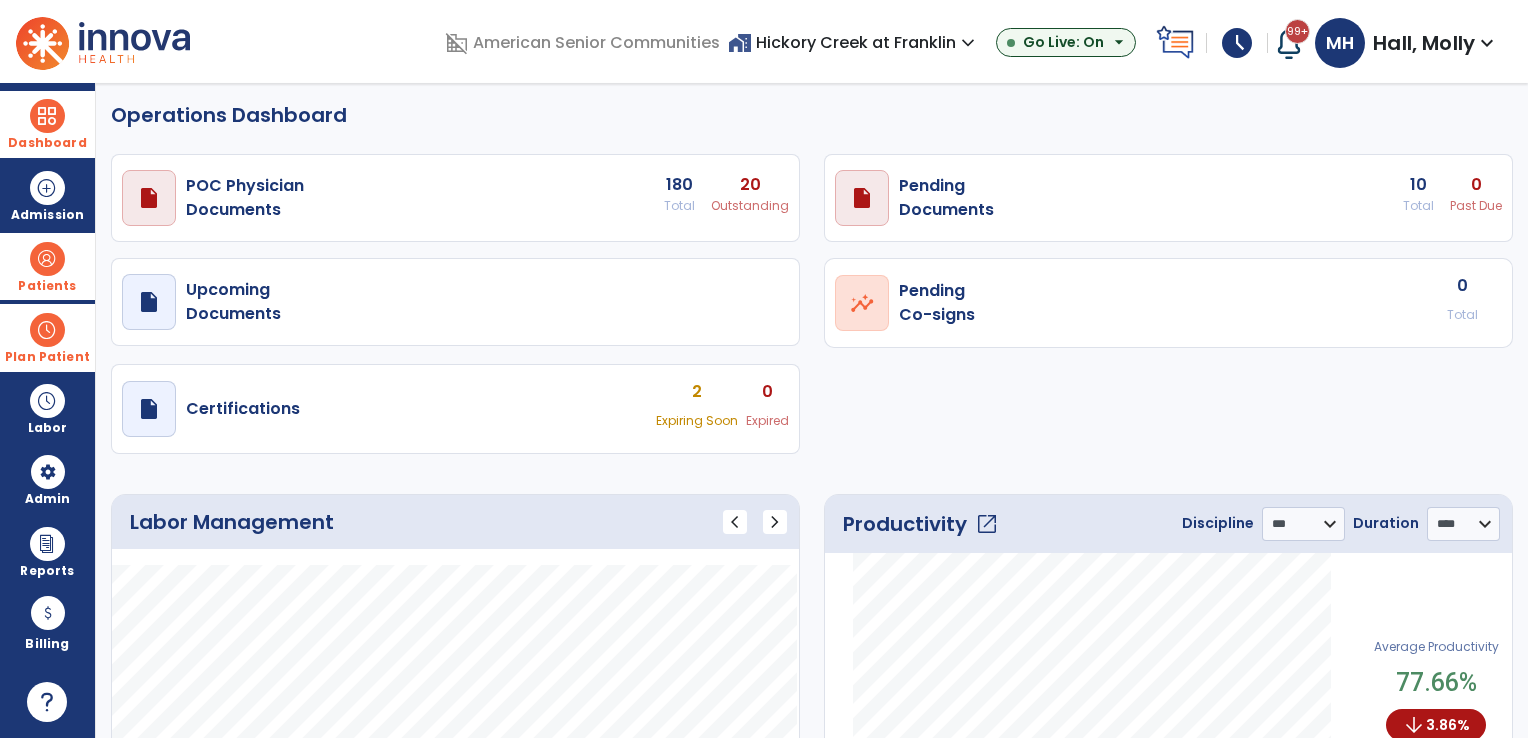 scroll, scrollTop: 0, scrollLeft: 0, axis: both 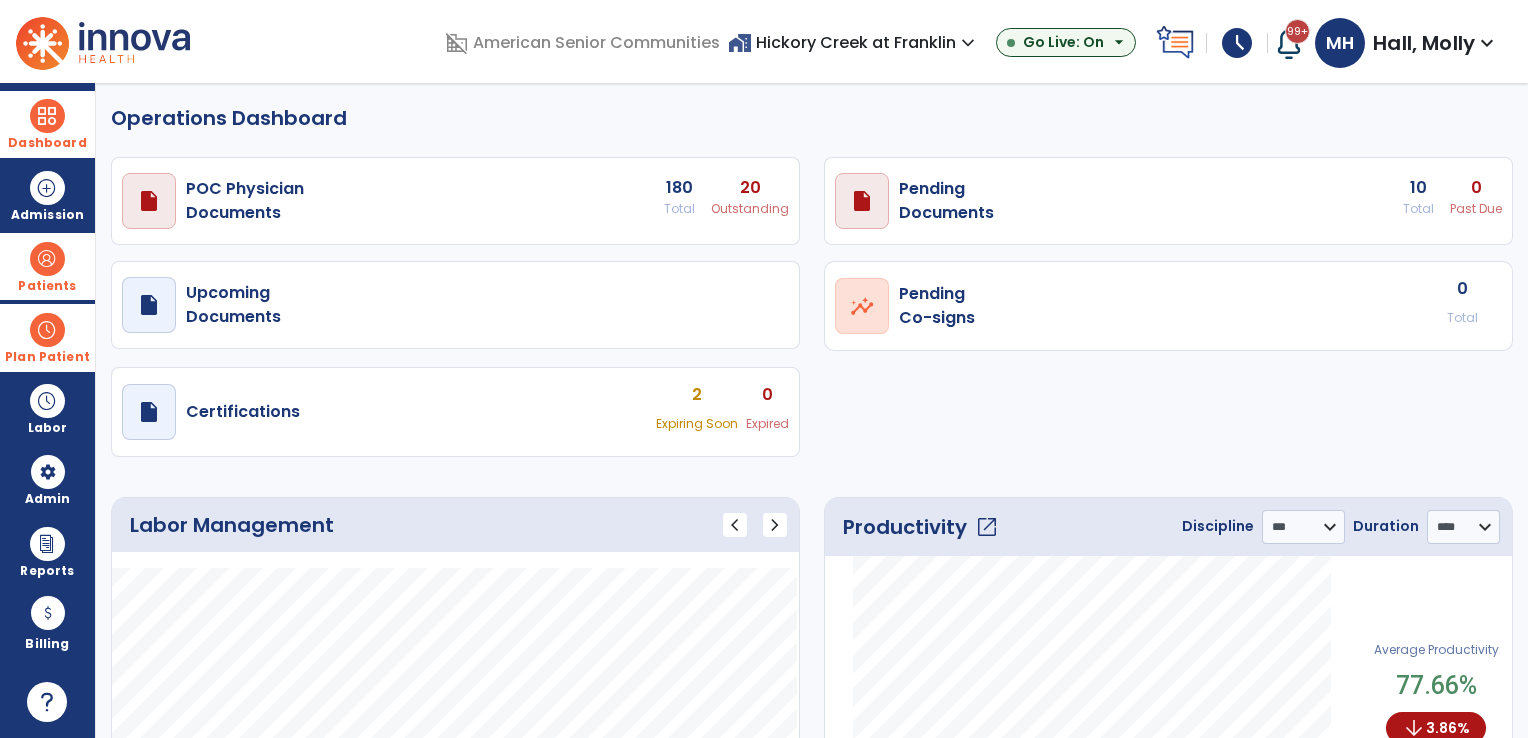 click on "home_work   [LOCATION] at [LOCATION]   expand_more" at bounding box center (854, 42) 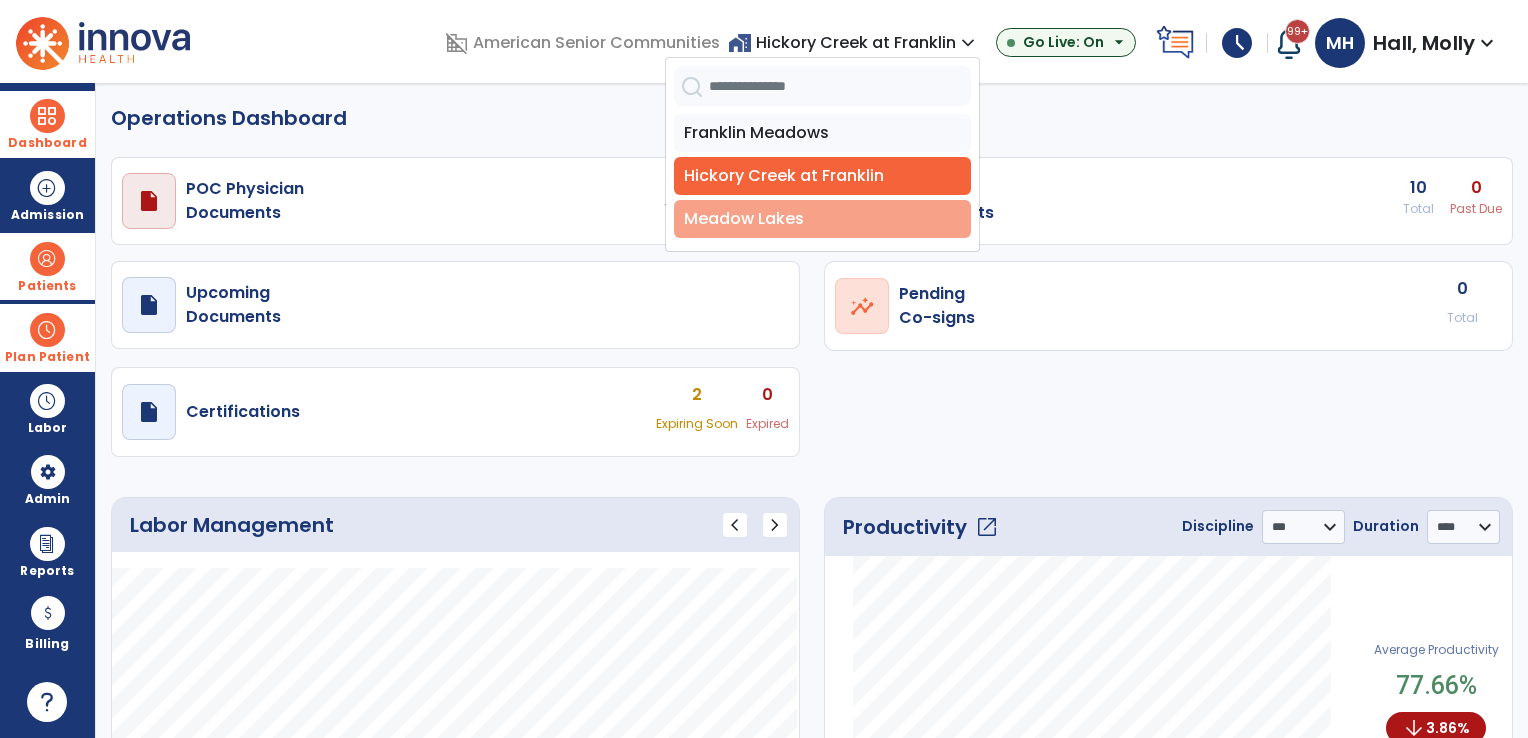 click on "Meadow Lakes" at bounding box center [822, 219] 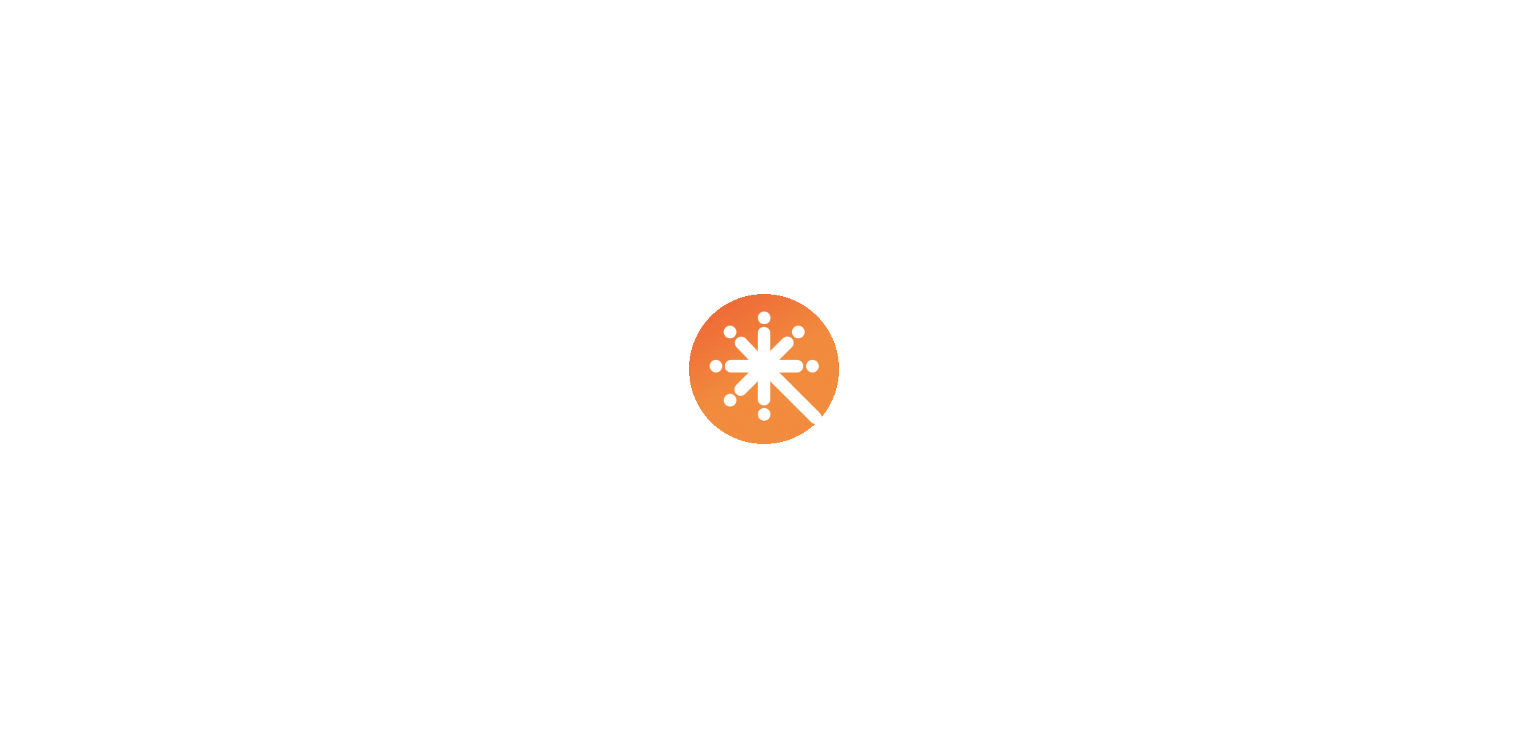 scroll, scrollTop: 0, scrollLeft: 0, axis: both 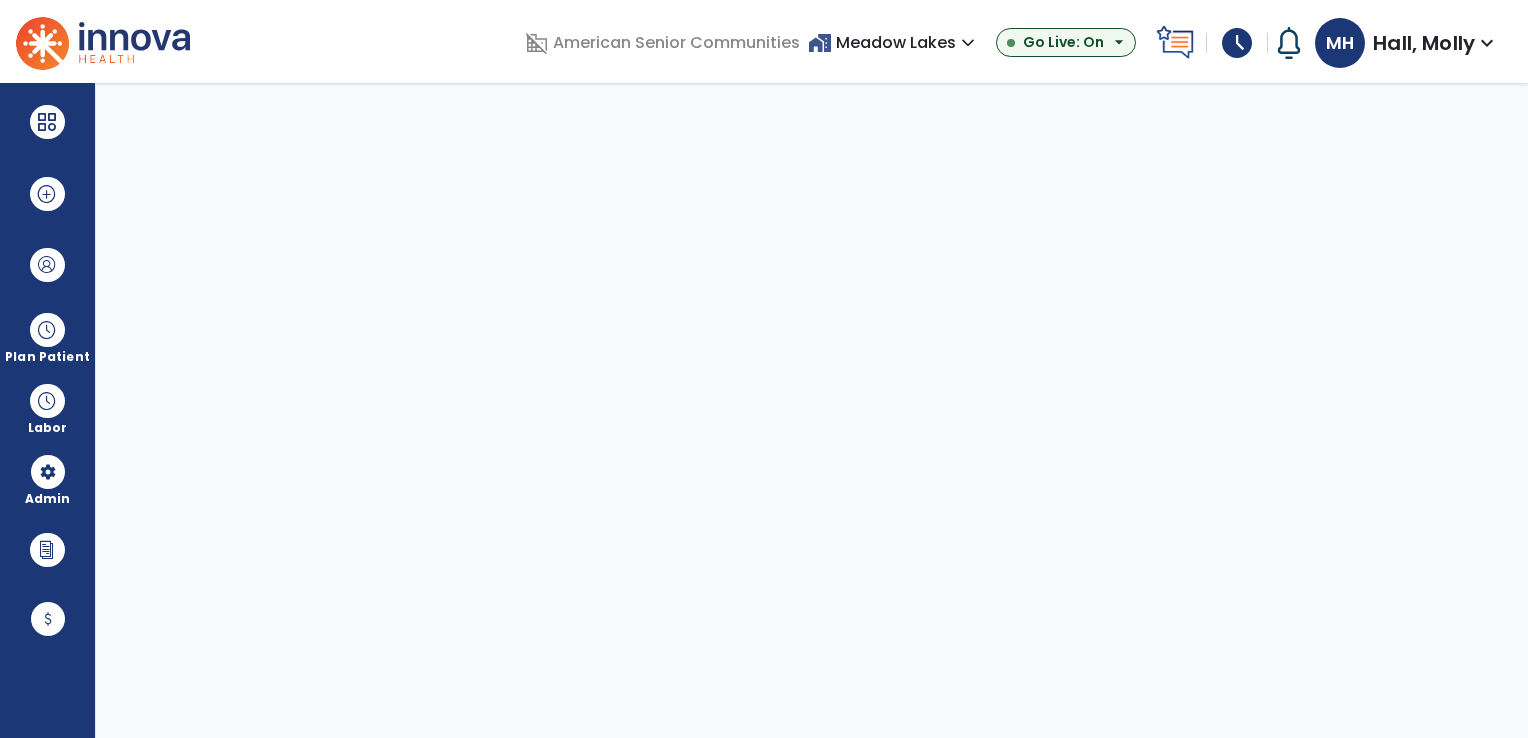 select on "***" 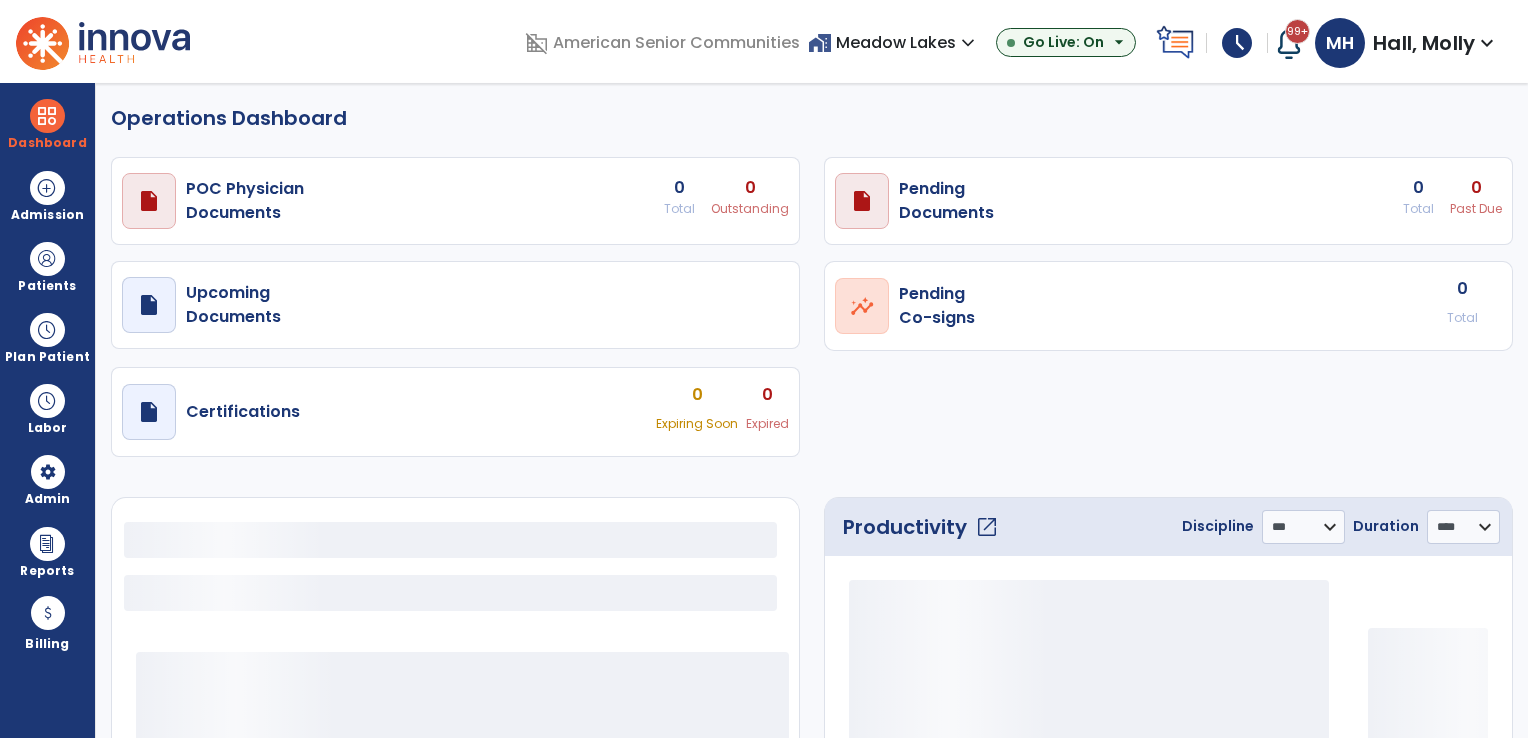 select on "***" 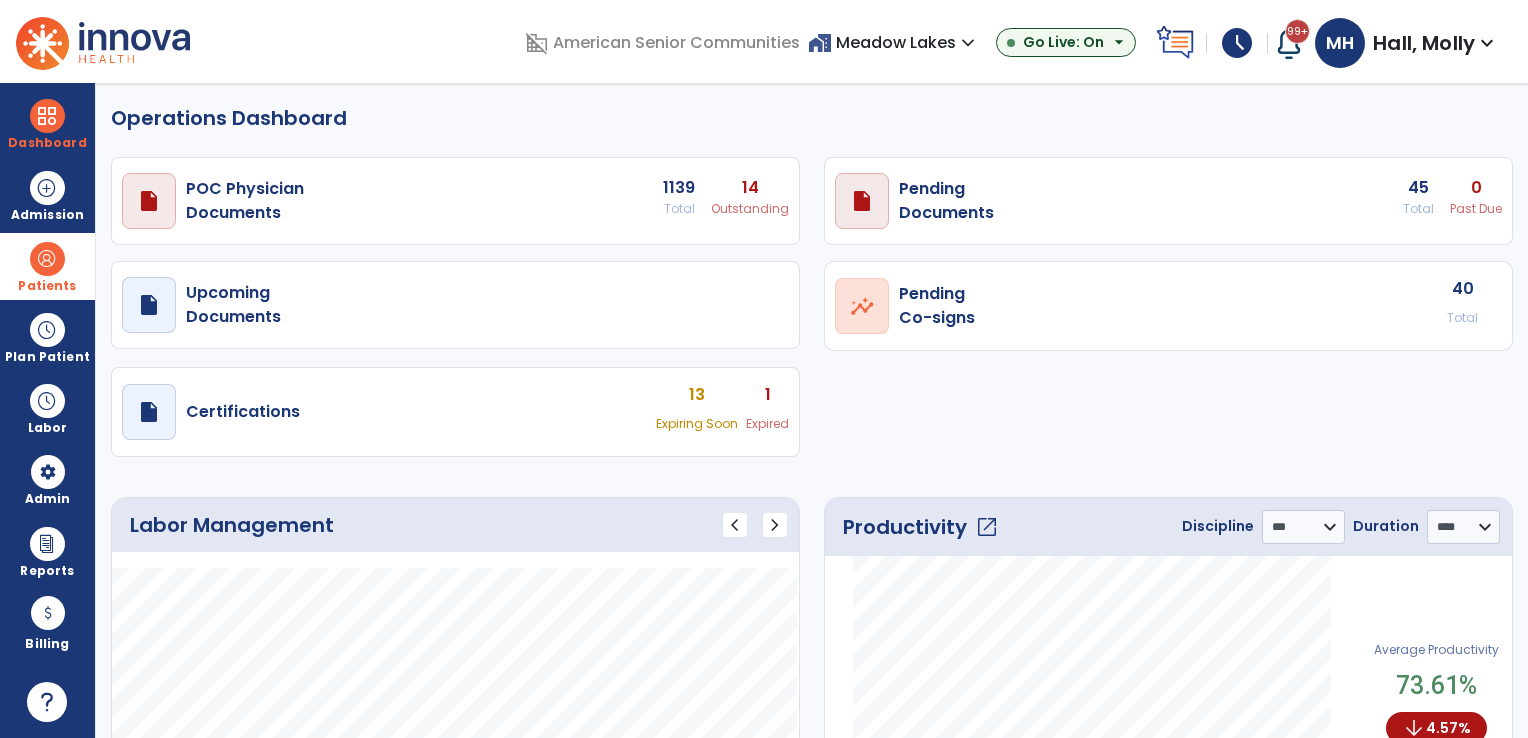 click at bounding box center (47, 259) 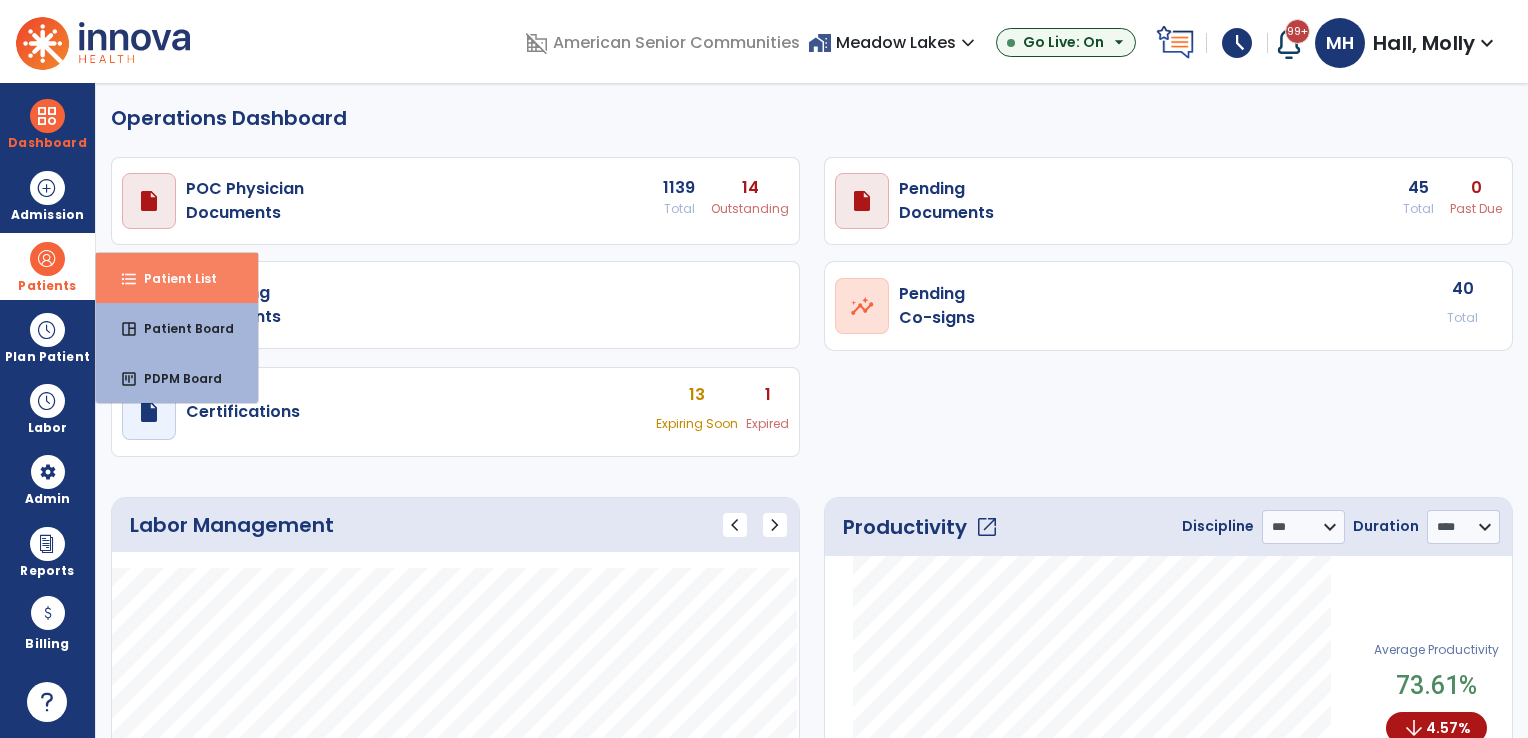 click on "format_list_bulleted" at bounding box center [129, 279] 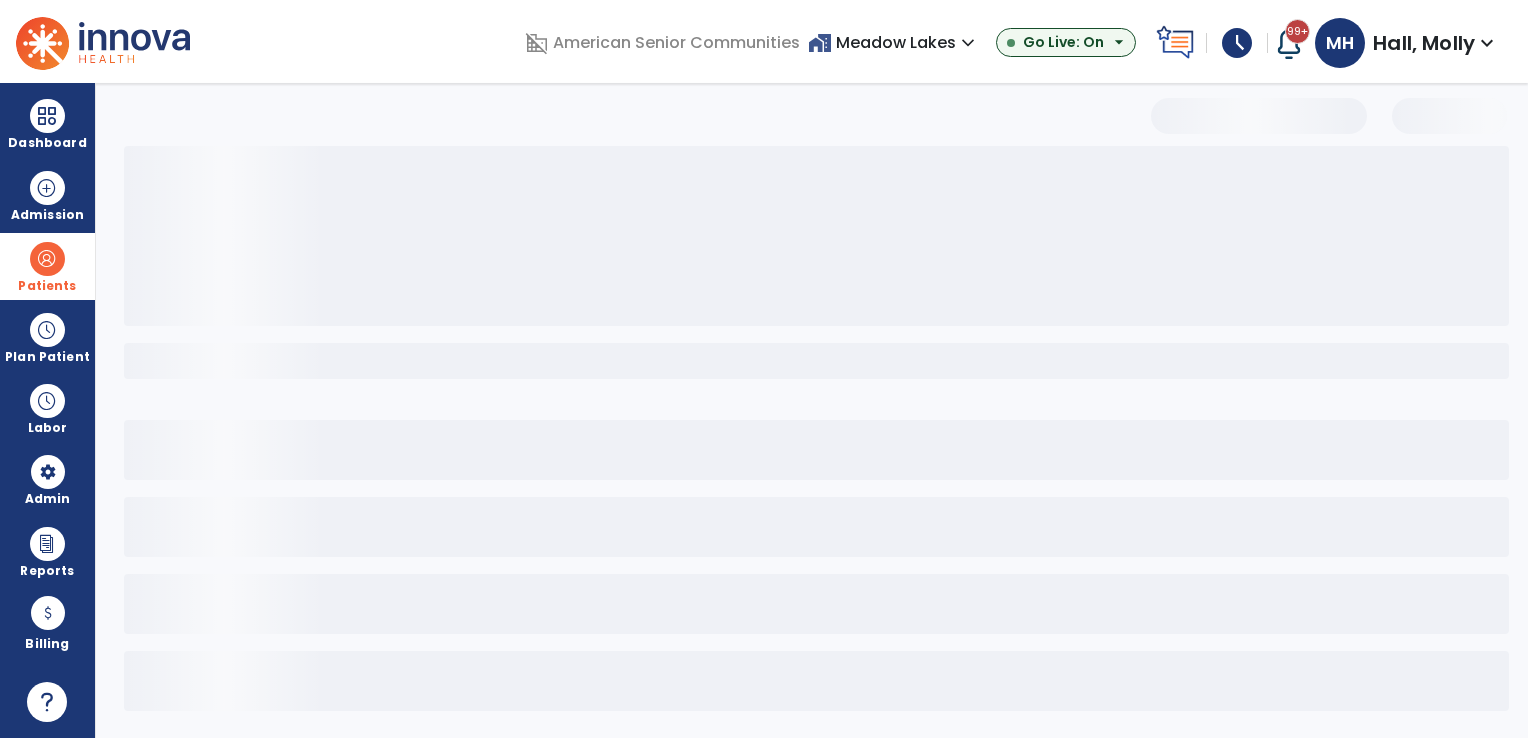 select on "***" 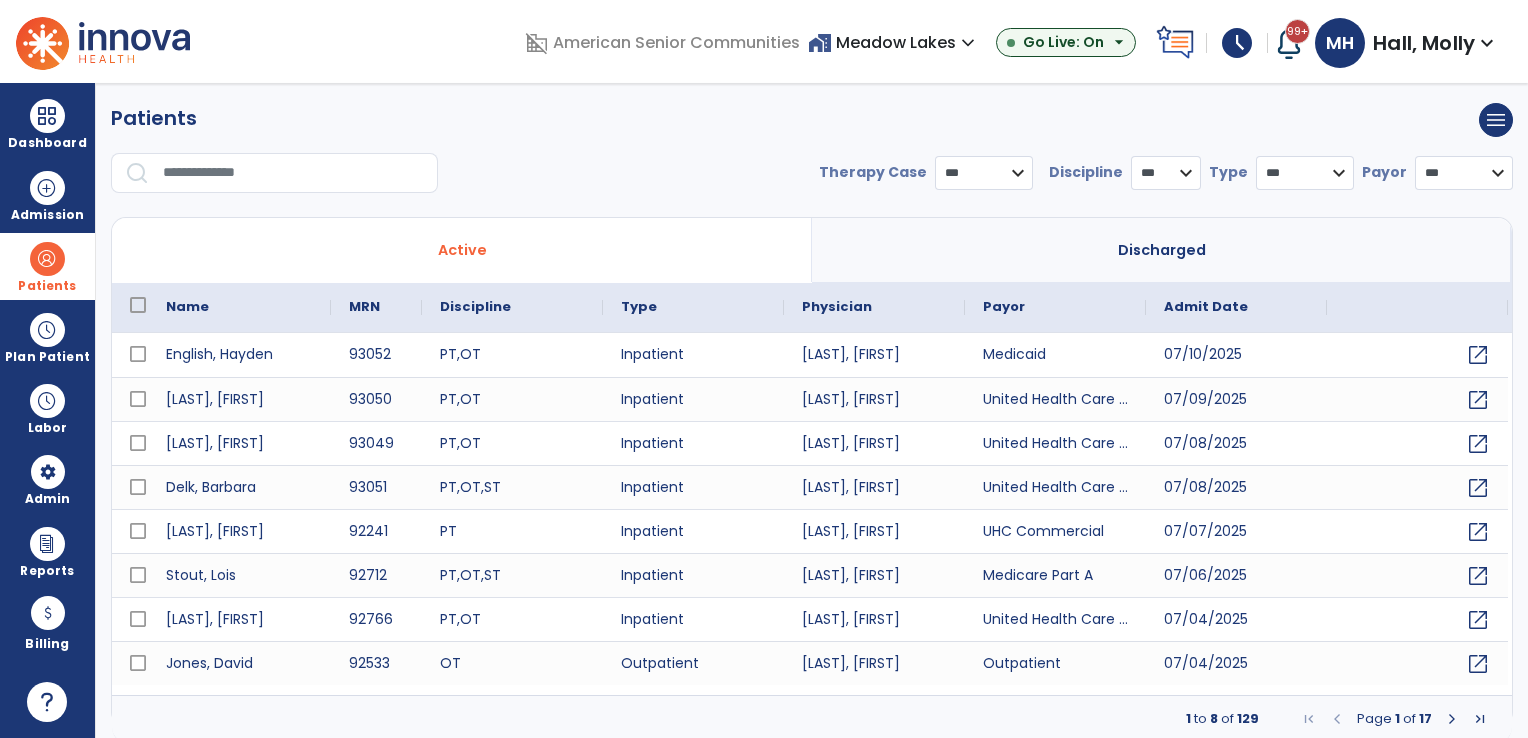 click at bounding box center (293, 173) 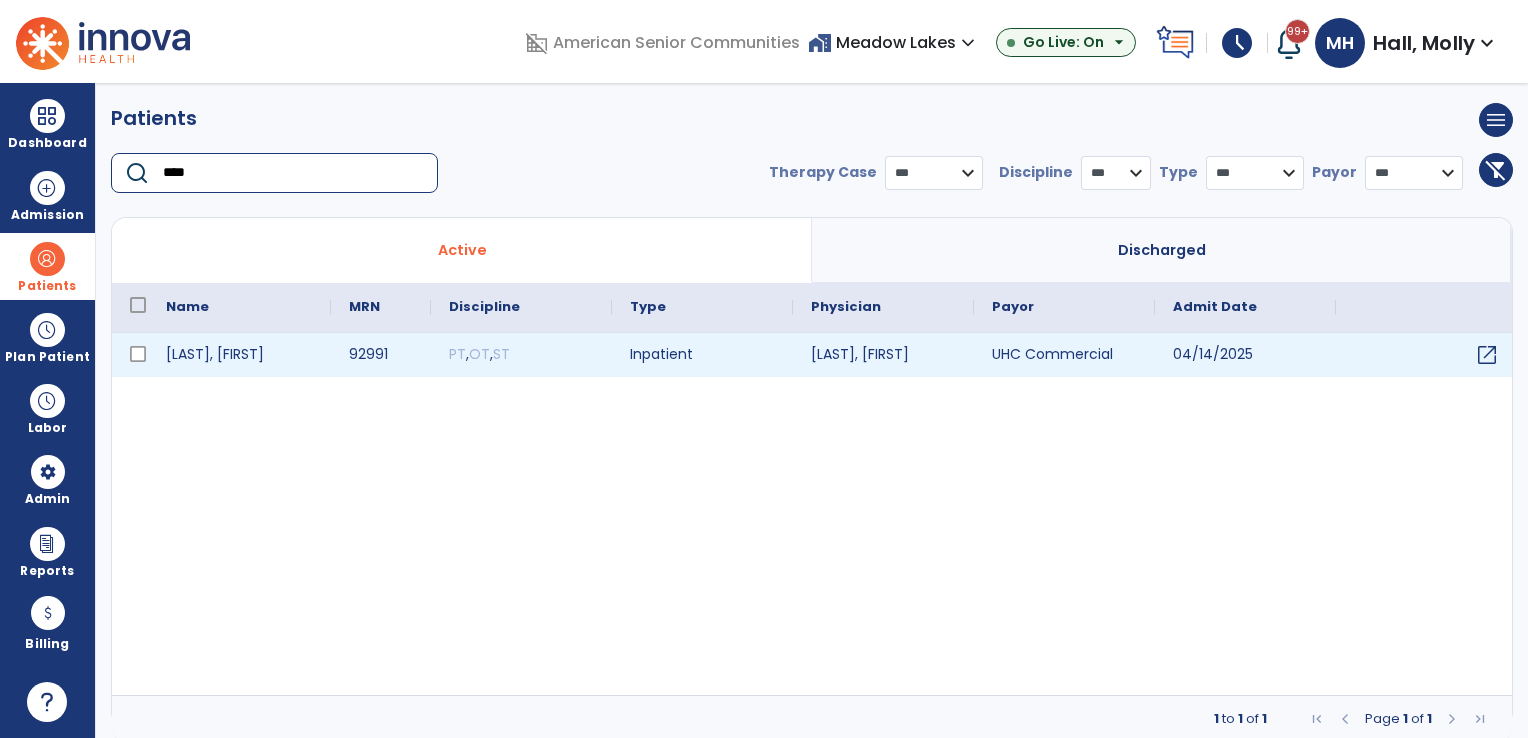 type on "****" 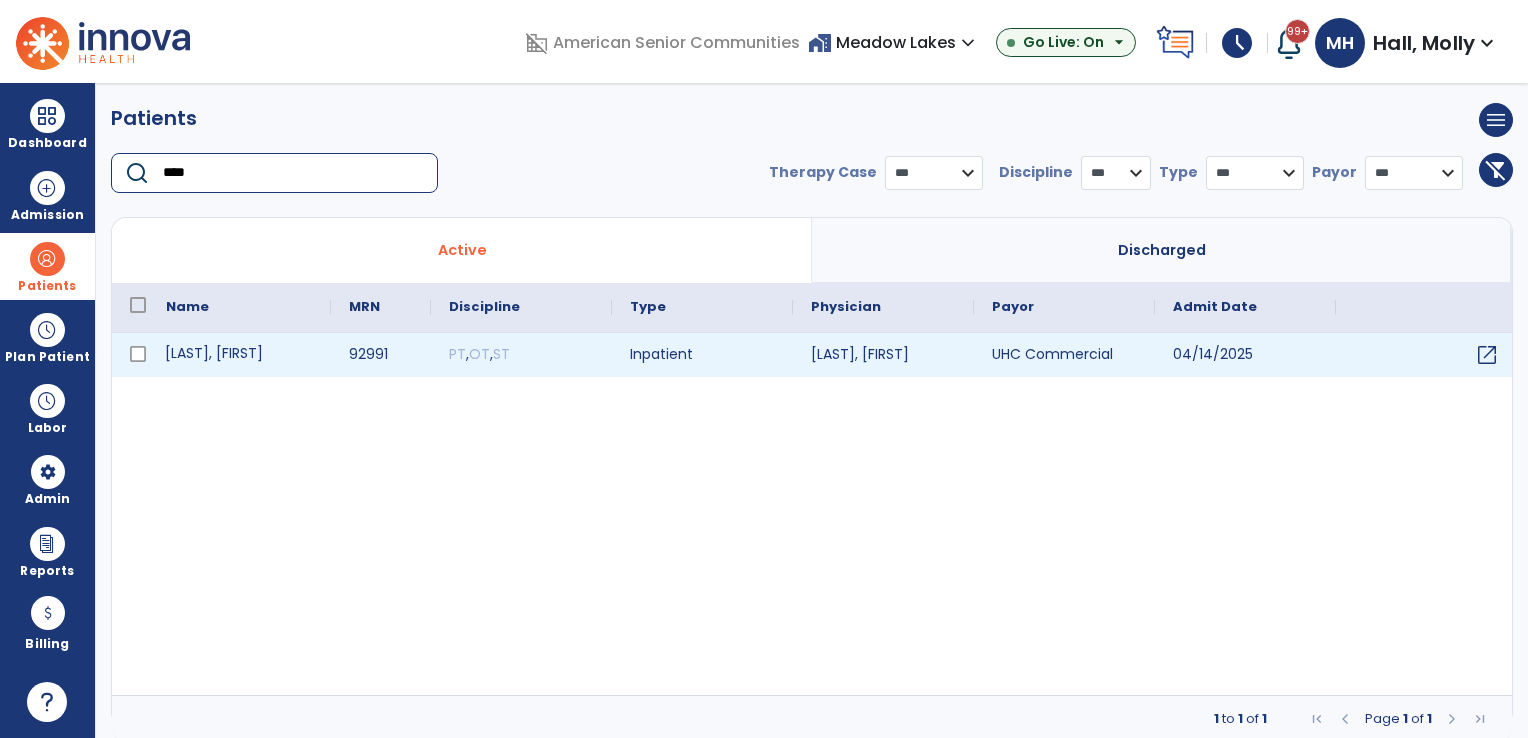 click on "[LAST], [FIRST]" at bounding box center (239, 355) 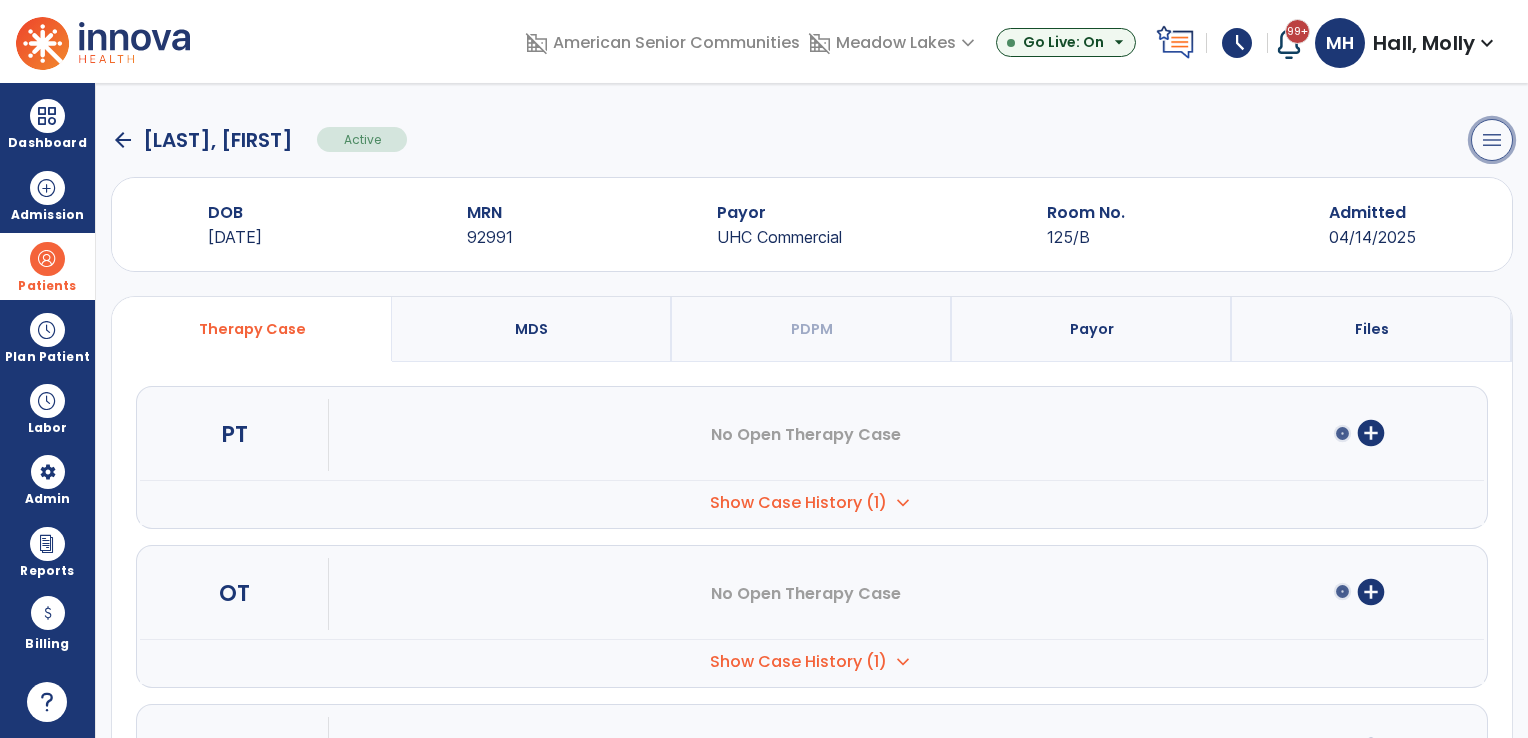 click on "menu" at bounding box center [1492, 140] 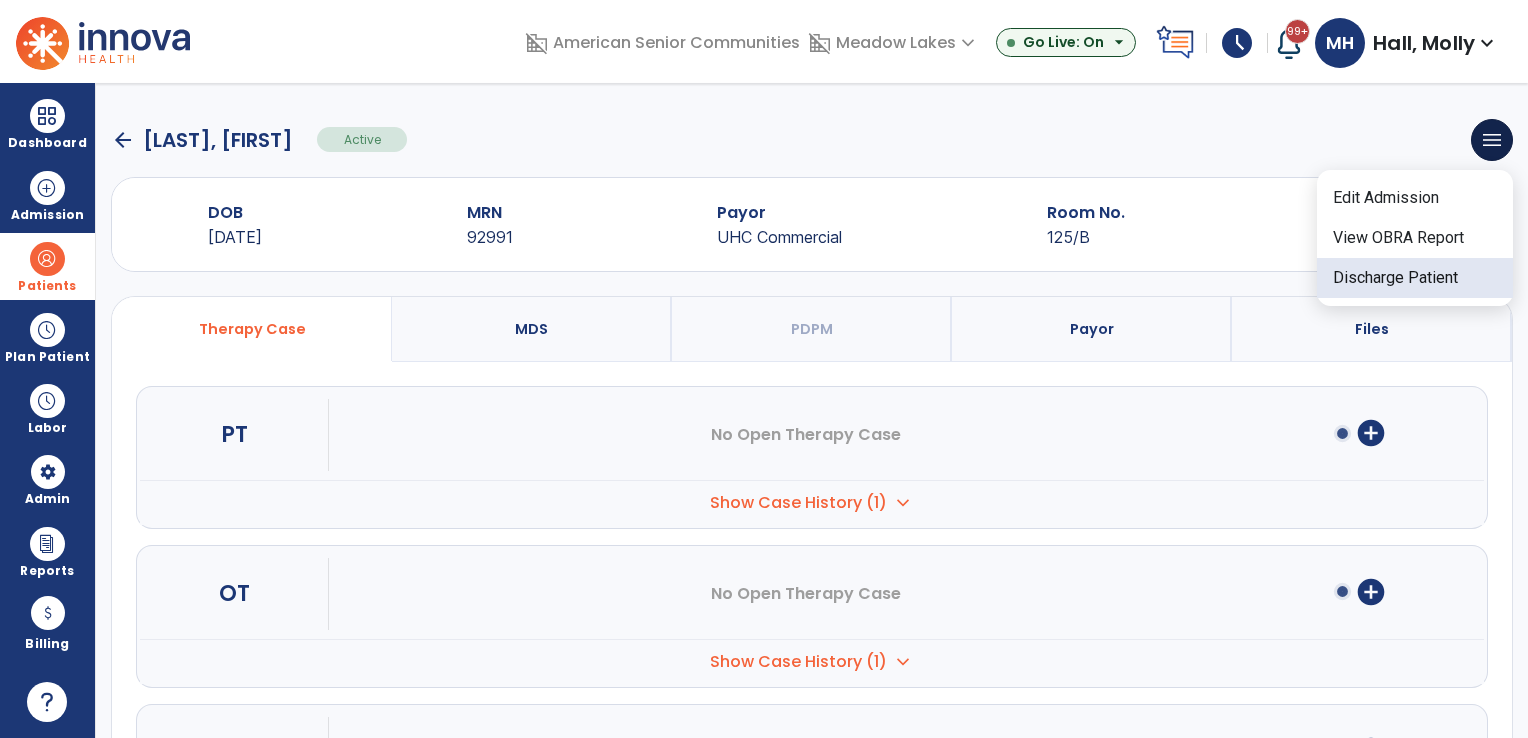 click on "Discharge Patient" 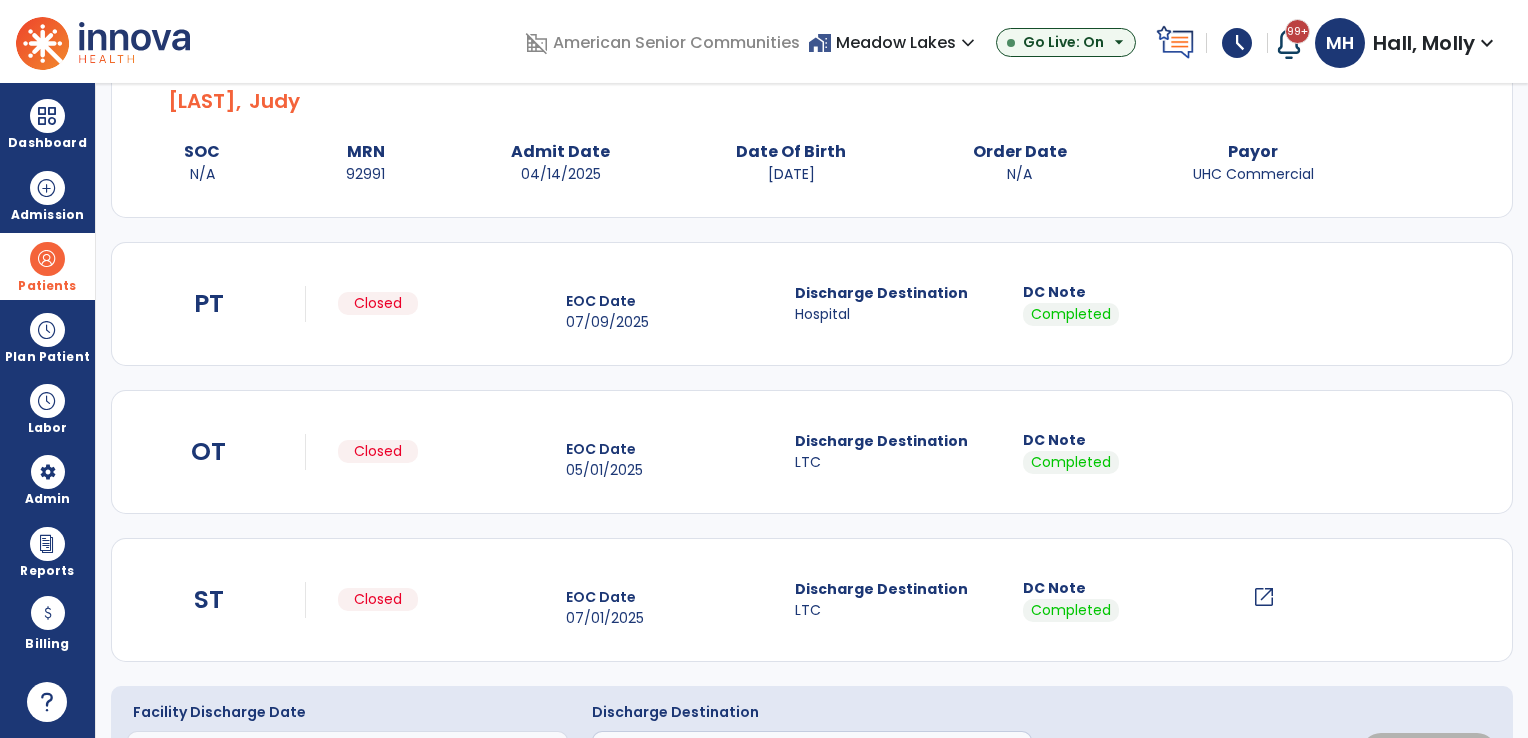 scroll, scrollTop: 199, scrollLeft: 0, axis: vertical 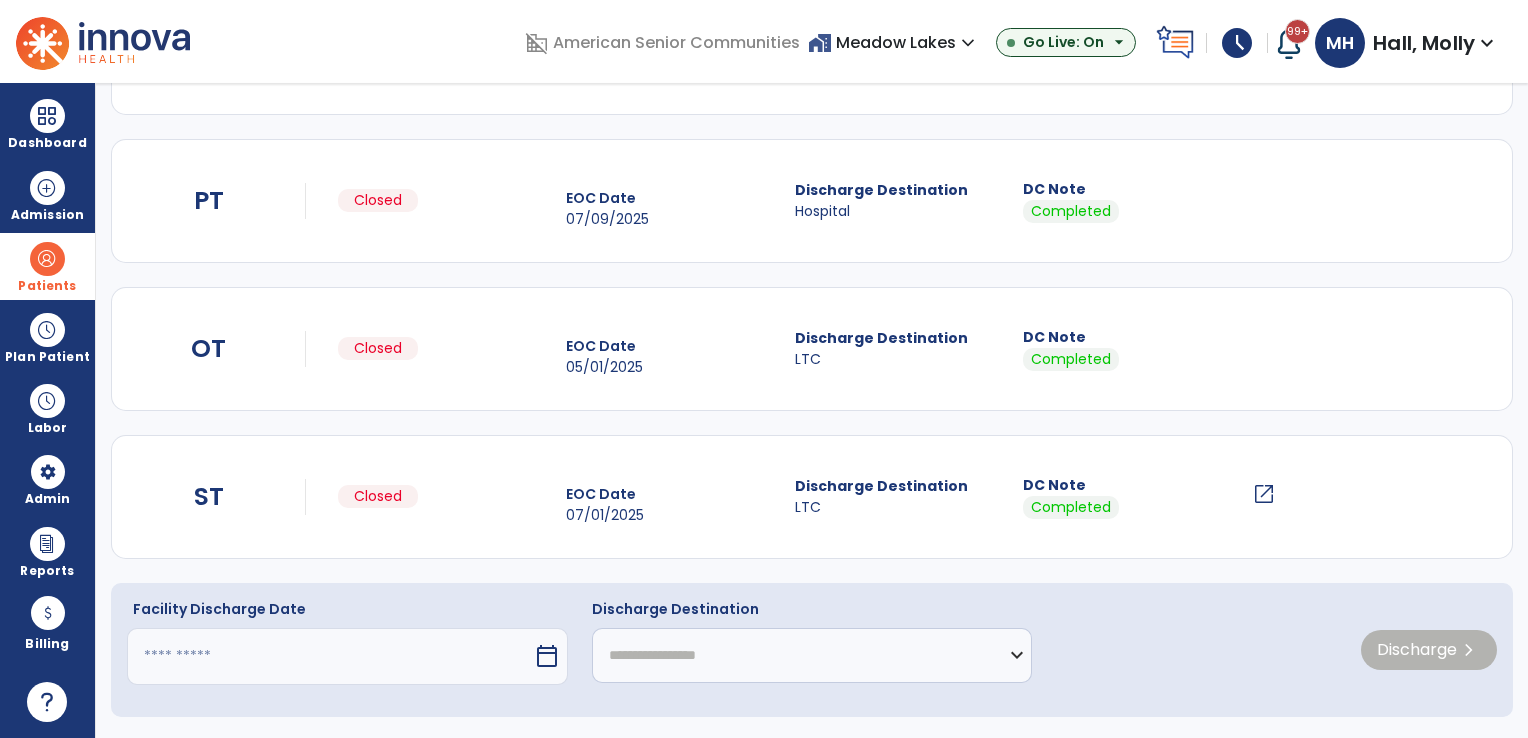 click at bounding box center (330, 656) 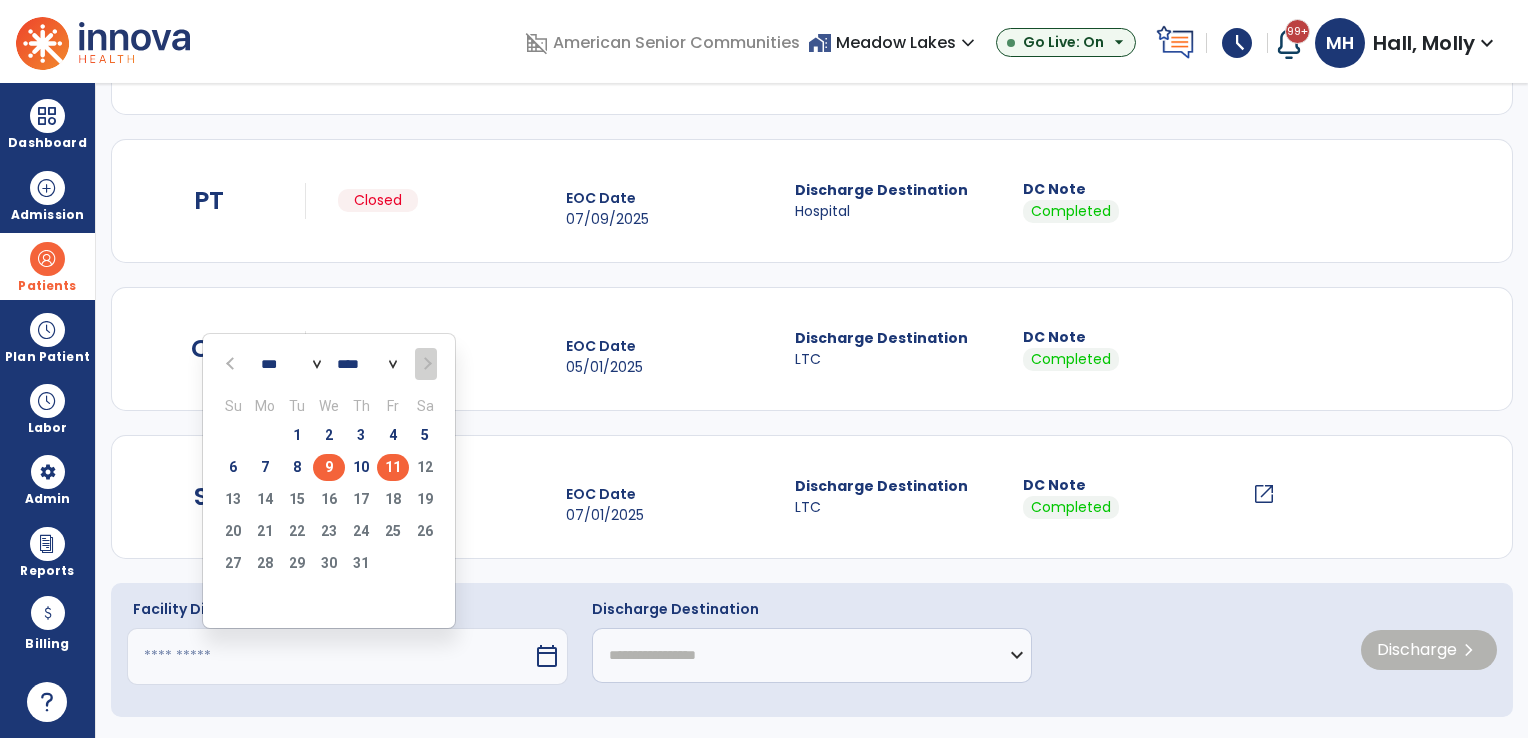 click on "9" at bounding box center (329, 467) 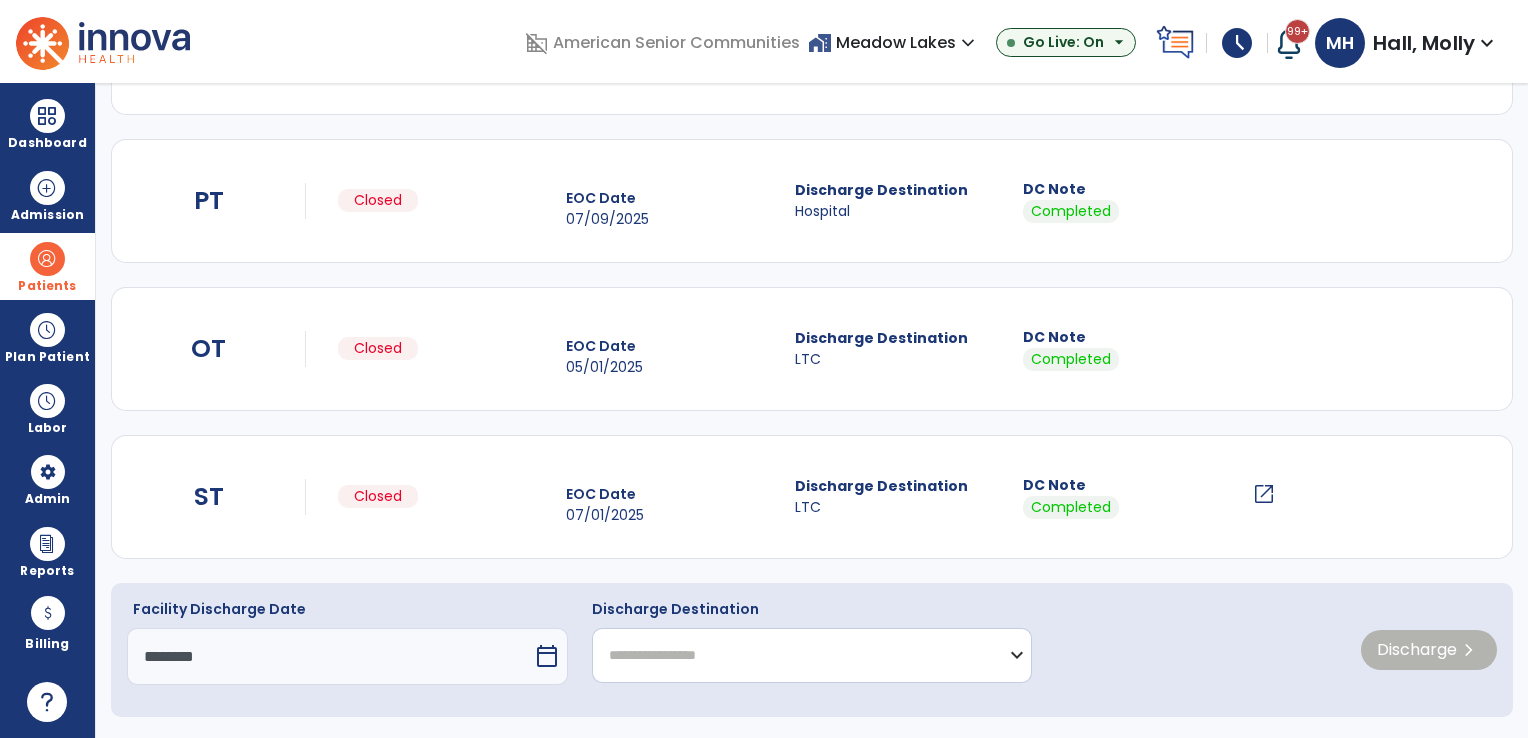click on "**********" 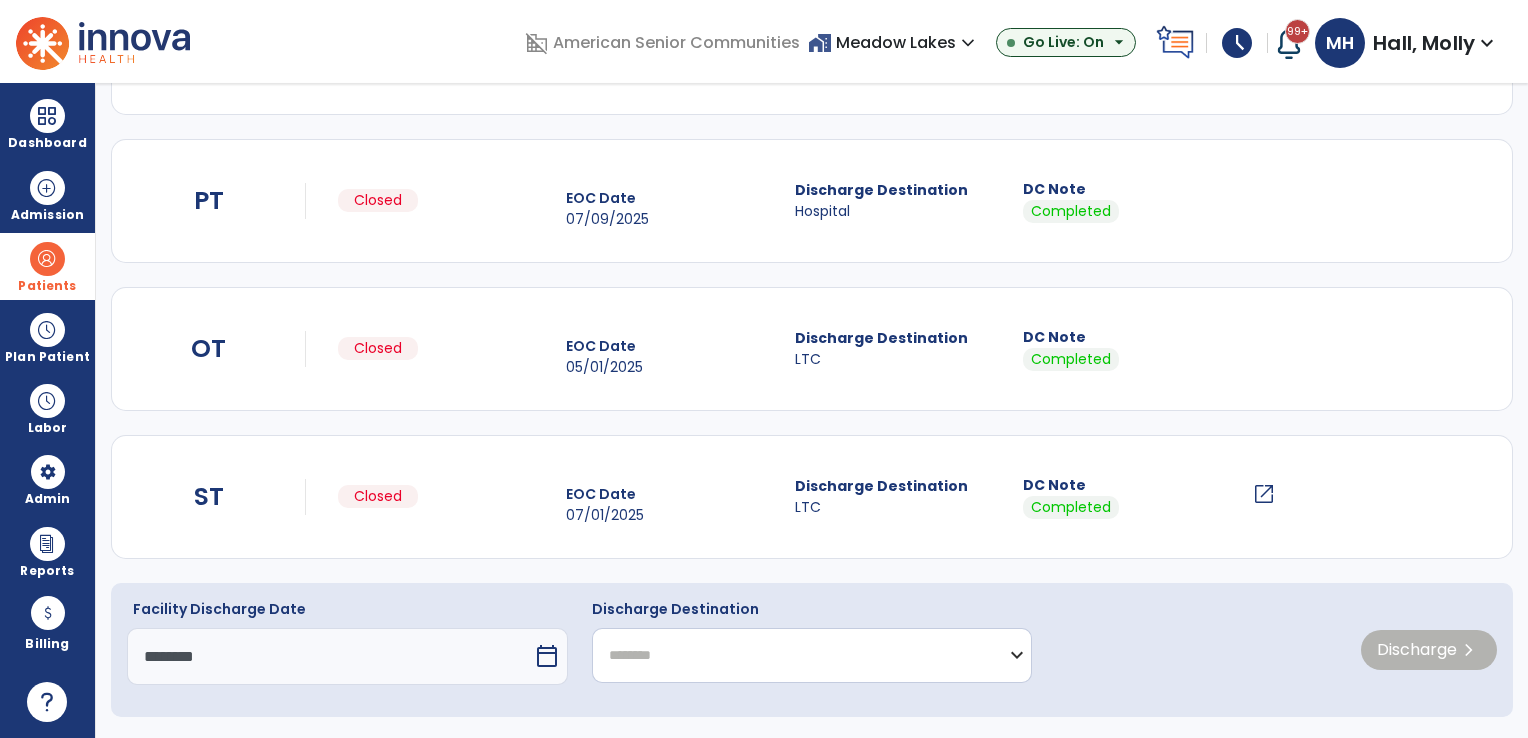 click on "**********" 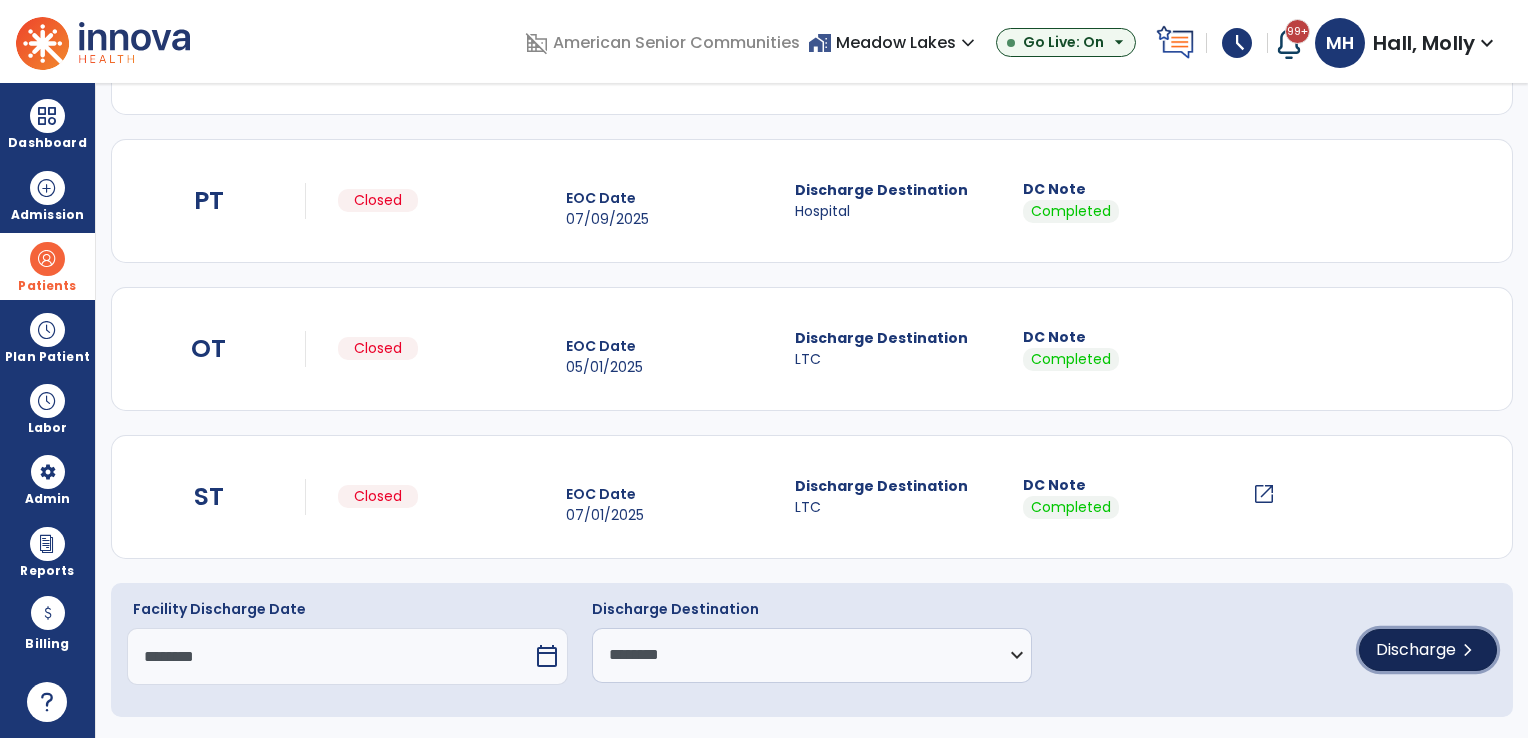 click on "Discharge" 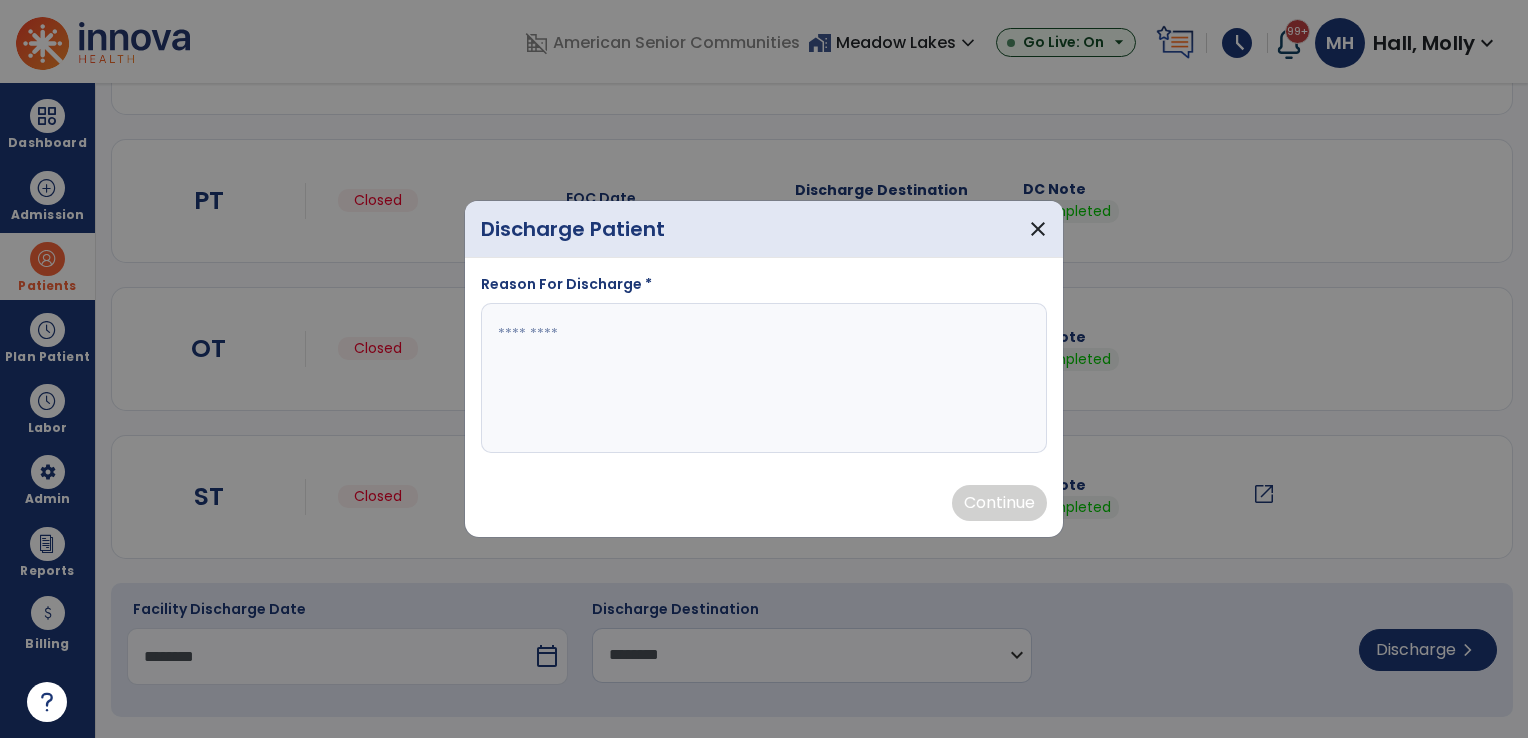 click at bounding box center [764, 378] 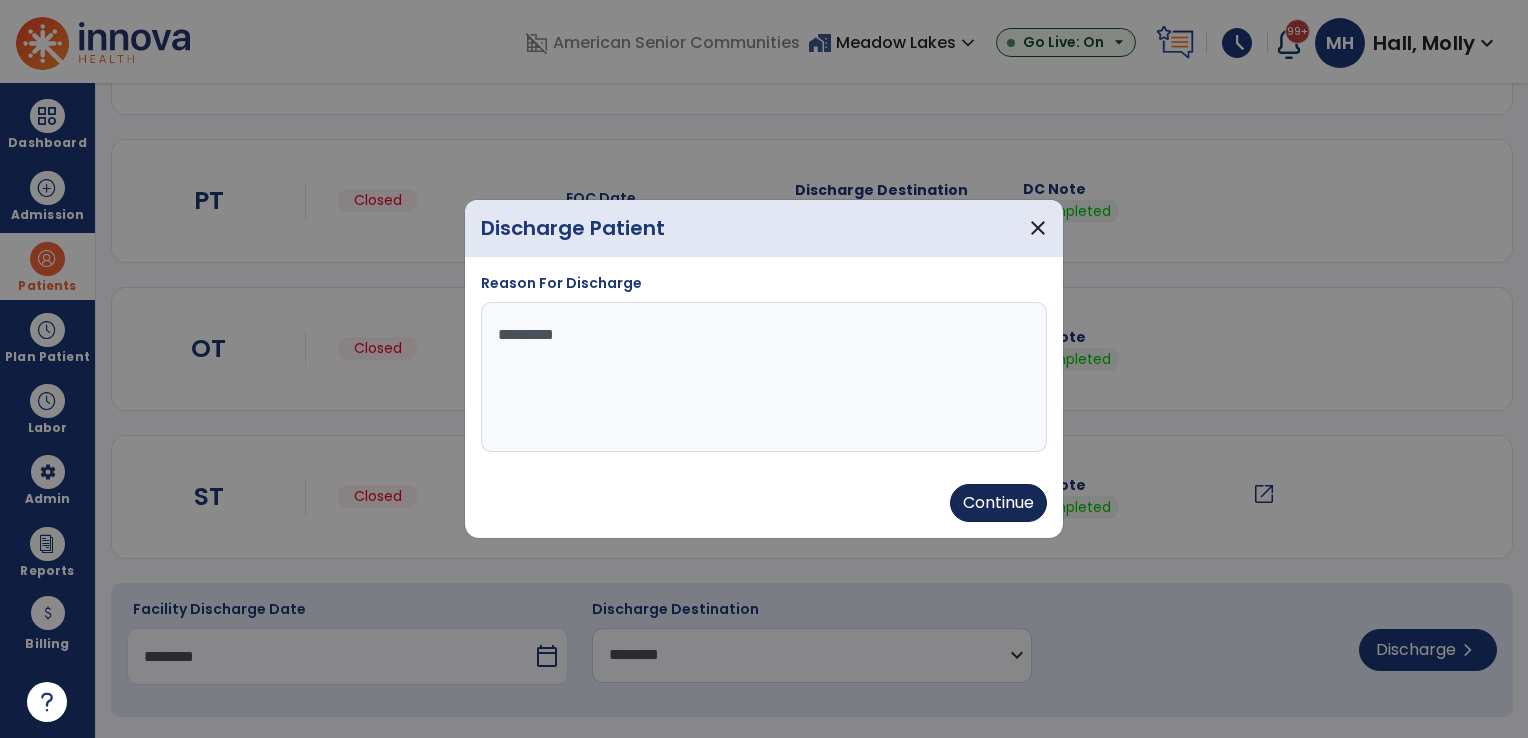 type on "********" 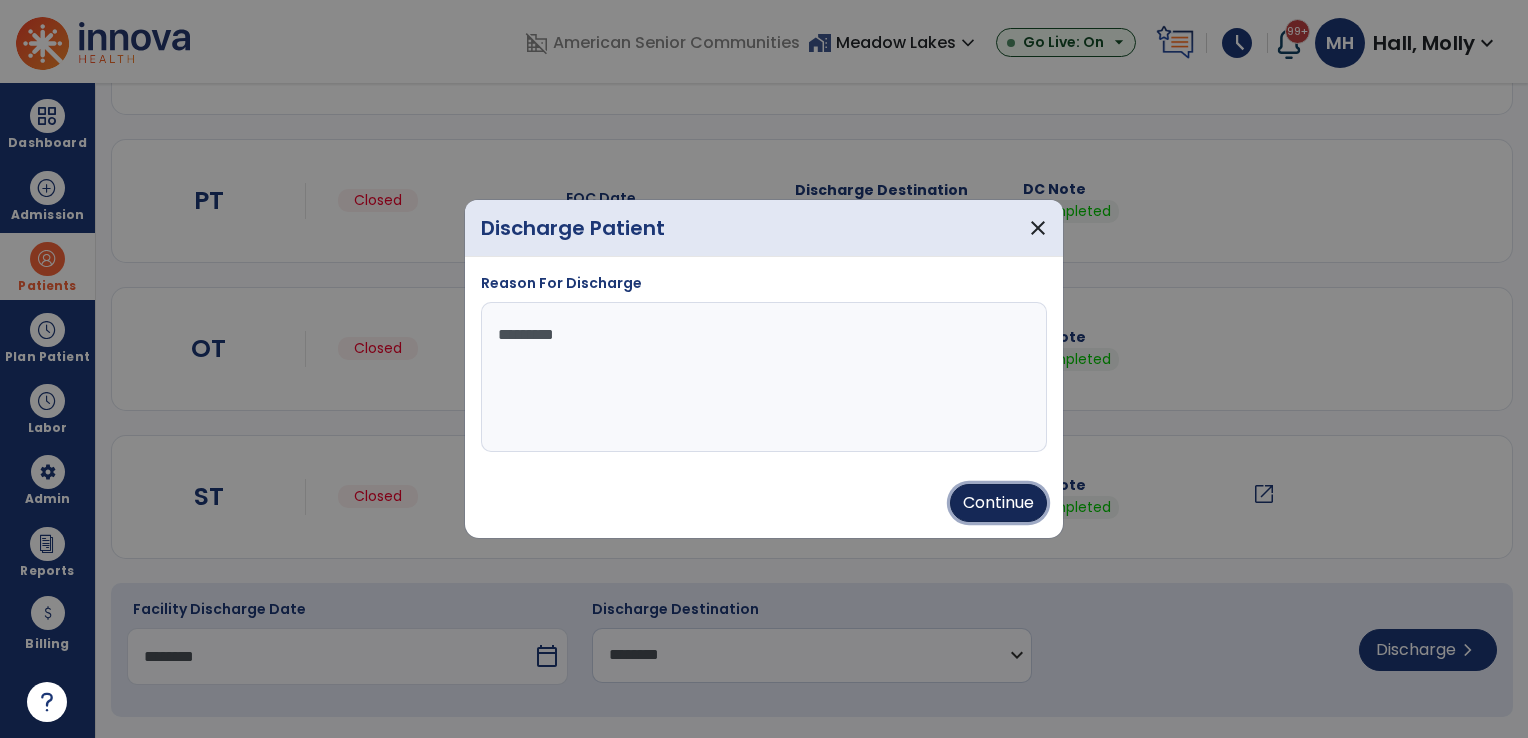 click on "Continue" at bounding box center [998, 503] 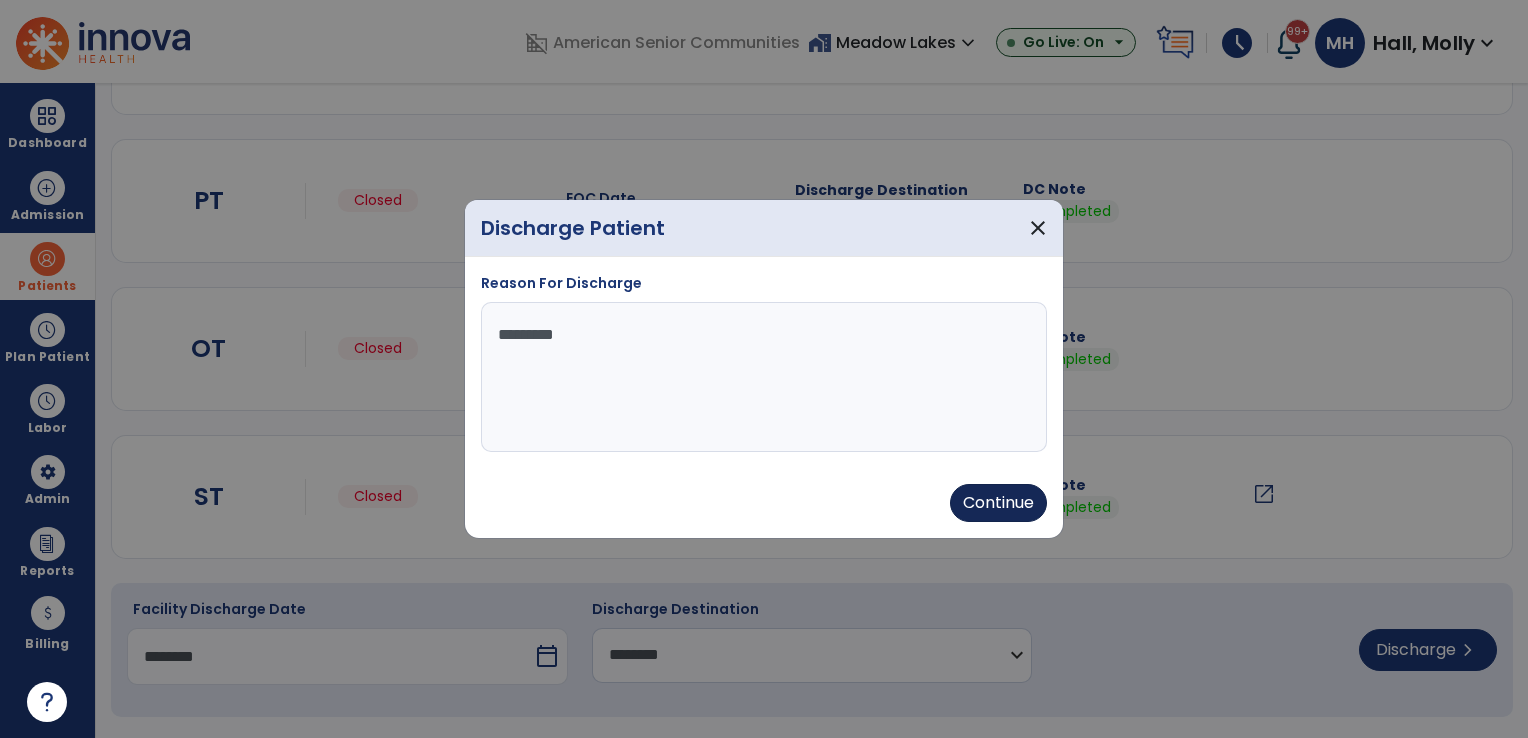 type on "********" 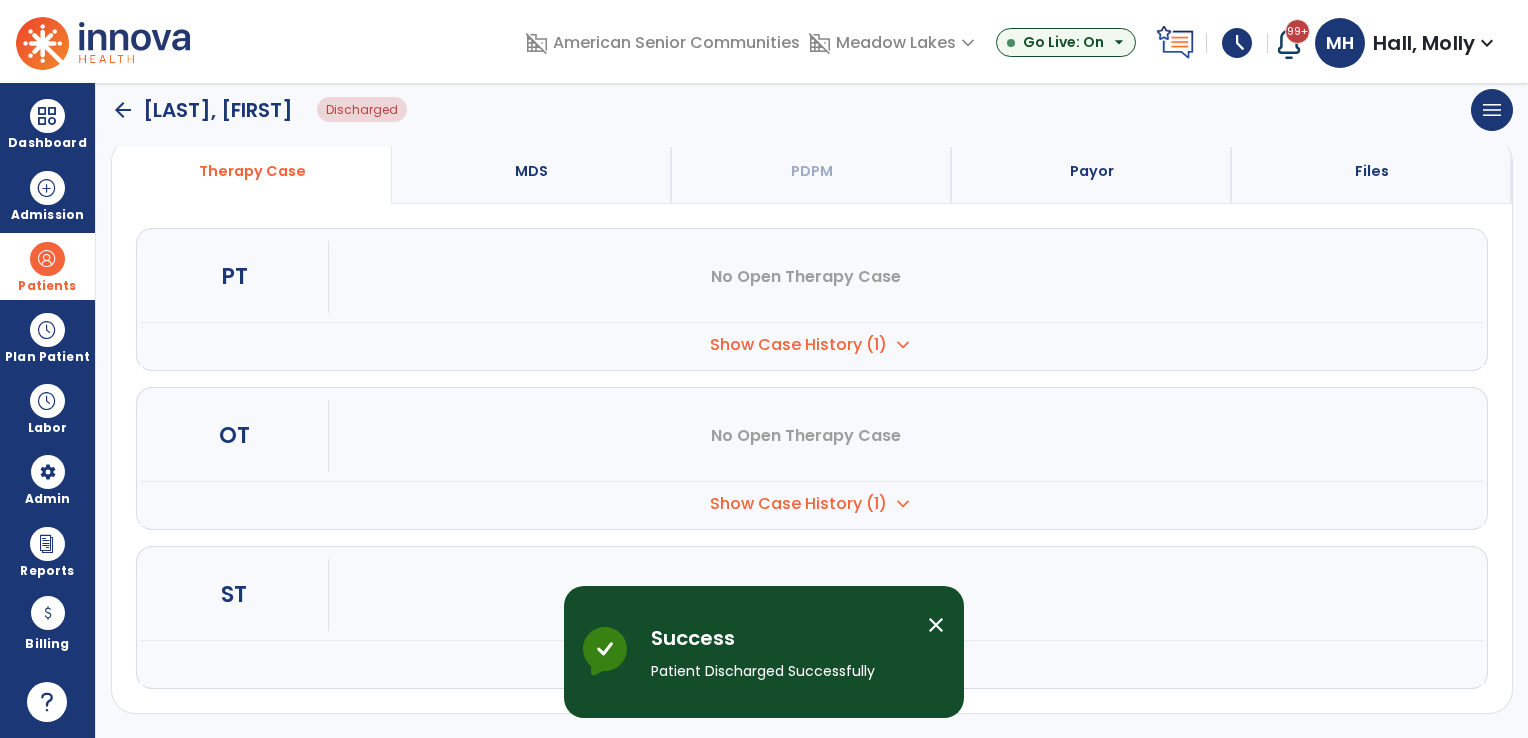 scroll, scrollTop: 153, scrollLeft: 0, axis: vertical 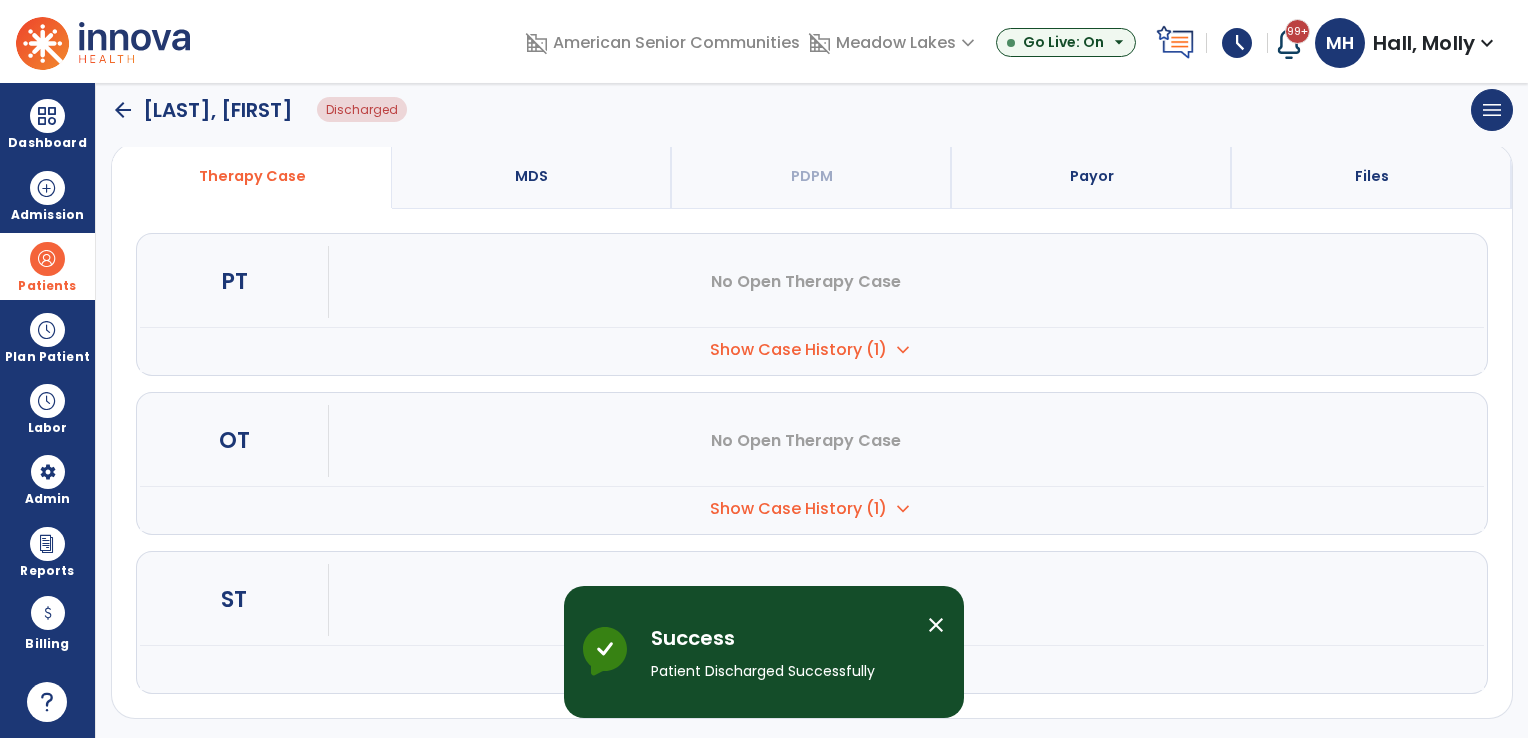 click at bounding box center (47, 259) 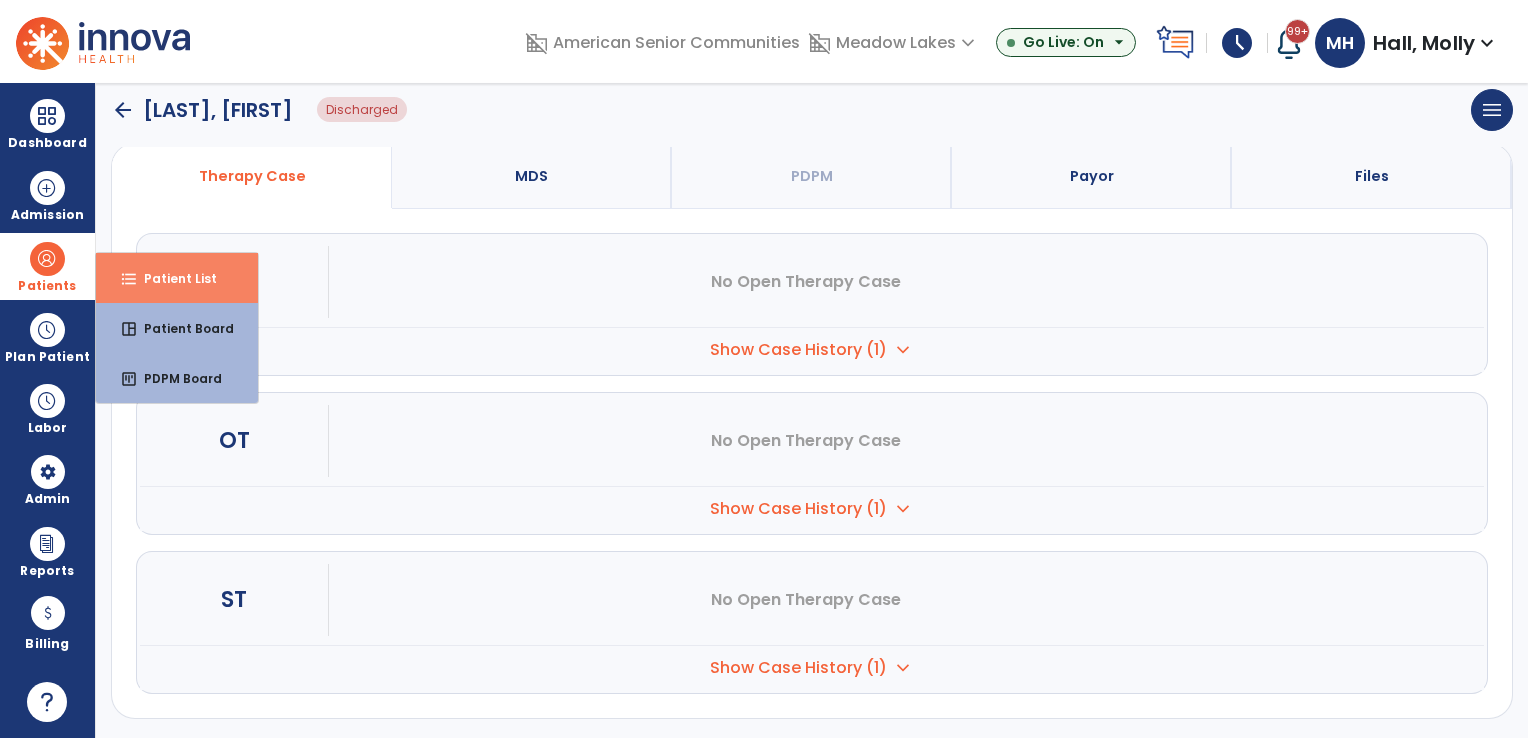 click on "format_list_bulleted  Patient List" at bounding box center (177, 278) 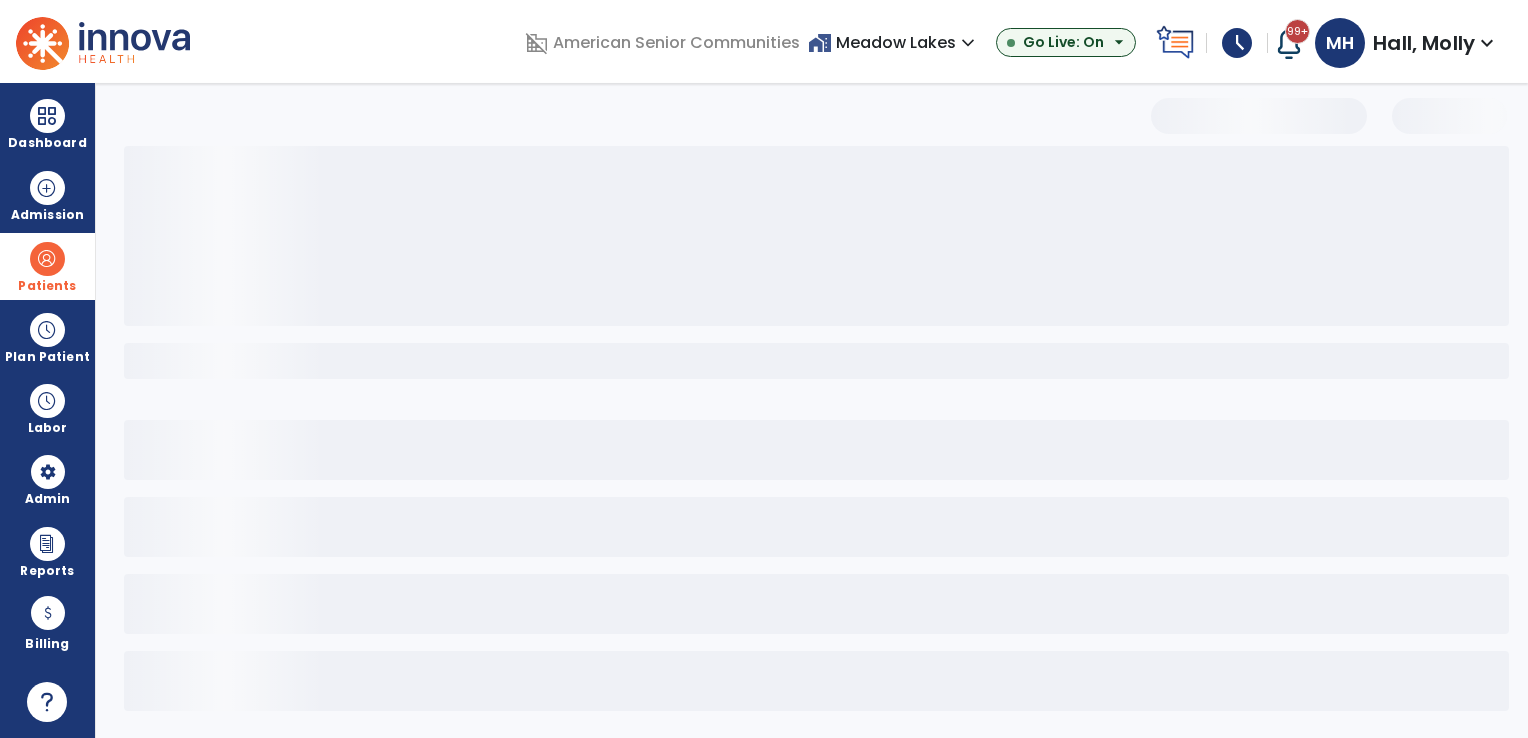 scroll, scrollTop: 3, scrollLeft: 0, axis: vertical 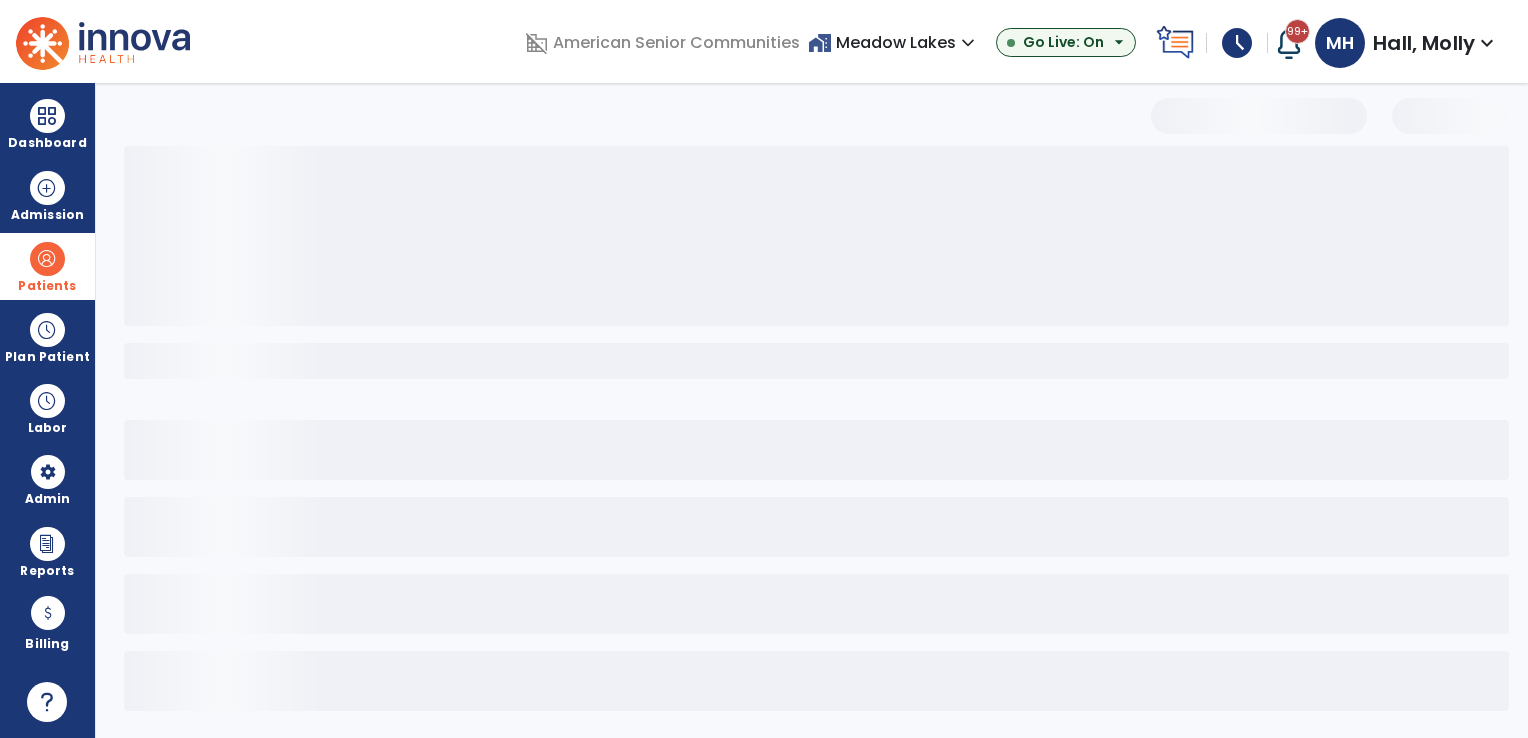 select on "***" 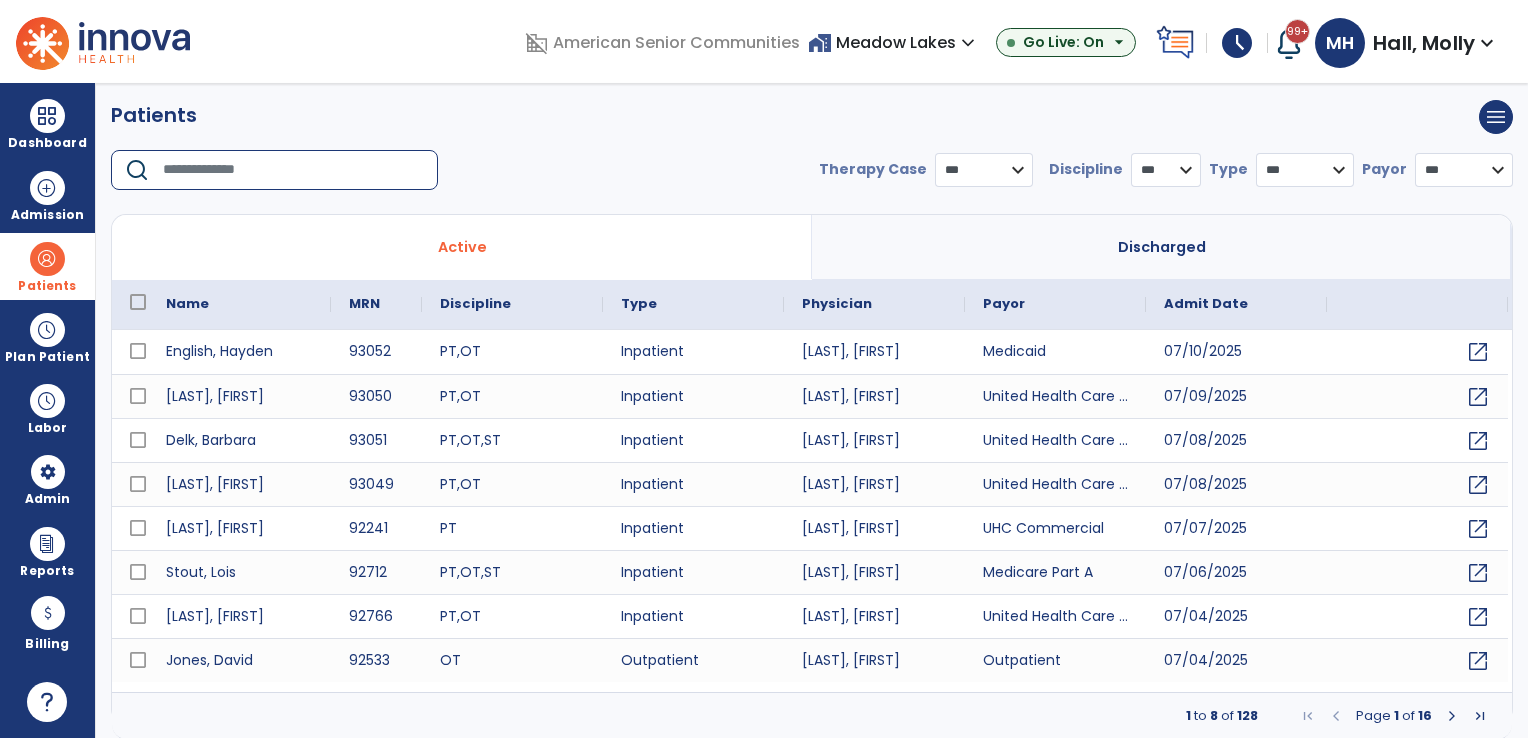 click at bounding box center (293, 170) 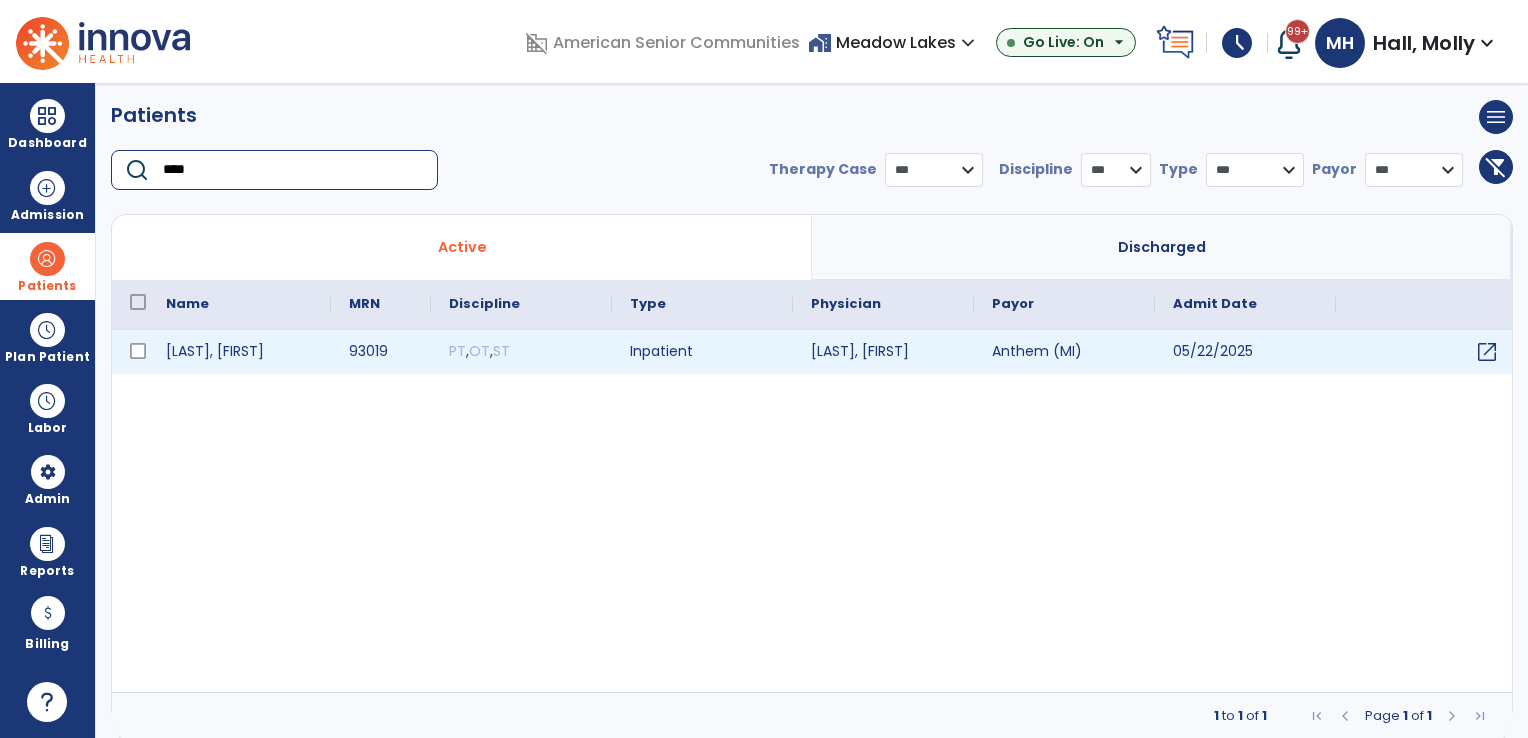 type on "****" 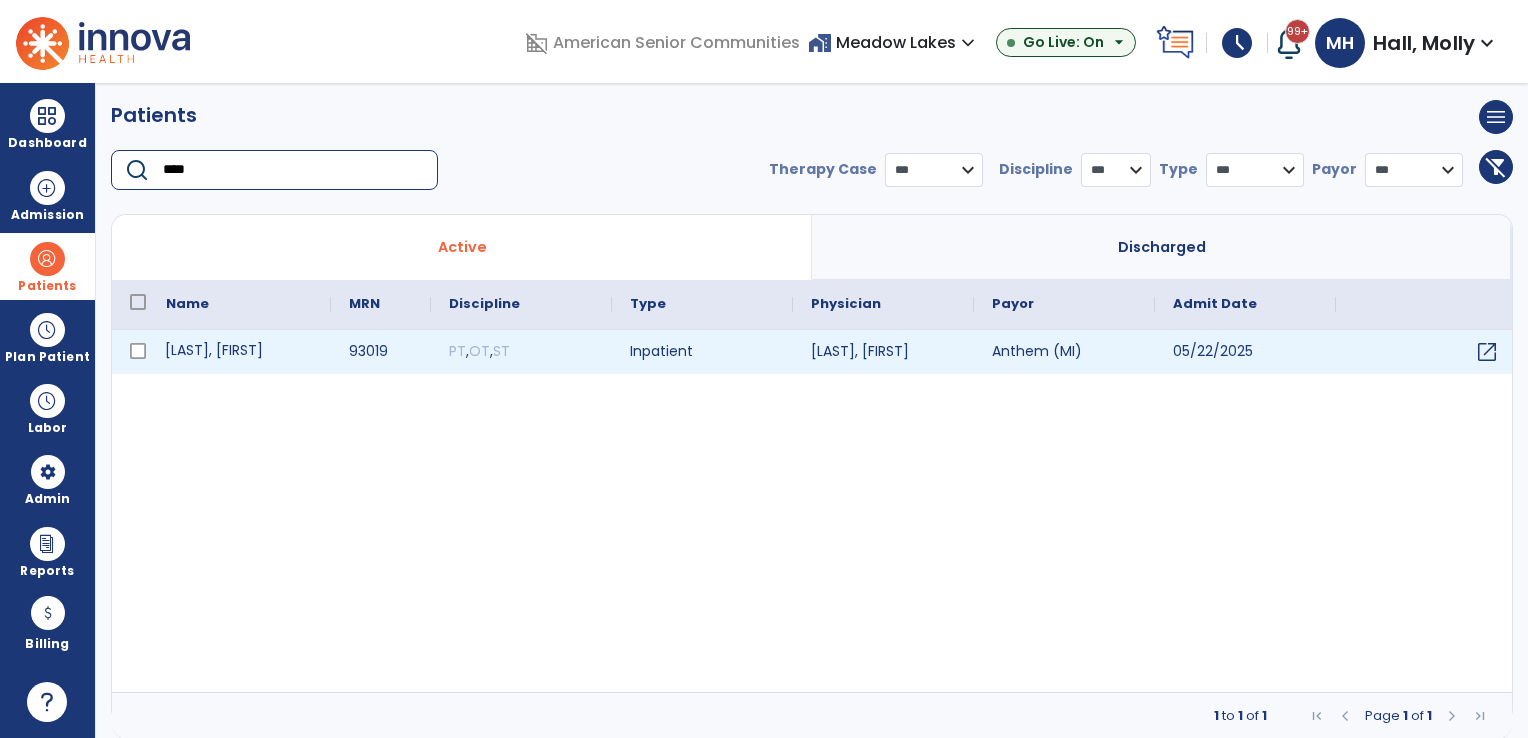 click on "Bolton, Roberta" at bounding box center (239, 352) 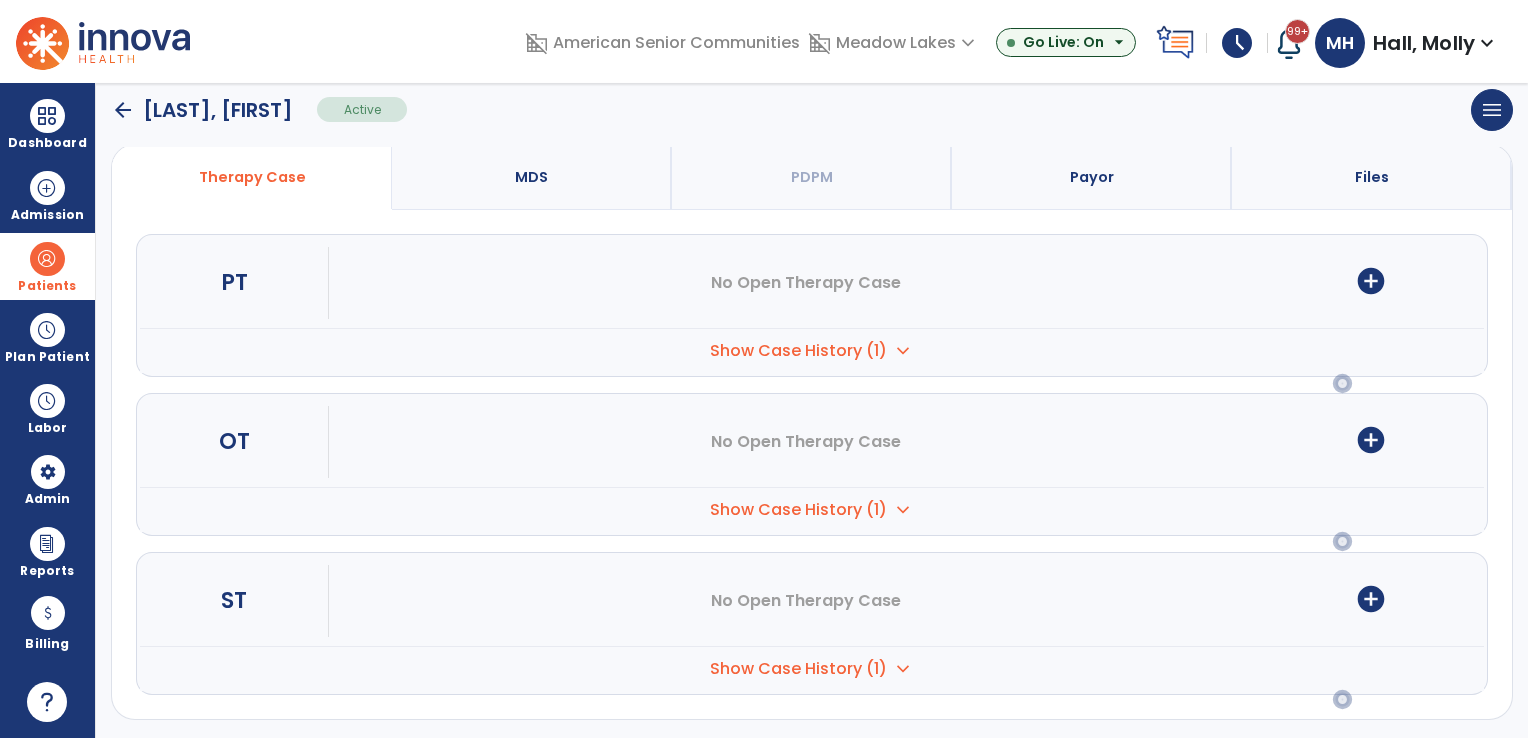 scroll, scrollTop: 153, scrollLeft: 0, axis: vertical 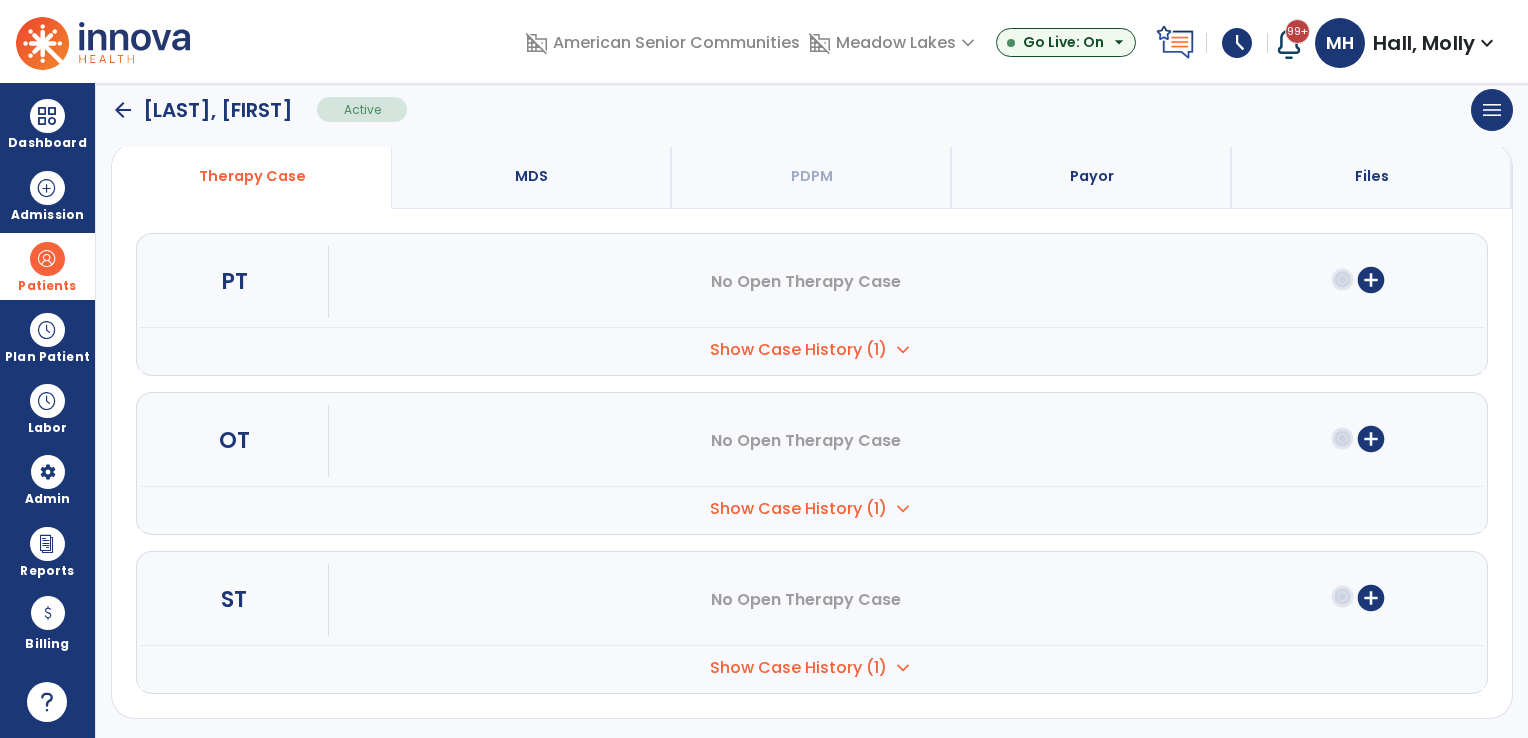 click on "Show Case History (1)" at bounding box center (798, 350) 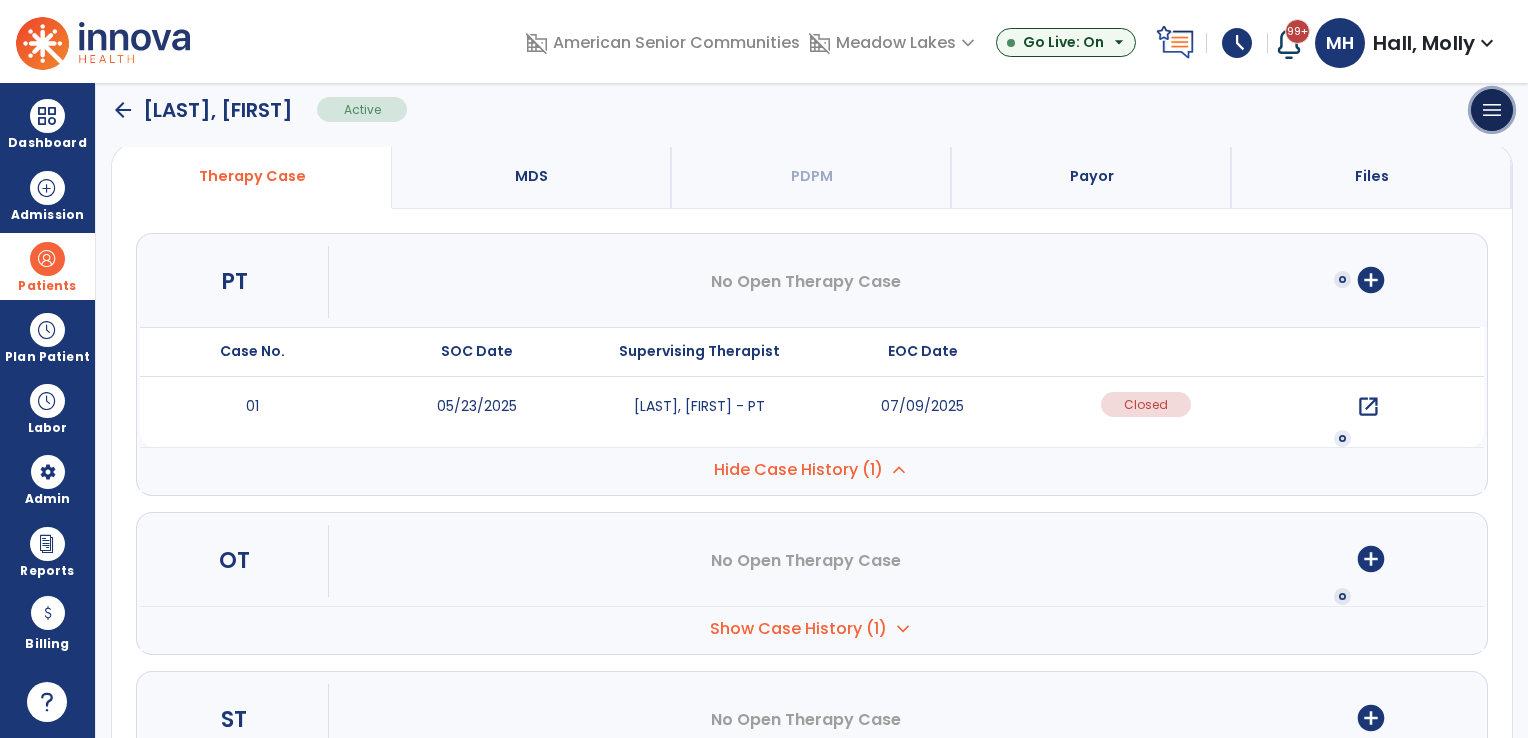 drag, startPoint x: 1501, startPoint y: 113, endPoint x: 1424, endPoint y: 178, distance: 100.76706 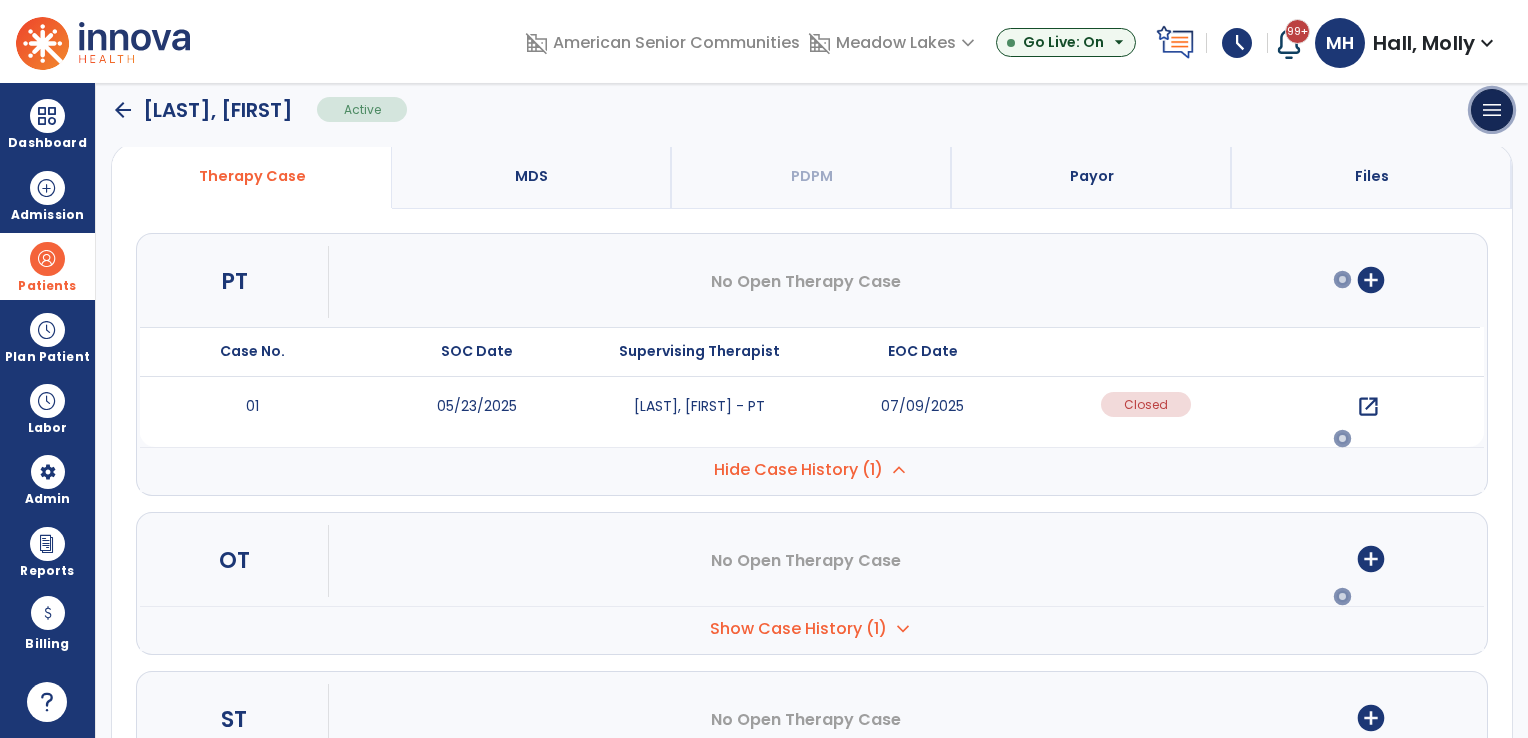 click on "menu" at bounding box center (1492, 110) 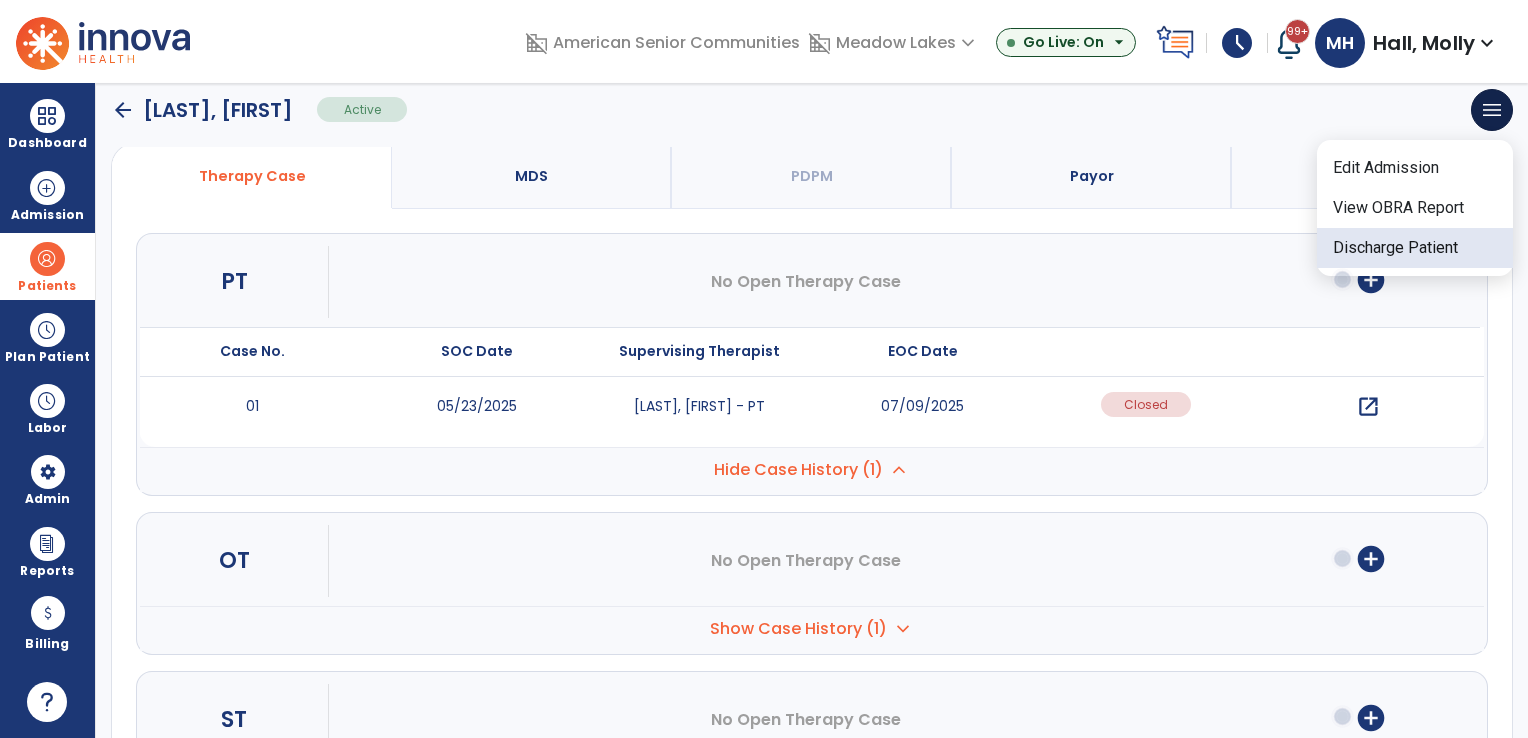 click on "Discharge Patient" 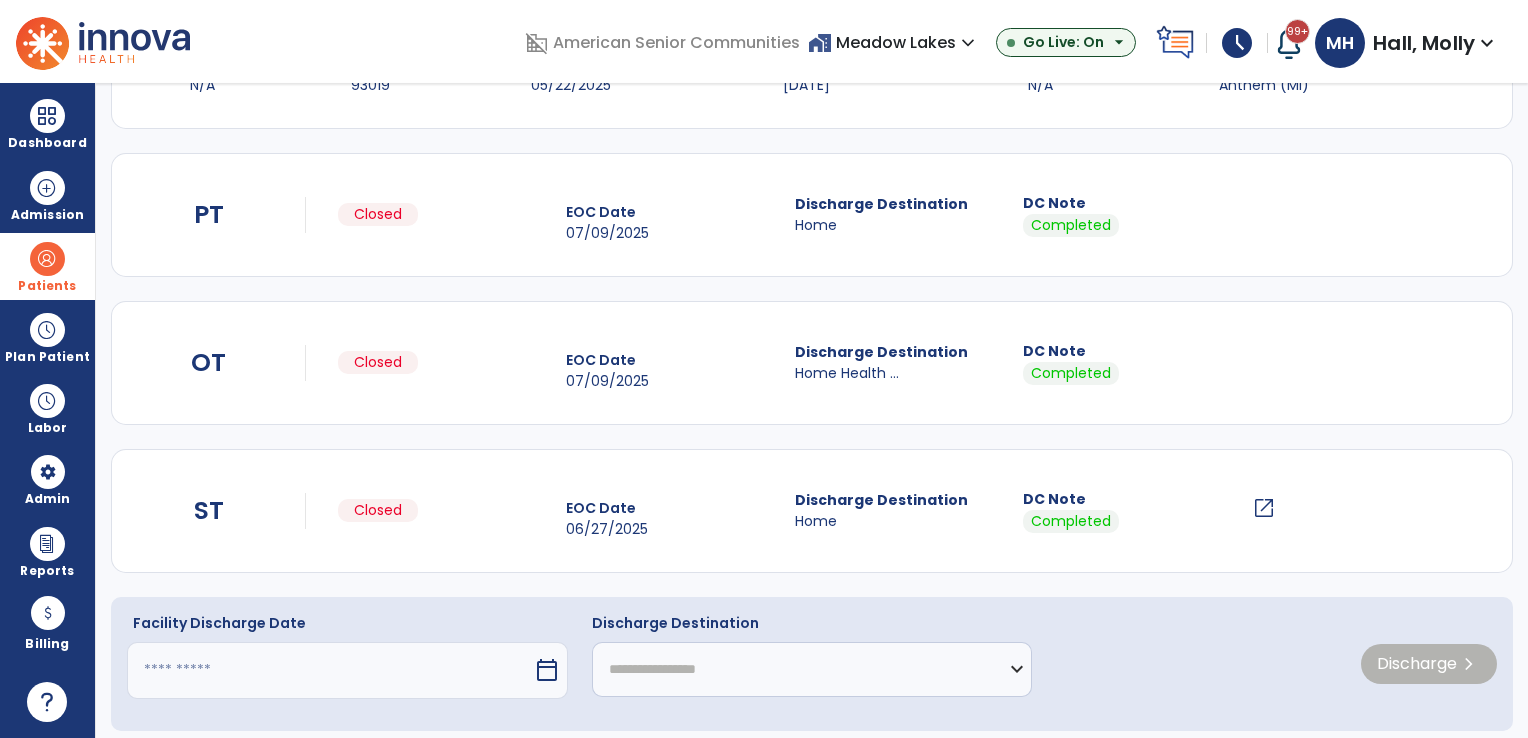 scroll, scrollTop: 199, scrollLeft: 0, axis: vertical 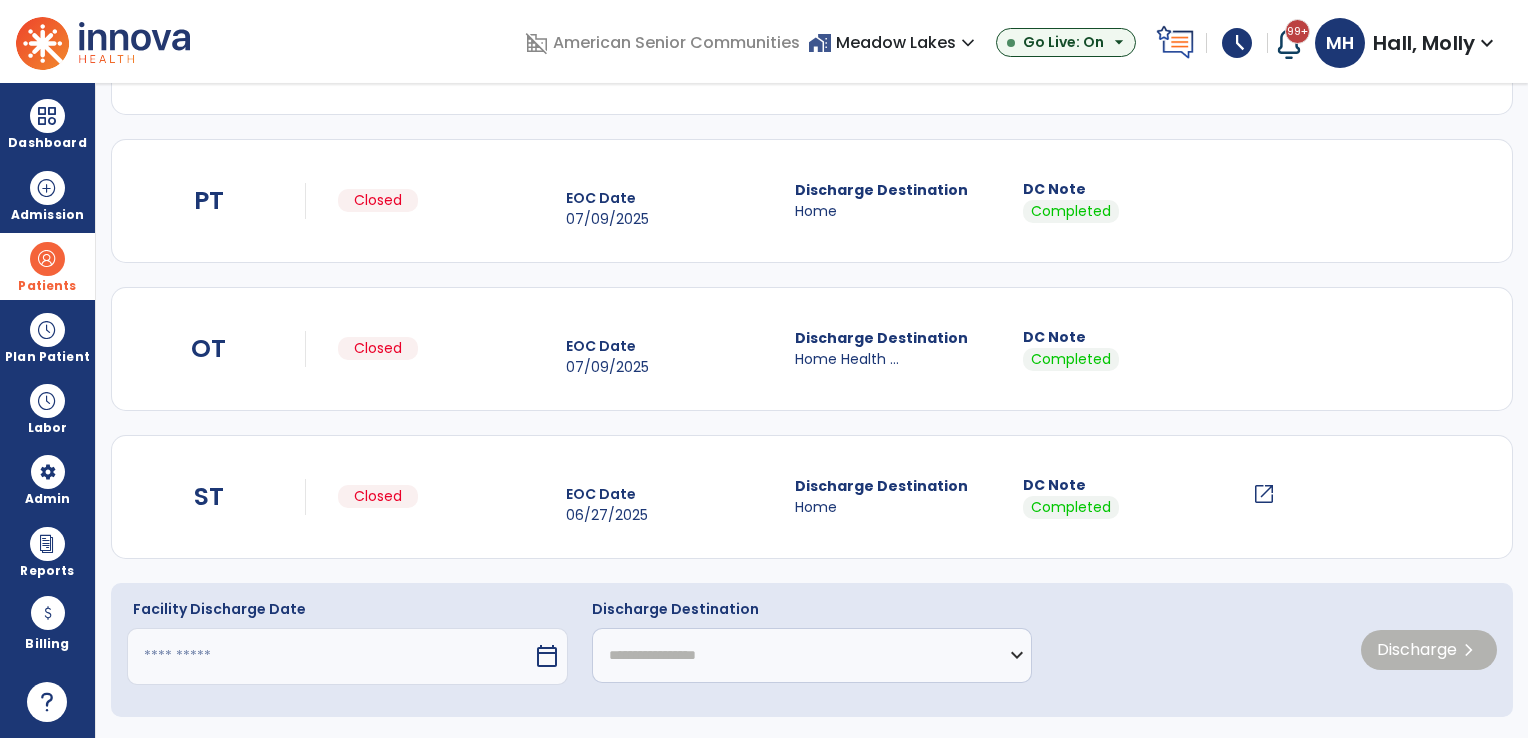 click at bounding box center (330, 656) 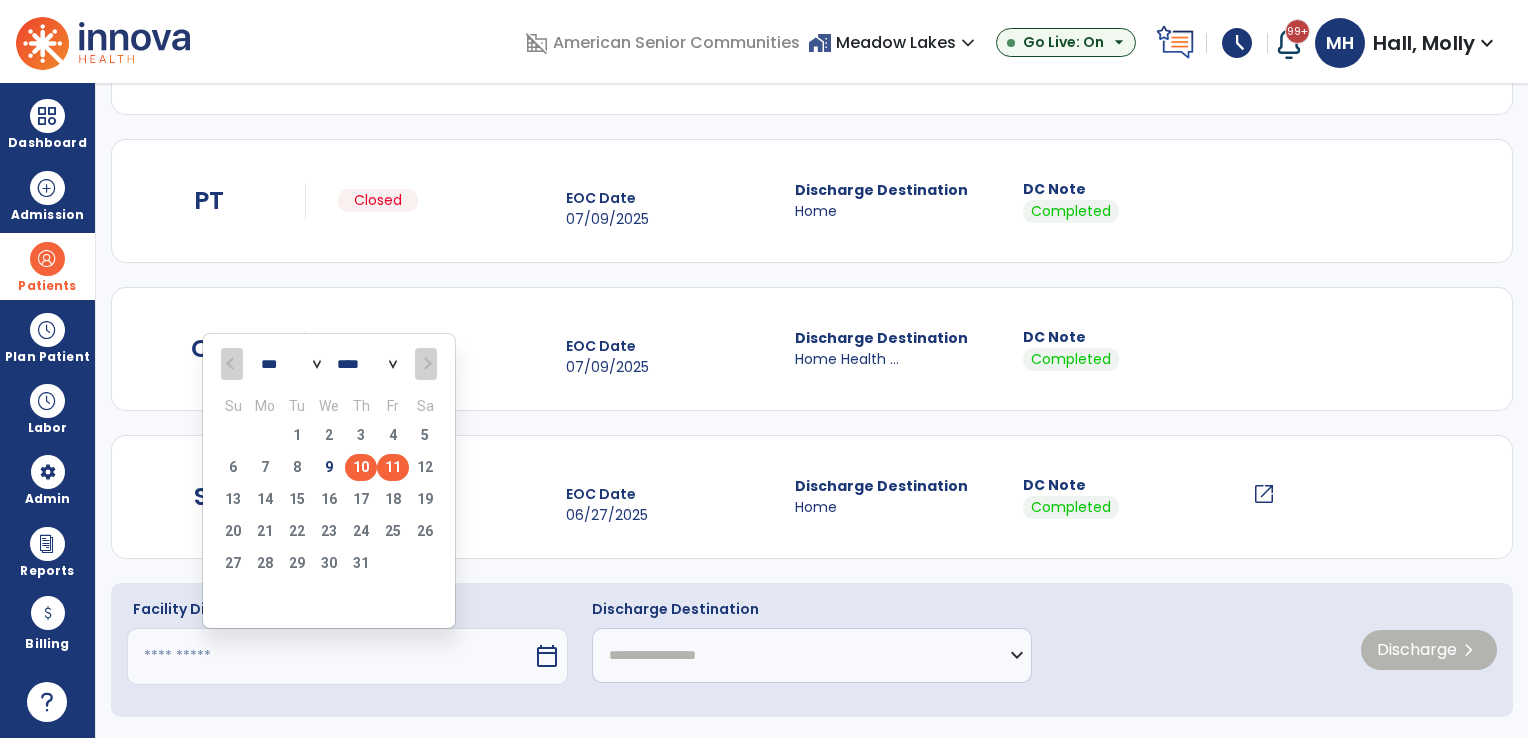 click on "10" at bounding box center [361, 467] 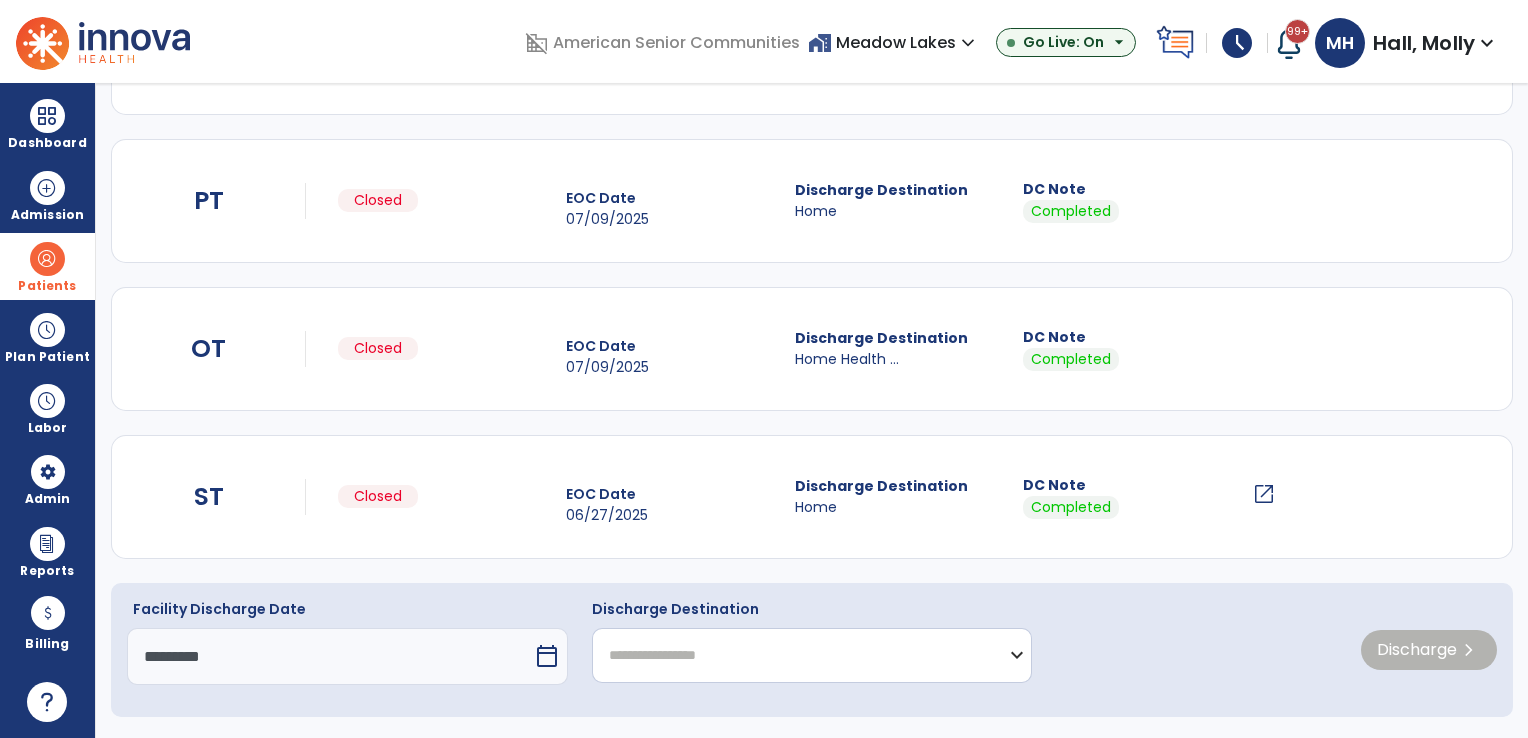 click on "**********" 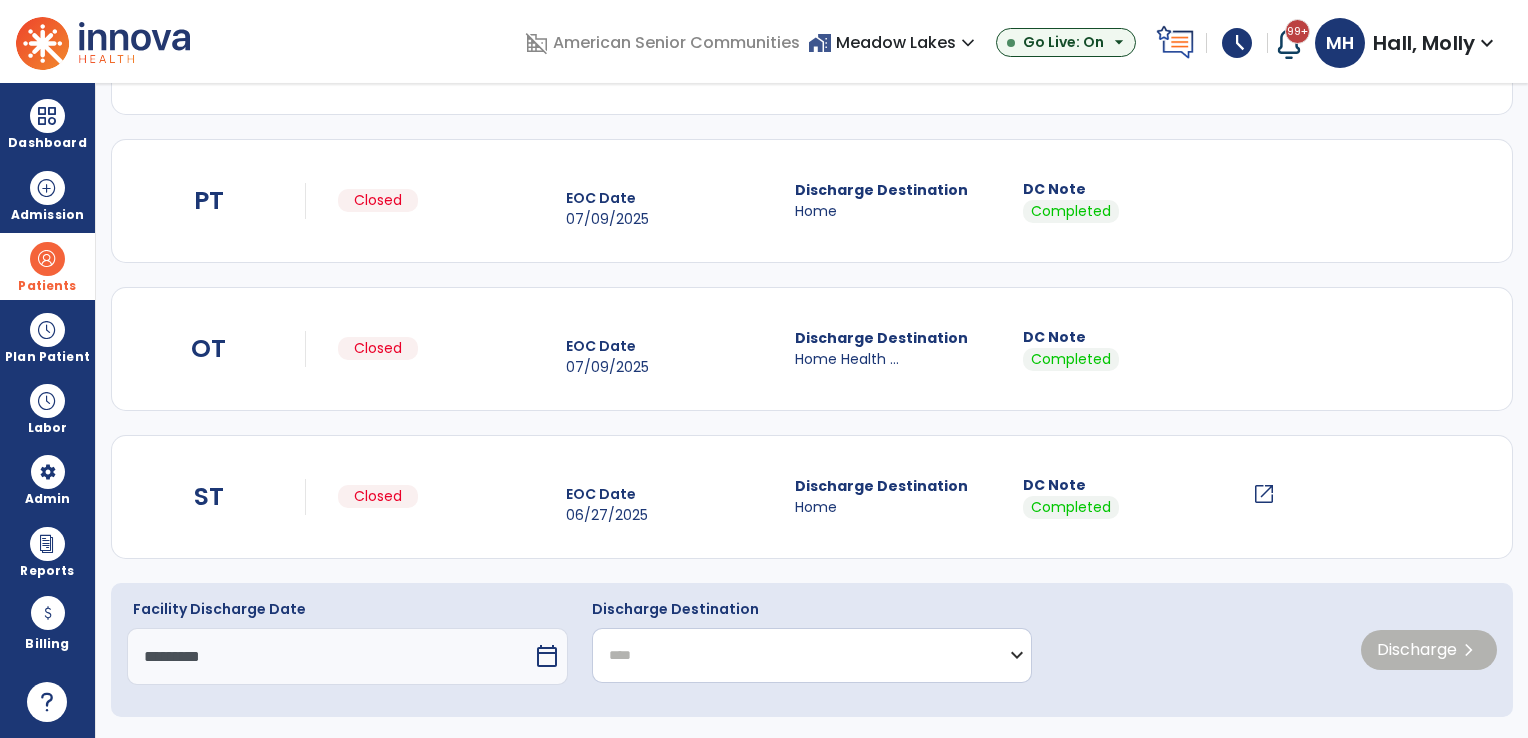 click on "**********" 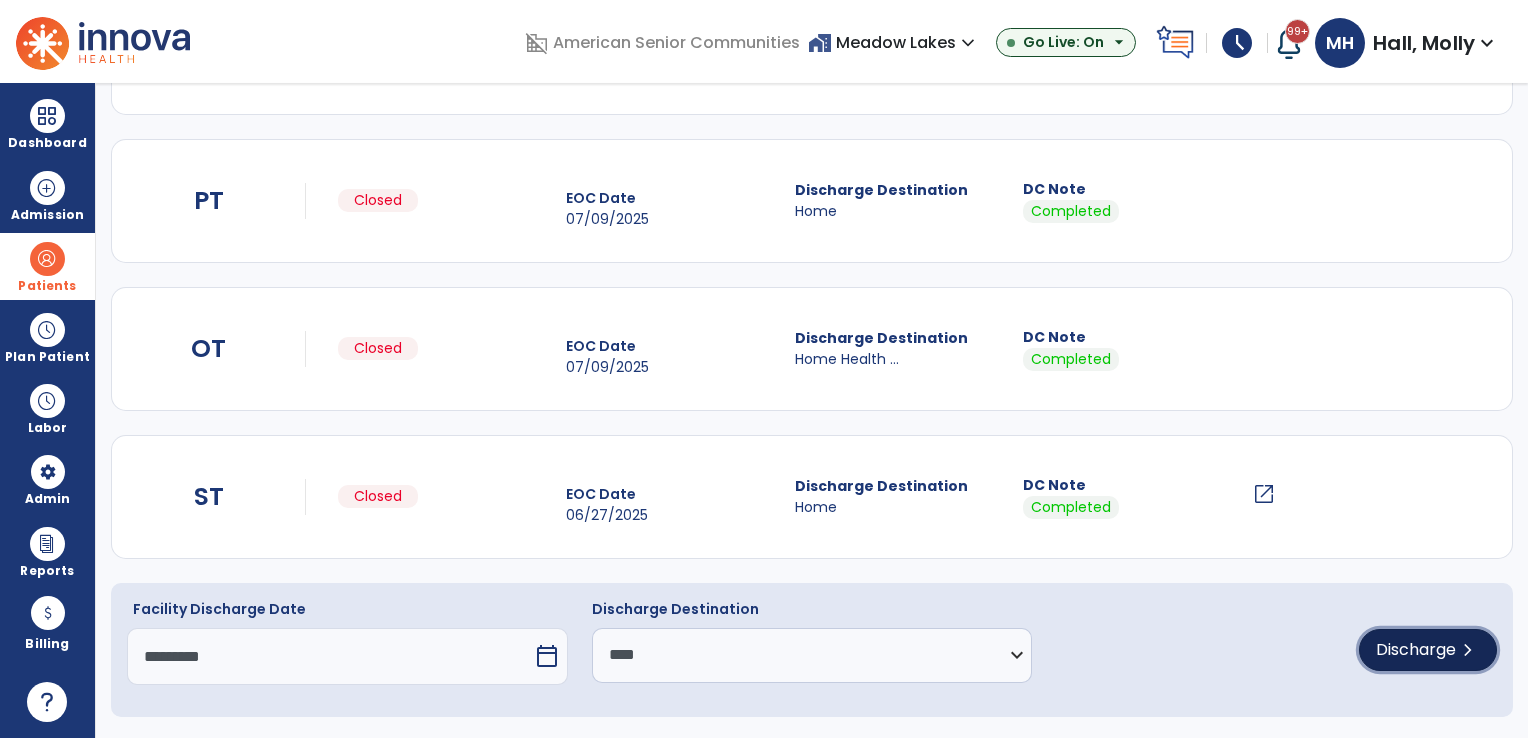 click on "Discharge" 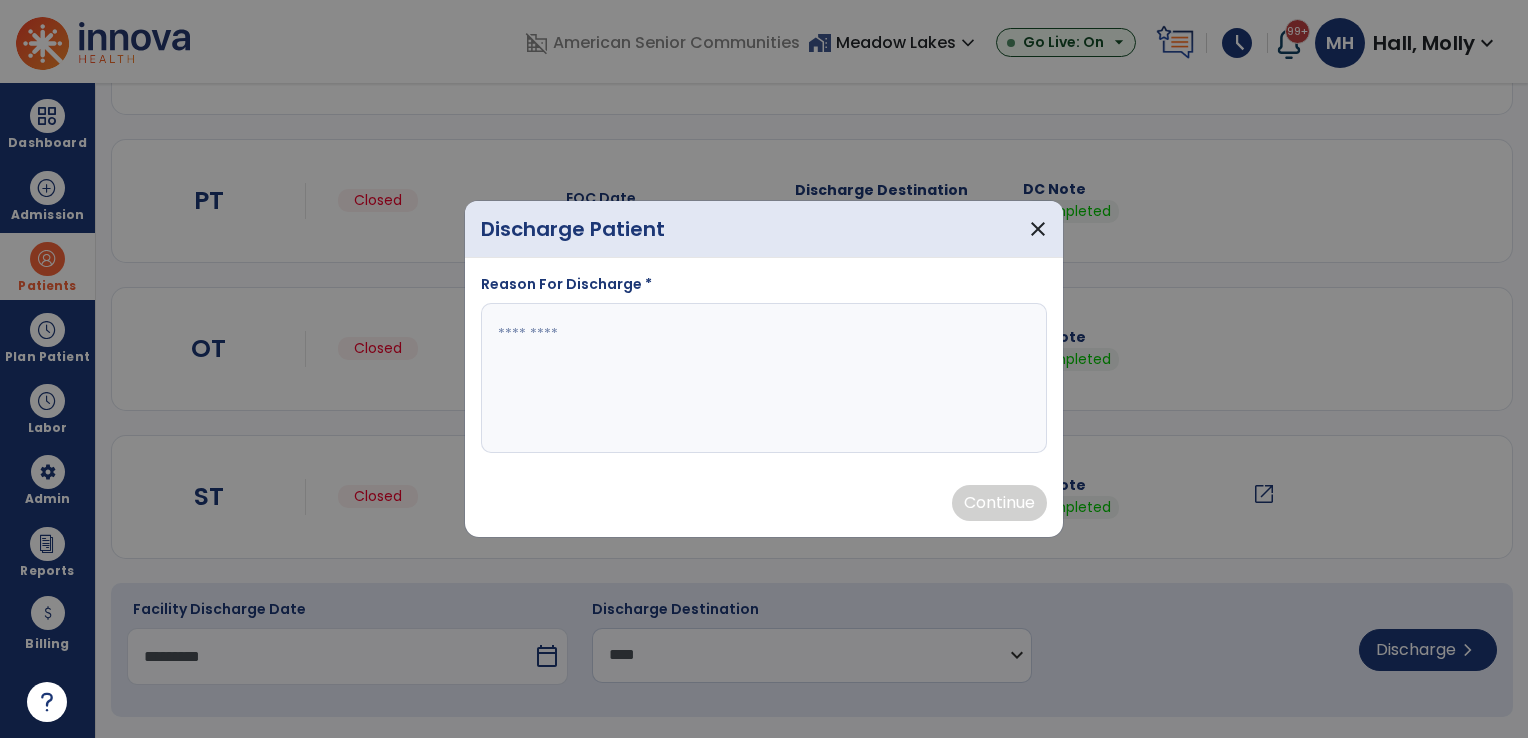 click at bounding box center (764, 378) 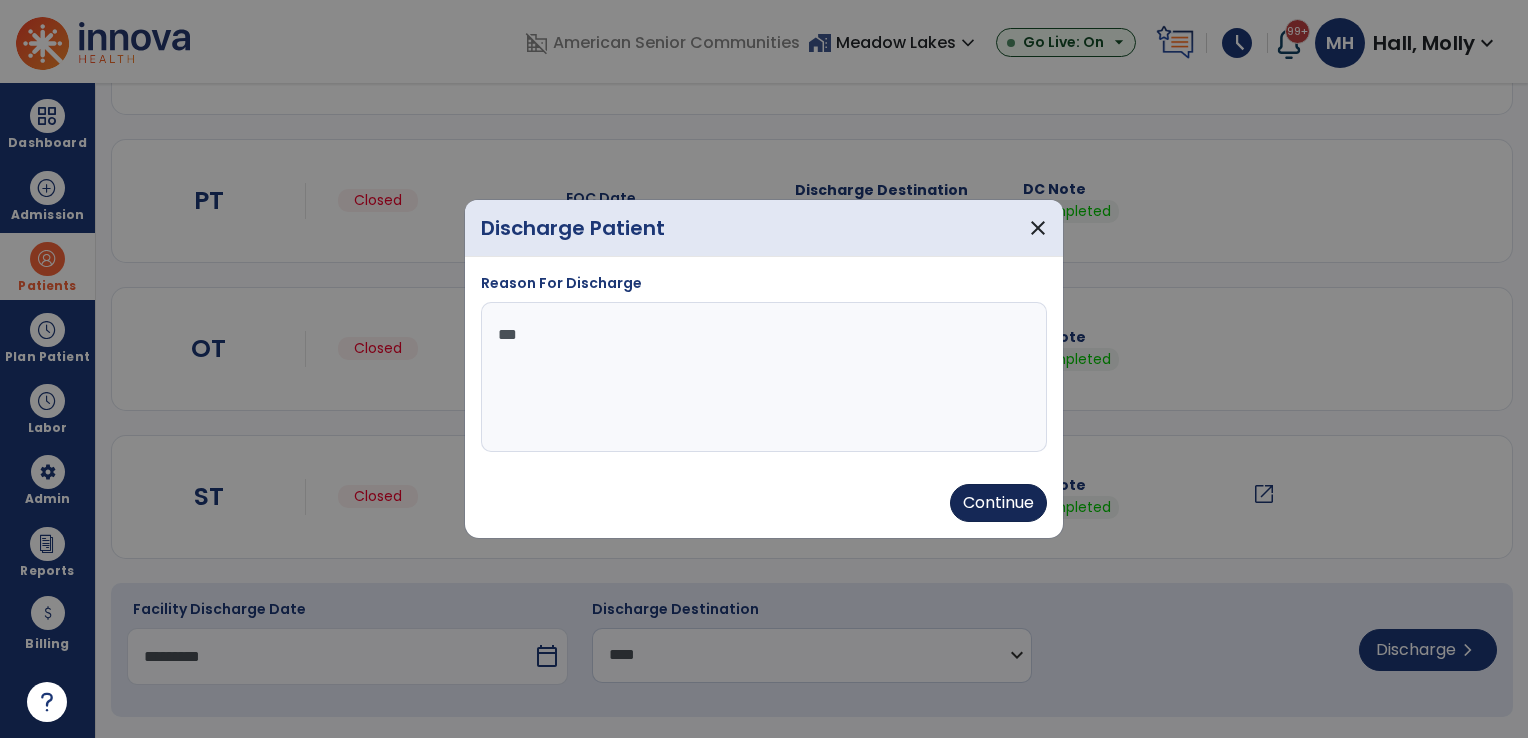 type on "***" 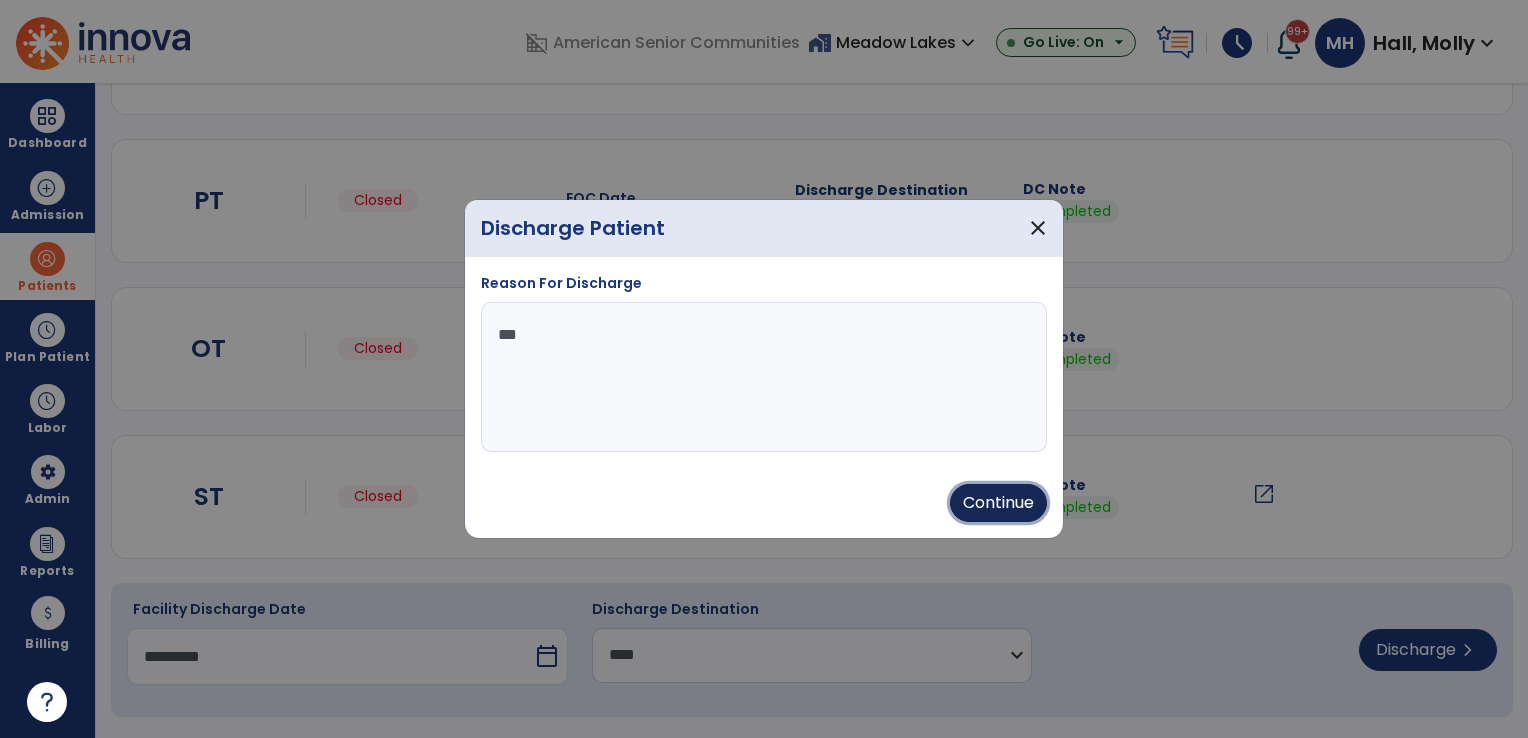 click on "Continue" at bounding box center (998, 503) 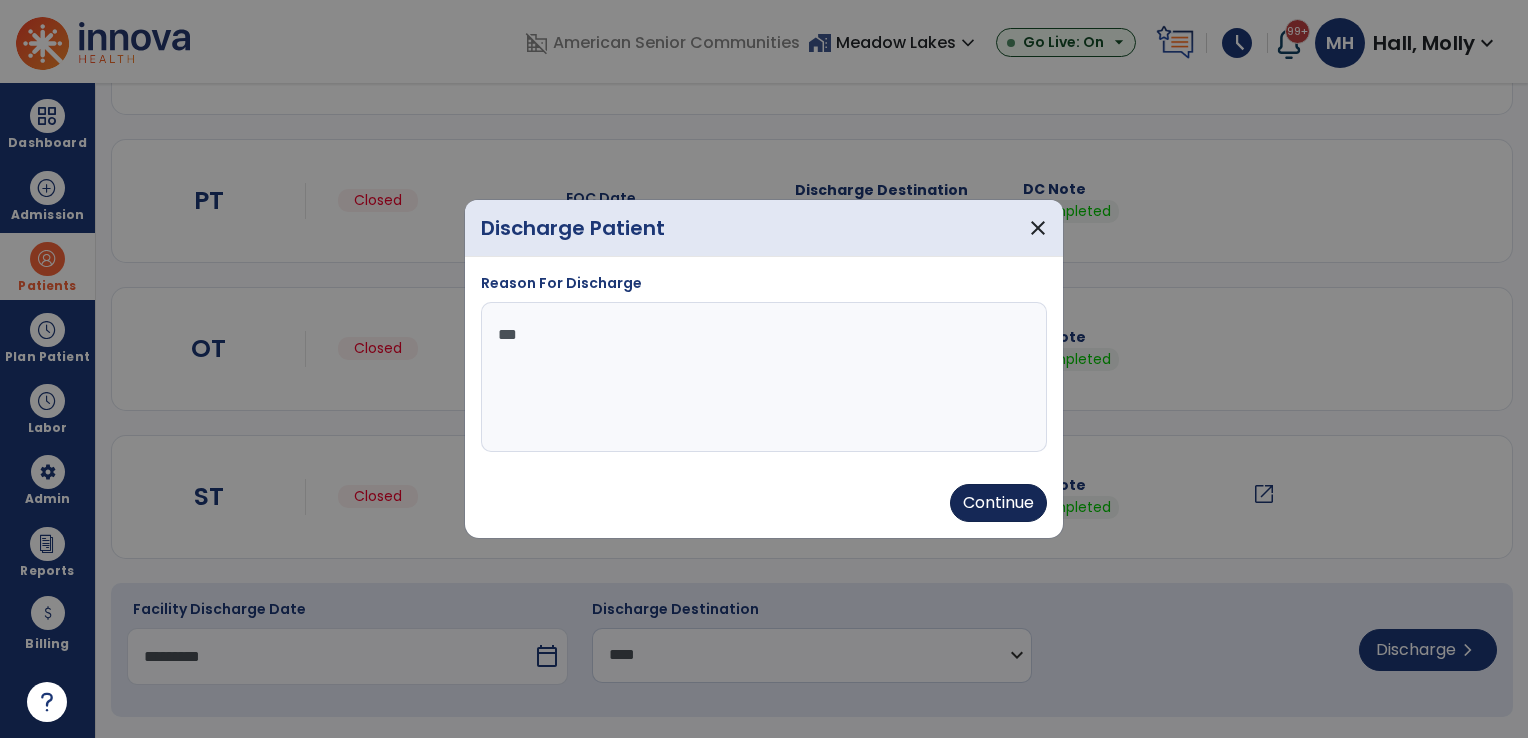 type on "*********" 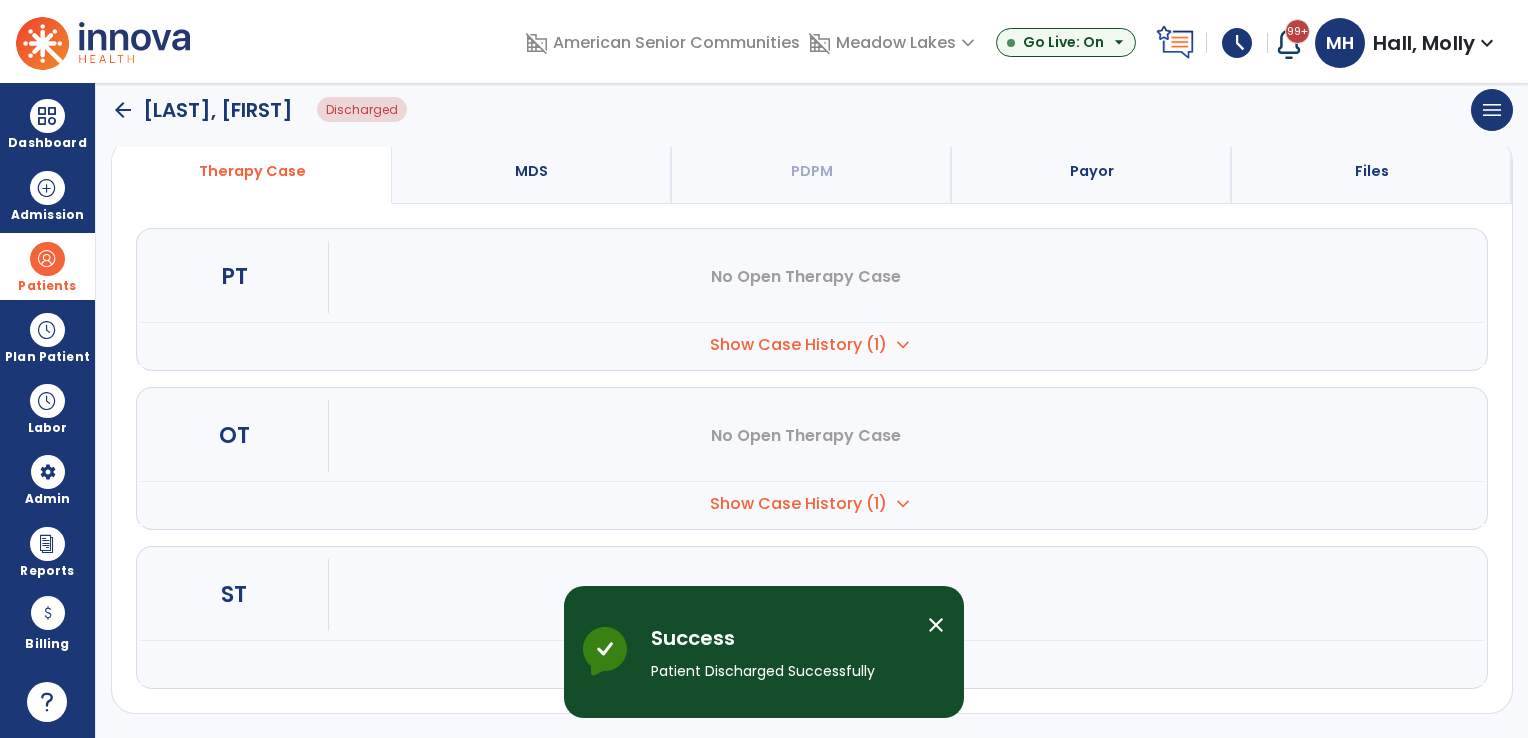 scroll, scrollTop: 153, scrollLeft: 0, axis: vertical 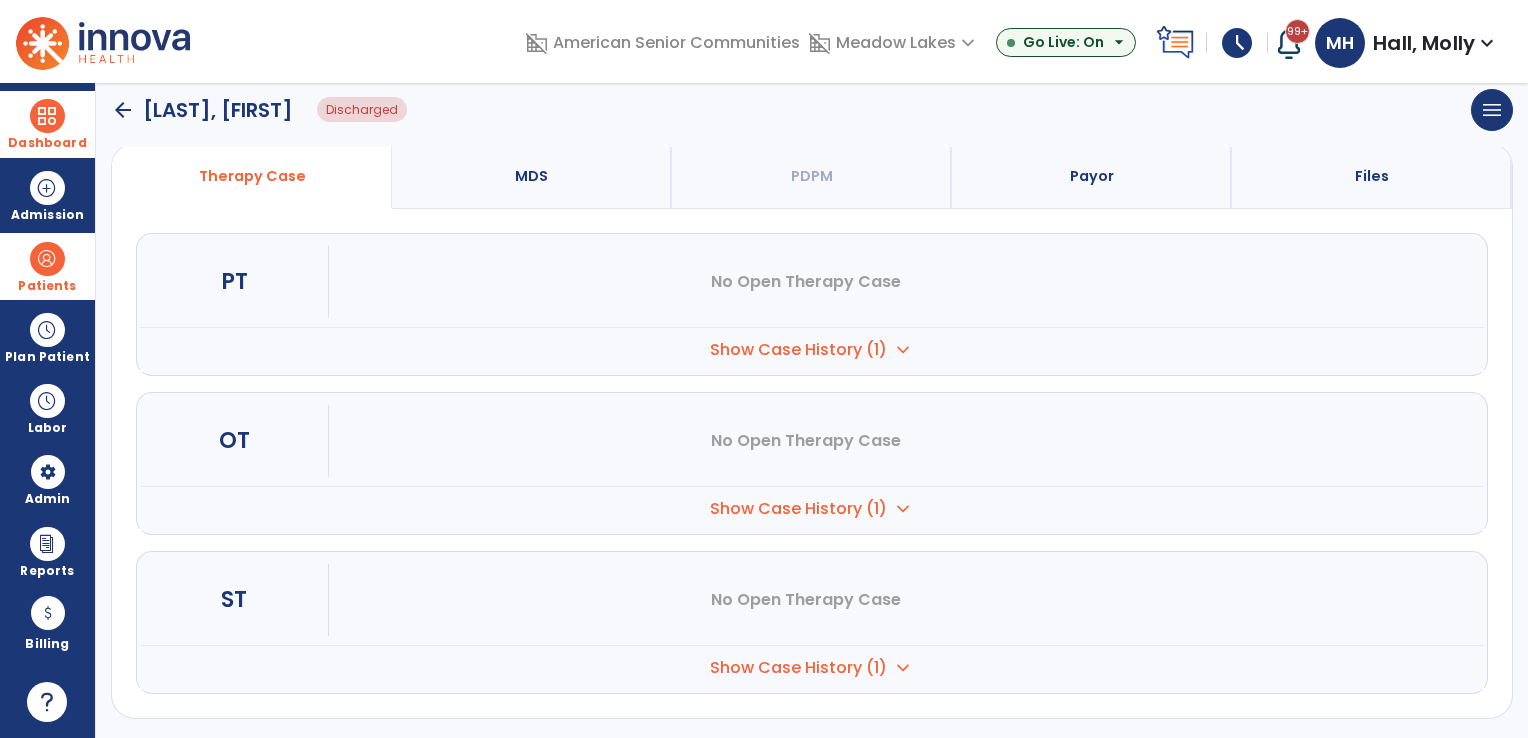click at bounding box center [47, 116] 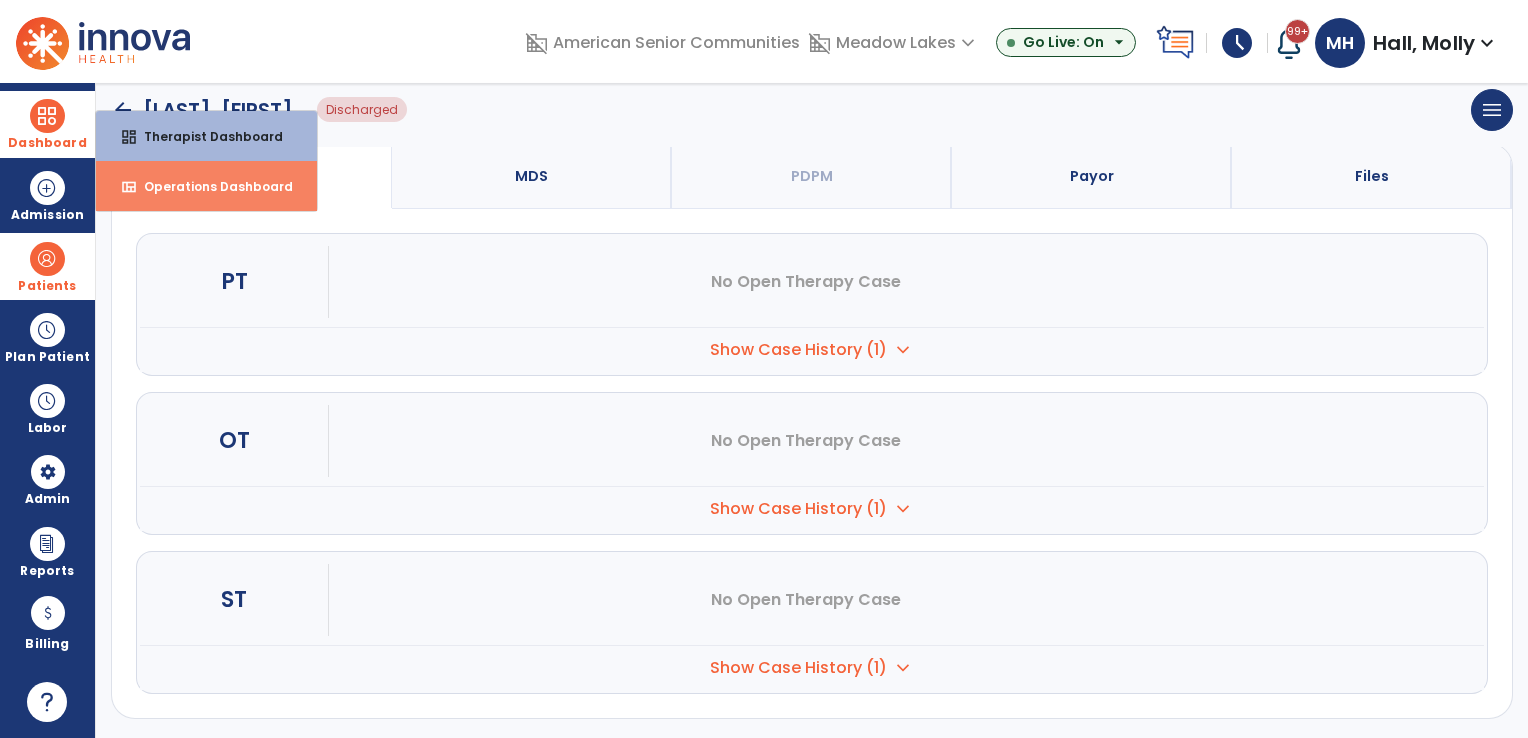 click on "Operations Dashboard" at bounding box center [210, 186] 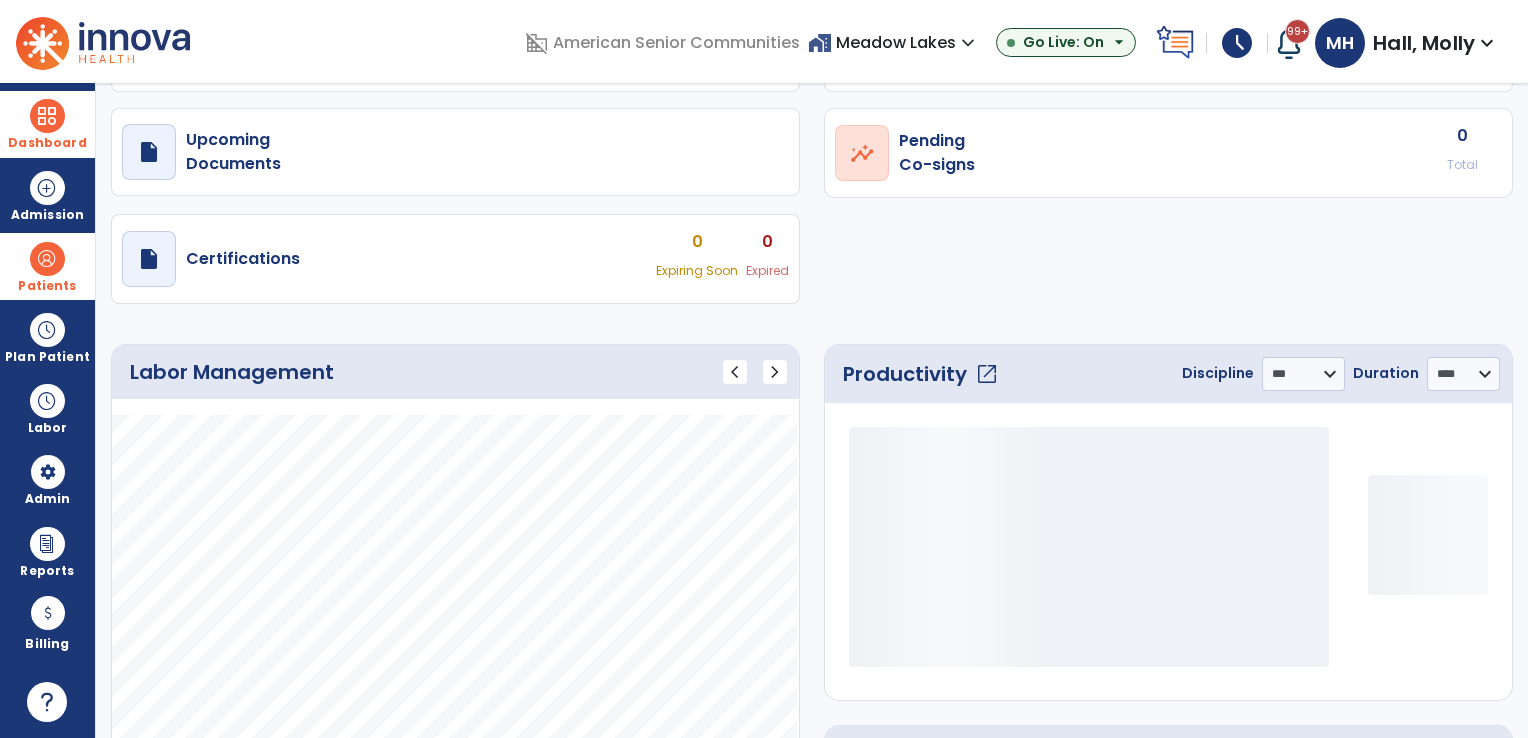 select on "***" 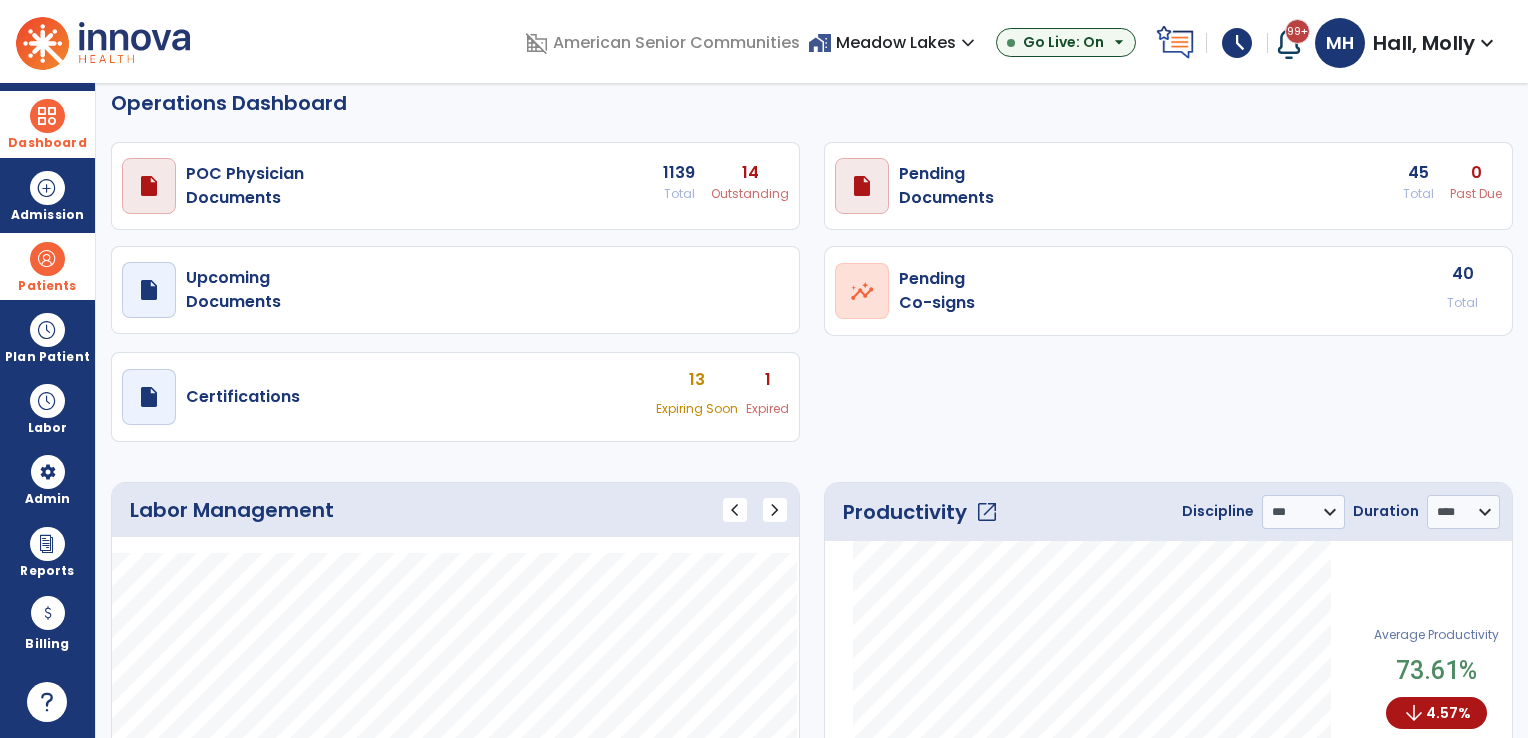 scroll, scrollTop: 0, scrollLeft: 0, axis: both 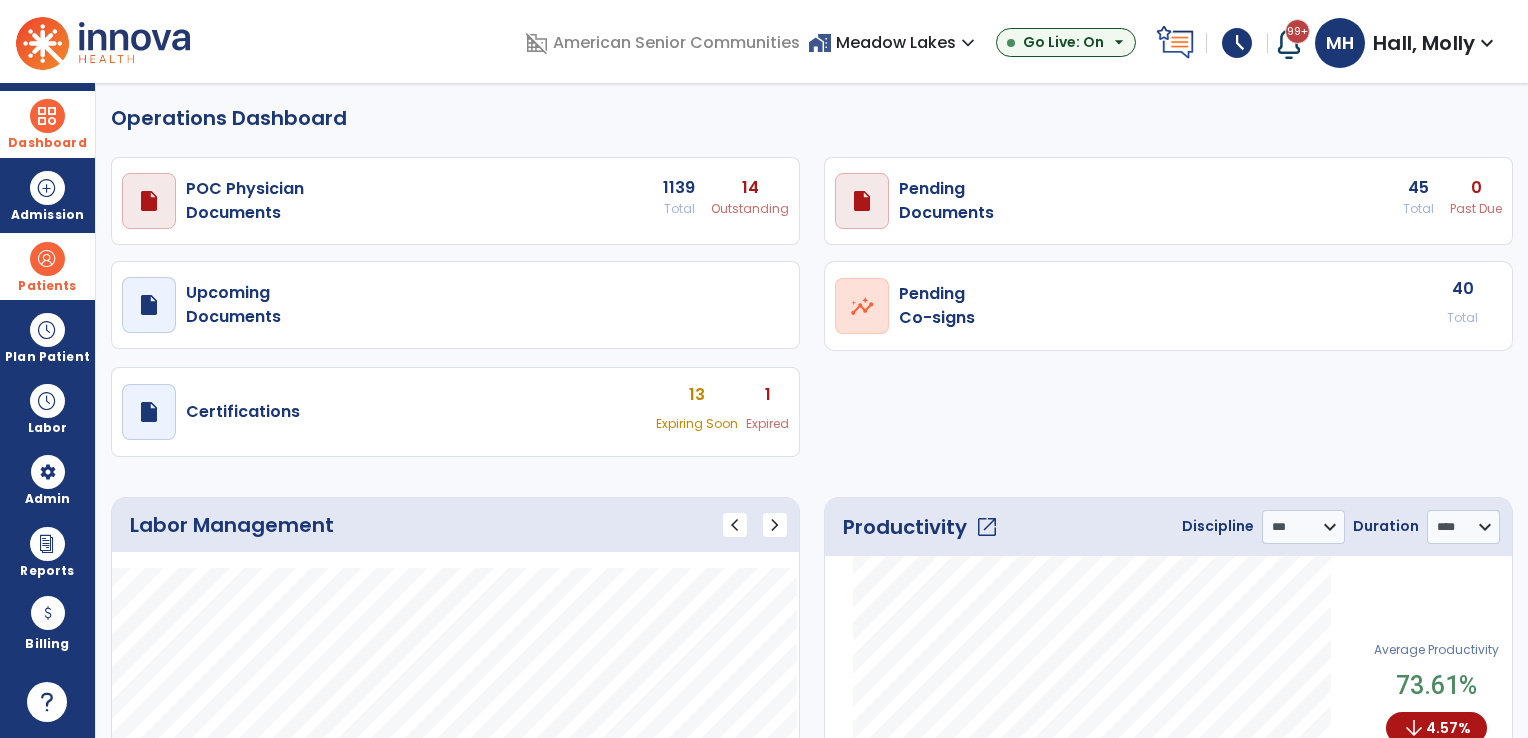 click on "home_work   Meadow Lakes   expand_more" at bounding box center (894, 42) 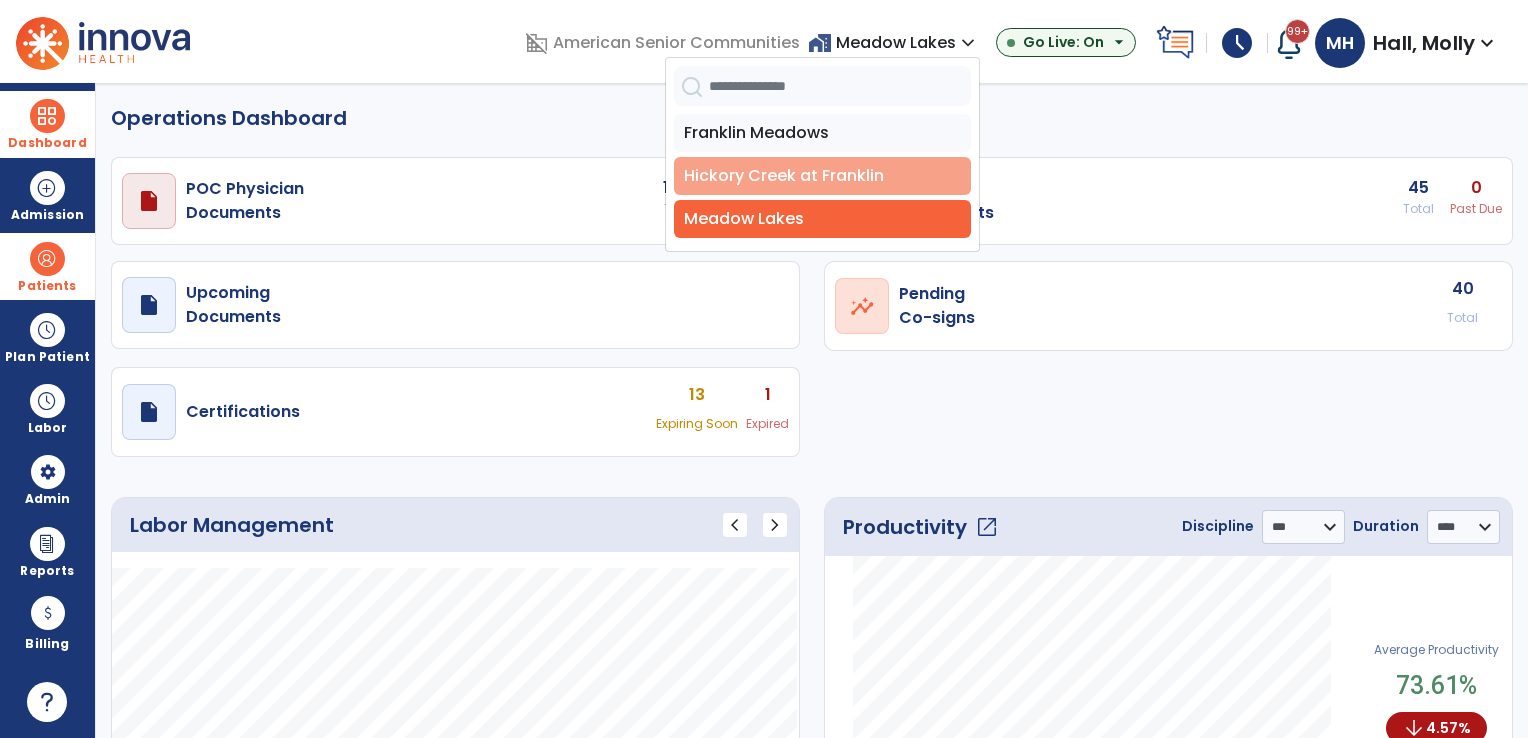 click on "Hickory Creek at Franklin" at bounding box center [822, 176] 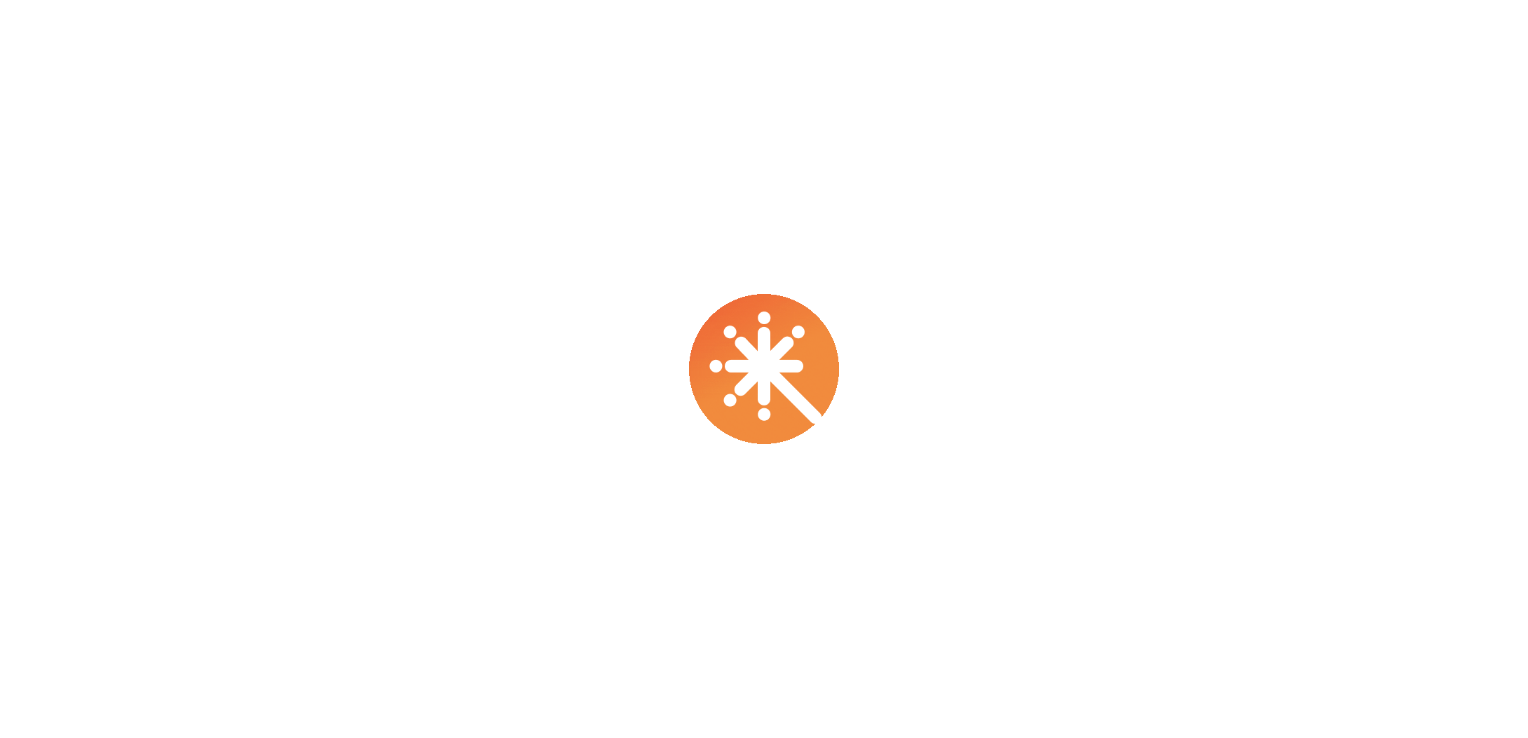 scroll, scrollTop: 0, scrollLeft: 0, axis: both 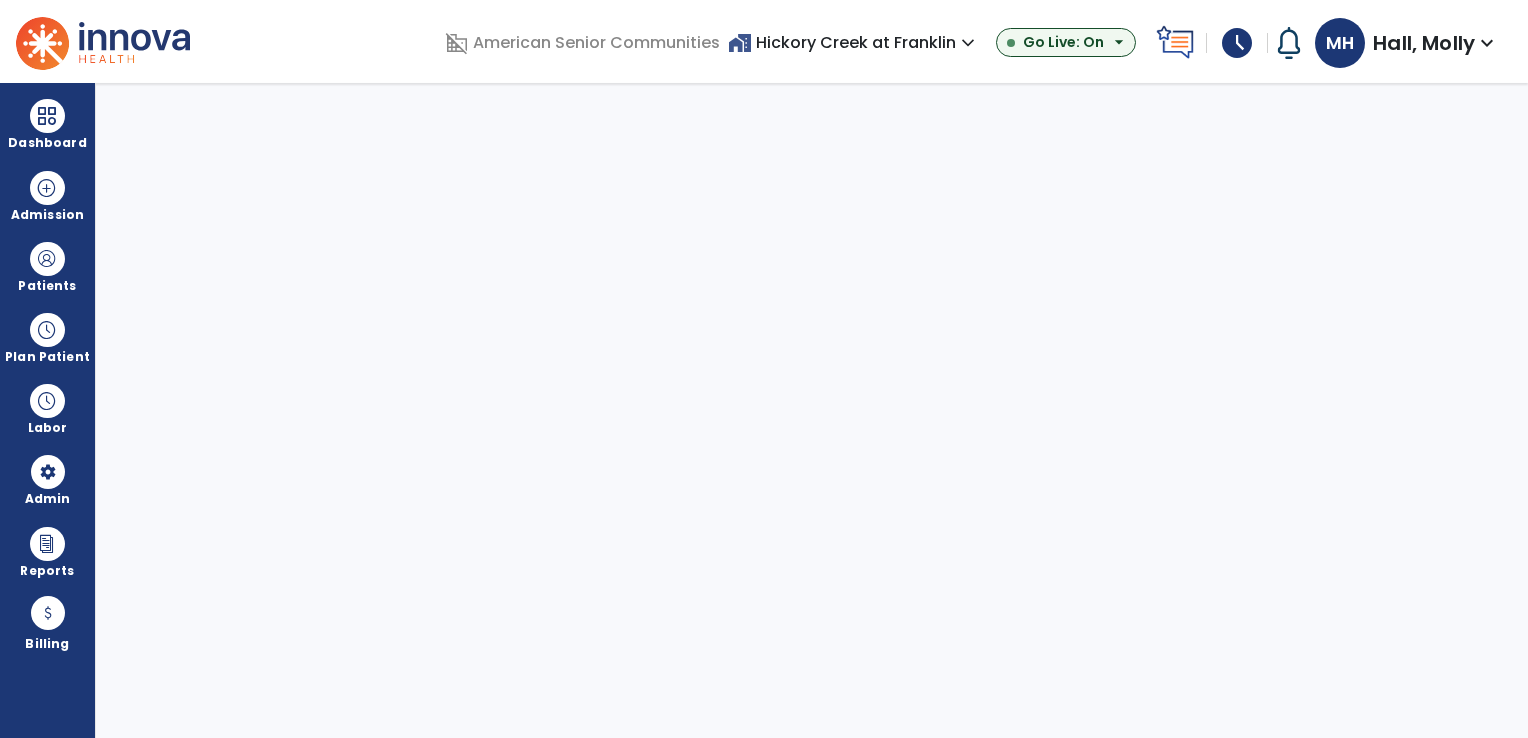 select on "***" 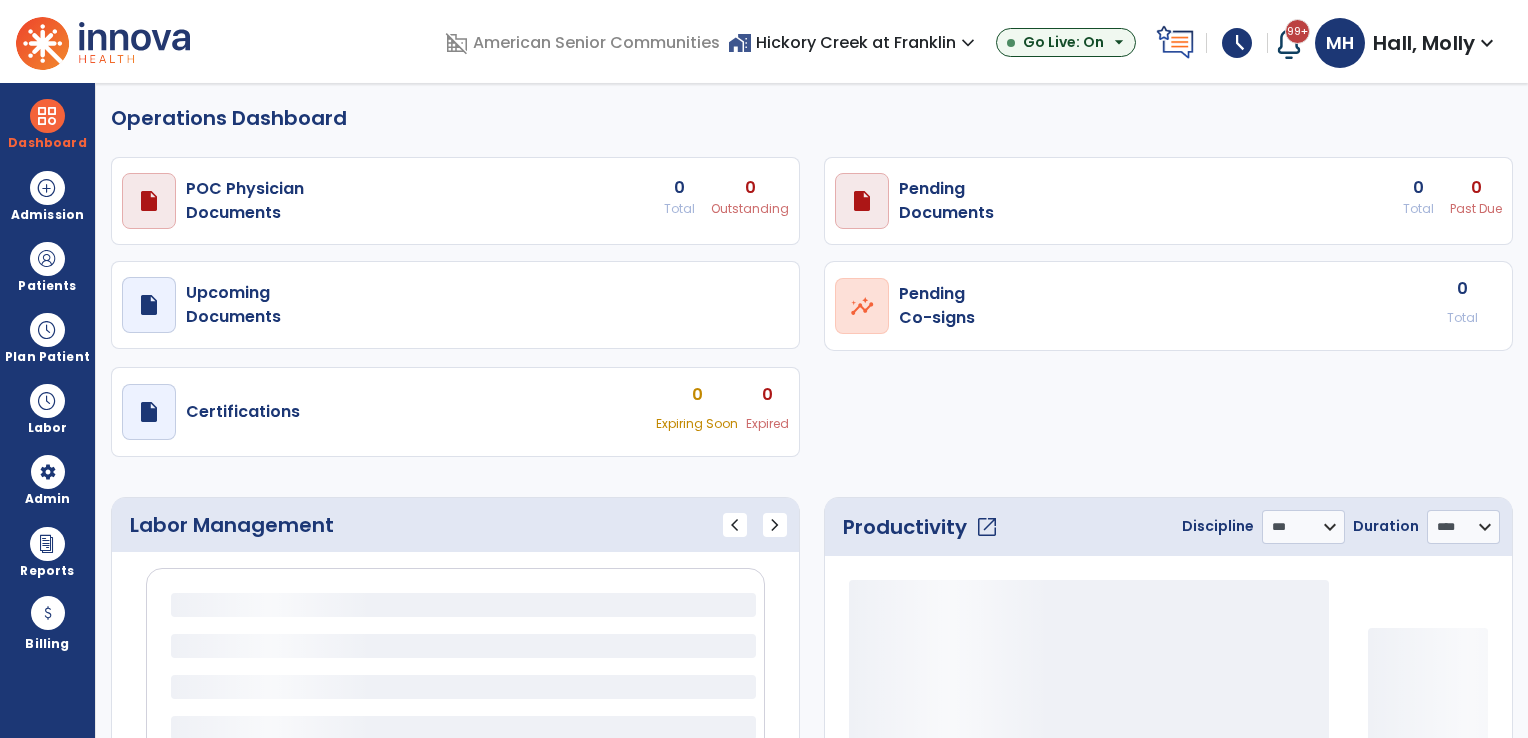 select on "***" 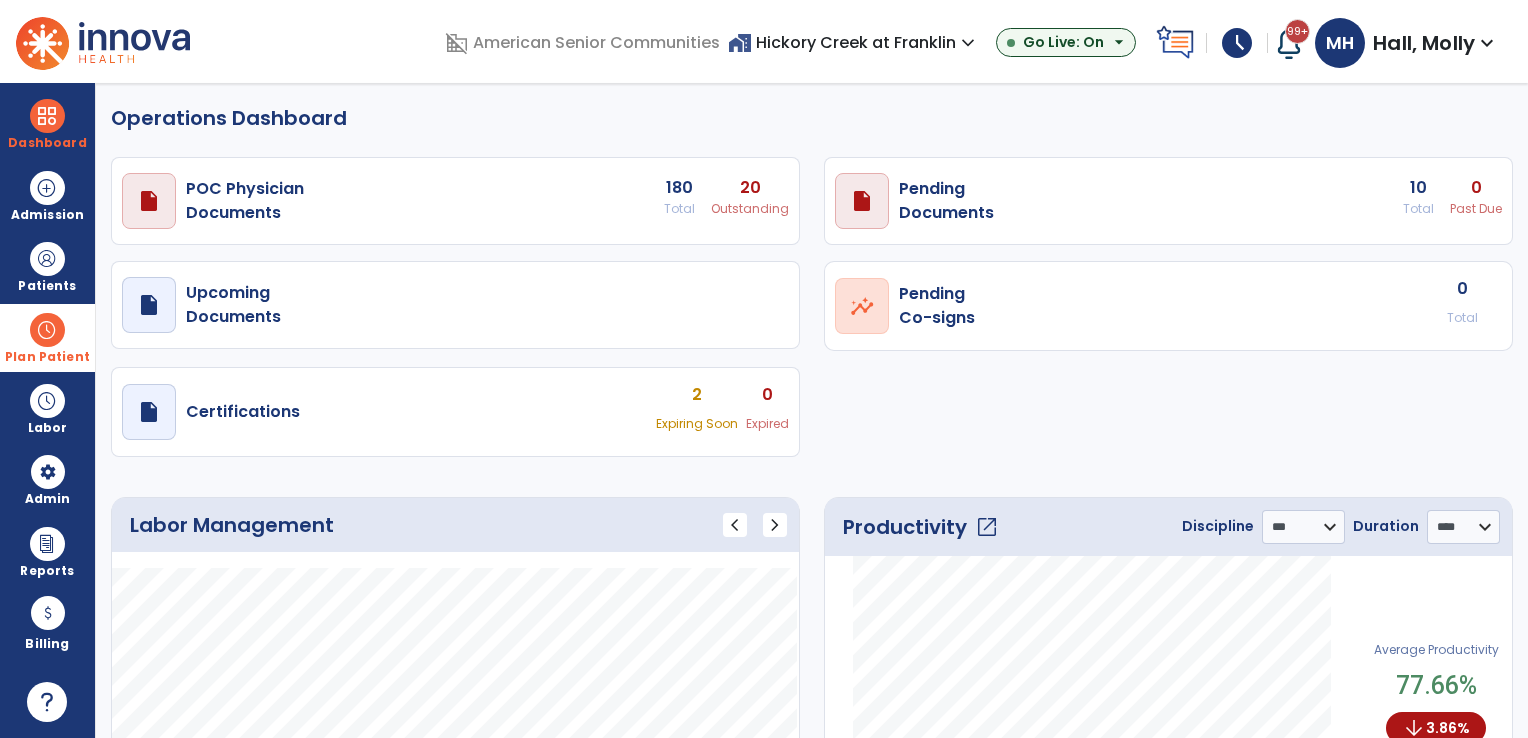 click at bounding box center [47, 330] 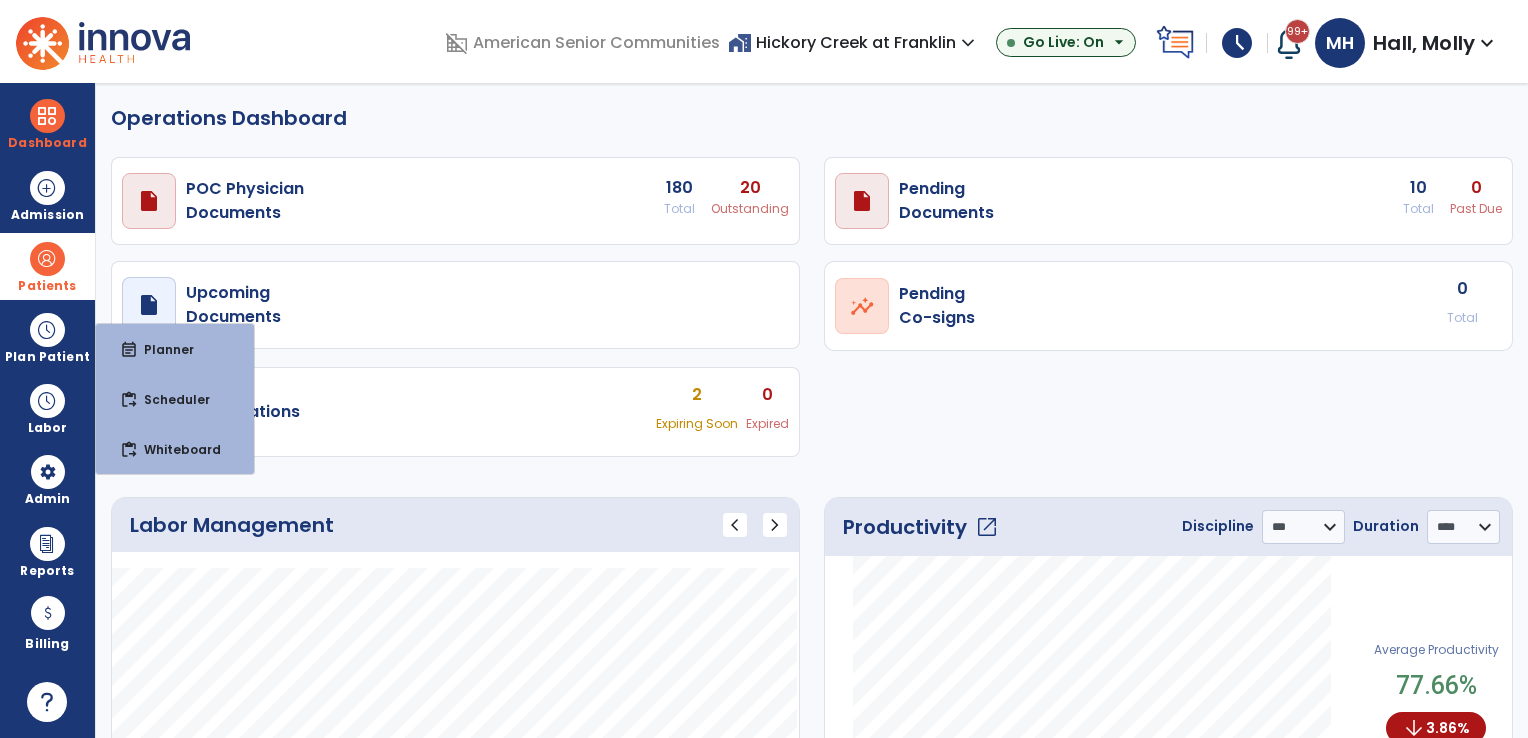 click on "Patients" at bounding box center [47, 266] 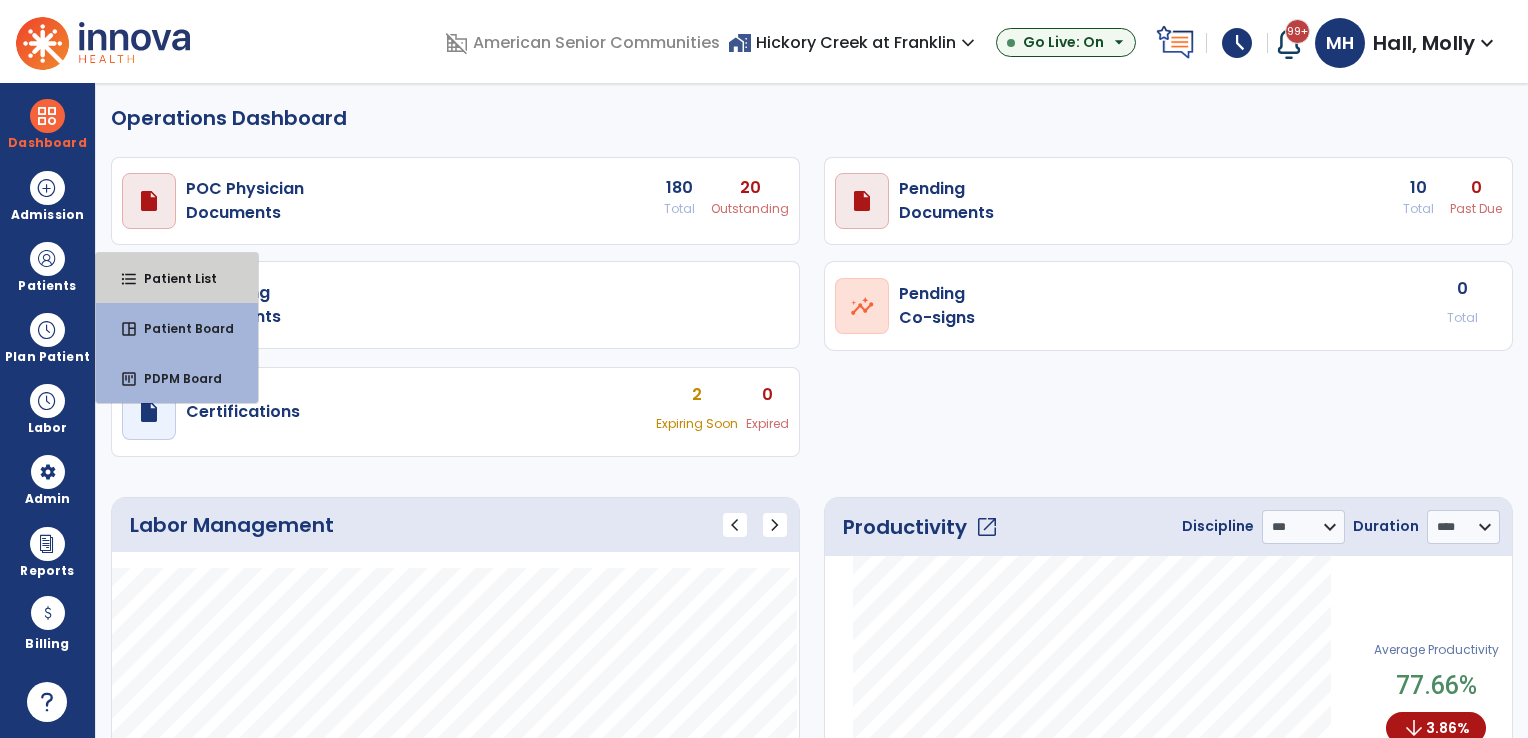 click on "Patient List" at bounding box center [172, 278] 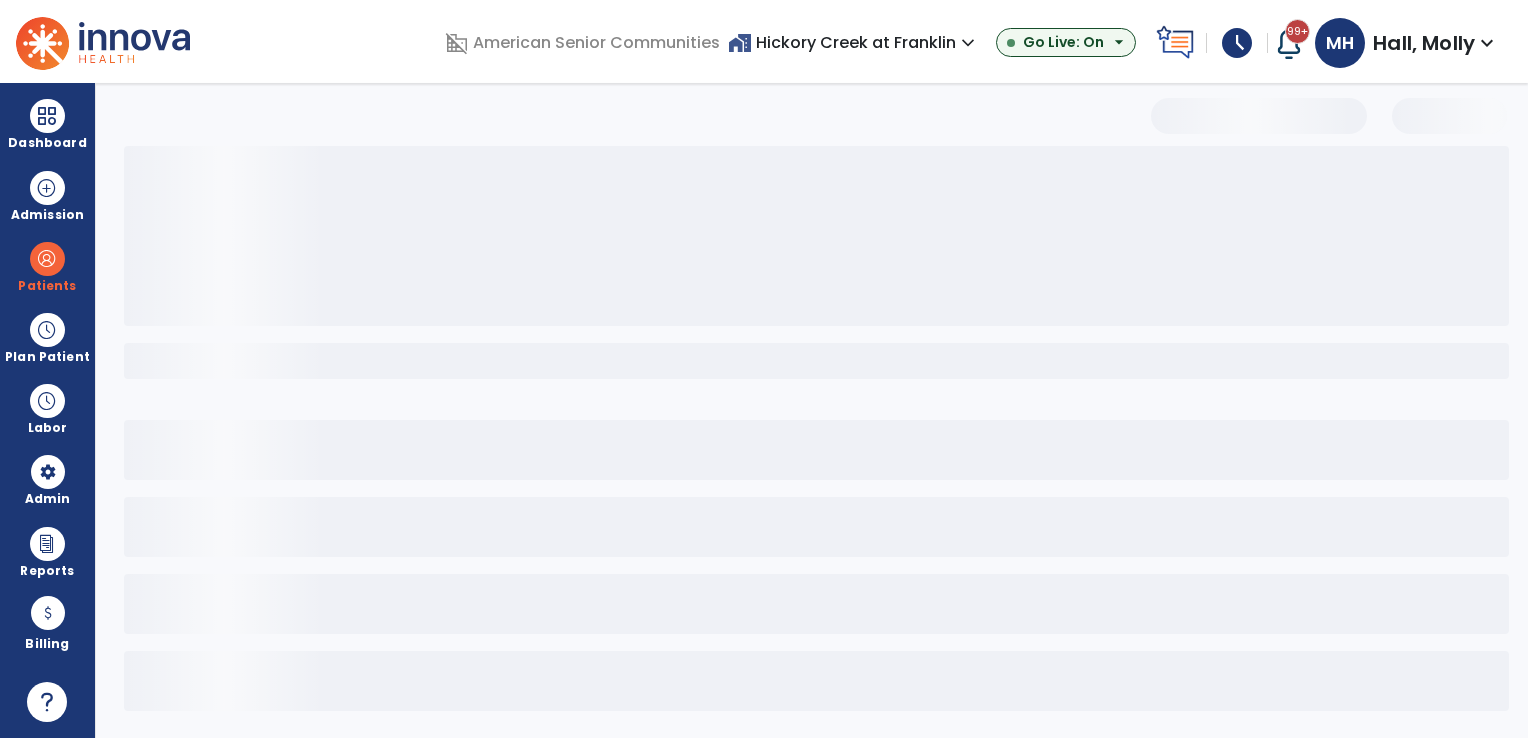 select on "***" 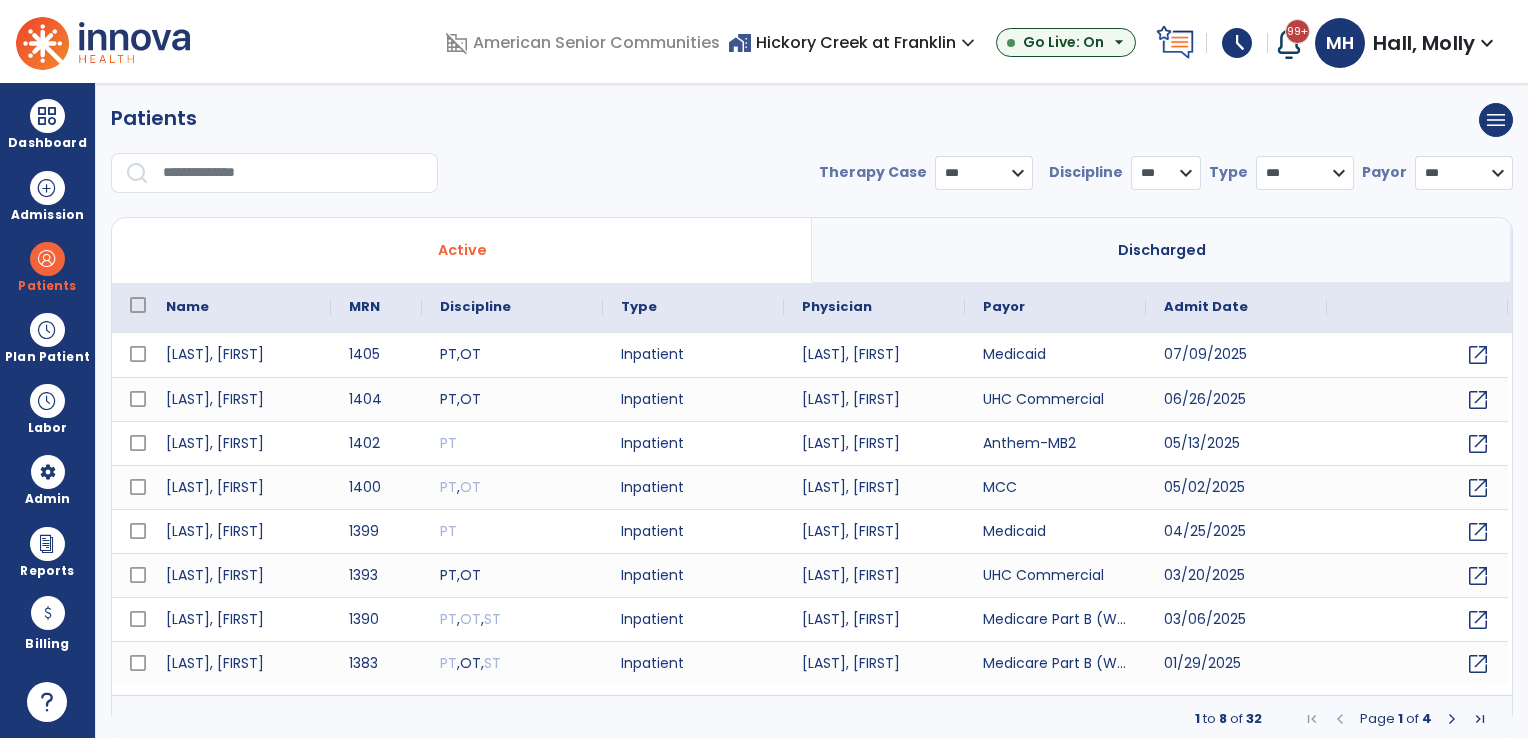click at bounding box center [293, 173] 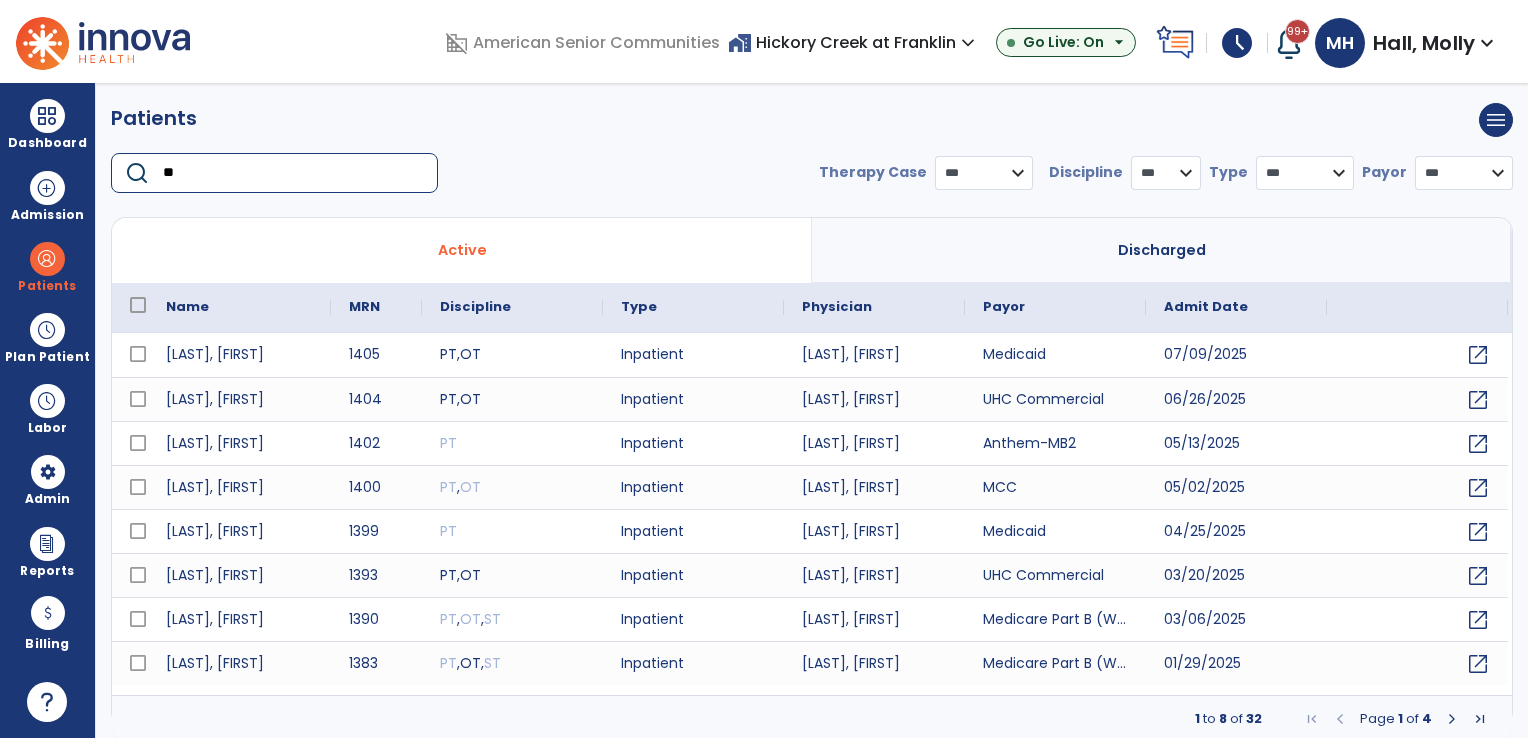 type on "***" 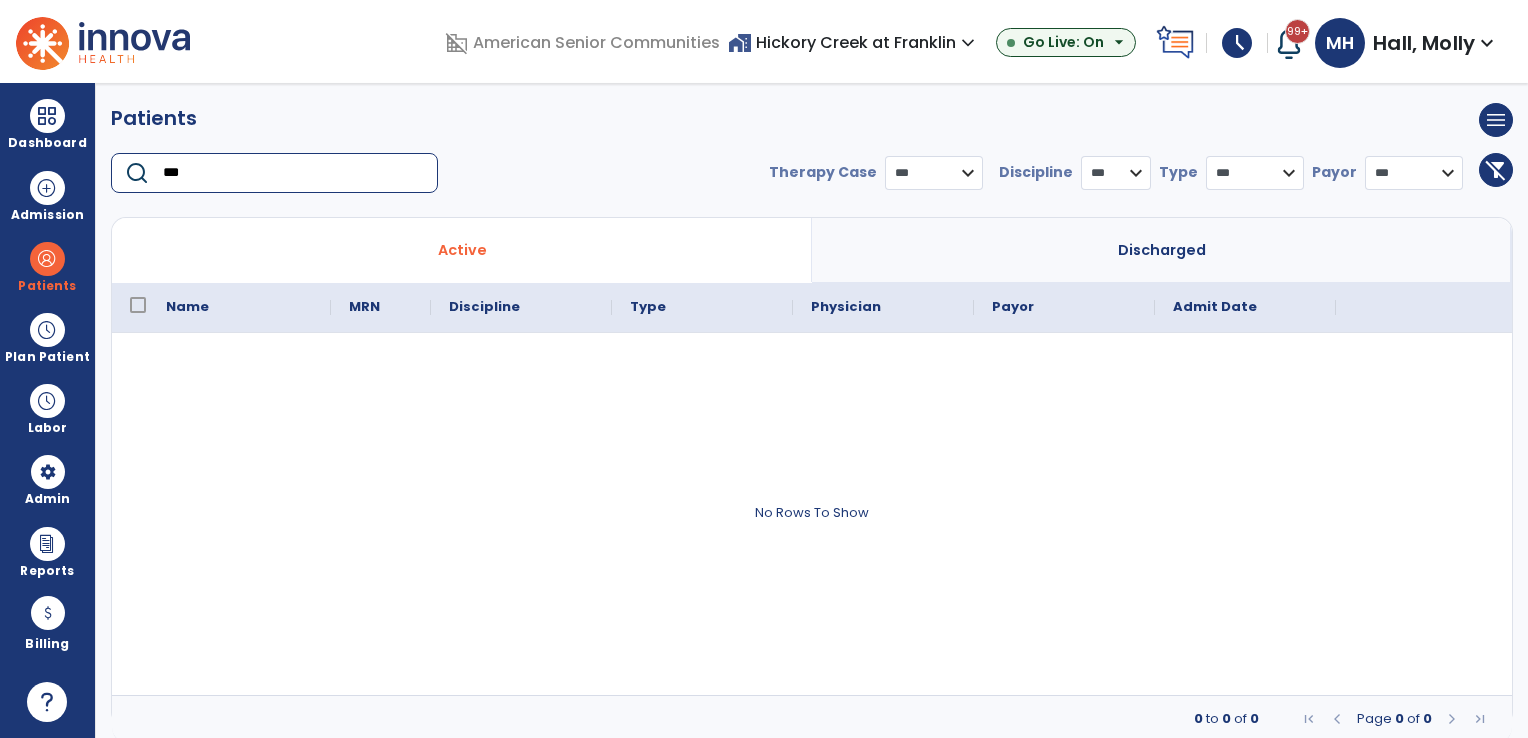 click on "***" at bounding box center (293, 173) 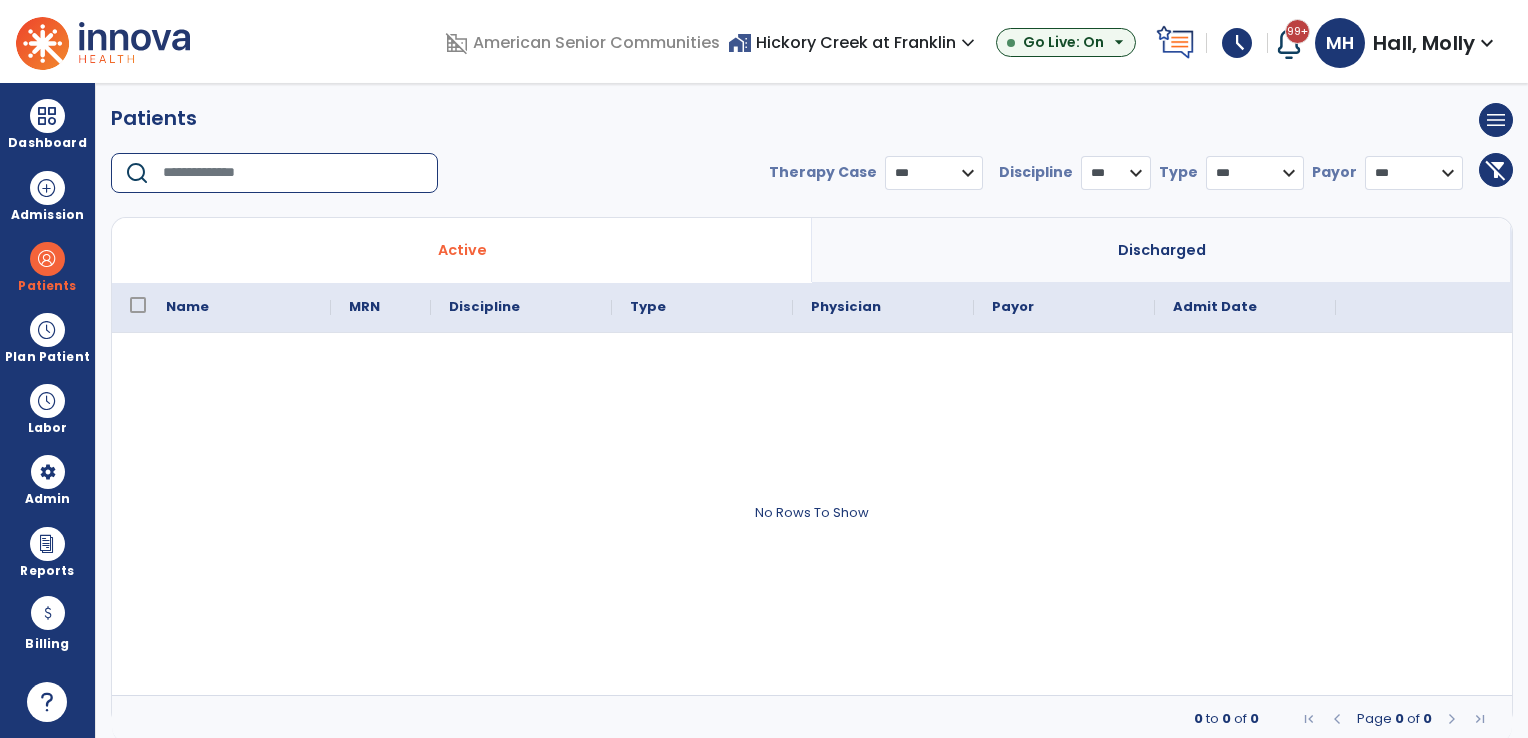 click on "Discharged" at bounding box center (1162, 250) 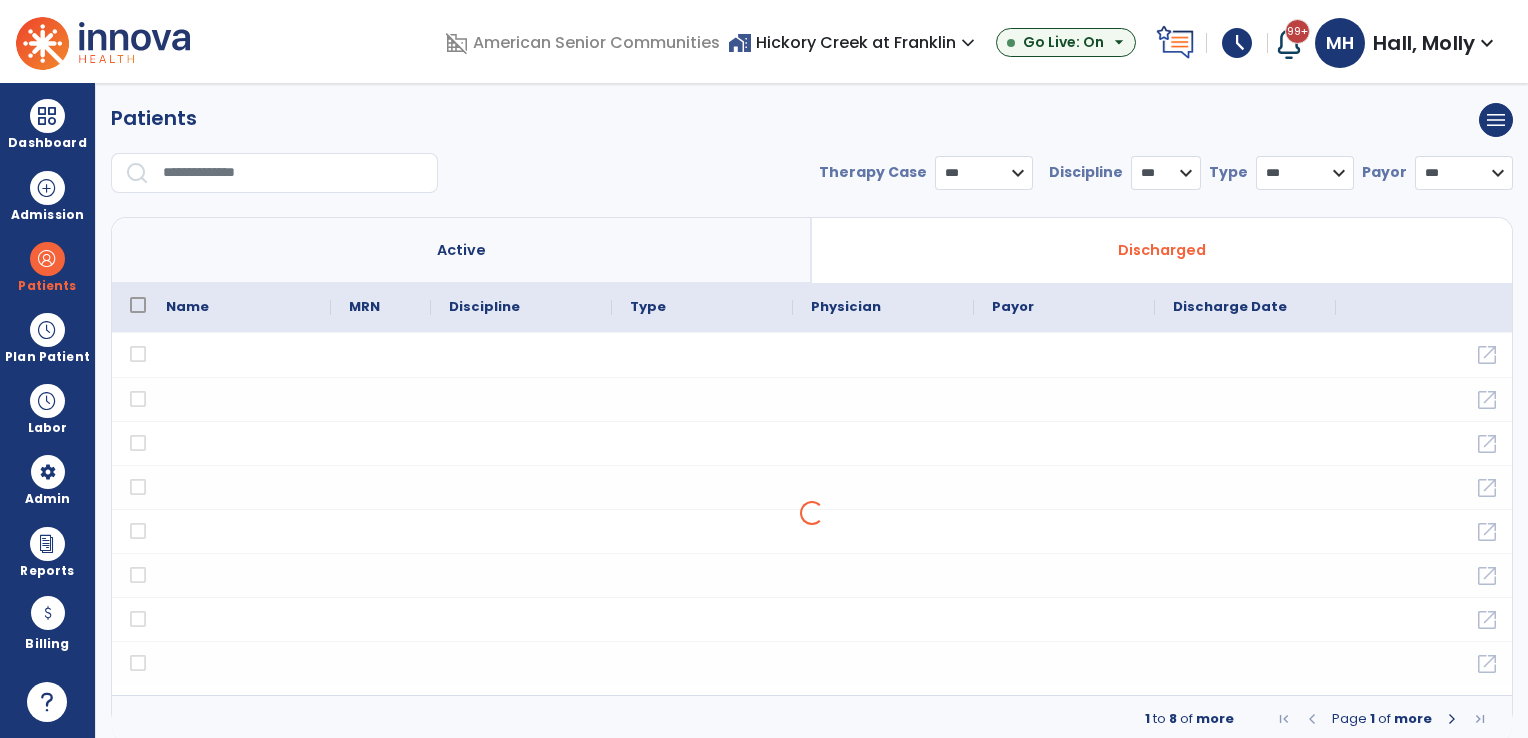 click at bounding box center [293, 173] 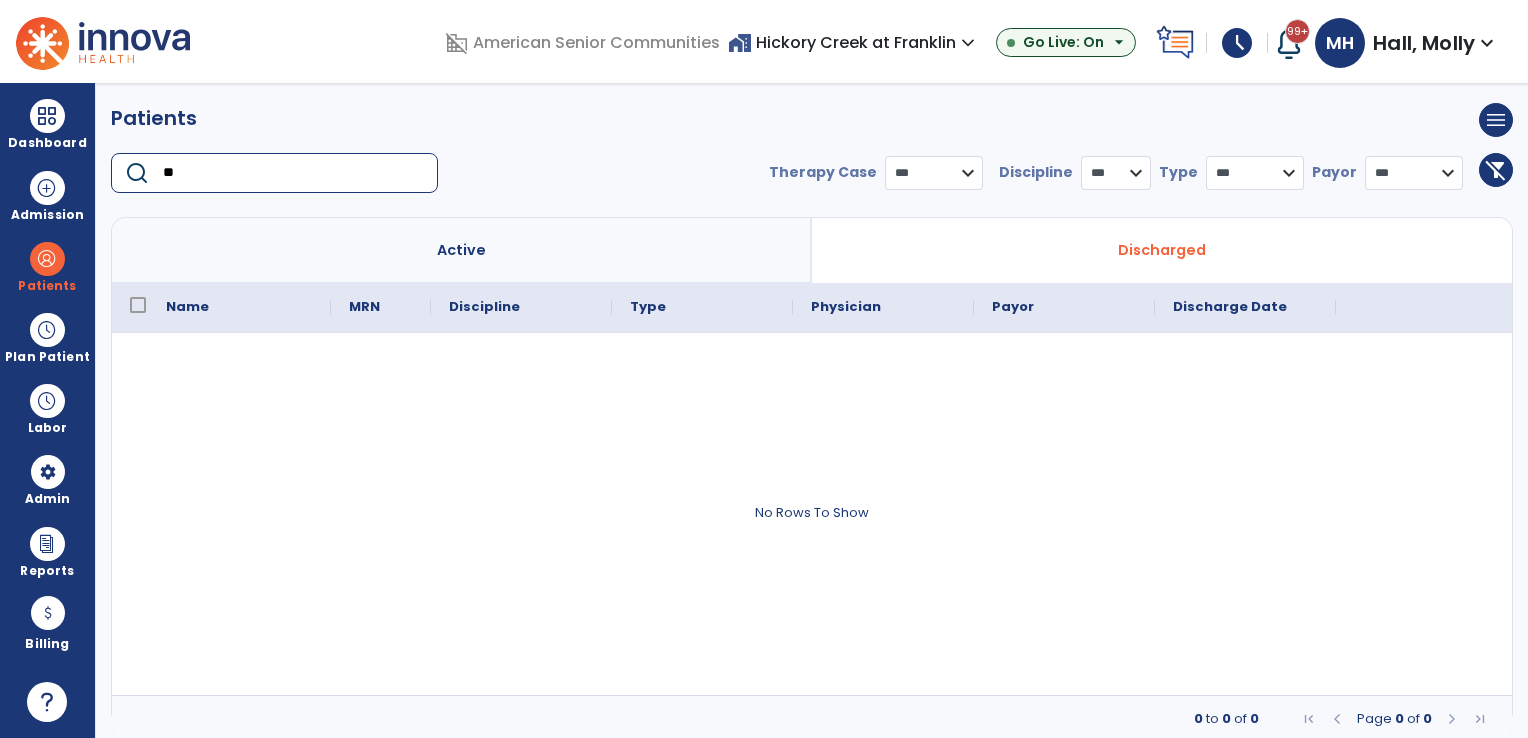 type on "*" 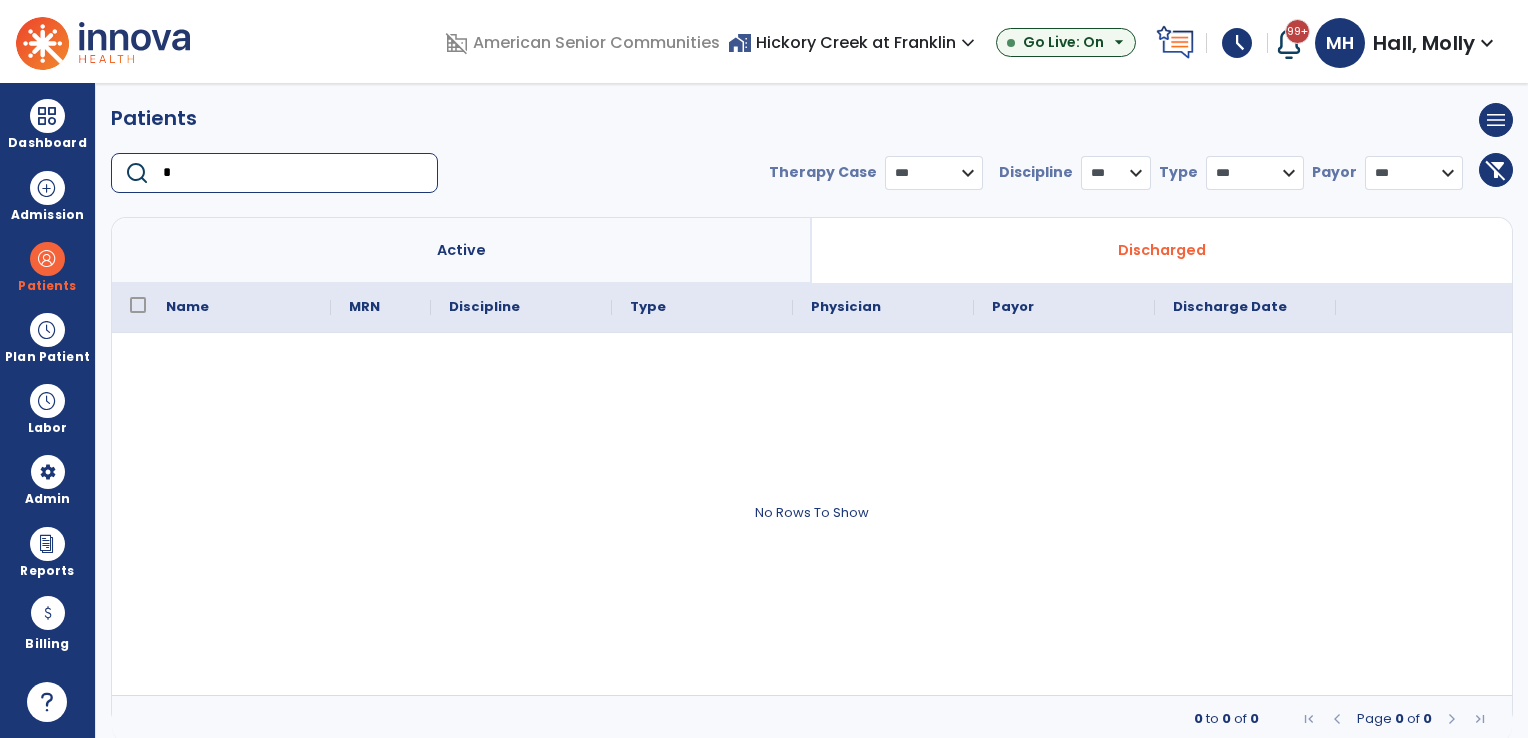 type 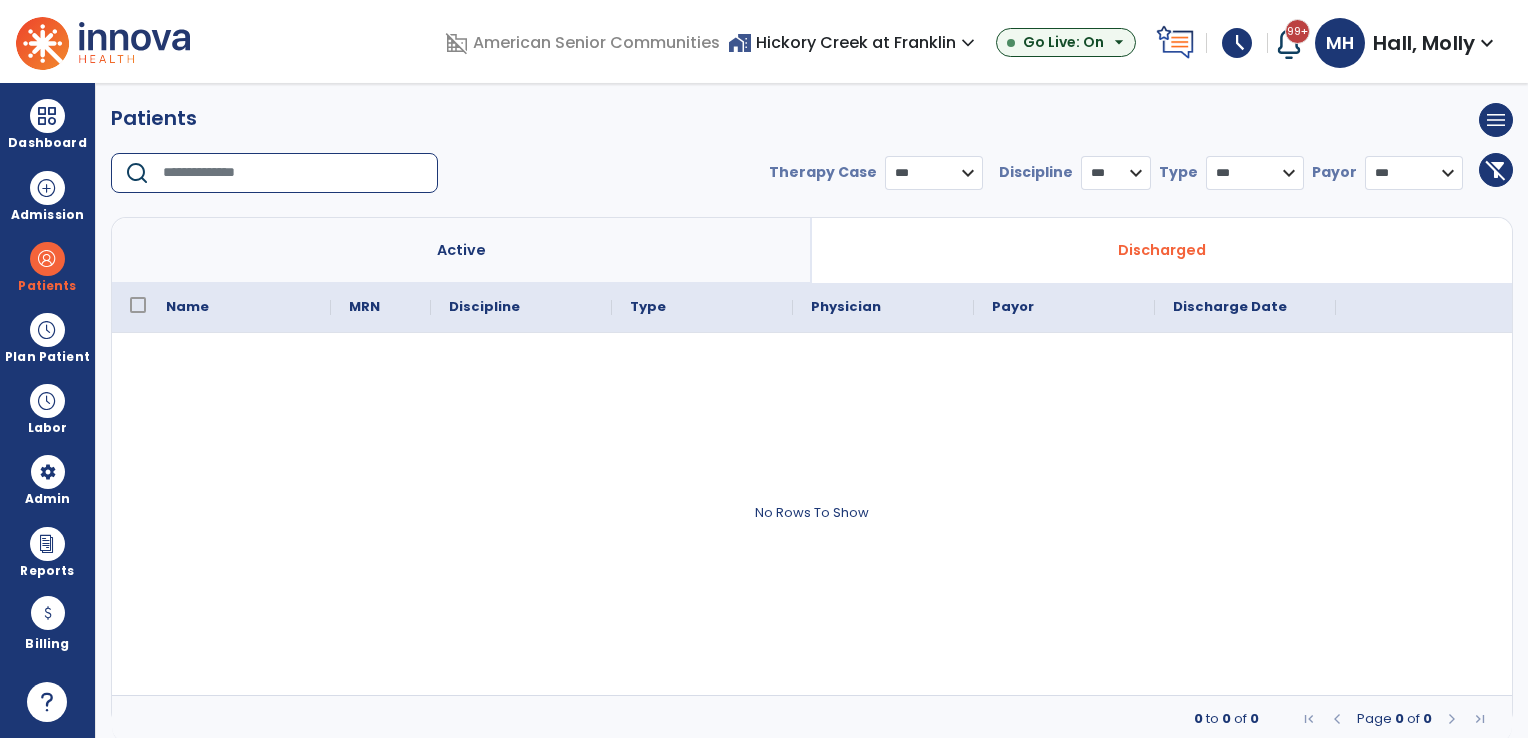 click on "home_work   [LOCATION] at [LOCATION]   expand_more" at bounding box center [854, 42] 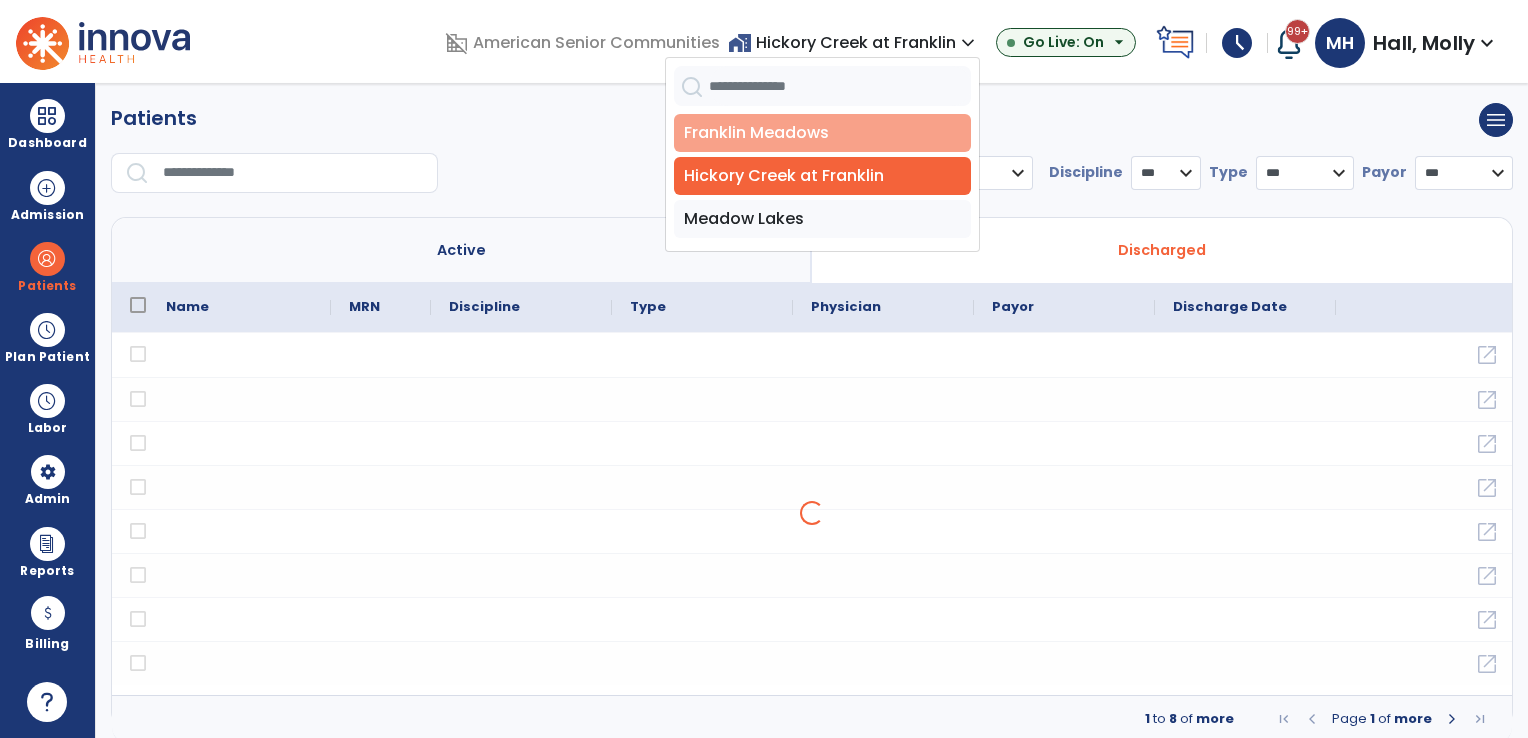 click on "Franklin Meadows" at bounding box center [822, 133] 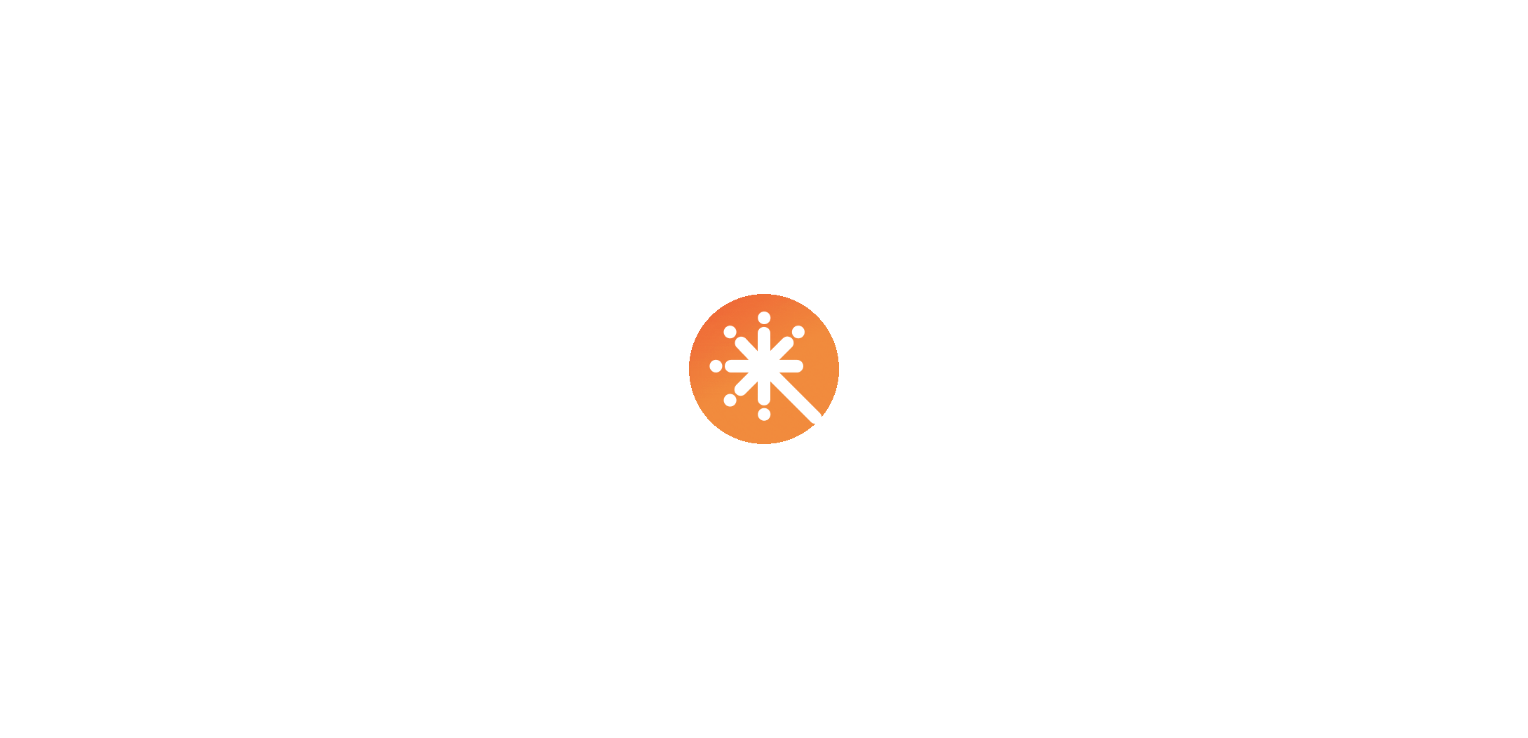 scroll, scrollTop: 0, scrollLeft: 0, axis: both 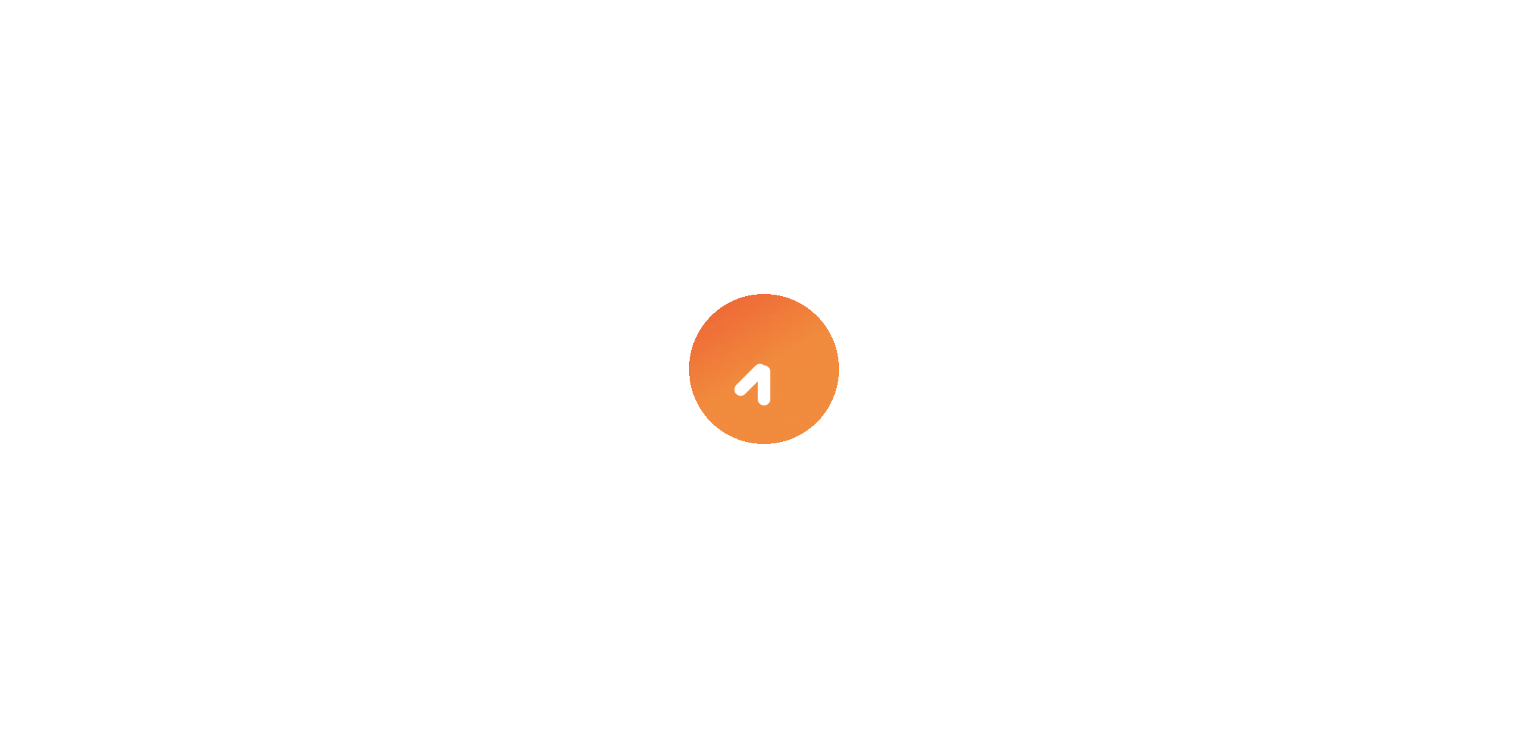 select on "***" 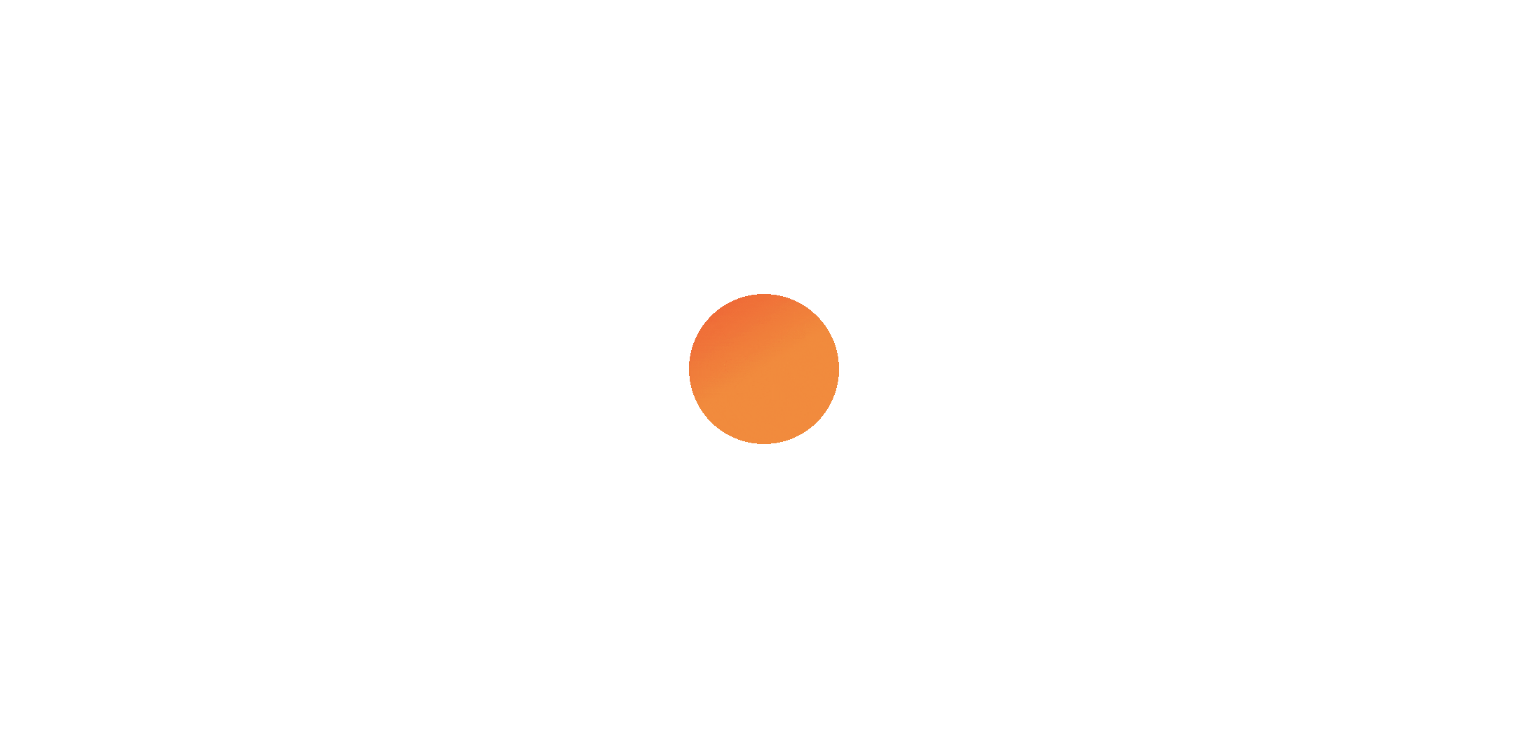 select on "****" 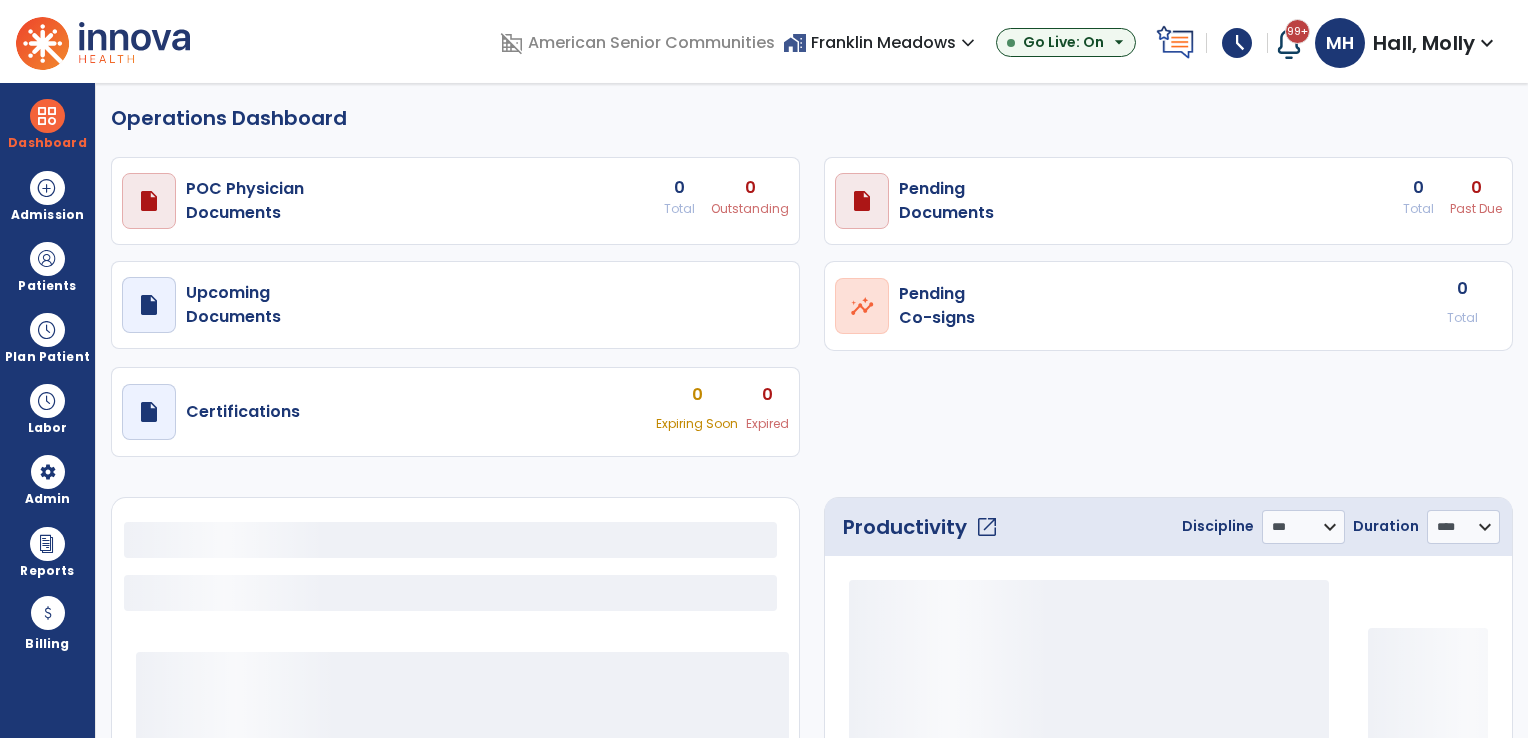 select on "***" 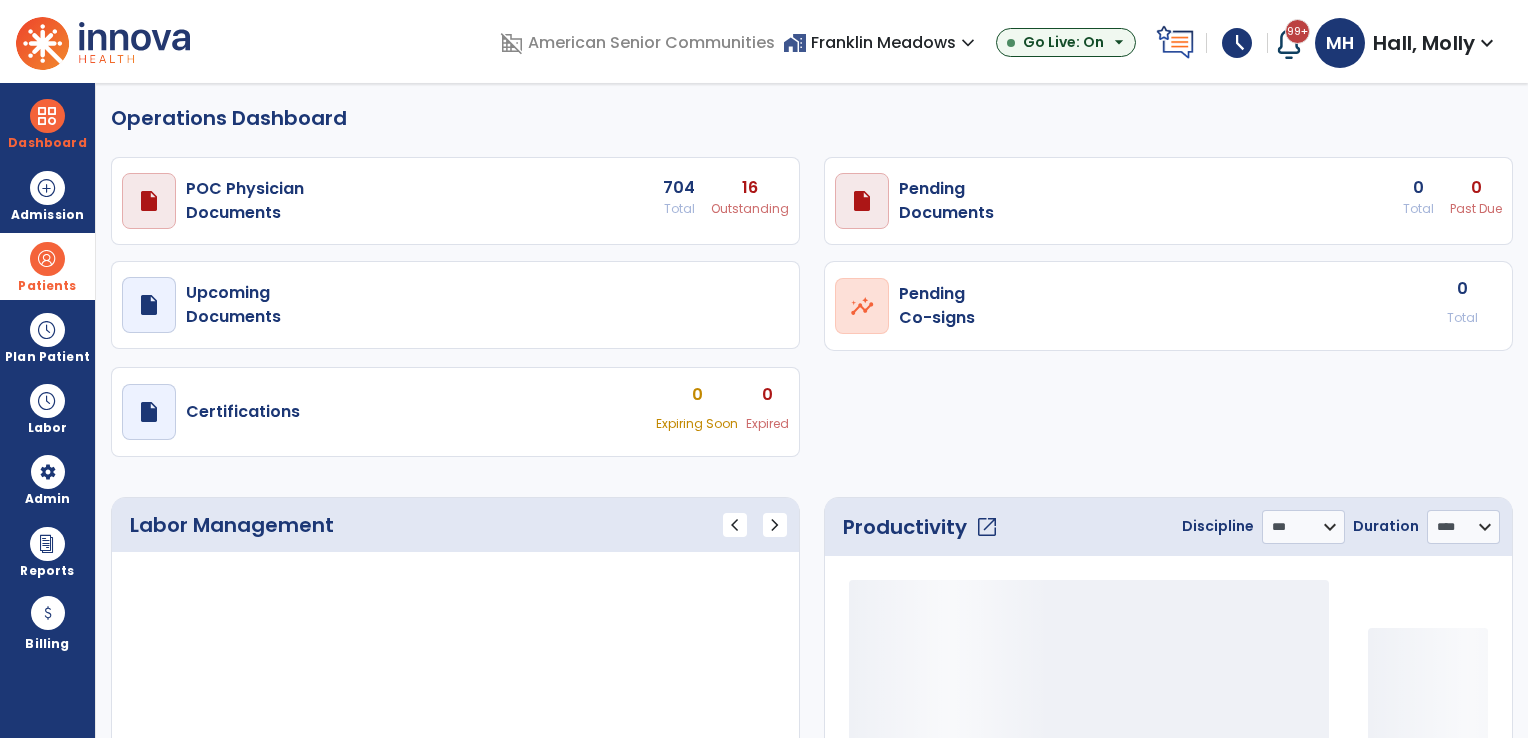 click on "Patients" at bounding box center (47, 266) 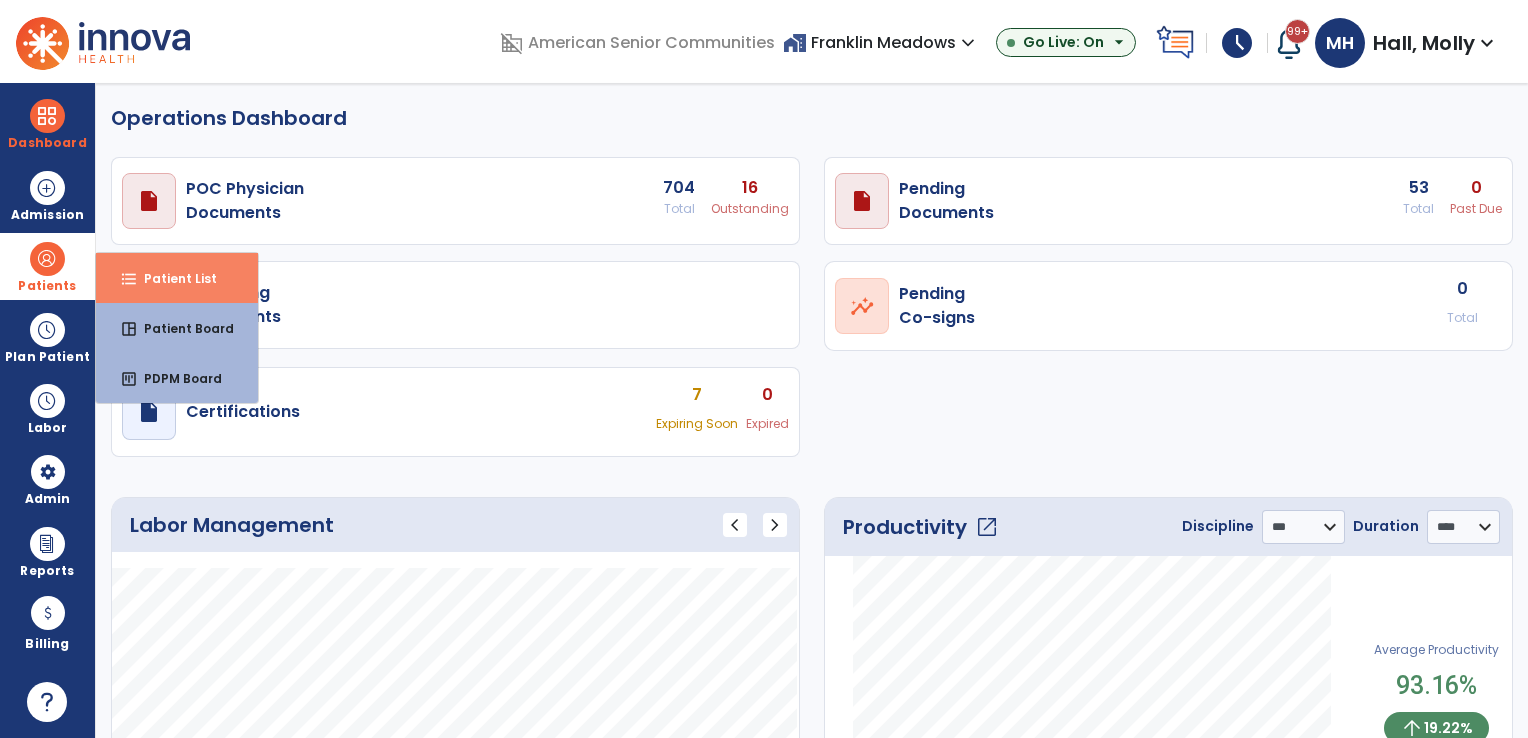 click on "format_list_bulleted  Patient List" at bounding box center (177, 278) 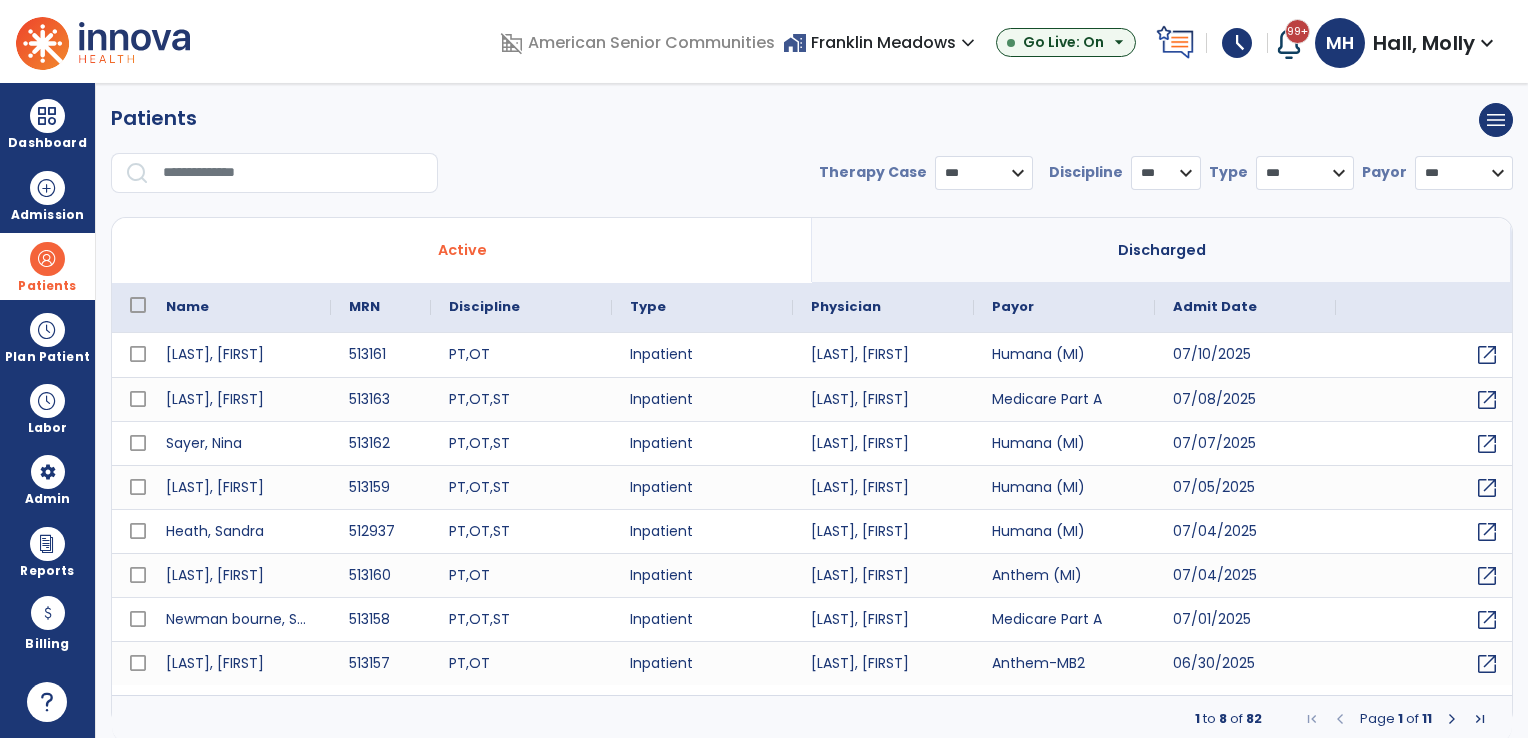 select on "***" 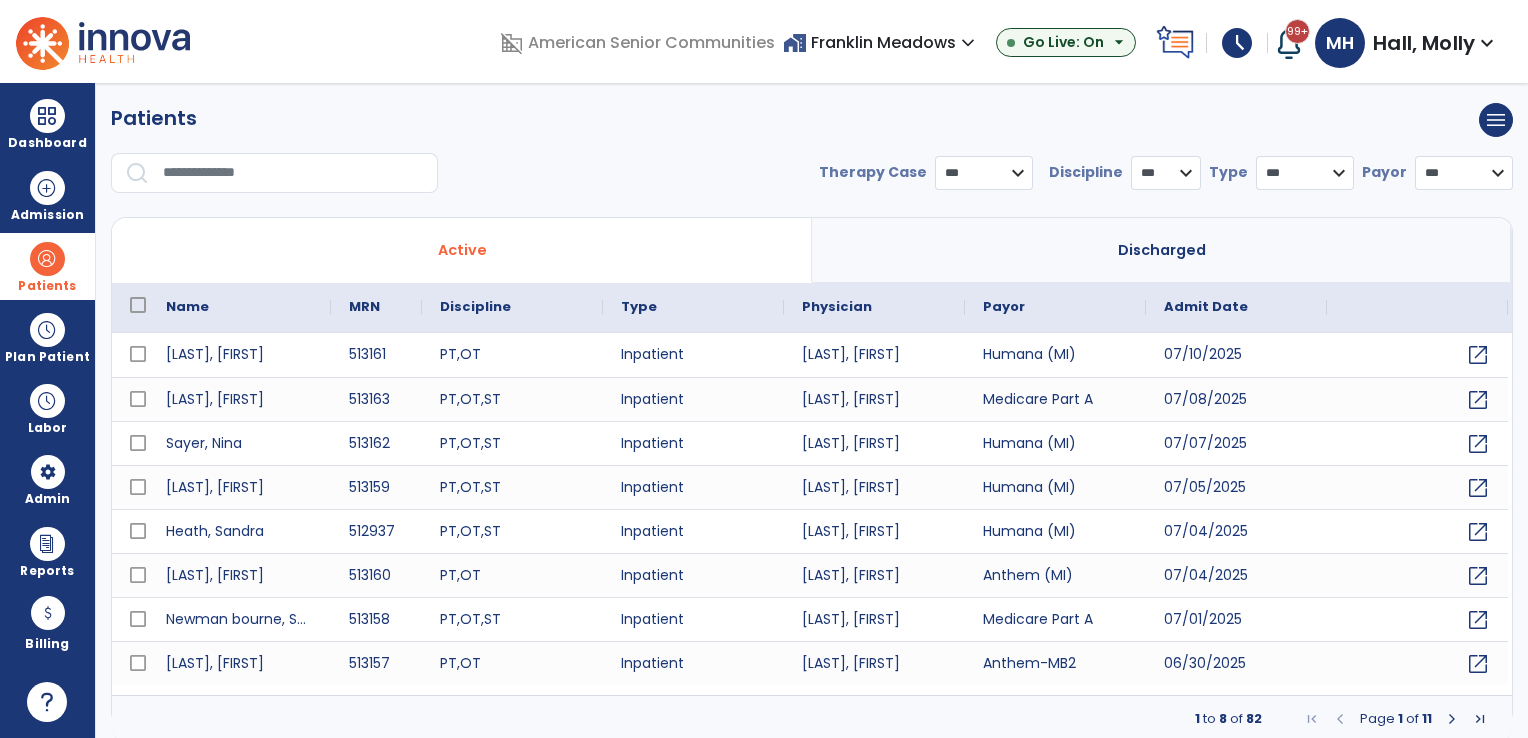 click at bounding box center [293, 173] 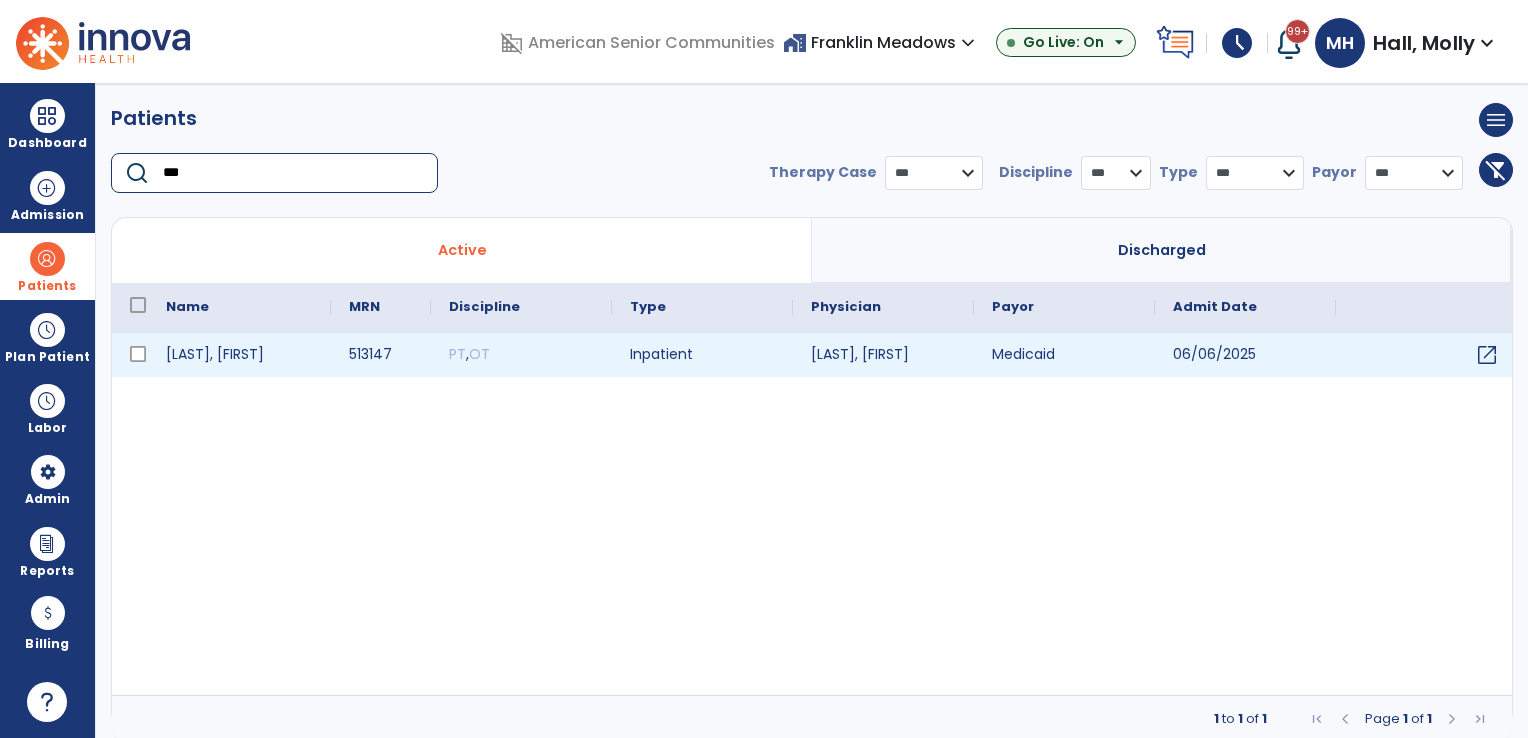 type on "***" 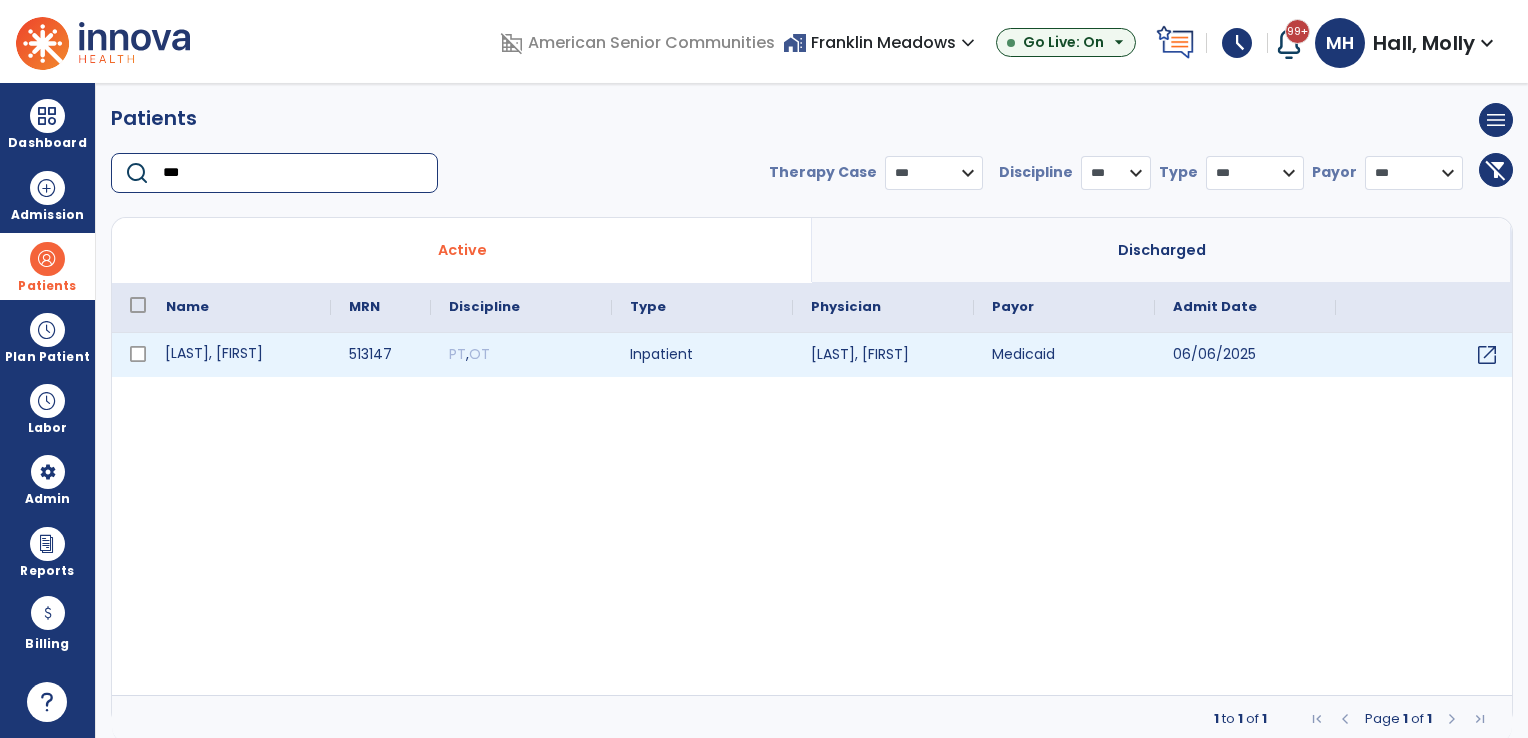 click on "[LAST], [FIRST]" at bounding box center (239, 355) 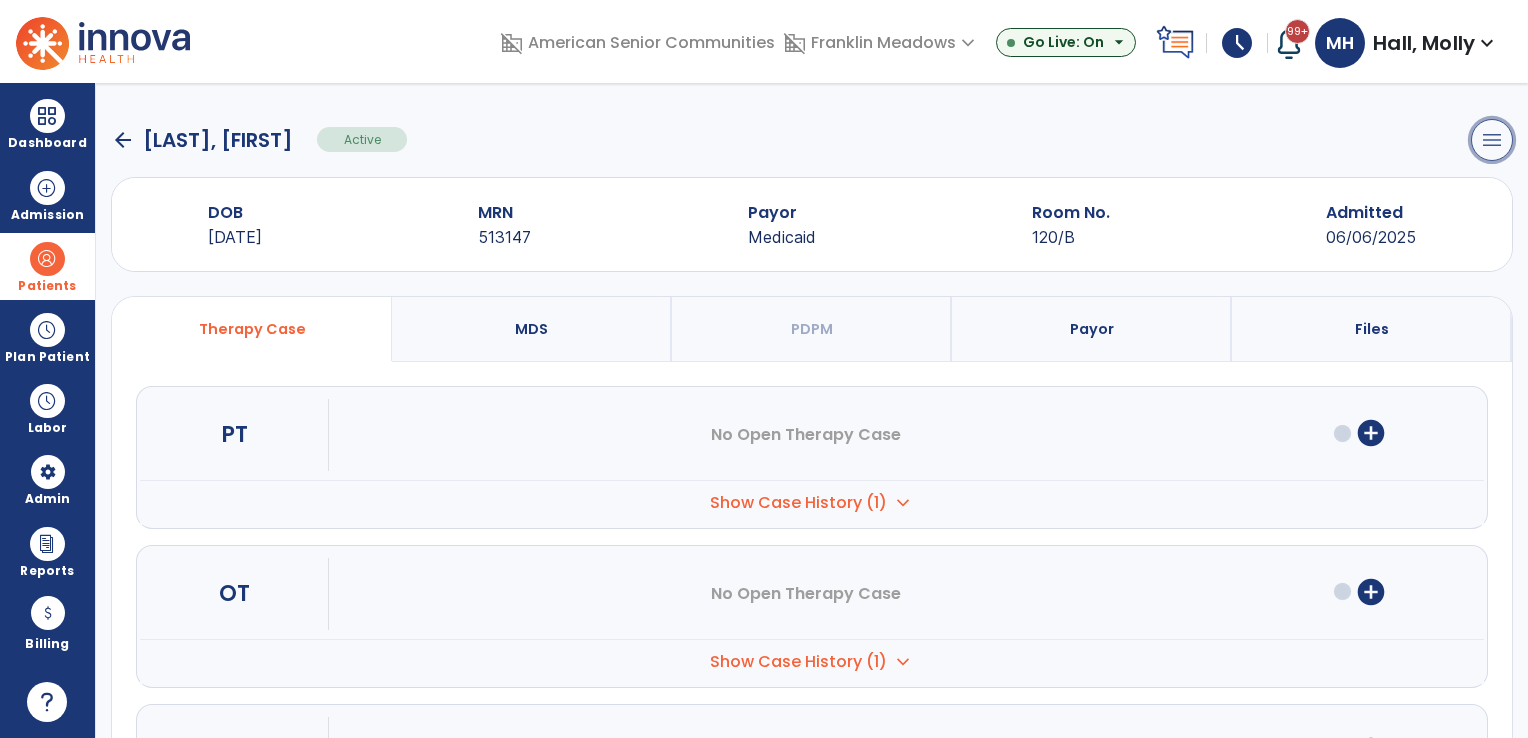 click on "menu" at bounding box center (1492, 140) 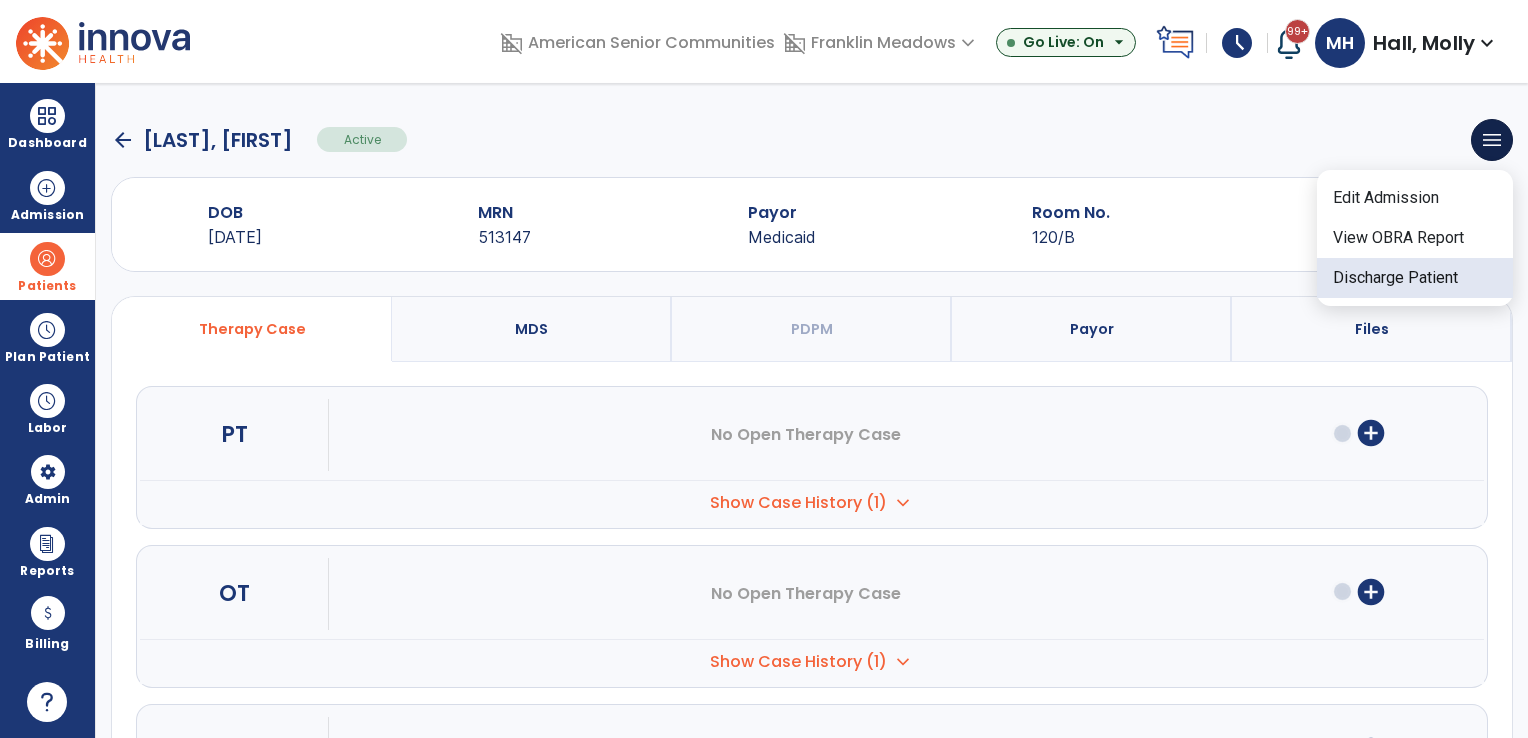 click on "Discharge Patient" 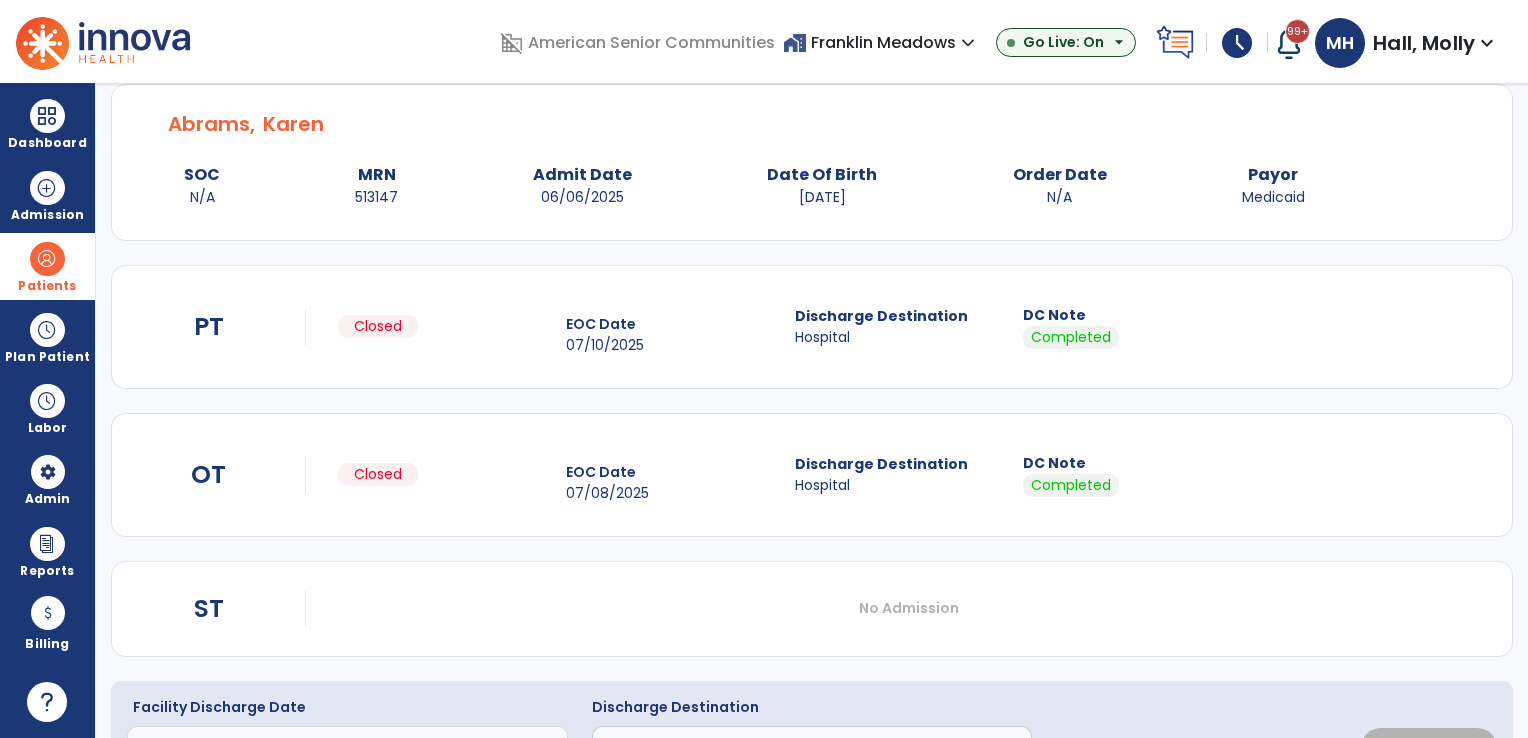scroll, scrollTop: 171, scrollLeft: 0, axis: vertical 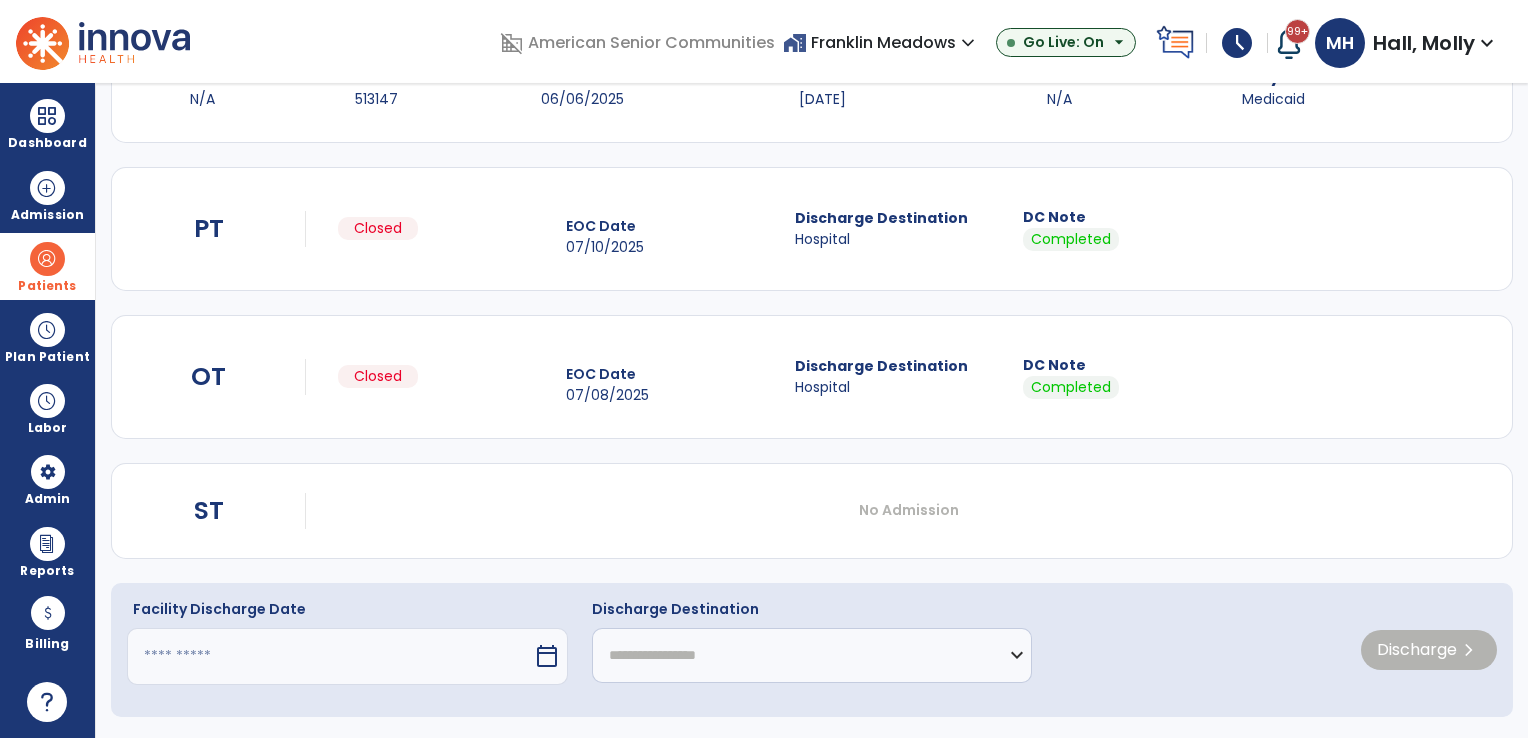 click at bounding box center [330, 656] 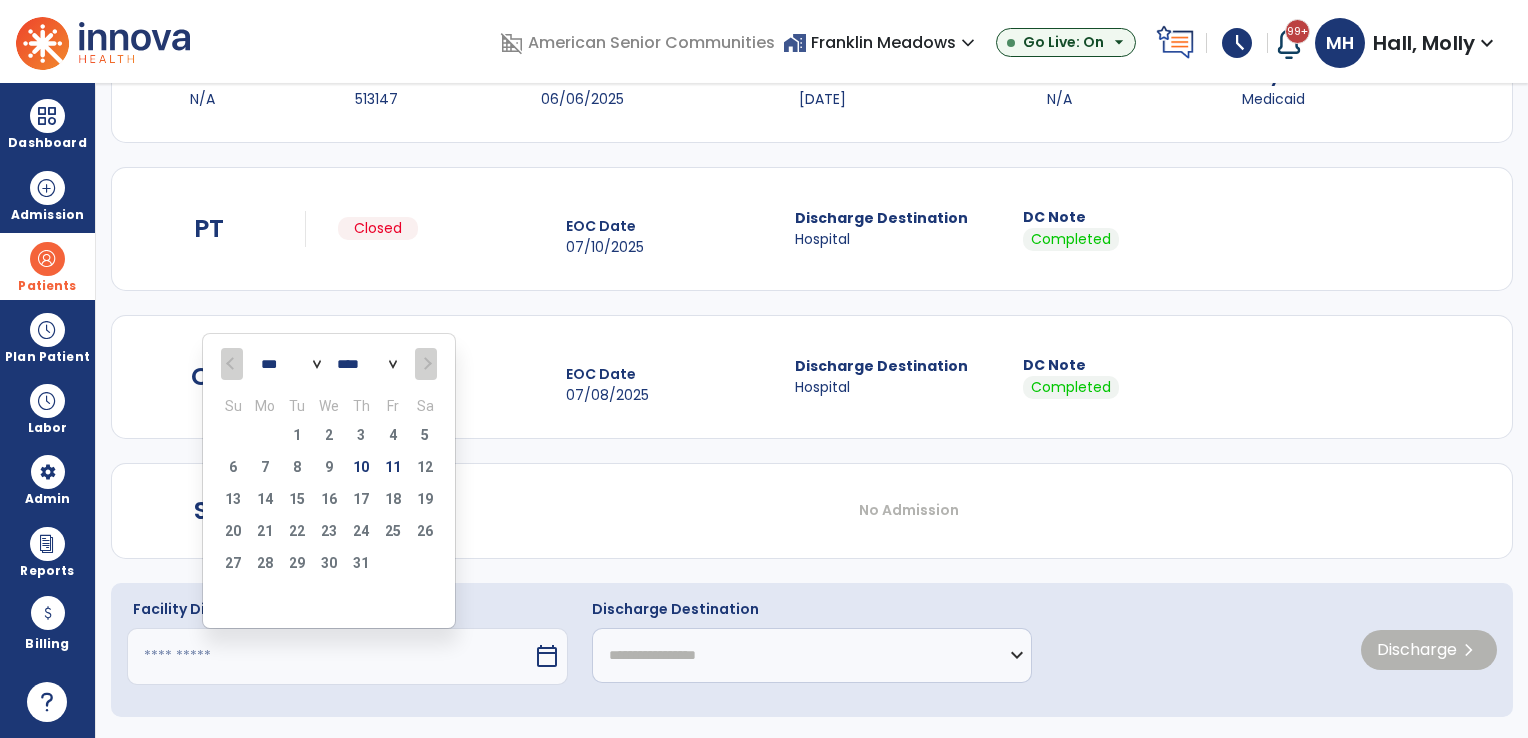 click on "[DATE] [DATE]" 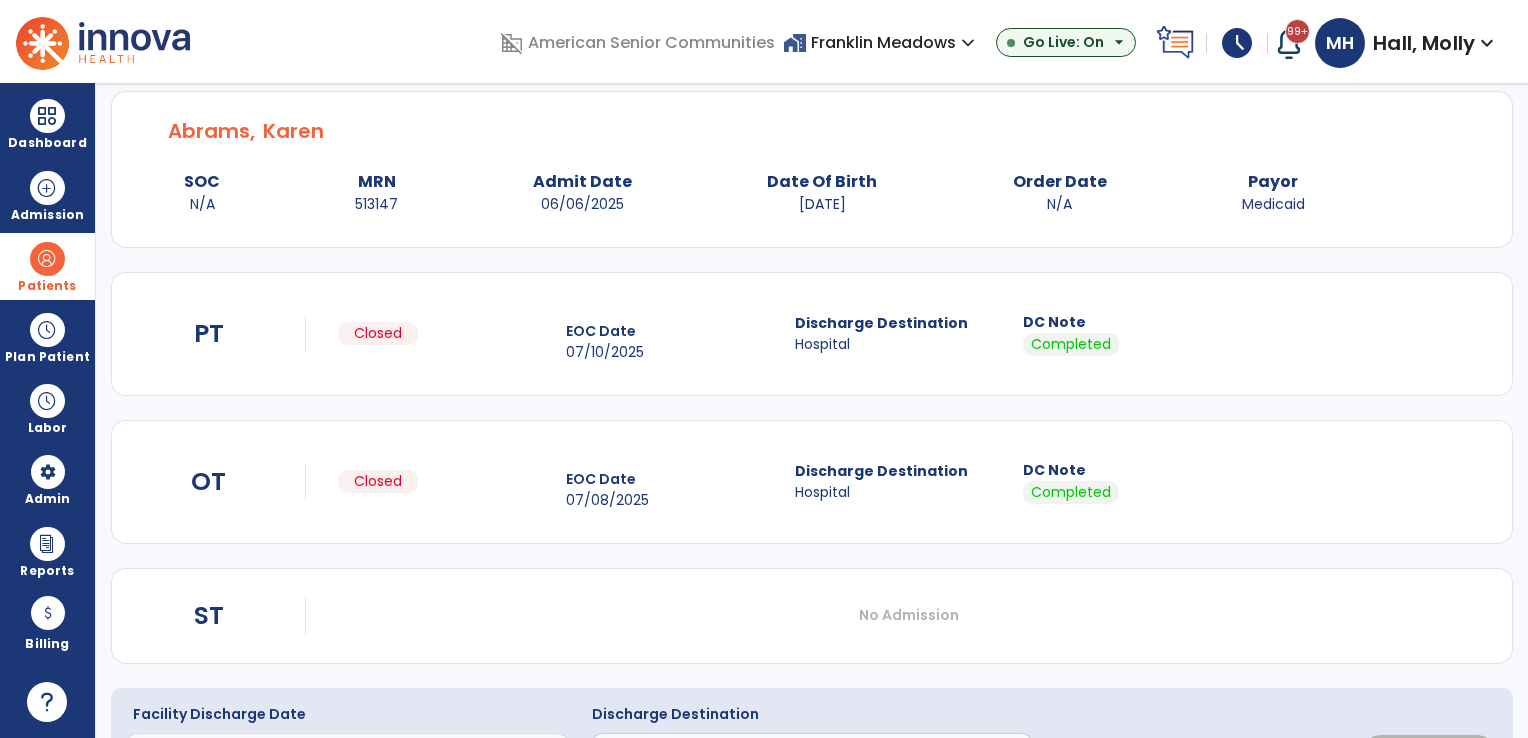 scroll, scrollTop: 0, scrollLeft: 0, axis: both 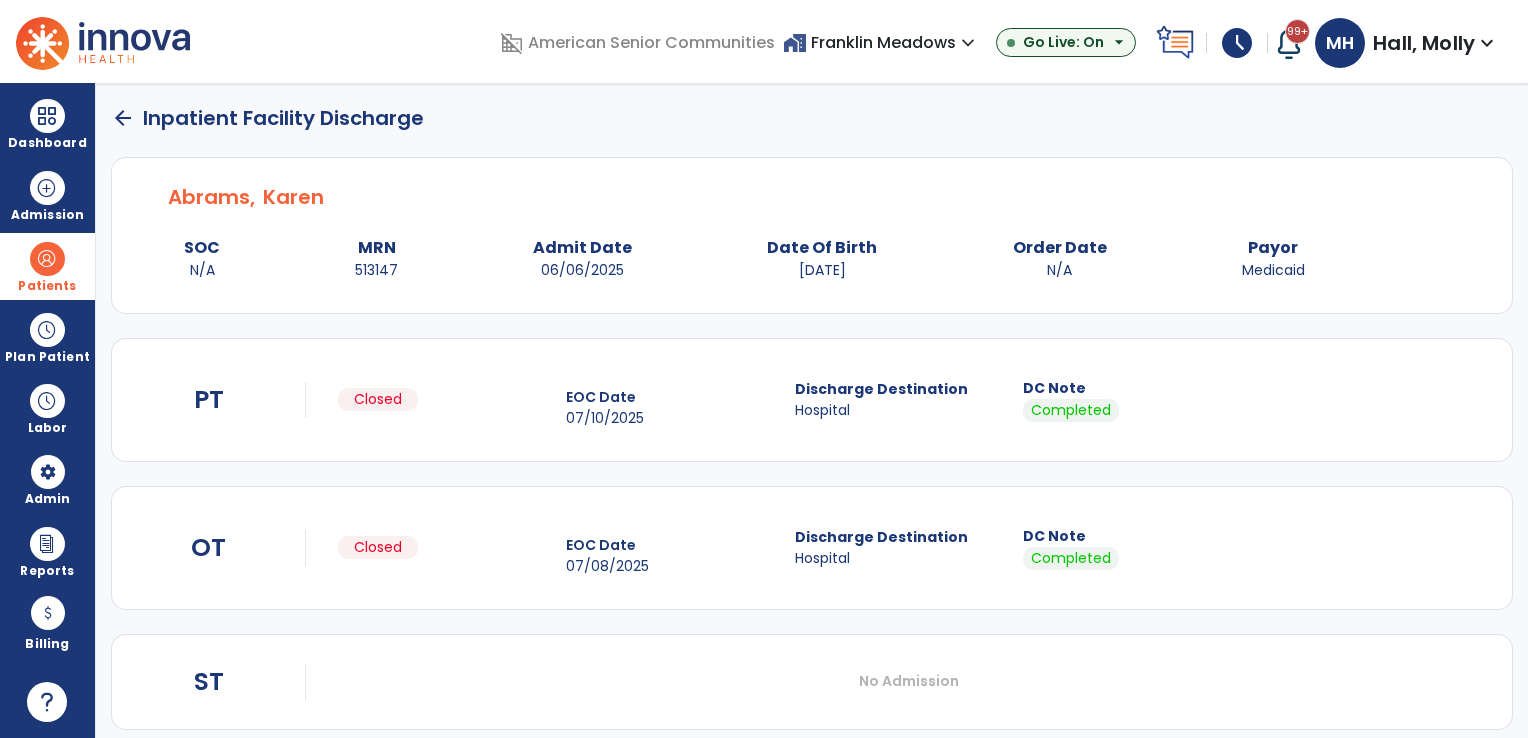 click on "arrow_back" 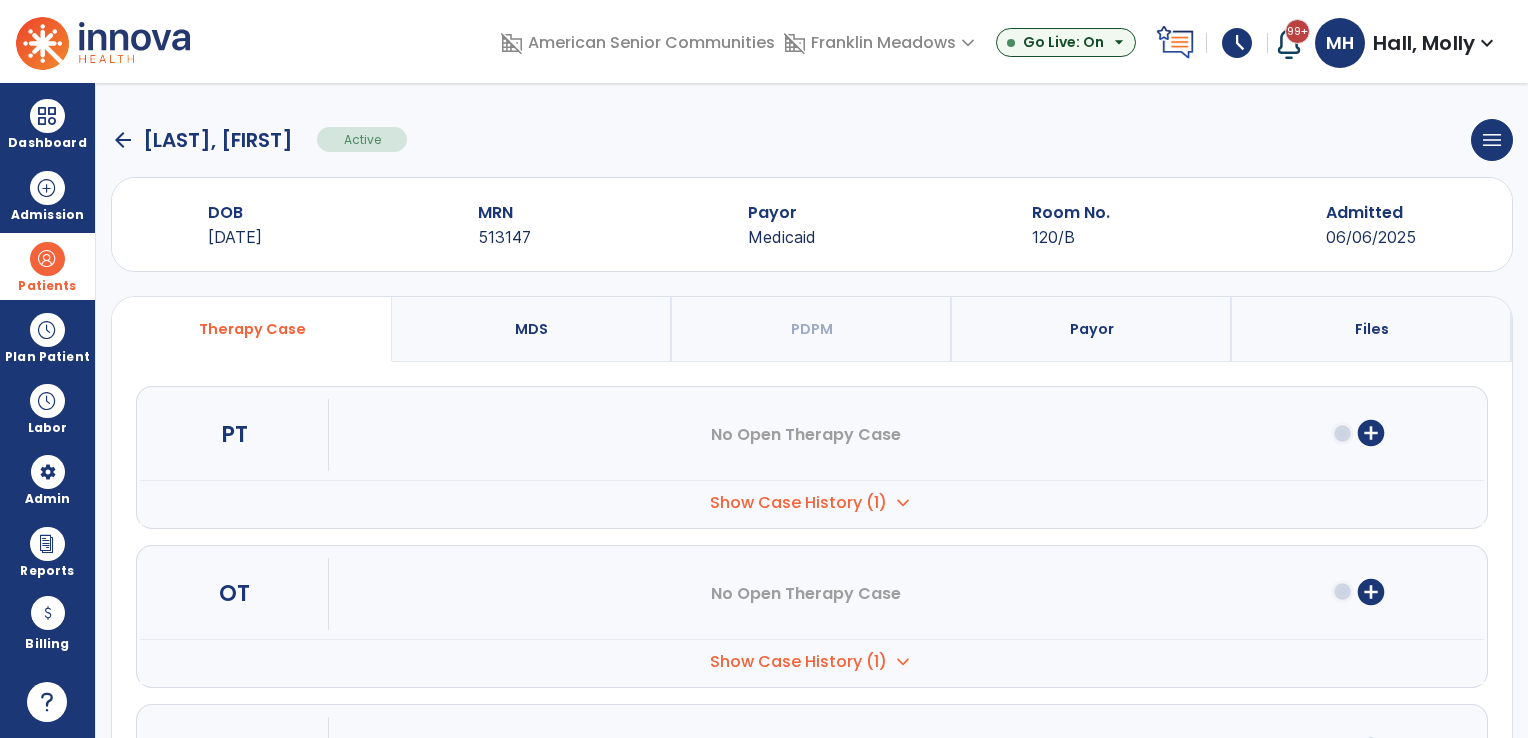click on "Show Case History (1)" at bounding box center (798, 503) 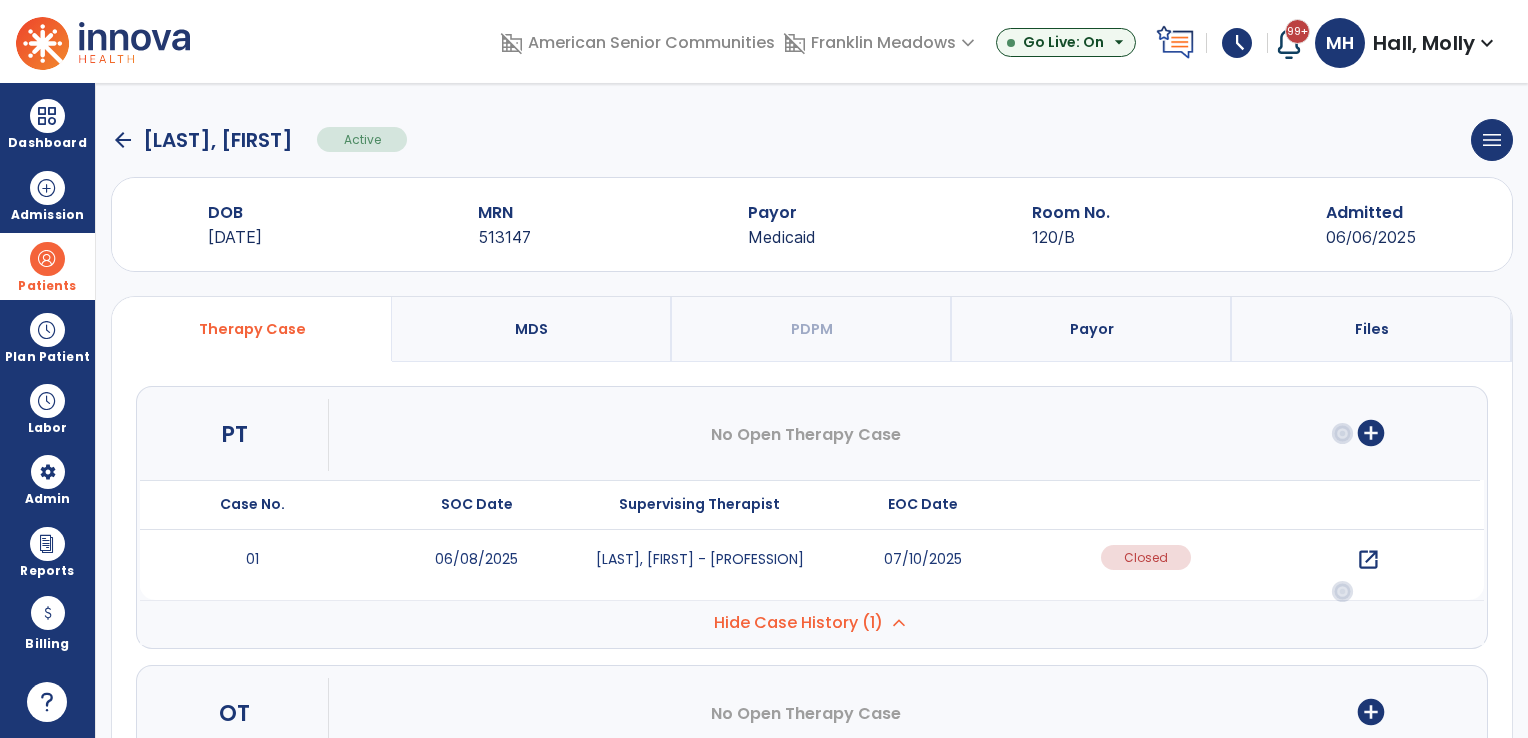 click on "open_in_new" at bounding box center (1368, 560) 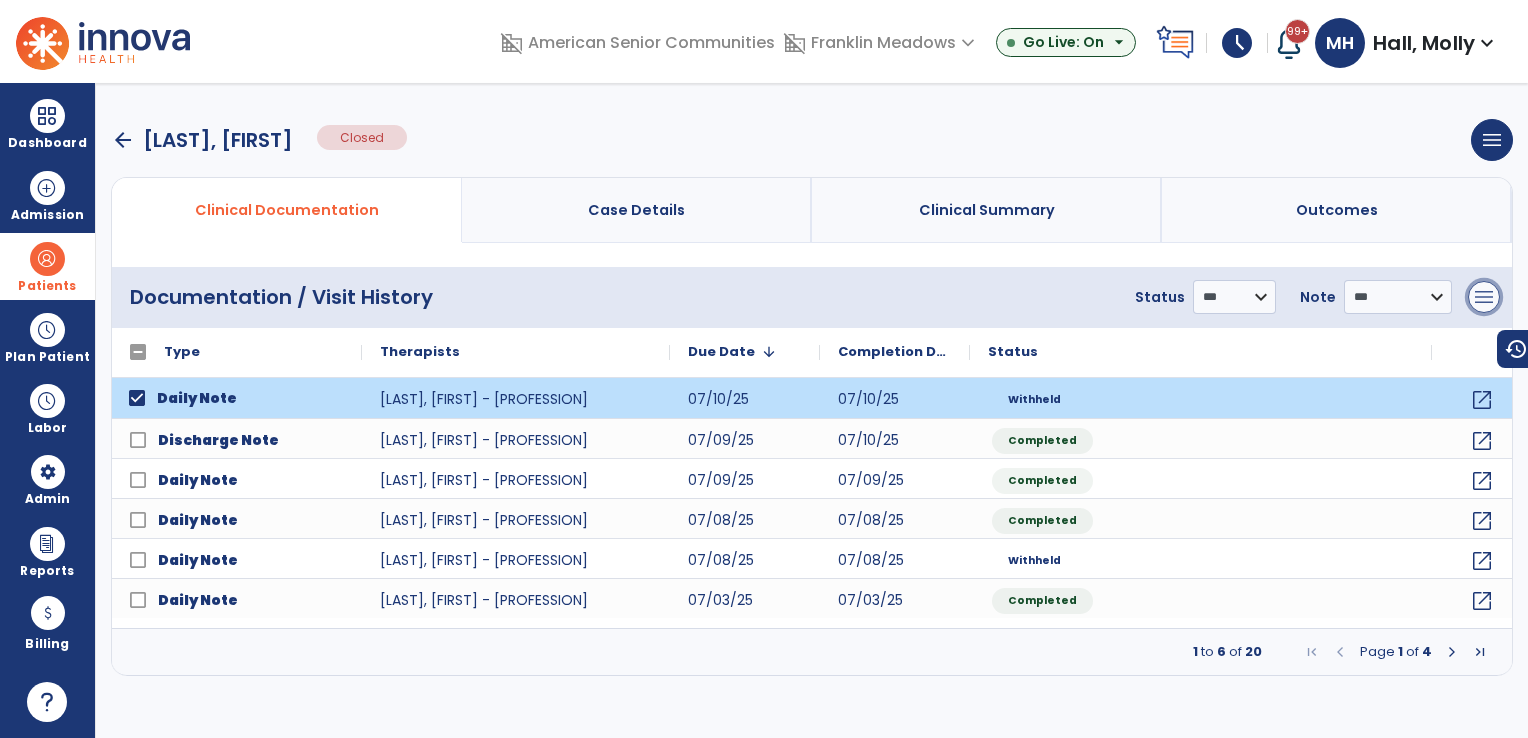 click on "menu" at bounding box center [1484, 297] 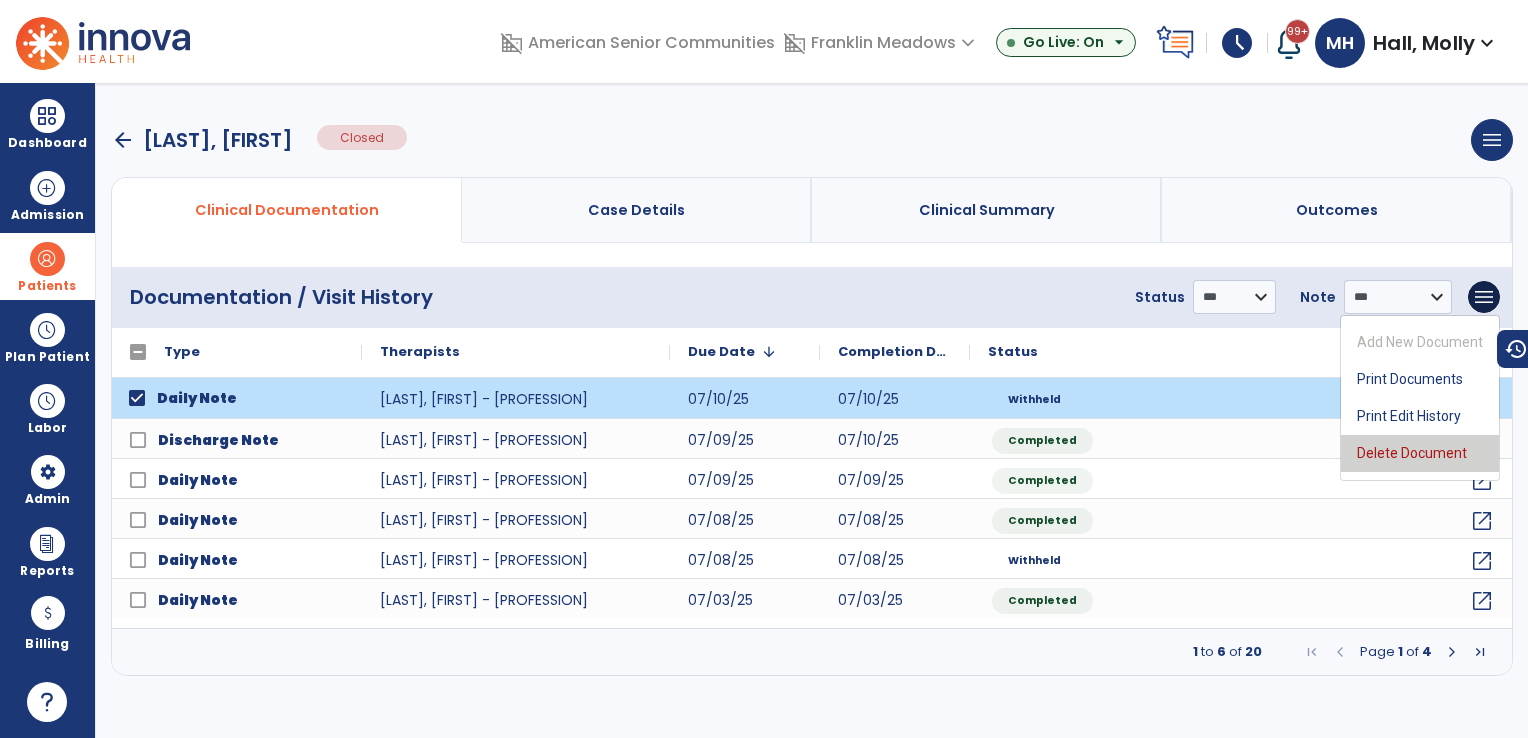 click on "Delete Document" at bounding box center [1420, 453] 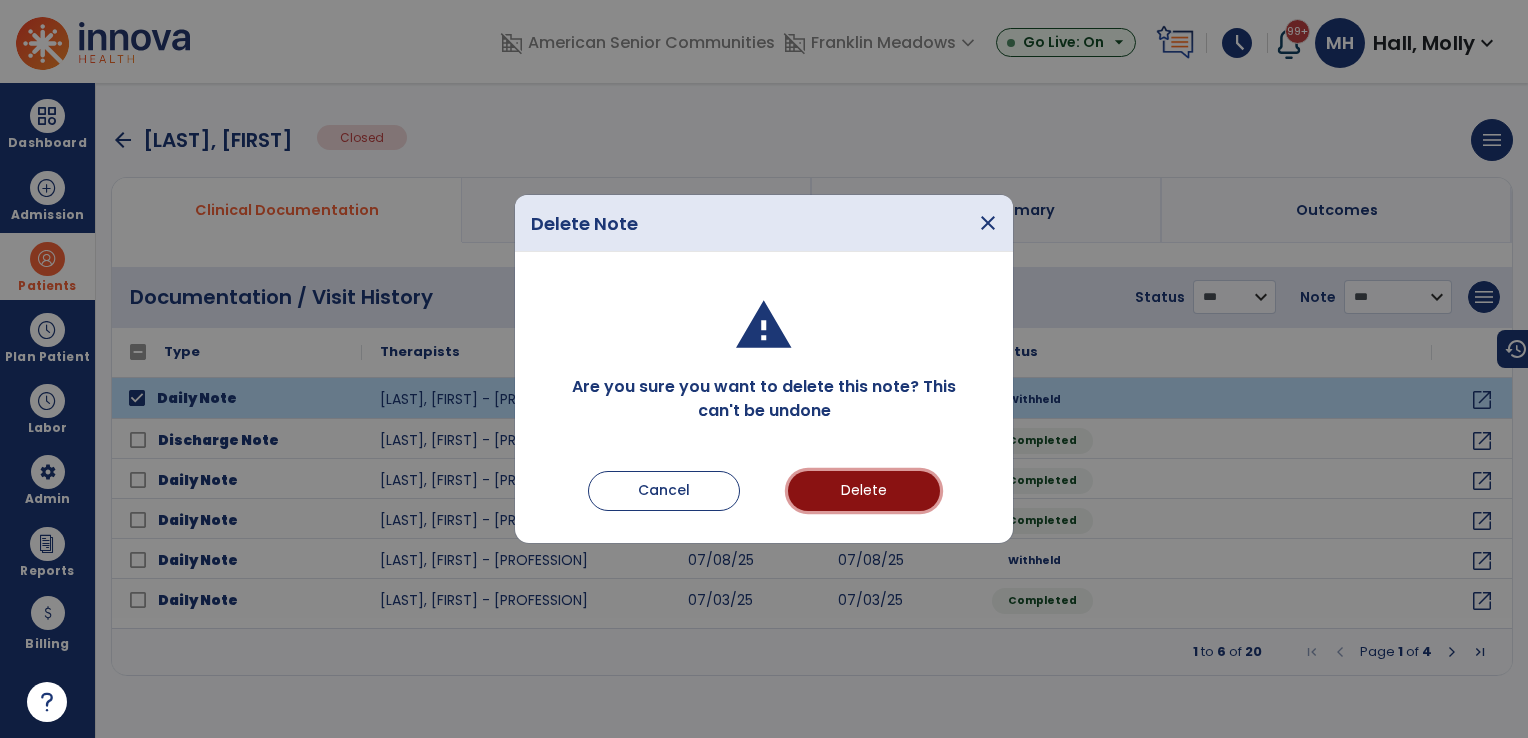 click on "Delete" at bounding box center (864, 491) 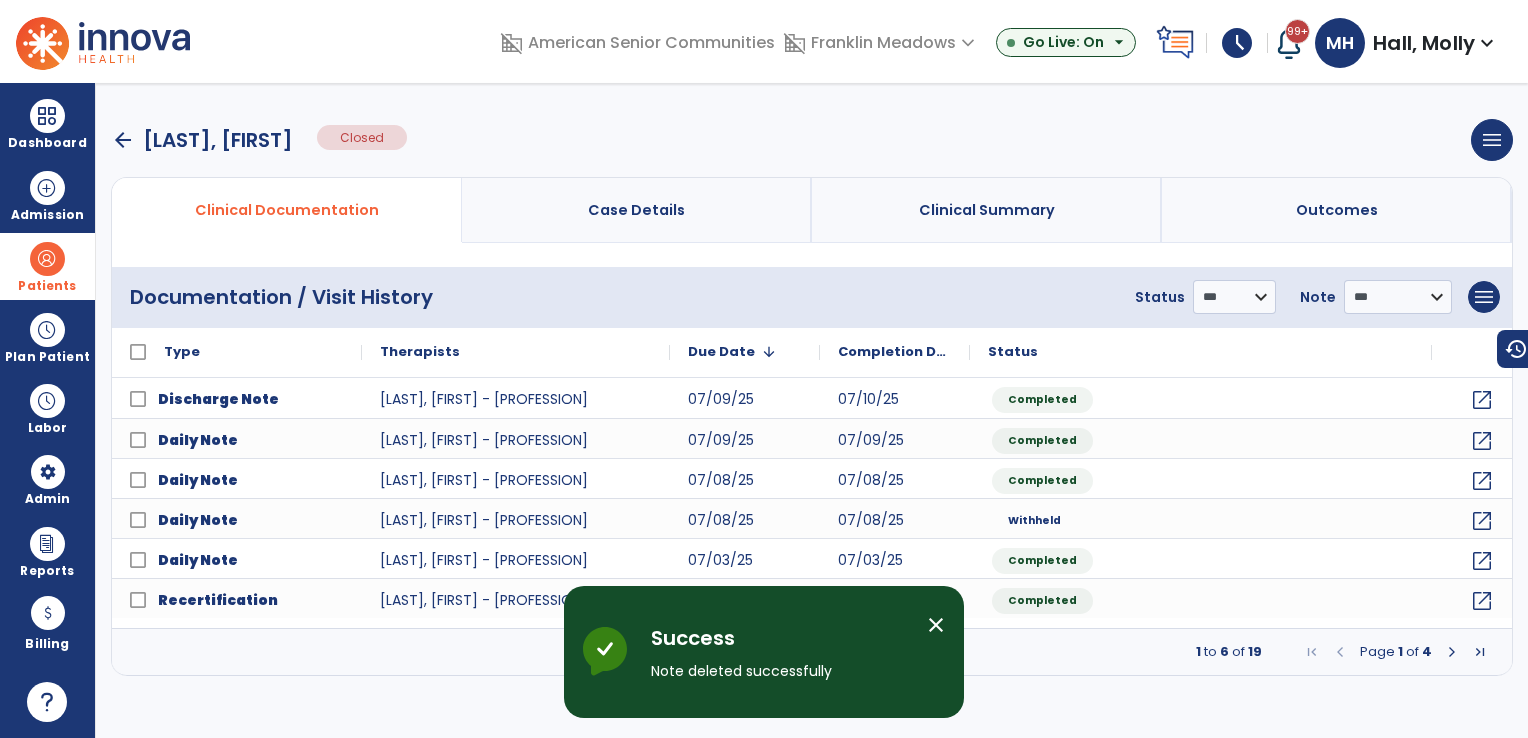 click on "arrow_back" at bounding box center (123, 140) 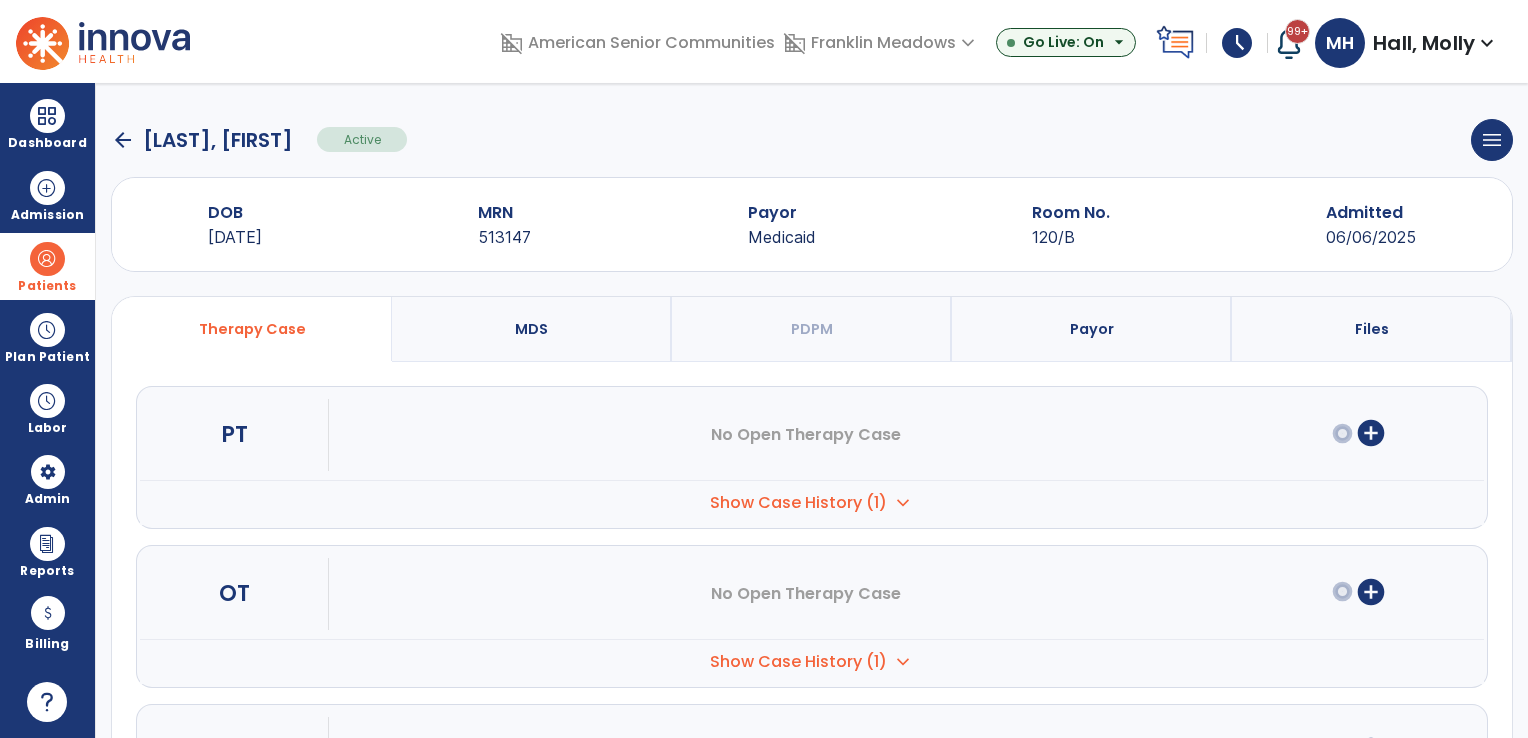 click on "menu   Edit Admission   View OBRA Report   Discharge Patient" 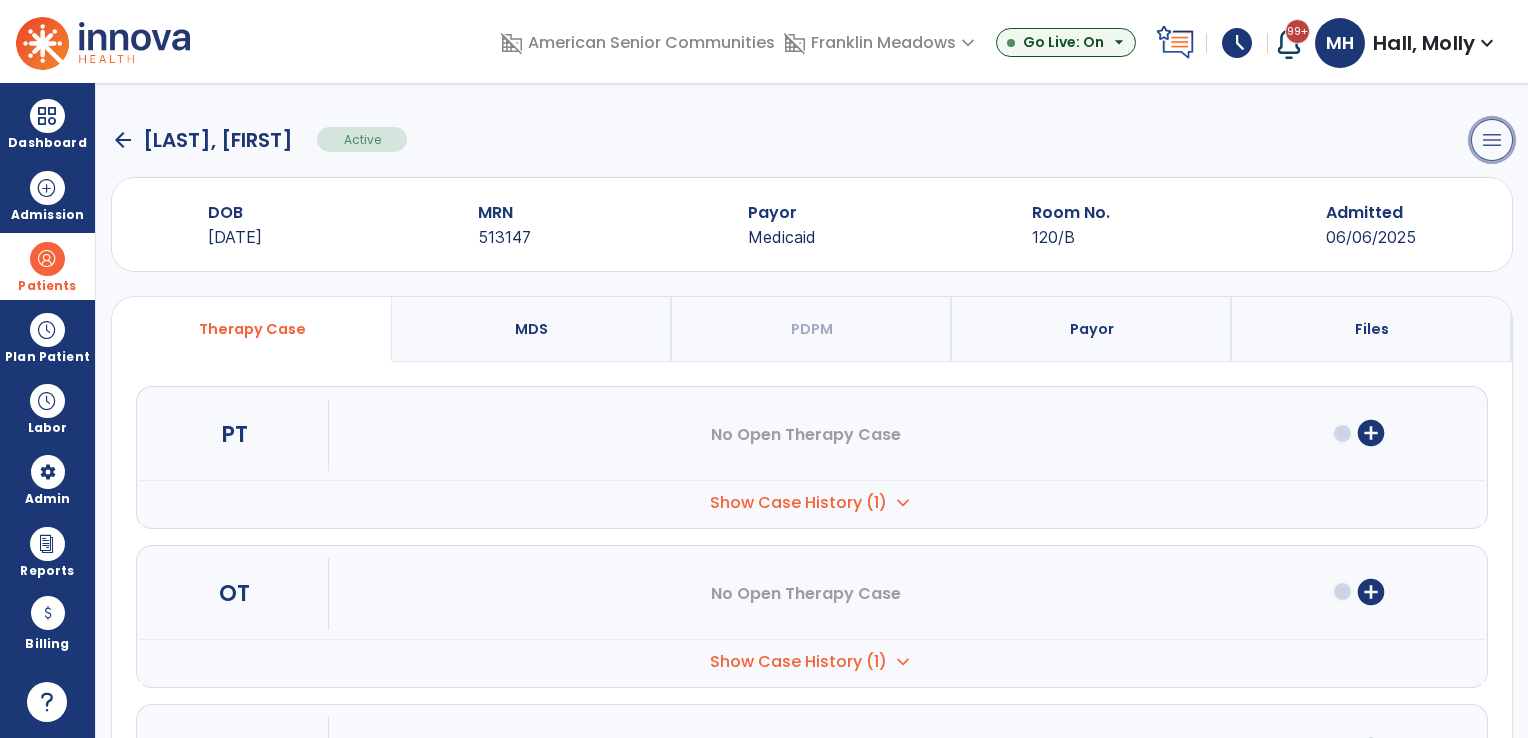 click on "menu" at bounding box center (1492, 140) 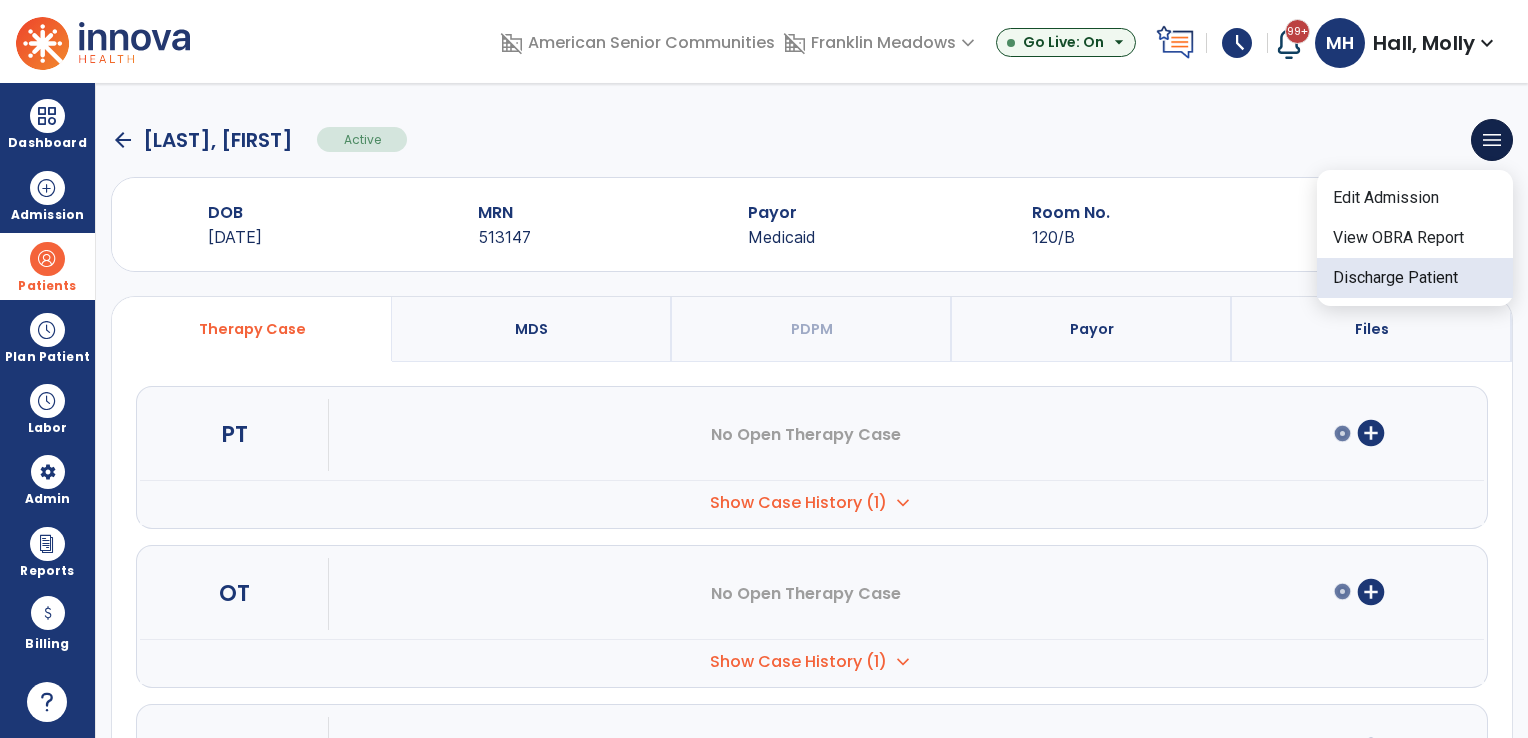click on "Discharge Patient" 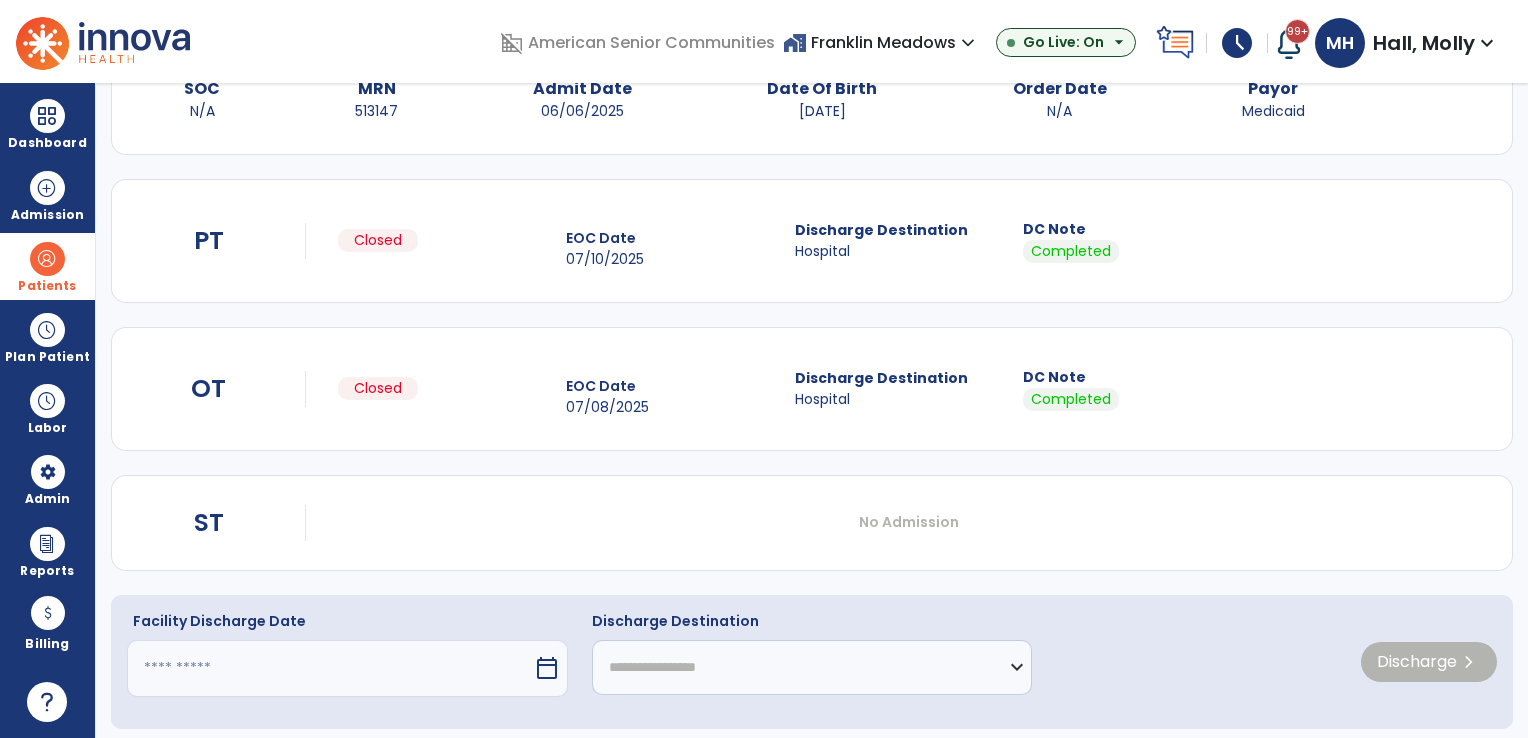 scroll, scrollTop: 171, scrollLeft: 0, axis: vertical 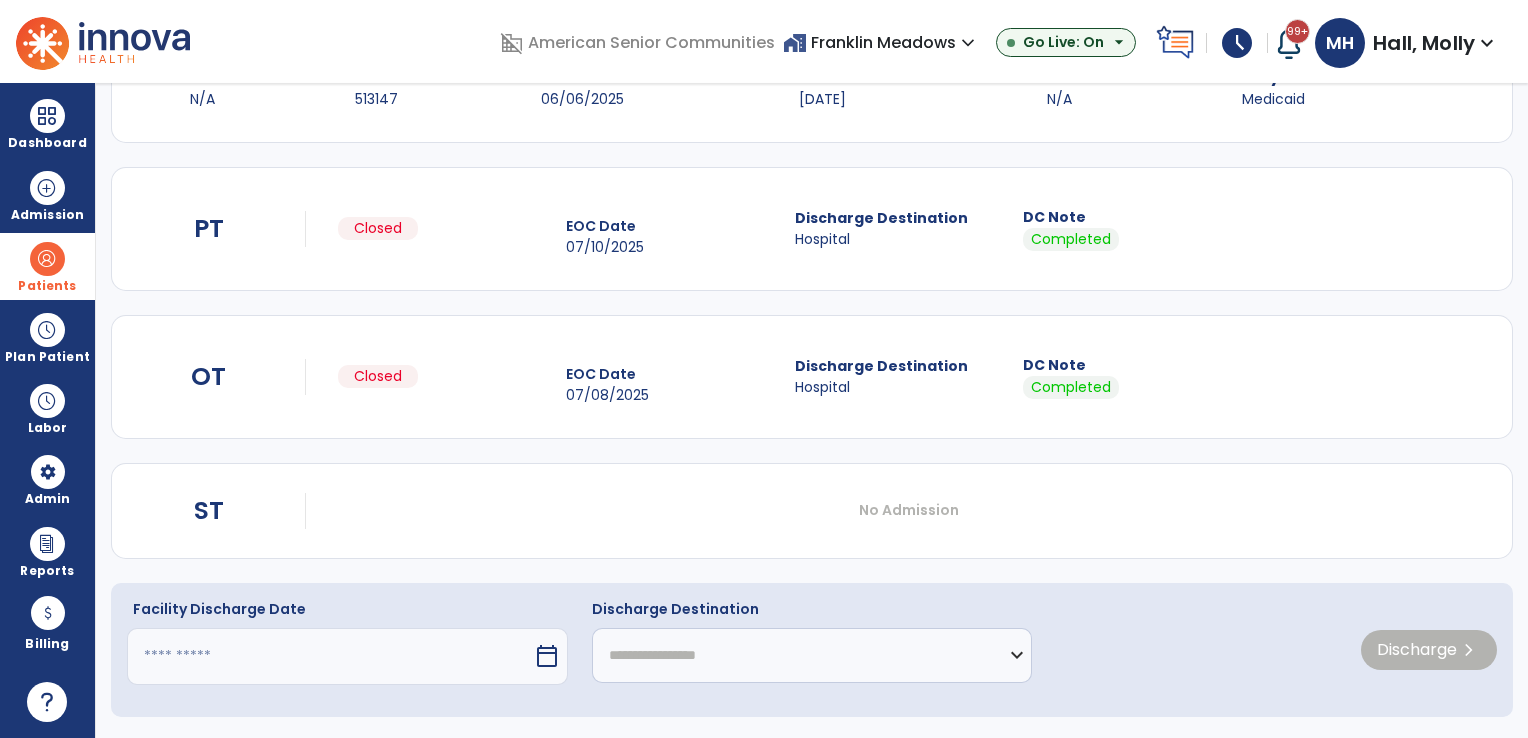 click at bounding box center [330, 656] 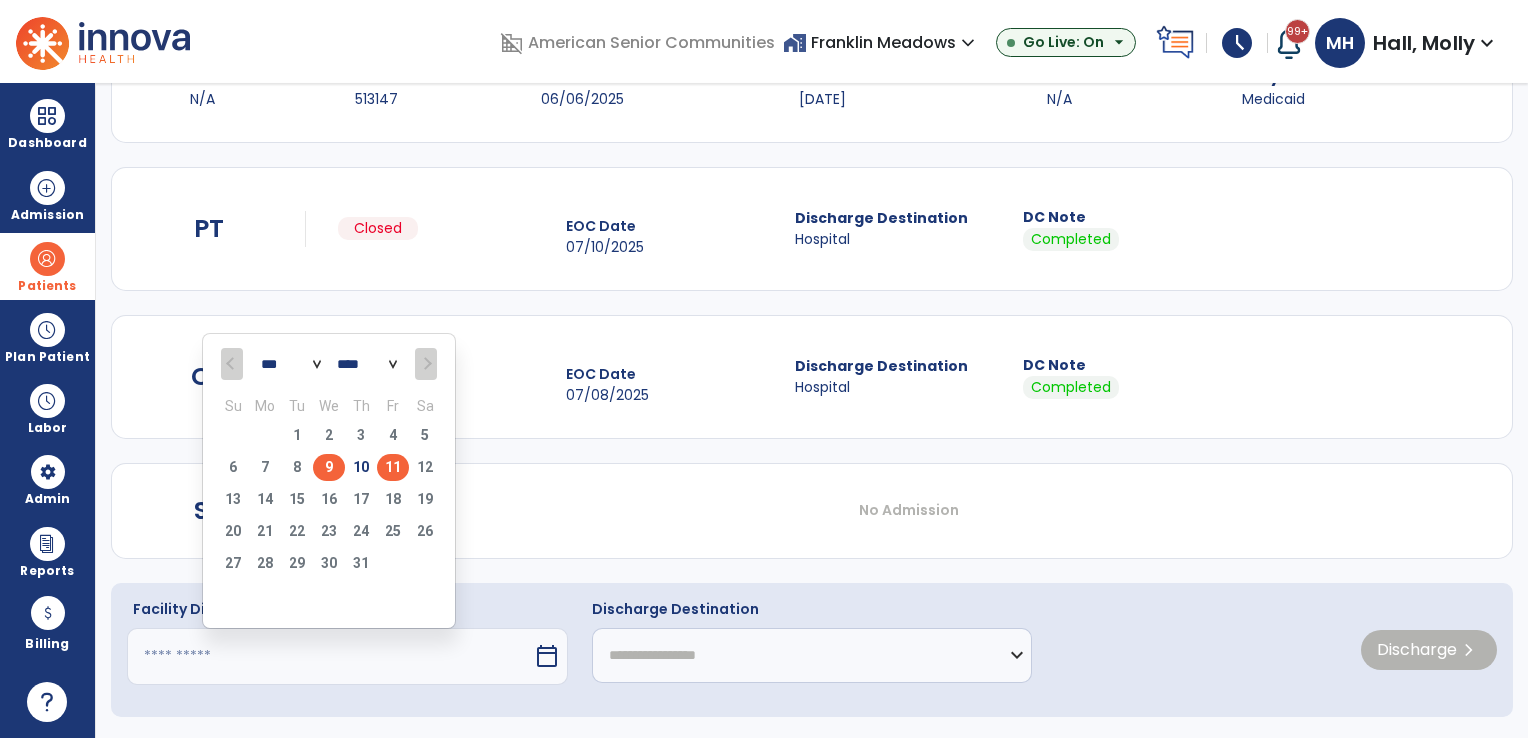 click on "9" at bounding box center (329, 467) 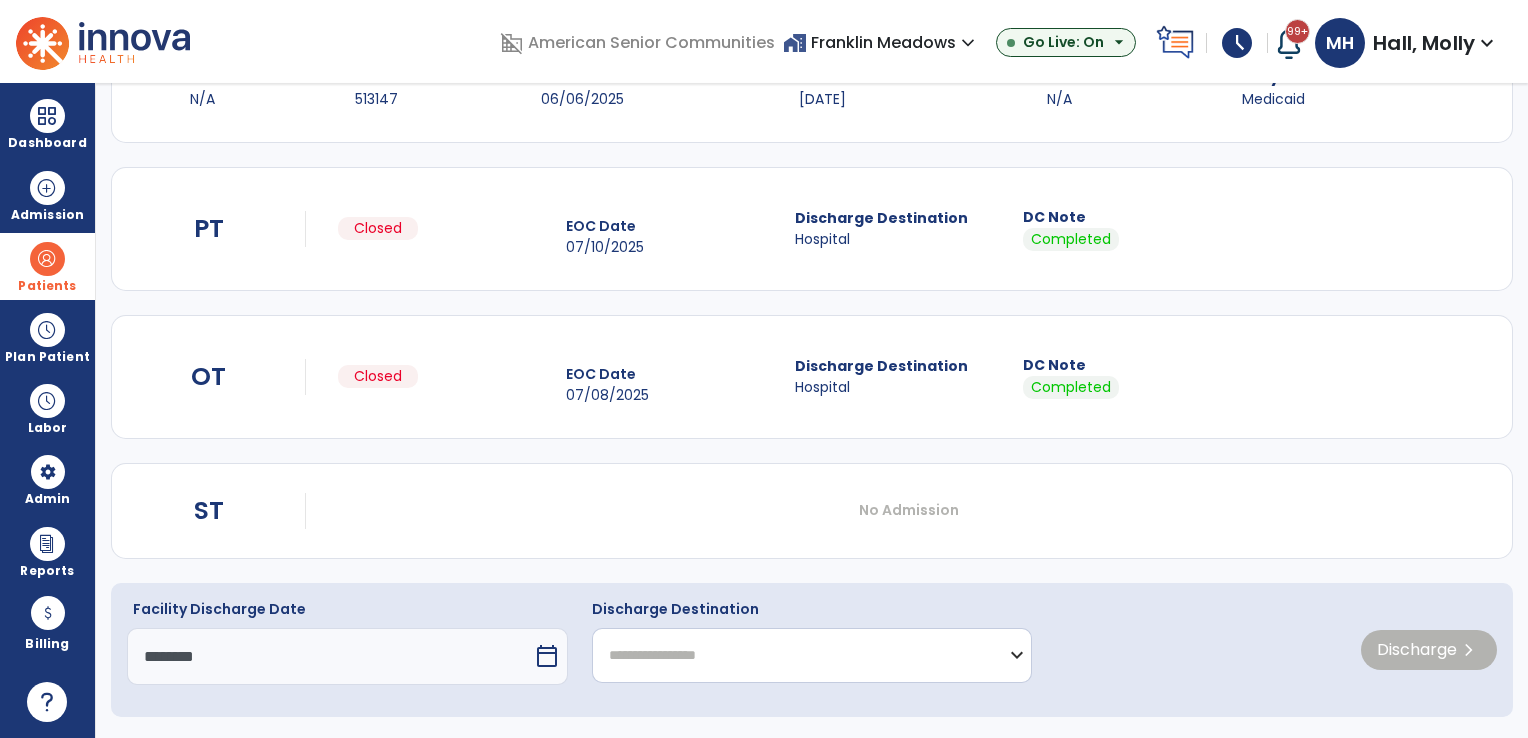 click on "**********" 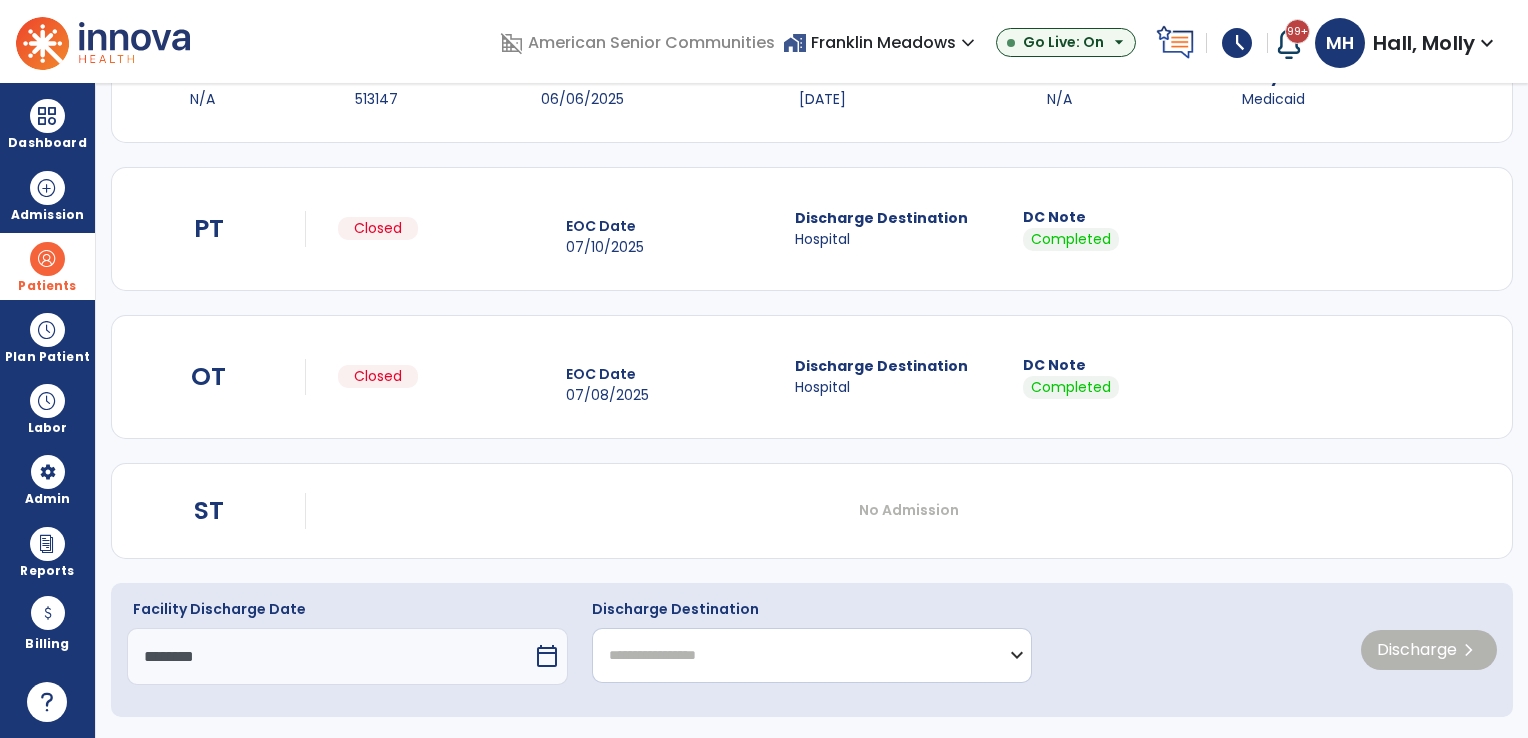 select on "********" 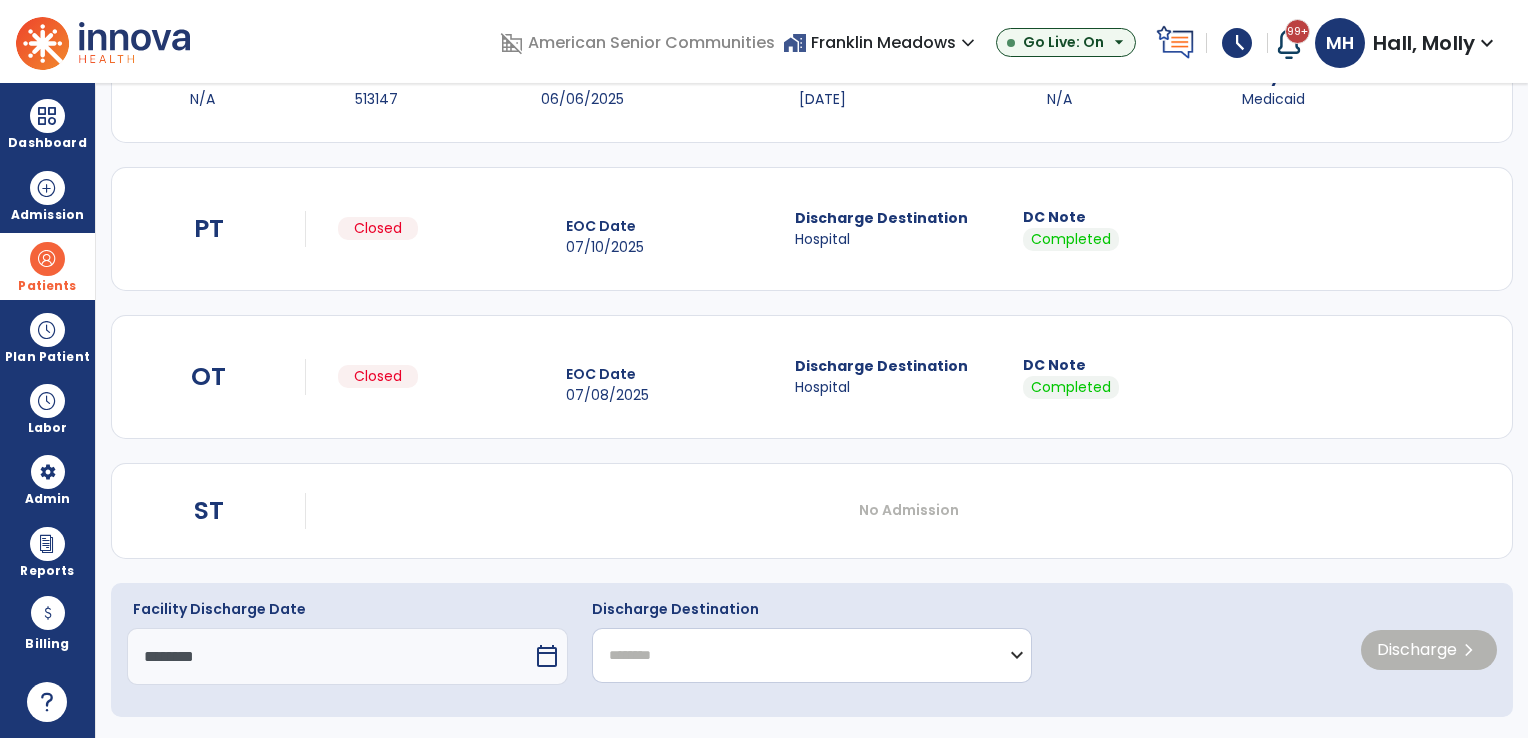 click on "**********" 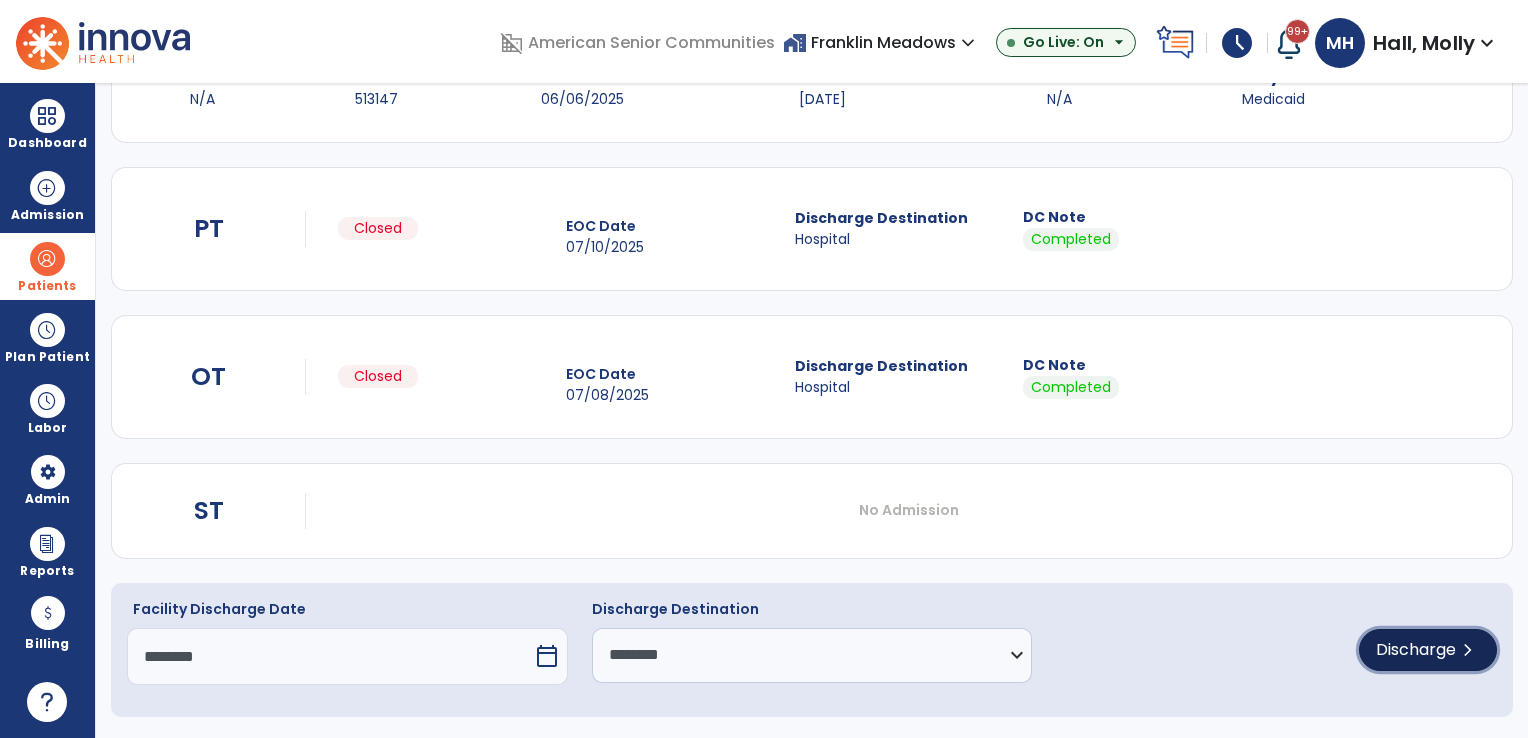 click on "chevron_right" 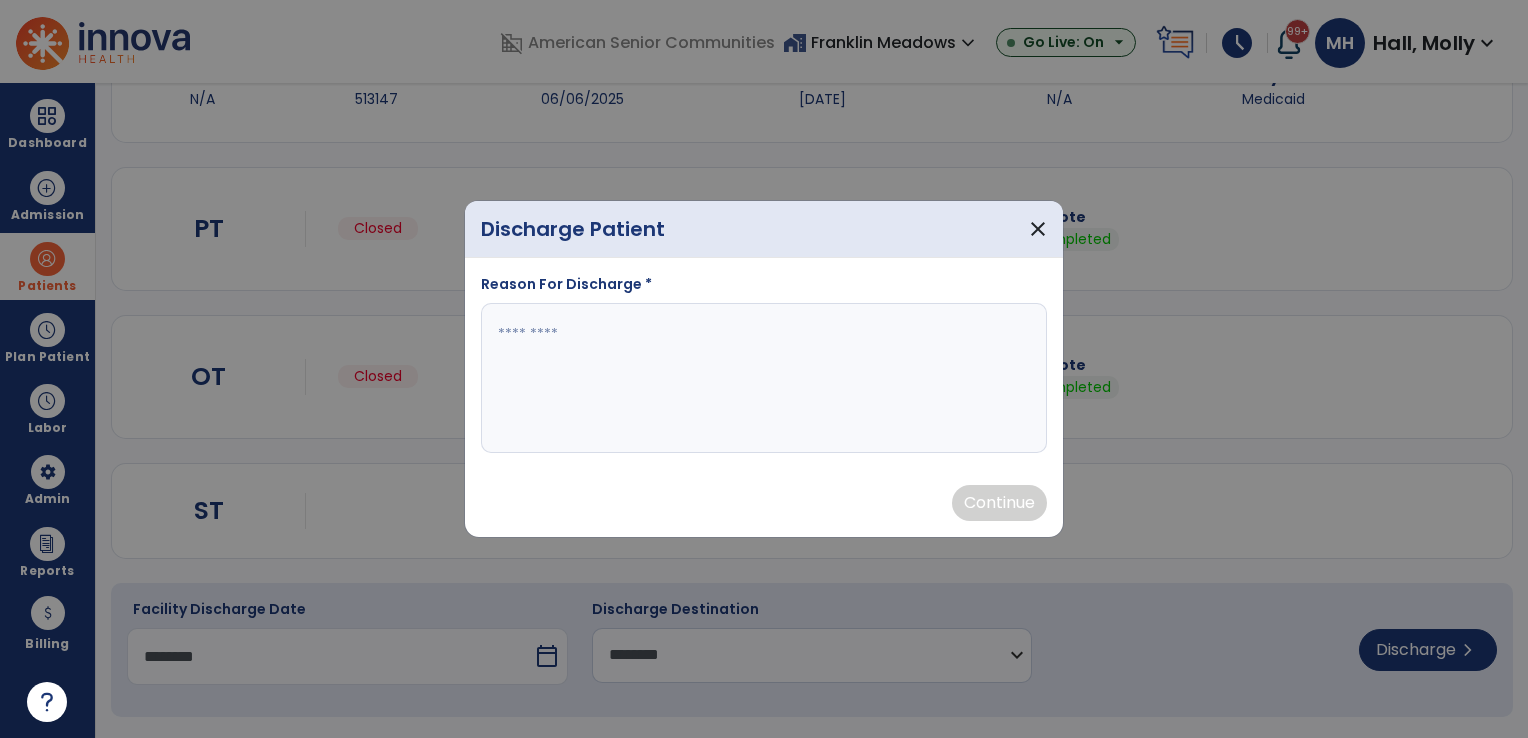 click at bounding box center (764, 378) 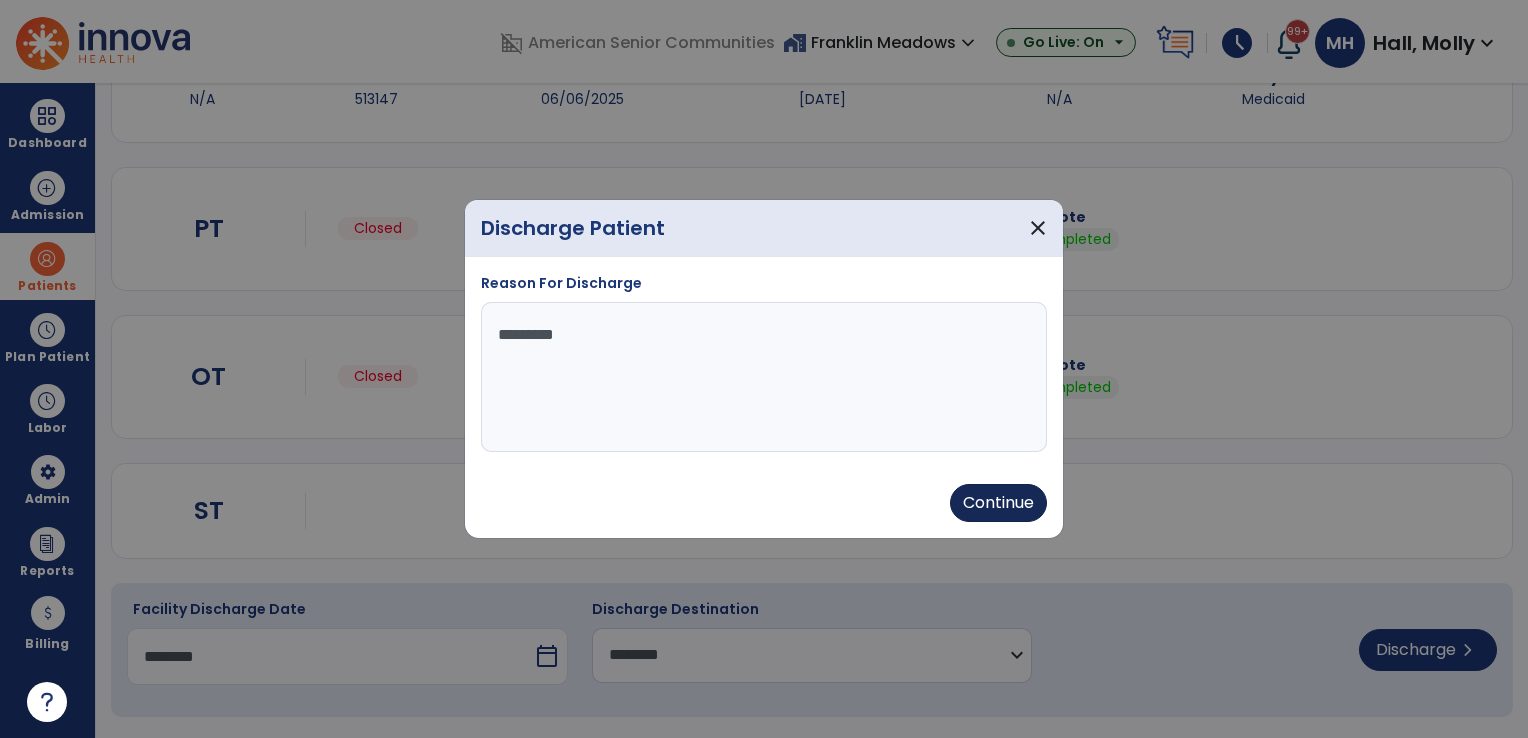 type on "********" 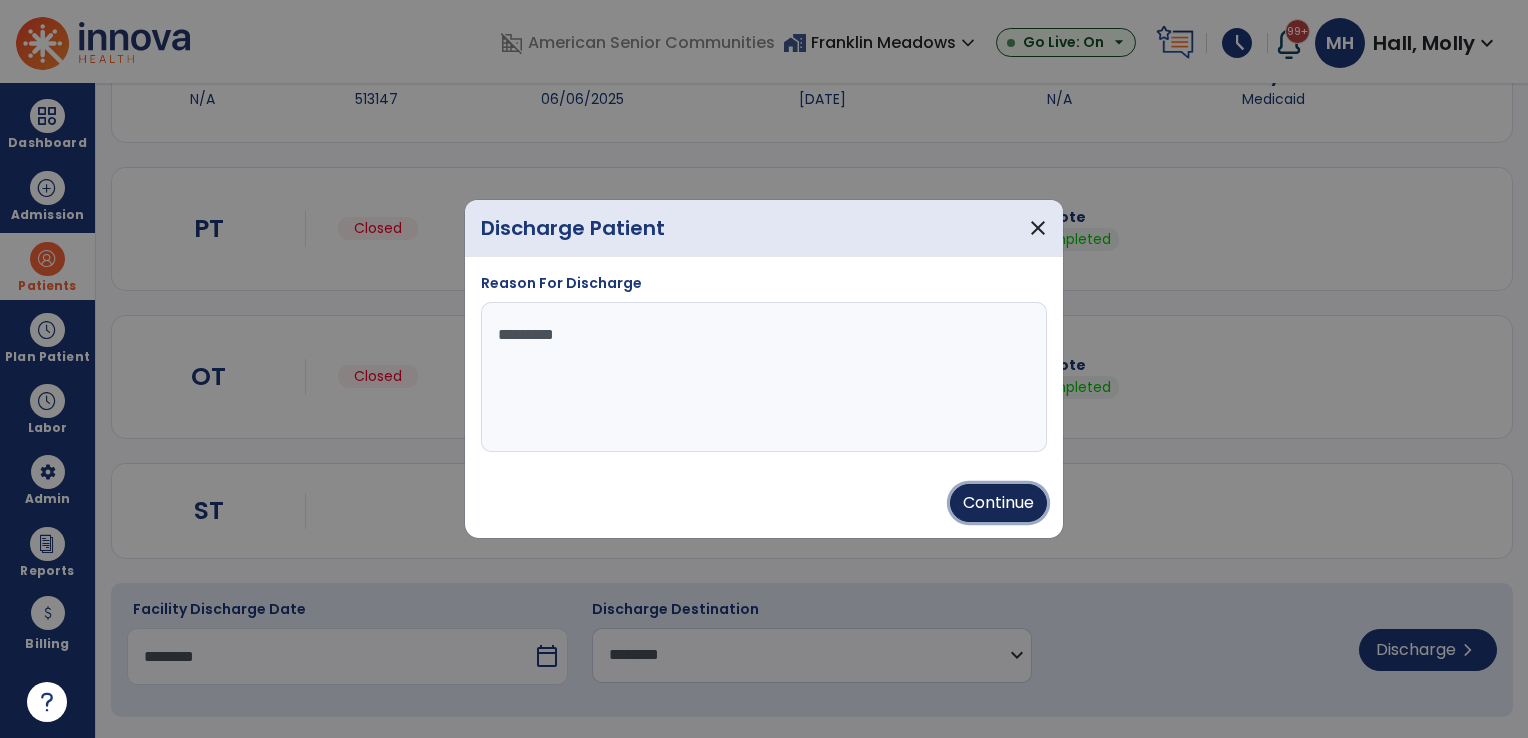 click on "Continue" at bounding box center (998, 503) 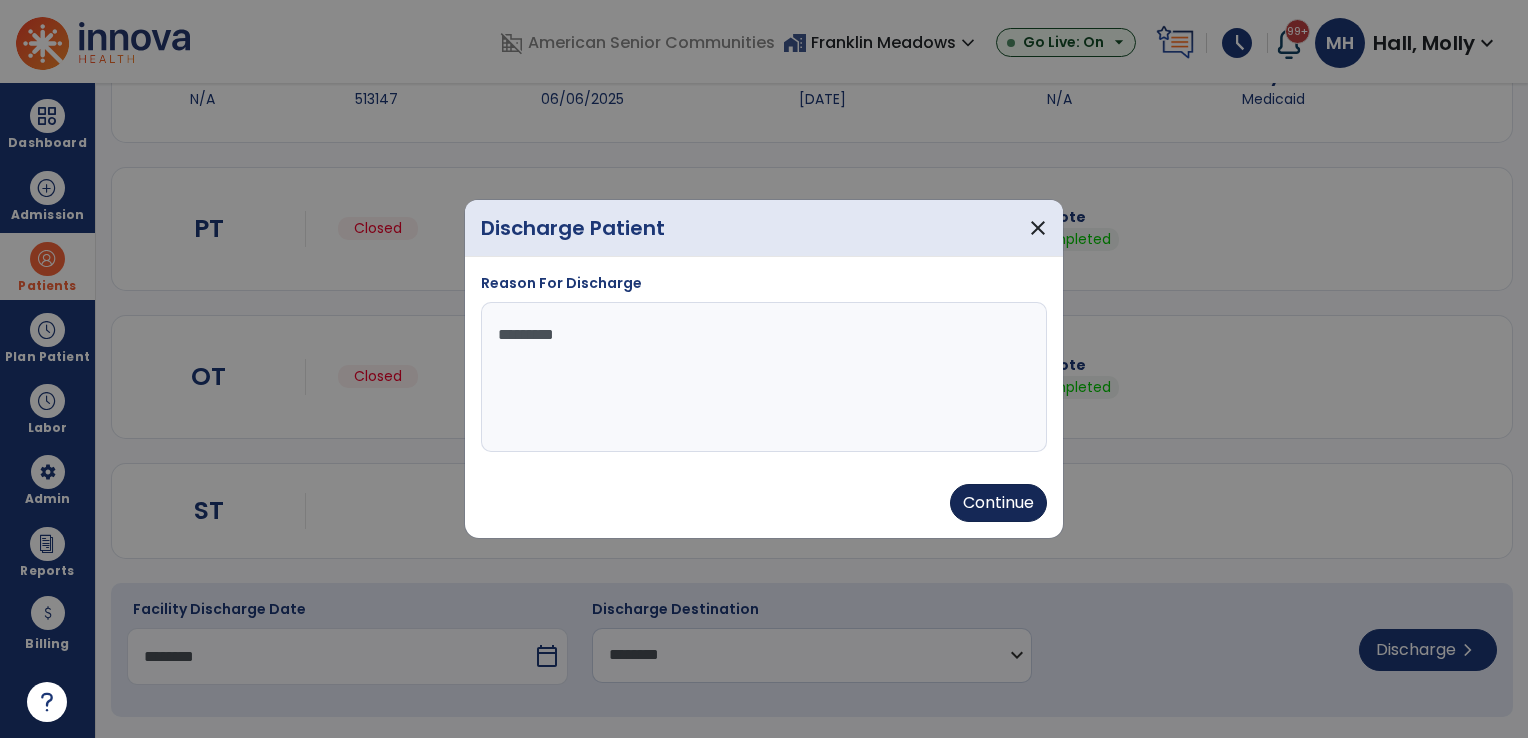 type on "********" 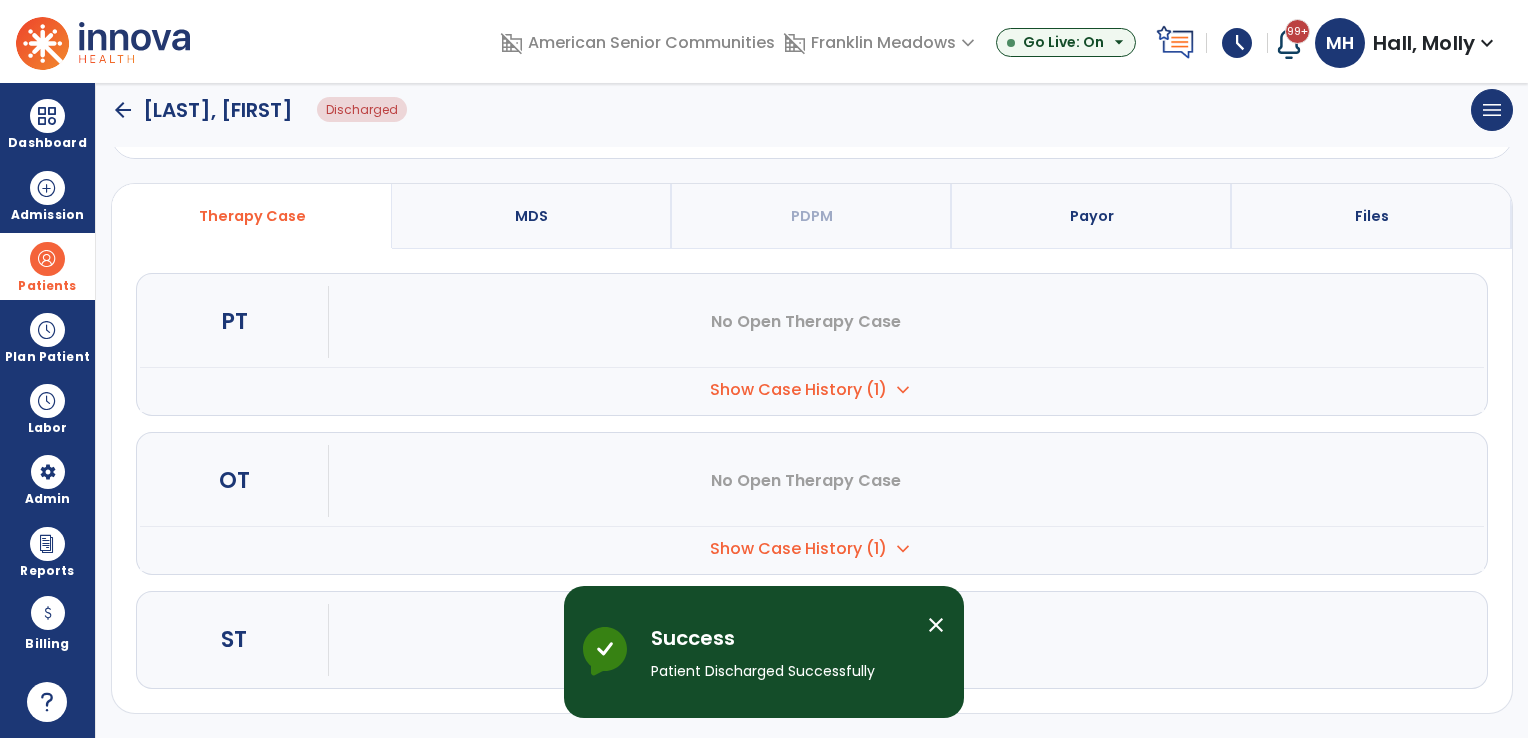 scroll, scrollTop: 108, scrollLeft: 0, axis: vertical 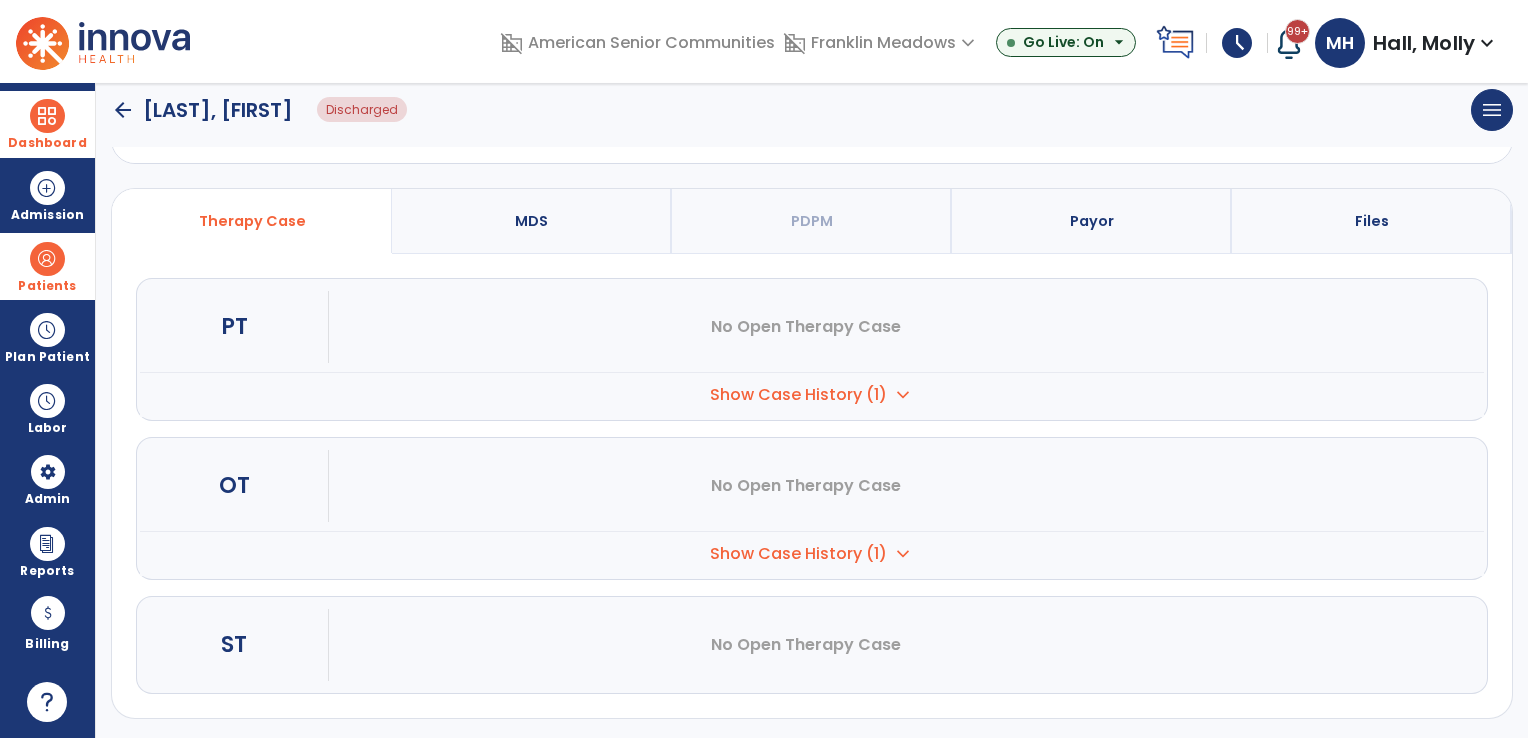 click at bounding box center (47, 116) 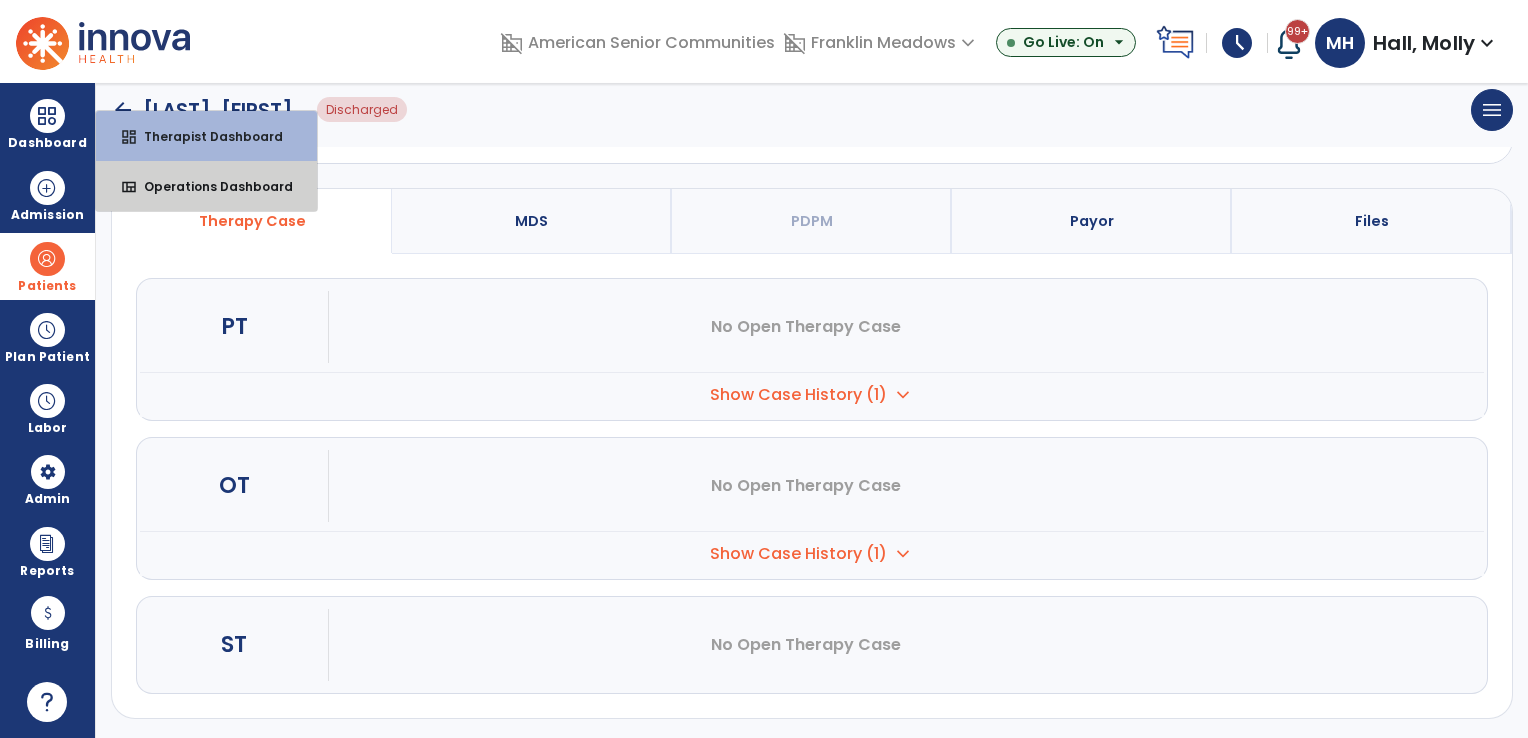 click on "view_quilt  Operations Dashboard" at bounding box center (206, 186) 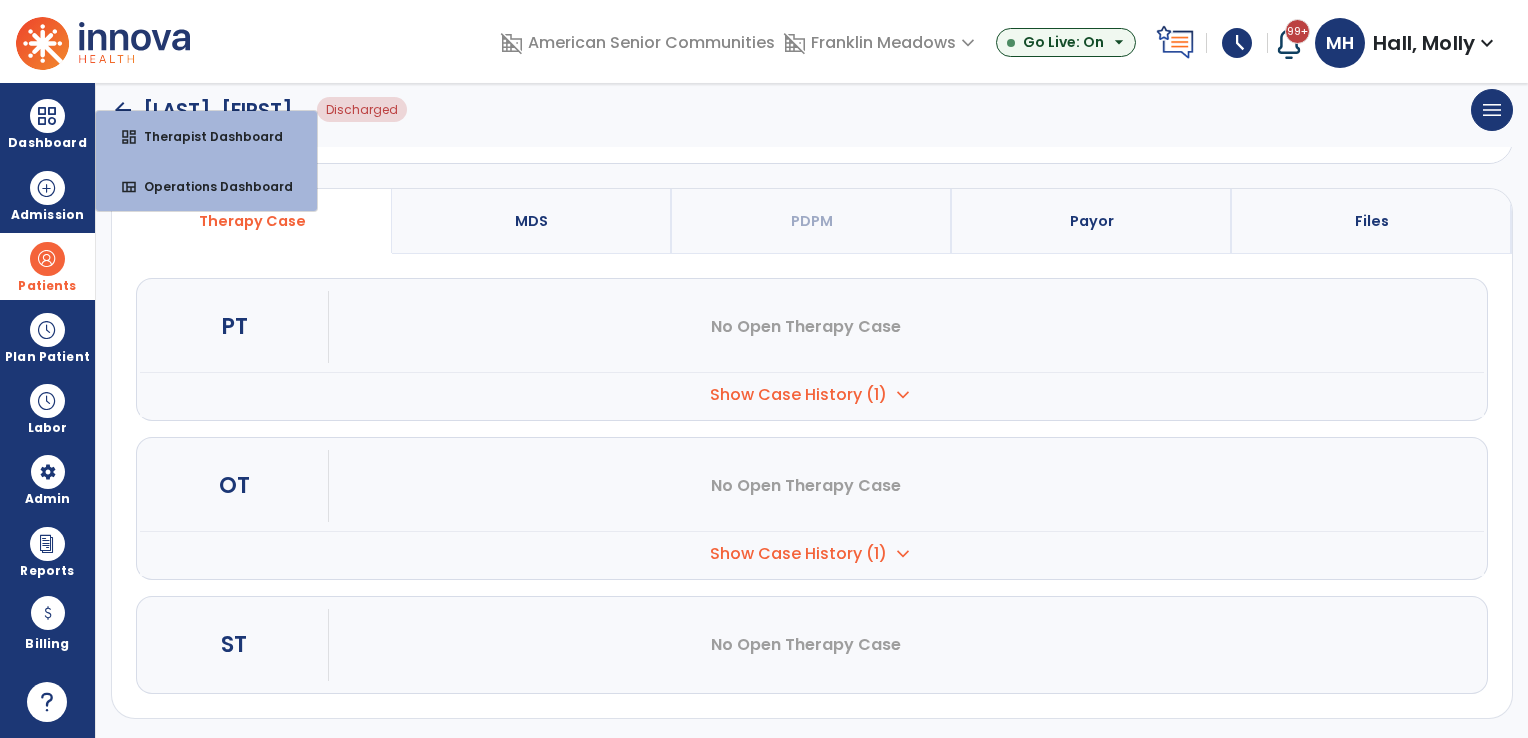 select on "***" 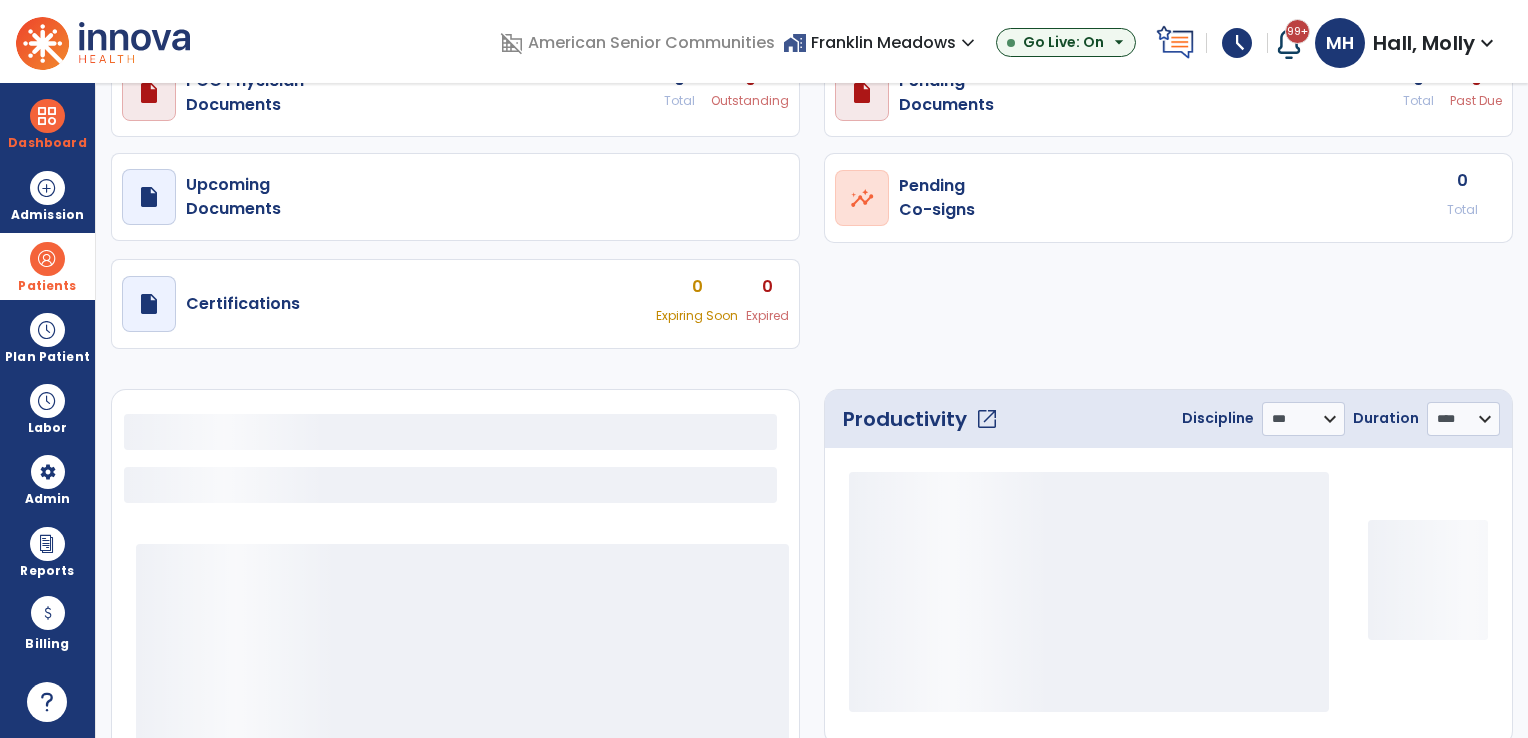 select on "***" 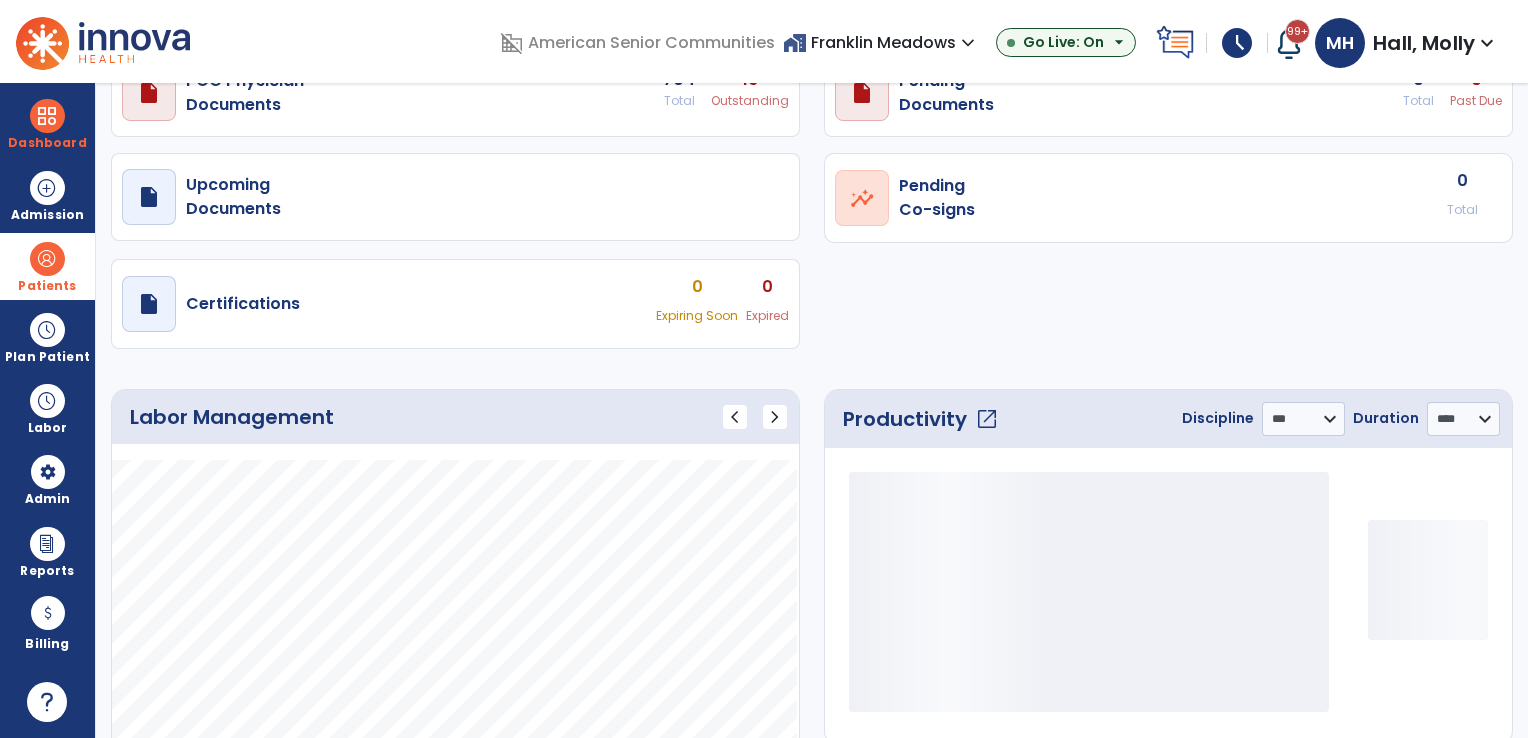 scroll, scrollTop: 0, scrollLeft: 0, axis: both 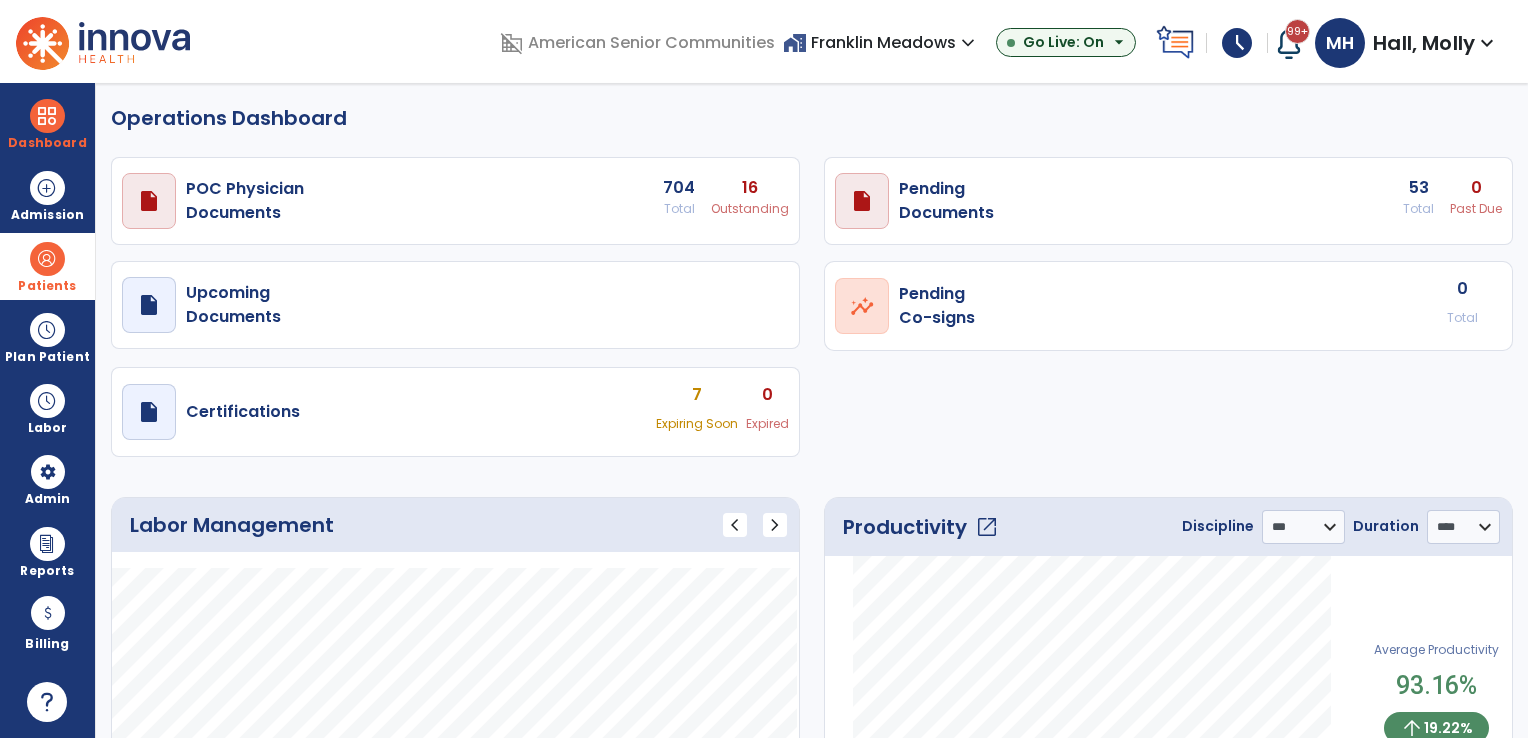 click on "home_work   Franklin Meadows   expand_more" at bounding box center [881, 42] 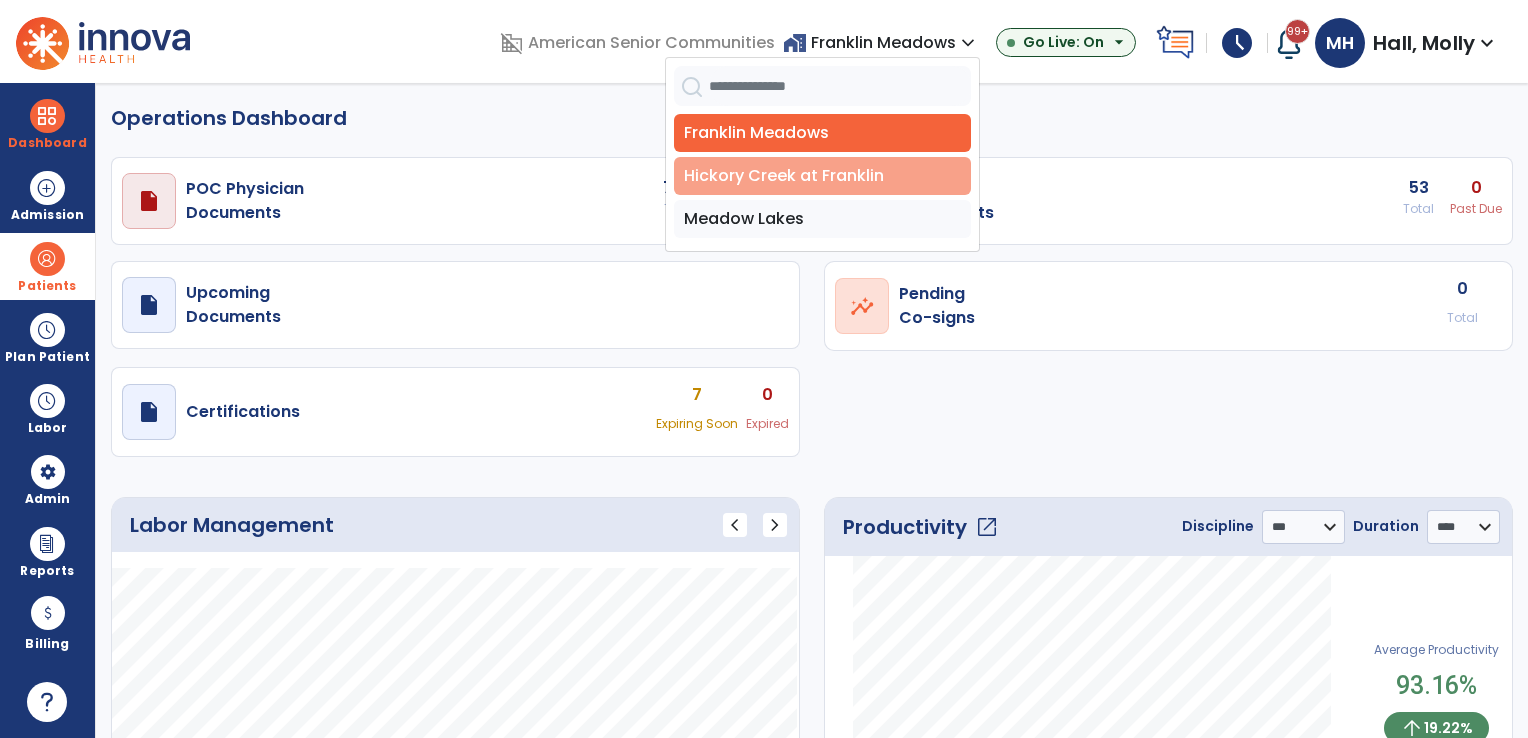 click on "Hickory Creek at Franklin" at bounding box center (822, 176) 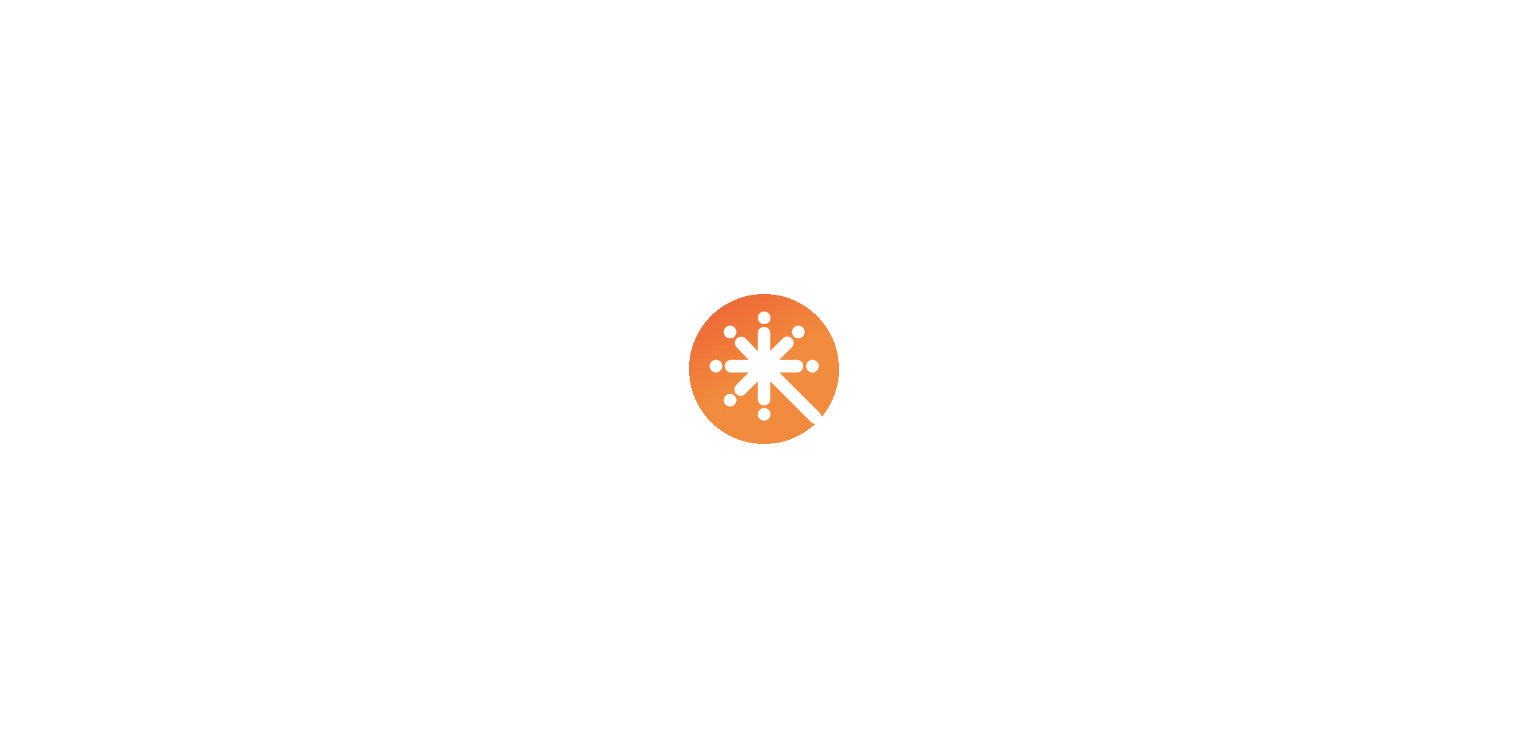 scroll, scrollTop: 0, scrollLeft: 0, axis: both 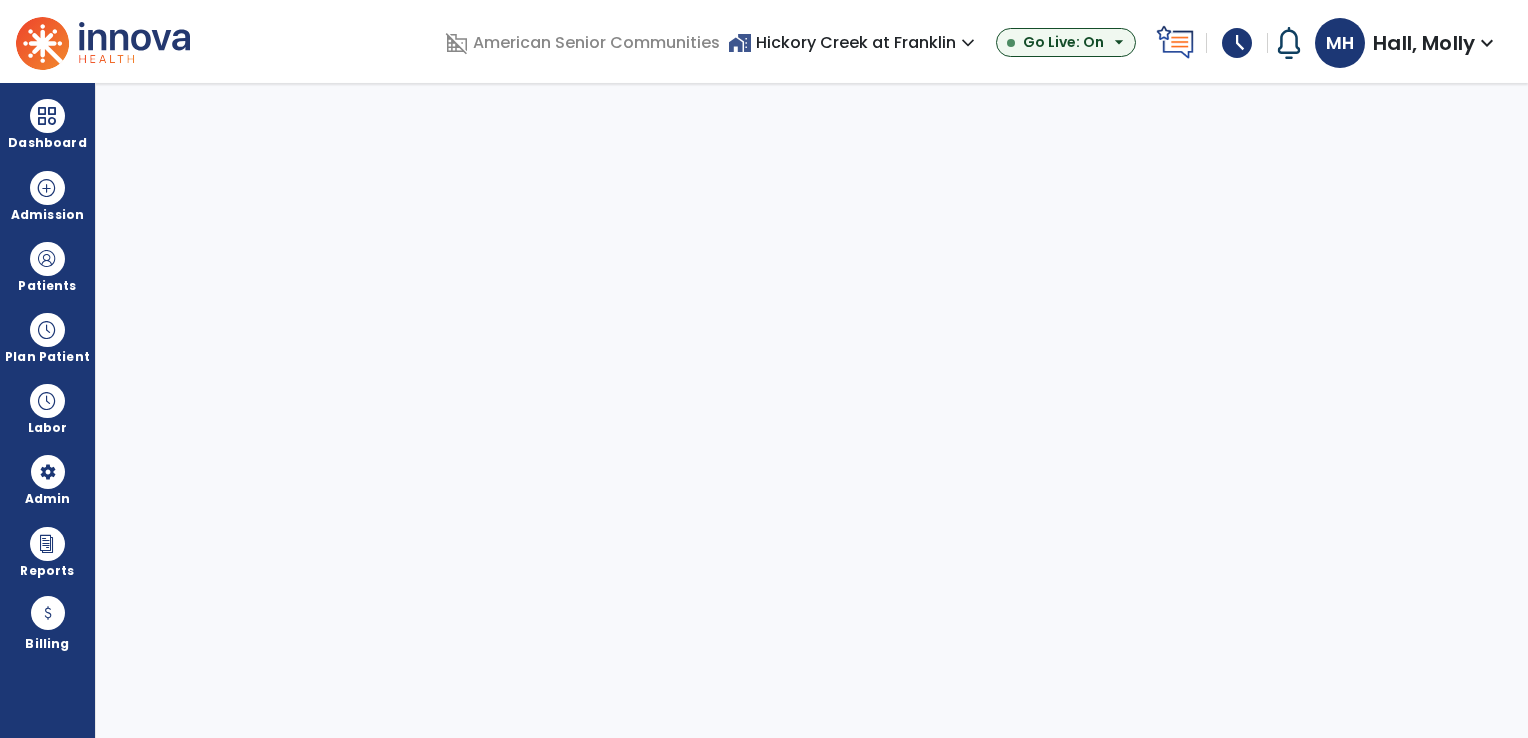 select on "***" 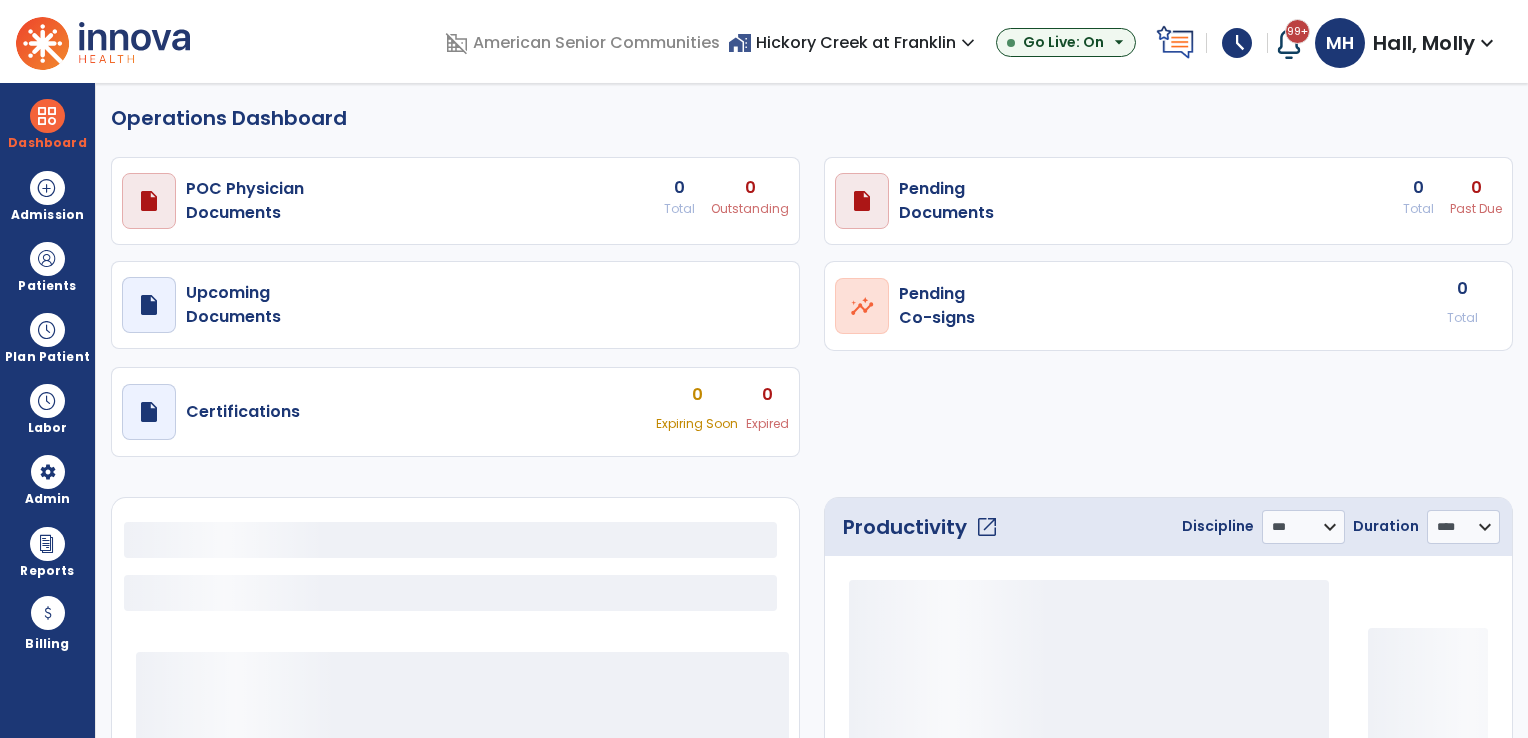 select on "***" 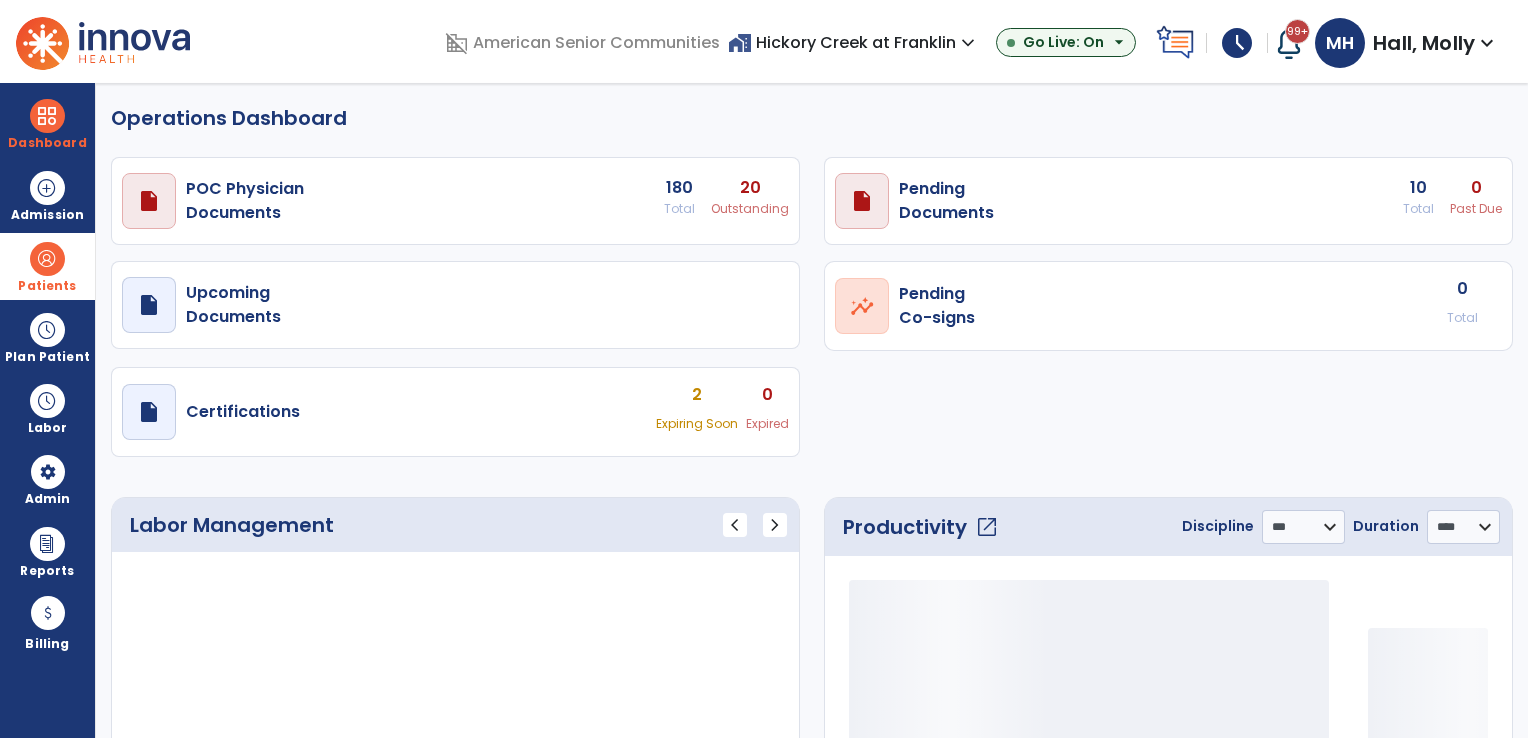 click at bounding box center (47, 259) 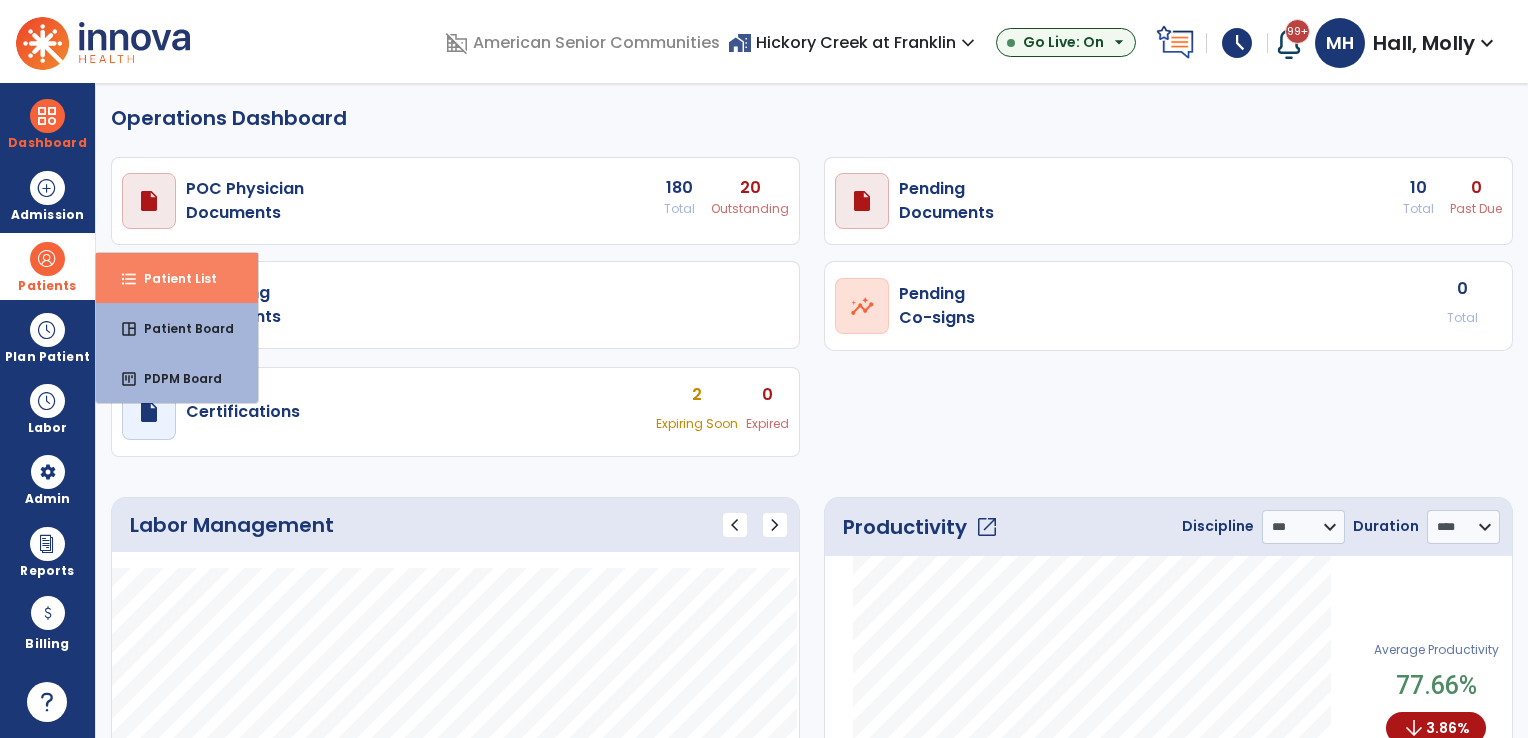 click on "Patient List" at bounding box center (172, 278) 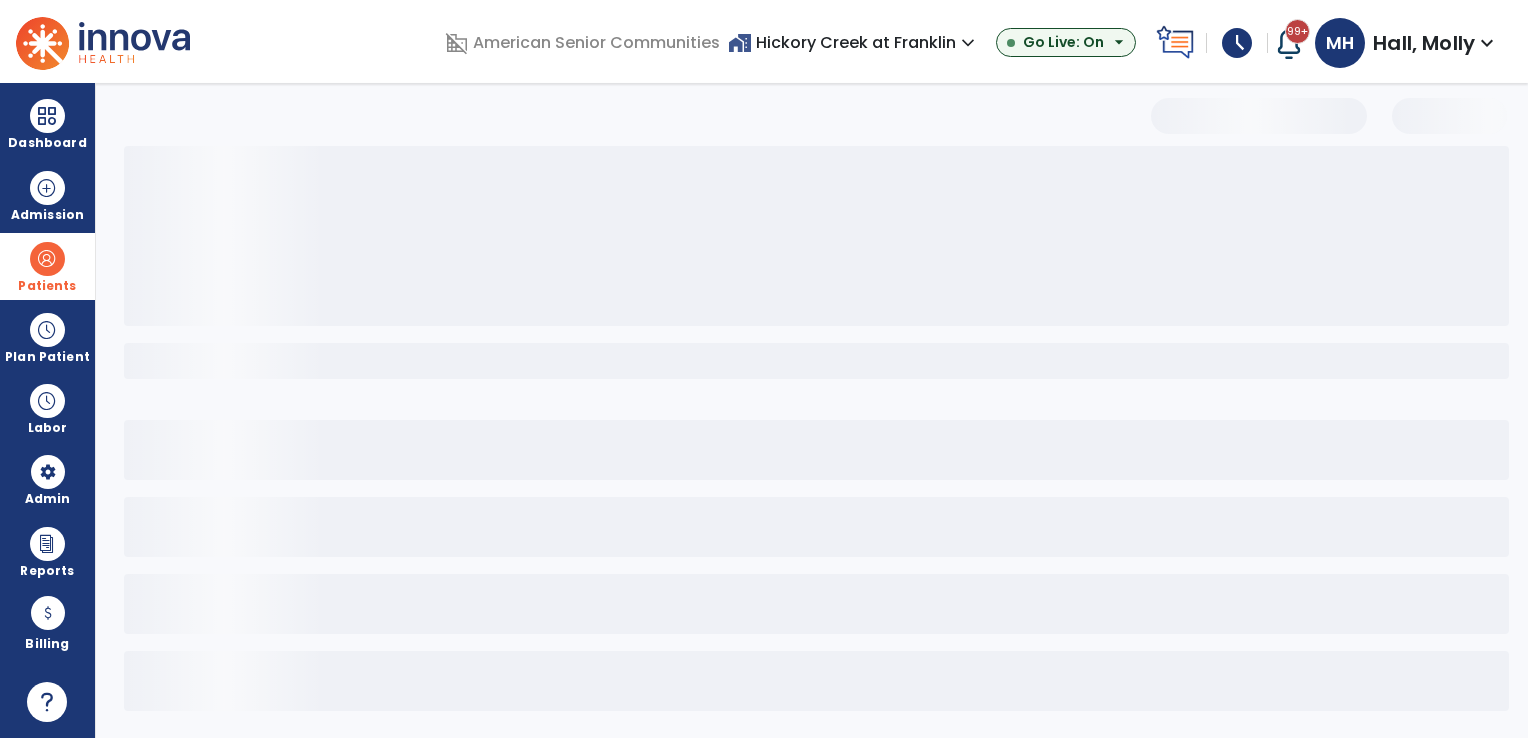 select on "***" 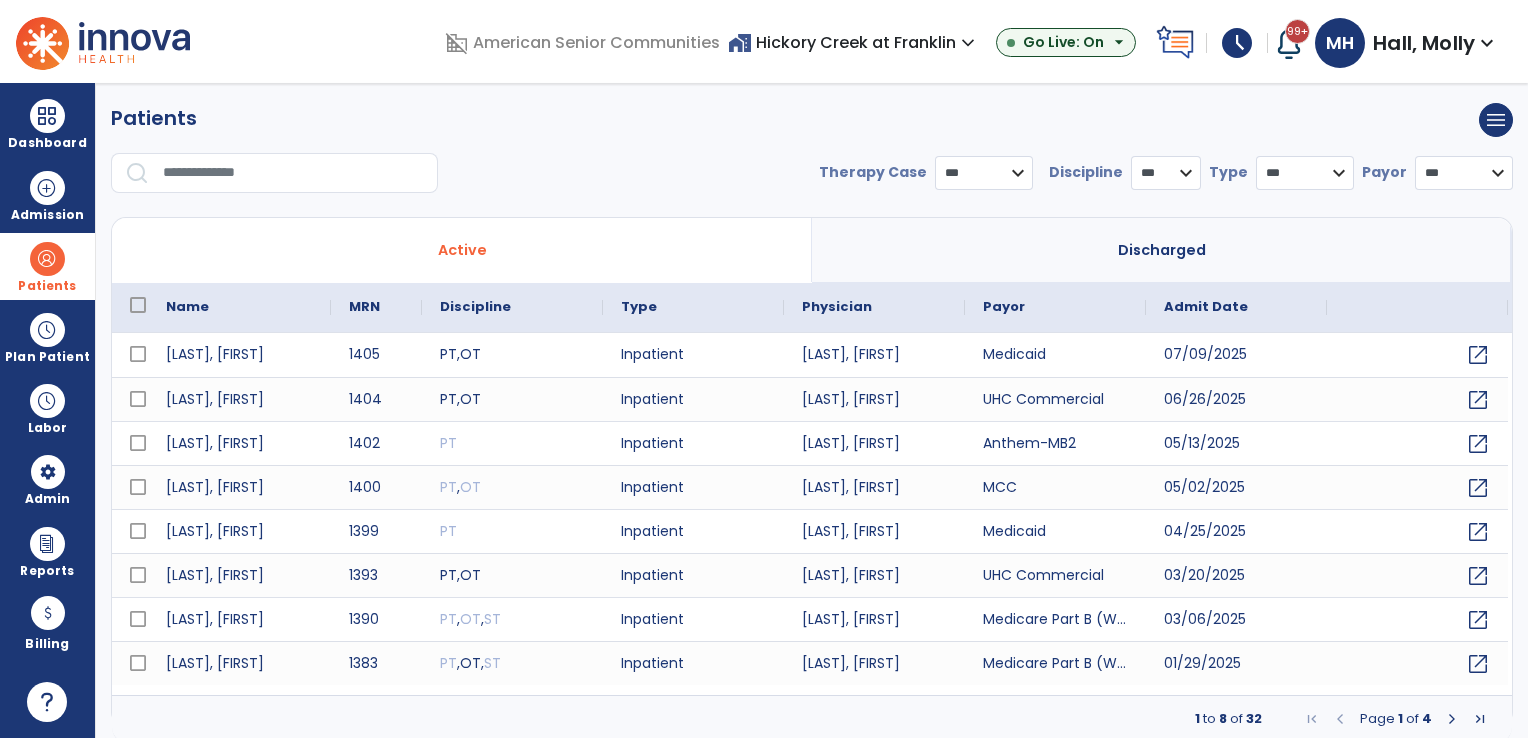 click at bounding box center (293, 173) 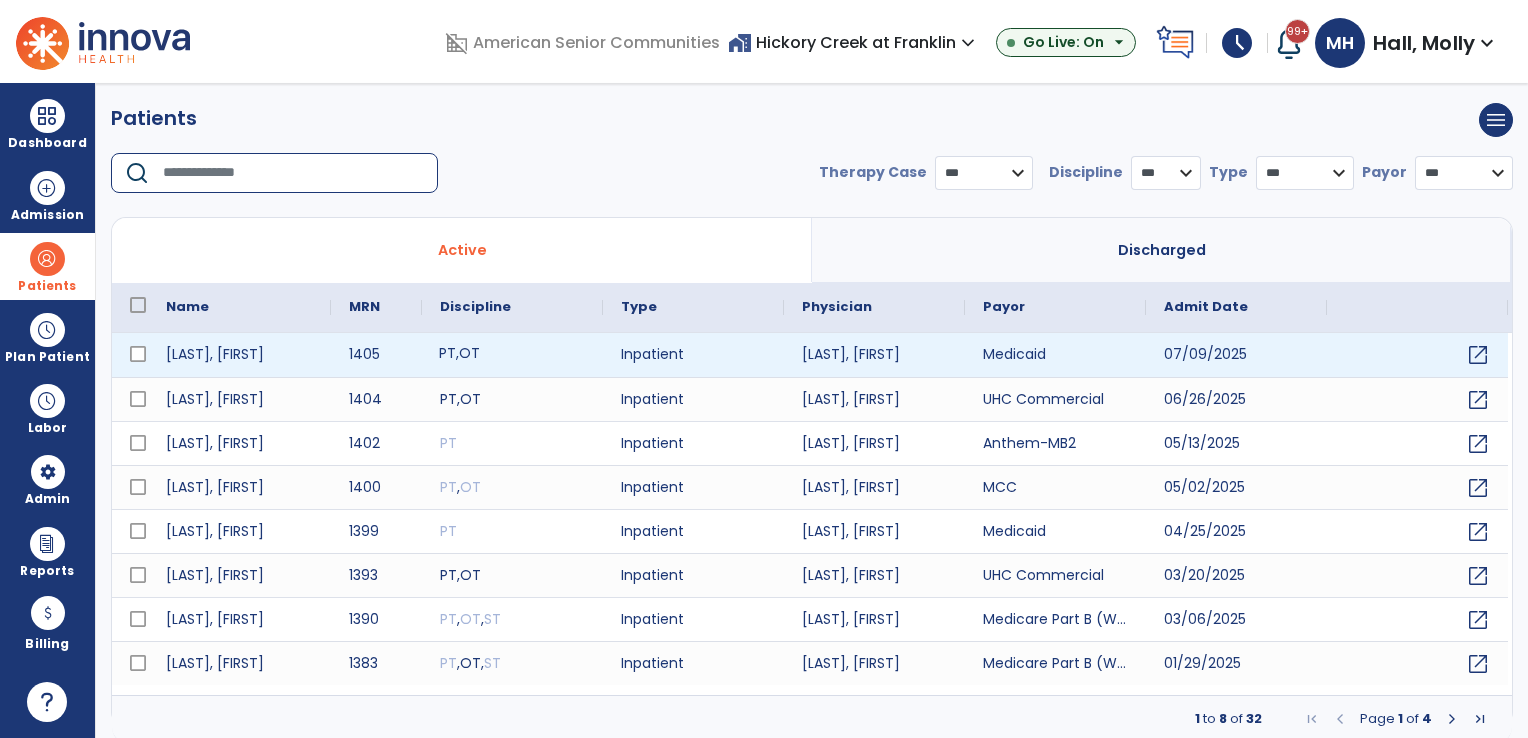 click on "PT , OT" at bounding box center [512, 355] 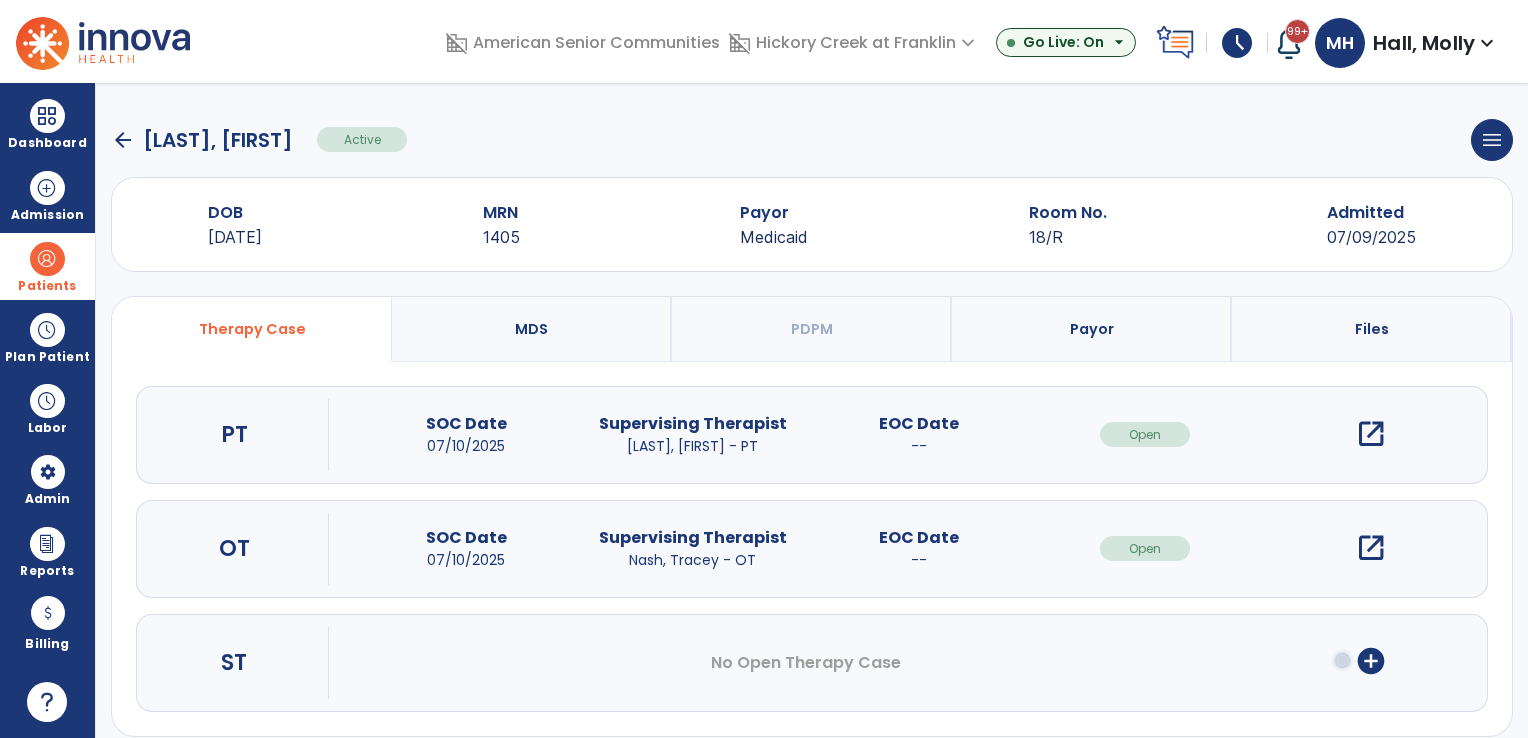 click on "open_in_new" at bounding box center (1371, 434) 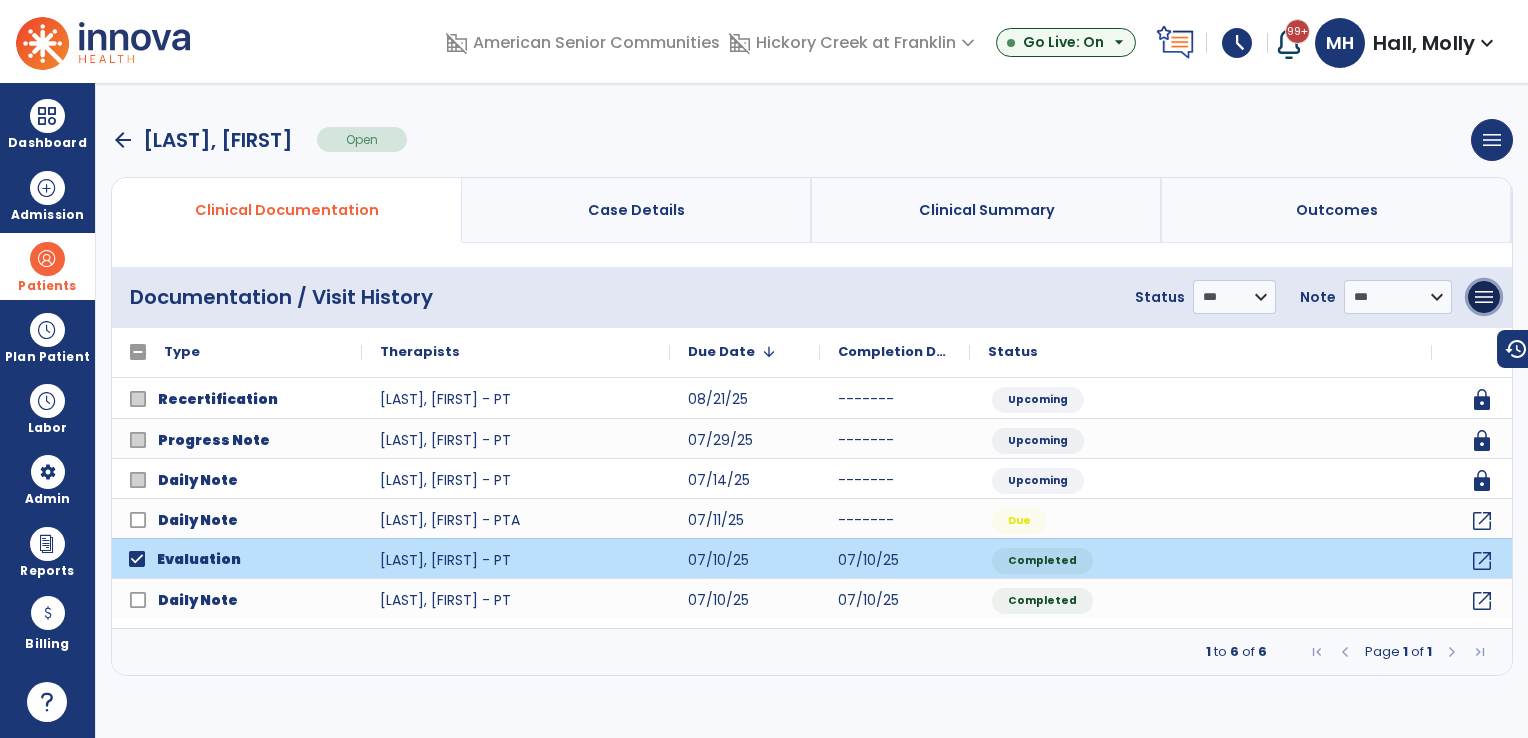 drag, startPoint x: 1483, startPoint y: 298, endPoint x: 1386, endPoint y: 358, distance: 114.05701 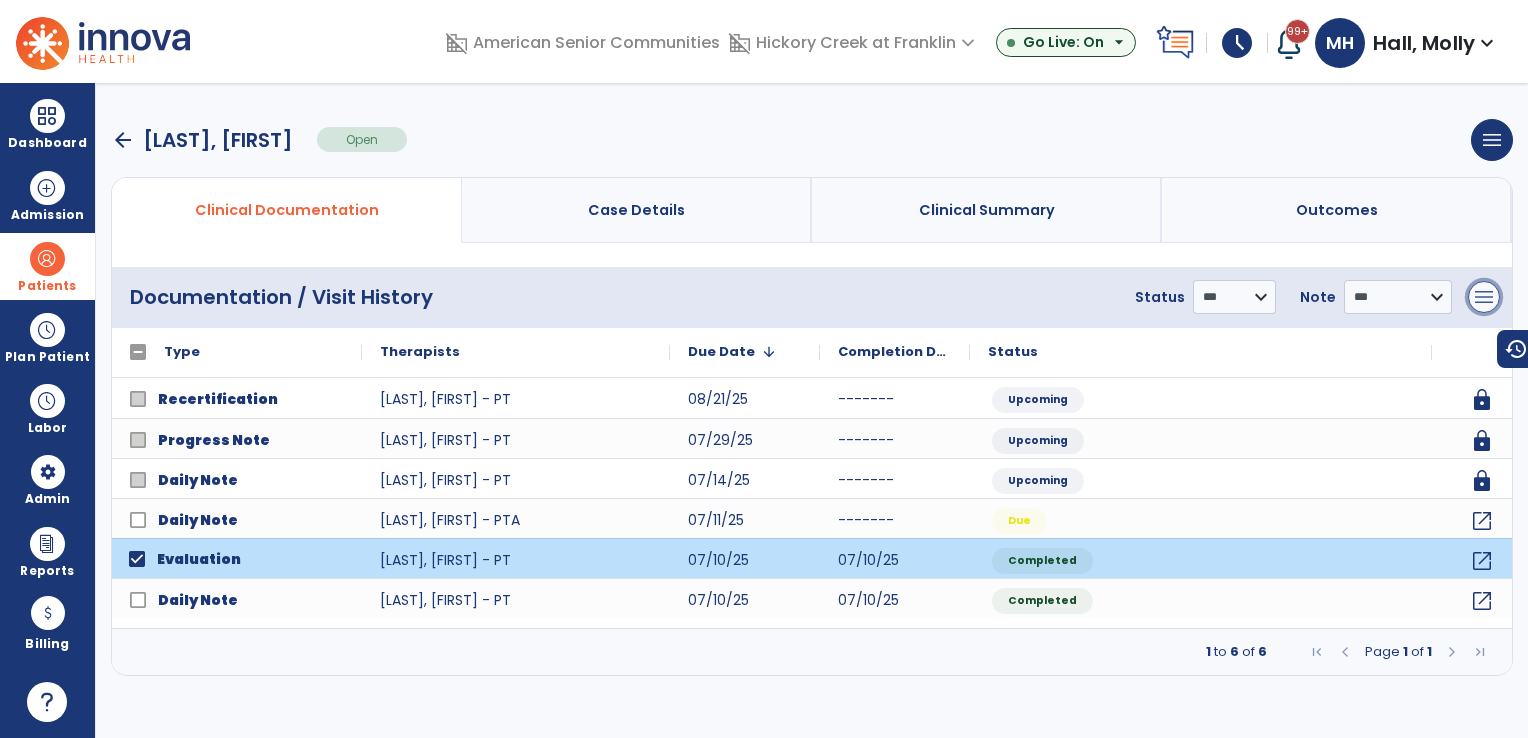 click on "menu" at bounding box center [1484, 297] 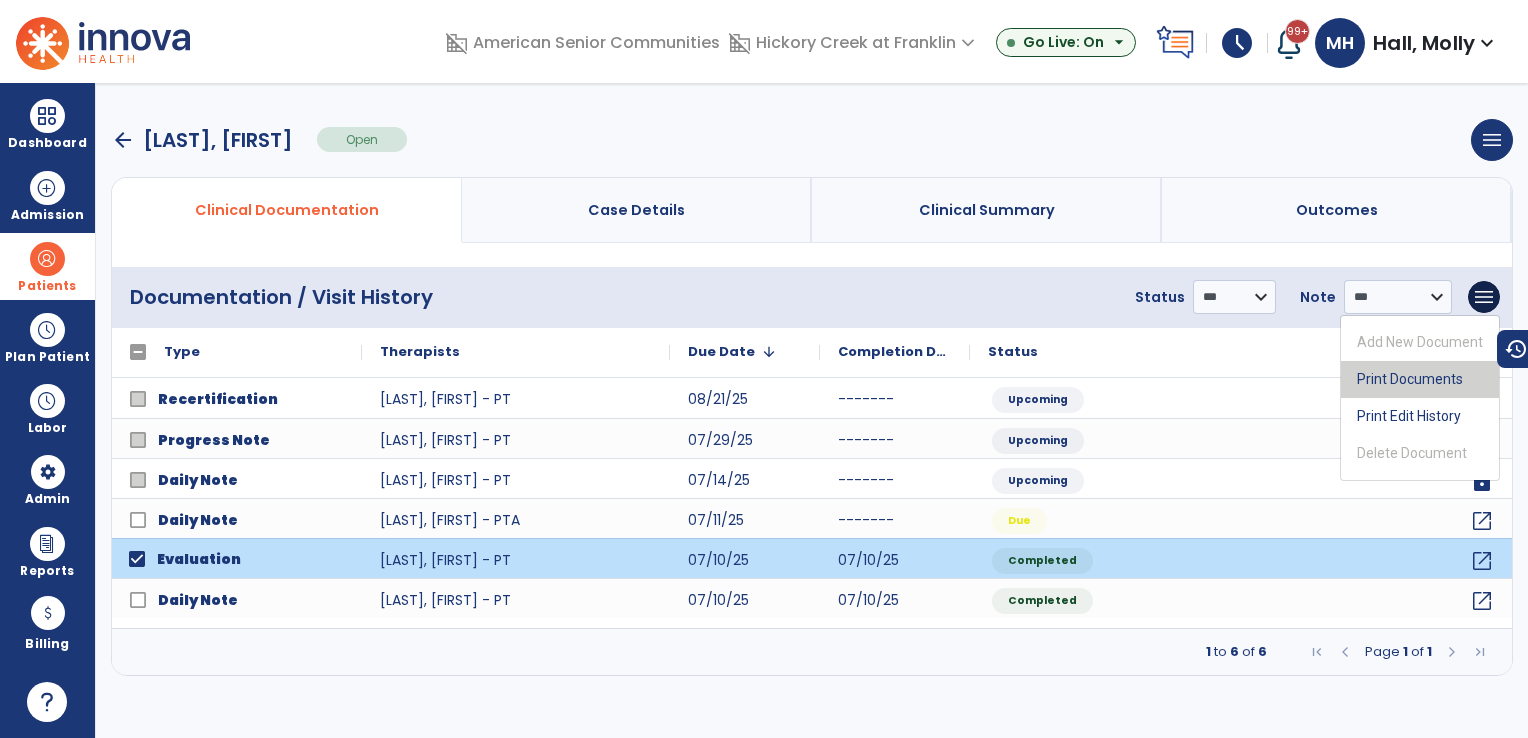 click on "Print Documents" at bounding box center (1420, 379) 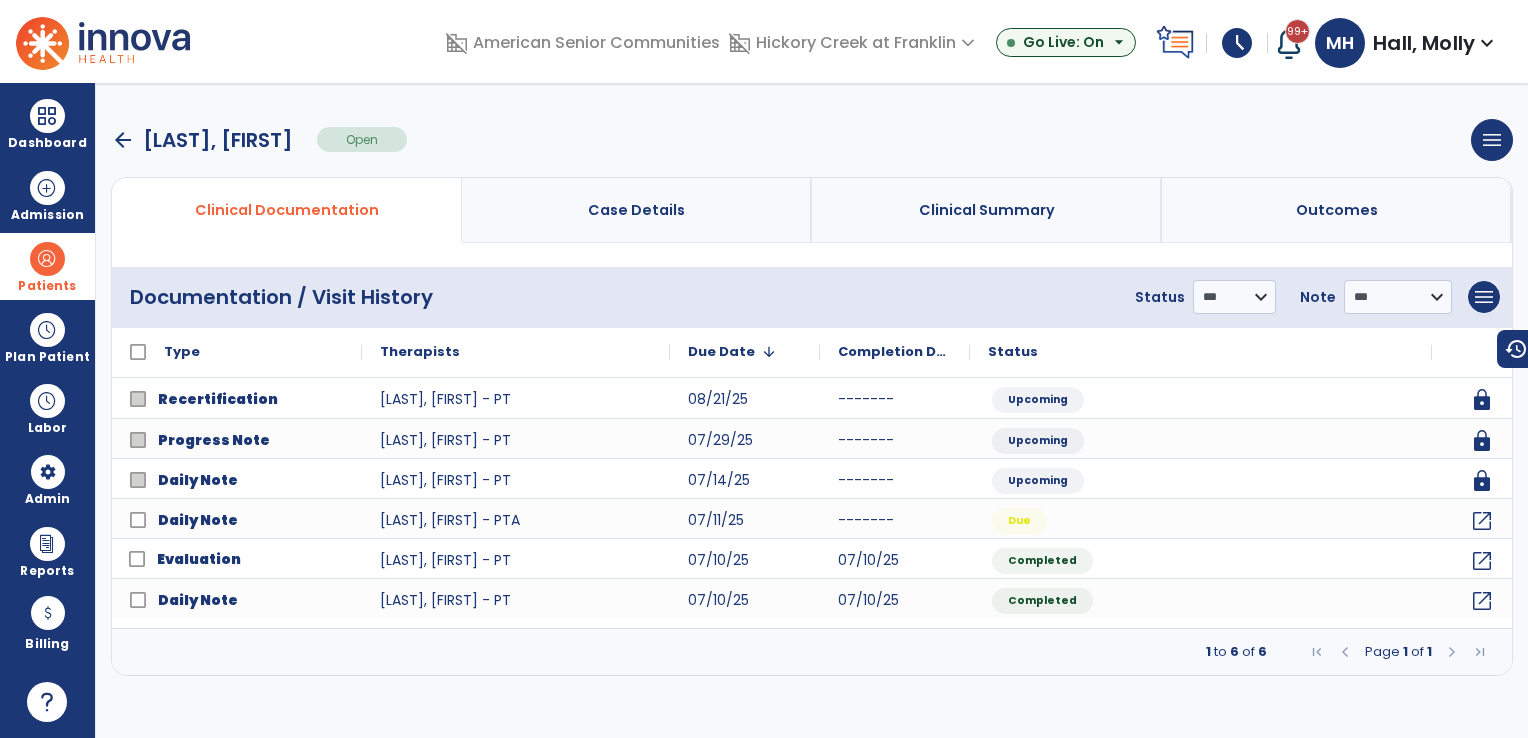 click on "arrow_back" at bounding box center (123, 140) 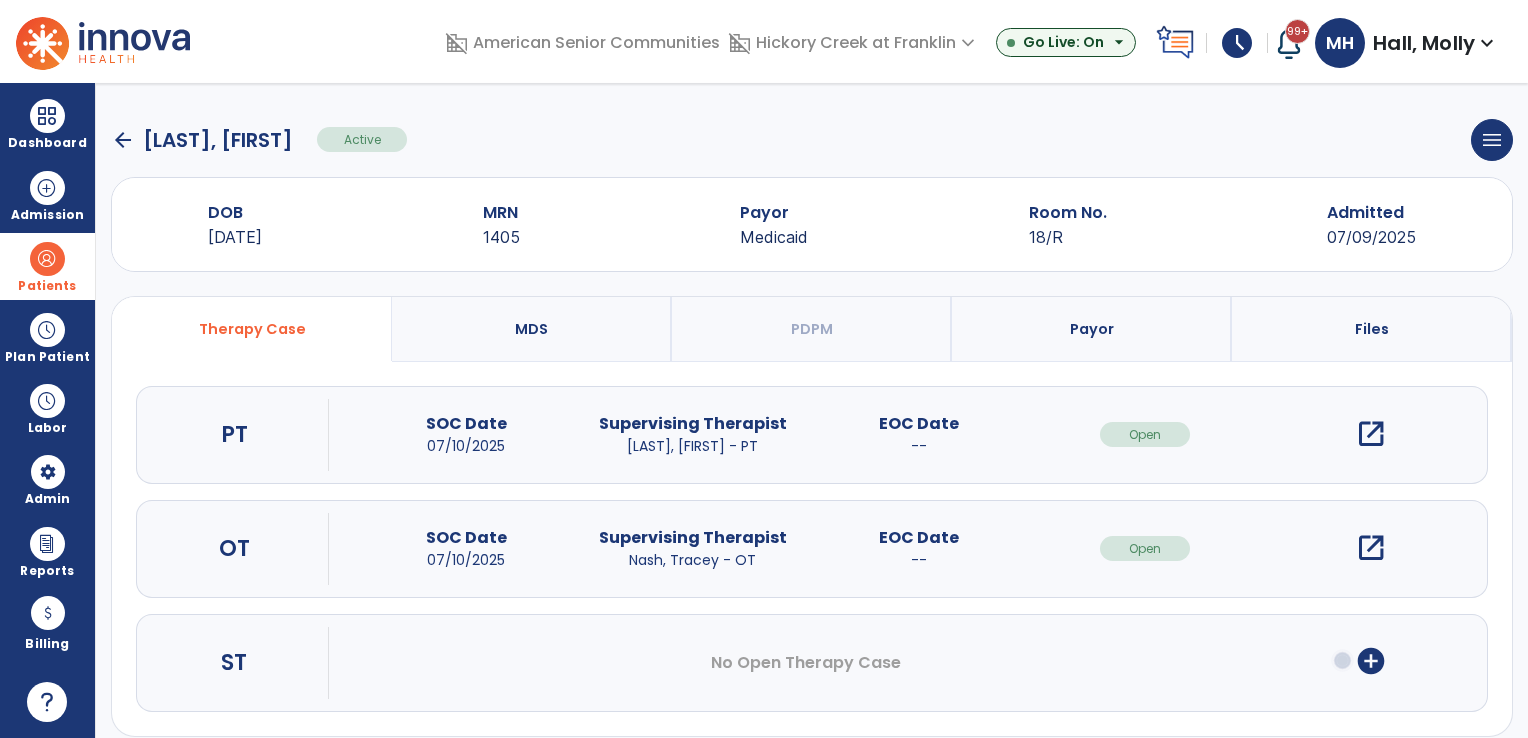 click on "open_in_new" at bounding box center (1371, 548) 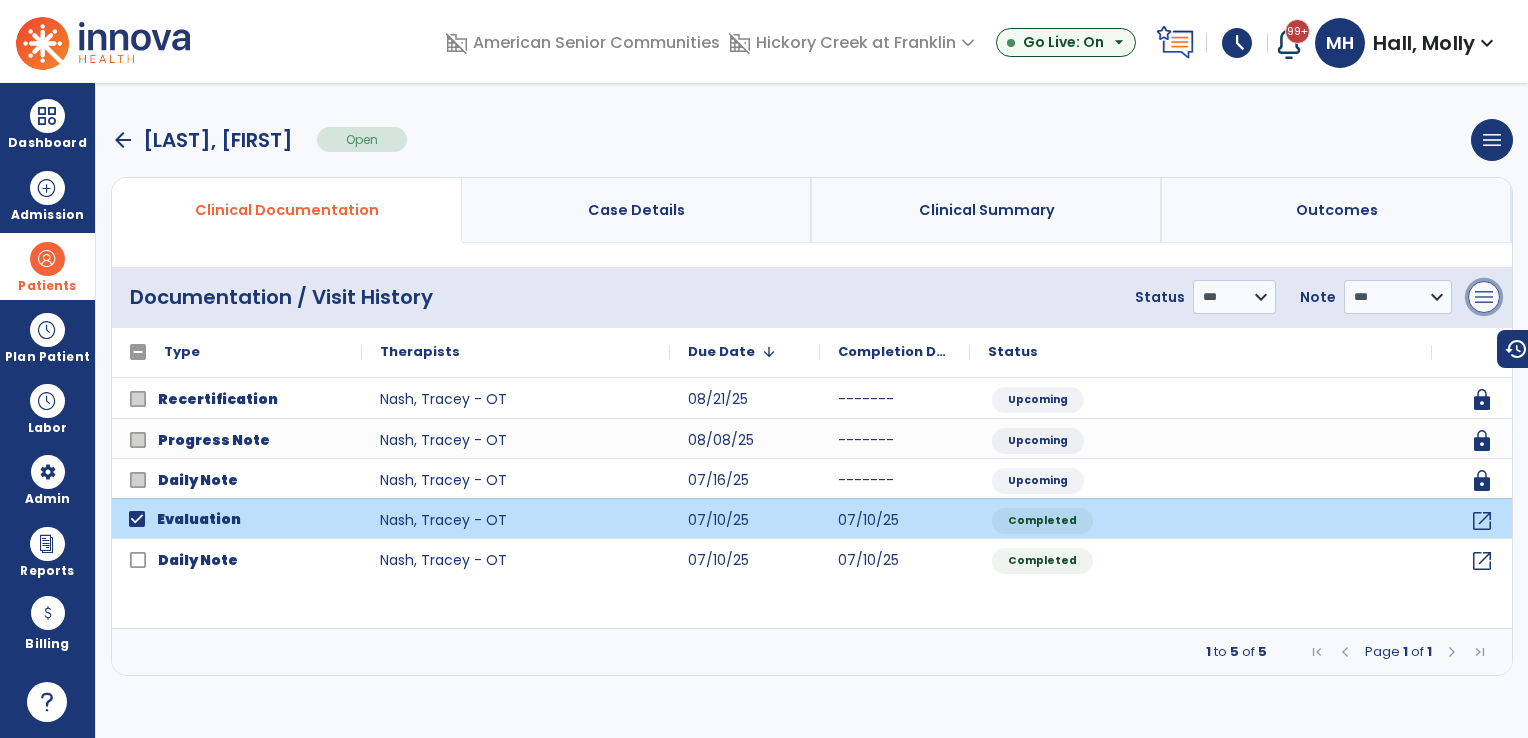 click on "menu" at bounding box center [1484, 297] 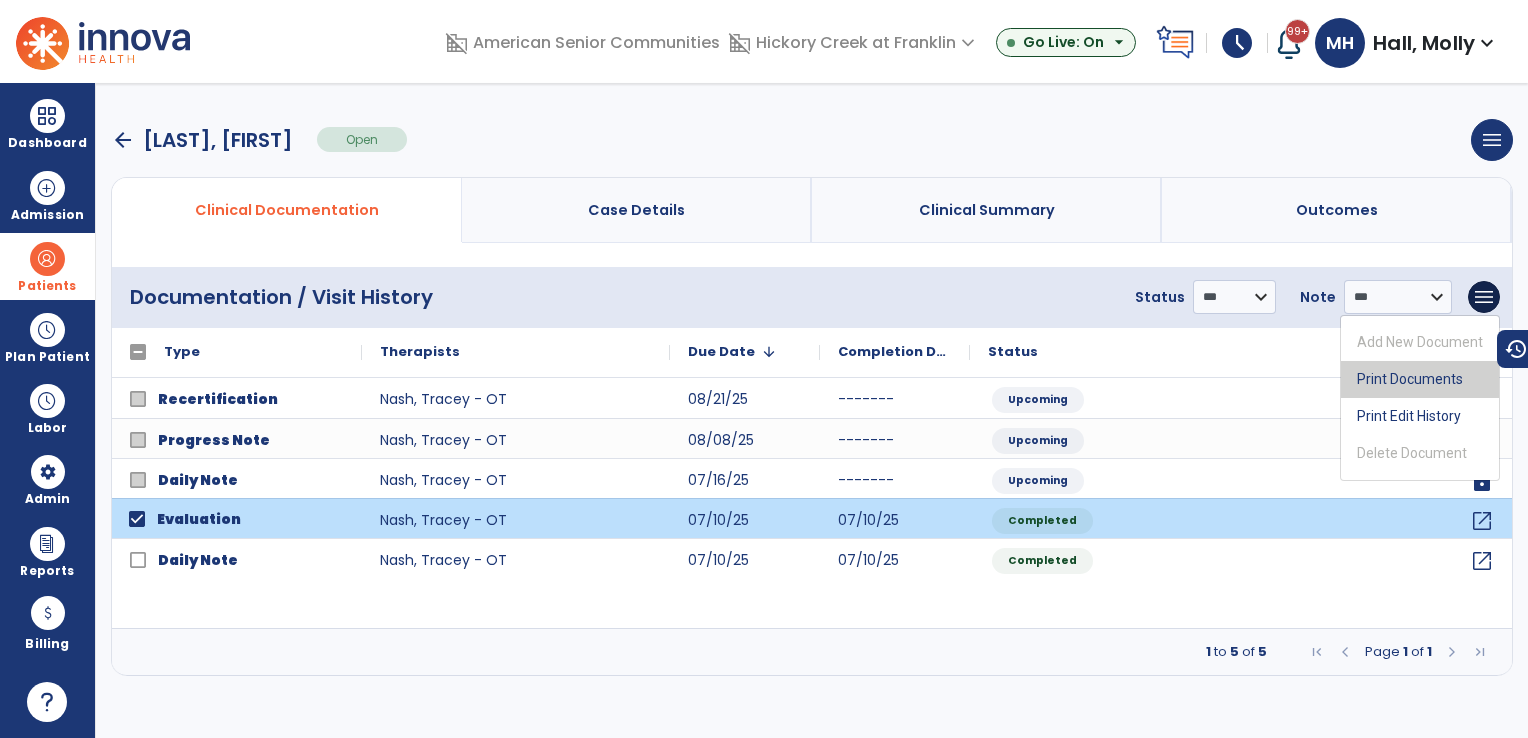 click on "Print Documents" at bounding box center (1420, 379) 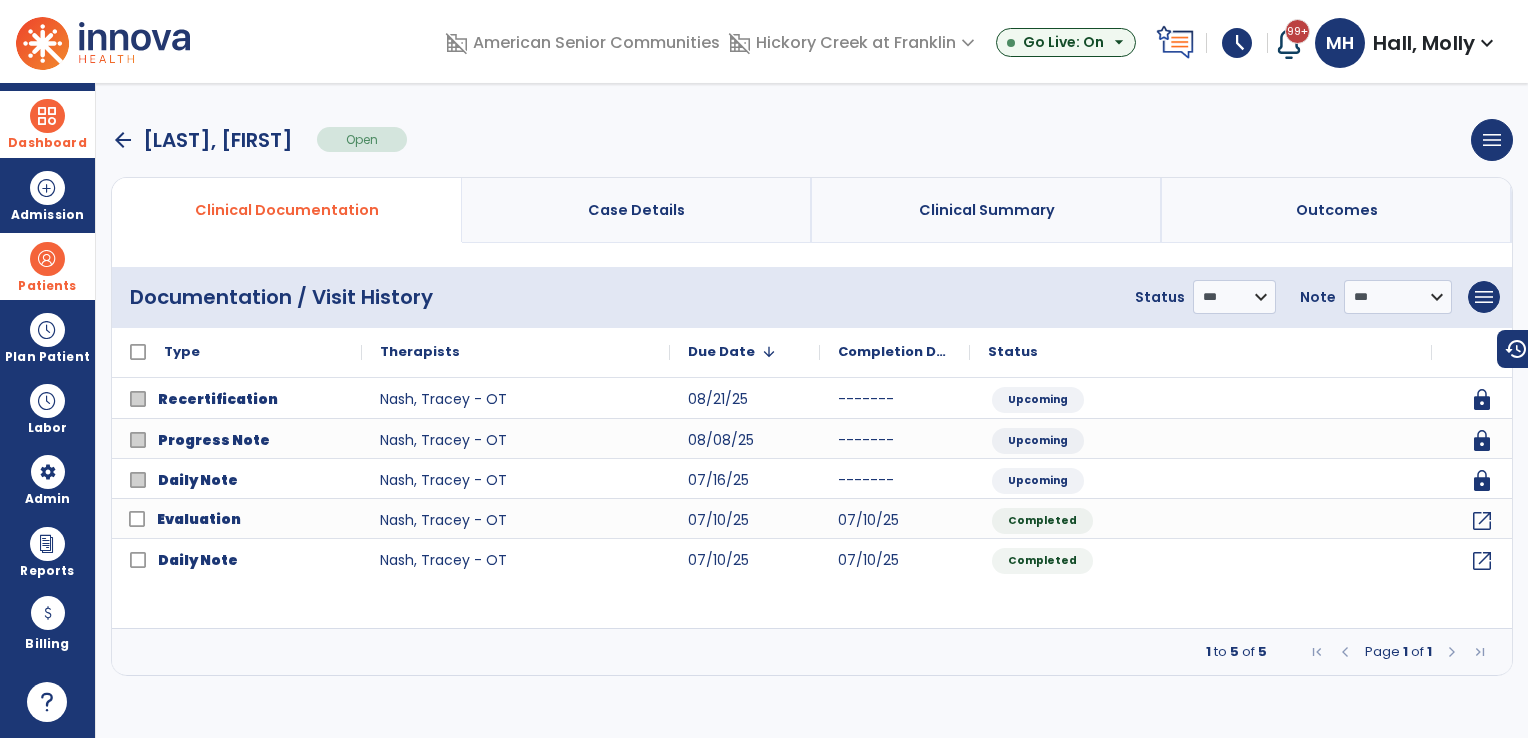 click on "Dashboard" at bounding box center (47, 124) 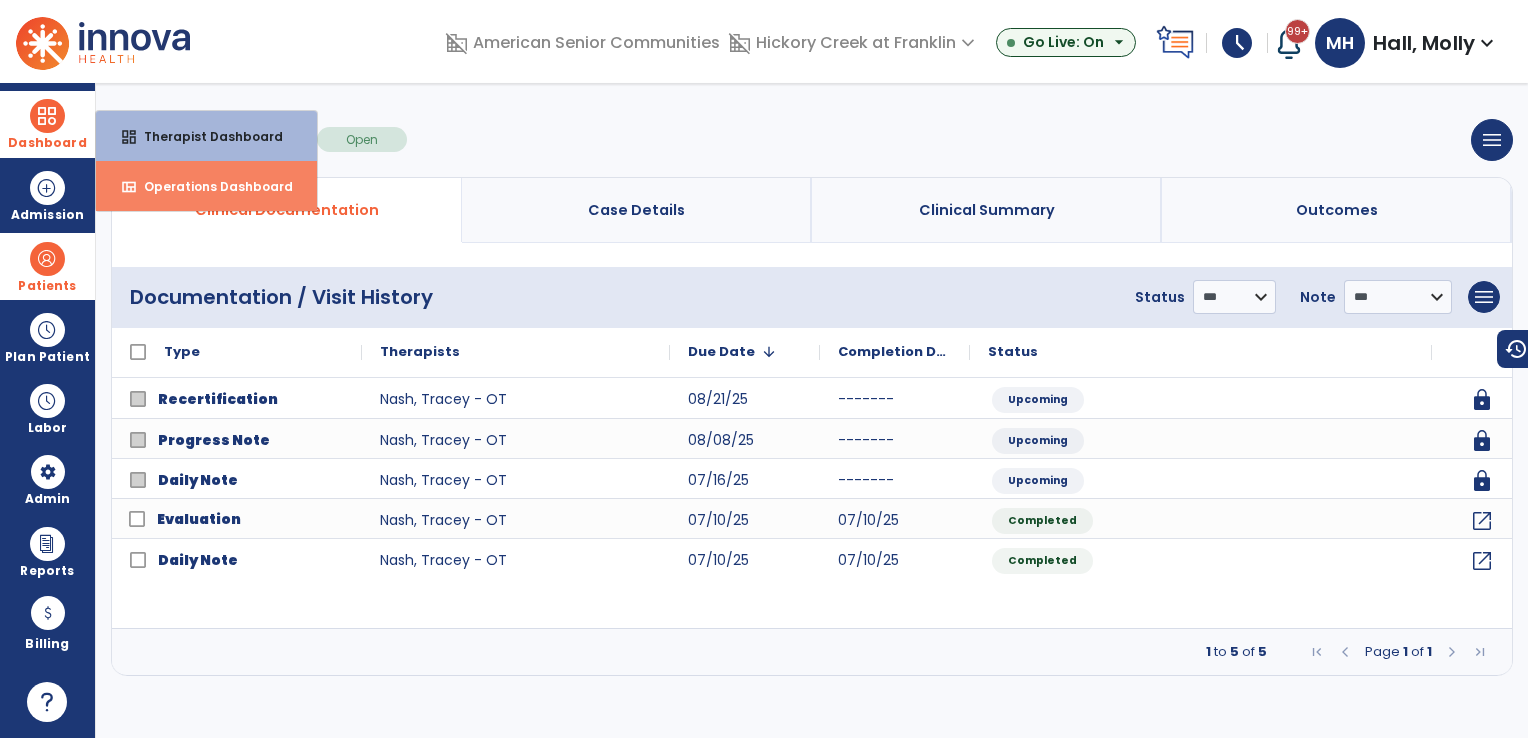 click on "Operations Dashboard" at bounding box center [210, 186] 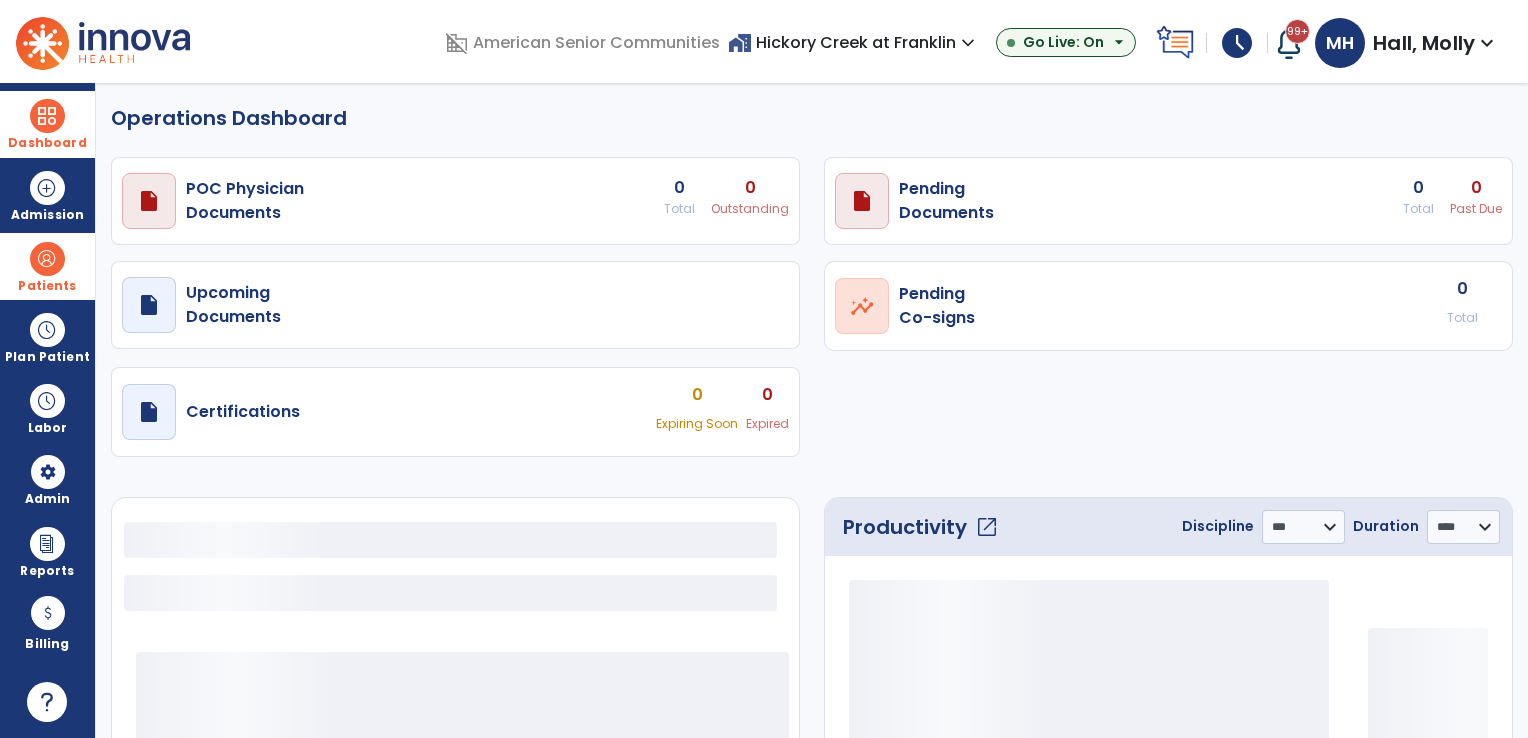 select on "***" 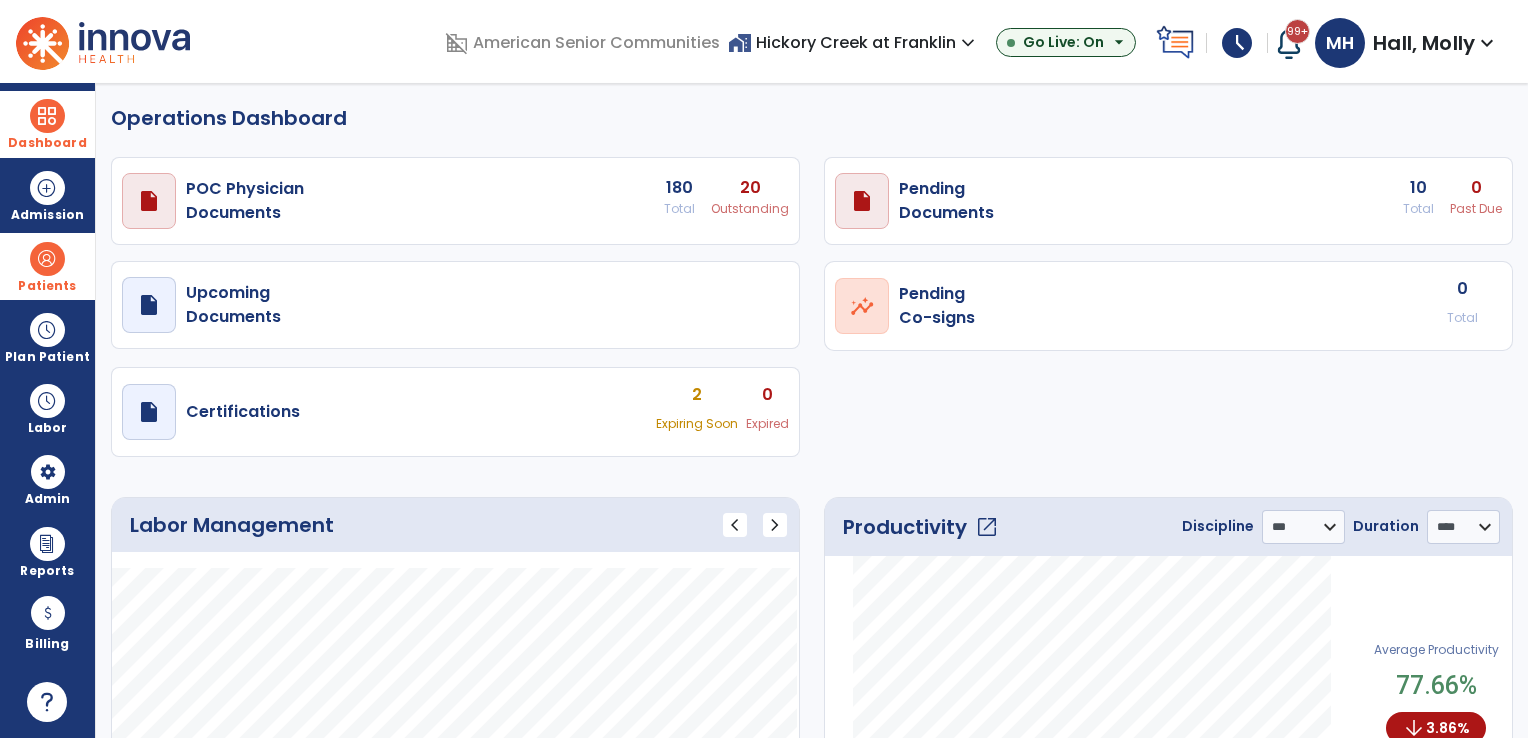 click on "home_work   Hickory Creek at Franklin   expand_more" at bounding box center (854, 42) 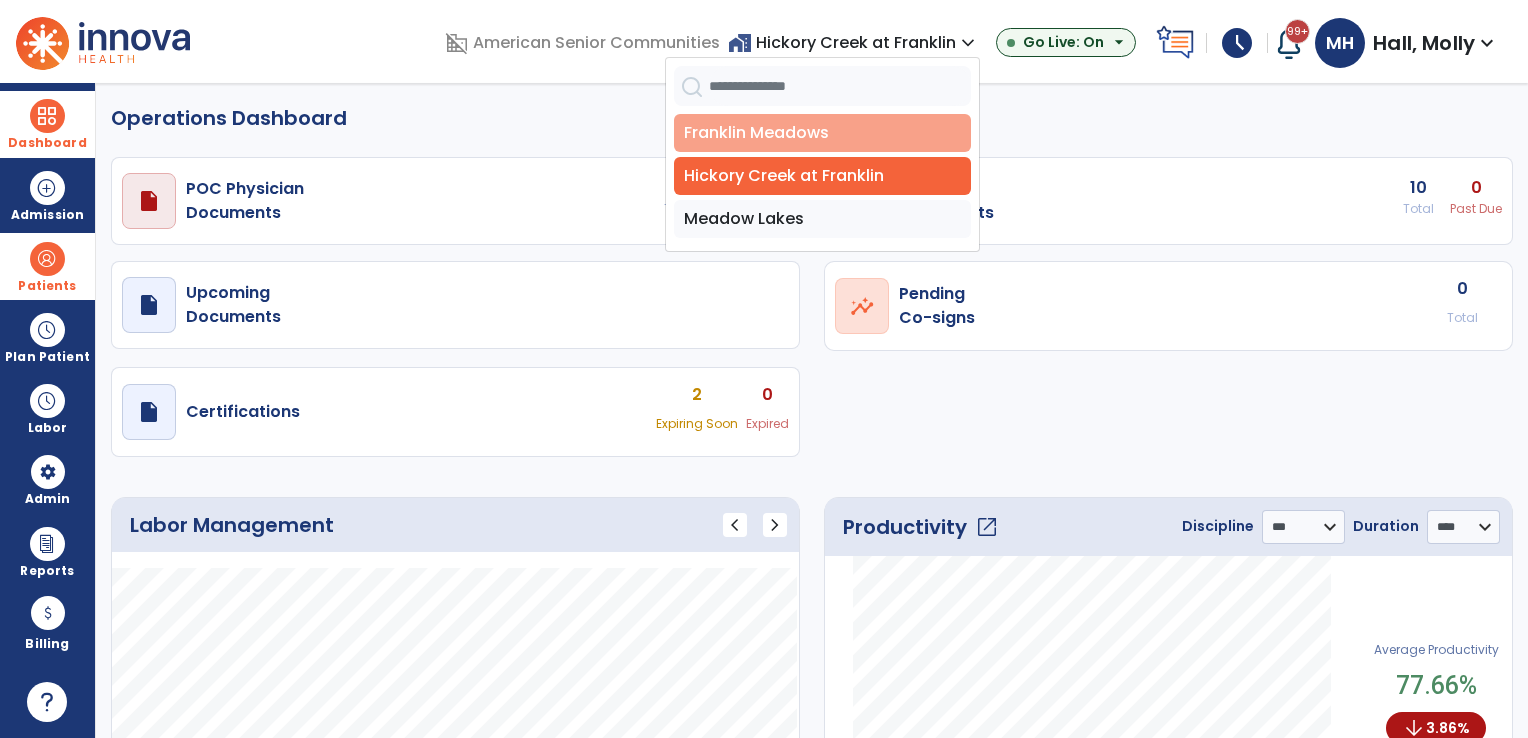 click on "Franklin Meadows" at bounding box center [822, 133] 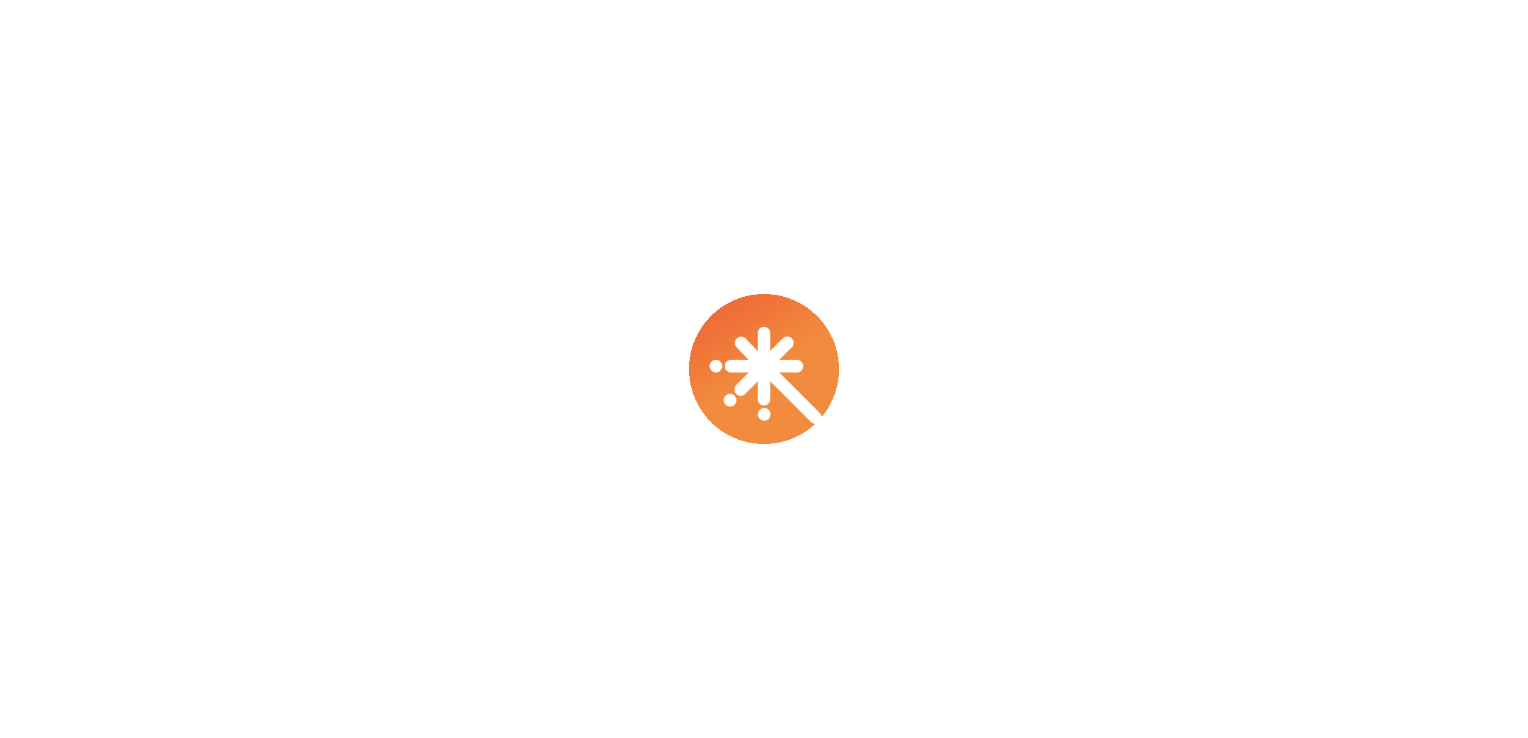 scroll, scrollTop: 0, scrollLeft: 0, axis: both 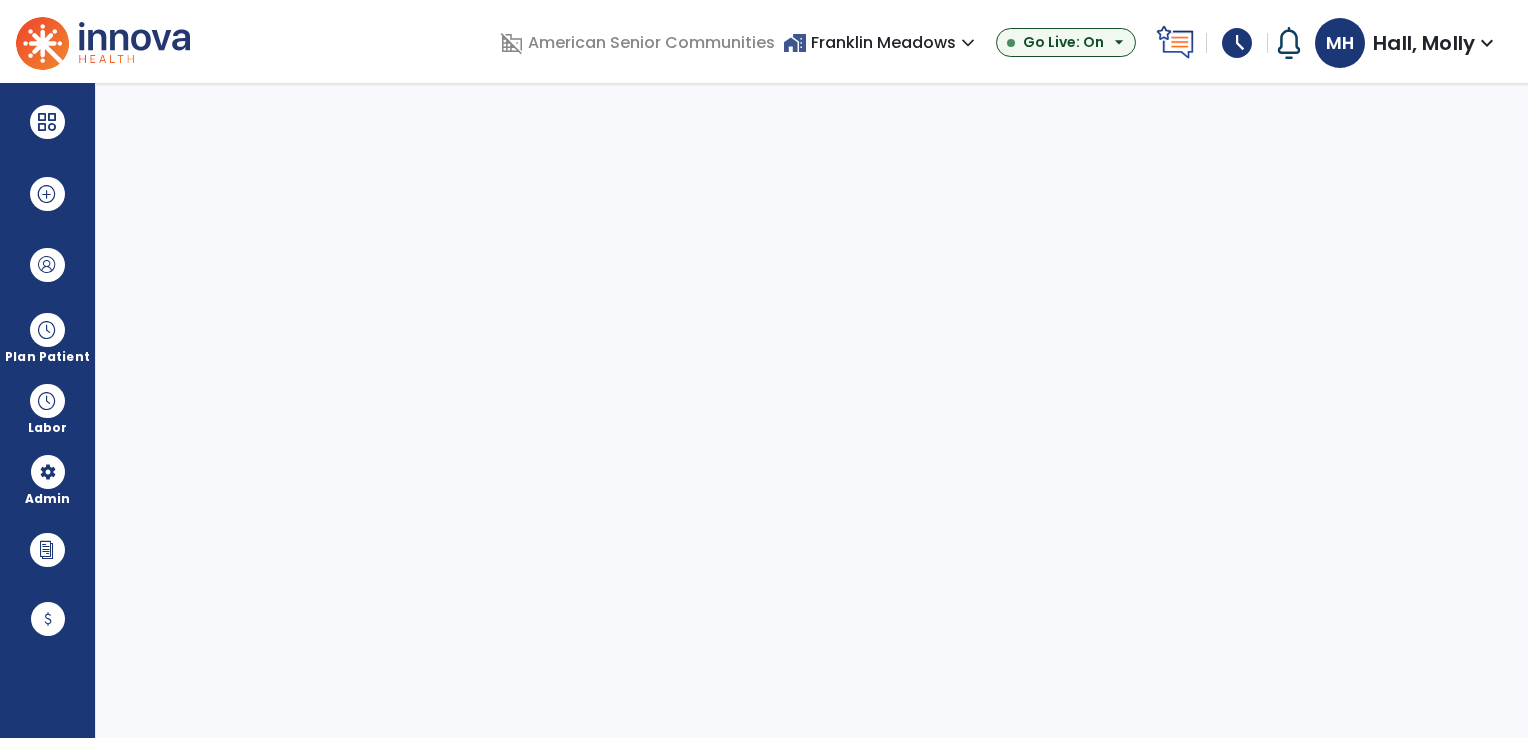 select on "***" 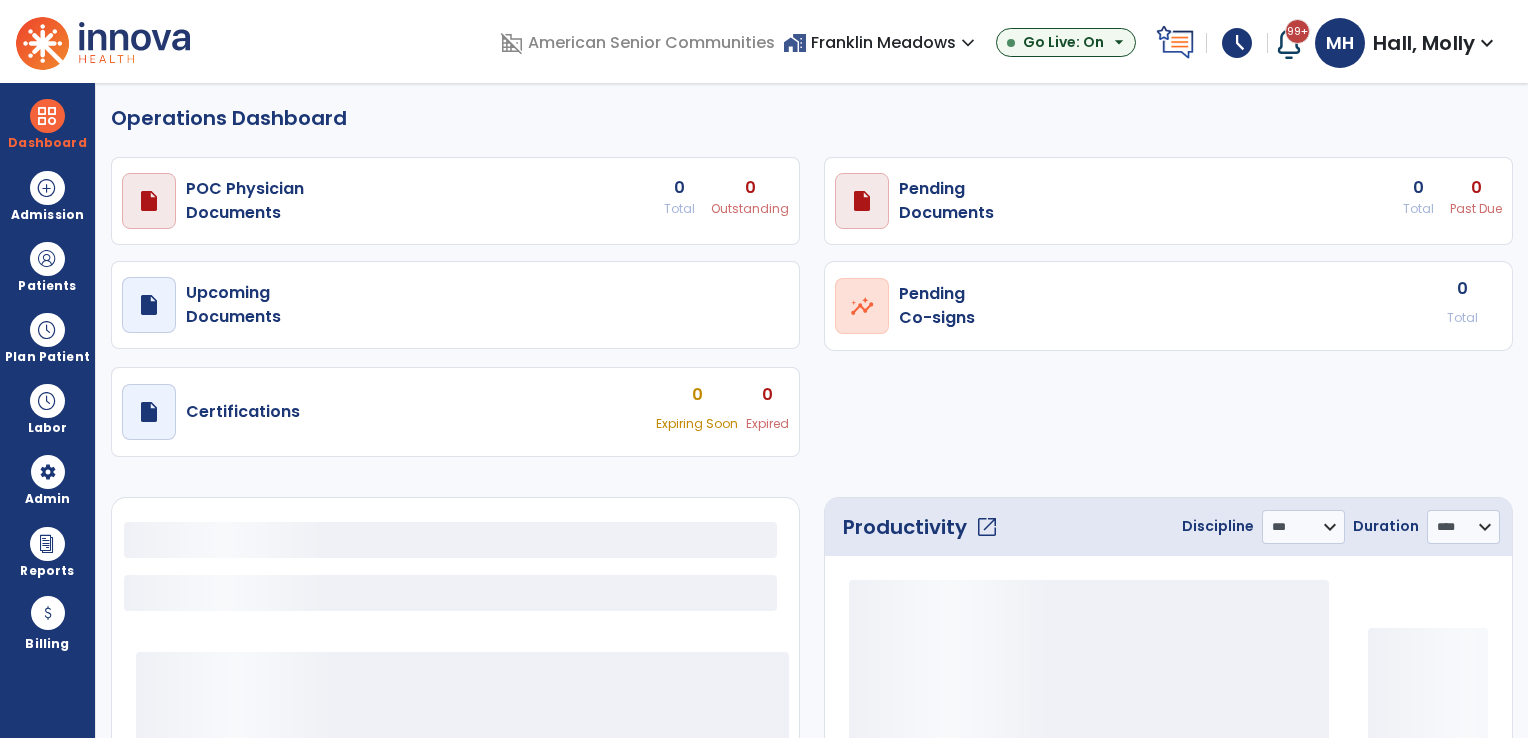 select on "***" 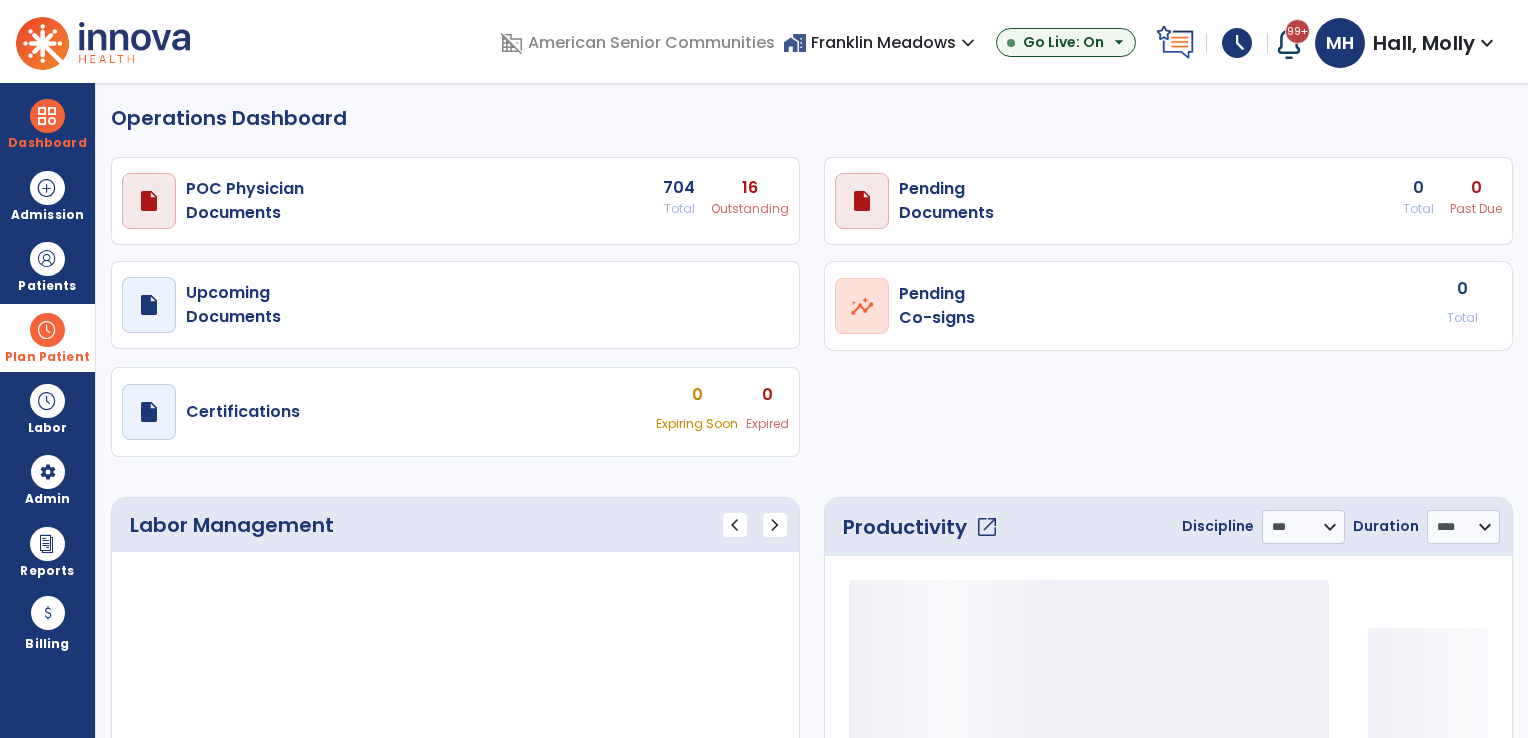 click on "Plan Patient" at bounding box center [47, 266] 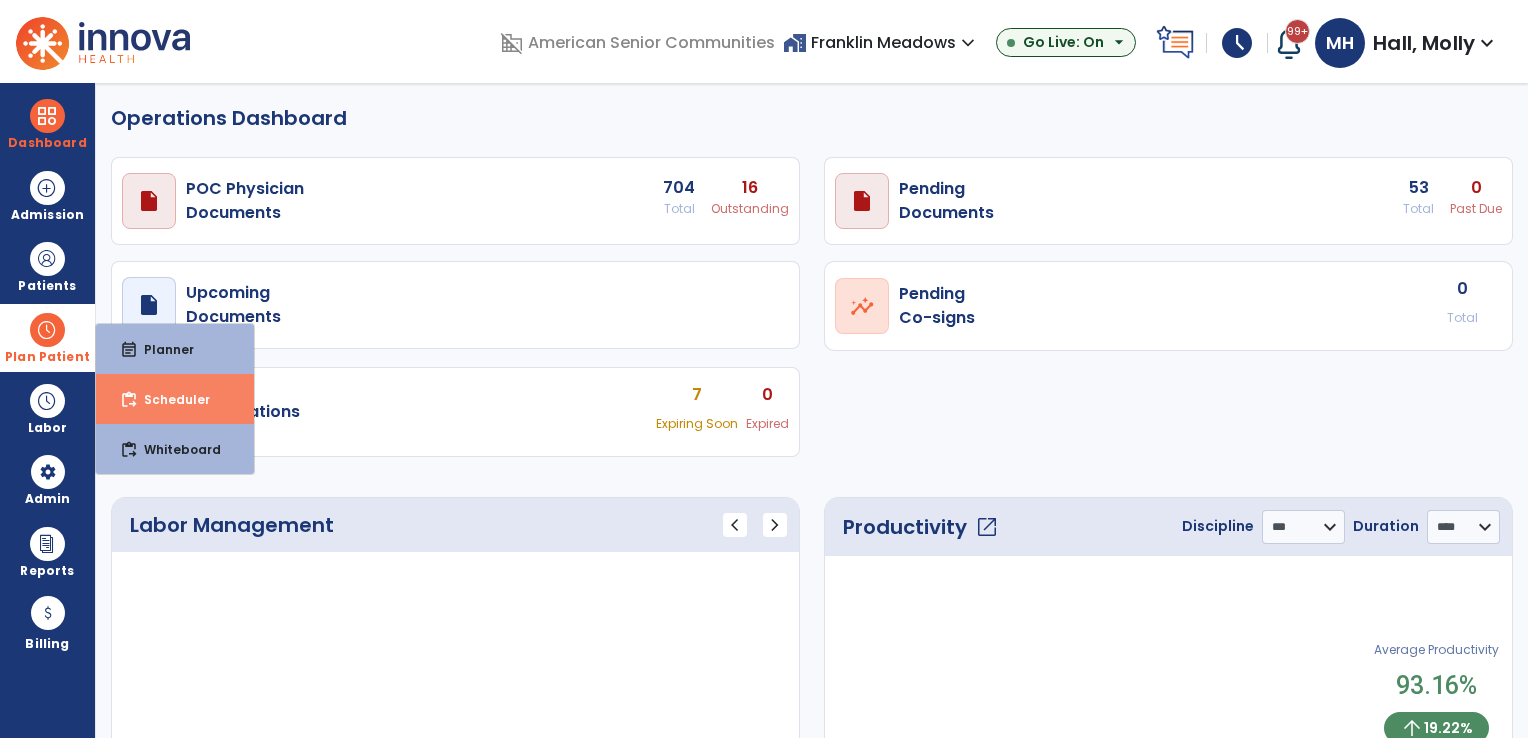 click on "content_paste_go" at bounding box center [129, 400] 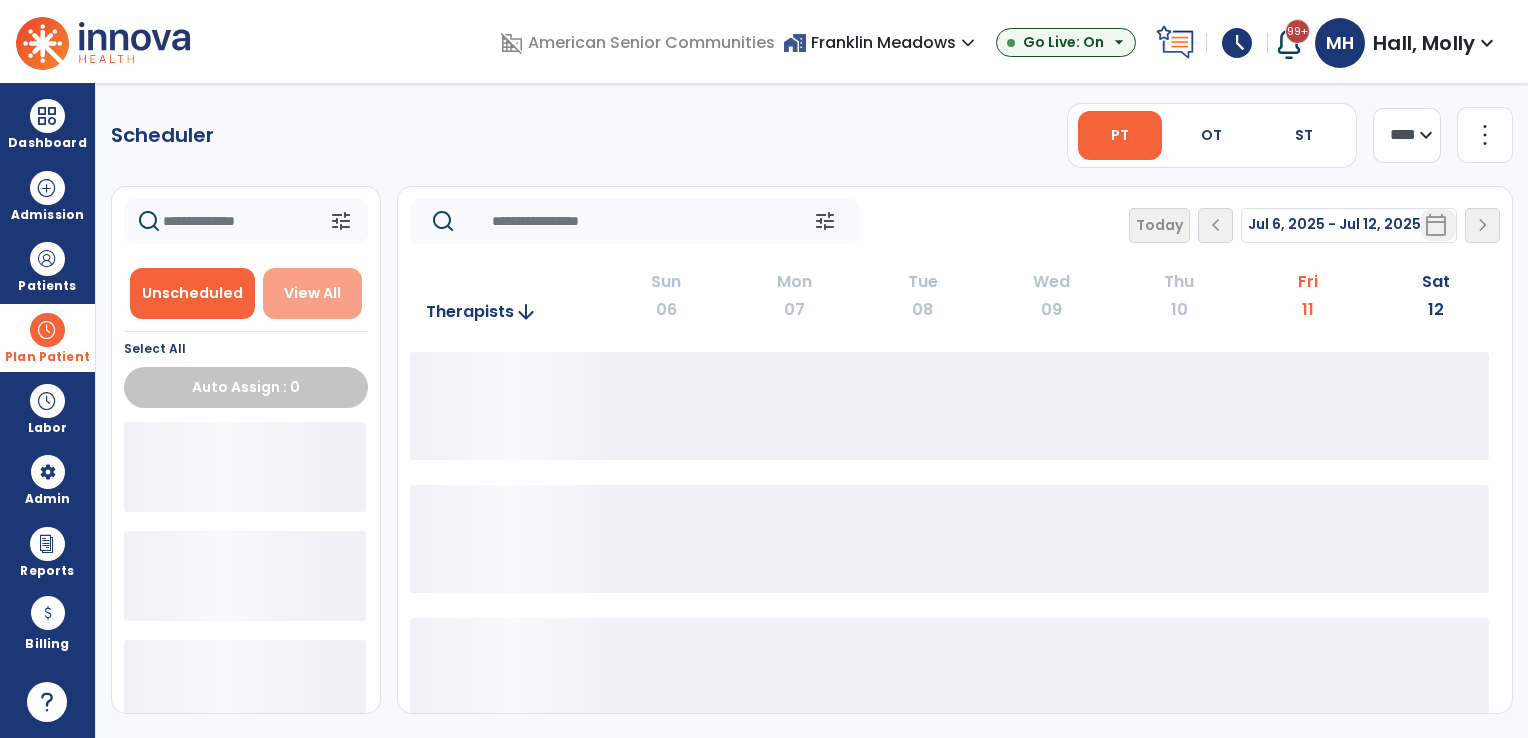 click on "View All" at bounding box center [312, 293] 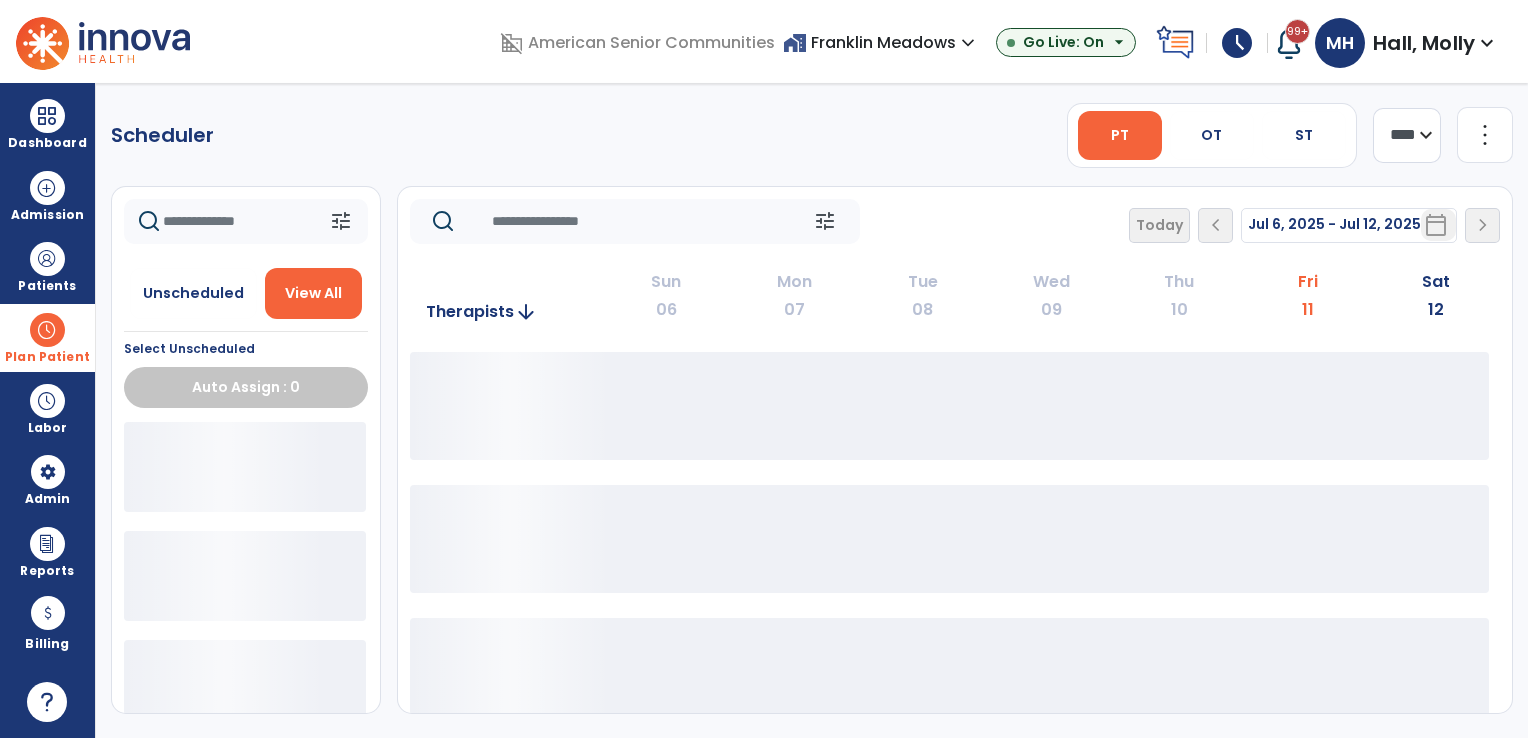 click 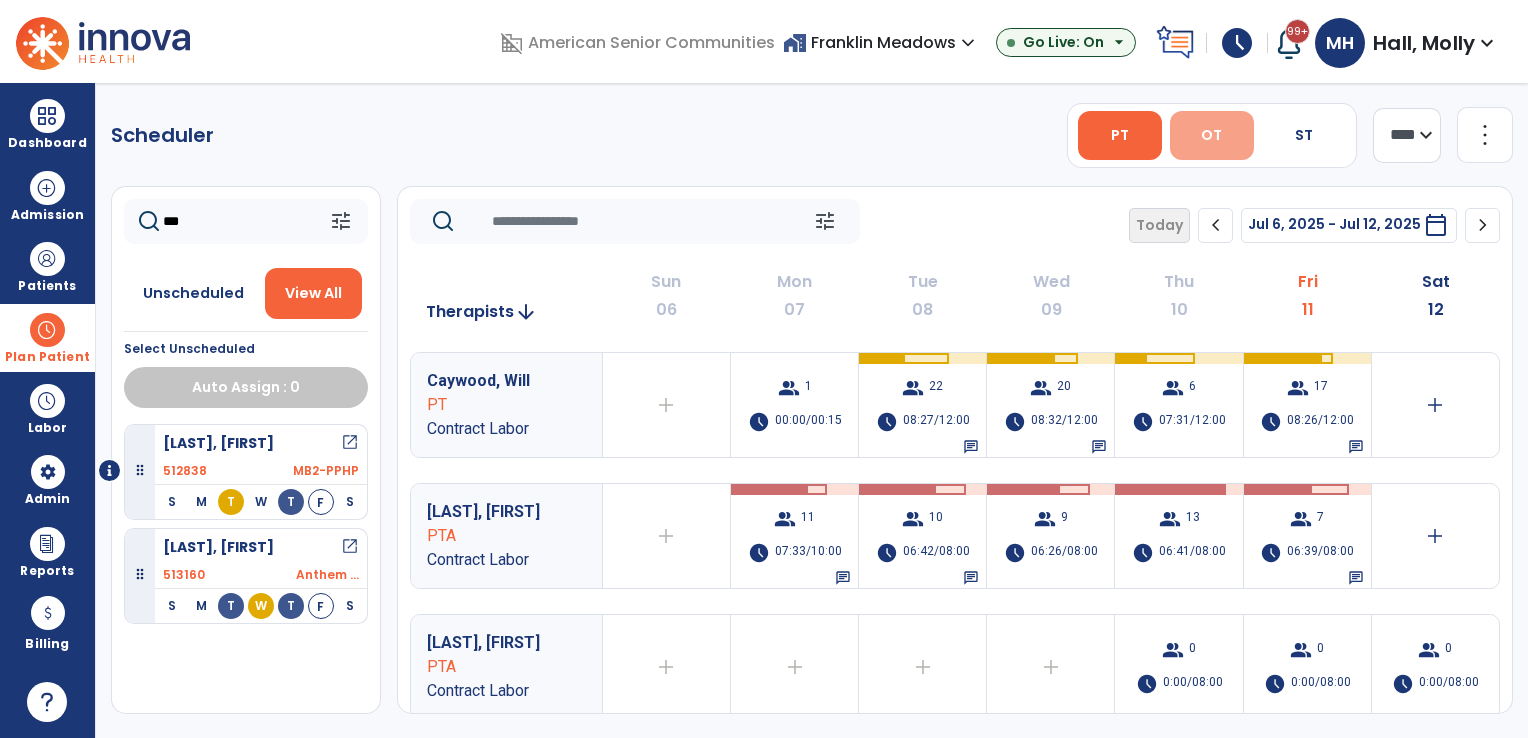 type on "***" 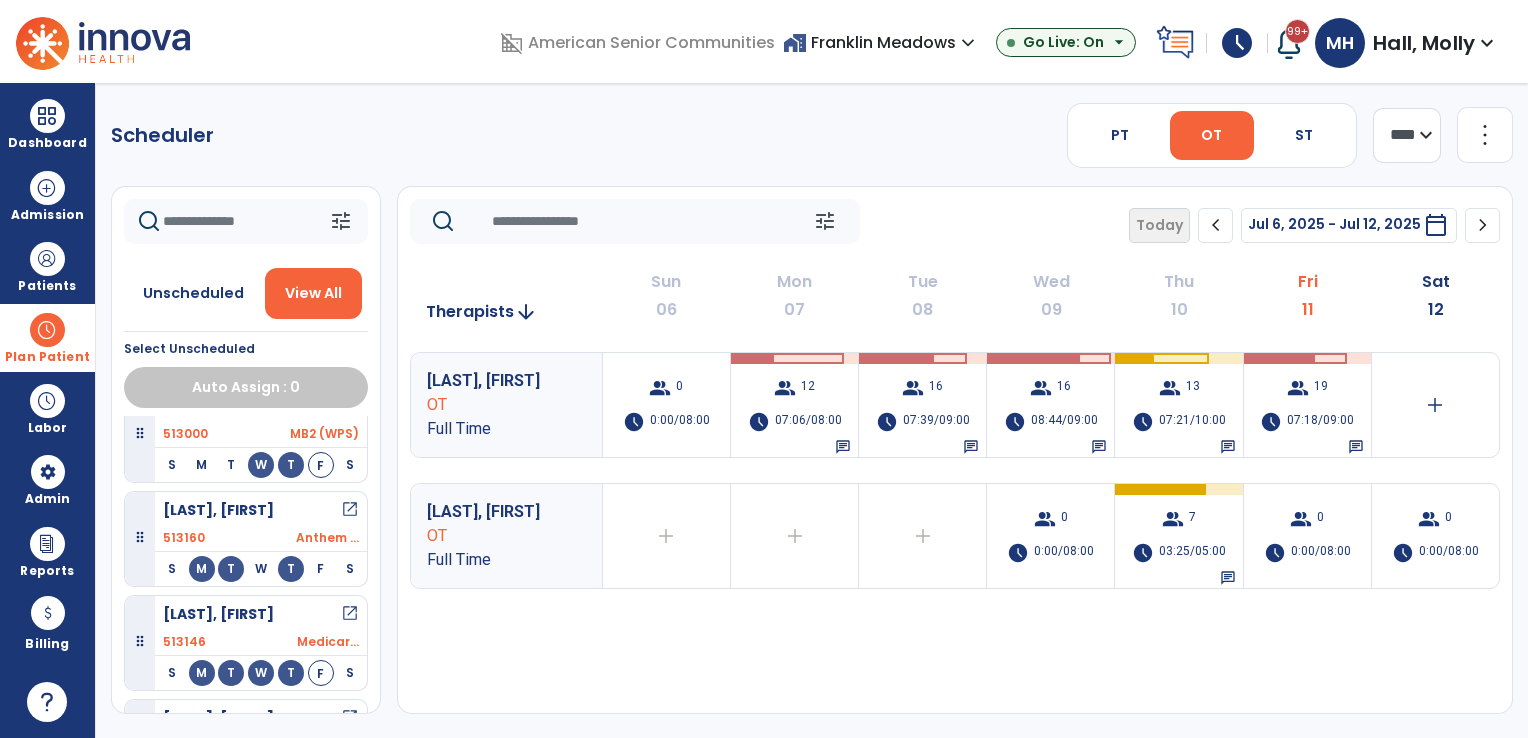 scroll, scrollTop: 800, scrollLeft: 0, axis: vertical 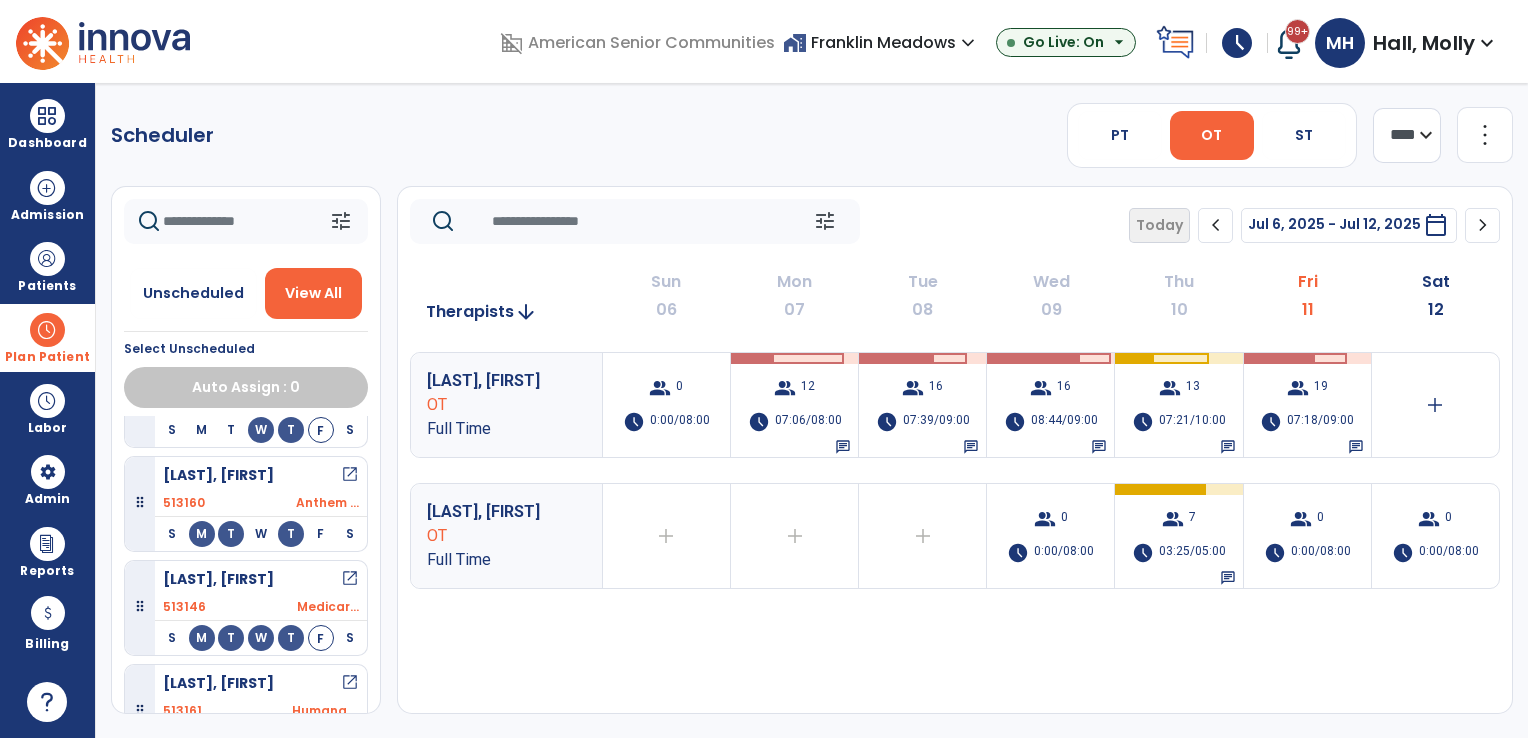 click on "Plan Patient" at bounding box center (47, 357) 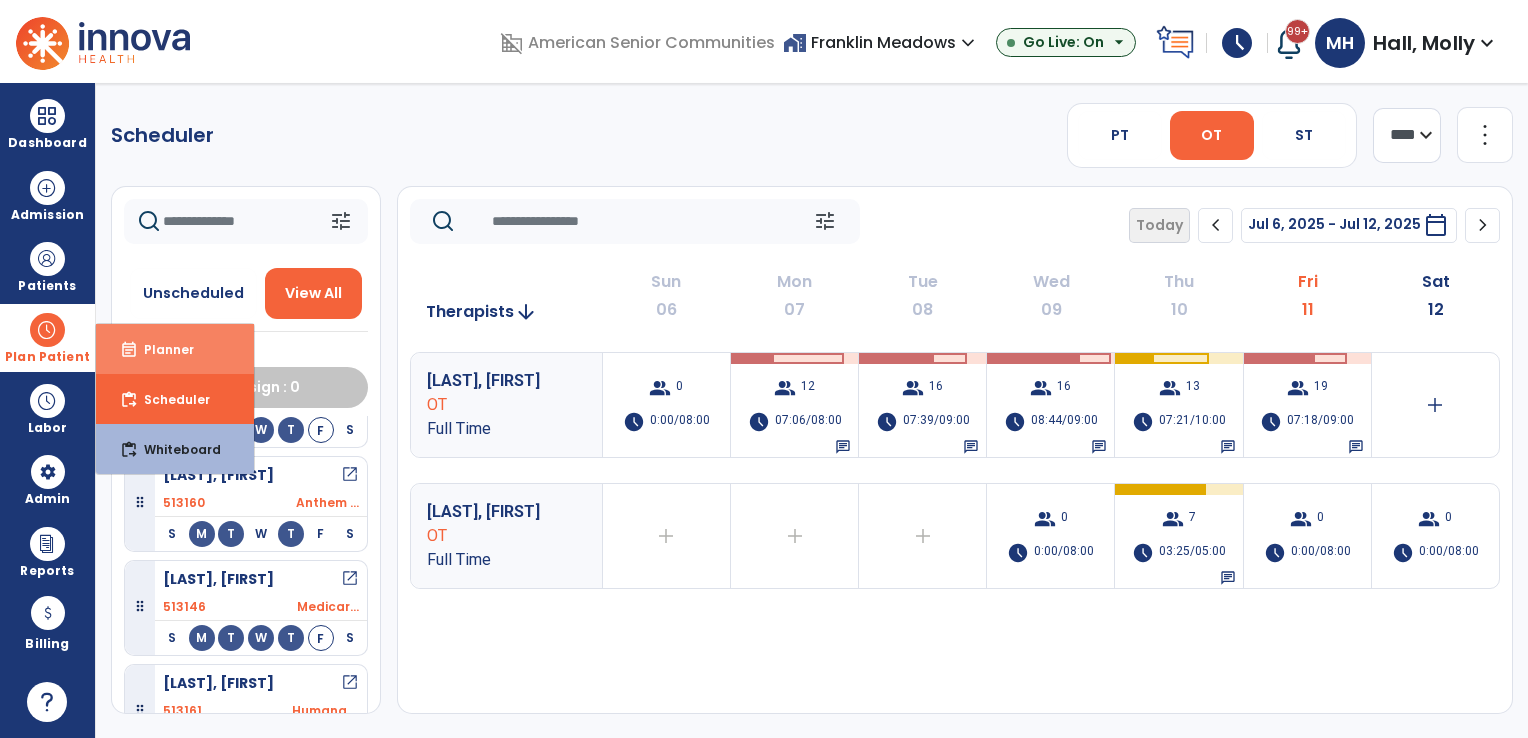 click on "event_note  Planner" at bounding box center [175, 349] 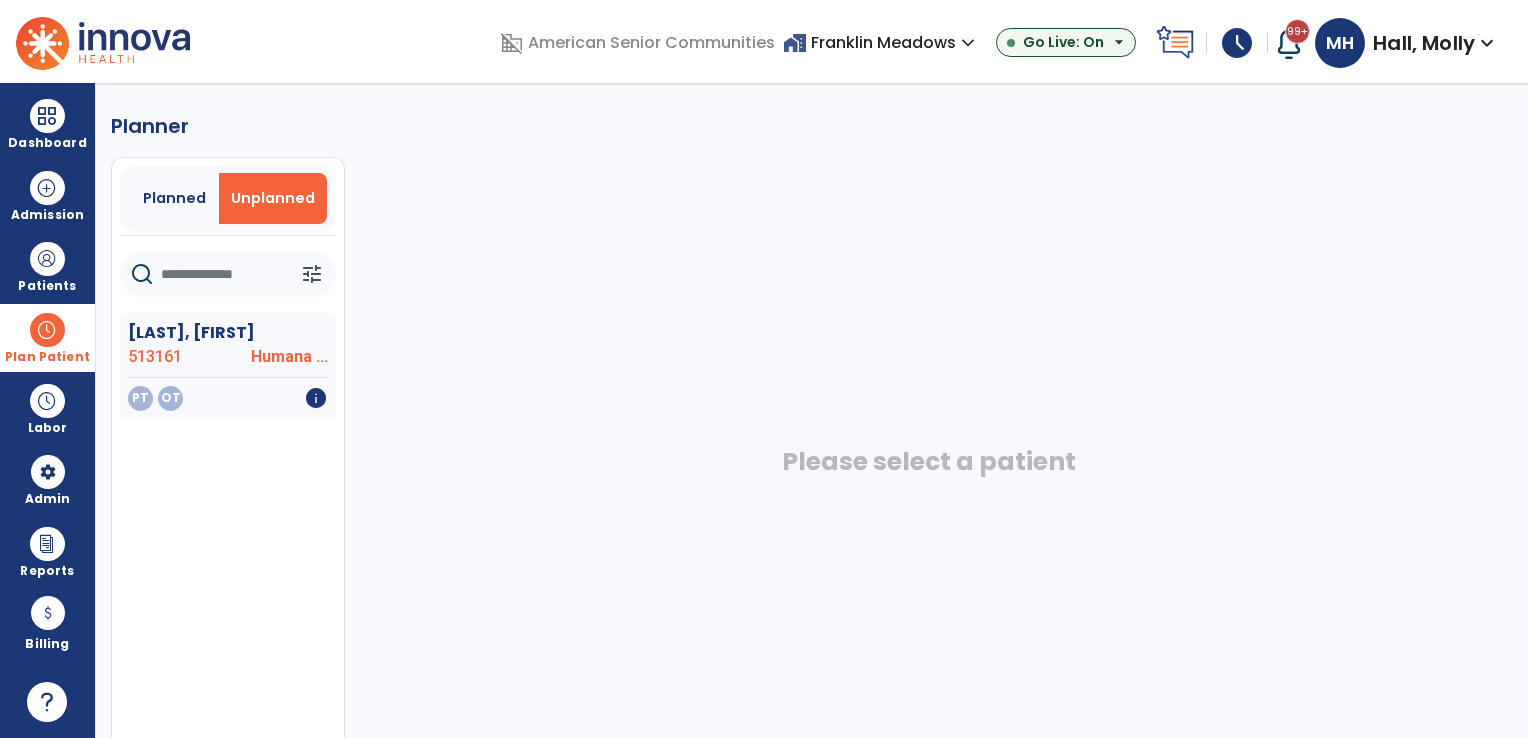click on "Planned" at bounding box center (174, 198) 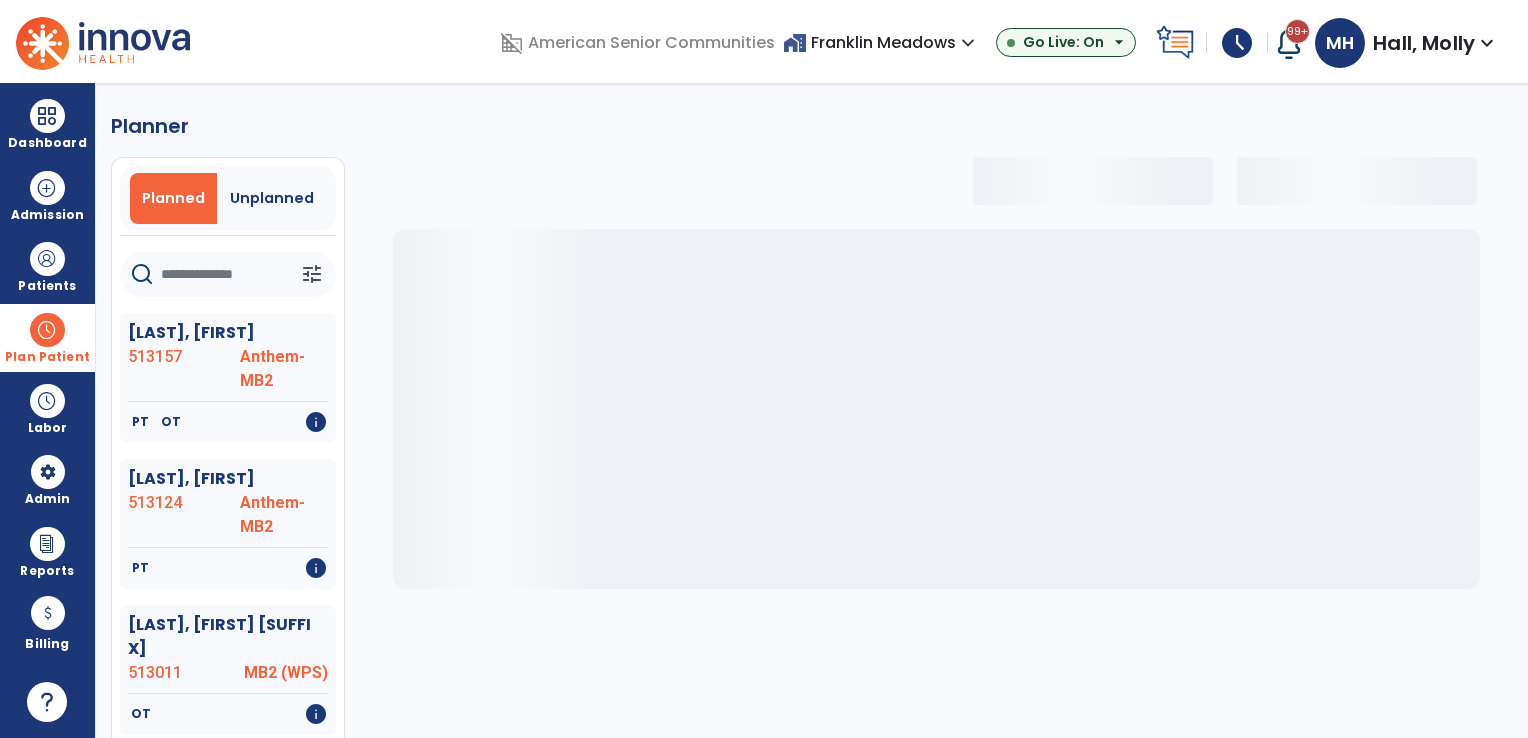 click 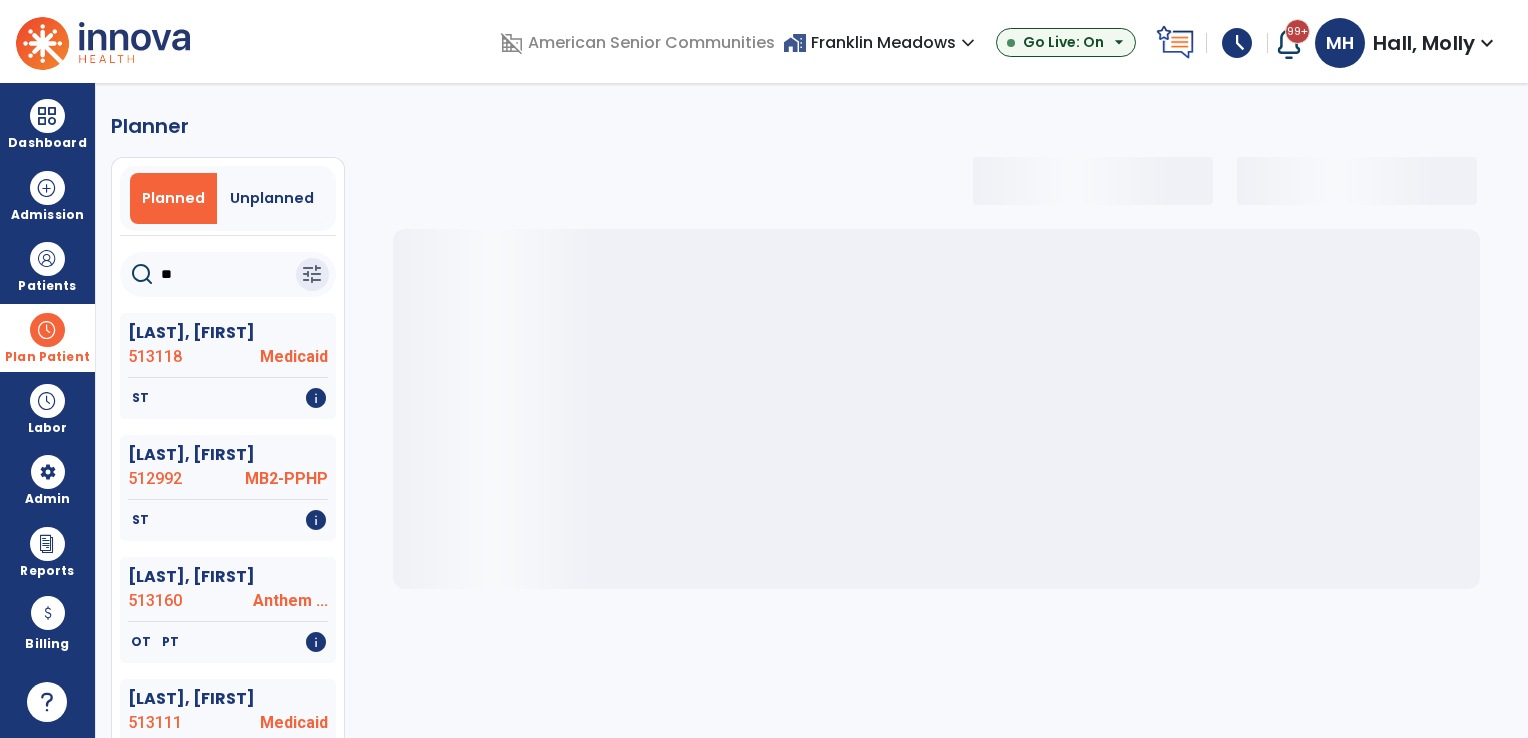type on "***" 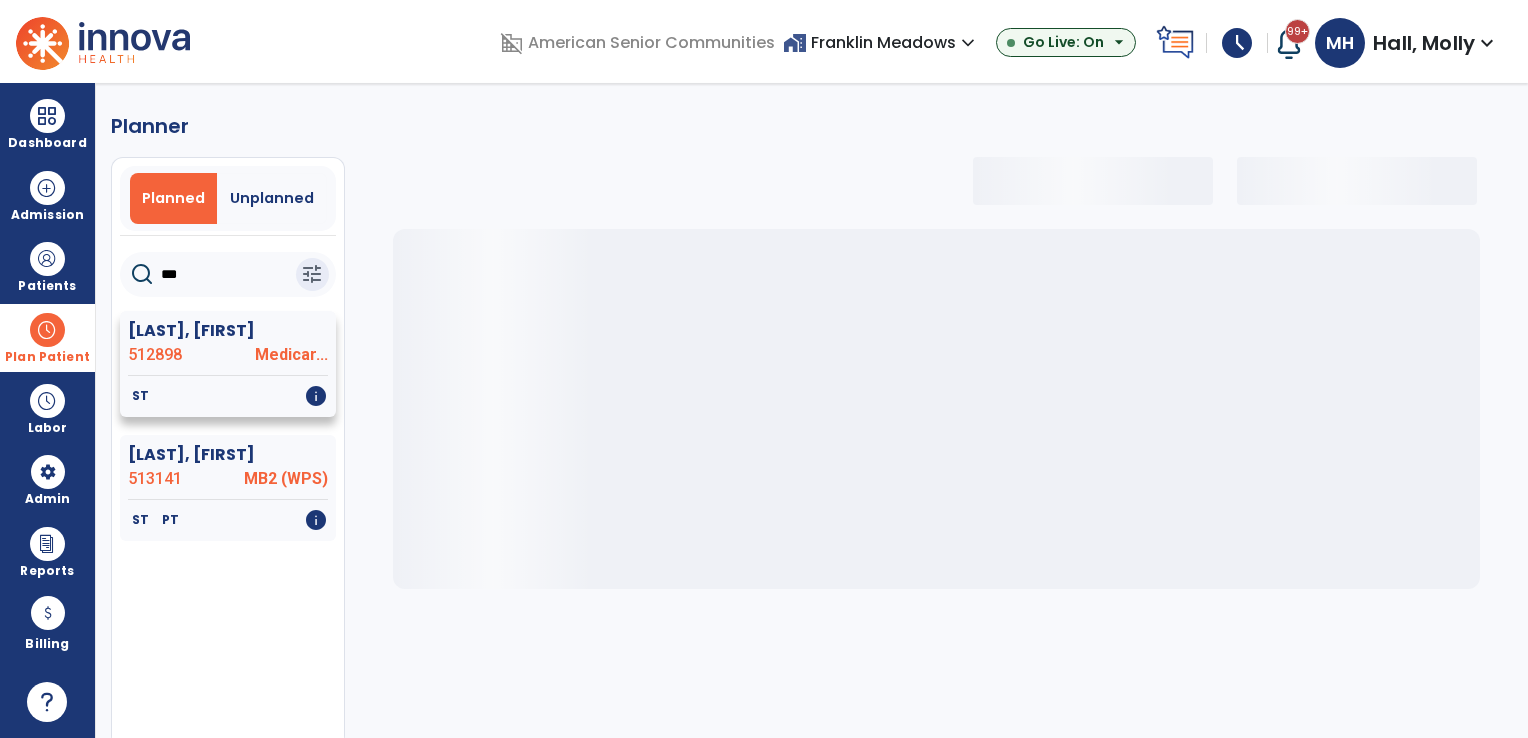 select on "***" 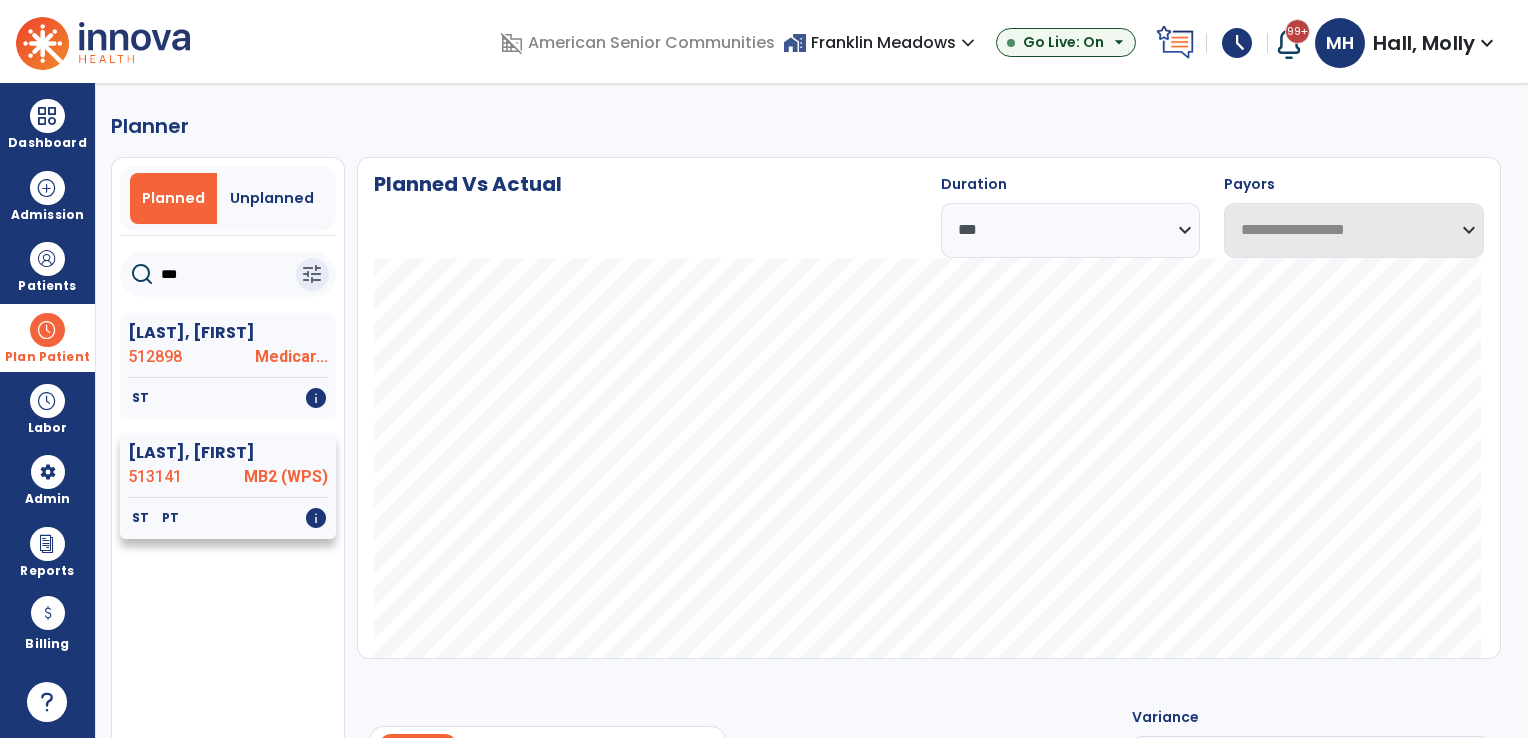 type on "***" 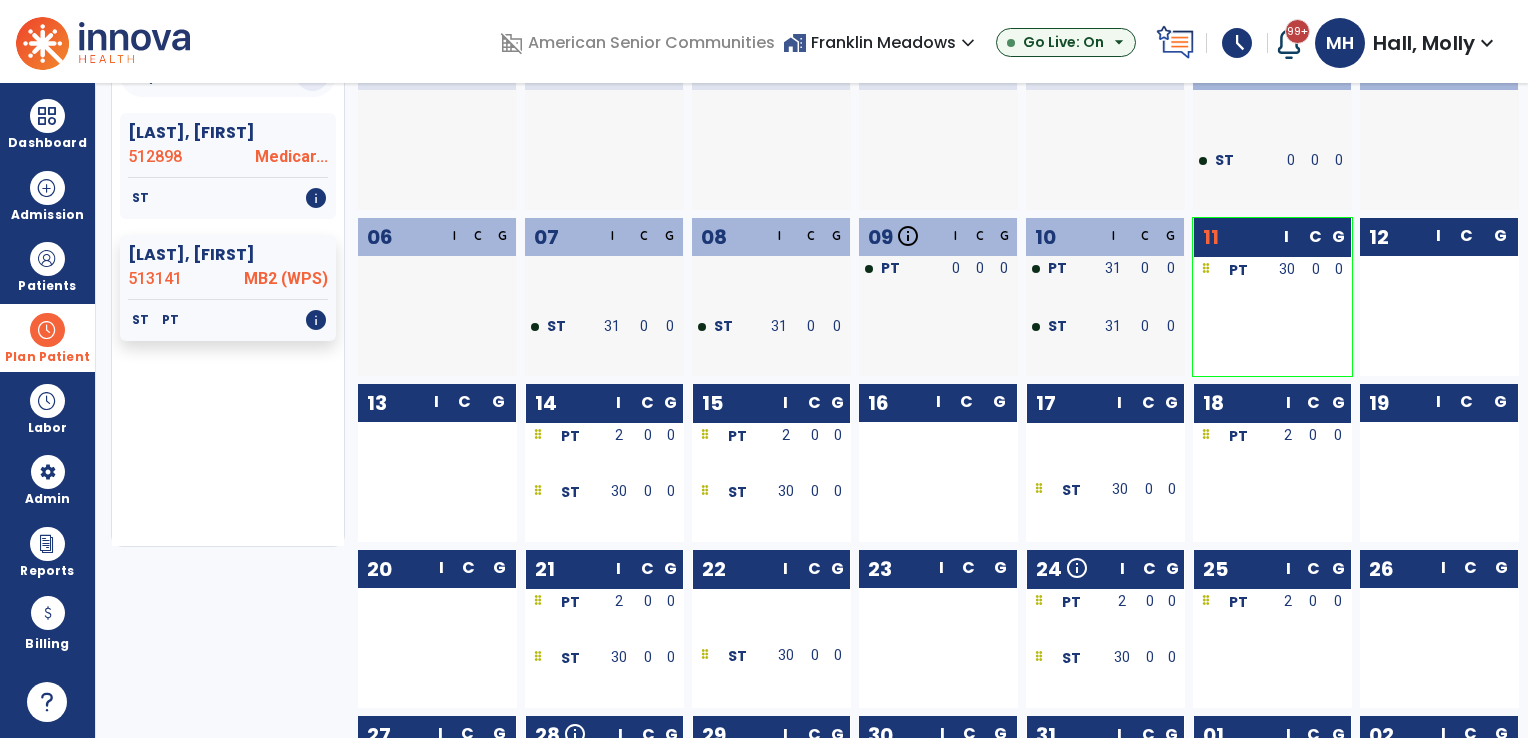 scroll, scrollTop: 0, scrollLeft: 0, axis: both 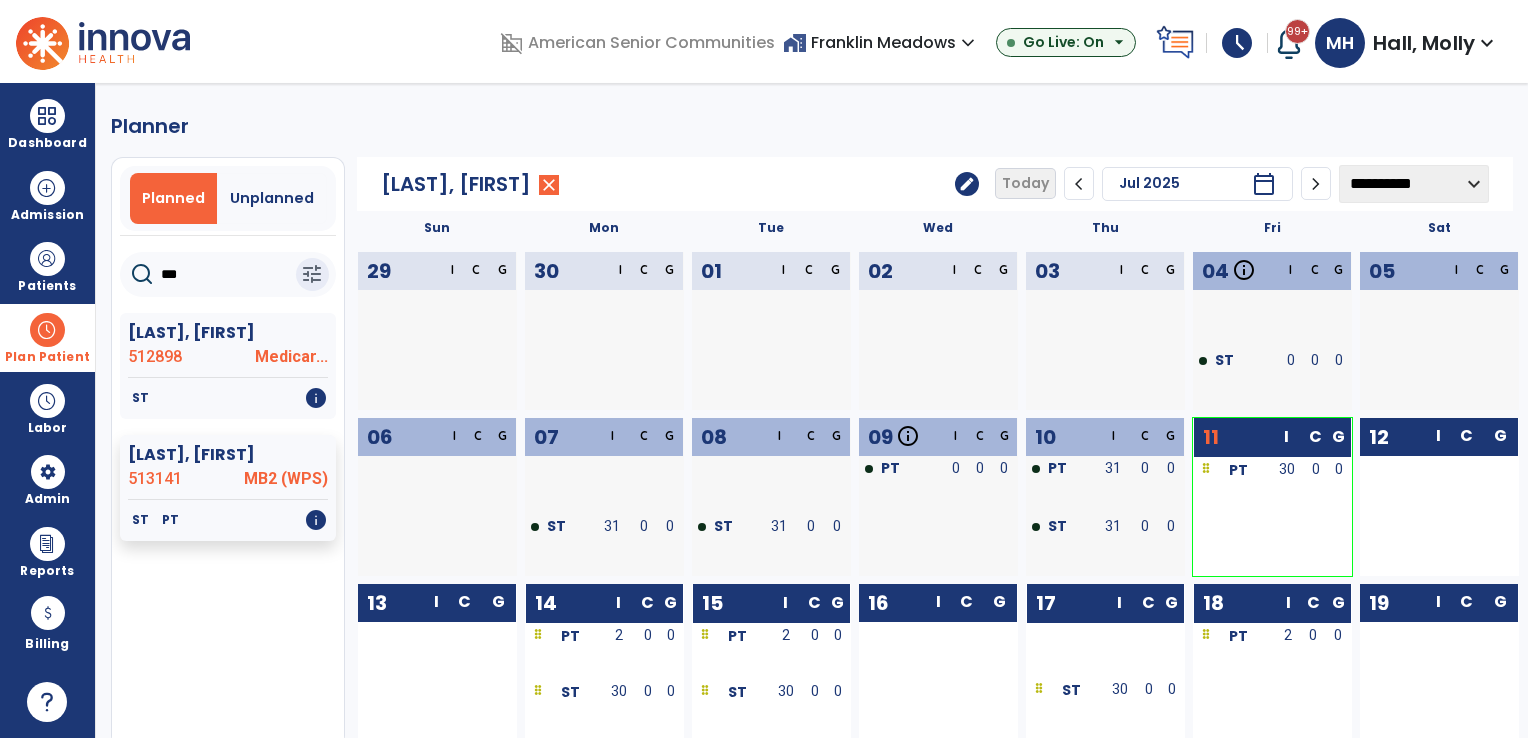 click on "edit" 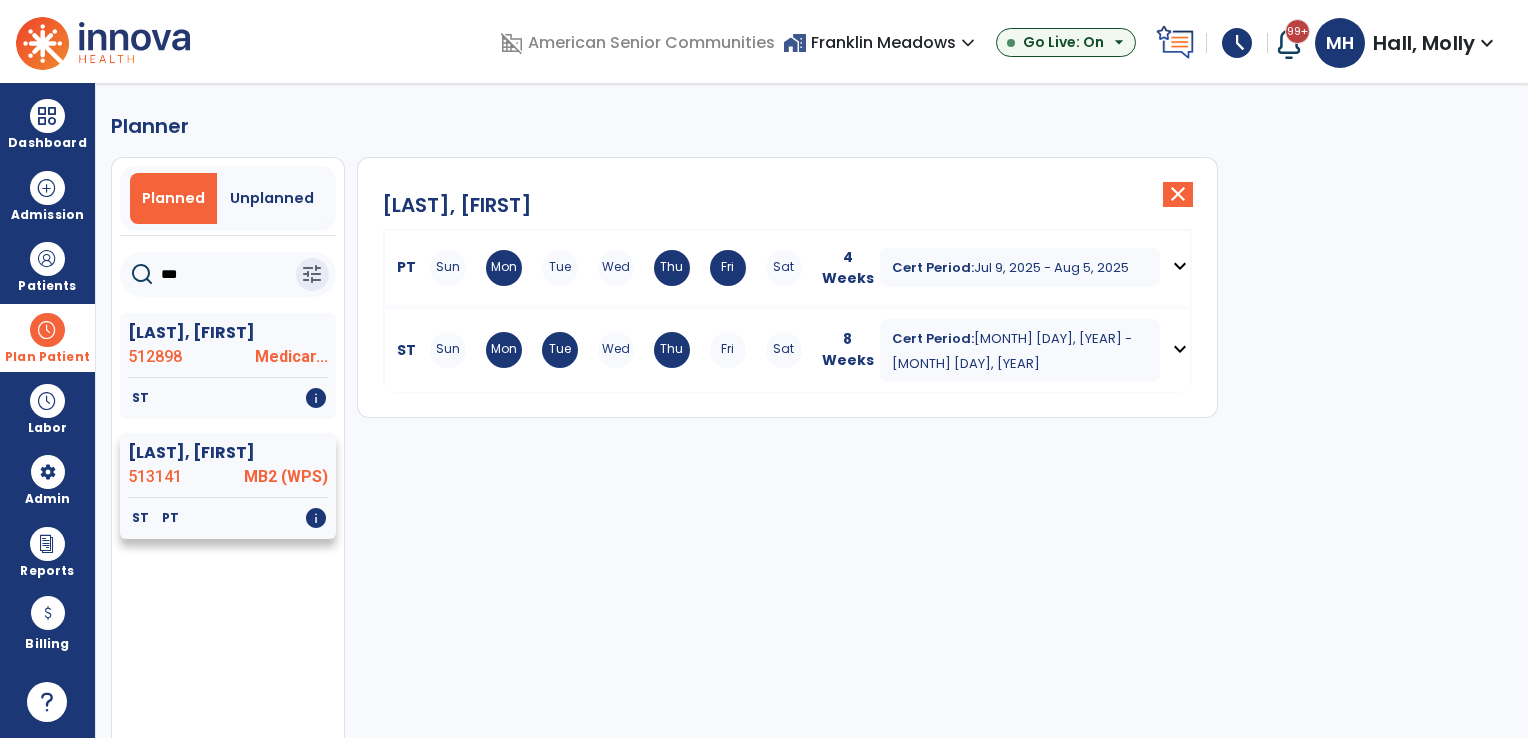 click on "513141" 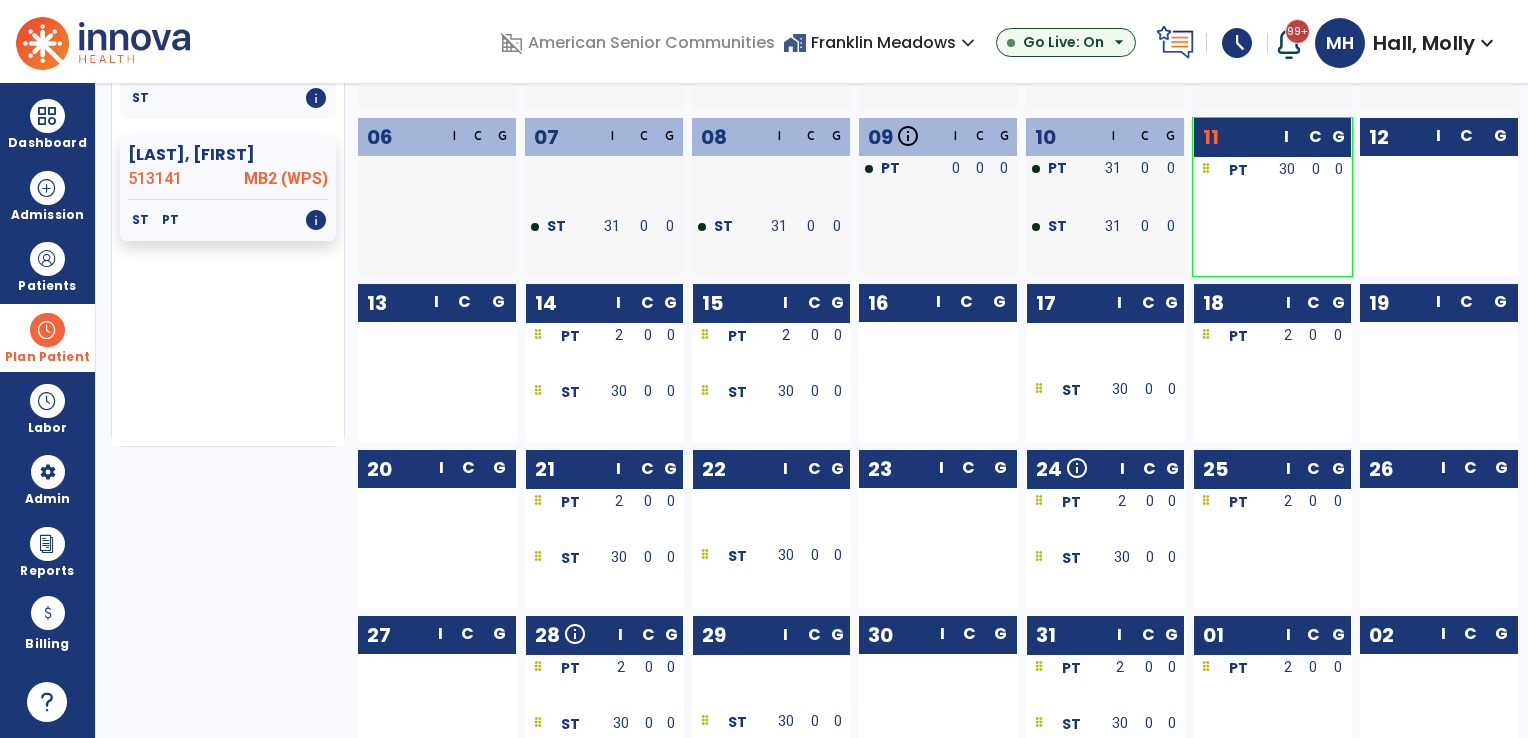 scroll, scrollTop: 0, scrollLeft: 0, axis: both 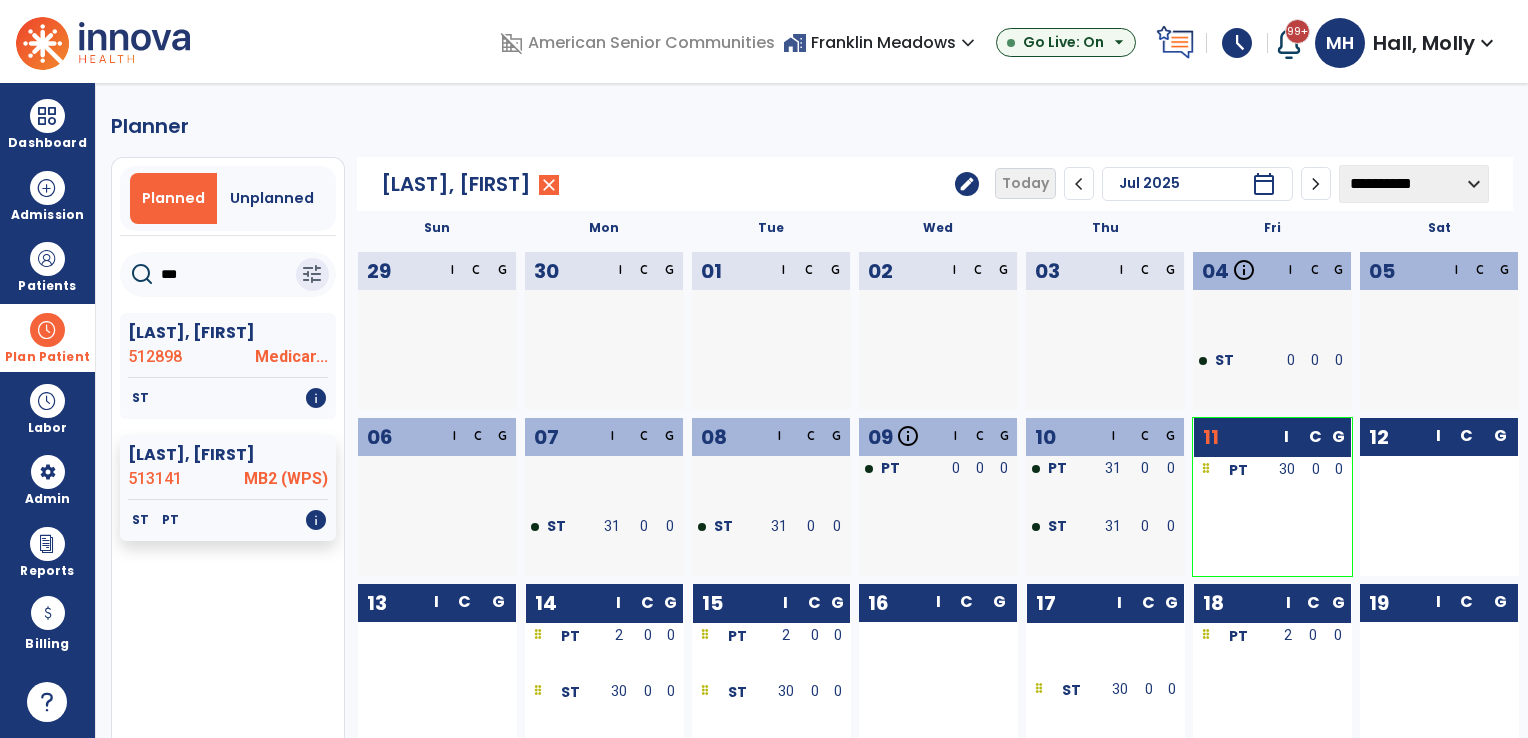 click on "edit" 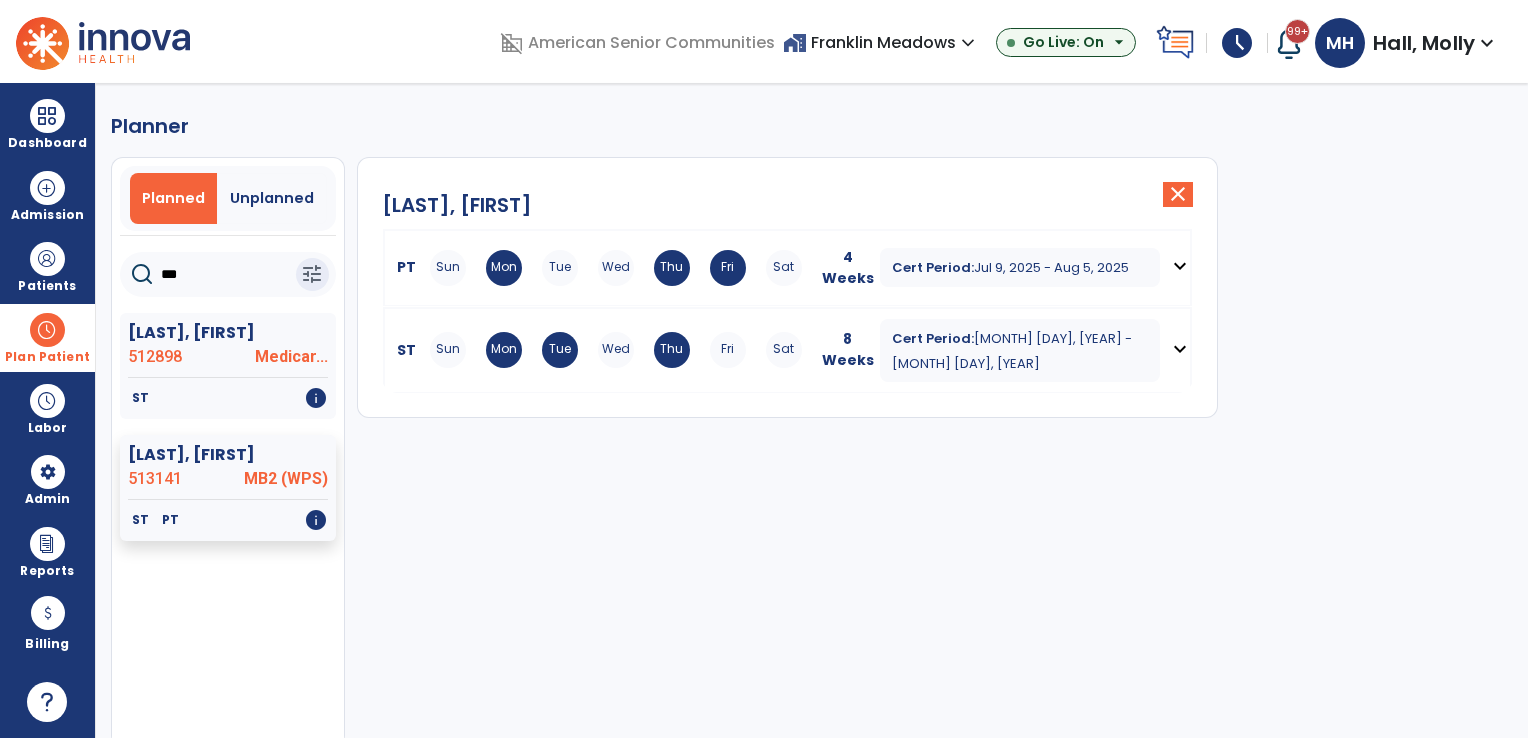 click on "Sun Mon Tue Wed Thu Fri Sat" at bounding box center [616, 350] 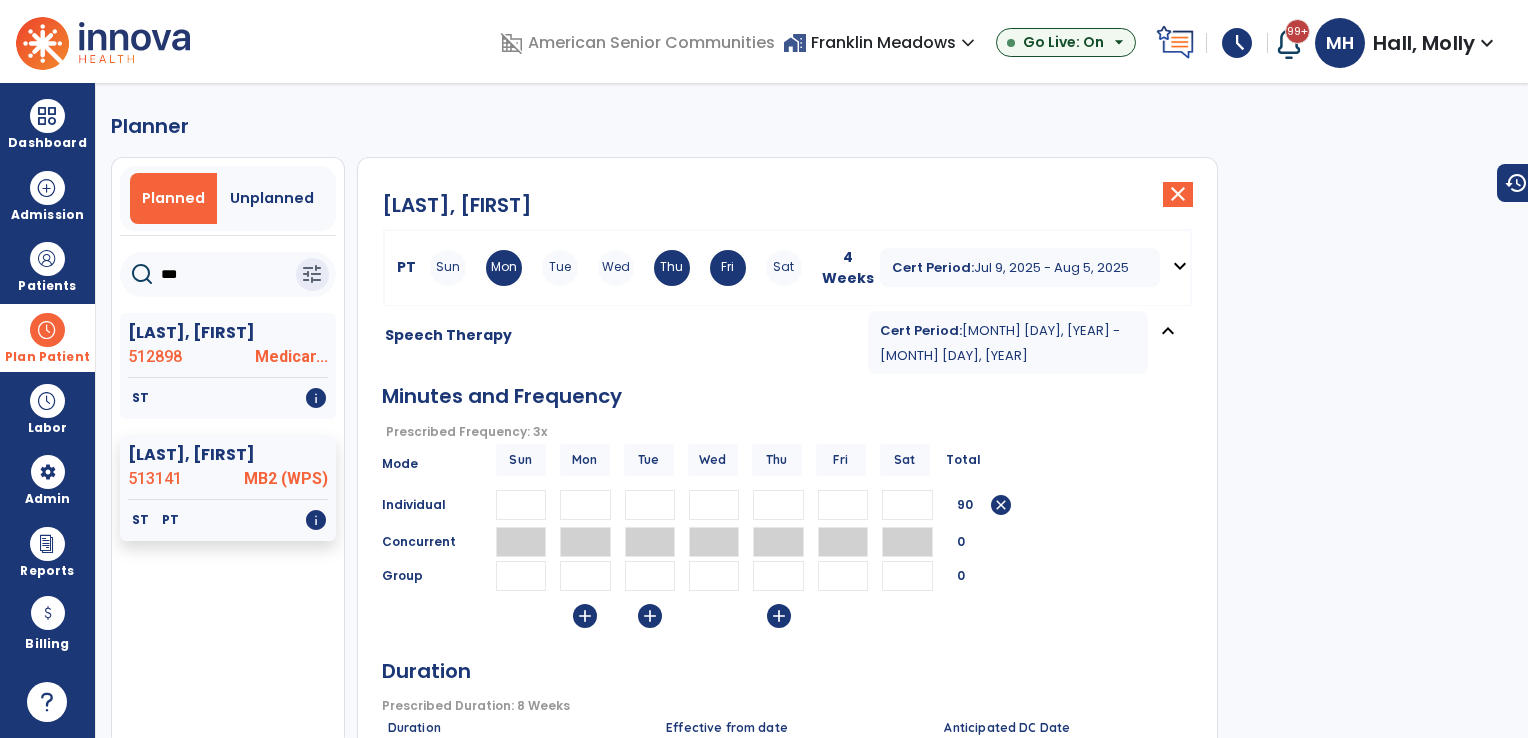 click on "**" at bounding box center (650, 505) 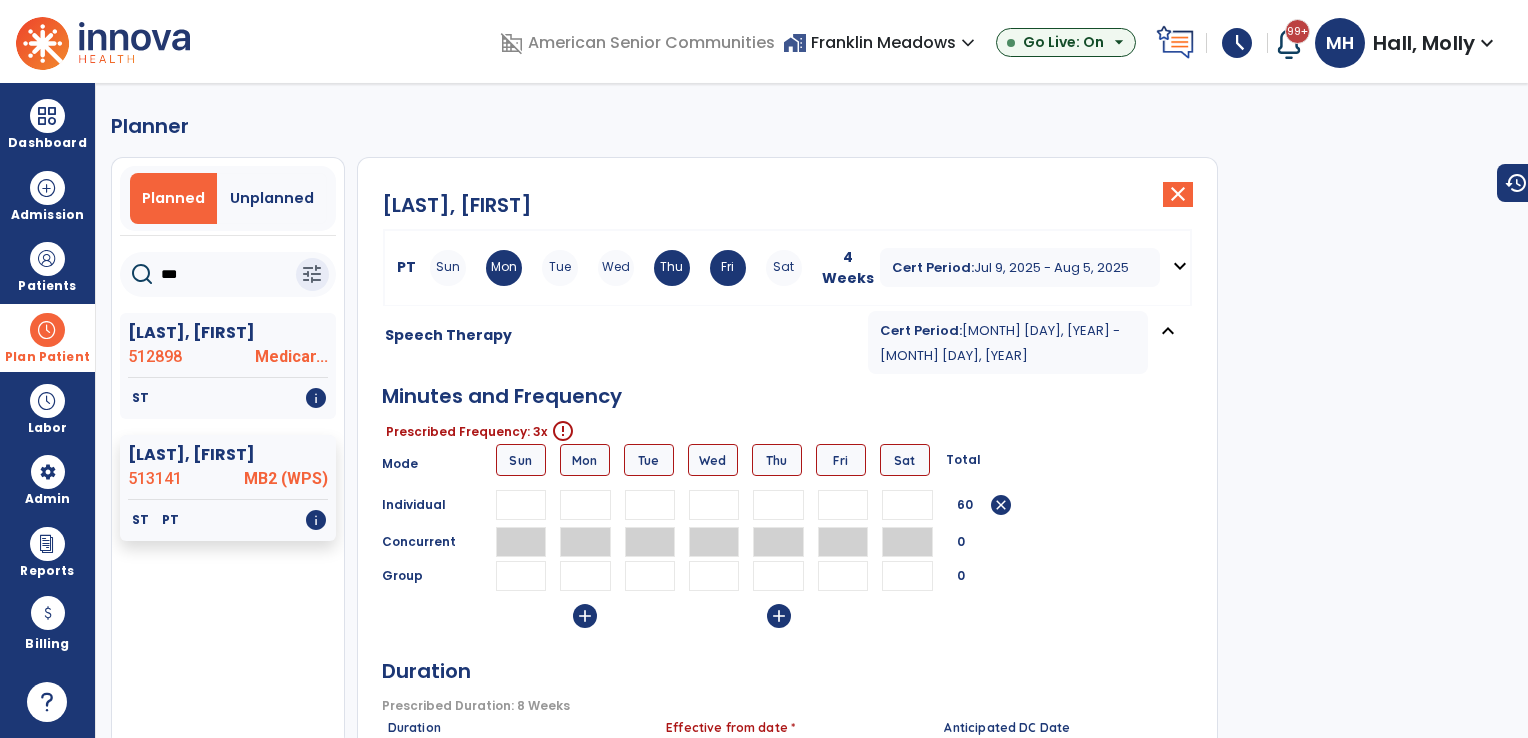 type 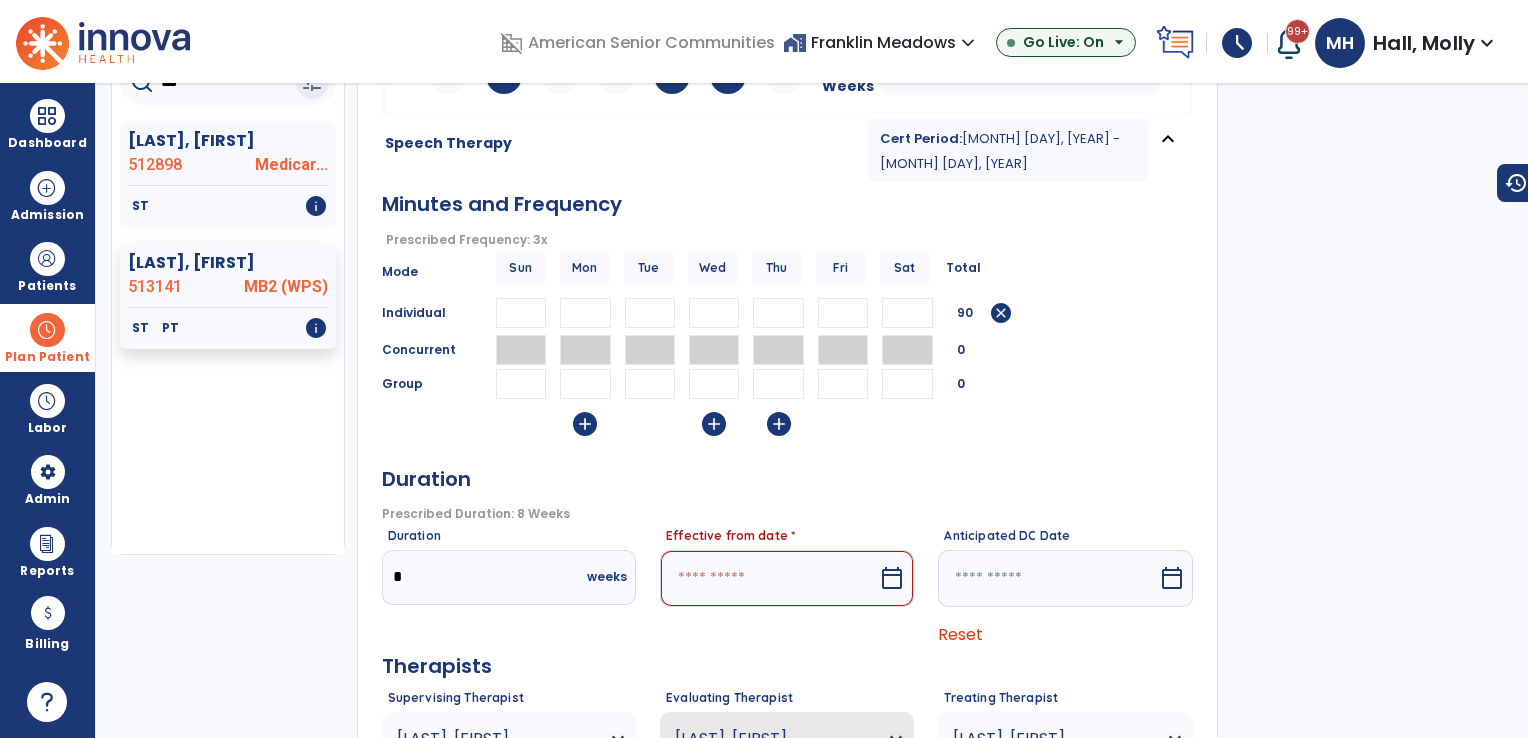 scroll, scrollTop: 200, scrollLeft: 0, axis: vertical 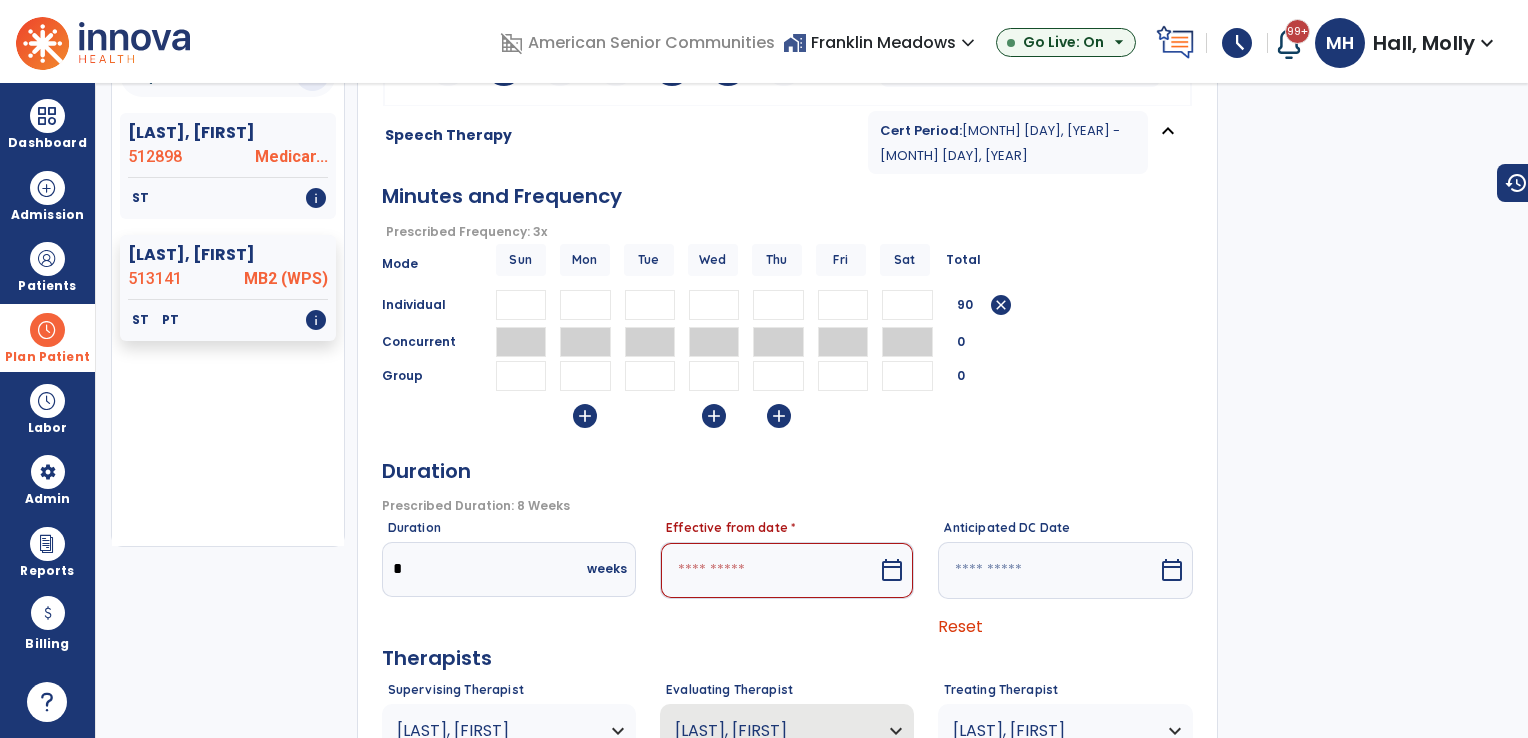 type on "**" 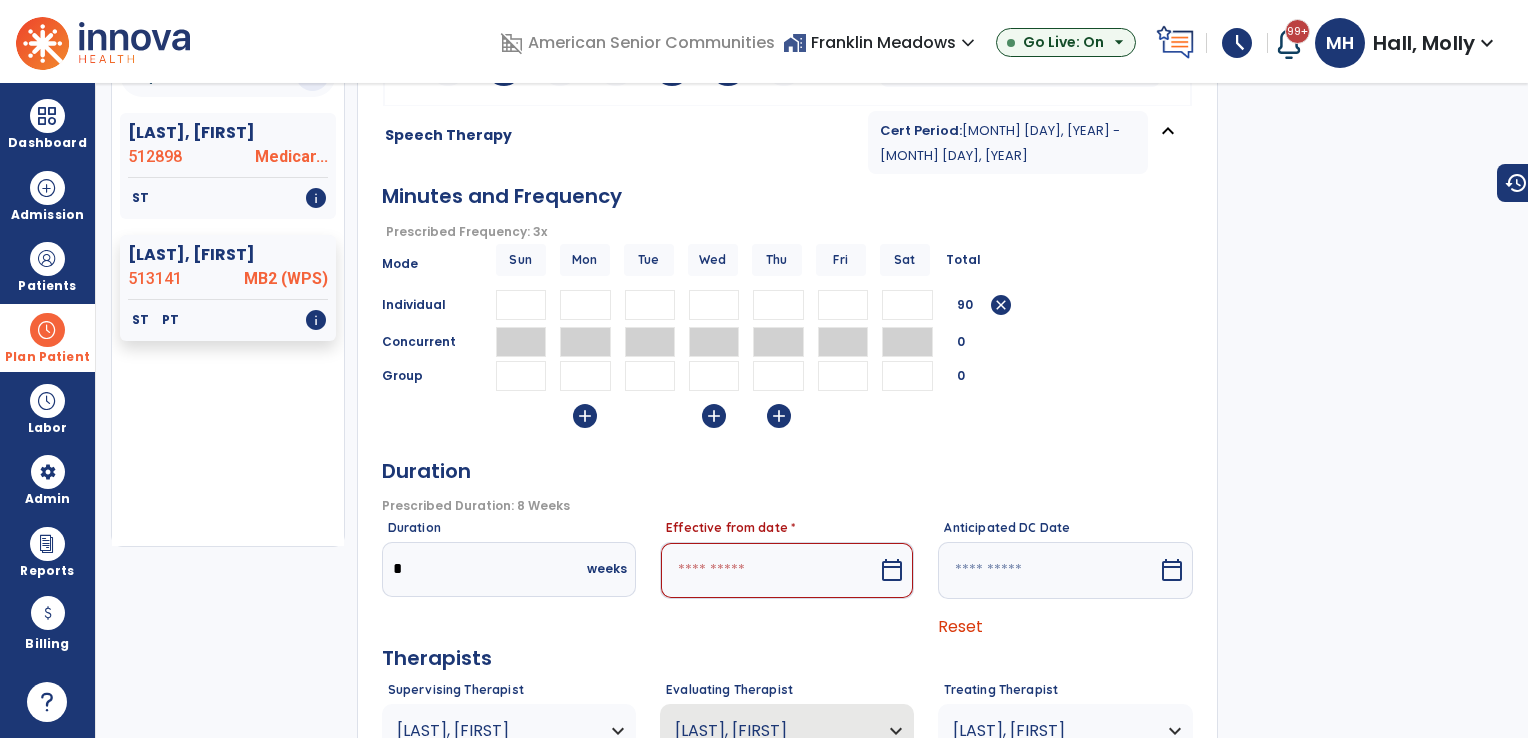 click at bounding box center (769, 570) 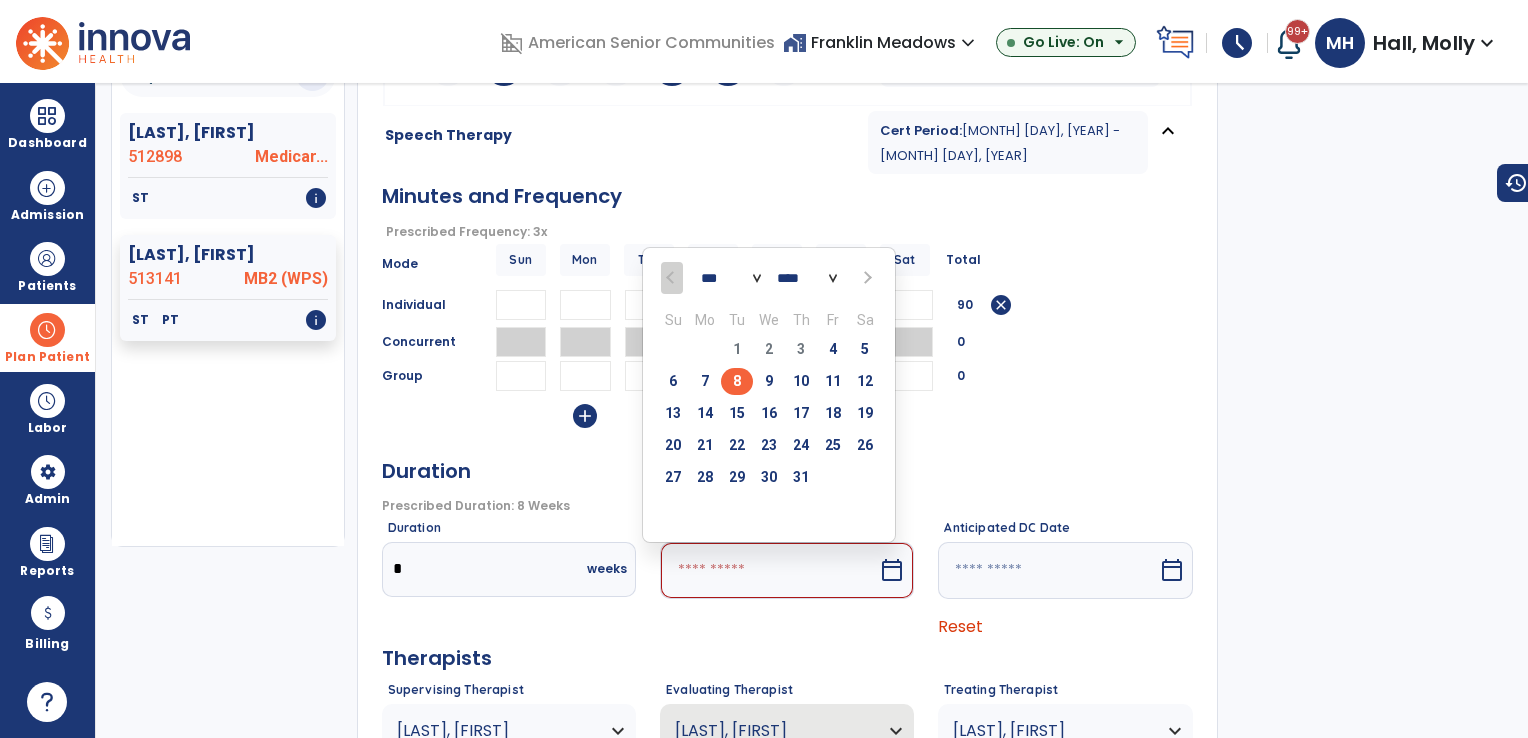 click on "Prescribed Duration: 8 Weeks   error_outline" at bounding box center [785, 506] 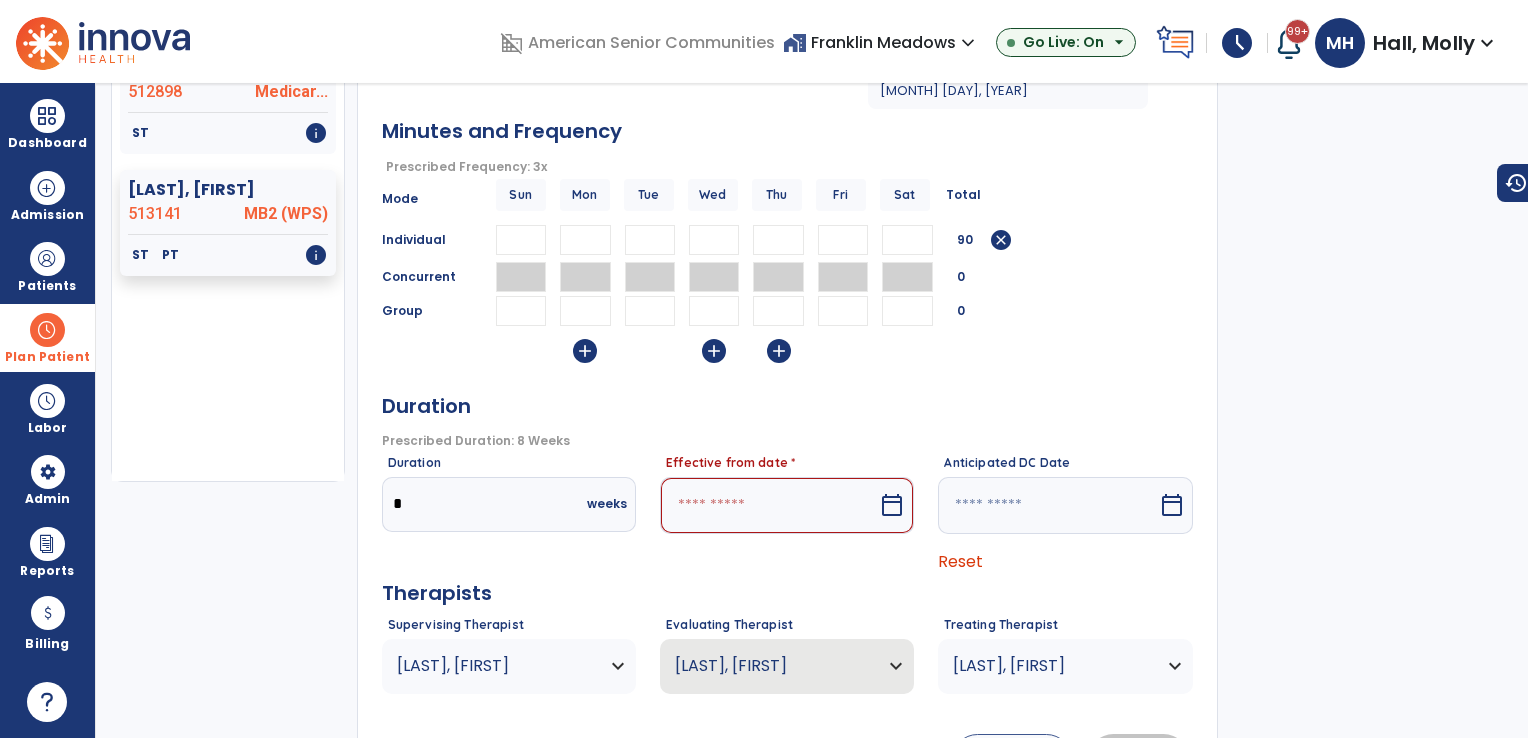 scroll, scrollTop: 300, scrollLeft: 0, axis: vertical 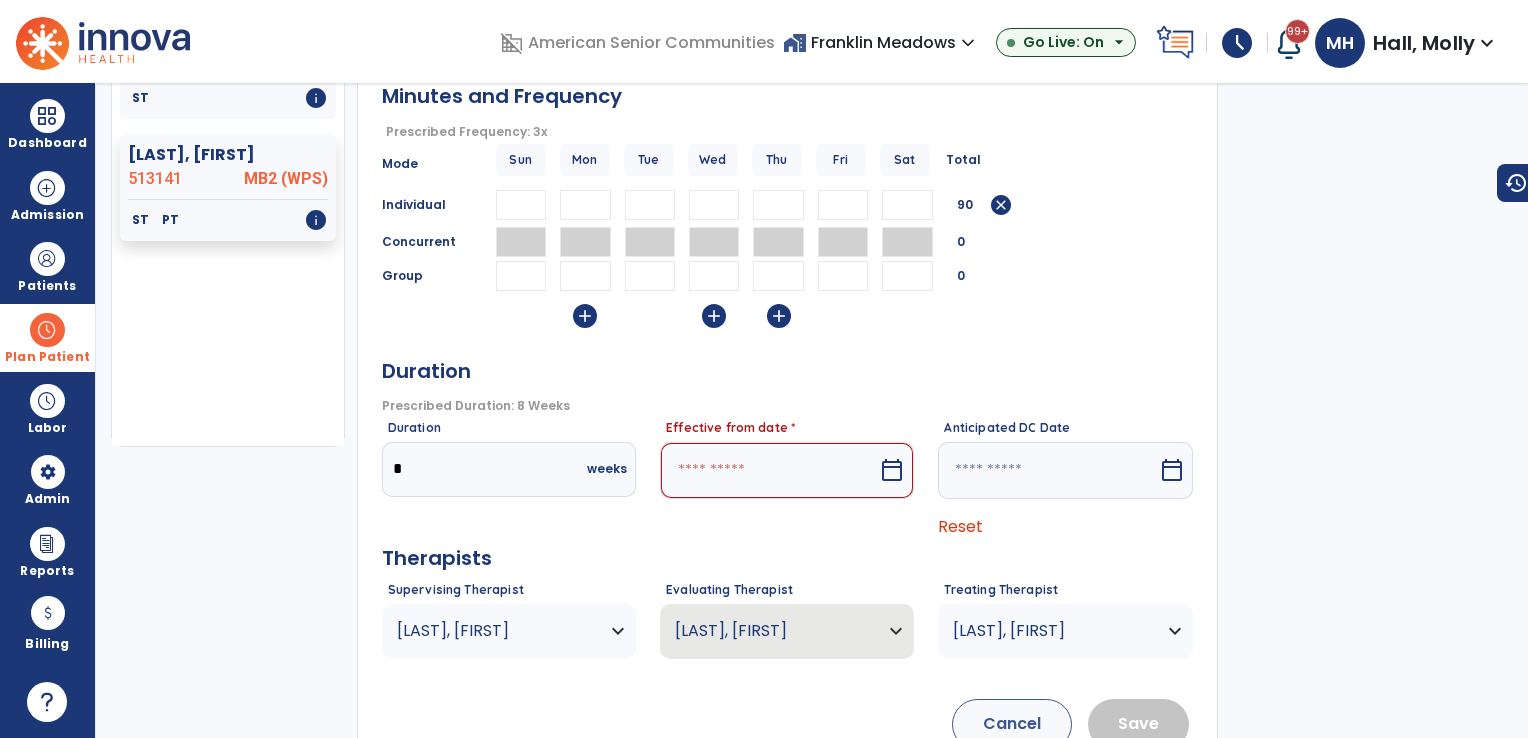 click at bounding box center [769, 470] 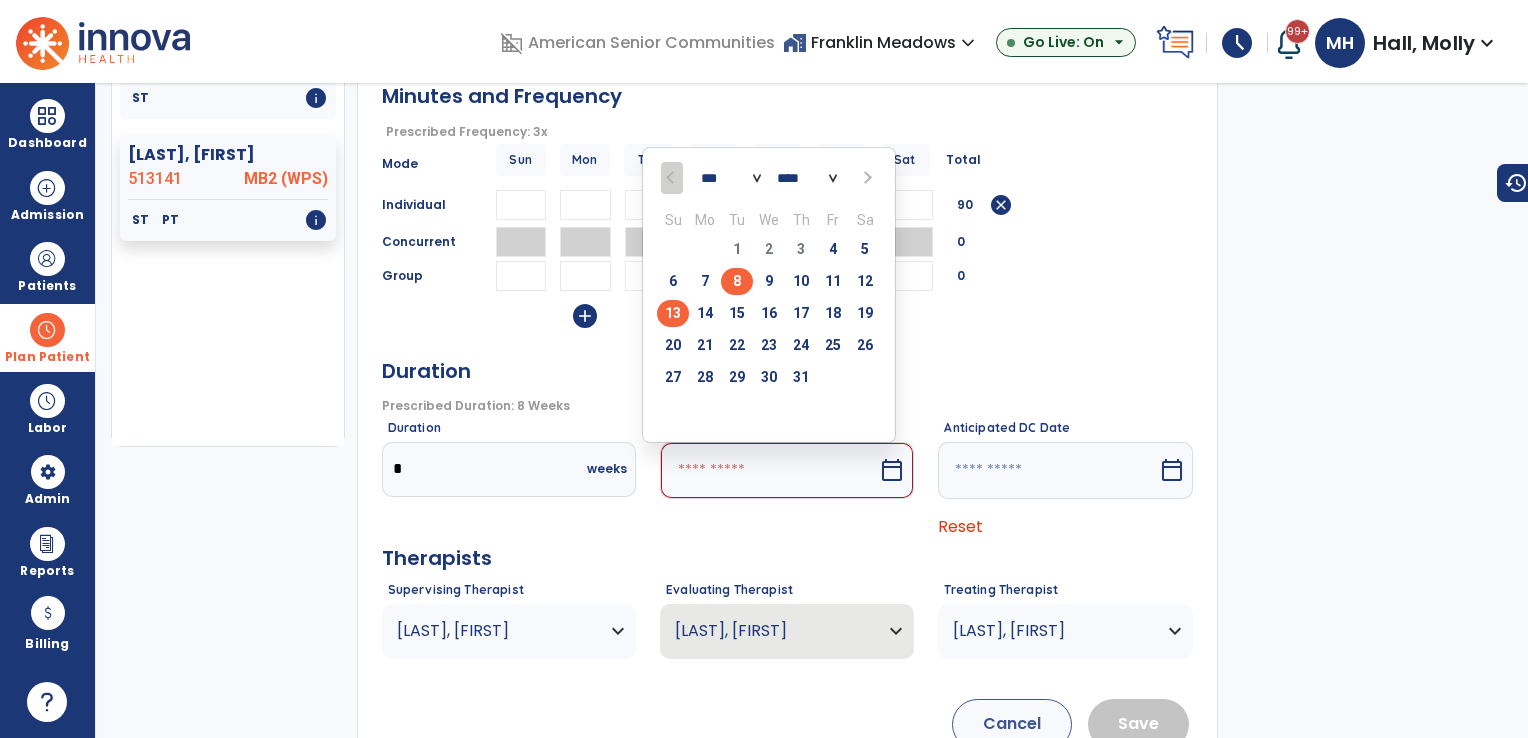 click on "13" at bounding box center [673, 313] 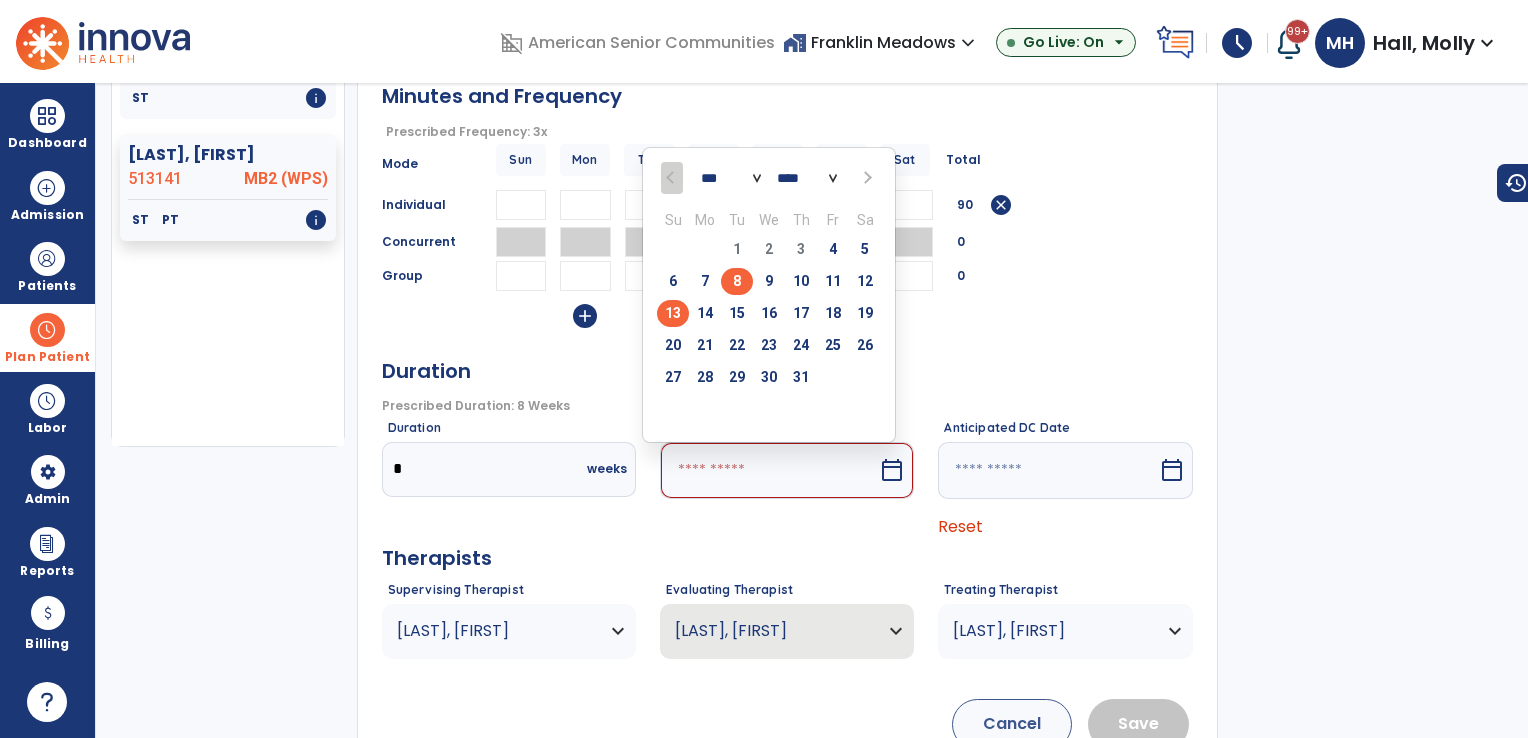 type on "*********" 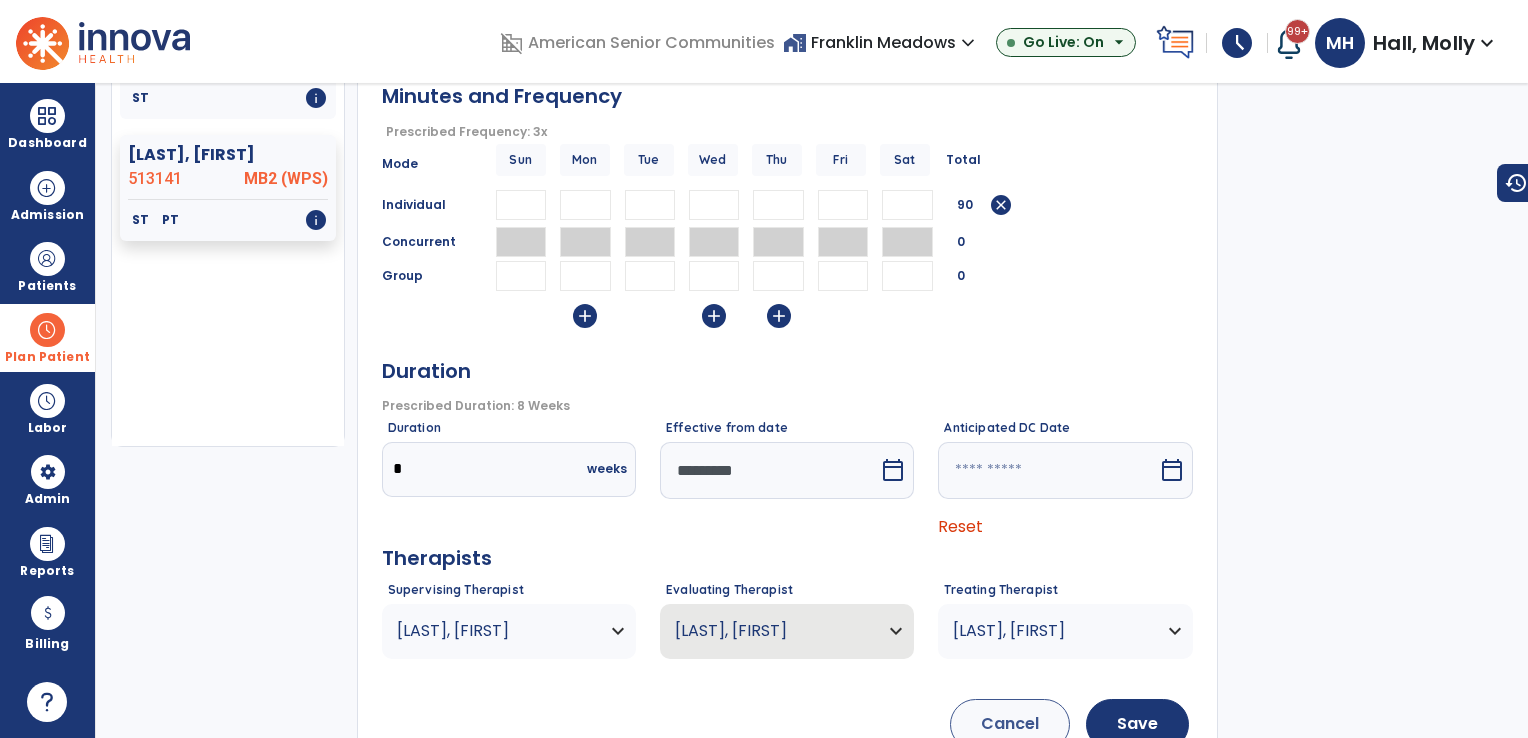 scroll, scrollTop: 337, scrollLeft: 0, axis: vertical 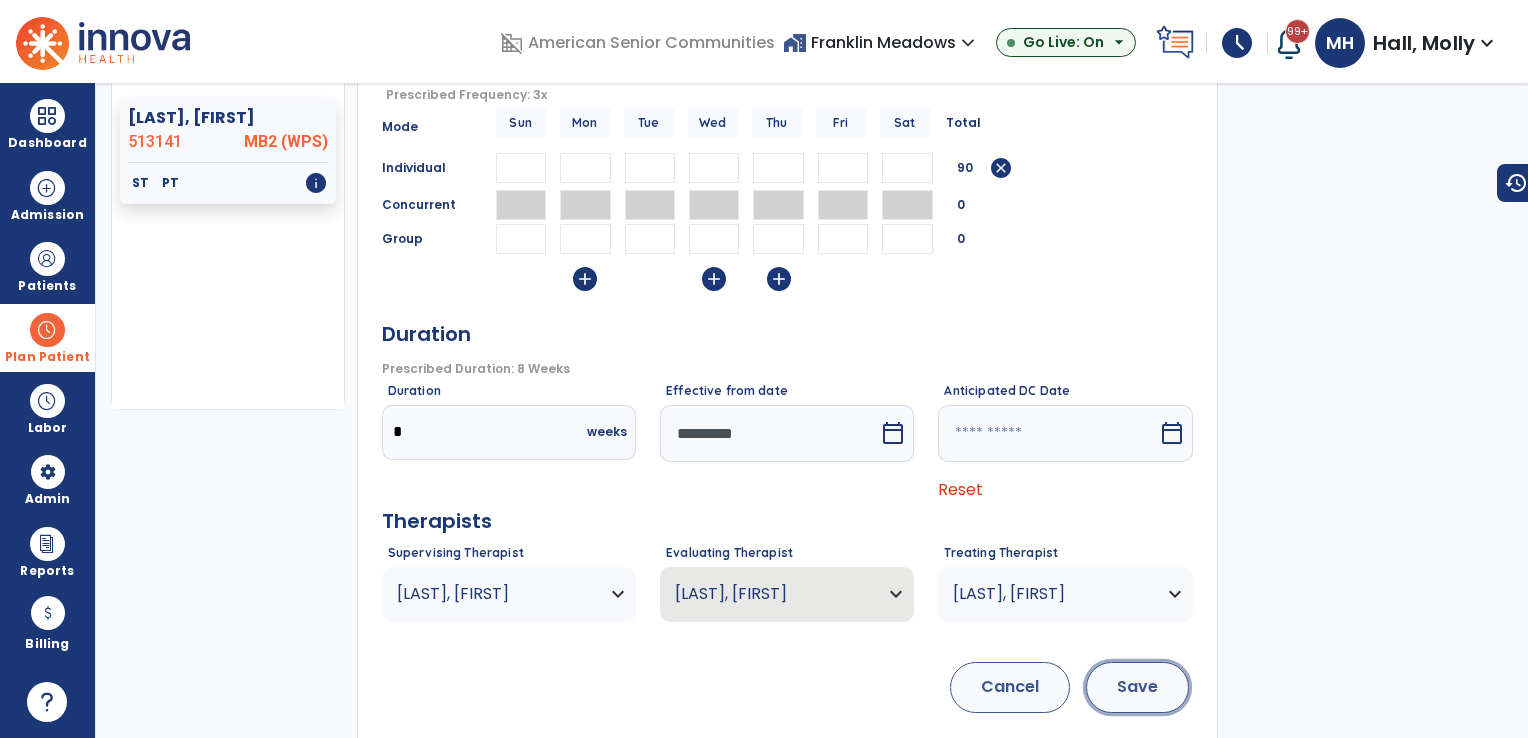 click on "Save" at bounding box center [1137, 687] 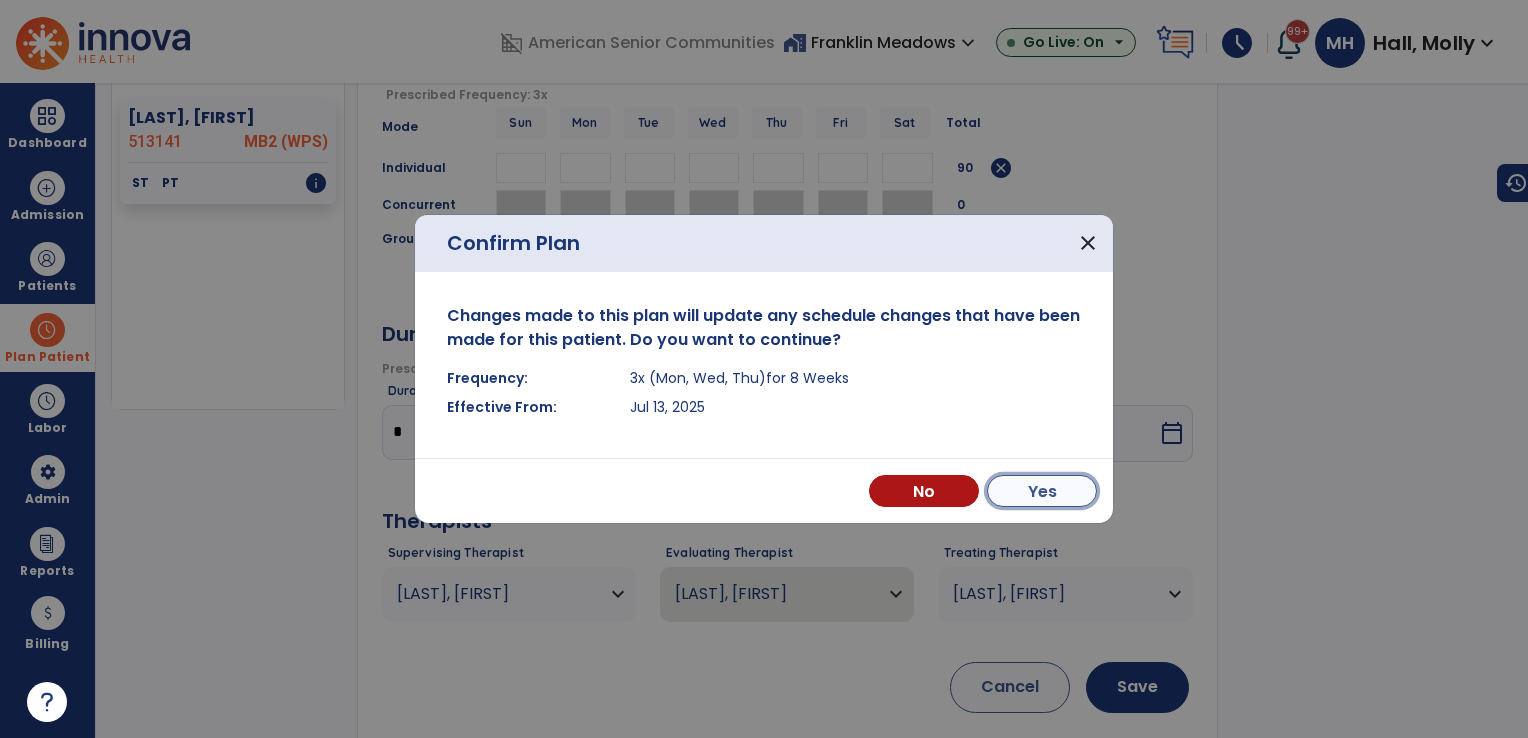 click on "Yes" at bounding box center (1042, 491) 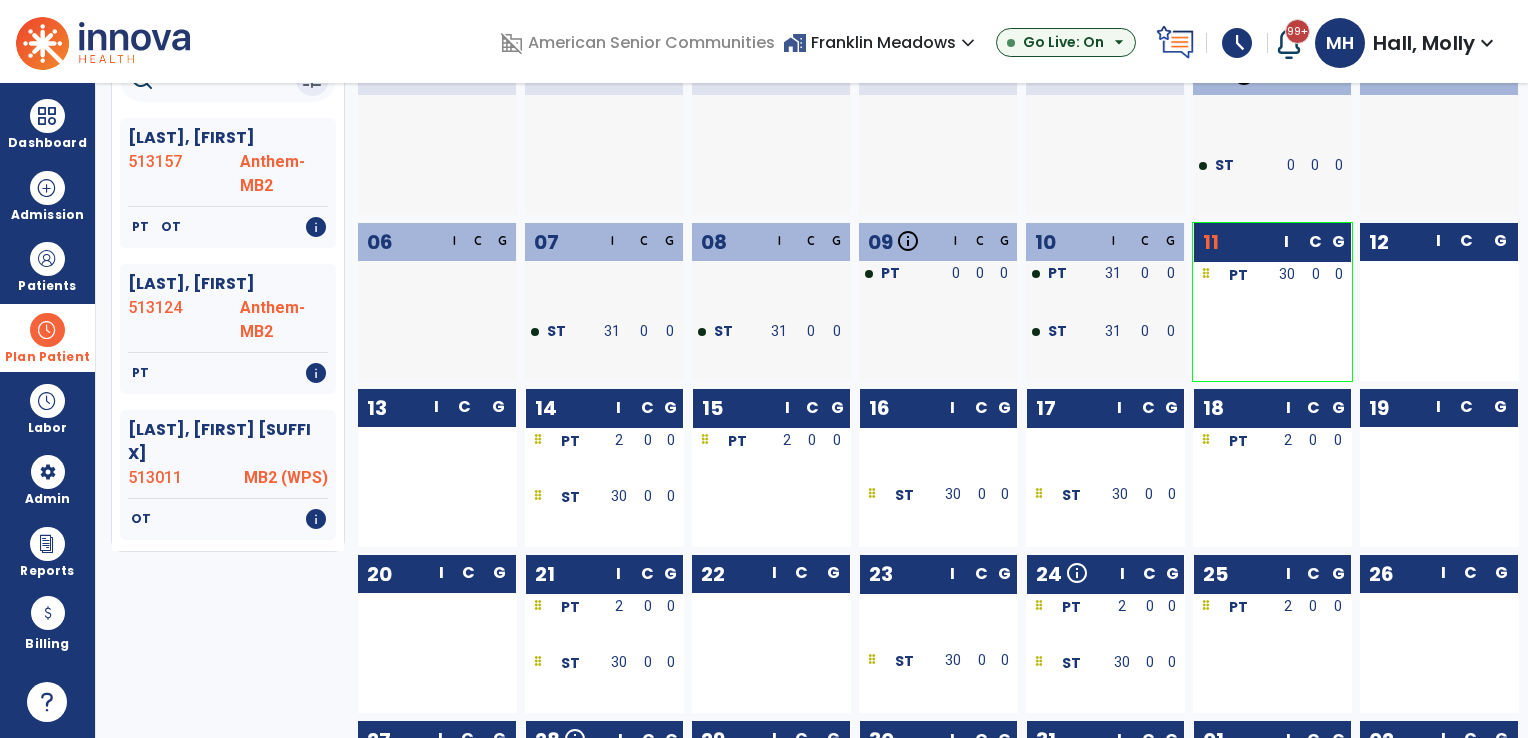 scroll, scrollTop: 0, scrollLeft: 0, axis: both 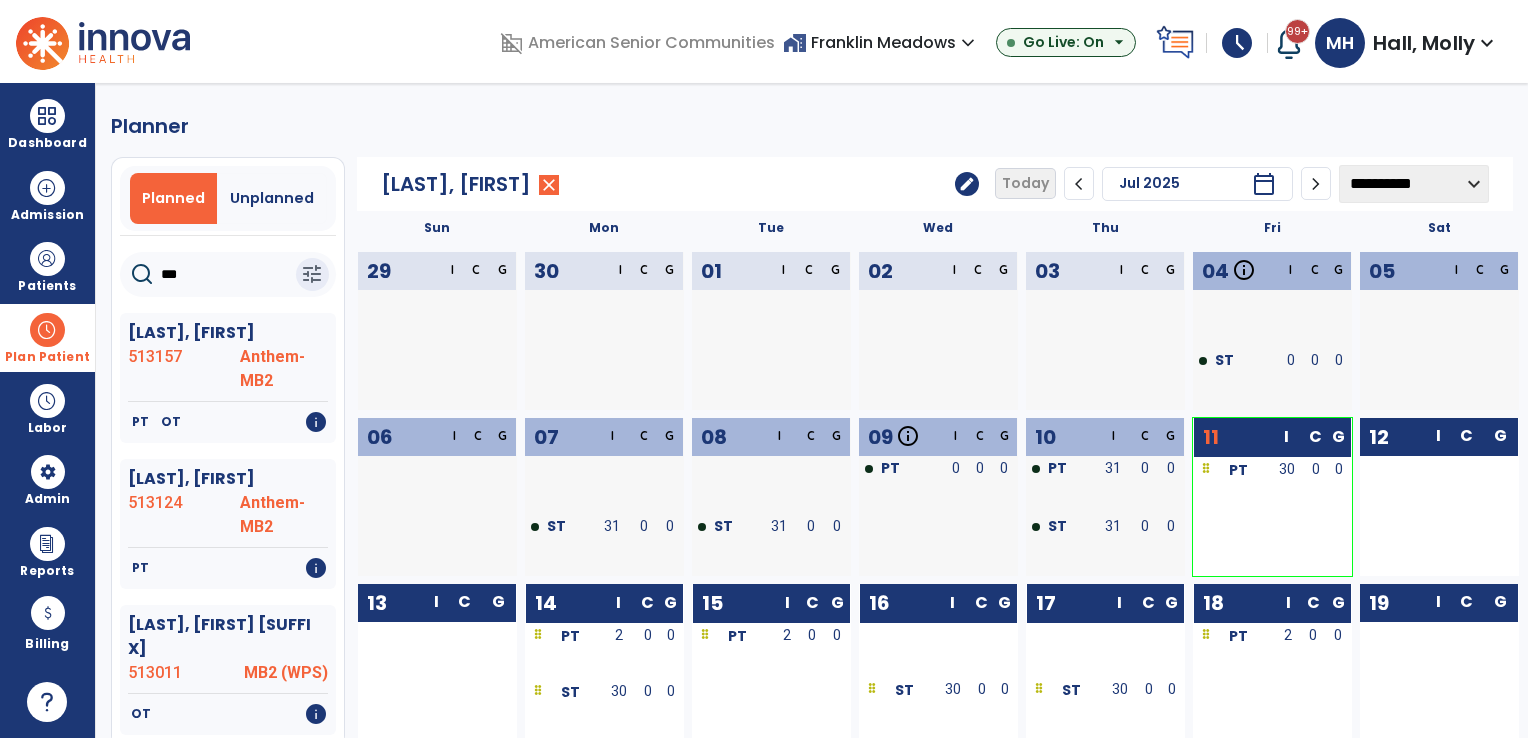 click on "edit" 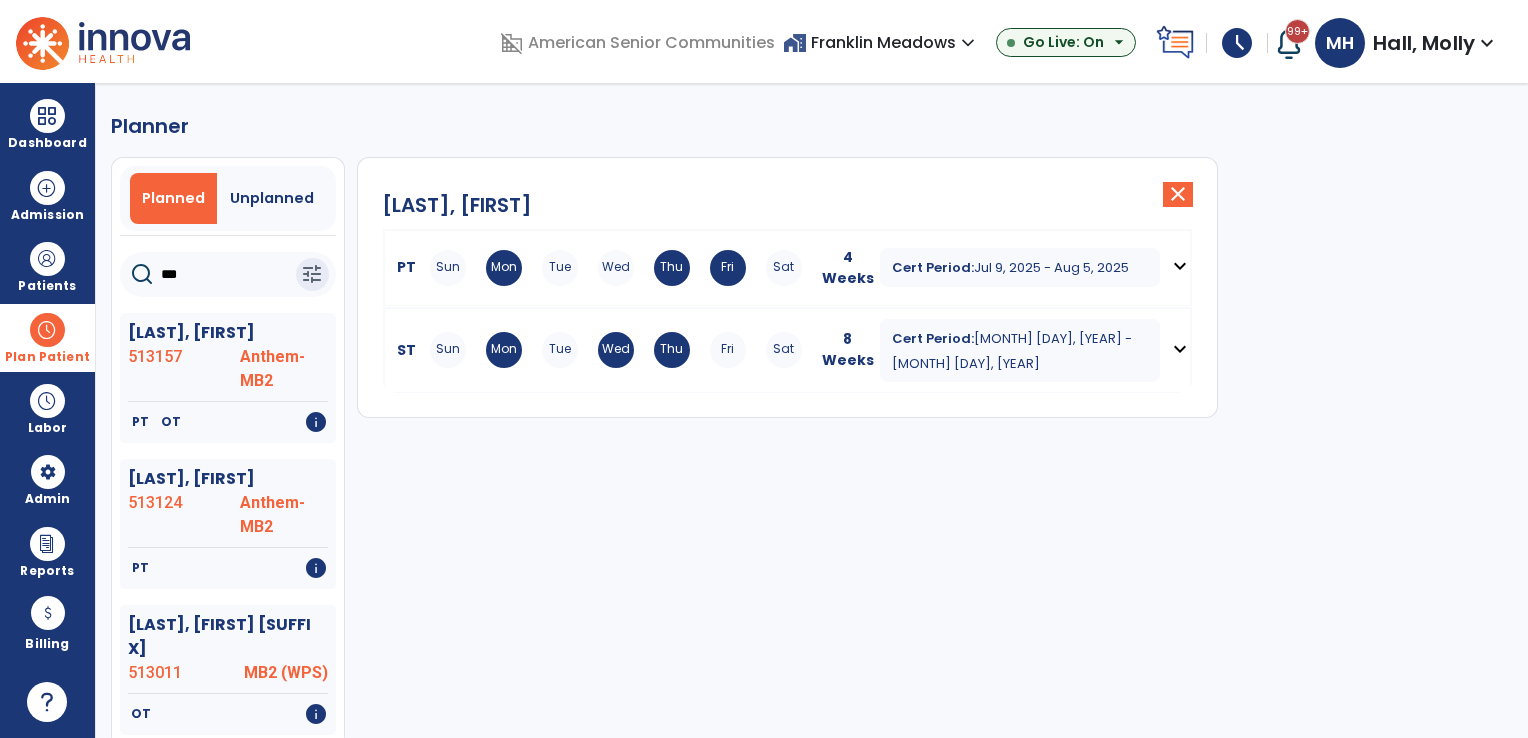 click on "Wed" at bounding box center (616, 268) 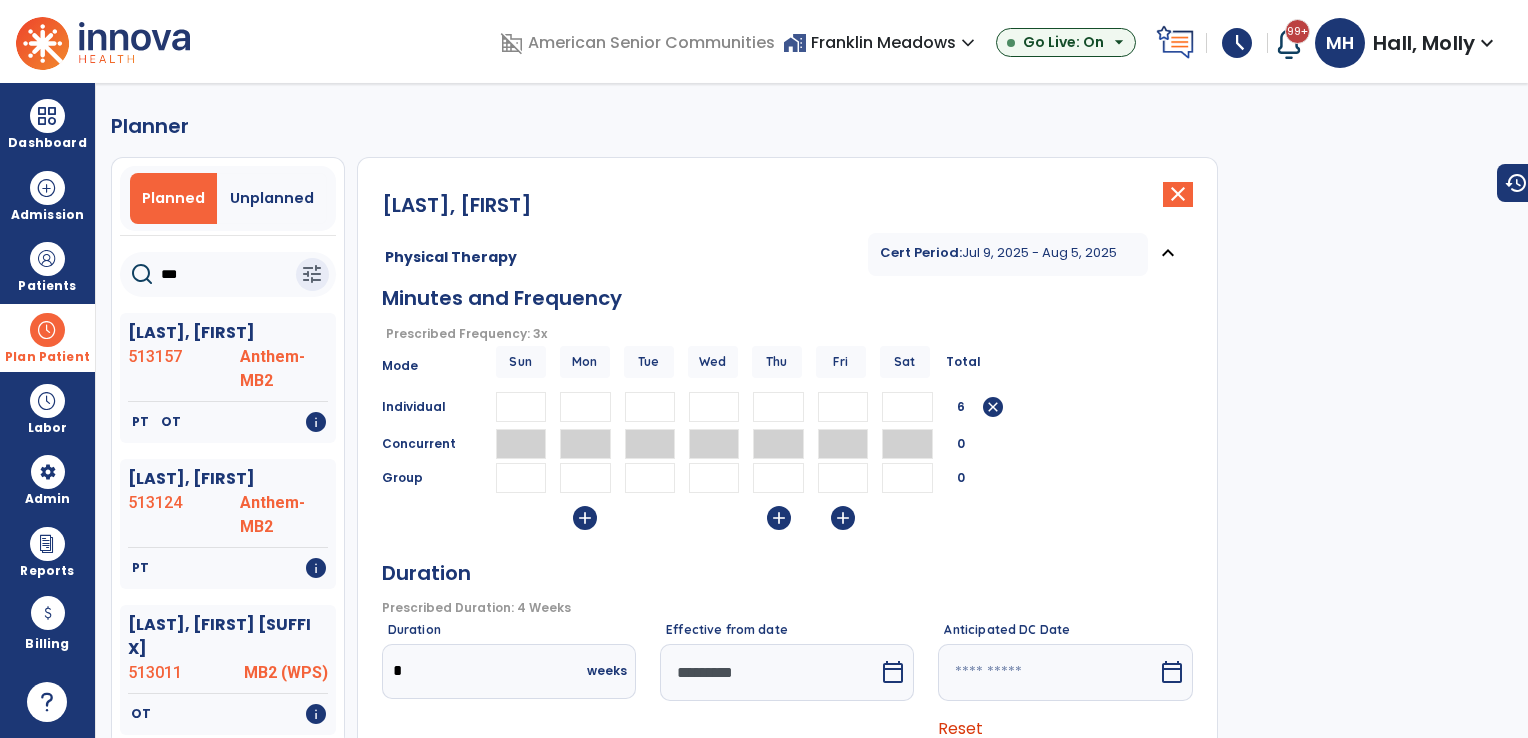 click on "*" at bounding box center [585, 407] 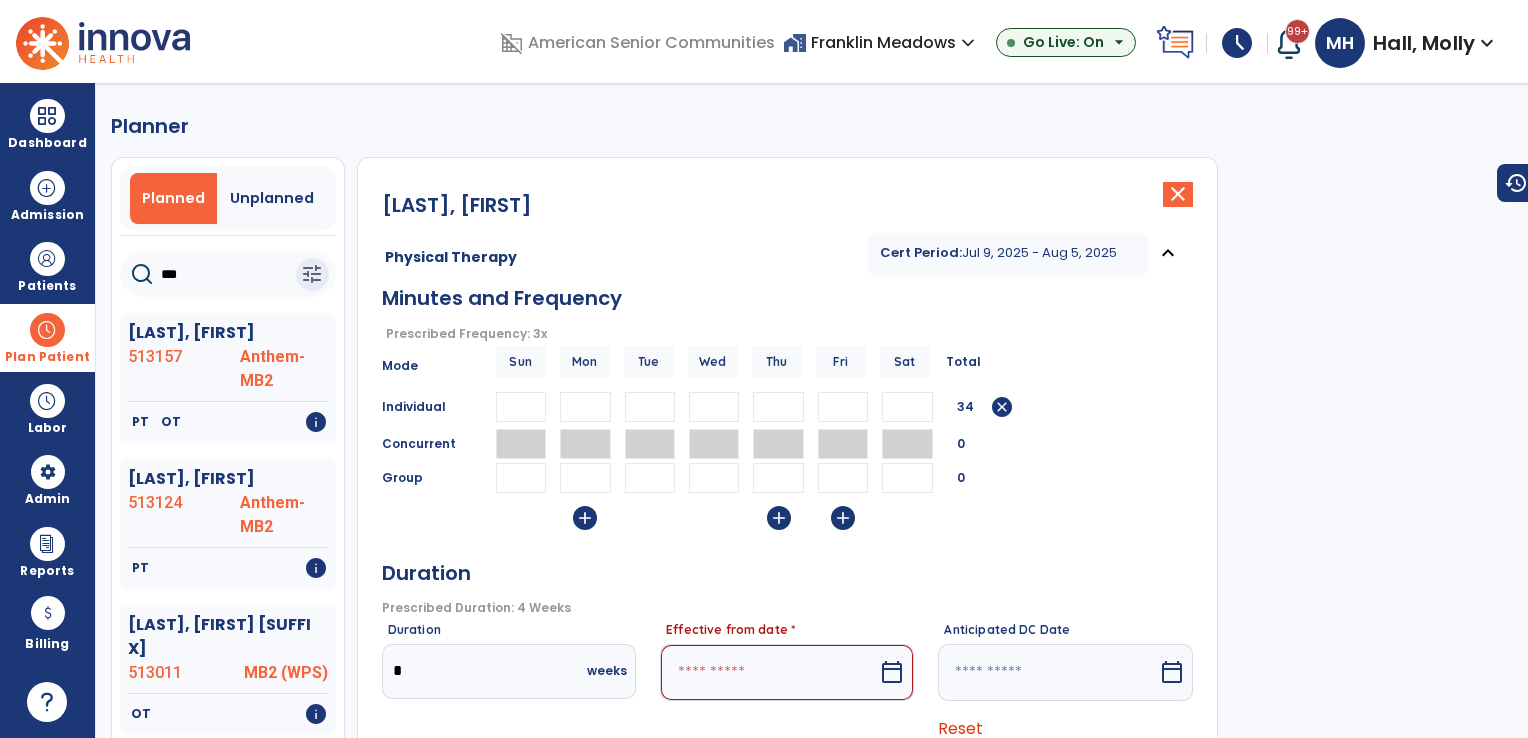 type on "**" 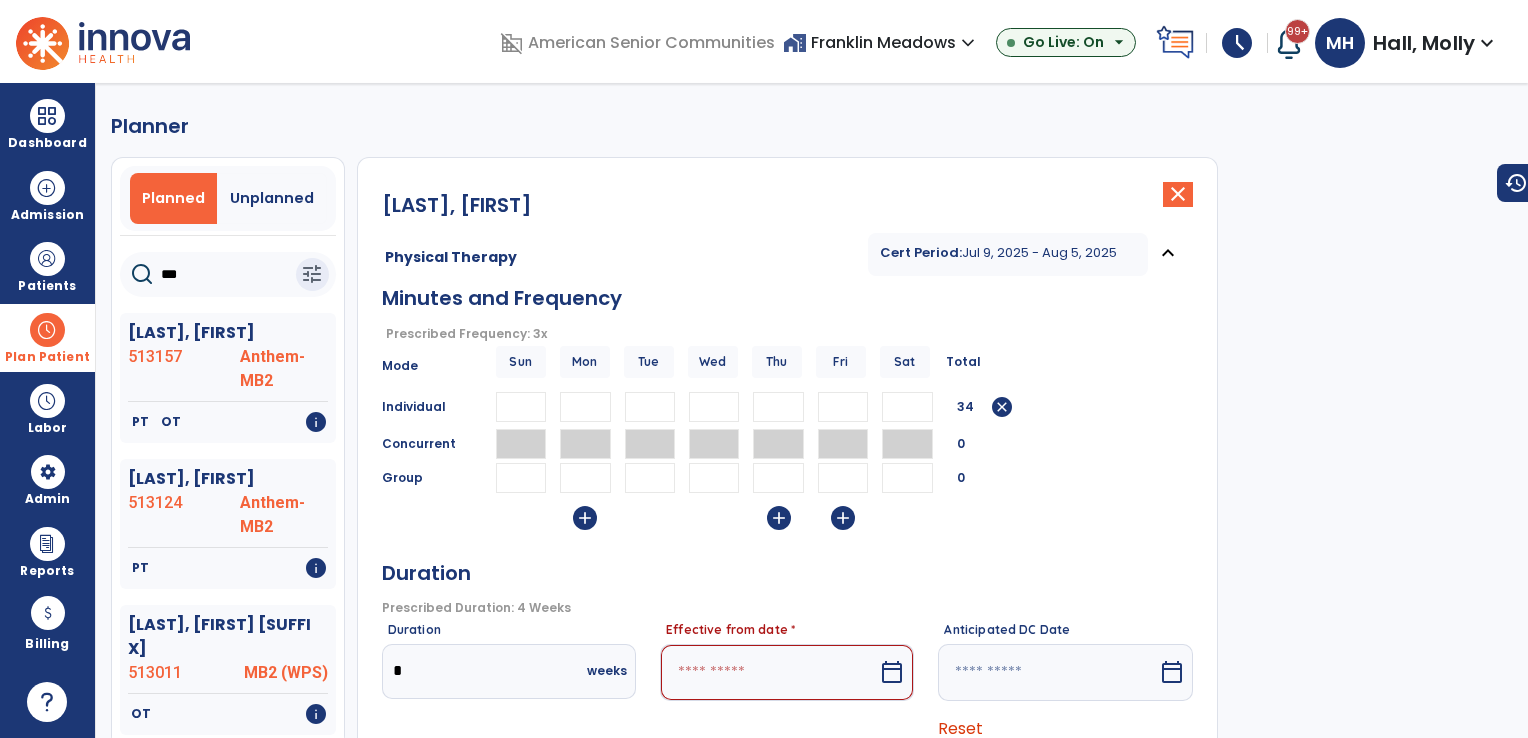 click at bounding box center [650, 407] 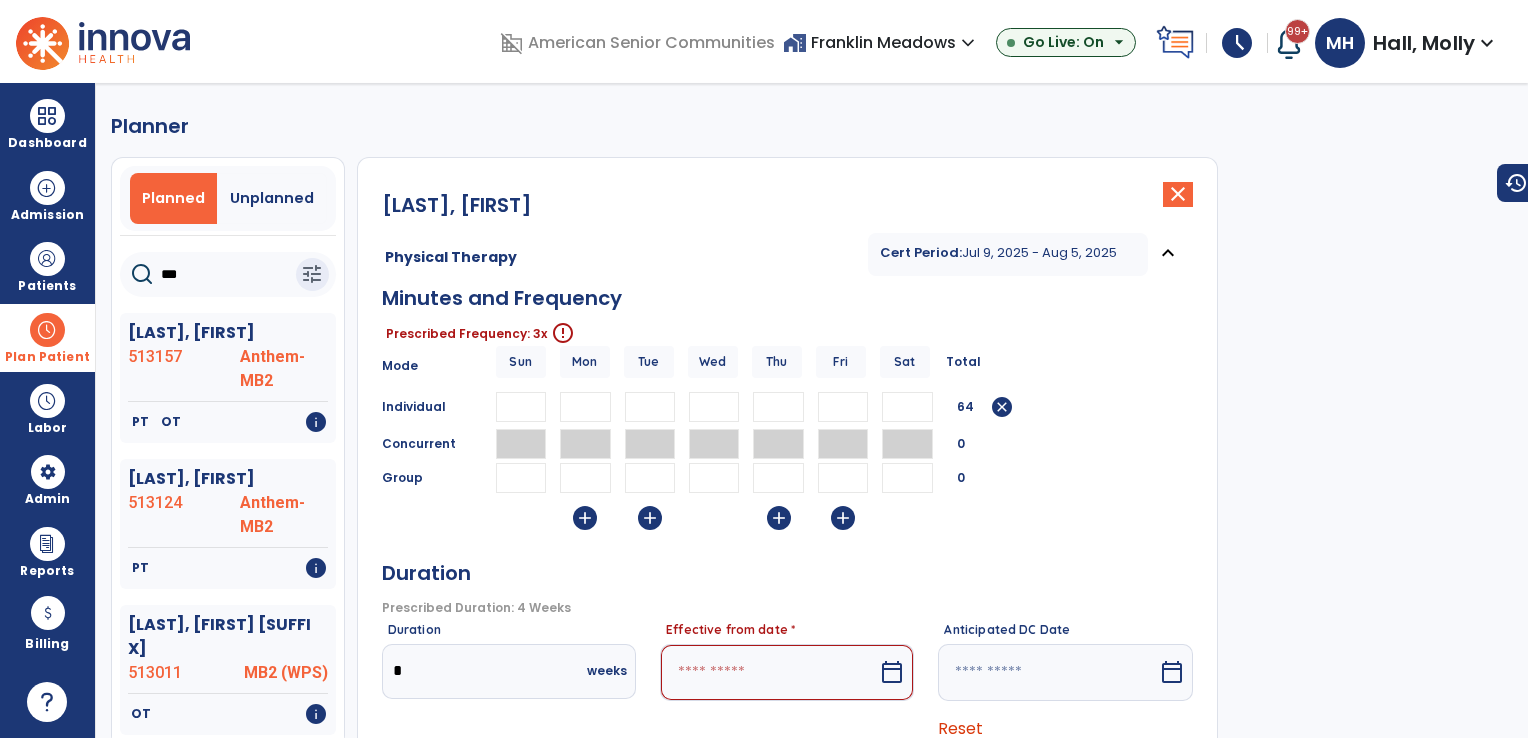 type on "**" 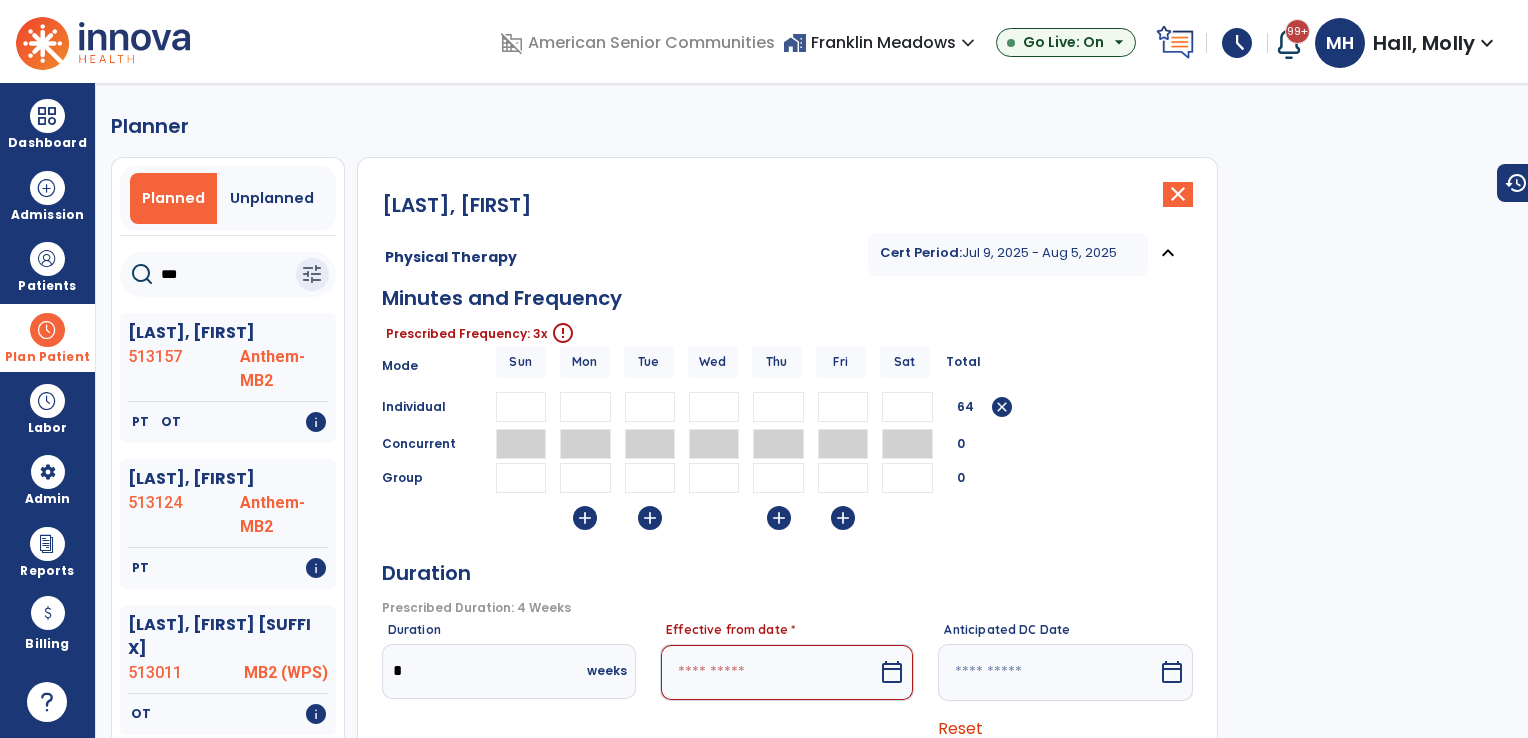 click on "*" at bounding box center (843, 407) 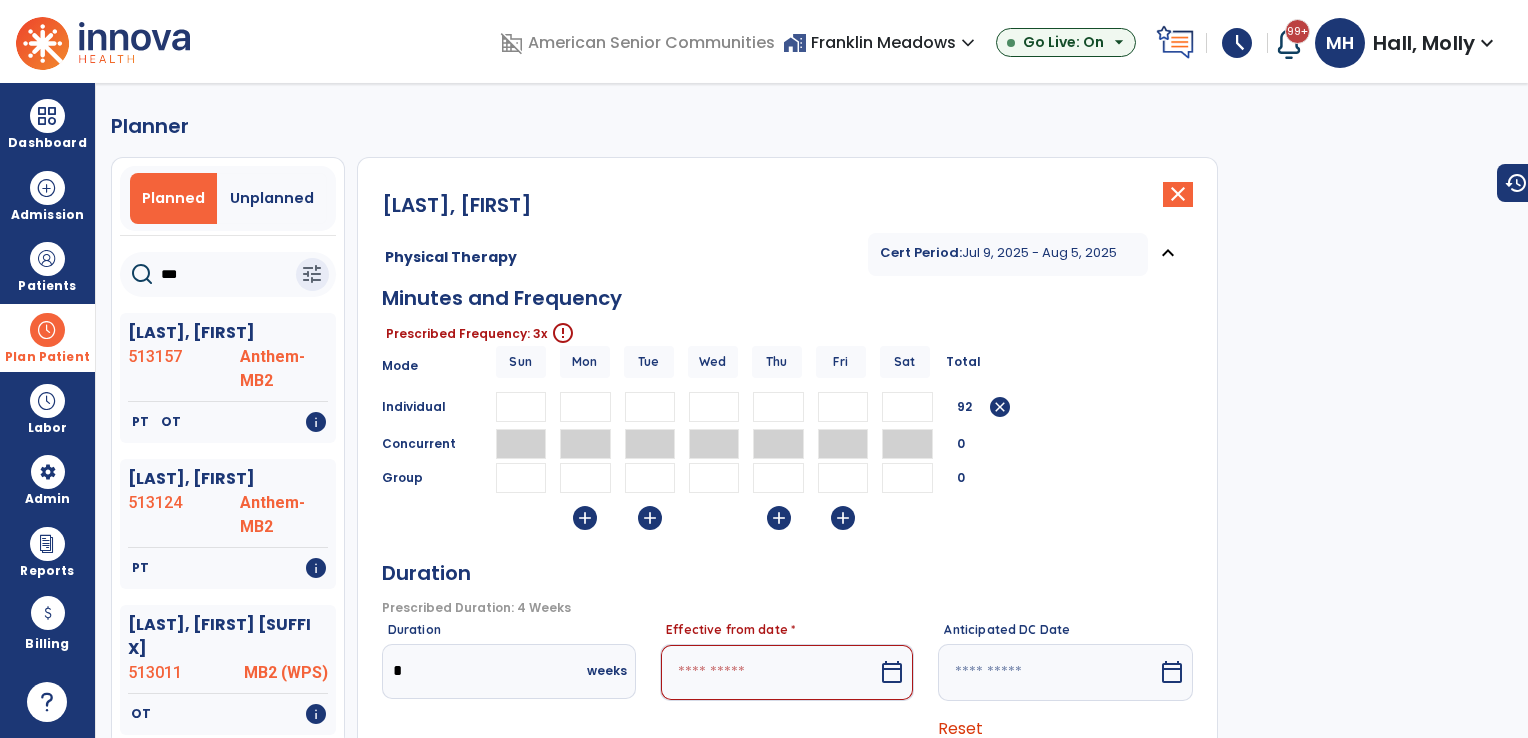 scroll, scrollTop: 337, scrollLeft: 0, axis: vertical 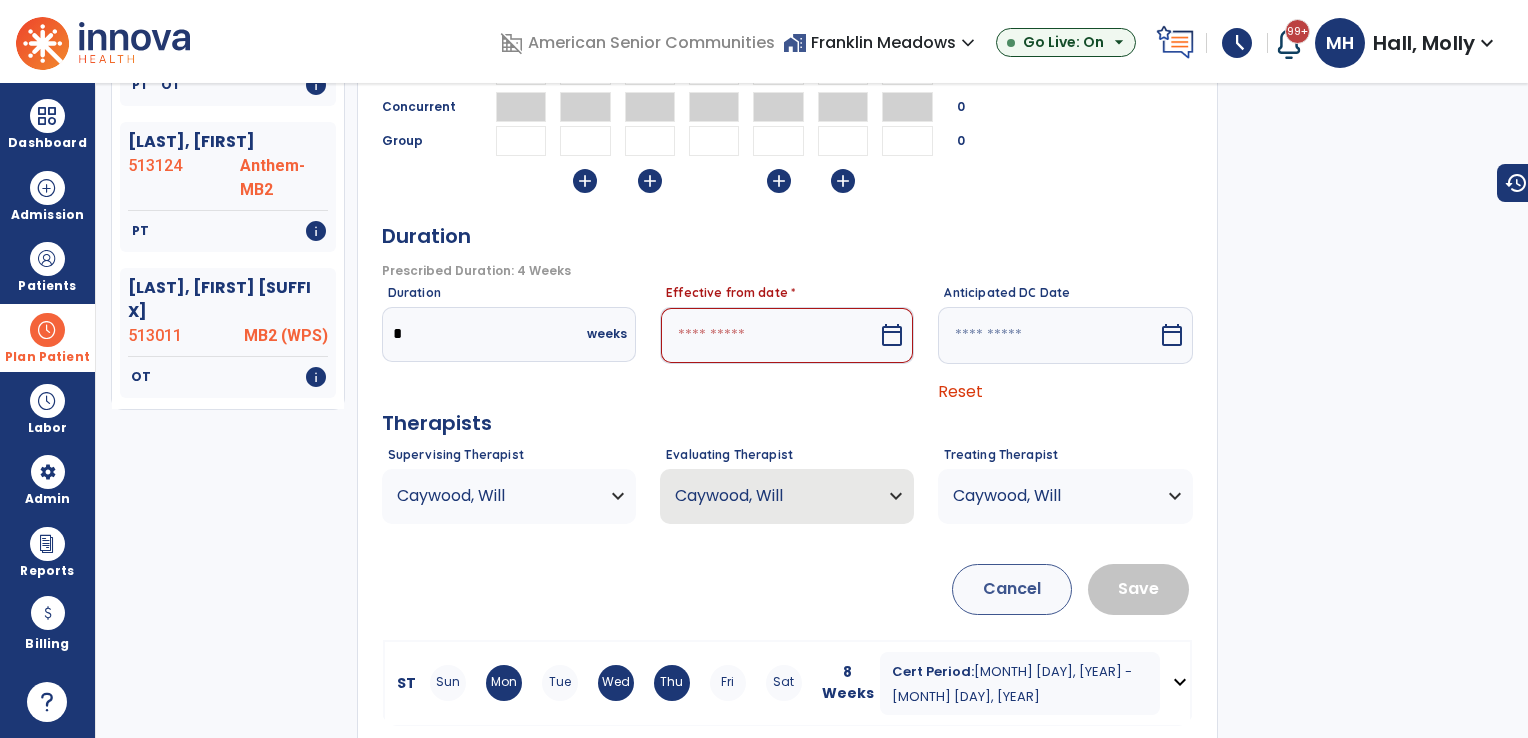 type on "**" 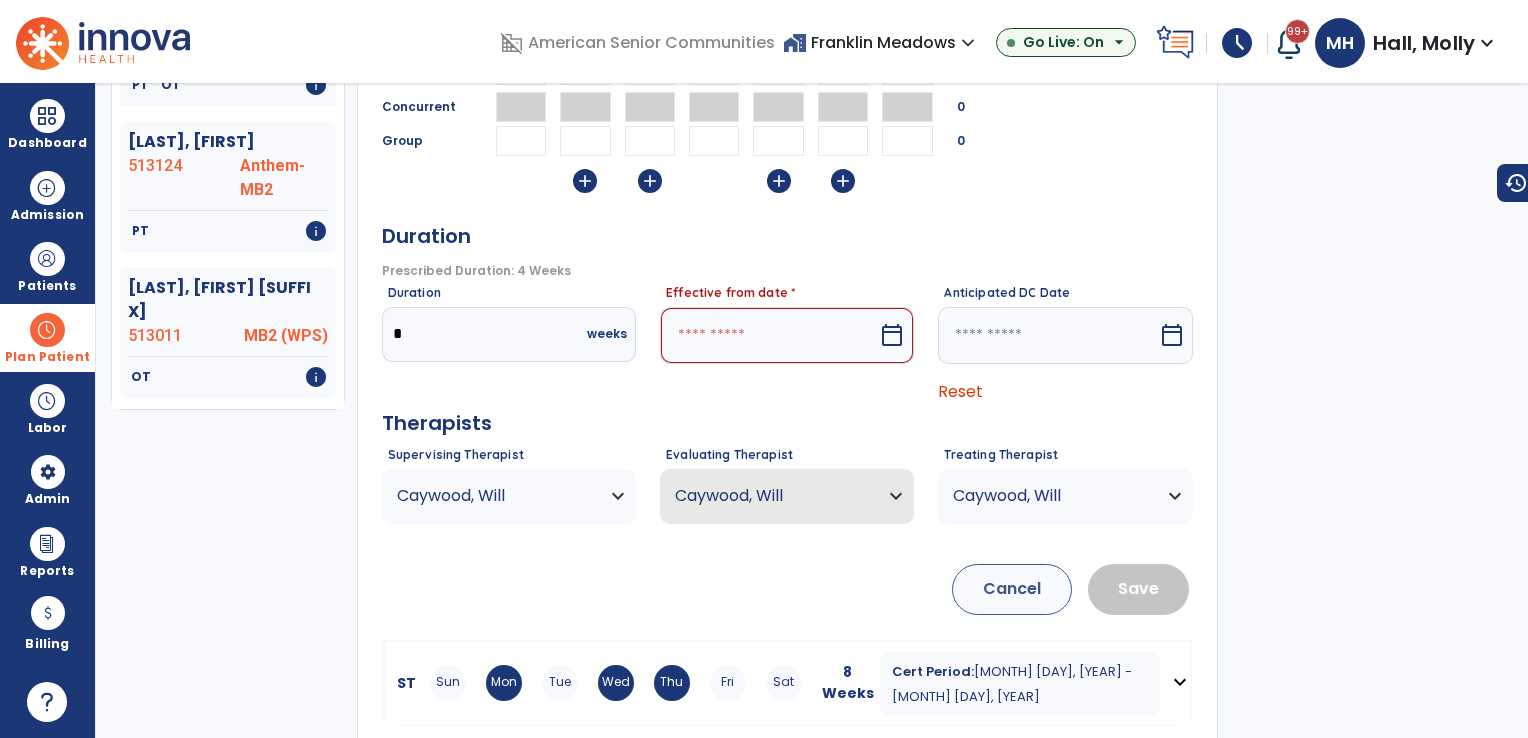 click on "Sun Mon Tue Wed Thu Fri Sat" at bounding box center (616, 683) 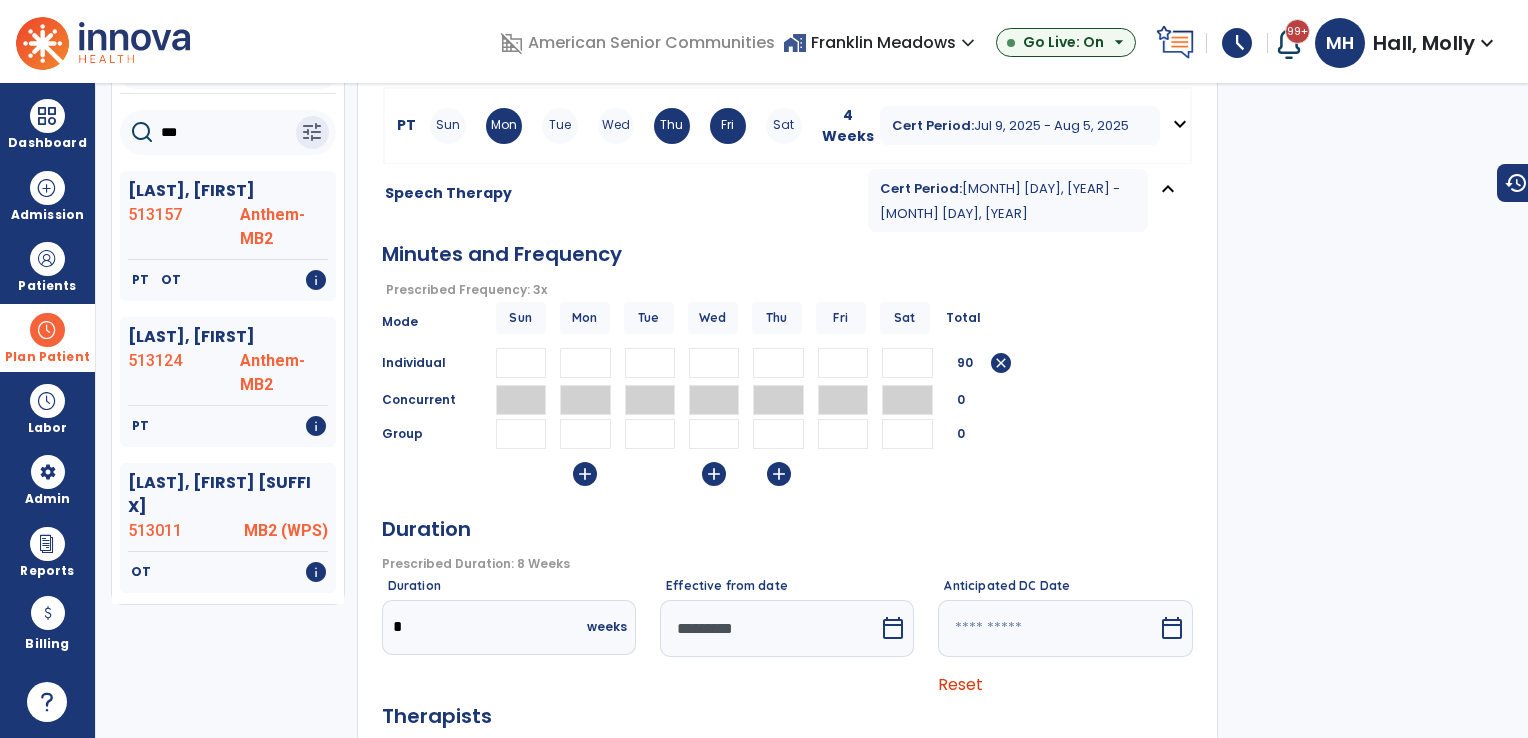 scroll, scrollTop: 137, scrollLeft: 0, axis: vertical 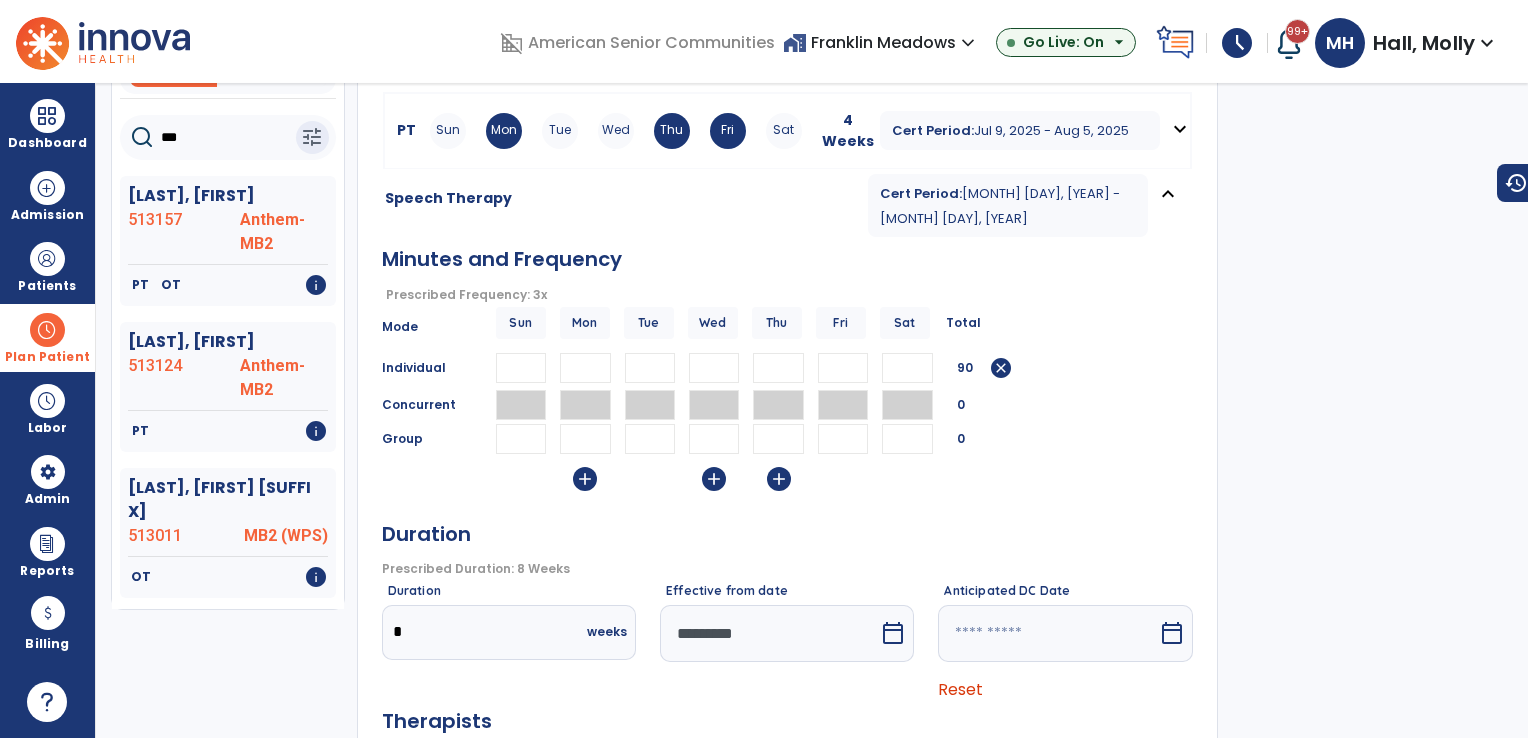 click on "**" at bounding box center [778, 368] 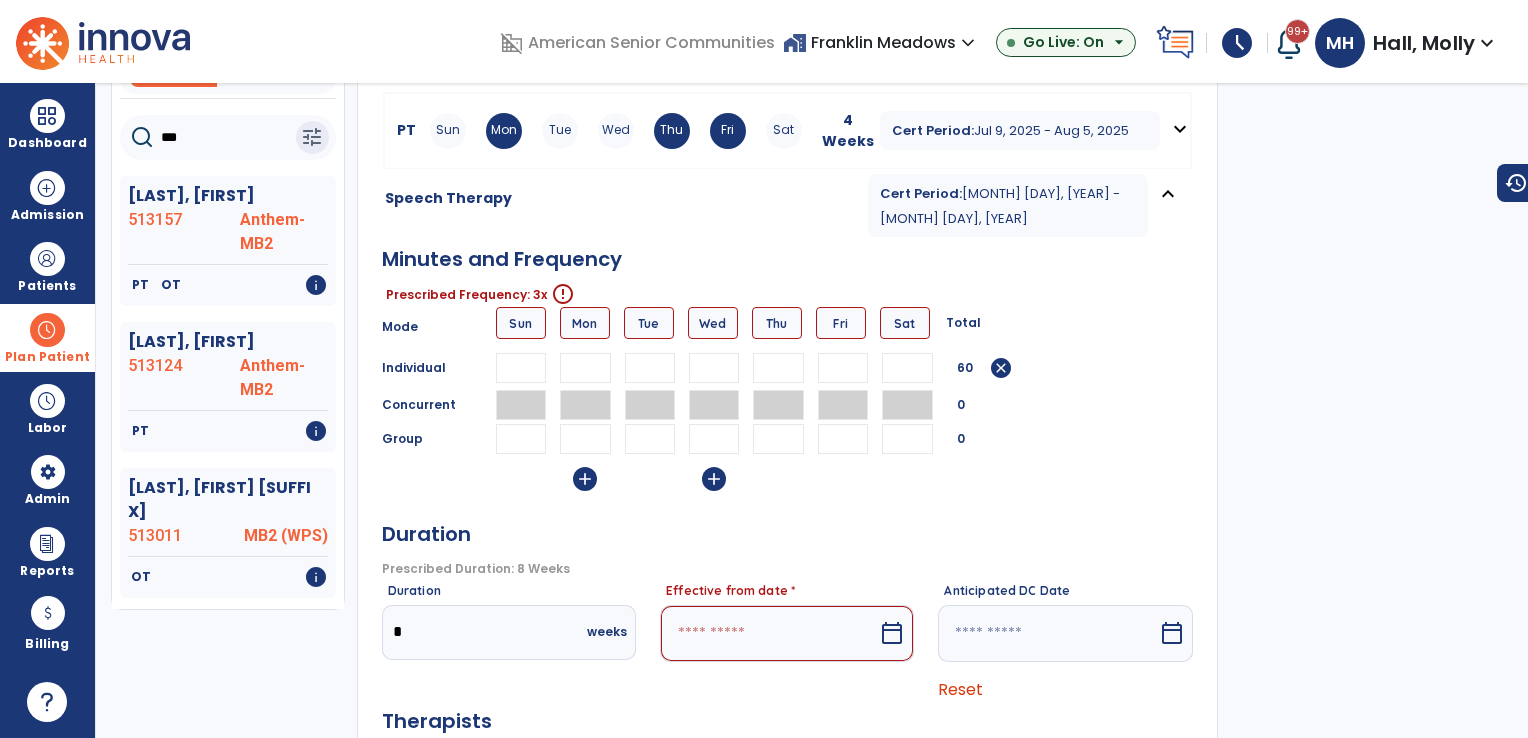 type 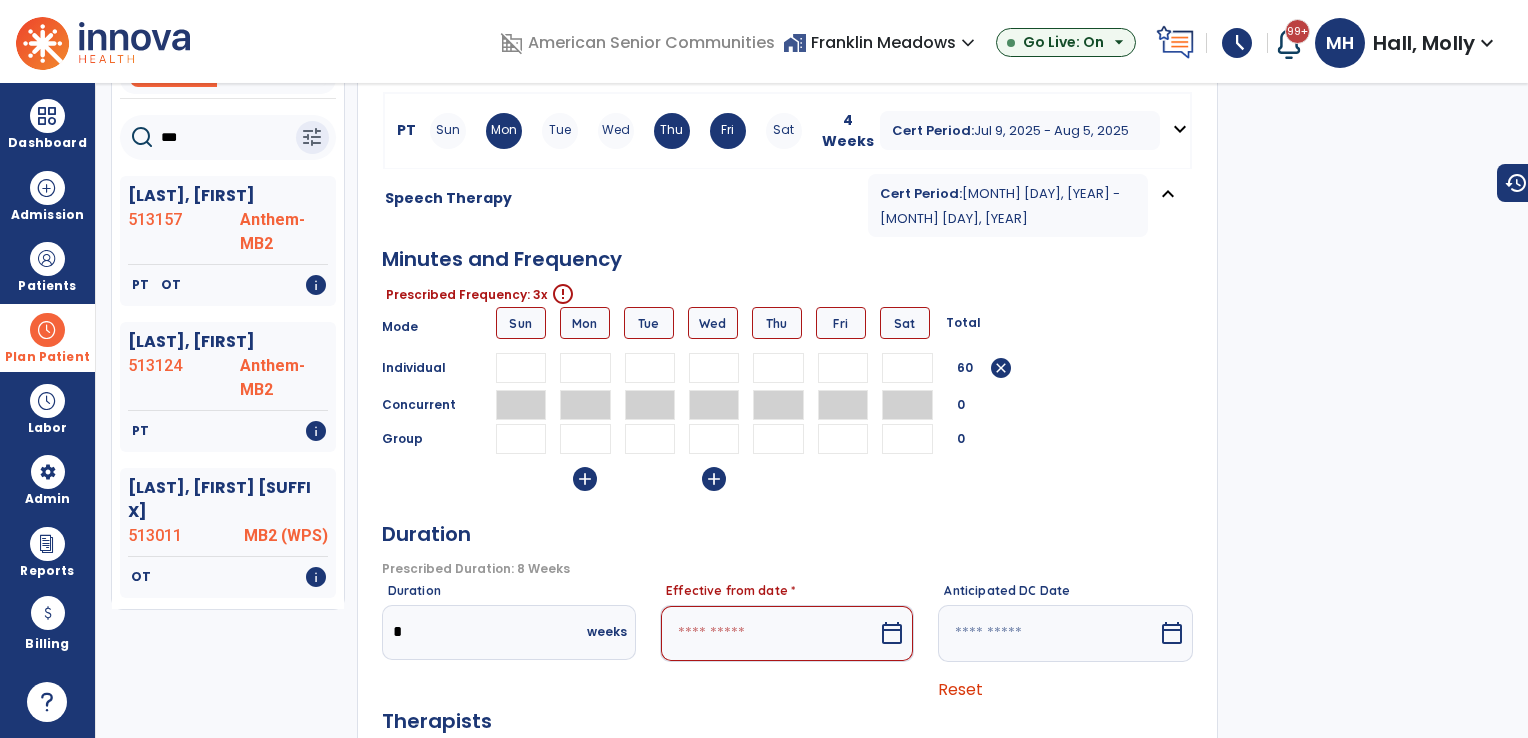 click at bounding box center [843, 368] 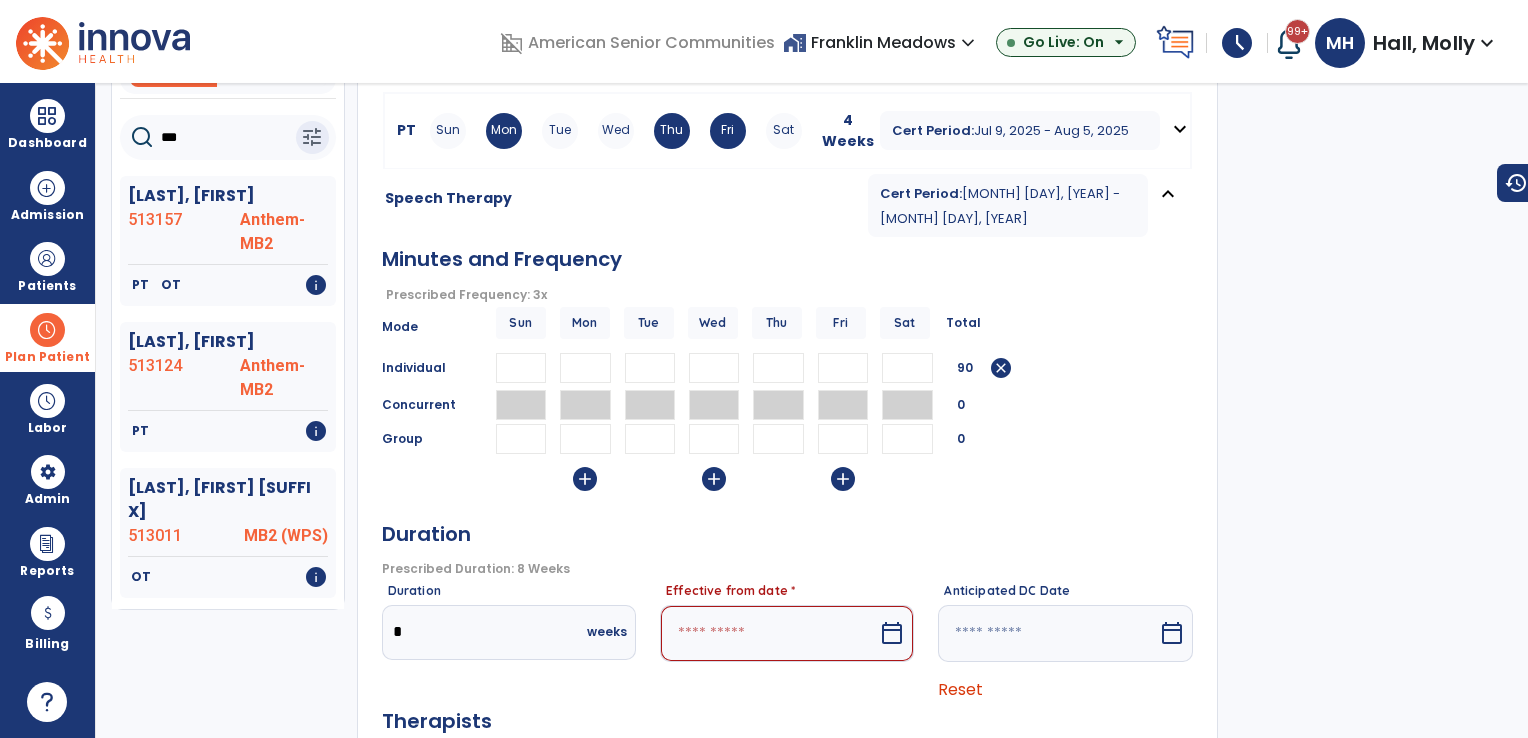 type on "**" 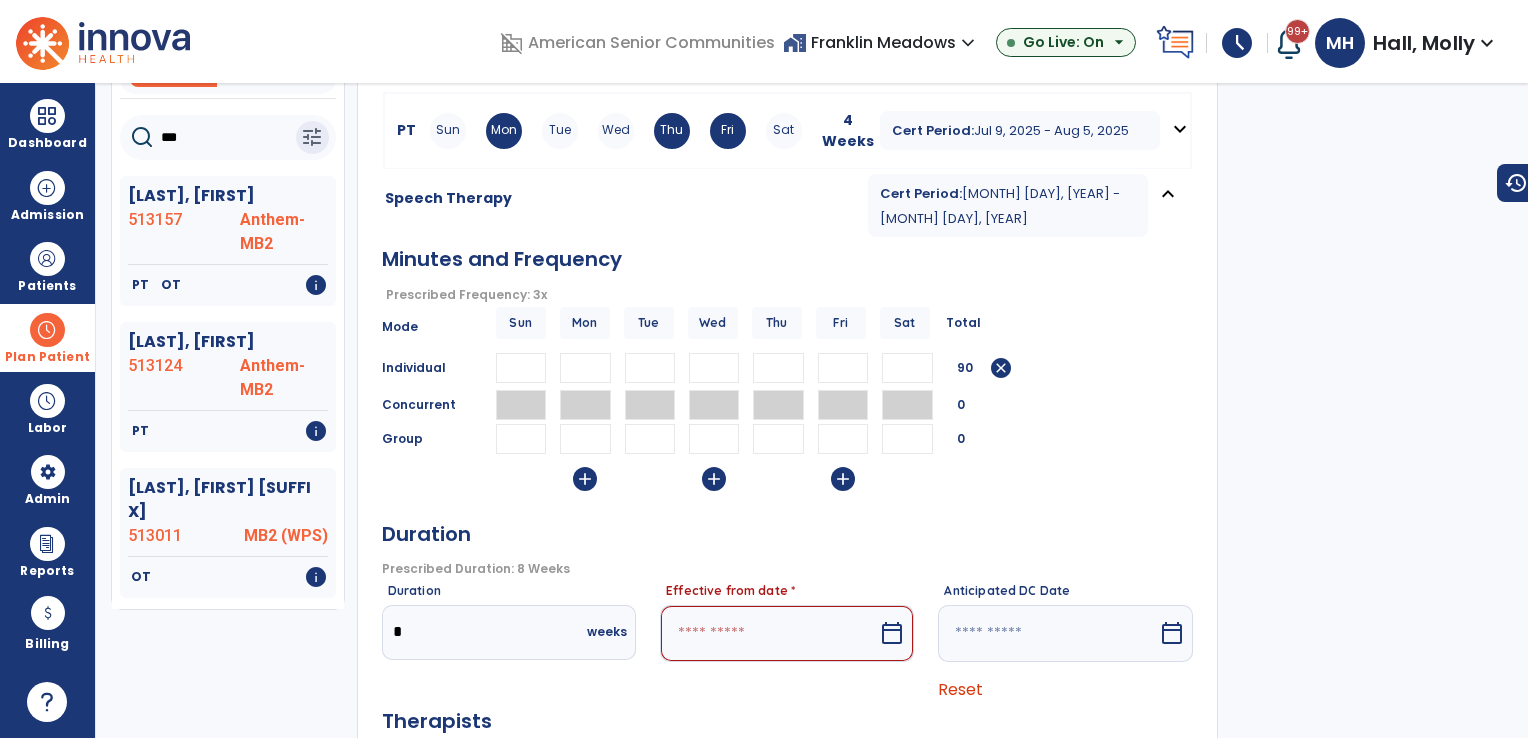 click at bounding box center [769, 633] 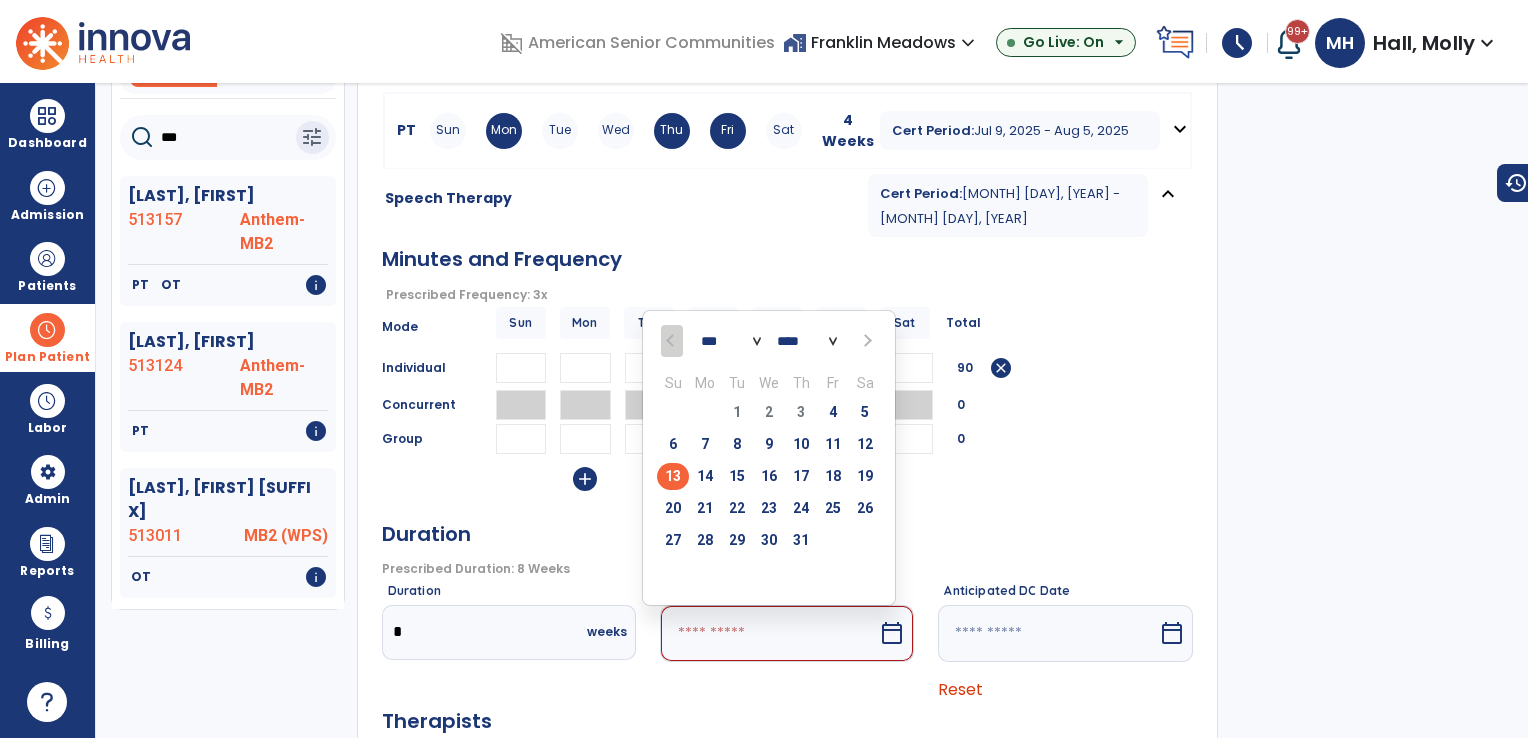 click on "13" at bounding box center [673, 476] 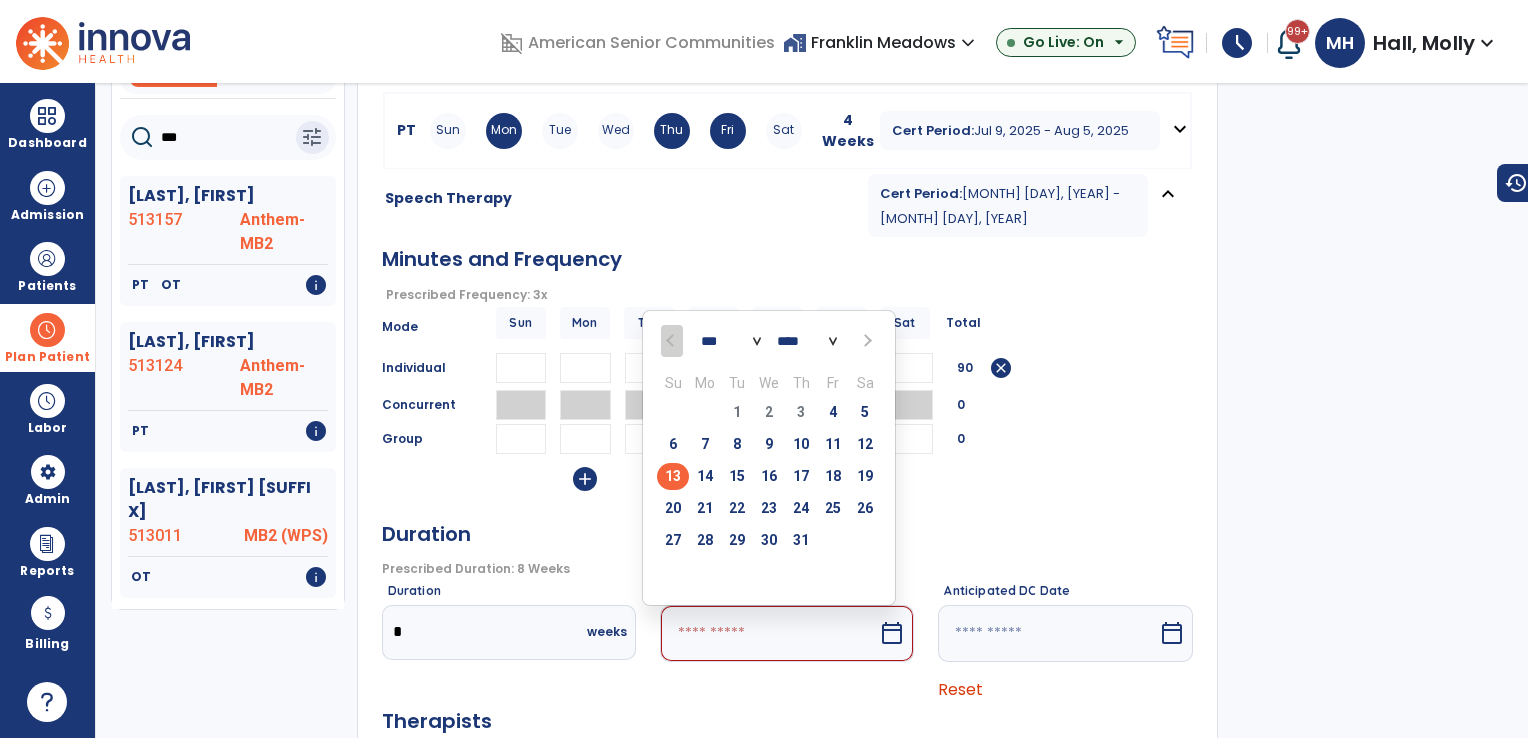type on "*********" 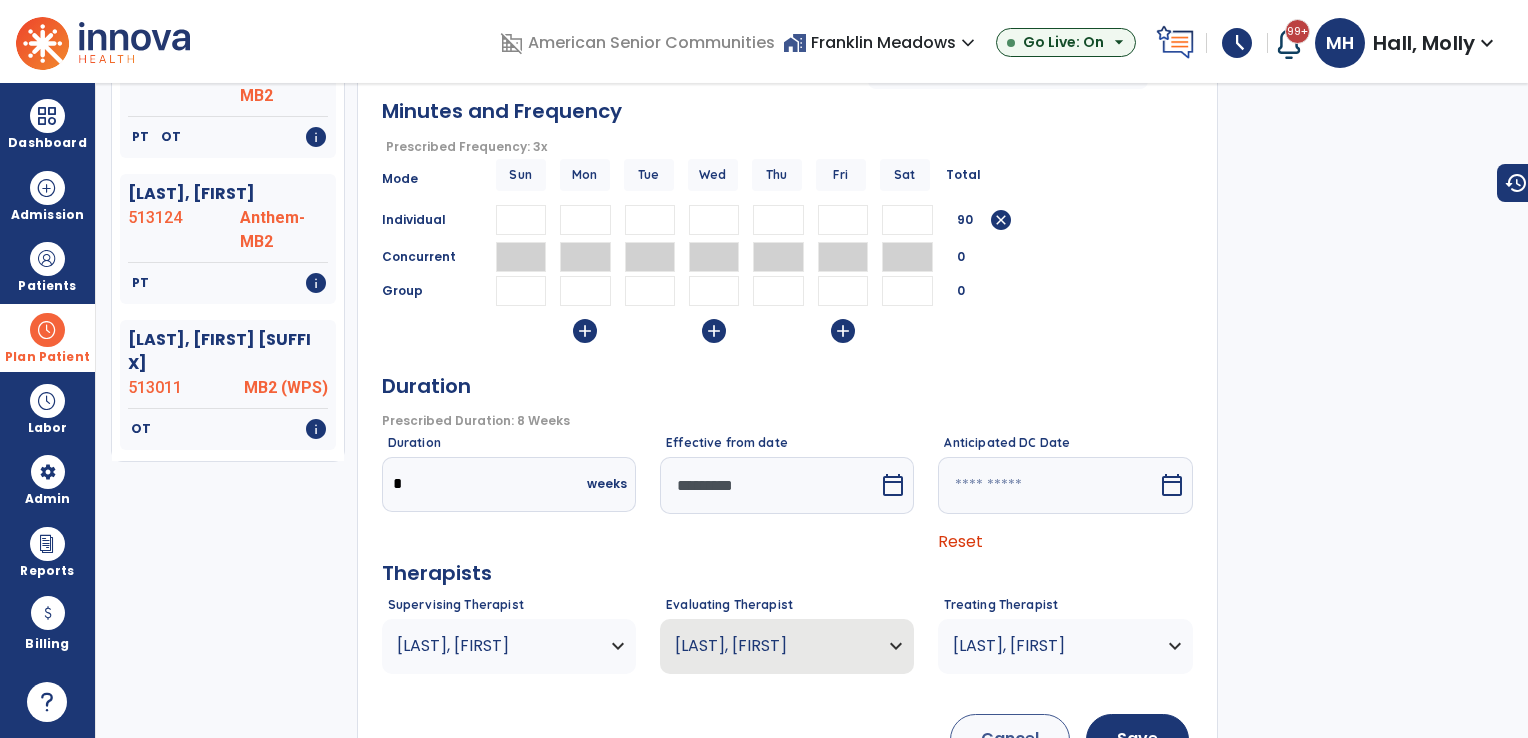 scroll, scrollTop: 337, scrollLeft: 0, axis: vertical 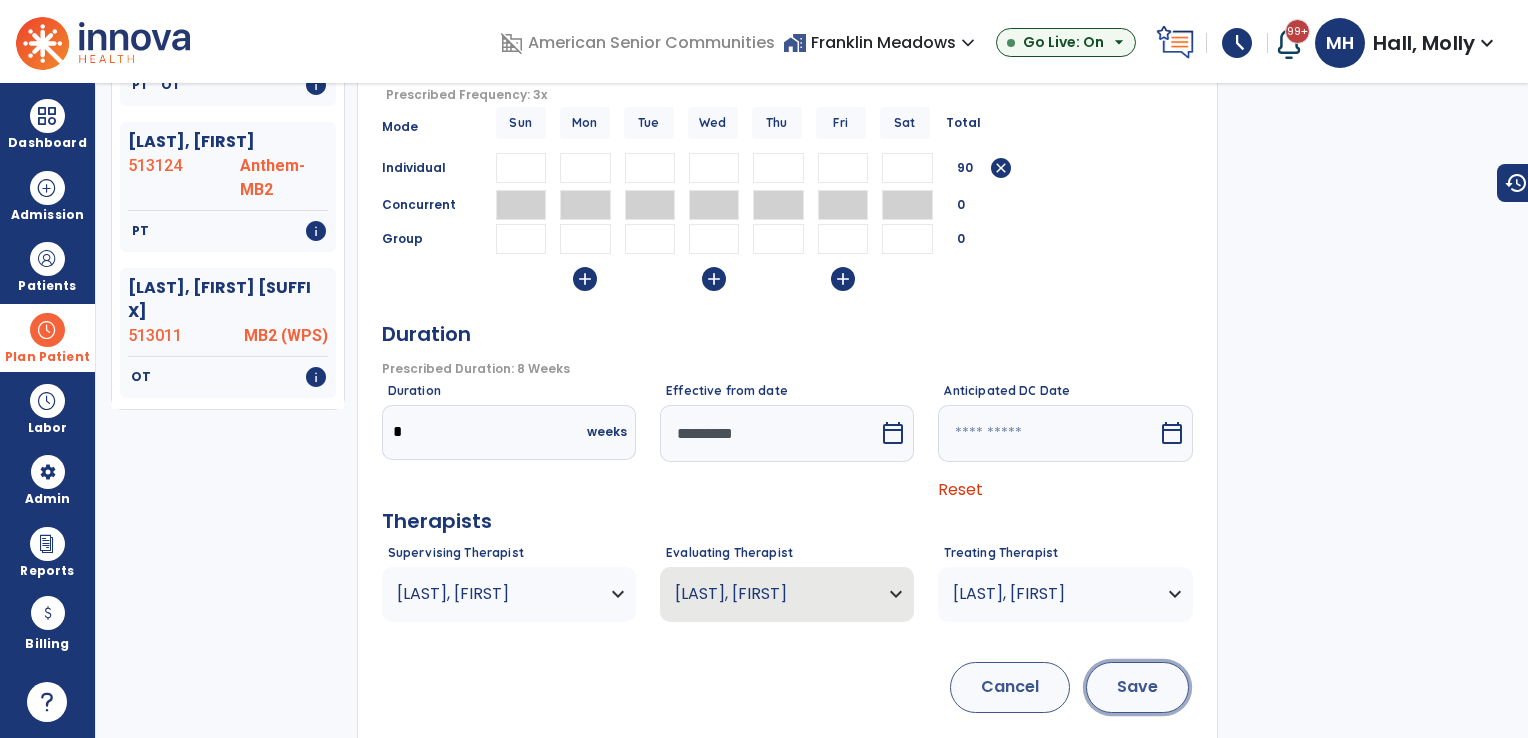 click on "Save" at bounding box center (1137, 687) 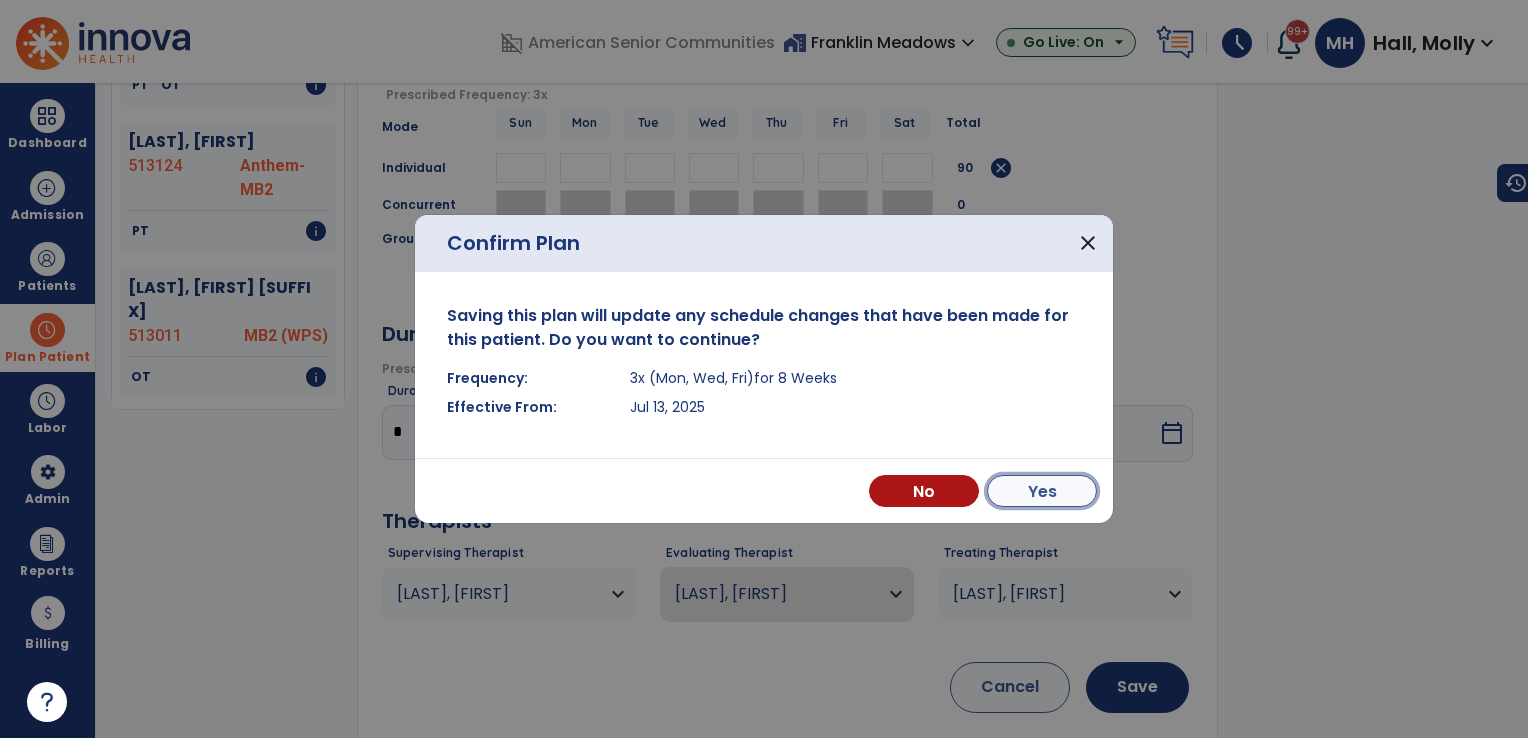 click on "Yes" at bounding box center [1042, 491] 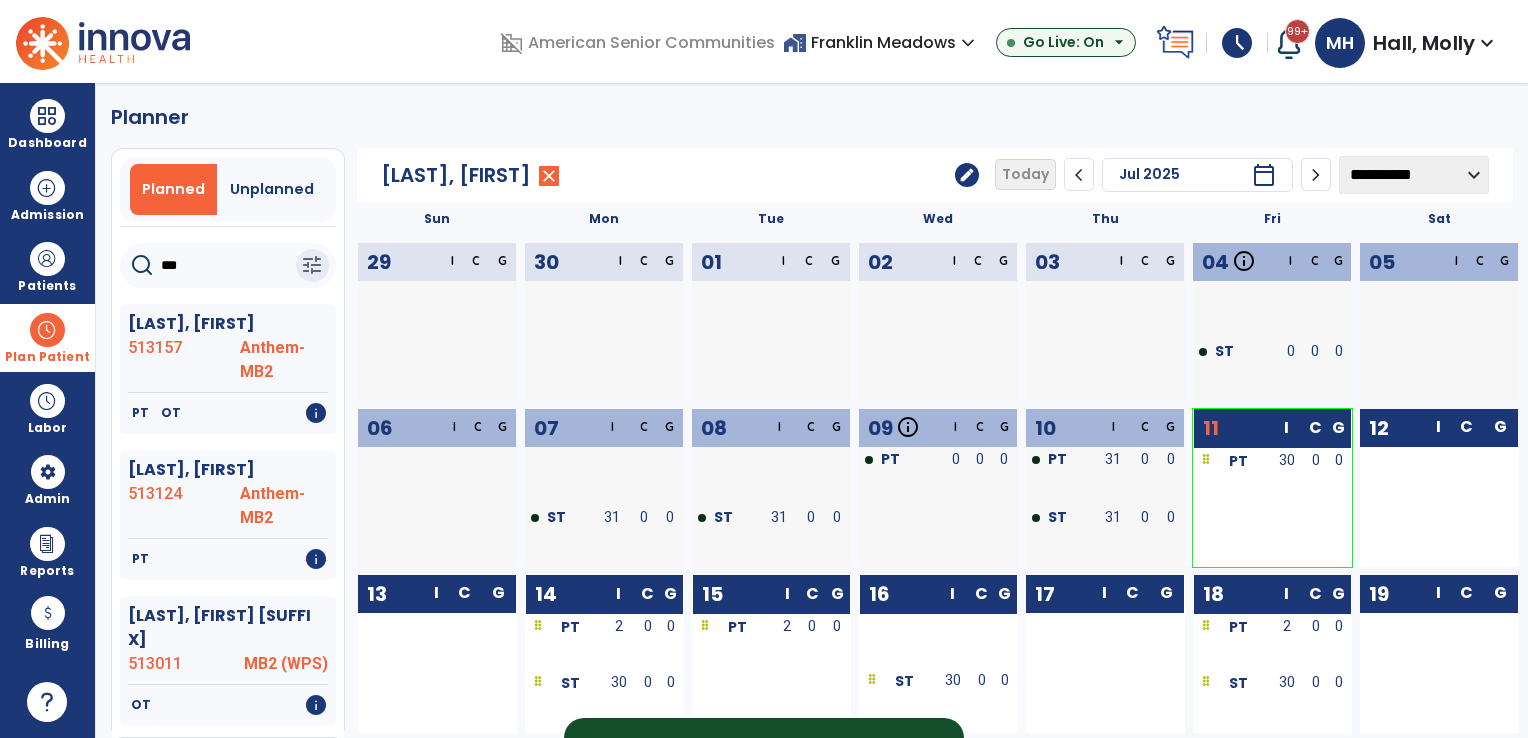 scroll, scrollTop: 0, scrollLeft: 0, axis: both 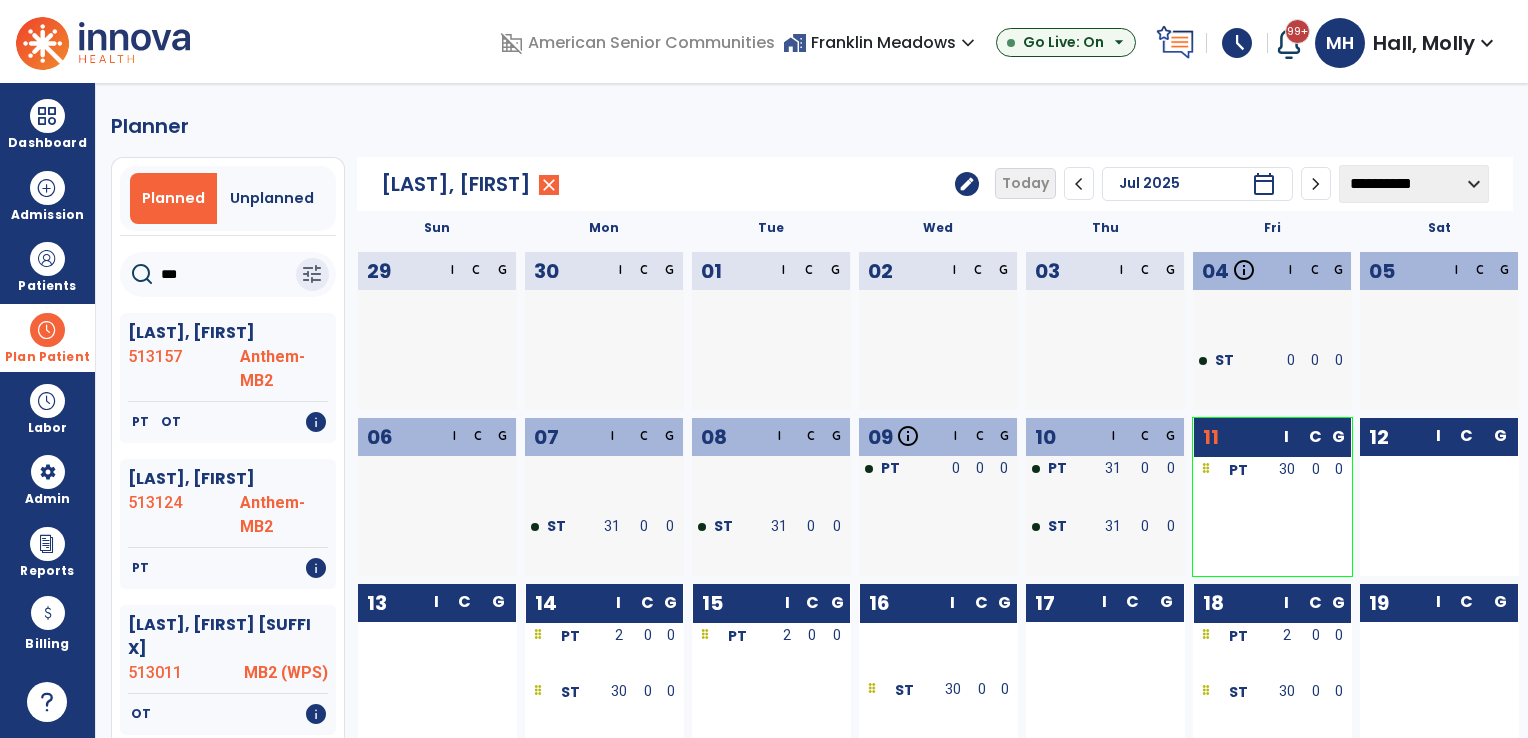 click on "edit" 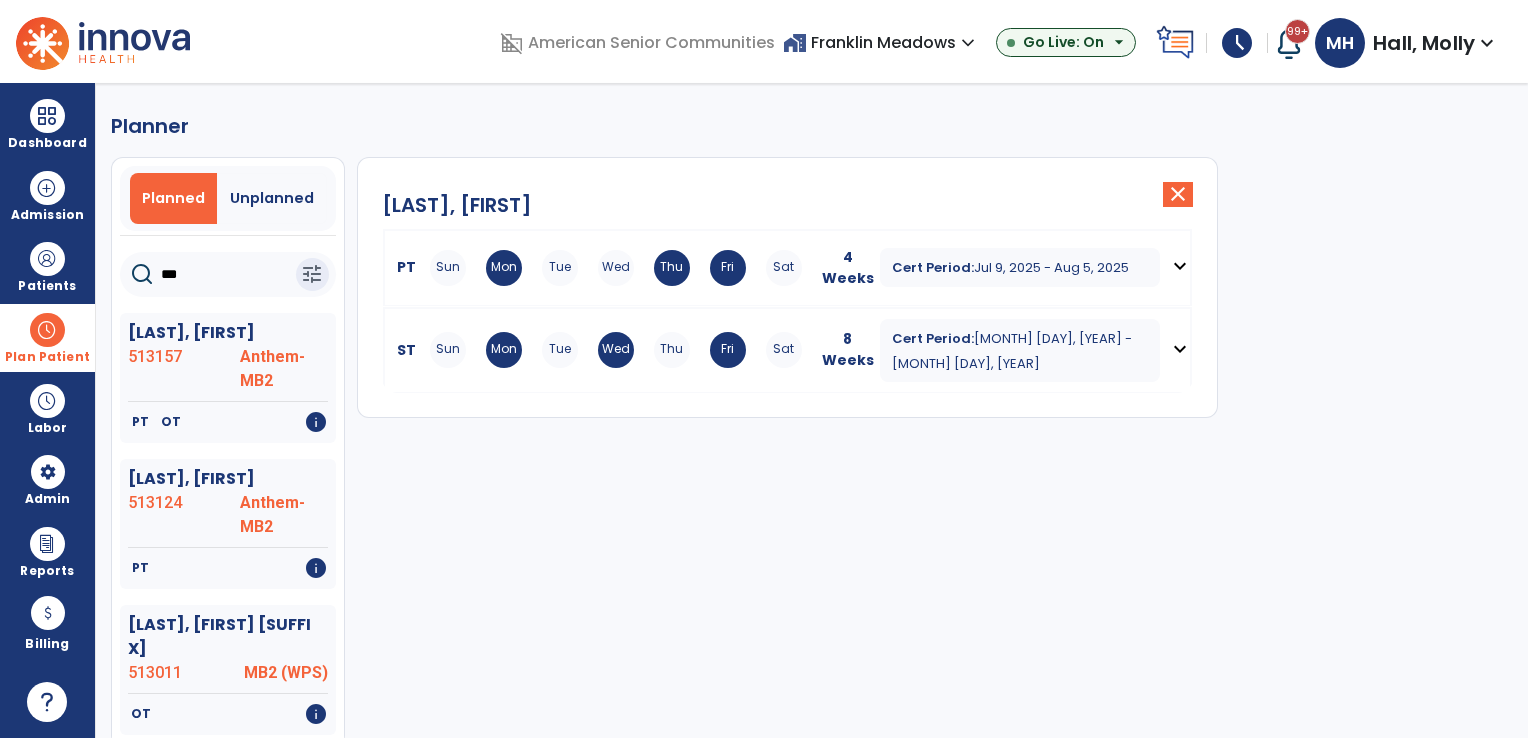 click on "Sun Mon Tue Wed Thu Fri Sat" at bounding box center (616, 268) 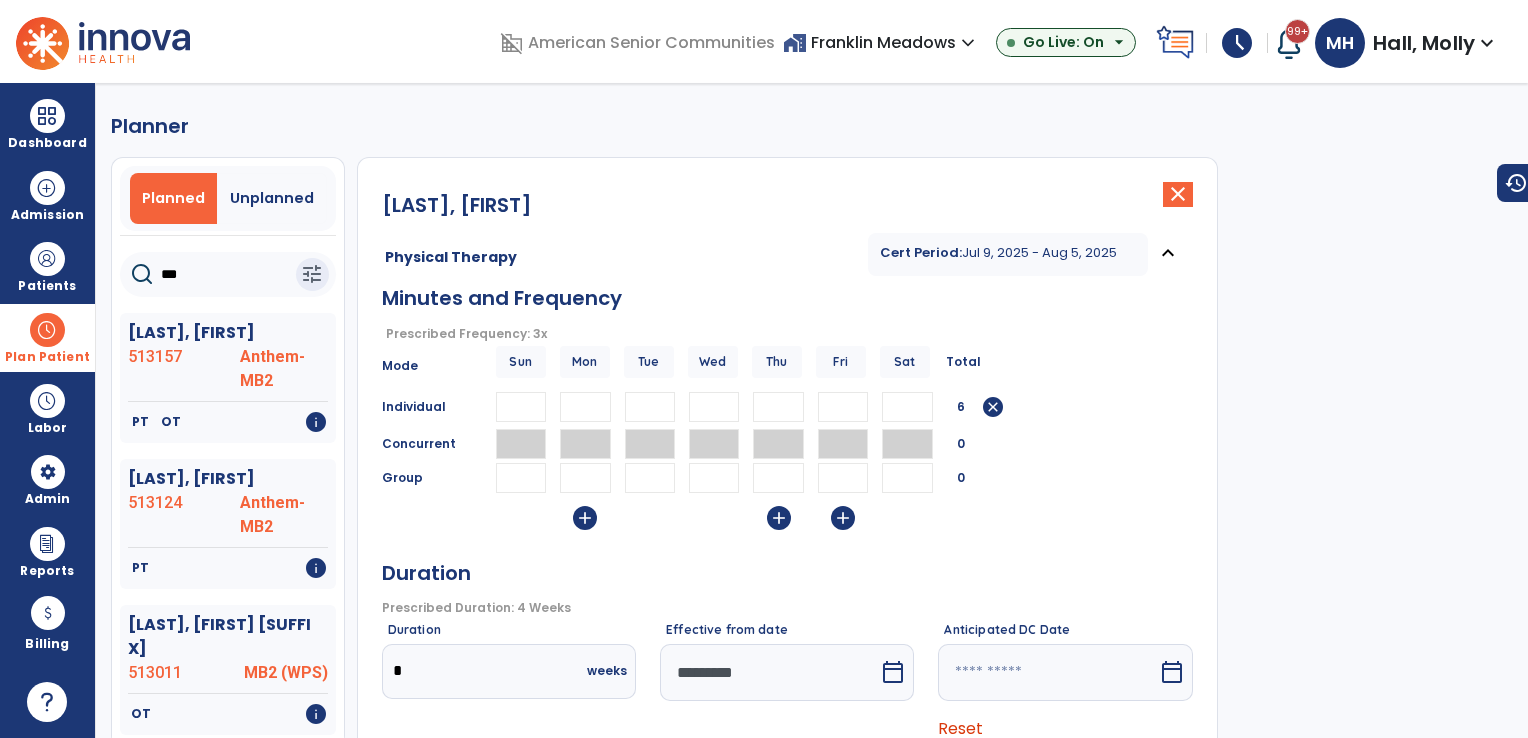 click on "*" at bounding box center (585, 407) 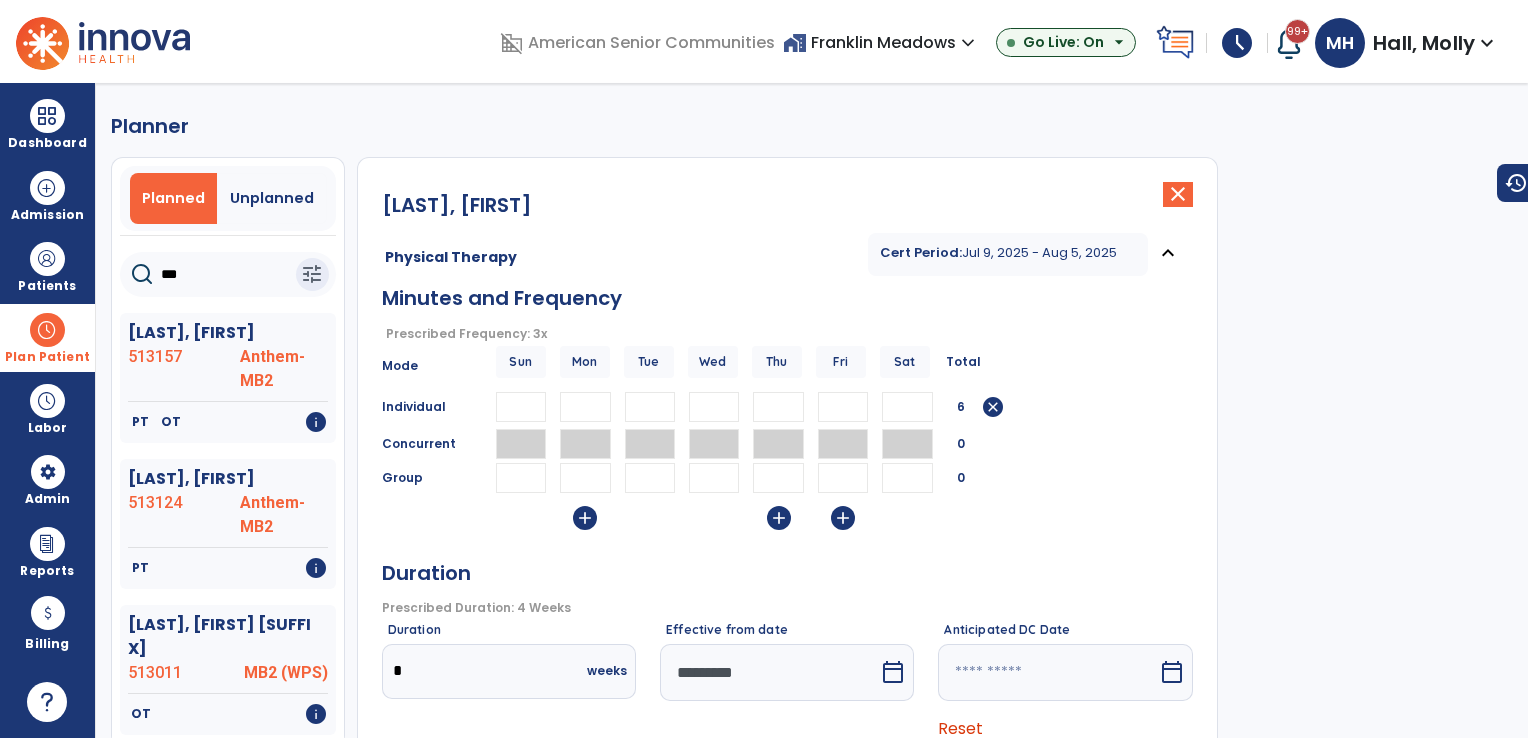 type 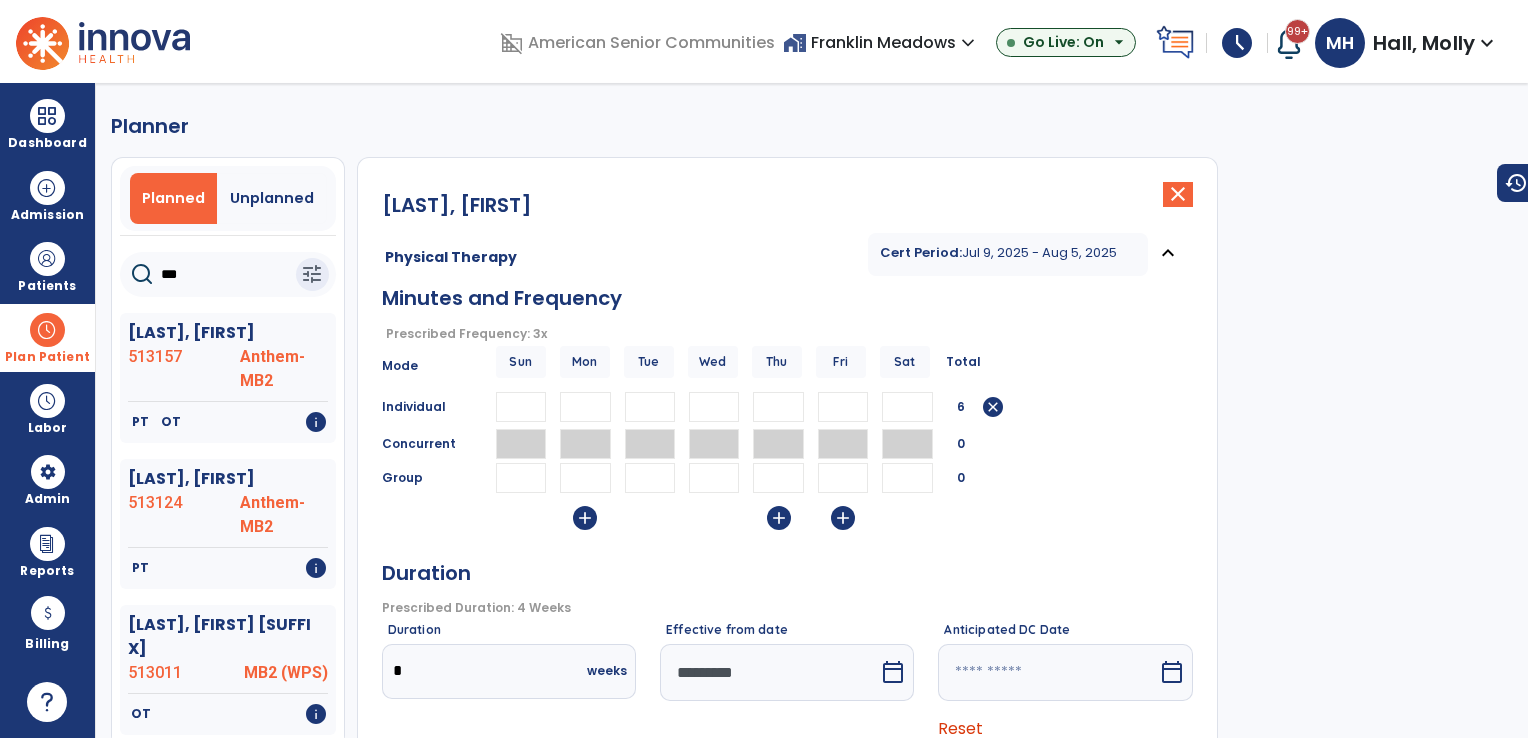 type 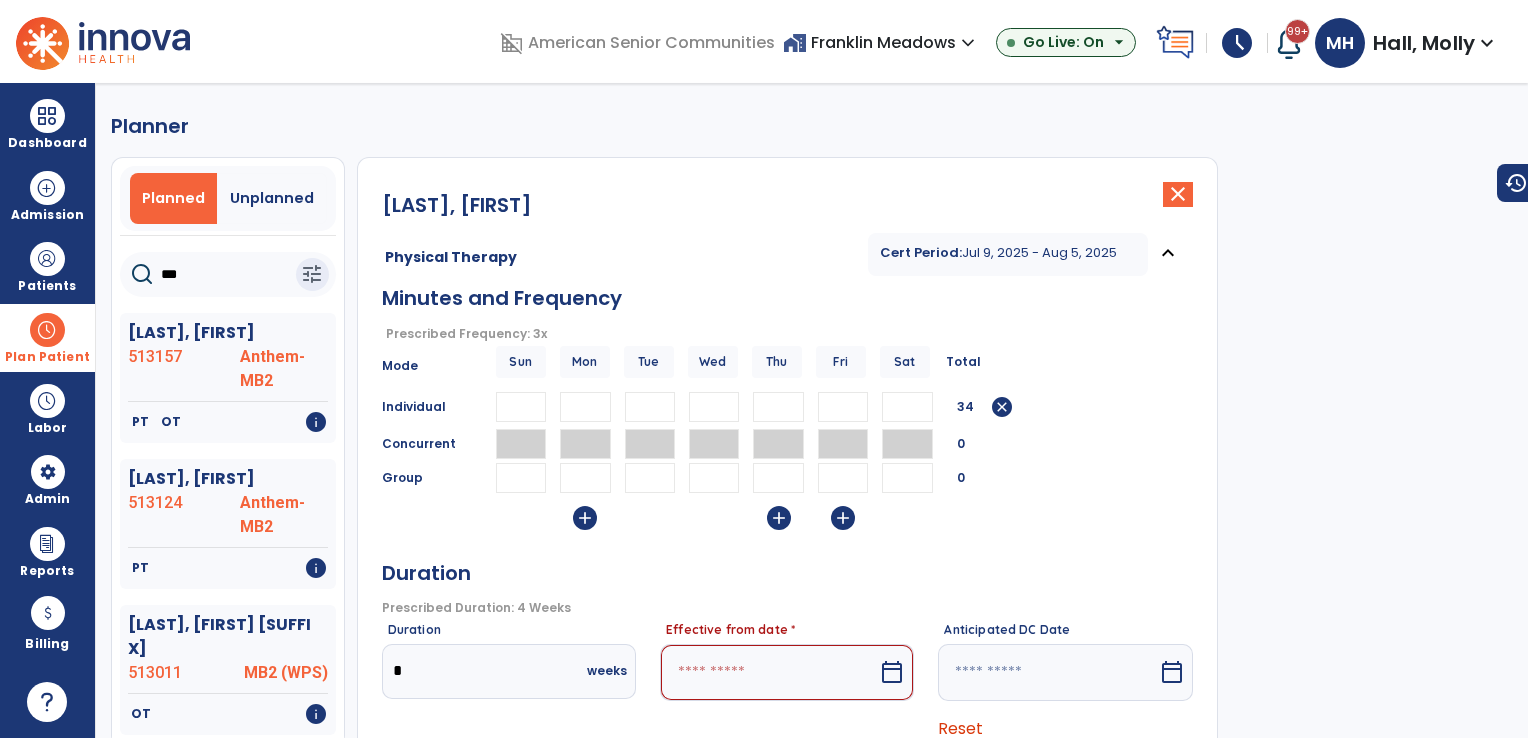 type on "**" 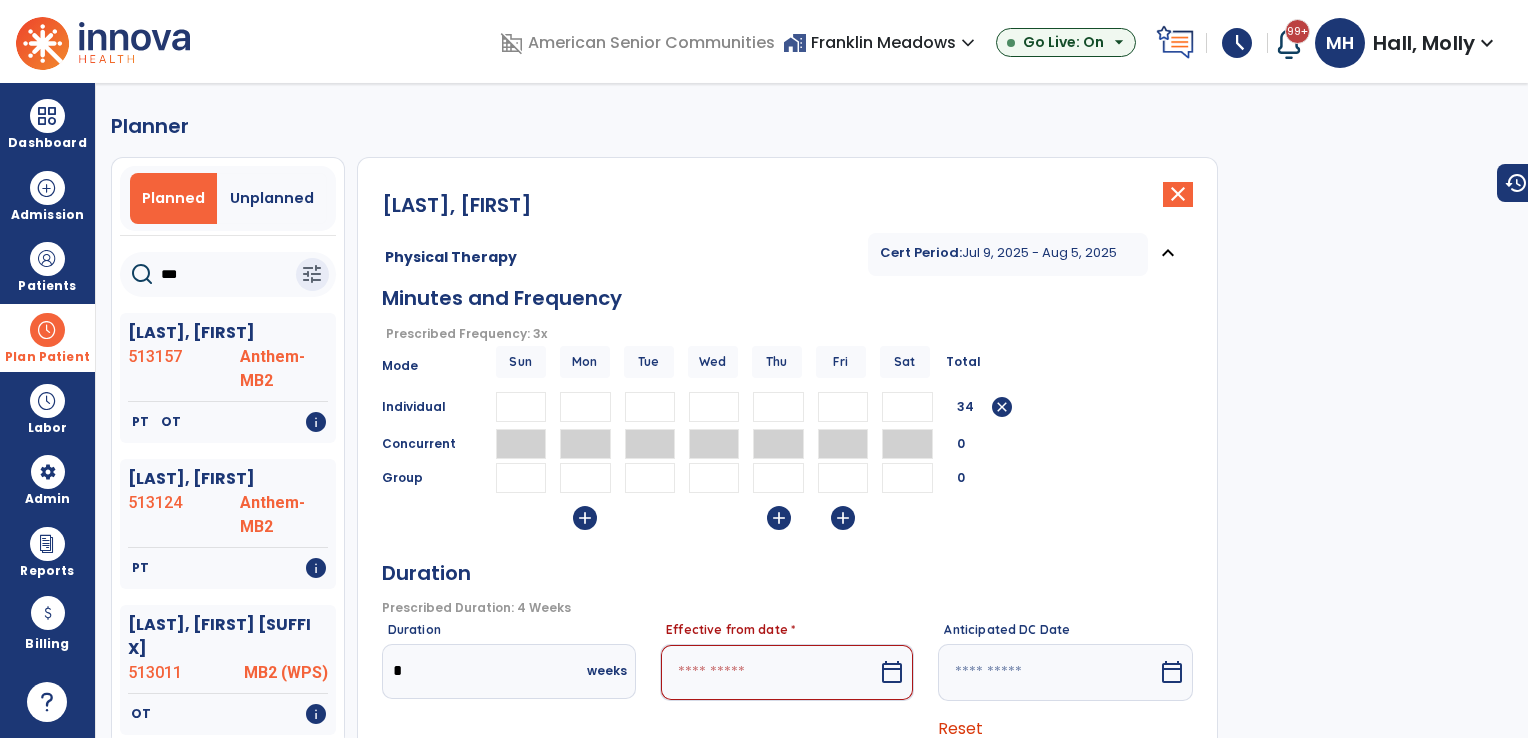 click at bounding box center [650, 407] 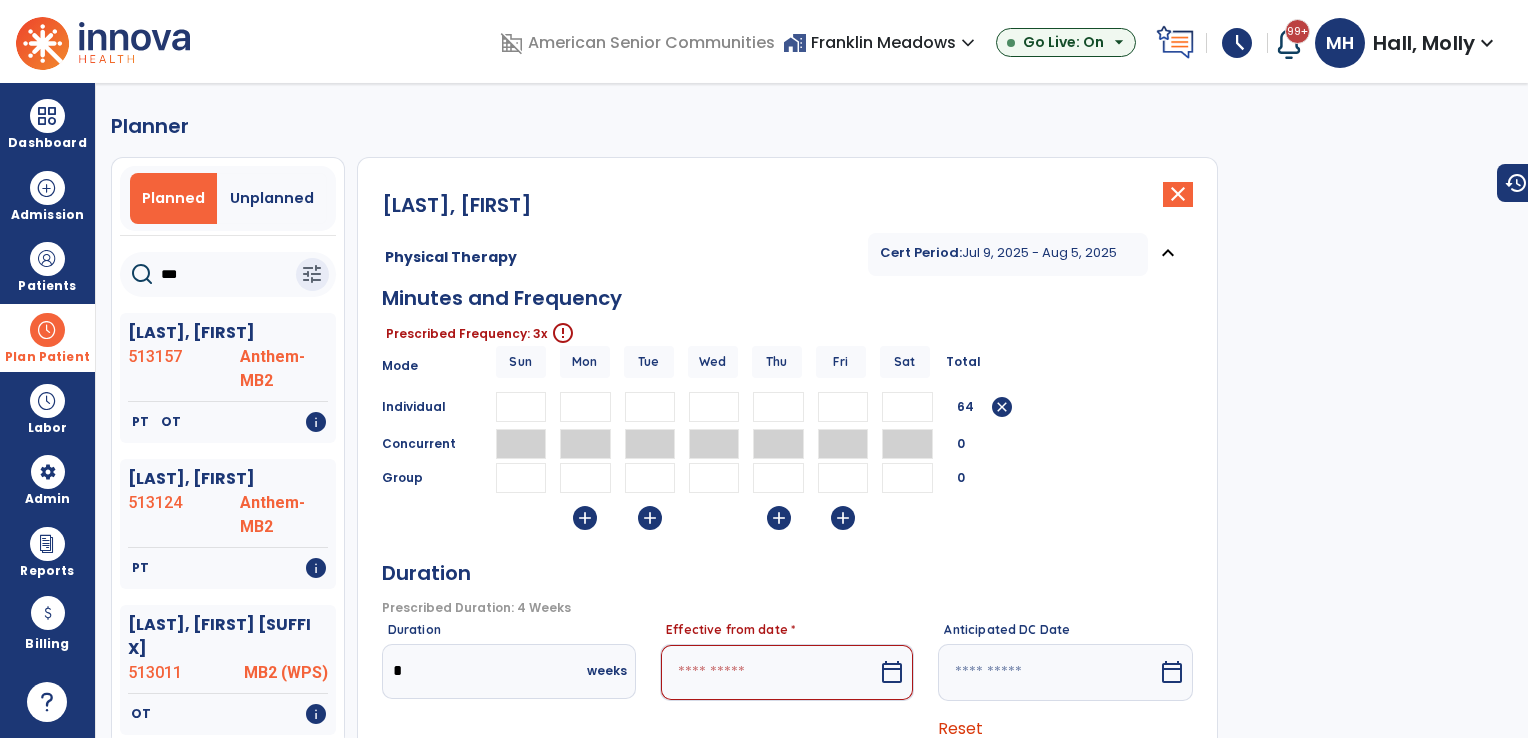 type on "**" 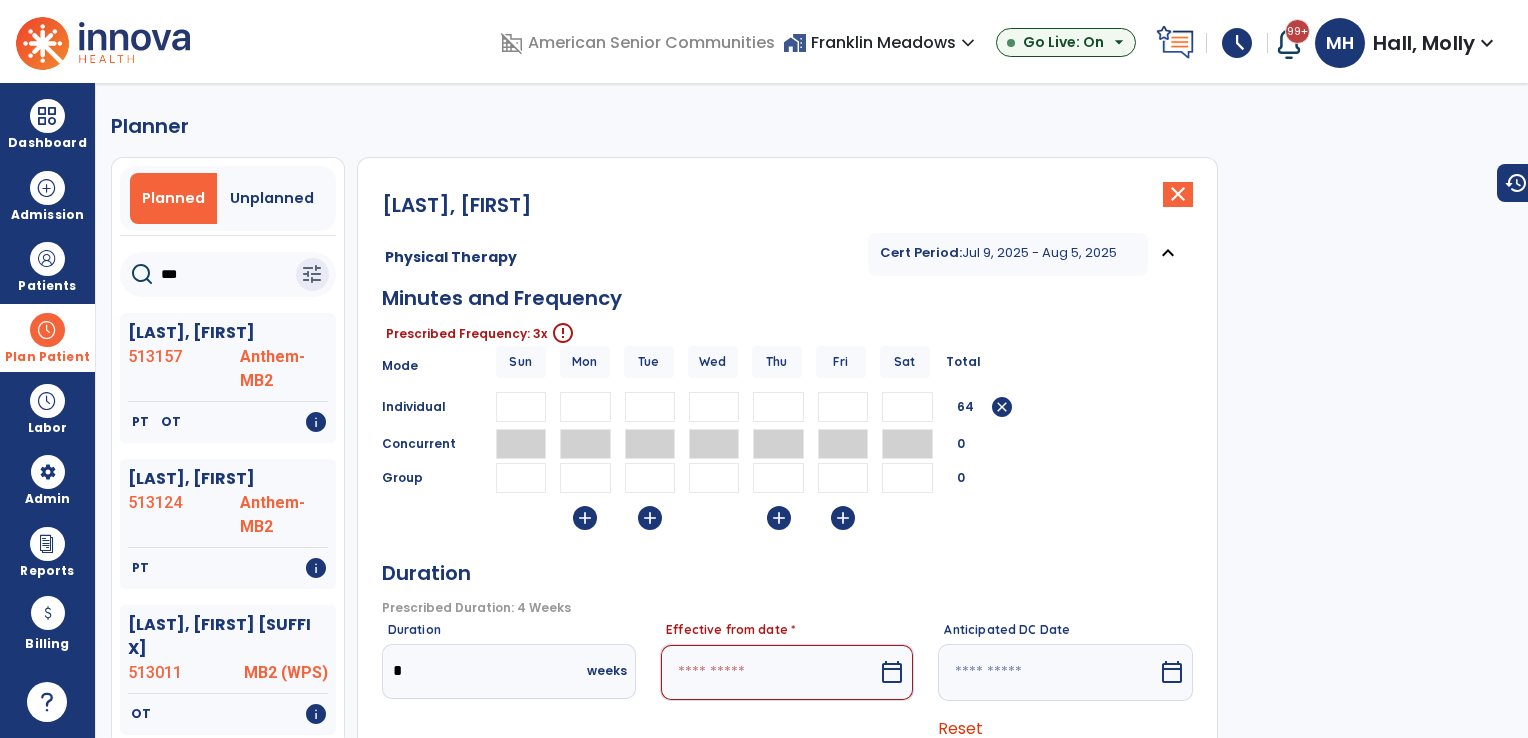 click on "*" at bounding box center [778, 407] 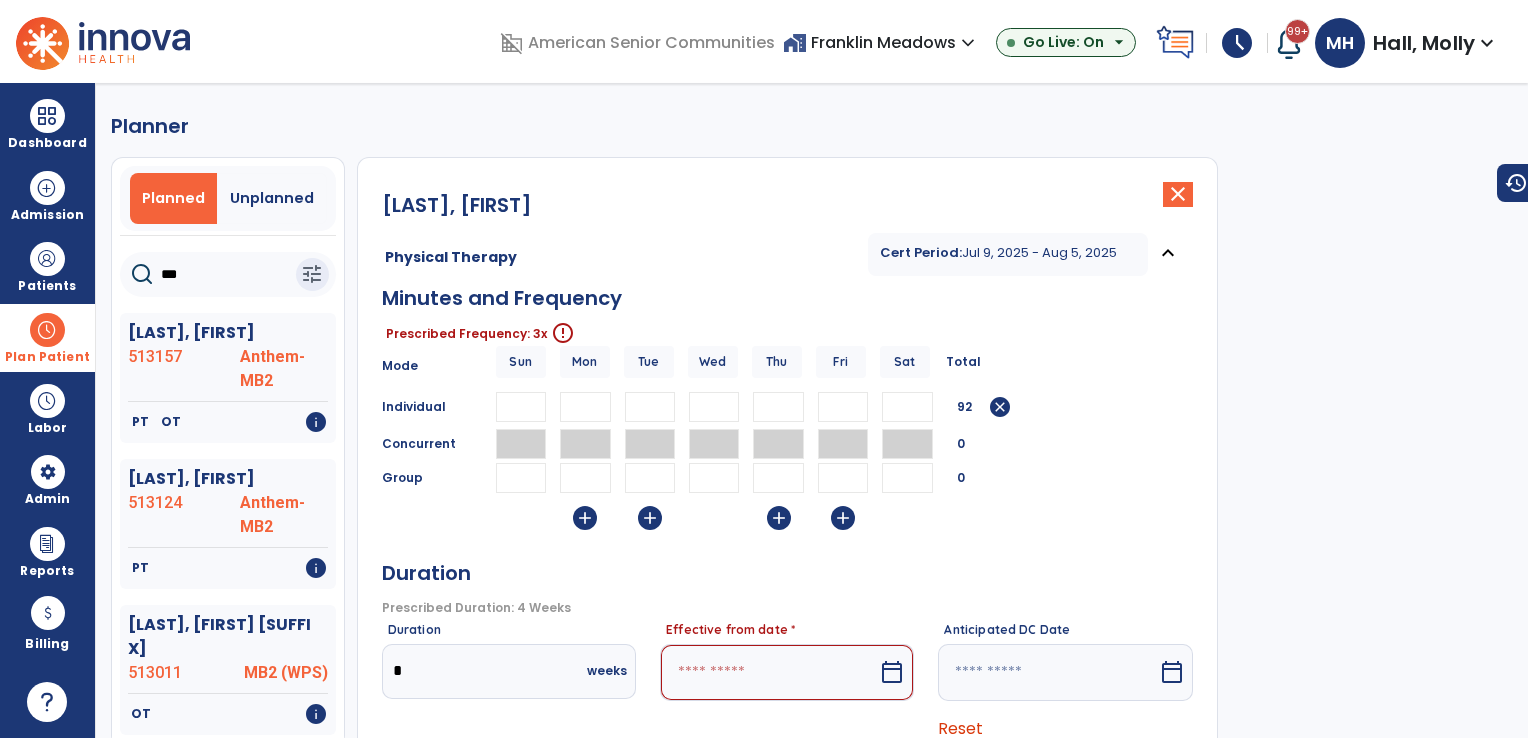 type on "**" 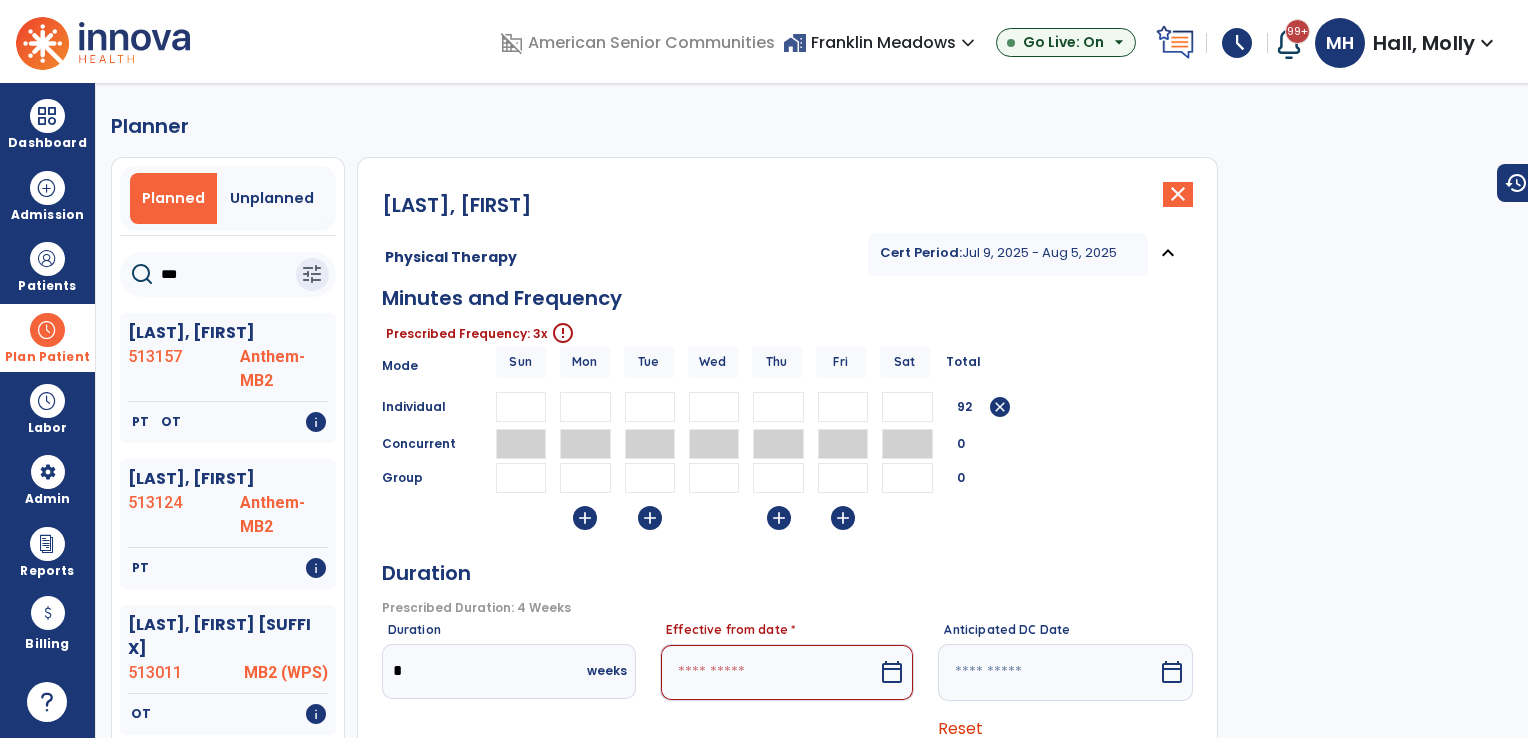 click on "*" at bounding box center [843, 407] 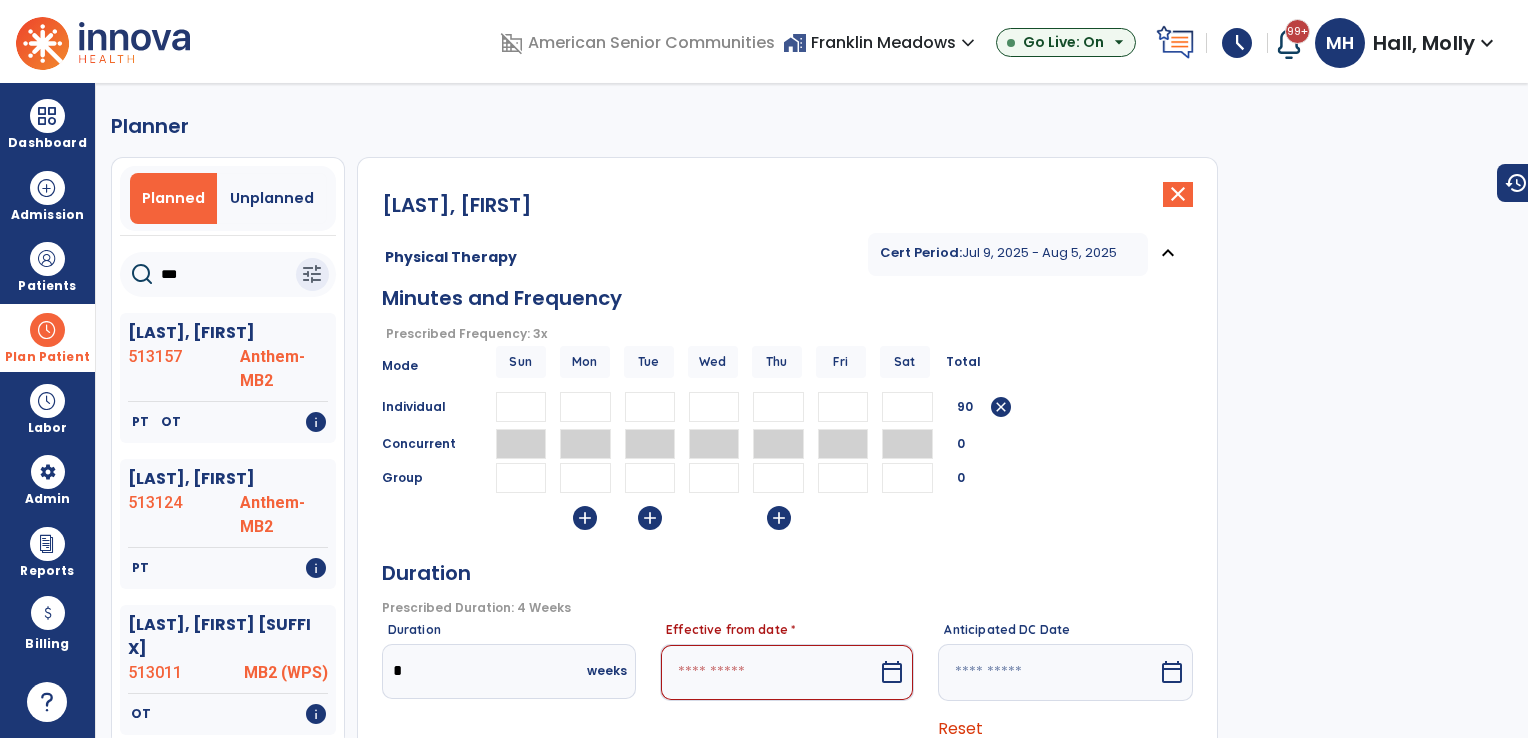 type 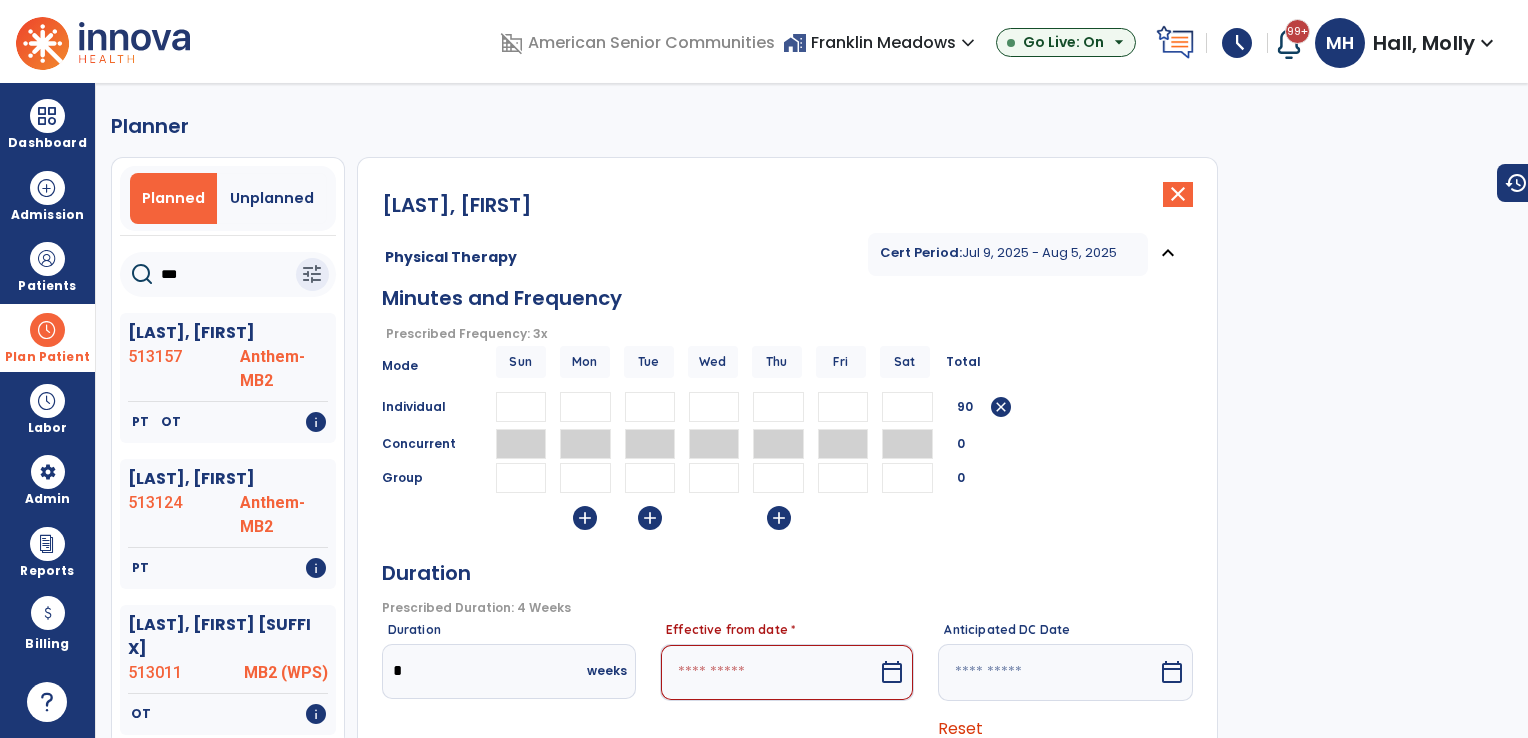 click at bounding box center [769, 672] 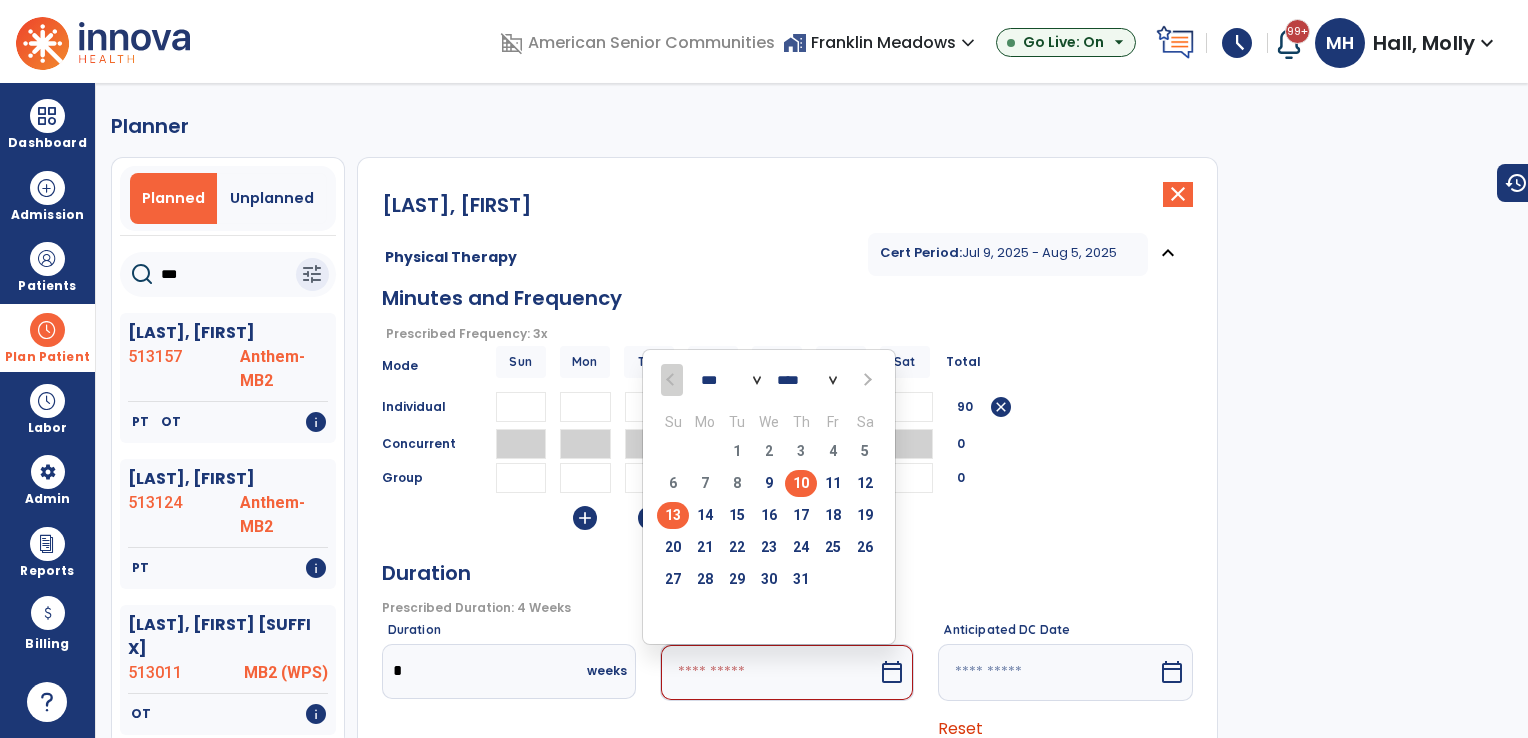 click on "13" at bounding box center [673, 515] 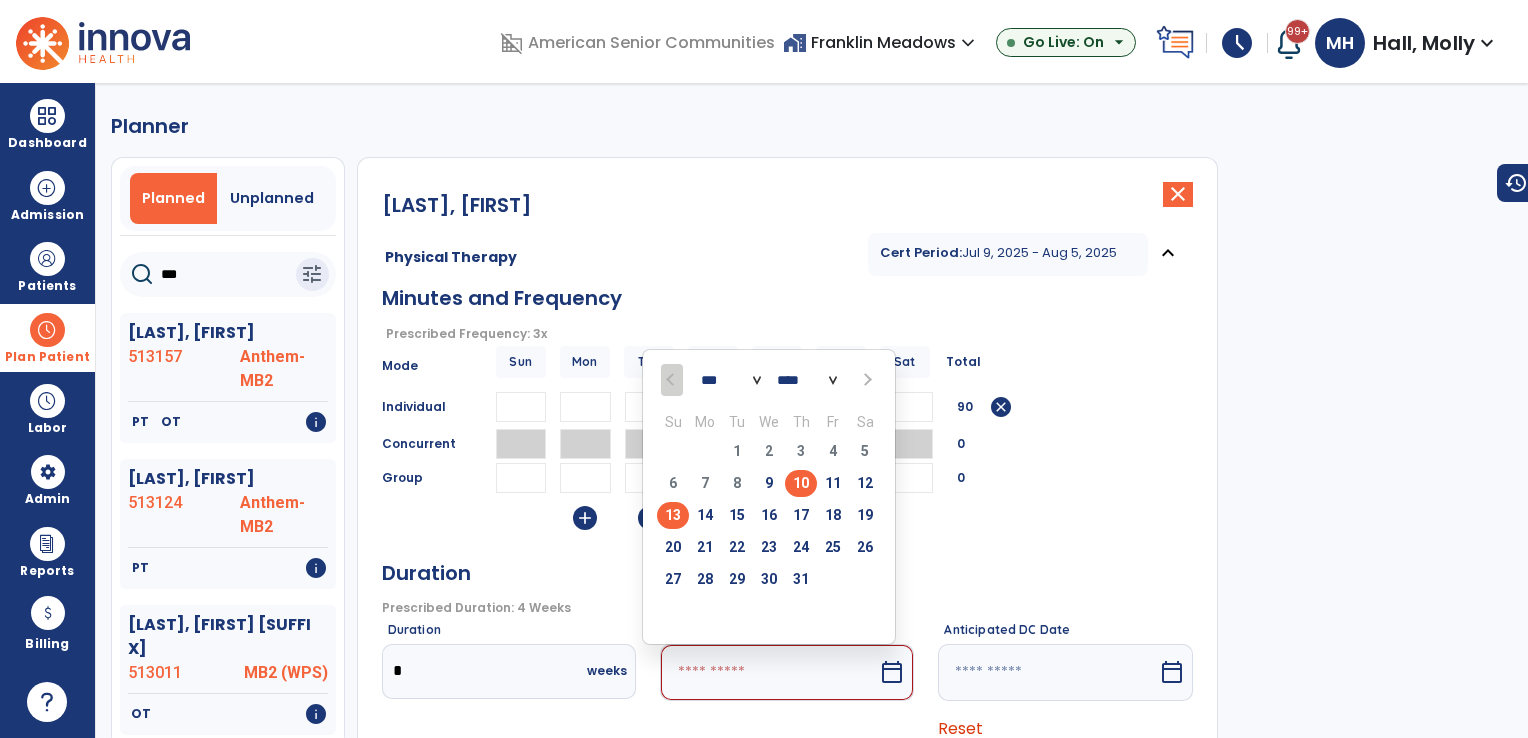 type on "*********" 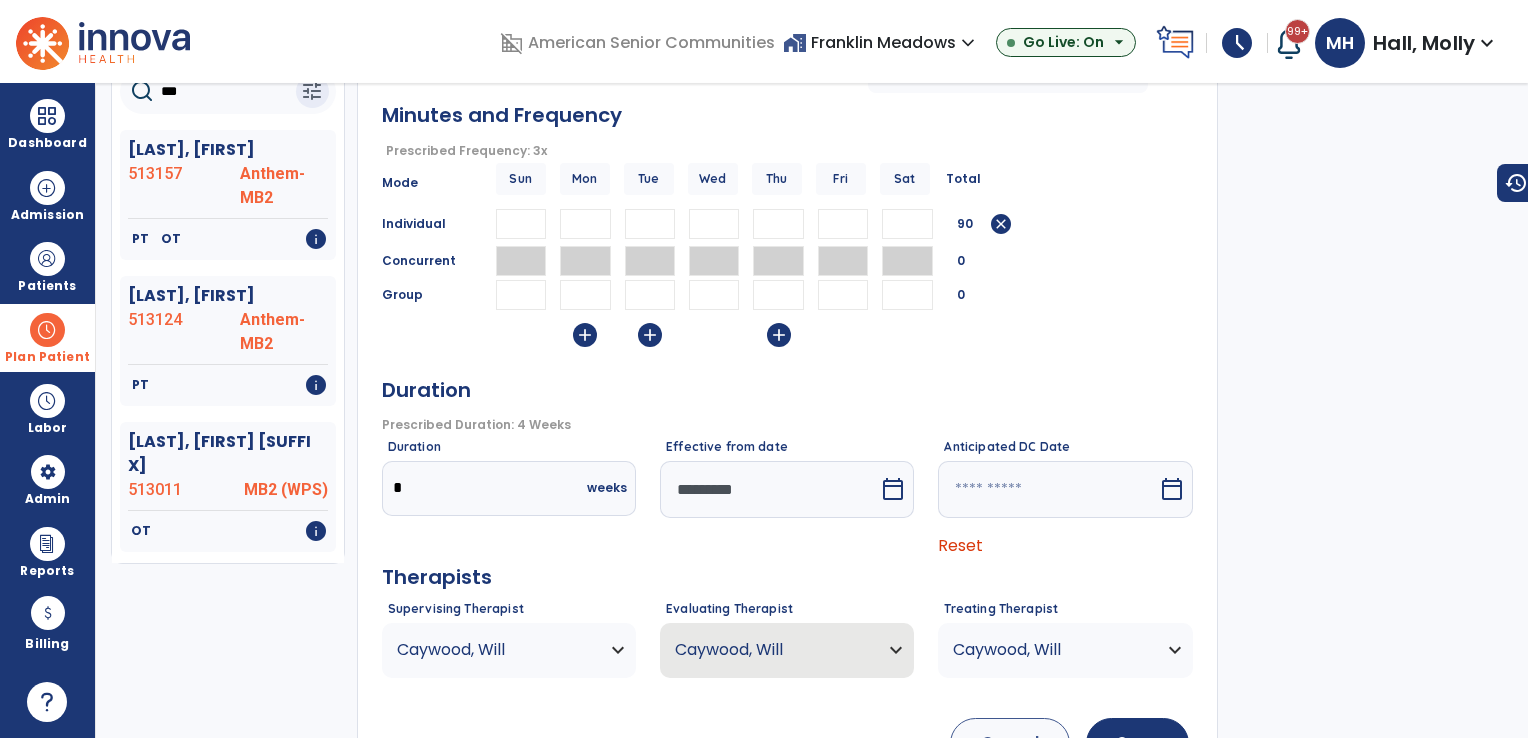 scroll, scrollTop: 337, scrollLeft: 0, axis: vertical 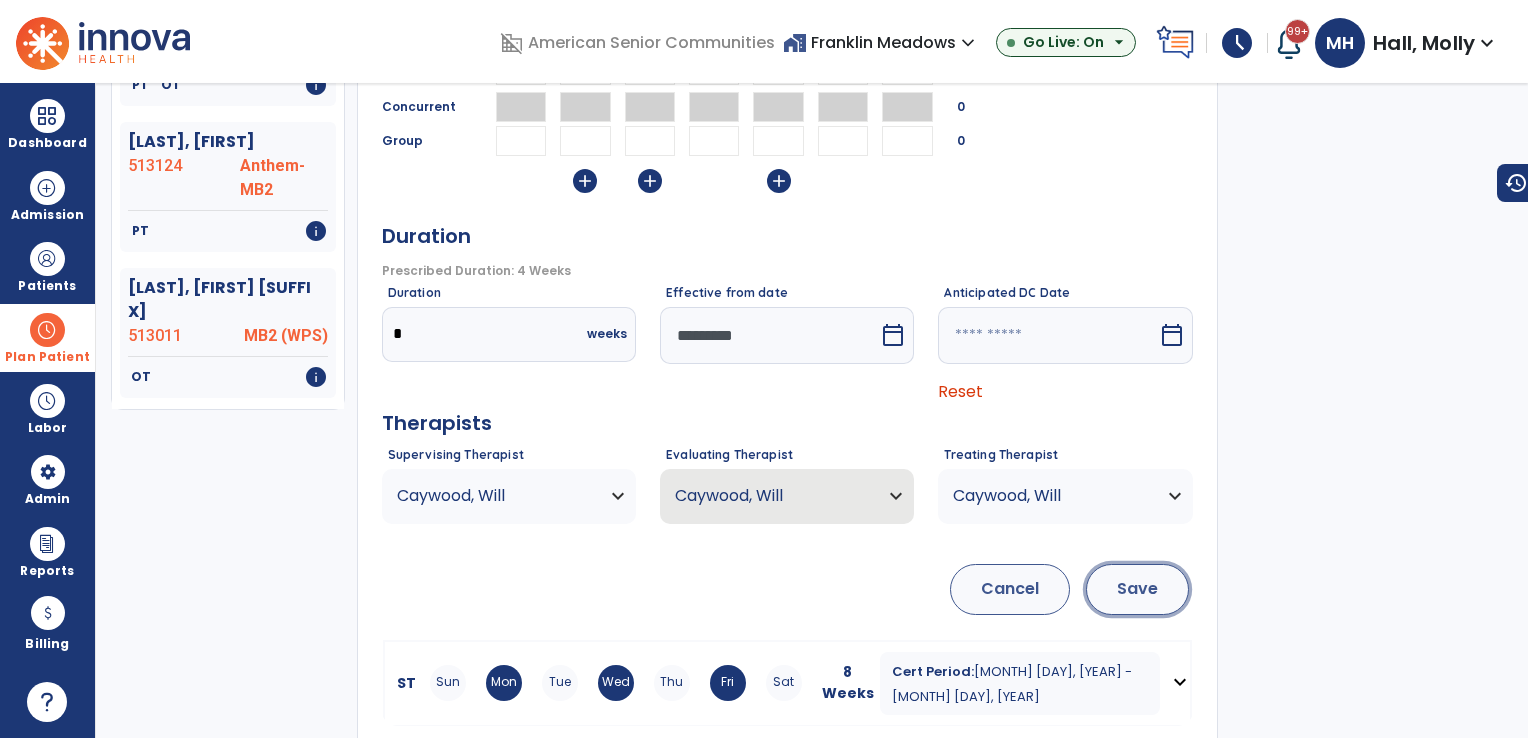 click on "Save" at bounding box center [1137, 589] 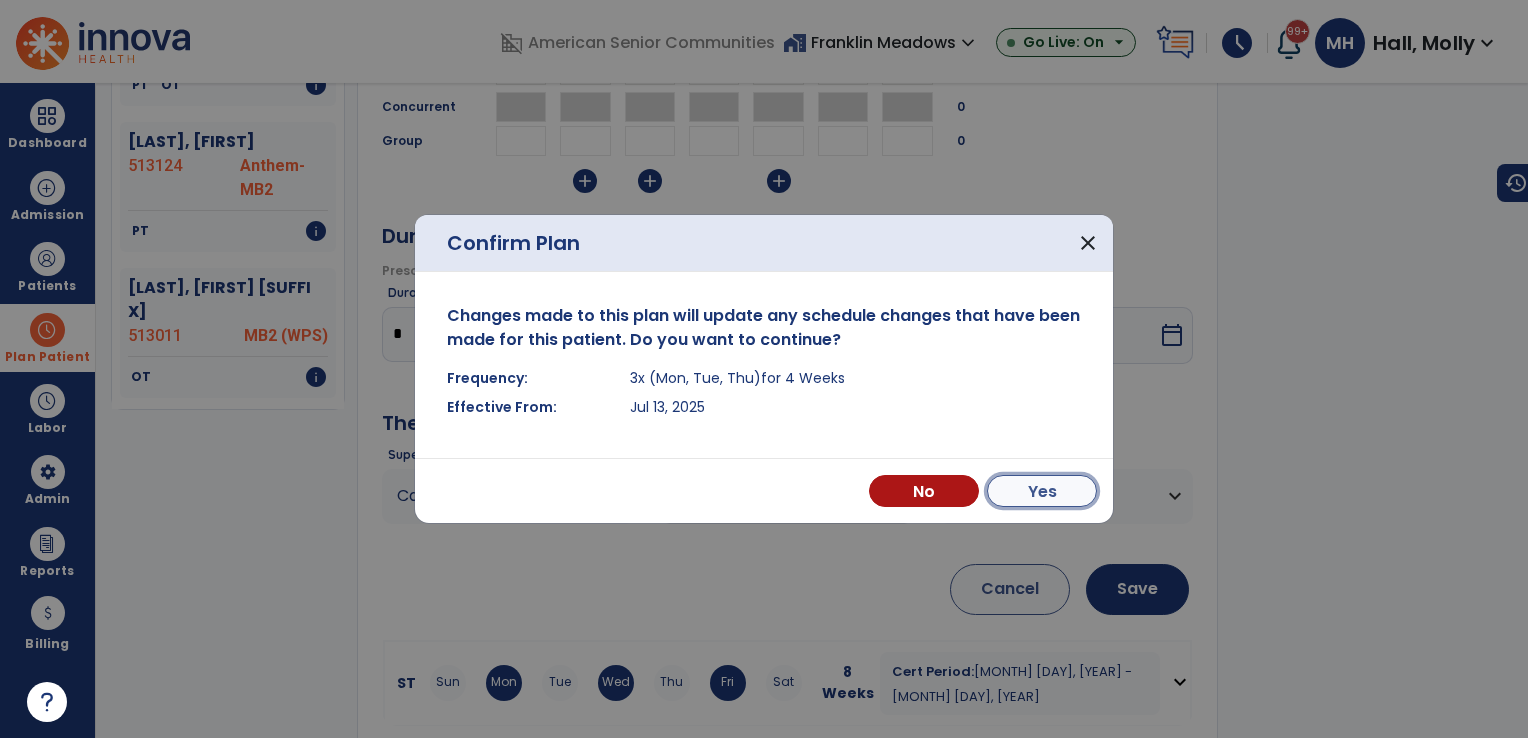 click on "Yes" at bounding box center [1042, 491] 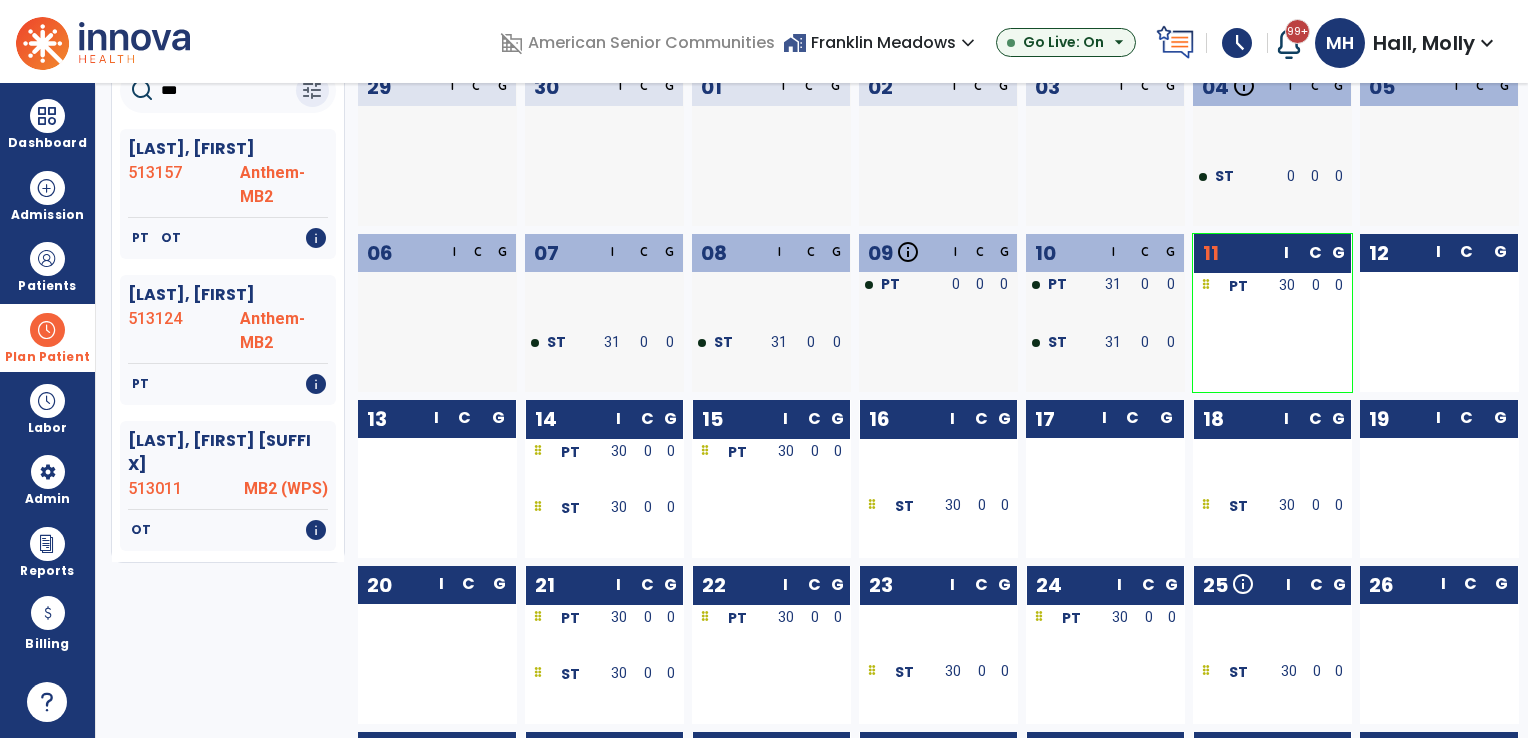 scroll, scrollTop: 0, scrollLeft: 0, axis: both 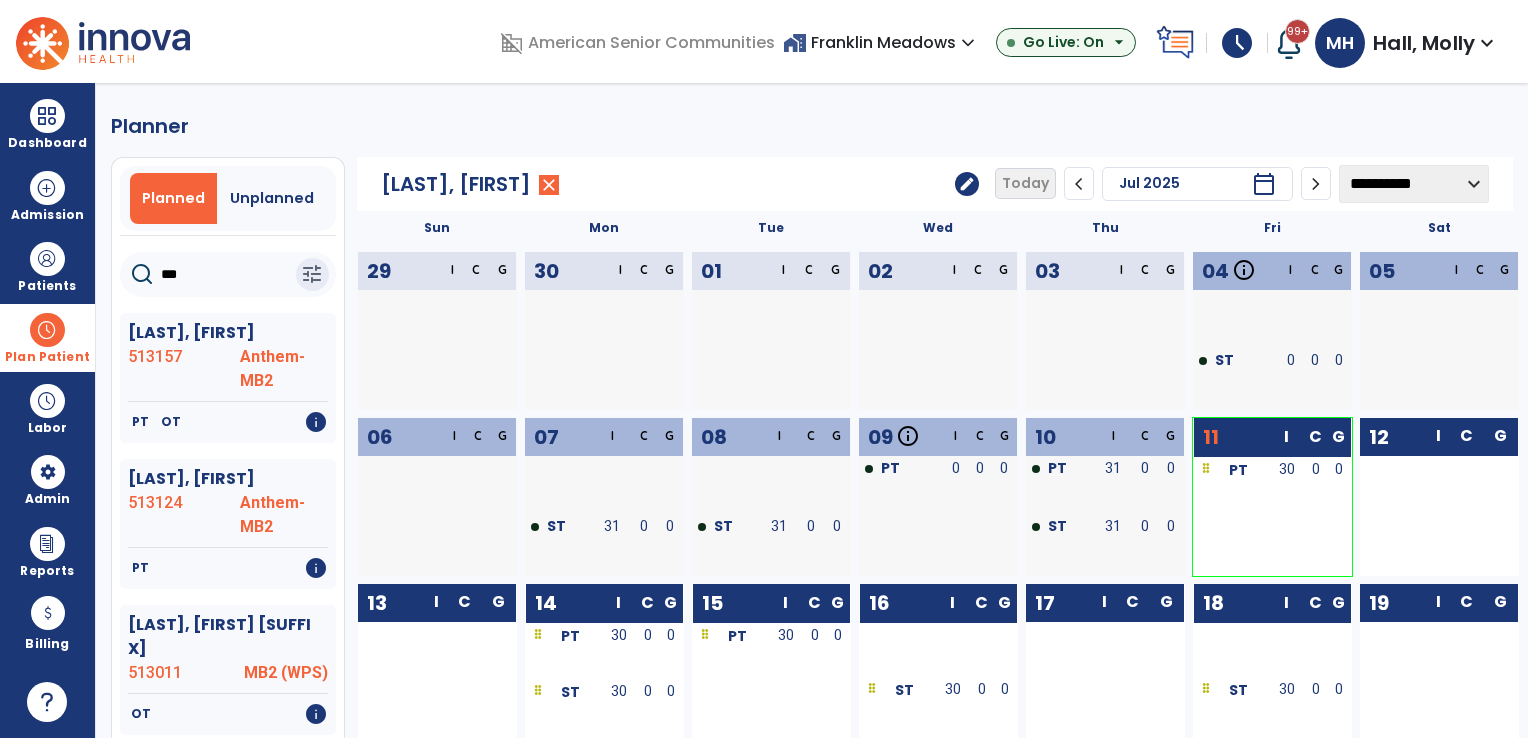 click on "home_work   Franklin Meadows   expand_more" at bounding box center [881, 42] 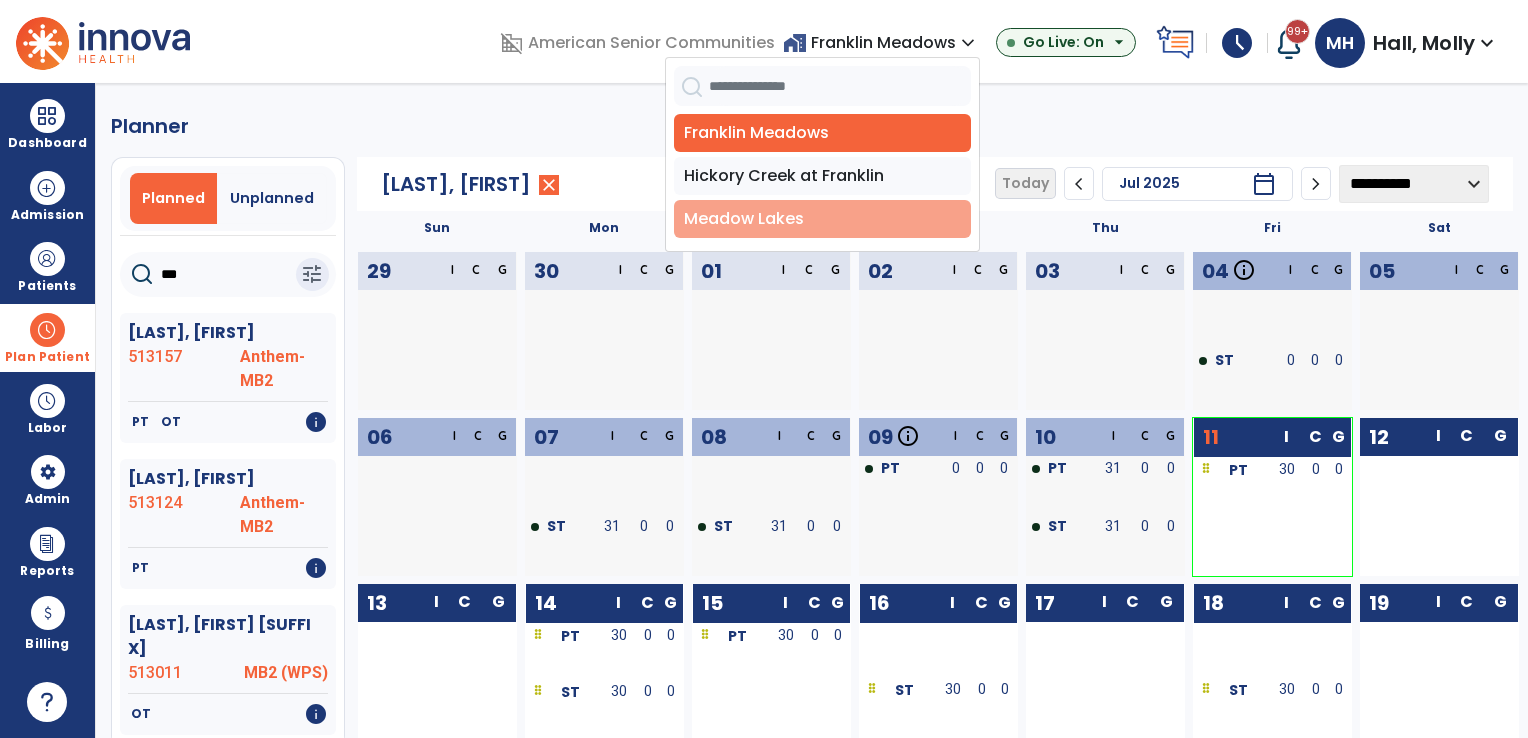 click on "Meadow Lakes" at bounding box center [822, 219] 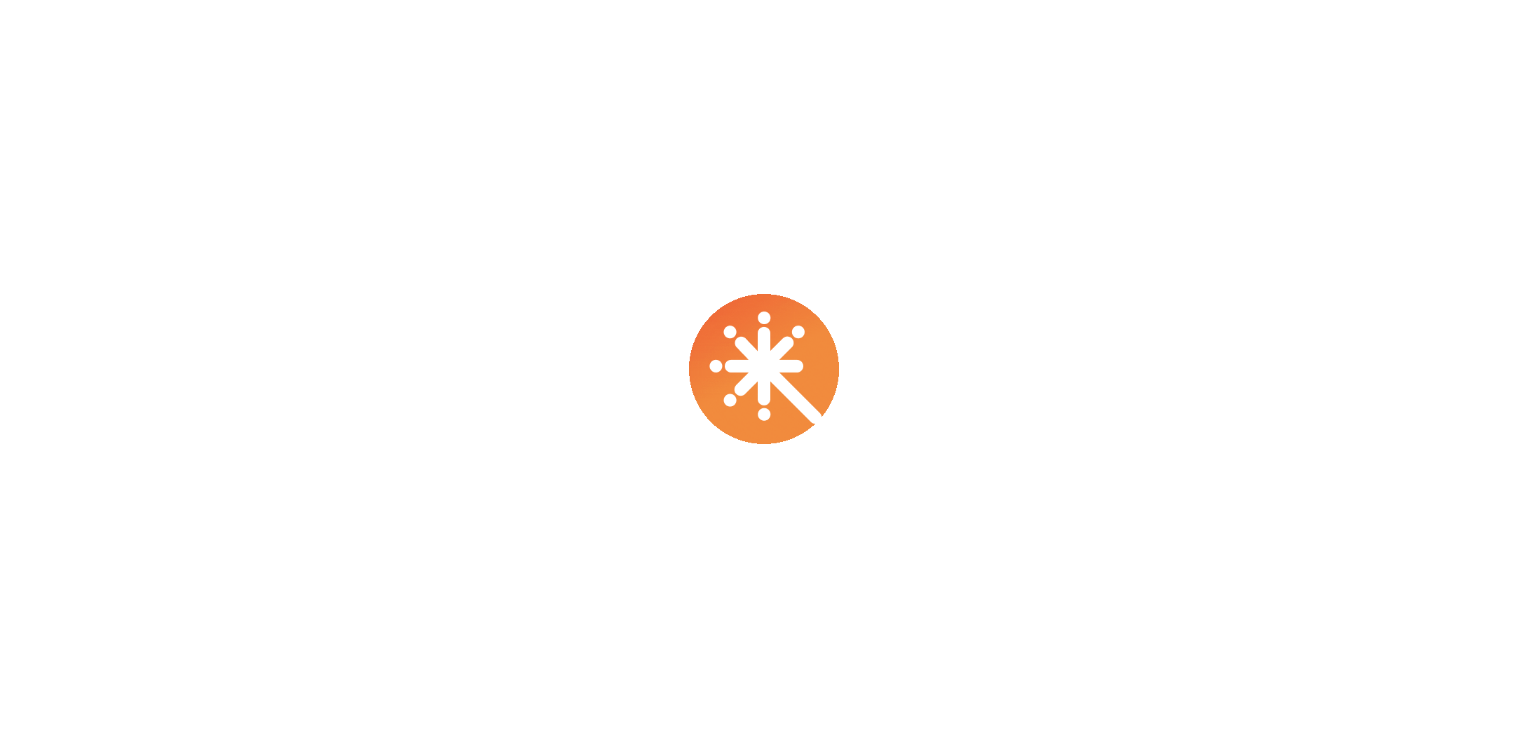 scroll, scrollTop: 0, scrollLeft: 0, axis: both 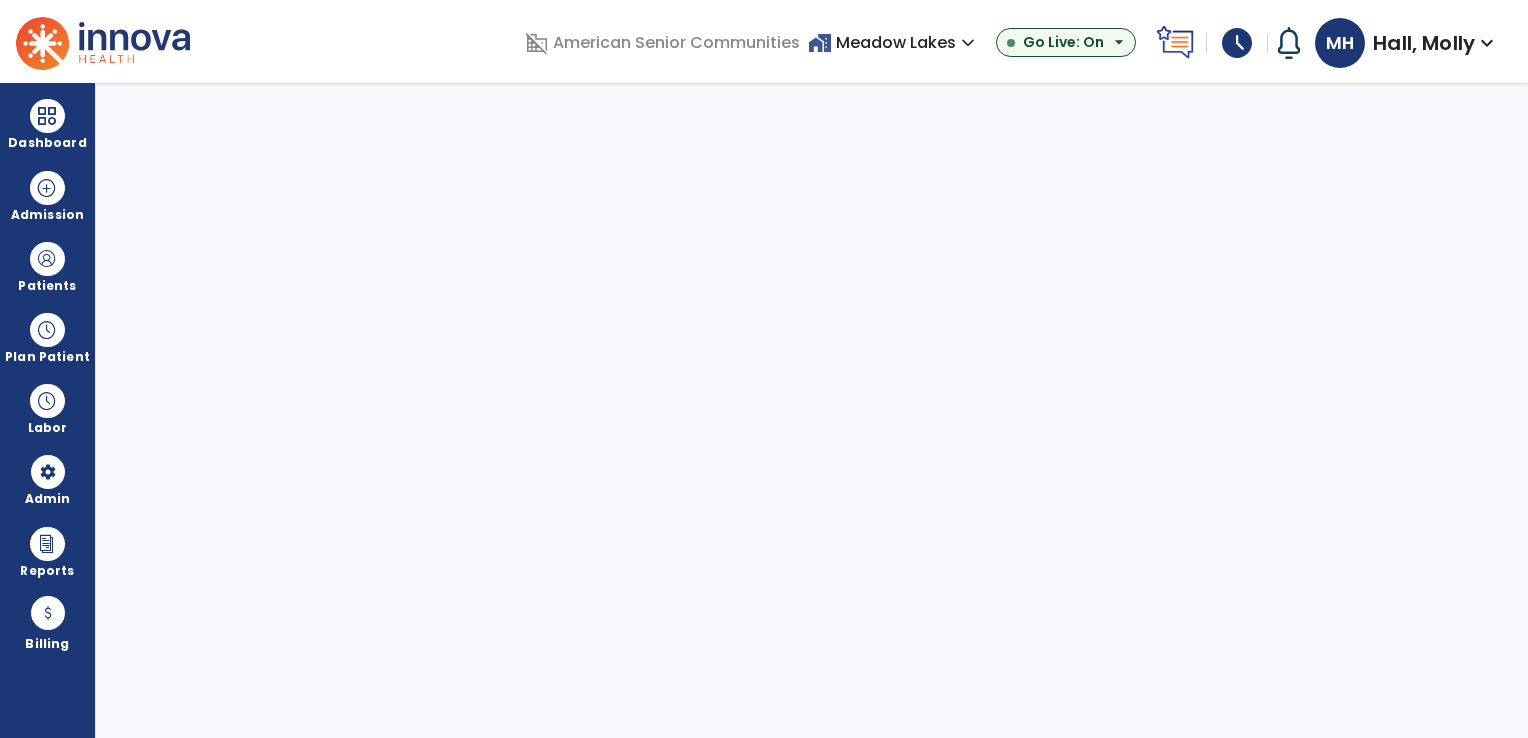 select on "***" 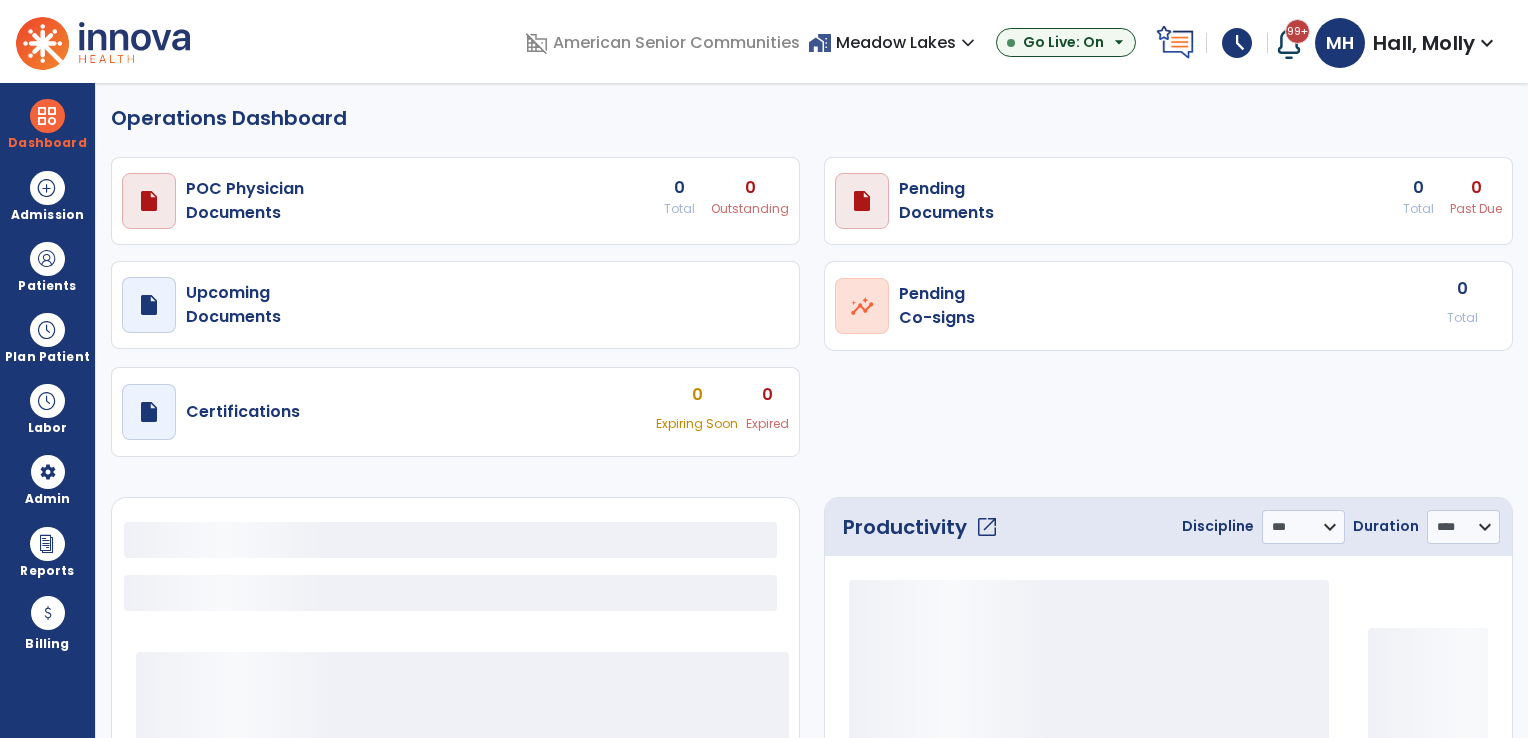 select on "***" 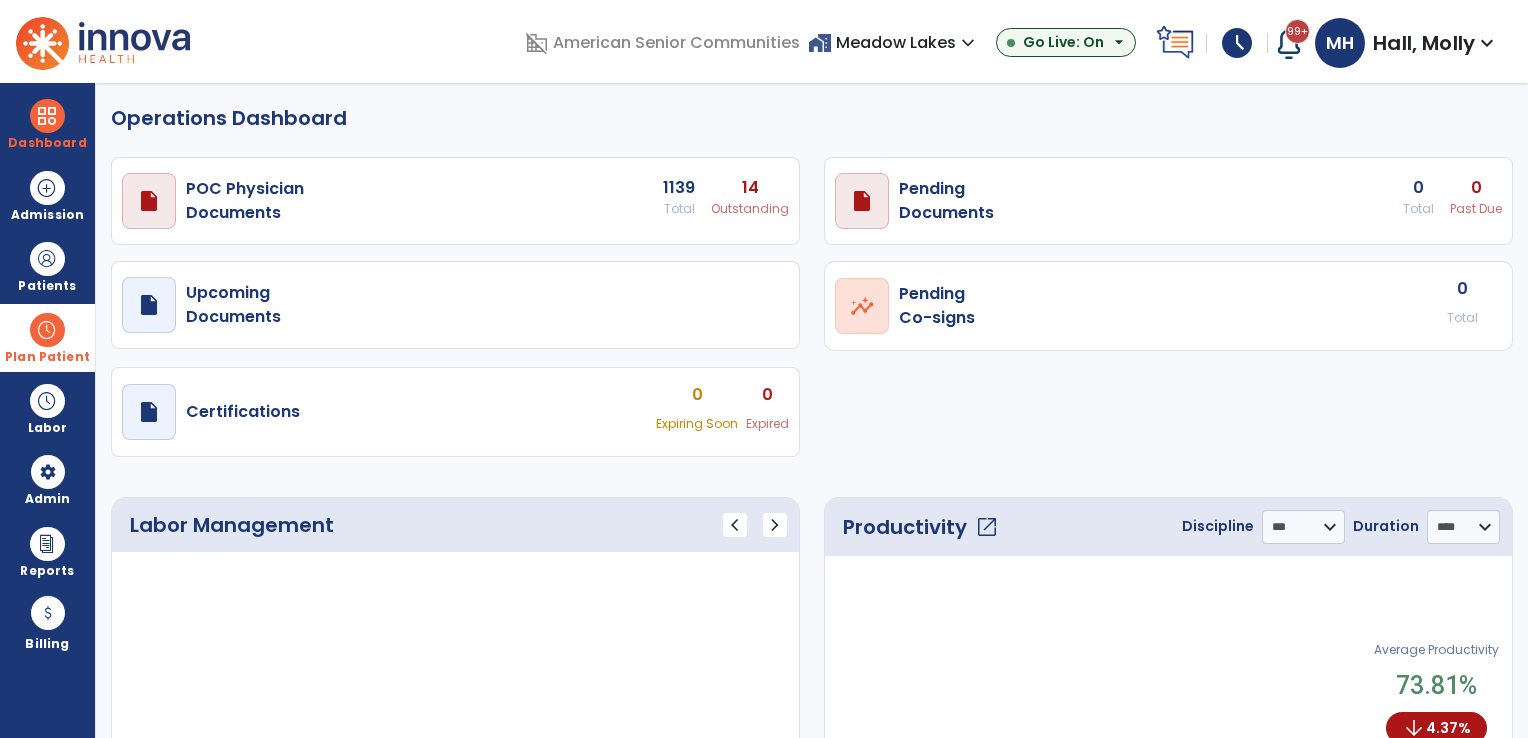 click on "Plan Patient" at bounding box center [47, 266] 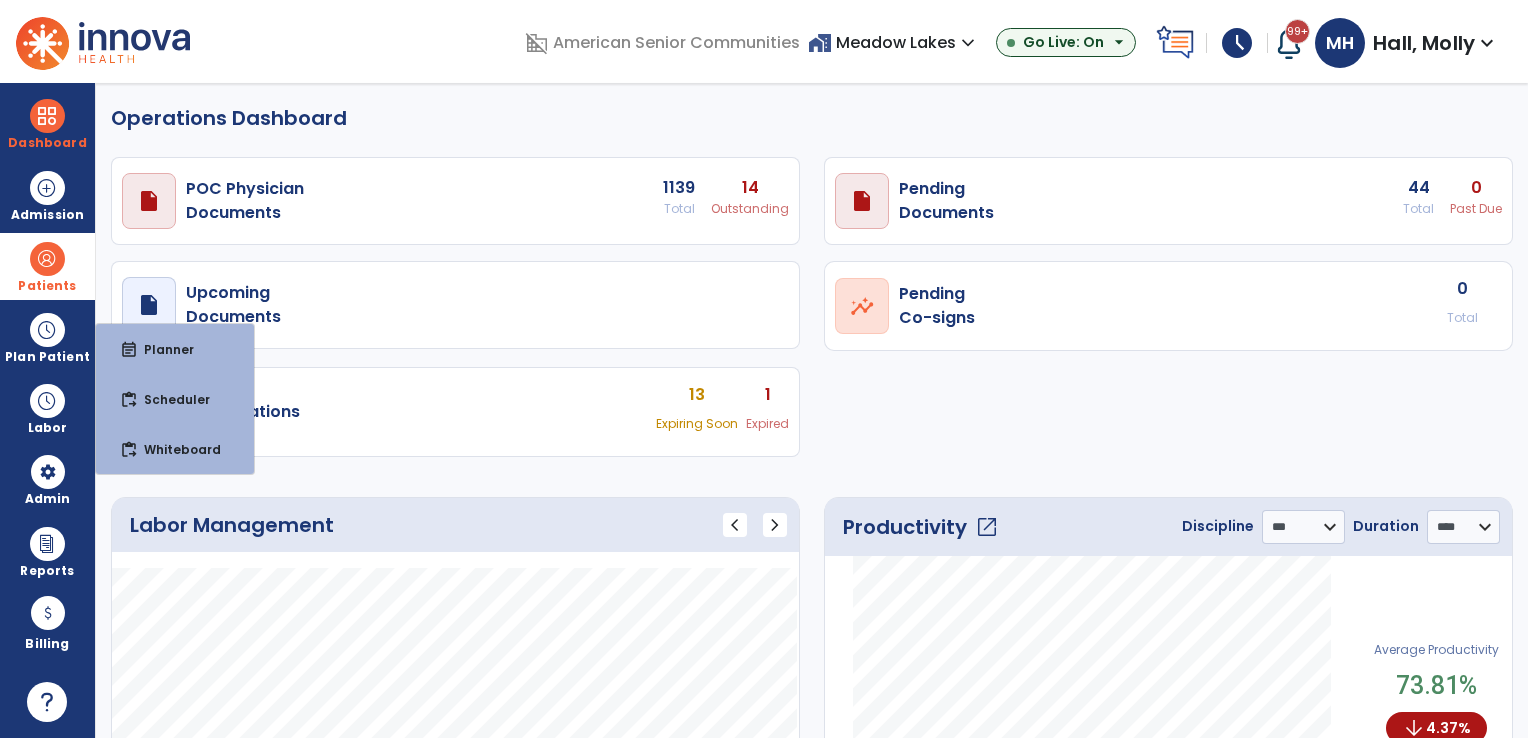 click on "Patients" at bounding box center [47, 266] 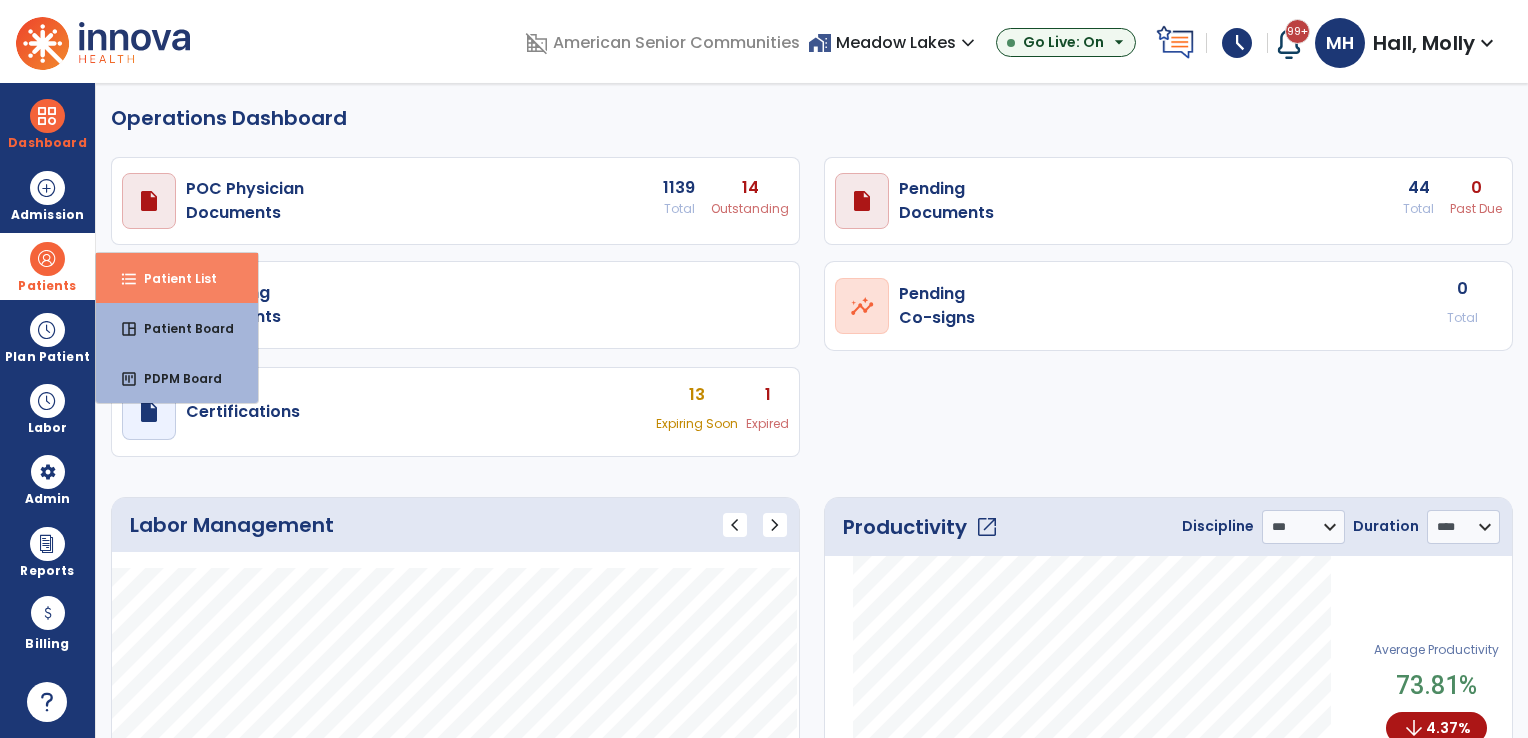 click on "Patient List" at bounding box center [172, 278] 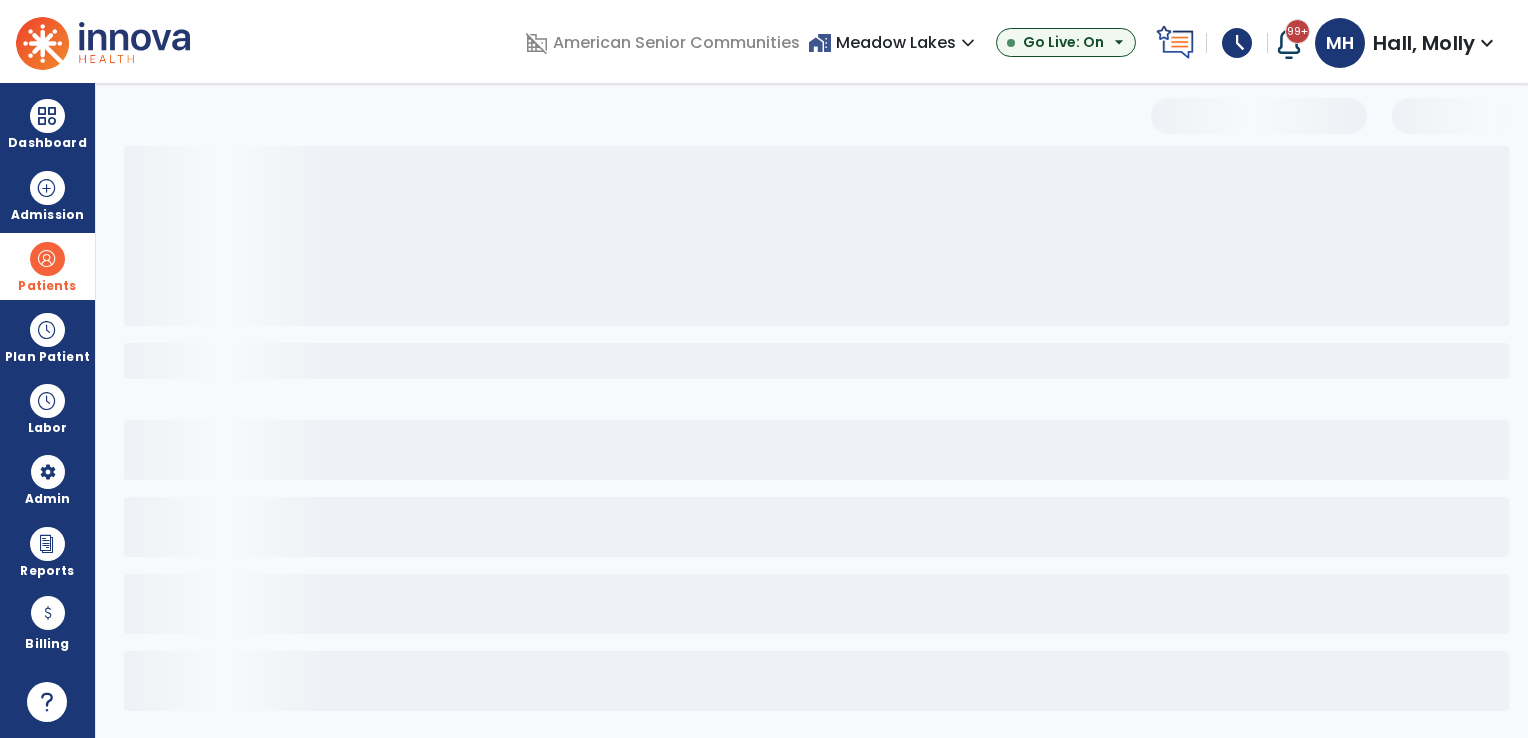 select on "***" 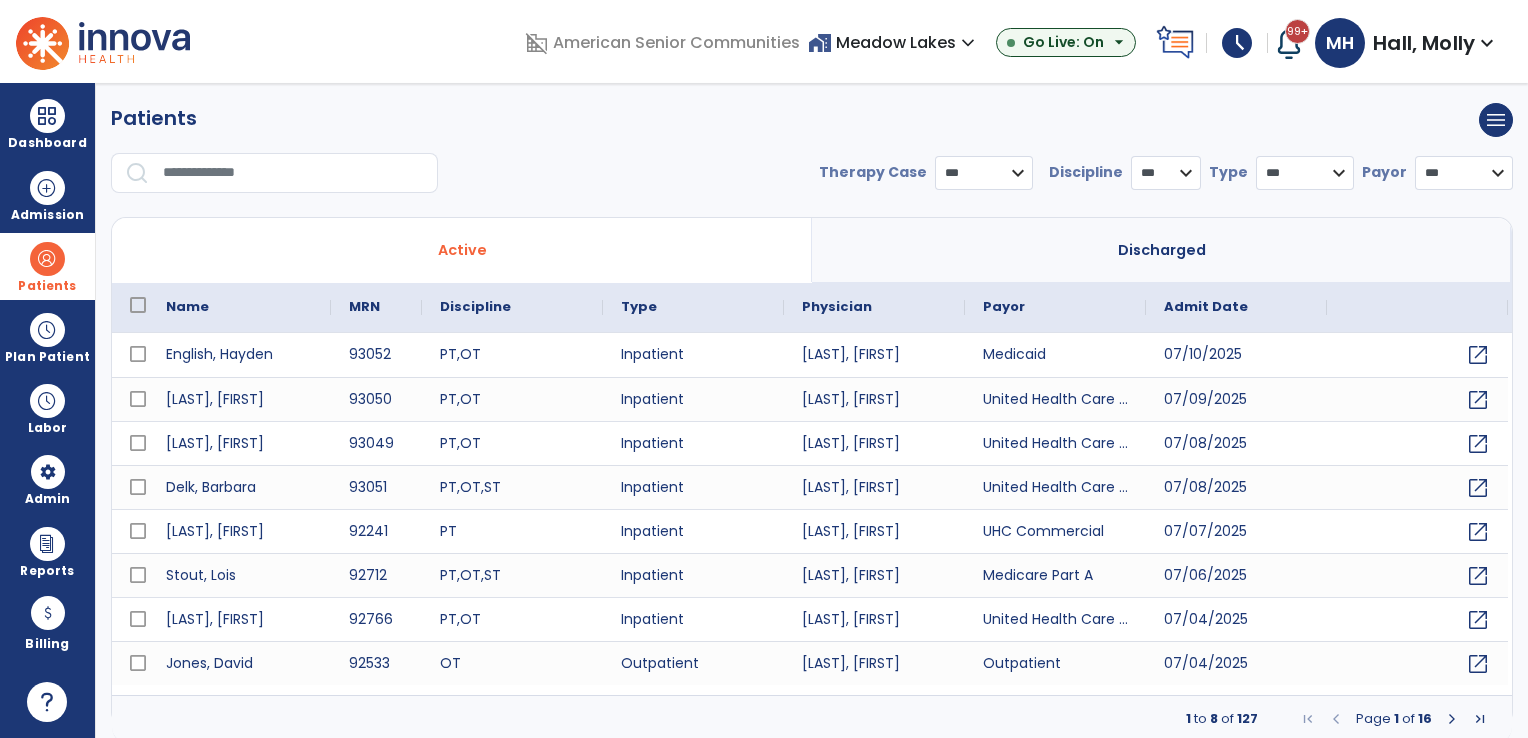 click at bounding box center [293, 173] 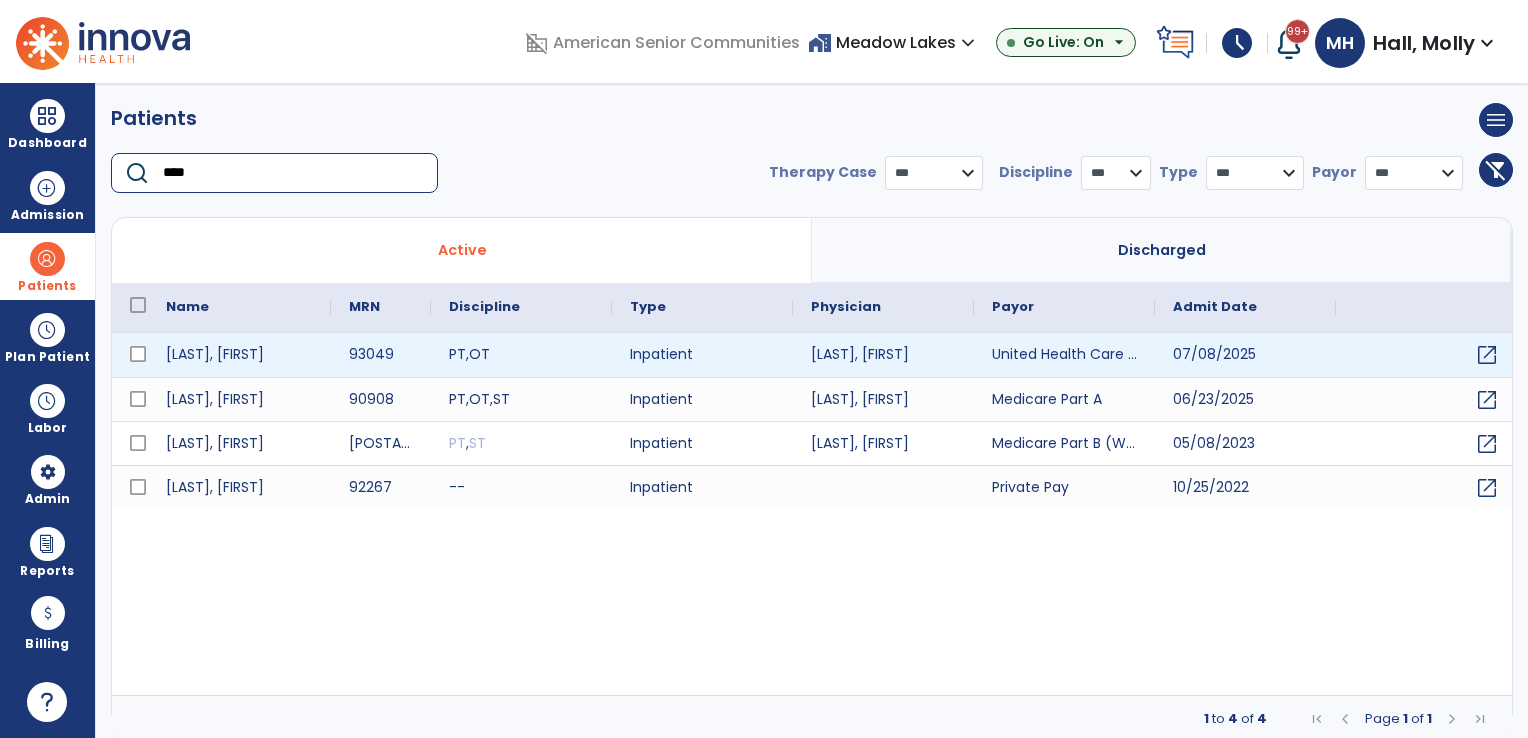 type on "****" 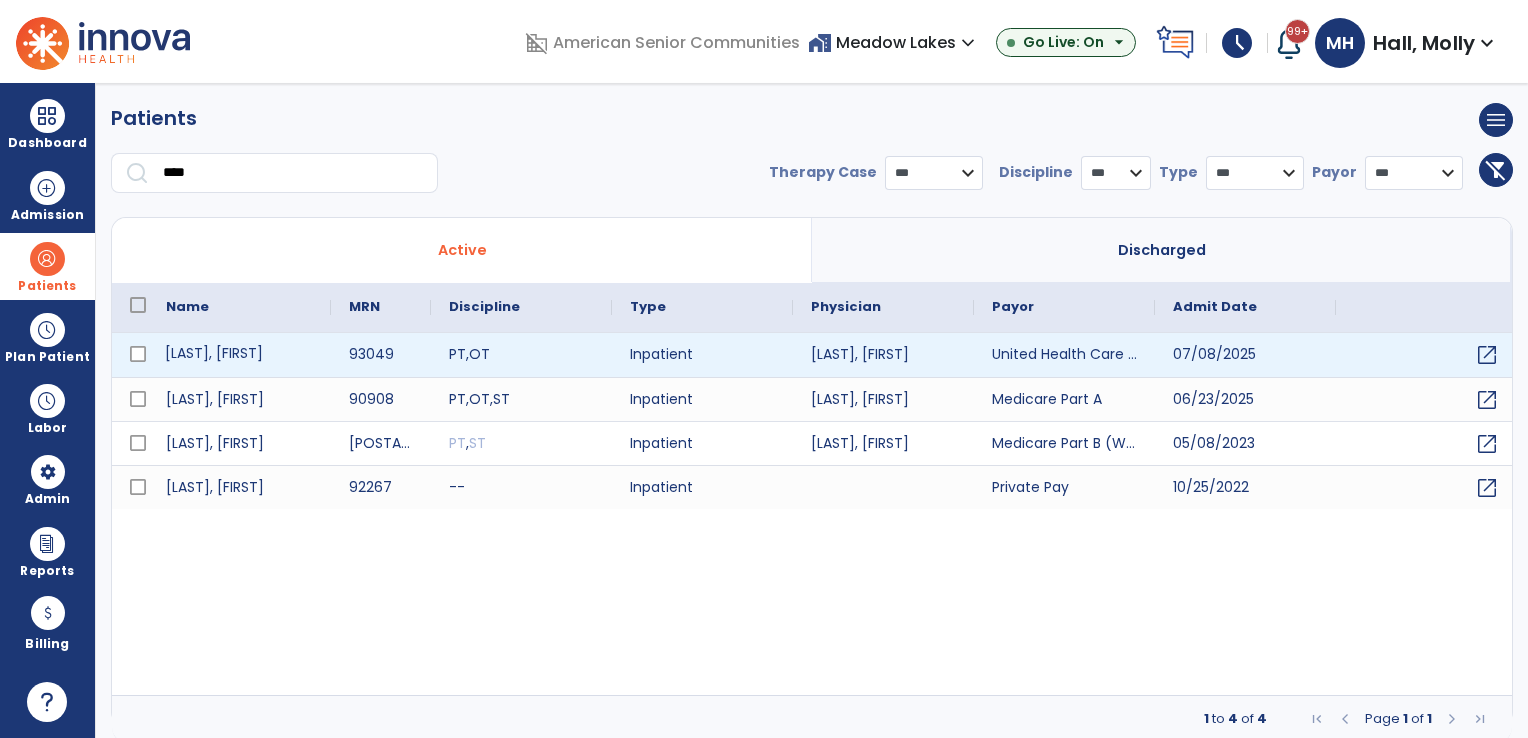 click on "[LAST], [FIRST]" at bounding box center (239, 355) 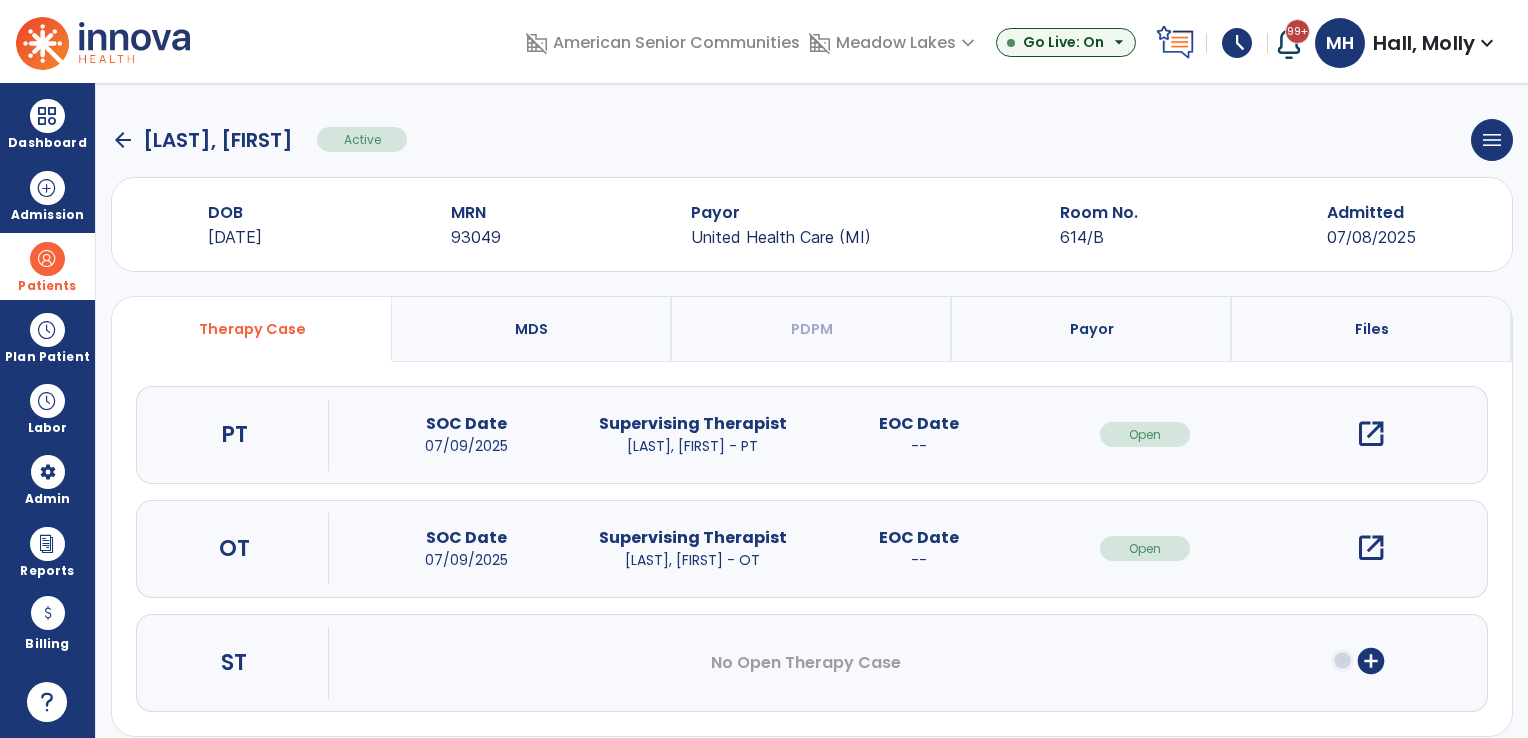 click on "add_circle" at bounding box center [1371, 661] 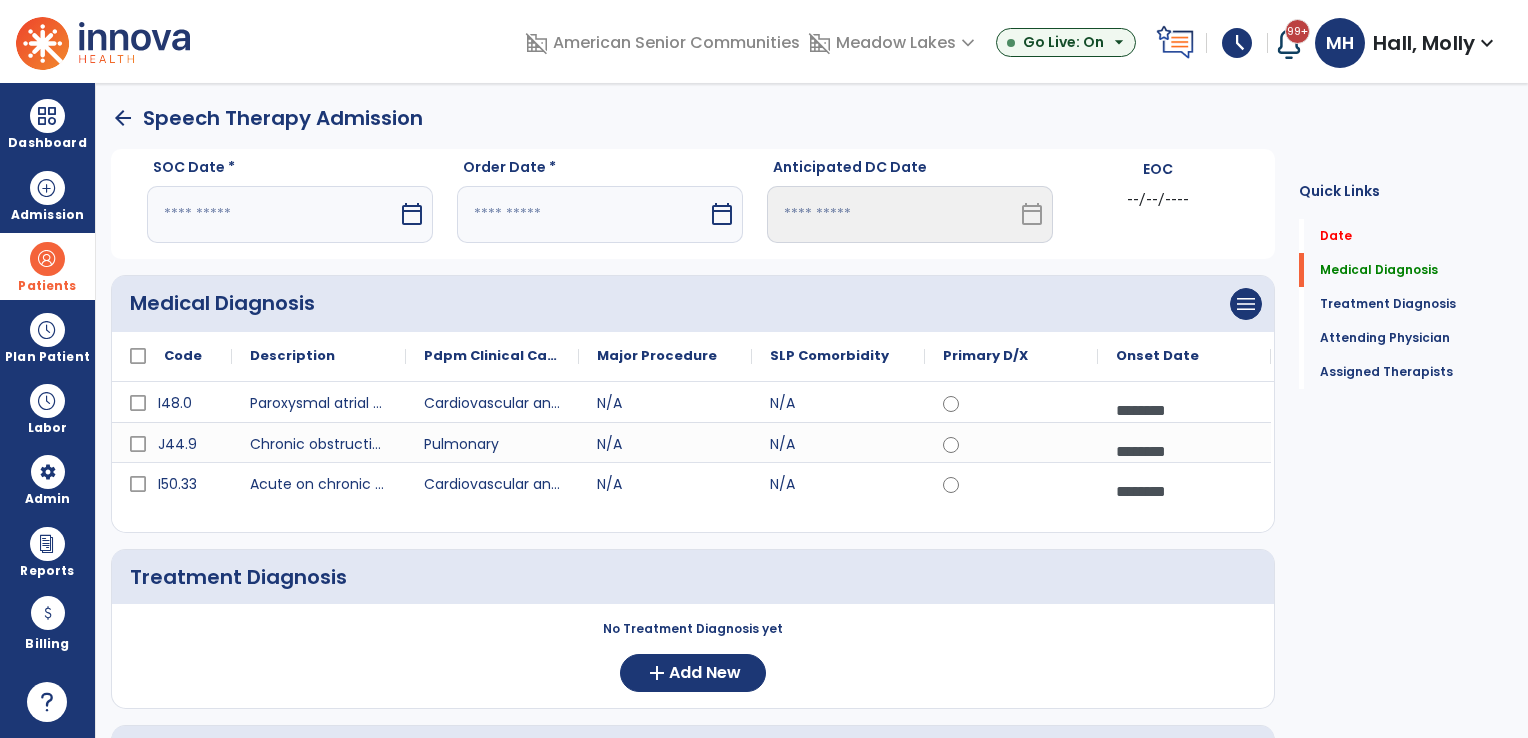 click at bounding box center [272, 214] 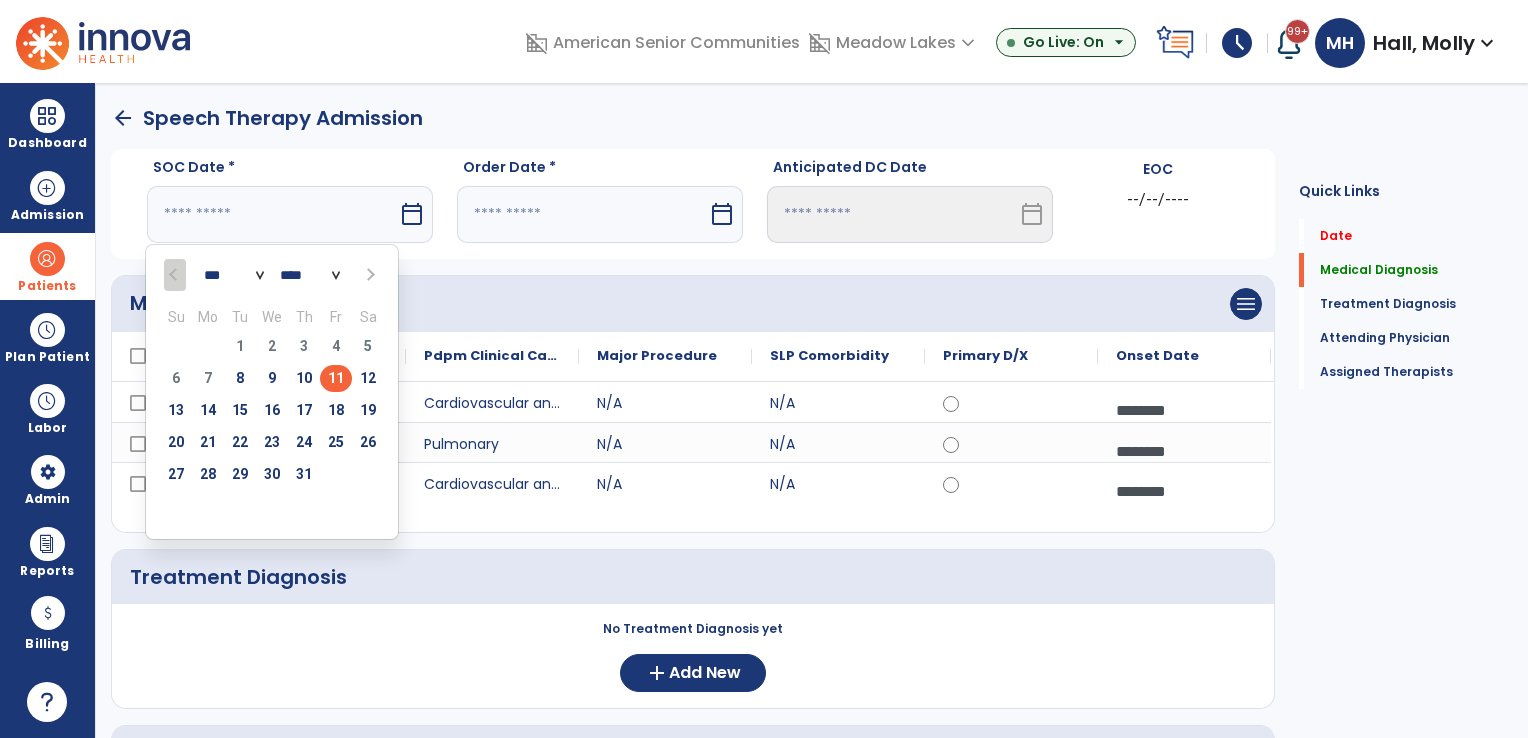 click on "11" at bounding box center (336, 378) 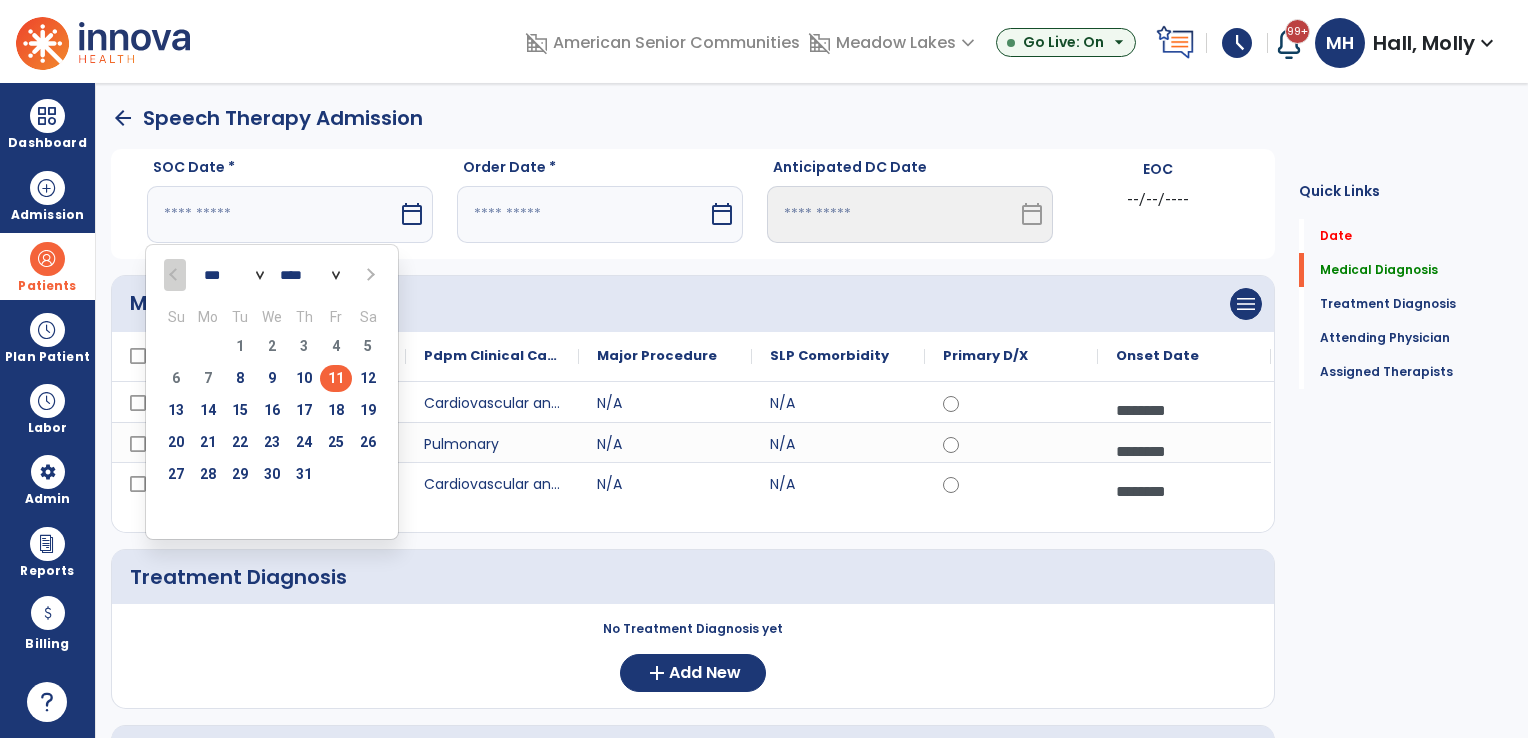 type on "*********" 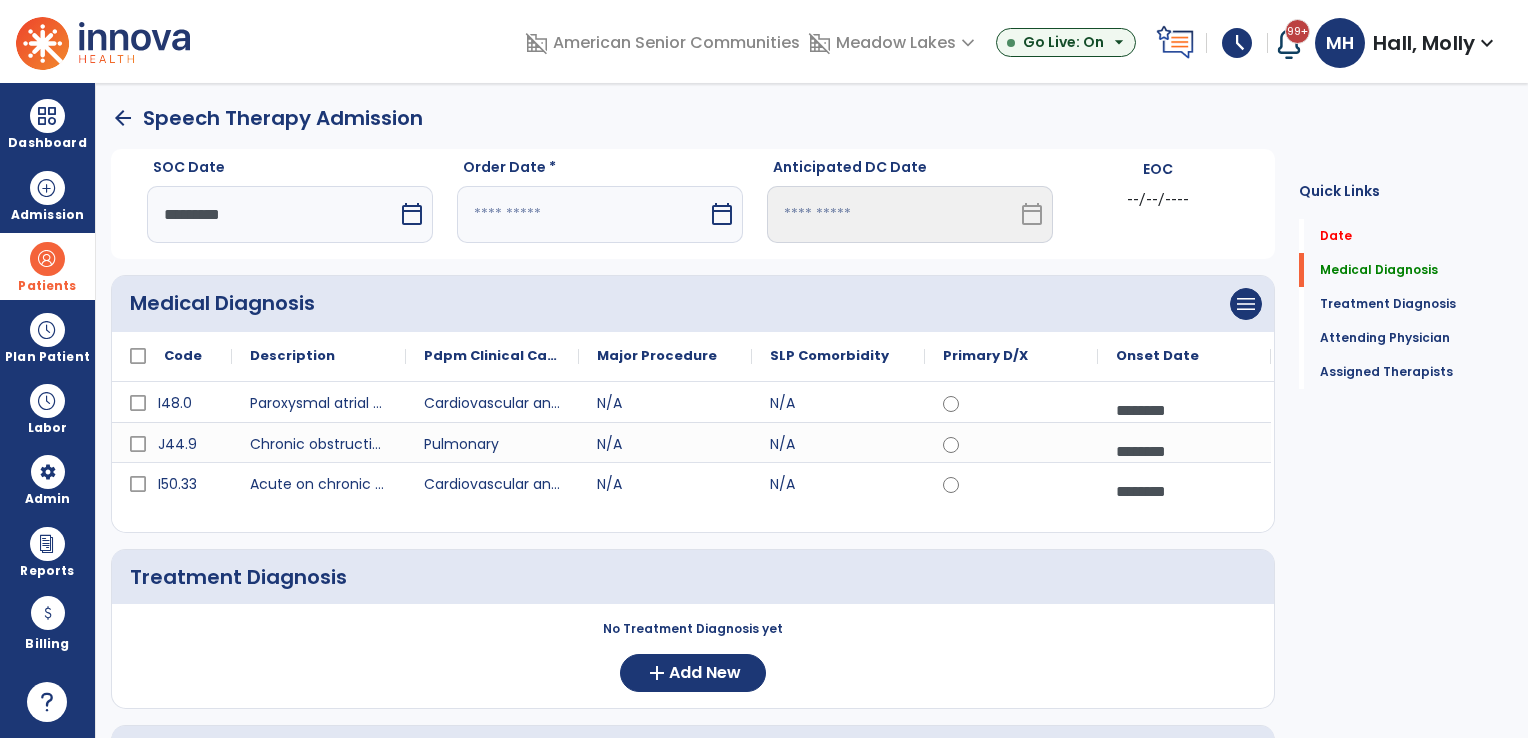 click at bounding box center [582, 214] 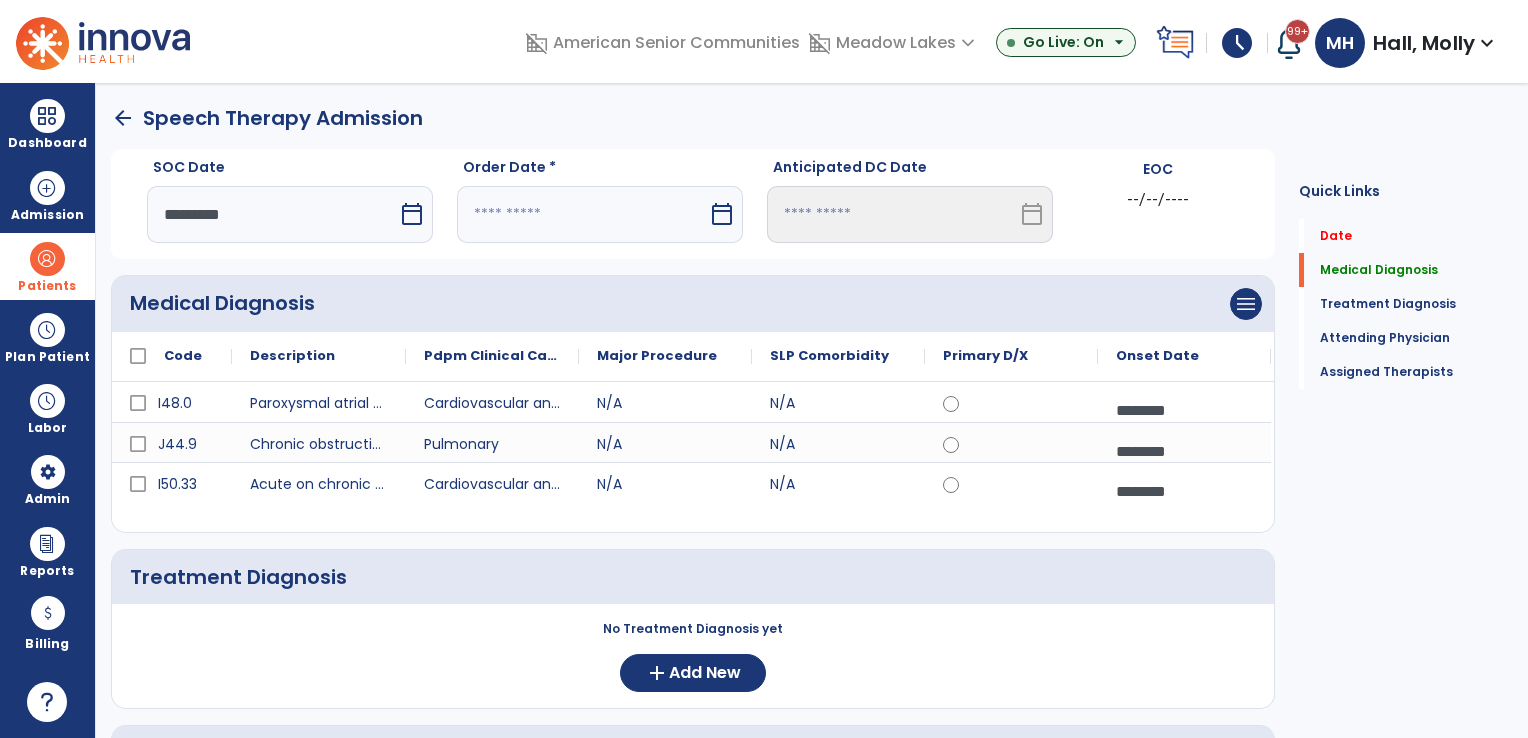 select on "*" 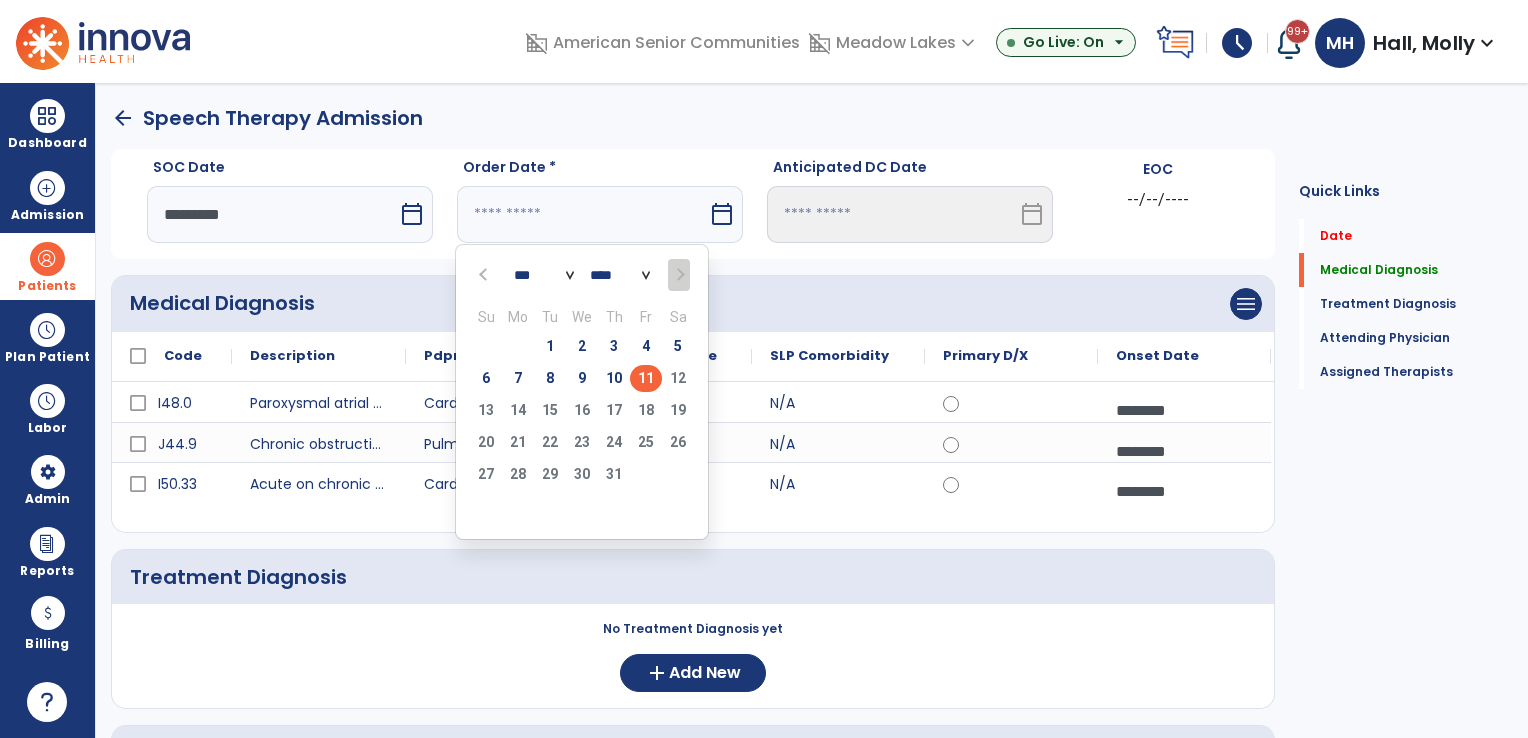 click on "11" at bounding box center [646, 378] 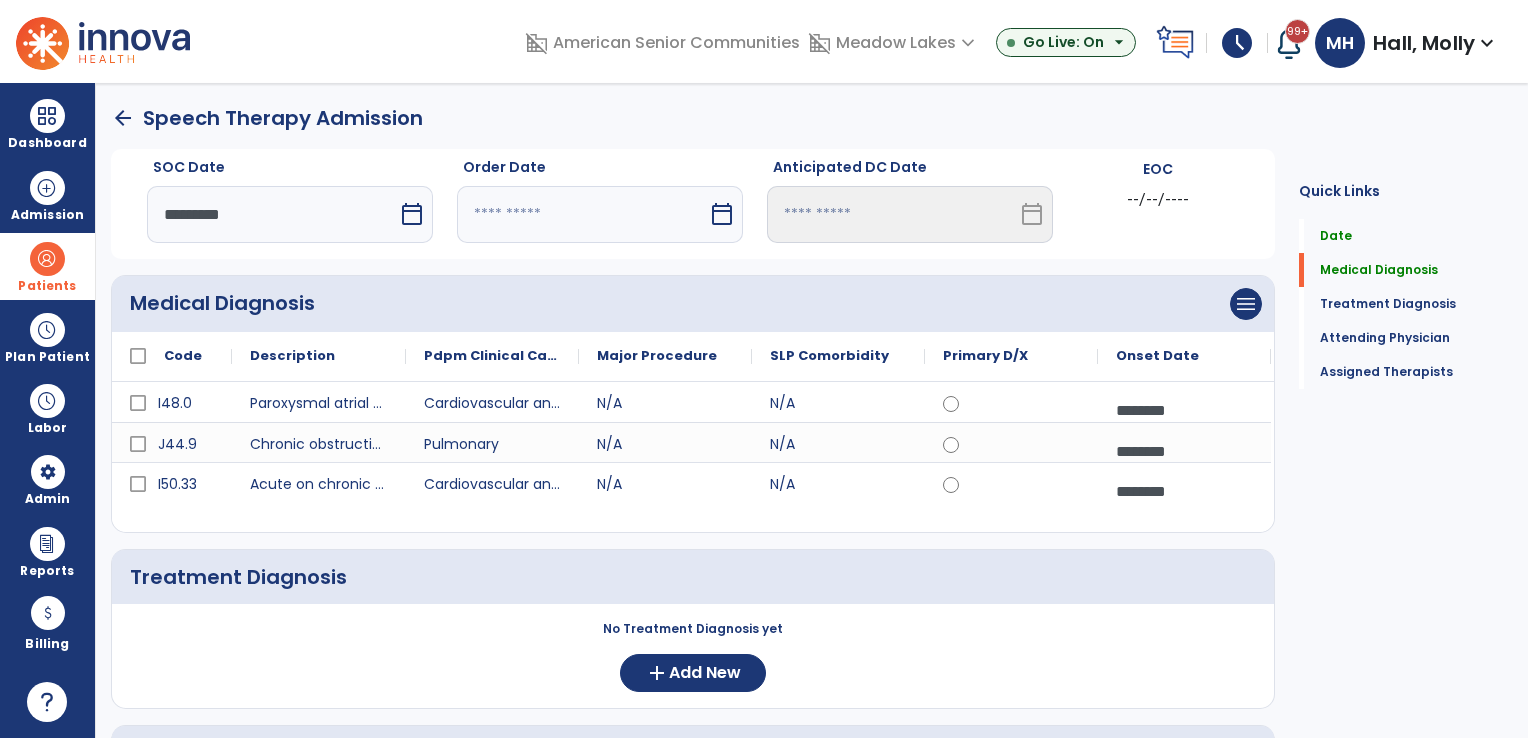 type on "*********" 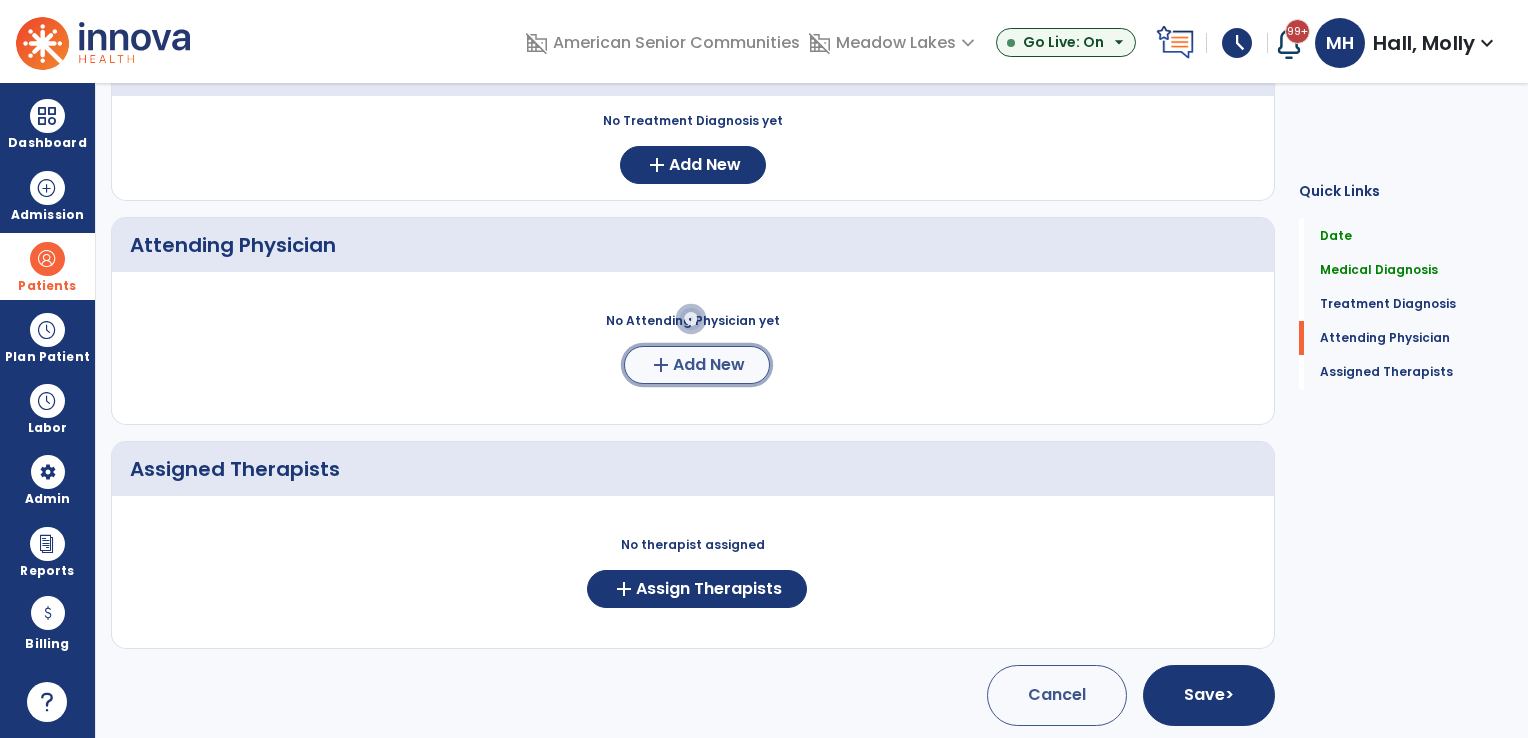 click on "add  Add New" 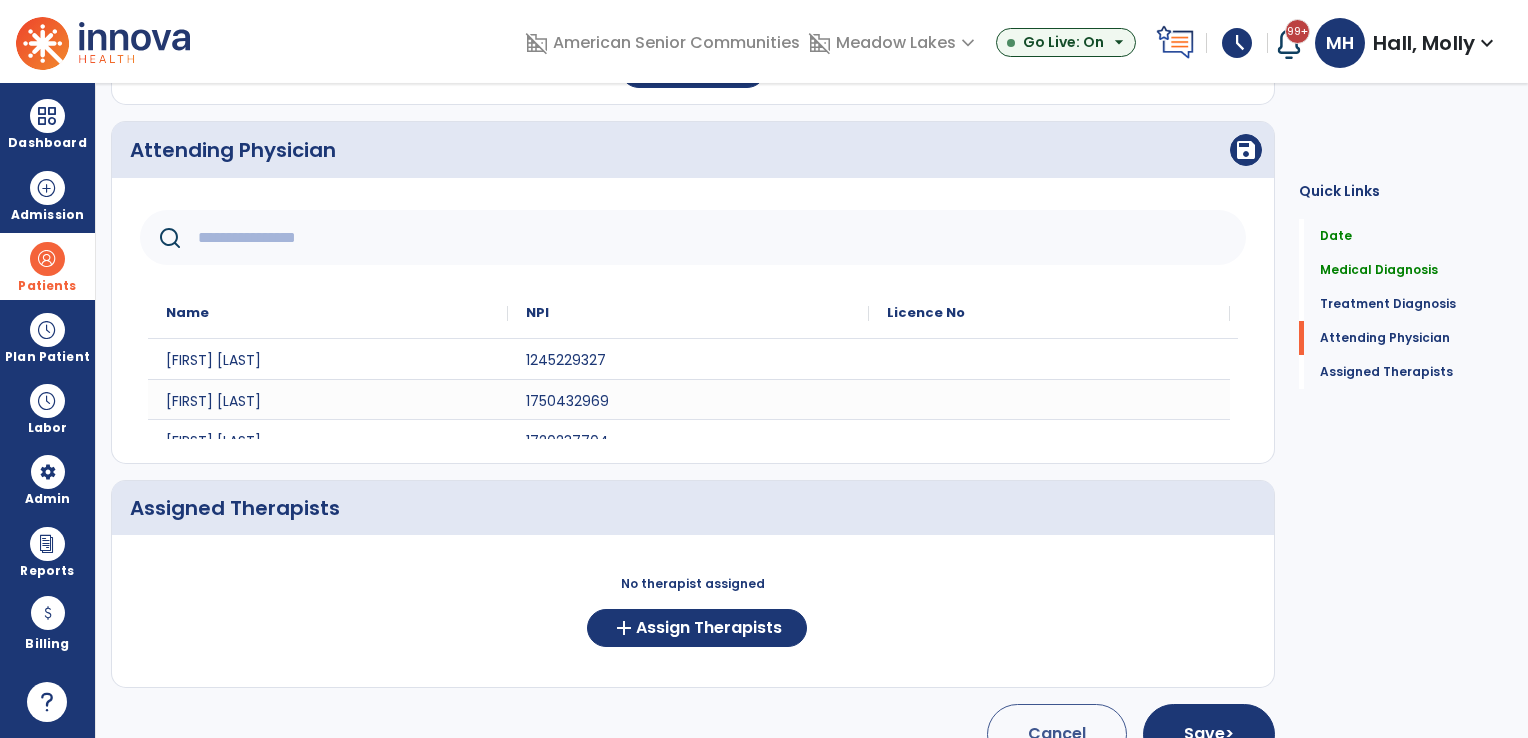 scroll, scrollTop: 608, scrollLeft: 0, axis: vertical 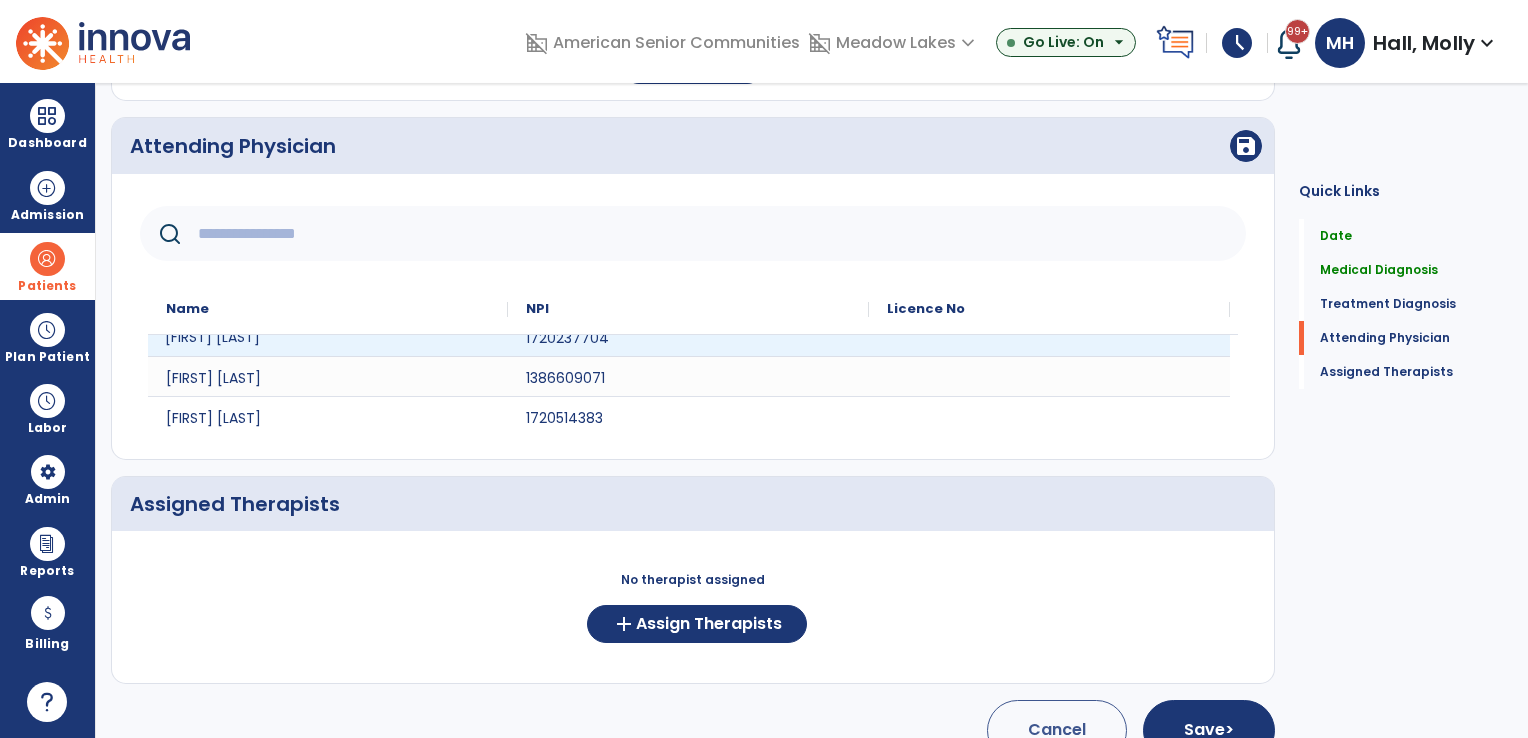drag, startPoint x: 461, startPoint y: 338, endPoint x: 536, endPoint y: 308, distance: 80.77747 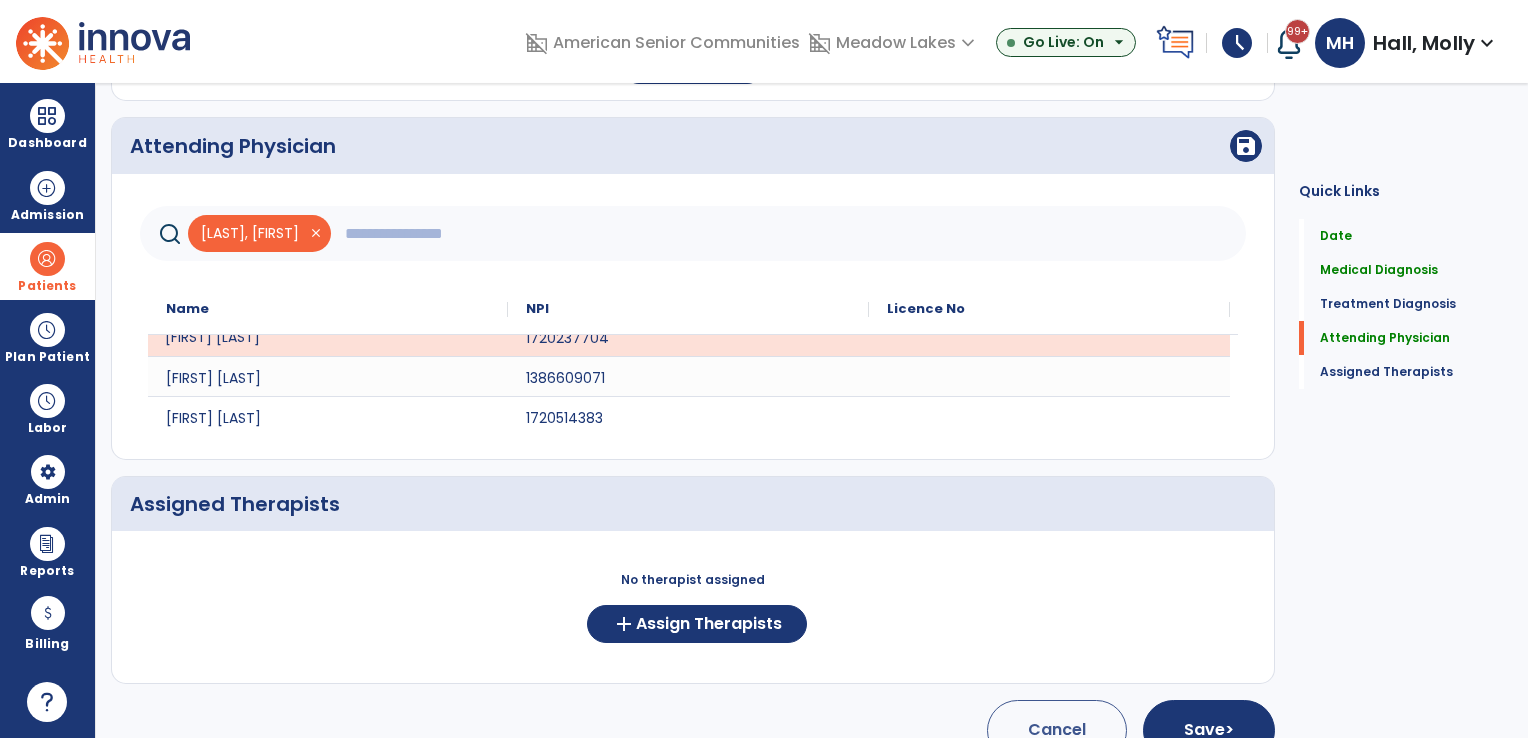 scroll, scrollTop: 80, scrollLeft: 0, axis: vertical 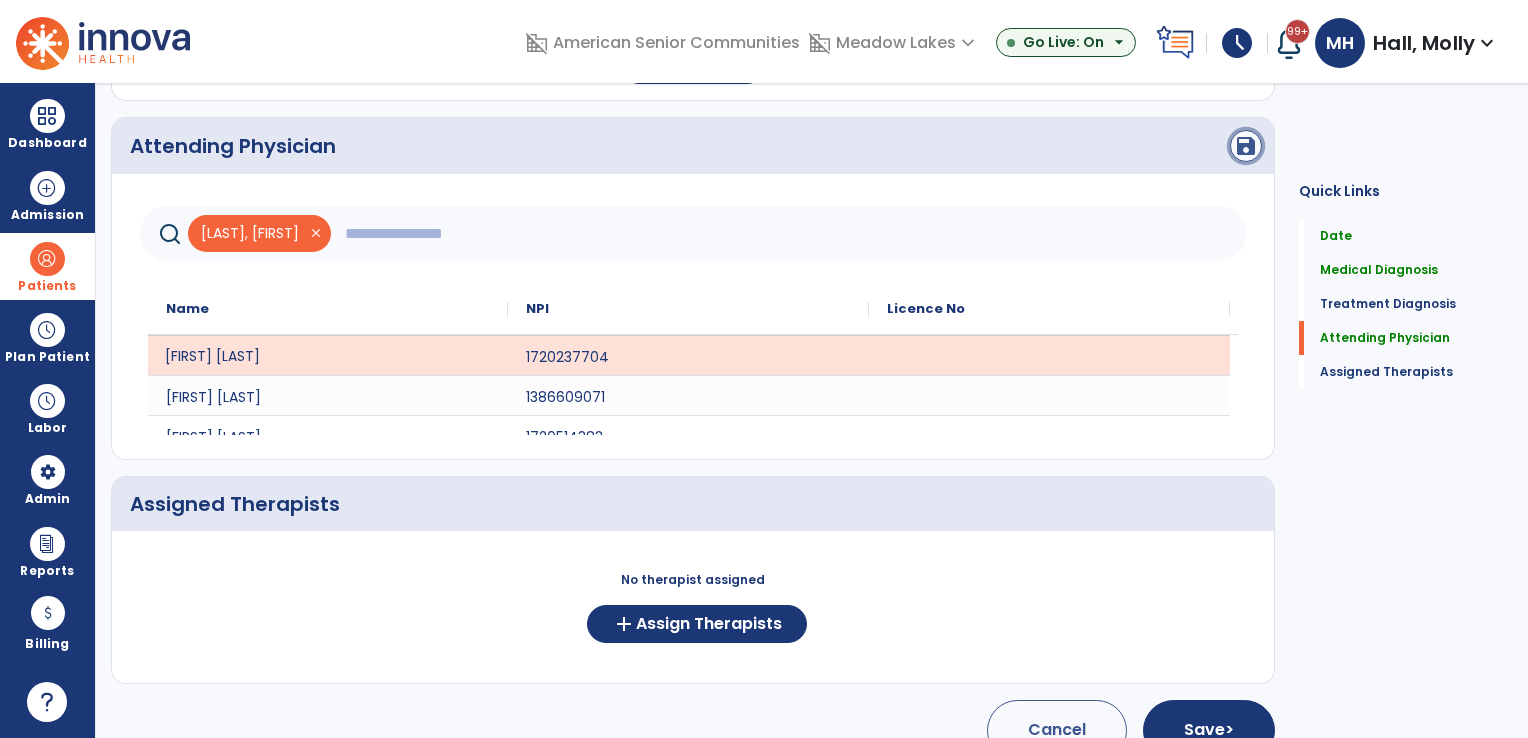 click on "save" 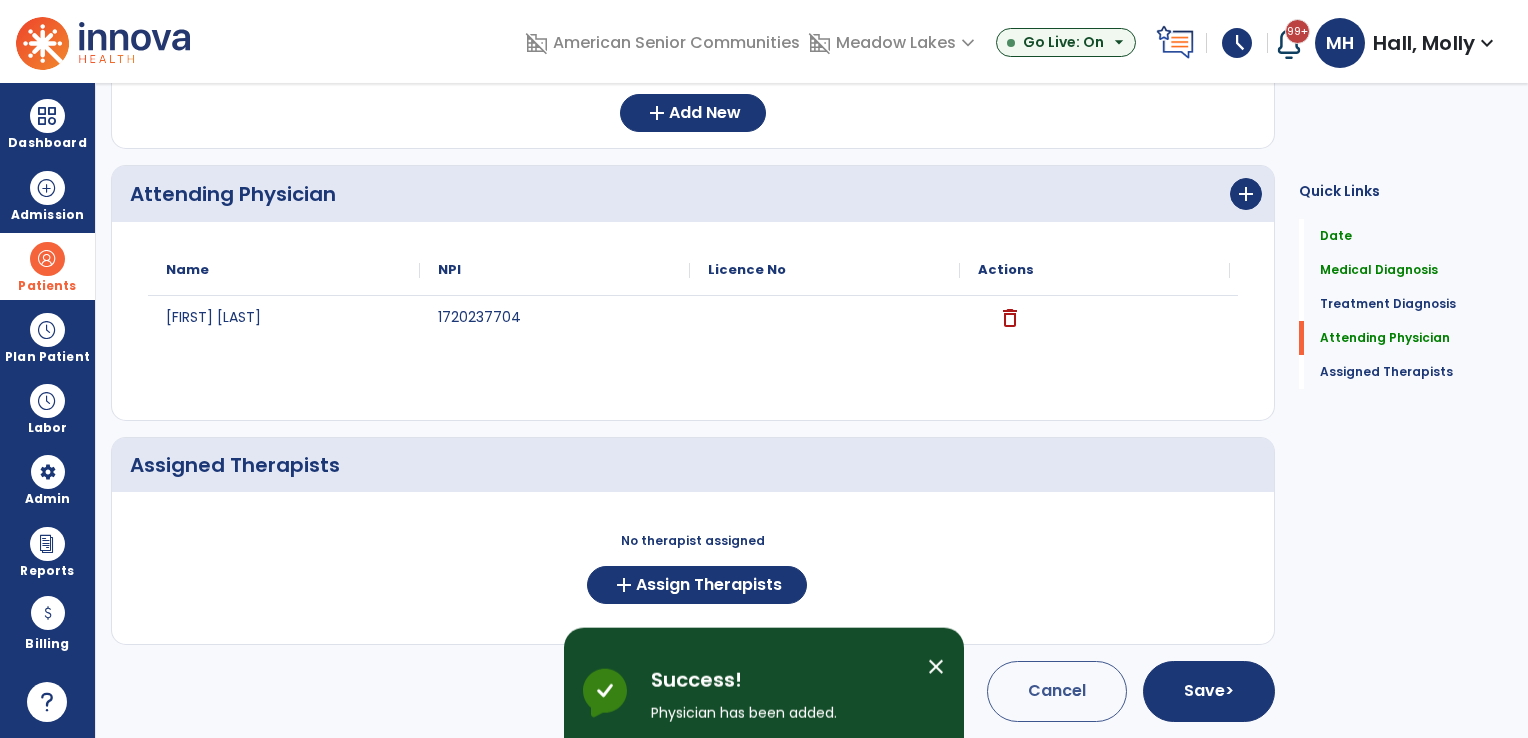 scroll, scrollTop: 0, scrollLeft: 0, axis: both 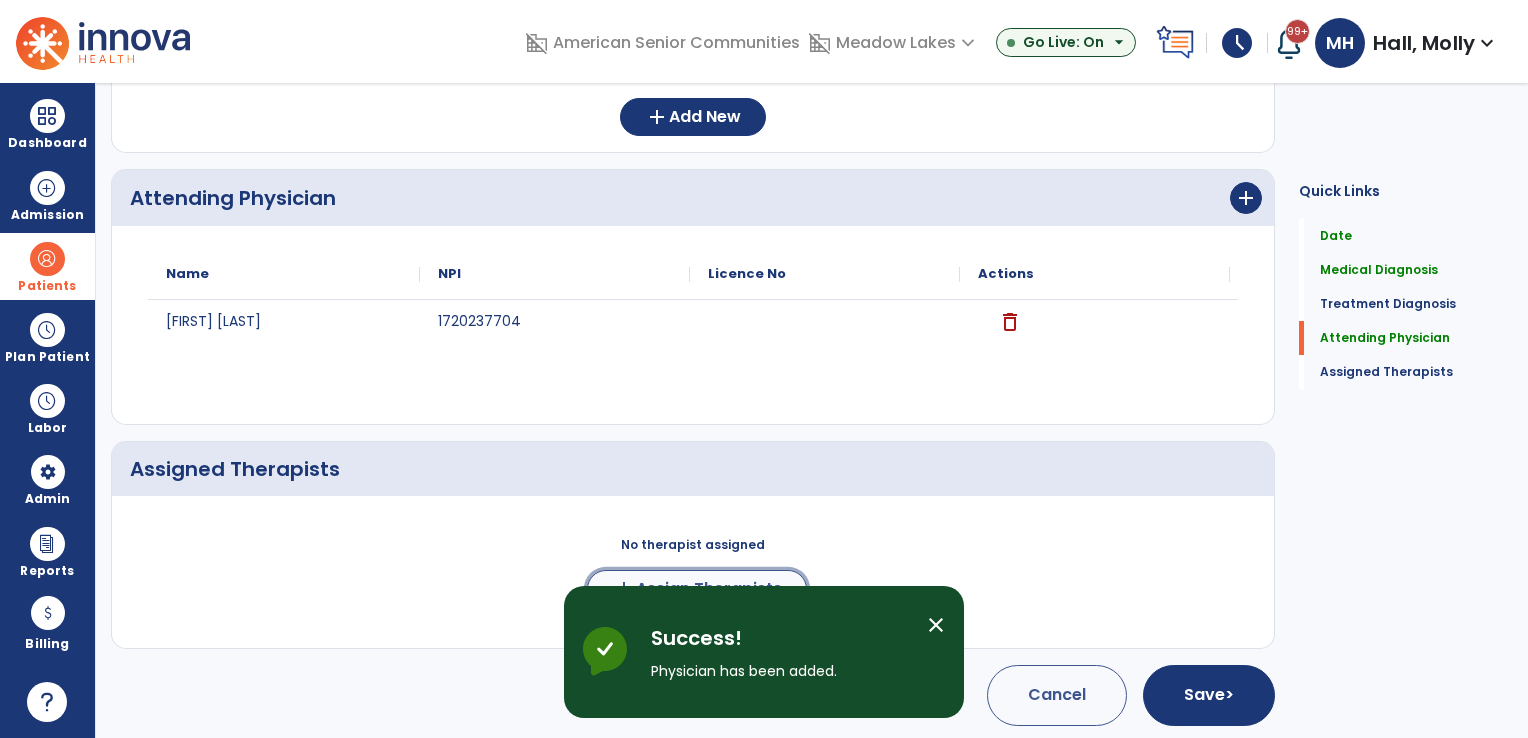 click on "add  Assign Therapists" 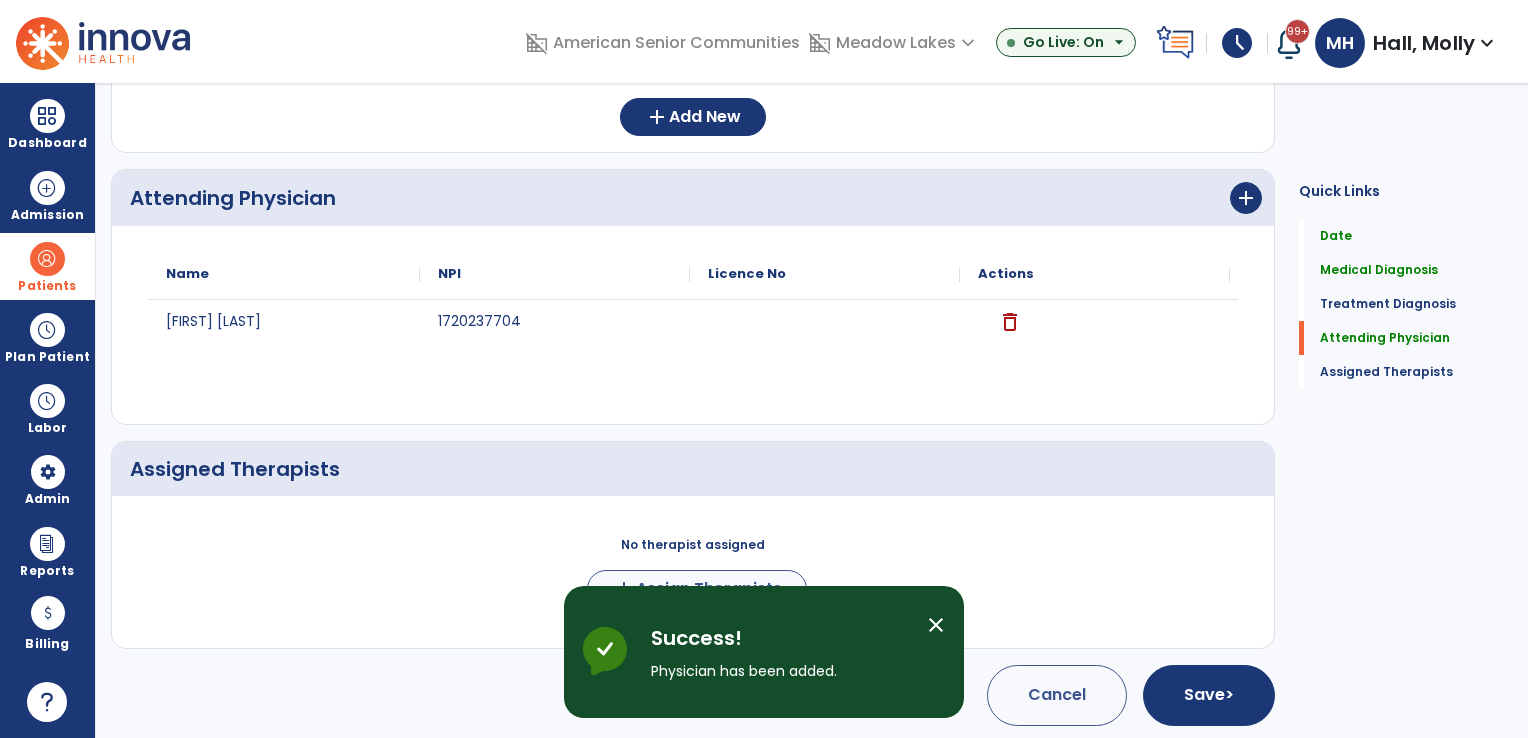 scroll, scrollTop: 552, scrollLeft: 0, axis: vertical 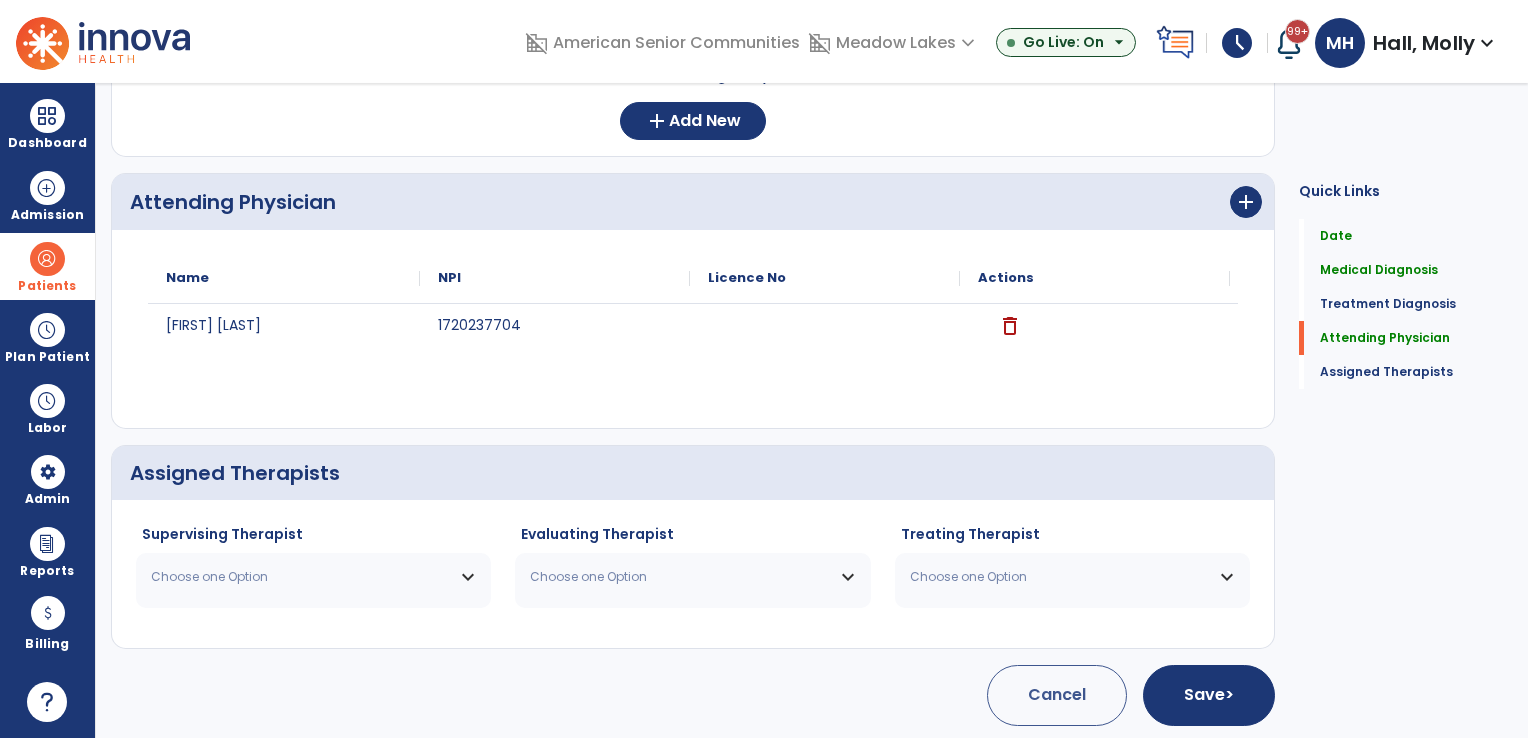 click on "Choose one Option" at bounding box center (301, 577) 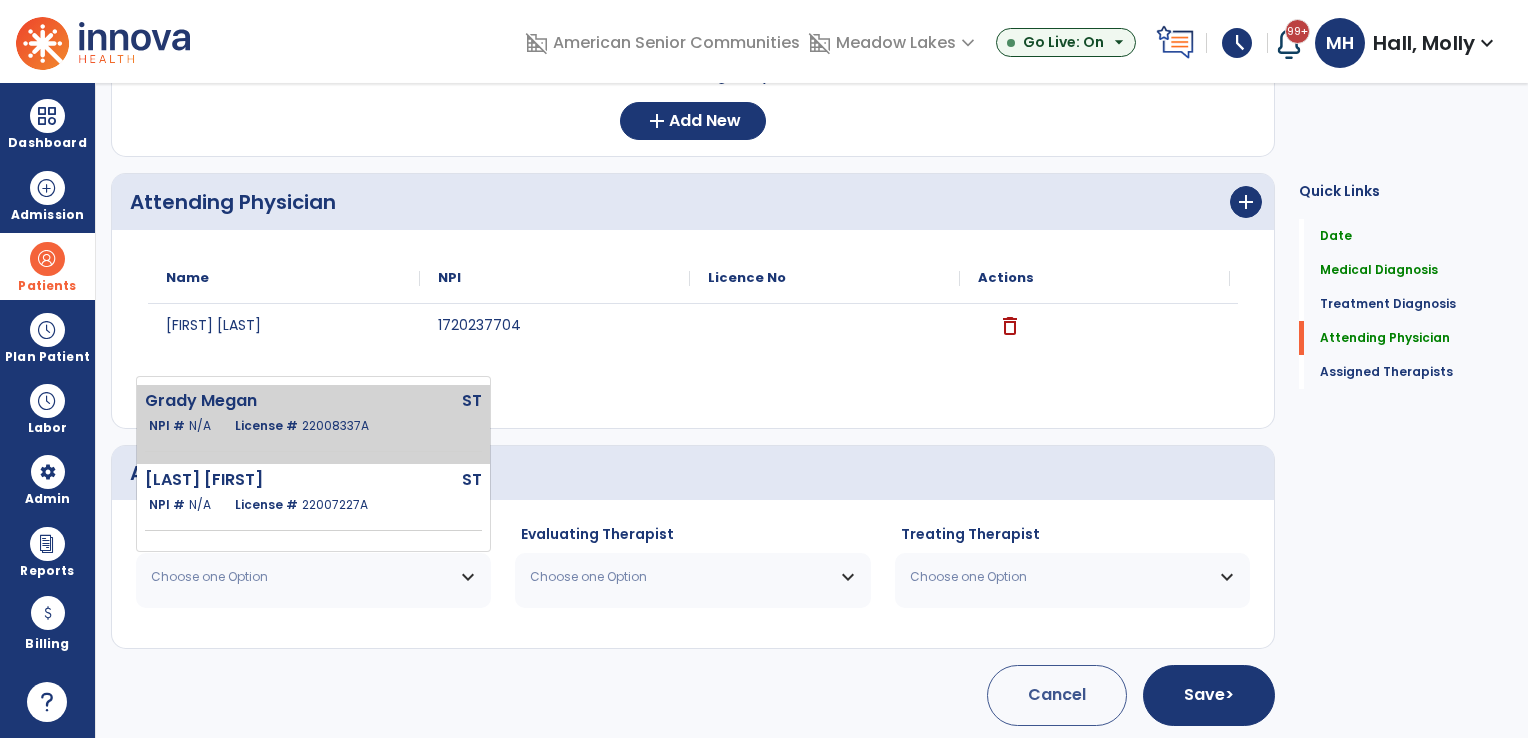 click on "22008337A" 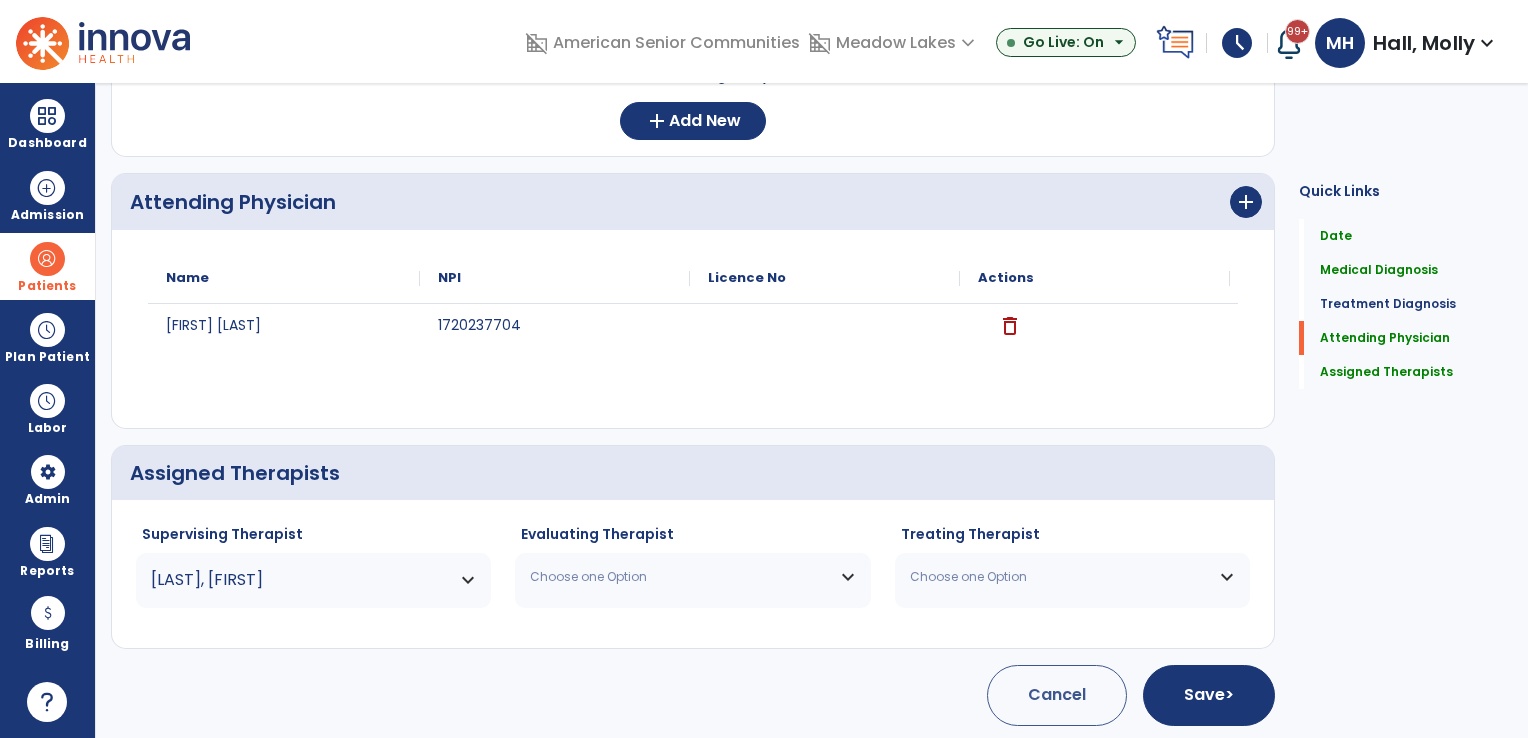 drag, startPoint x: 613, startPoint y: 579, endPoint x: 613, endPoint y: 526, distance: 53 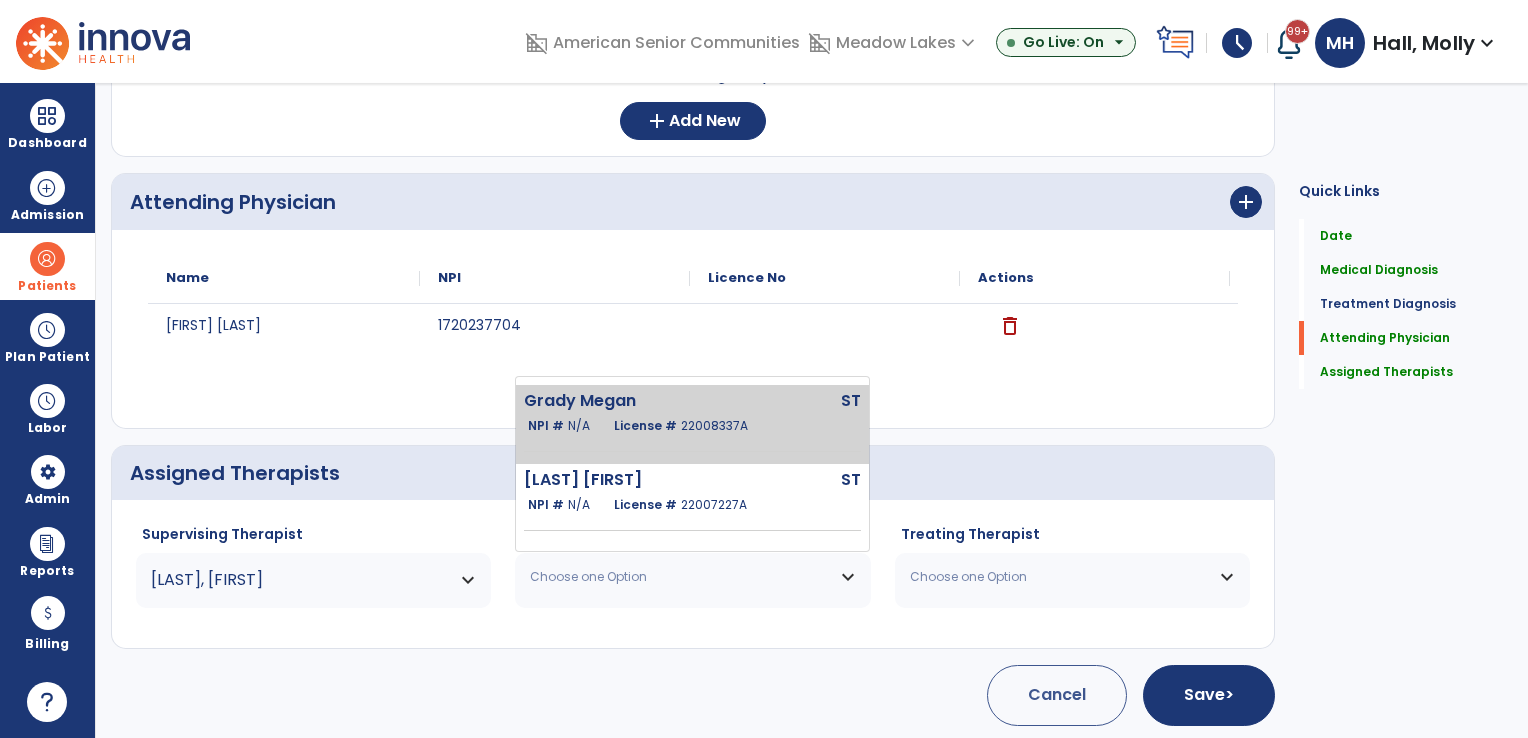 click on "License # [LICENSE_NUMBER]" 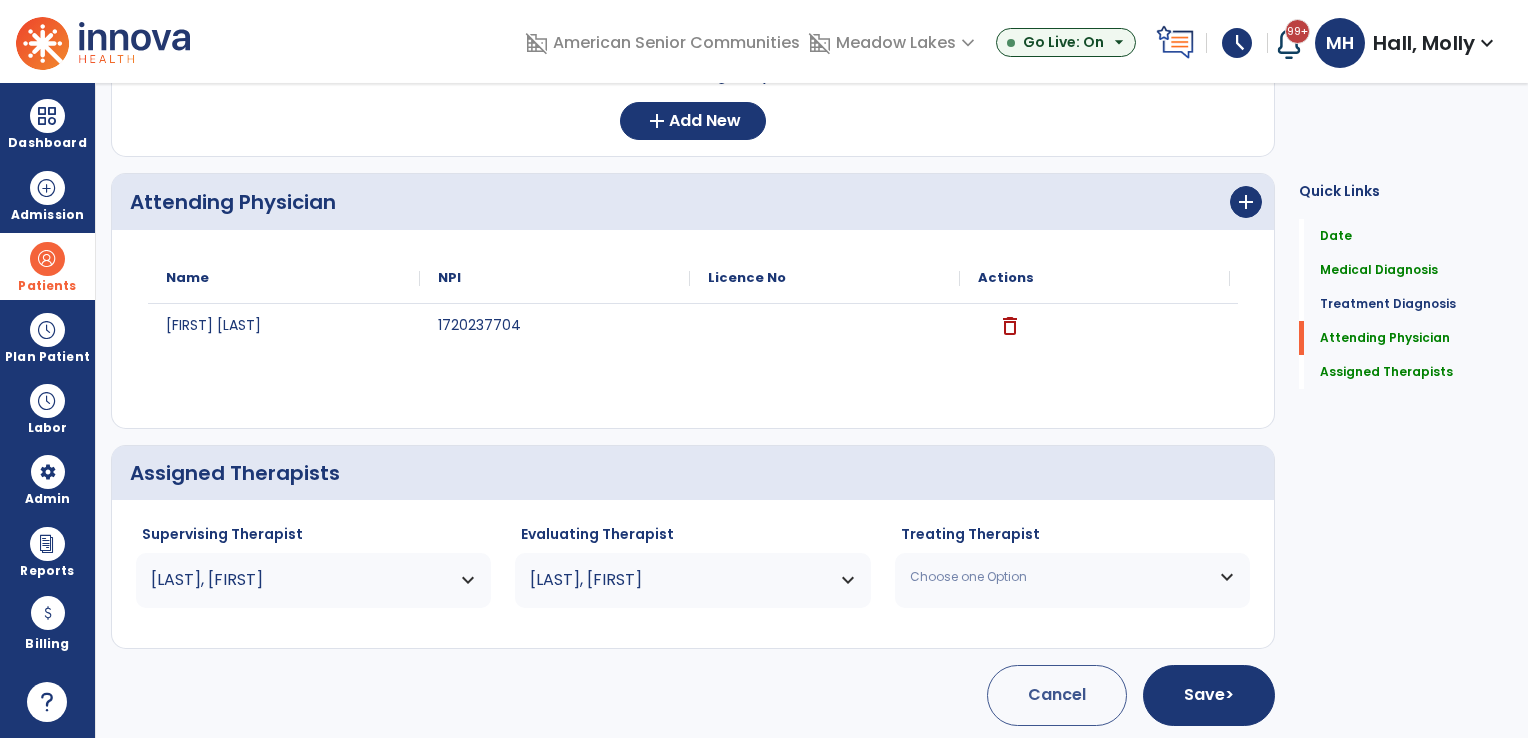 drag, startPoint x: 992, startPoint y: 583, endPoint x: 995, endPoint y: 515, distance: 68.06615 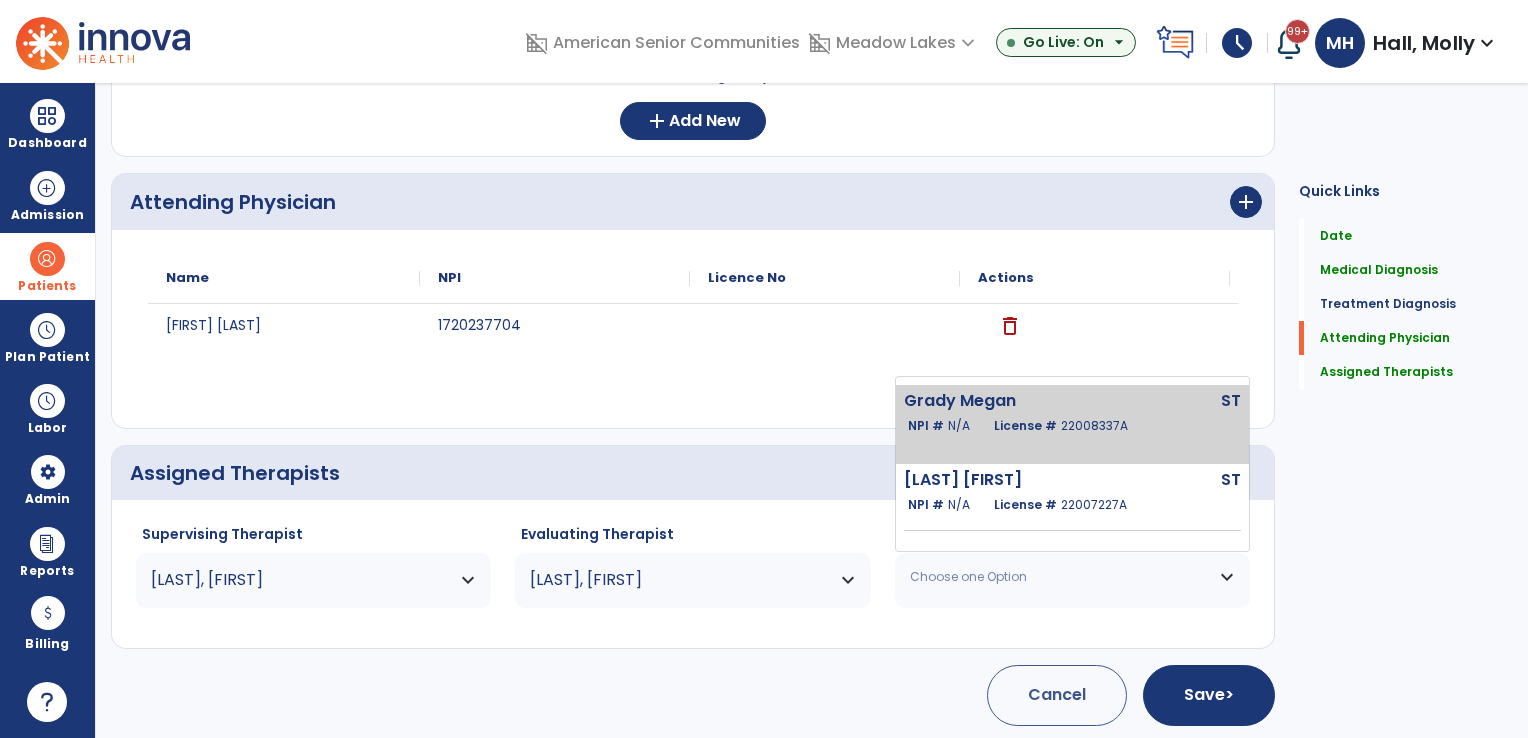 click on "License # [LICENSE_NUMBER]" 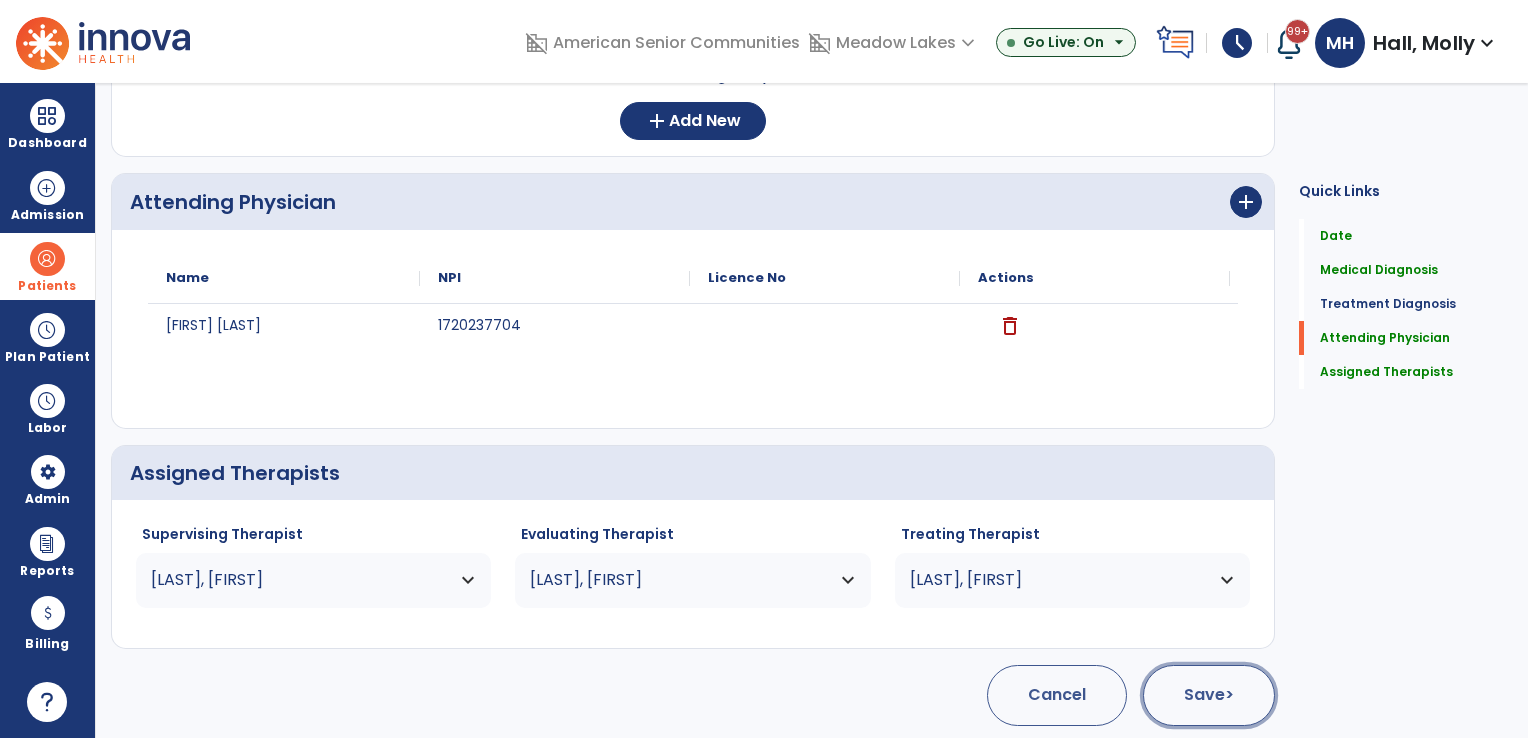 click on "Save  >" 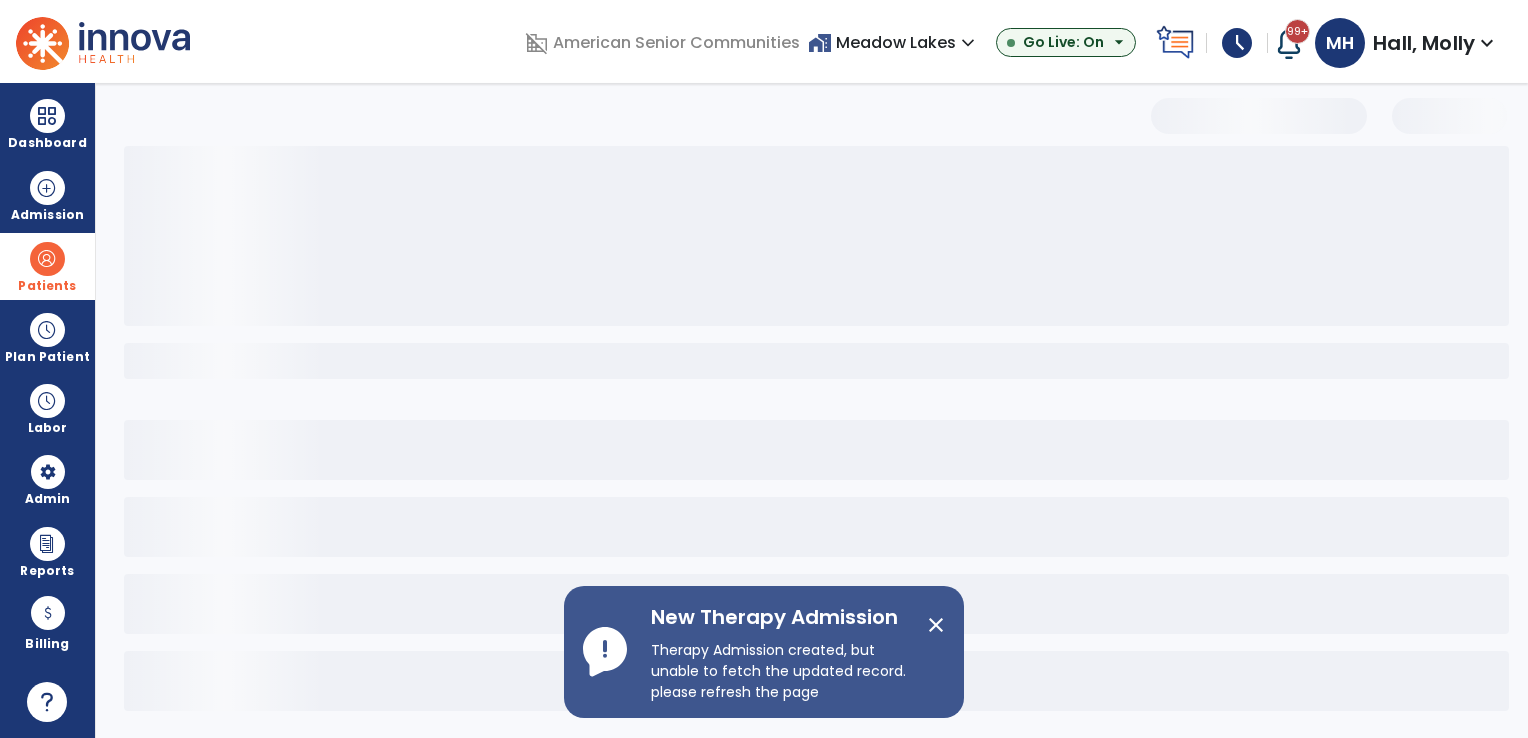scroll, scrollTop: 3, scrollLeft: 0, axis: vertical 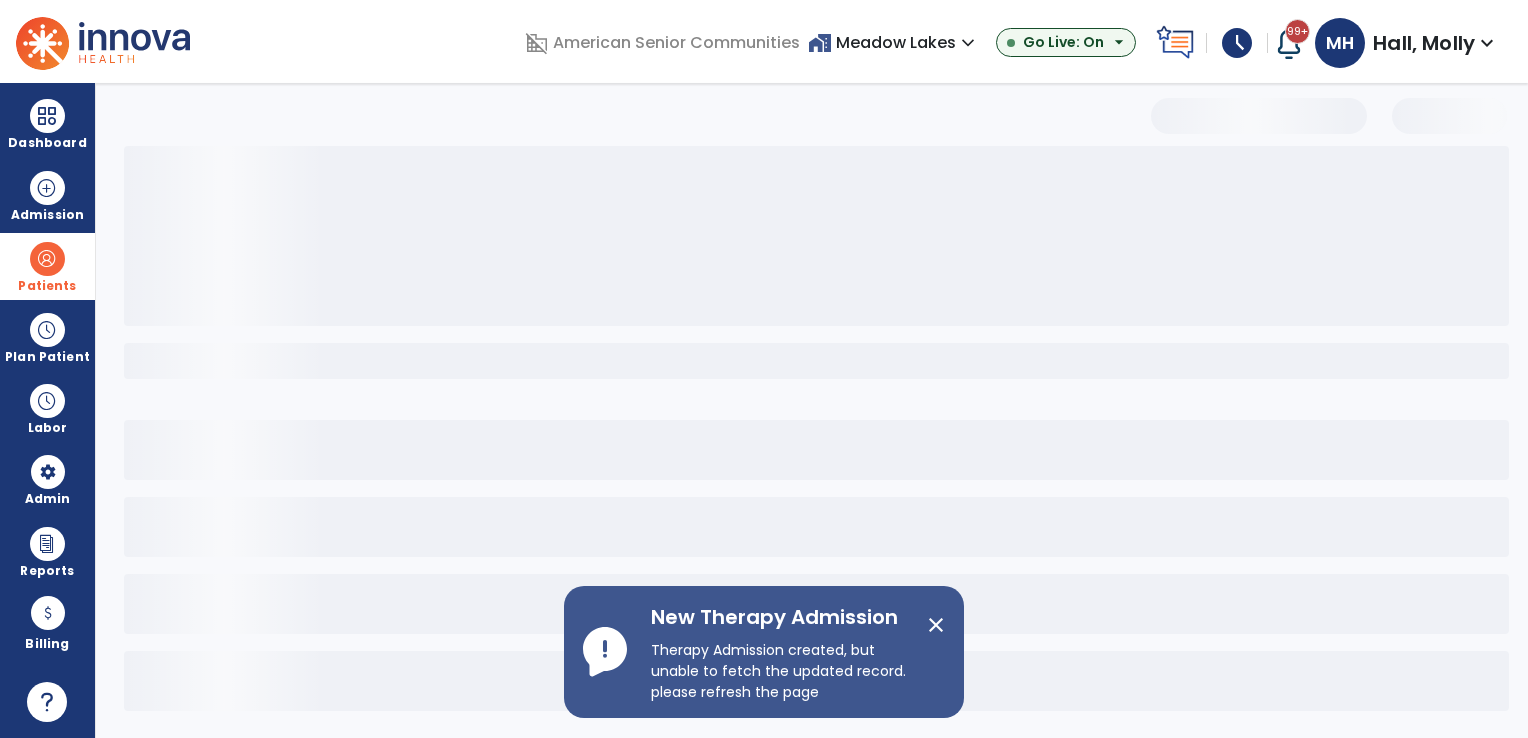 select on "***" 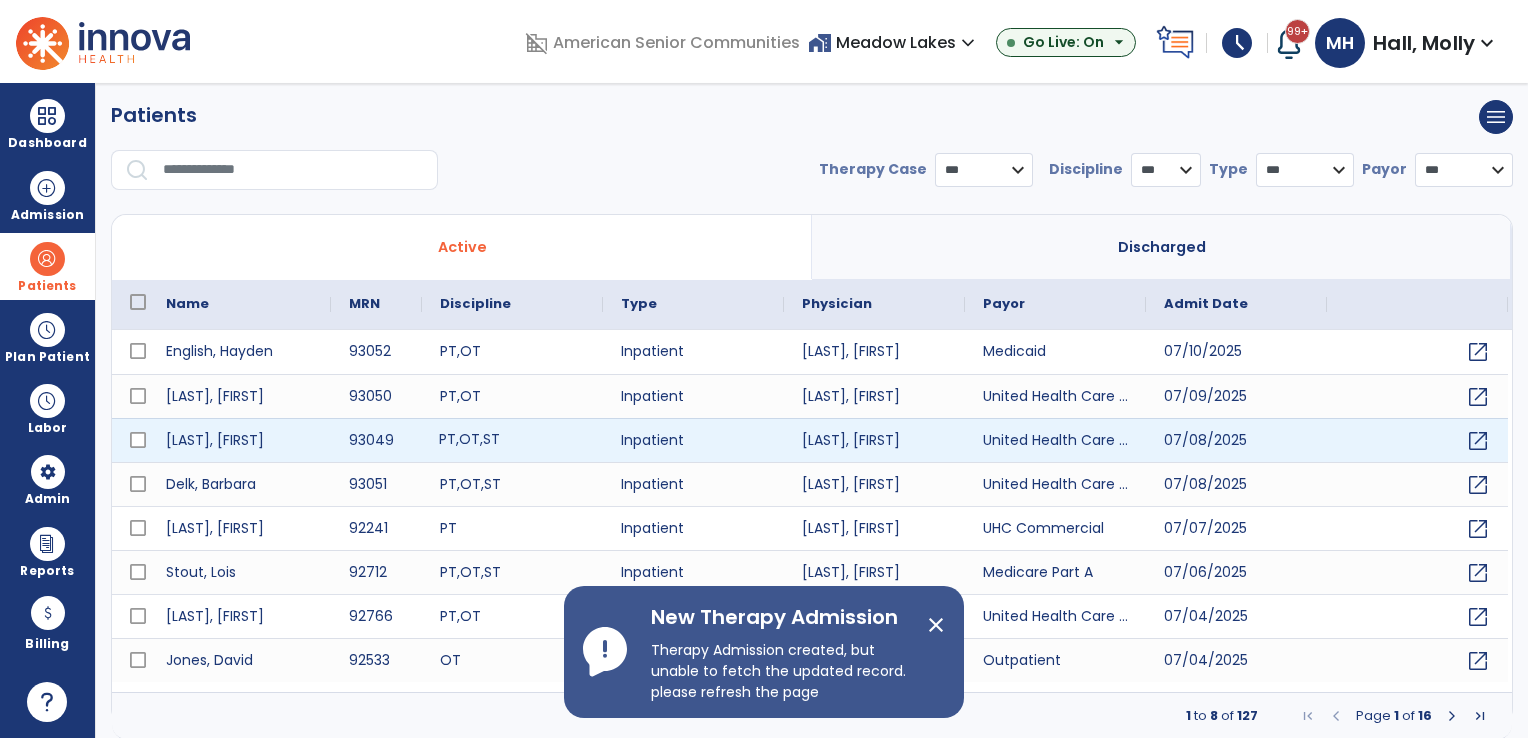 click on "PT , OT , ST" at bounding box center [512, 440] 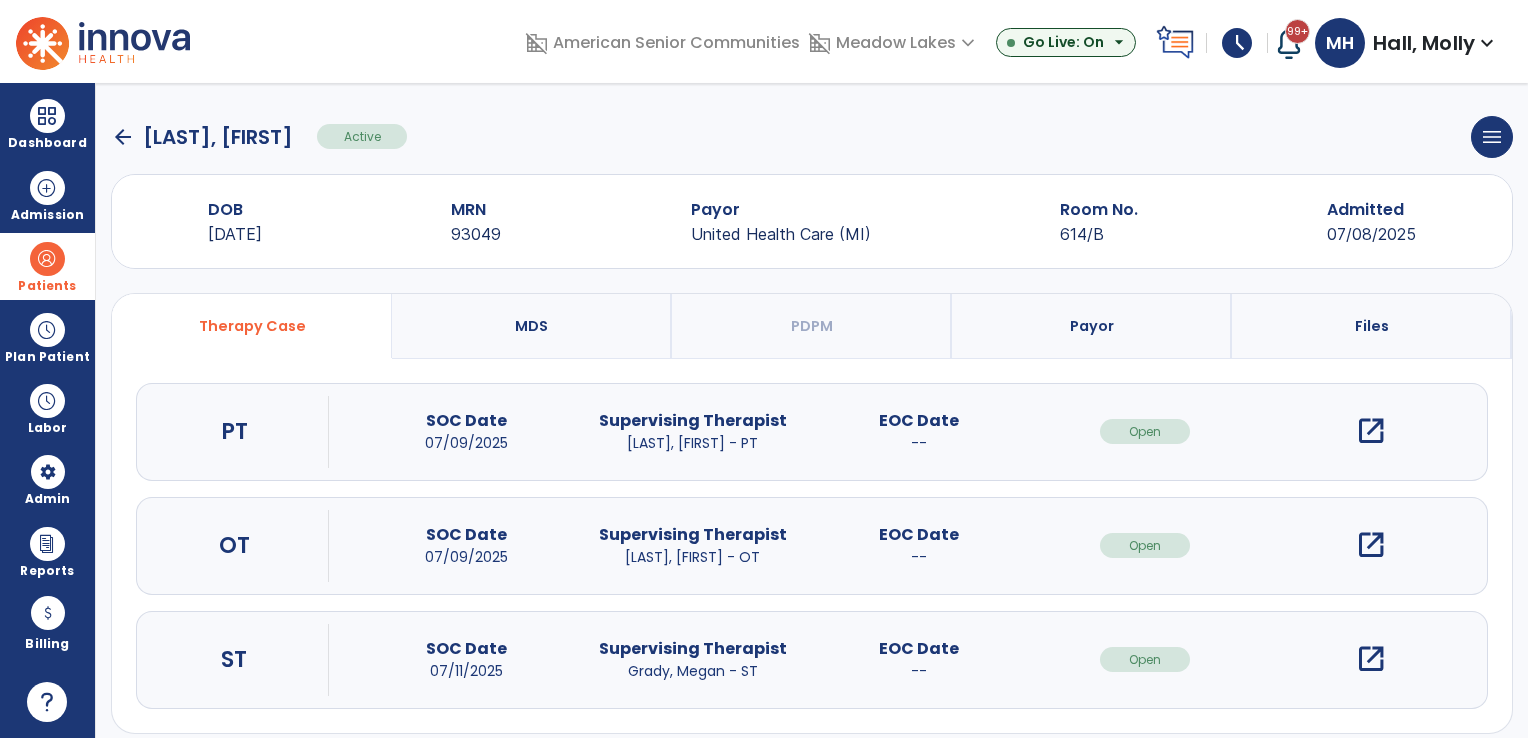 click on "Patients" at bounding box center (47, 286) 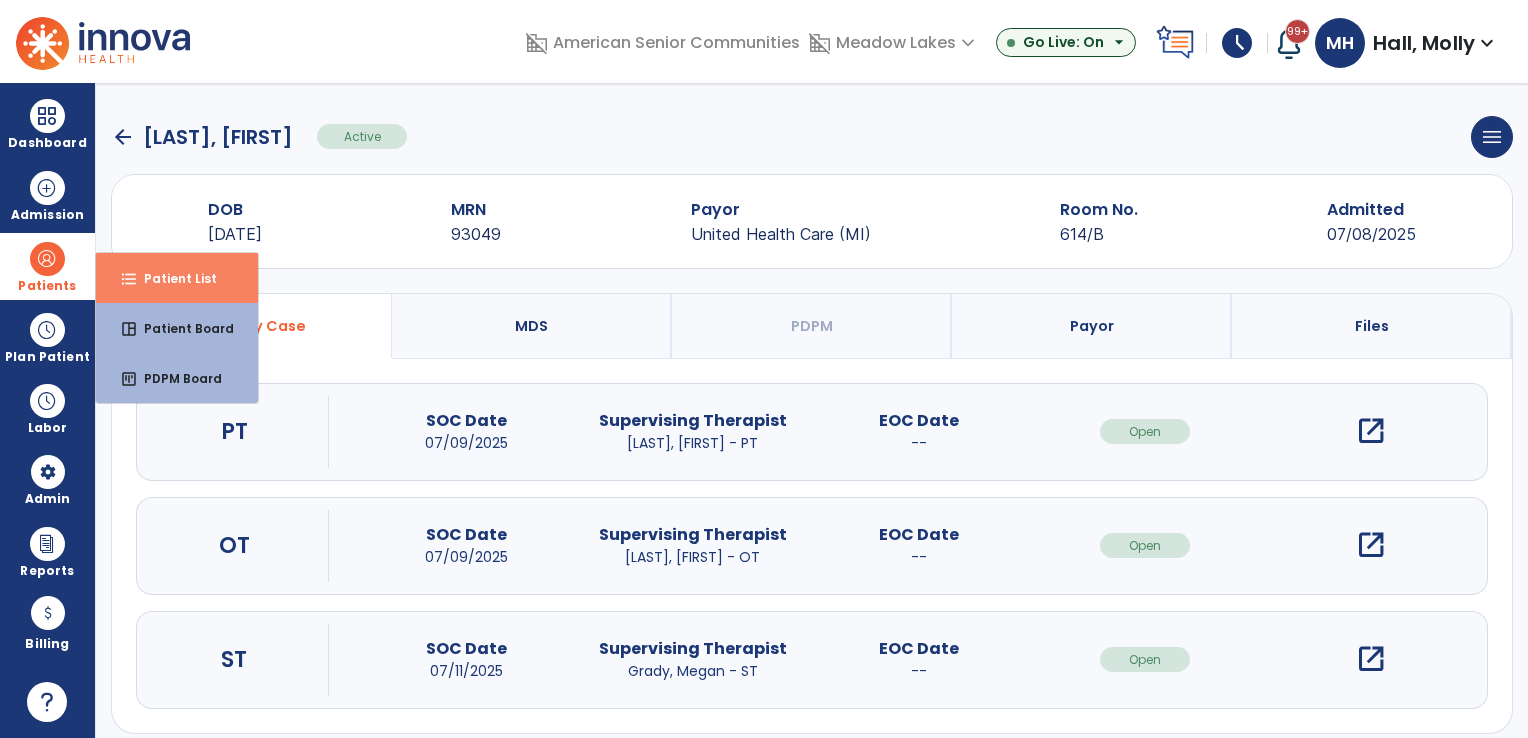 click on "Patient List" at bounding box center (172, 278) 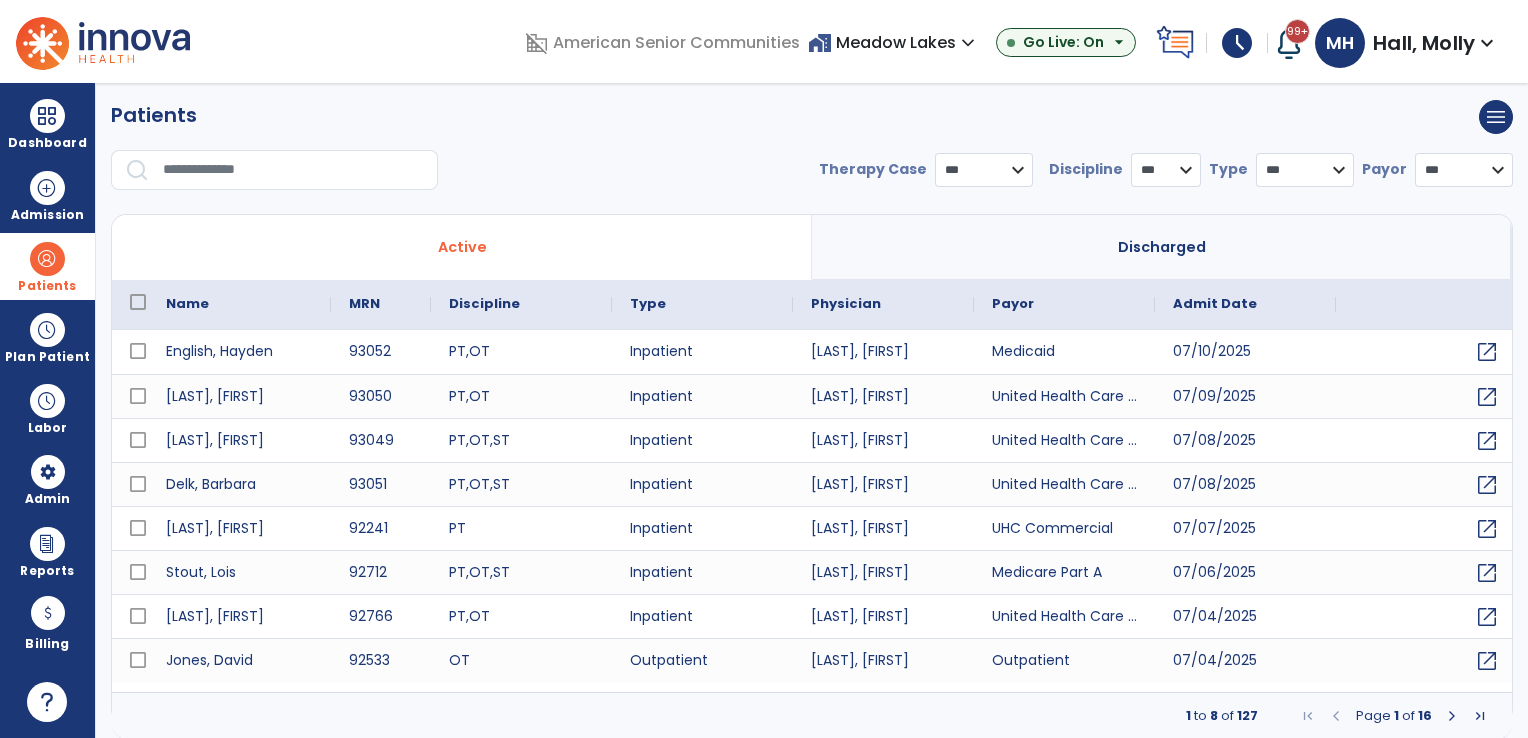 select on "***" 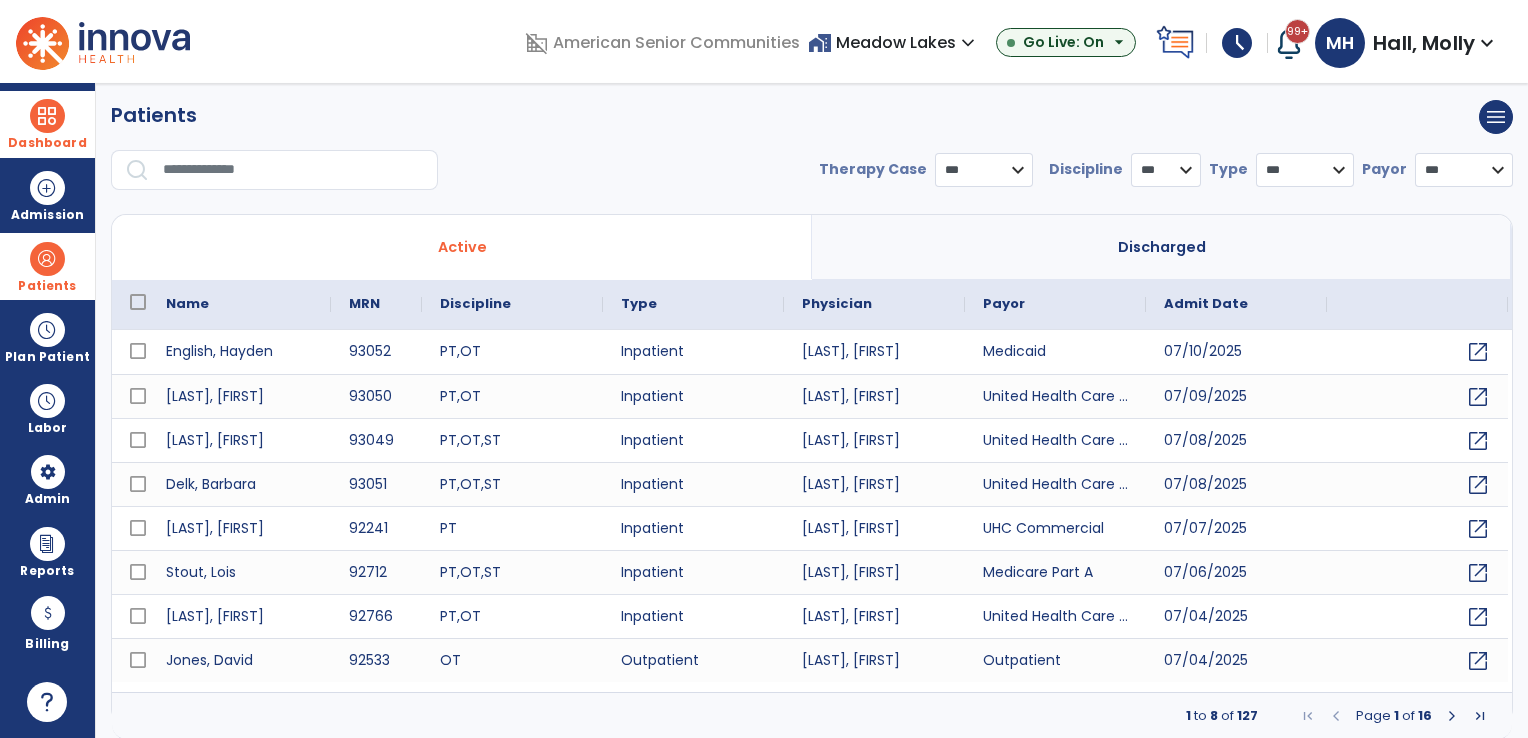 click on "Dashboard" at bounding box center [47, 143] 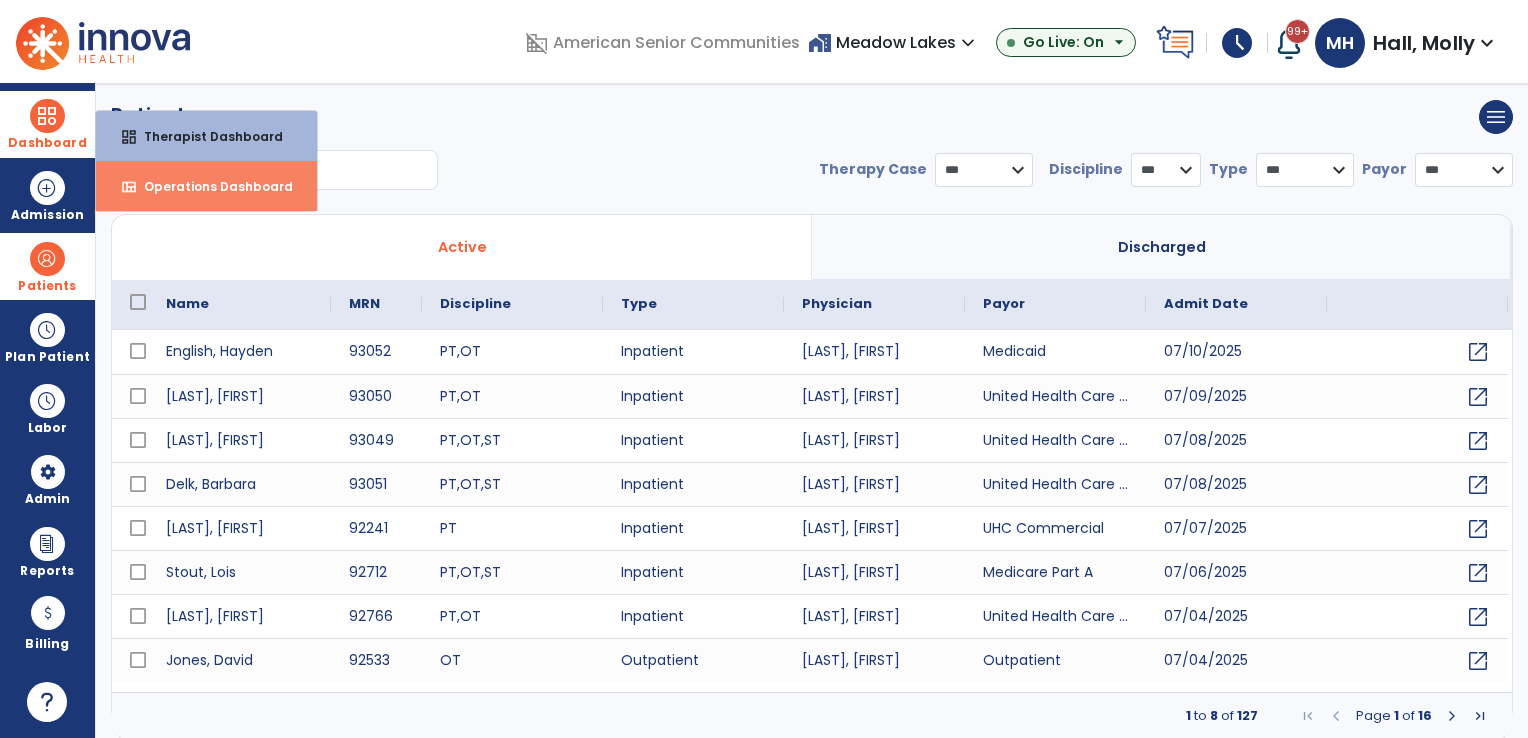 click on "Operations Dashboard" at bounding box center (210, 186) 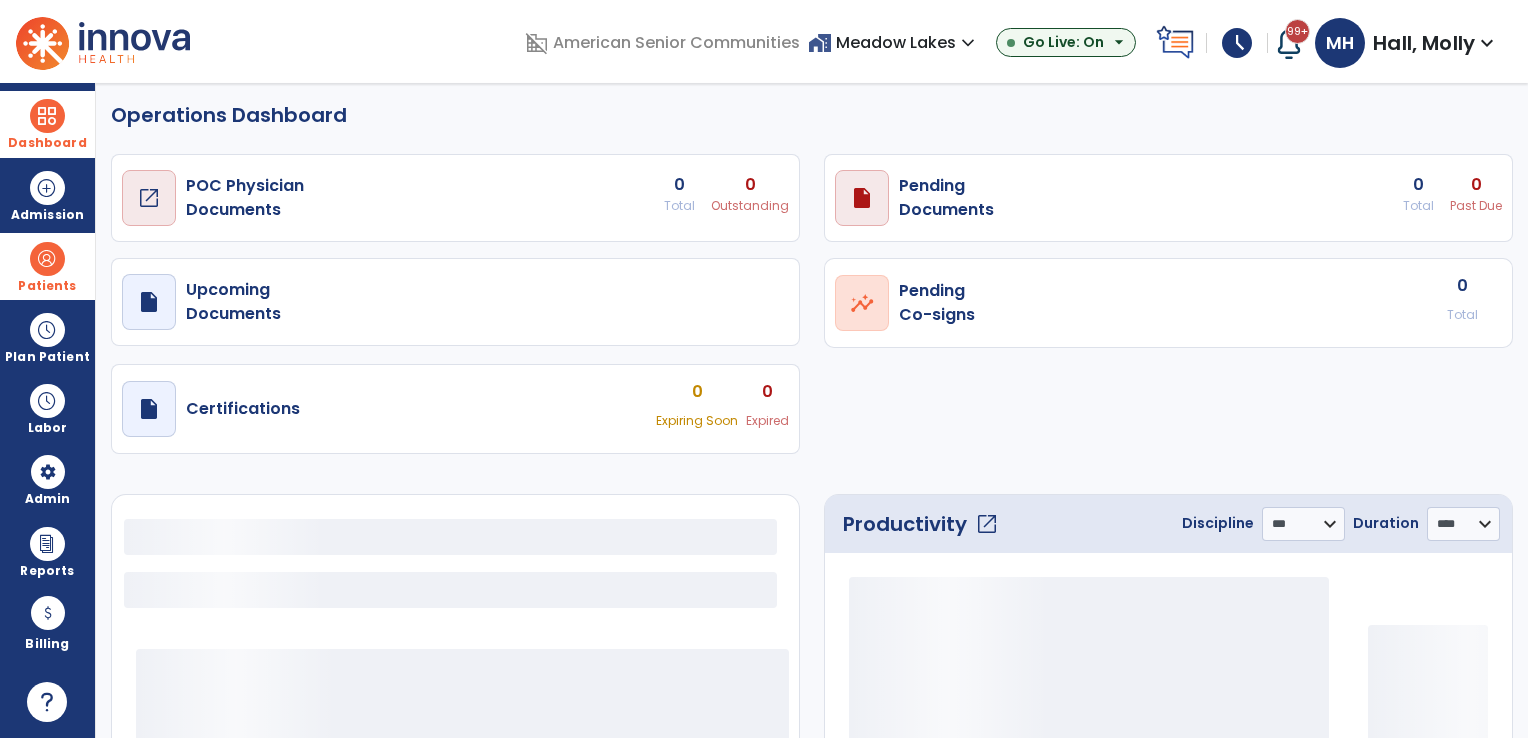 select on "***" 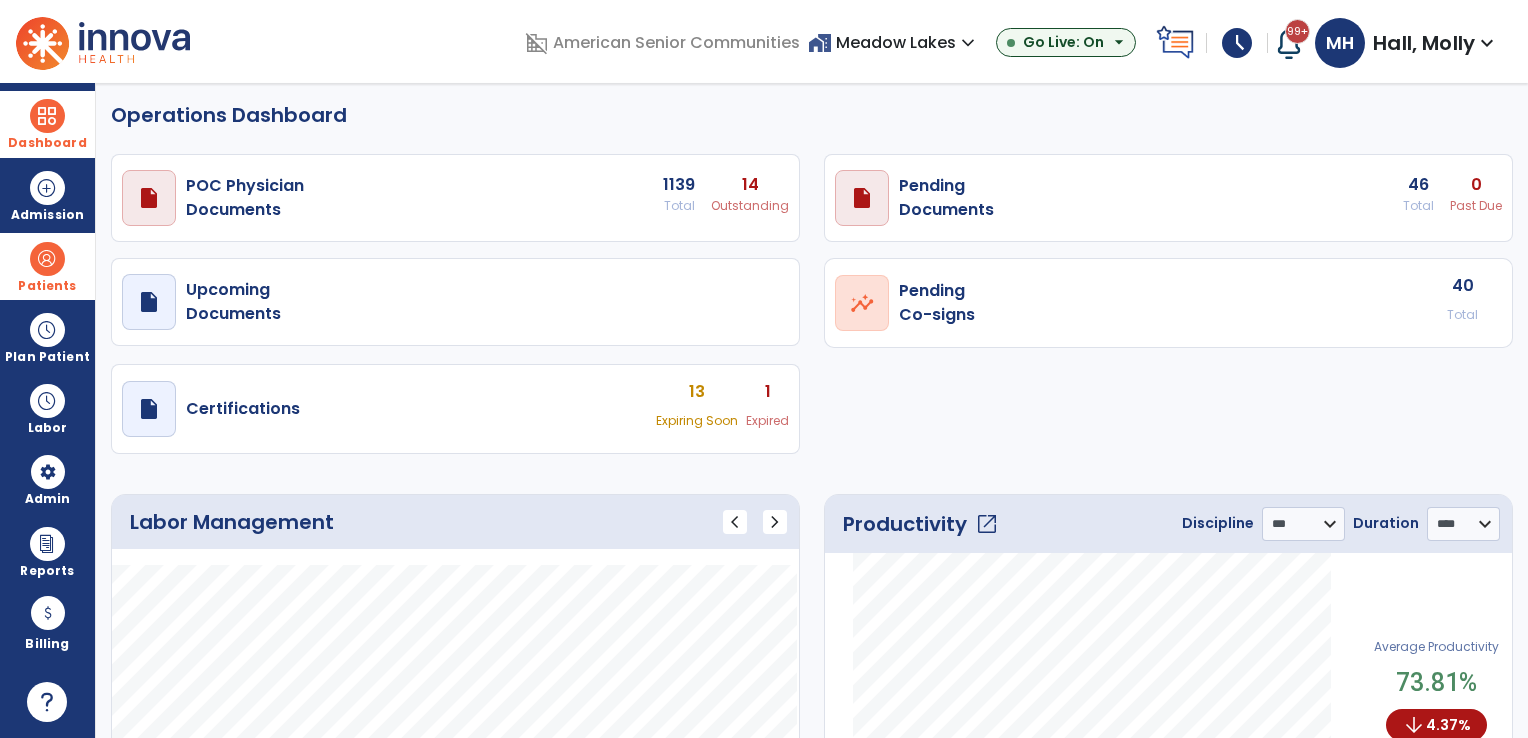 click on "Patients" at bounding box center [47, 286] 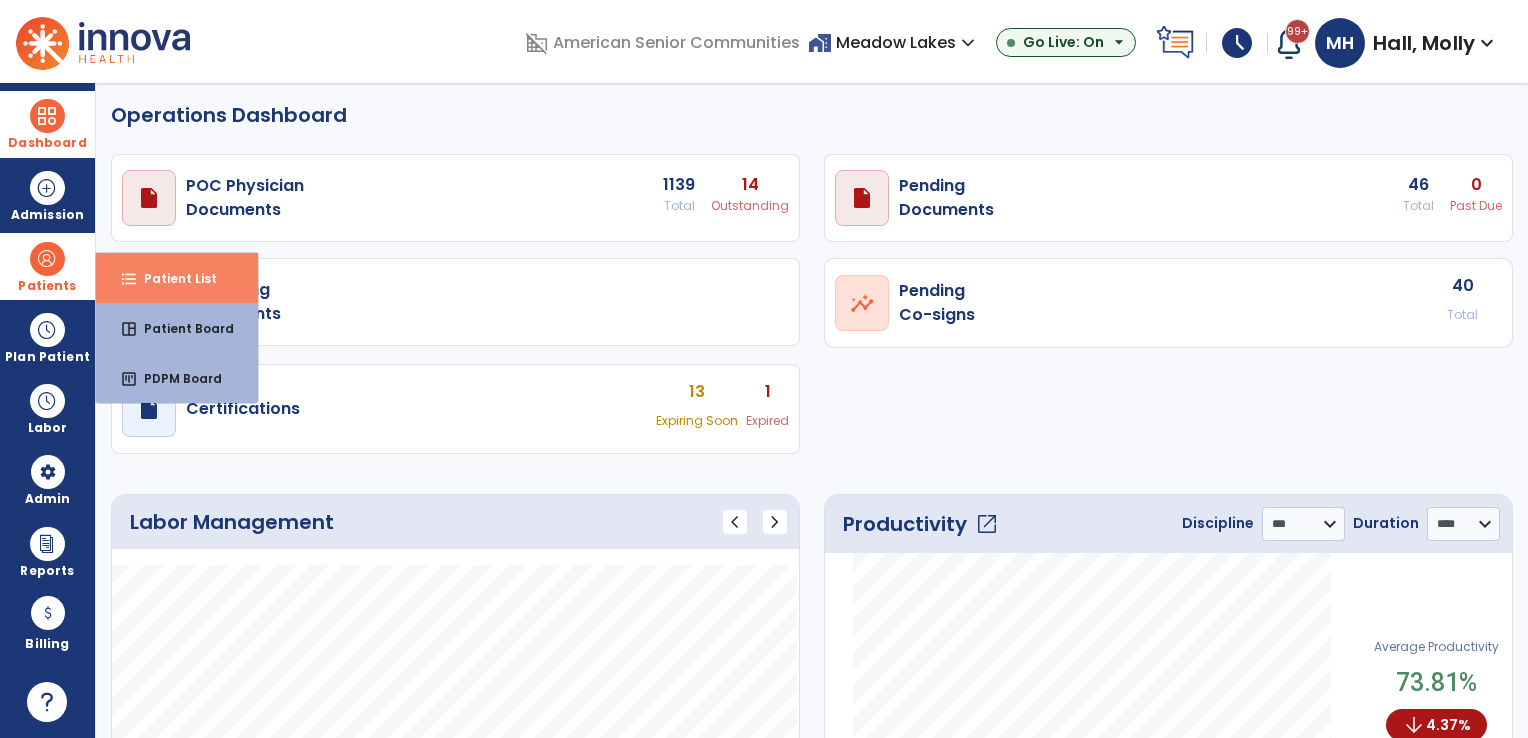 click on "Patient List" at bounding box center (172, 278) 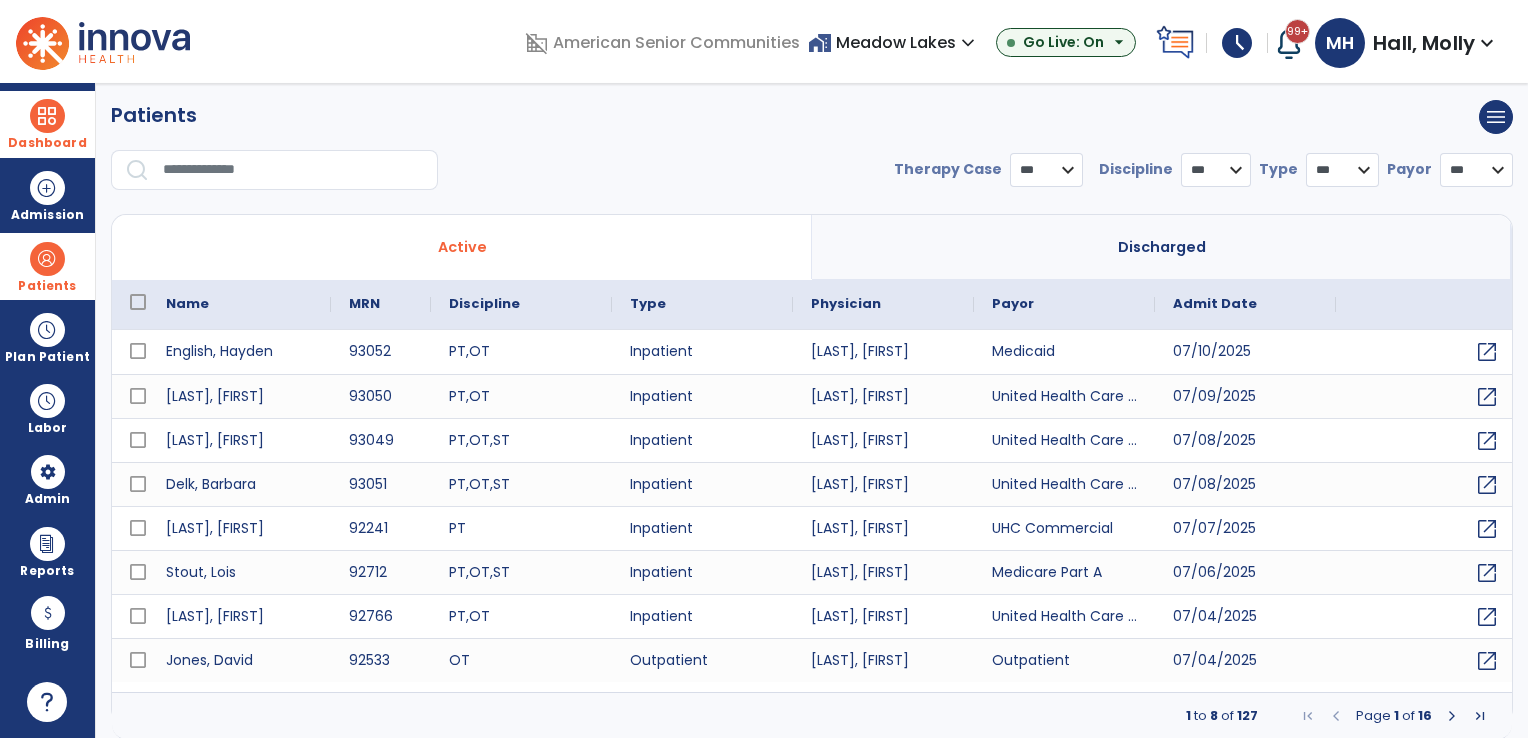 select on "***" 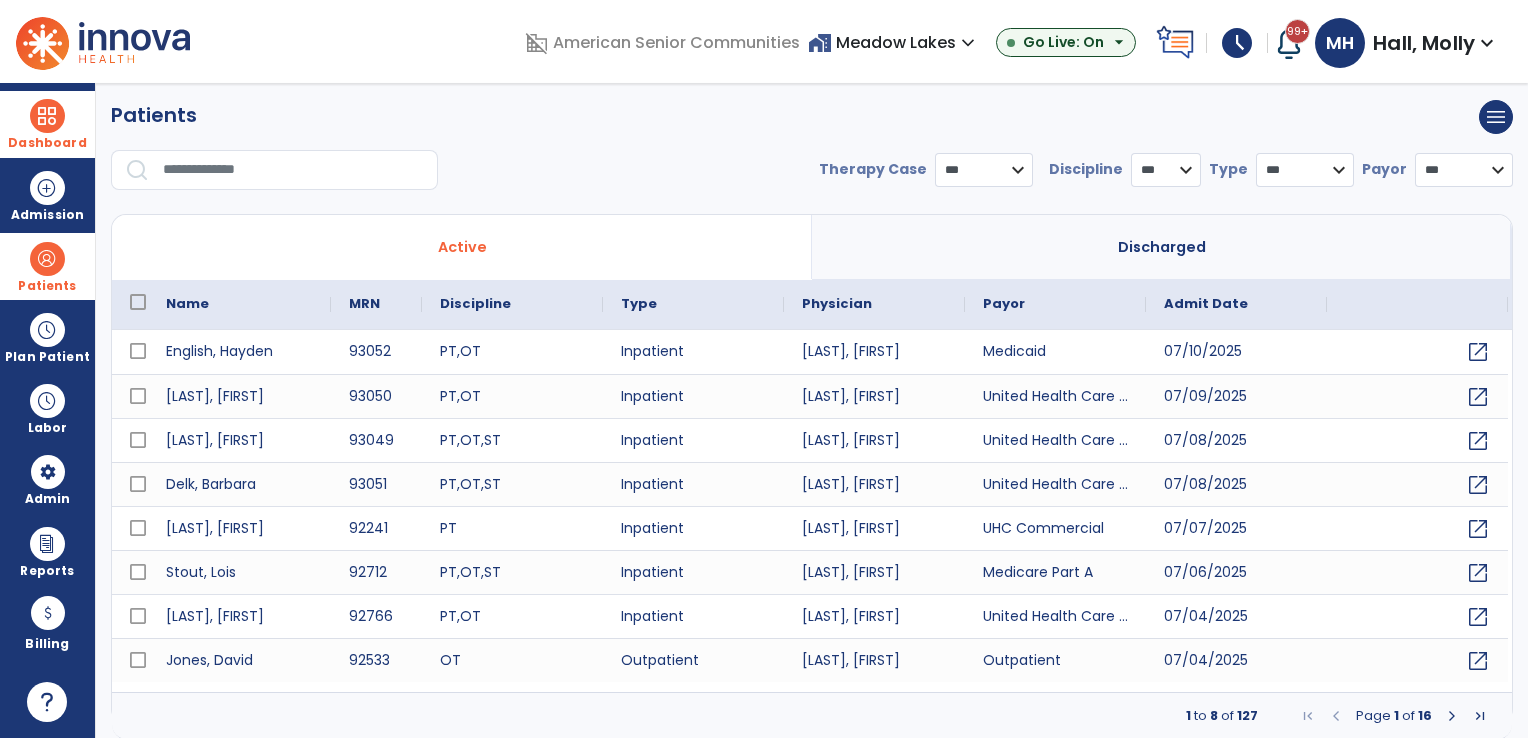 click at bounding box center (293, 170) 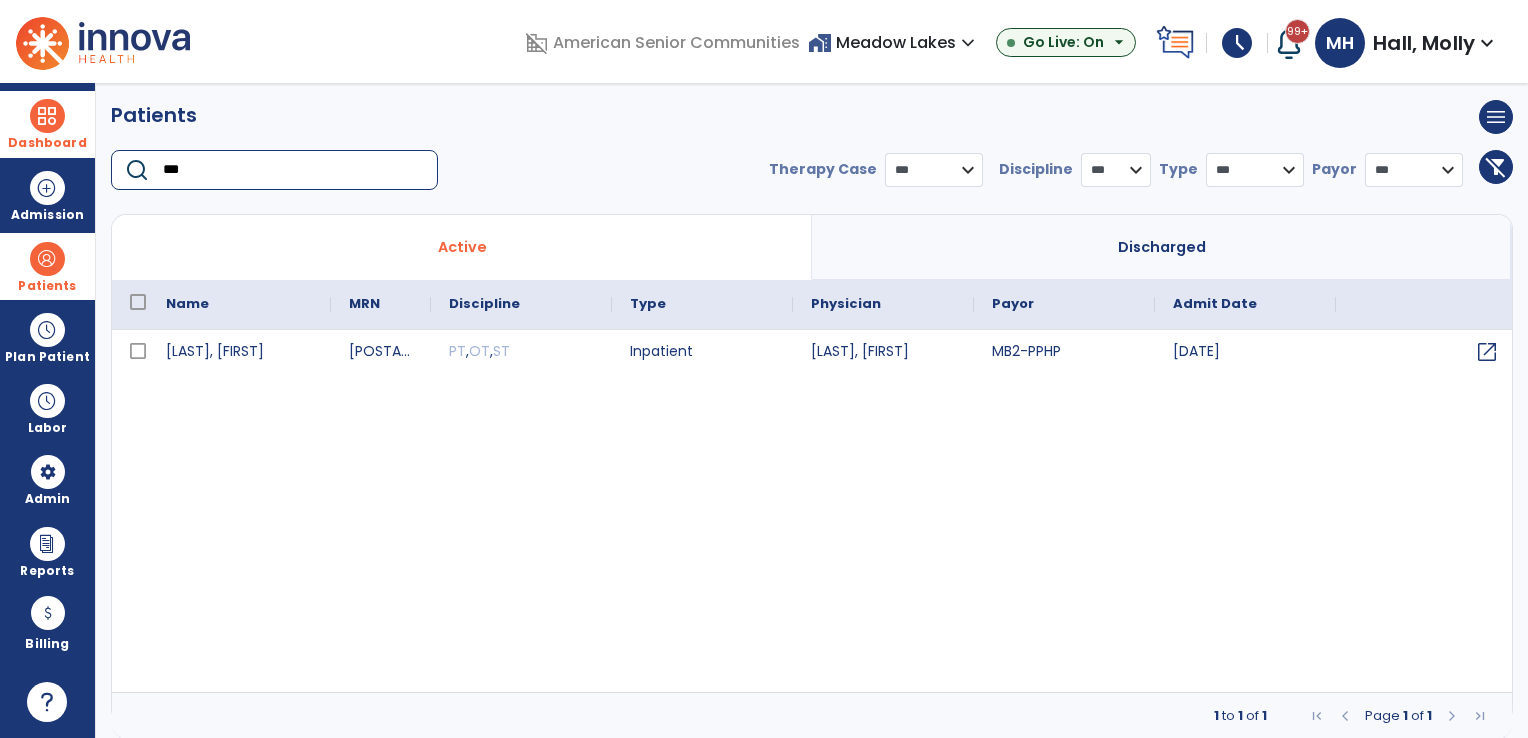 type on "***" 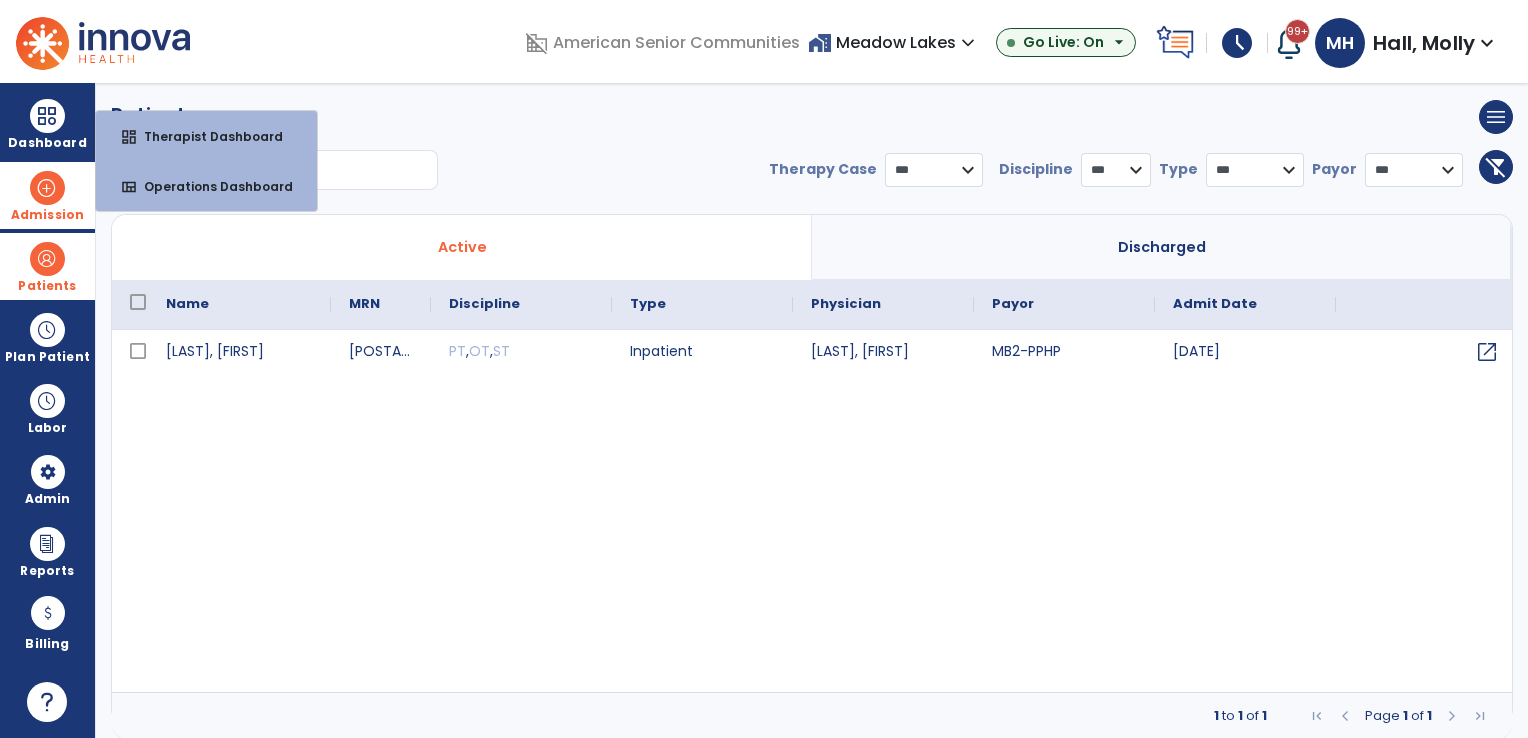 click on "Admission" at bounding box center (47, 195) 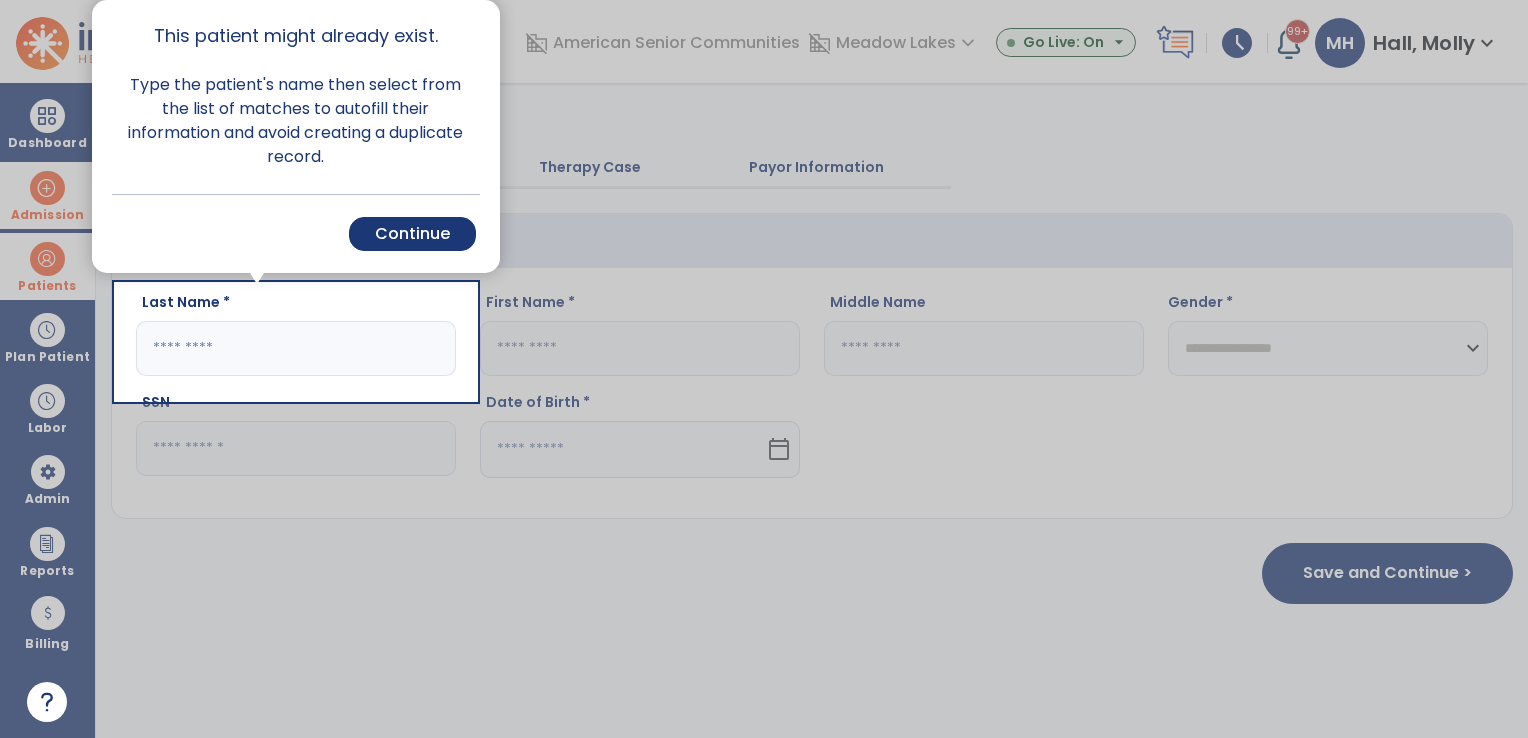 scroll, scrollTop: 0, scrollLeft: 0, axis: both 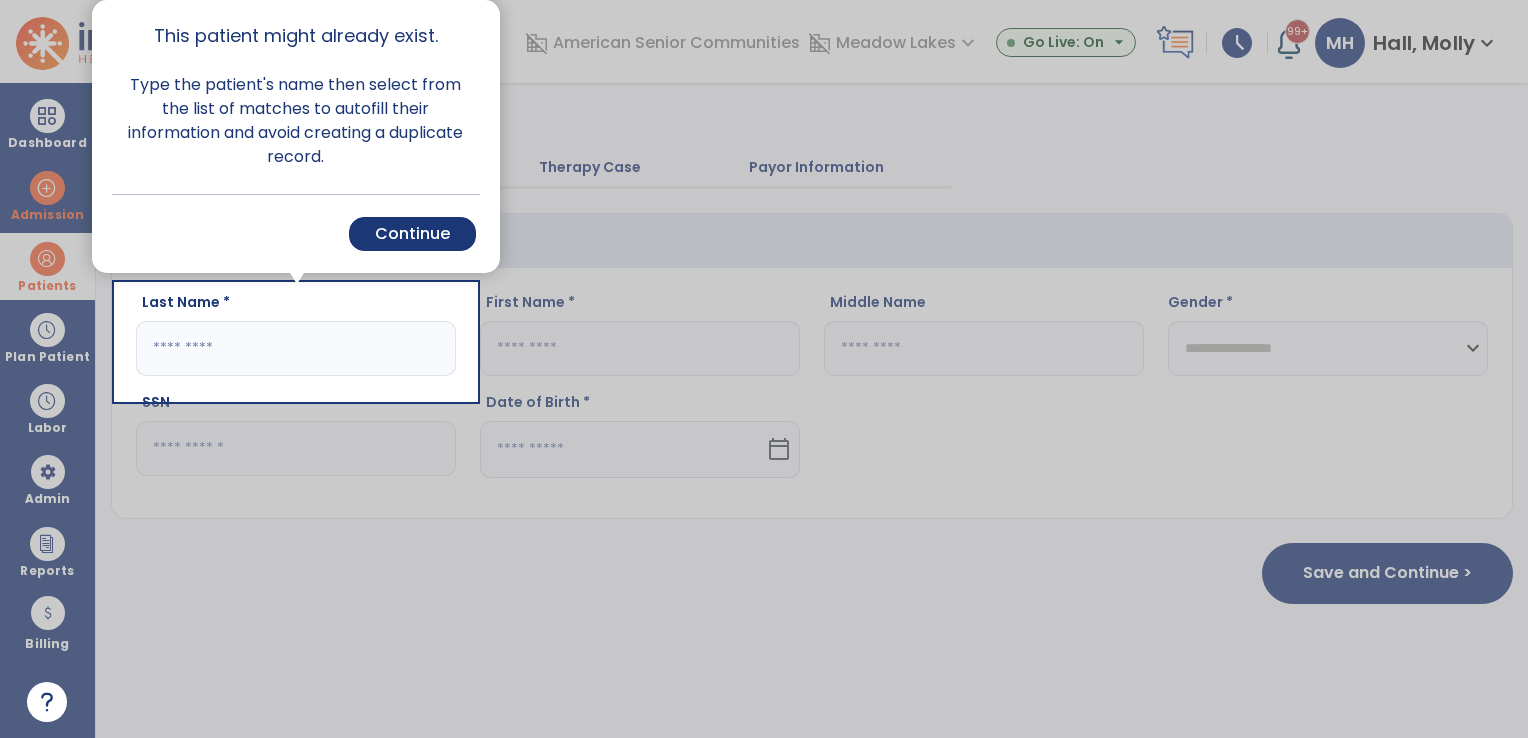 click at bounding box center (1002, 369) 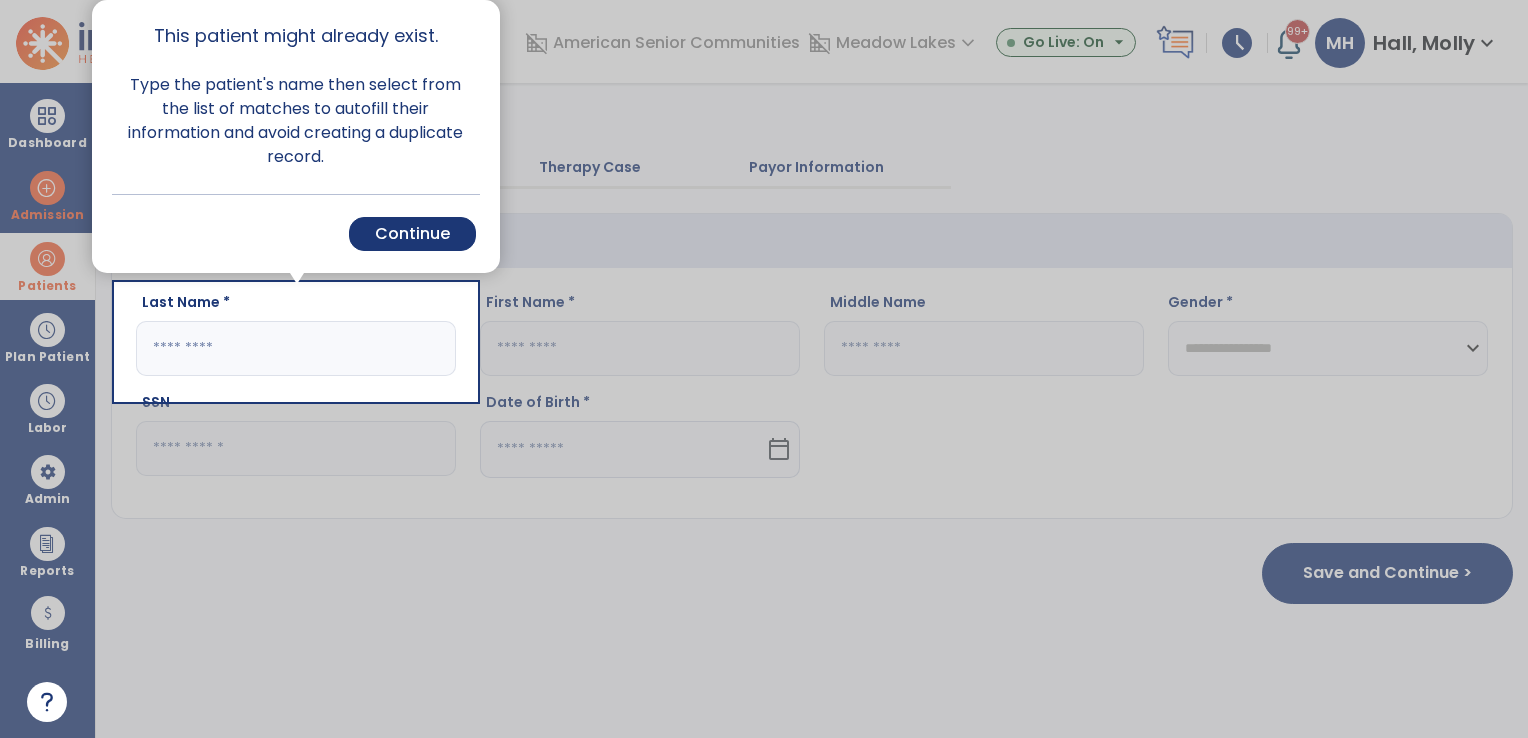 drag, startPoint x: 408, startPoint y: 238, endPoint x: 161, endPoint y: 185, distance: 252.62225 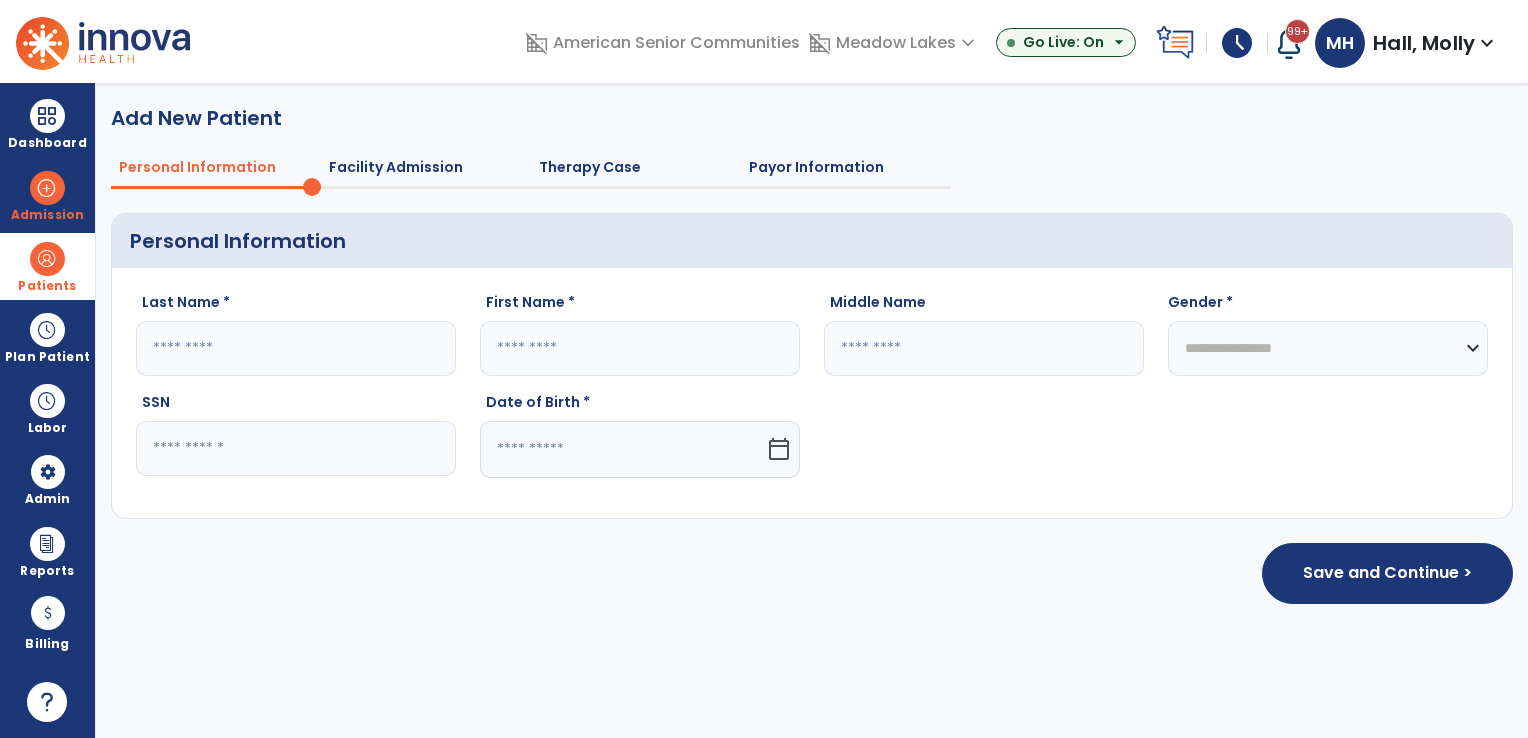 click at bounding box center (47, 259) 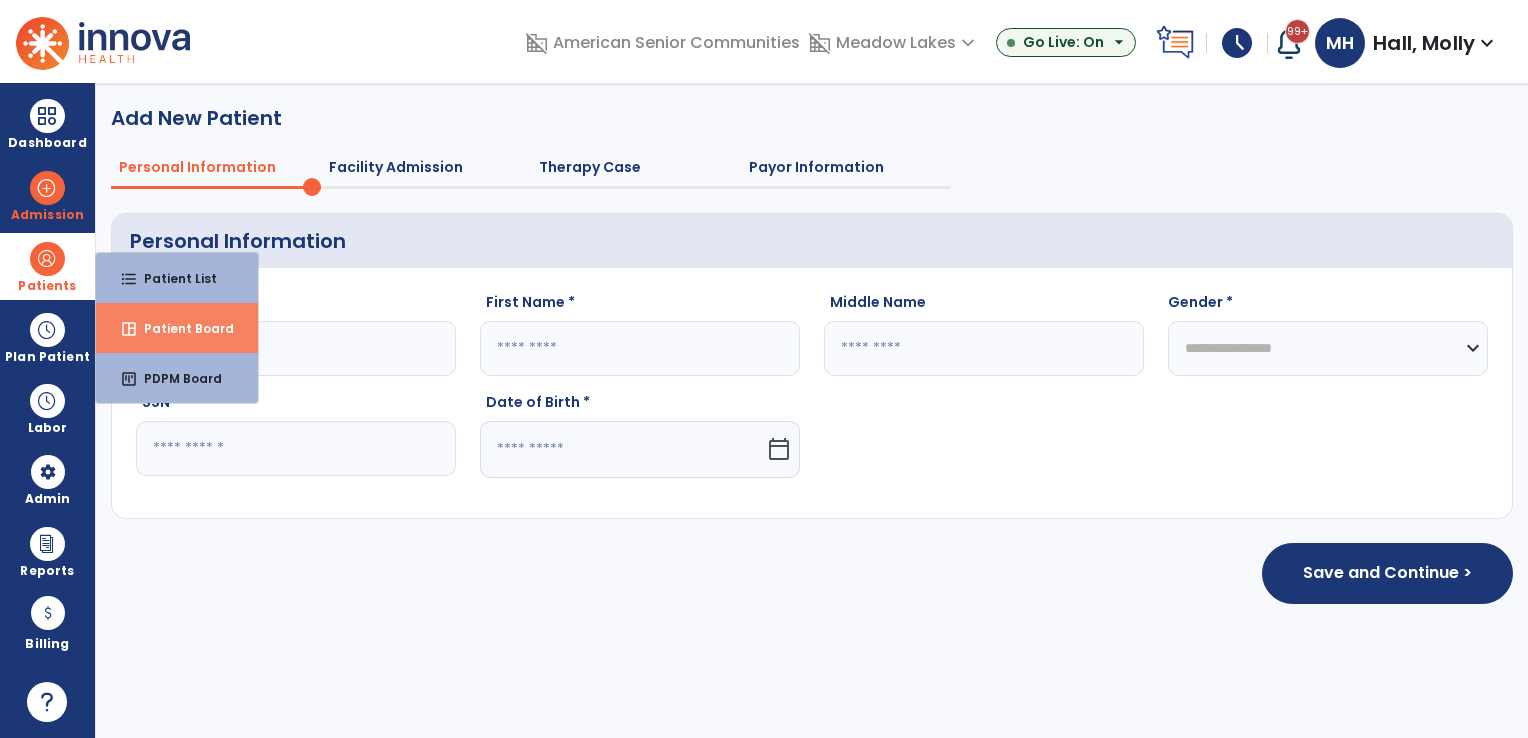 click on "space_dashboard  Patient Board" at bounding box center [177, 328] 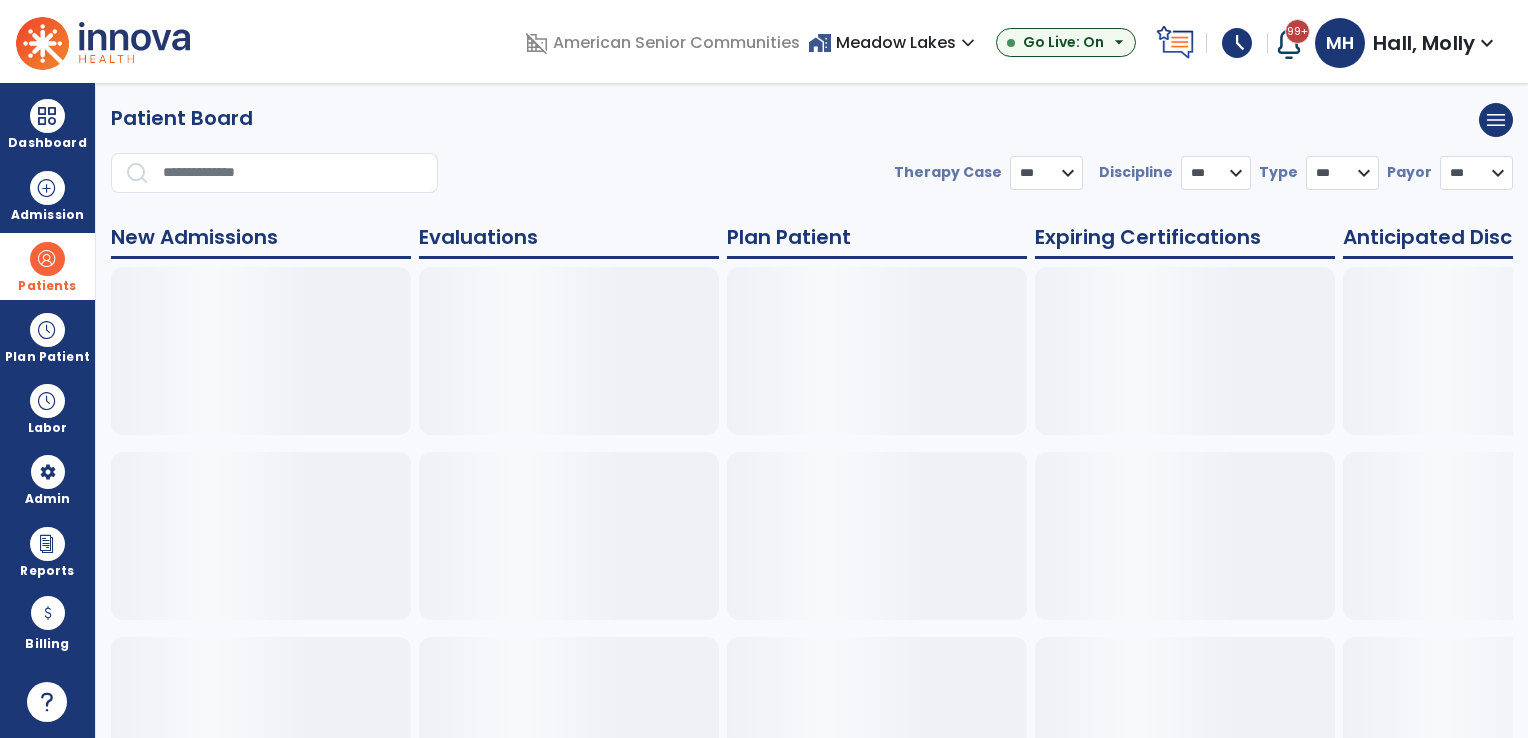 select on "***" 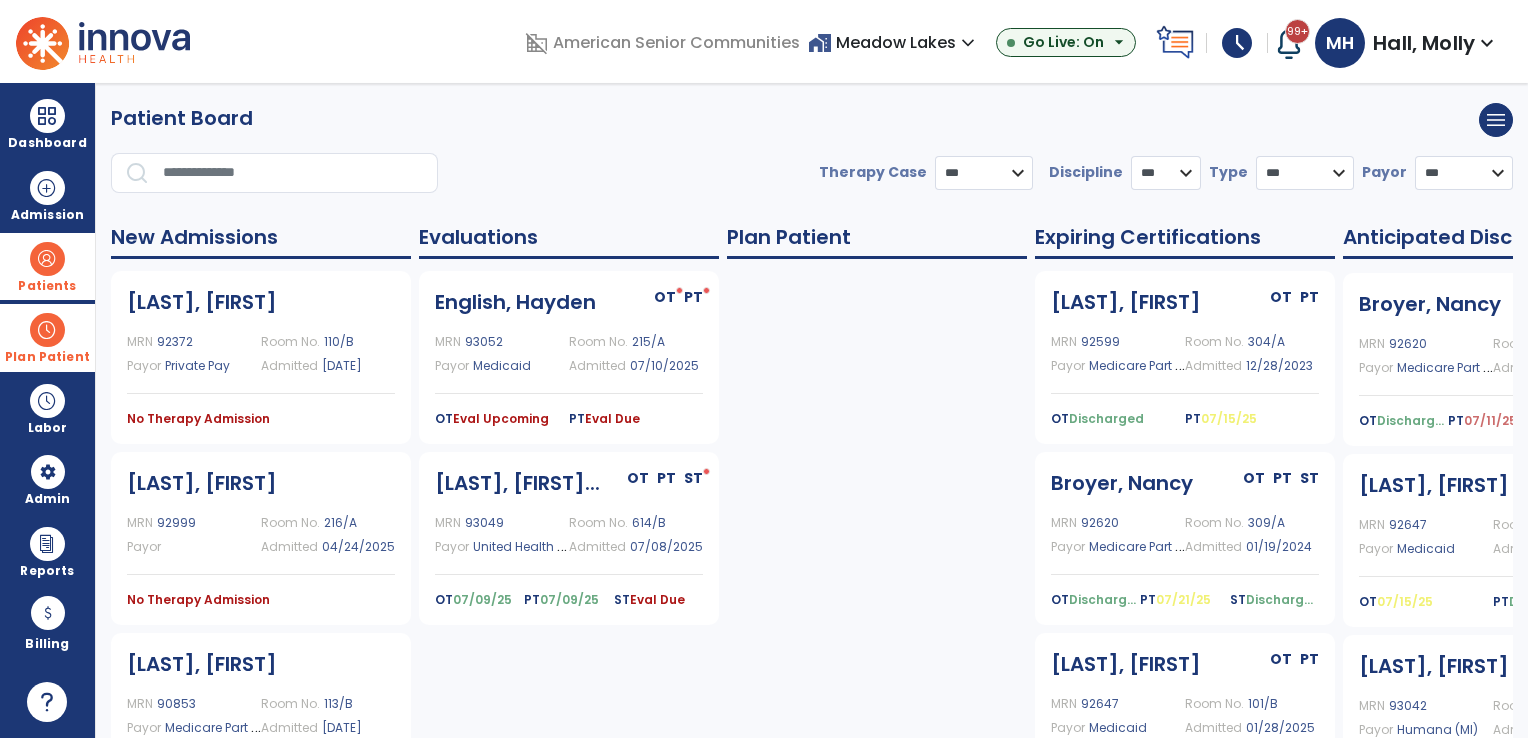 click on "Plan Patient" at bounding box center (47, 266) 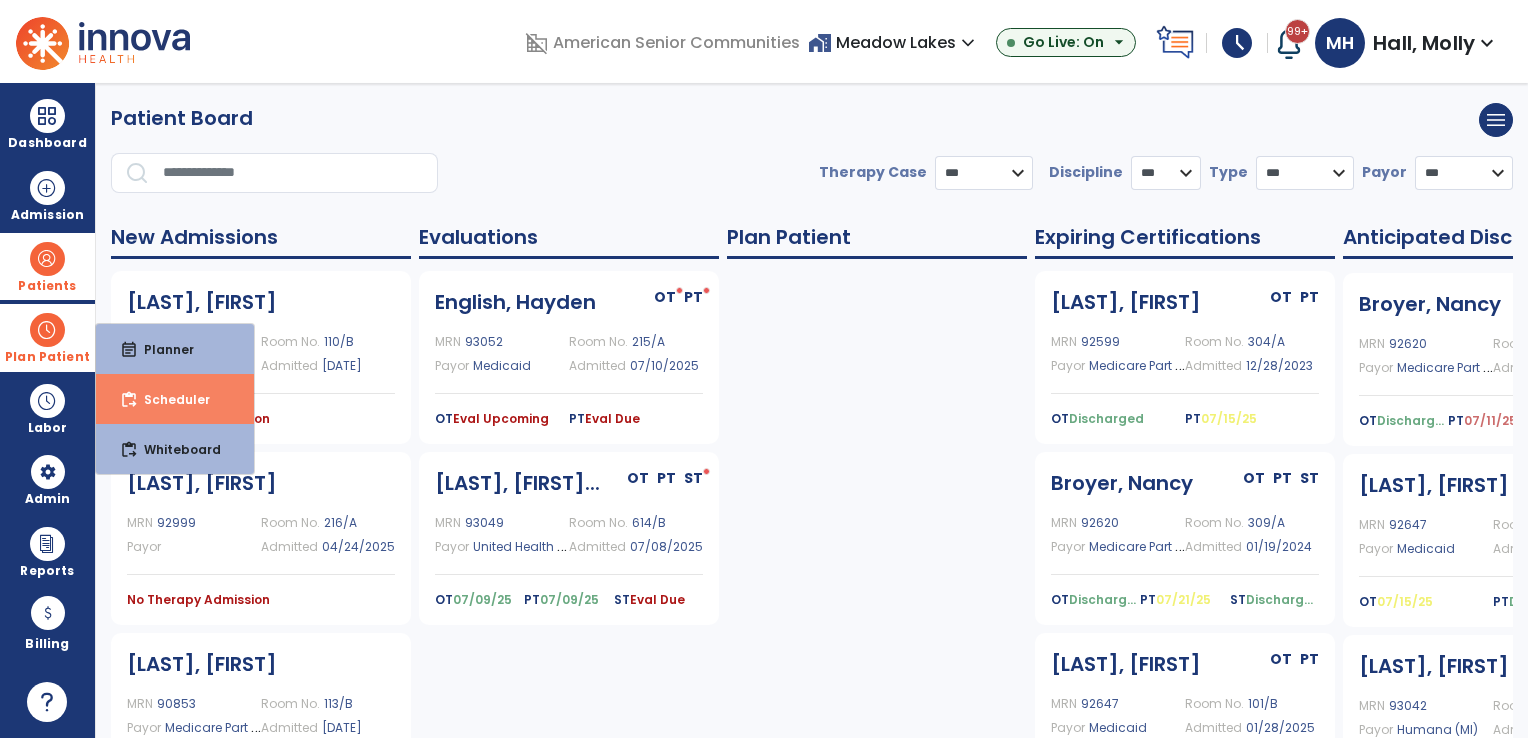 click on "Scheduler" at bounding box center [169, 399] 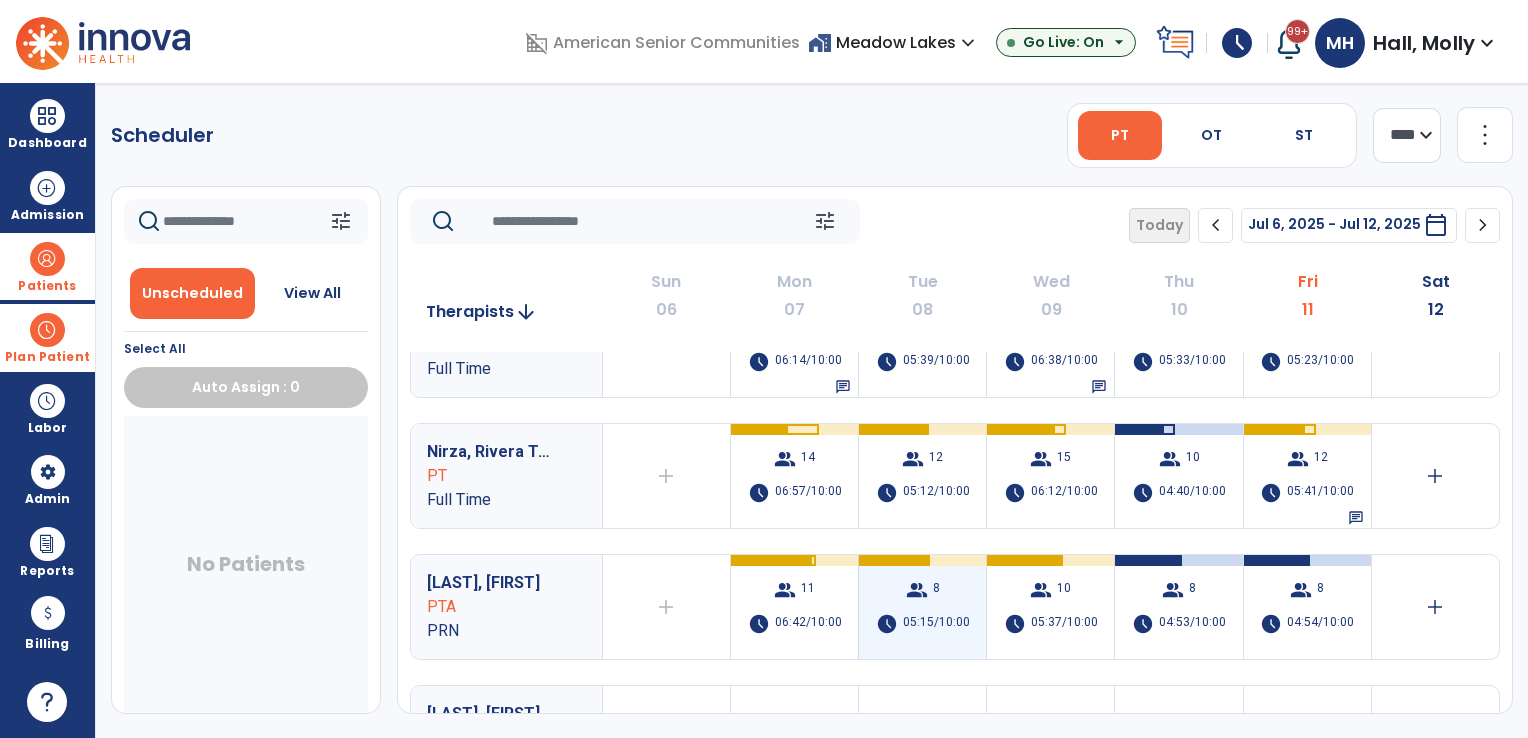 scroll, scrollTop: 0, scrollLeft: 0, axis: both 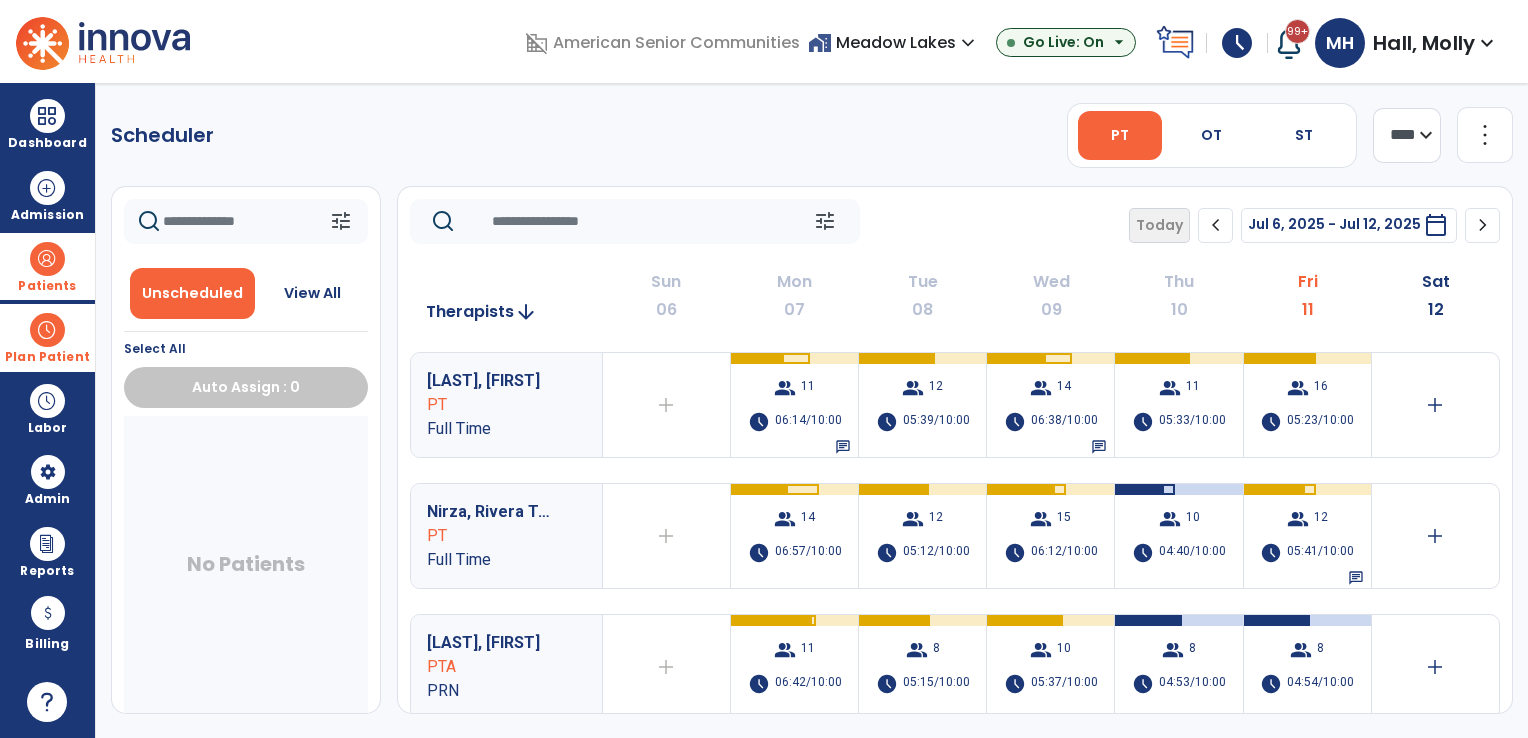 click on "chevron_right" 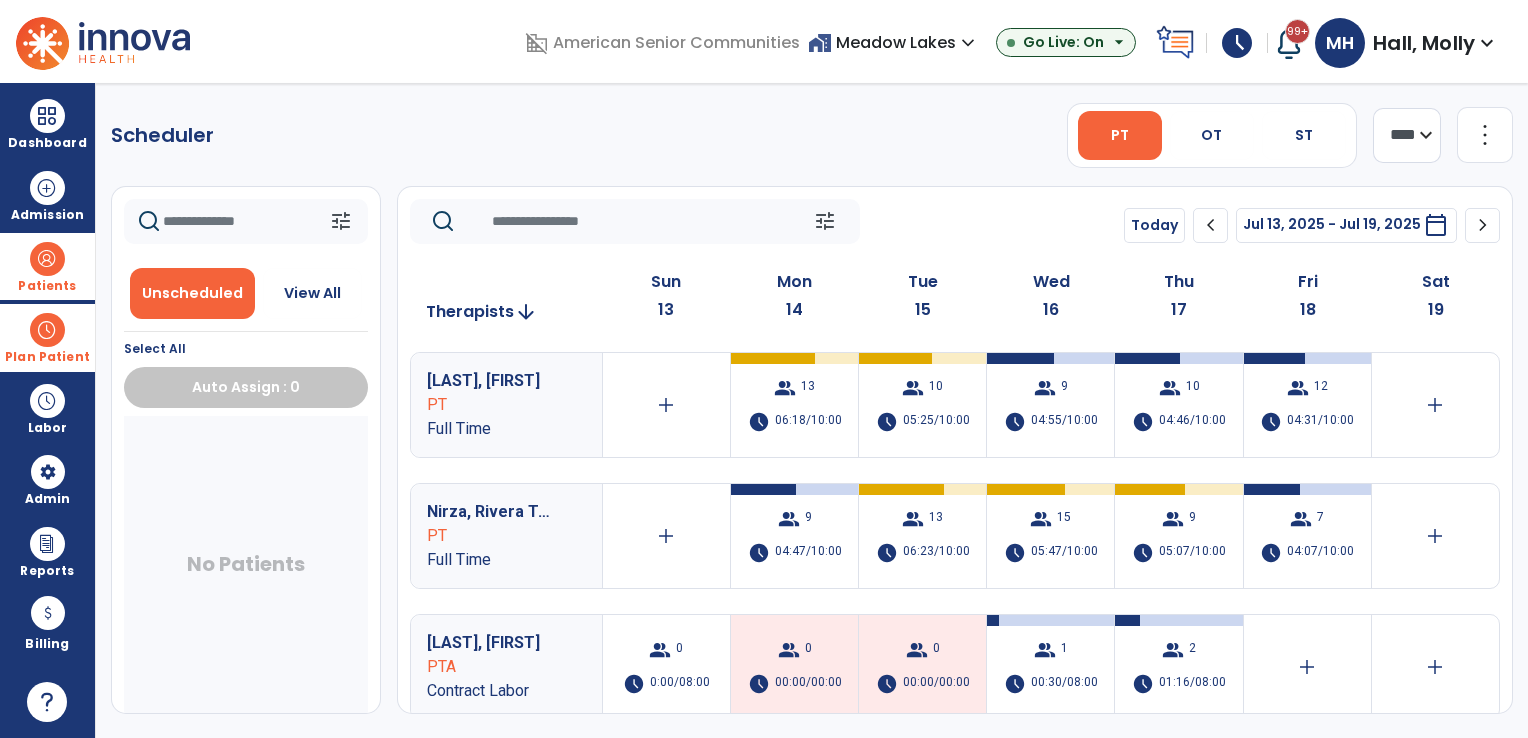 click on "Patients" at bounding box center (47, 266) 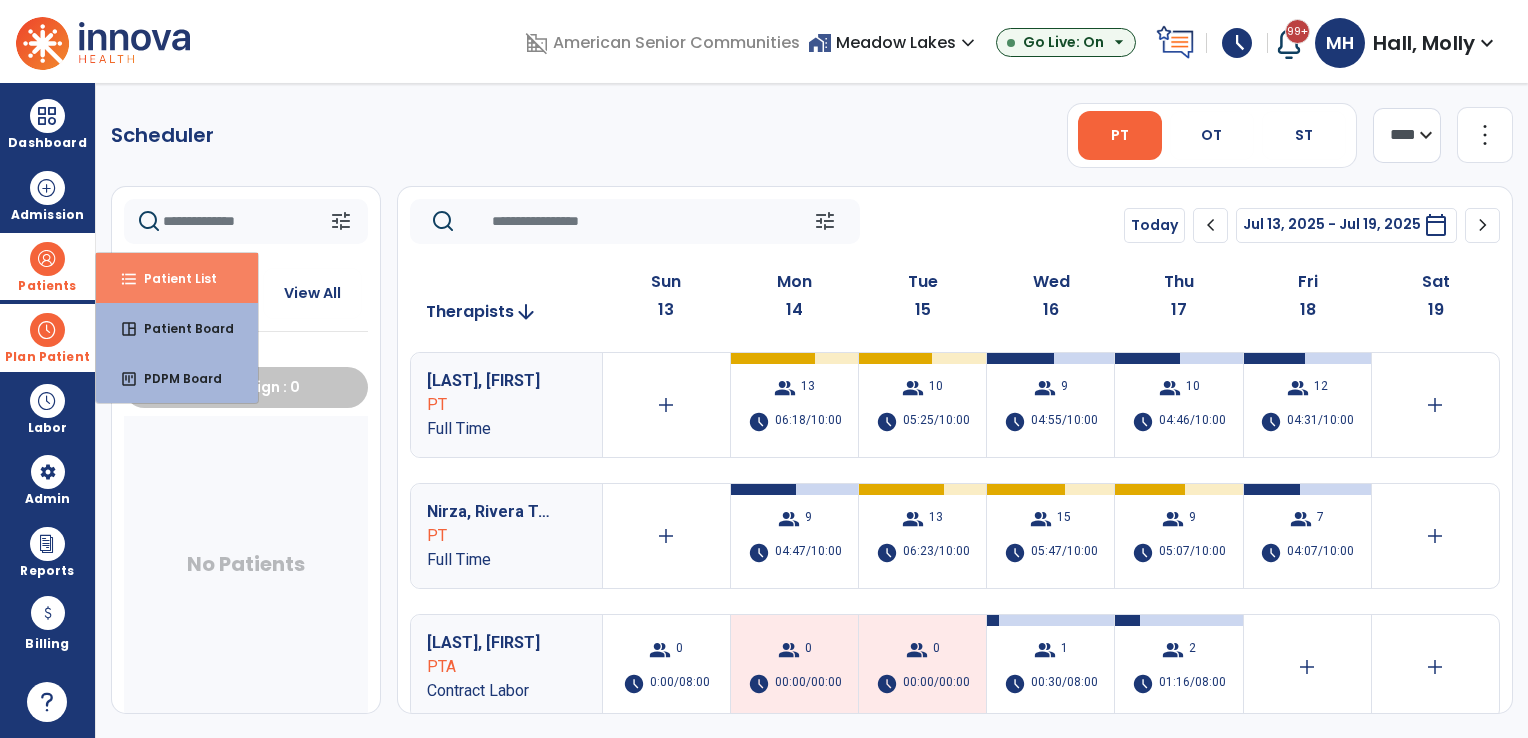 click on "Patient List" at bounding box center (172, 278) 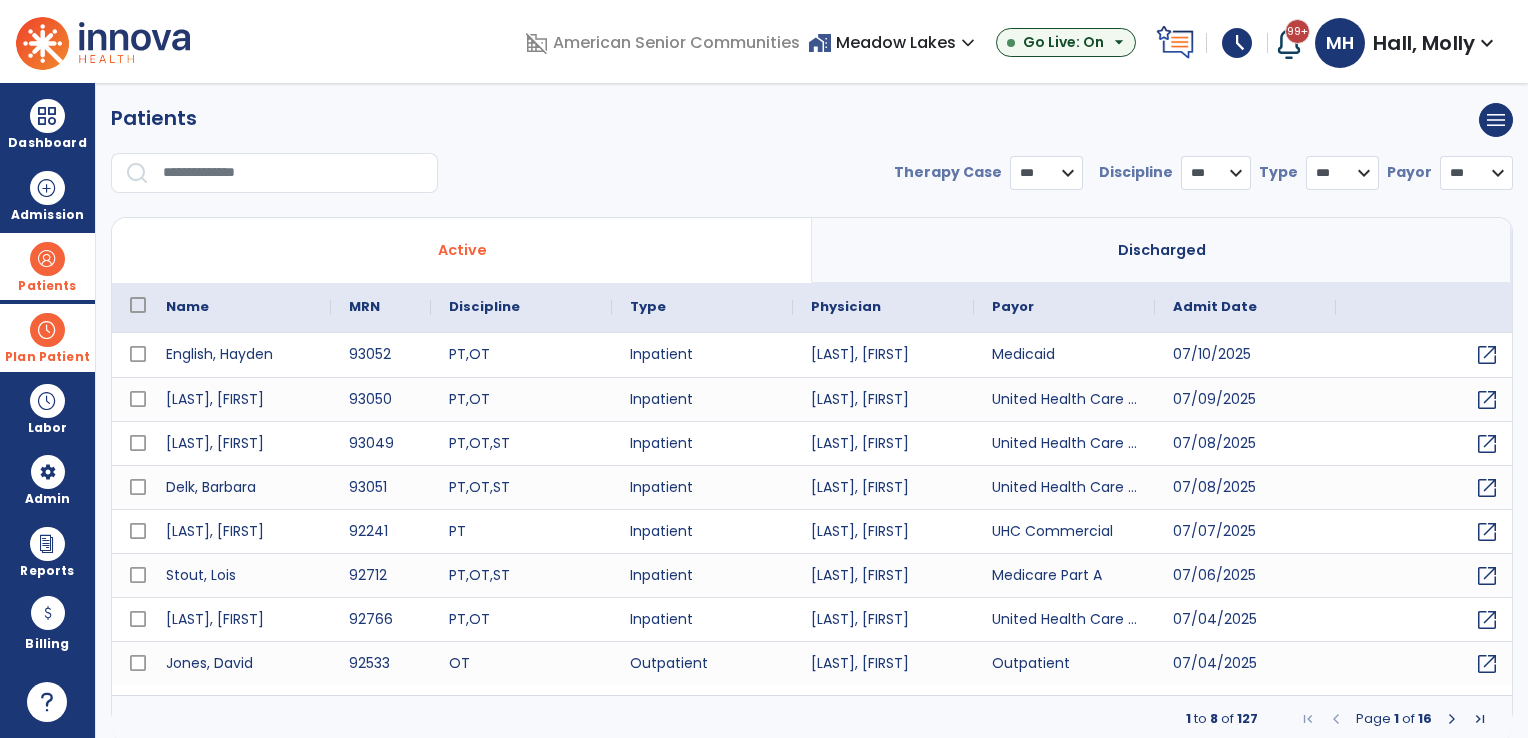select on "***" 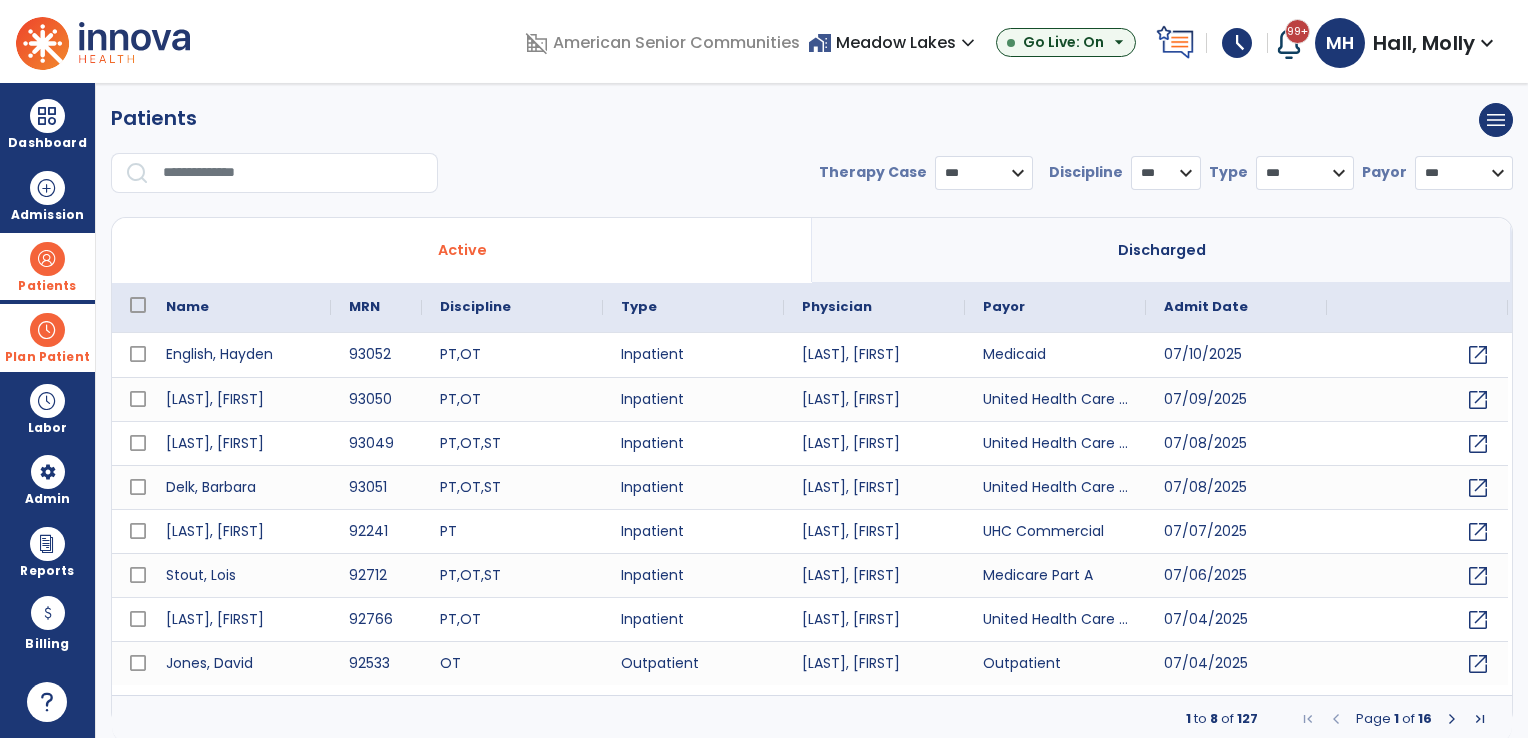 click at bounding box center [47, 330] 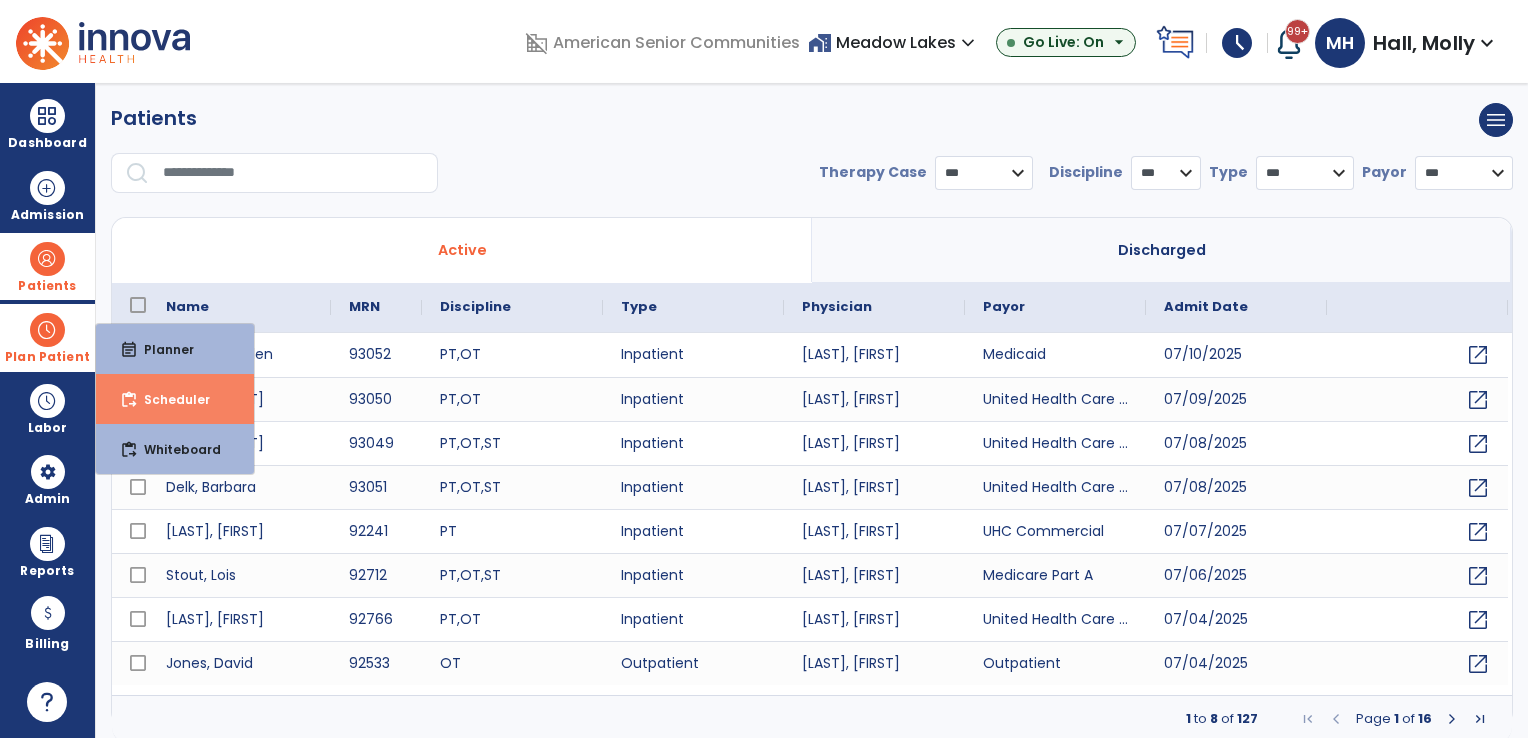 click on "Scheduler" at bounding box center (169, 399) 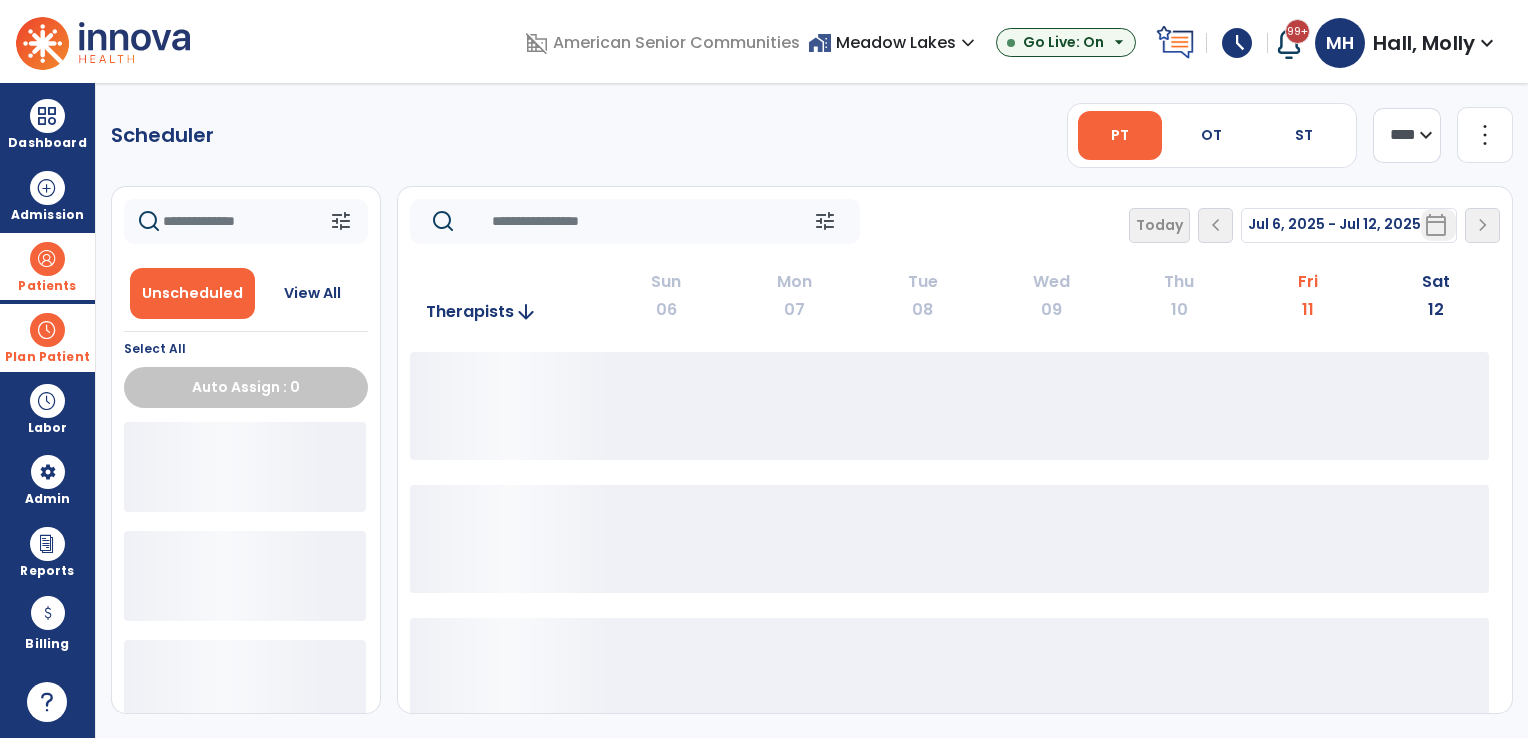 click at bounding box center (47, 330) 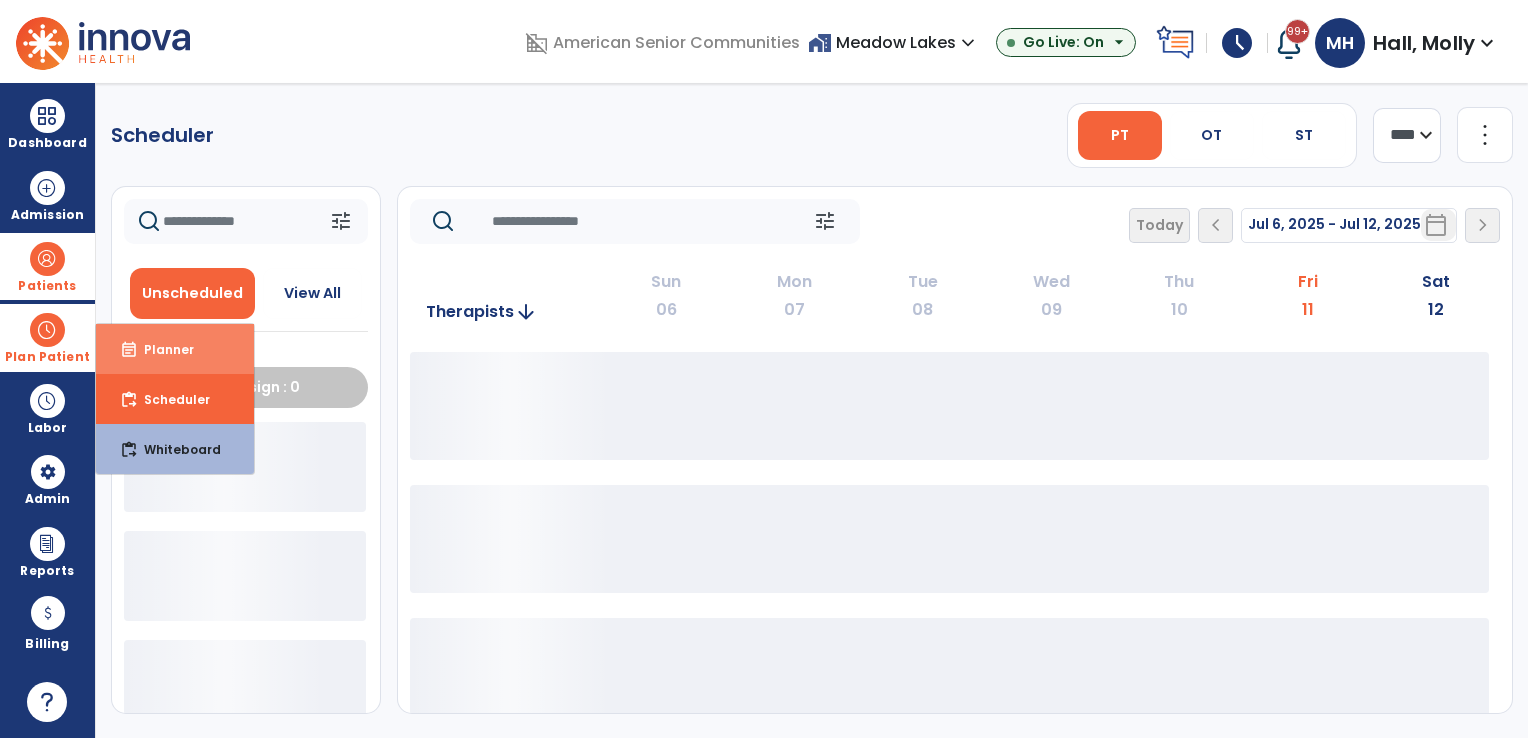 click on "Planner" at bounding box center (161, 349) 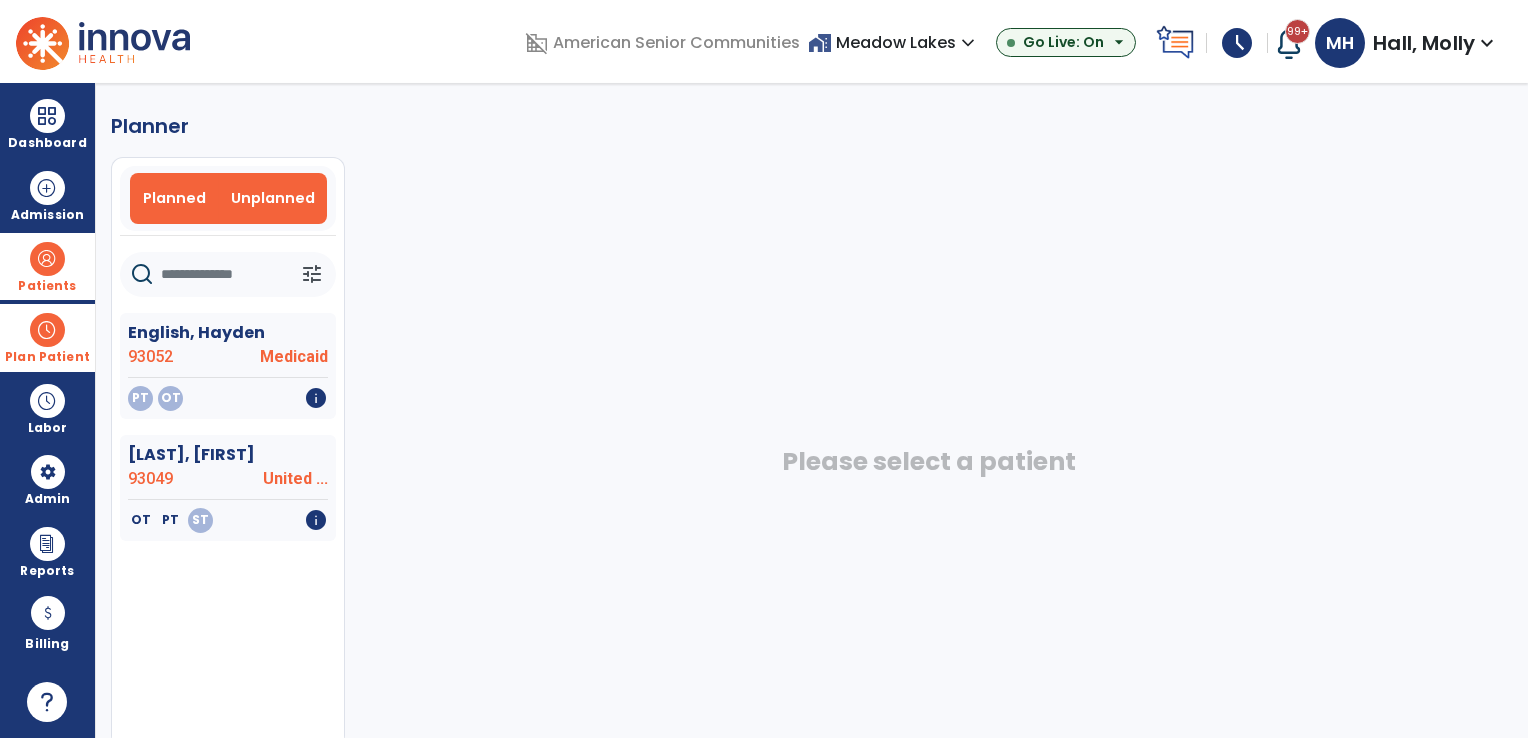 click on "Planned" at bounding box center [174, 198] 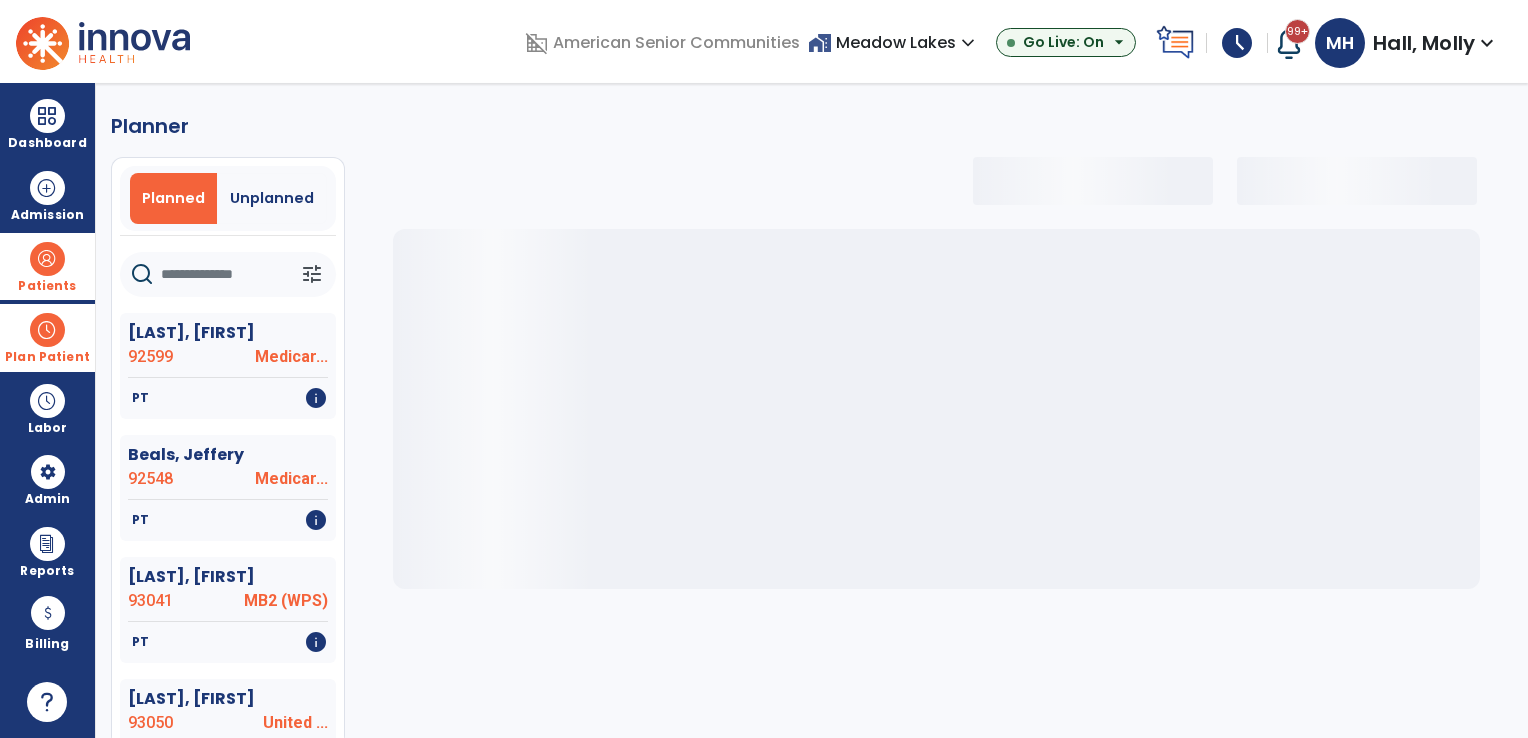 click 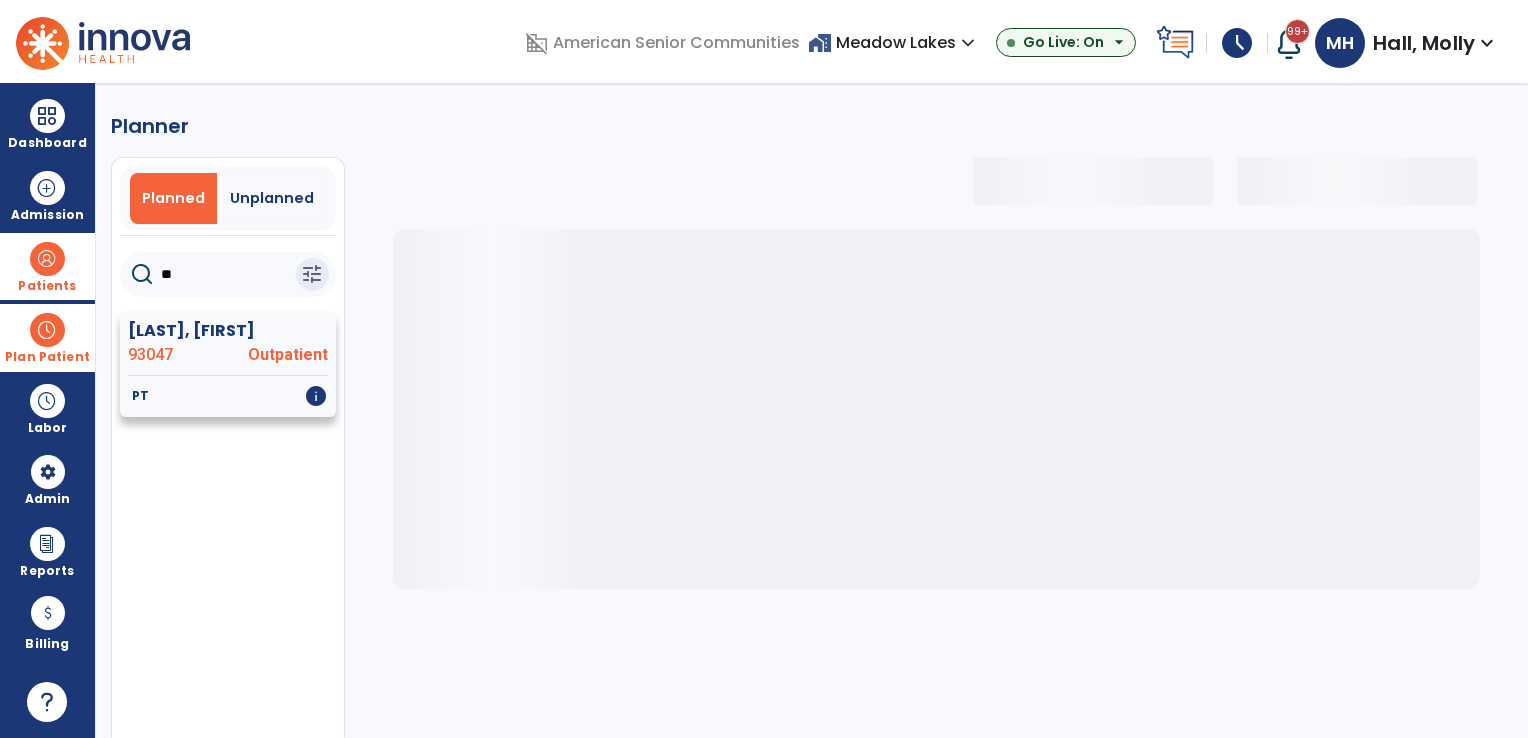 type on "**" 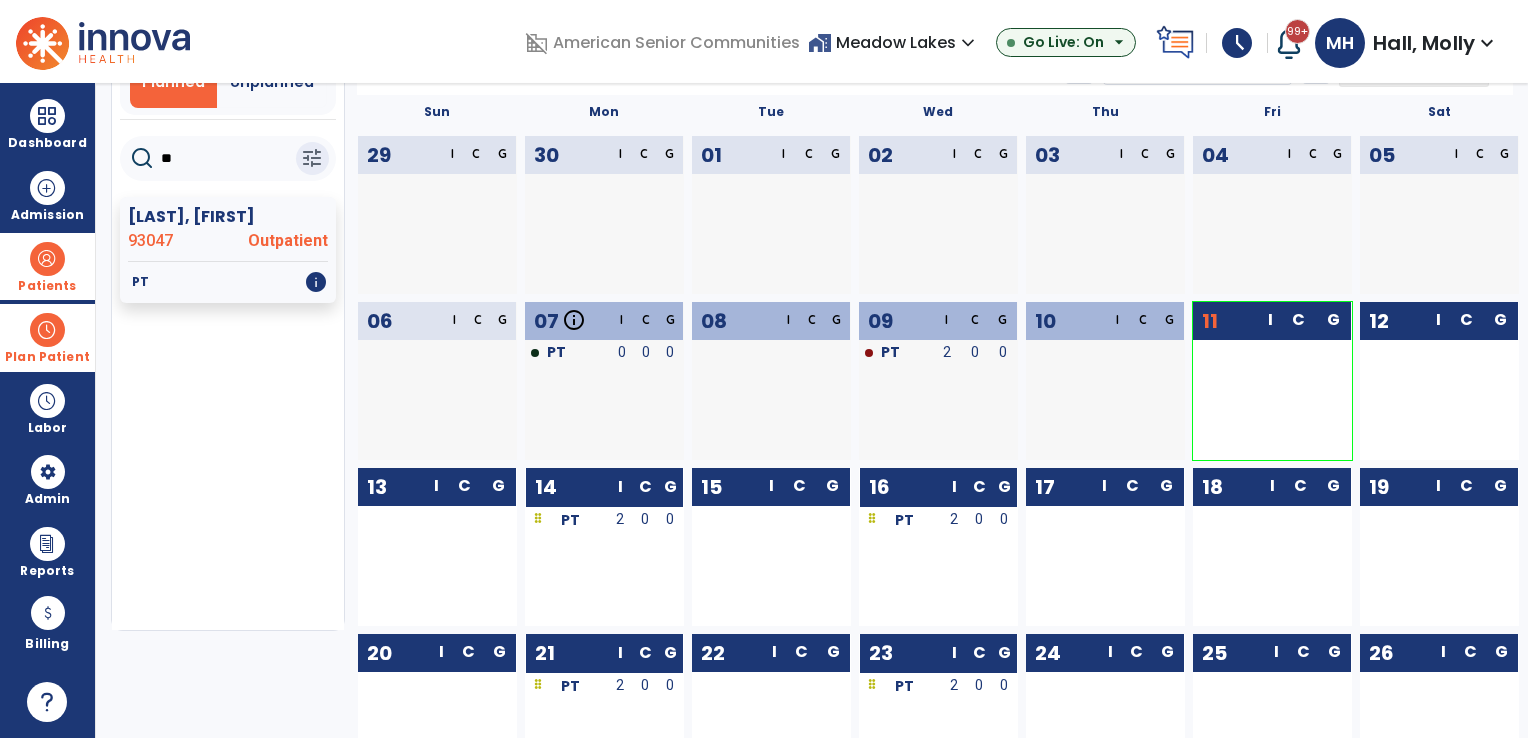 scroll, scrollTop: 200, scrollLeft: 0, axis: vertical 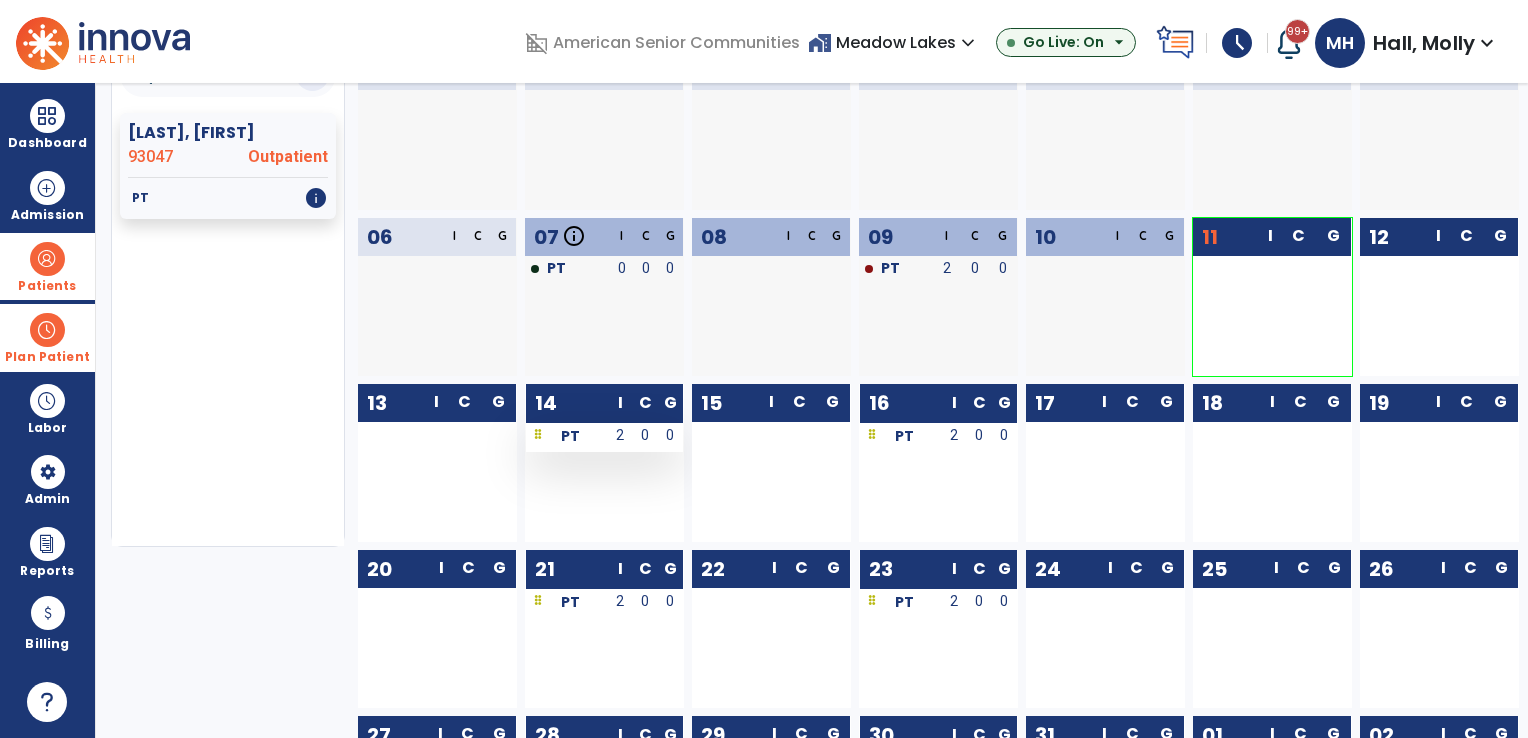 click on "2" at bounding box center (620, 437) 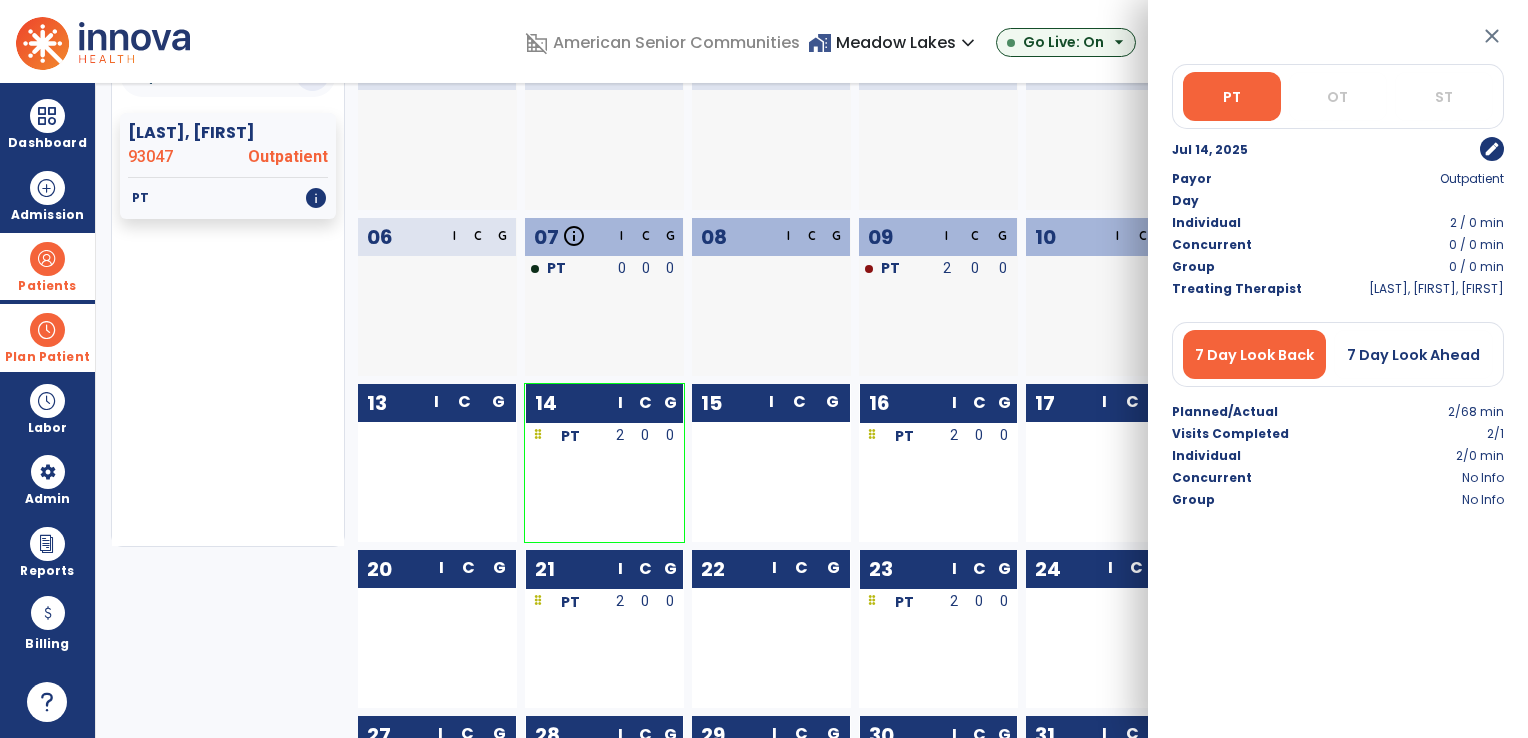click on "edit" at bounding box center (1492, 149) 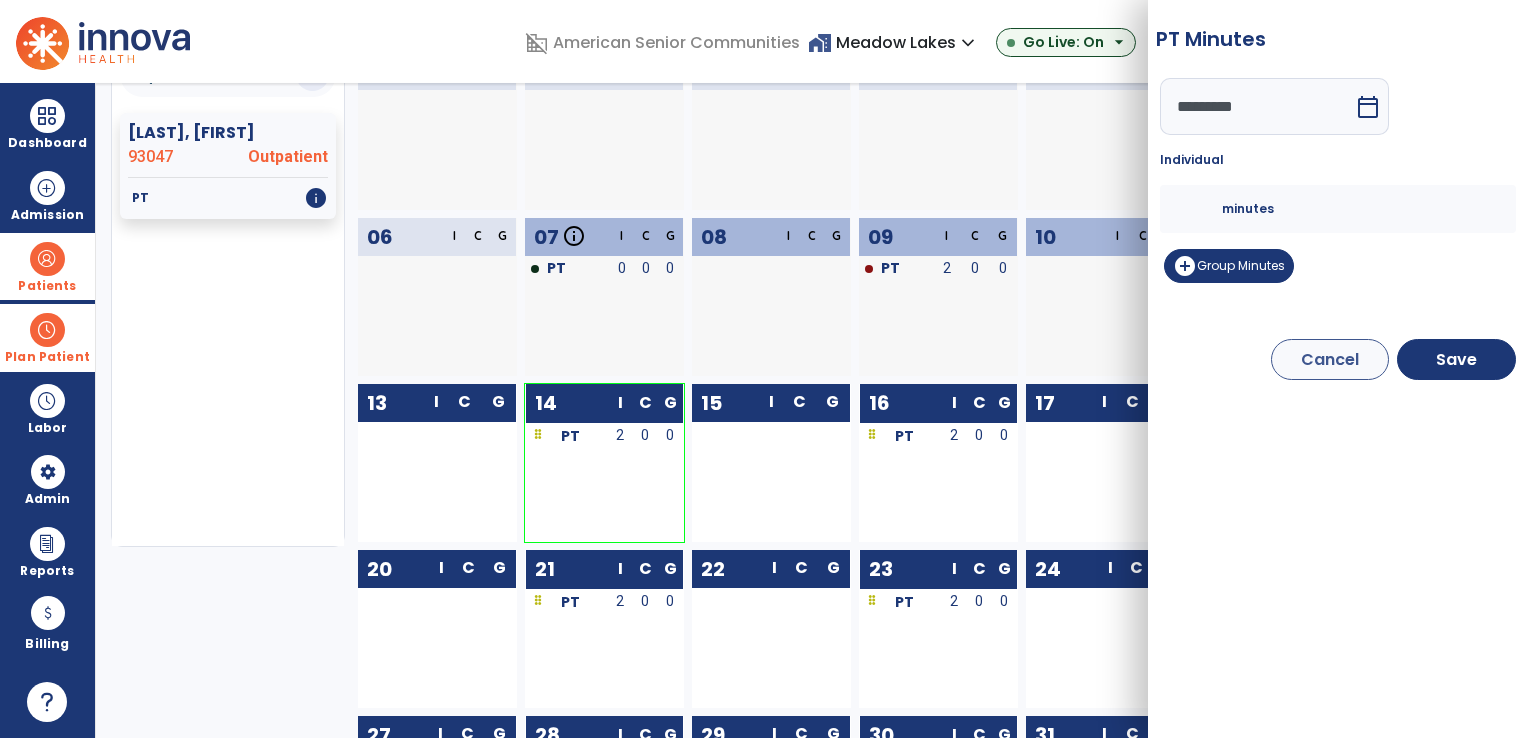 click on "*" at bounding box center [1198, 209] 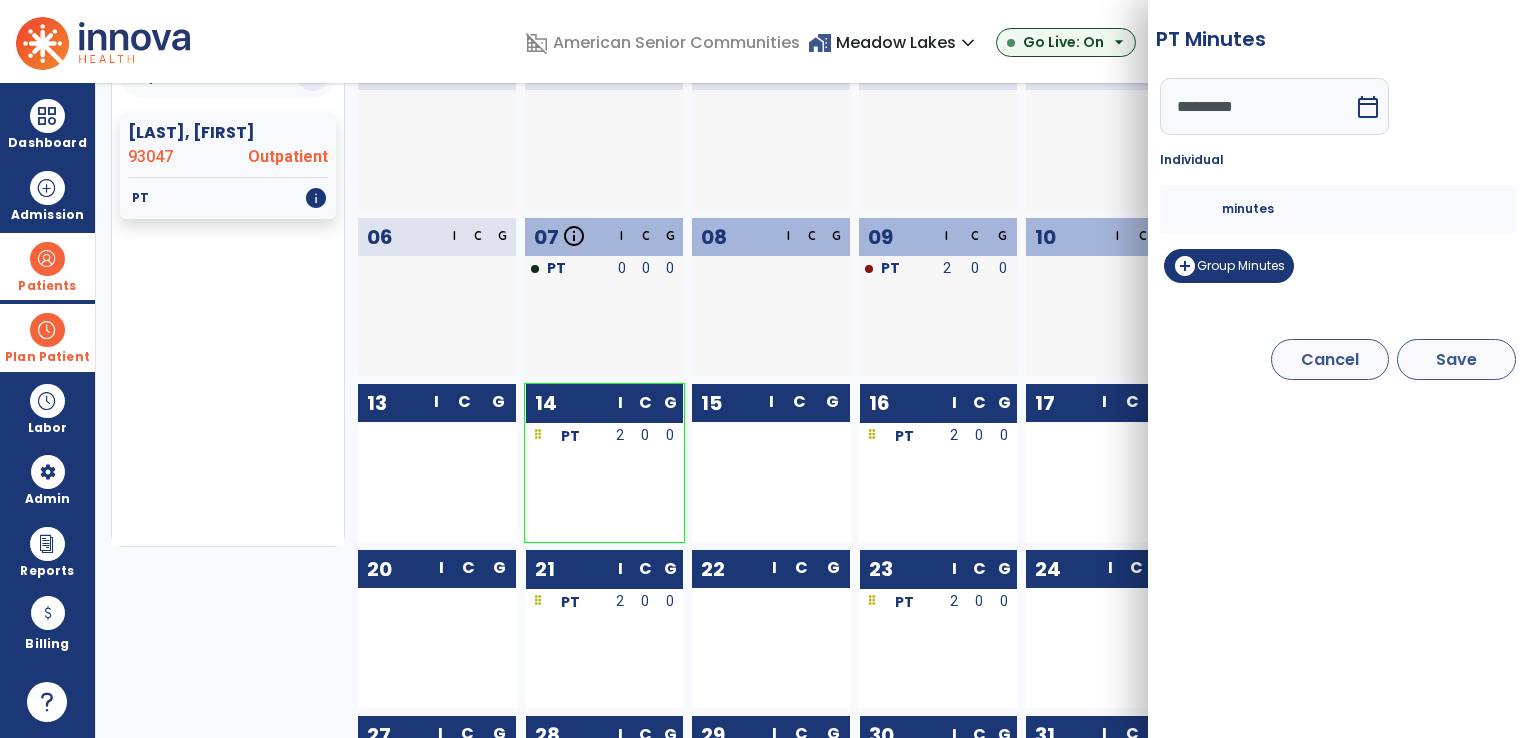 type on "*" 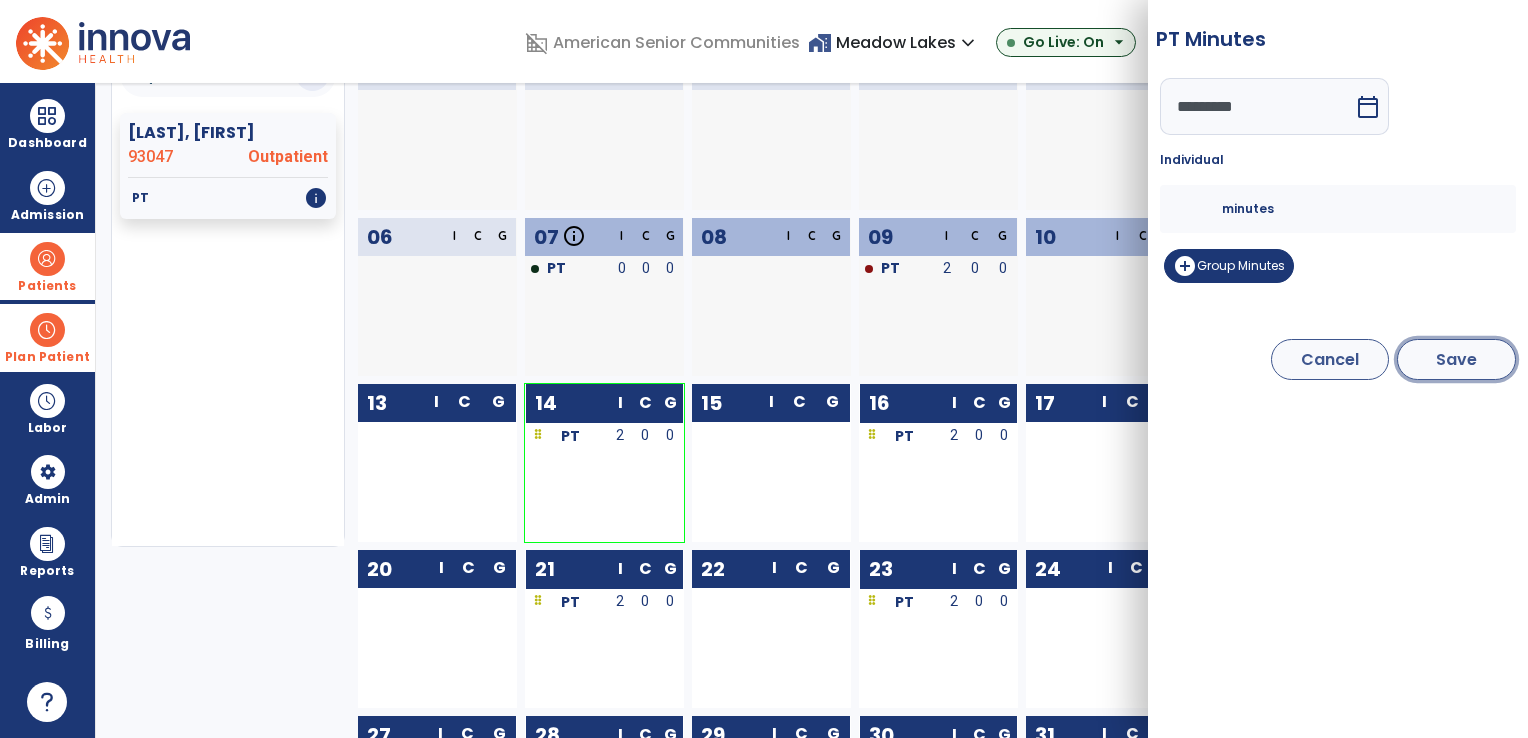 click on "Save" at bounding box center (1456, 359) 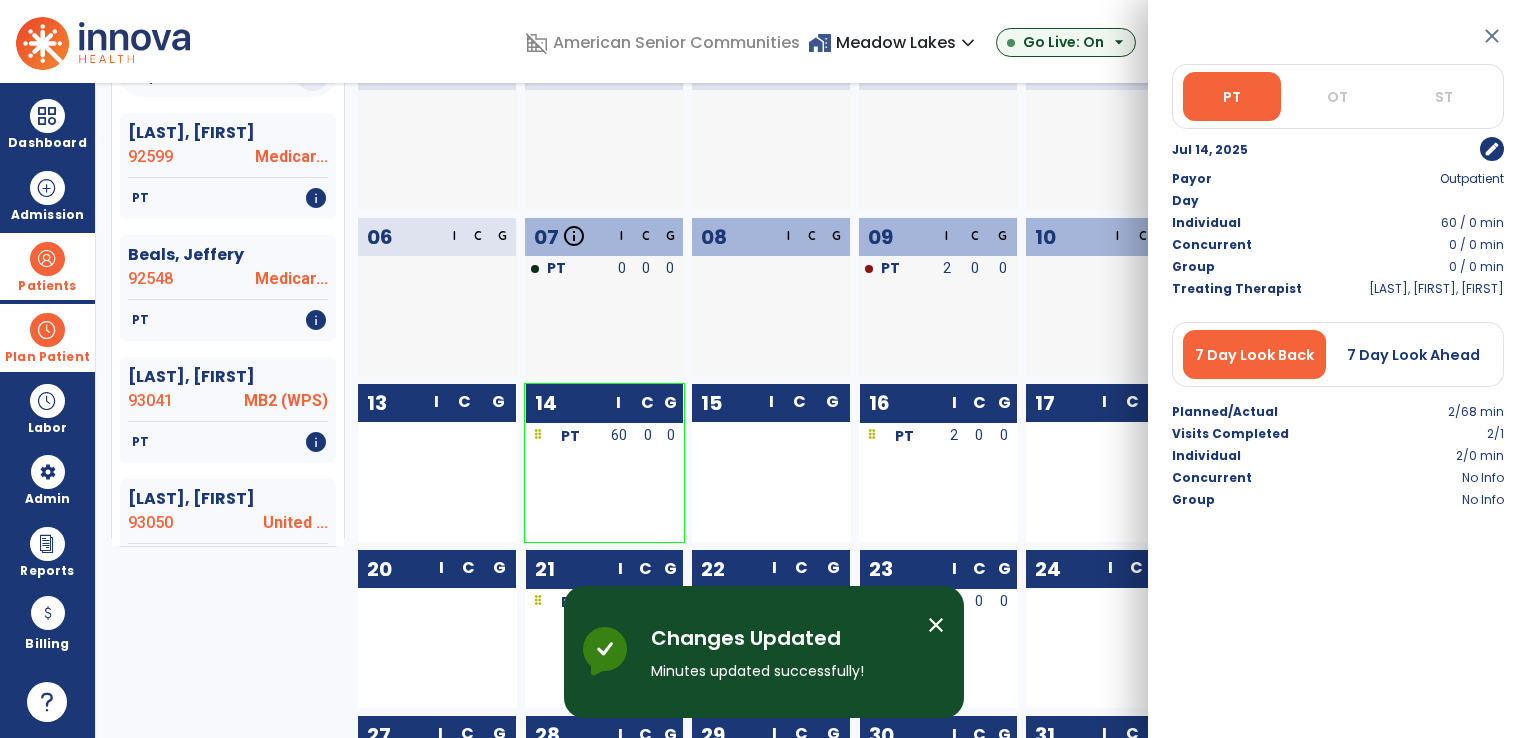 click on "close" at bounding box center (1492, 36) 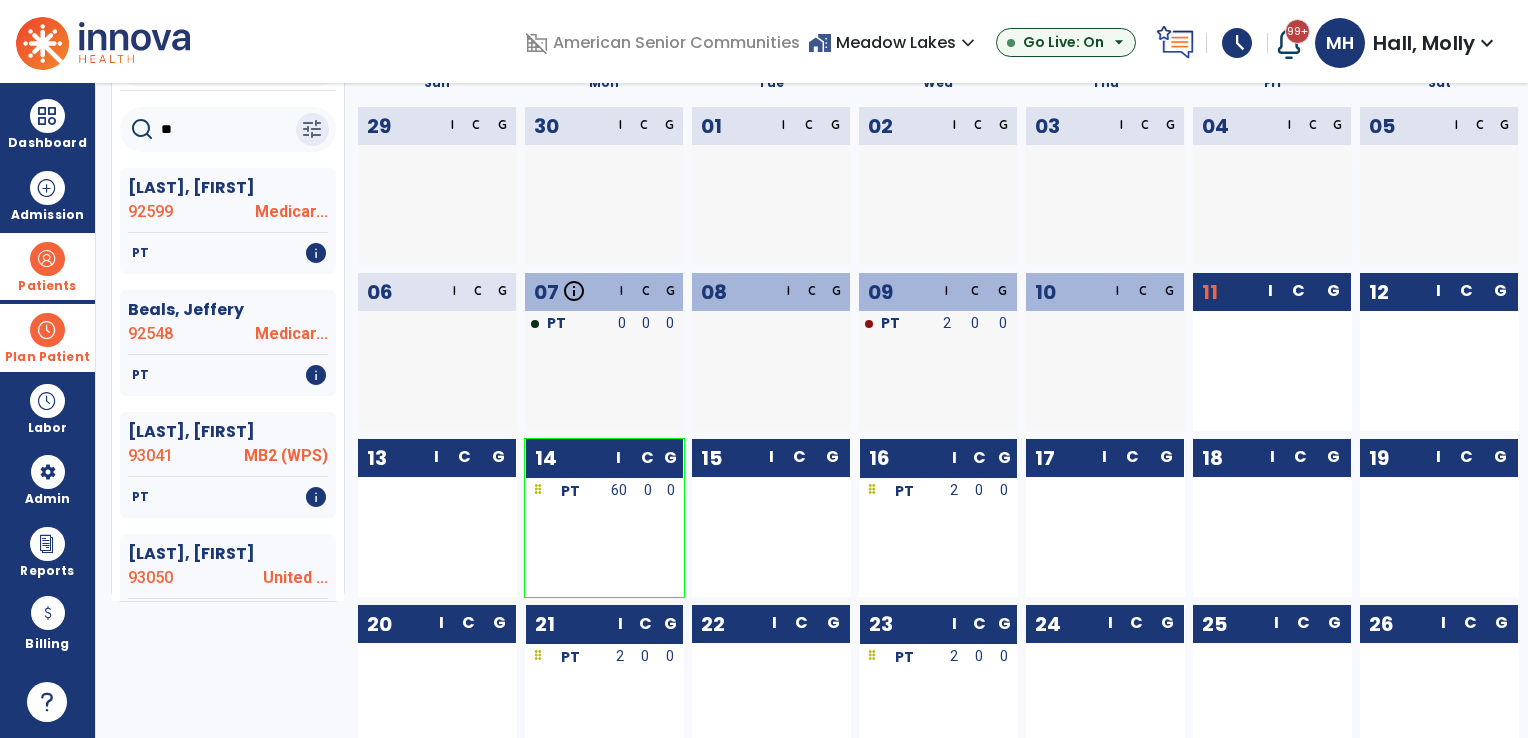 scroll, scrollTop: 0, scrollLeft: 0, axis: both 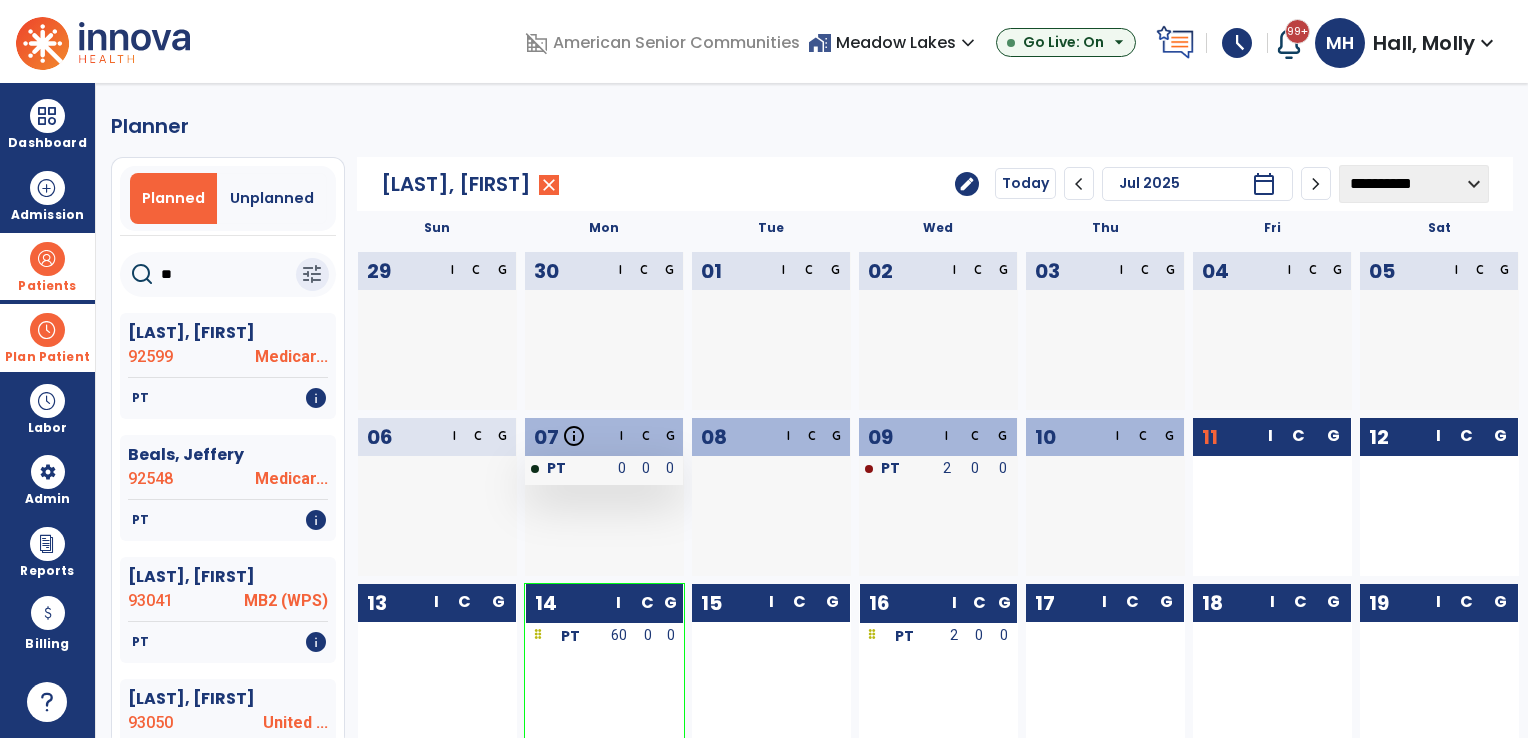 click on "0" at bounding box center (621, 468) 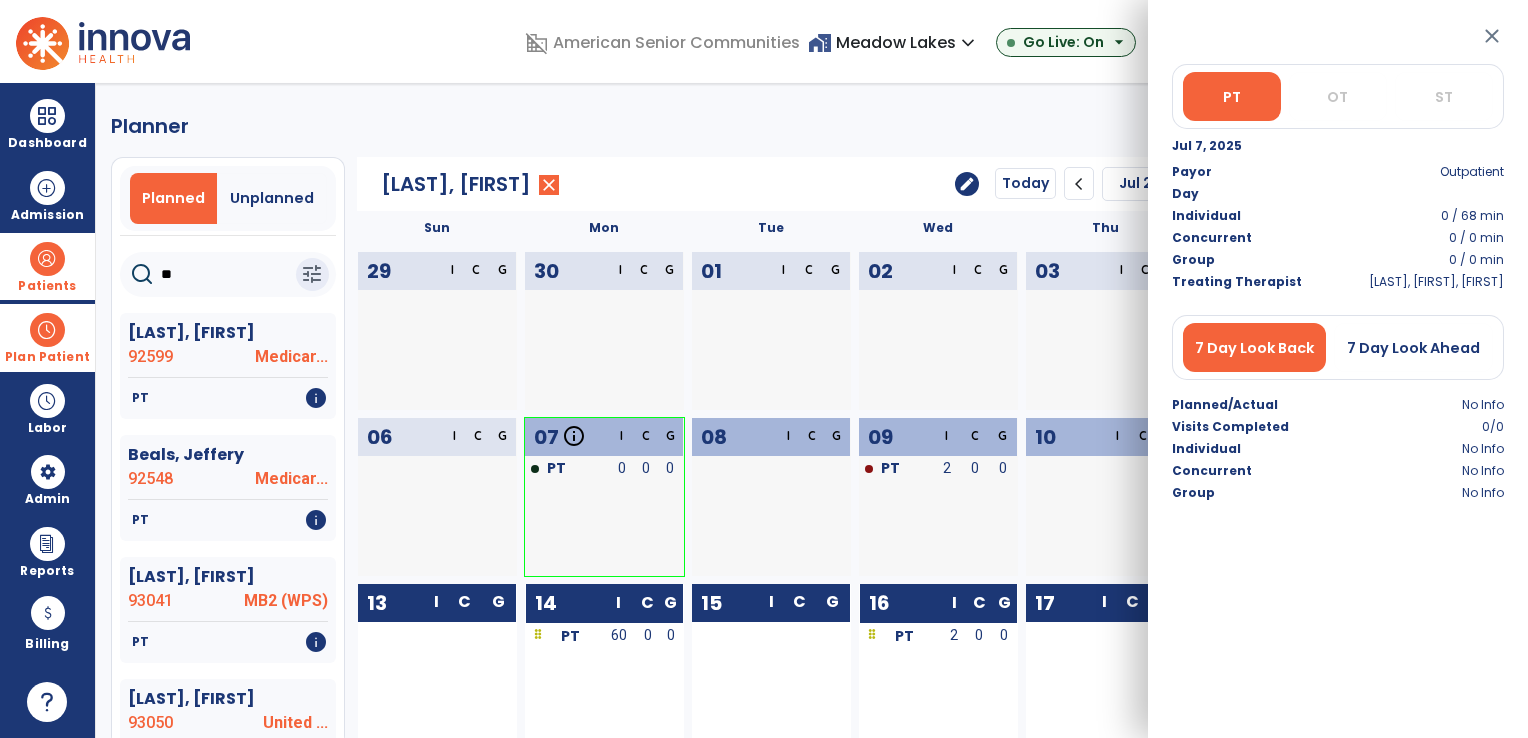 click on "close" at bounding box center [1492, 36] 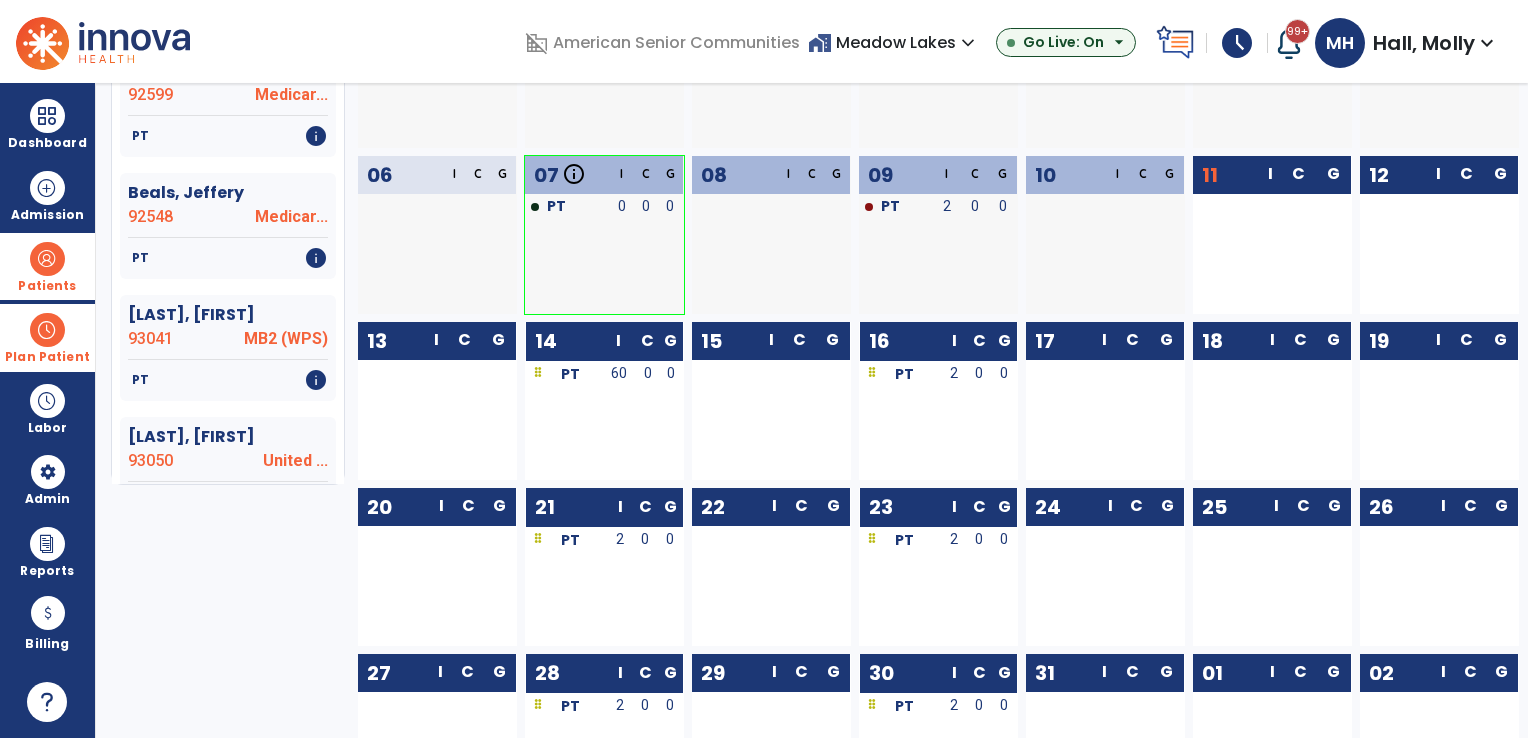 scroll, scrollTop: 300, scrollLeft: 0, axis: vertical 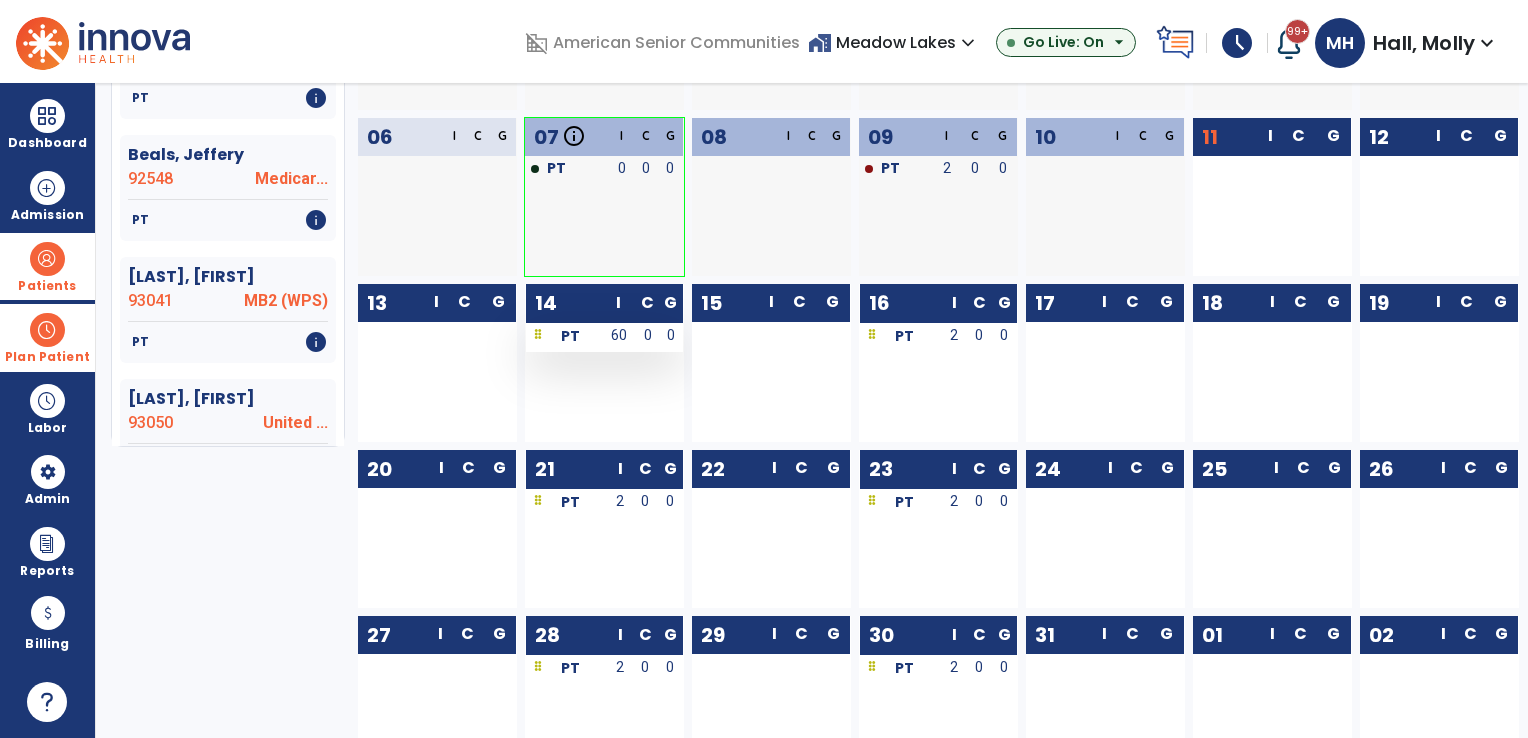 click on "60" at bounding box center [619, 335] 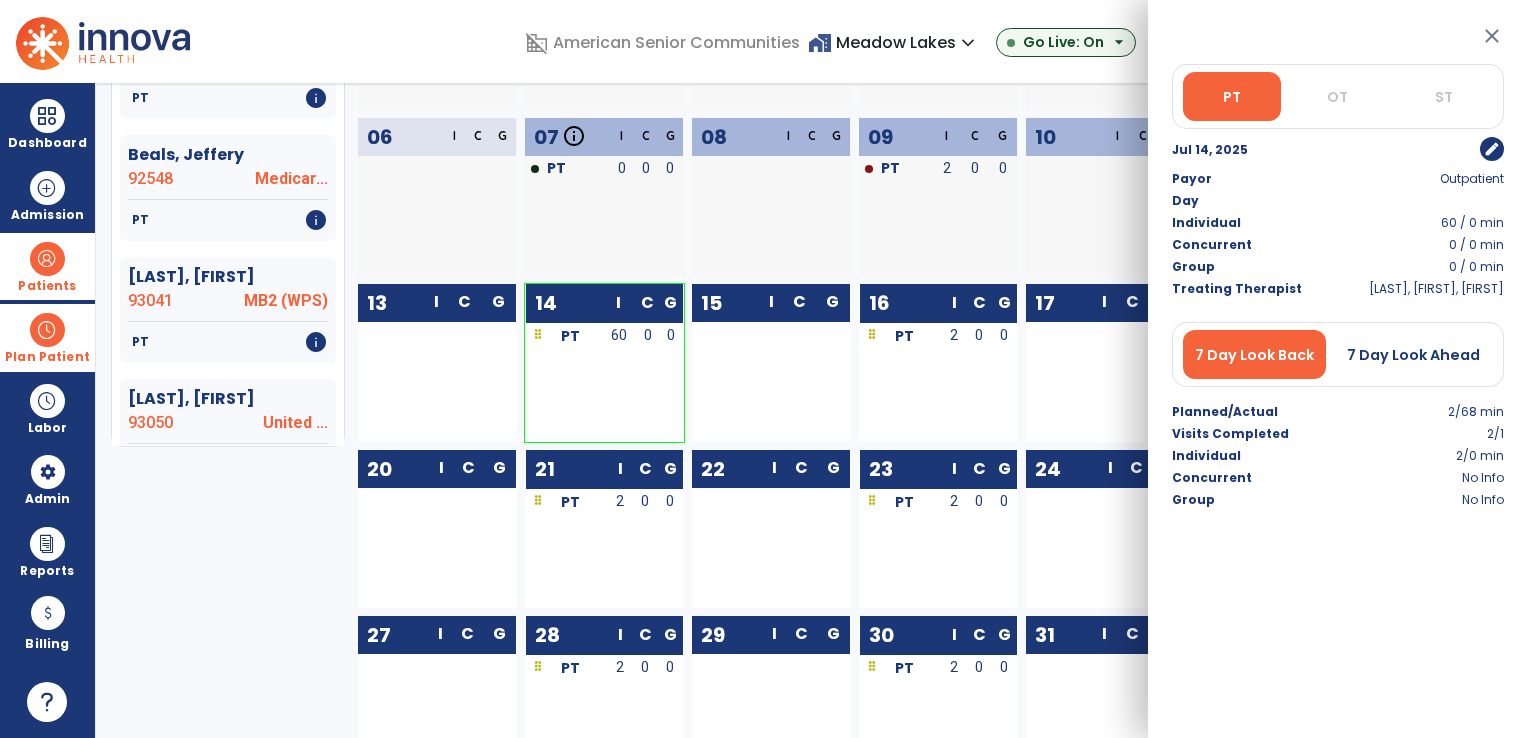 click on "edit" at bounding box center [1492, 149] 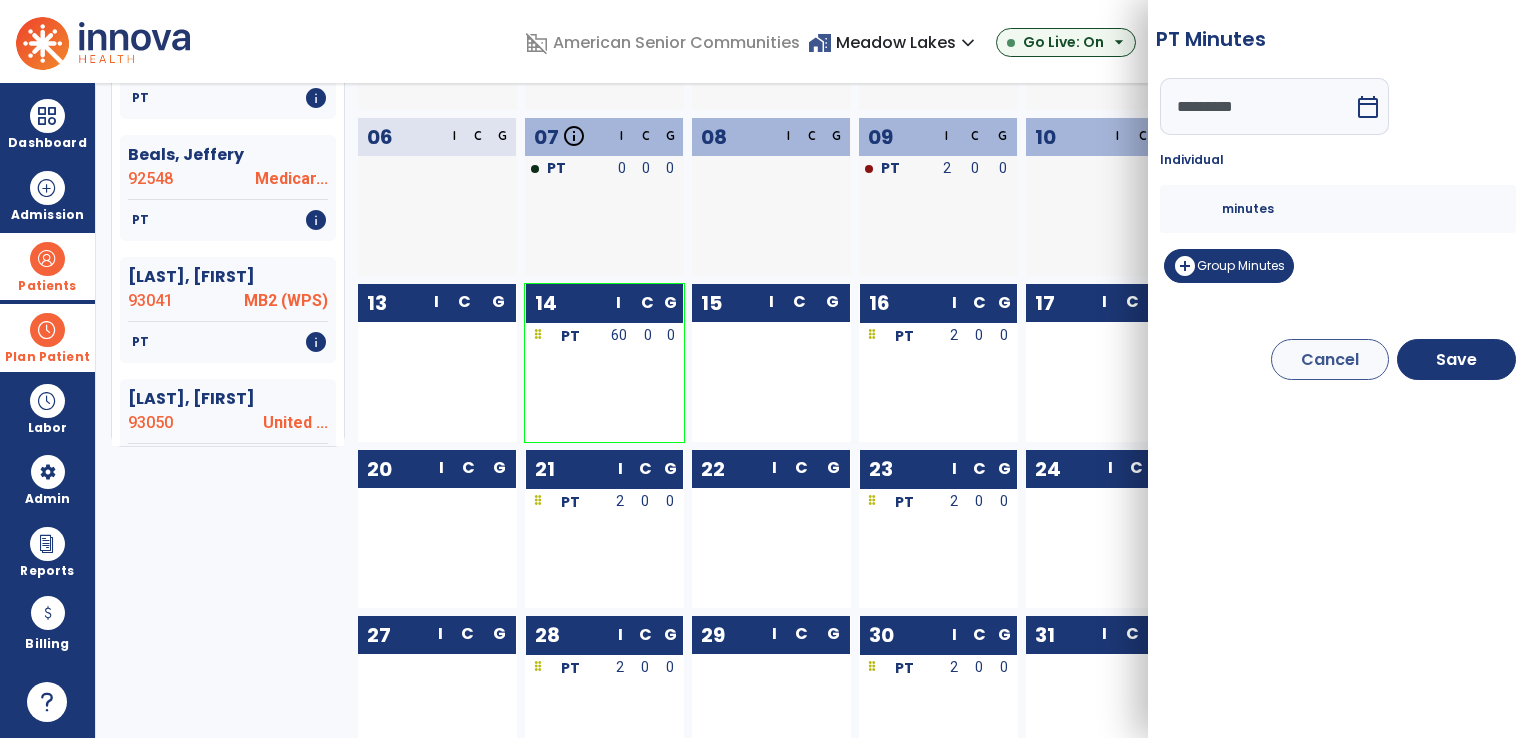click on "**" at bounding box center [1198, 209] 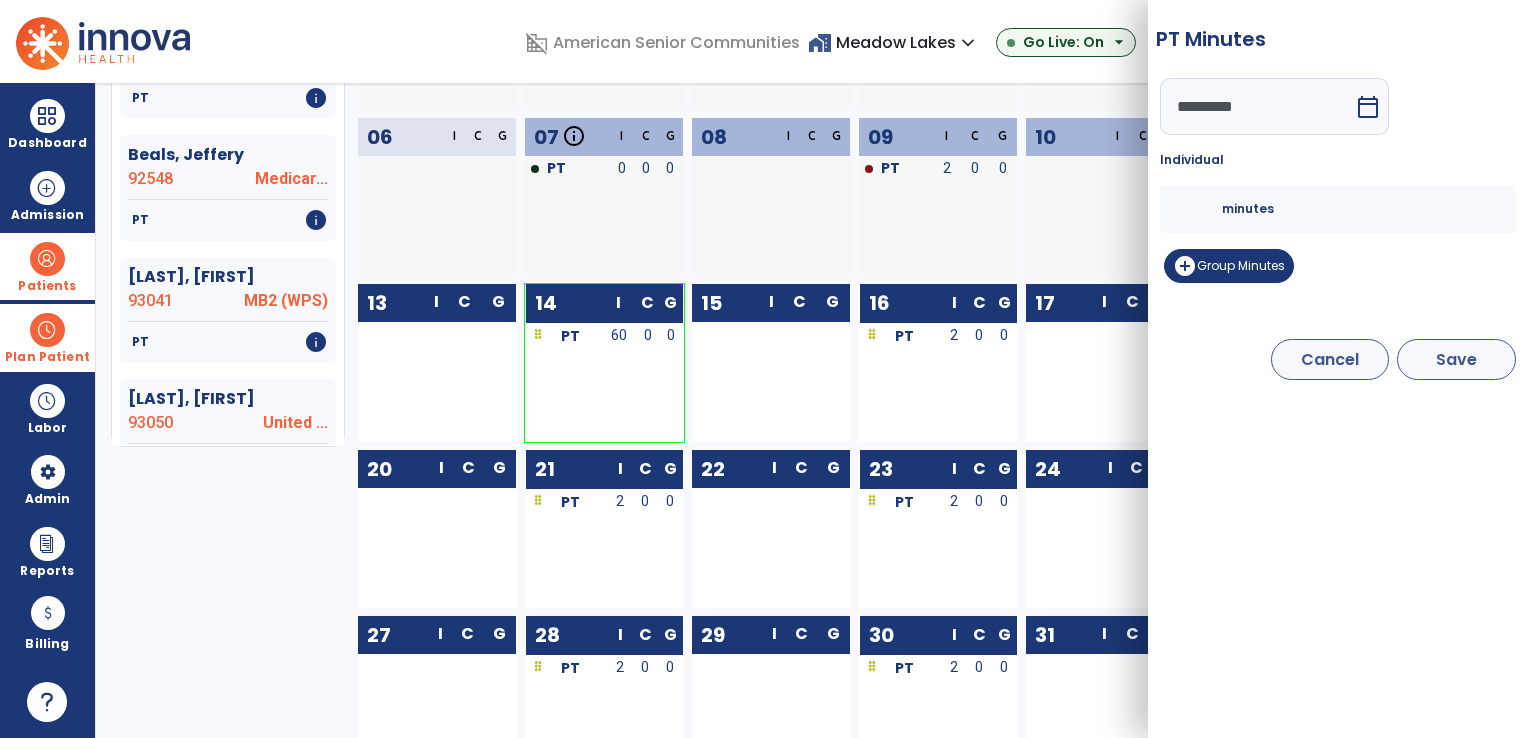 type on "**" 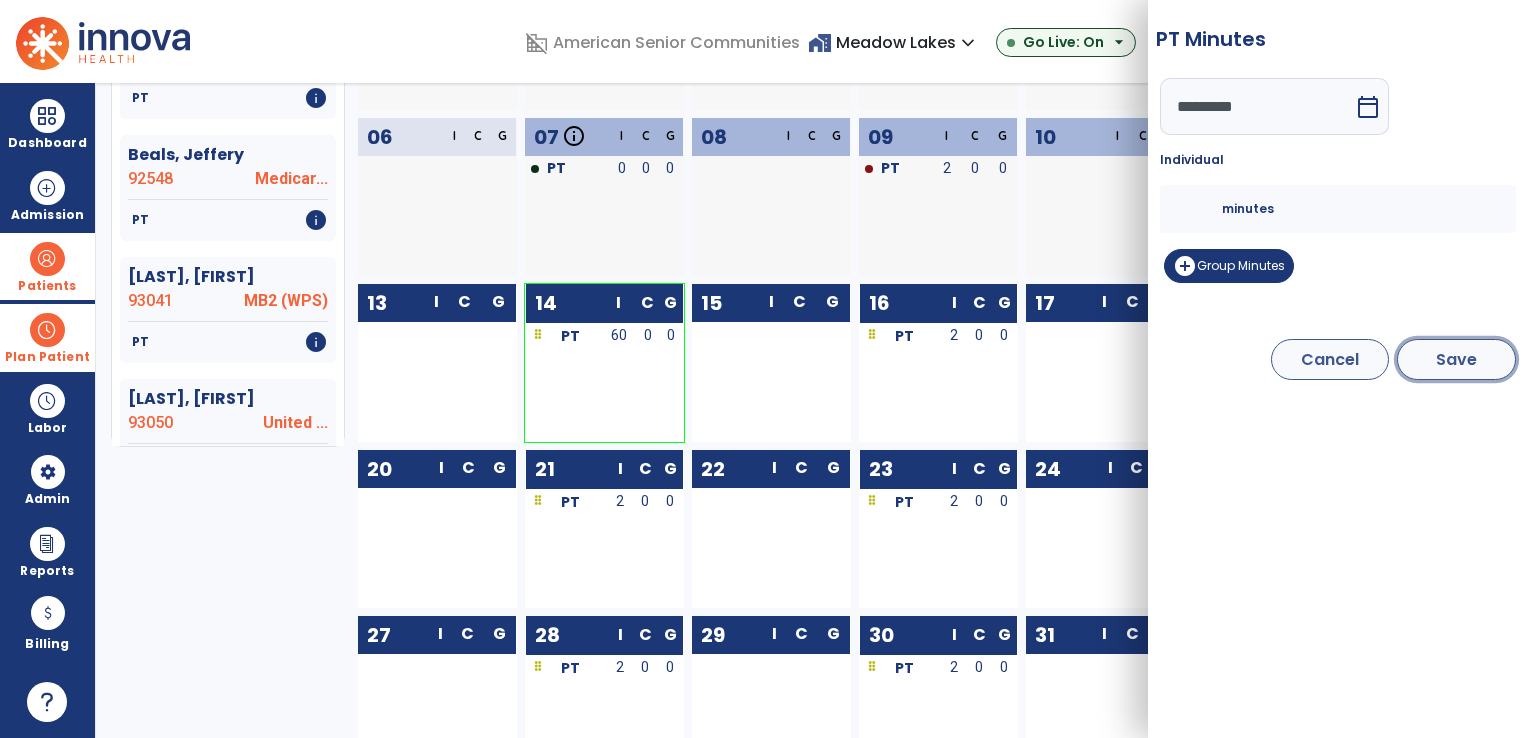 click on "Save" at bounding box center [1456, 359] 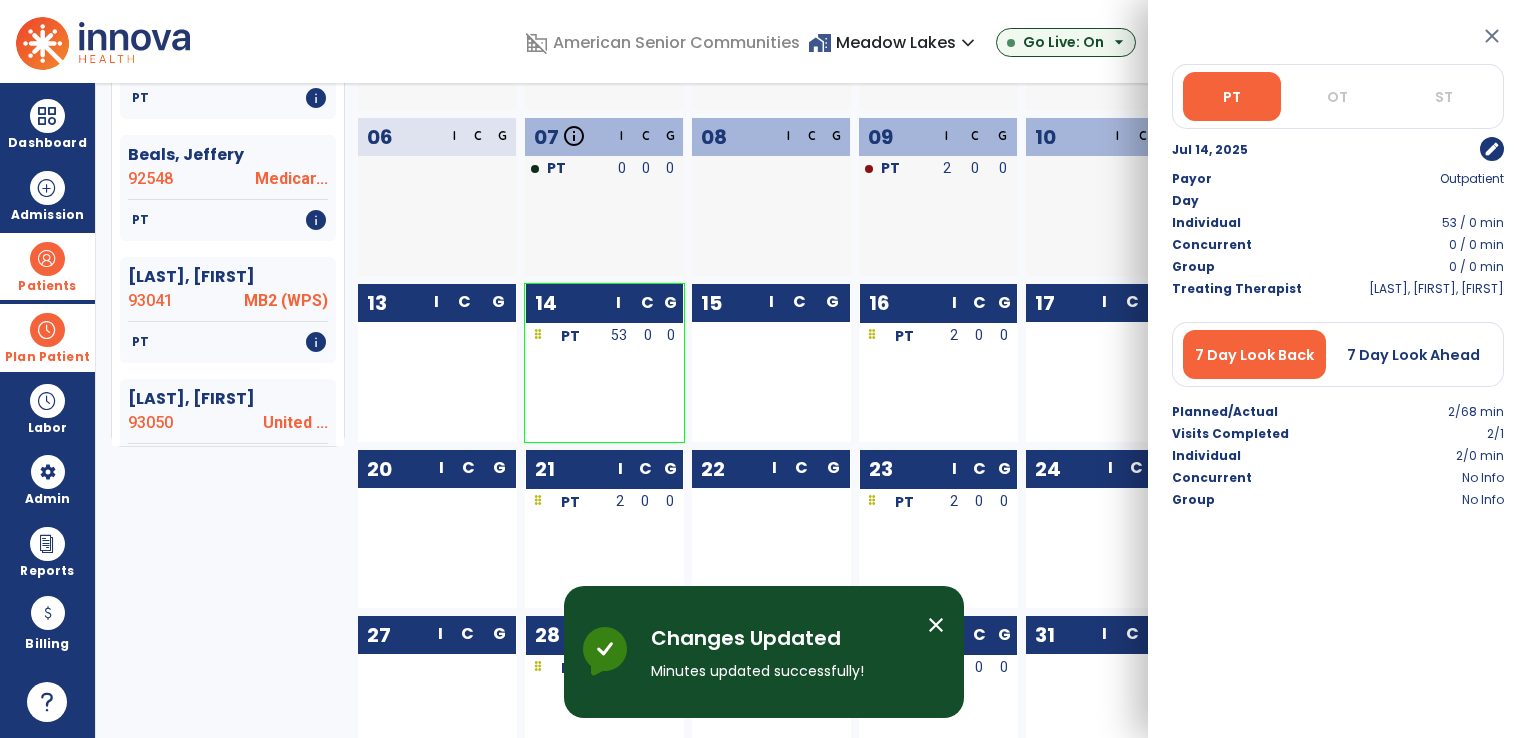 click on "close" at bounding box center (1492, 36) 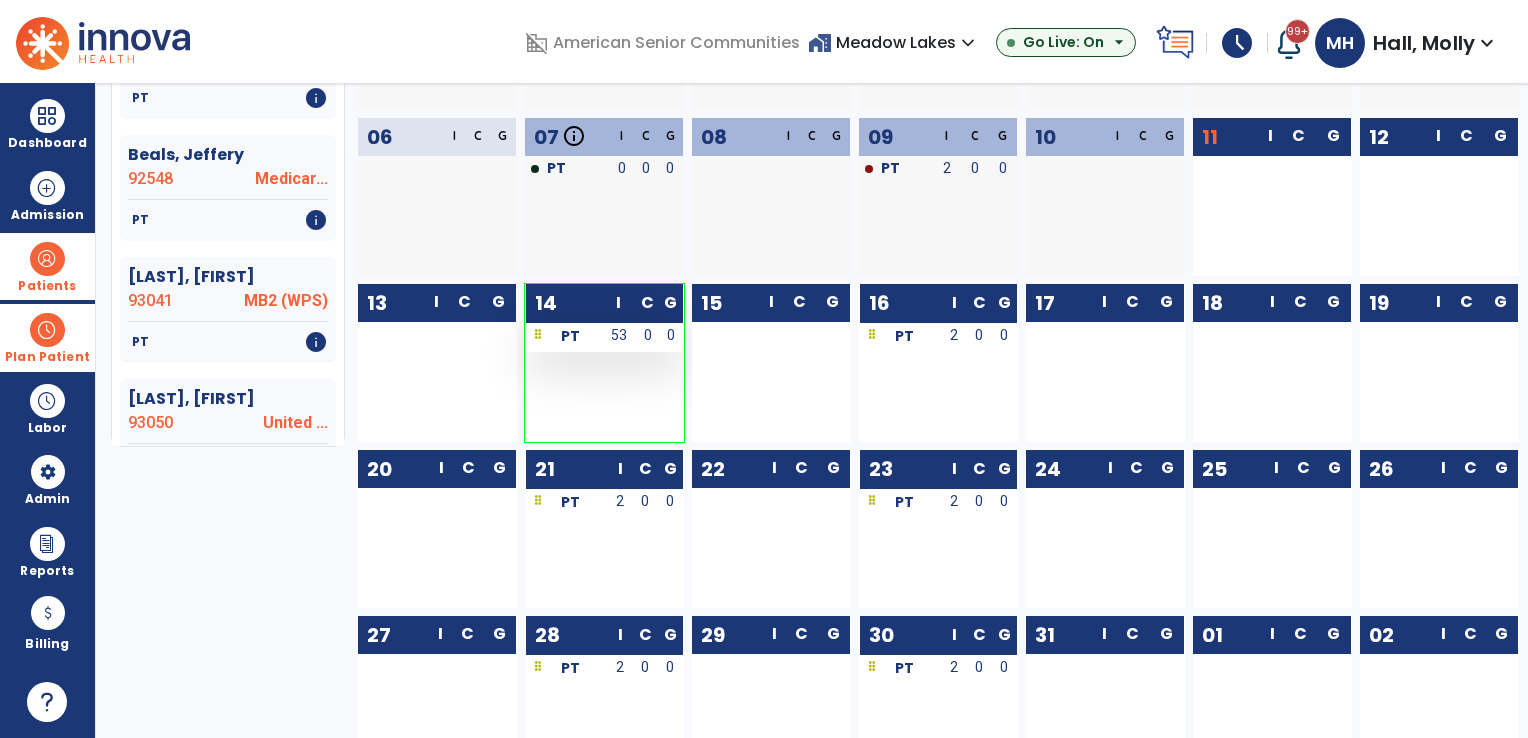 scroll, scrollTop: 0, scrollLeft: 0, axis: both 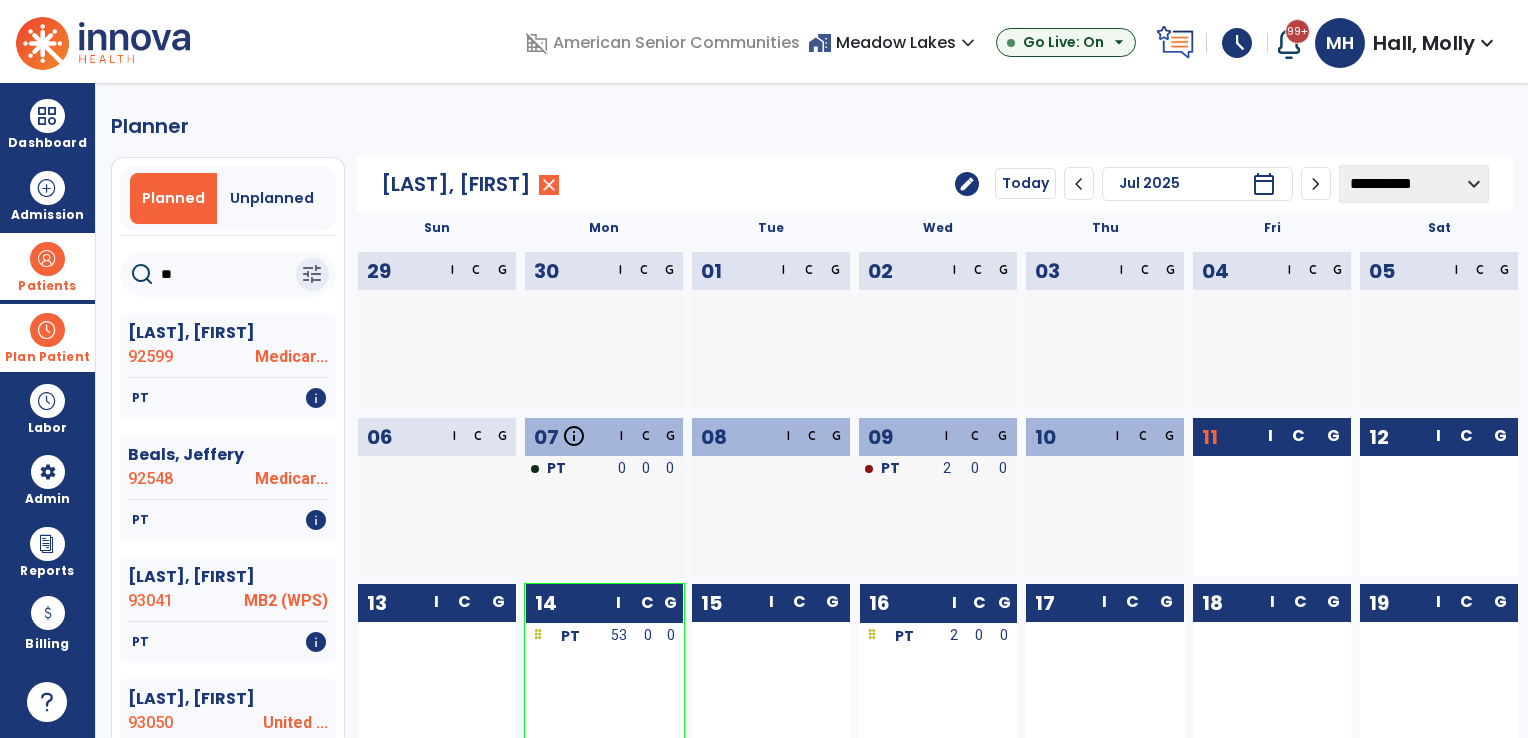 click at bounding box center [47, 330] 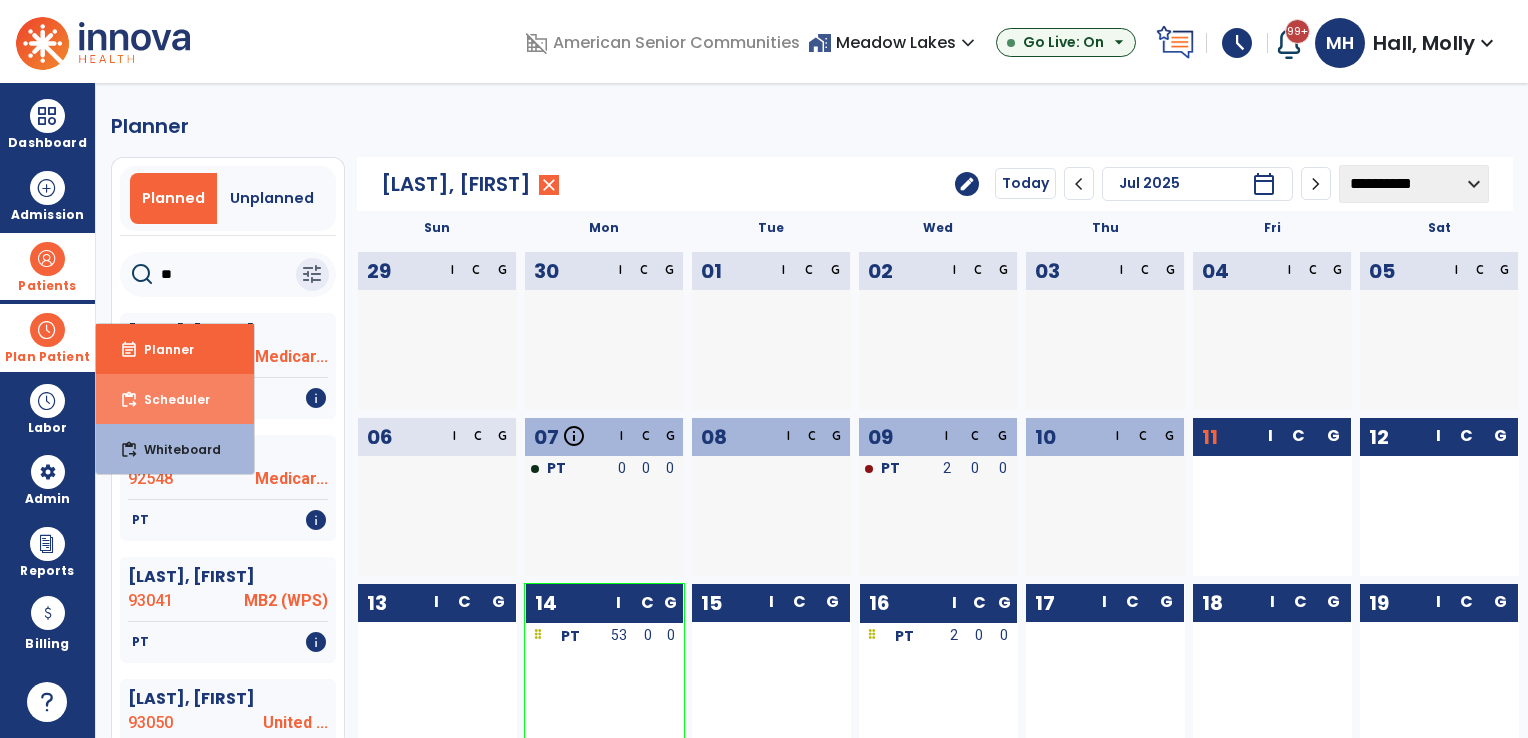click on "content_paste_go  Scheduler" at bounding box center (175, 399) 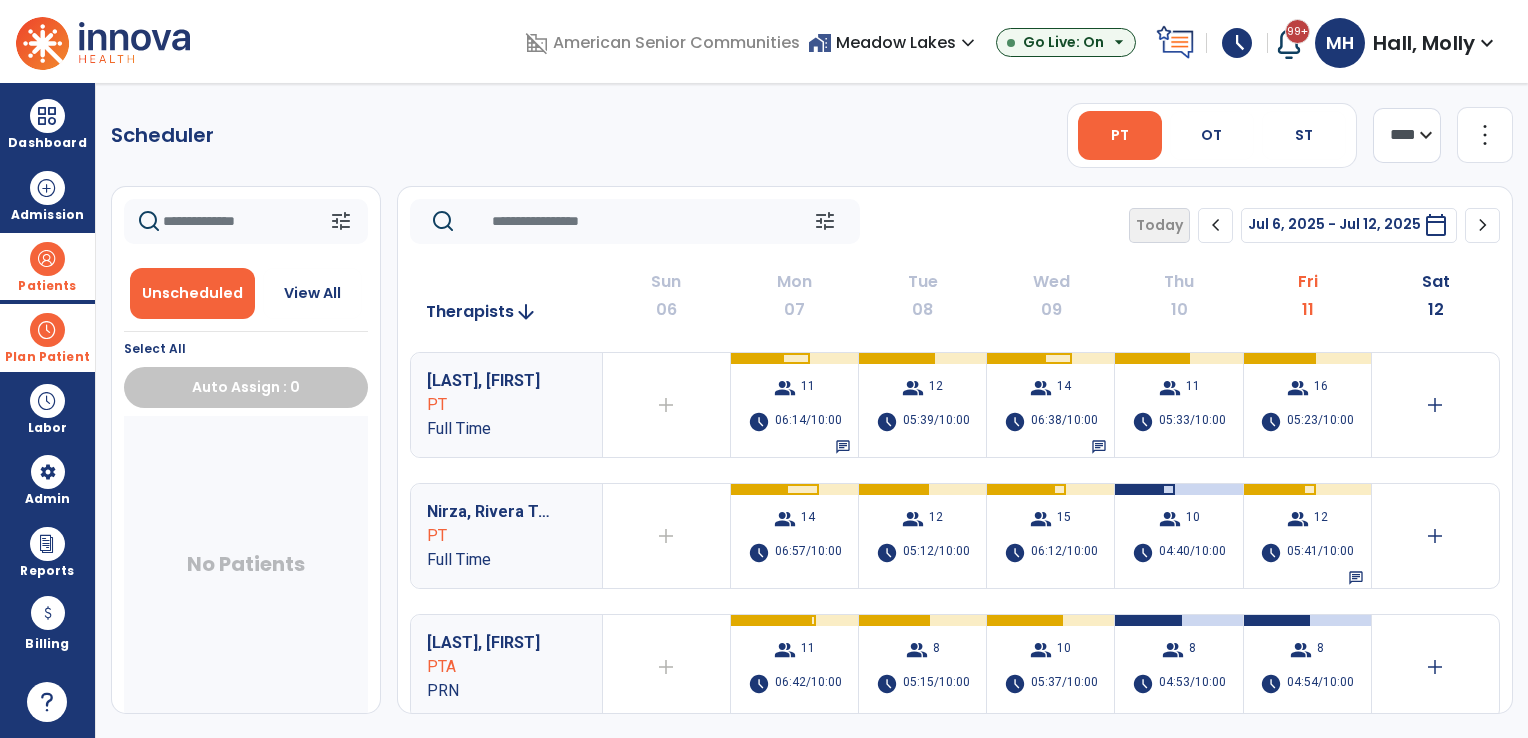 click on "chevron_right" 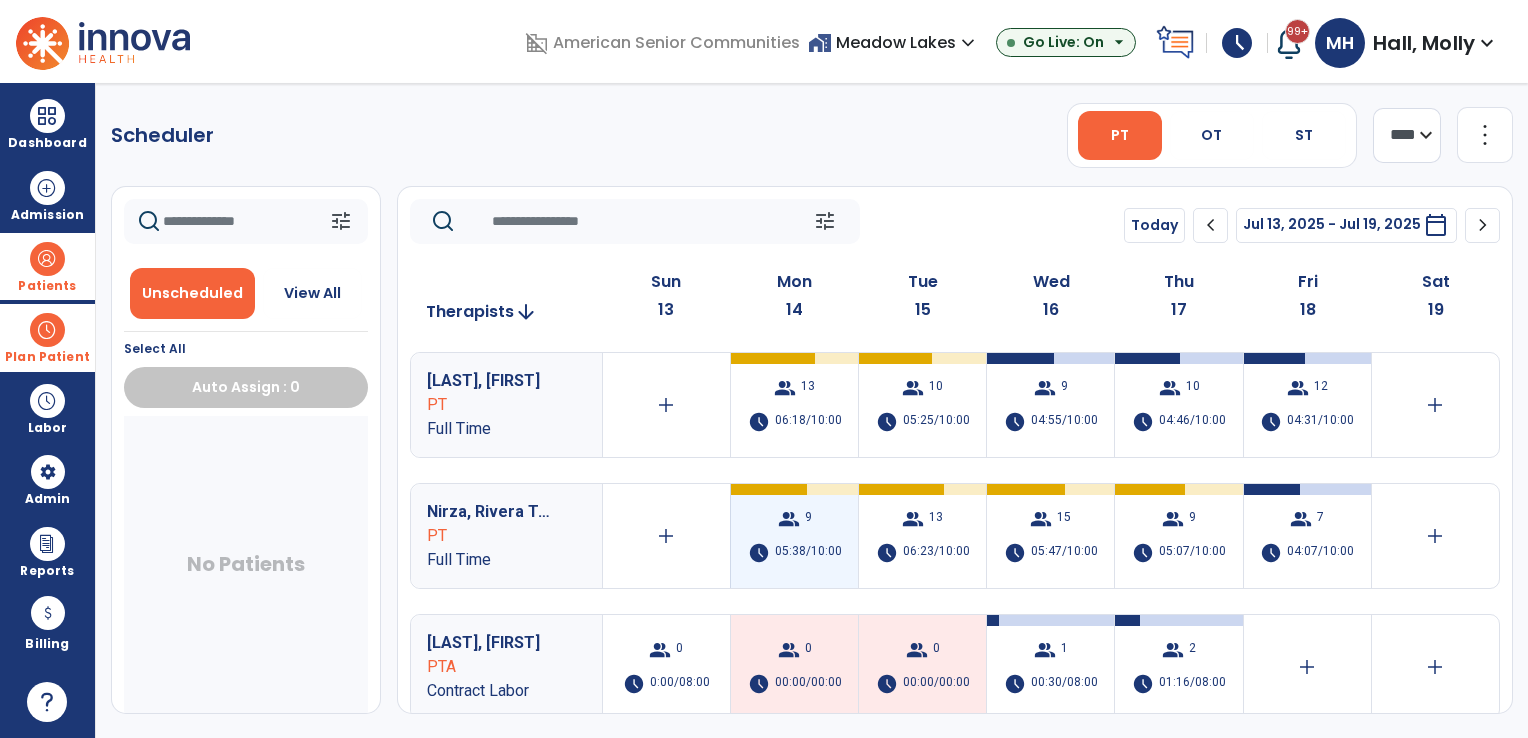 click on "05:38/10:00" at bounding box center (808, 553) 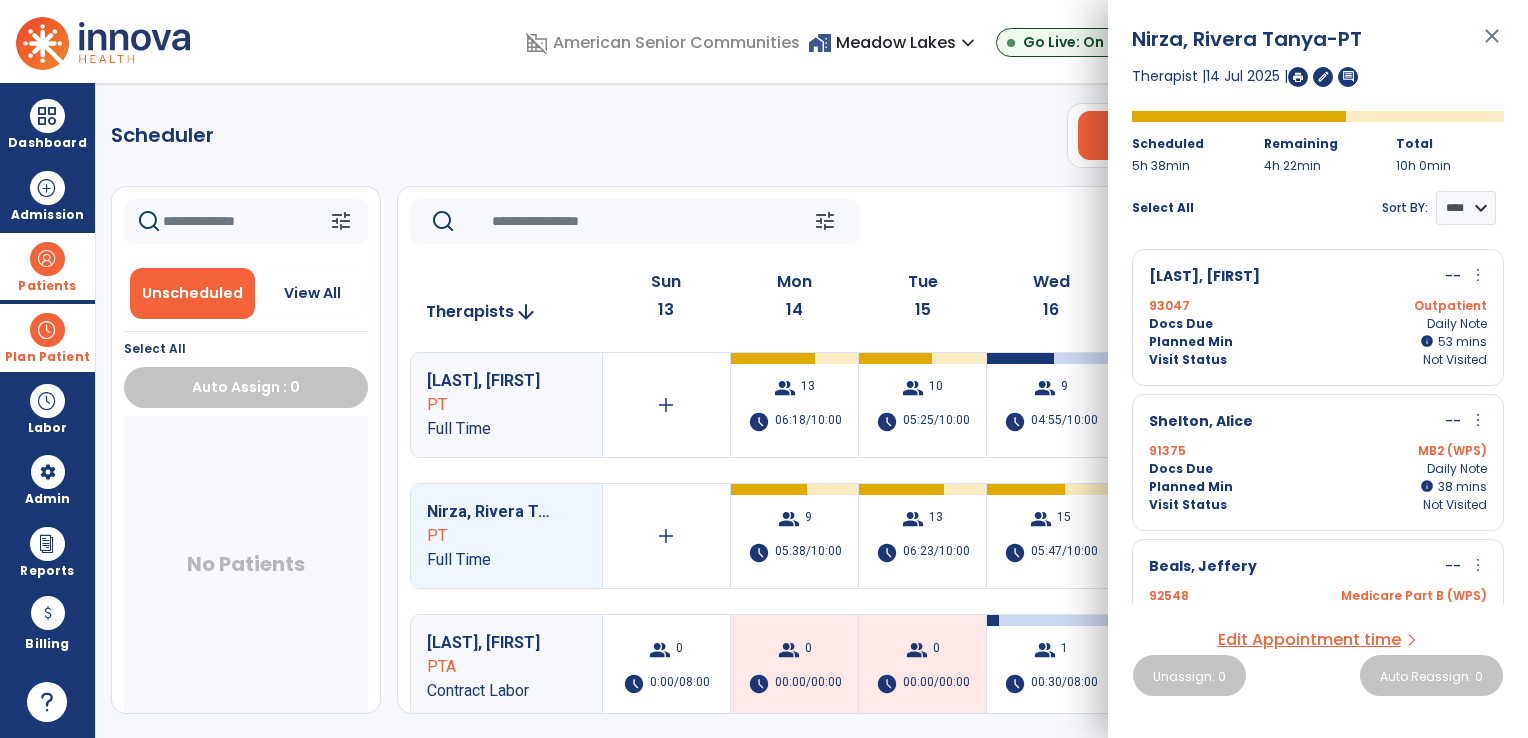 drag, startPoint x: 296, startPoint y: 306, endPoint x: 240, endPoint y: 202, distance: 118.11858 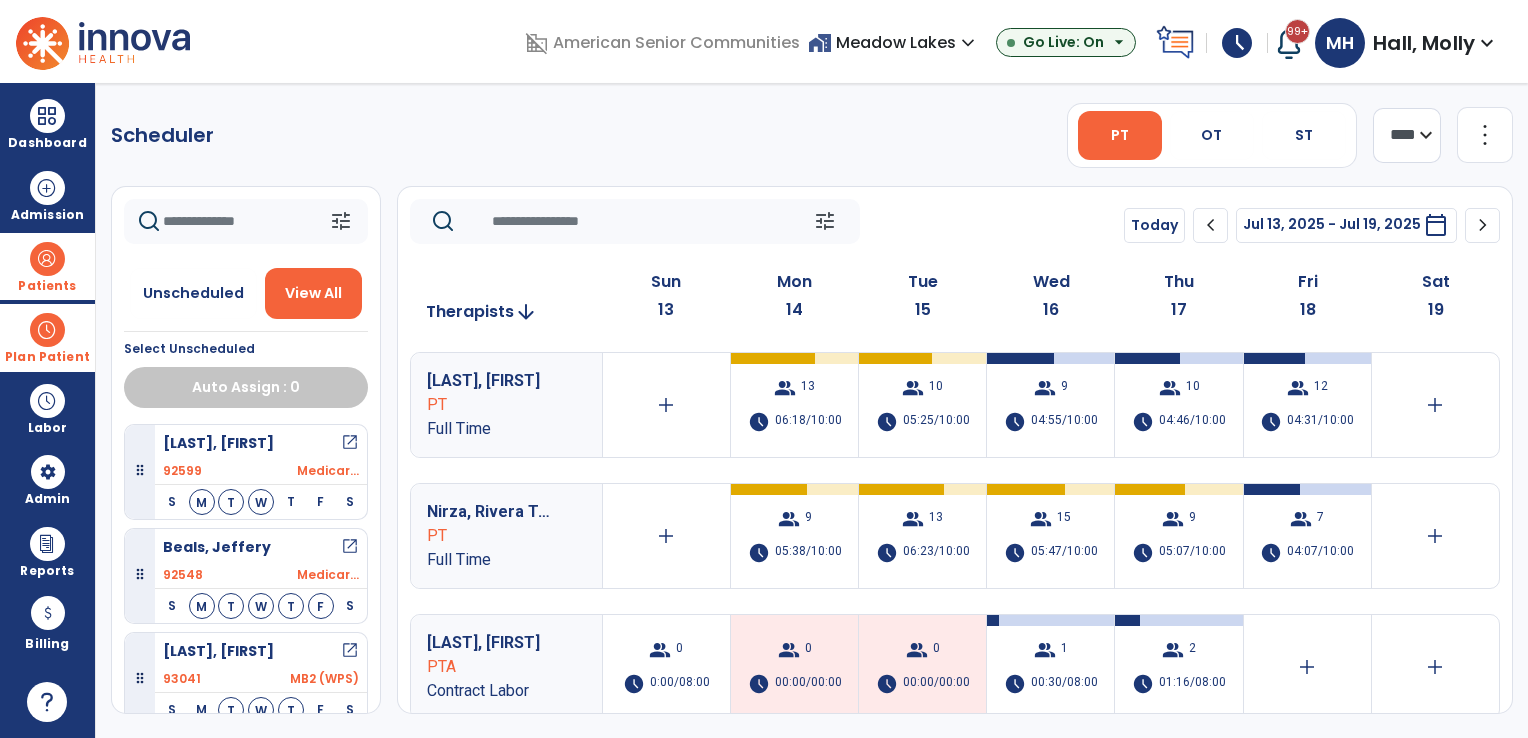 click on "tune" 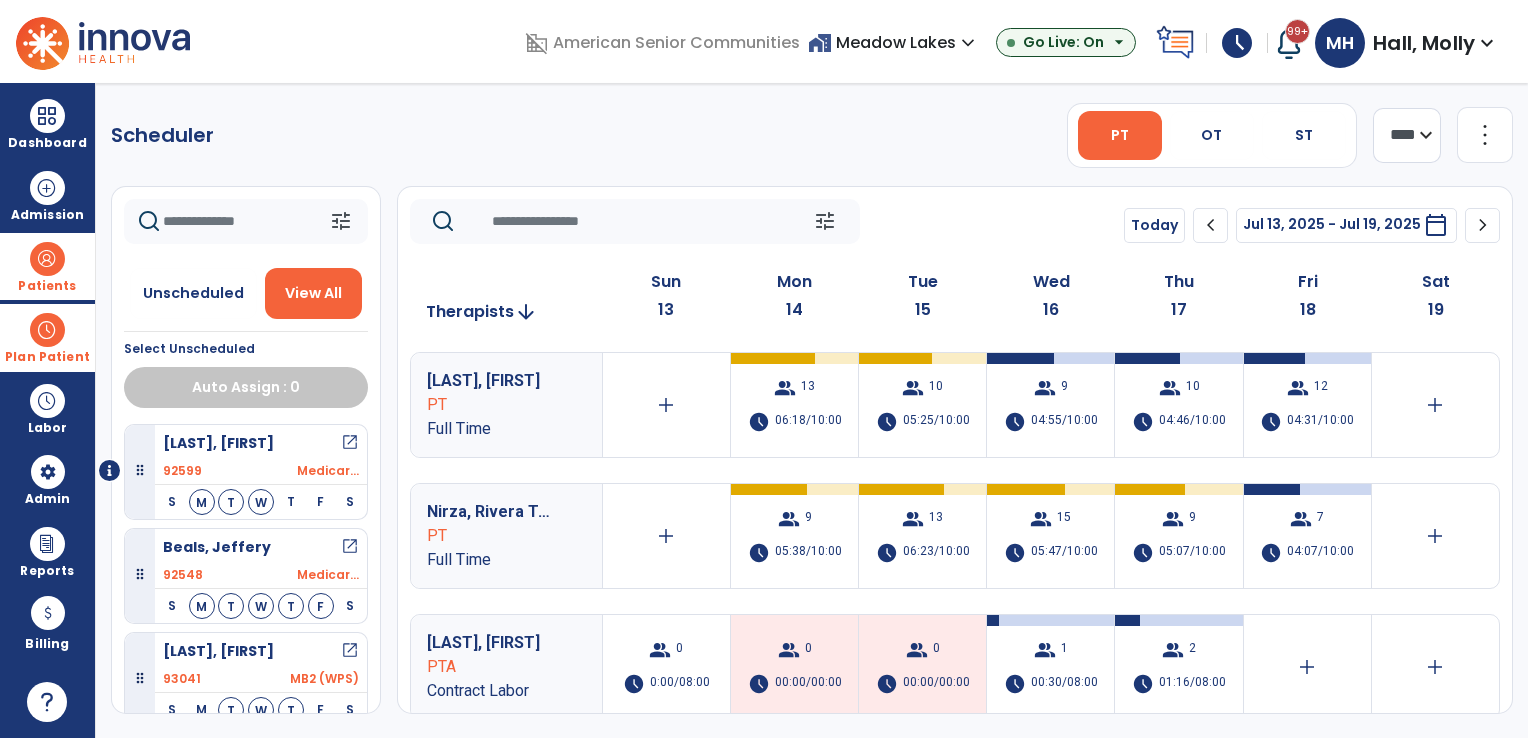 click 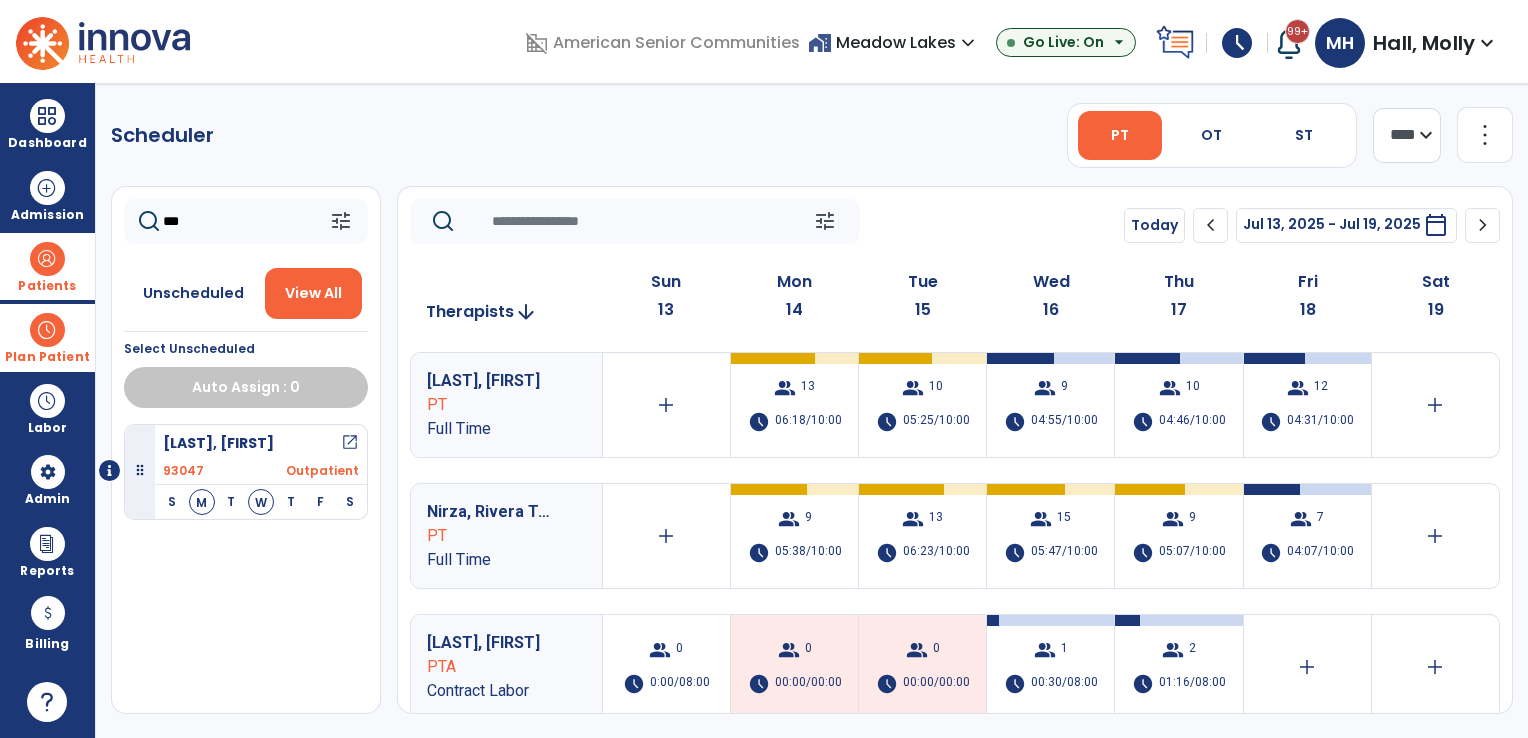 type on "***" 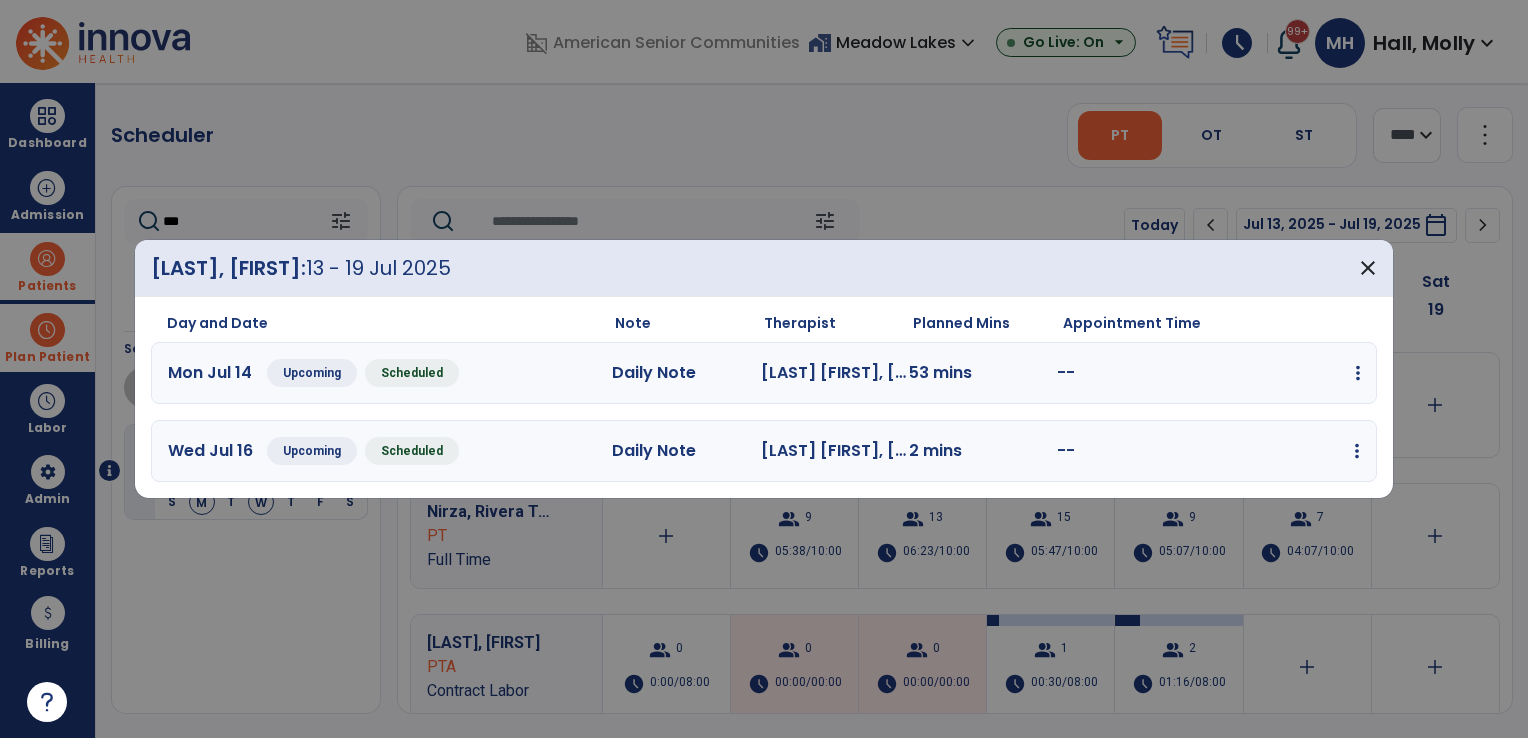 click at bounding box center [1358, 373] 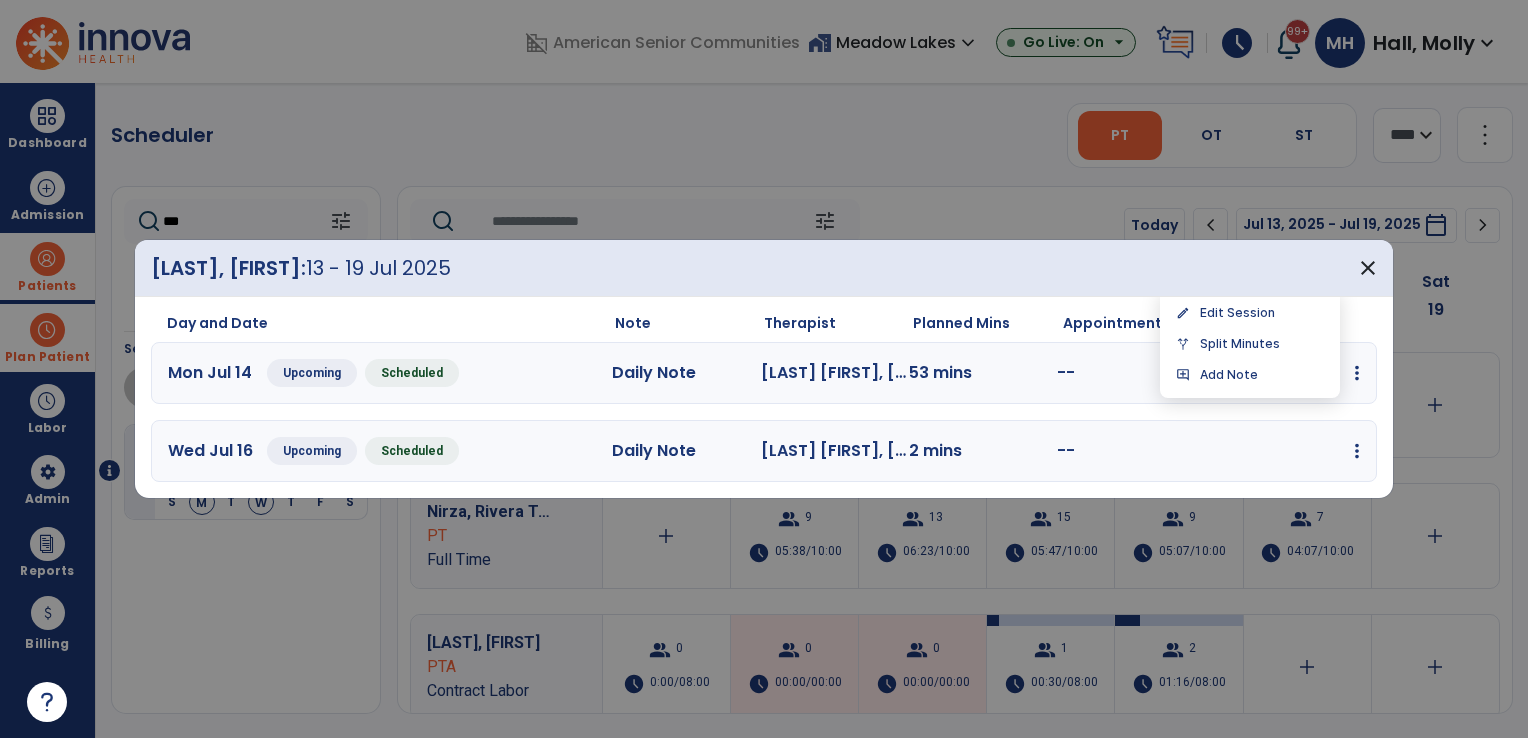 click on "edit   Edit Session   alt_route   Split Minutes  add_comment  Add Note" at bounding box center [1250, 343] 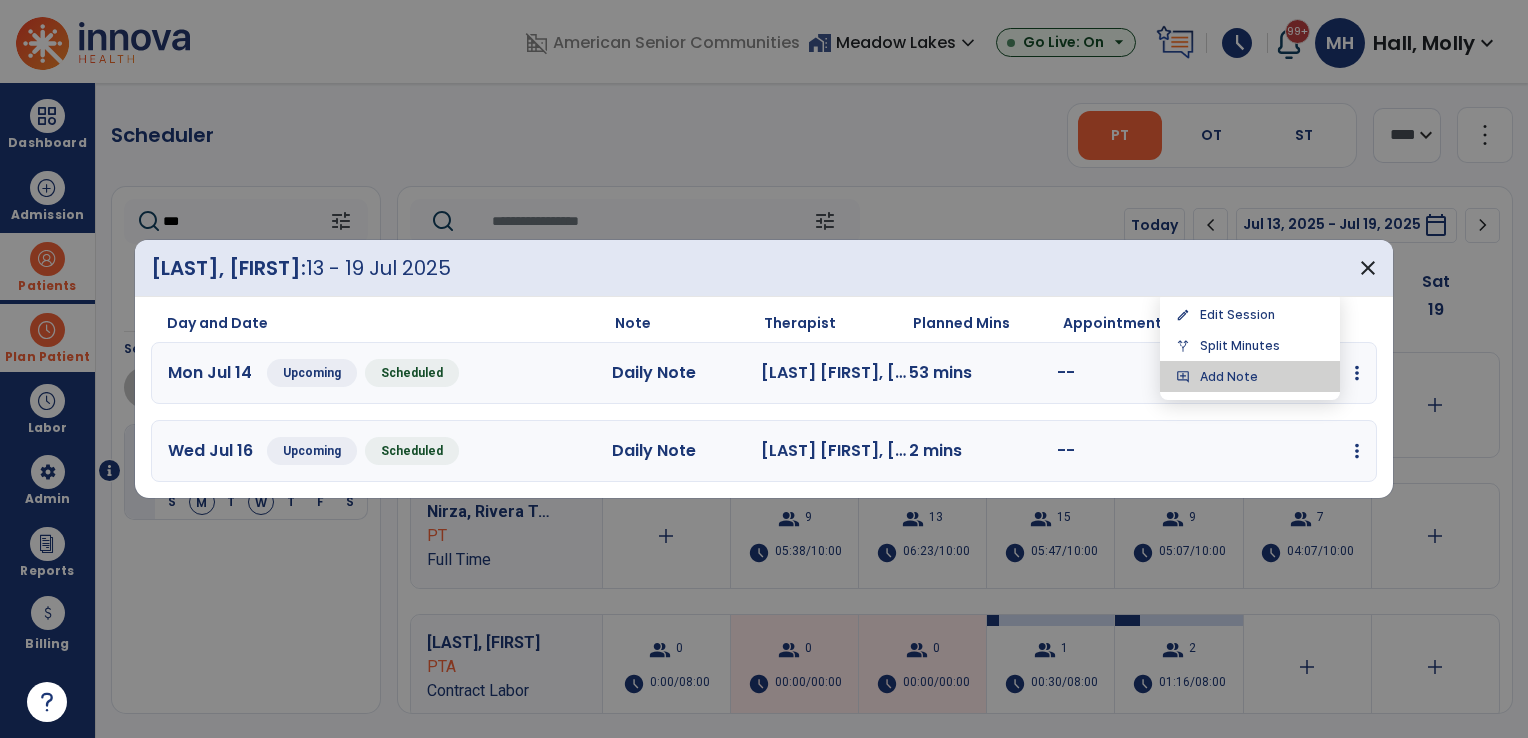 click on "add_comment  Add Note" at bounding box center [1250, 376] 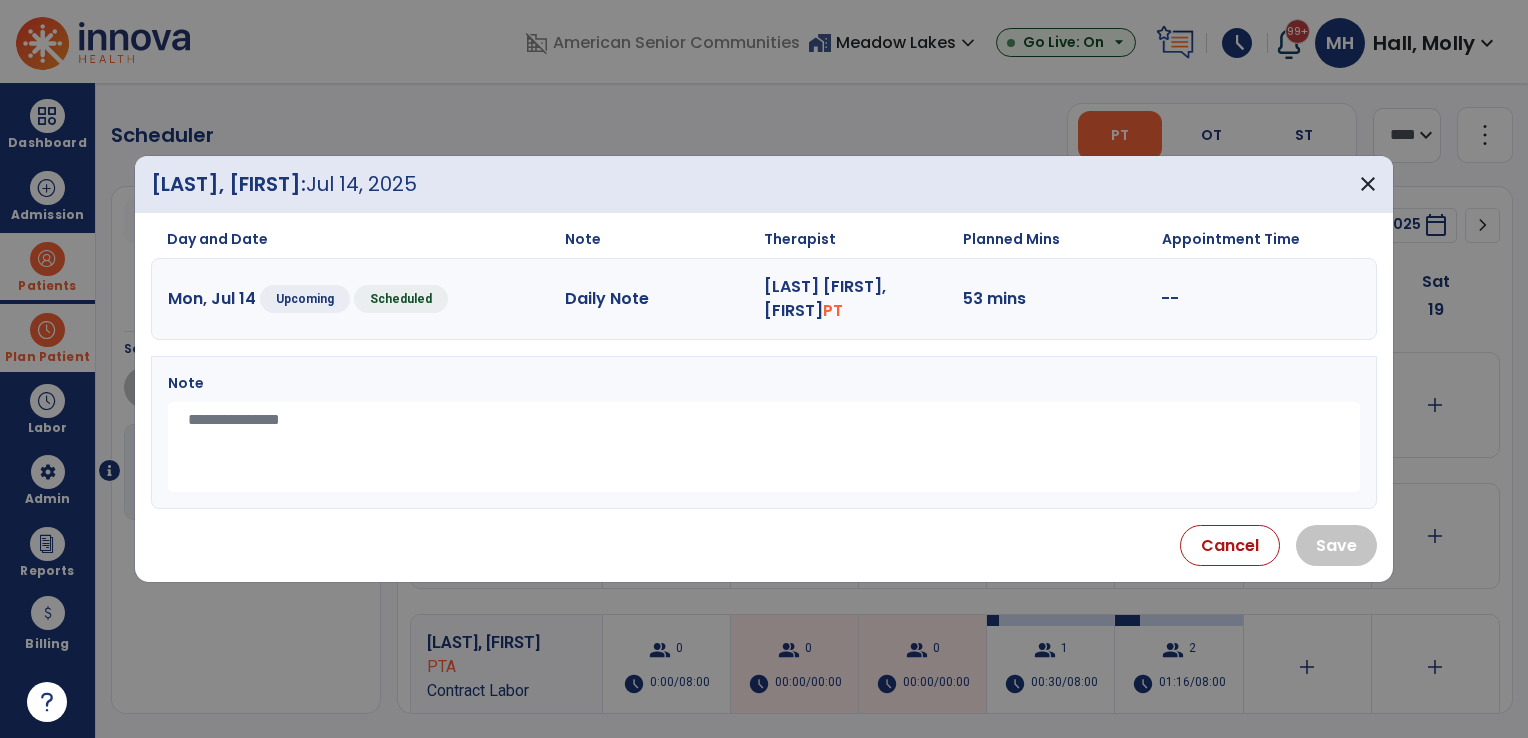 click at bounding box center (764, 447) 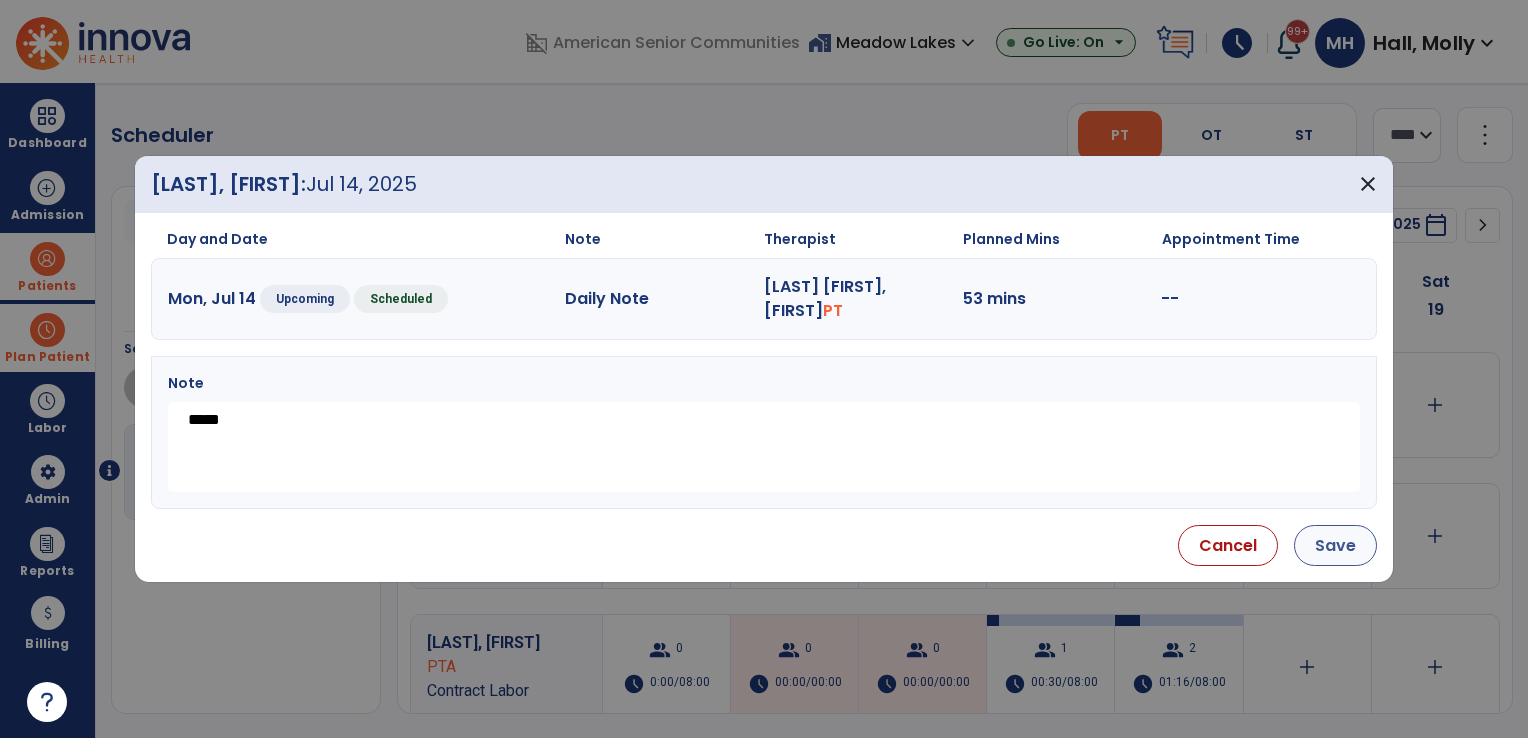 type on "****" 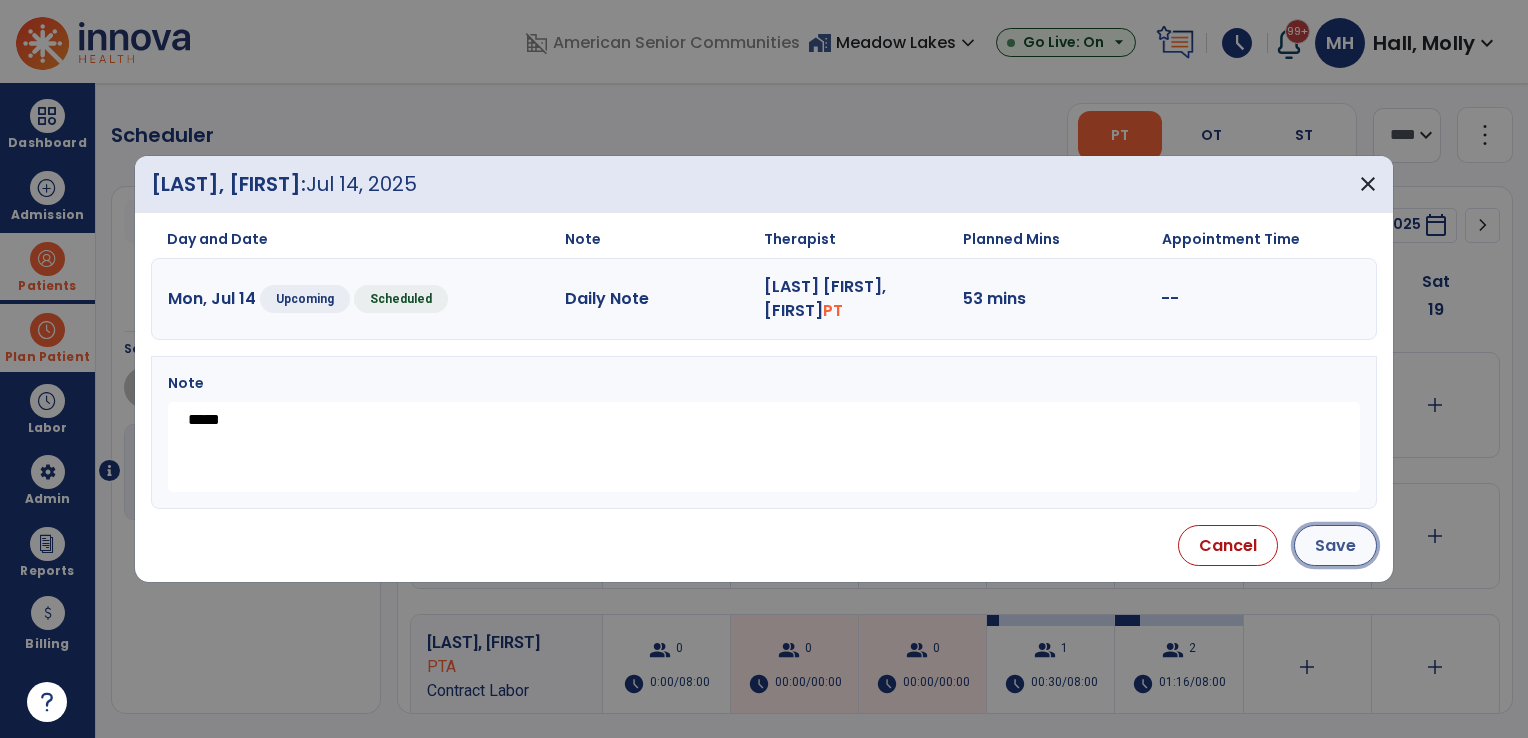 click on "Save" at bounding box center (1335, 545) 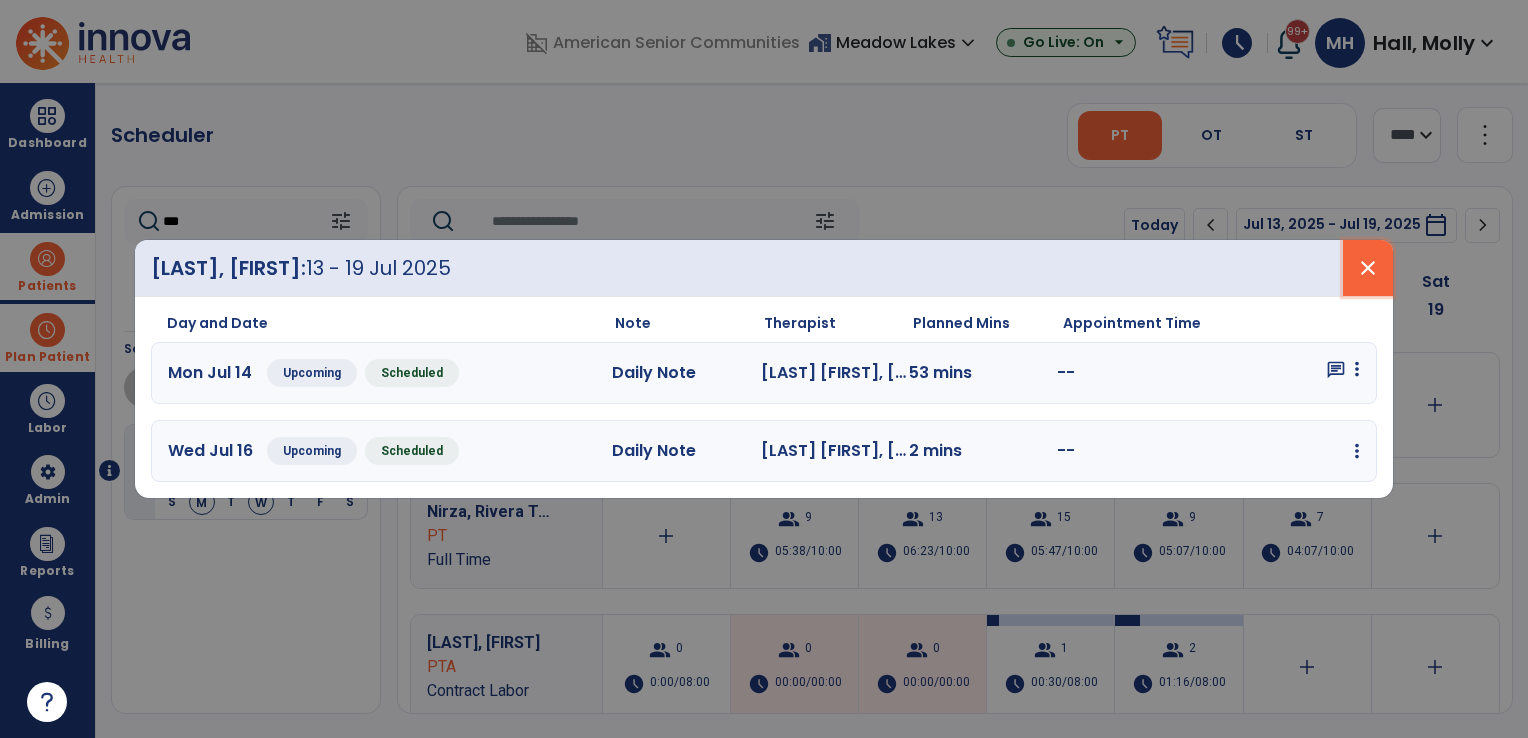 click on "close" at bounding box center [1368, 268] 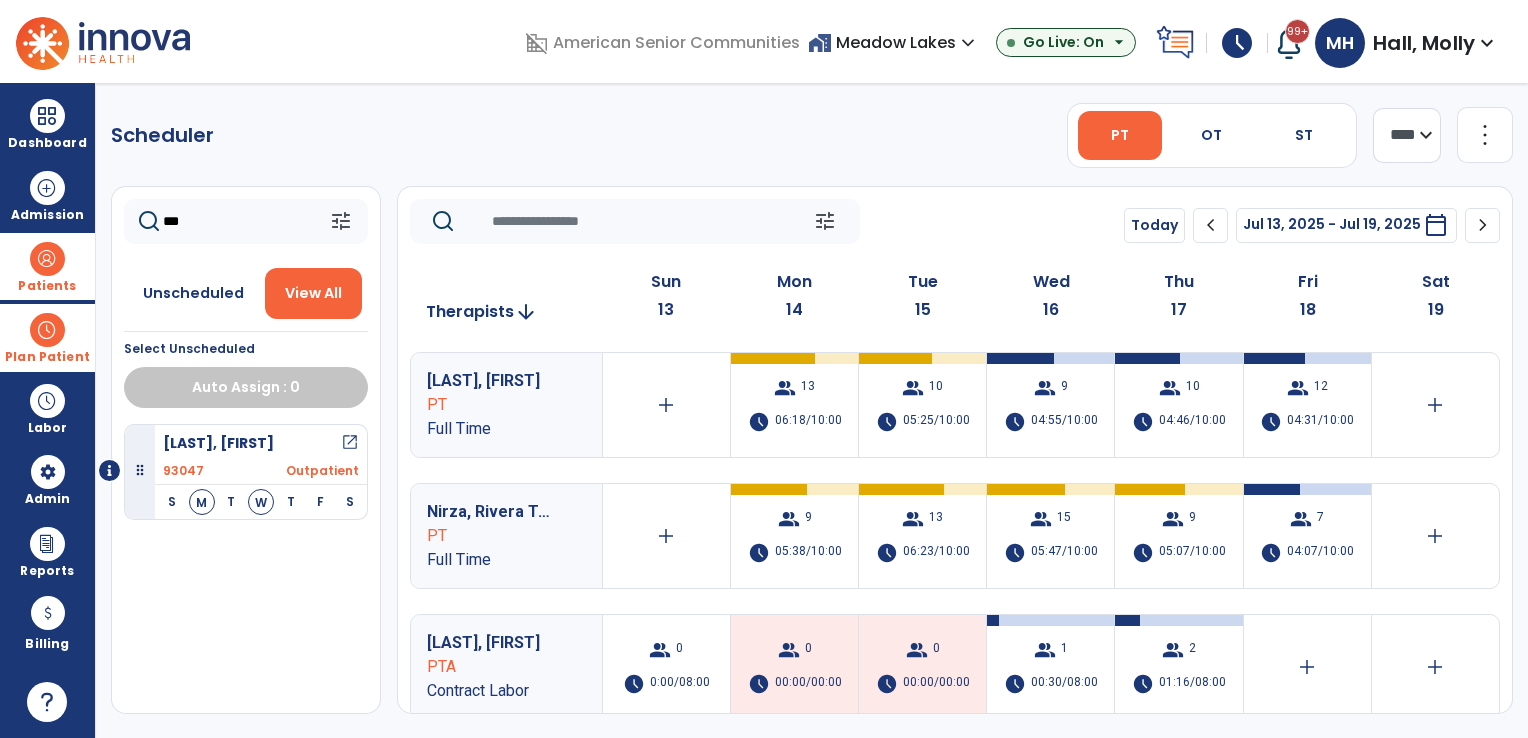 click on "chevron_left" 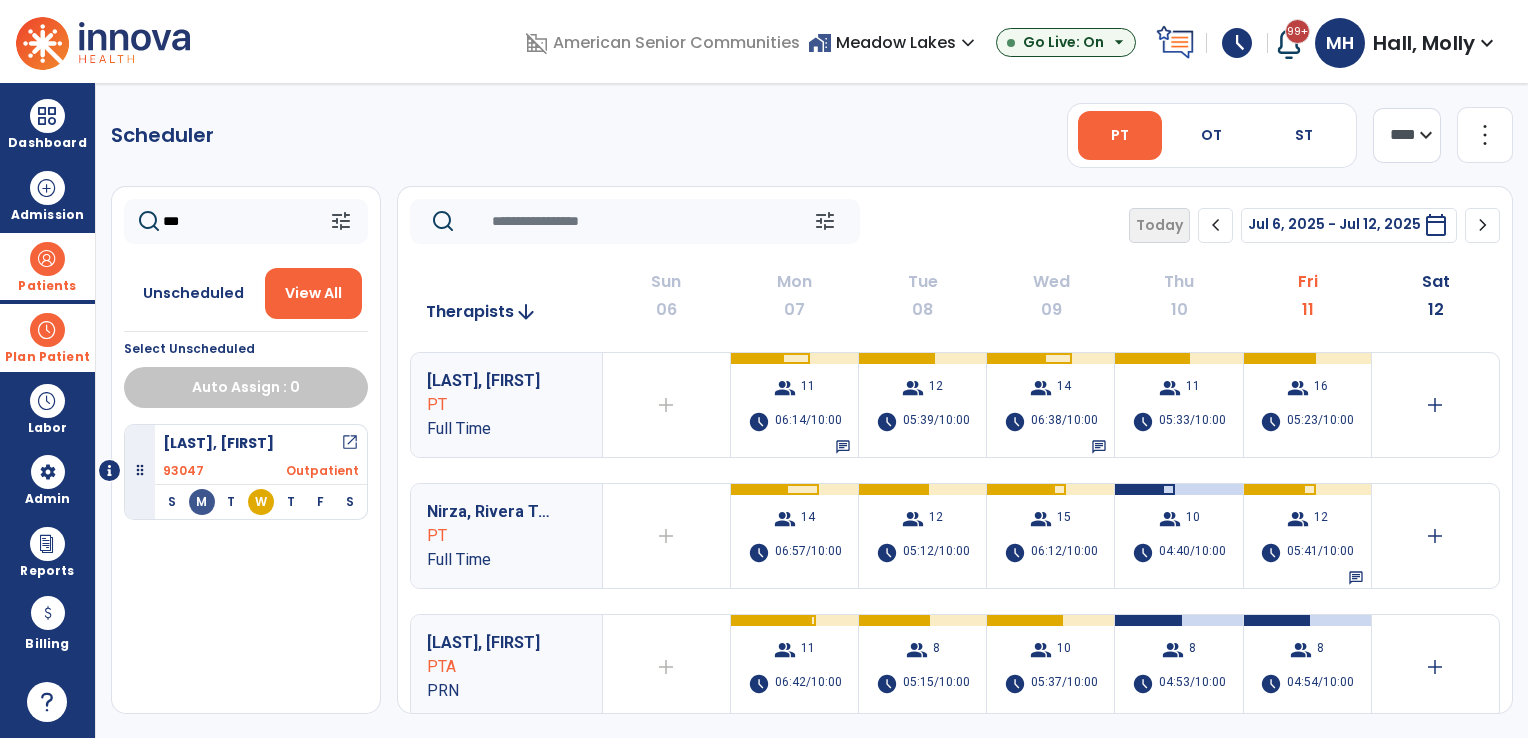 click on "***" 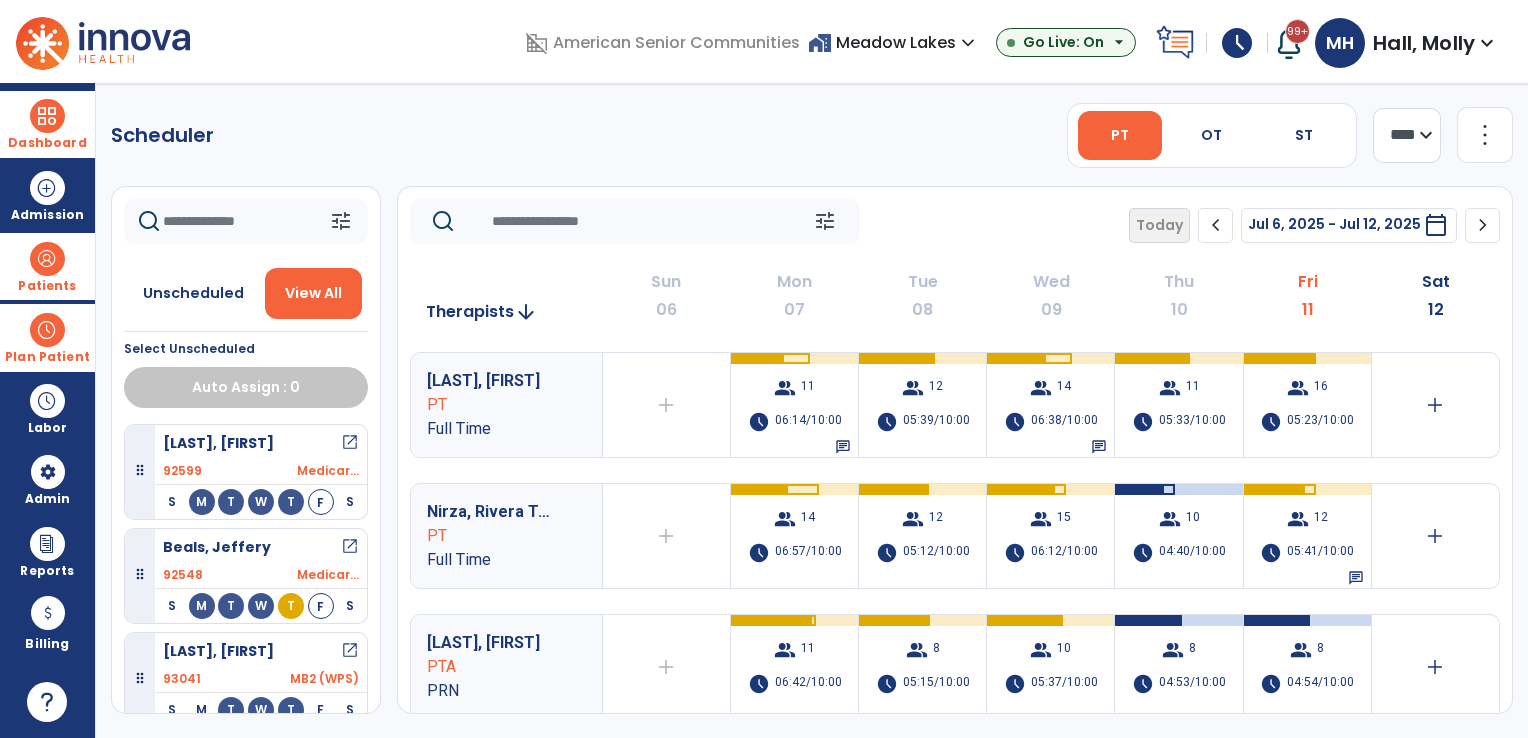 type 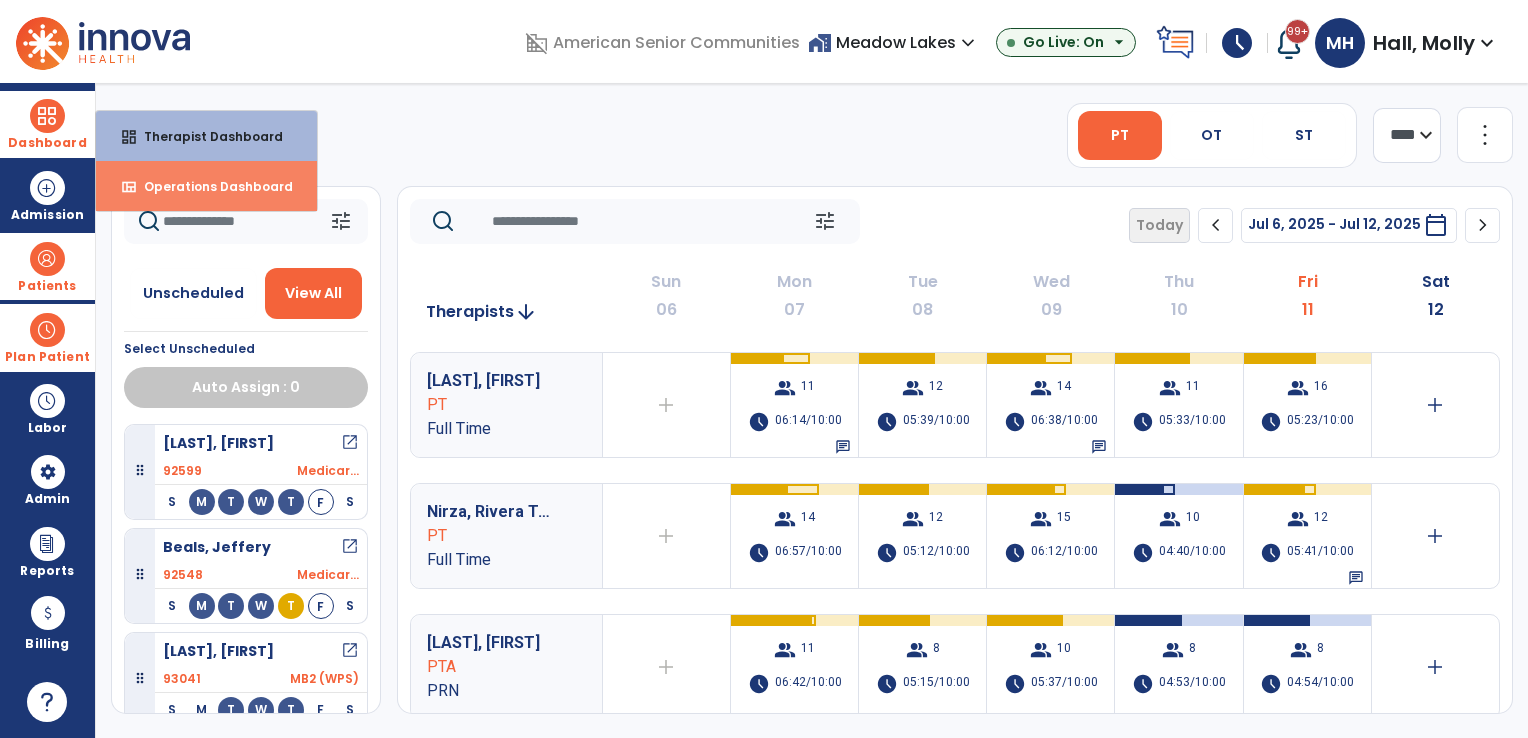 click on "Operations Dashboard" at bounding box center (210, 186) 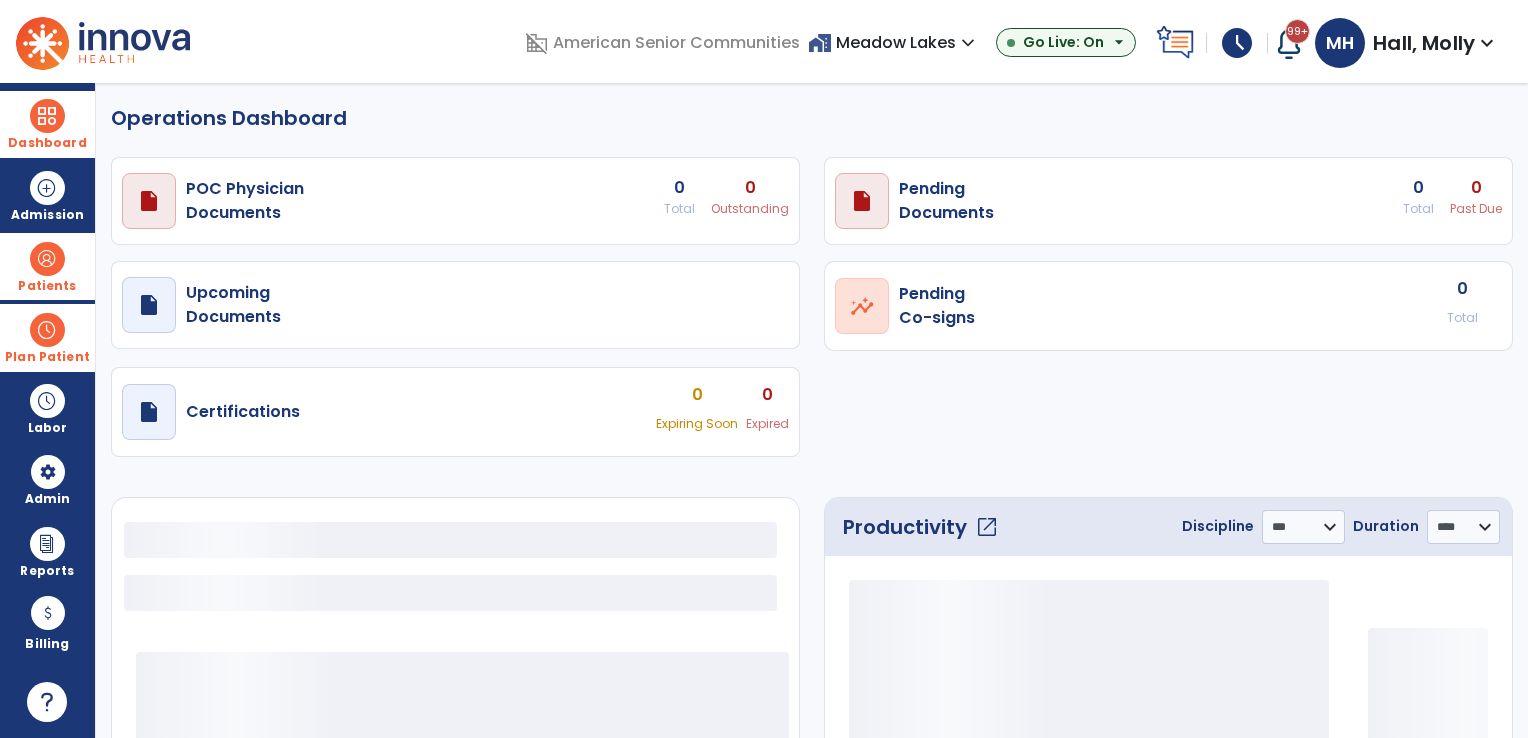 select on "***" 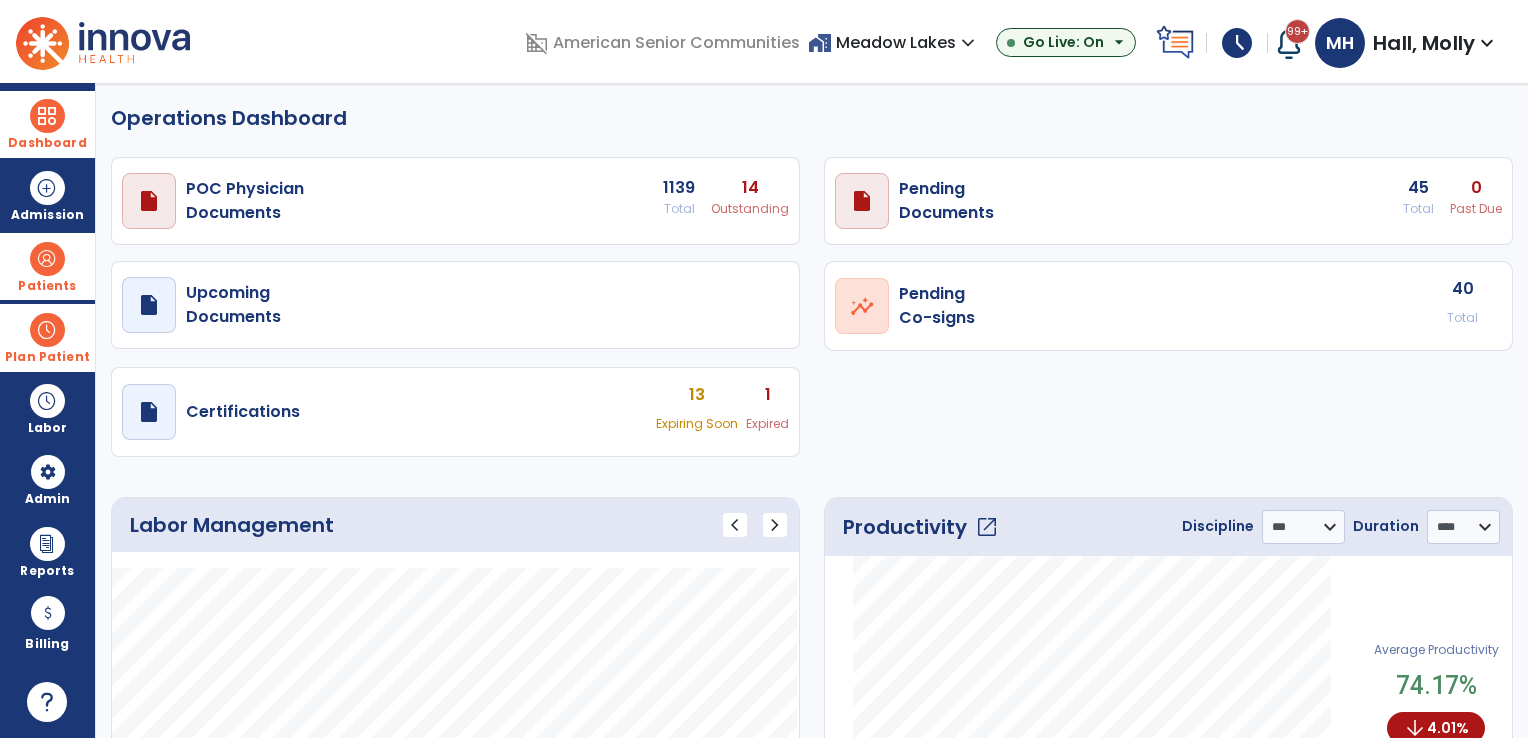 click on "Patients" at bounding box center (47, 286) 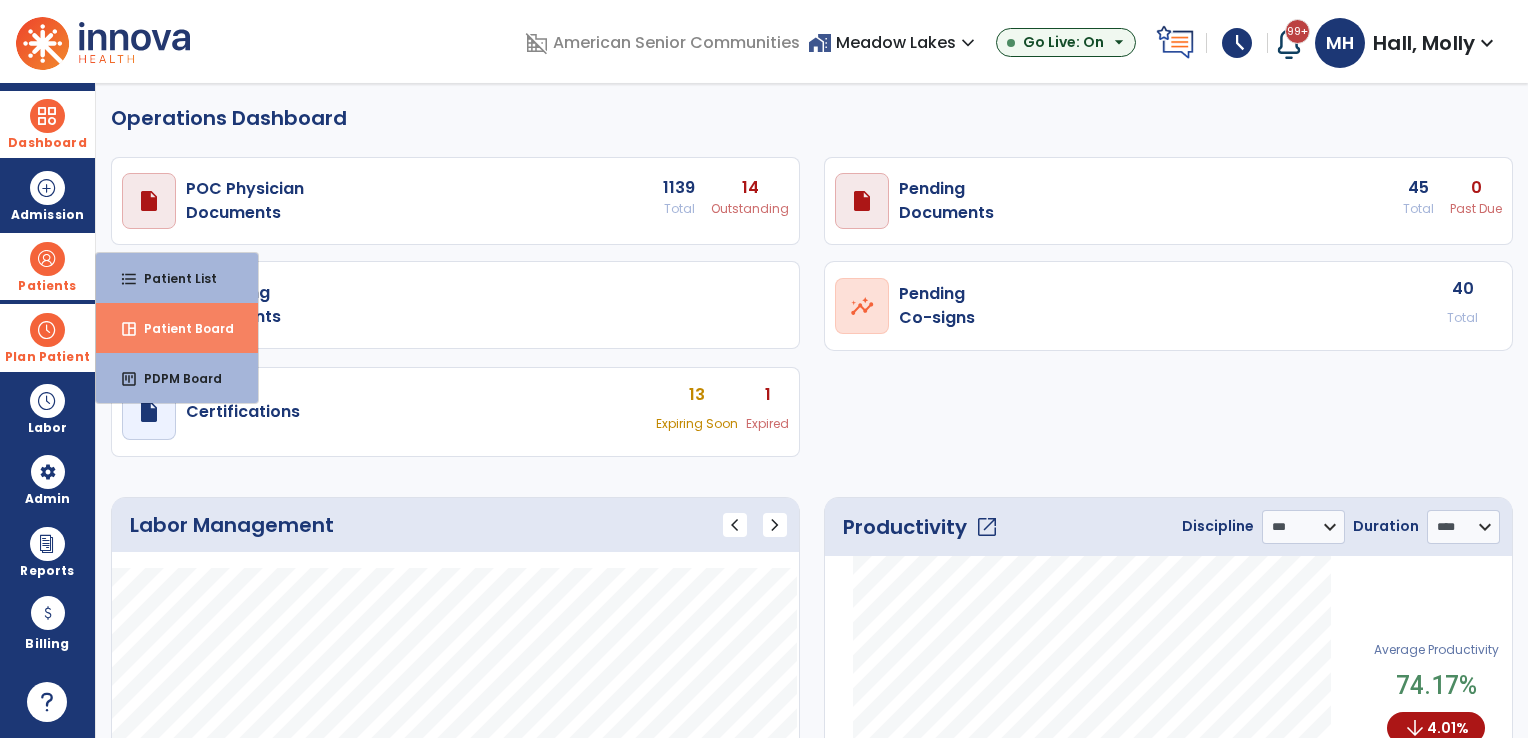 click on "space_dashboard  Patient Board" at bounding box center [177, 328] 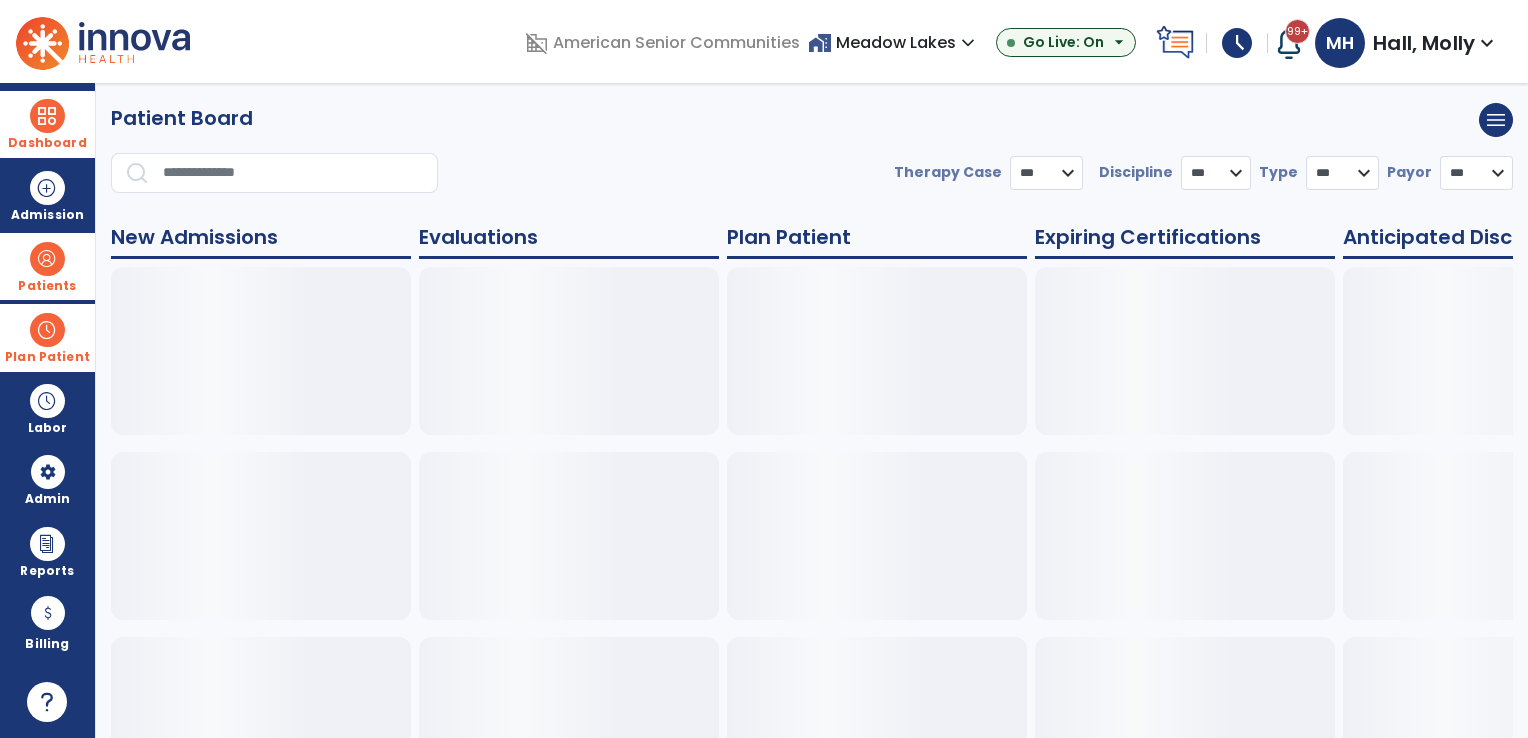 select on "***" 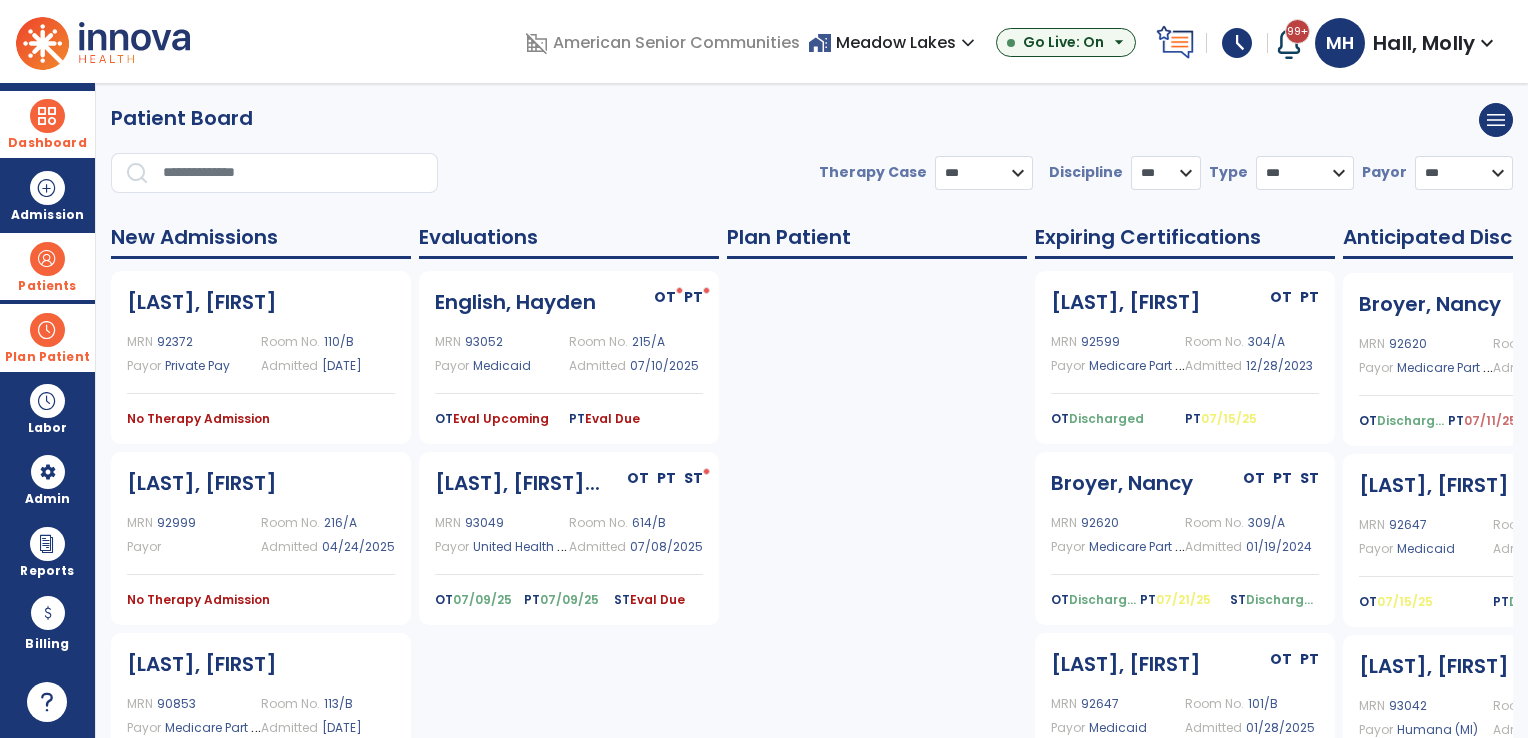 click at bounding box center (47, 330) 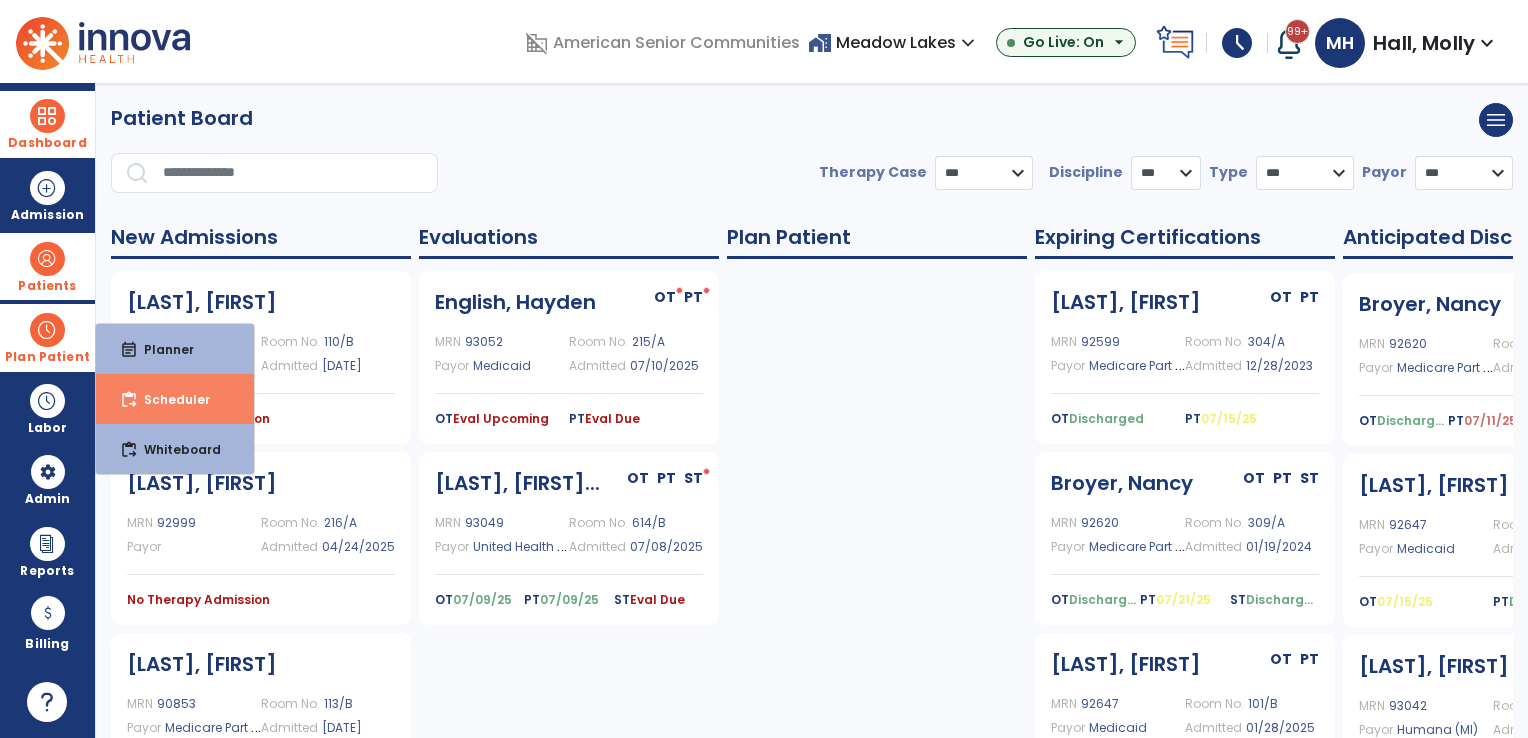 click on "Scheduler" at bounding box center [169, 399] 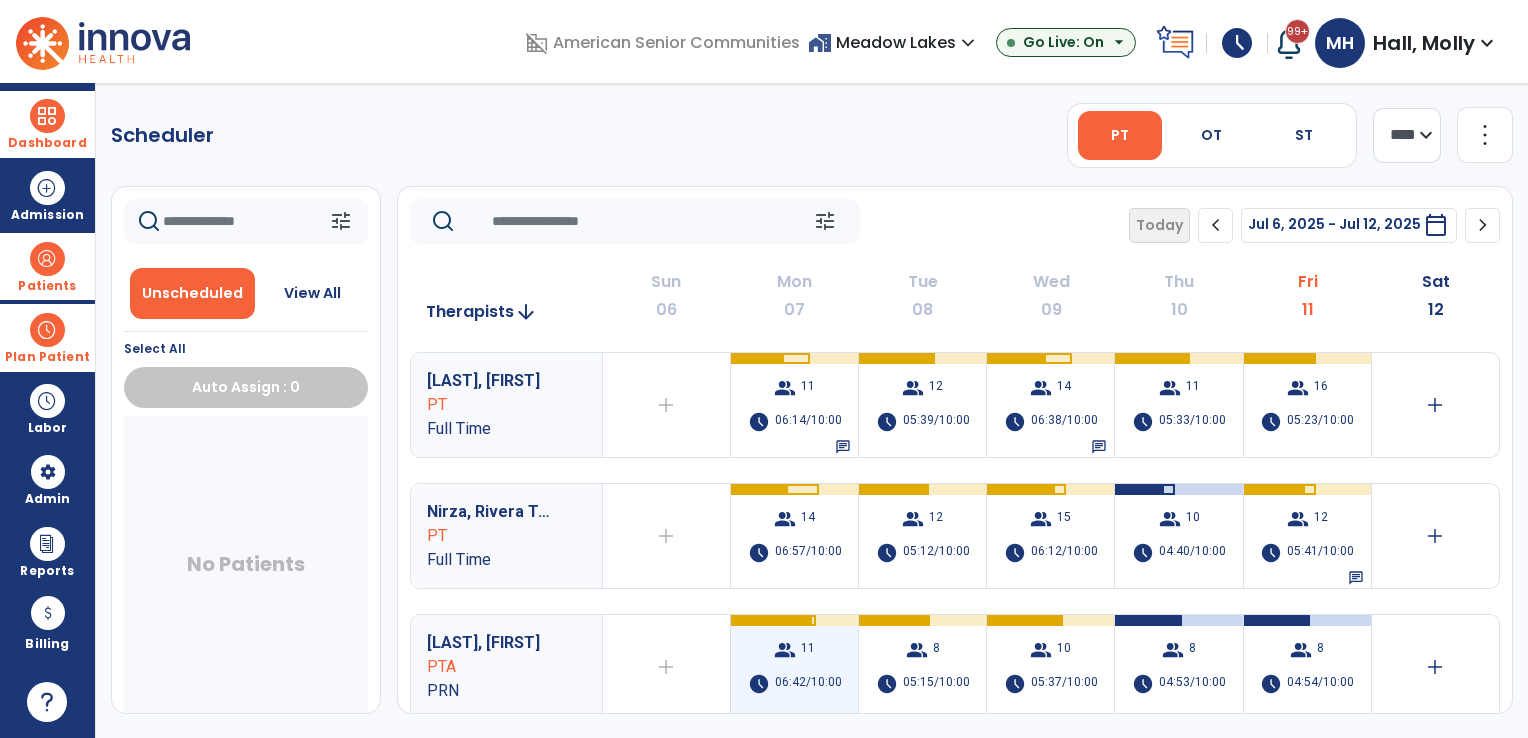 scroll, scrollTop: 0, scrollLeft: 0, axis: both 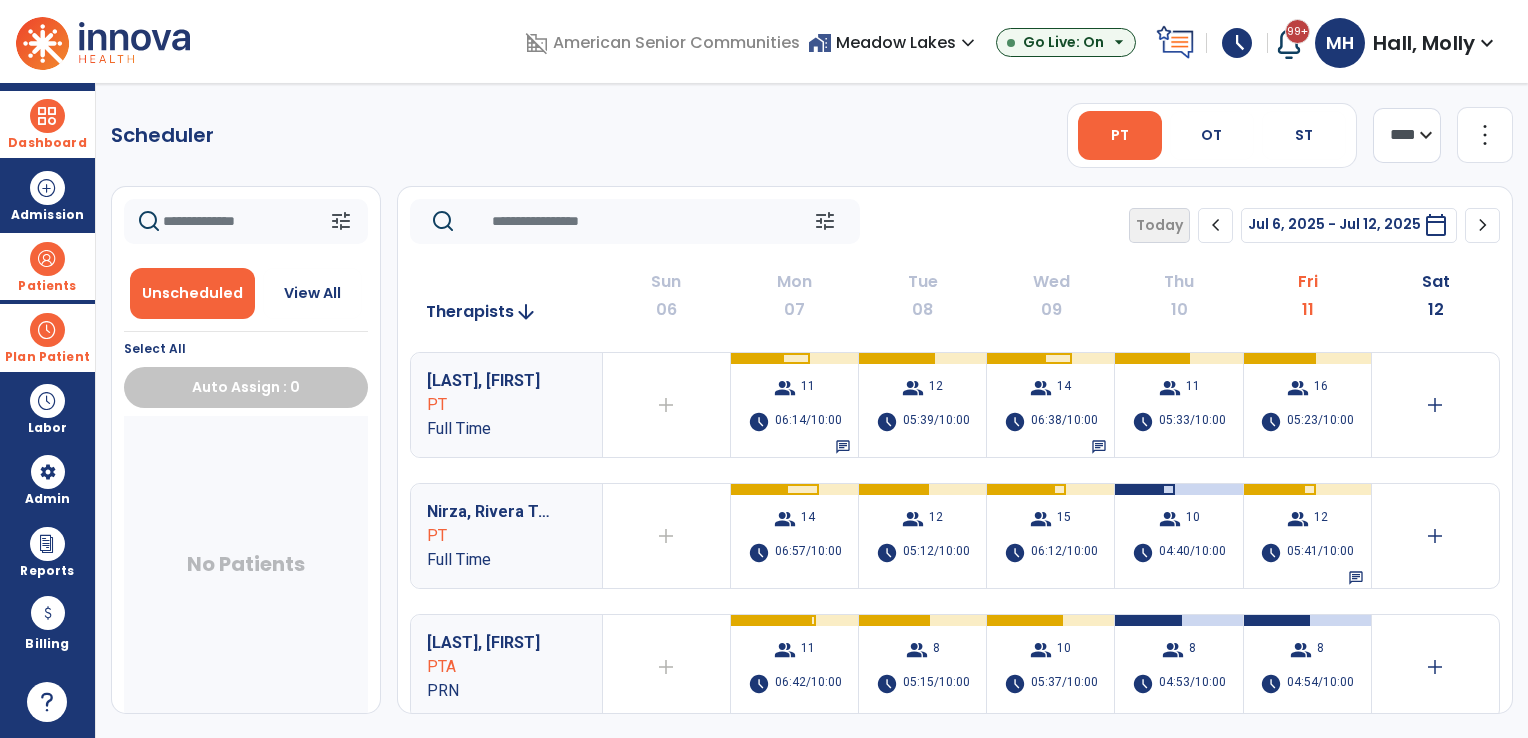 click on "home_work   Meadow Lakes   expand_more" at bounding box center (894, 42) 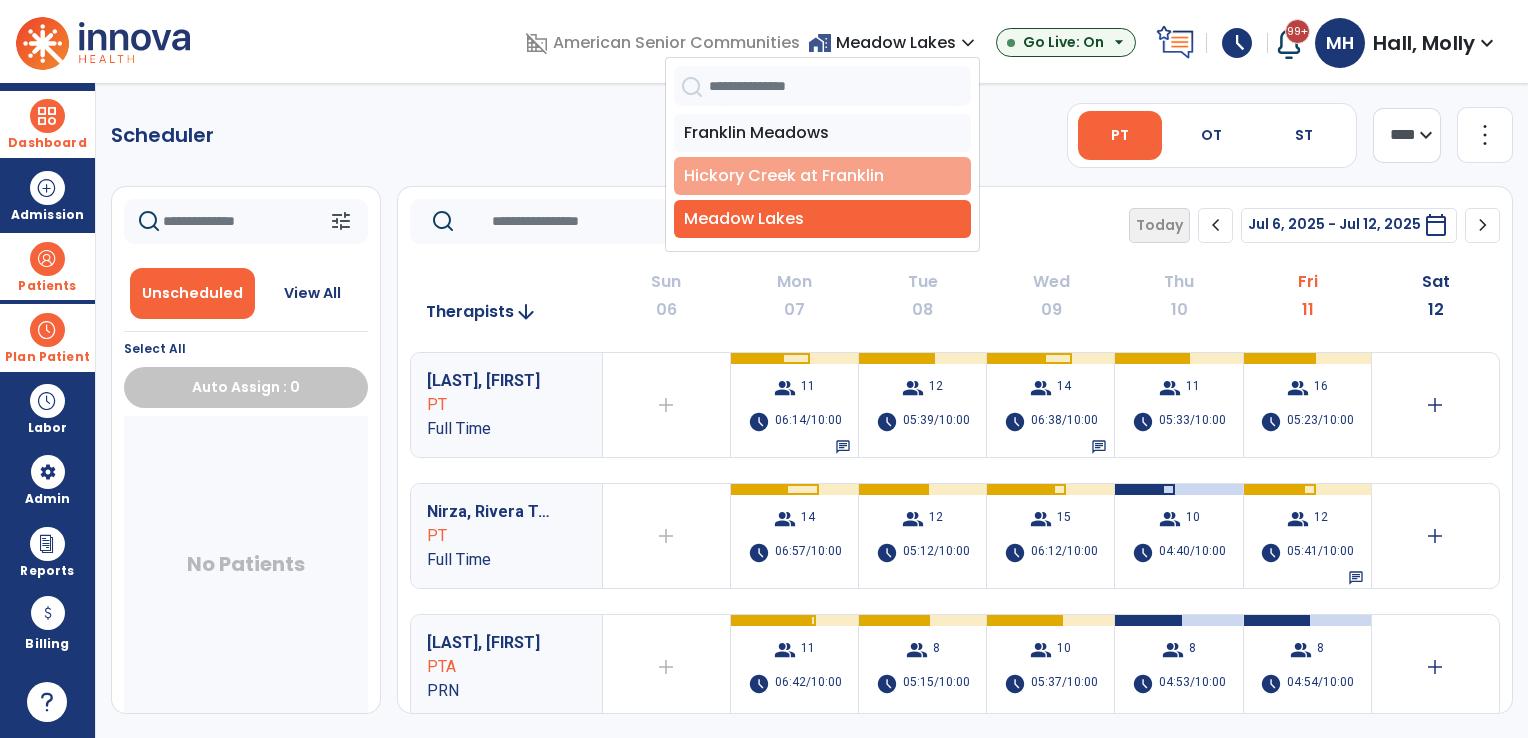 click on "Hickory Creek at Franklin" at bounding box center [822, 176] 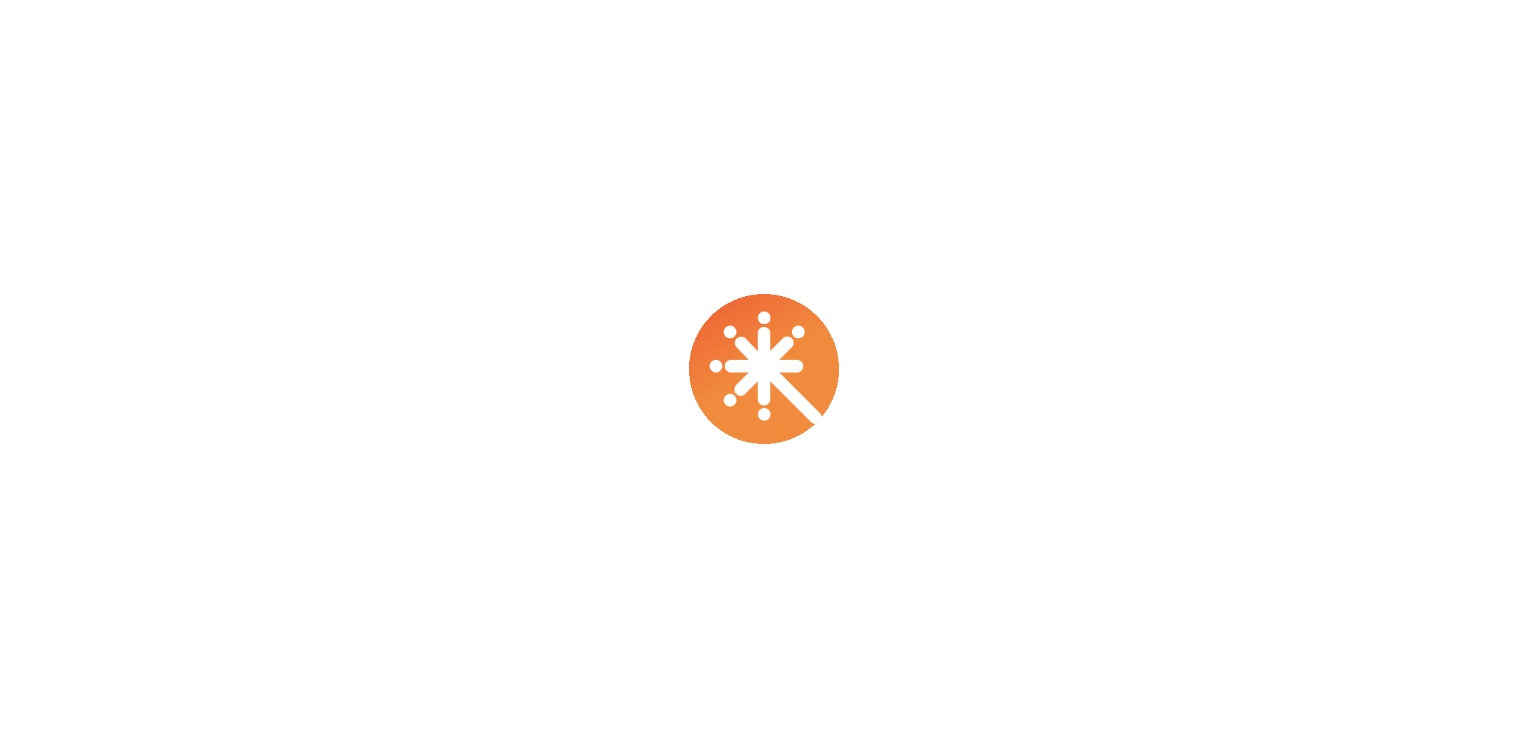 scroll, scrollTop: 0, scrollLeft: 0, axis: both 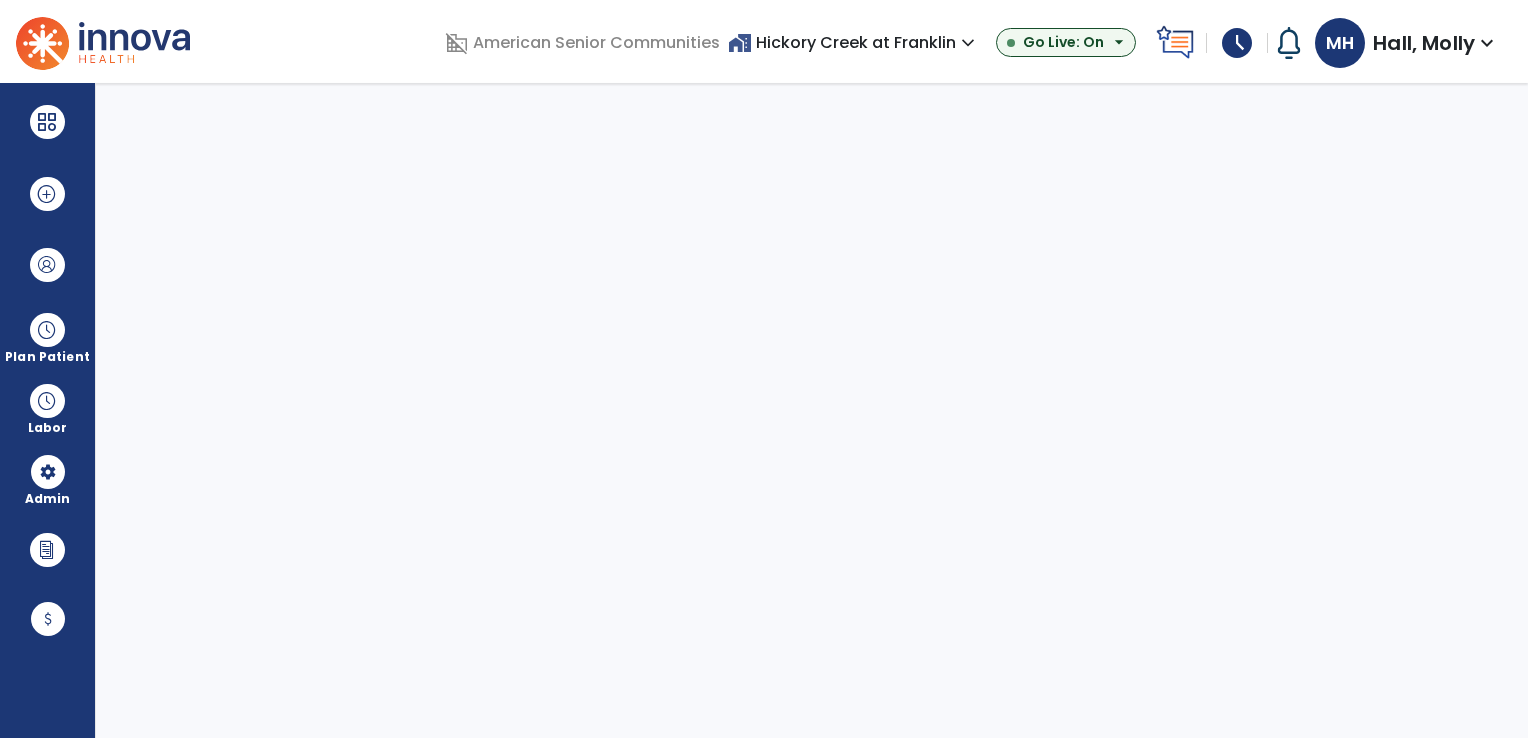 select on "***" 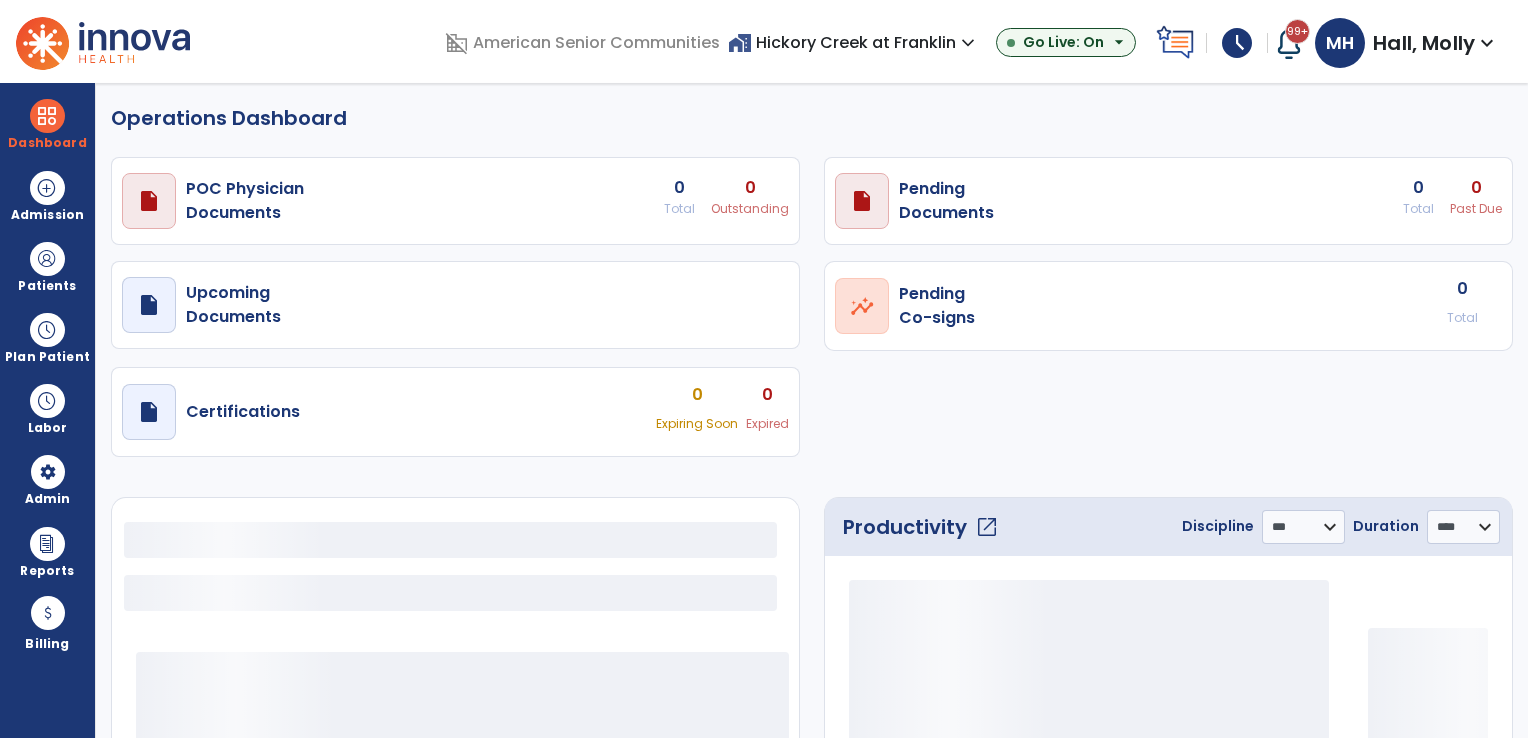 select on "***" 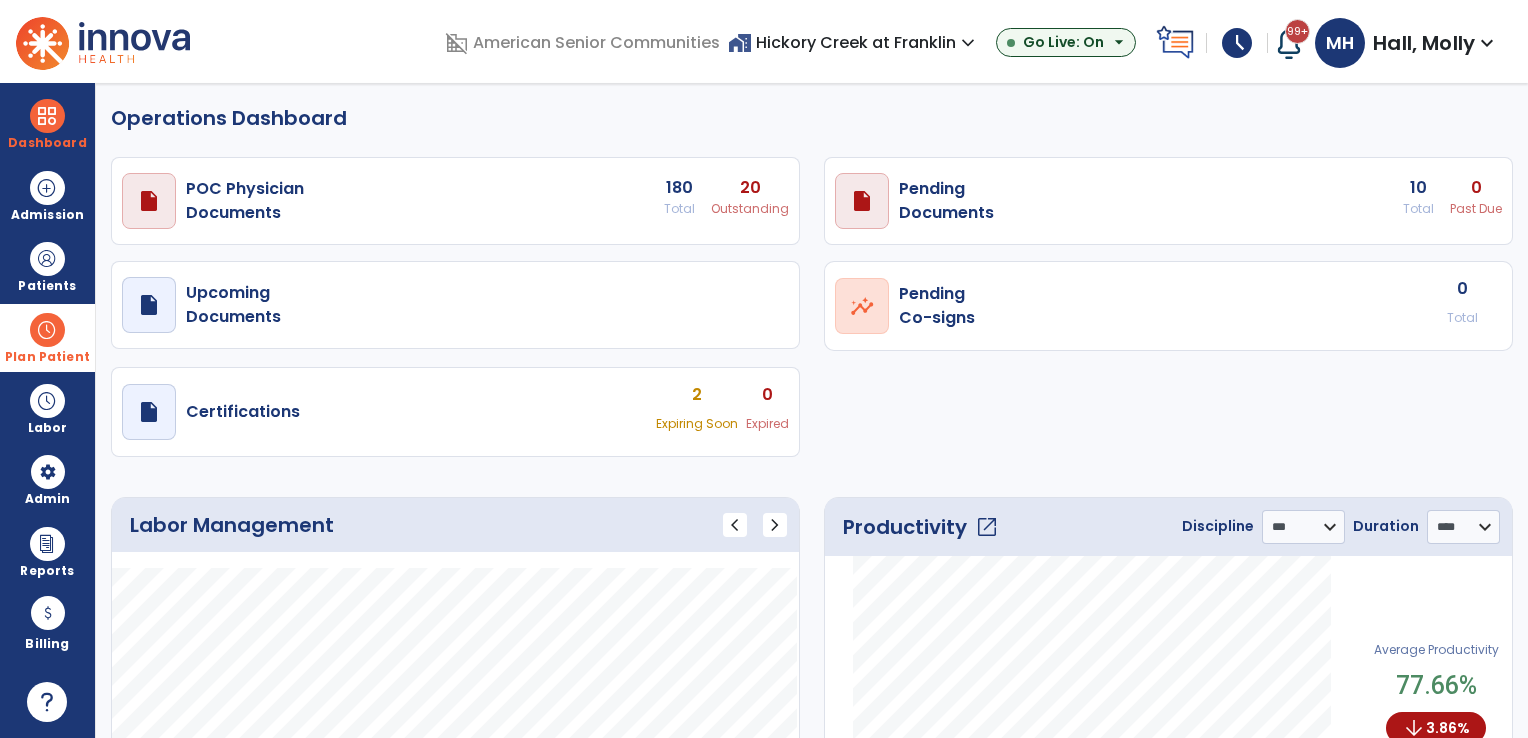 click on "Plan Patient" at bounding box center [47, 266] 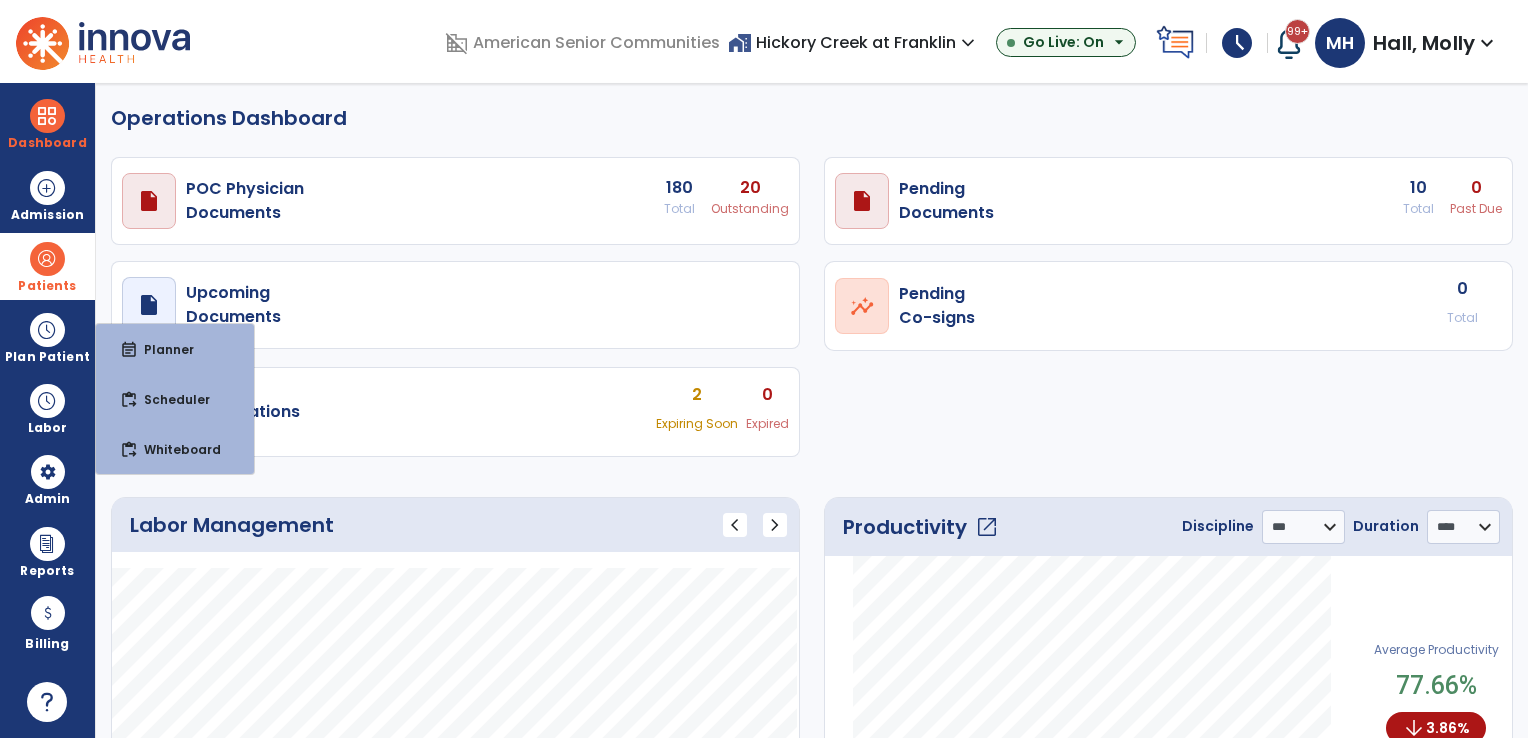 click on "Patients" at bounding box center [47, 266] 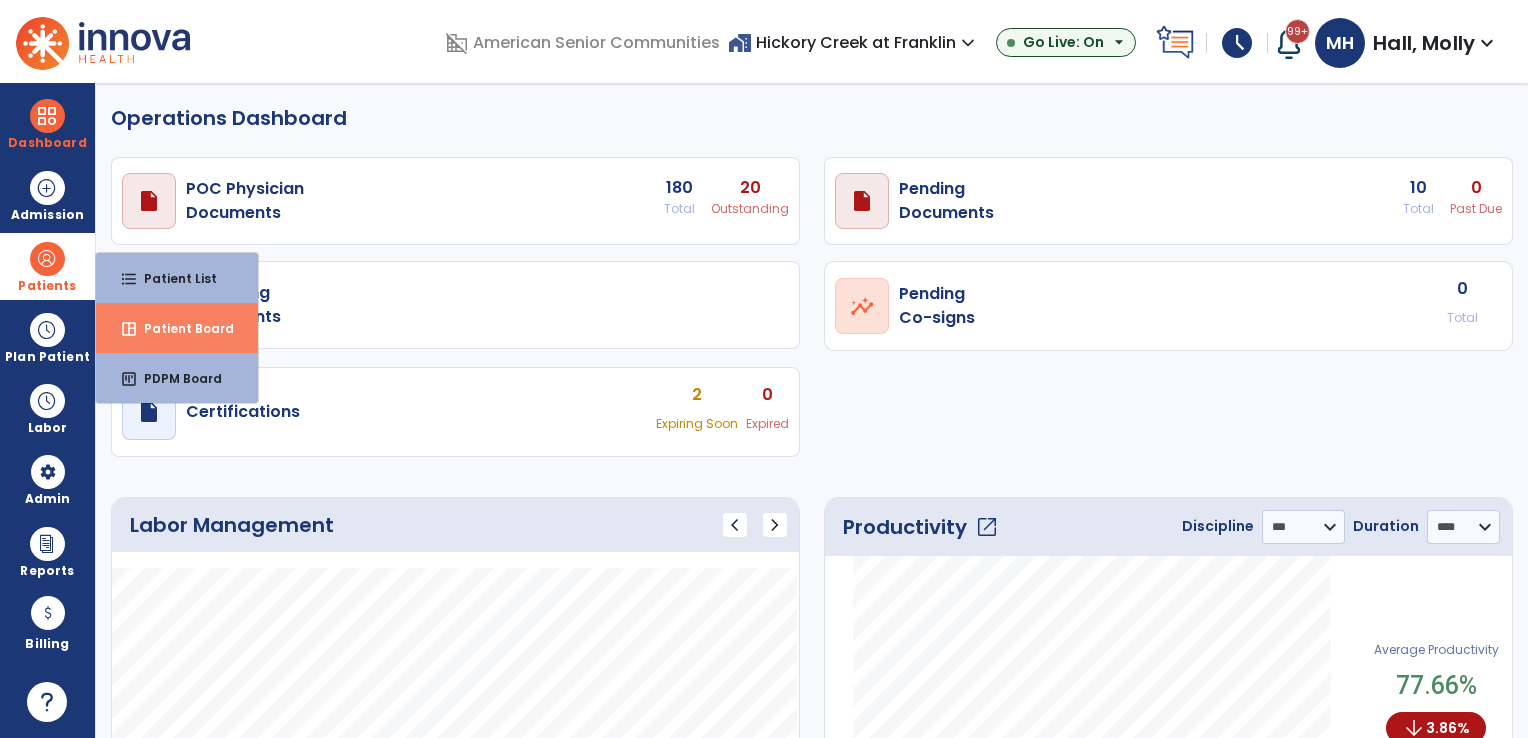 click on "Patient Board" at bounding box center [181, 328] 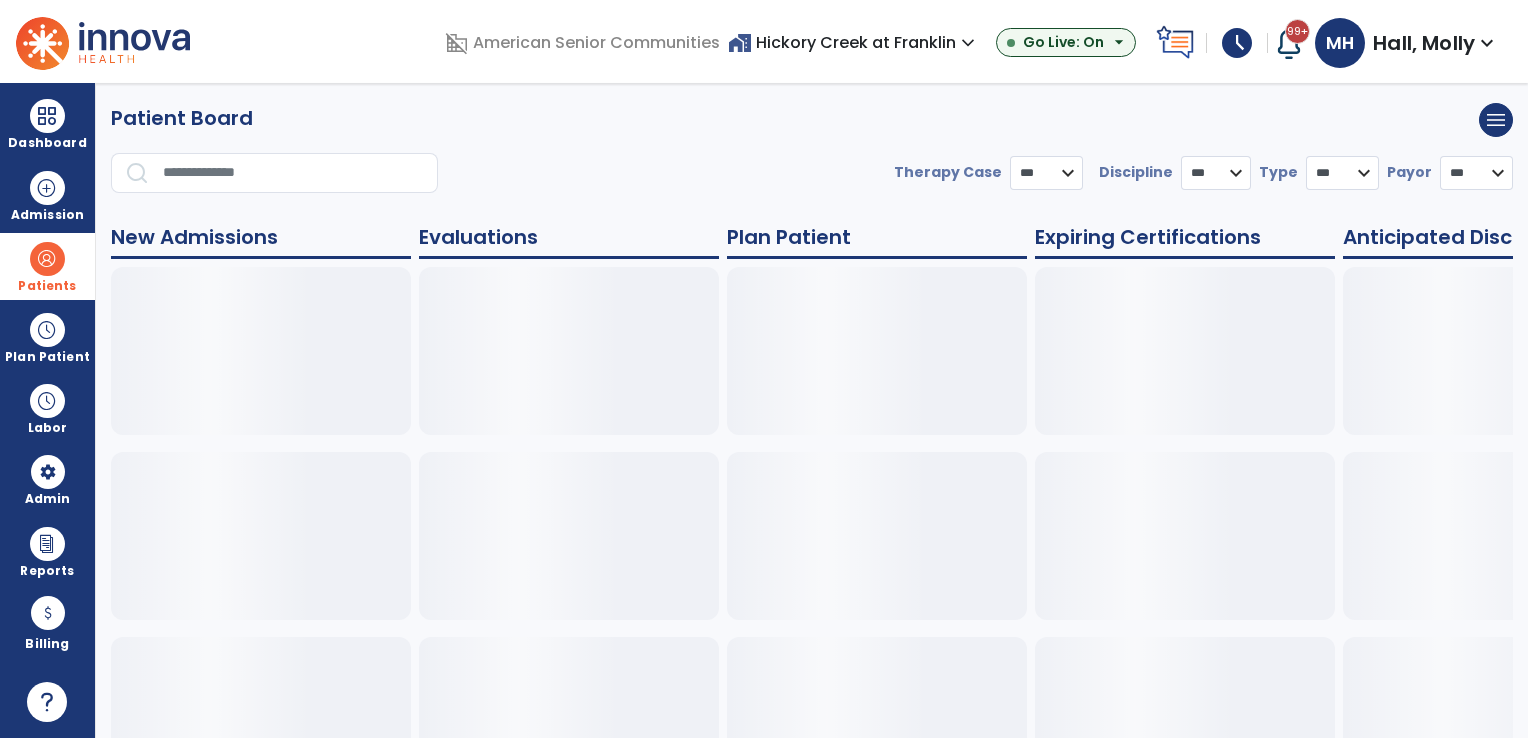 select on "***" 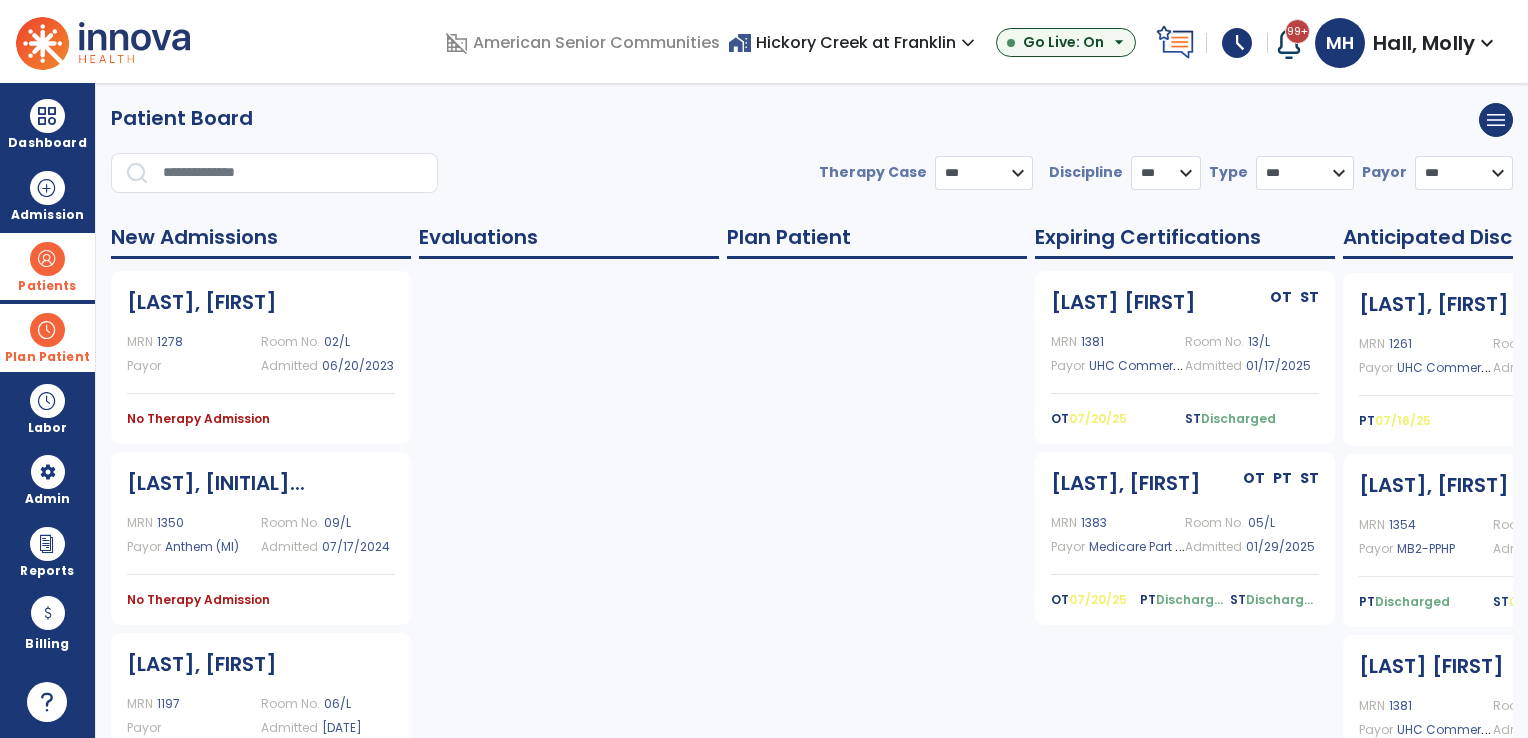 click on "Plan Patient" at bounding box center (47, 266) 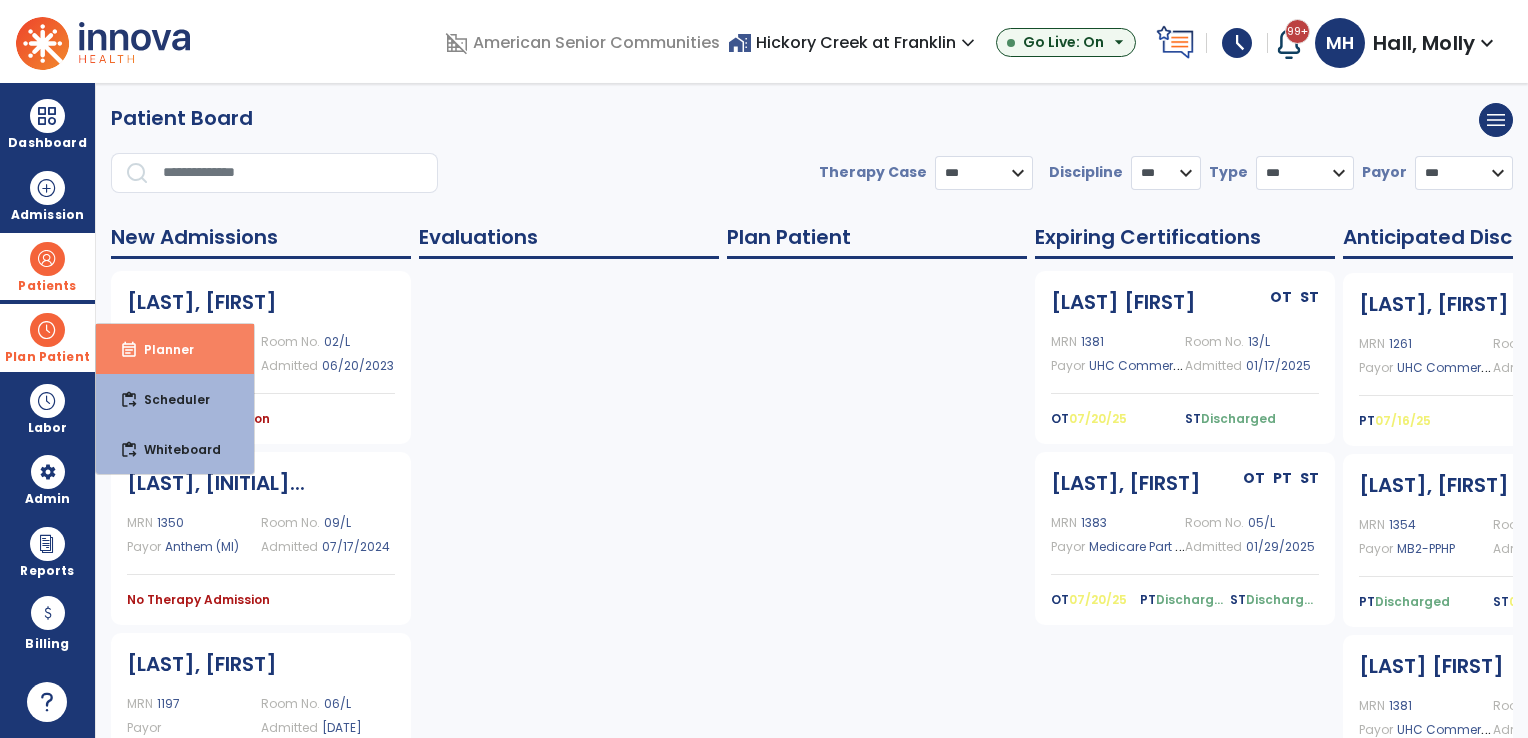 click on "Planner" at bounding box center [161, 349] 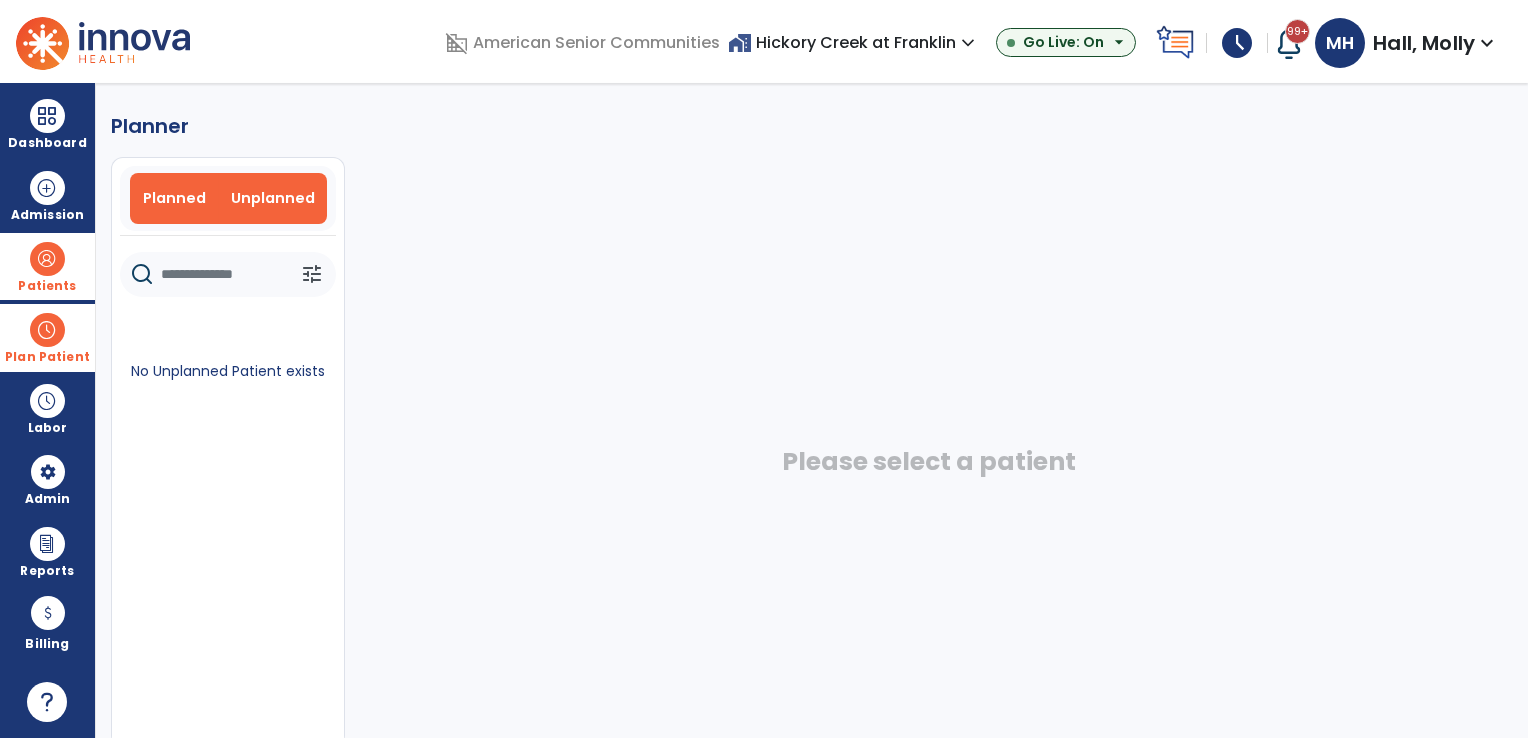 click on "Planned" at bounding box center [174, 198] 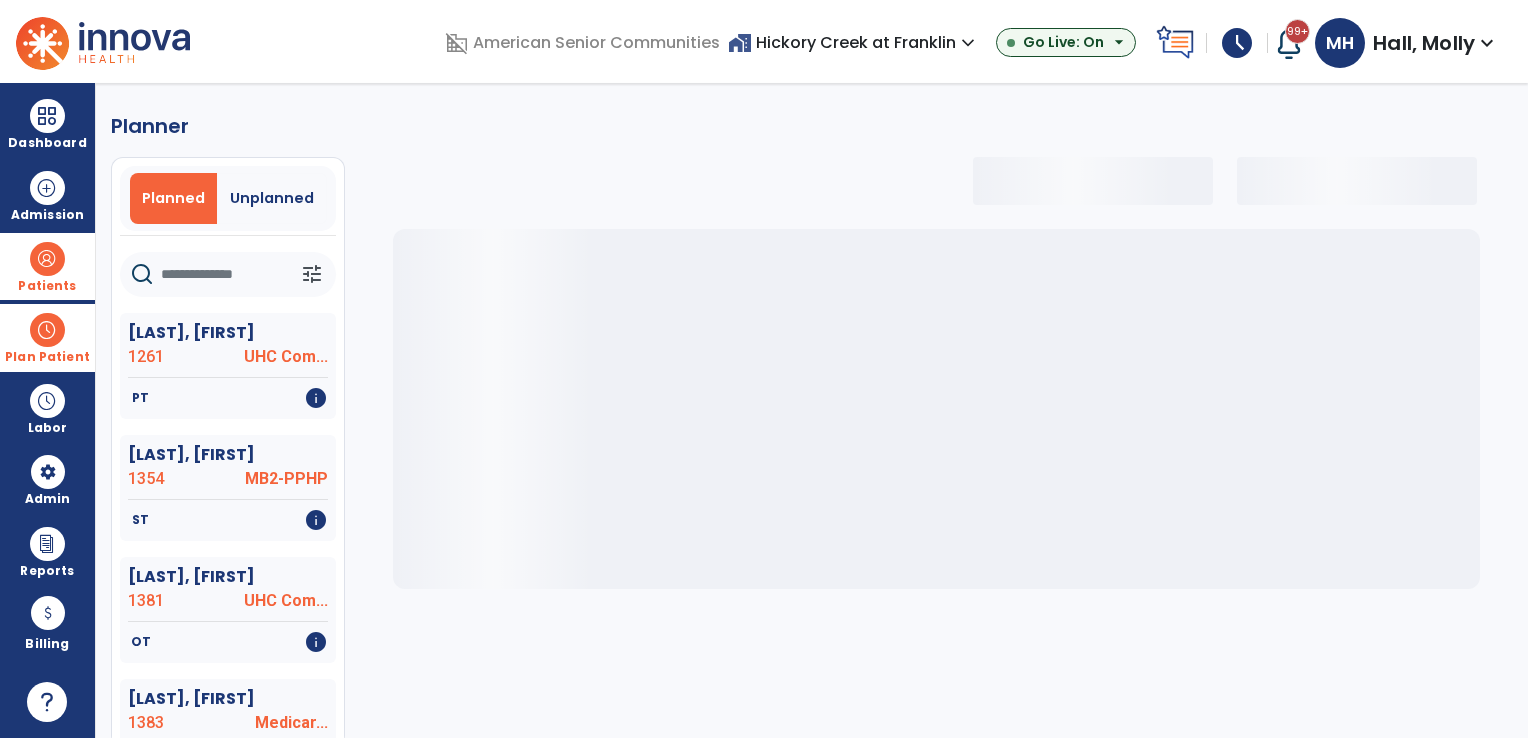 click 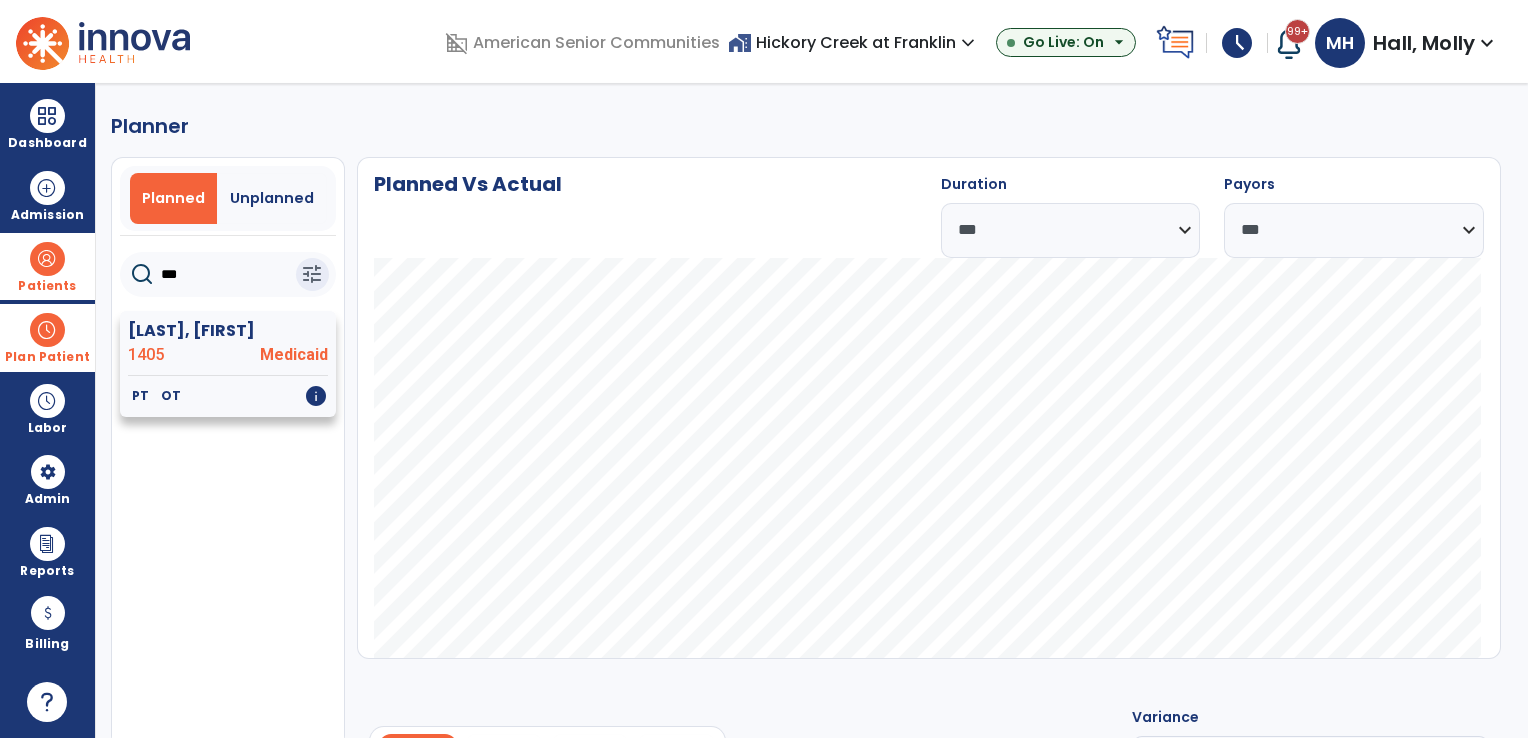type on "***" 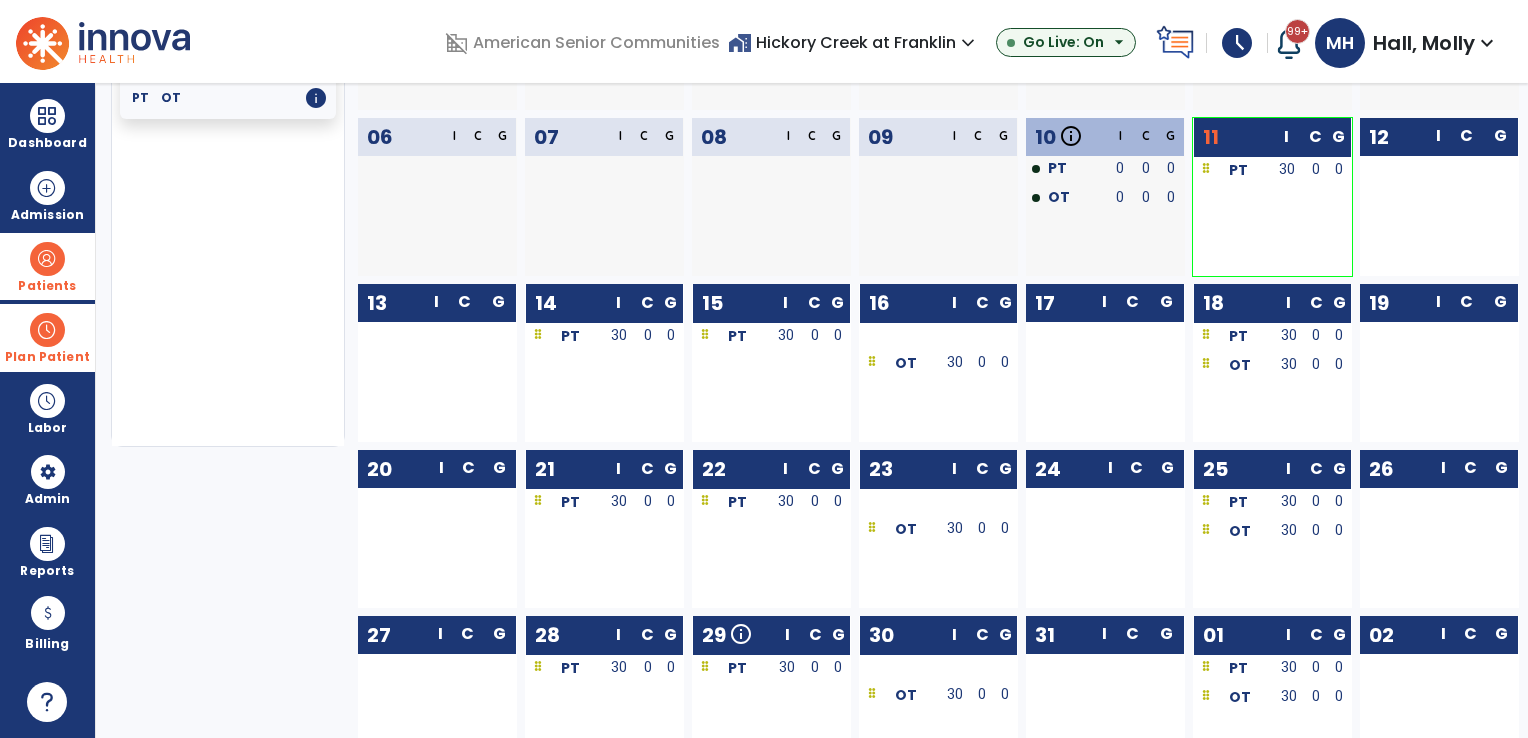 scroll, scrollTop: 0, scrollLeft: 0, axis: both 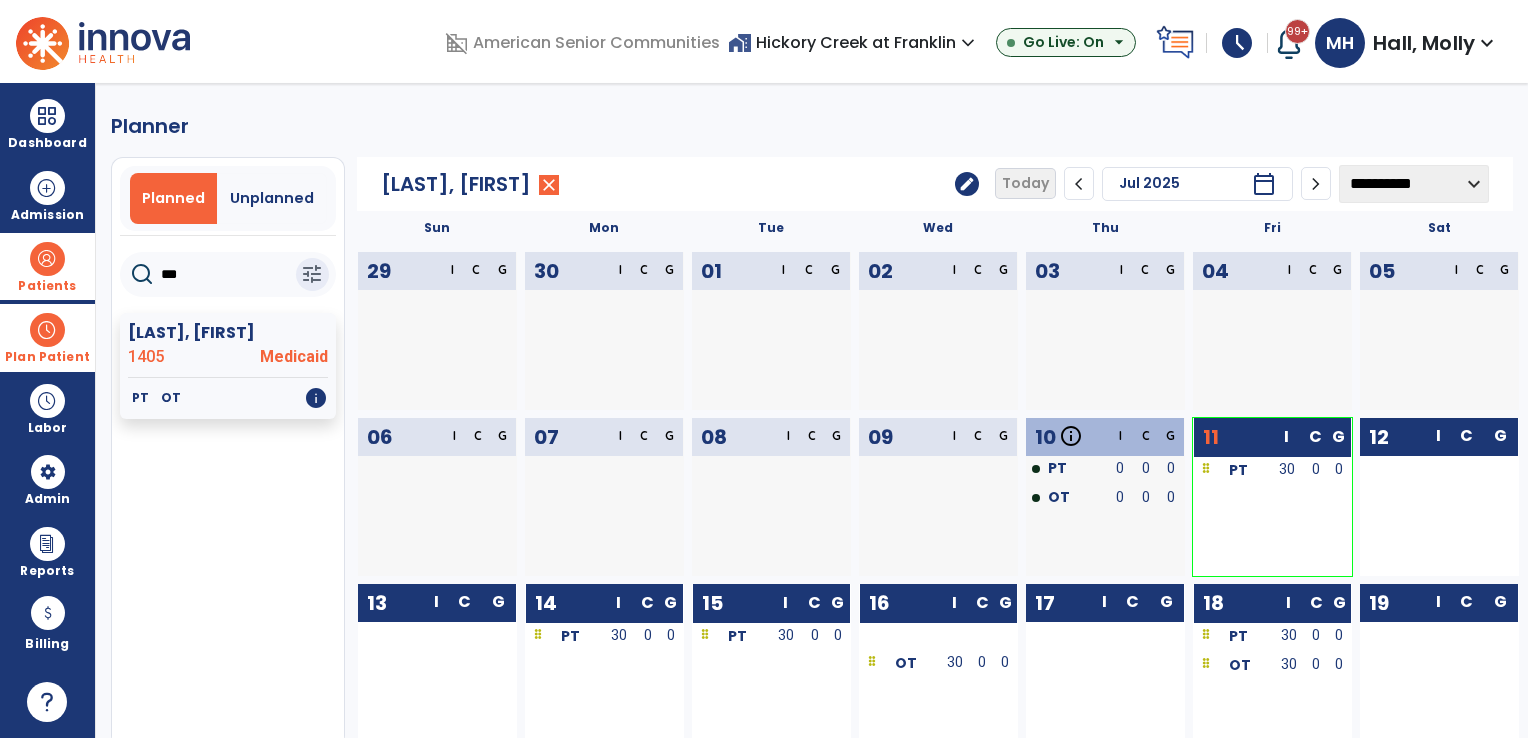 click on "edit" 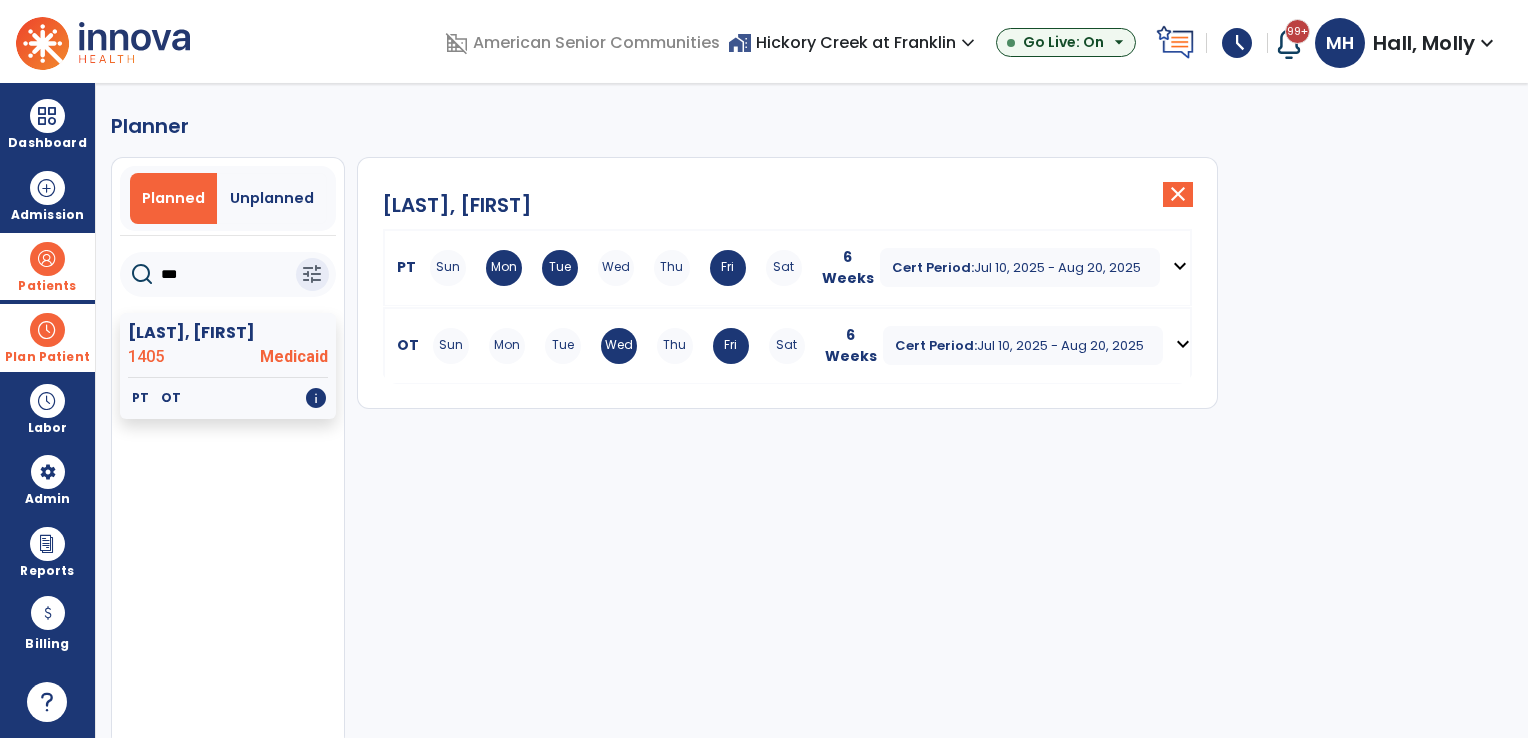 click on "Wed" at bounding box center (616, 268) 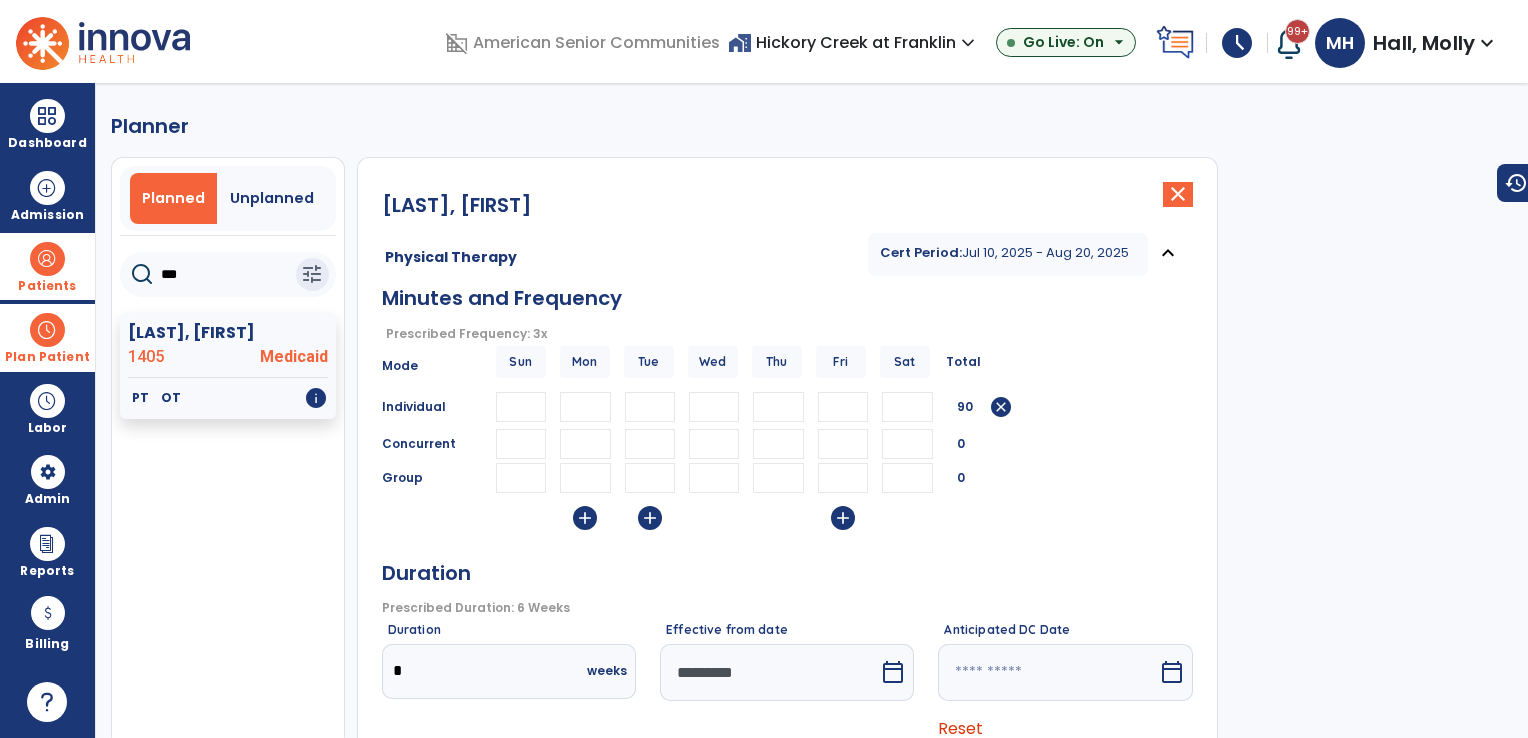 click at bounding box center (778, 407) 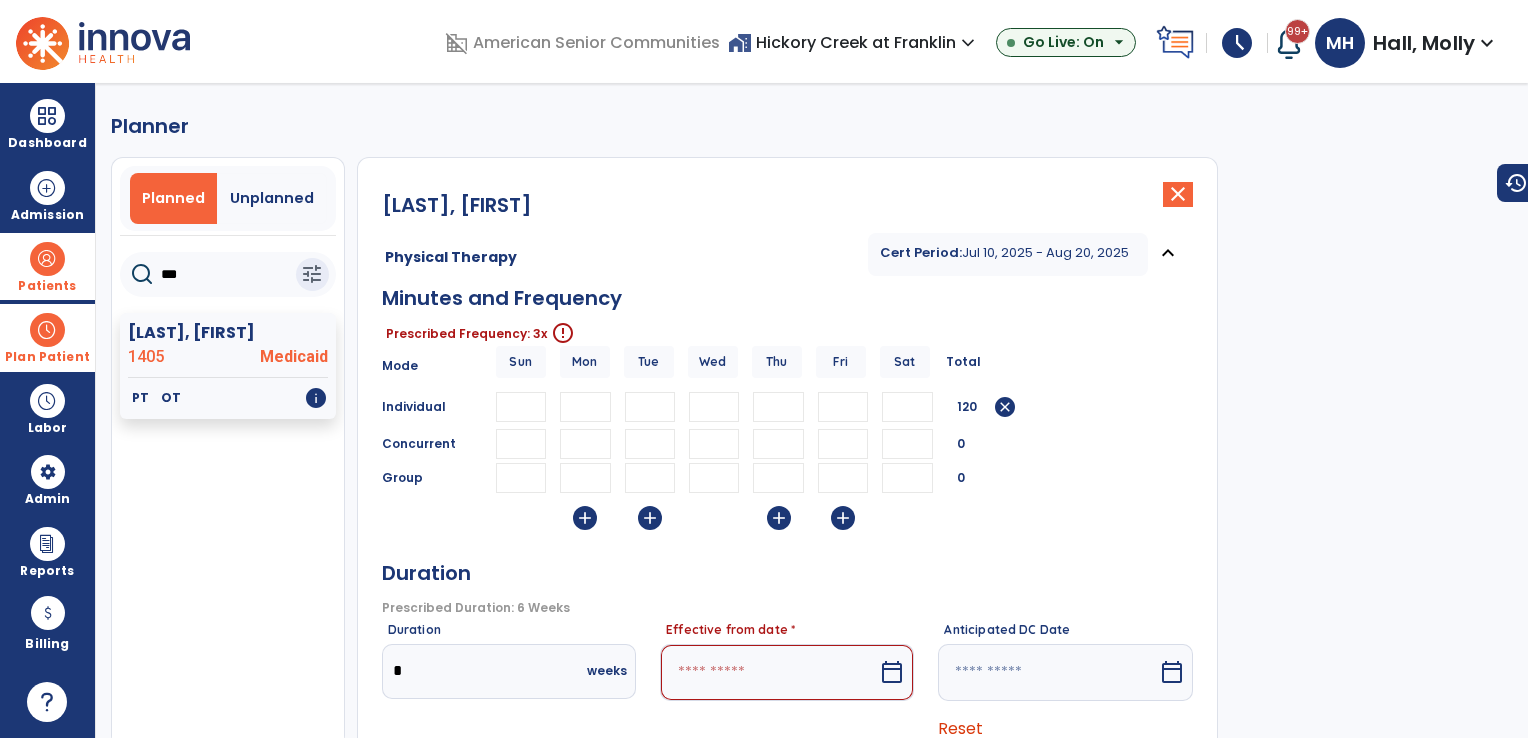 type on "**" 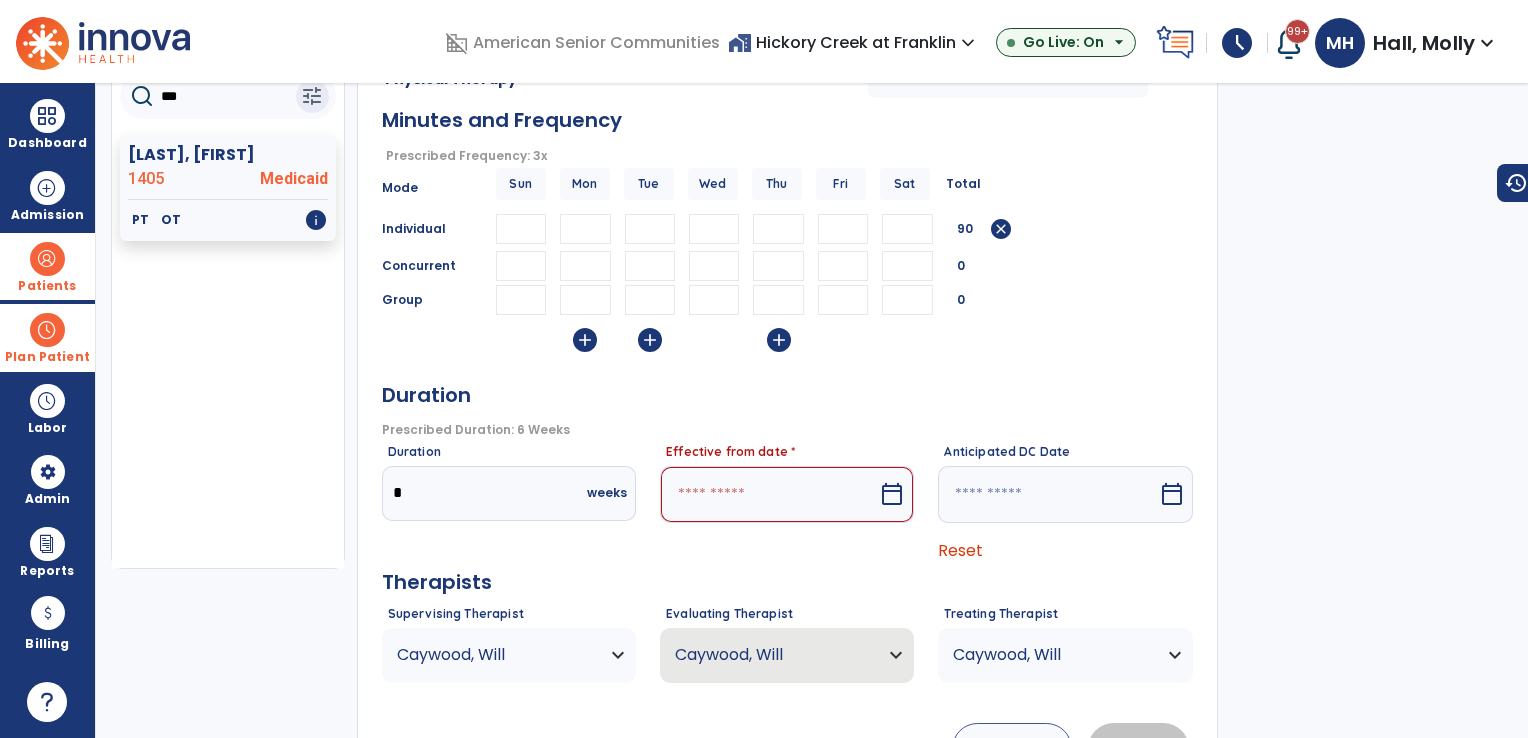 scroll, scrollTop: 200, scrollLeft: 0, axis: vertical 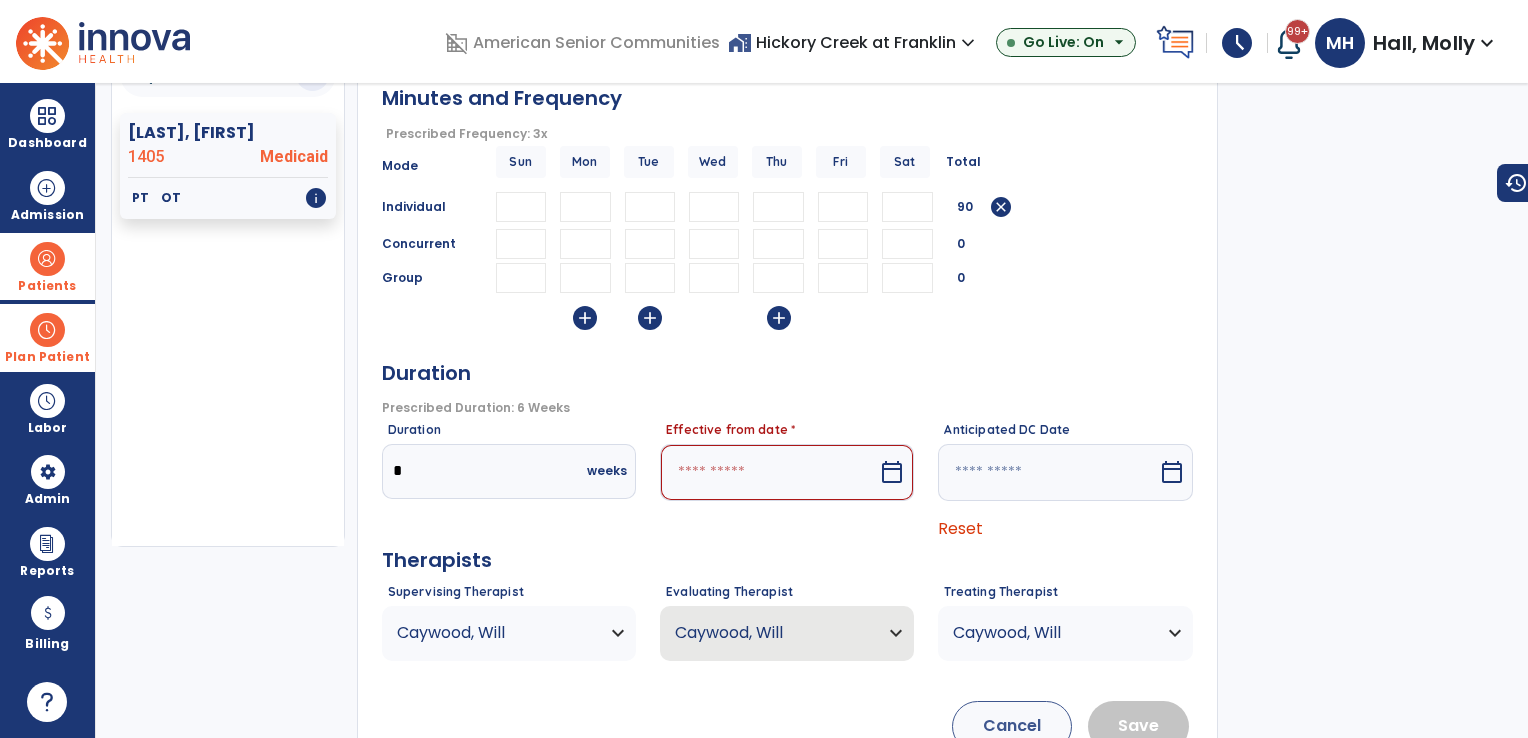 type 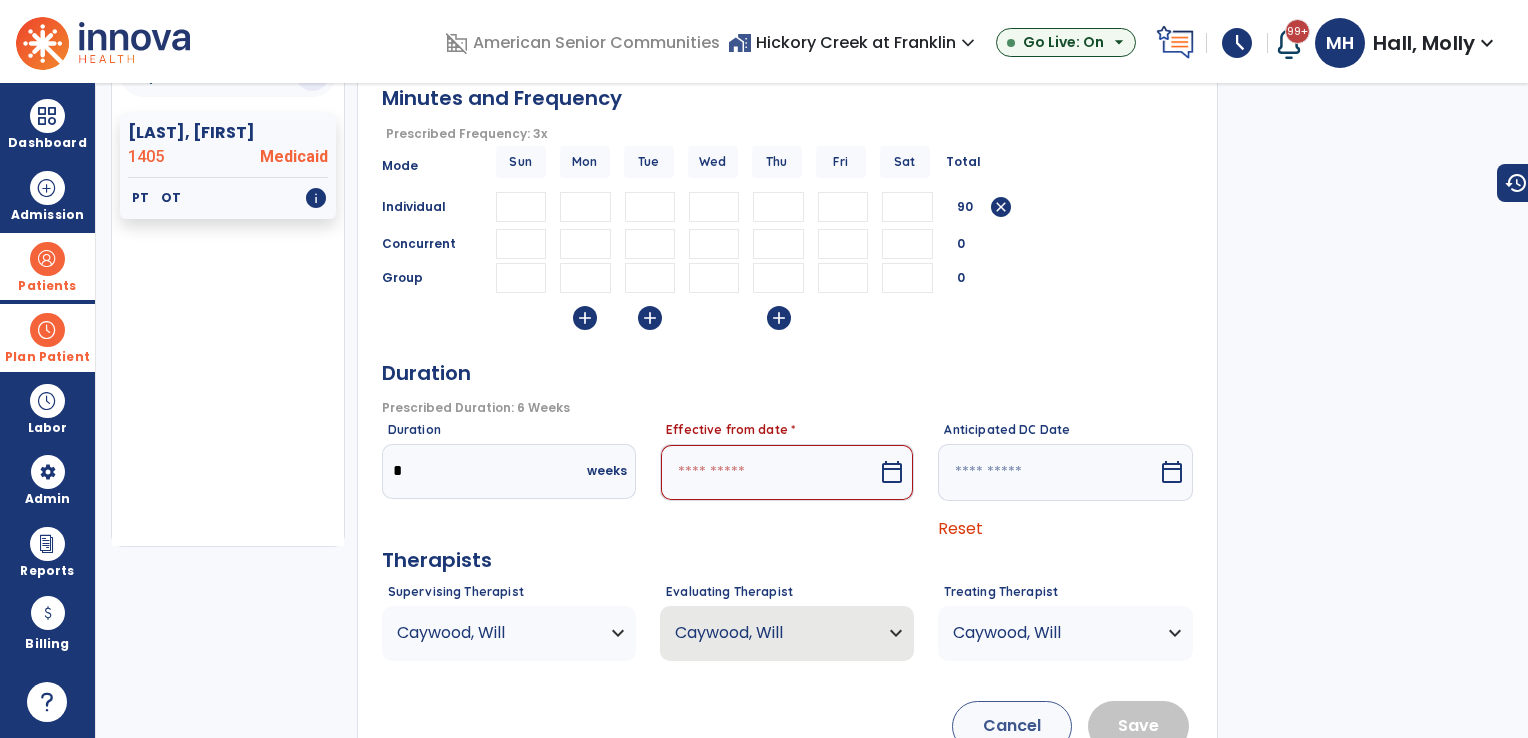 click at bounding box center (769, 472) 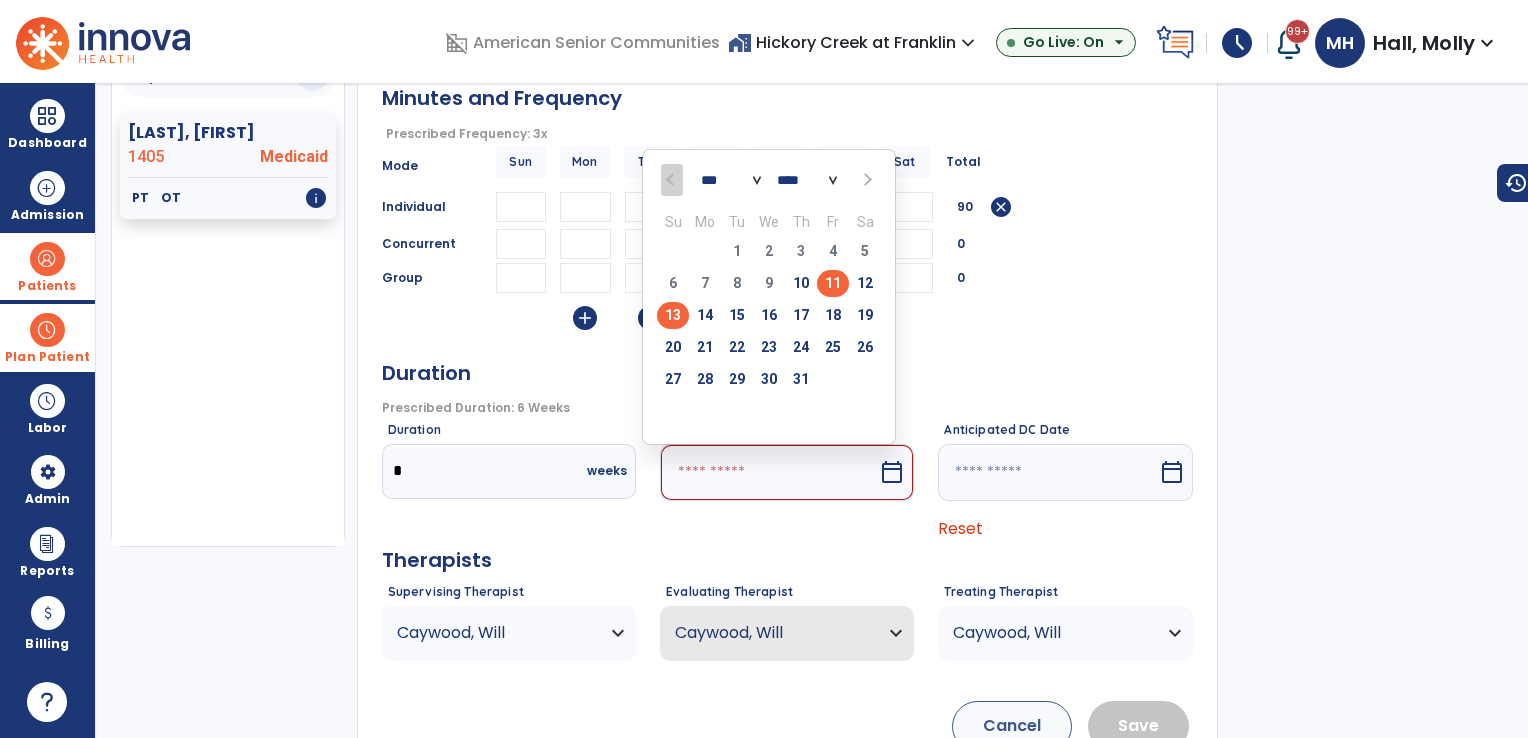 click on "13" at bounding box center [673, 315] 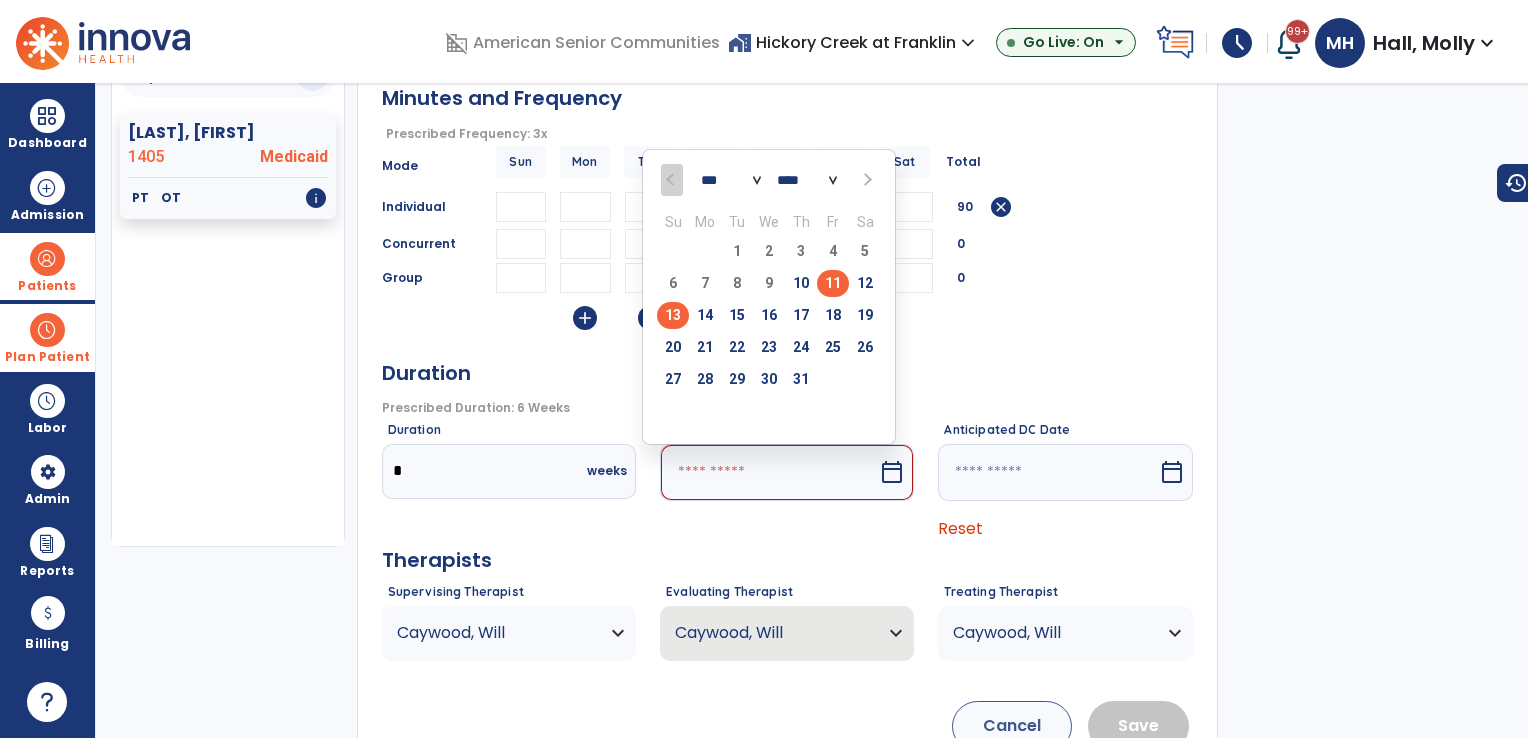 type on "*********" 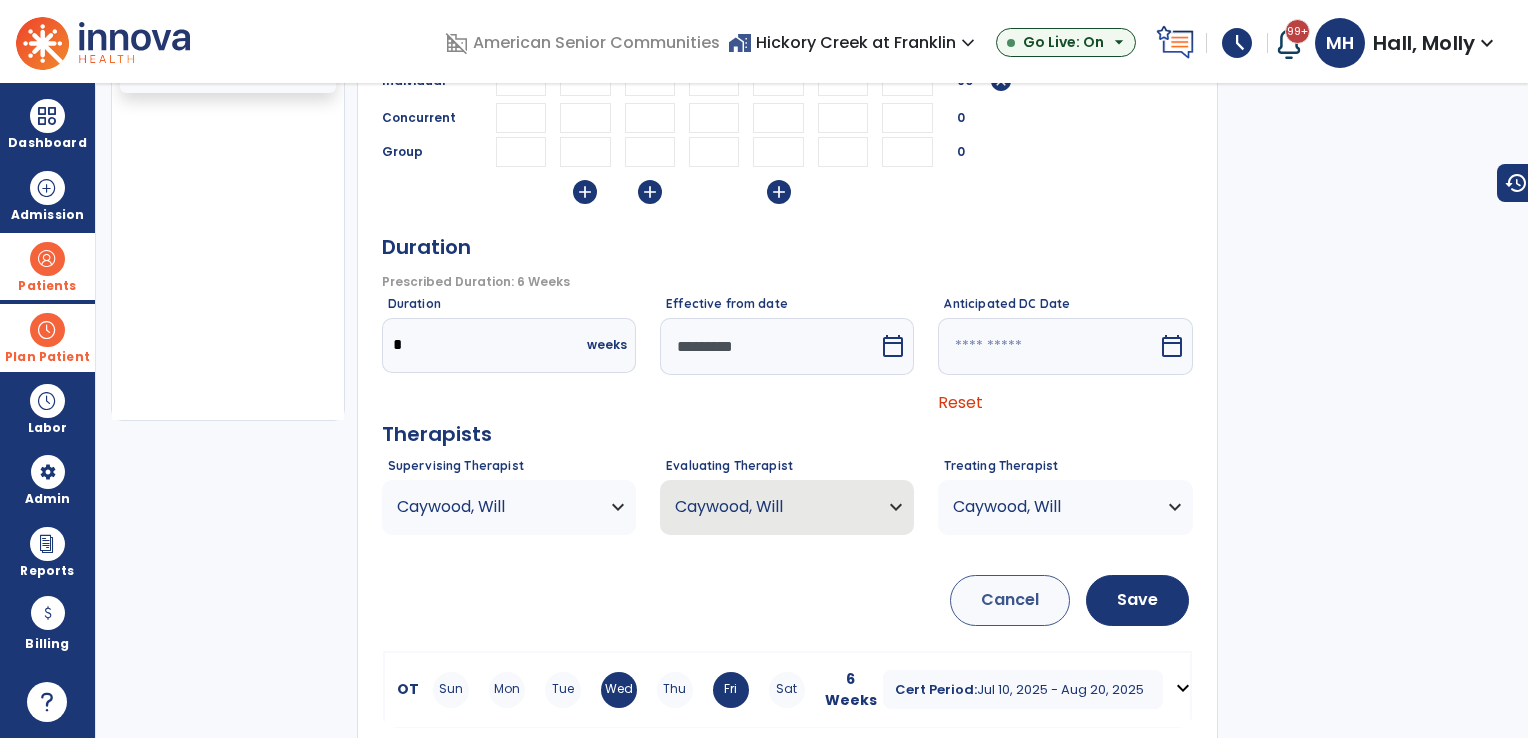 scroll, scrollTop: 337, scrollLeft: 0, axis: vertical 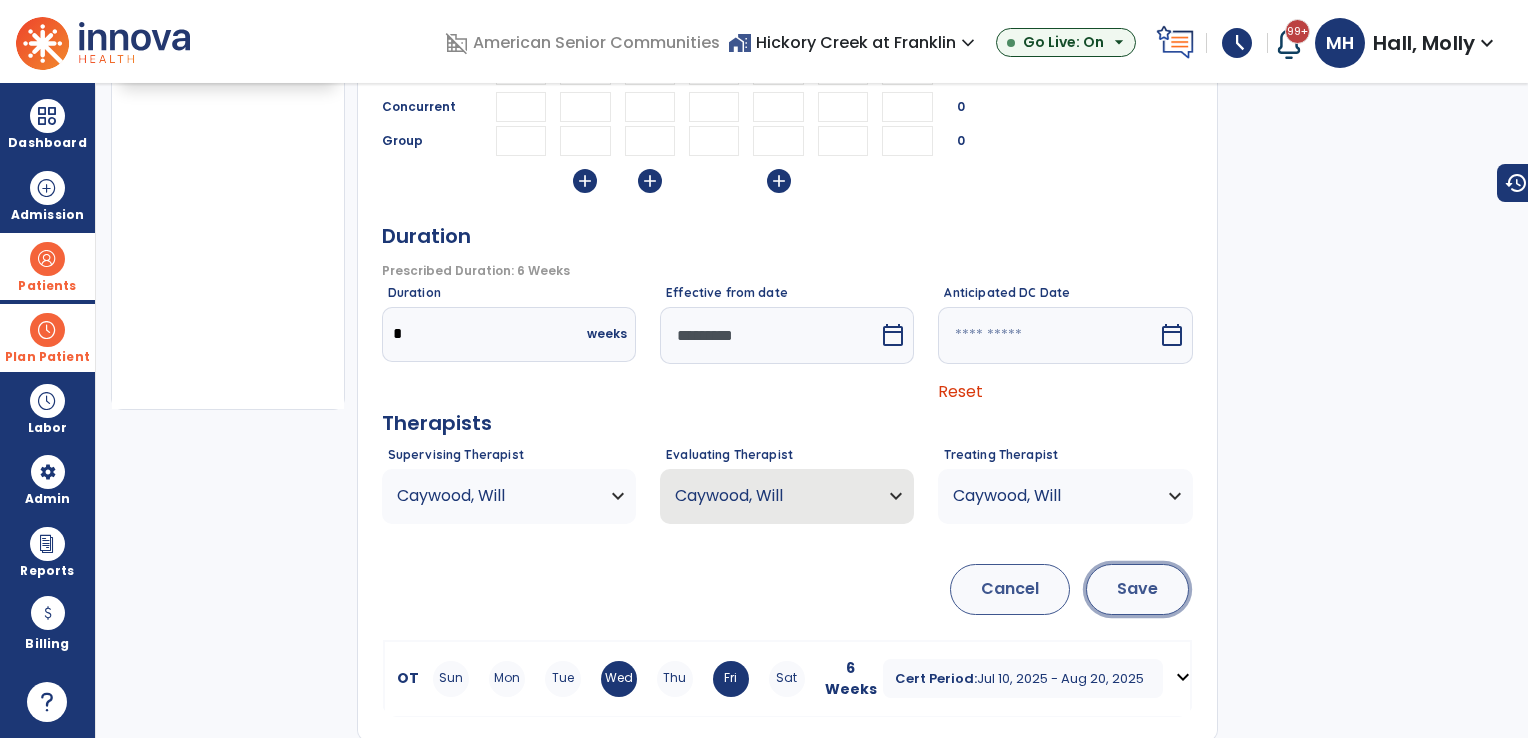 click on "Save" at bounding box center (1137, 589) 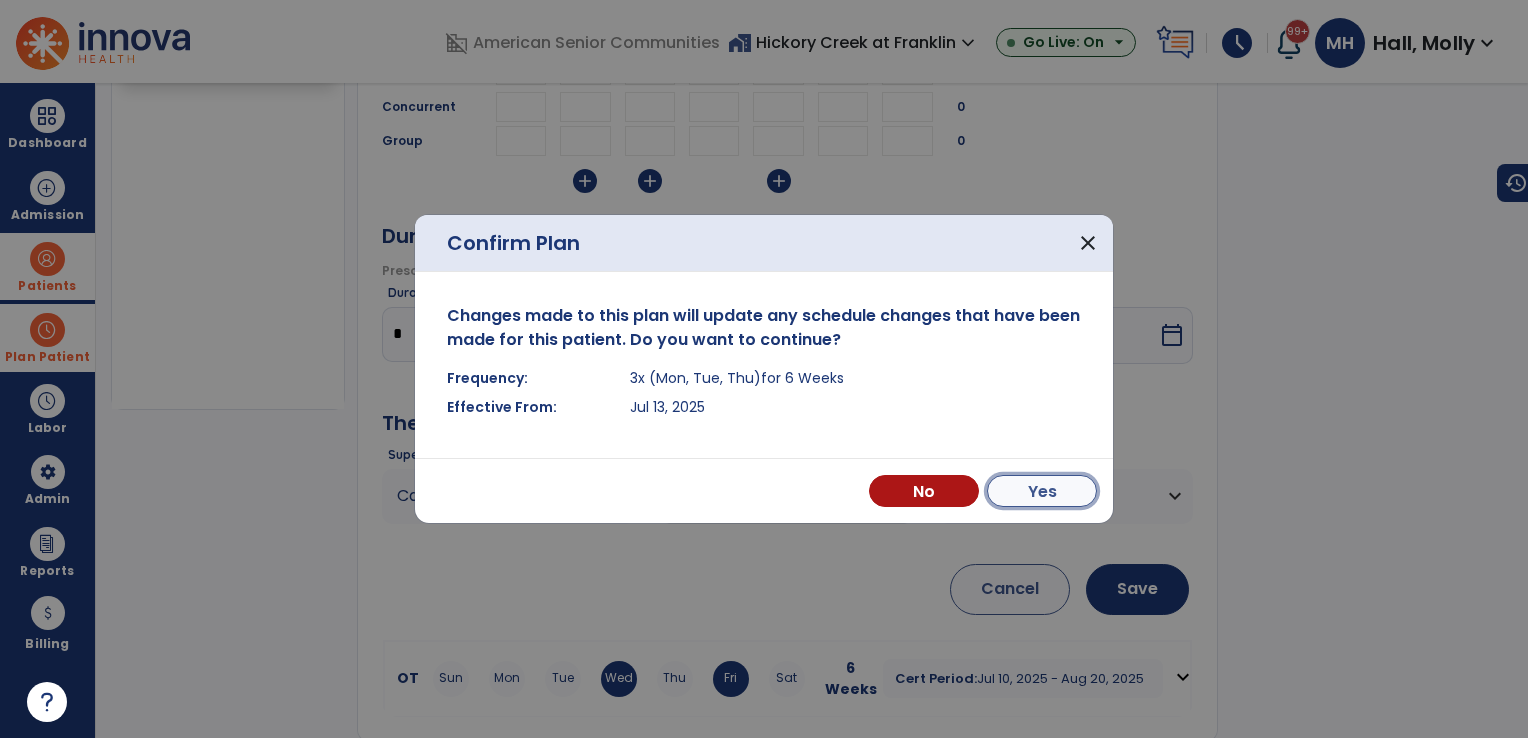 click on "Yes" at bounding box center [1042, 491] 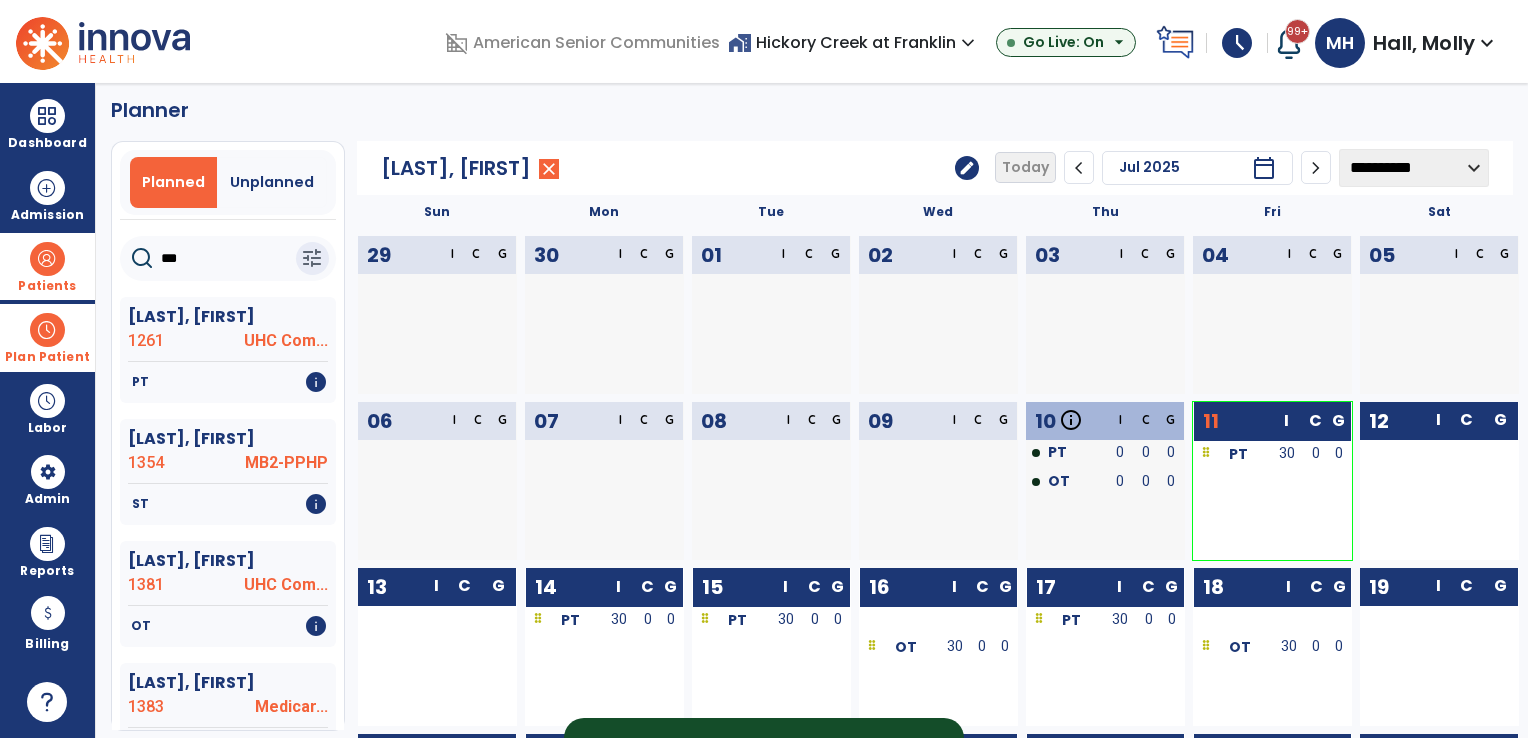 scroll, scrollTop: 0, scrollLeft: 0, axis: both 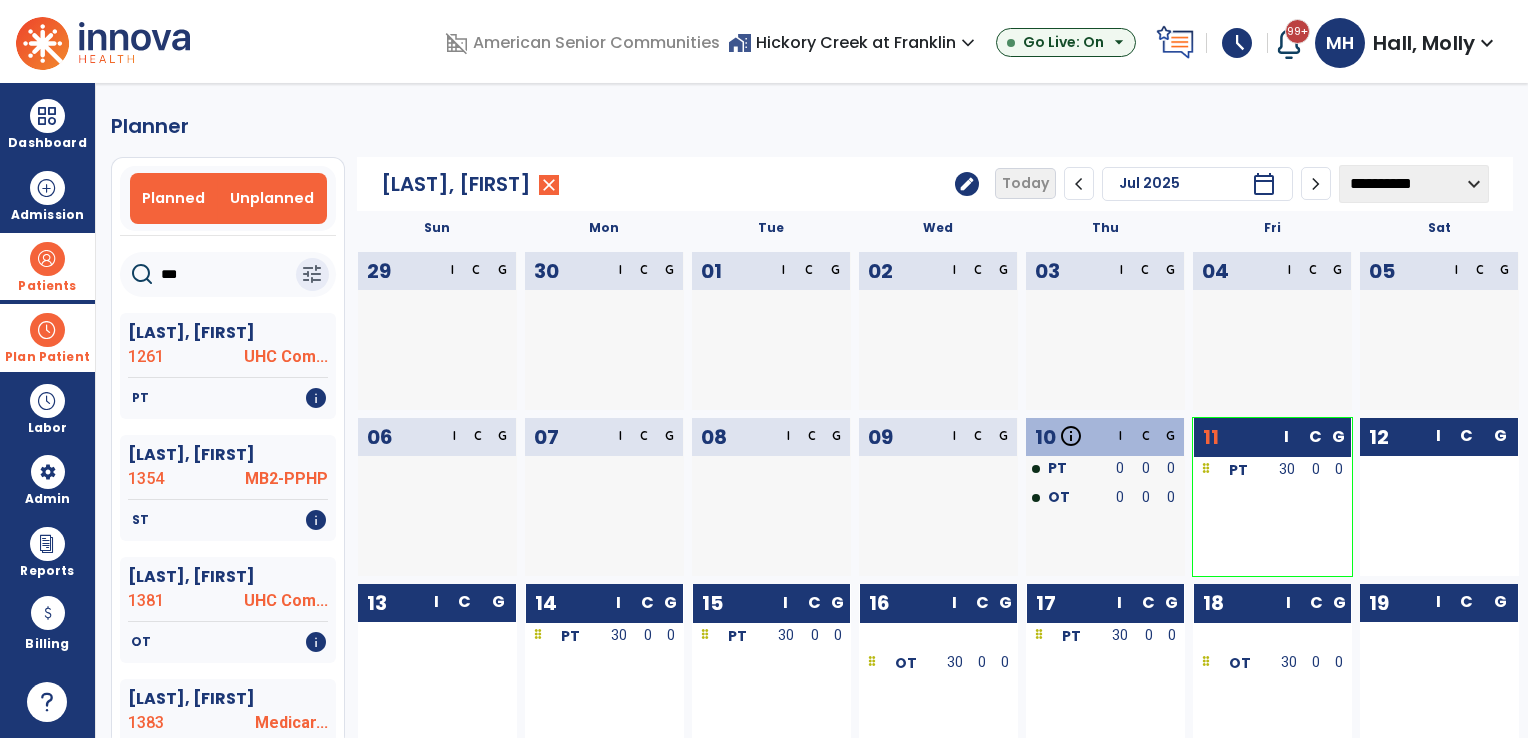 click on "Unplanned" at bounding box center [272, 198] 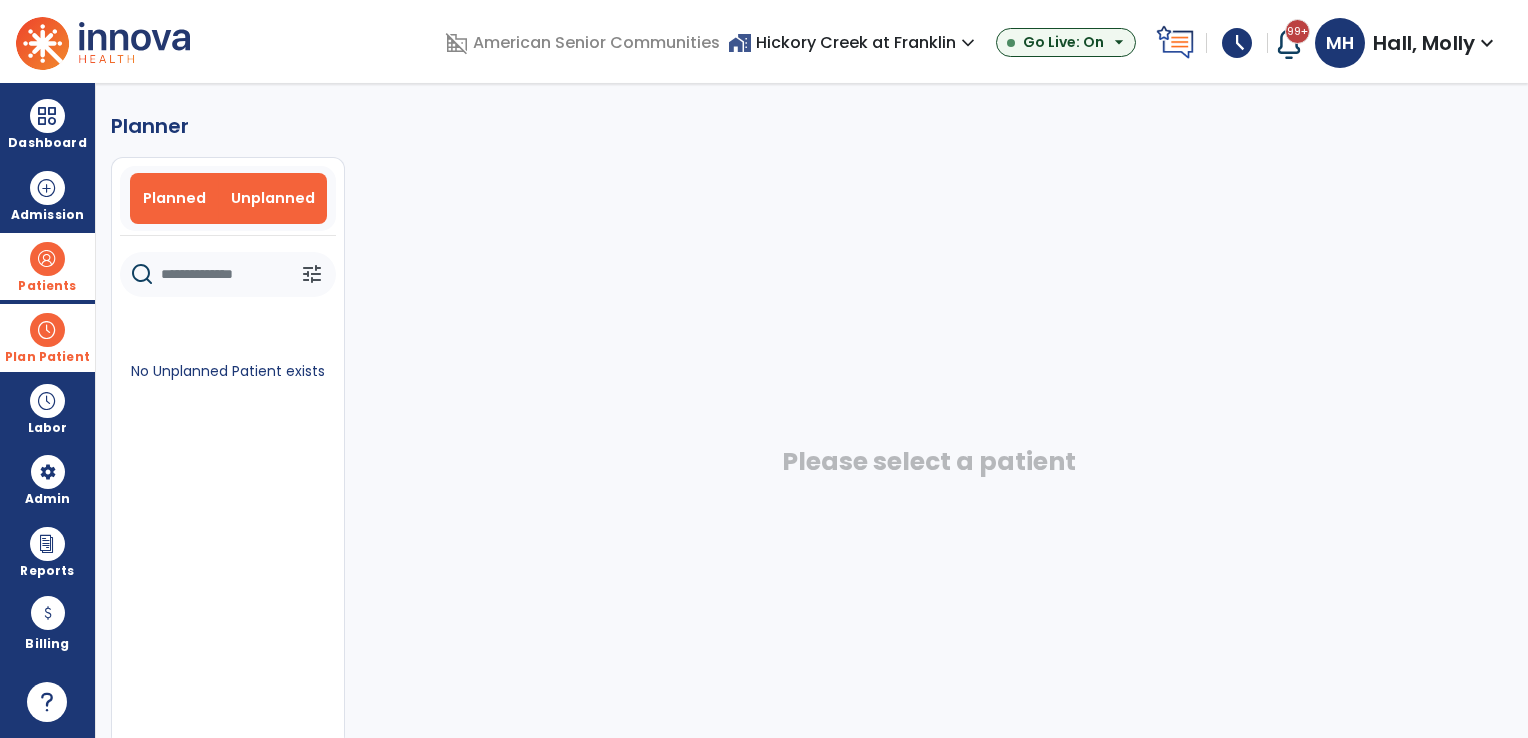 click on "Planned" at bounding box center [174, 198] 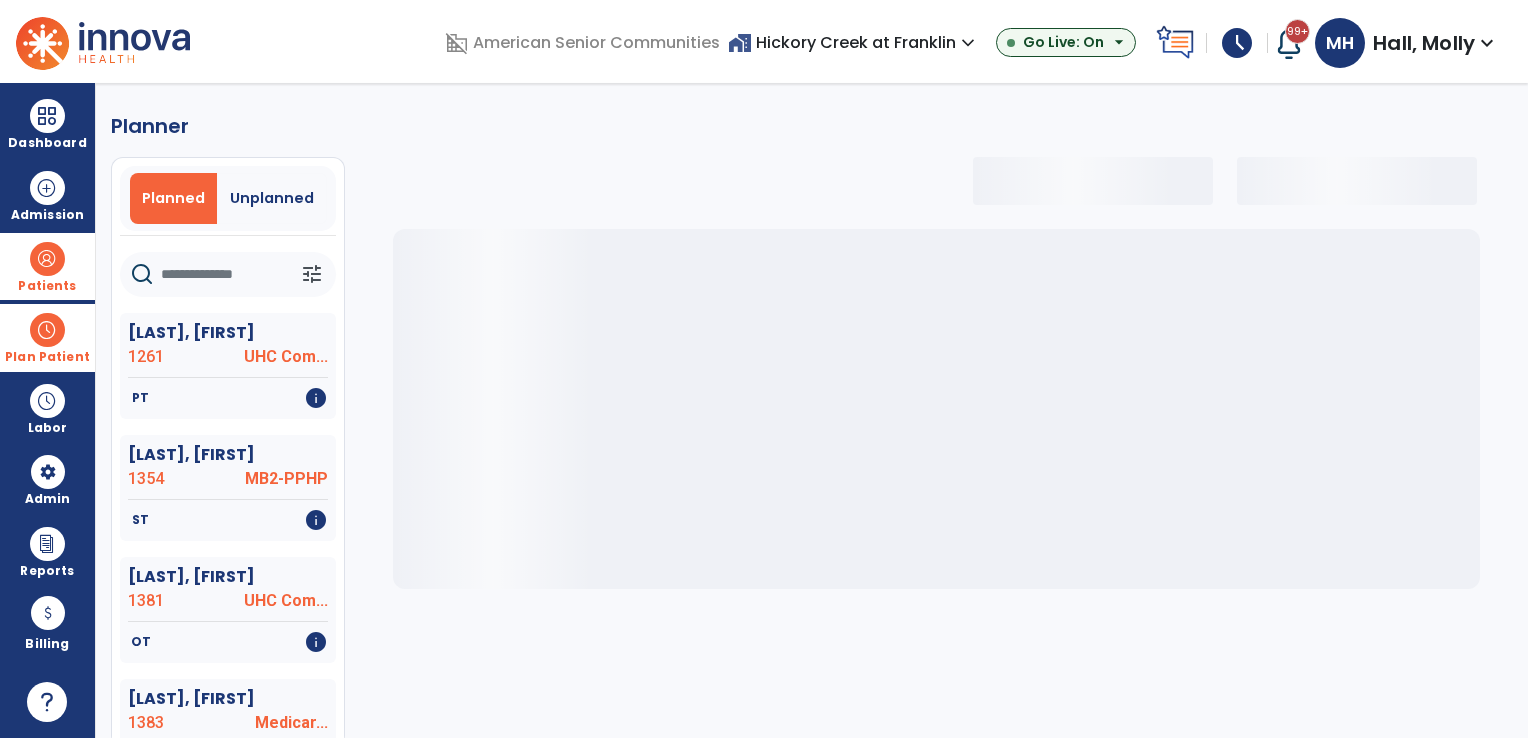 select on "***" 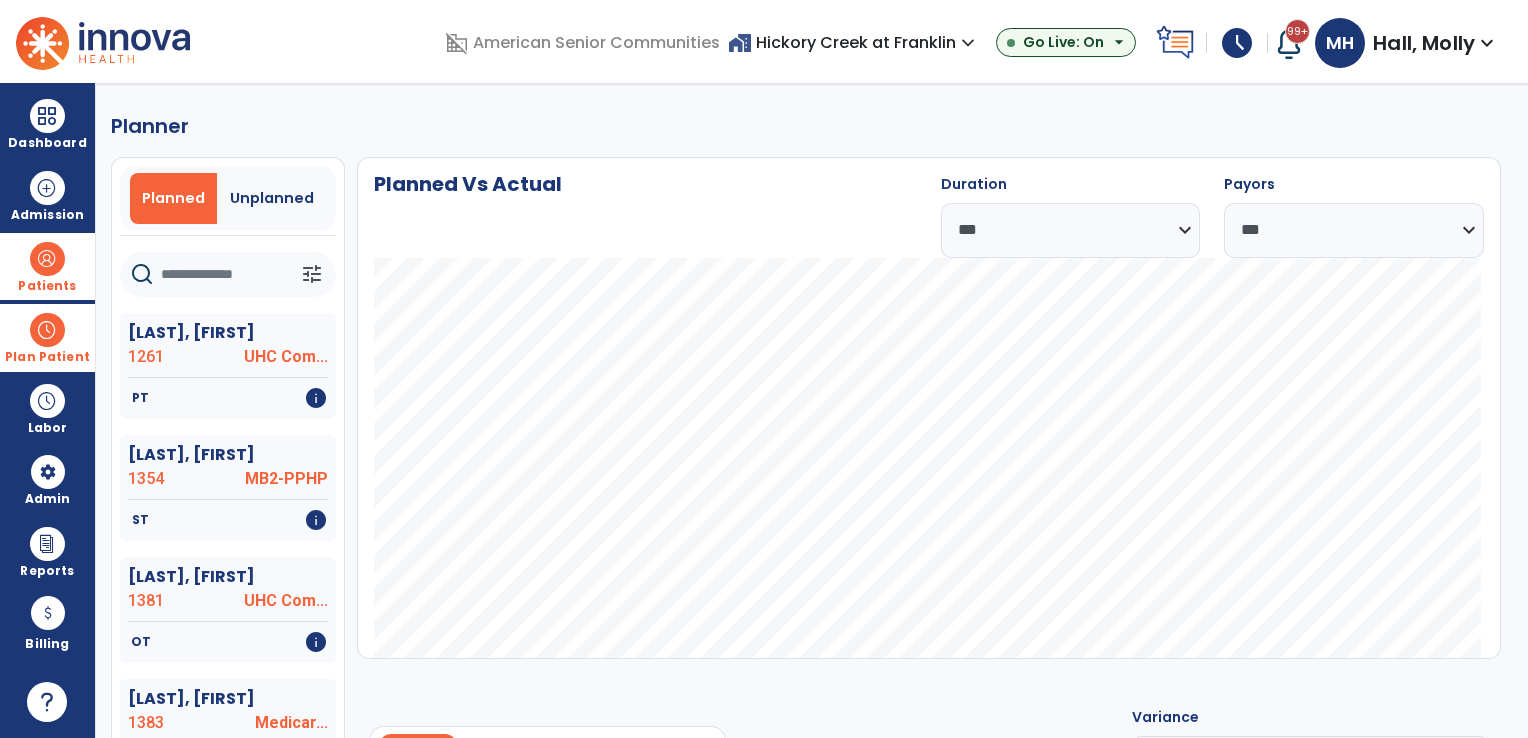 click on "home_work   Hickory Creek at Franklin   expand_more" at bounding box center (854, 42) 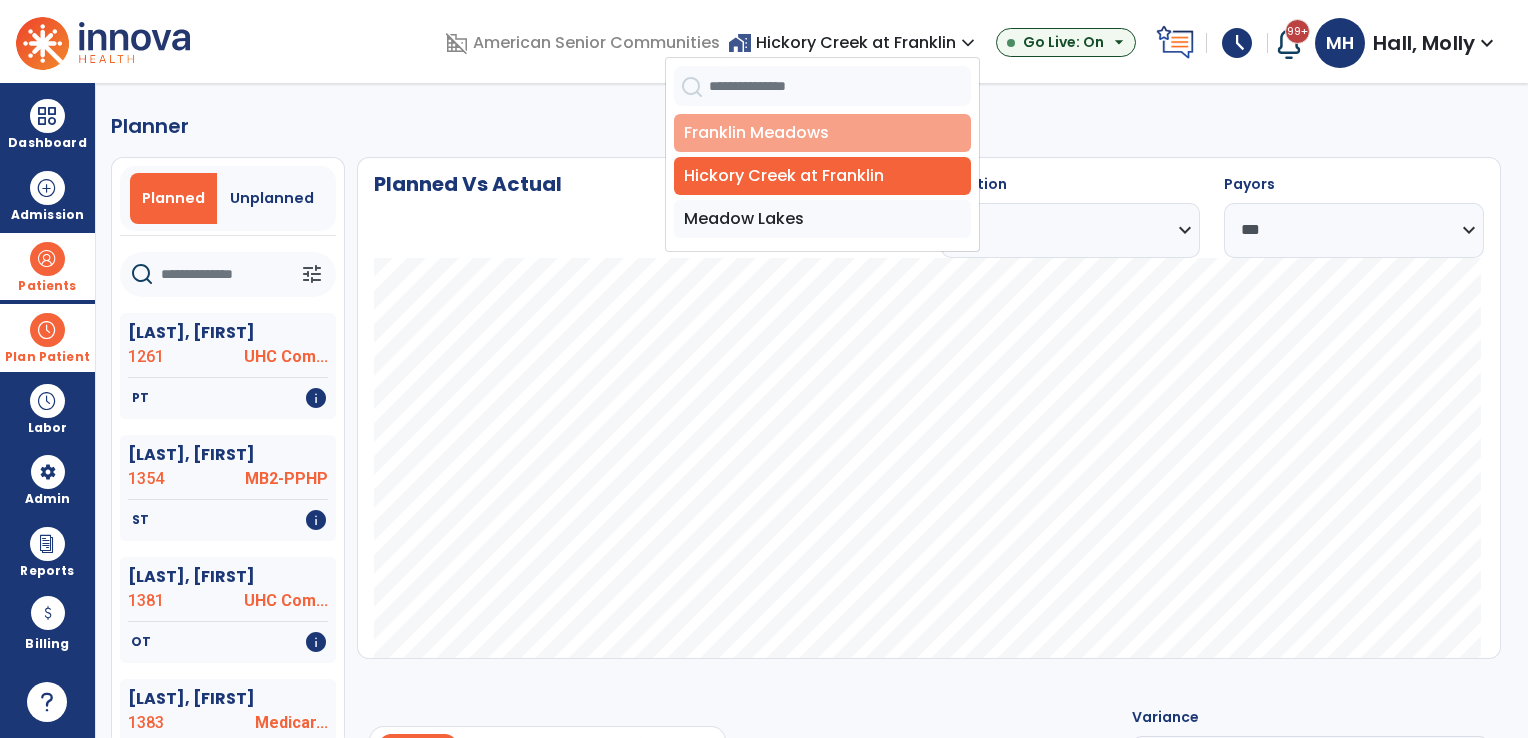 click on "Franklin Meadows" at bounding box center (822, 133) 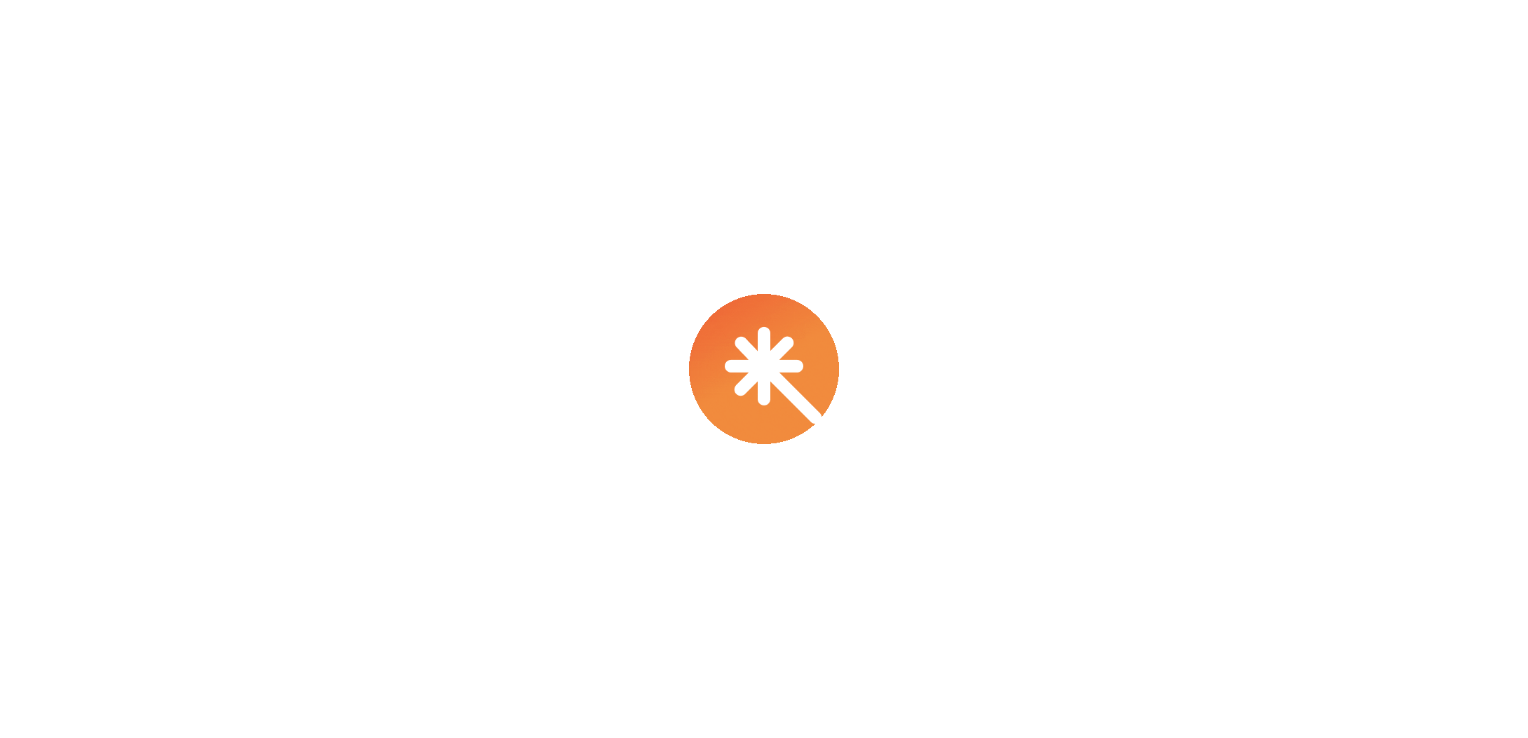 scroll, scrollTop: 0, scrollLeft: 0, axis: both 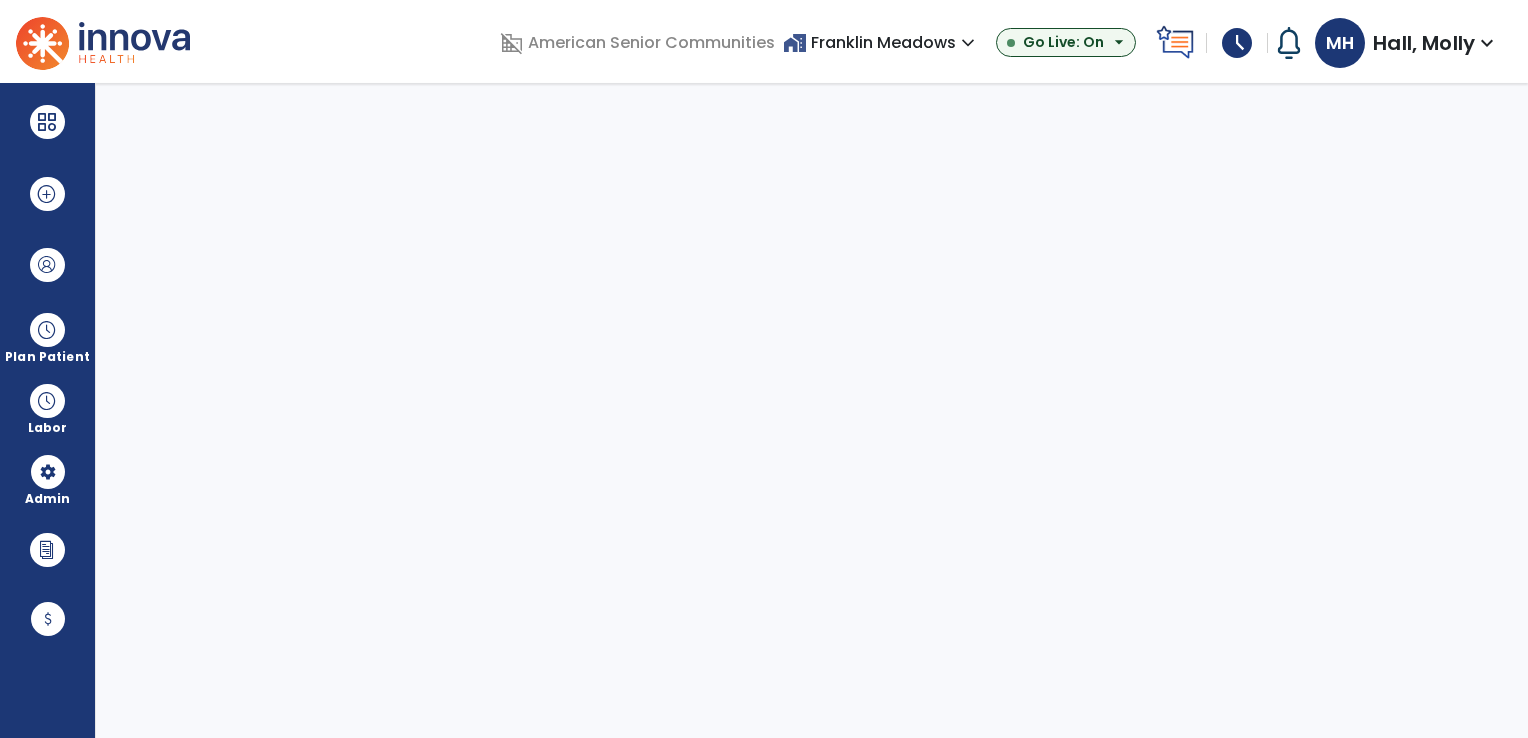 select on "***" 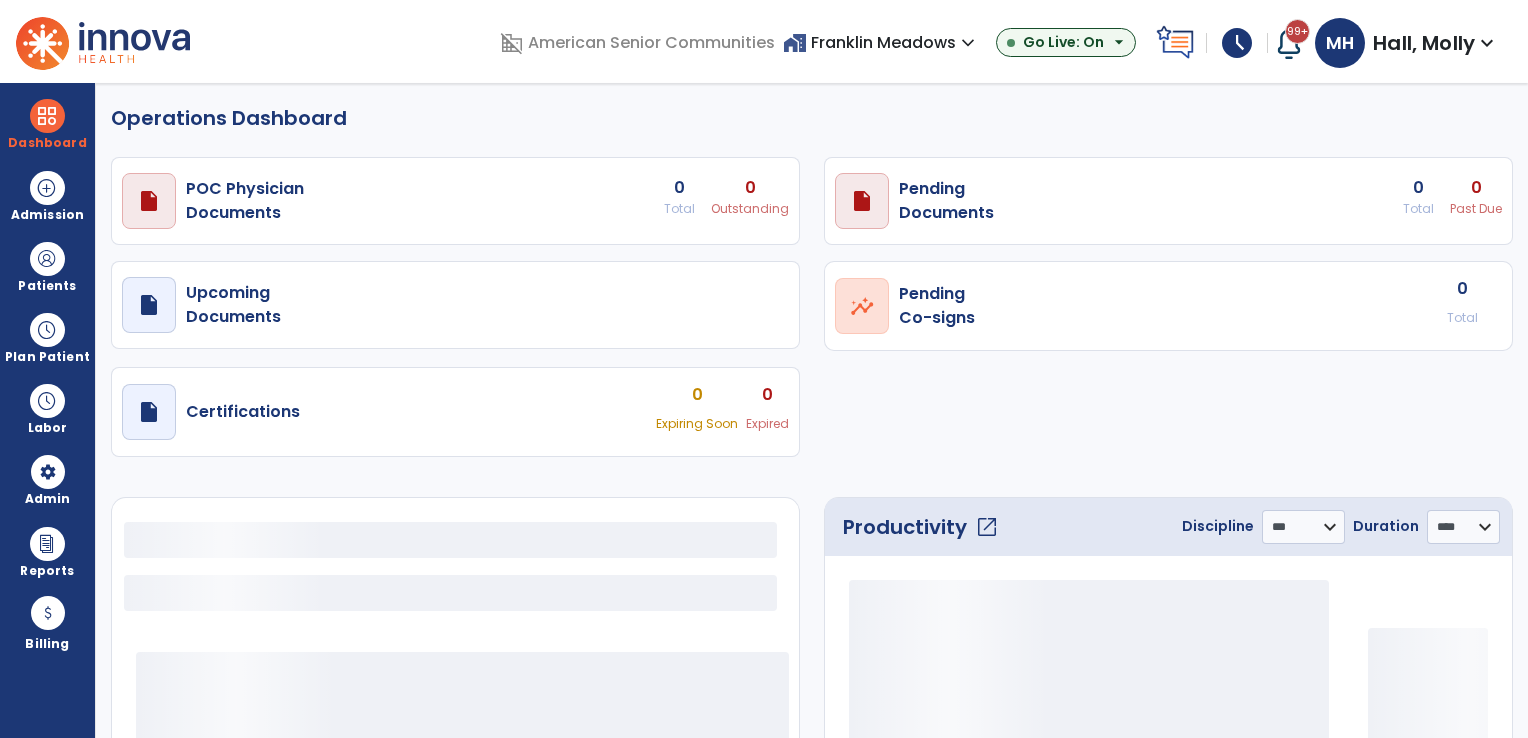 select on "***" 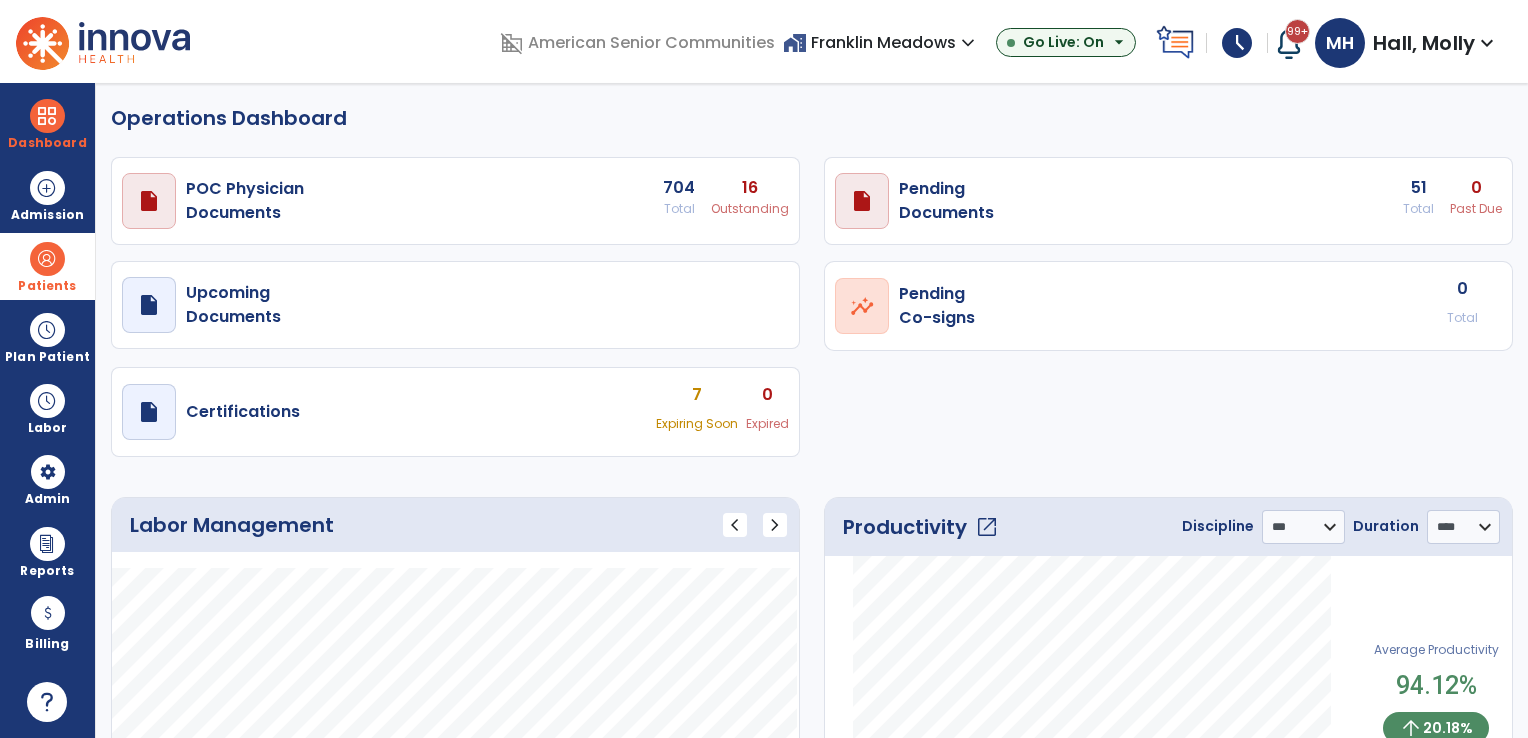 click on "Patients" at bounding box center (47, 266) 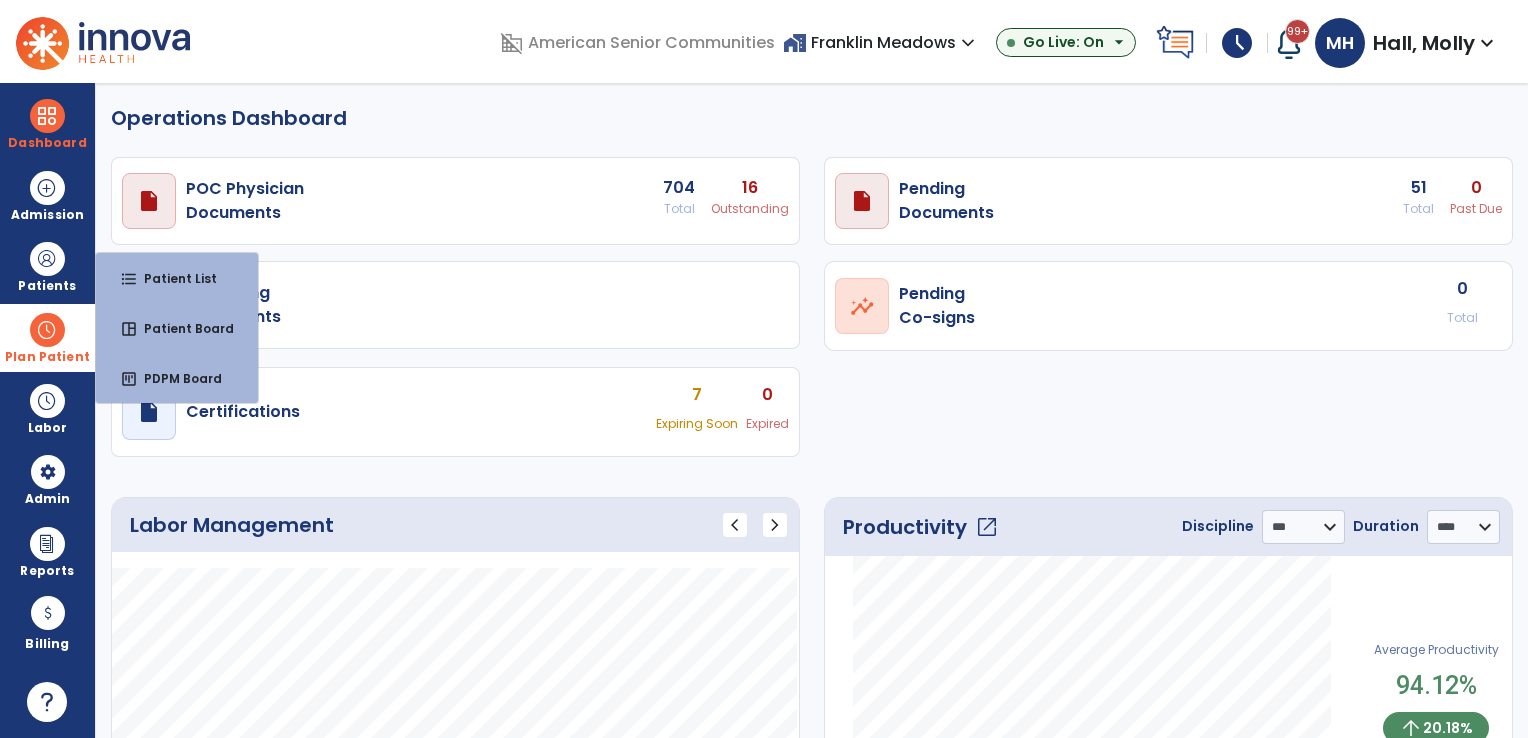 click on "Plan Patient" at bounding box center [47, 286] 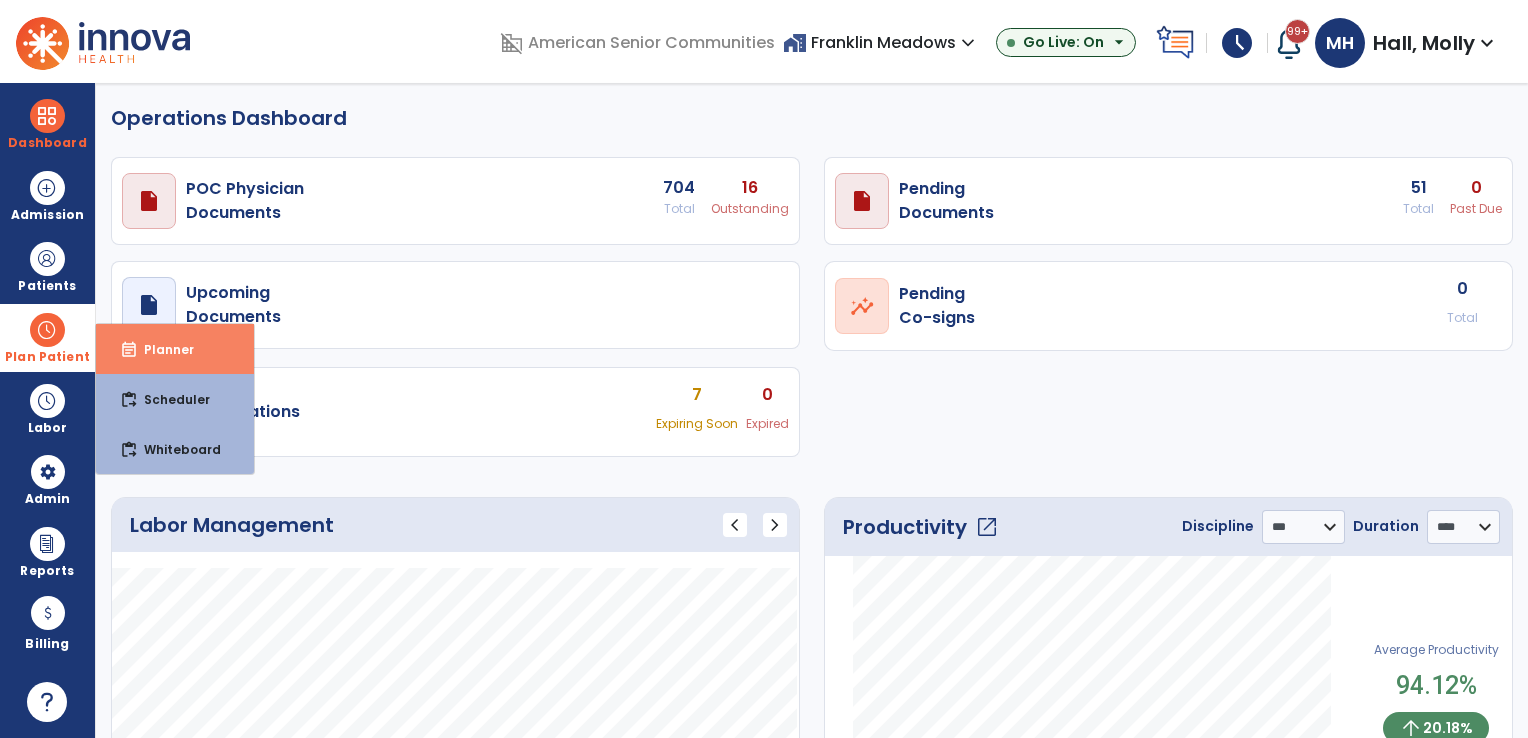 click on "Planner" at bounding box center [161, 349] 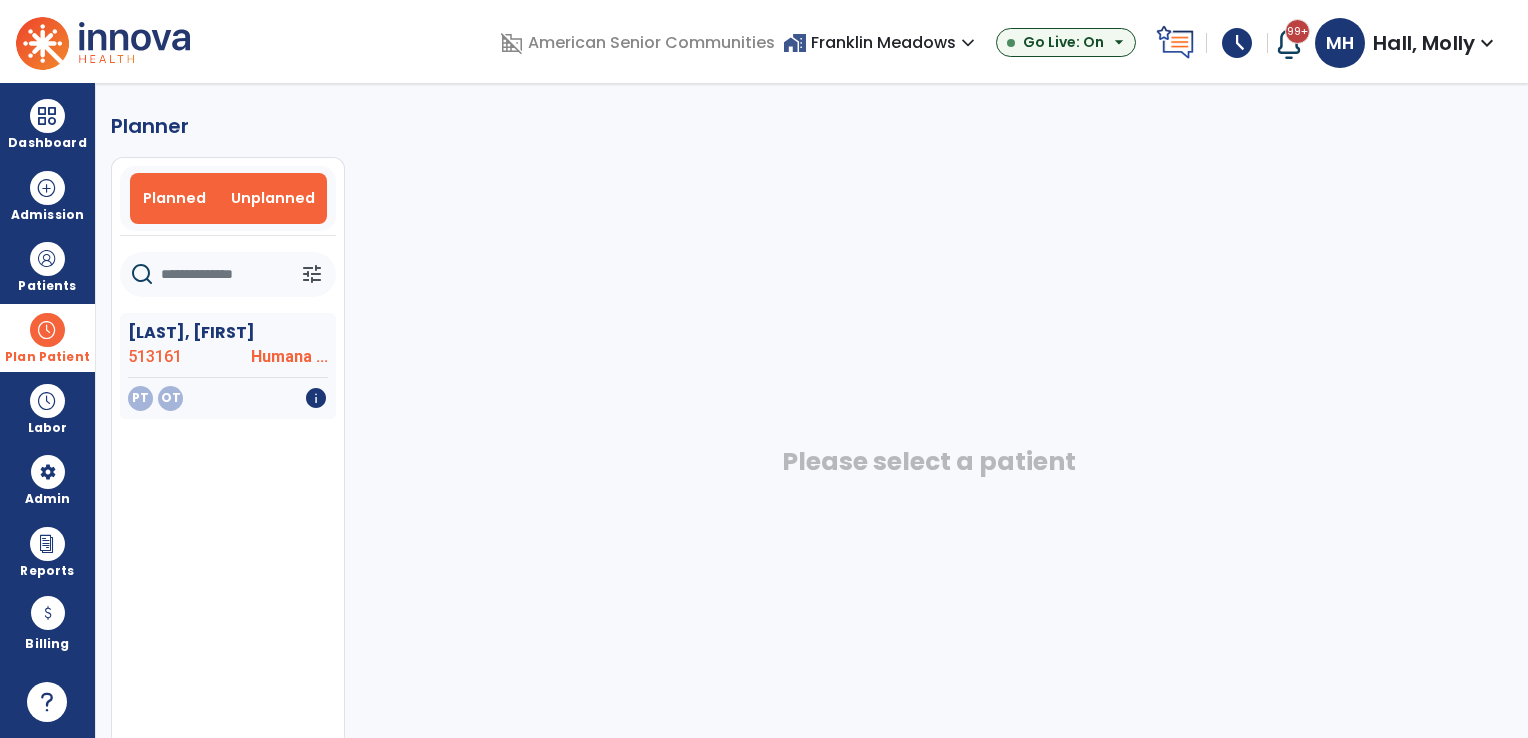 click on "Planned" at bounding box center (174, 198) 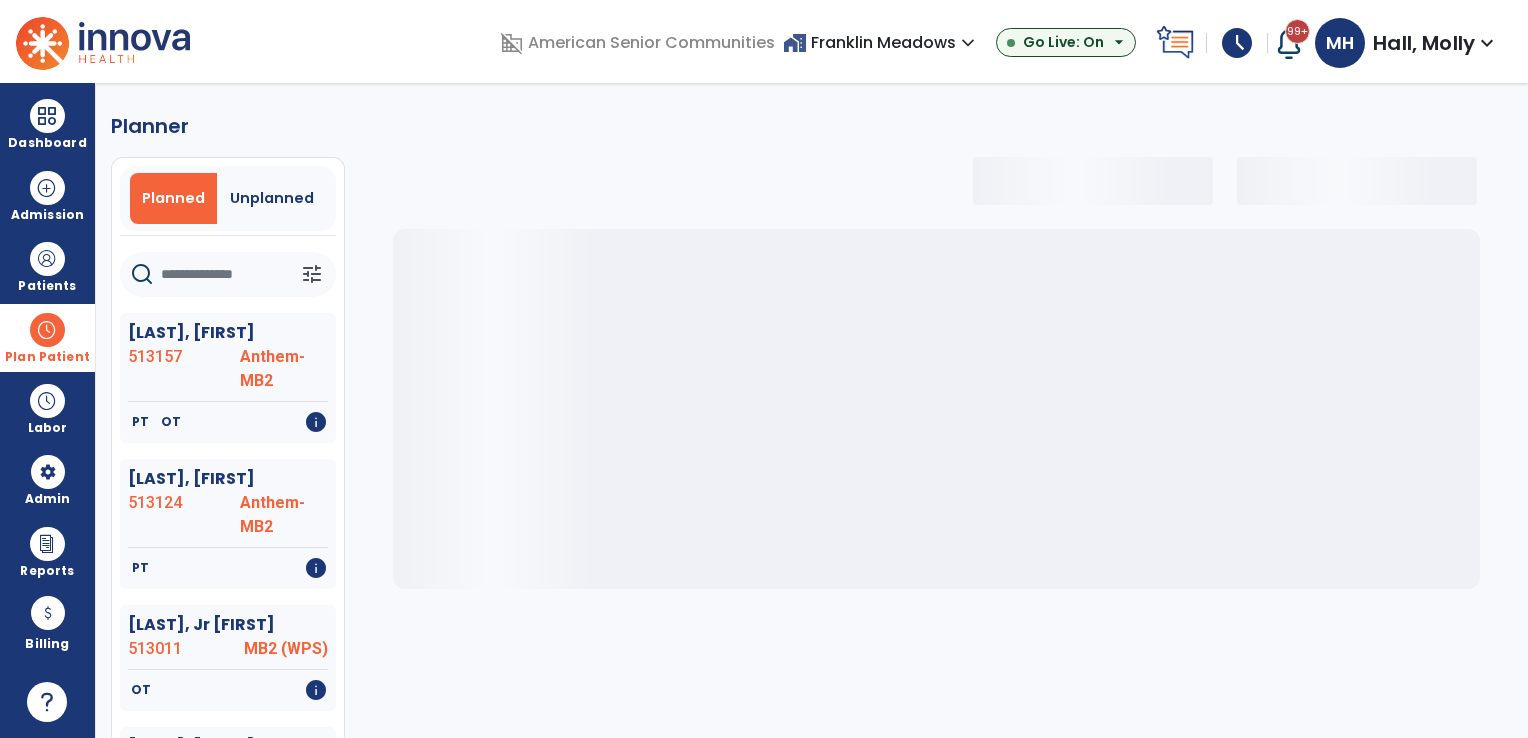 click 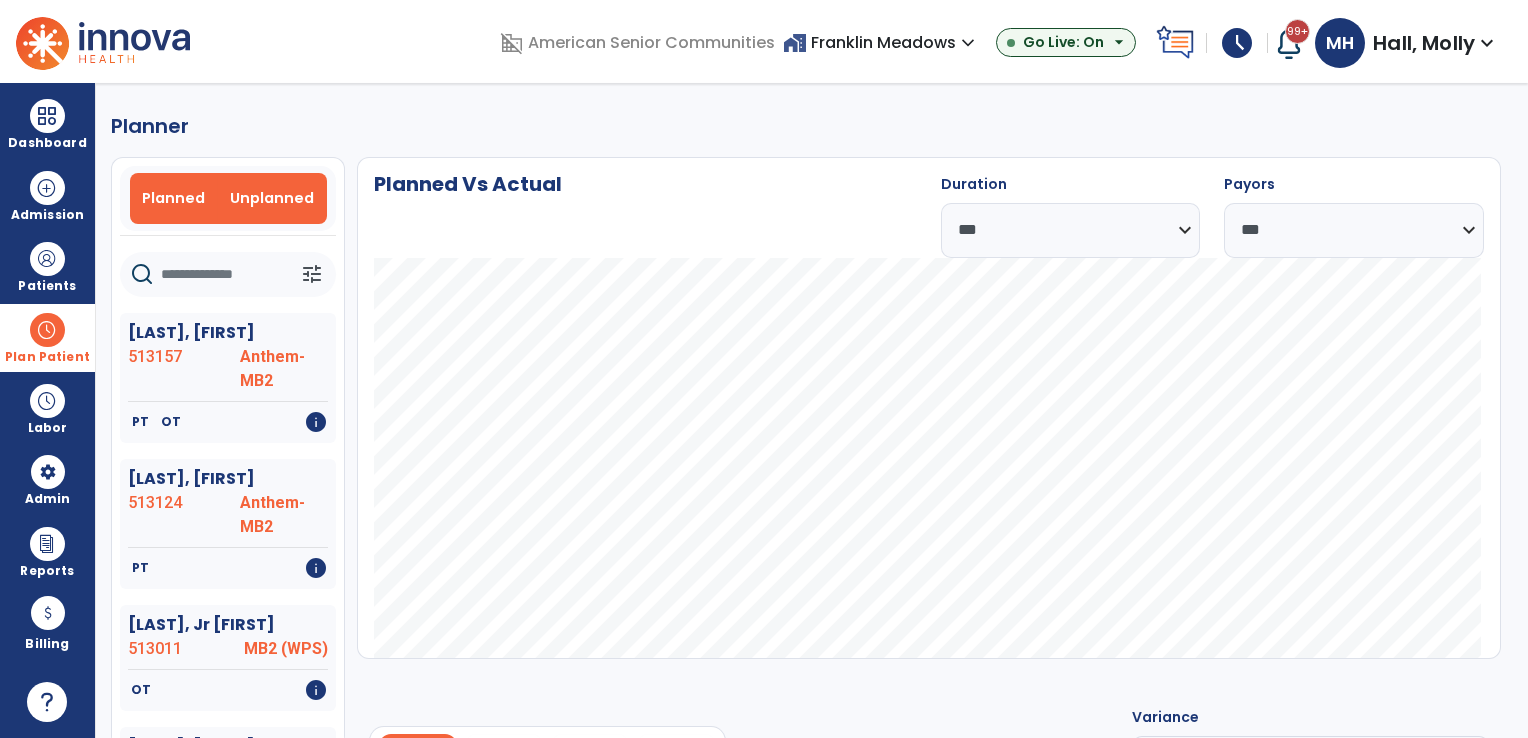 click on "Unplanned" at bounding box center (272, 198) 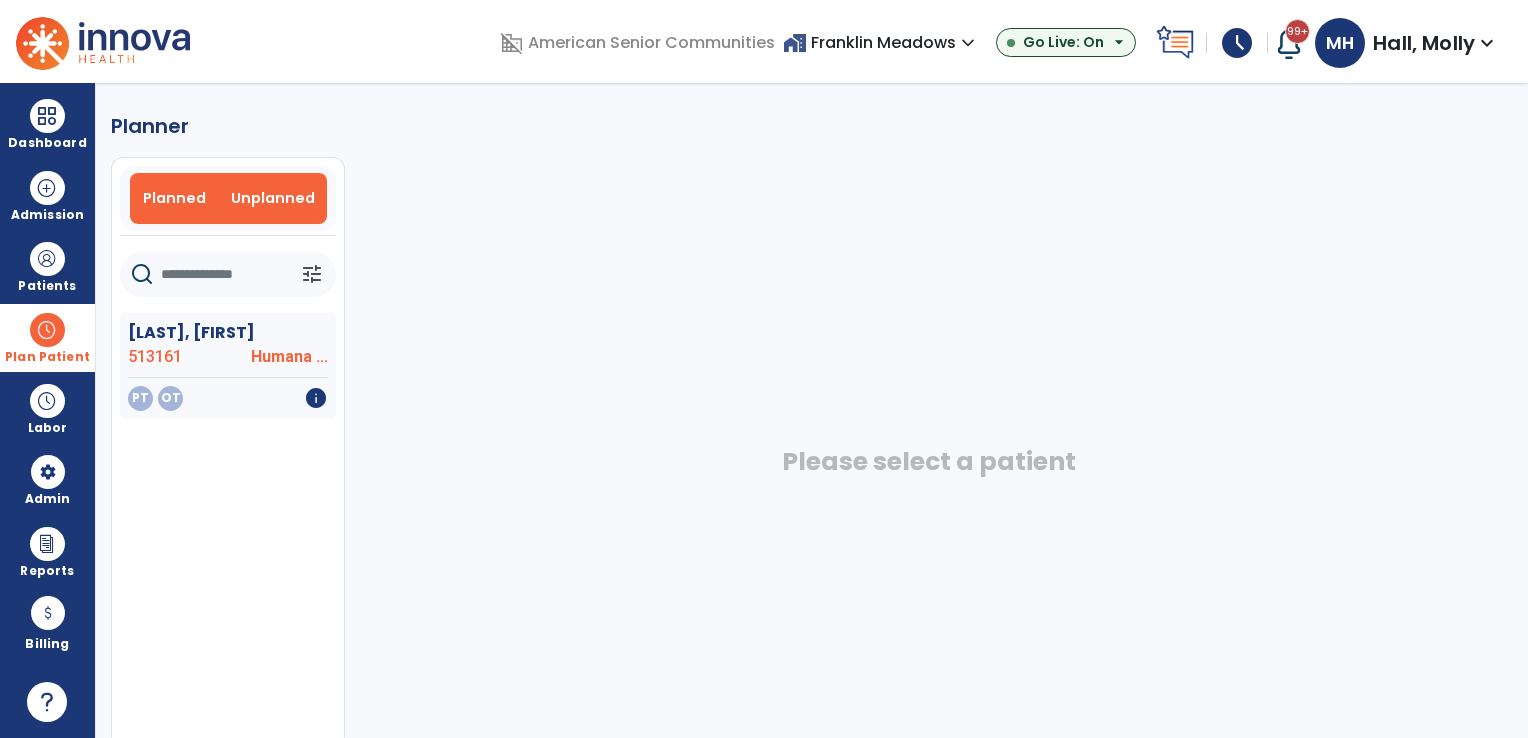 click on "Planned" at bounding box center [174, 198] 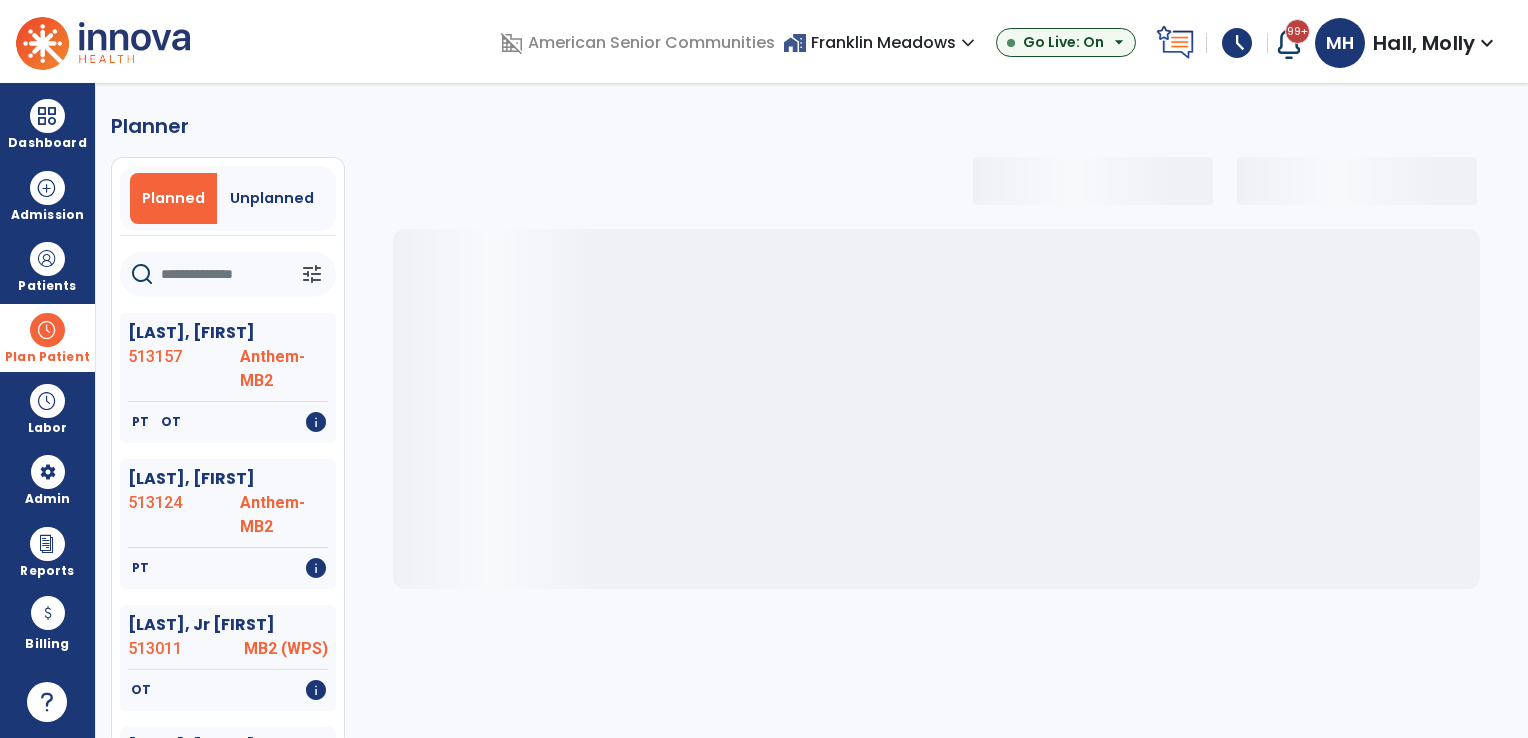 click 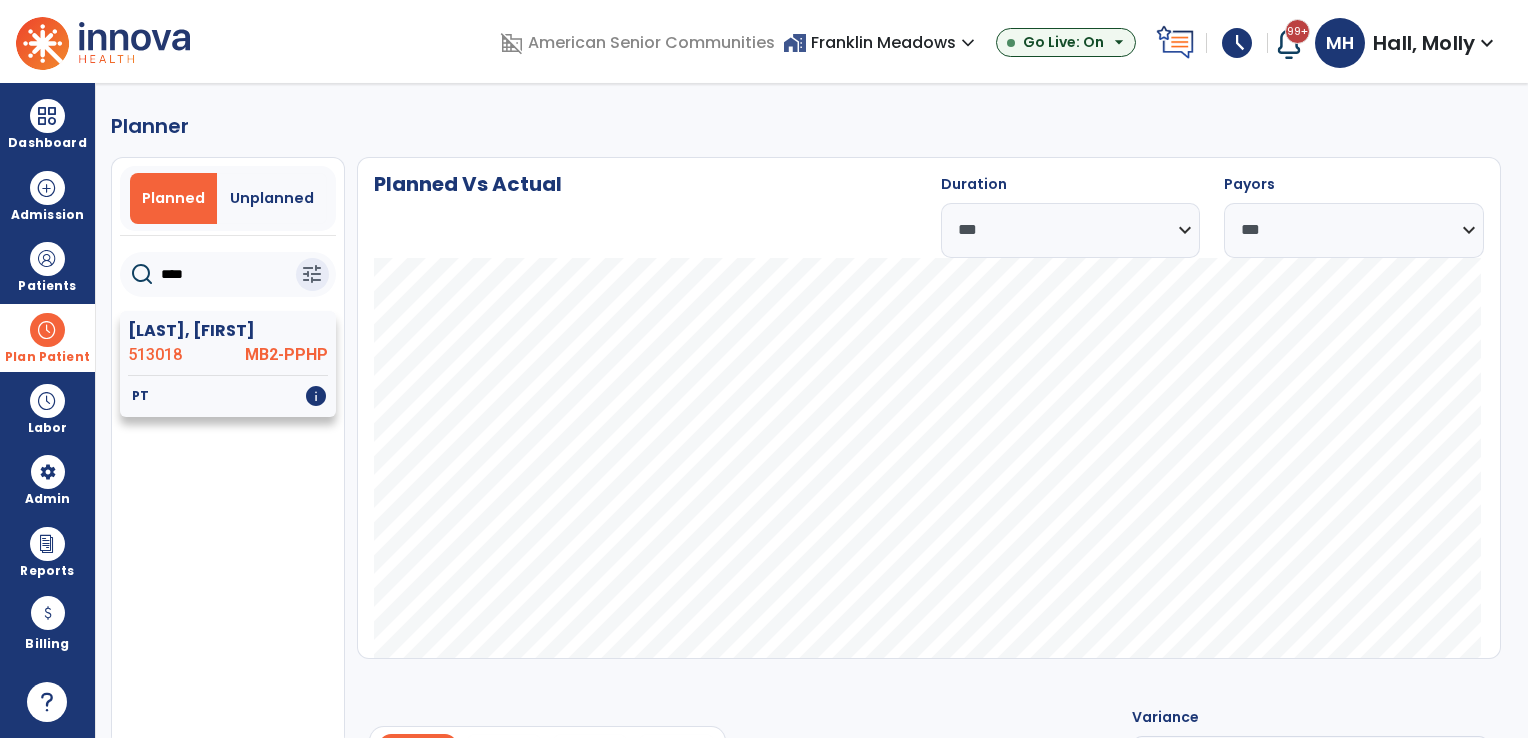 type on "****" 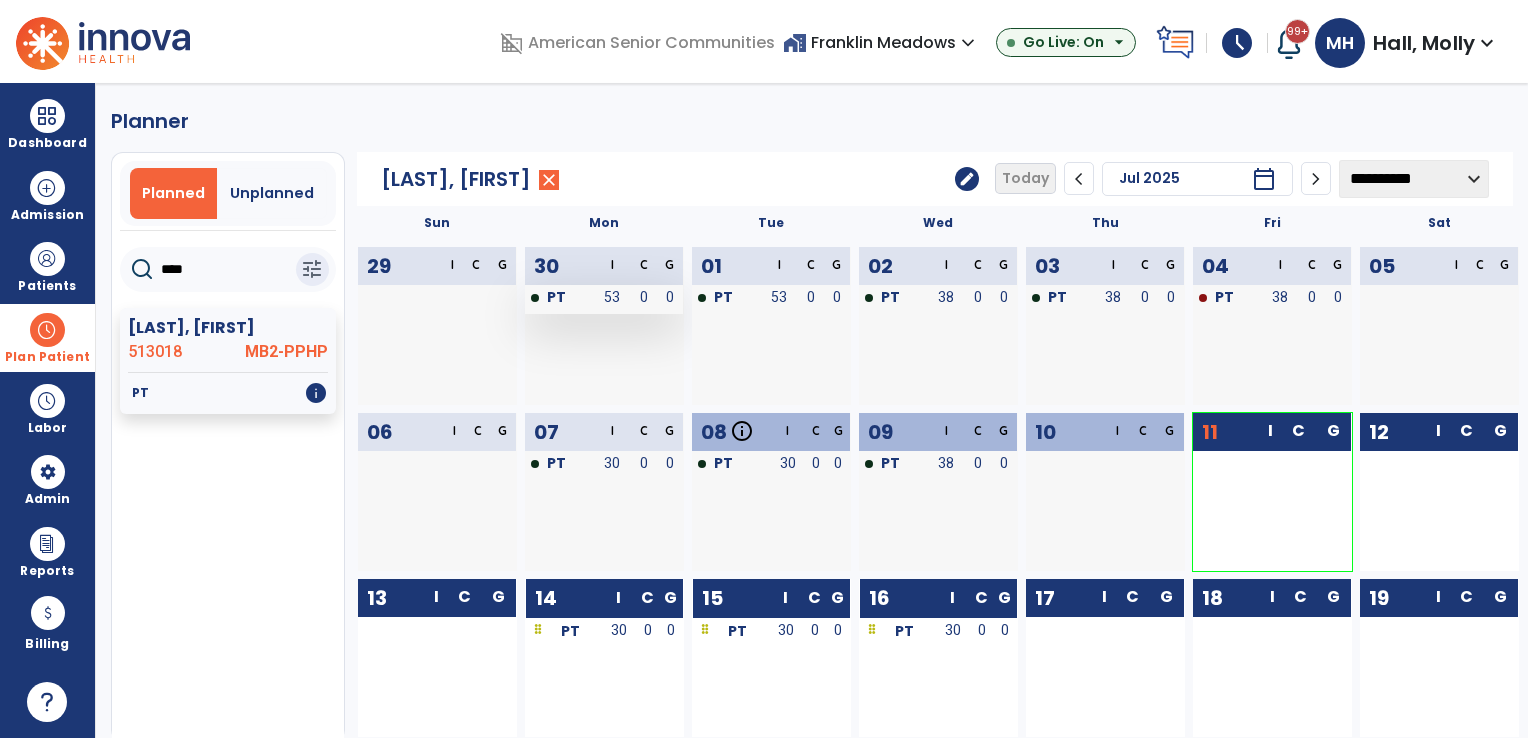 scroll, scrollTop: 0, scrollLeft: 0, axis: both 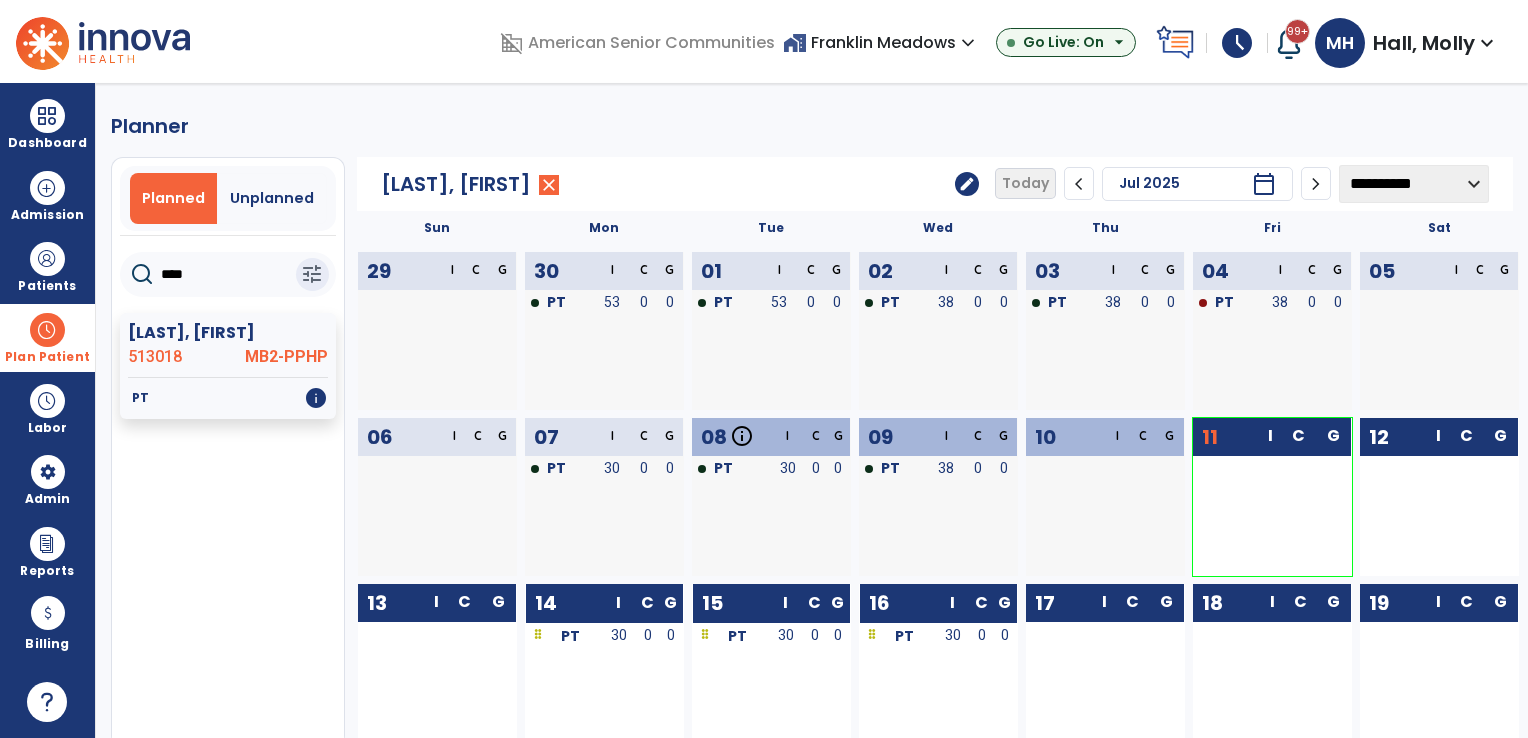 click on "edit" 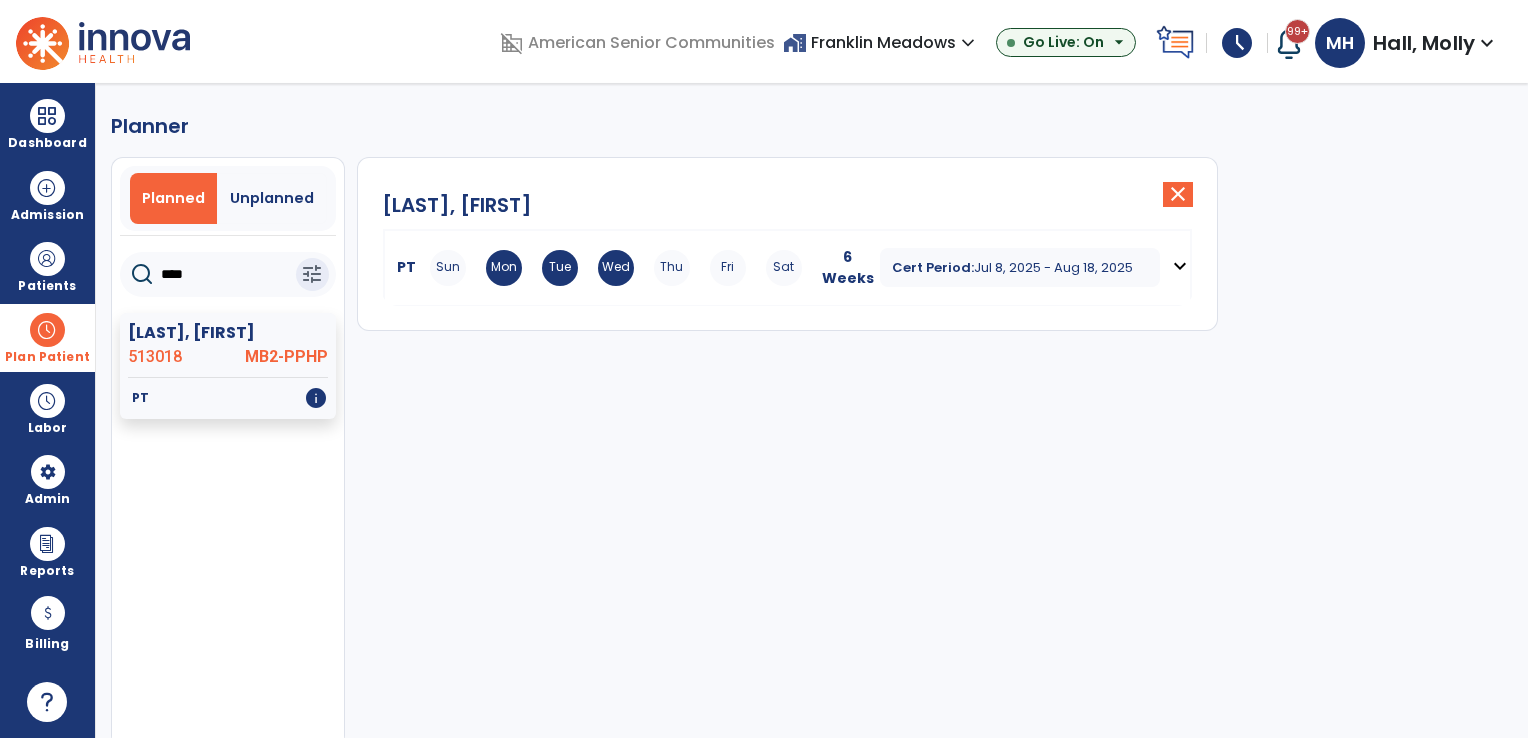 click on "Sun Mon Tue Wed Thu Fri Sat" at bounding box center [616, 268] 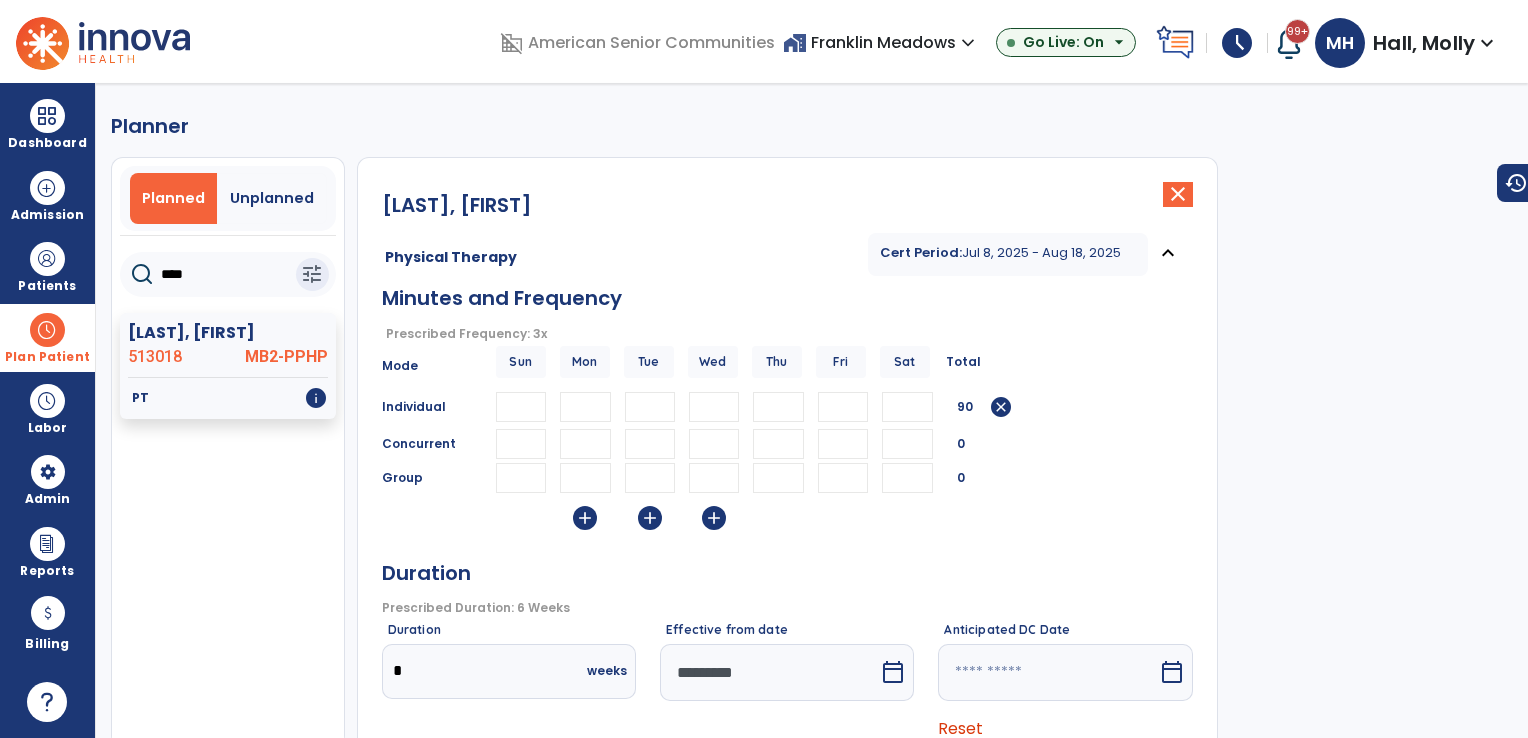 click on "**" at bounding box center [714, 407] 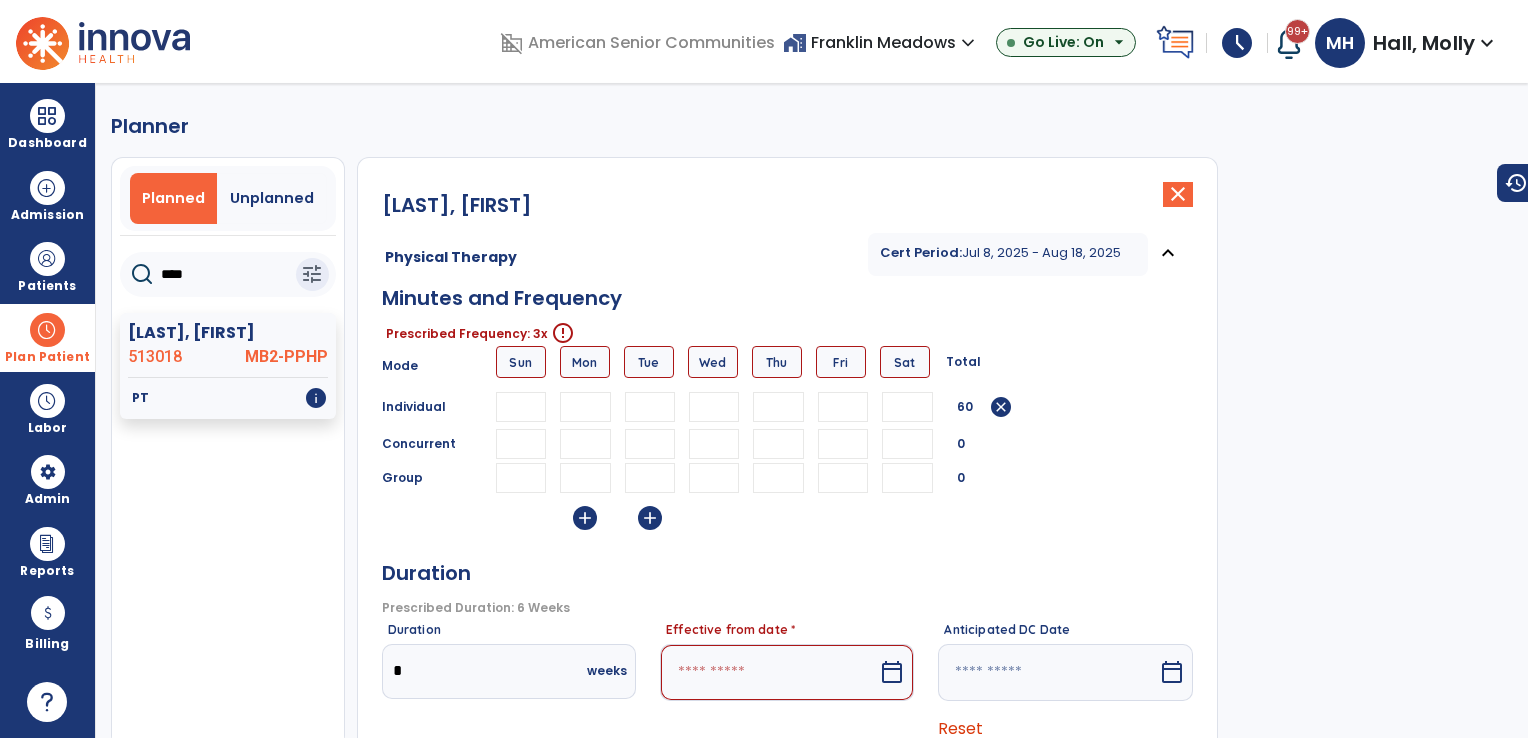 type 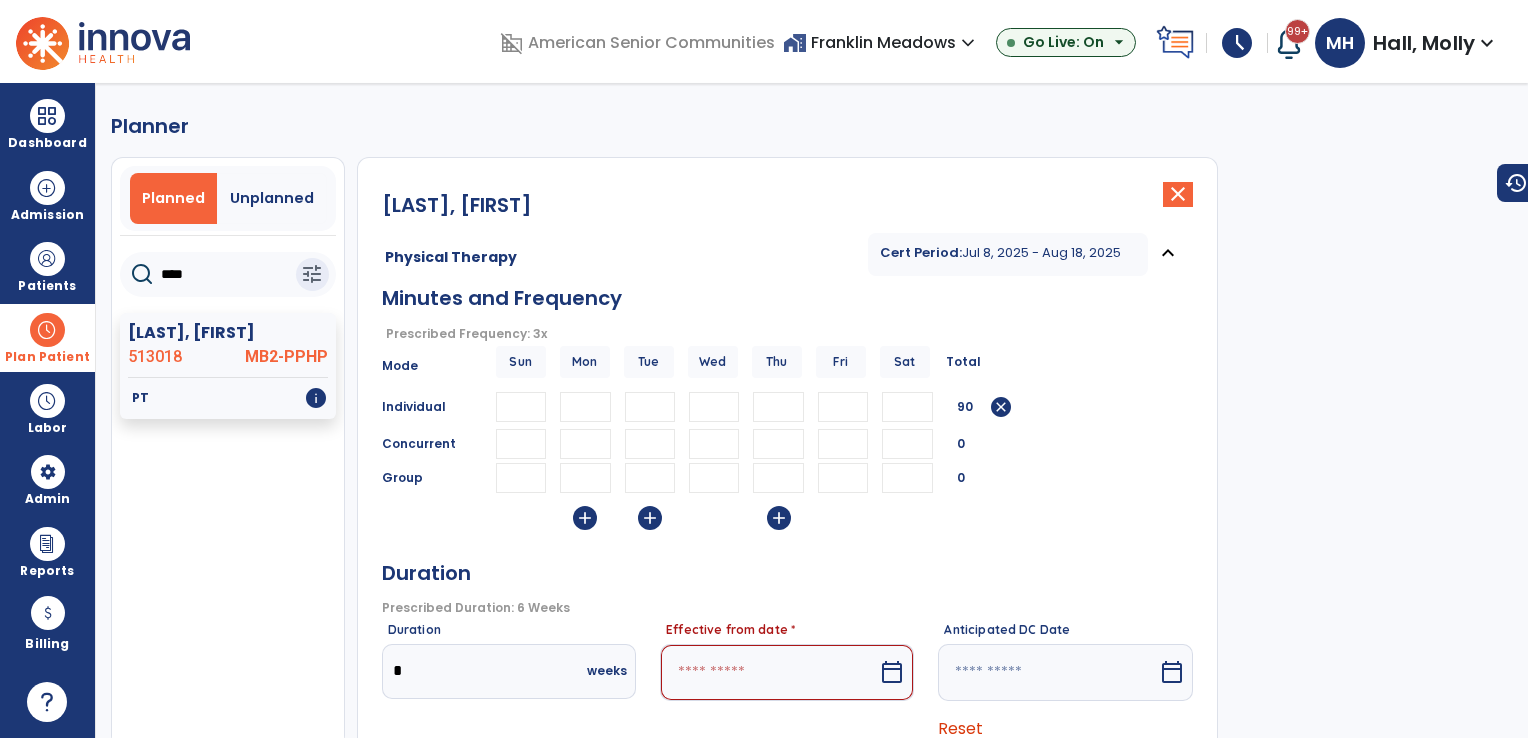 type on "**" 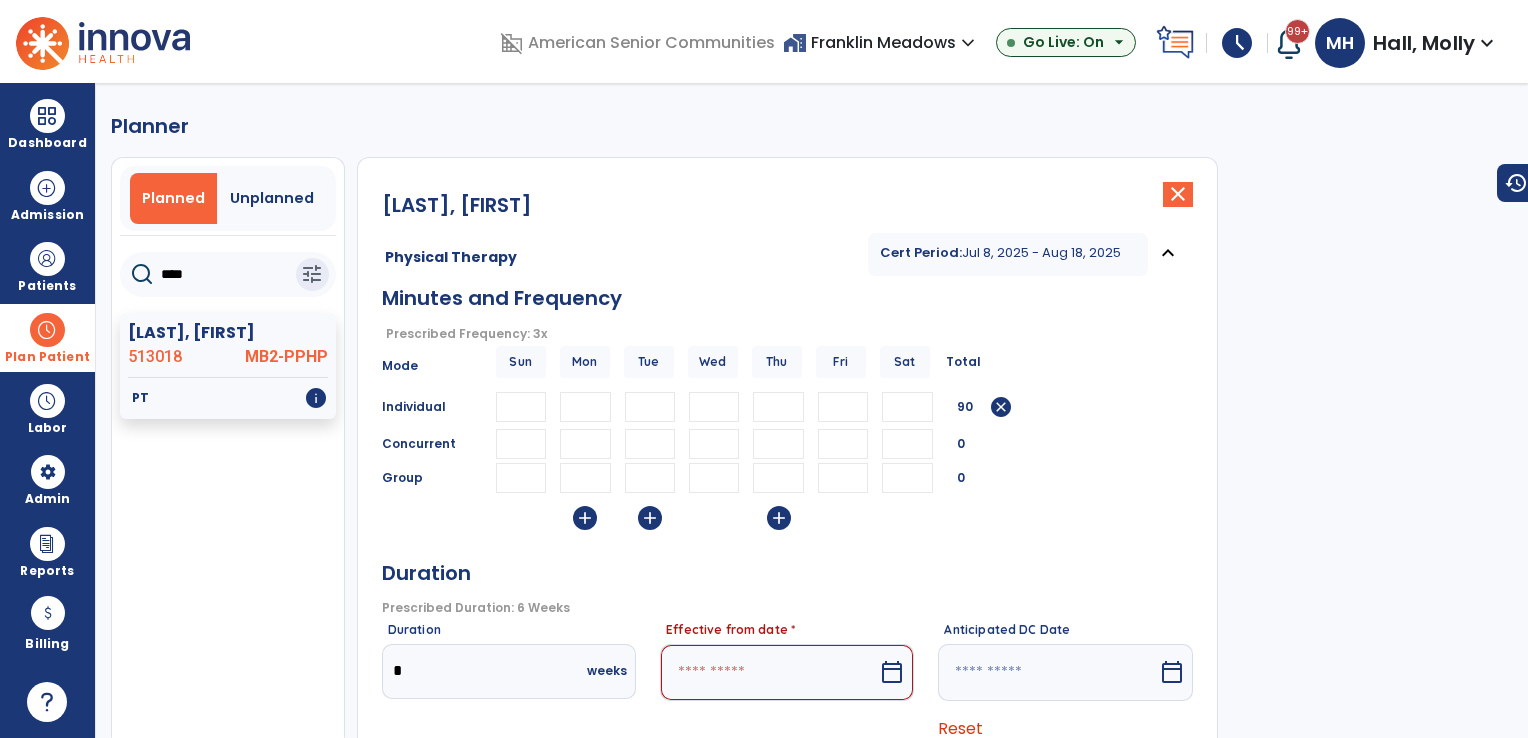 click at bounding box center [769, 672] 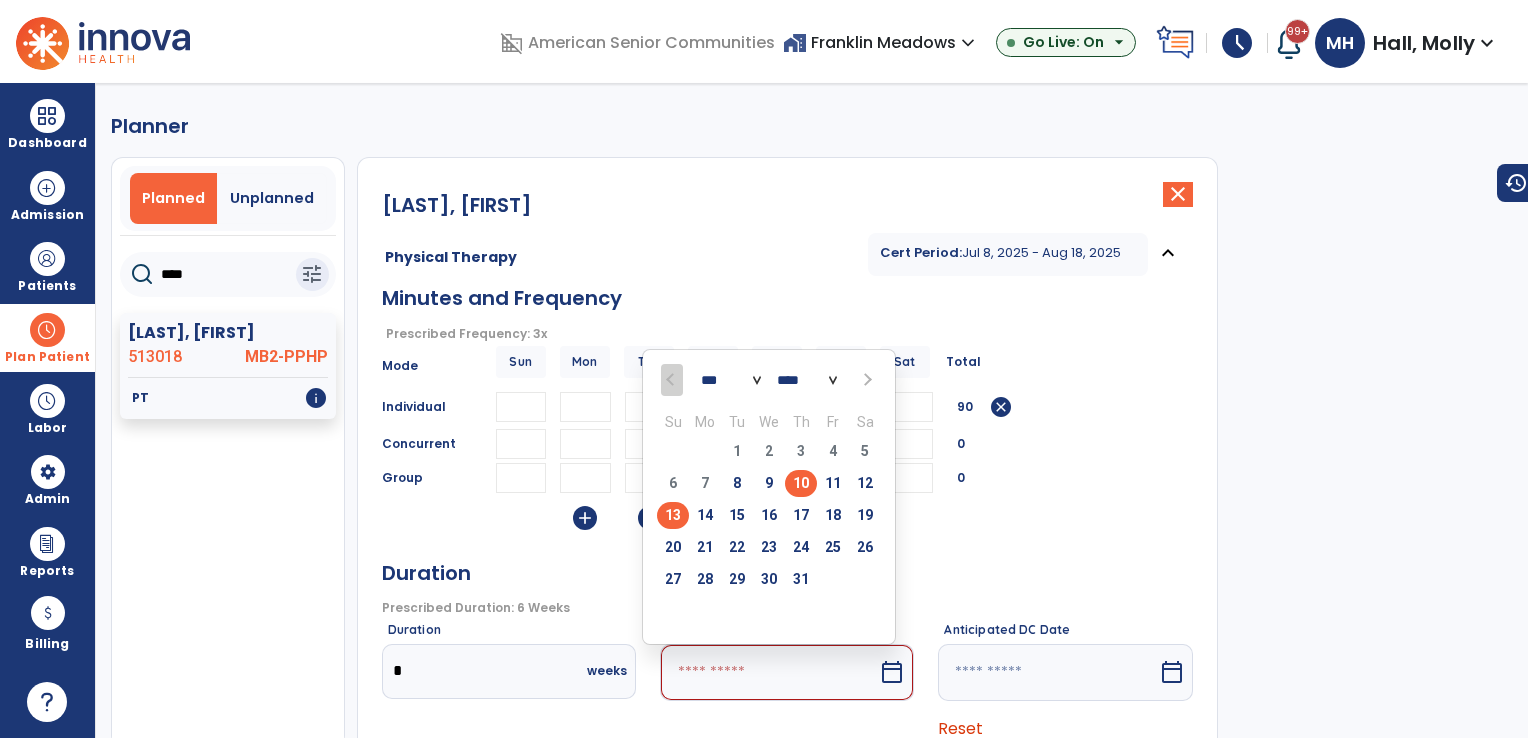 click on "13" at bounding box center (673, 515) 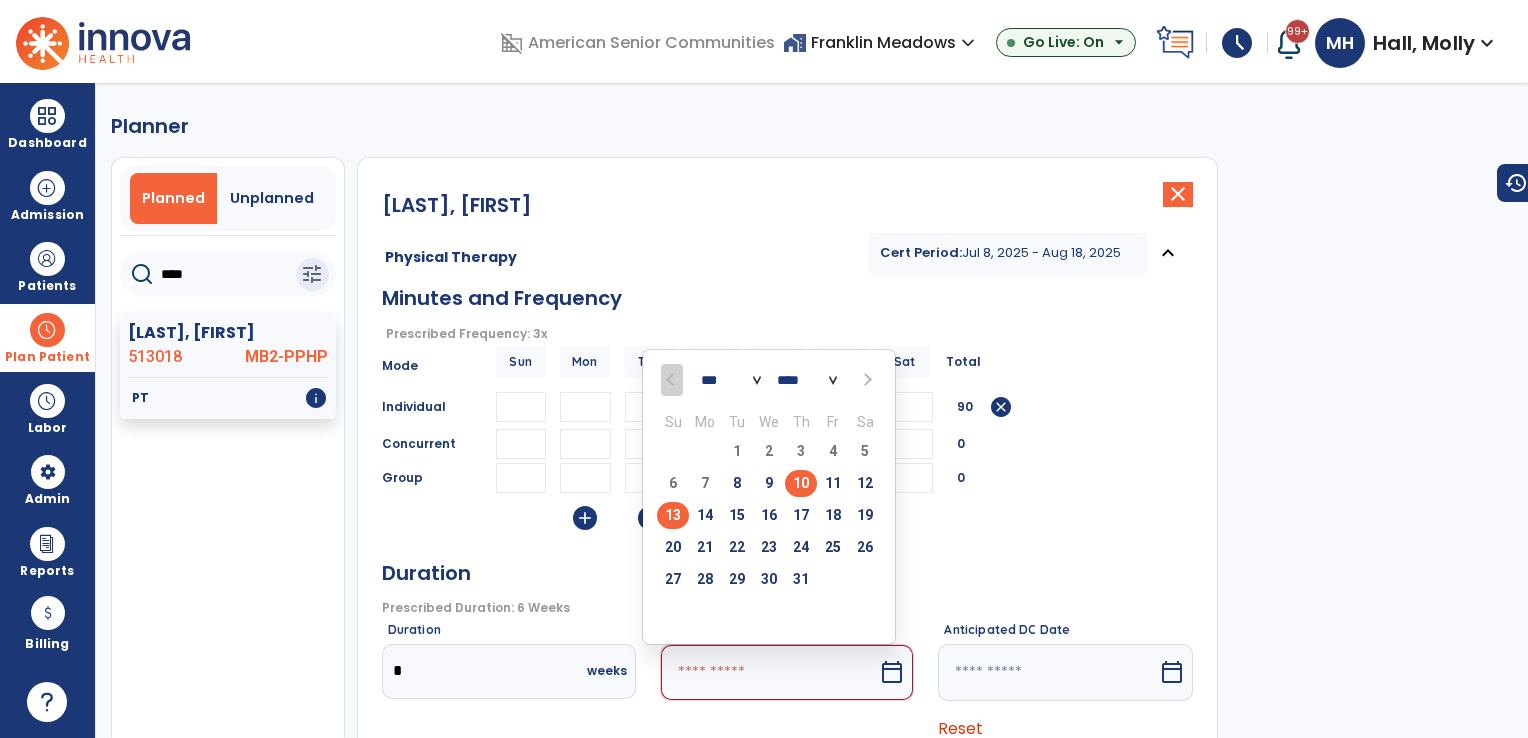 type on "*********" 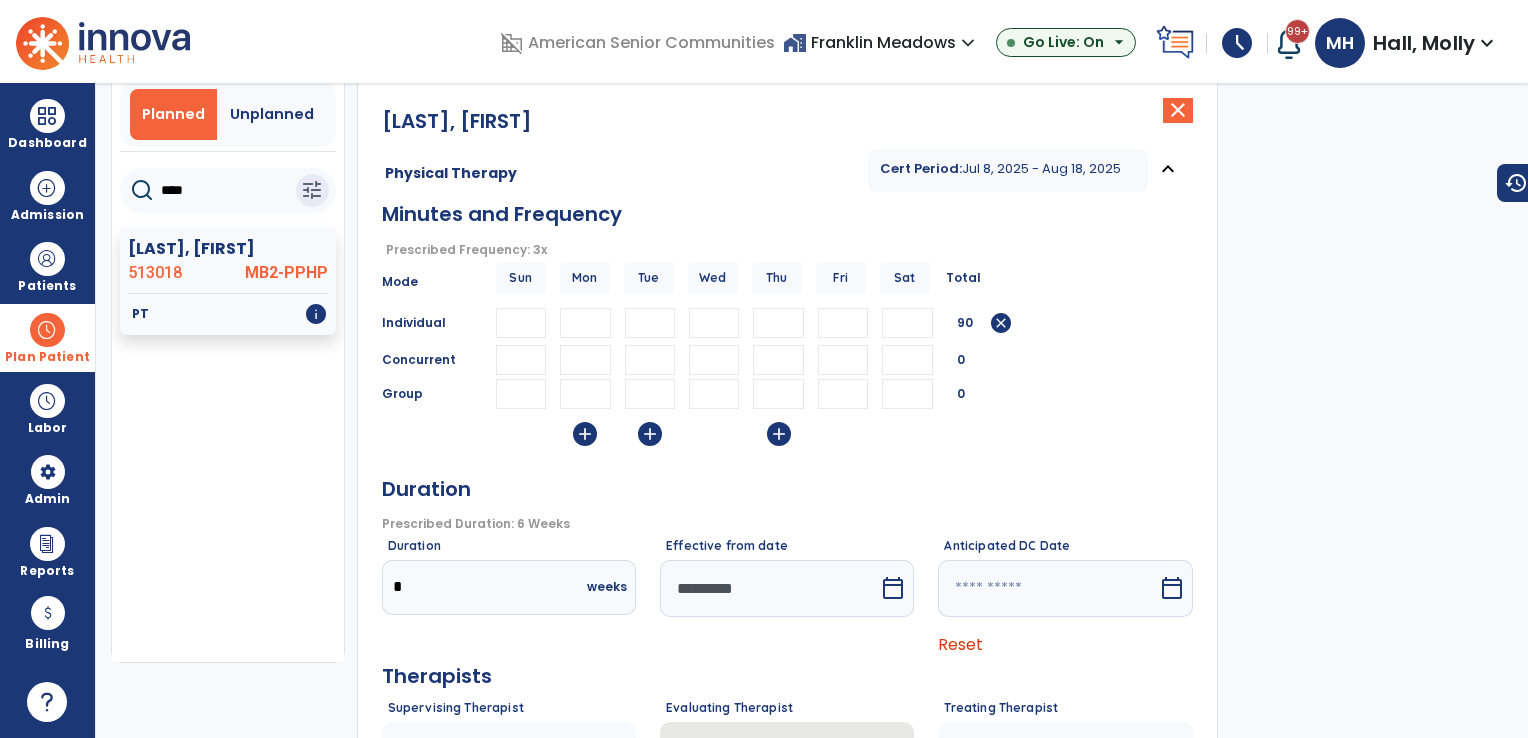 scroll, scrollTop: 260, scrollLeft: 0, axis: vertical 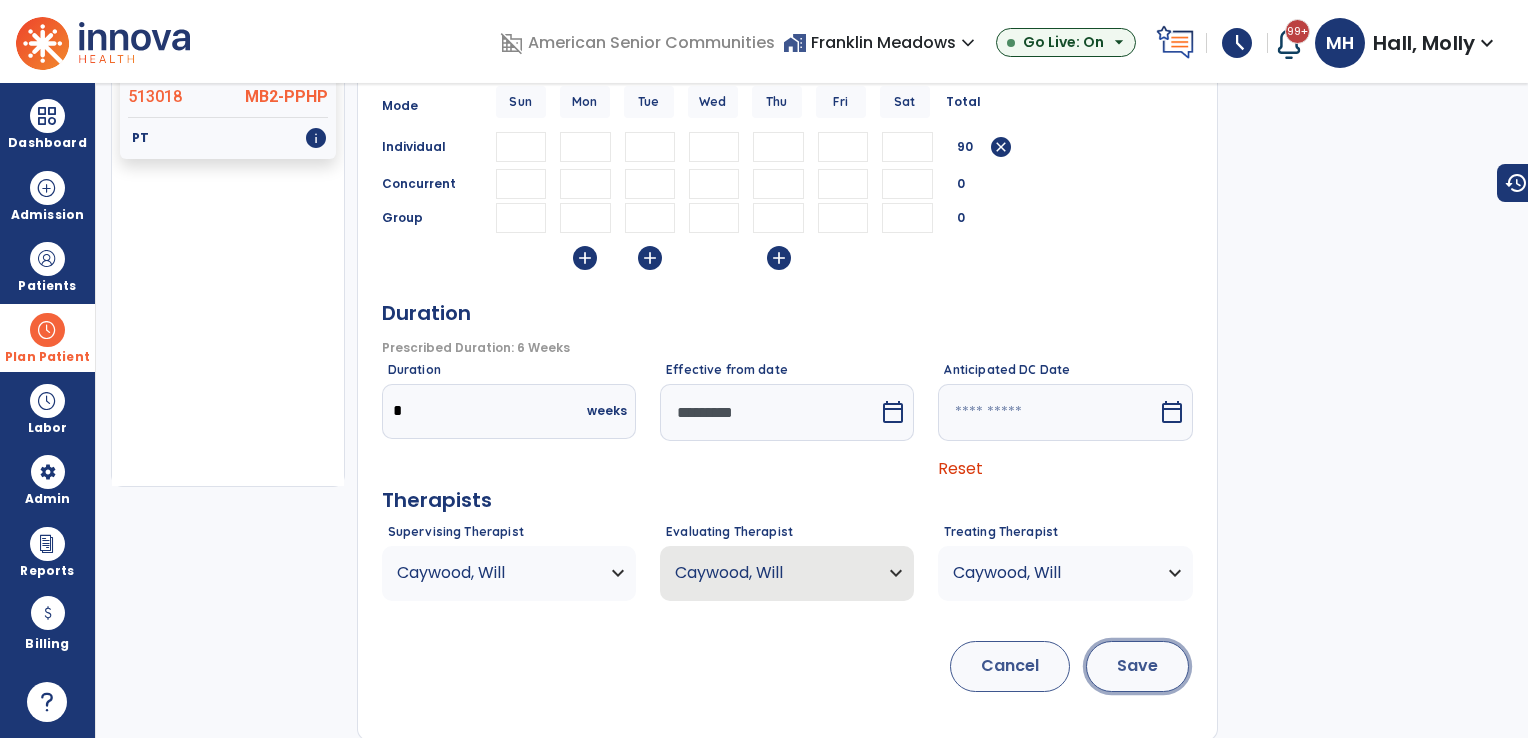 click on "Save" at bounding box center (1137, 666) 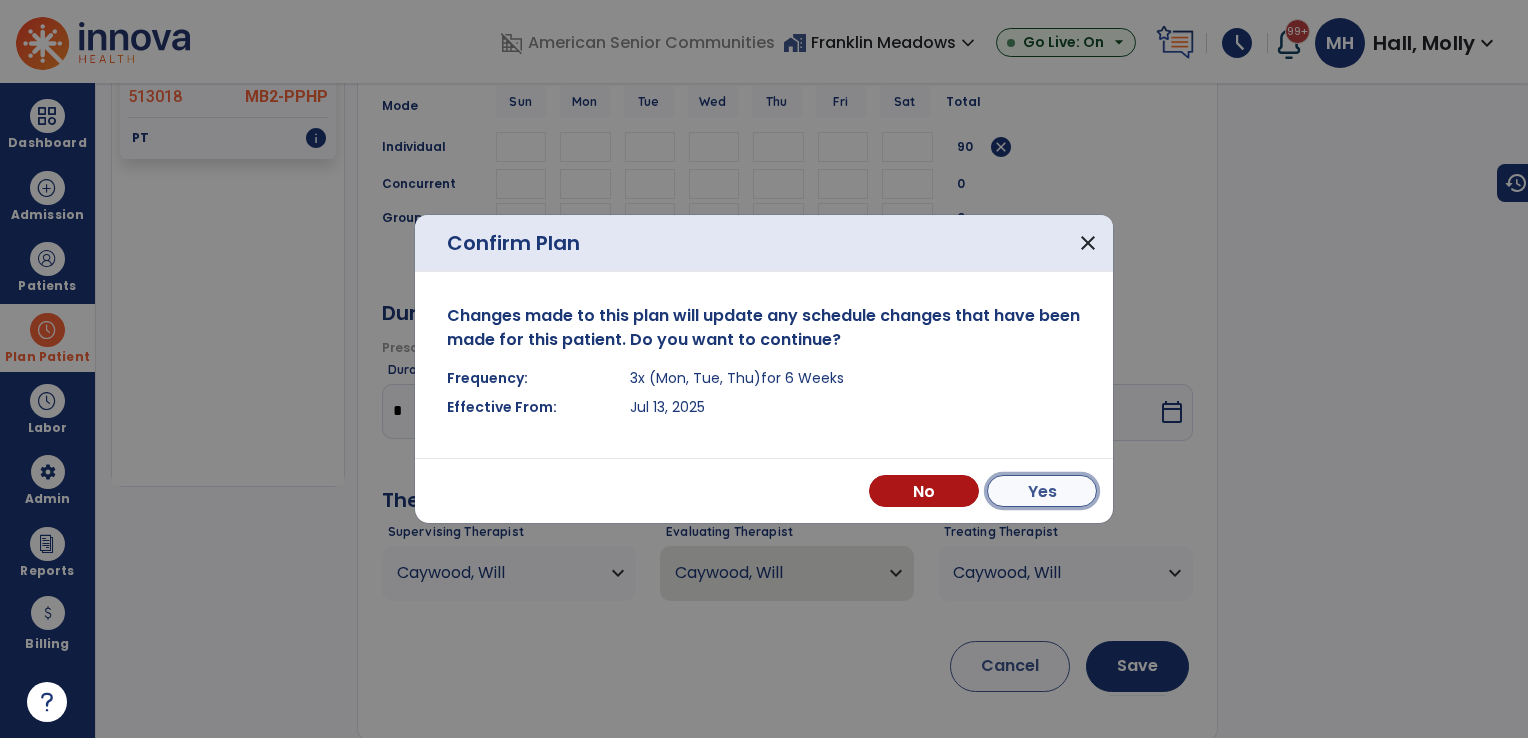 click on "Yes" at bounding box center (1042, 491) 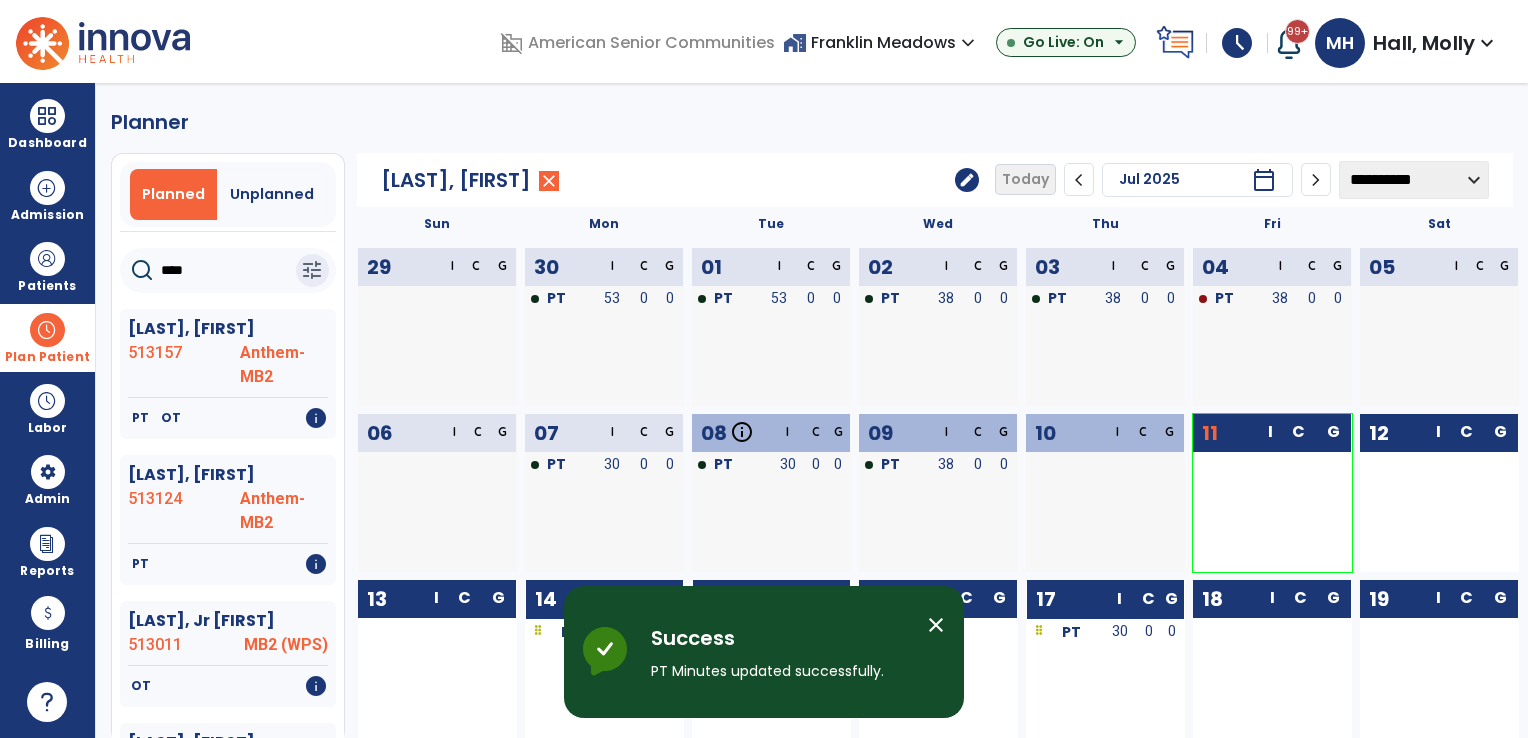 scroll, scrollTop: 0, scrollLeft: 0, axis: both 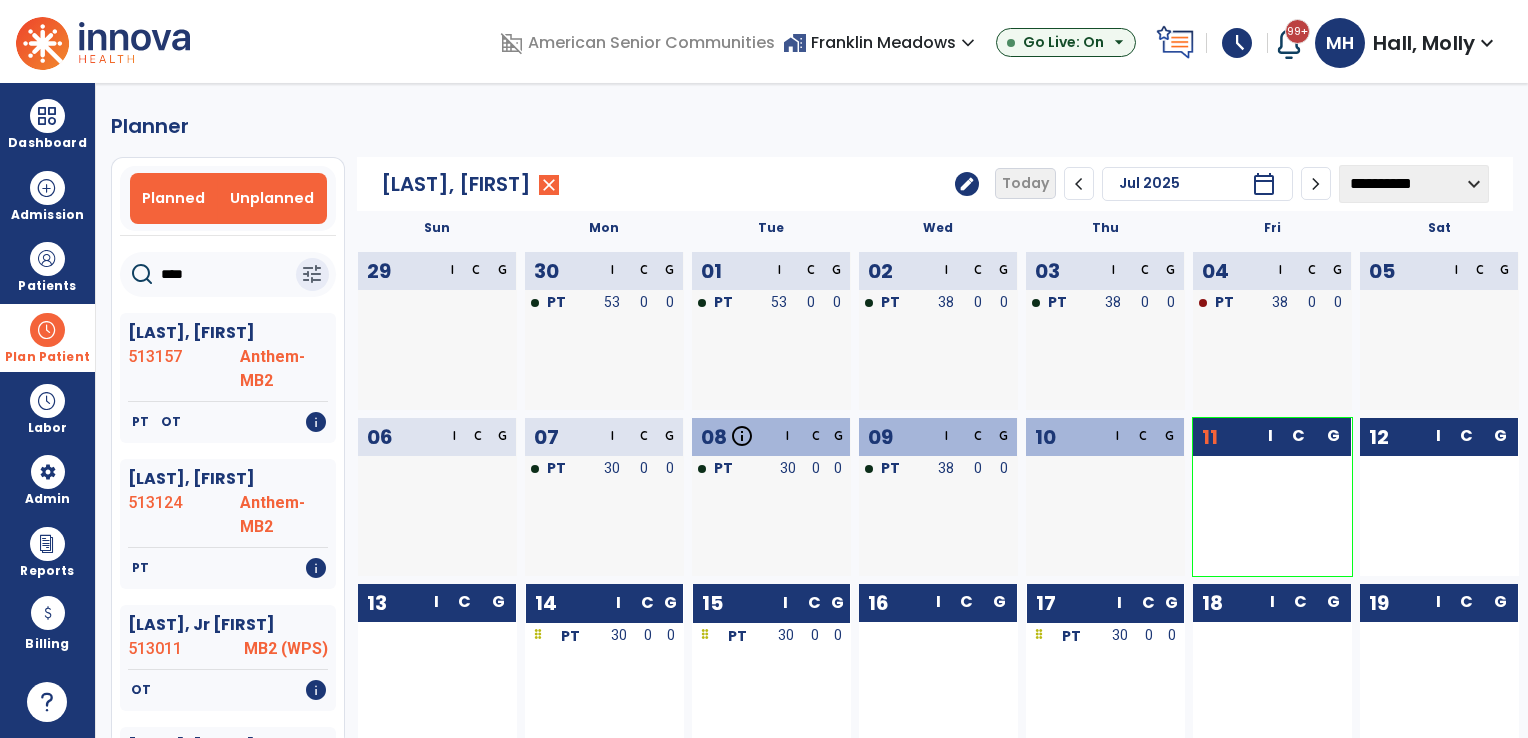 click on "Unplanned" at bounding box center (272, 198) 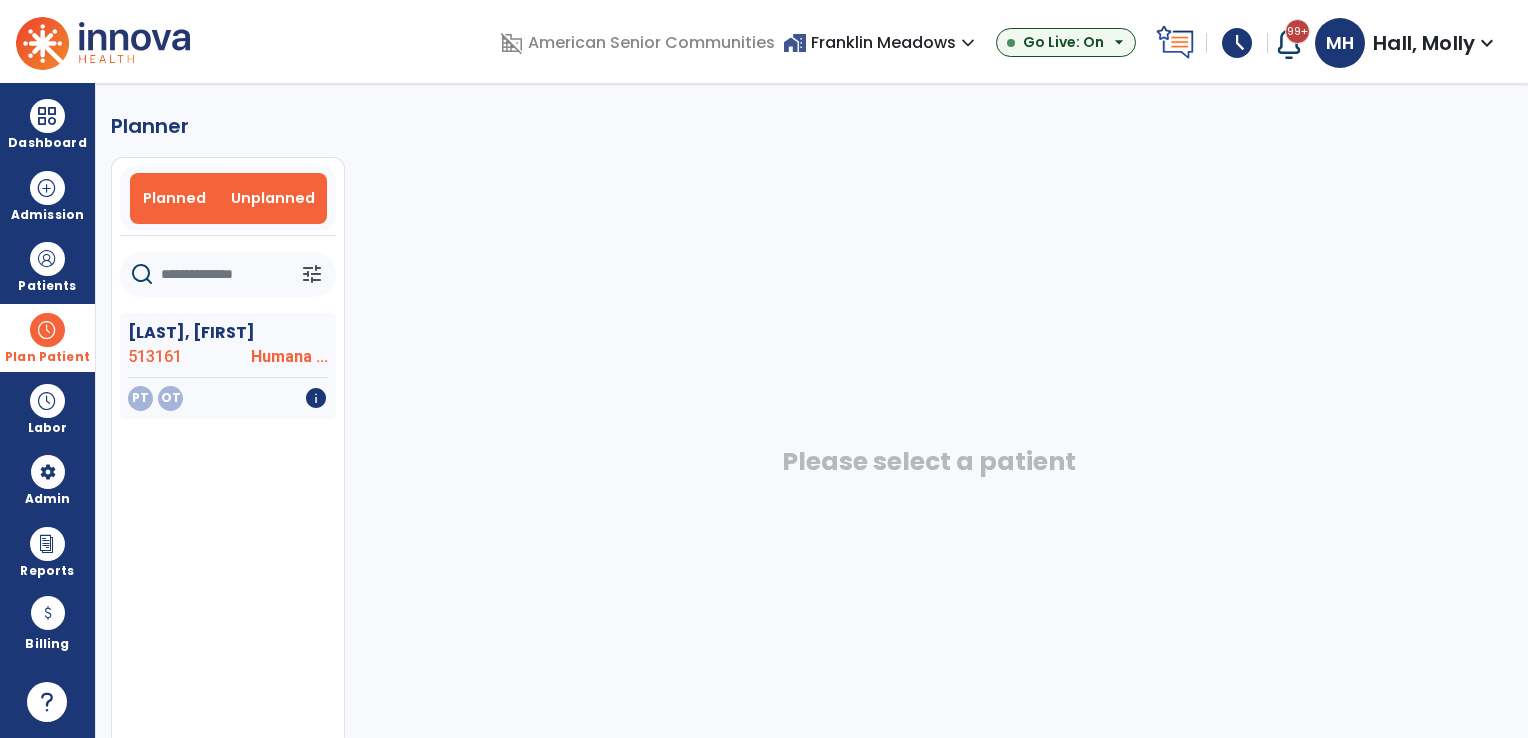 click on "Planned" at bounding box center [174, 198] 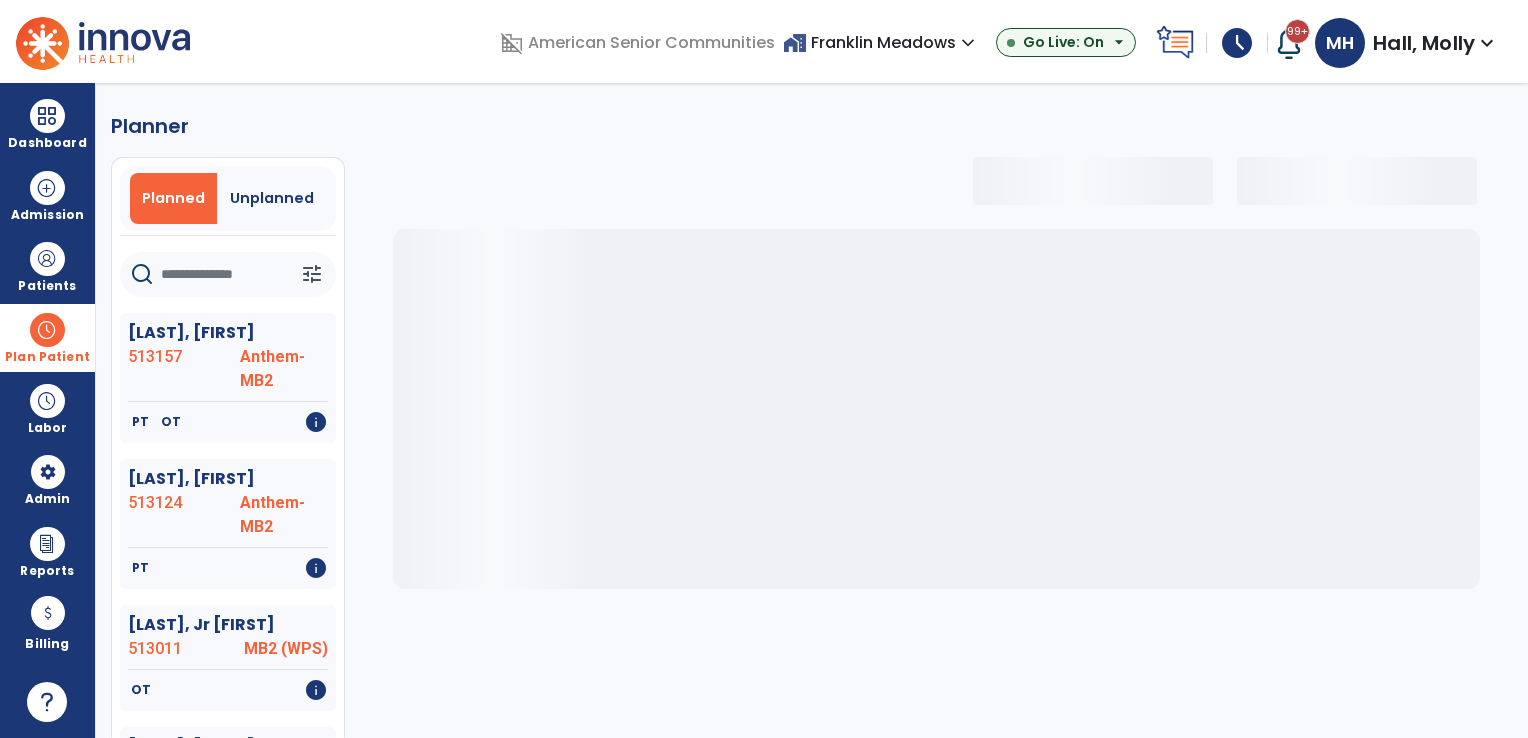 select on "***" 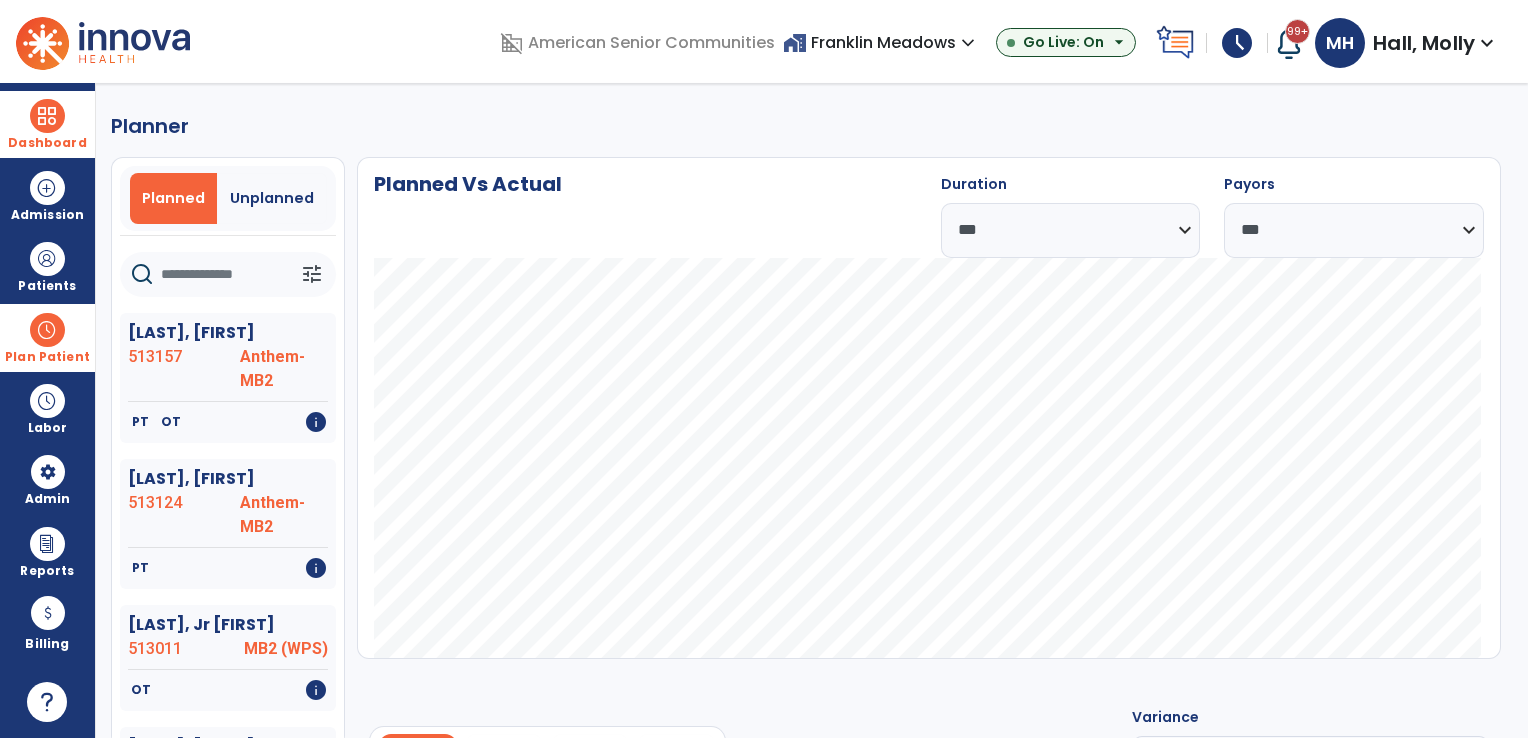 click at bounding box center (47, 116) 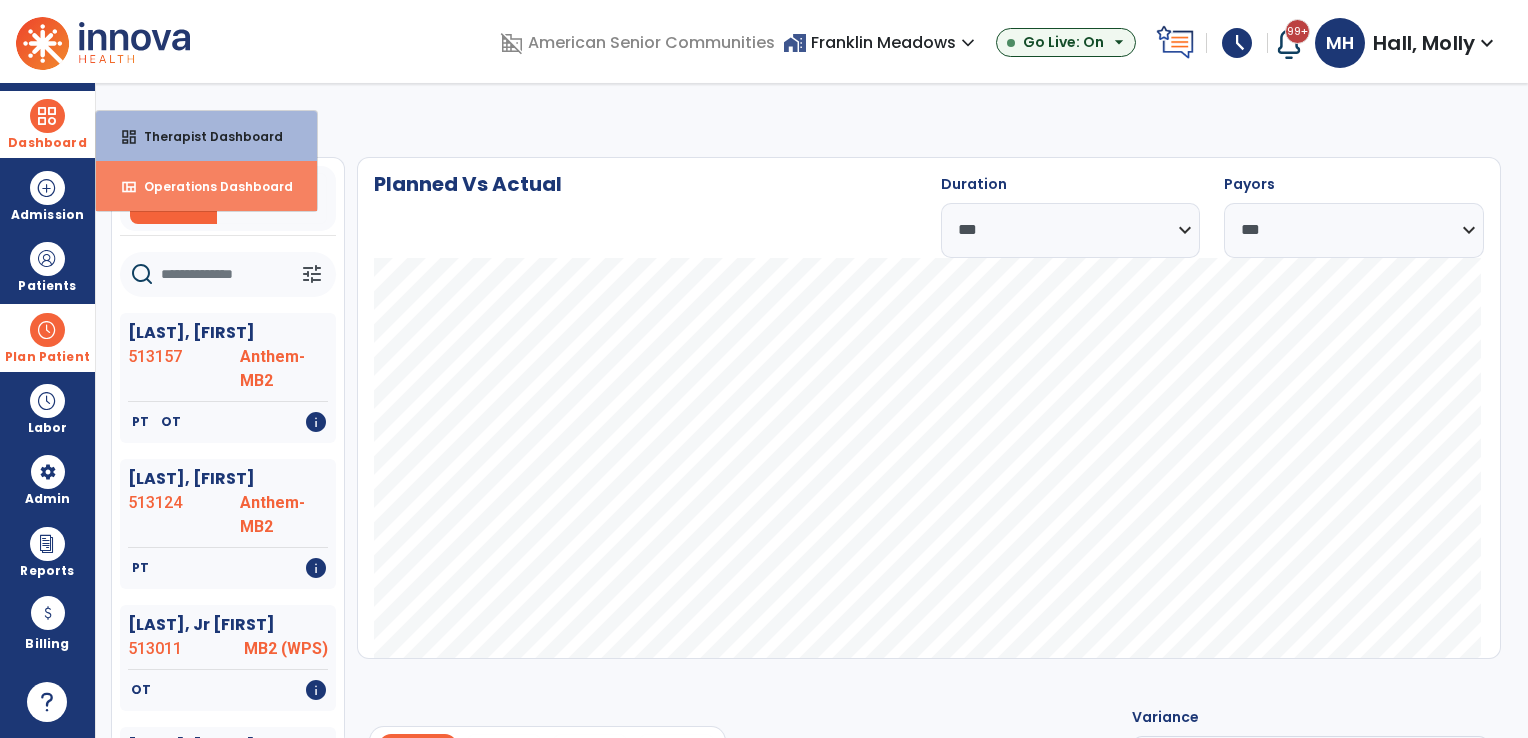 click on "Operations Dashboard" at bounding box center [210, 186] 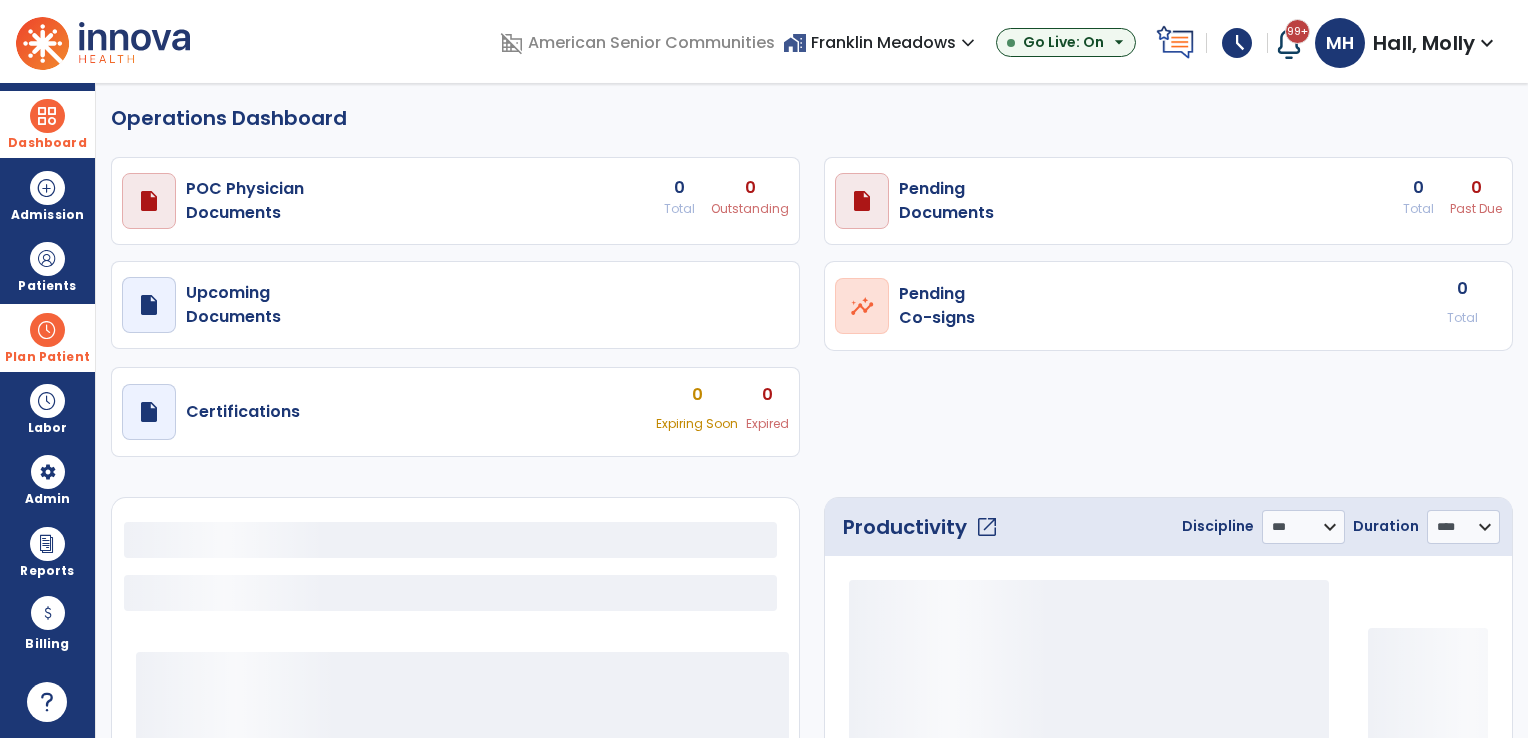 select on "***" 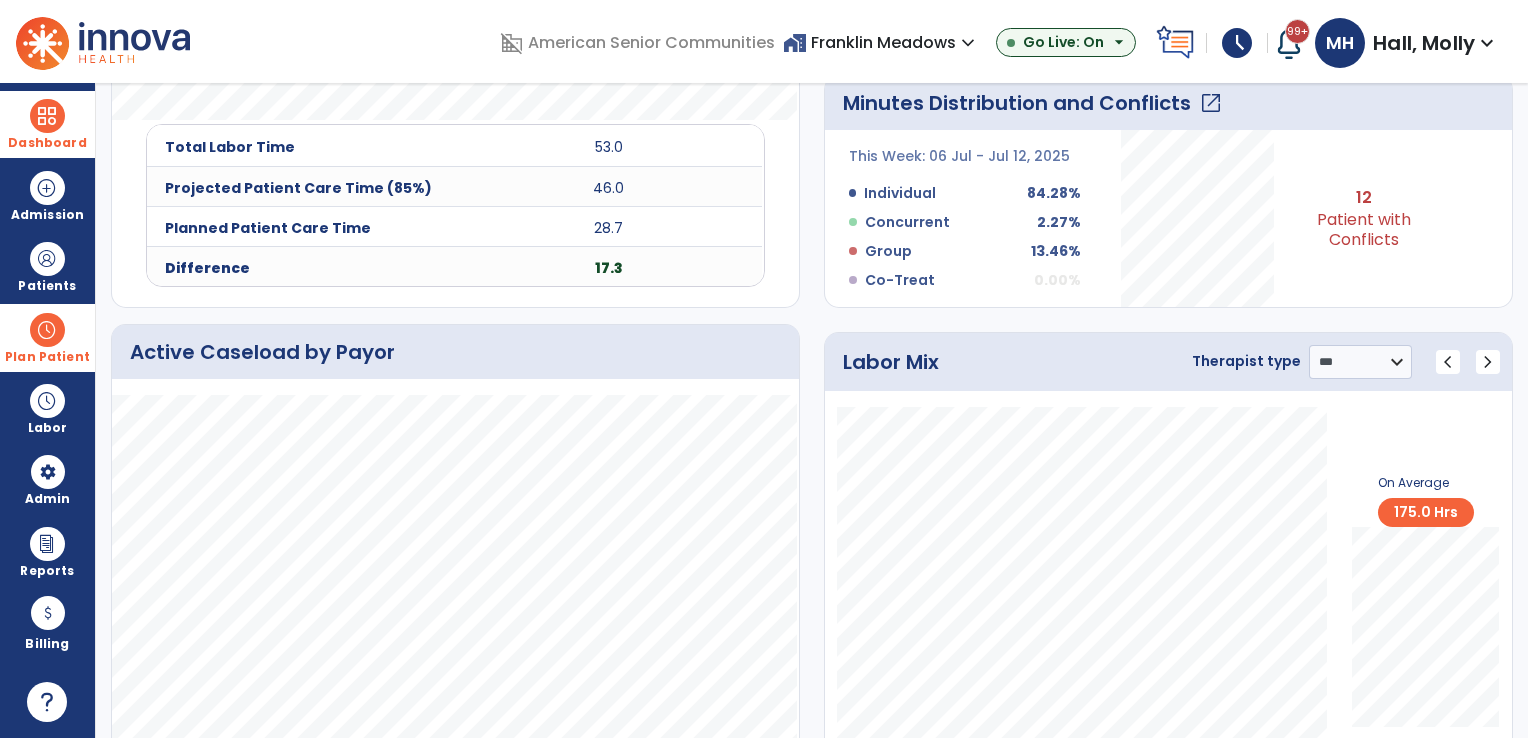 scroll, scrollTop: 1012, scrollLeft: 0, axis: vertical 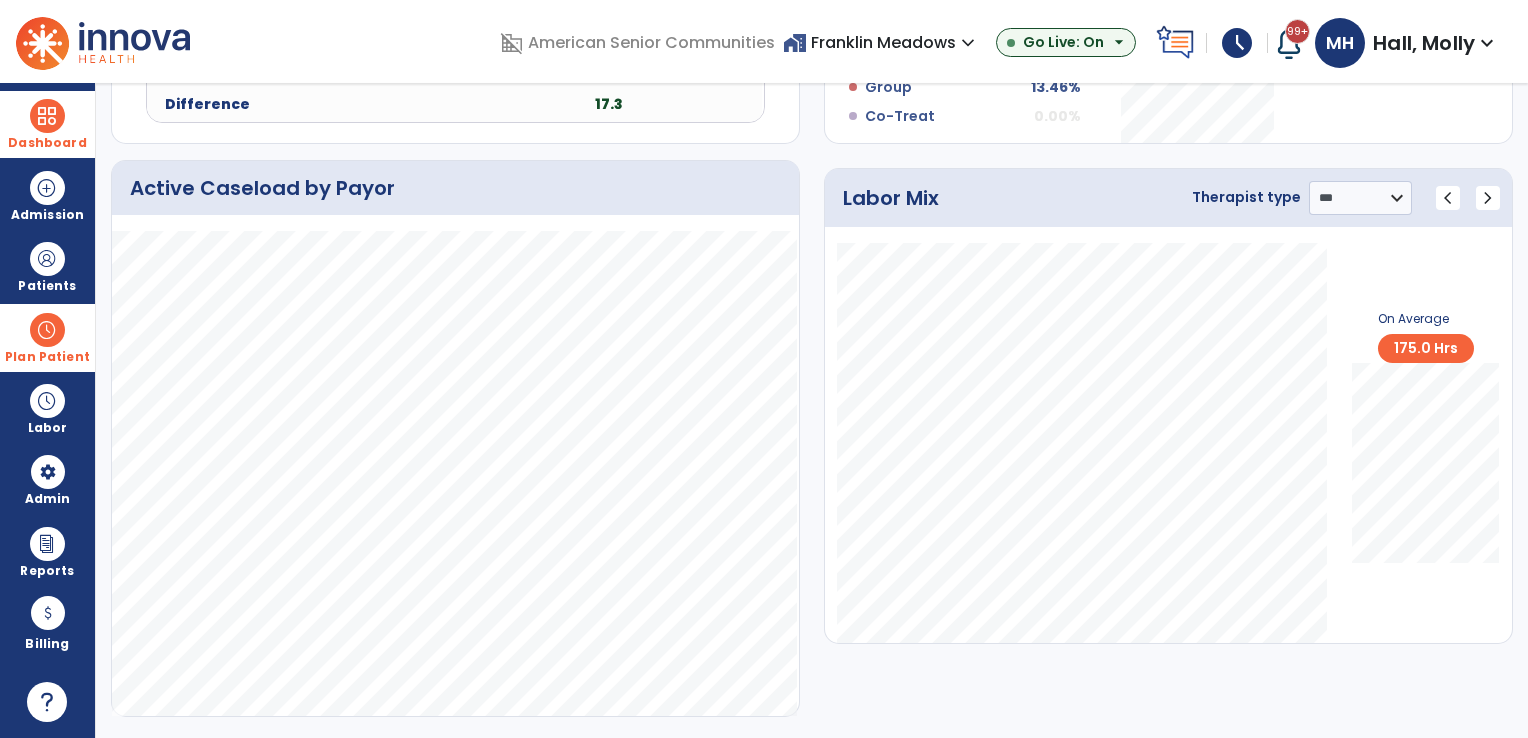 select on "****" 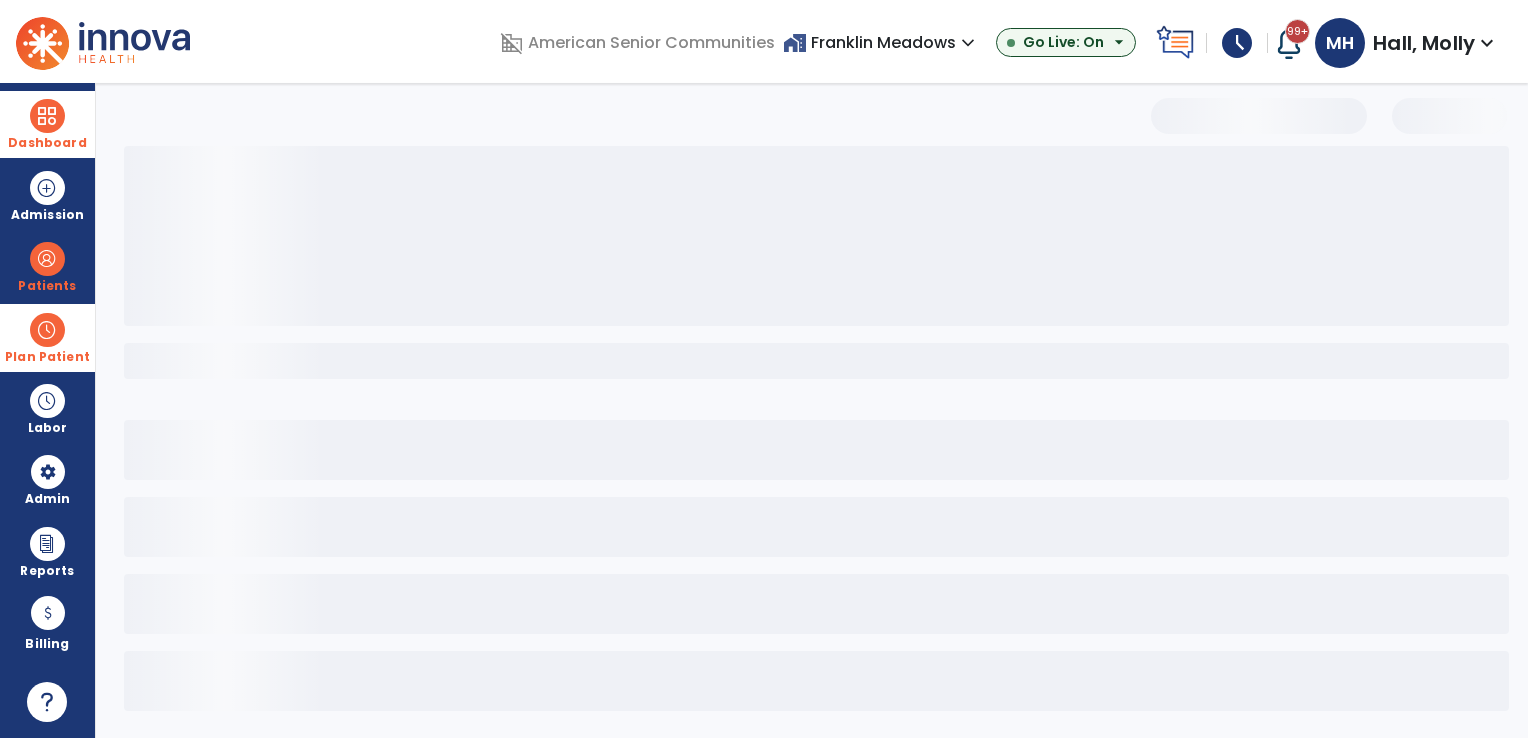 scroll, scrollTop: 3, scrollLeft: 0, axis: vertical 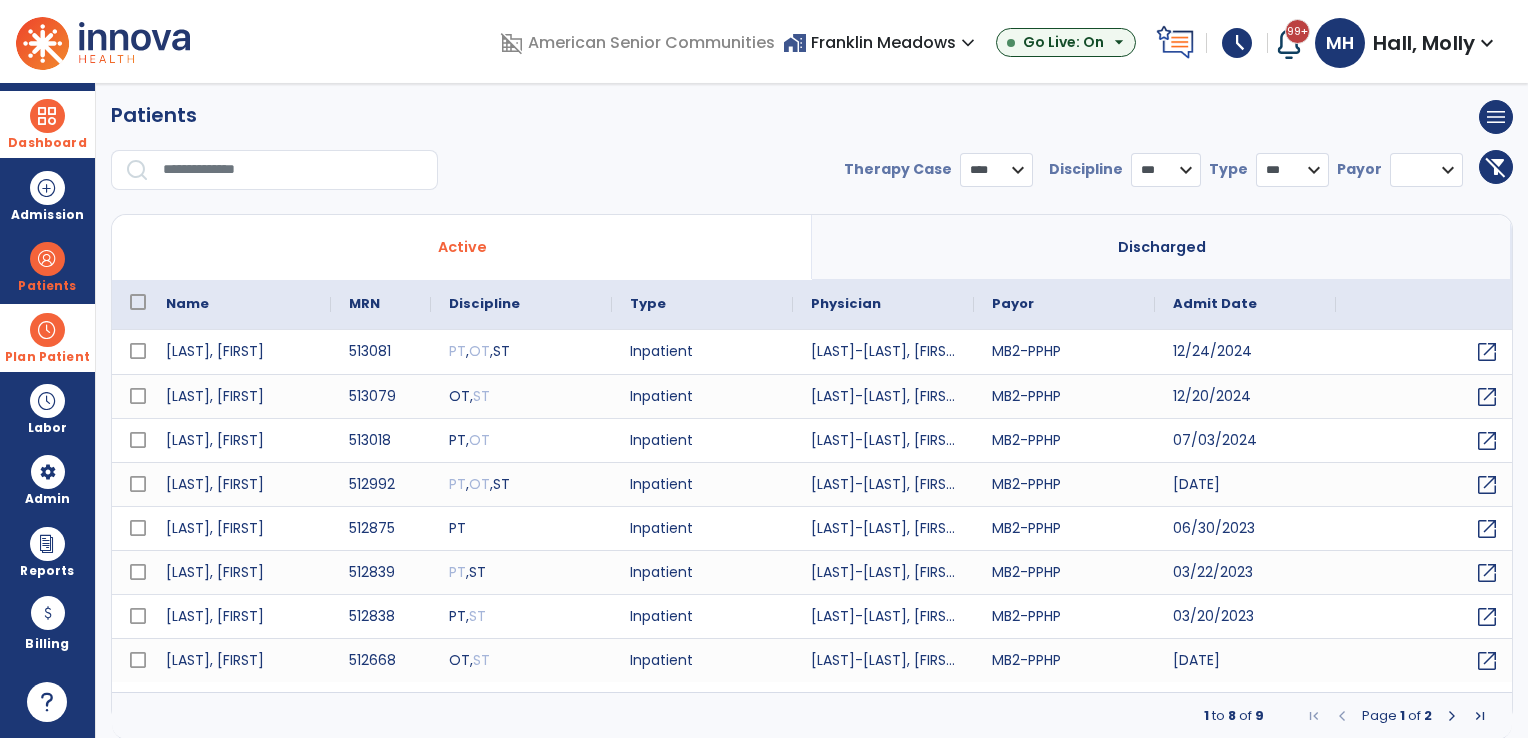 select on "********" 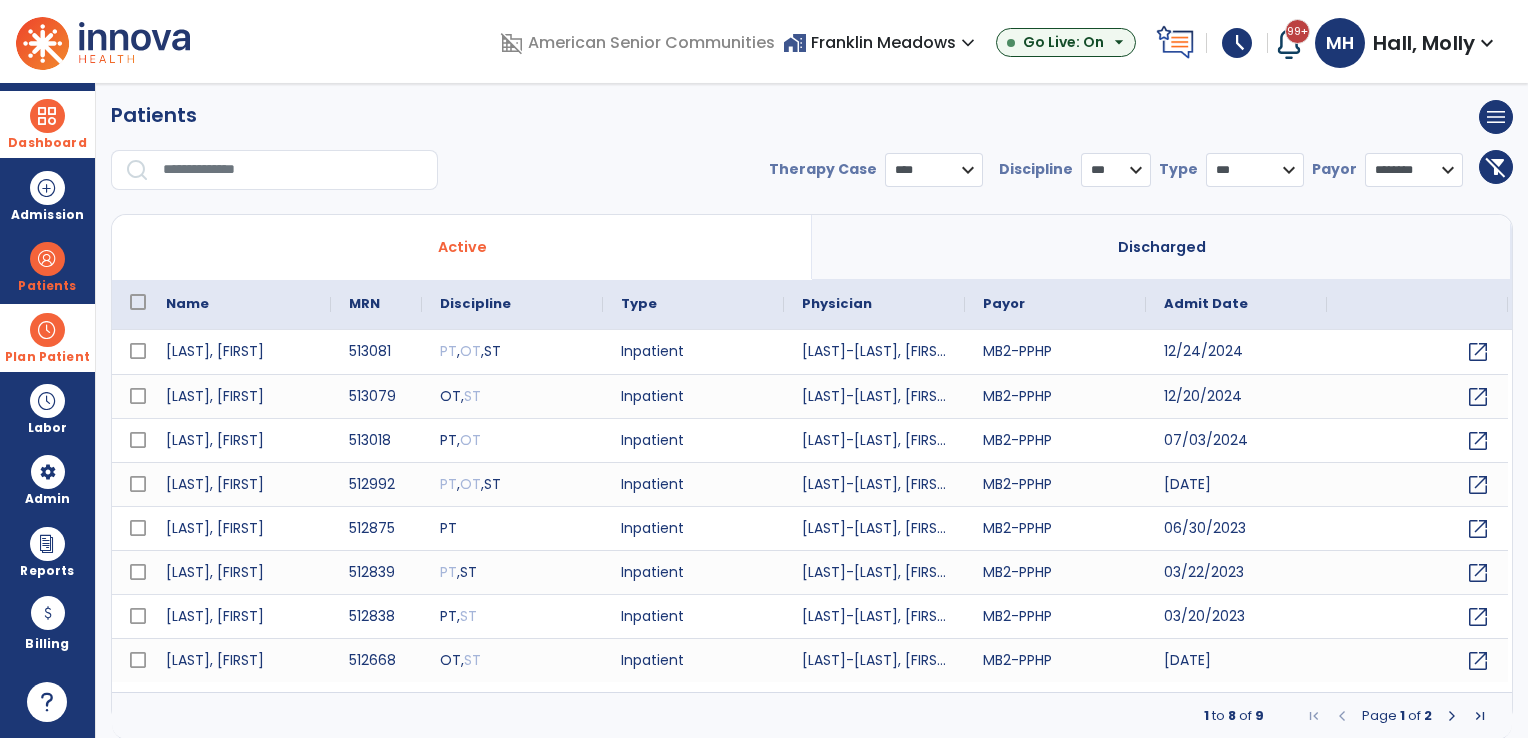 click at bounding box center (1452, 716) 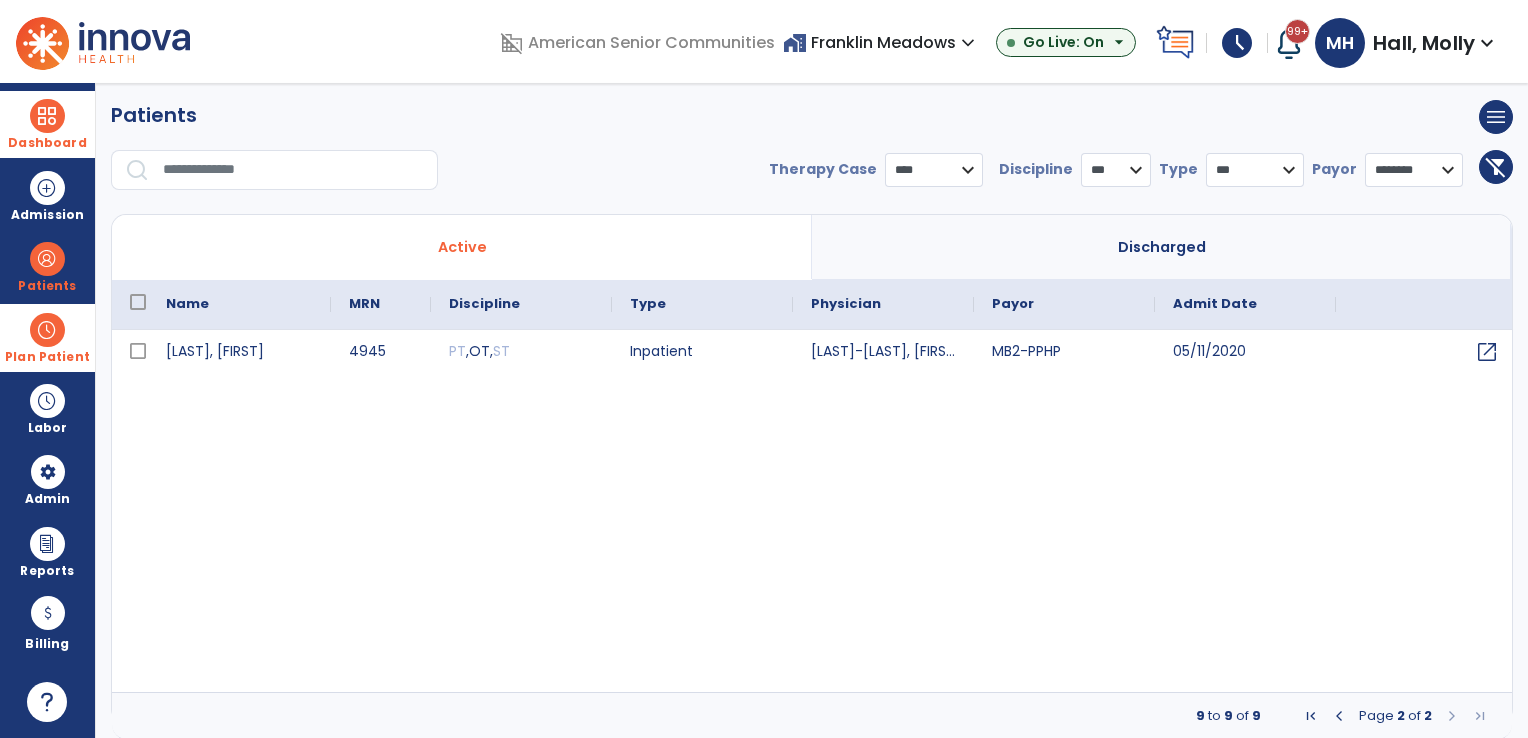 click at bounding box center (1339, 716) 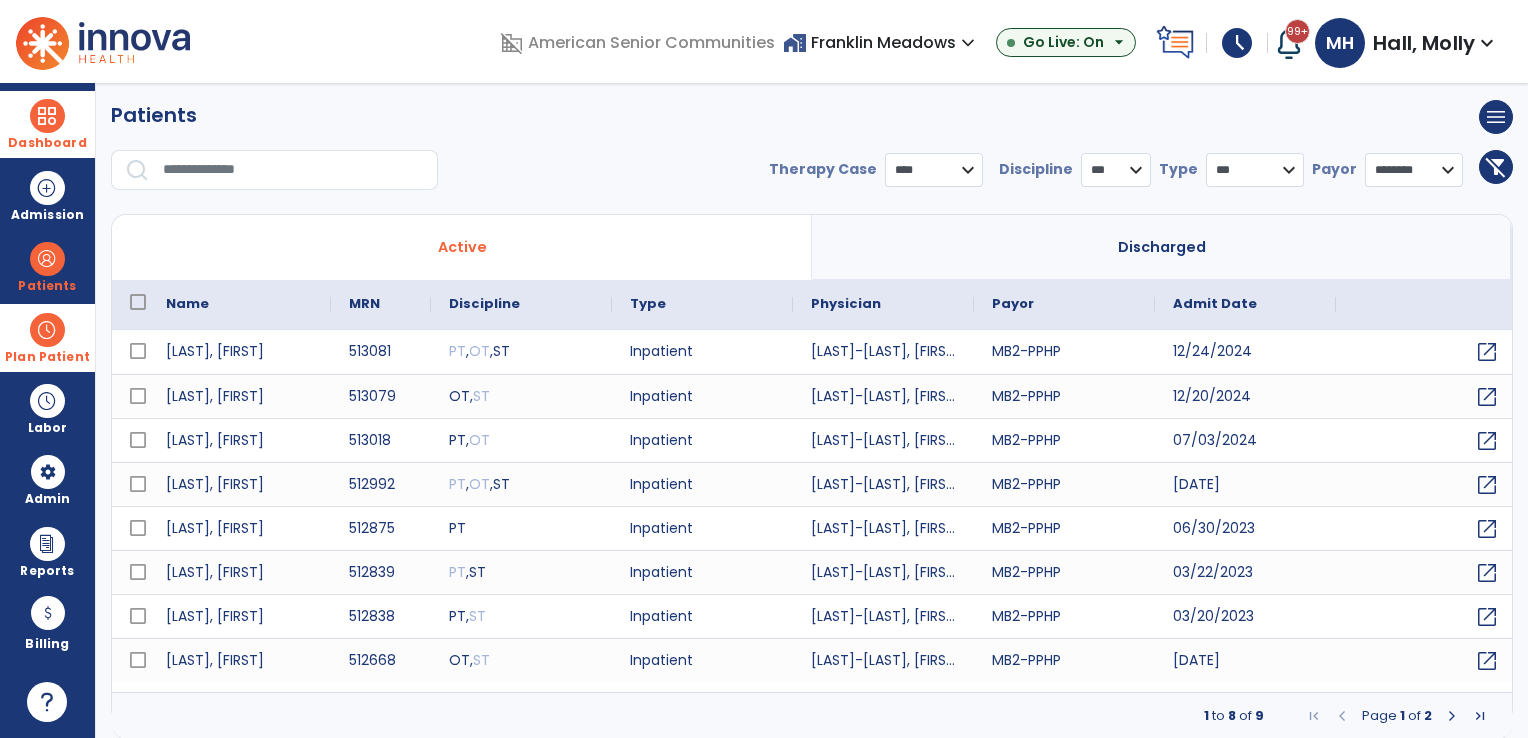 click at bounding box center (47, 330) 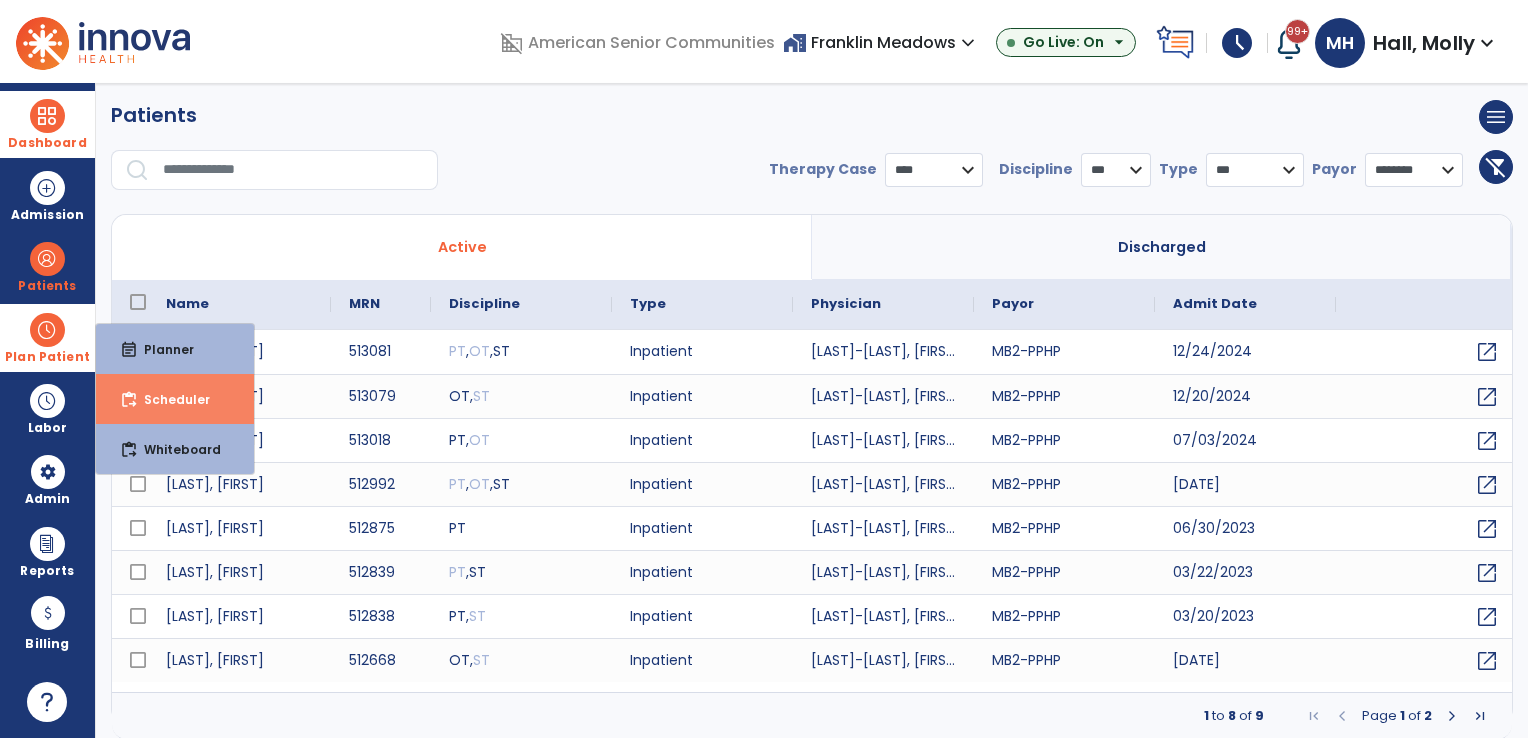 click on "Scheduler" at bounding box center [169, 399] 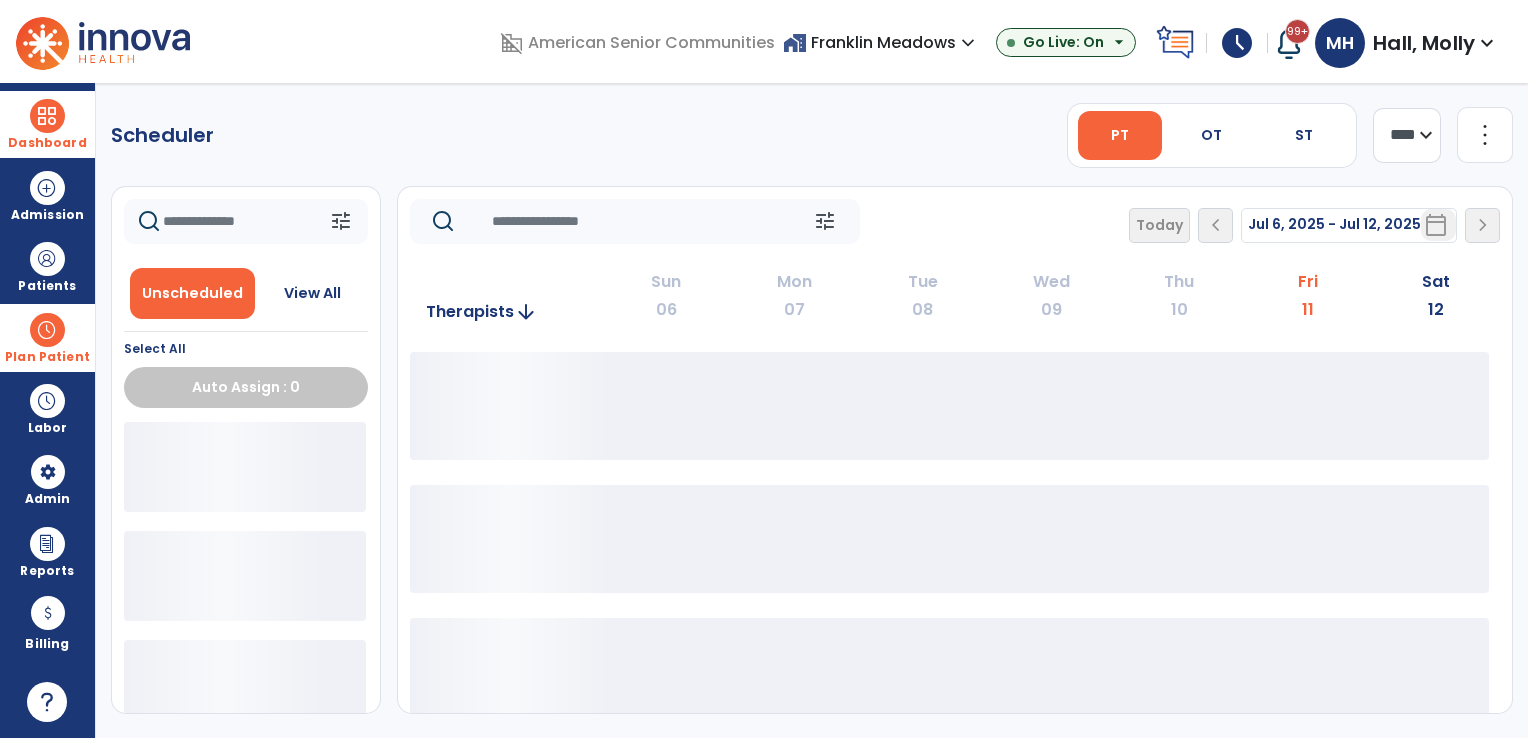 scroll, scrollTop: 0, scrollLeft: 0, axis: both 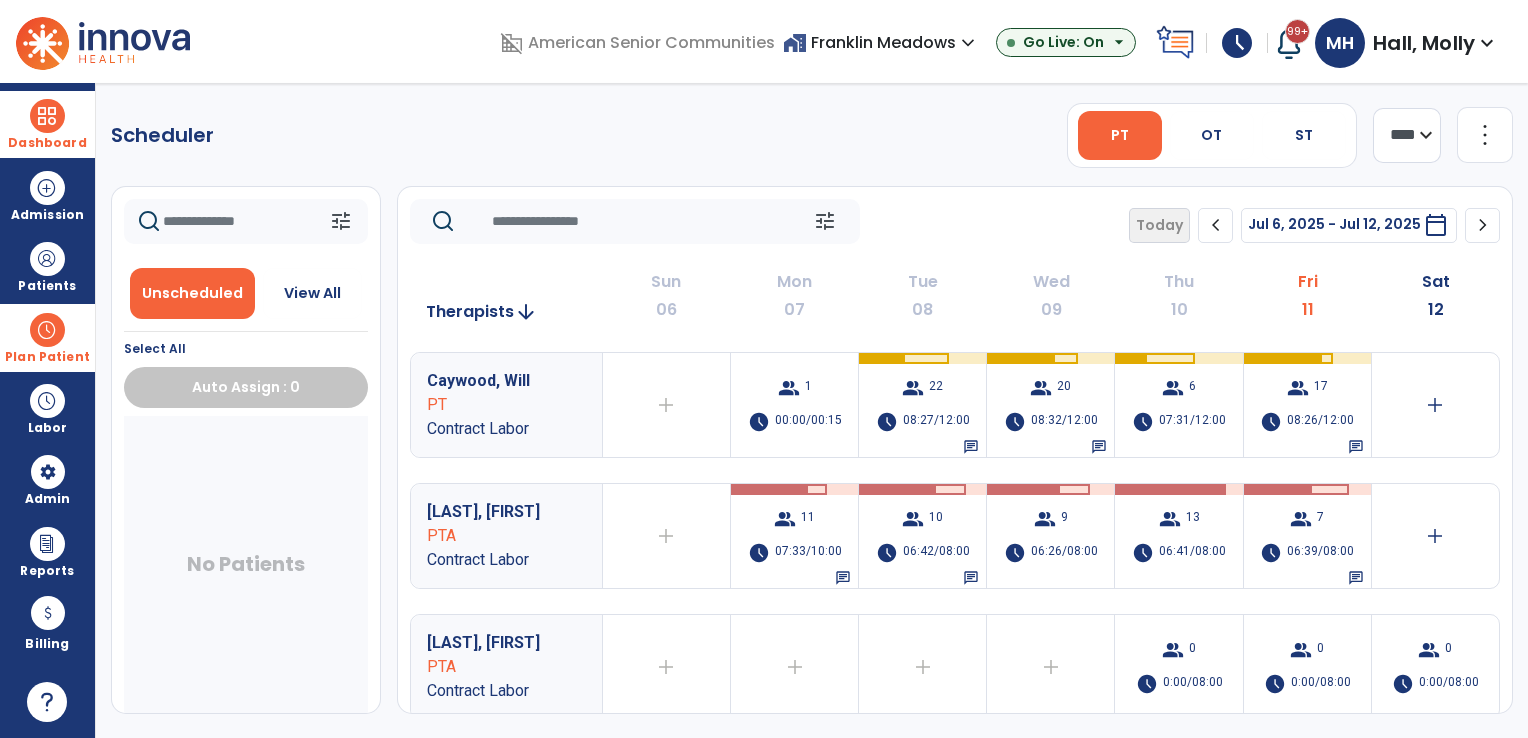 click on "chevron_right" 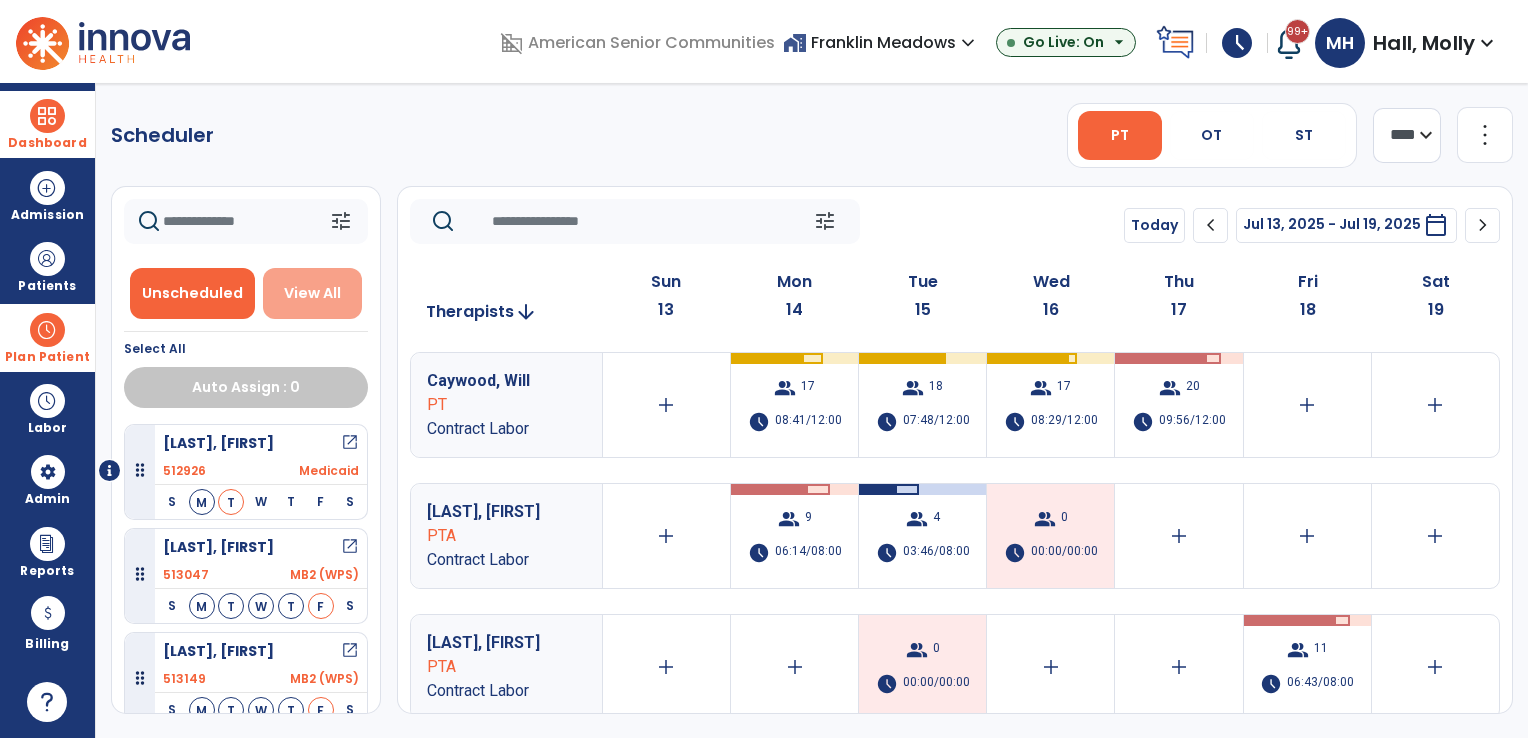 click on "View All" at bounding box center (312, 293) 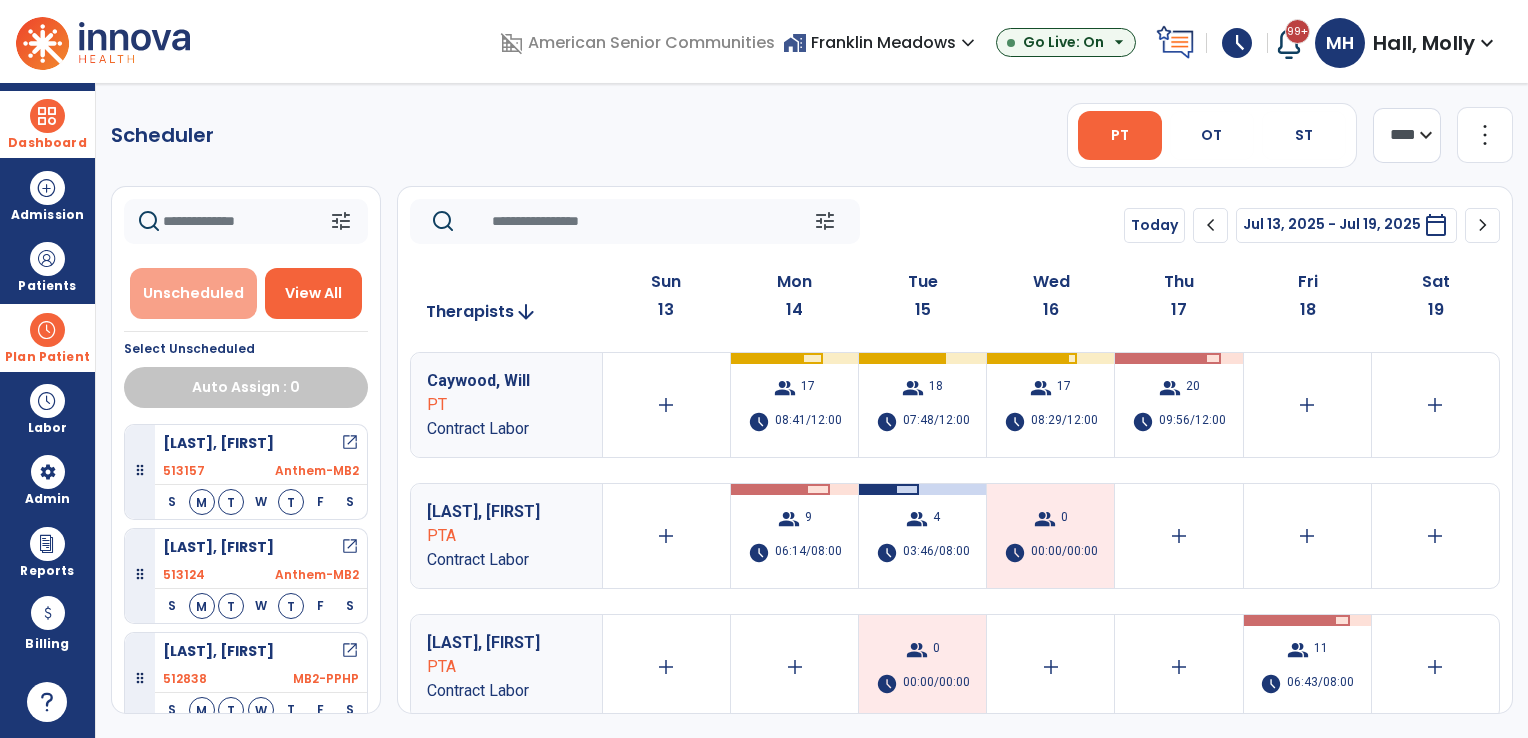click on "Unscheduled" at bounding box center [193, 293] 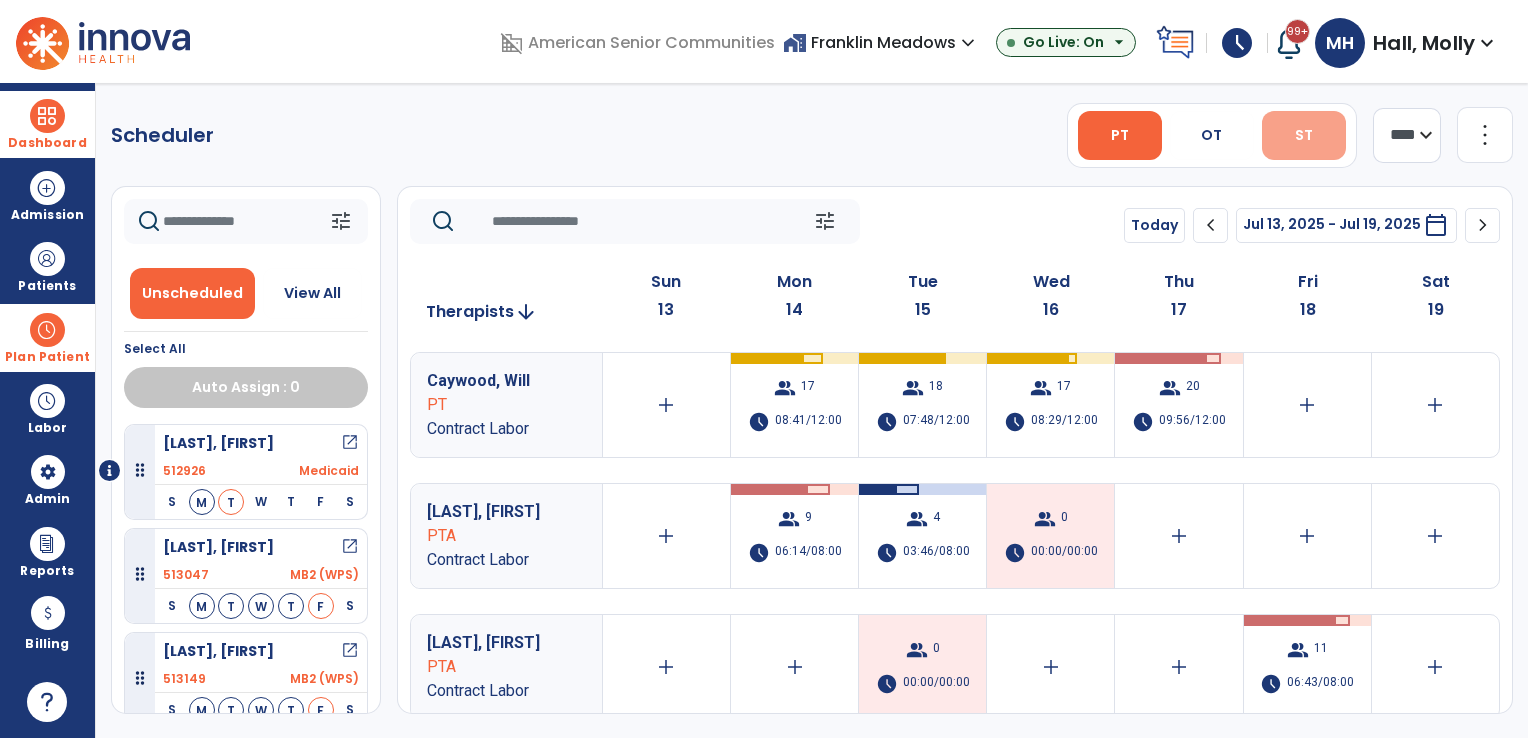 click on "ST" at bounding box center (1304, 135) 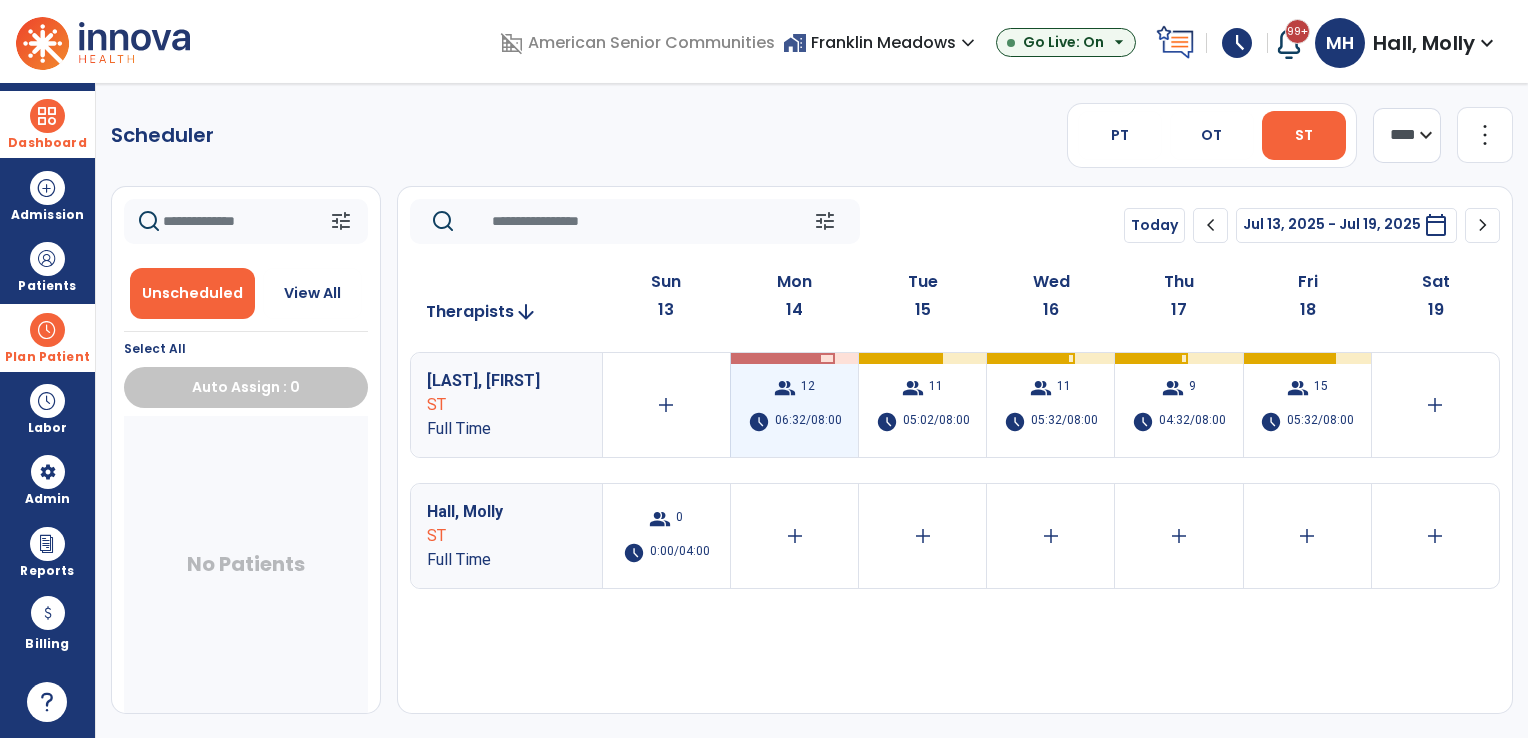 click on "06:32/08:00" at bounding box center [808, 422] 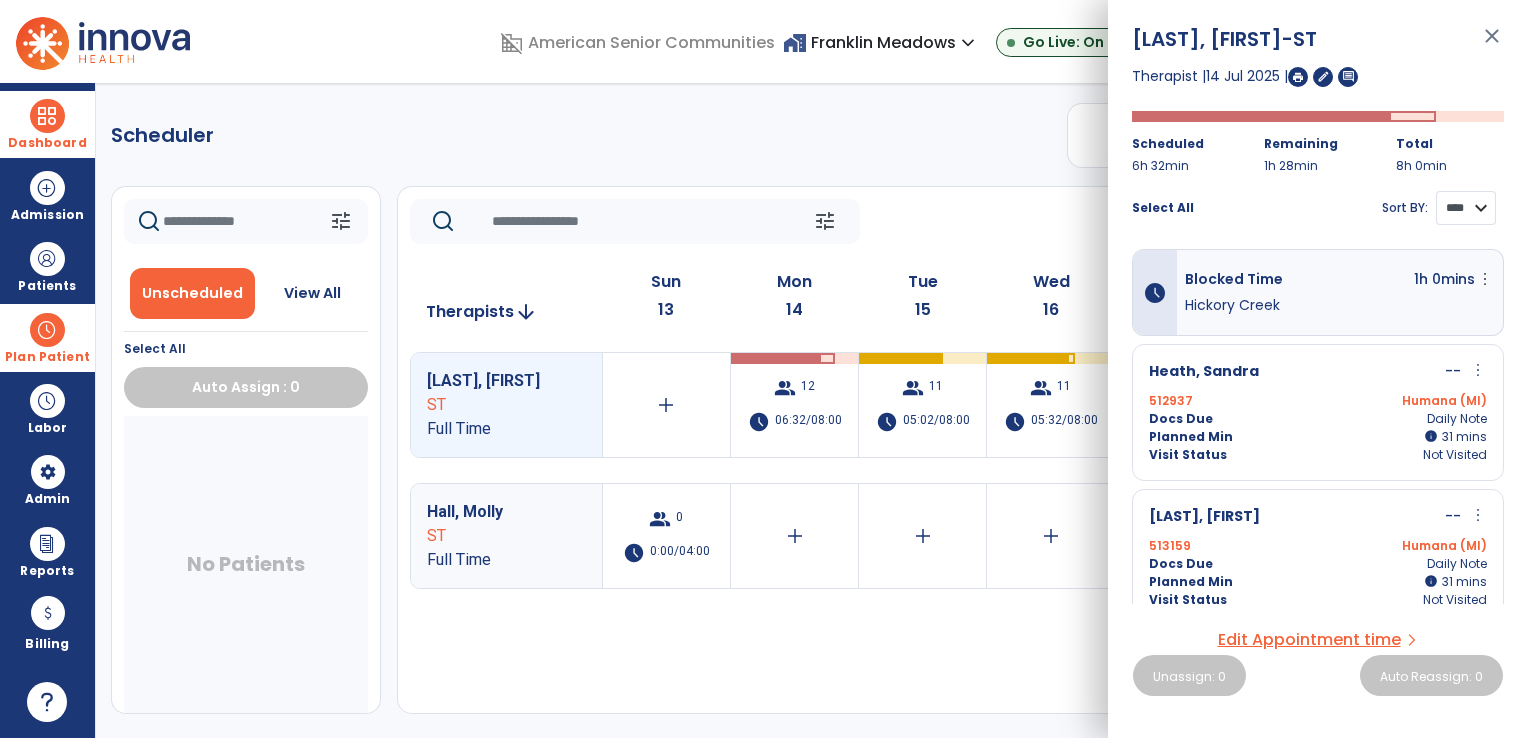 click on "**** ****" at bounding box center [1466, 208] 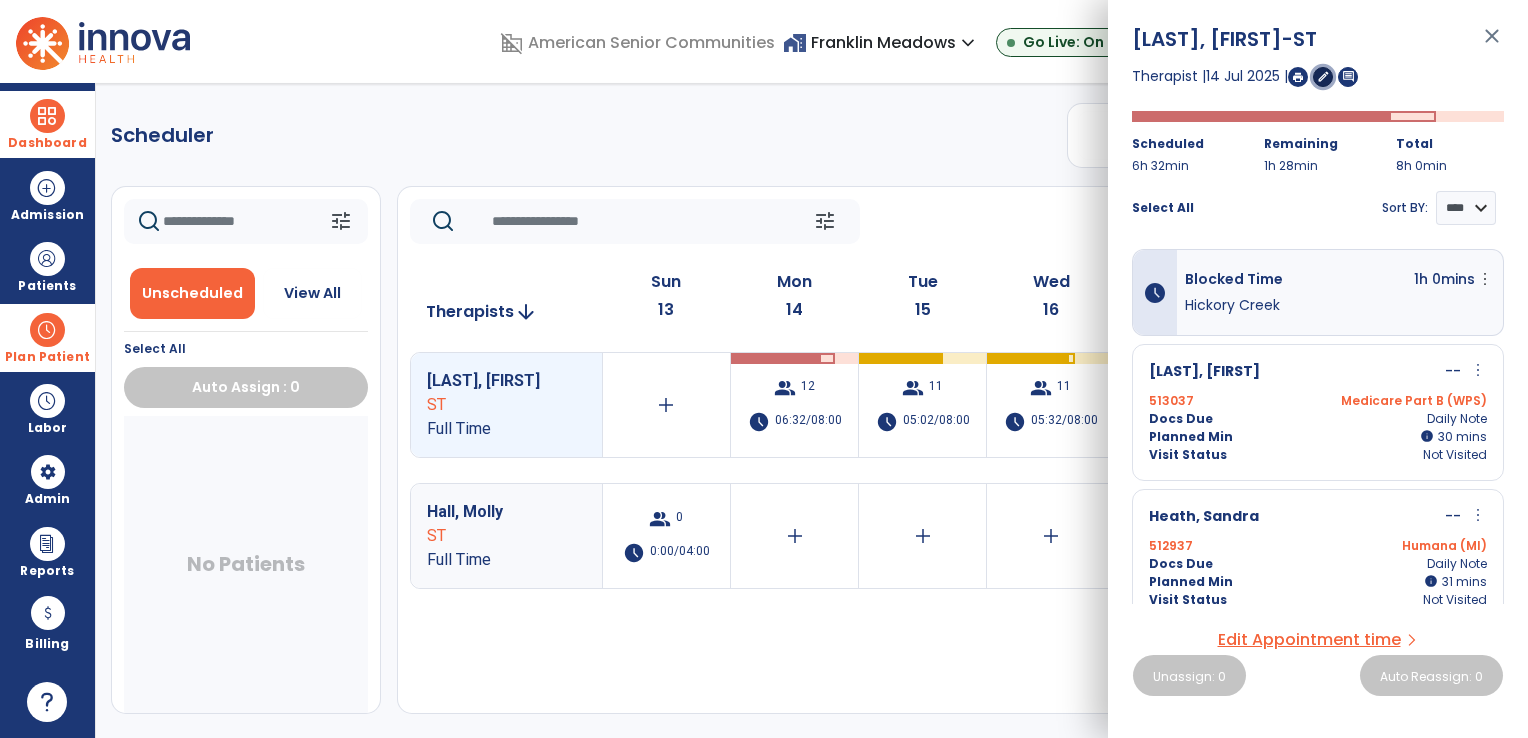 click on "edit" at bounding box center (1323, 76) 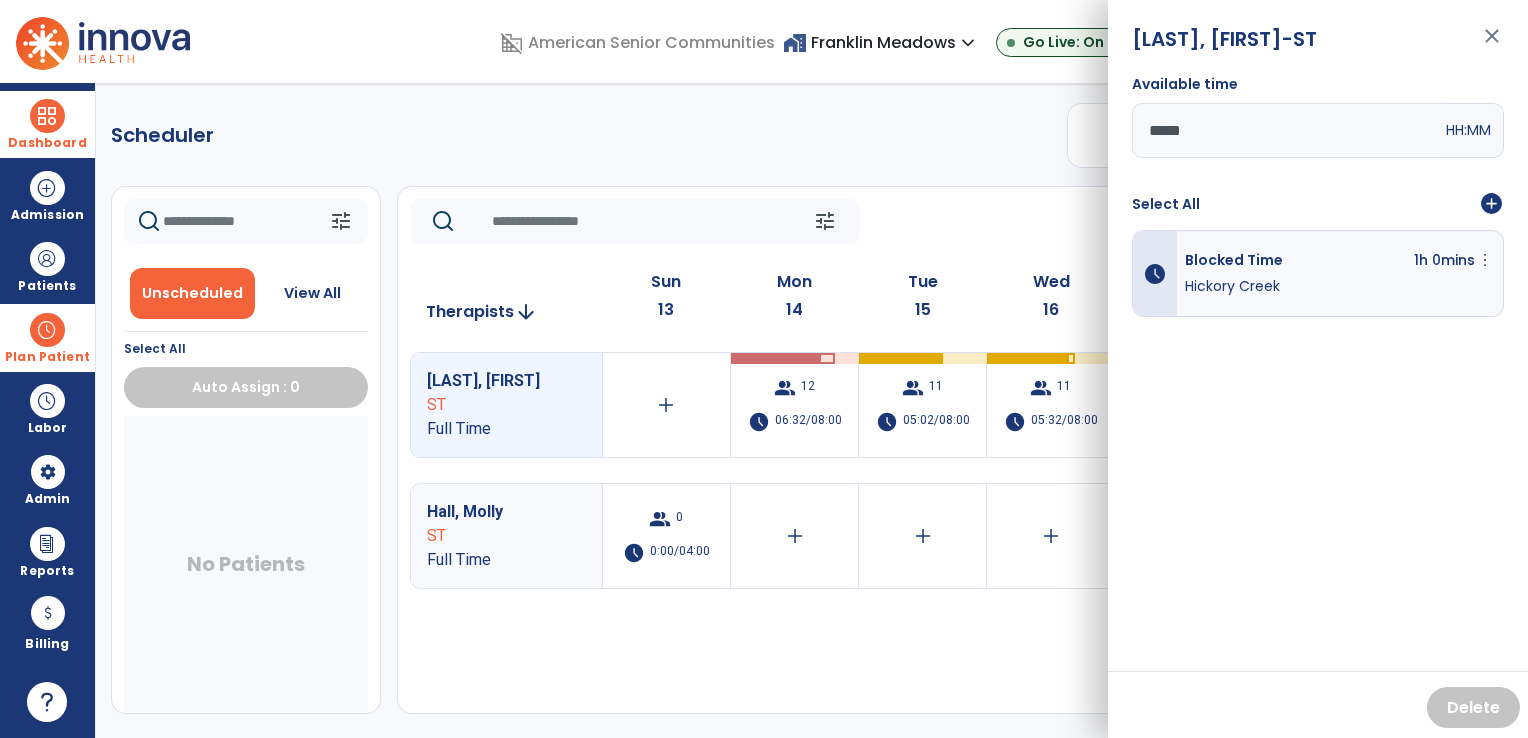 click on "add_circle" at bounding box center (1491, 204) 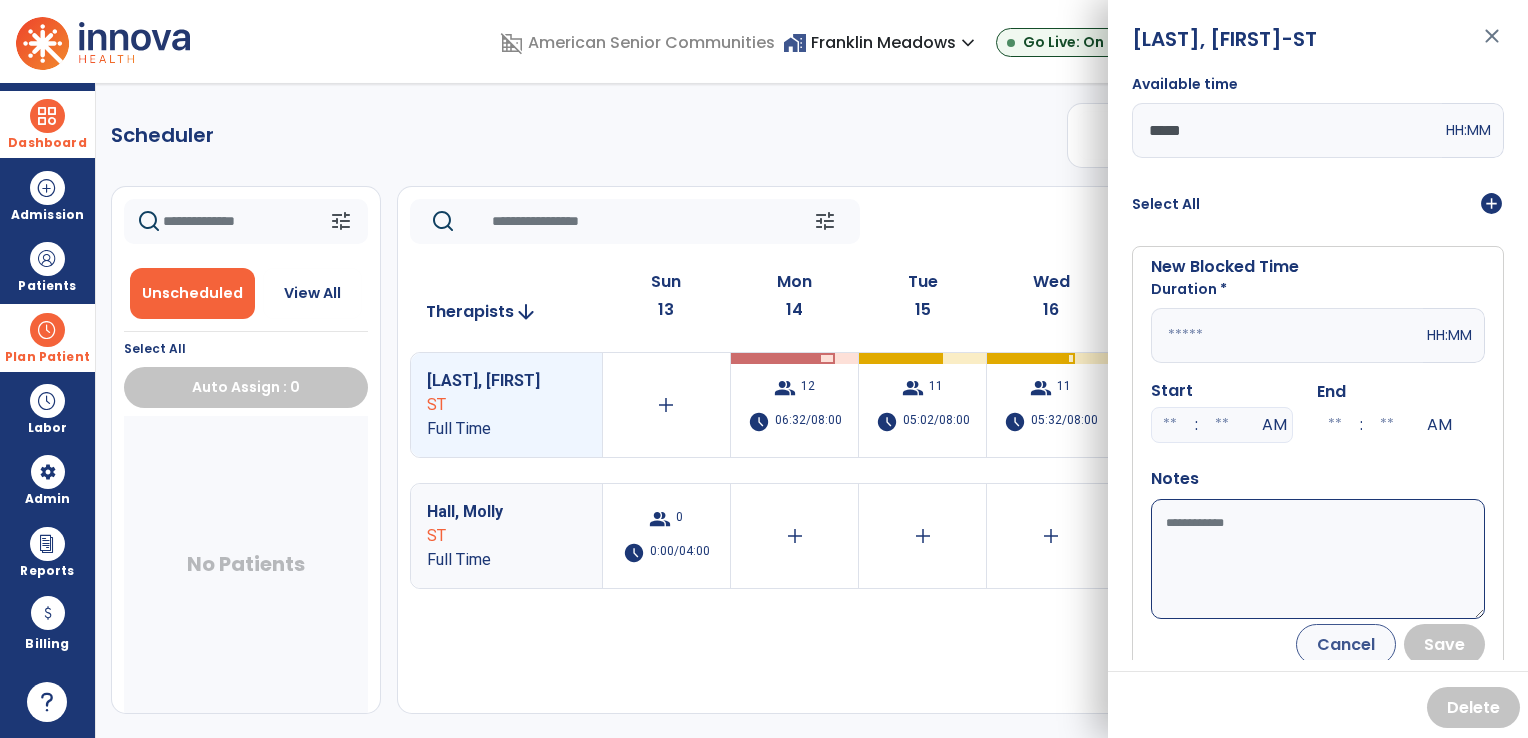 click at bounding box center (1287, 335) 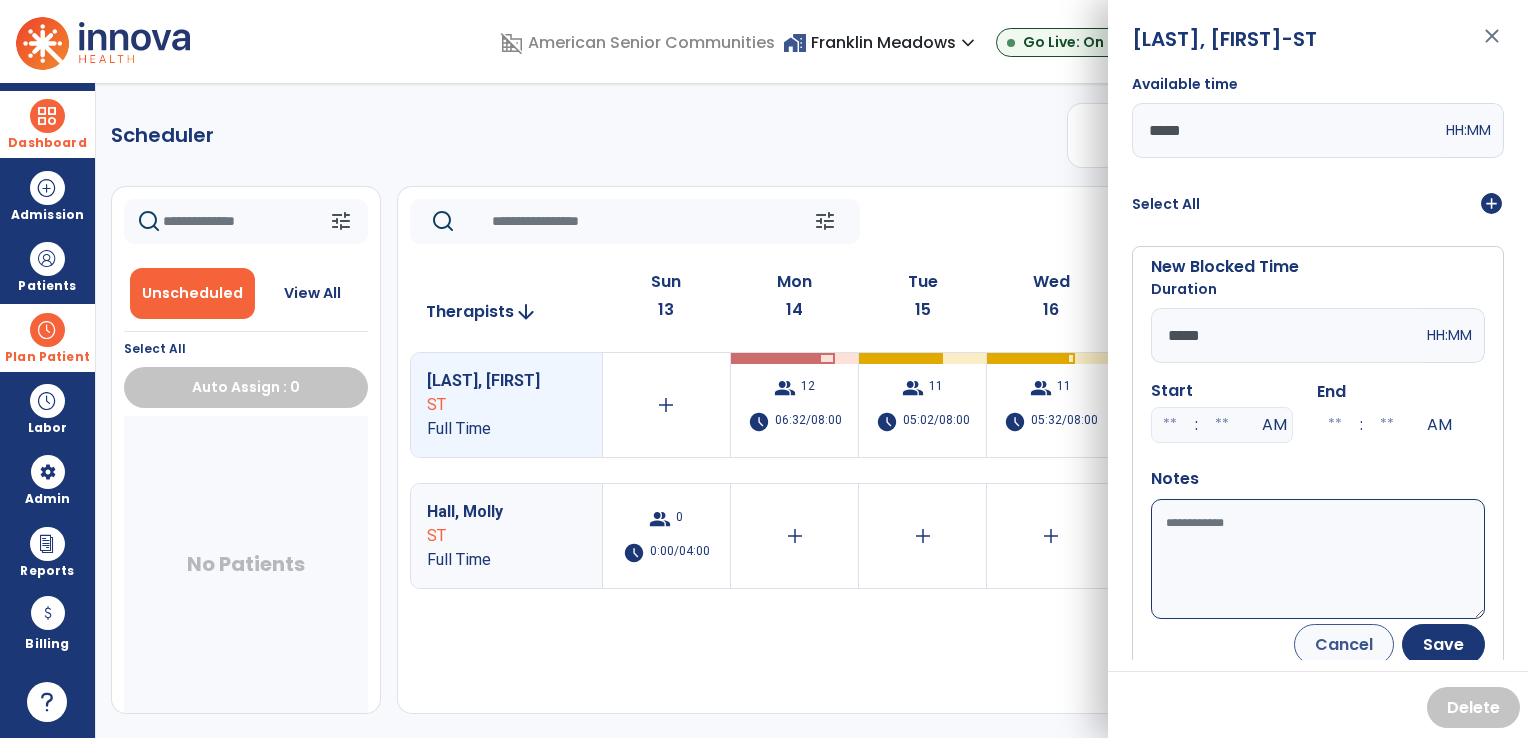 type on "*****" 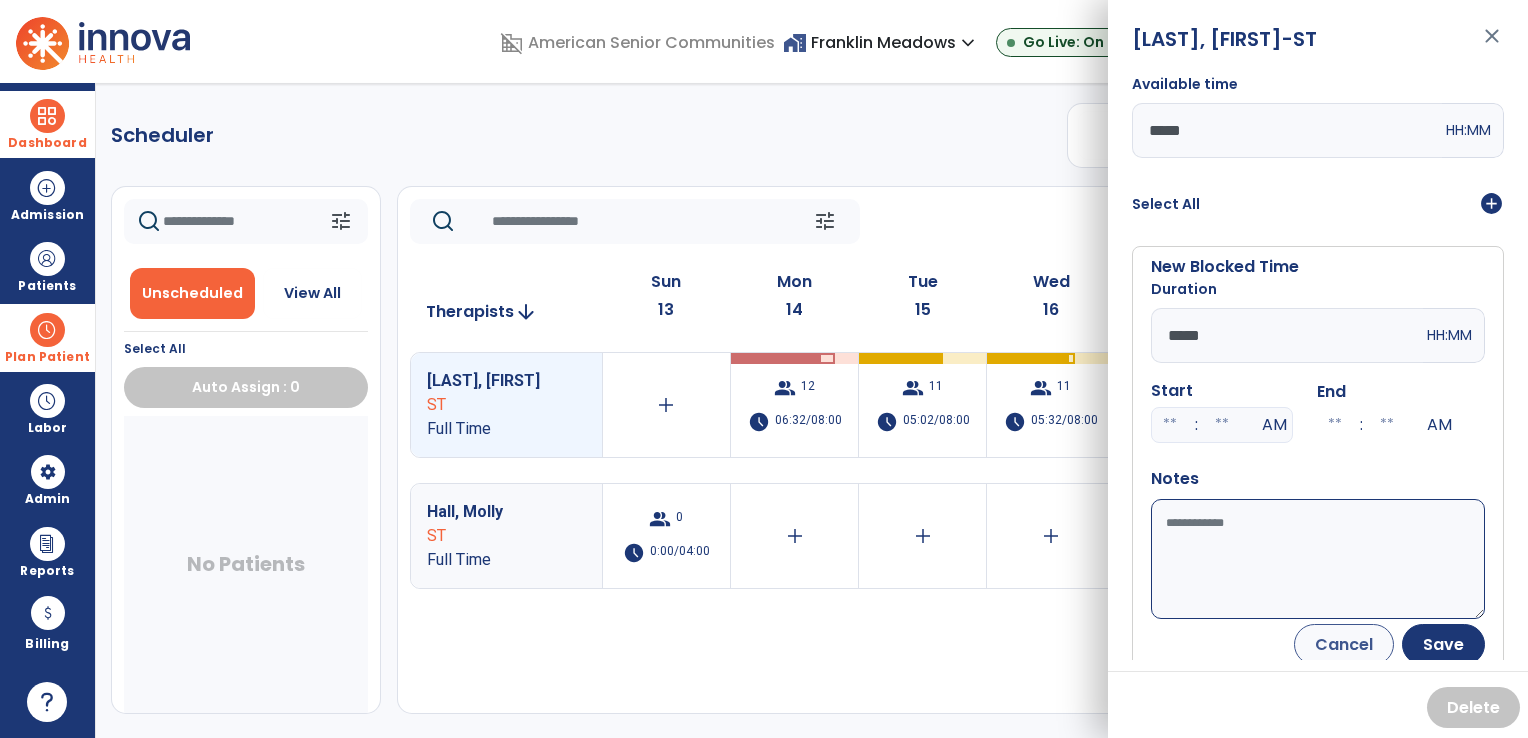 click on "Available time" at bounding box center (1318, 559) 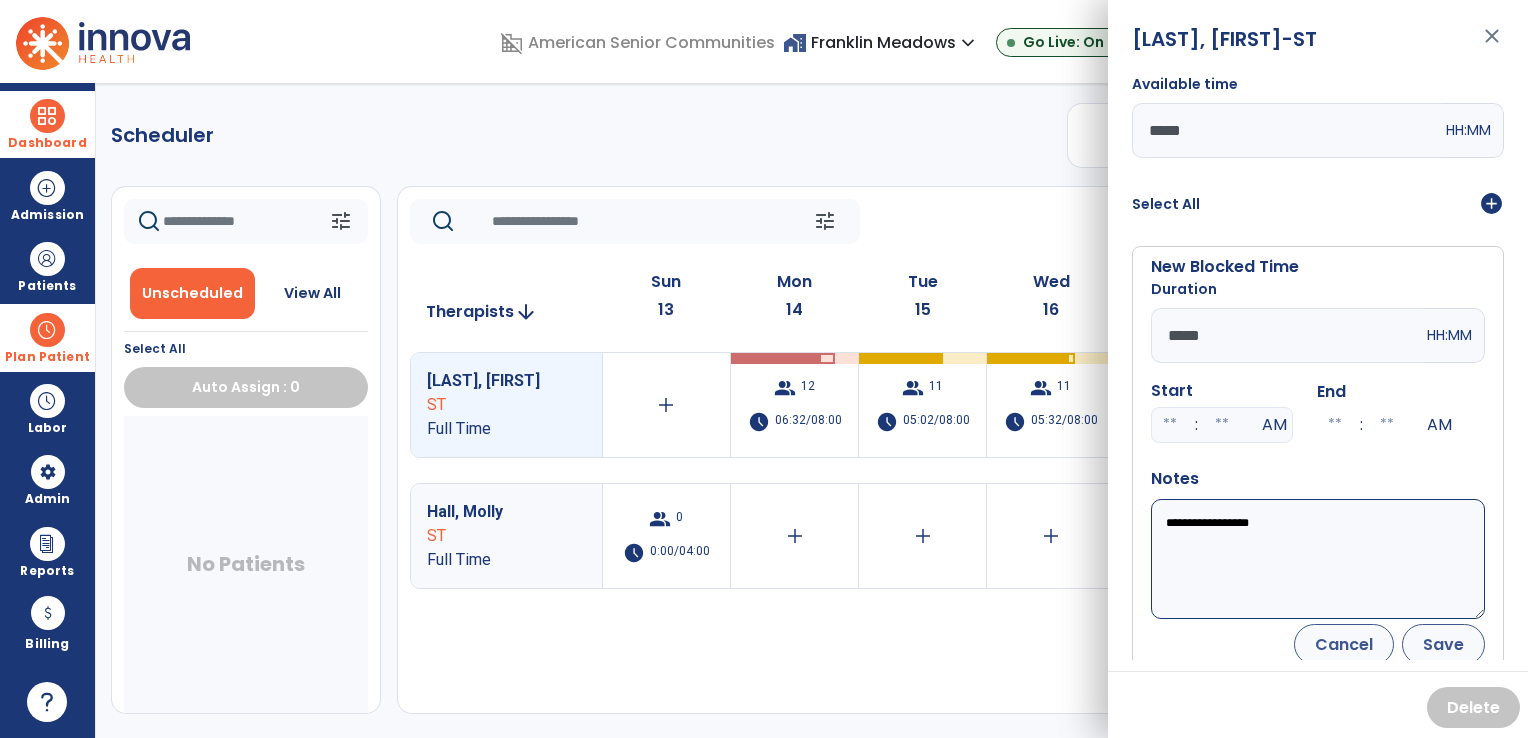 type on "**********" 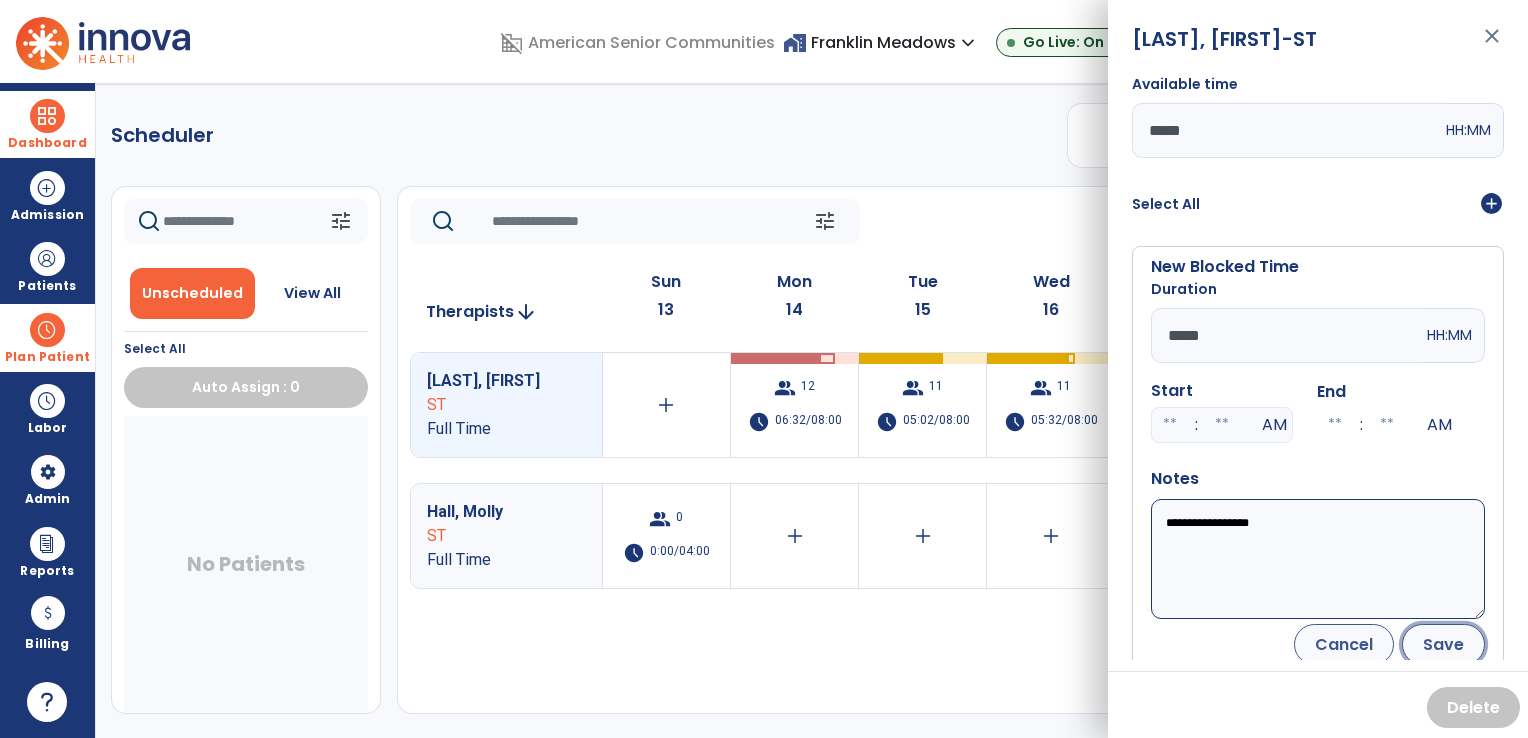 click on "Save" at bounding box center (1443, 644) 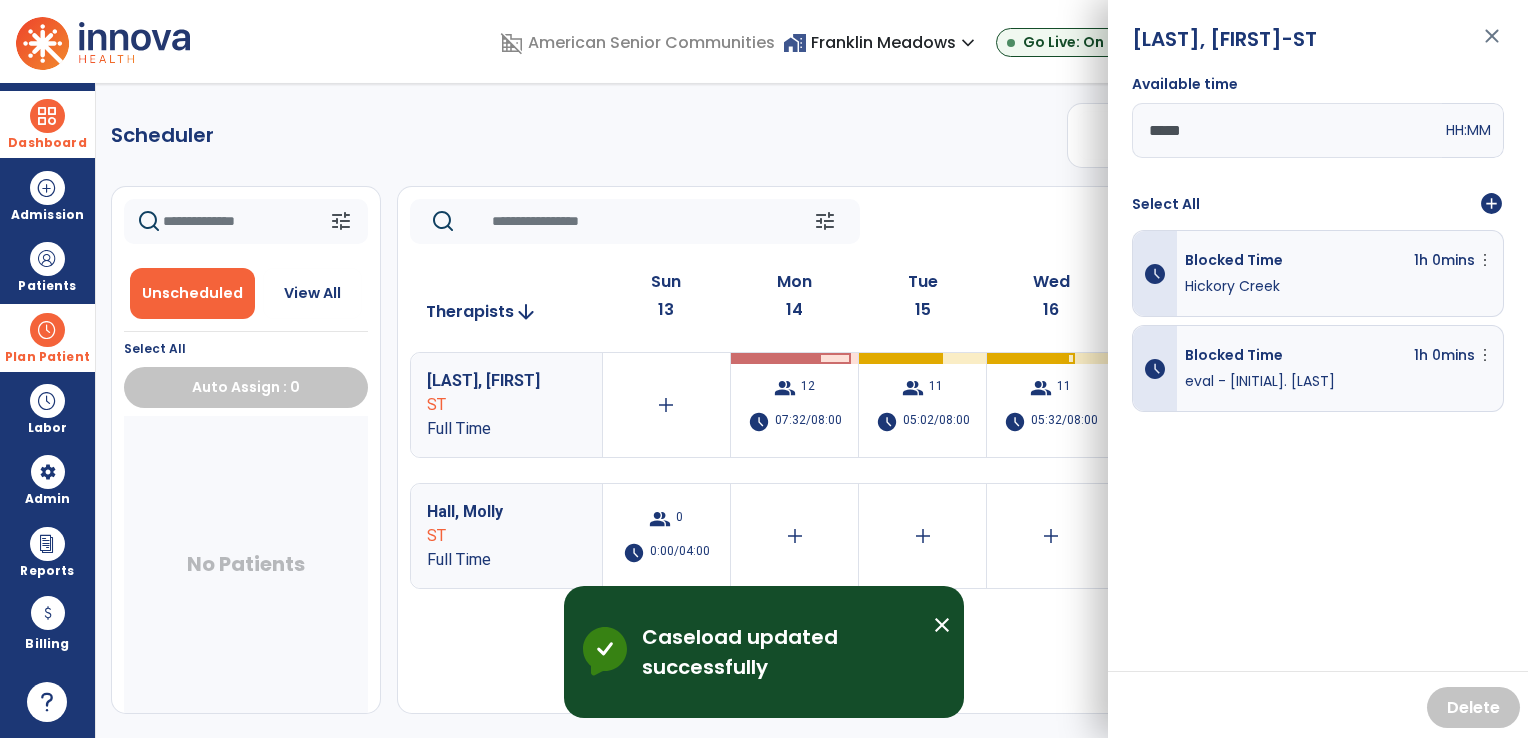 click on "Scheduler   PT   OT   ST  **** *** more_vert  Manage Labor   View All Therapists   Print" 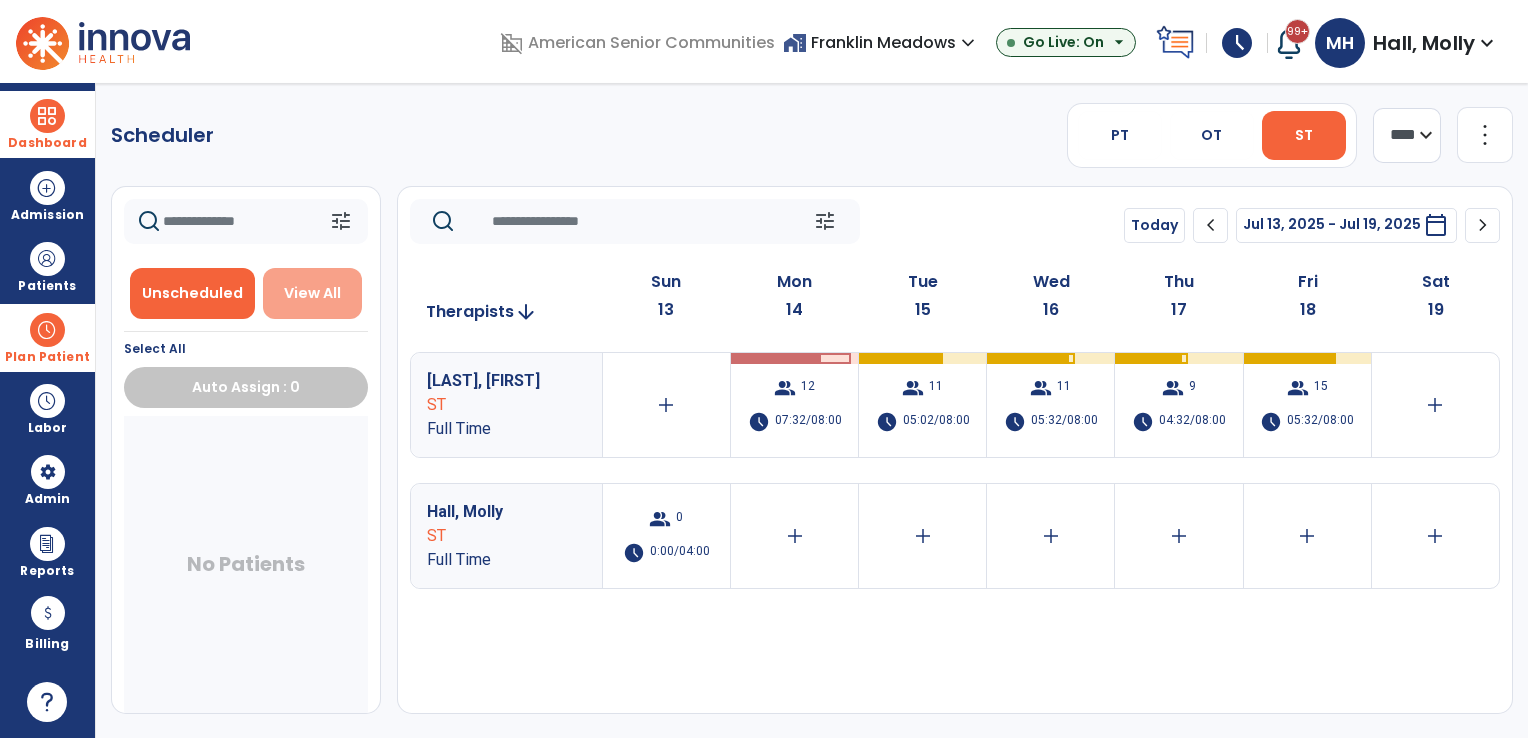 click on "View All" at bounding box center [313, 293] 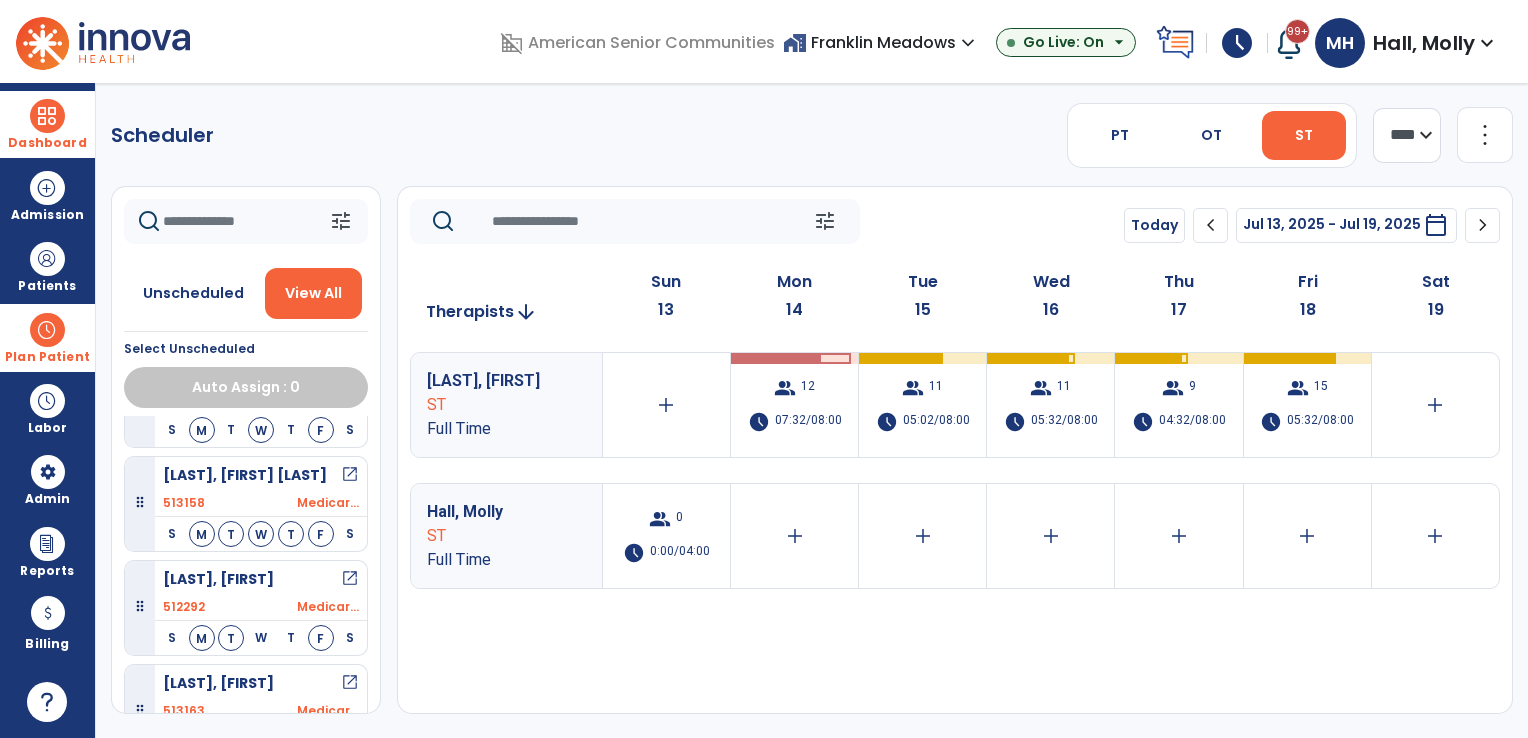 scroll, scrollTop: 1036, scrollLeft: 0, axis: vertical 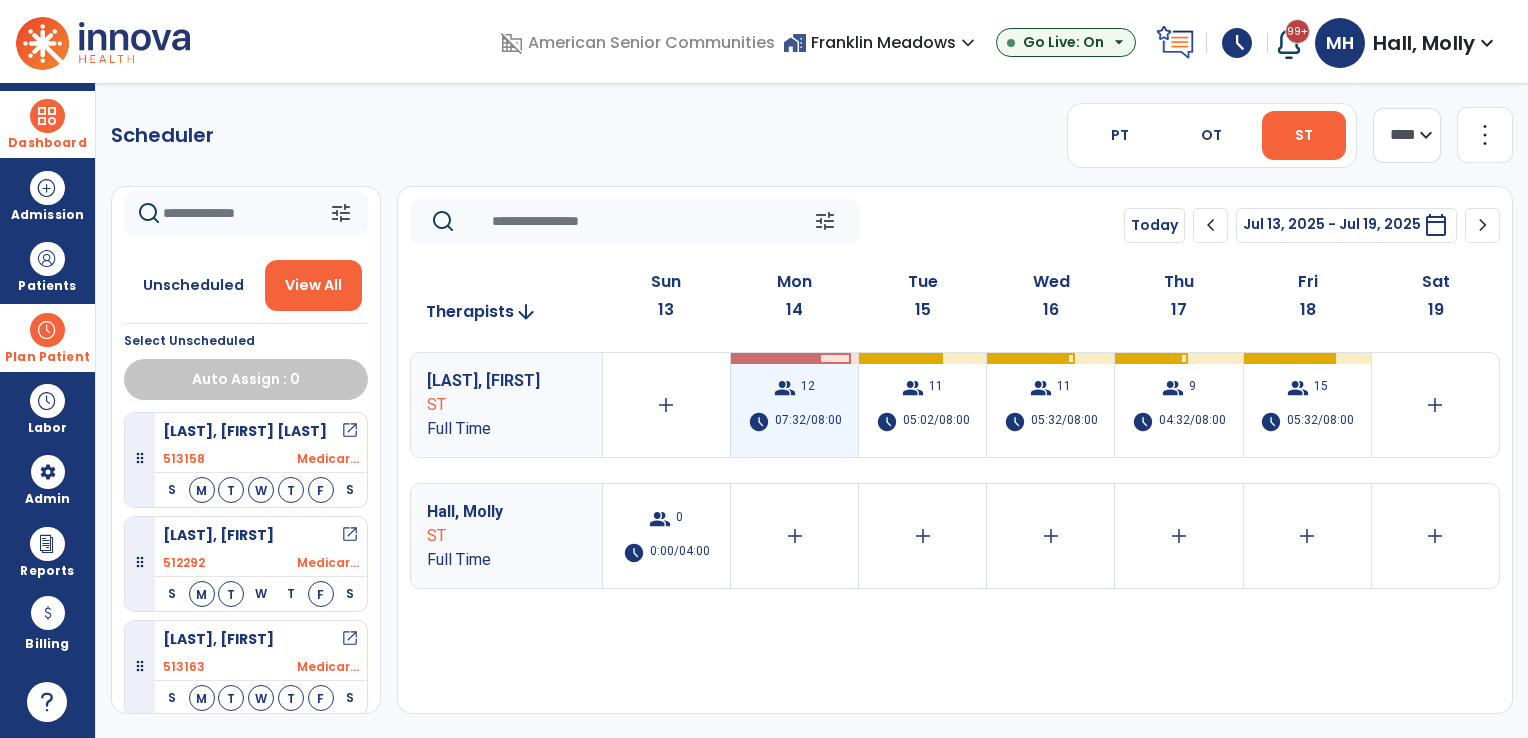 click on "07:32/08:00" at bounding box center [808, 422] 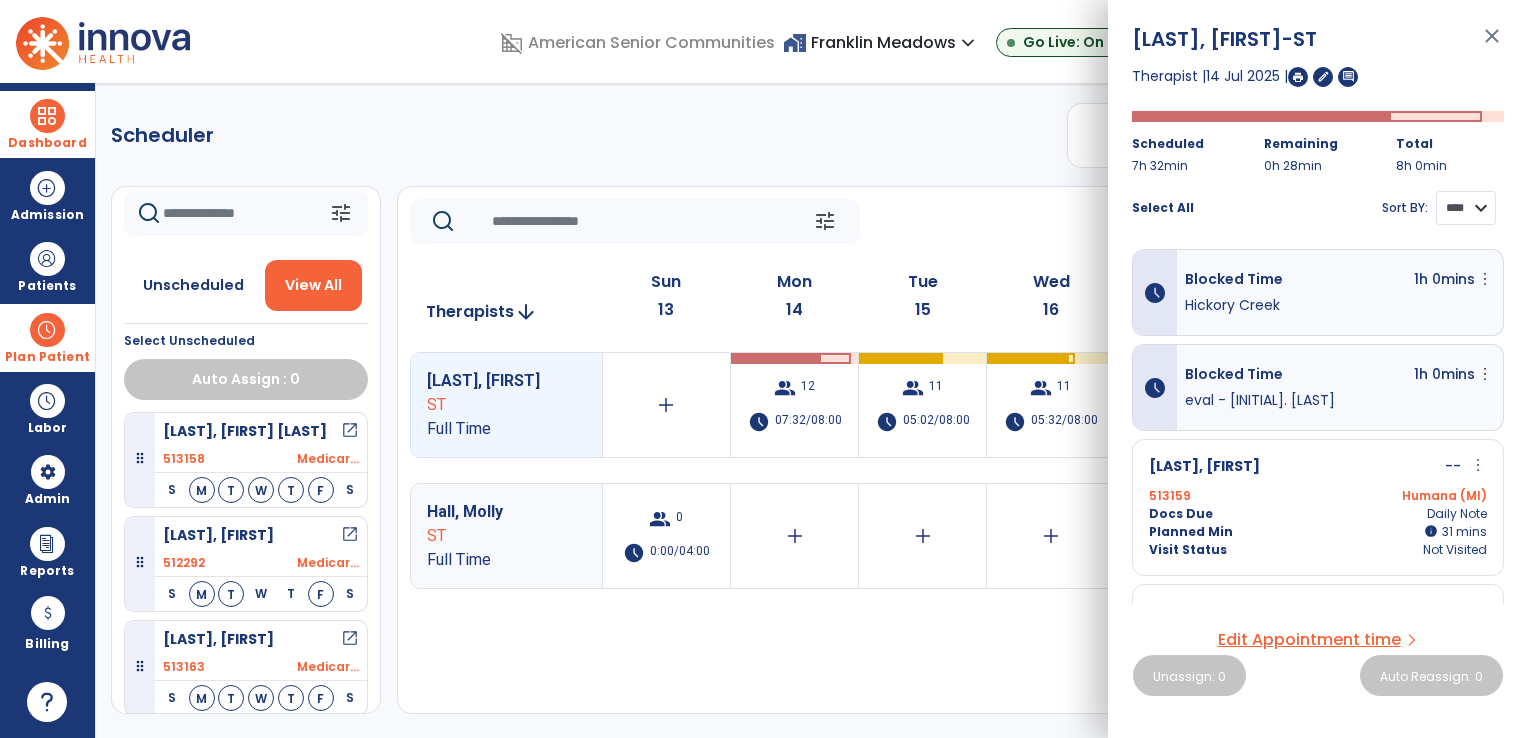 click on "**** ****" at bounding box center (1466, 208) 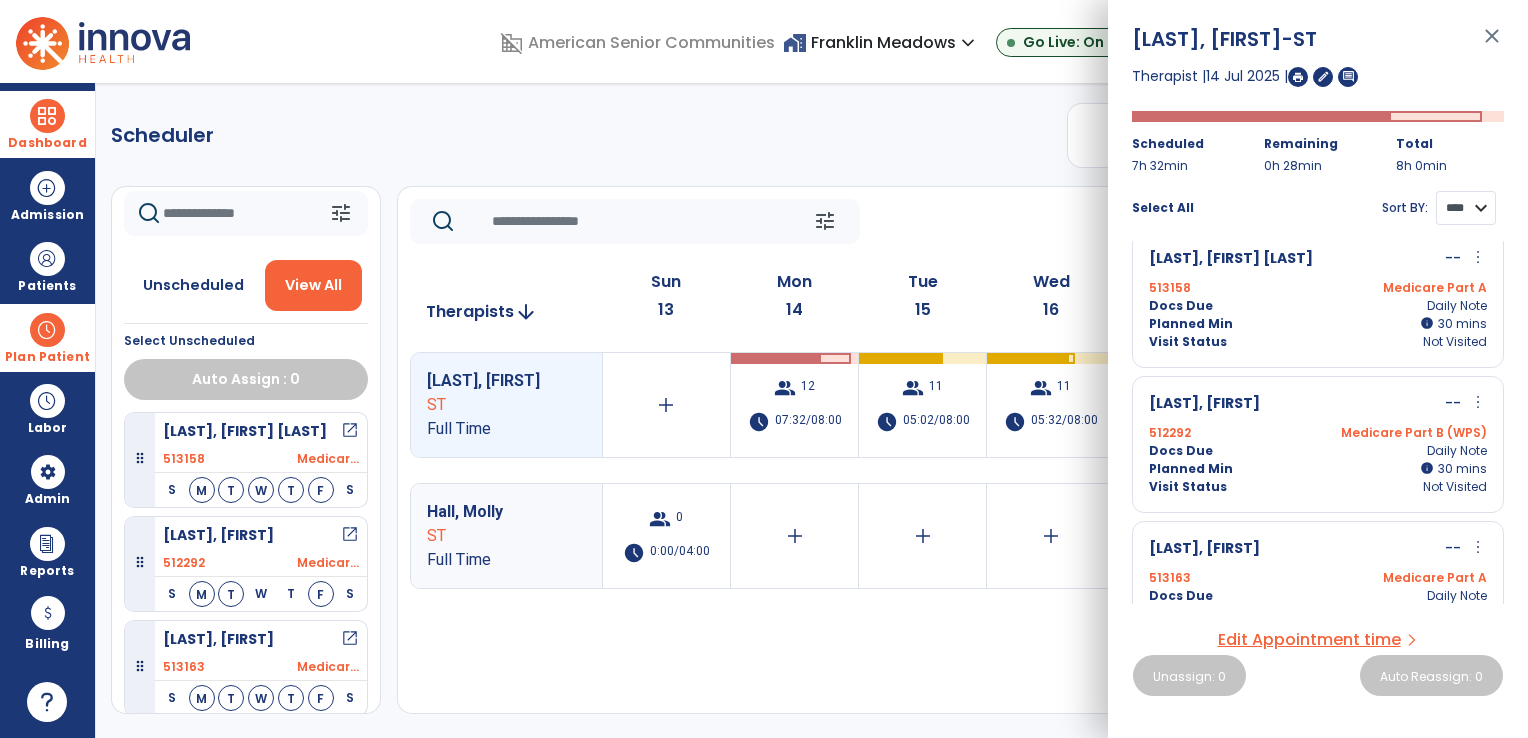 scroll, scrollTop: 956, scrollLeft: 0, axis: vertical 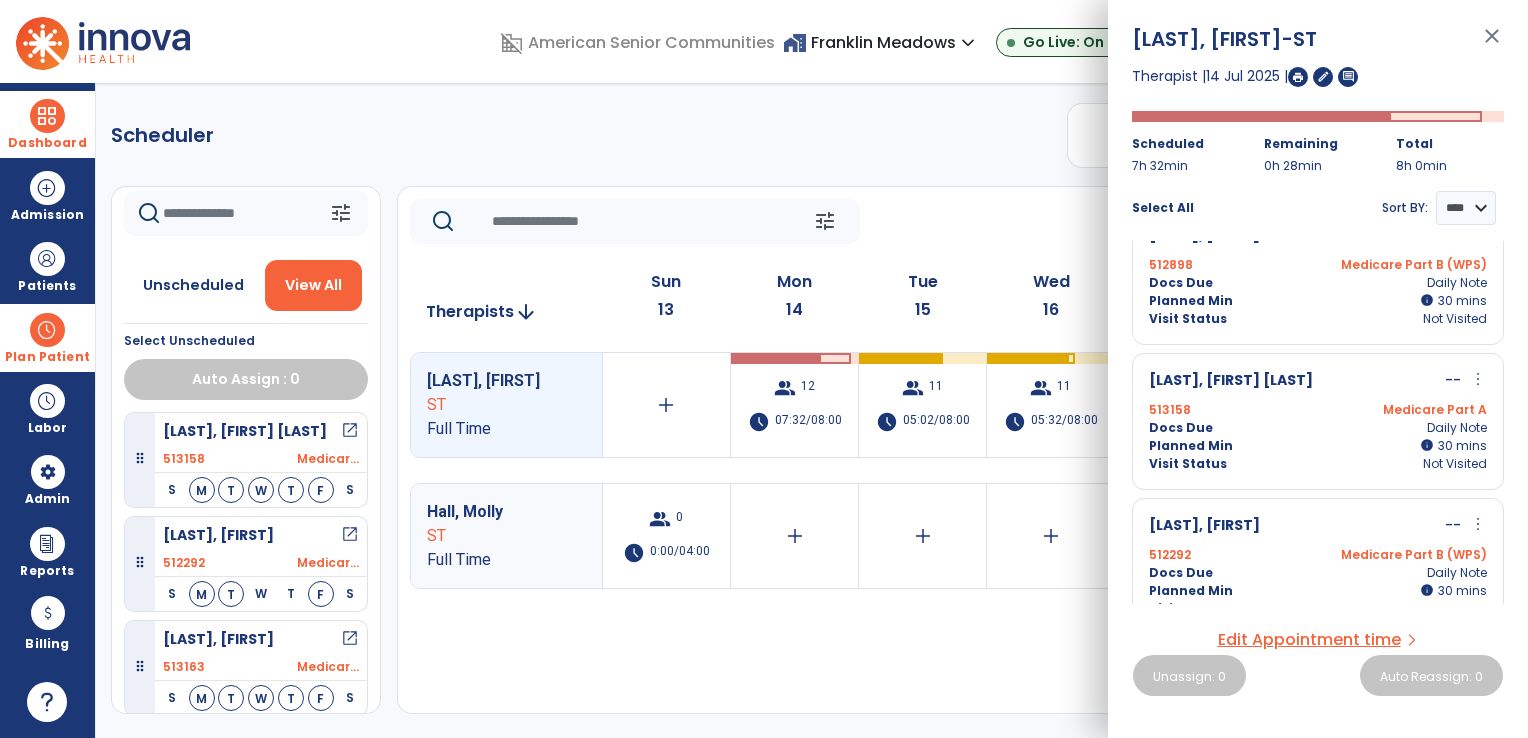 click on "more_vert" at bounding box center (1478, 524) 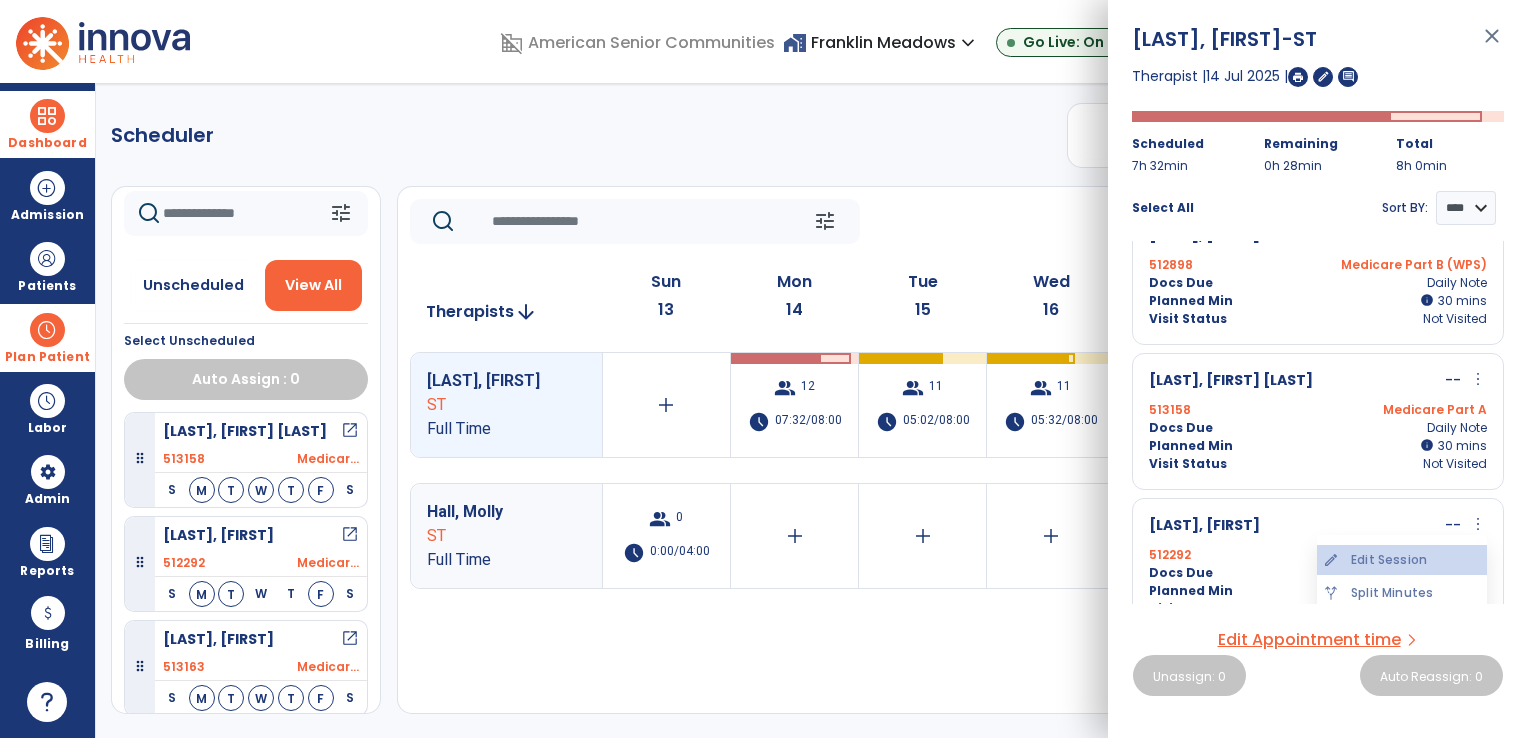 click on "edit   Edit Session" at bounding box center (1402, 560) 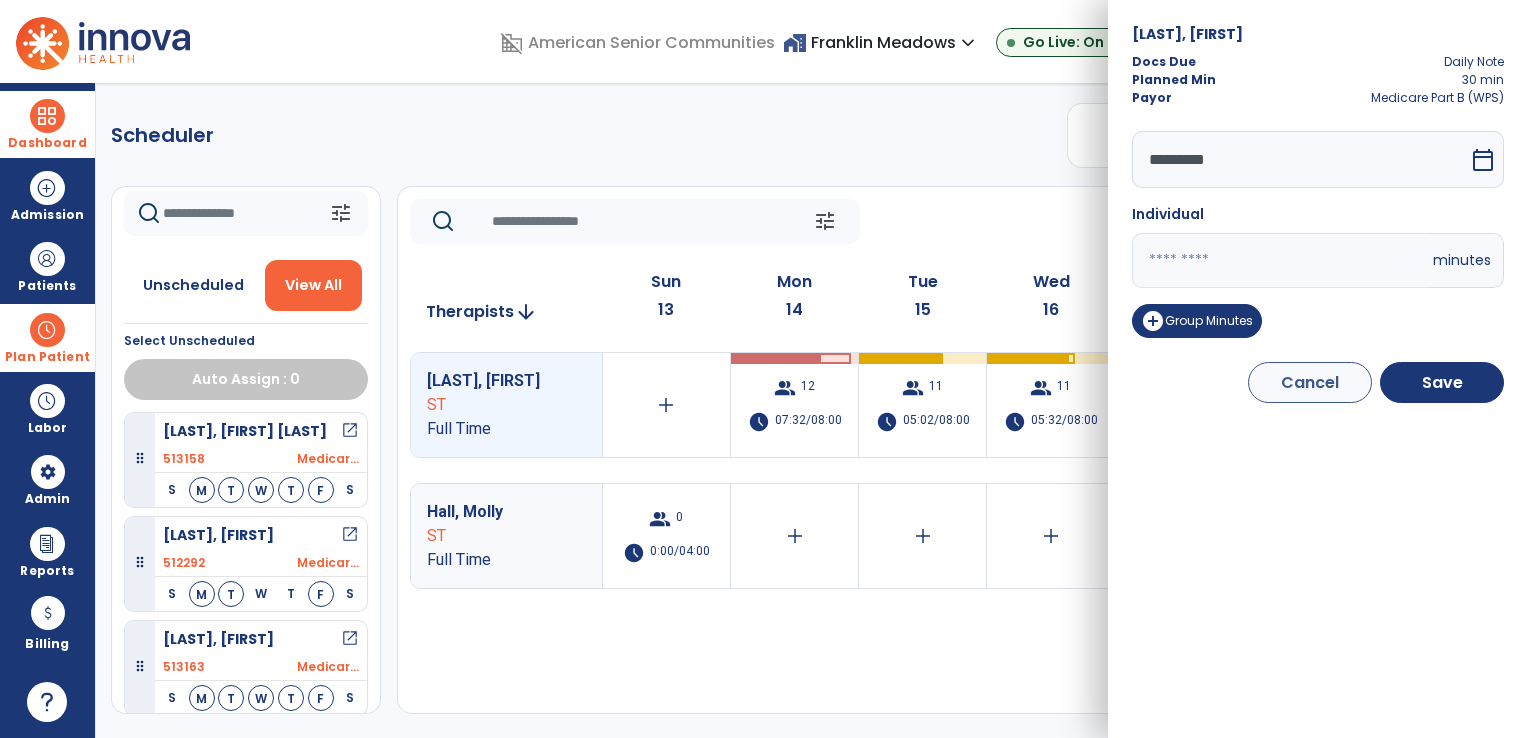 click on "*********" at bounding box center [1300, 159] 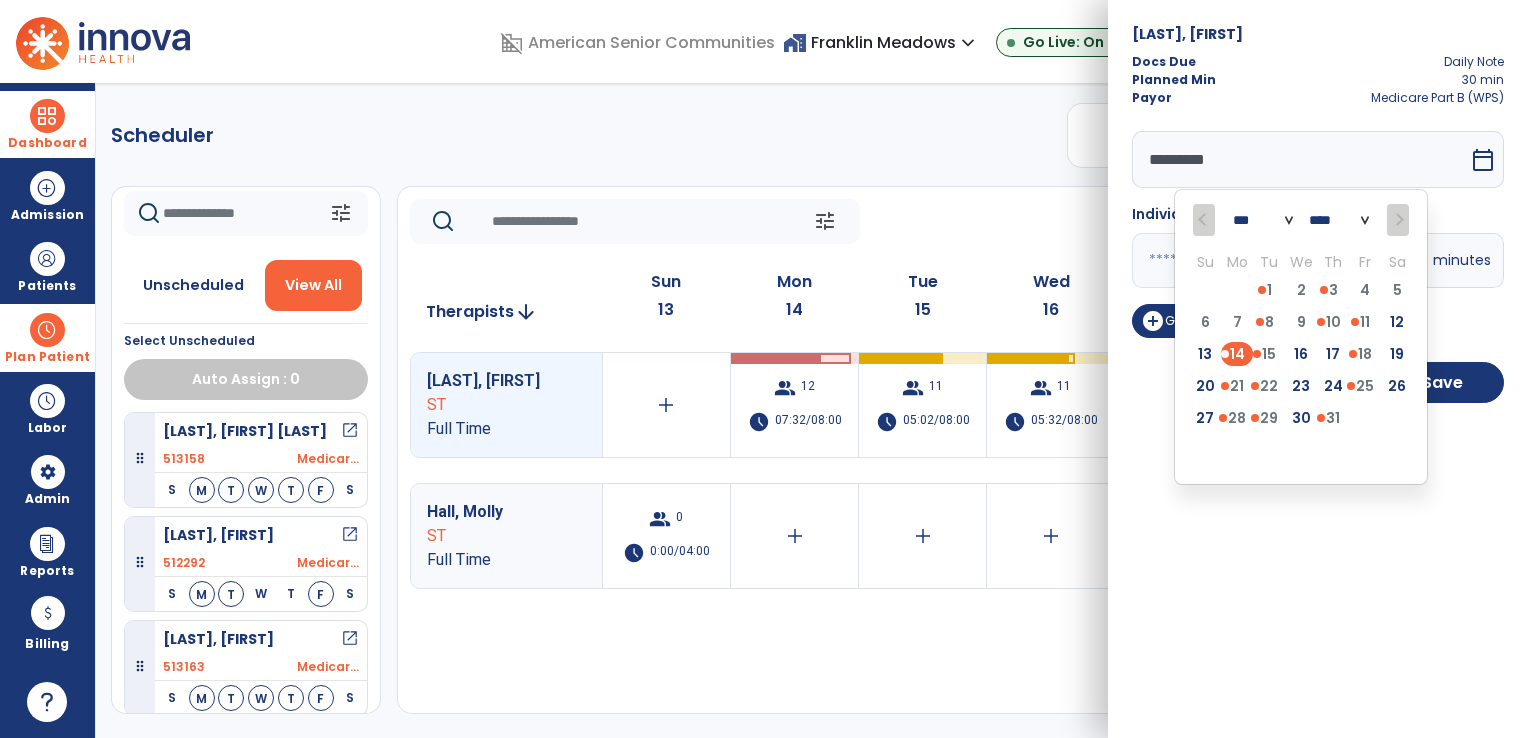 drag, startPoint x: 1329, startPoint y: 346, endPoint x: 1353, endPoint y: 360, distance: 27.784887 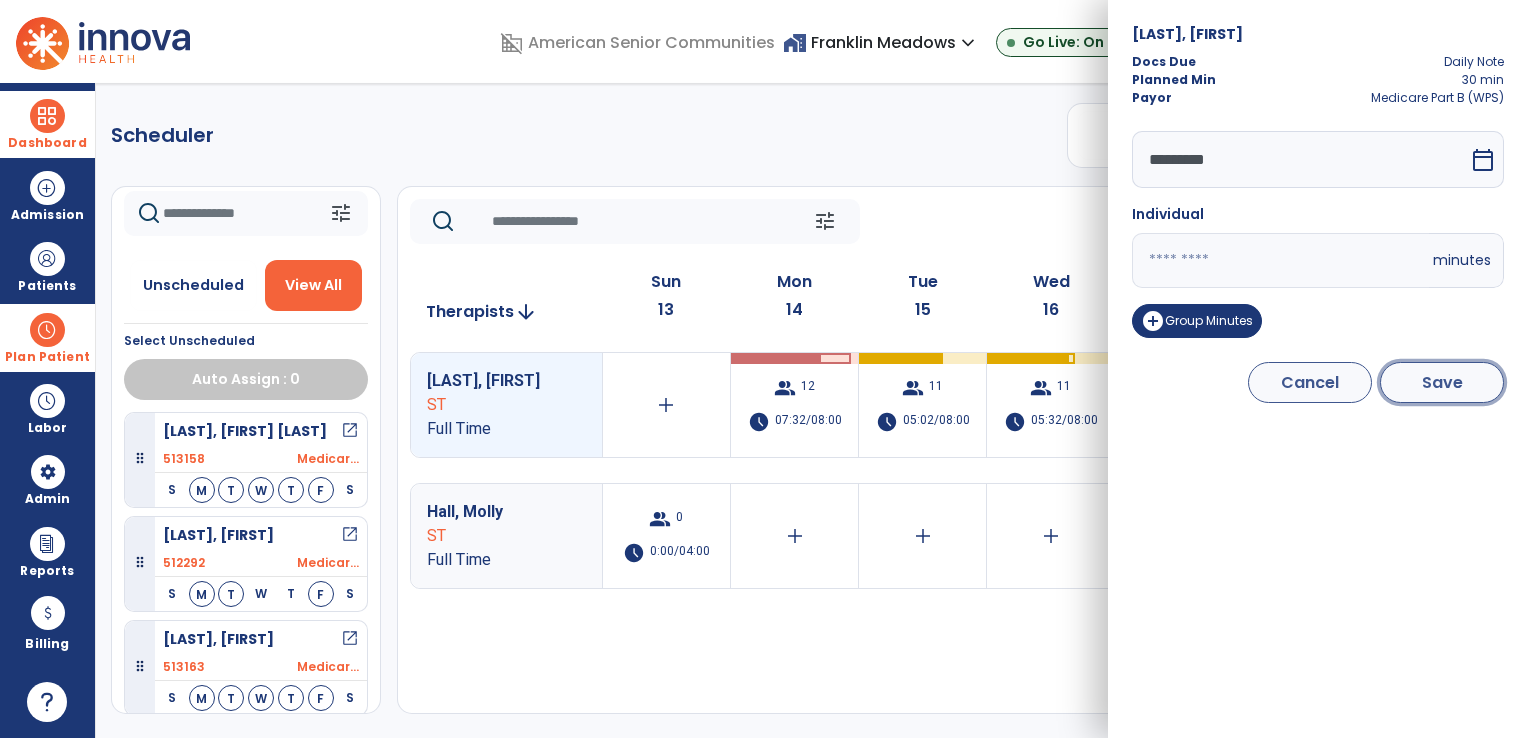 click on "Save" at bounding box center (1442, 382) 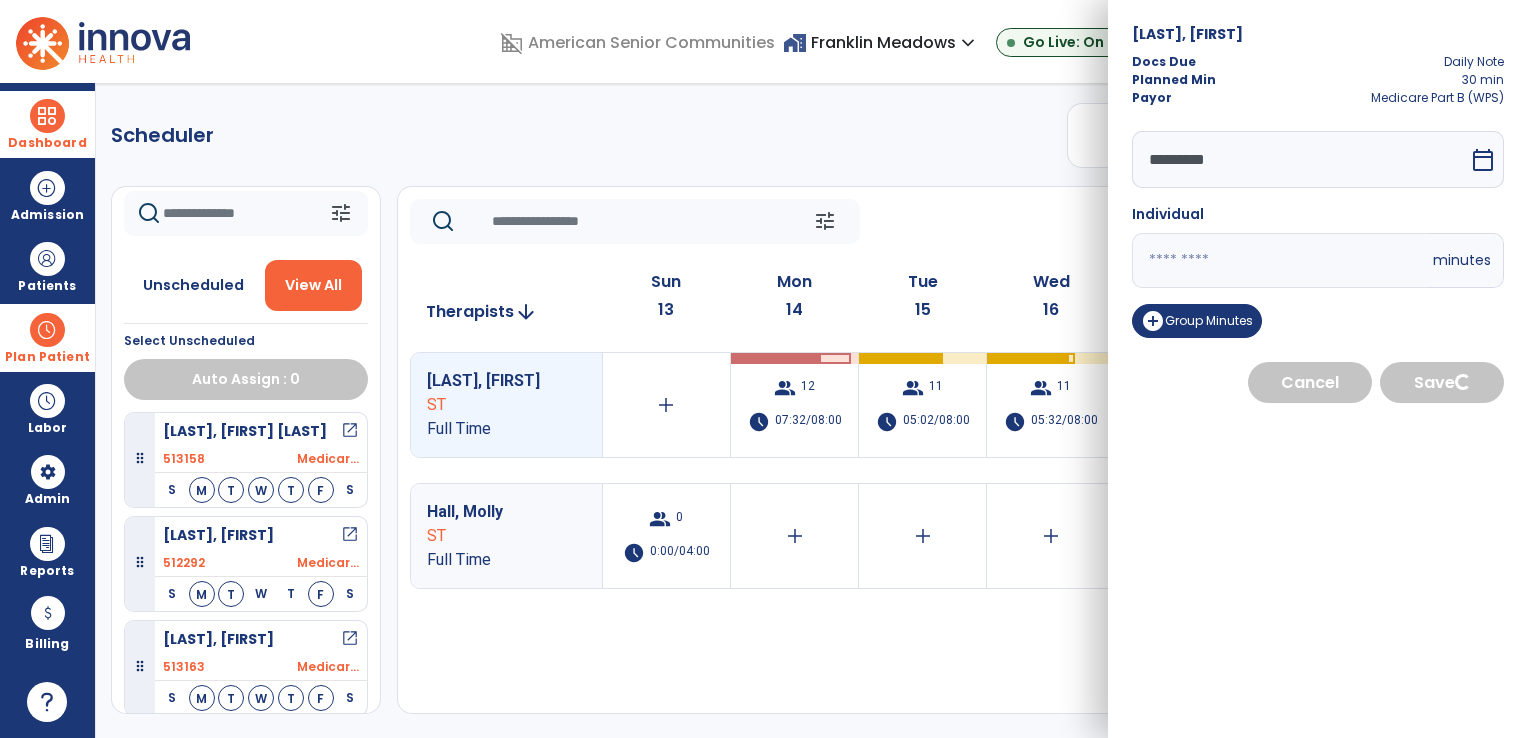 select on "****" 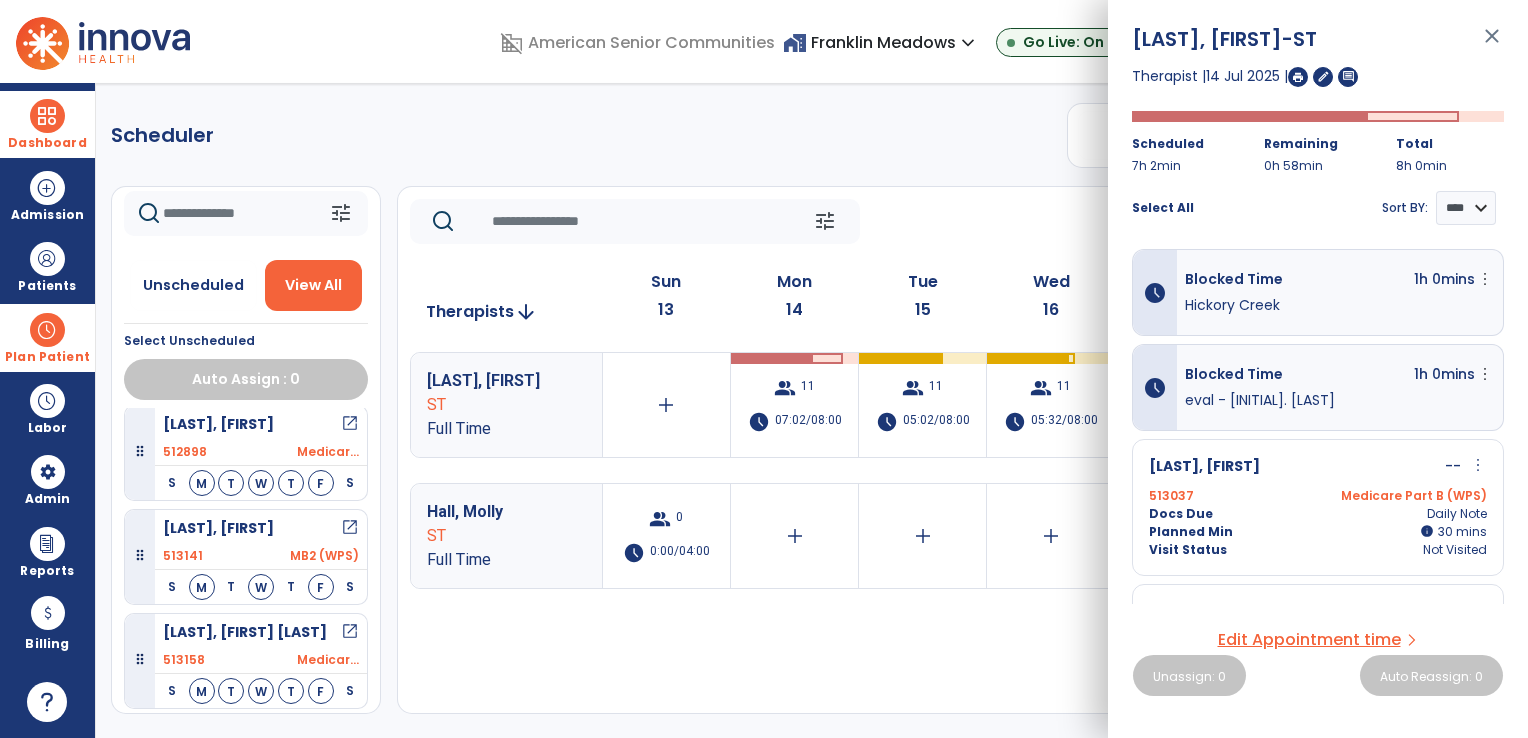 scroll, scrollTop: 600, scrollLeft: 0, axis: vertical 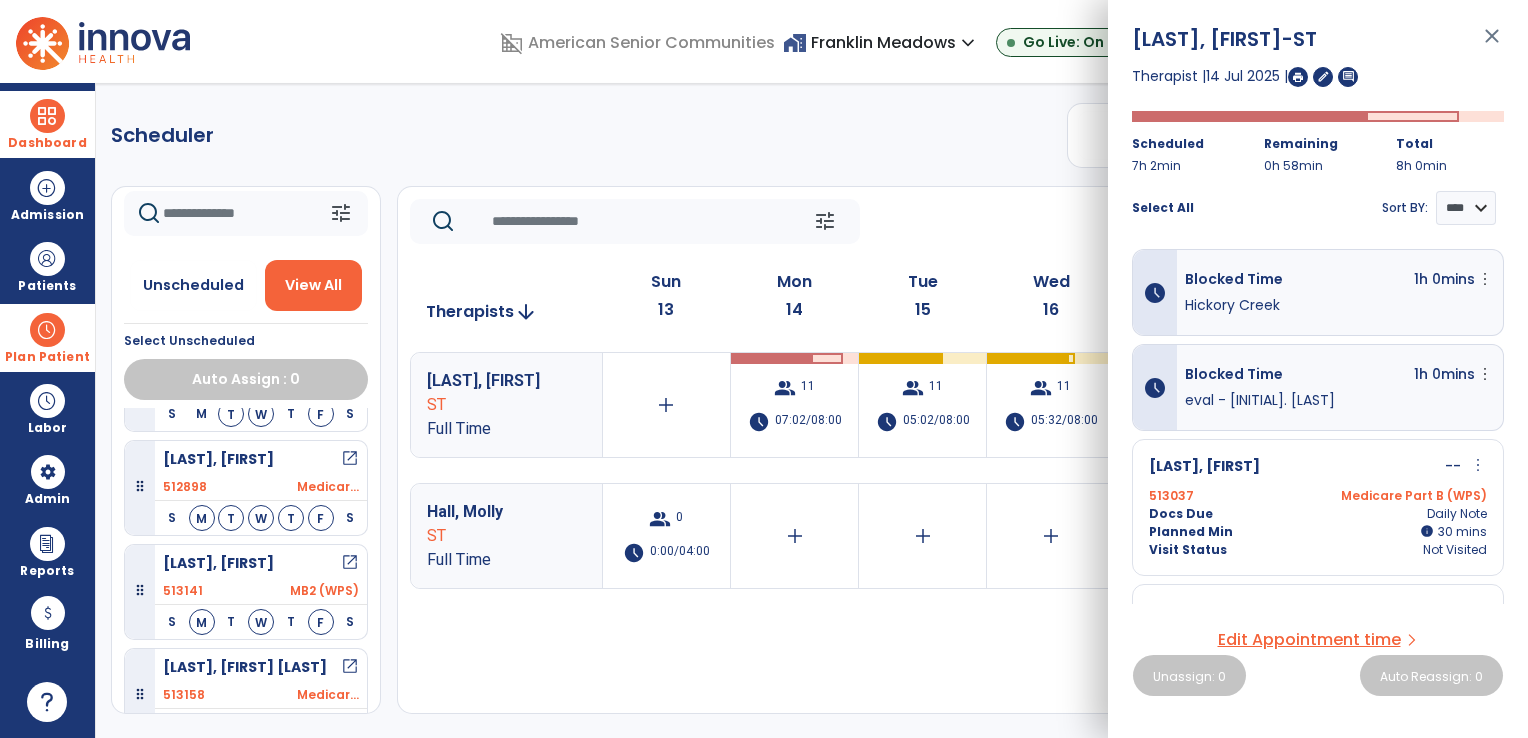 click on "tune   Unscheduled   View All  Select Unscheduled  Auto Assign : 0   Eckstein, Loretta   open_in_new  513037 Medicar...  S M T W T F S Thursday Visit Status:  Scheduled  Docs Due: Daily Note Planned min 00:30 Therapist  Doyle, Katherine   ST      Heath, Barbara   open_in_new  513159 Humana ...  S M T W T F S Wednesday Visit Status:  Scheduled  Docs Due: Daily Note Planned min 00:31 Therapist  Doyle, Katherine   ST      Heath, Sandra   open_in_new  512937 Humana ...  S M T W T F S Wednesday Visit Status:  Scheduled  Docs Due: Daily Note Planned min 00:31 Therapist  Doyle, Katherine   ST      Jaggers, William   open_in_new  512992 MB2-PPHP  S M T W T F S  Martin, Carol   open_in_new  513146 Medicar...  S M T W T F S Wednesday Visit Status:  Scheduled  Docs Due: Daily Note Planned min 00:30 Therapist  Doyle, Katherine   ST      Mcclanahan, Debra   open_in_new  513081 MB2-PPHP  S M T W T F S  Moore, Jan   open_in_new  512898 Medicar...  S M T W T F S  Moore, Lori   open_in_new  513141 MB2 (WPS)  S M T W T F S S" 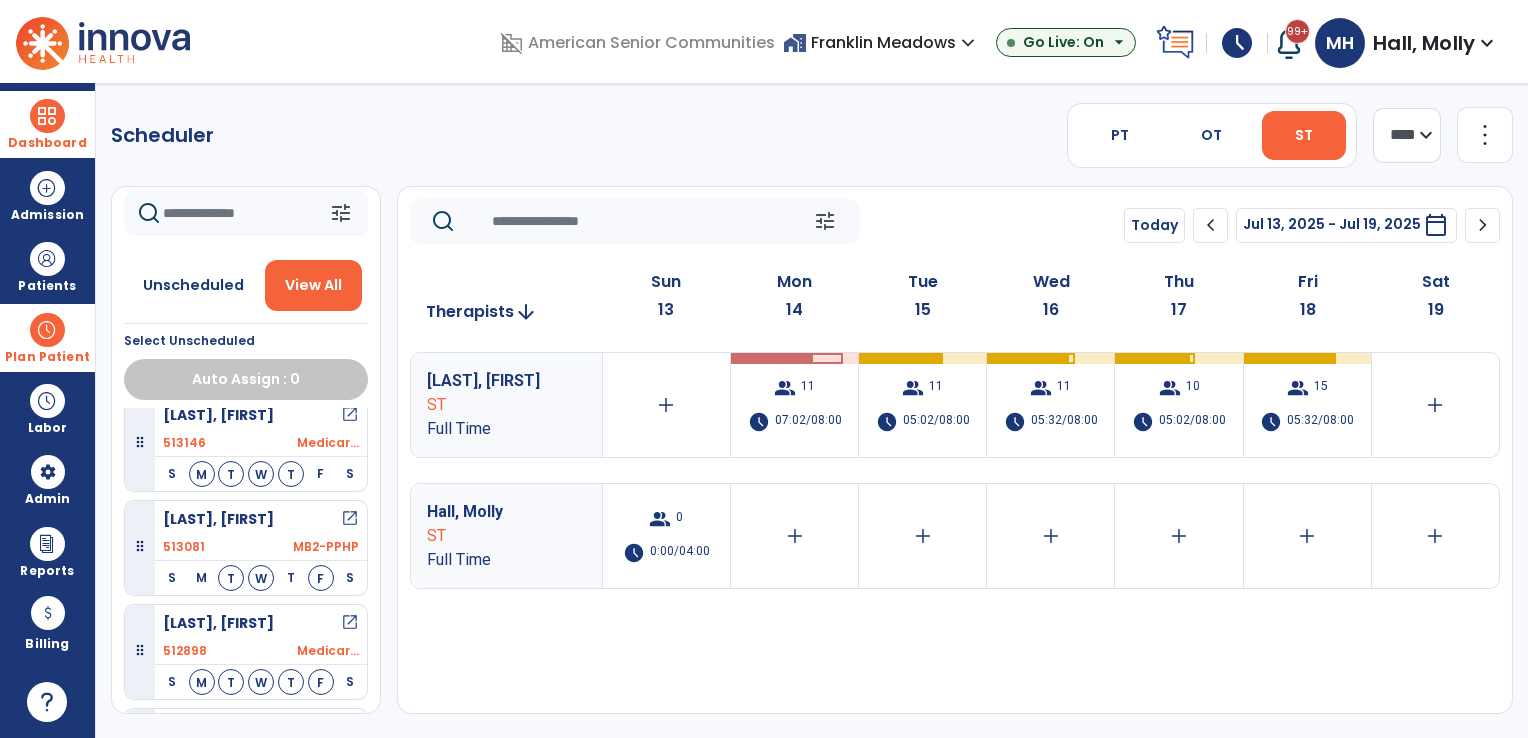 scroll, scrollTop: 0, scrollLeft: 0, axis: both 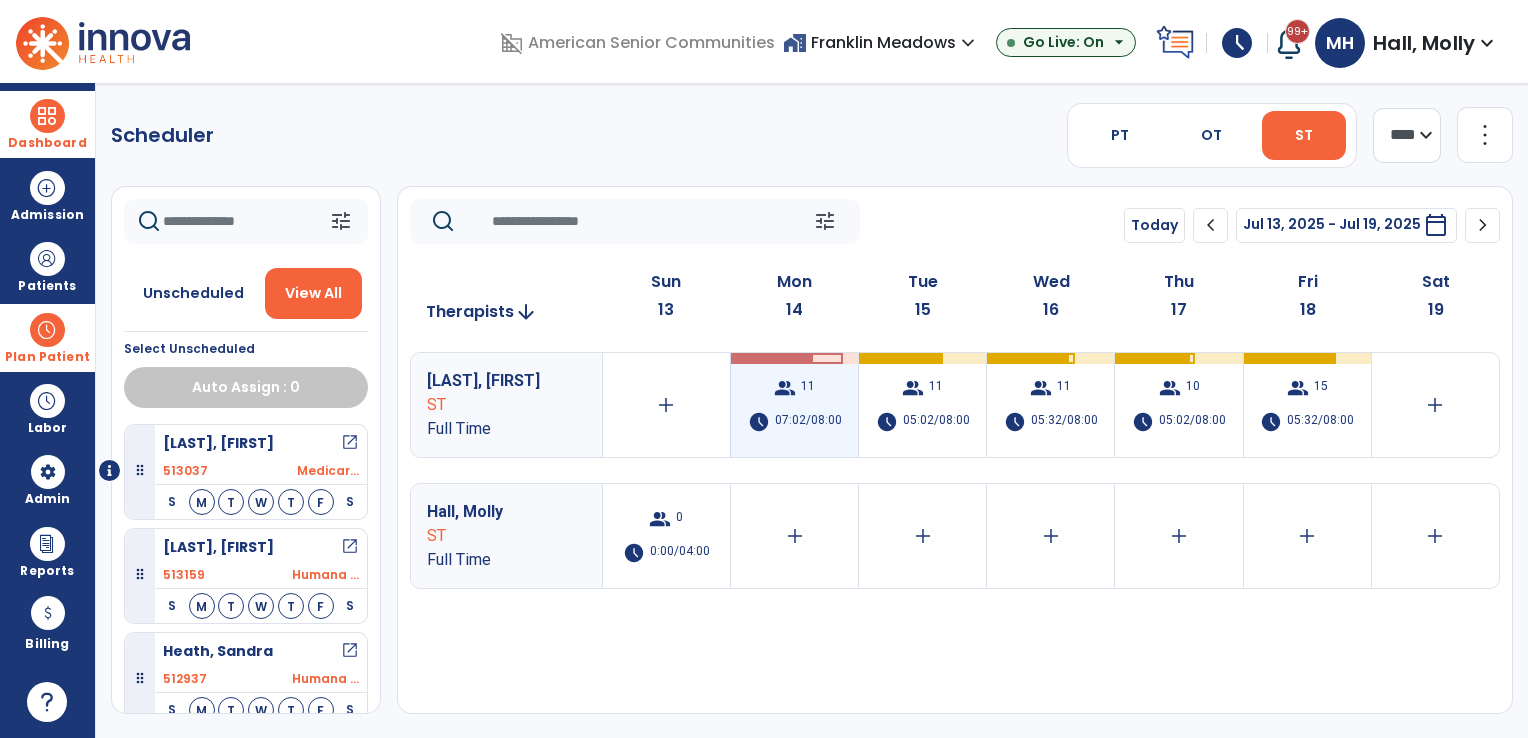 click on "07:02/08:00" at bounding box center [808, 422] 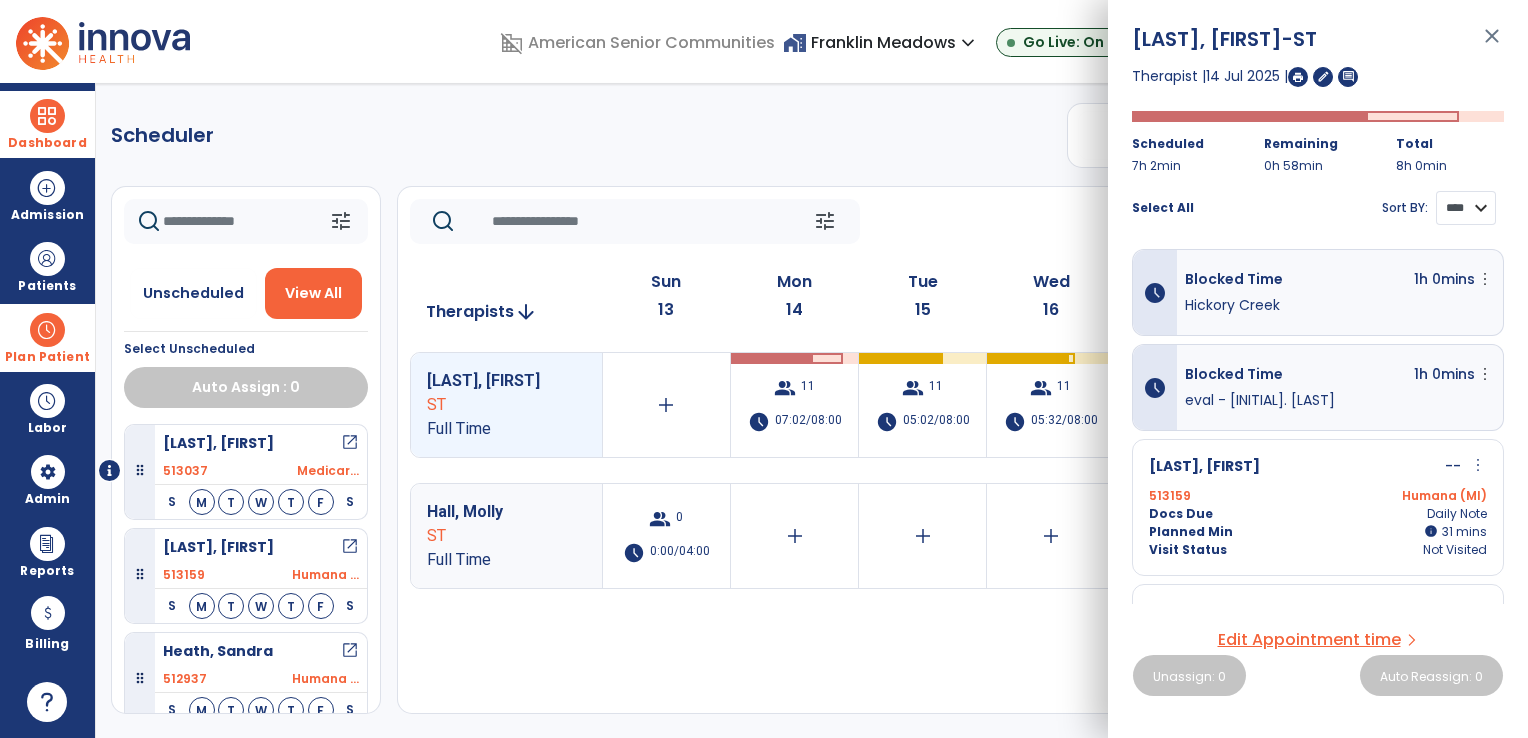 click on "**** ****" at bounding box center [1466, 208] 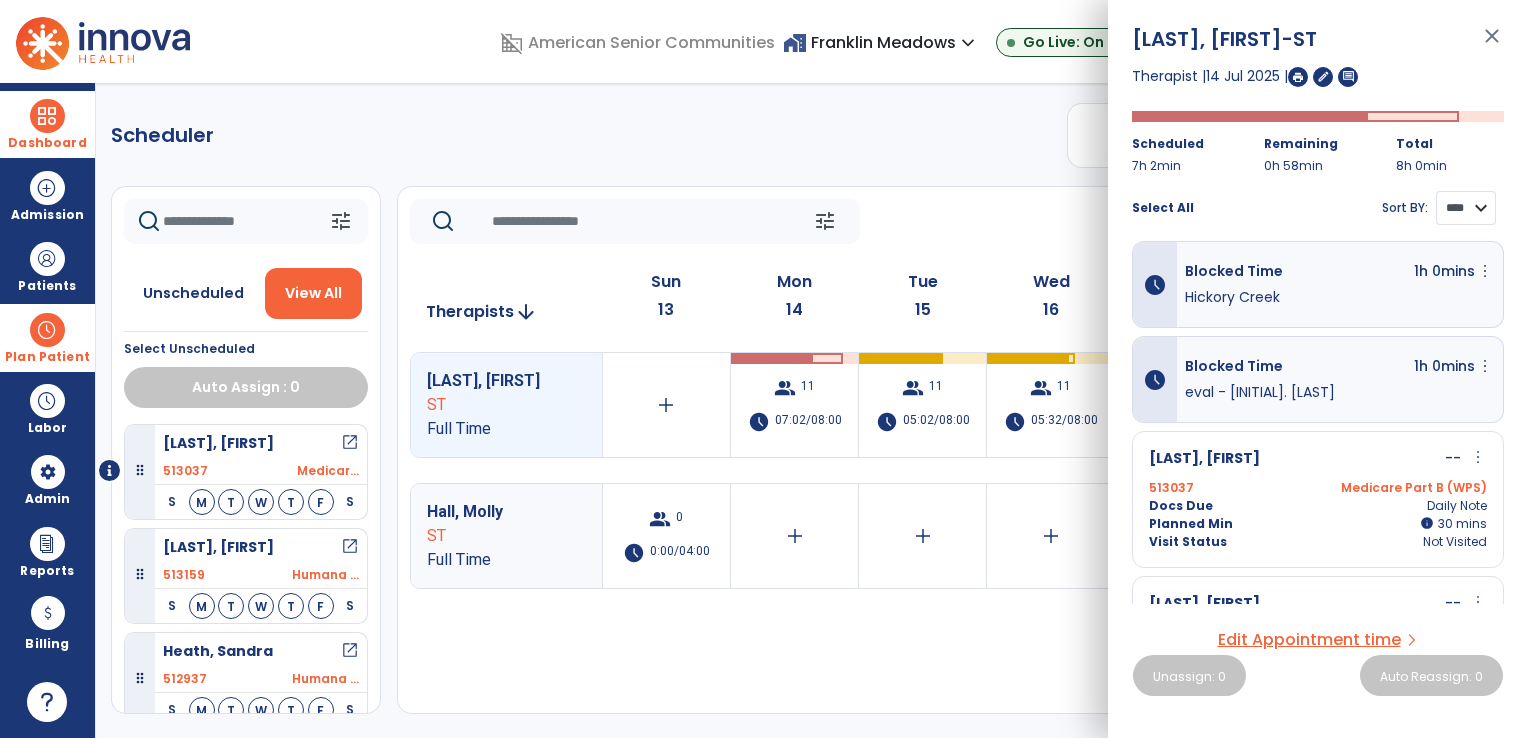 scroll, scrollTop: 0, scrollLeft: 0, axis: both 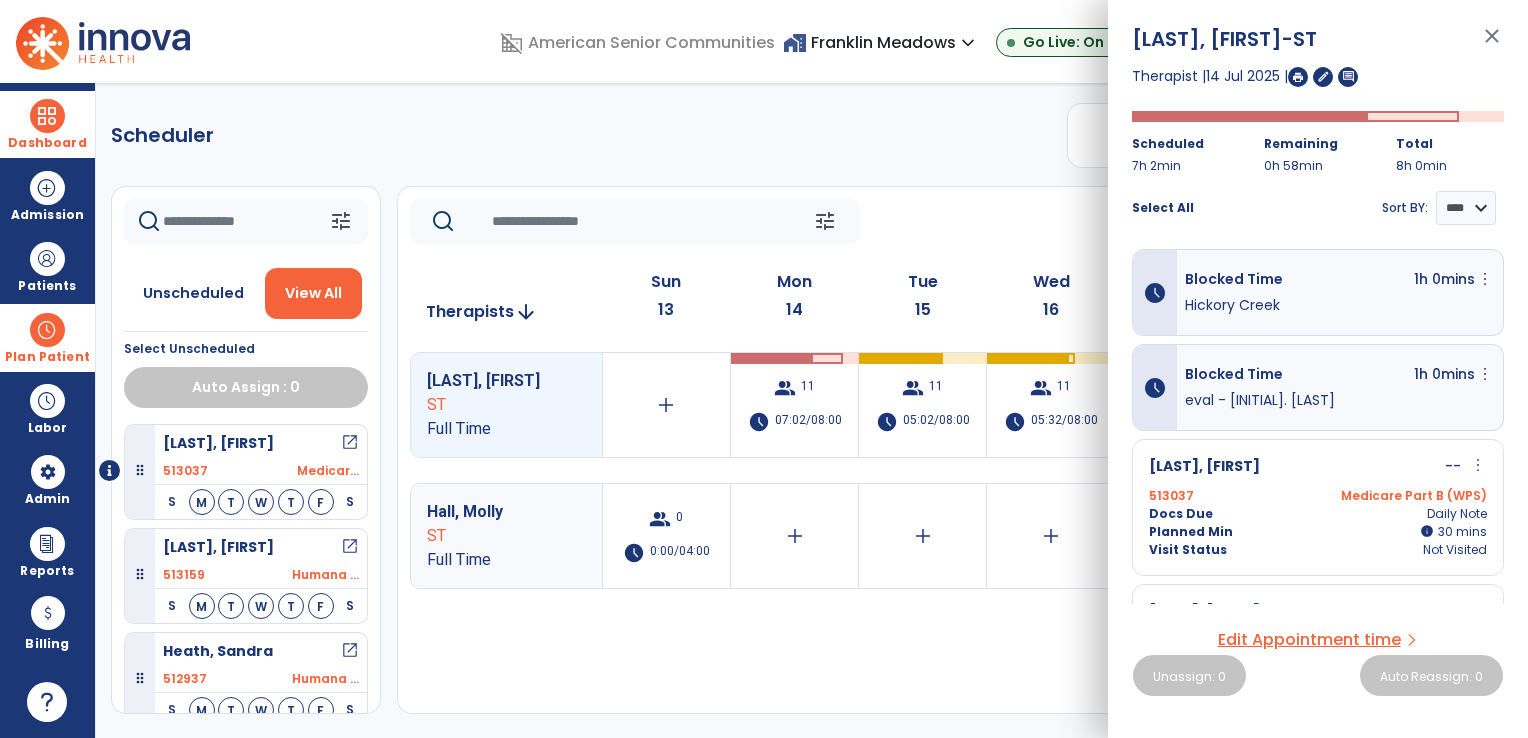 click on "Scheduler   PT   OT   ST  **** *** more_vert  Manage Labor   View All Therapists   Print" 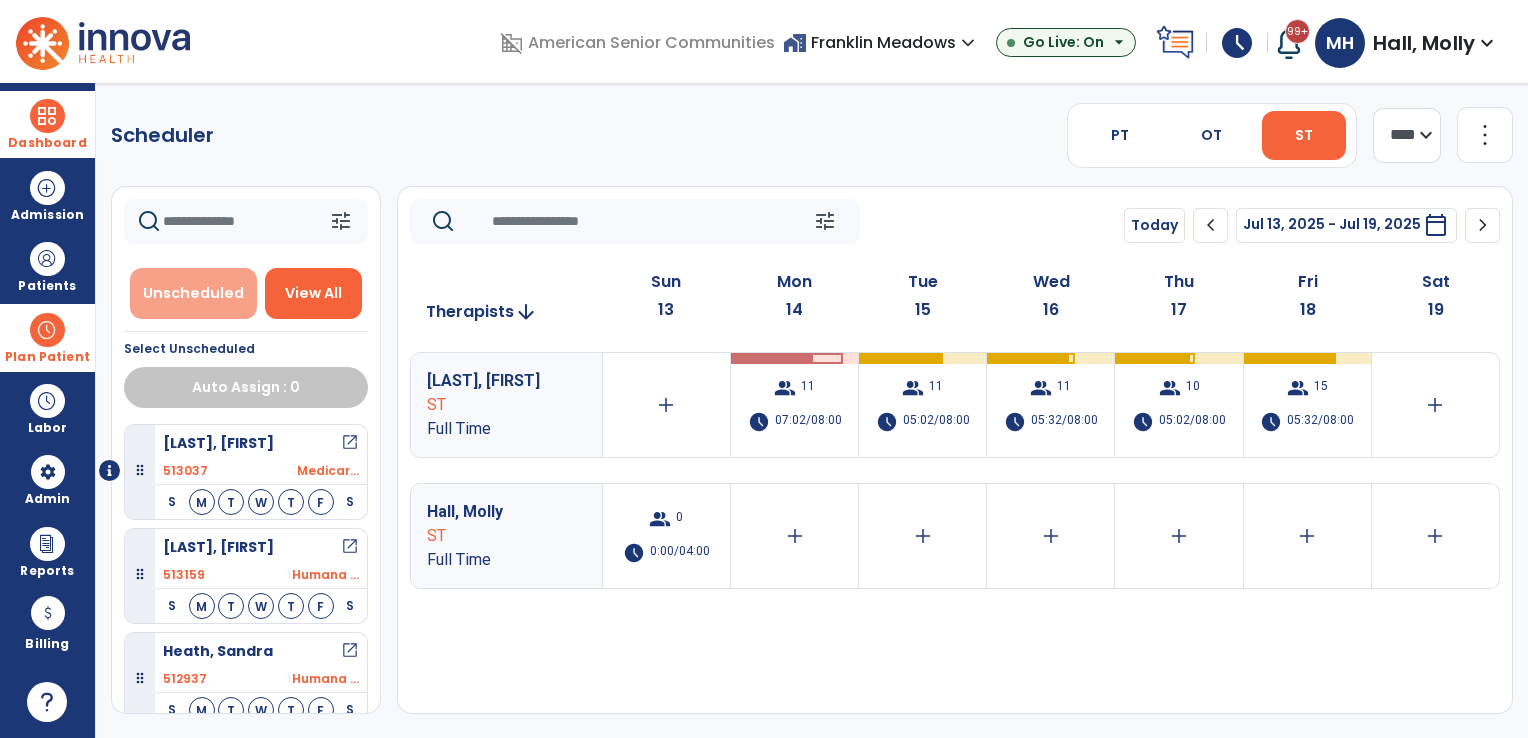 click on "Unscheduled" at bounding box center [193, 293] 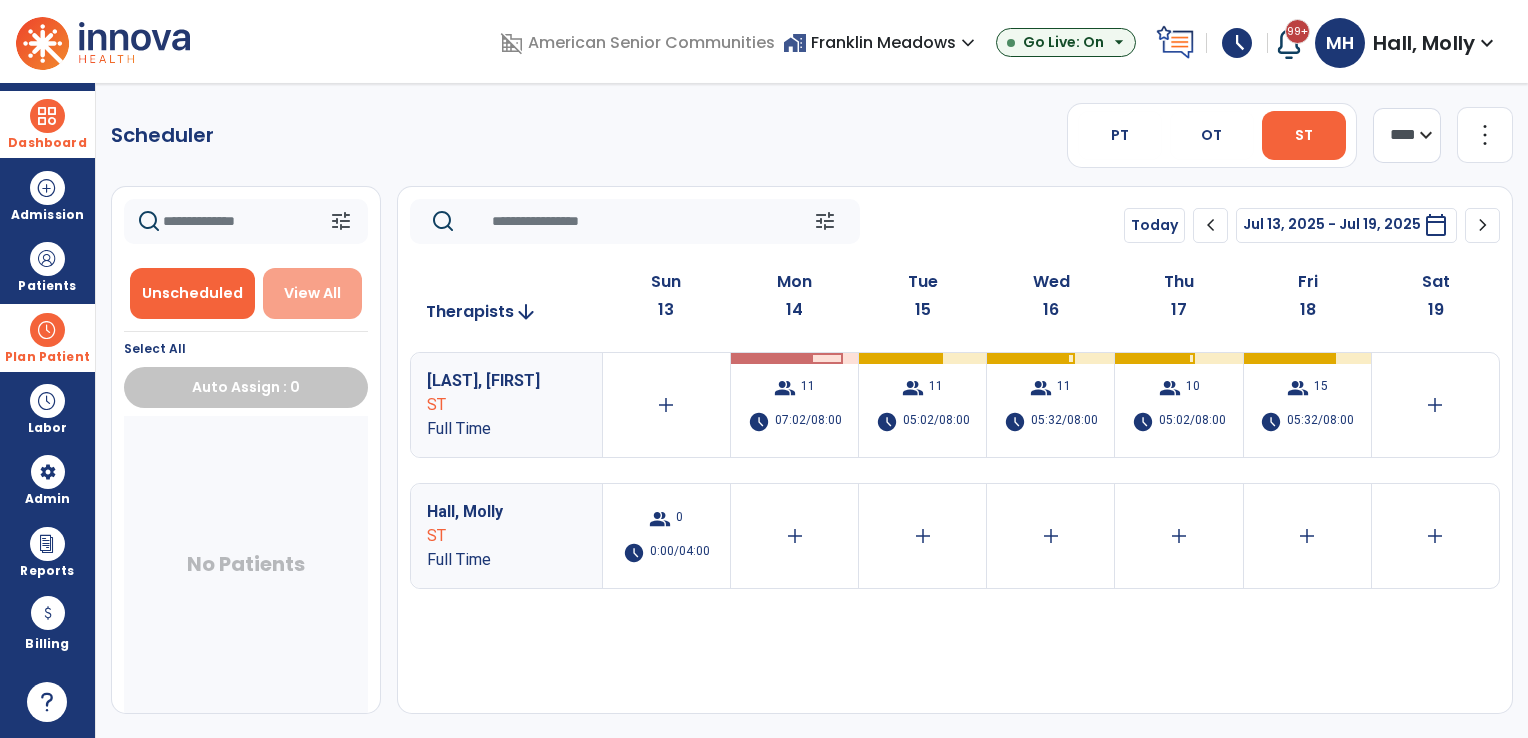 click on "View All" at bounding box center [312, 293] 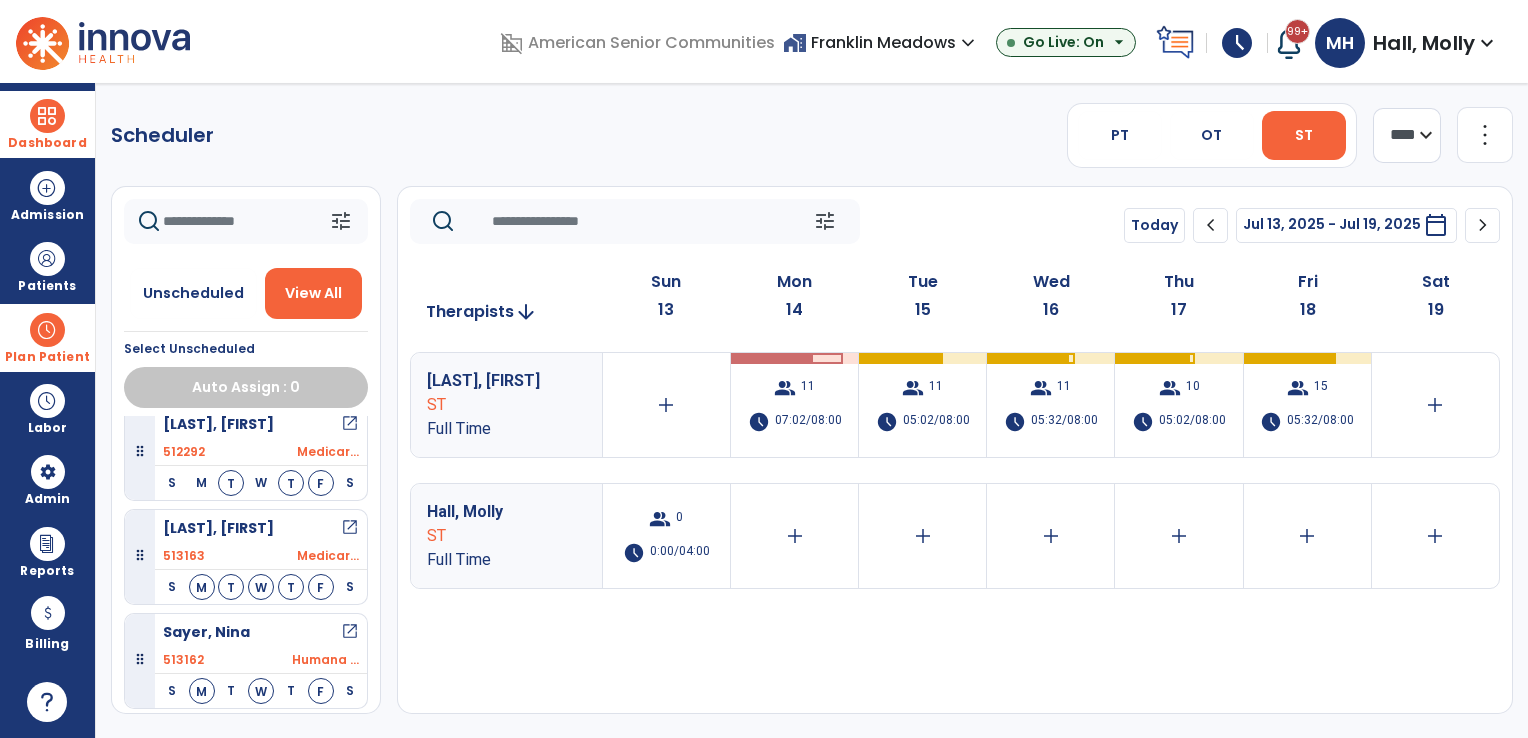 scroll, scrollTop: 1036, scrollLeft: 0, axis: vertical 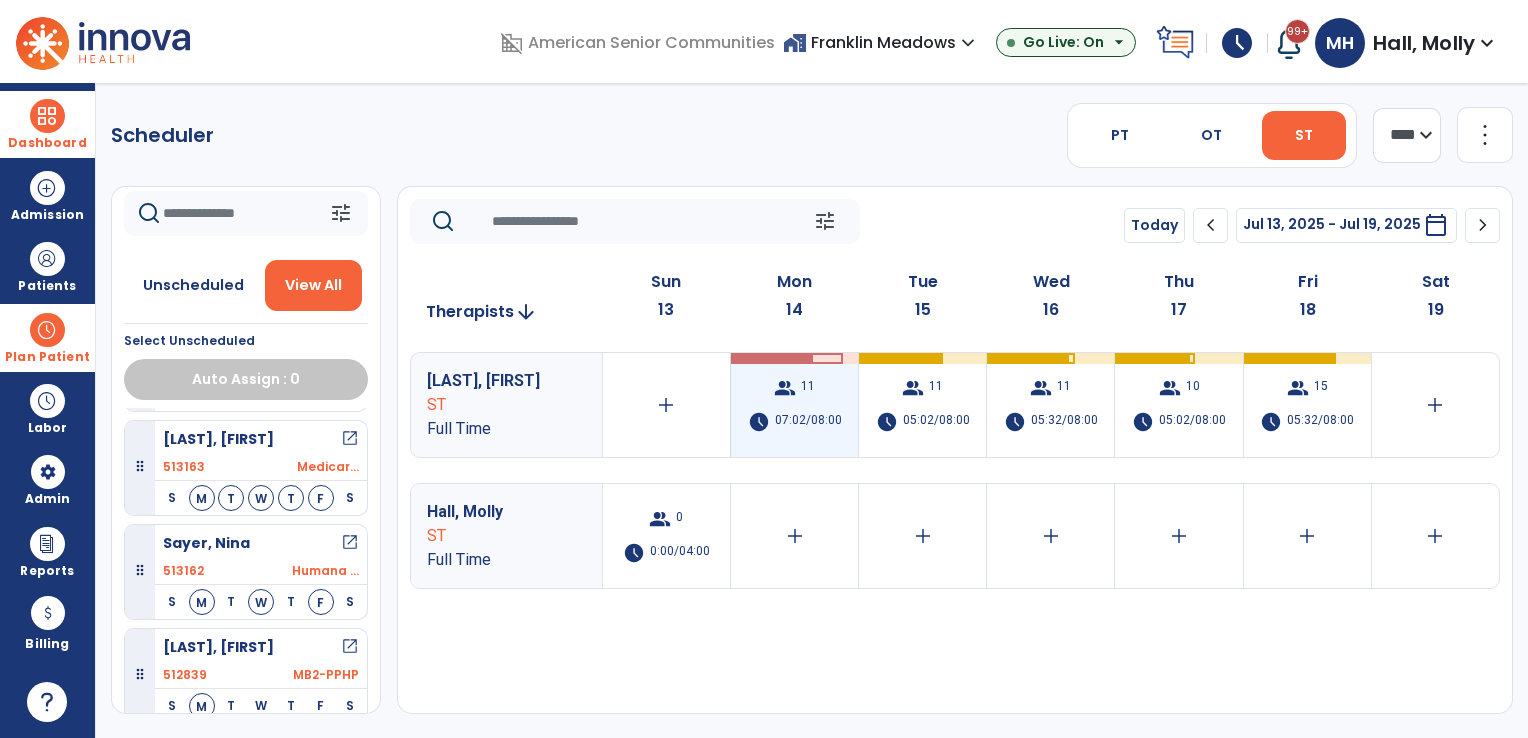 click on "07:02/08:00" at bounding box center [808, 422] 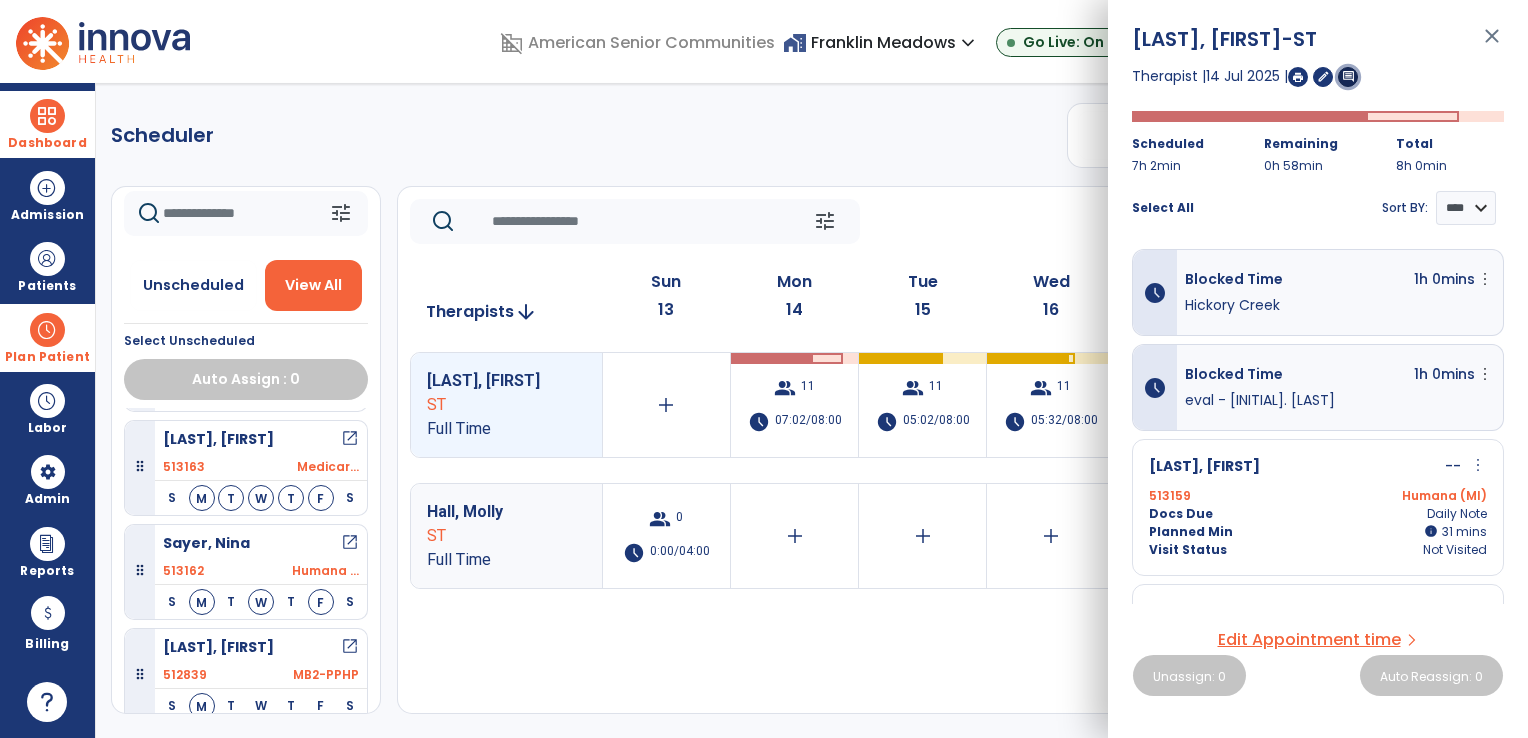 click on "comment" at bounding box center (1348, 77) 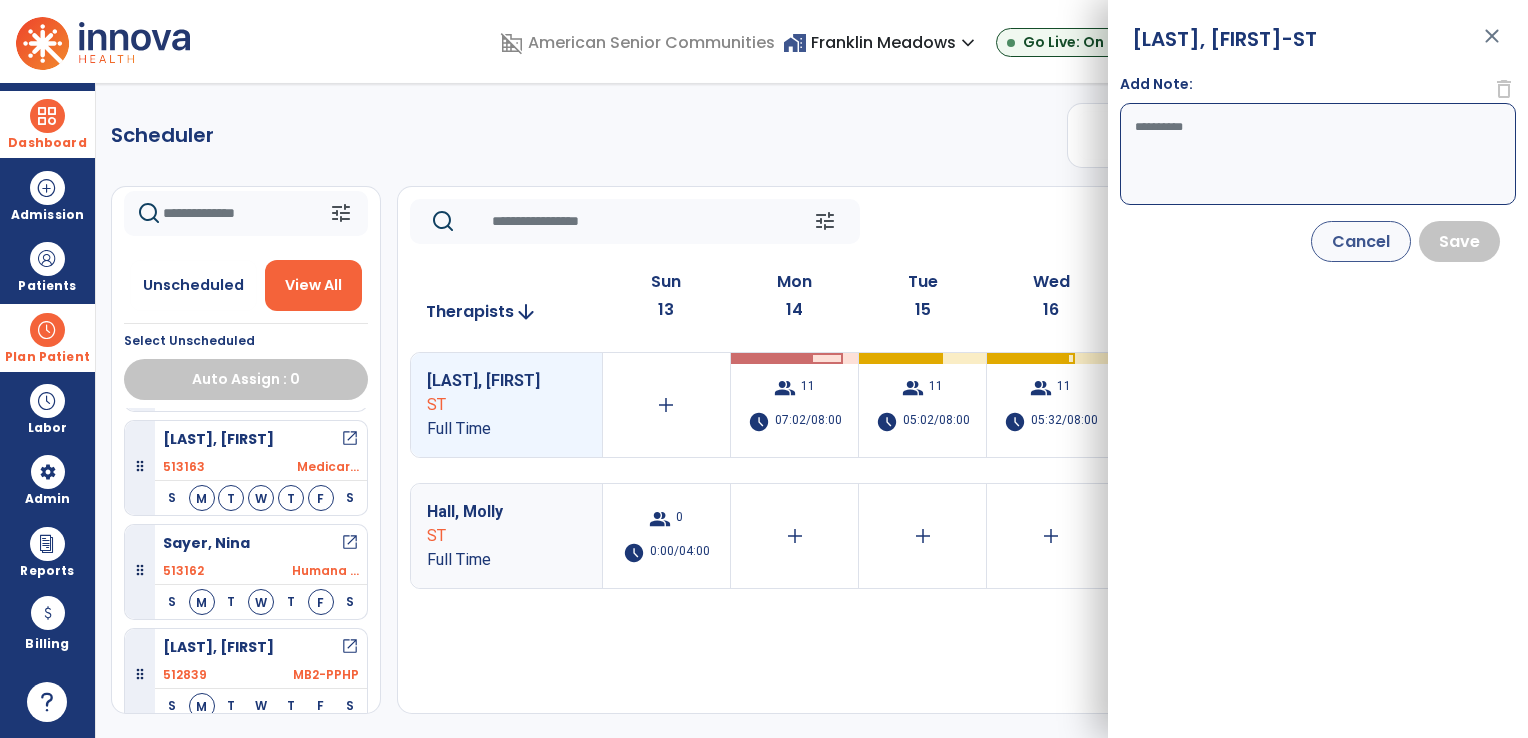 click on "Add Note:" at bounding box center (1318, 154) 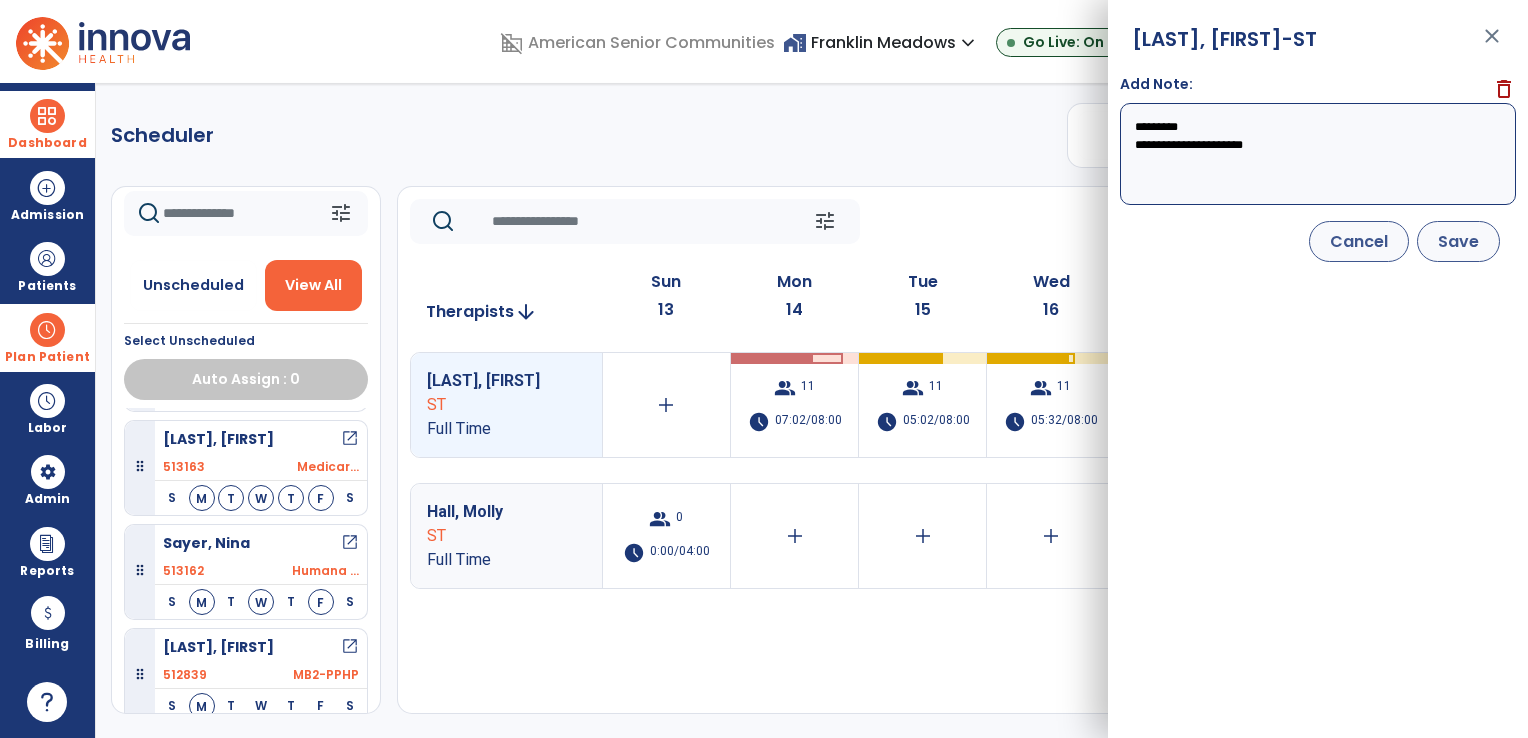 type on "**********" 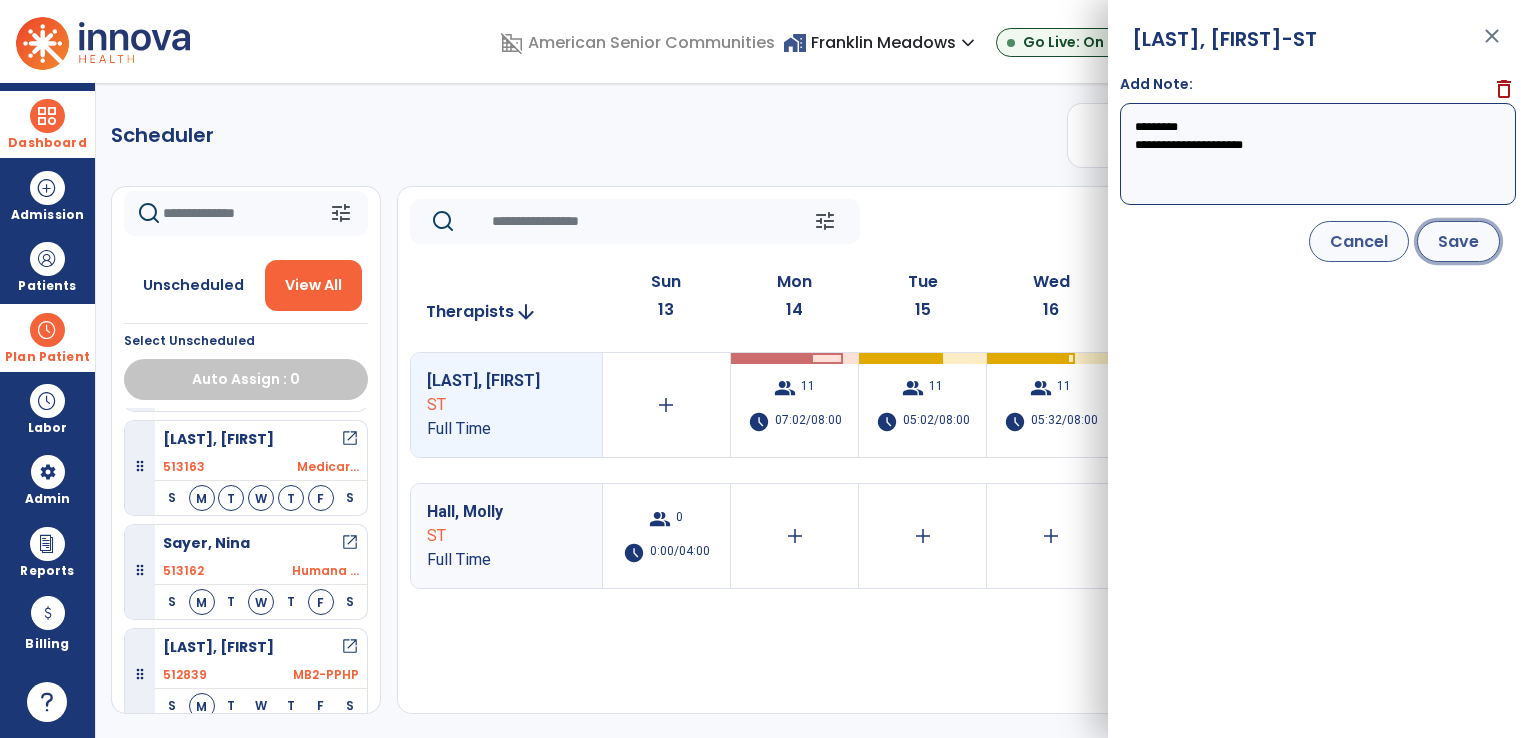click on "Save" at bounding box center [1458, 241] 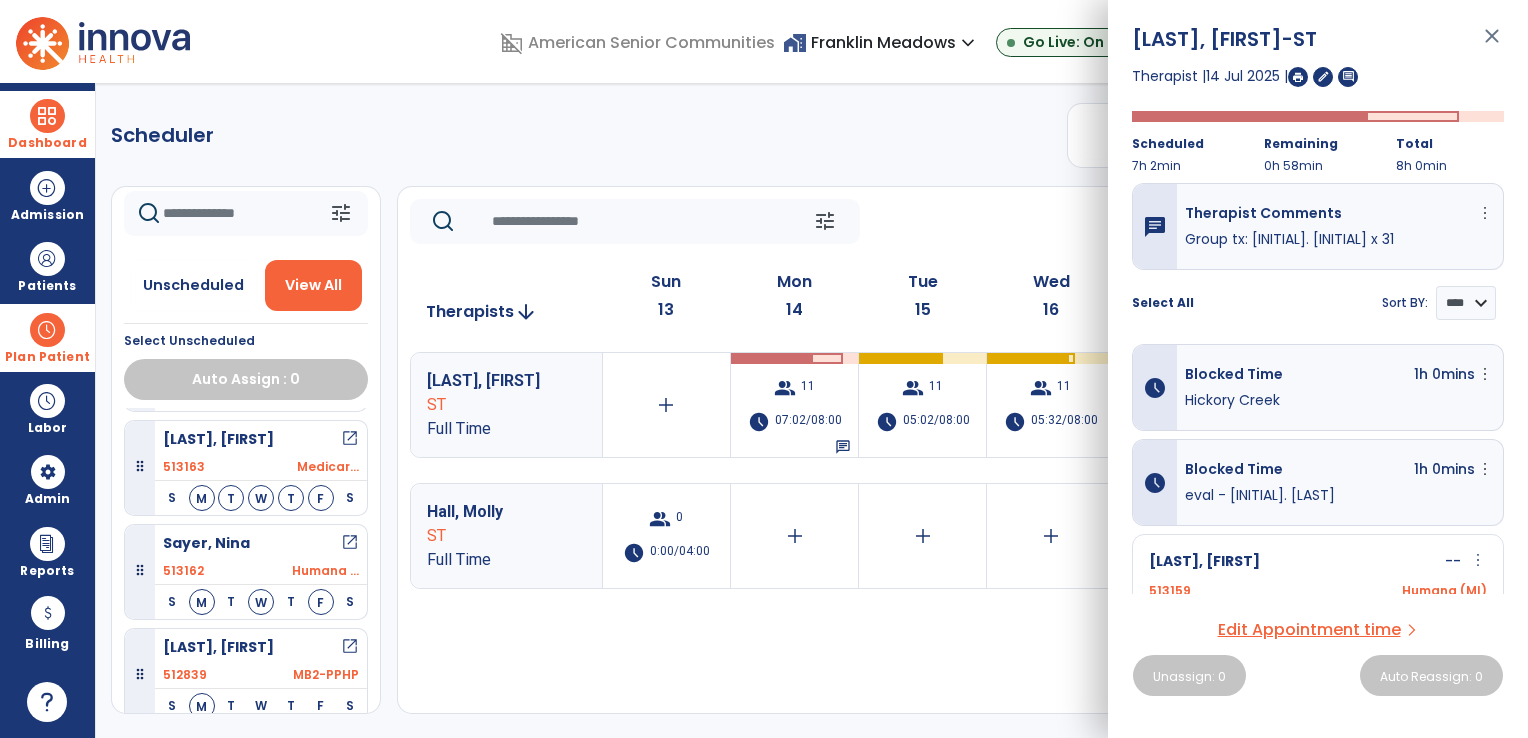 click on "Scheduler   PT   OT   ST  **** *** more_vert  Manage Labor   View All Therapists   Print" 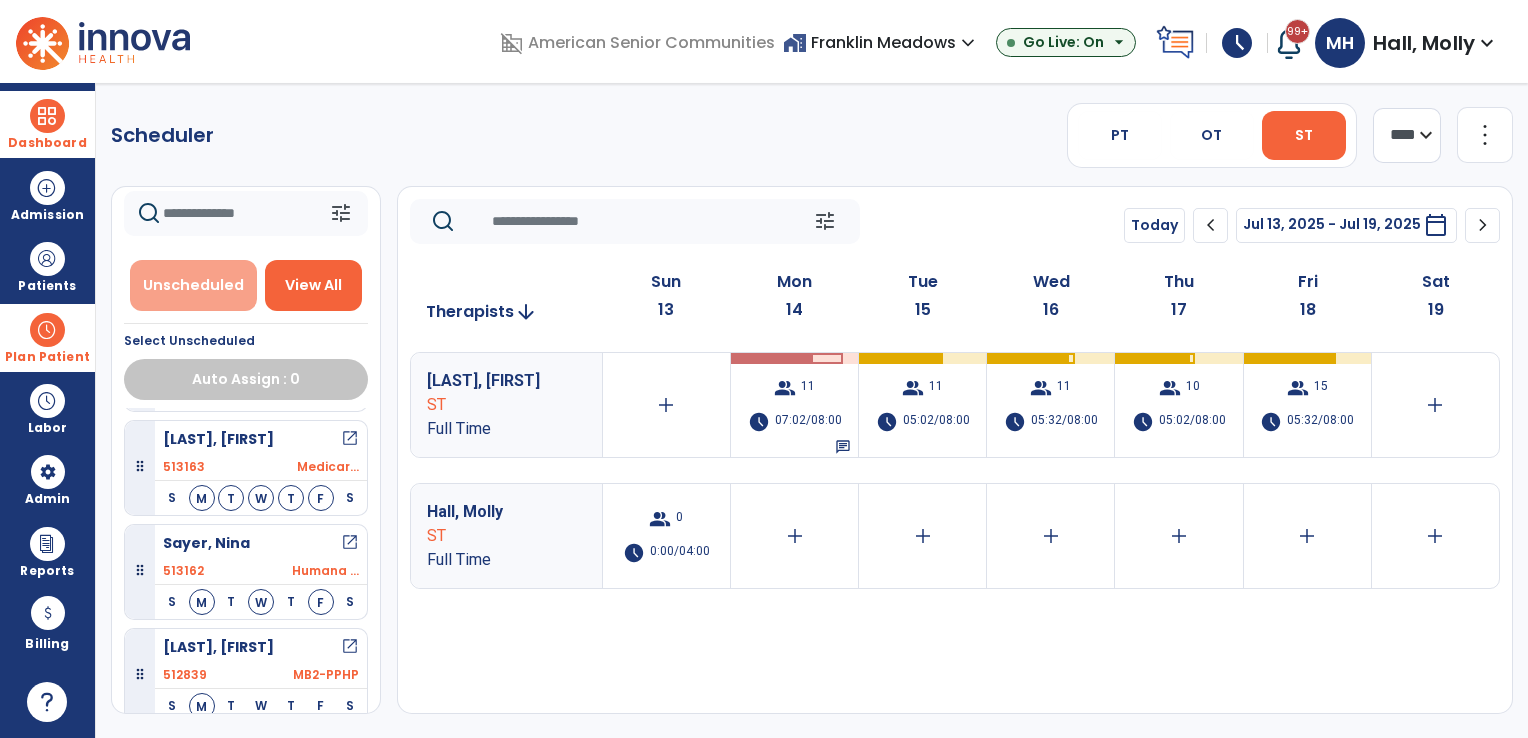 click on "Unscheduled" at bounding box center (193, 285) 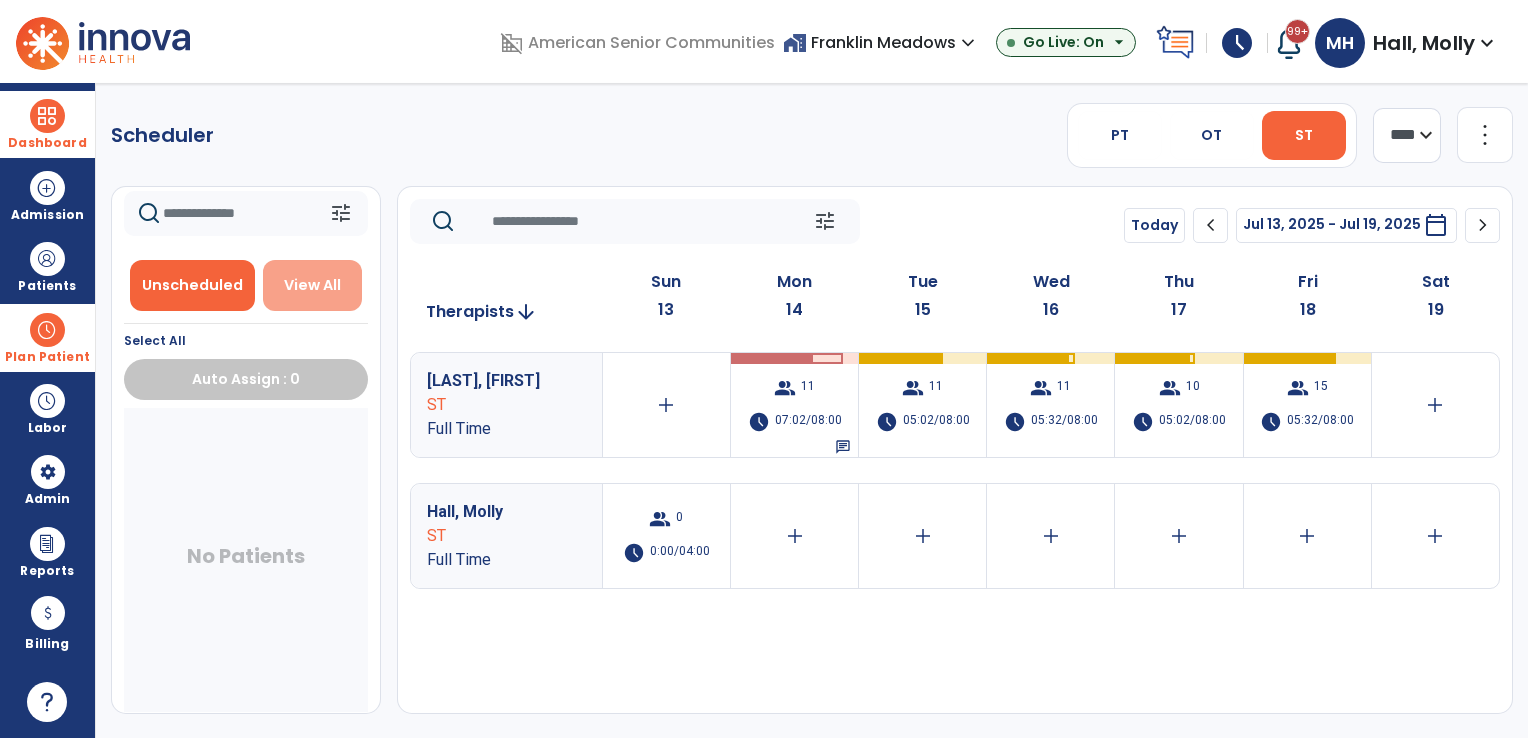 click on "View All" at bounding box center [313, 285] 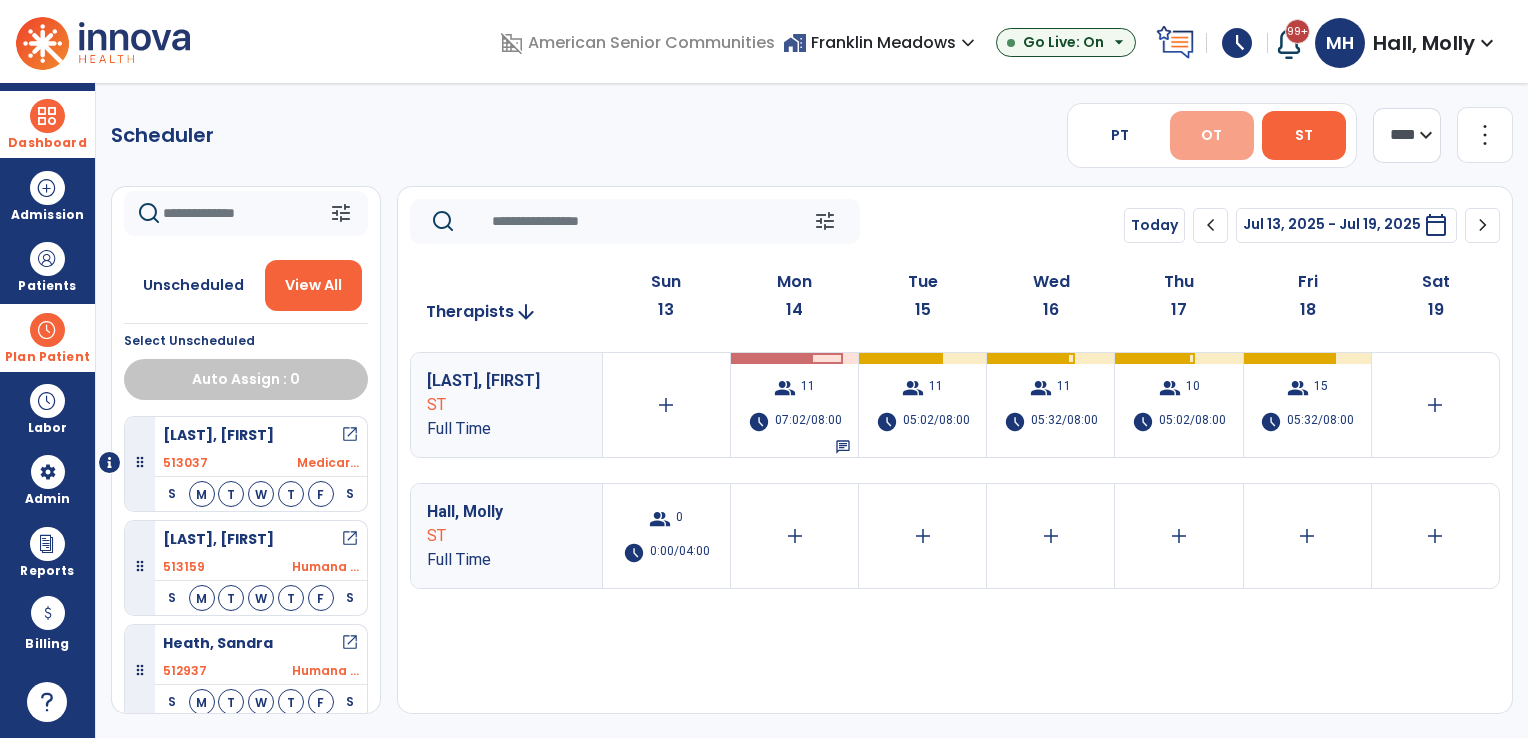 click on "OT" at bounding box center (1211, 135) 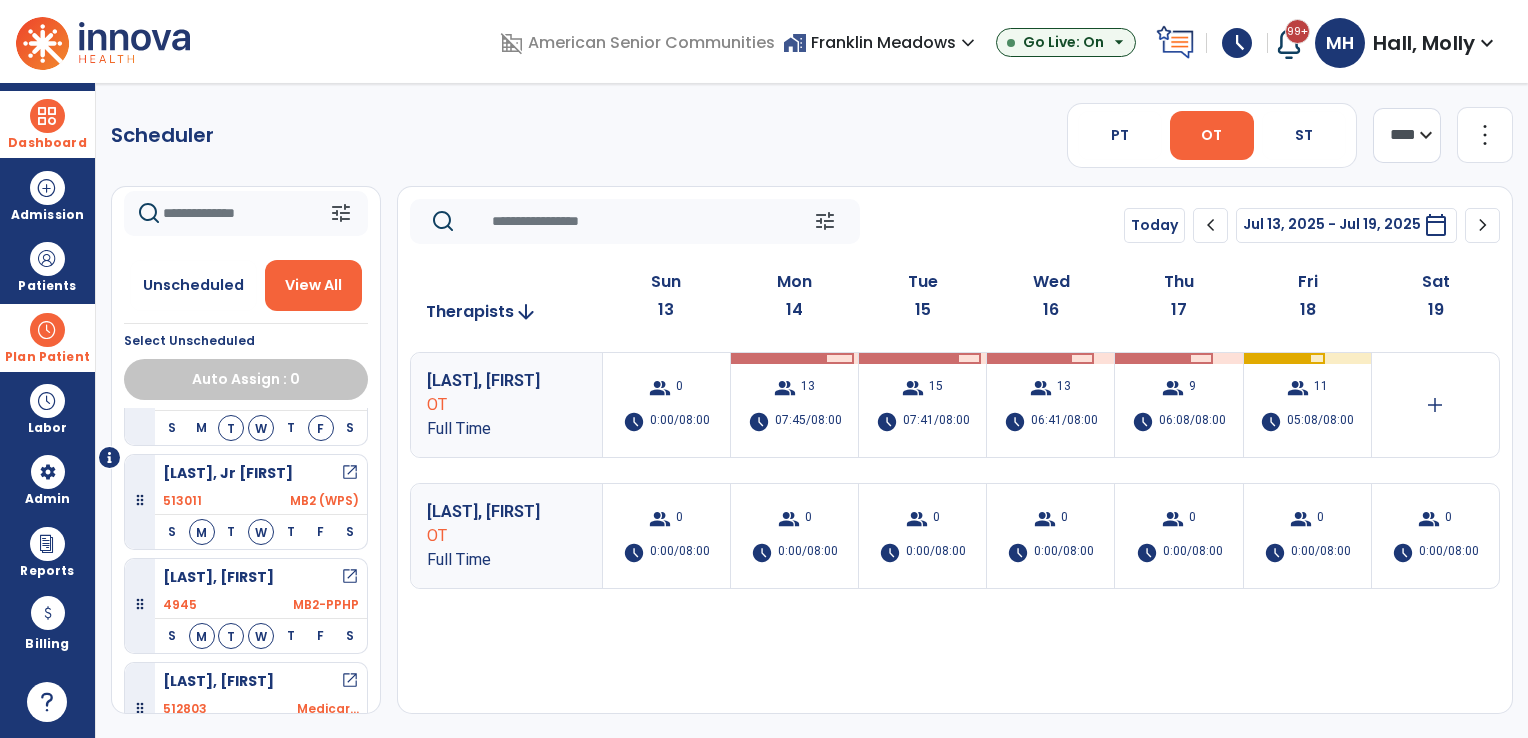 scroll, scrollTop: 0, scrollLeft: 0, axis: both 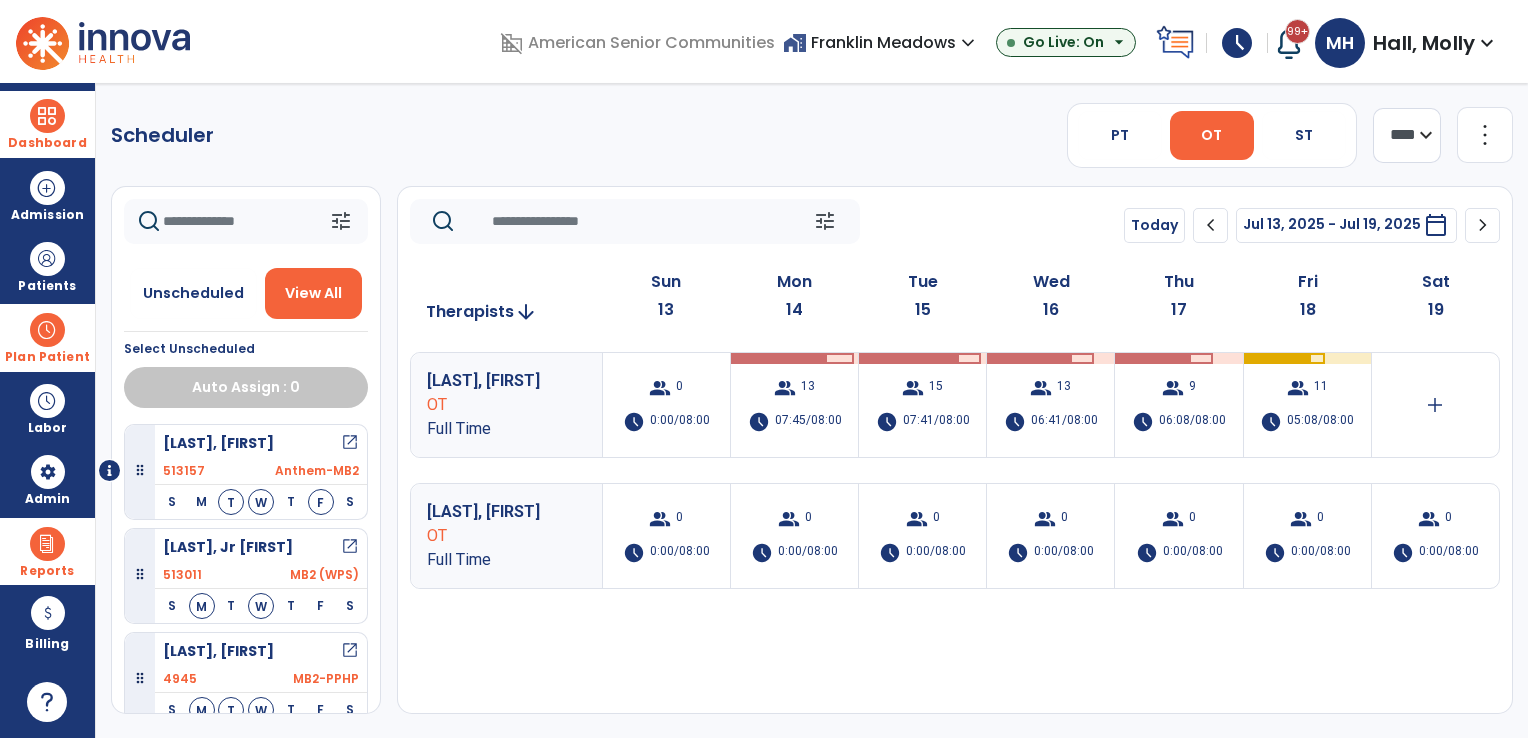 click at bounding box center (47, 544) 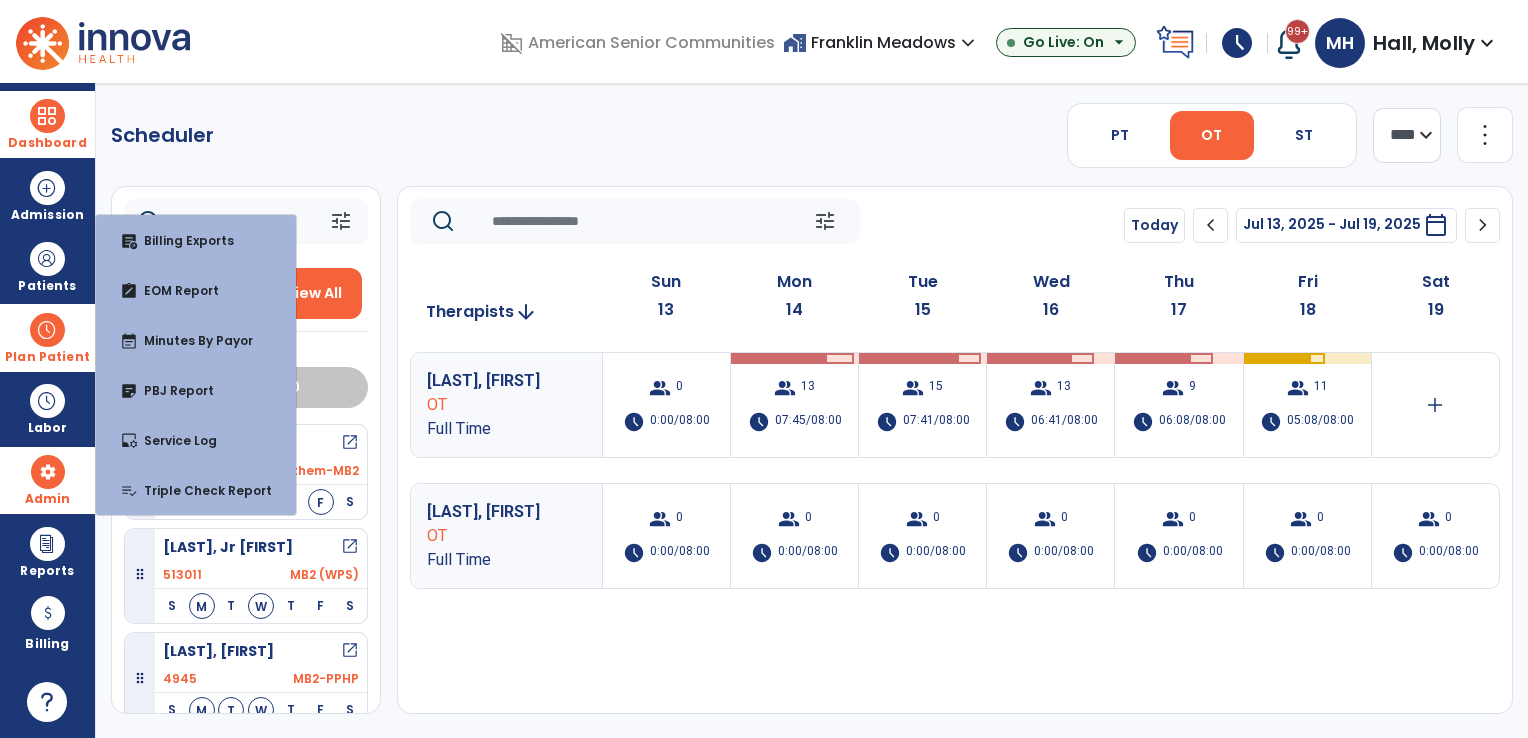 click at bounding box center [48, 472] 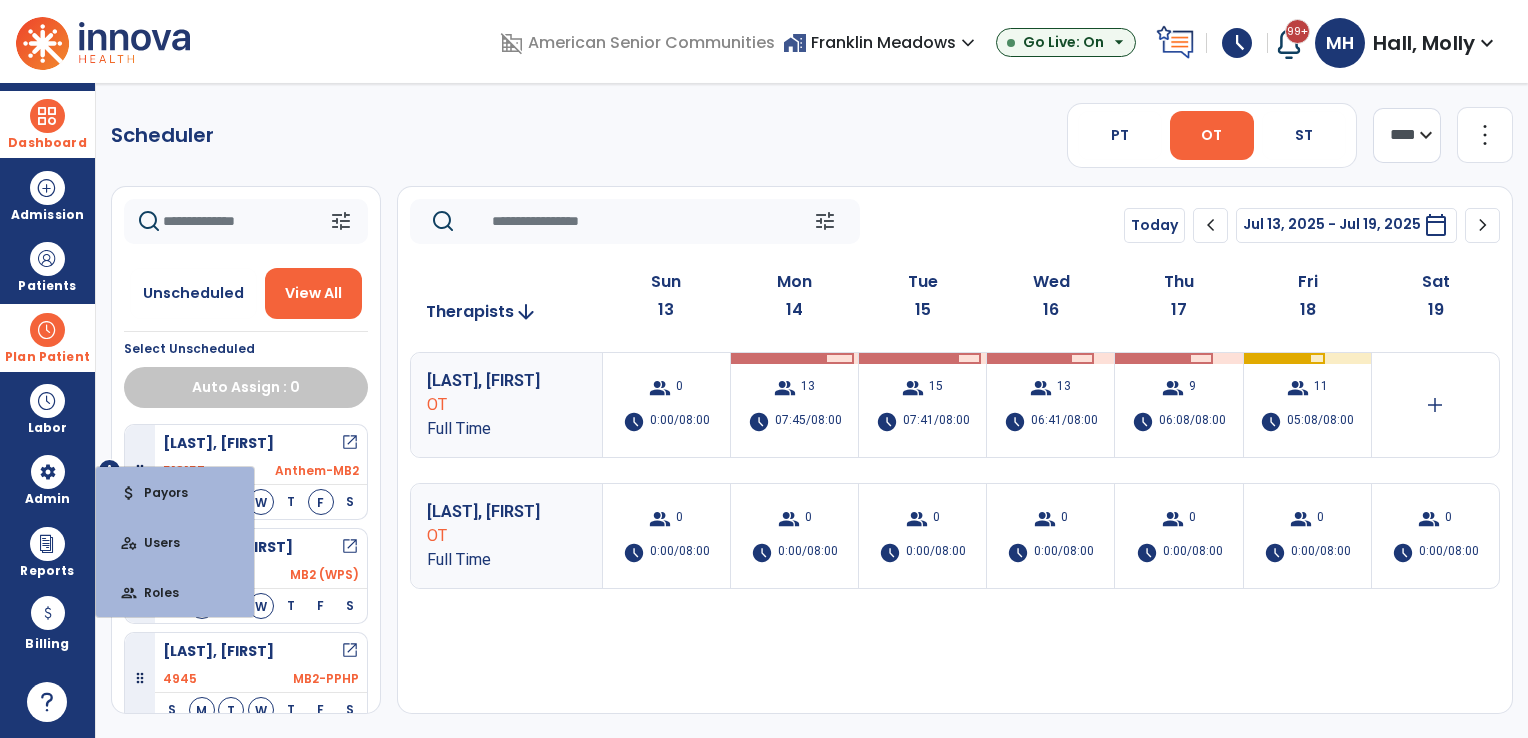 click on "Scheduler   PT   OT   ST  **** *** more_vert  Manage Labor   View All Therapists   Print" 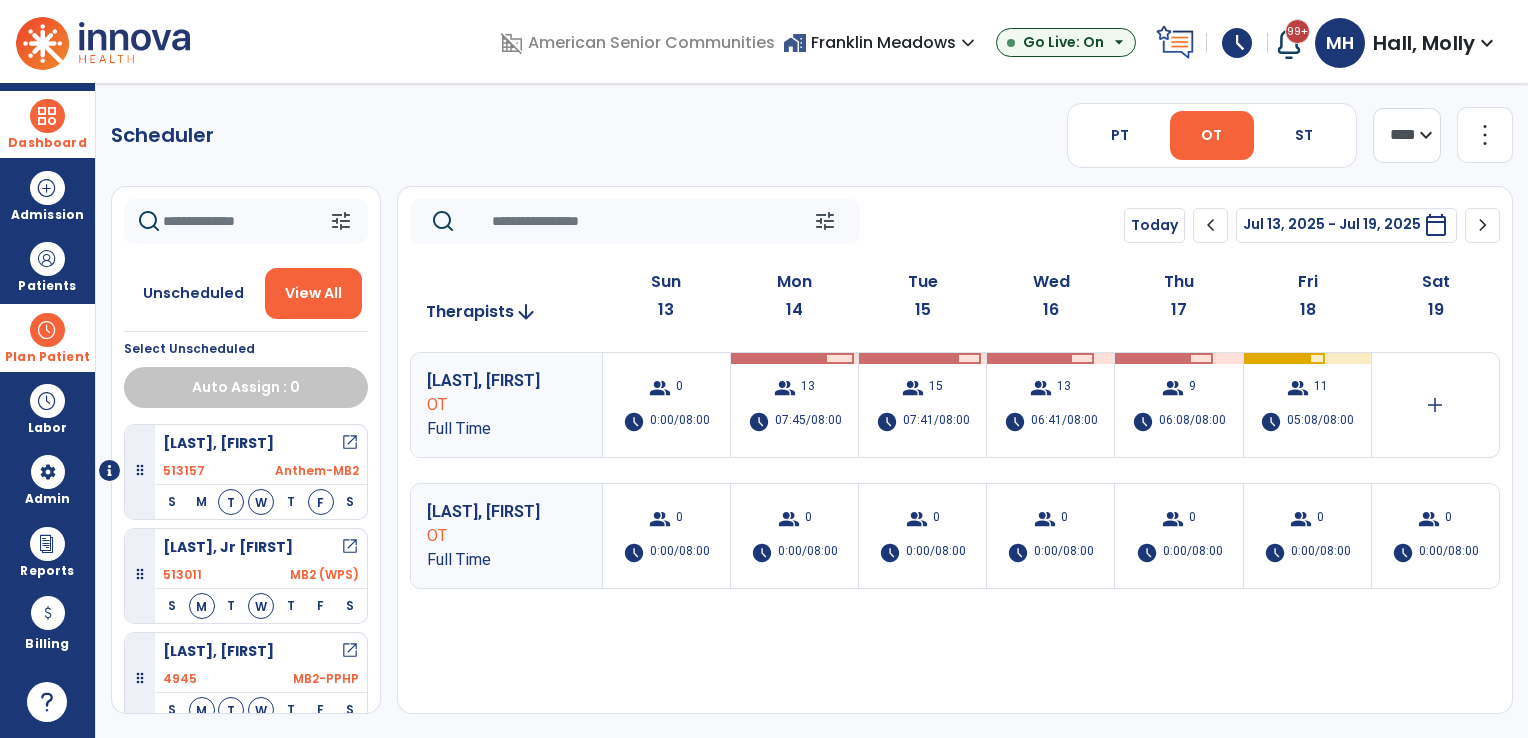 drag, startPoint x: 72, startPoint y: 130, endPoint x: 79, endPoint y: 142, distance: 13.892444 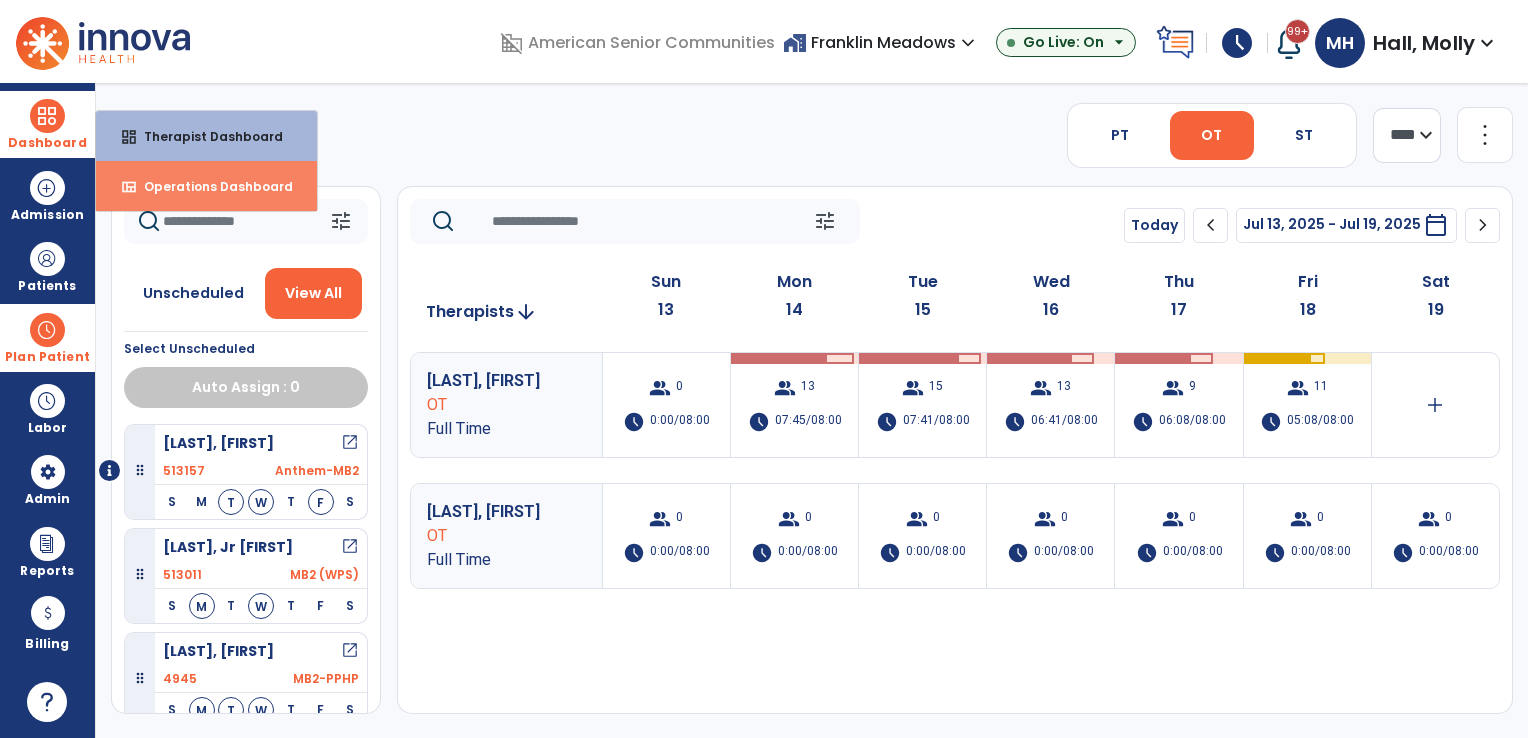 click on "Operations Dashboard" at bounding box center [210, 186] 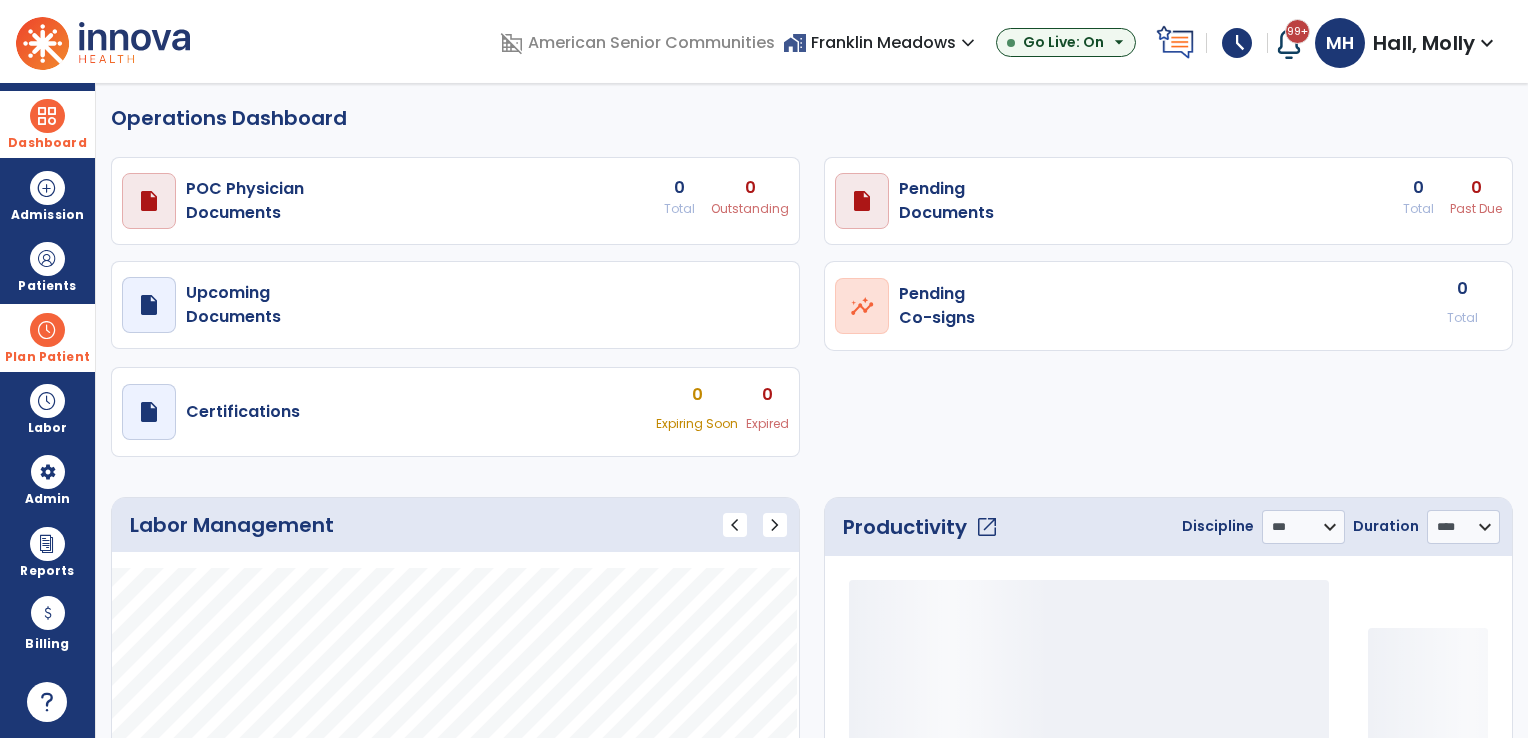 select on "***" 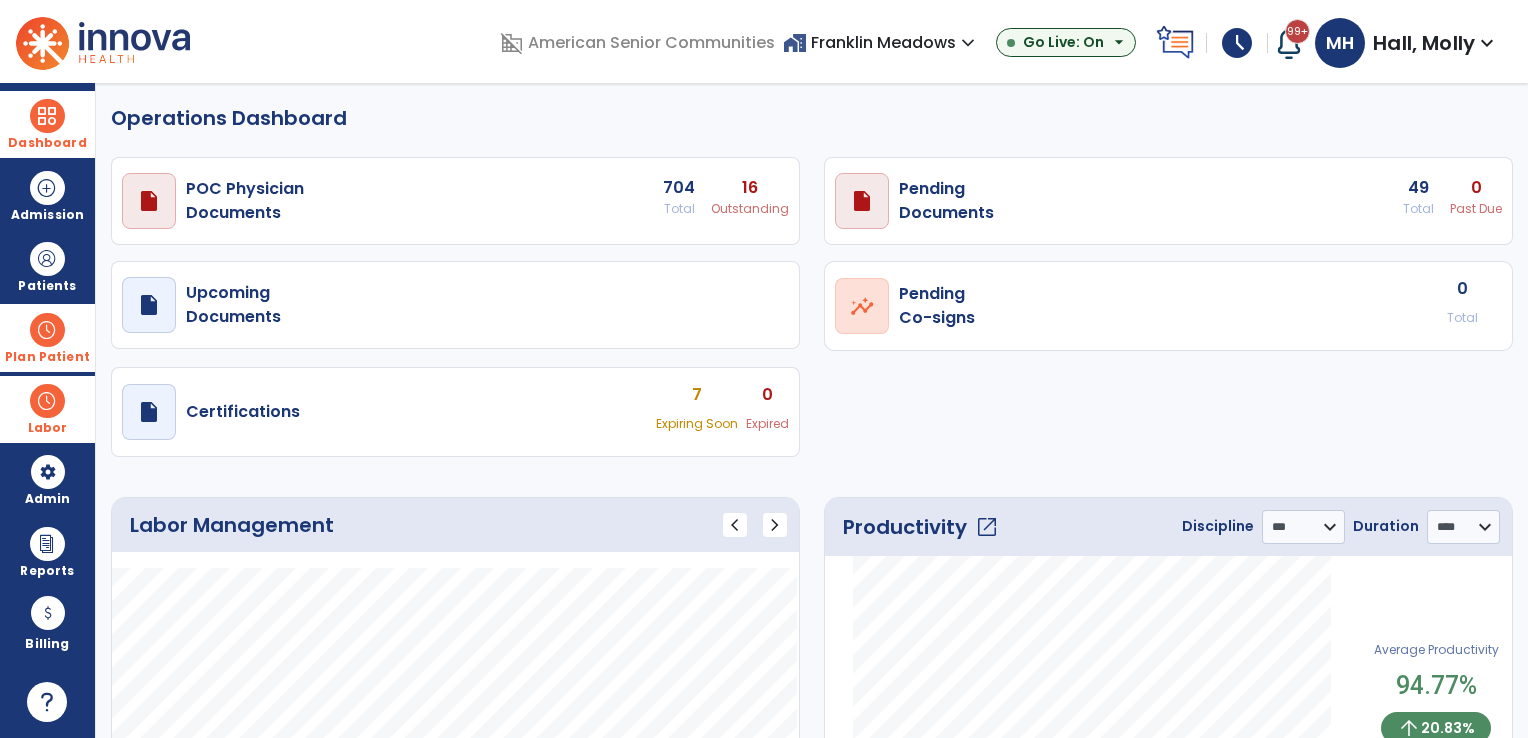 click at bounding box center [47, 401] 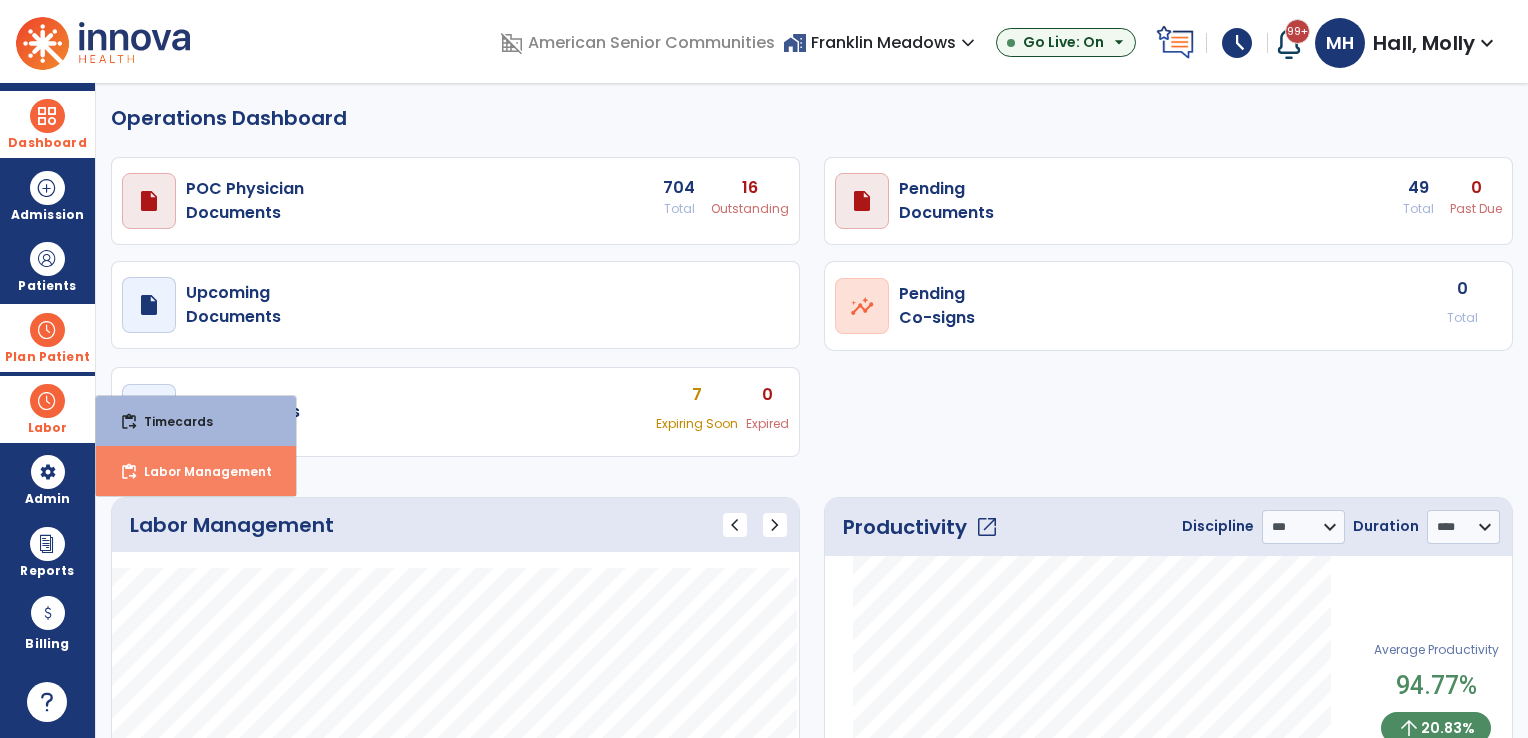 click on "Labor Management" at bounding box center [200, 471] 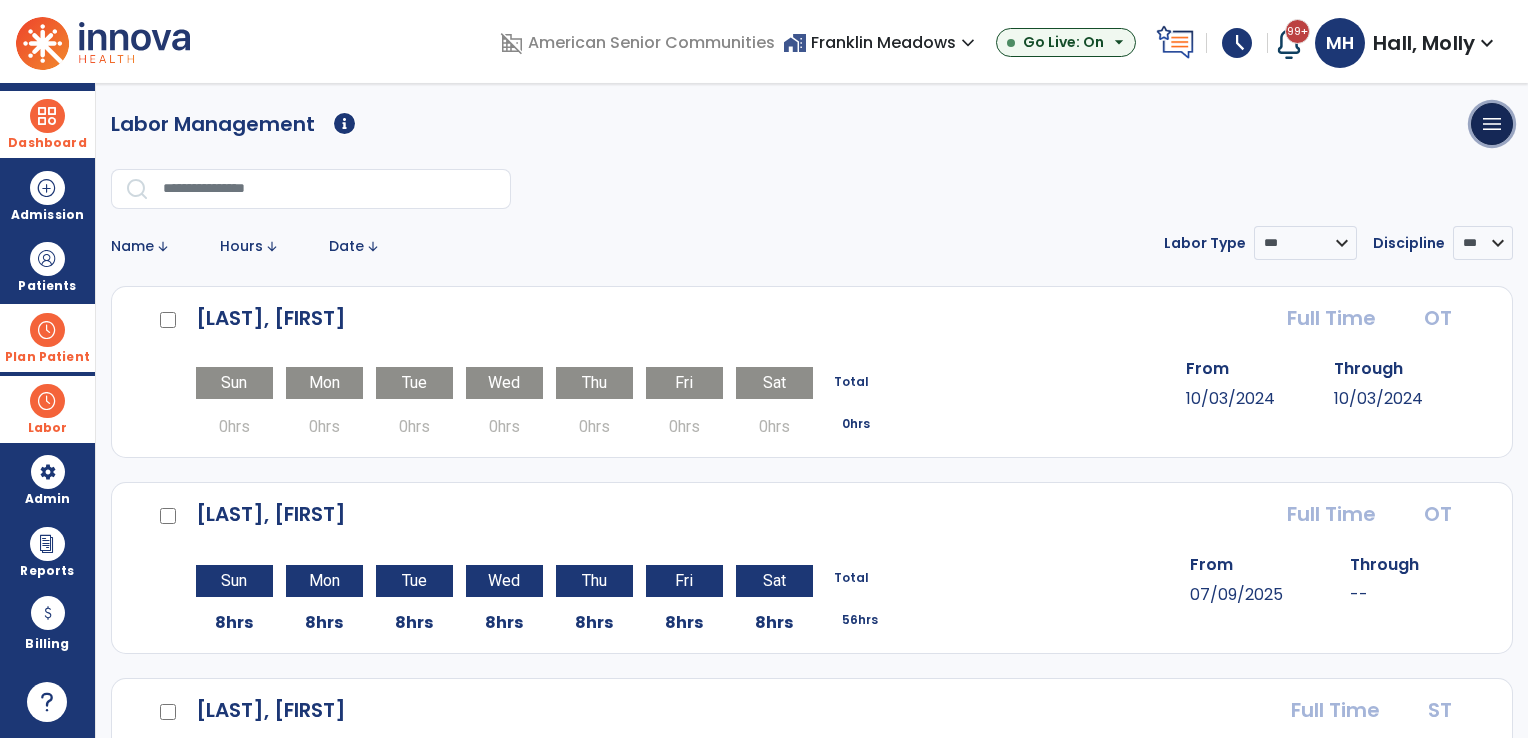 drag, startPoint x: 1495, startPoint y: 119, endPoint x: 1460, endPoint y: 147, distance: 44.82187 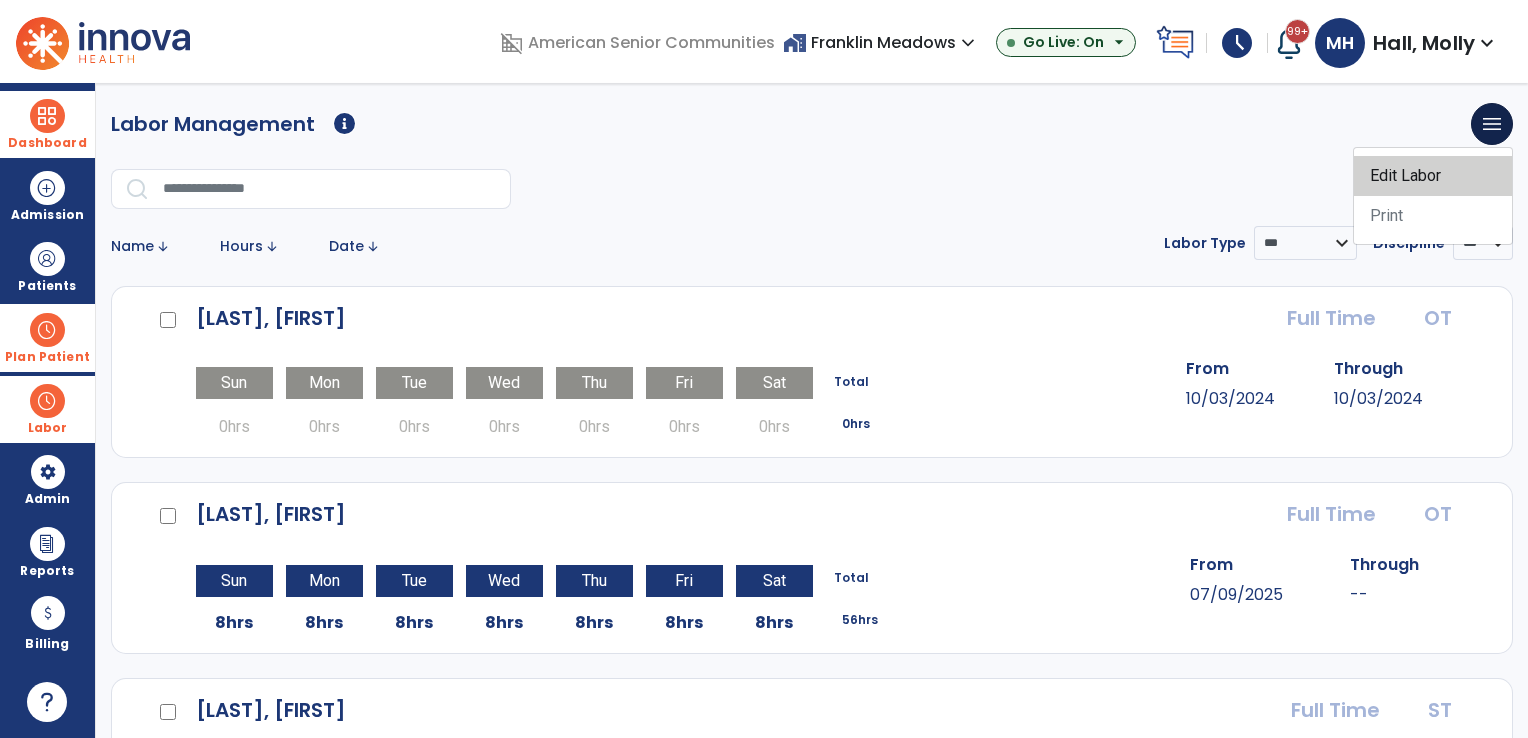 click on "Edit Labor" at bounding box center (1433, 176) 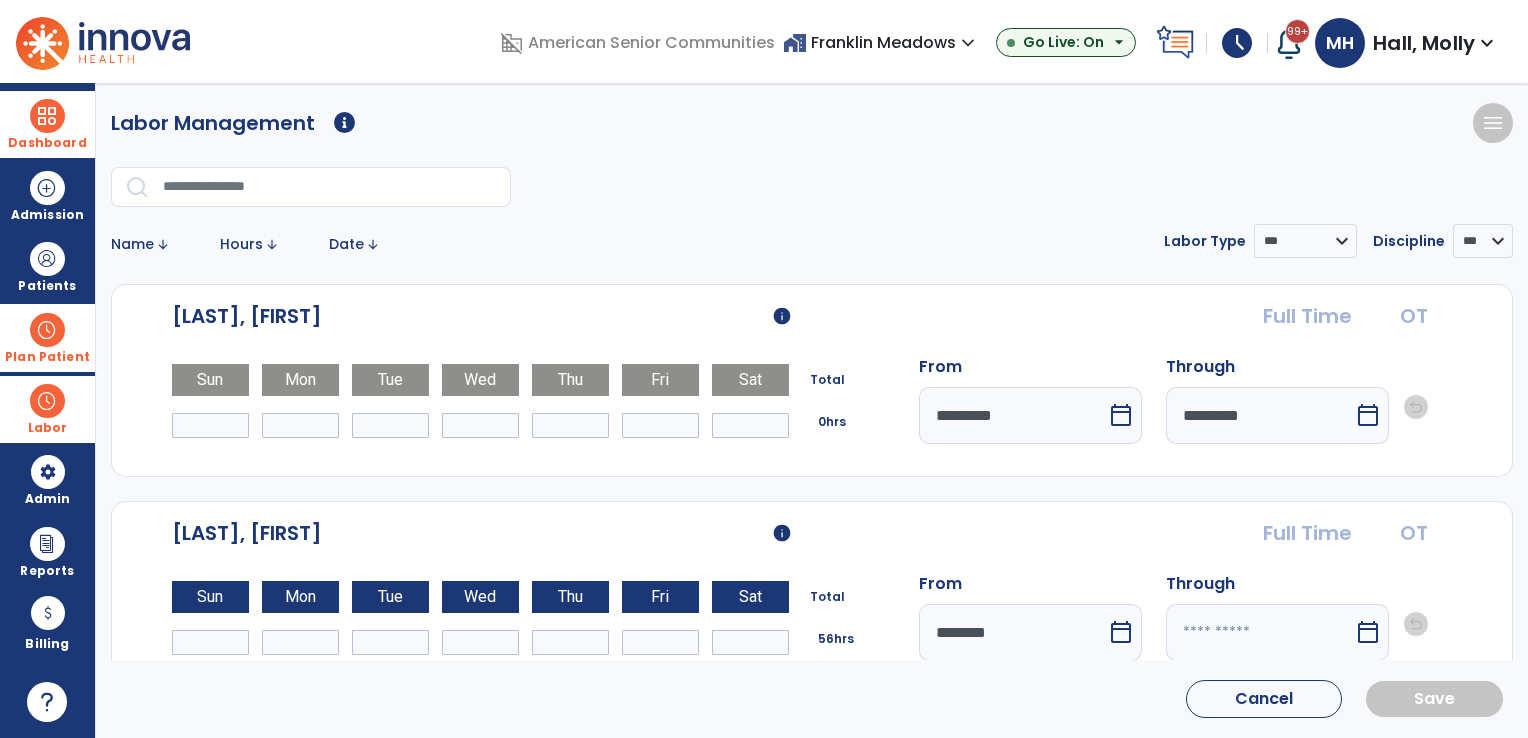 click at bounding box center [1260, 632] 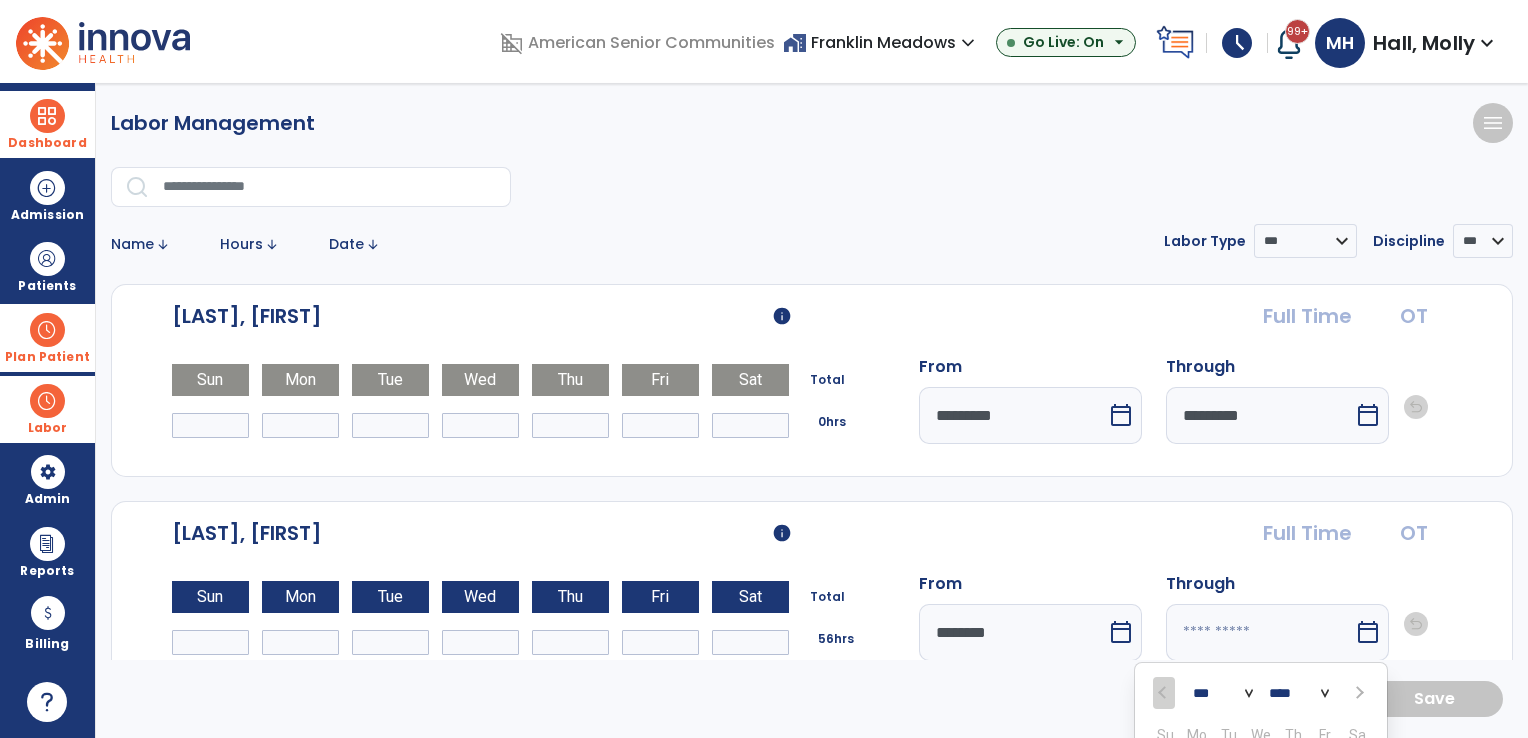 scroll, scrollTop: 387, scrollLeft: 0, axis: vertical 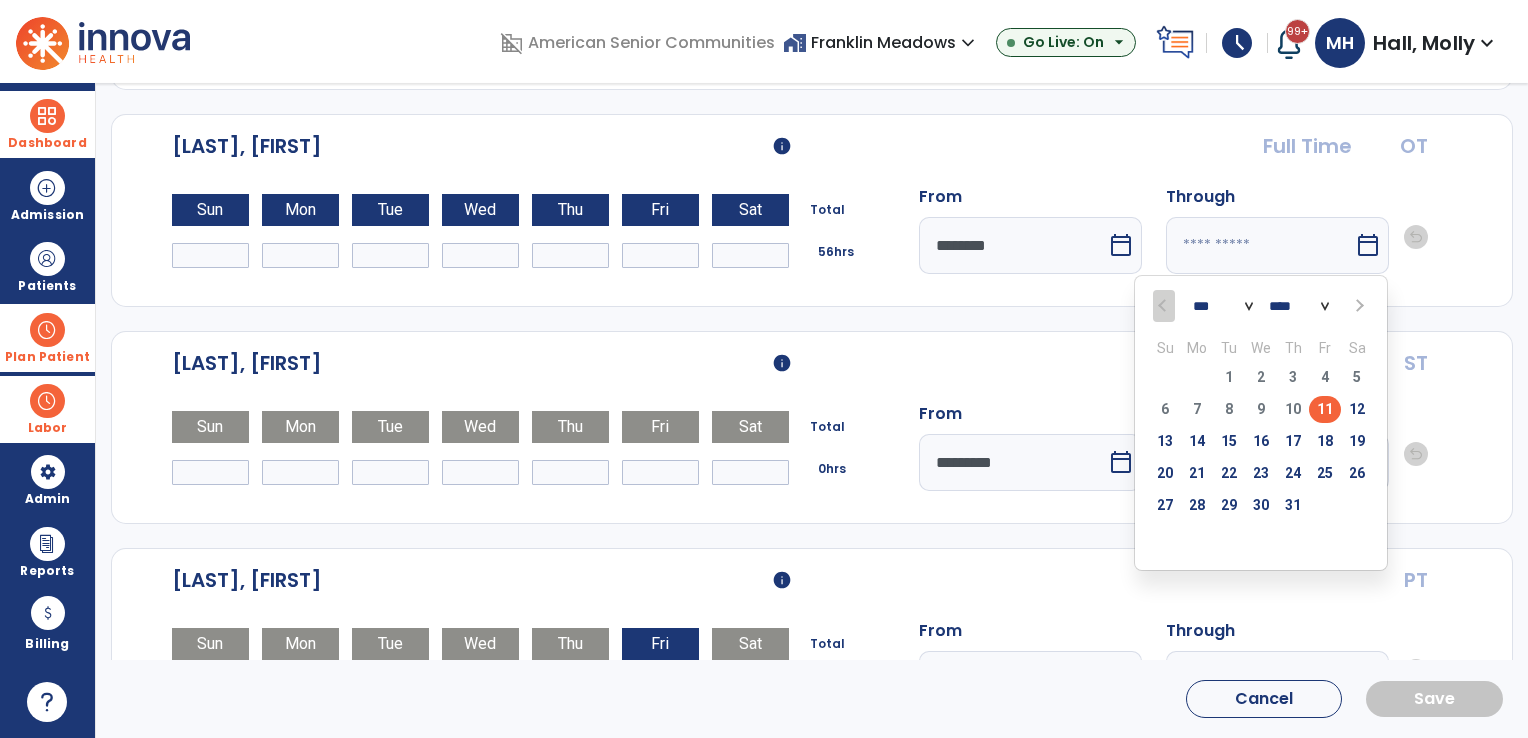 click on "11" at bounding box center [1325, 409] 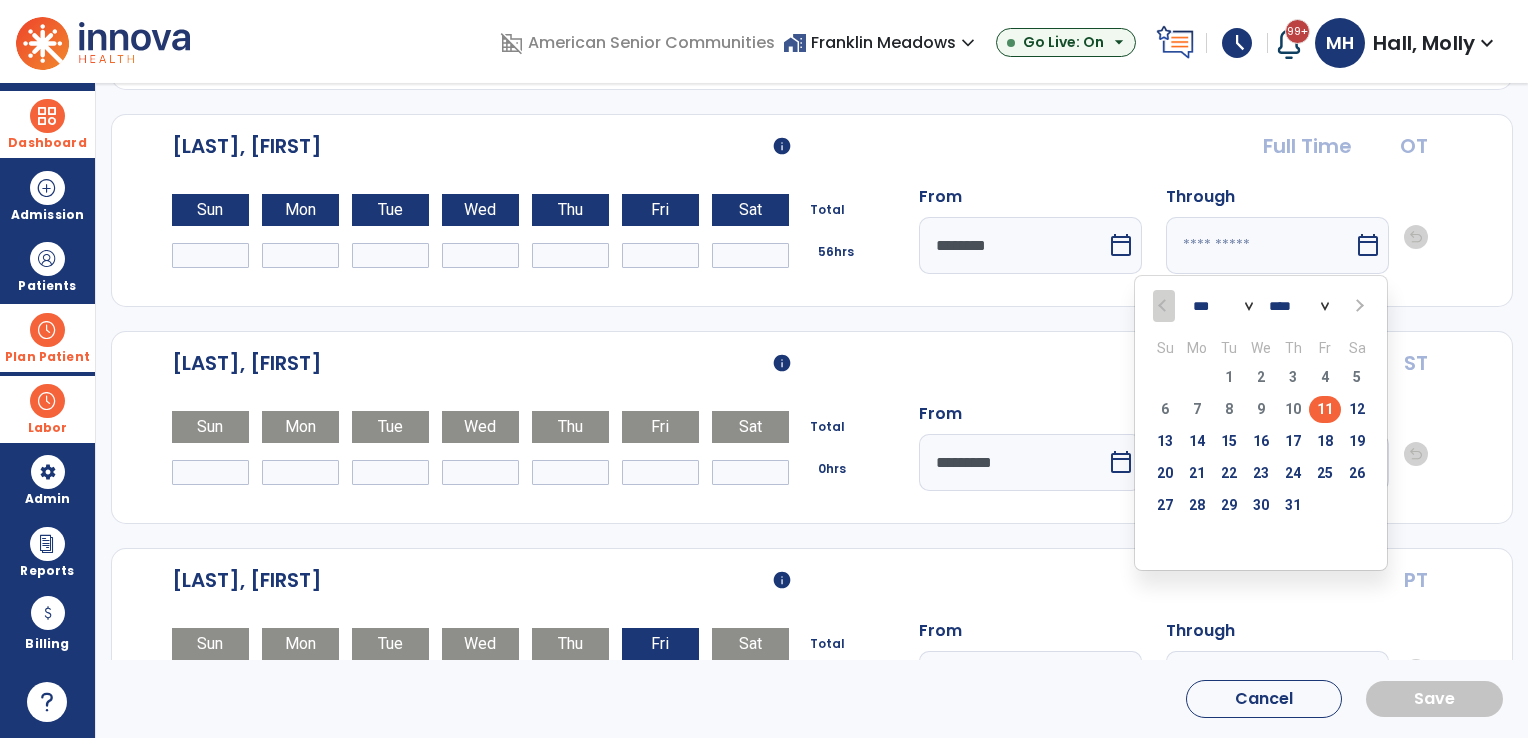 type on "*********" 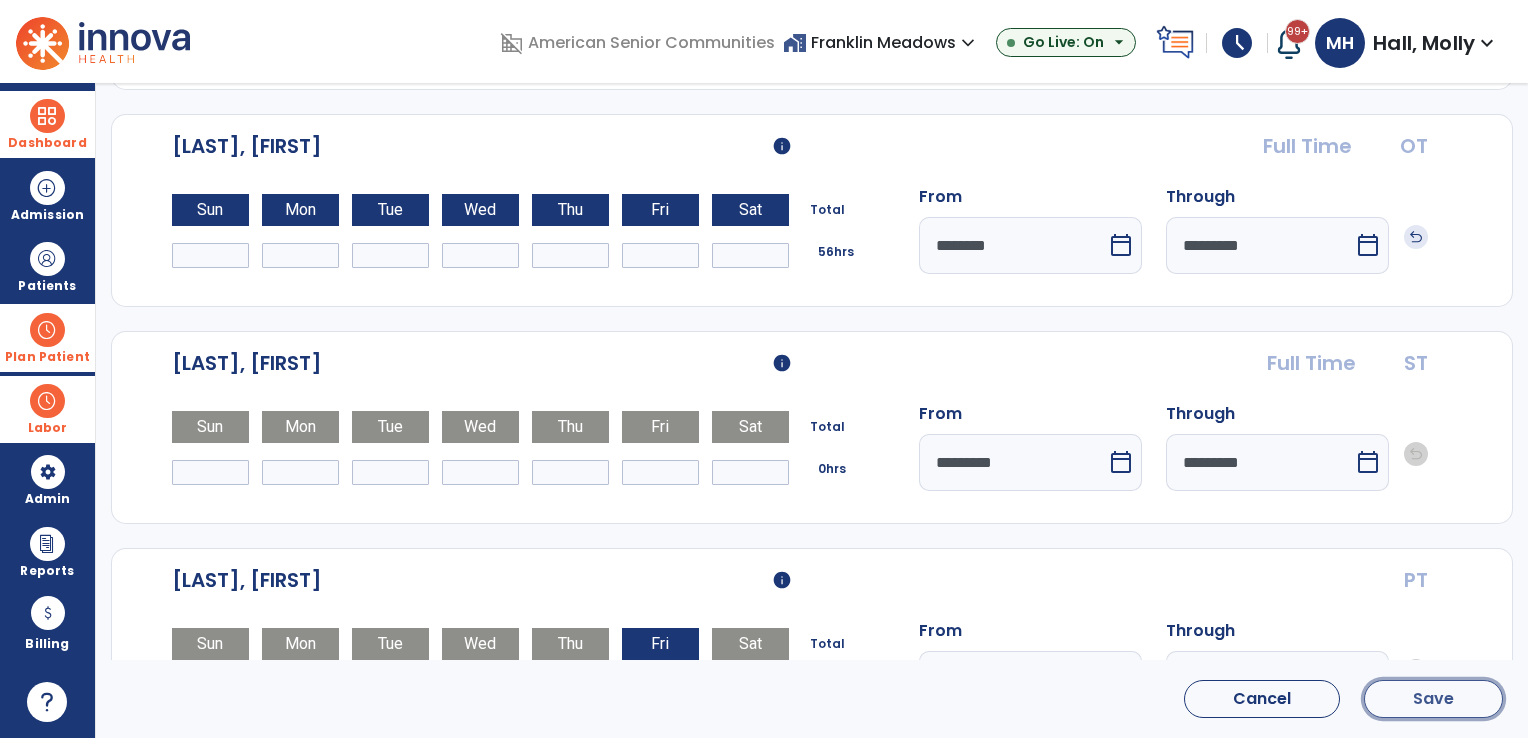 click on "Save" at bounding box center (1433, 699) 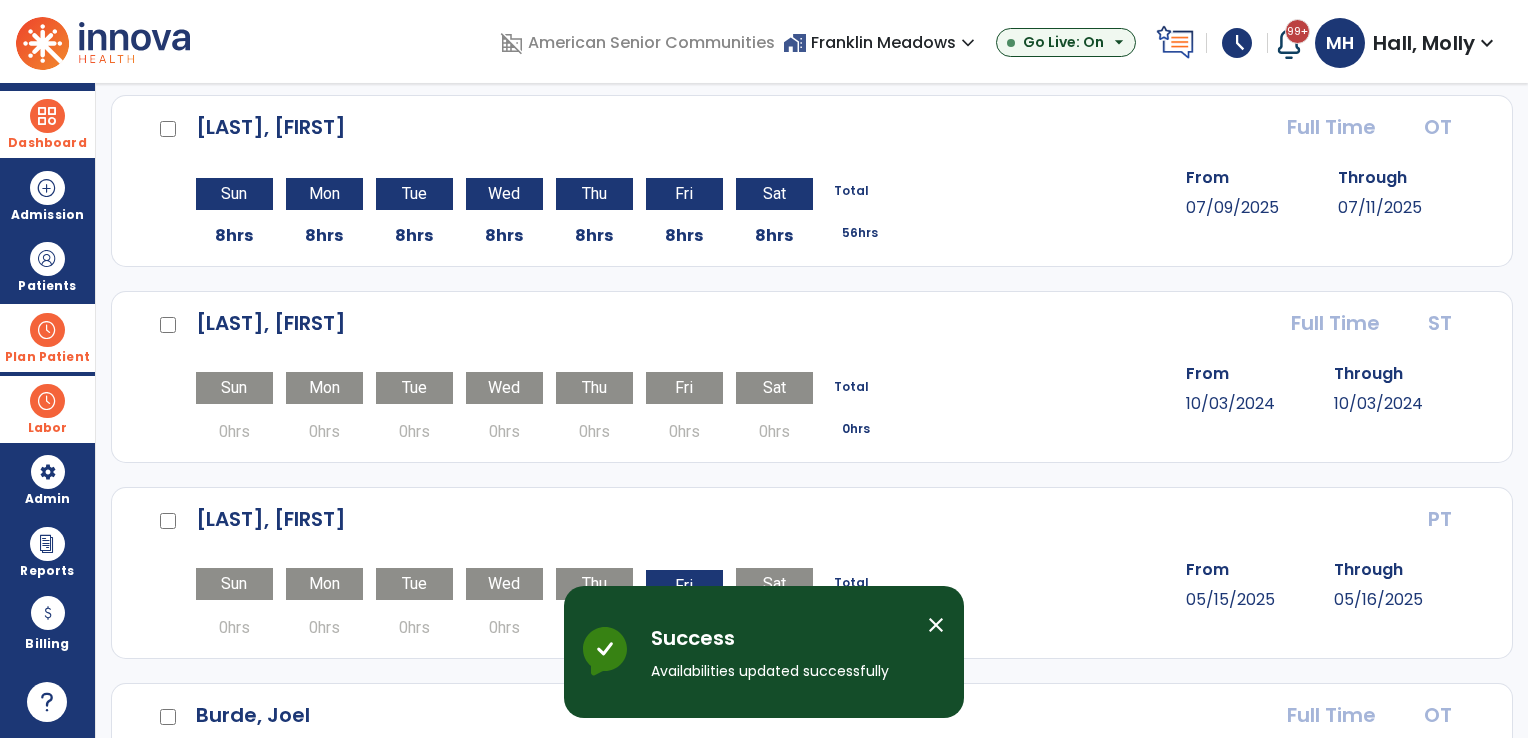 click at bounding box center (47, 330) 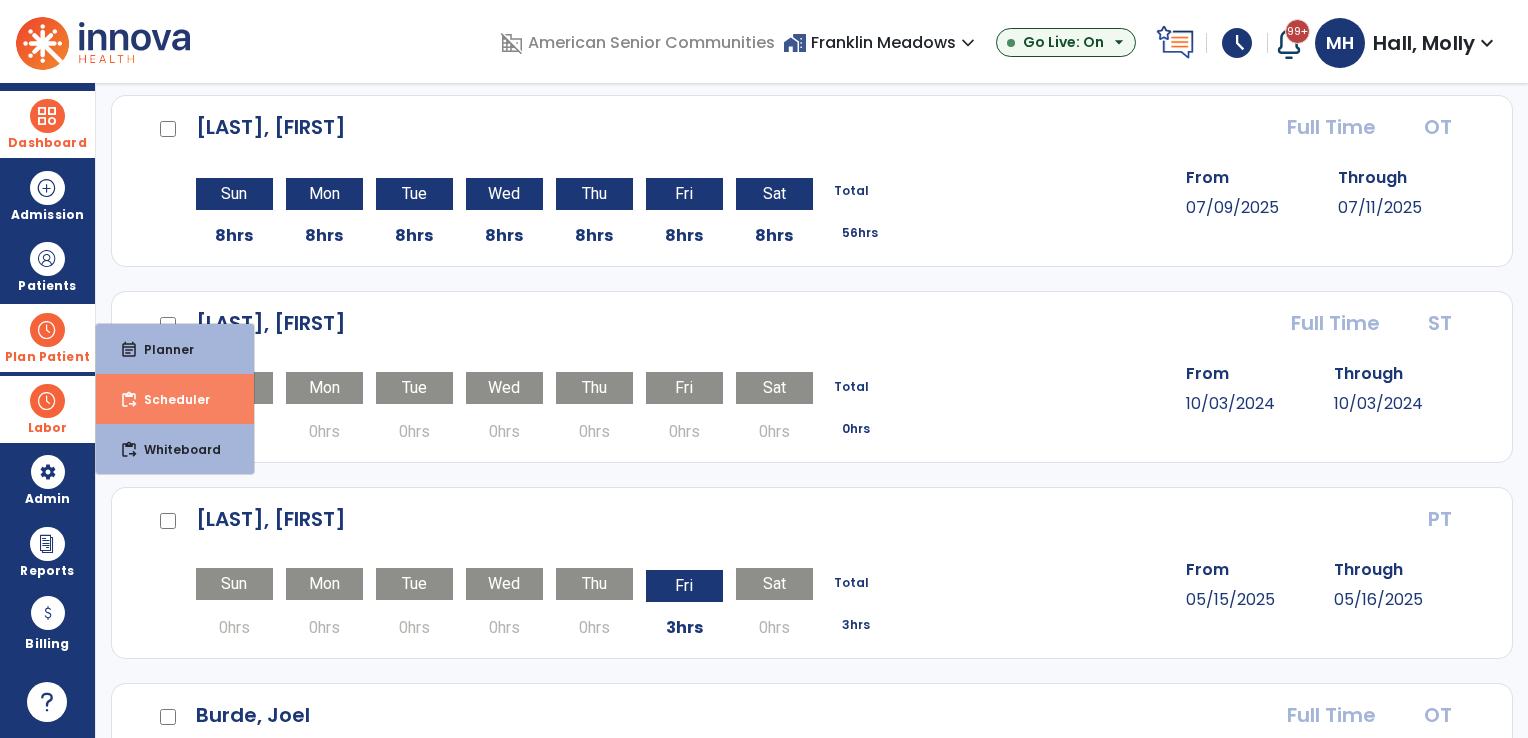 click on "Scheduler" at bounding box center (169, 399) 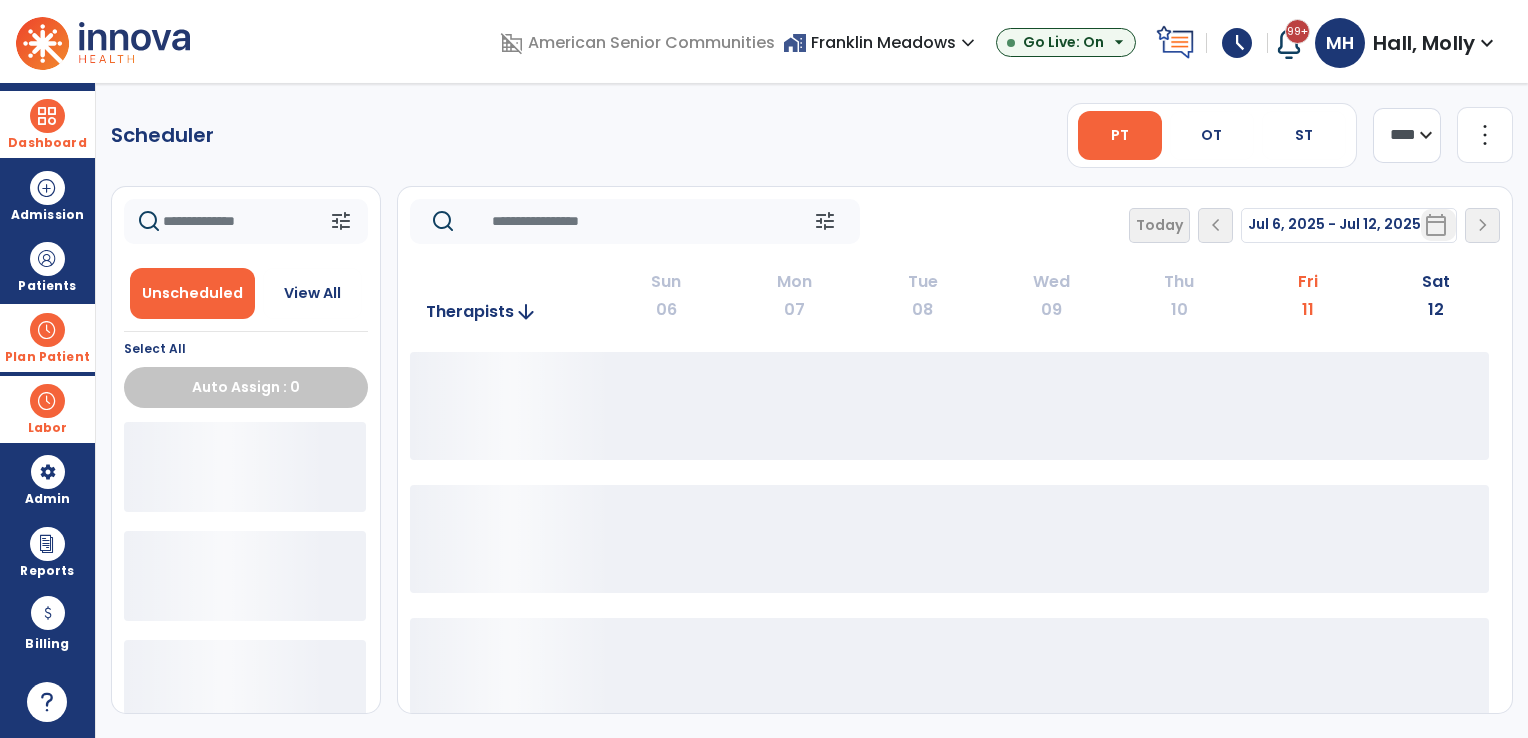 scroll, scrollTop: 0, scrollLeft: 0, axis: both 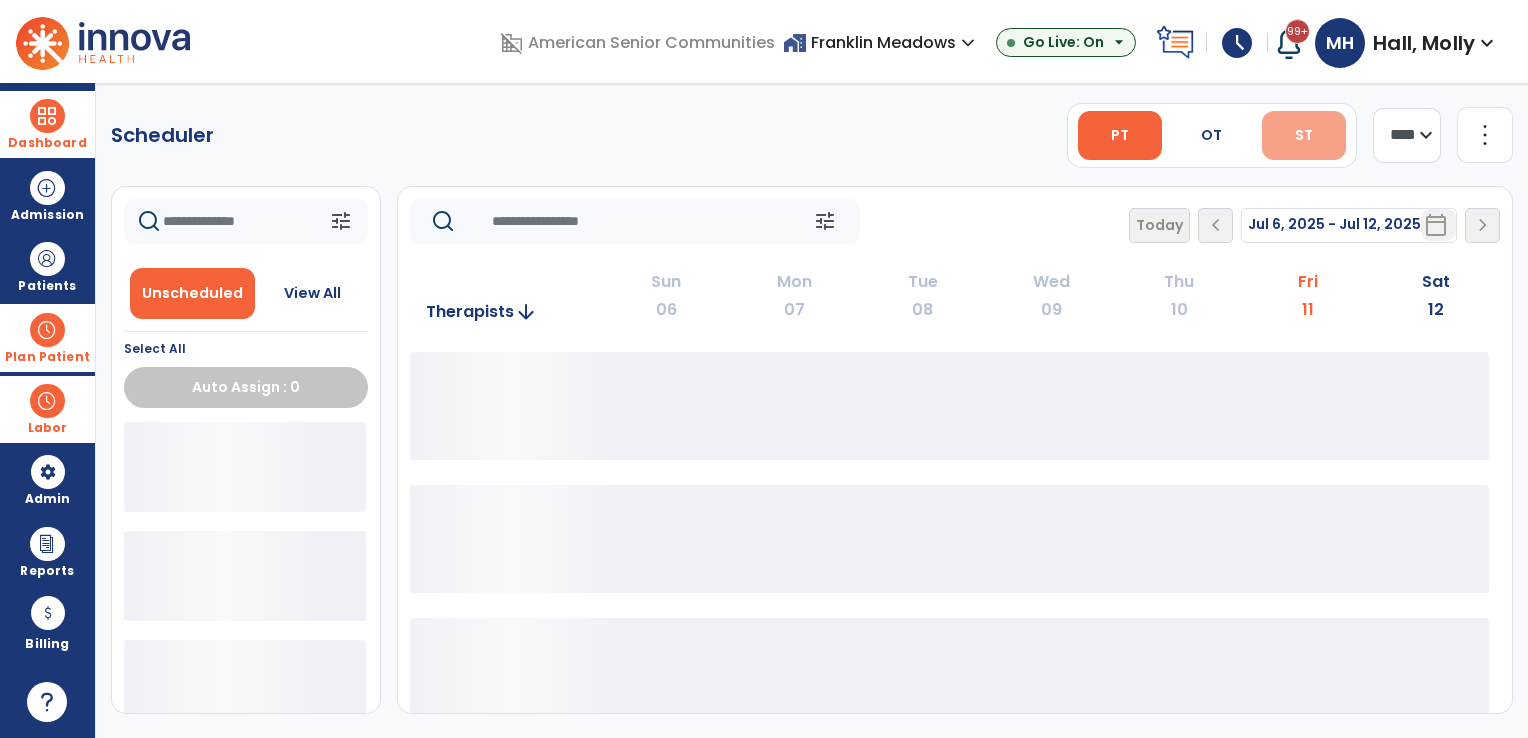 click on "ST" at bounding box center (1304, 135) 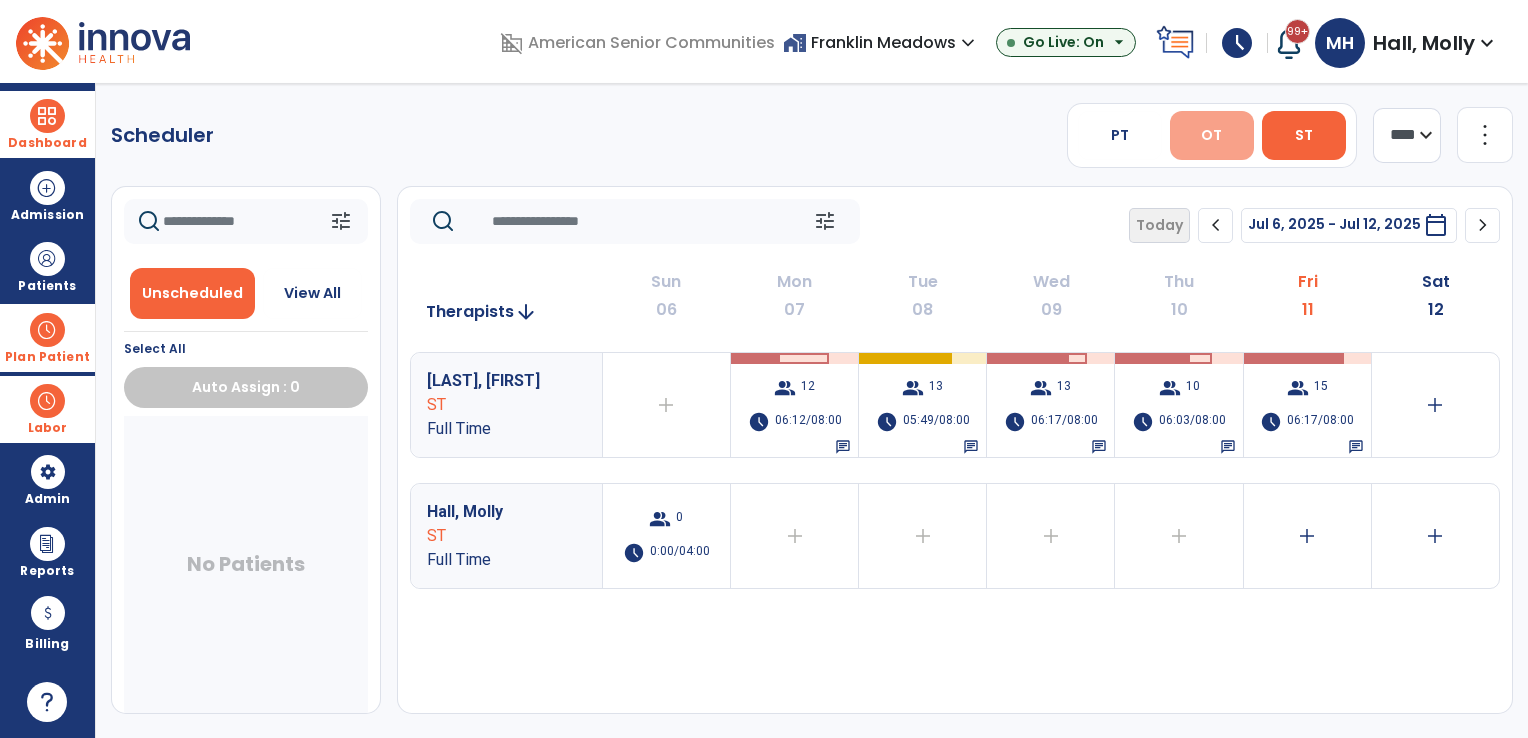 click on "OT" at bounding box center (1212, 135) 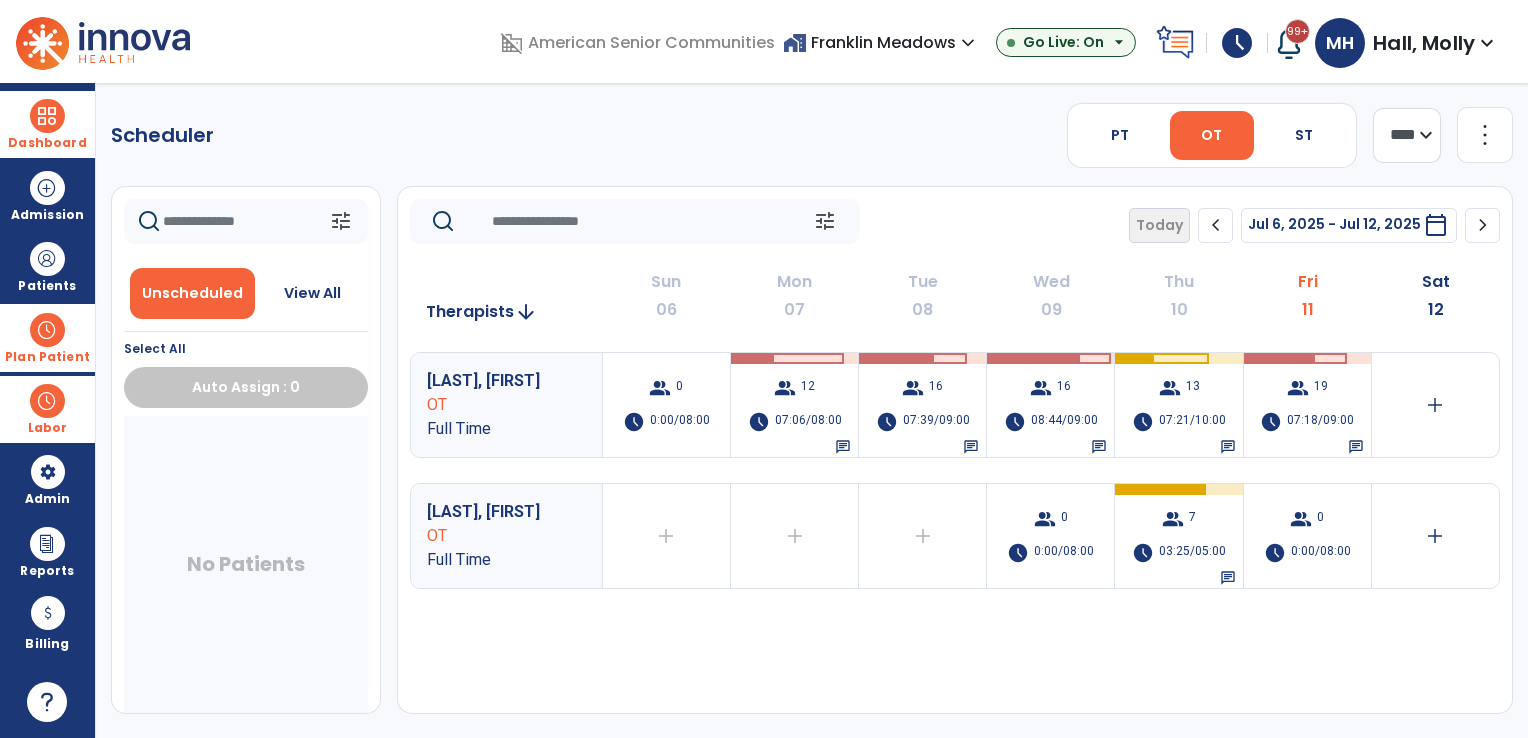 click on "chevron_right" 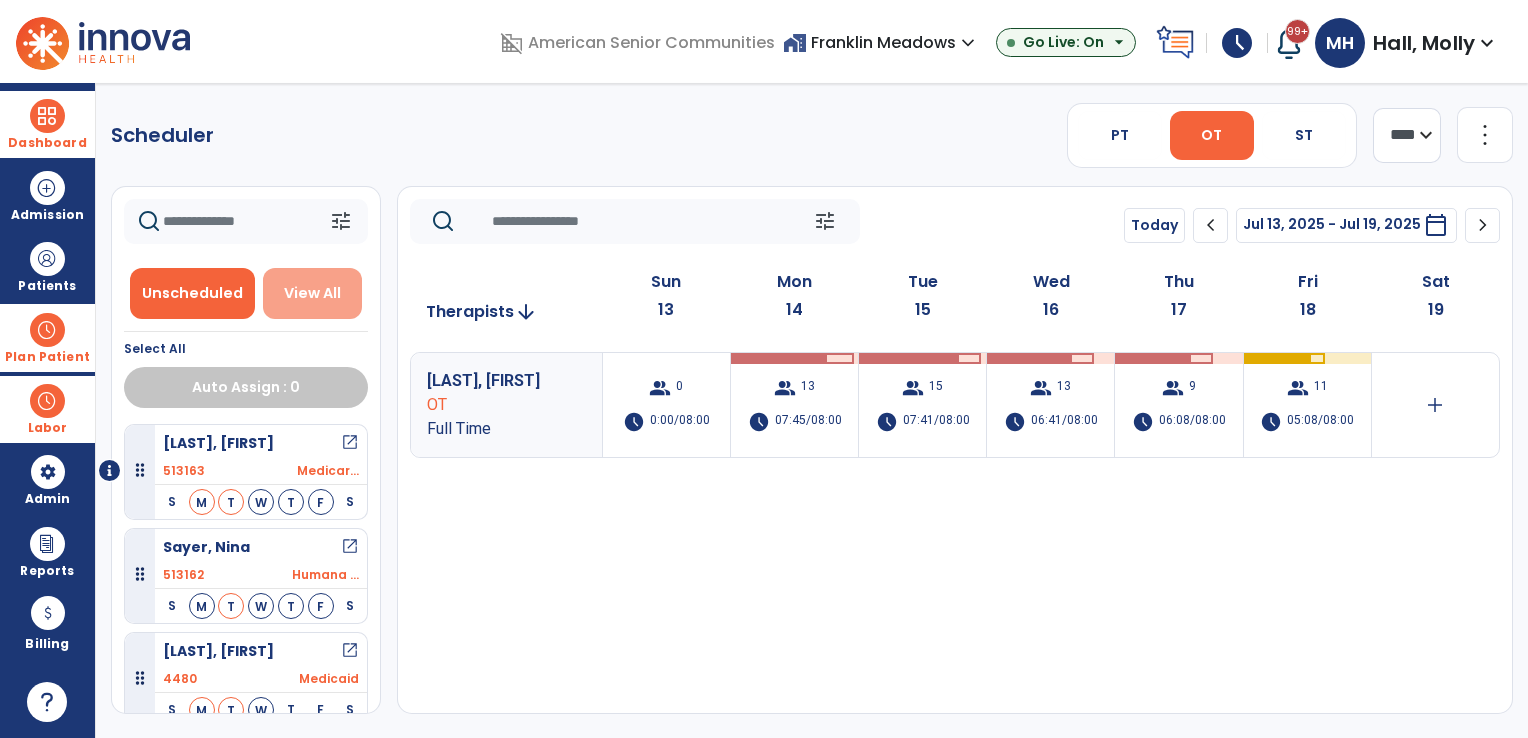 click on "View All" at bounding box center (312, 293) 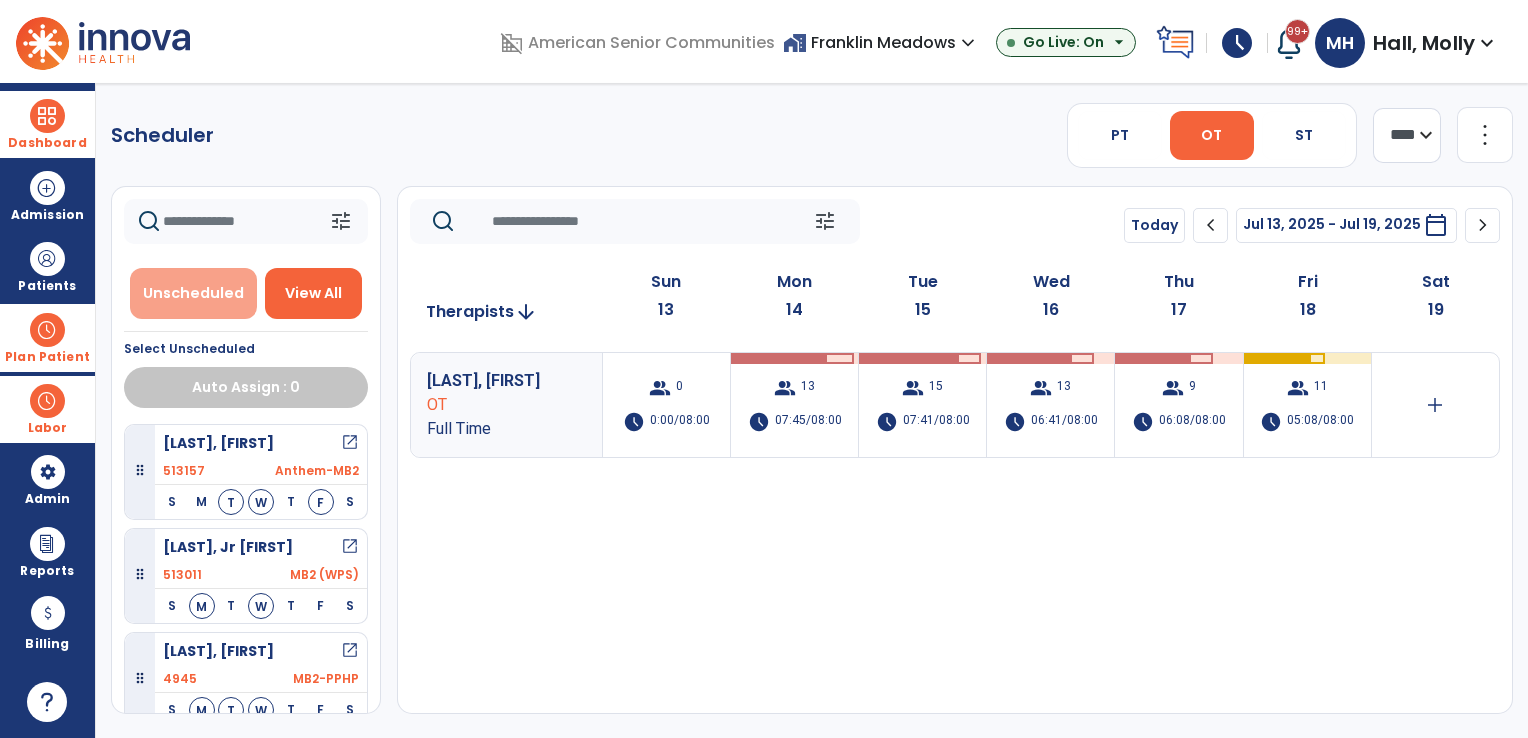 click on "Unscheduled" at bounding box center (193, 293) 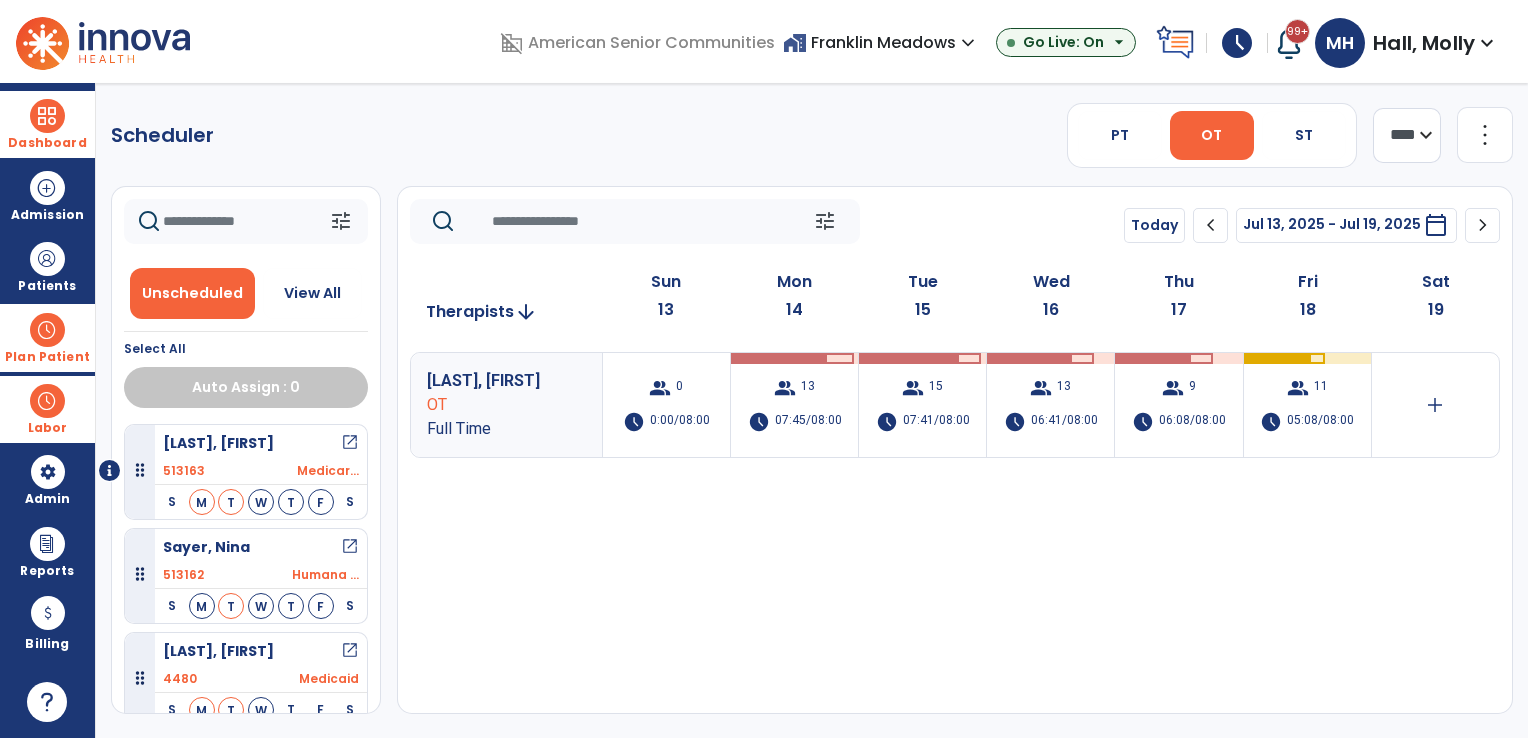scroll, scrollTop: 3, scrollLeft: 0, axis: vertical 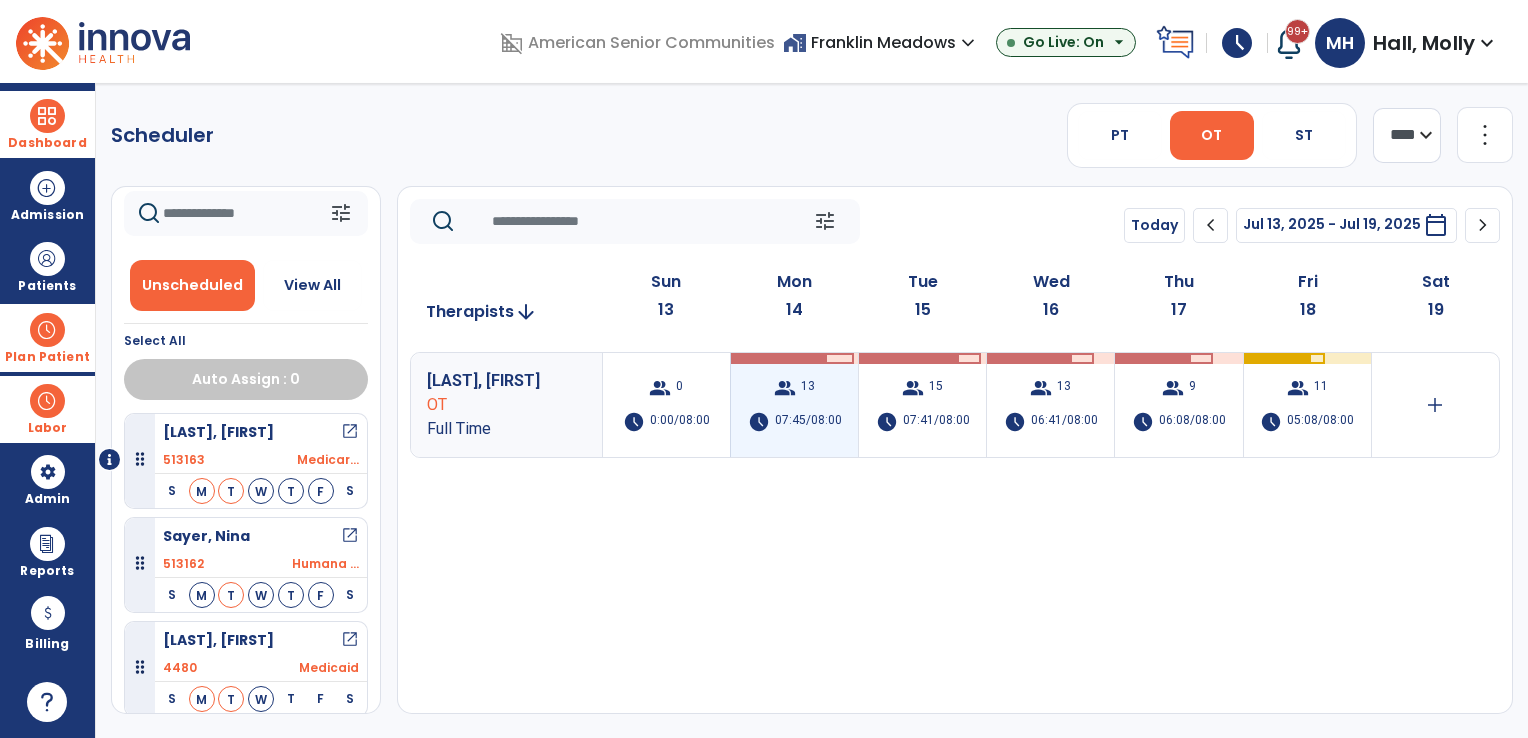 click on "07:45/08:00" at bounding box center [808, 422] 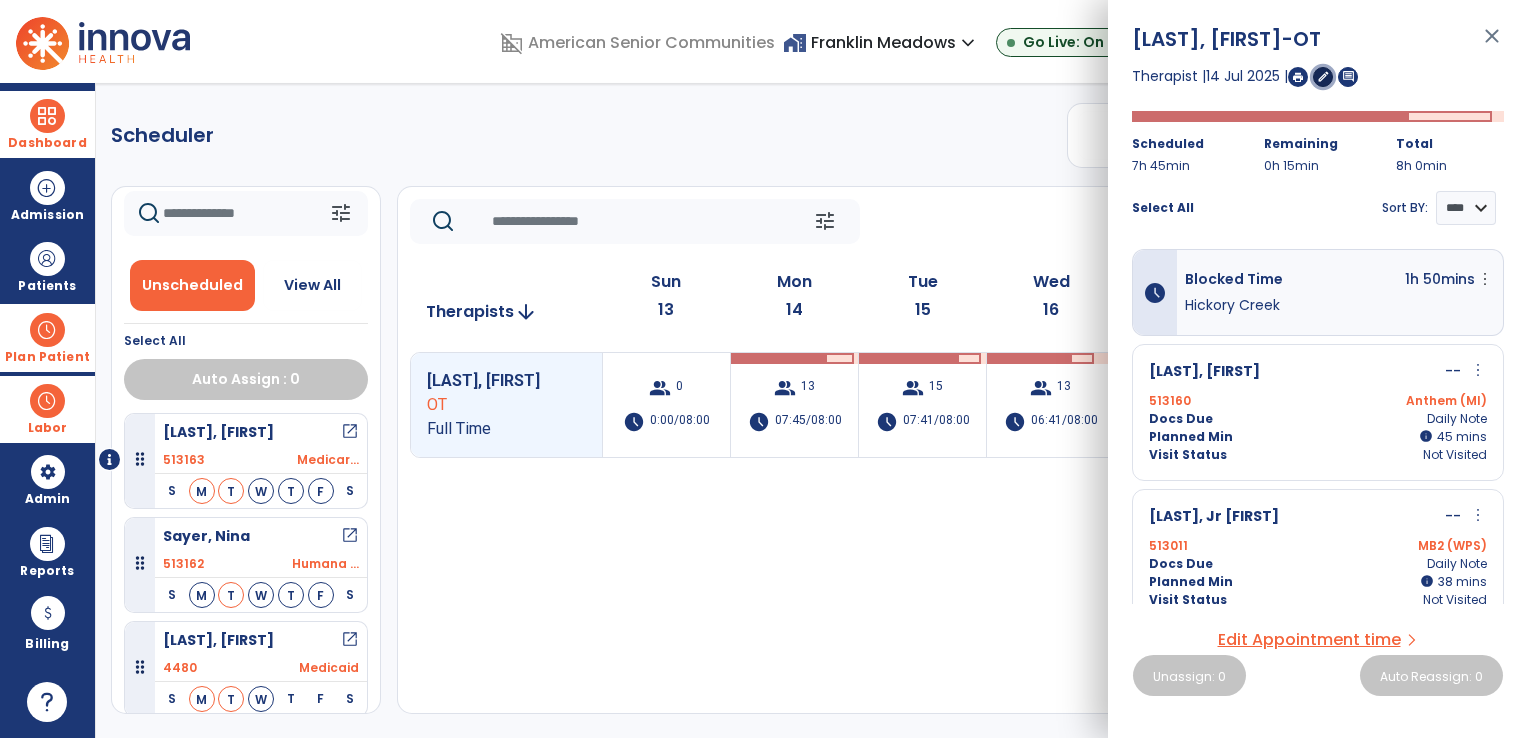 click on "edit" at bounding box center [1323, 76] 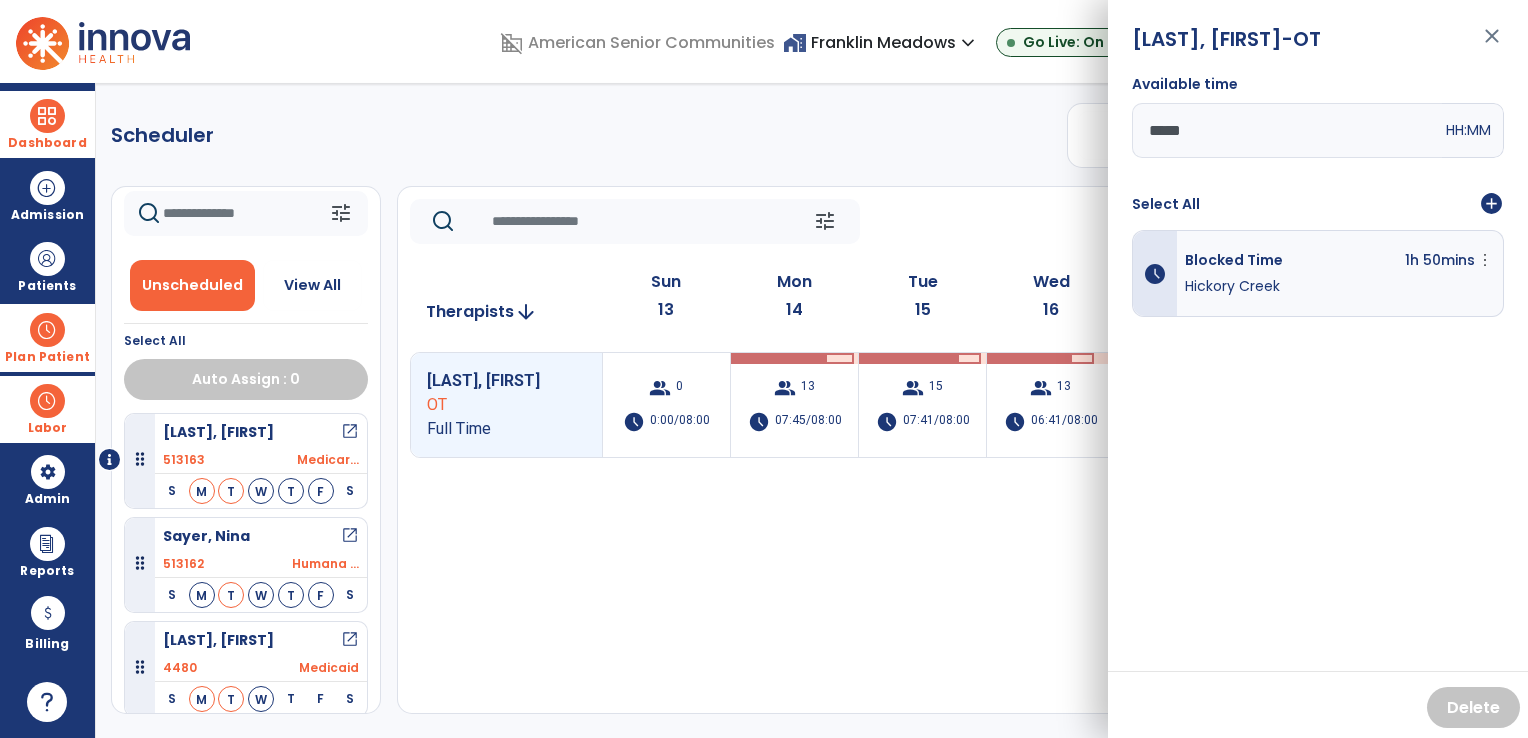 click on "*****" at bounding box center [1287, 130] 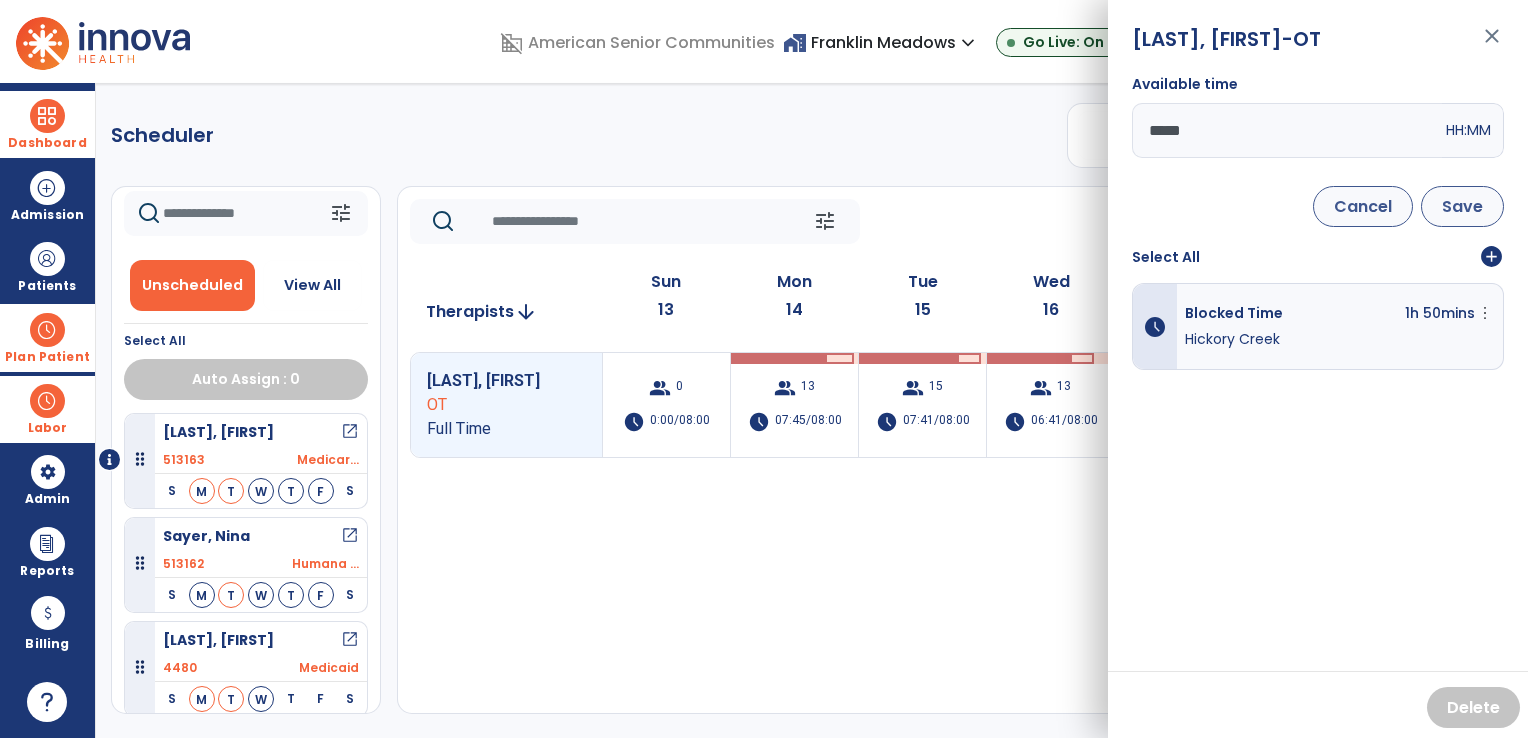 type on "*****" 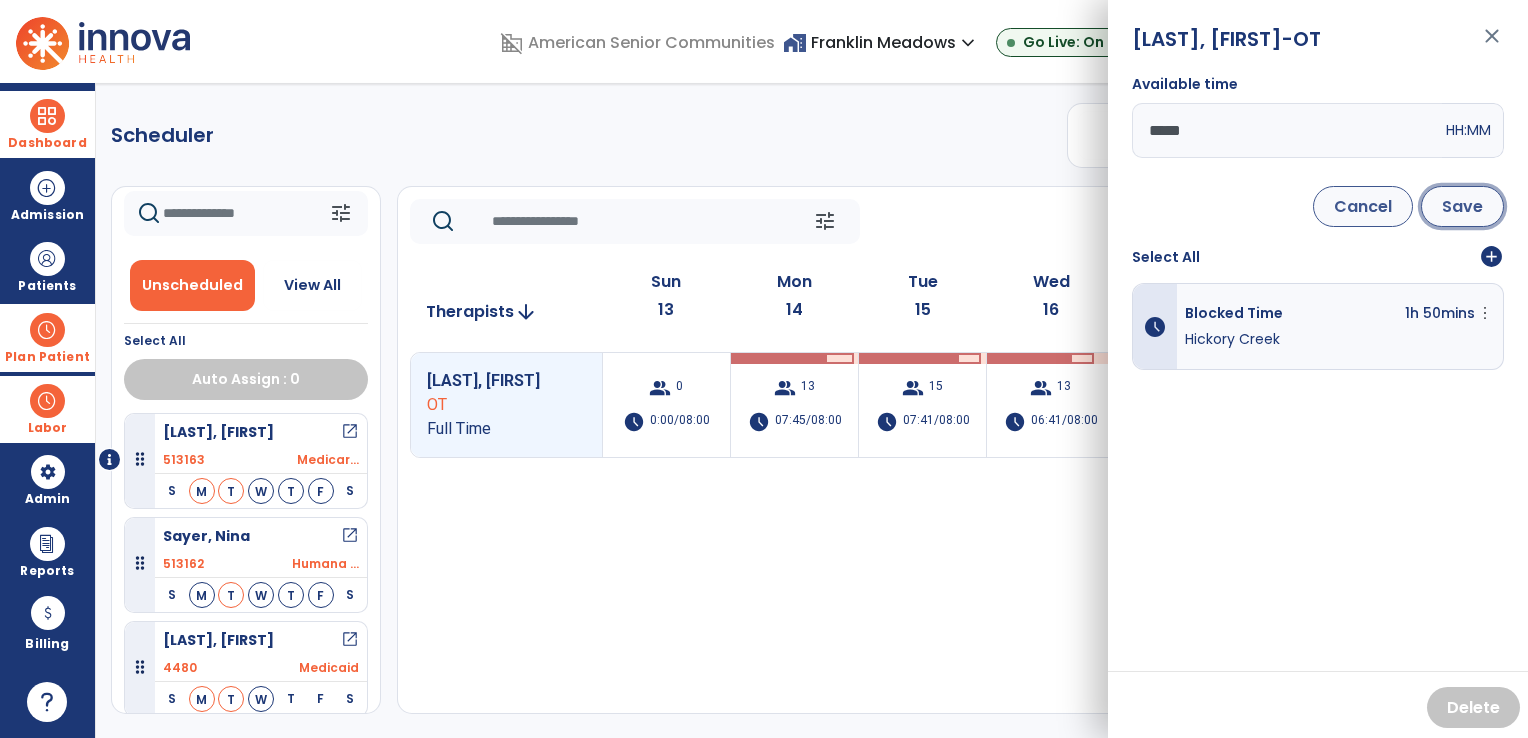 click on "Save" at bounding box center [1462, 206] 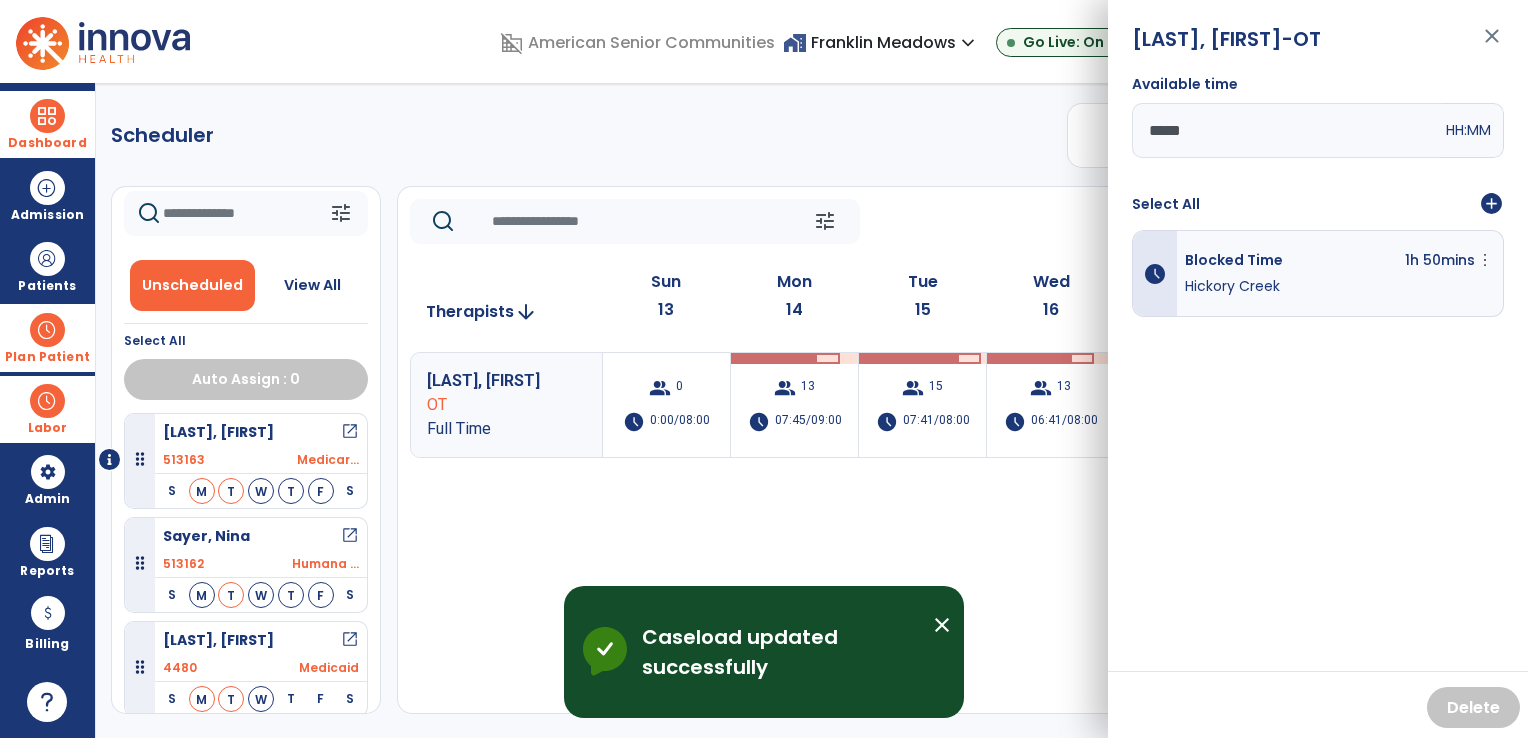 click on "Scheduler   PT   OT   ST  **** *** more_vert  Manage Labor   View All Therapists   Print" 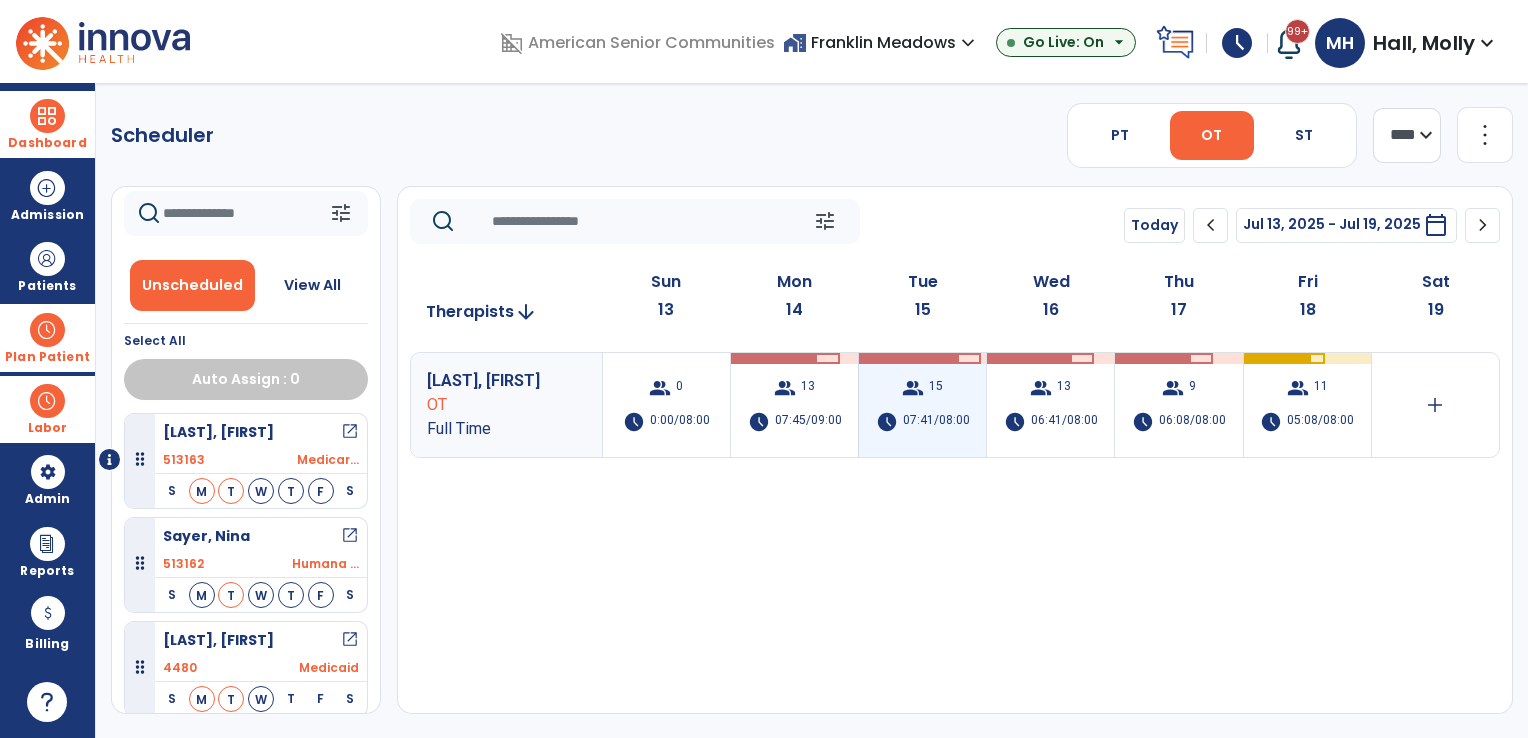 click on "group  15  schedule  07:41/08:00" at bounding box center (922, 405) 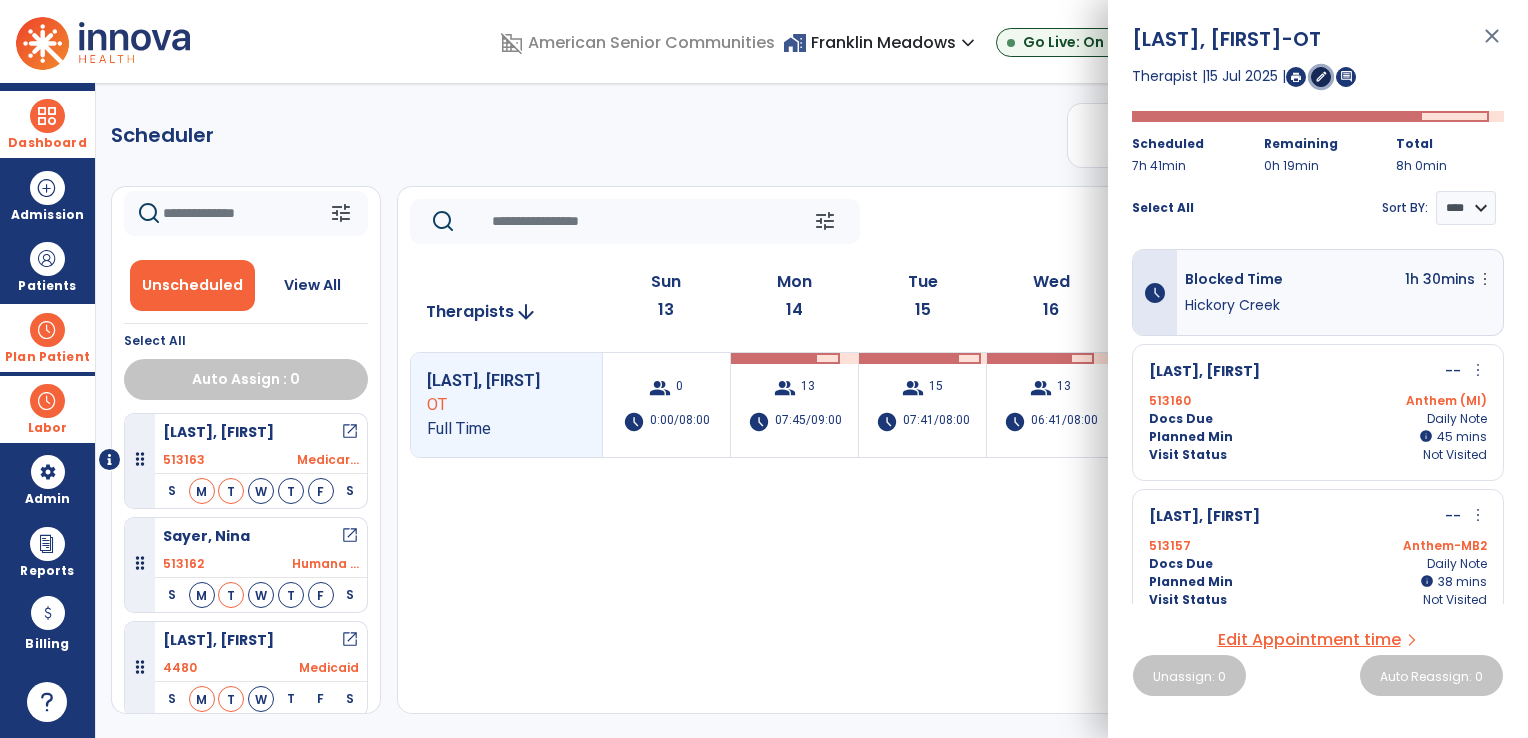 click on "edit" at bounding box center (1321, 77) 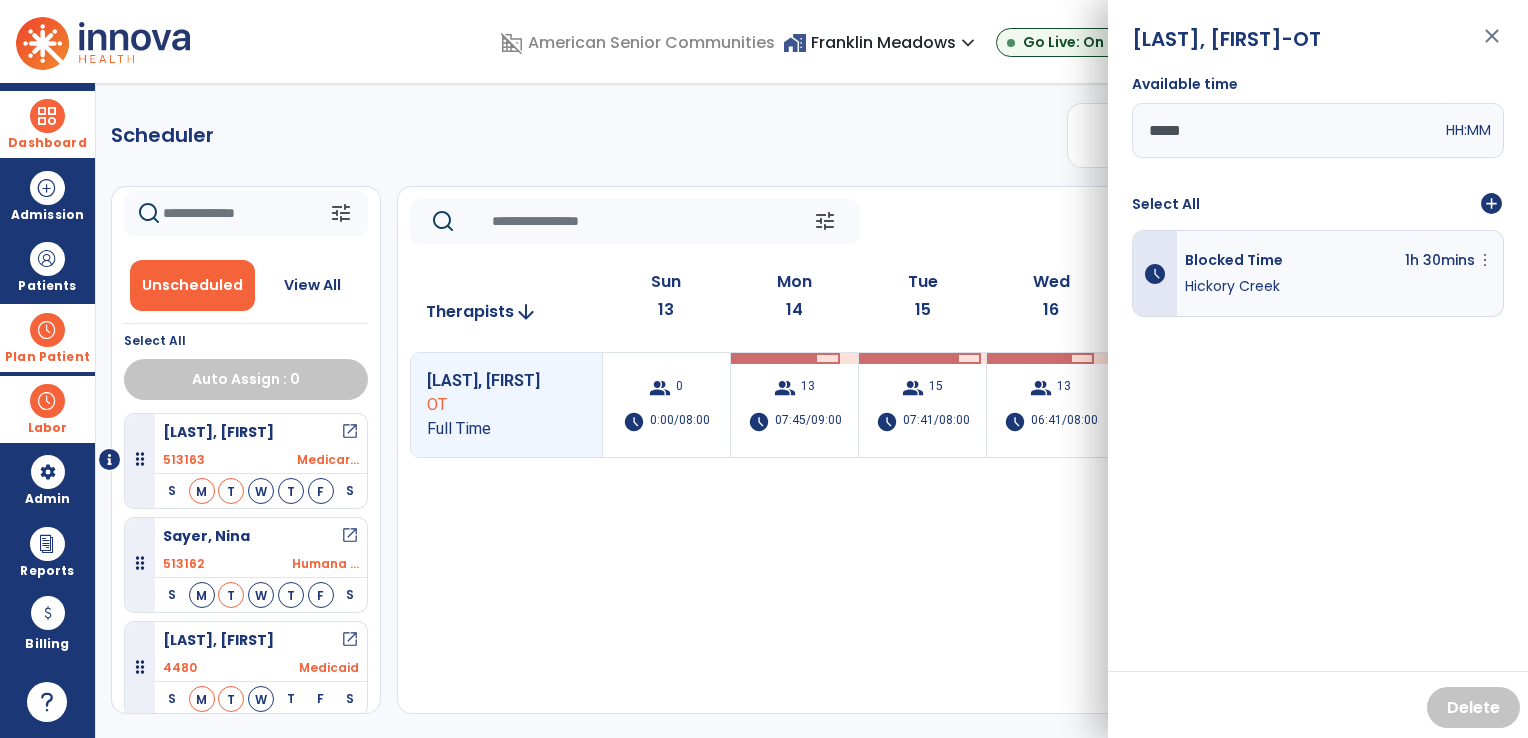 click on "*****" at bounding box center [1287, 130] 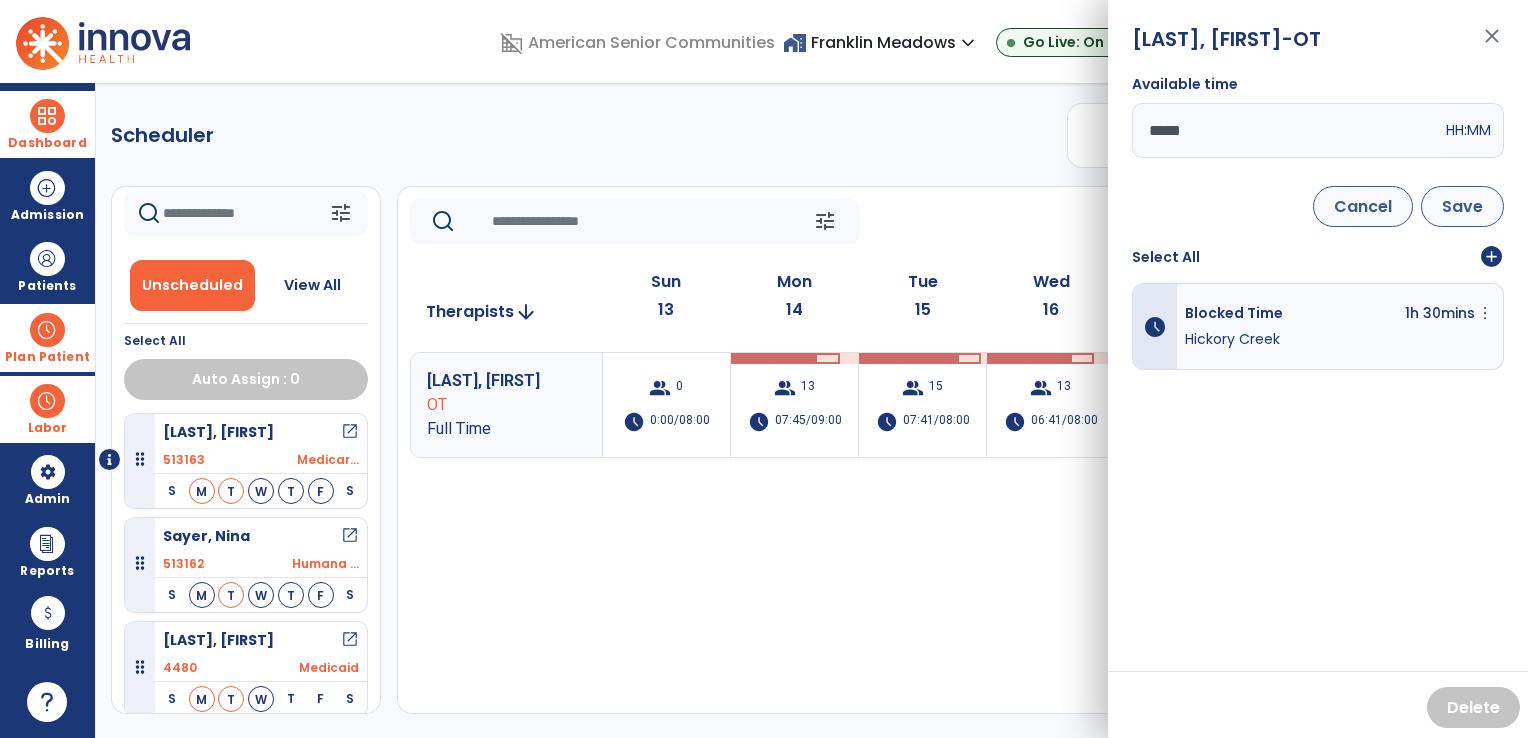 type on "*****" 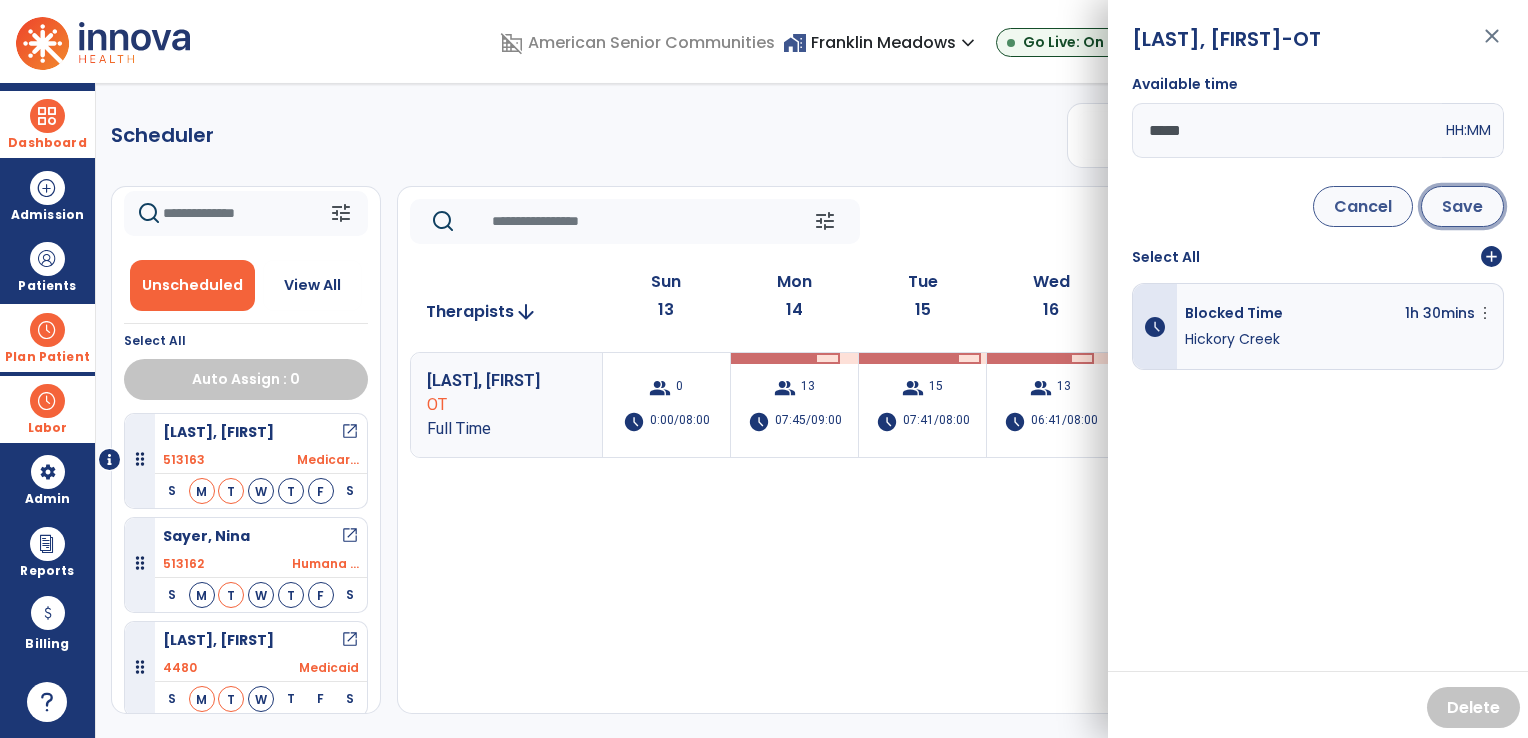 click on "Save" at bounding box center [1462, 206] 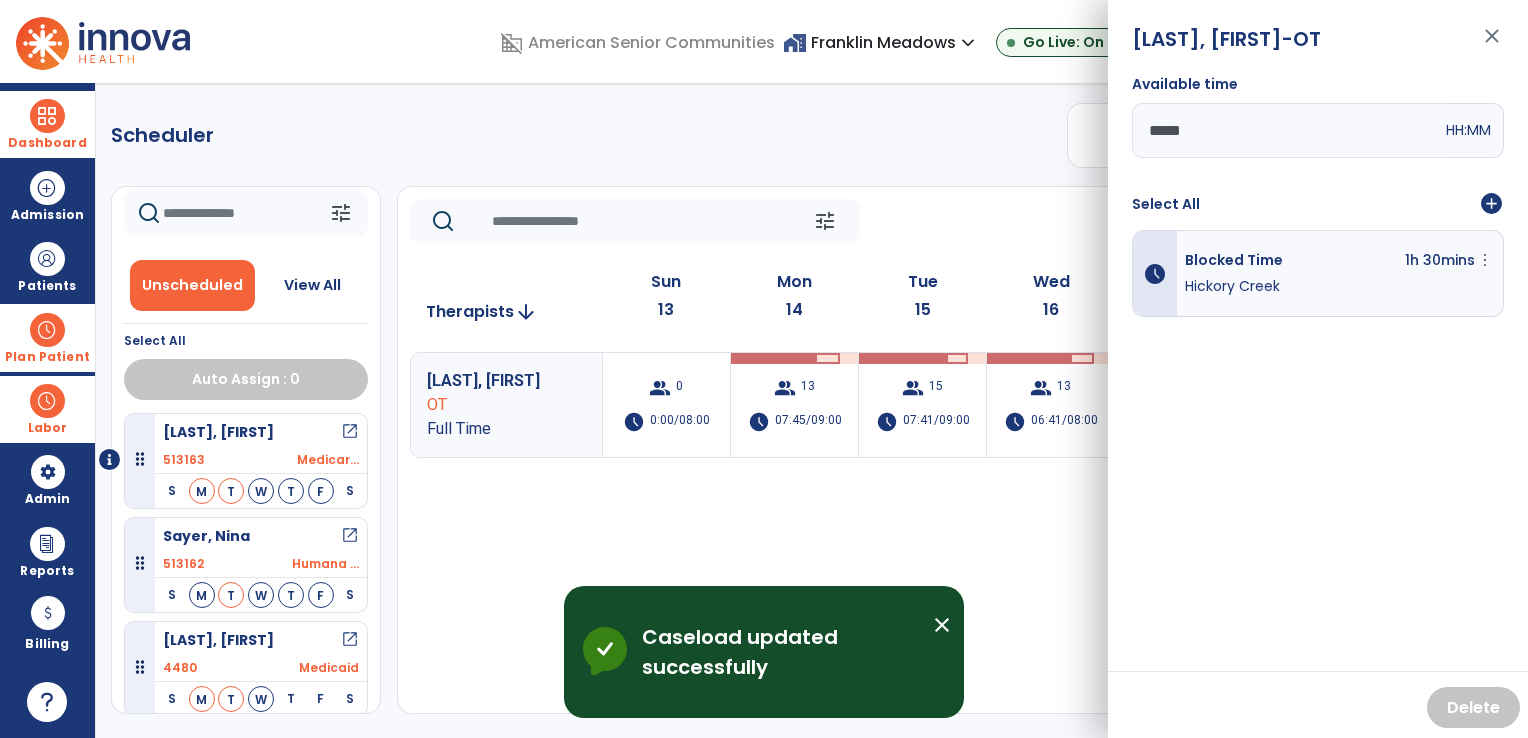 click on "Scheduler   PT   OT   ST  **** *** more_vert  Manage Labor   View All Therapists   Print" 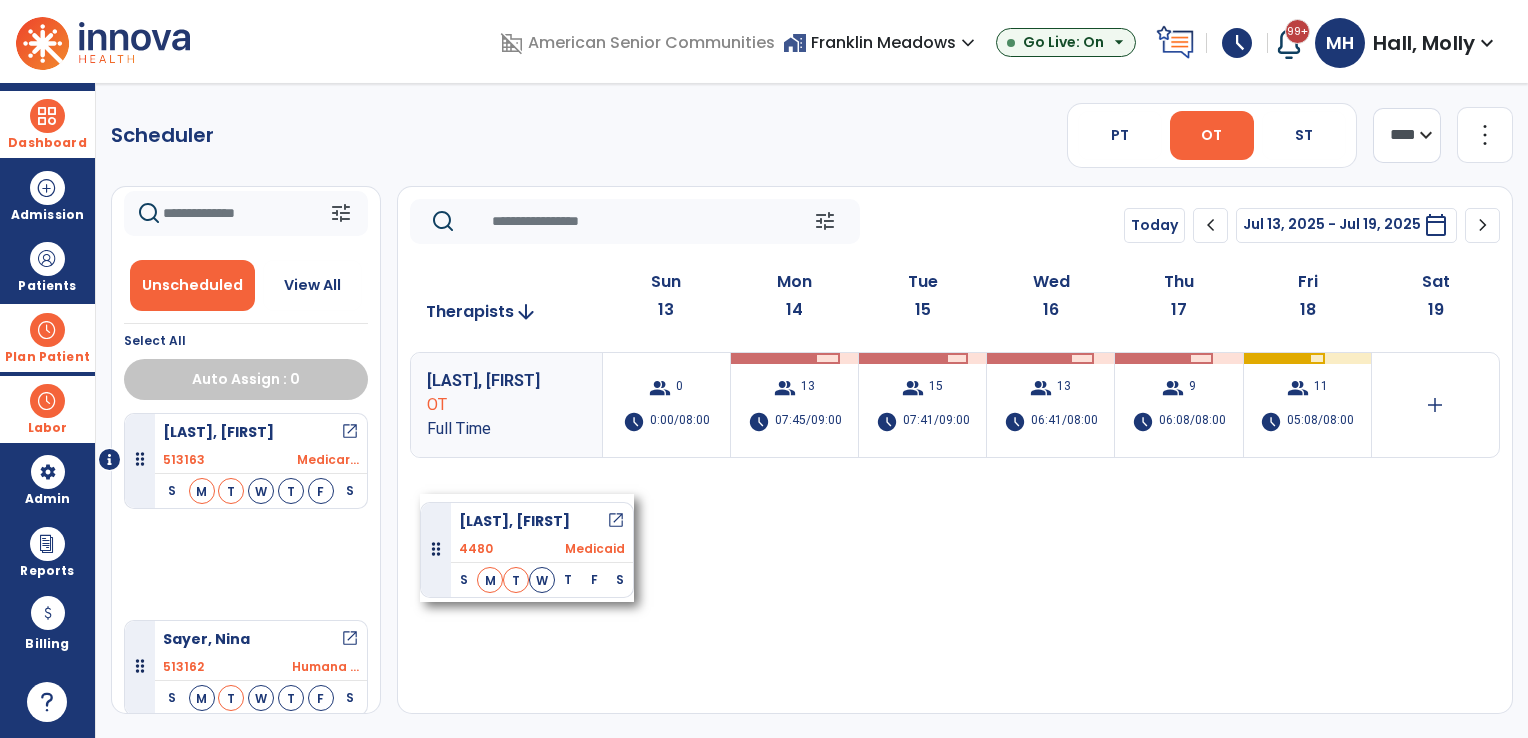 scroll, scrollTop: 0, scrollLeft: 0, axis: both 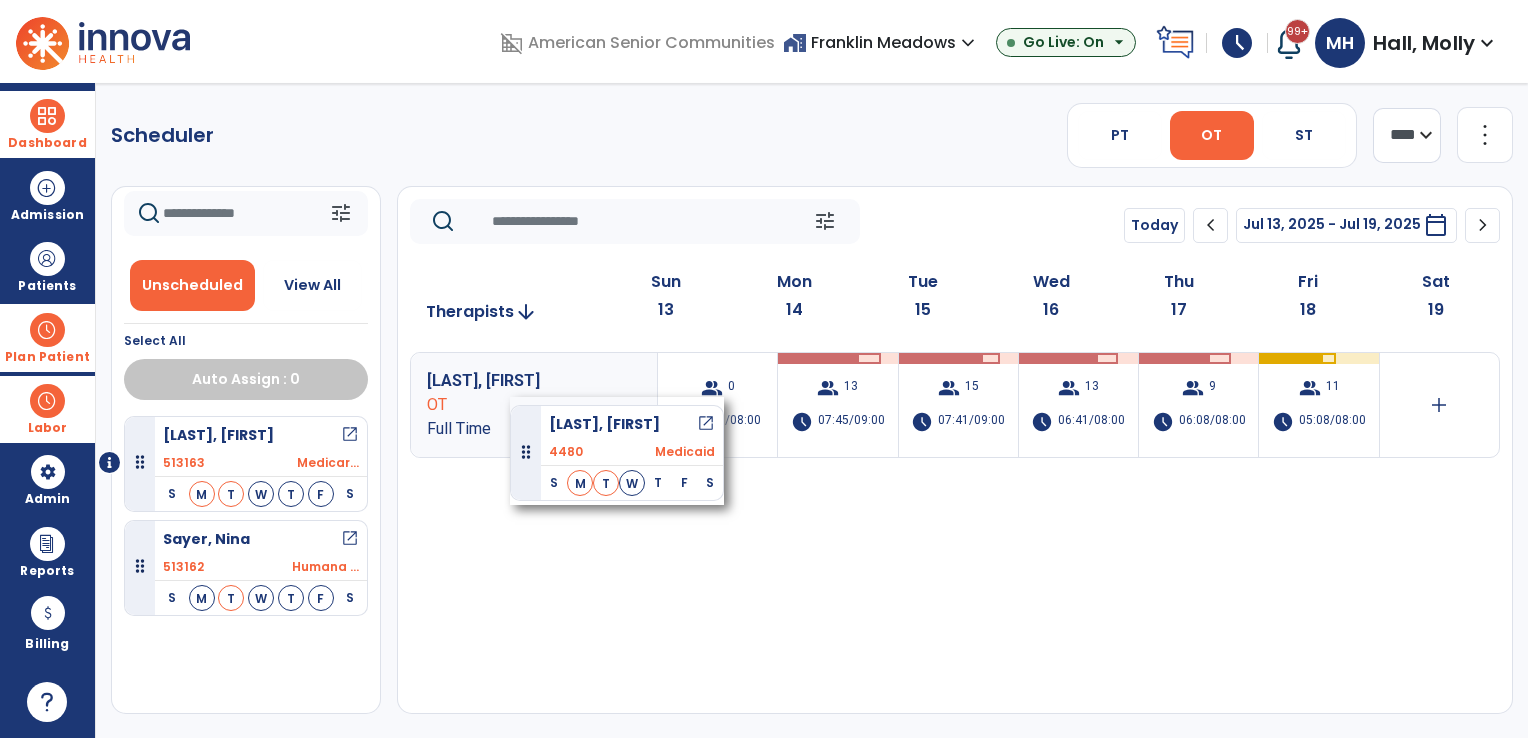 drag, startPoint x: 135, startPoint y: 666, endPoint x: 510, endPoint y: 397, distance: 461.50406 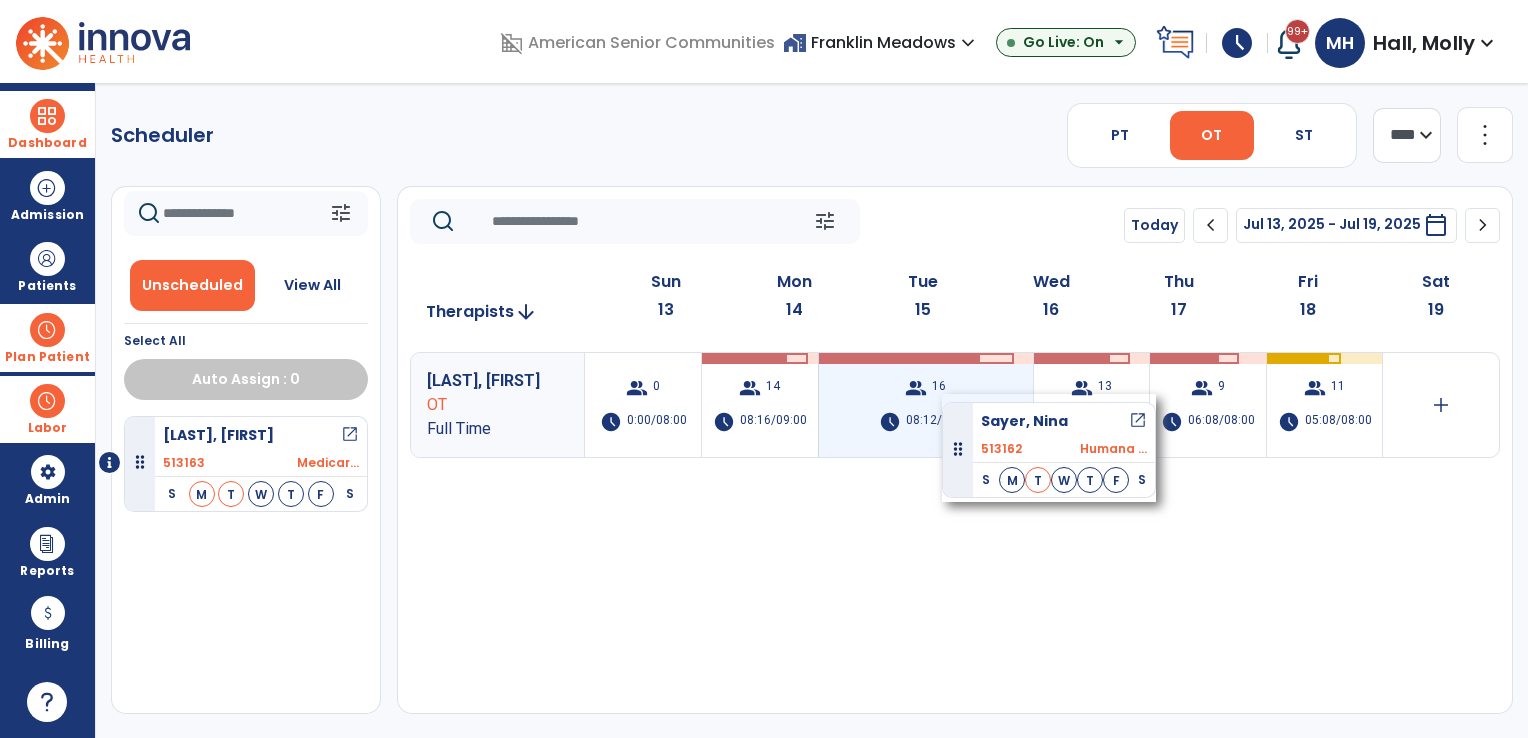 drag, startPoint x: 145, startPoint y: 557, endPoint x: 942, endPoint y: 394, distance: 813.4974 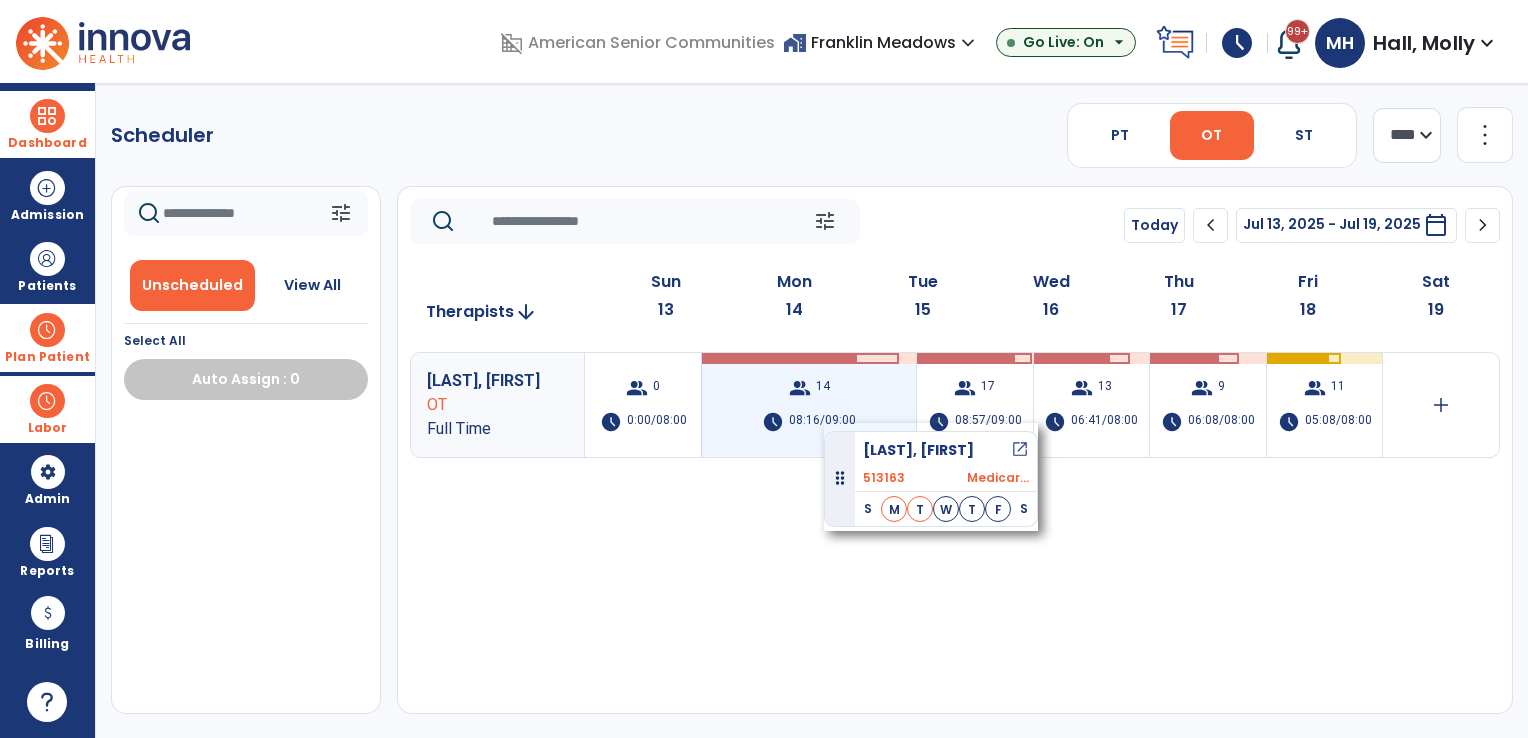 drag, startPoint x: 143, startPoint y: 465, endPoint x: 824, endPoint y: 423, distance: 682.29395 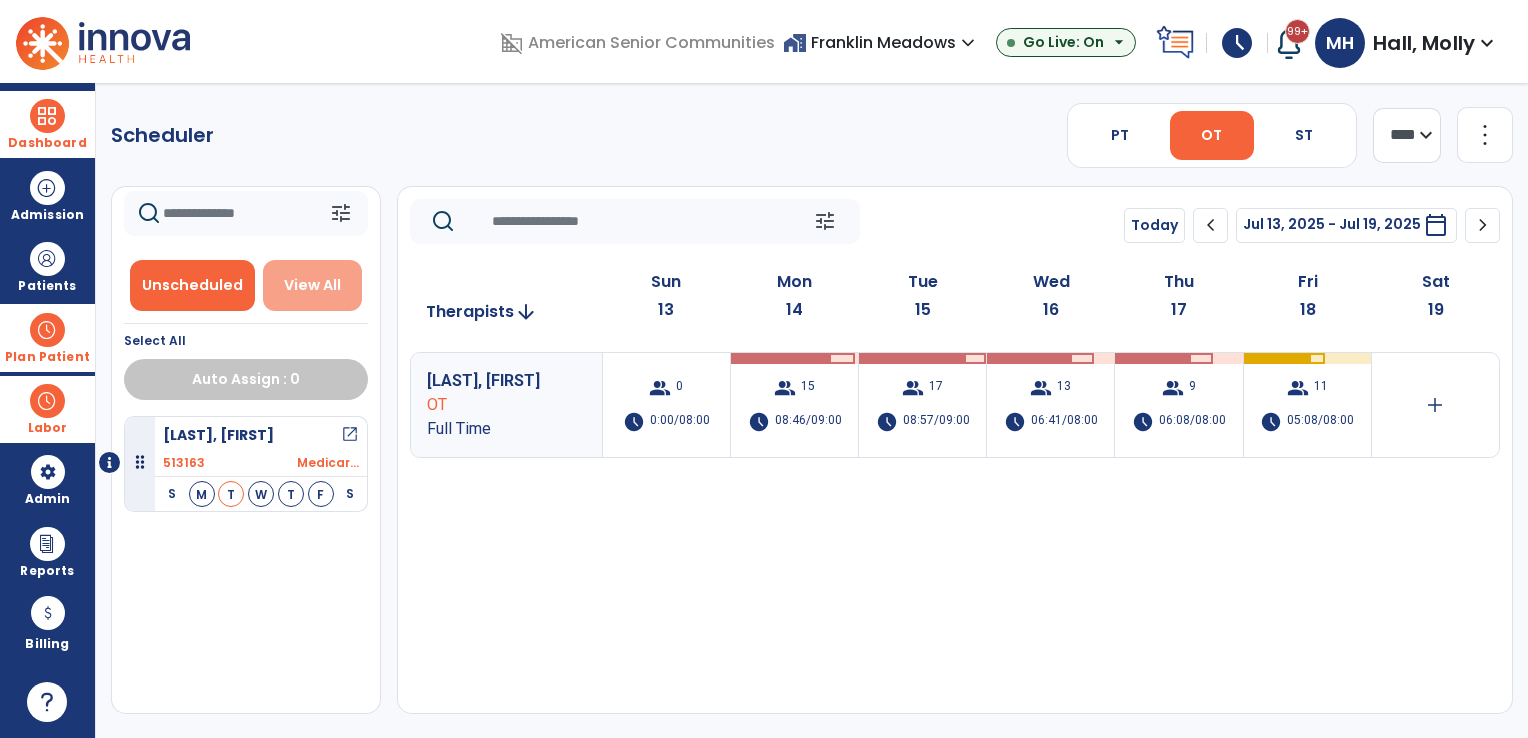 click on "View All" at bounding box center (312, 285) 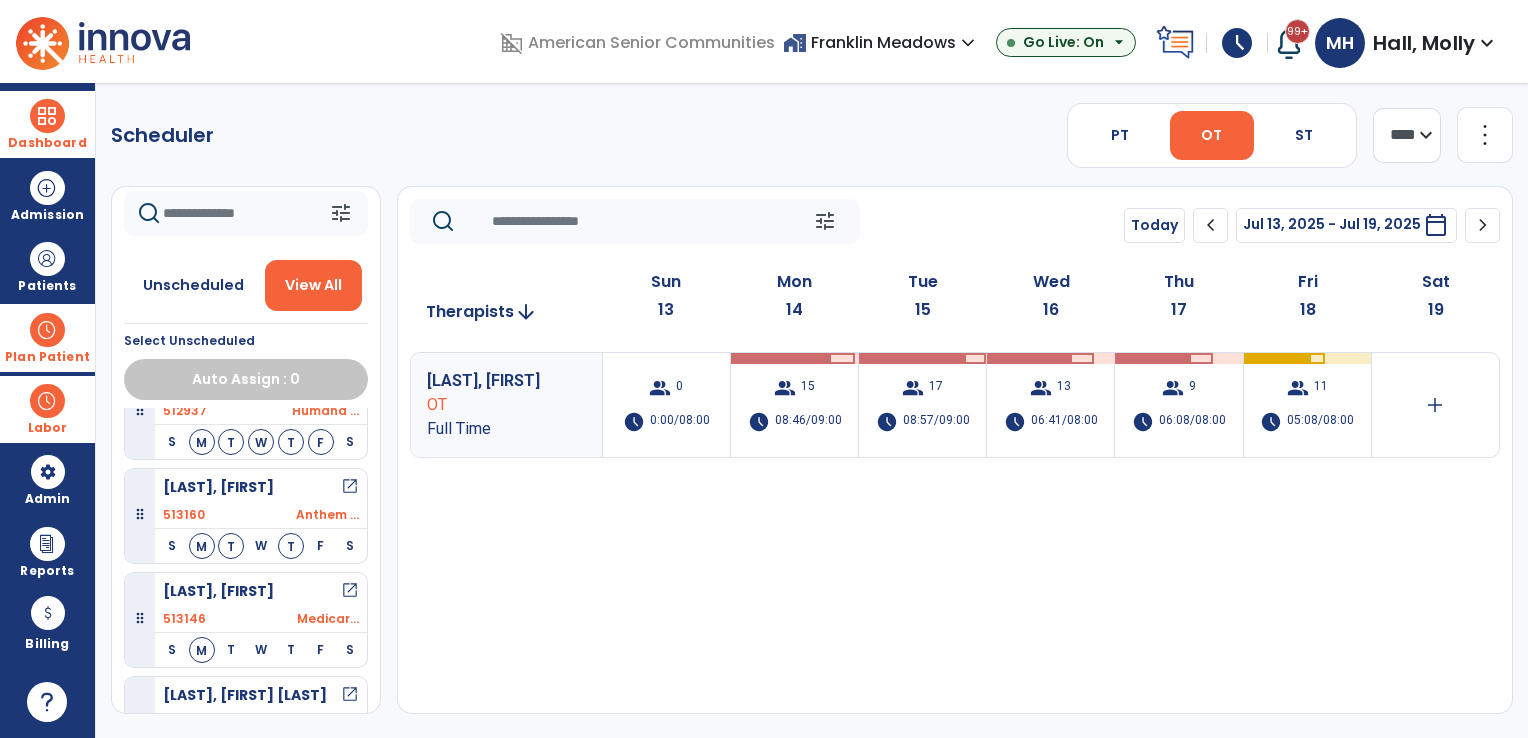 scroll, scrollTop: 647, scrollLeft: 0, axis: vertical 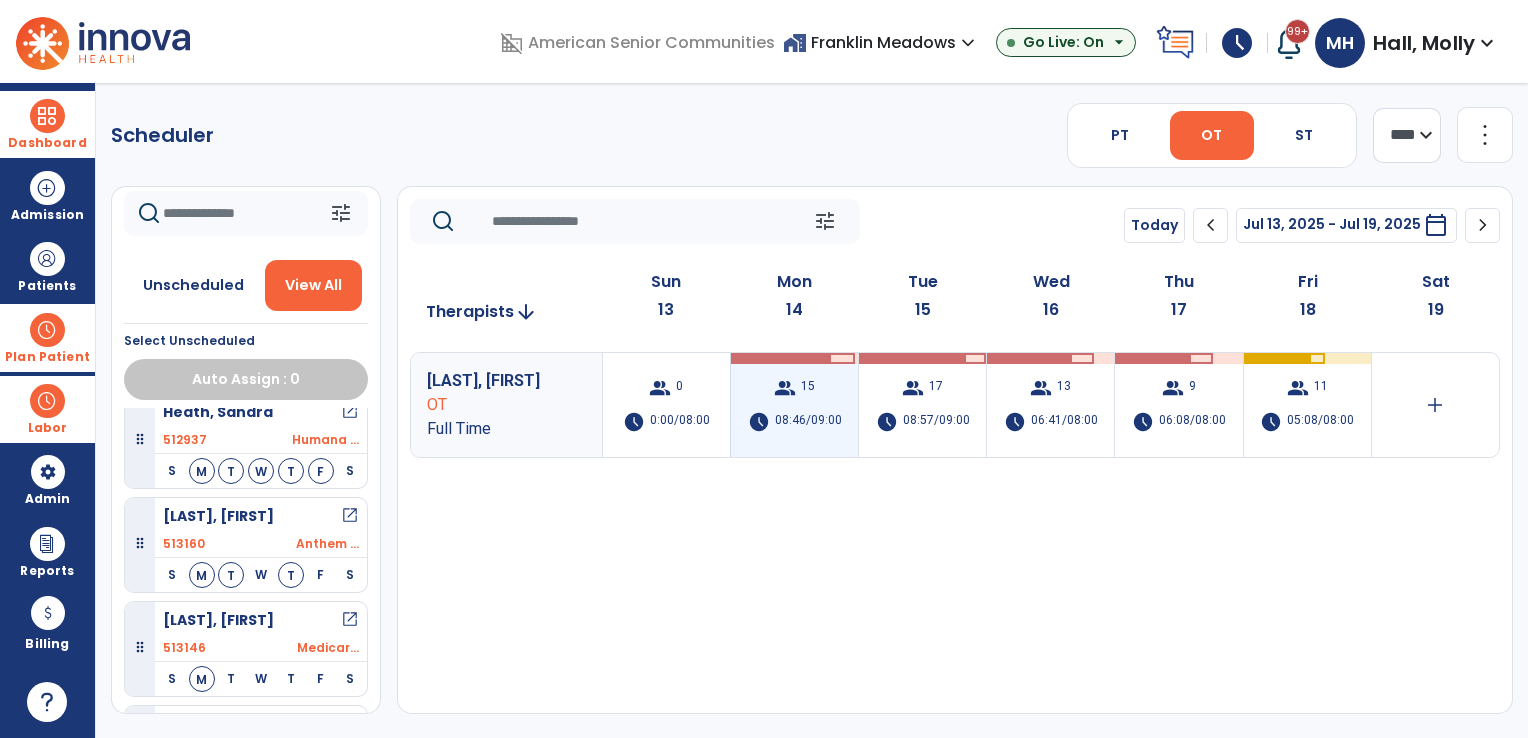 click on "08:46/09:00" at bounding box center (808, 422) 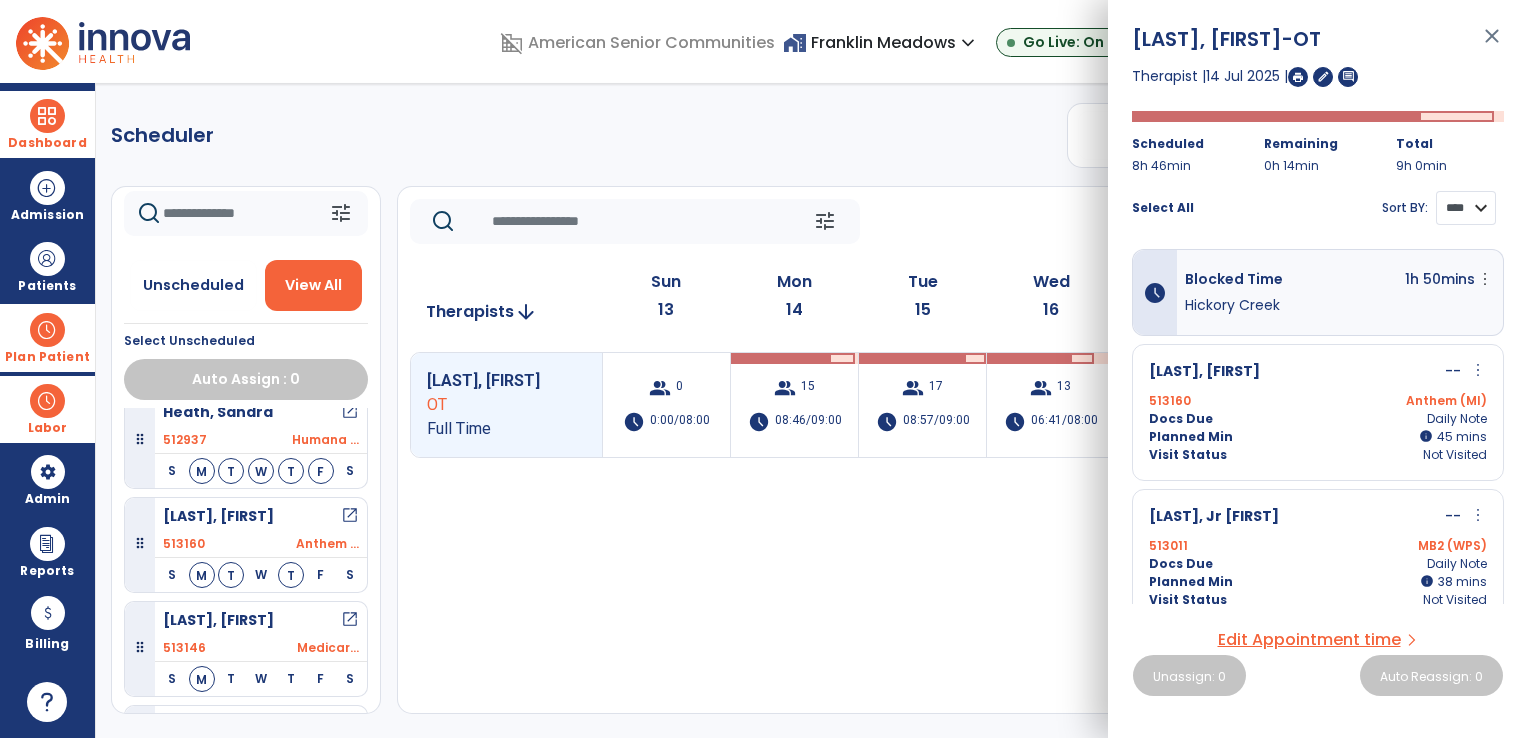drag, startPoint x: 1432, startPoint y: 215, endPoint x: 1432, endPoint y: 227, distance: 12 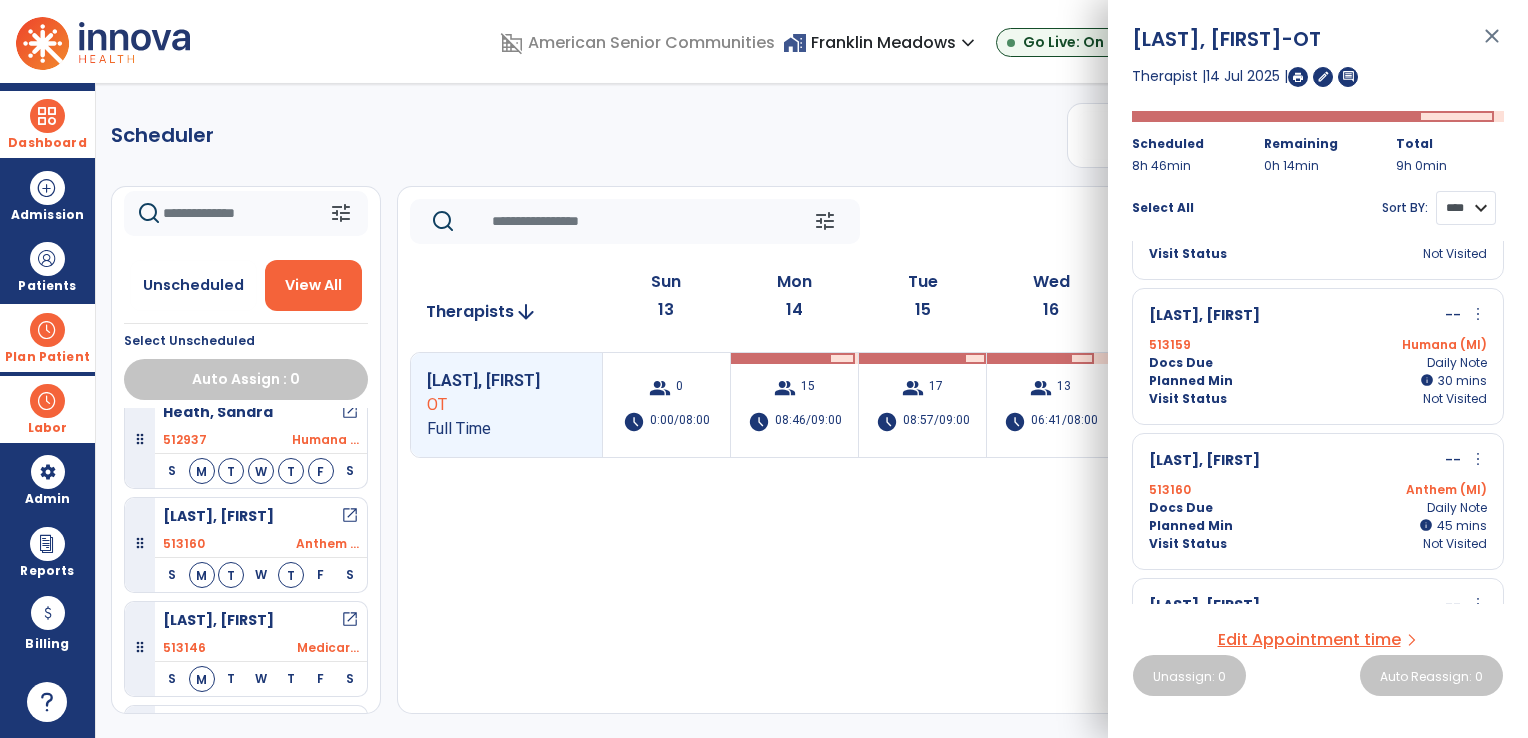scroll, scrollTop: 500, scrollLeft: 0, axis: vertical 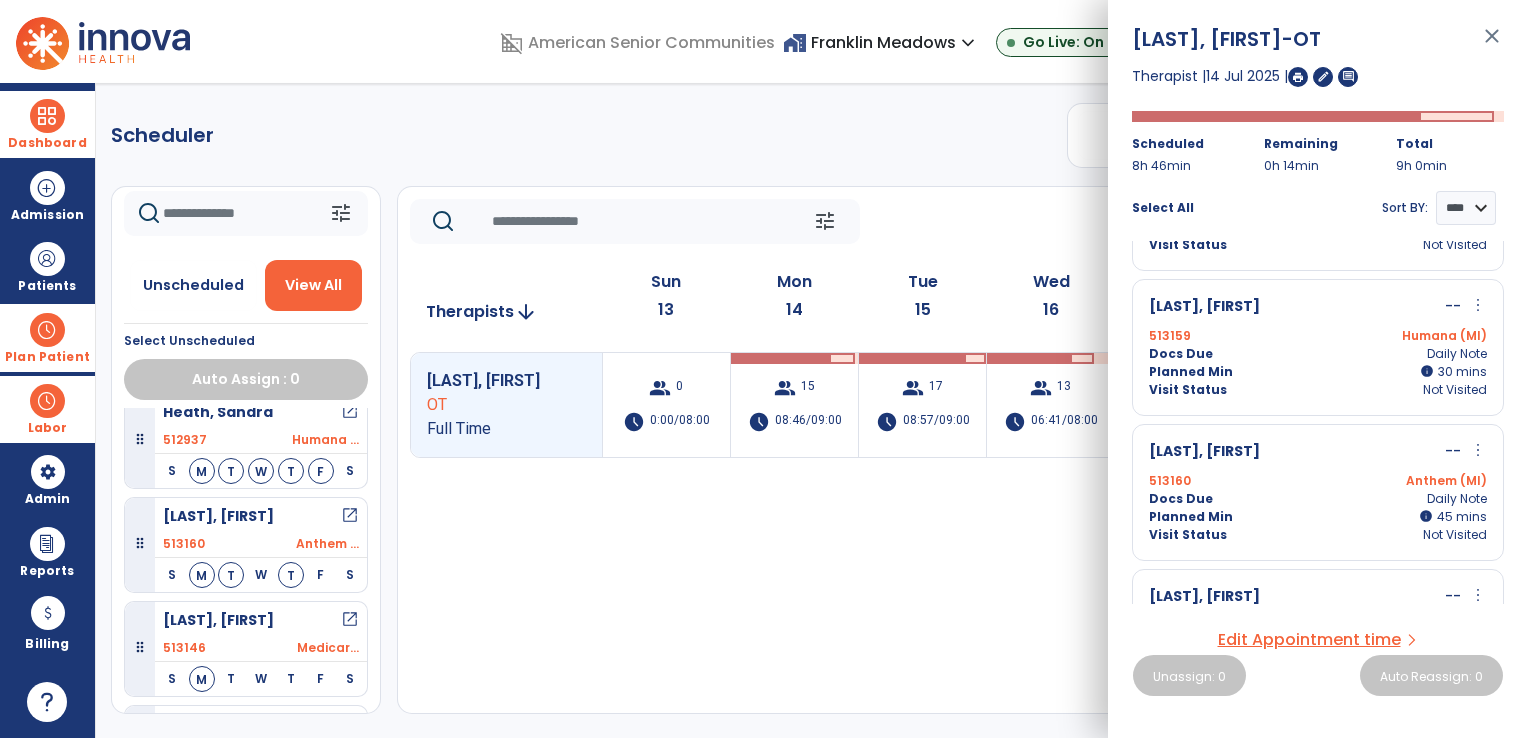 click on "more_vert" at bounding box center (1478, 450) 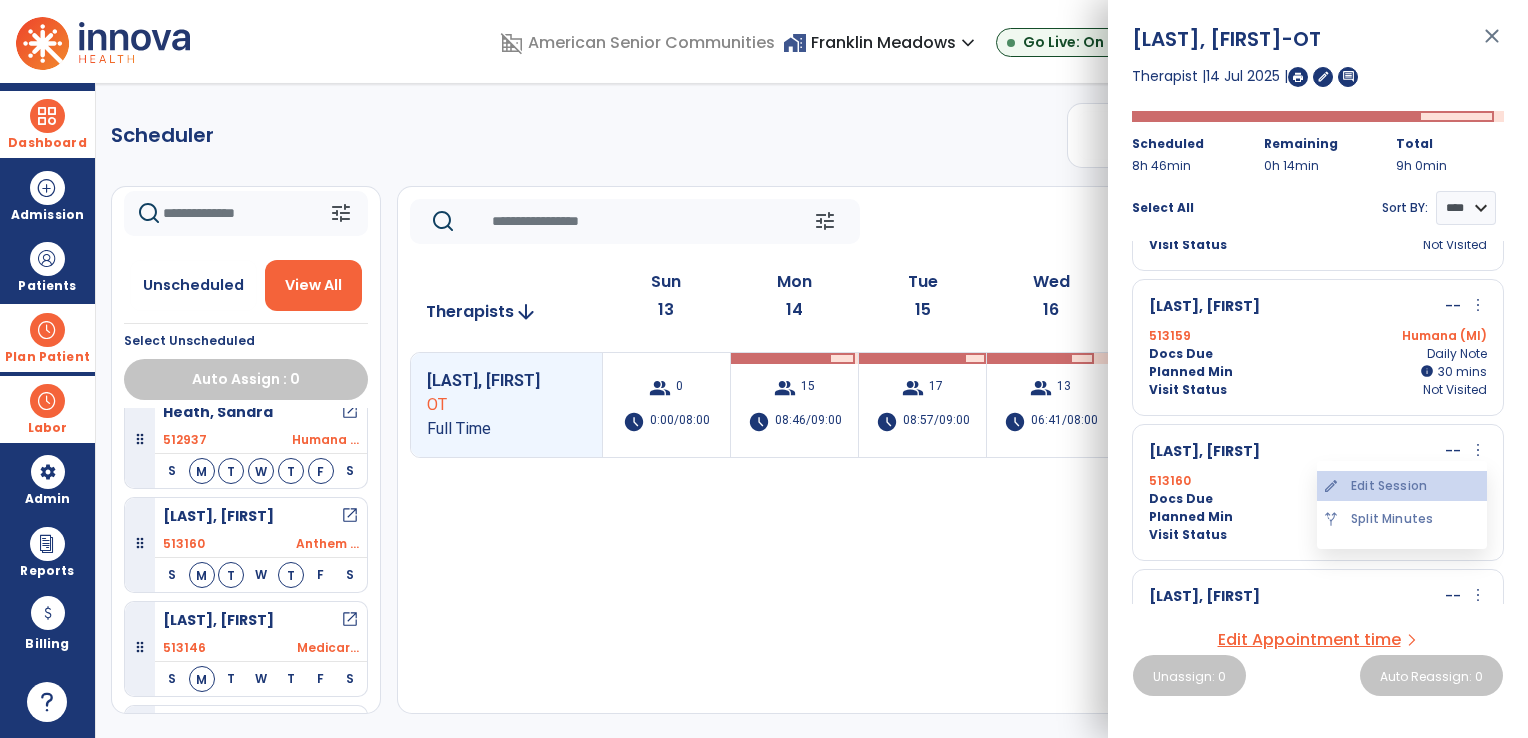 click on "edit   Edit Session" at bounding box center [1402, 486] 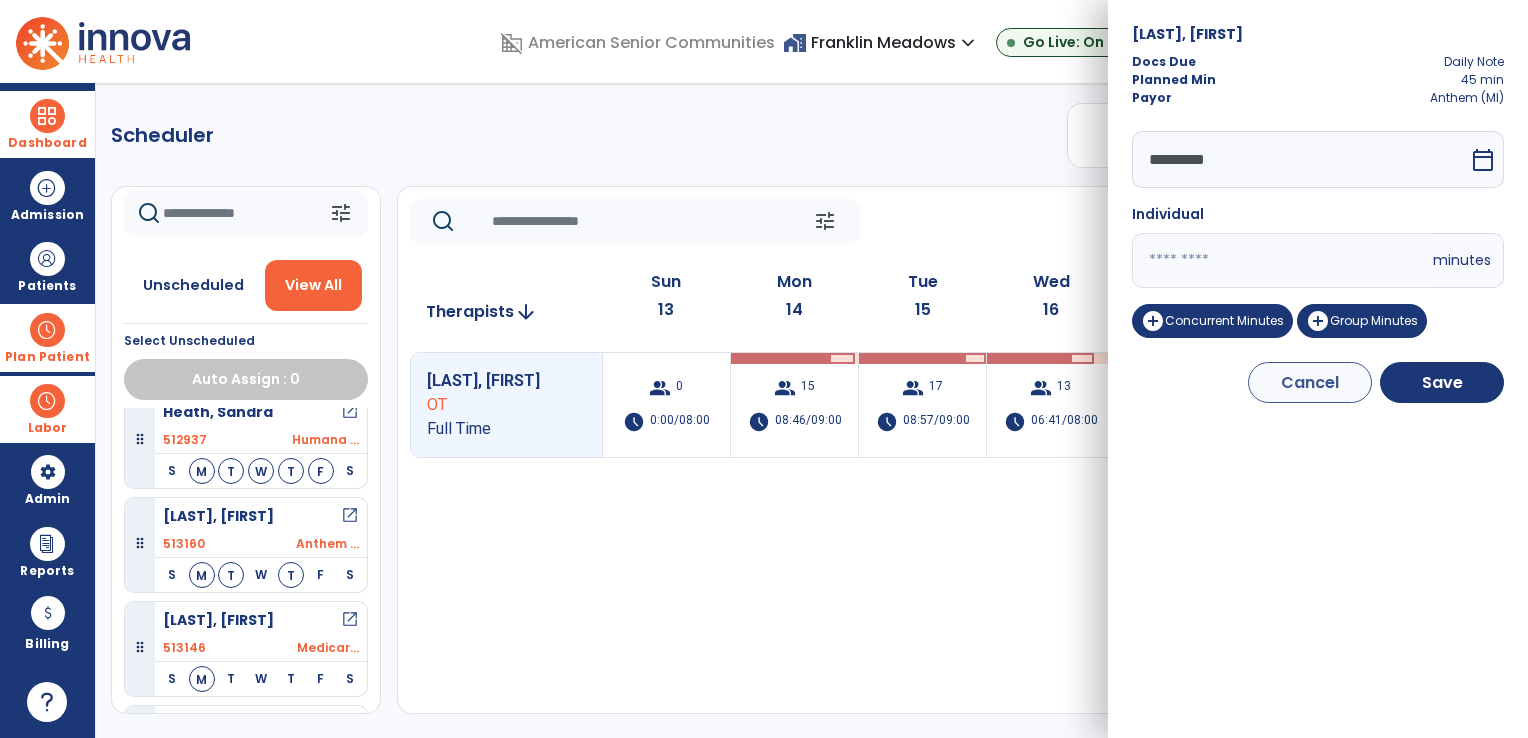 click on "**" at bounding box center (1280, 260) 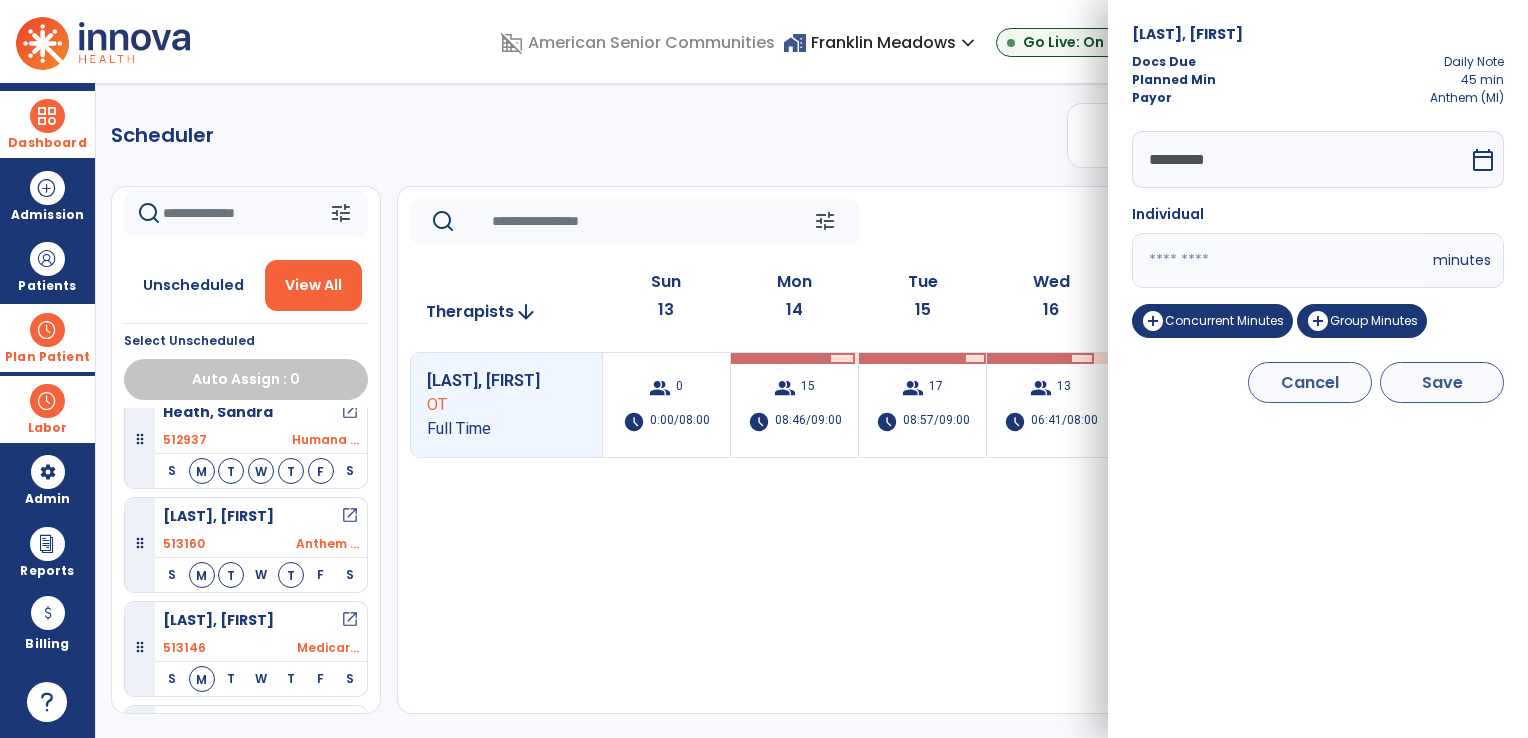 type on "*" 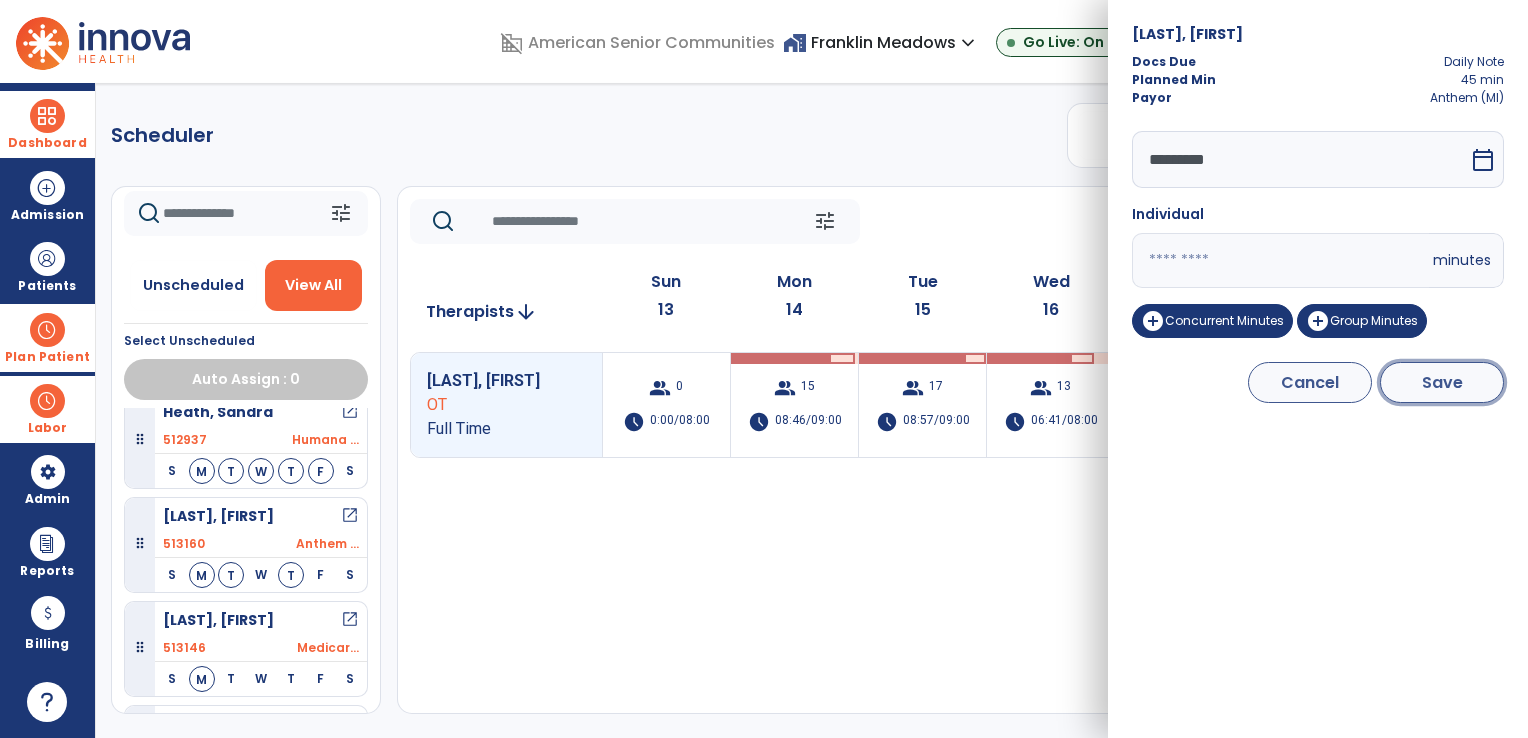click on "Save" at bounding box center (1442, 382) 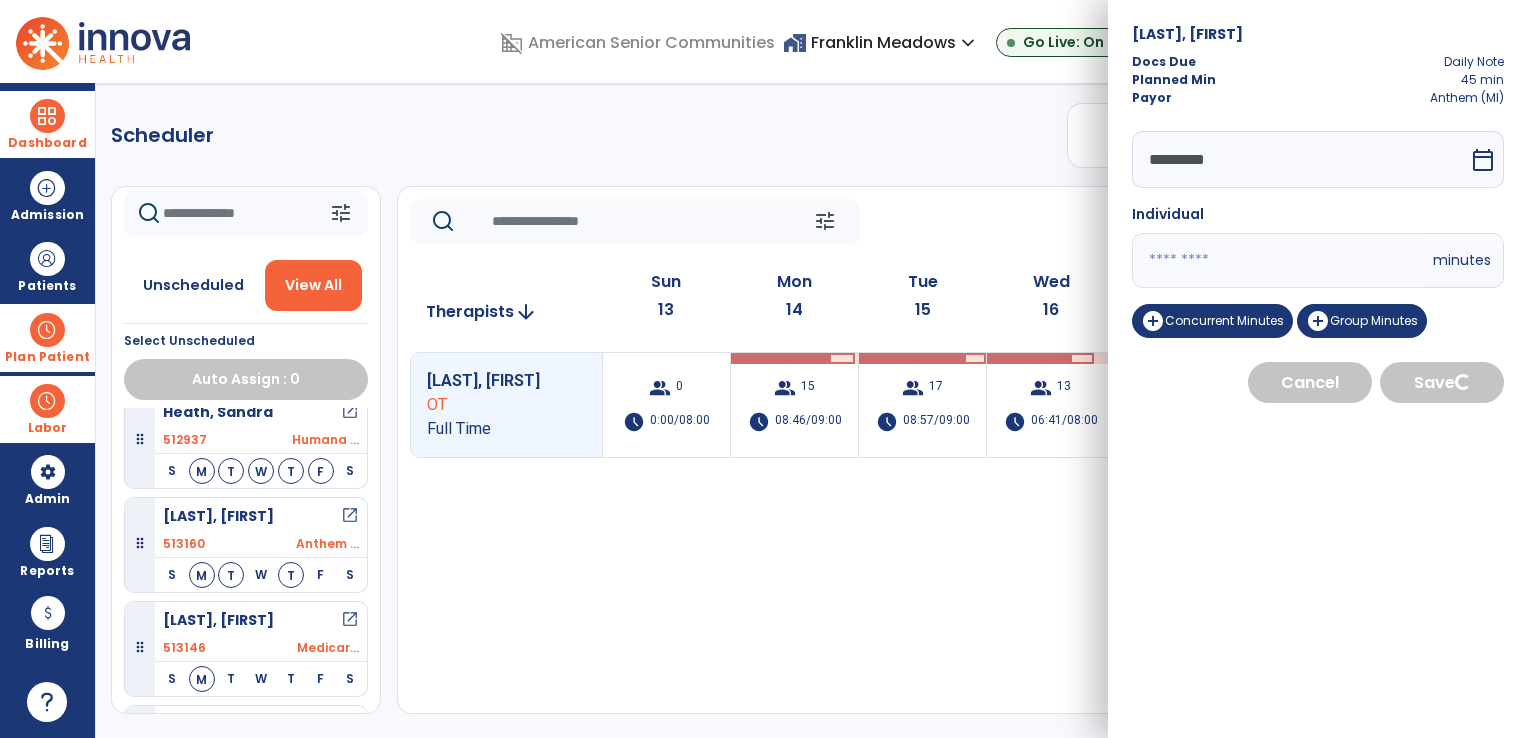 select on "****" 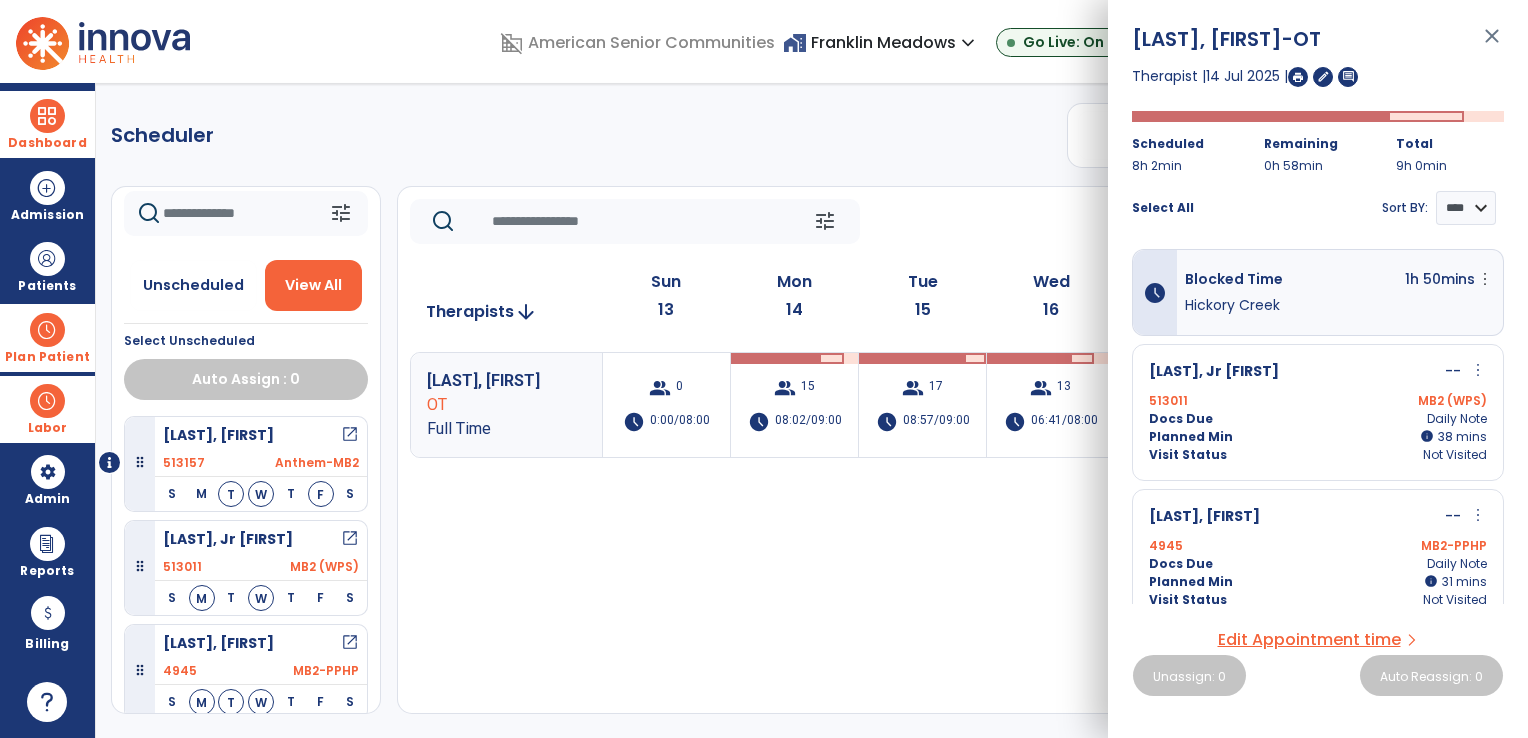 click on "Scheduler   PT   OT   ST  **** *** more_vert  Manage Labor   View All Therapists   Print" 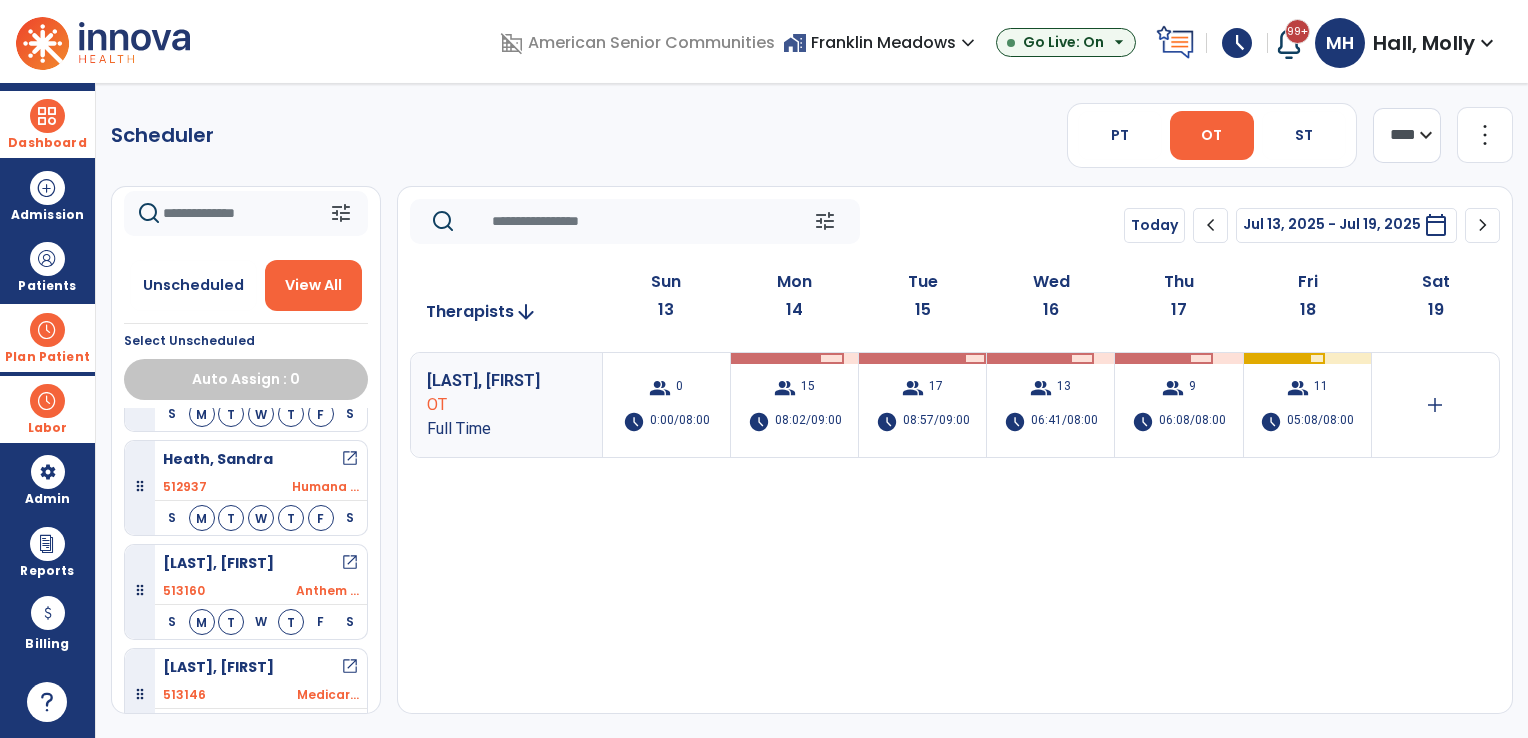 scroll, scrollTop: 700, scrollLeft: 0, axis: vertical 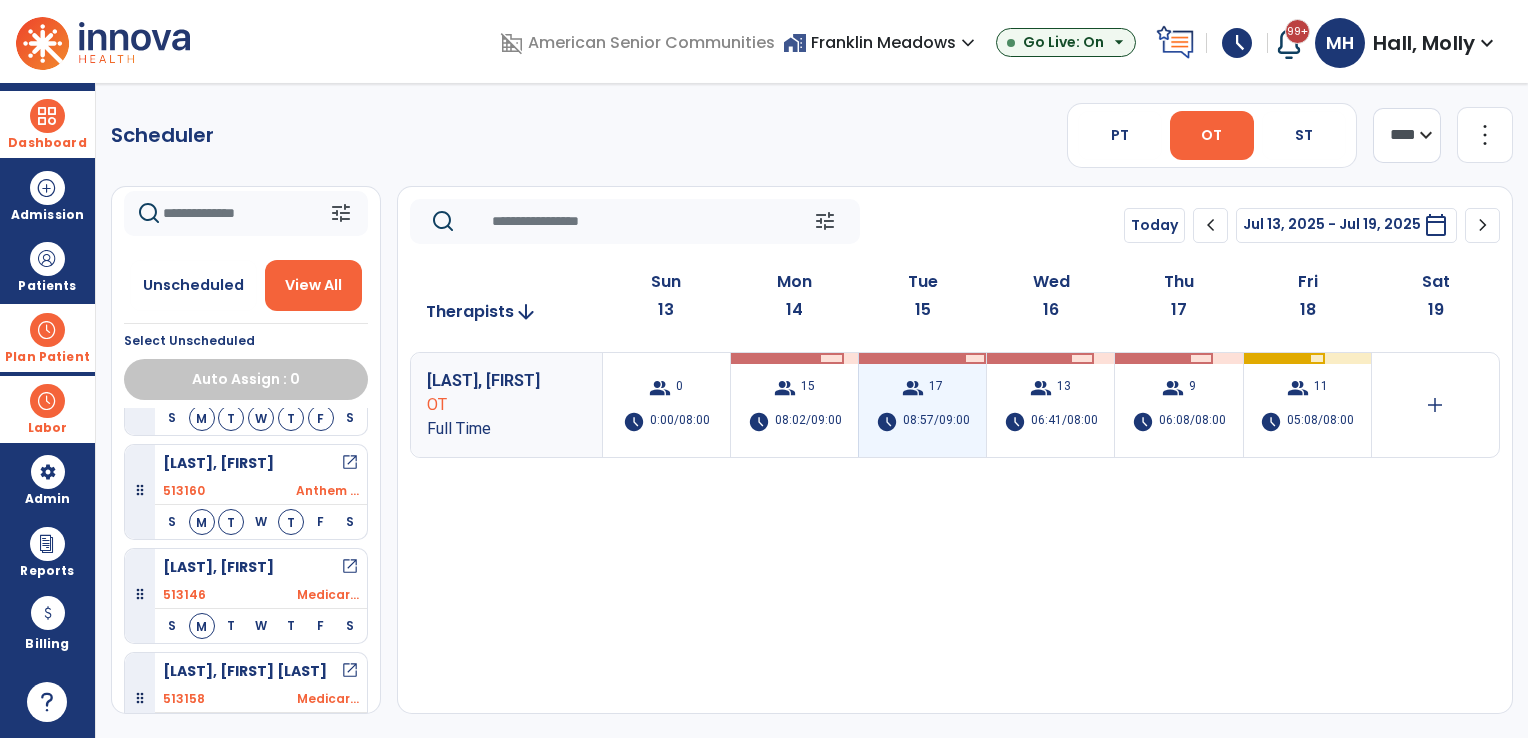 click on "08:57/09:00" at bounding box center (936, 422) 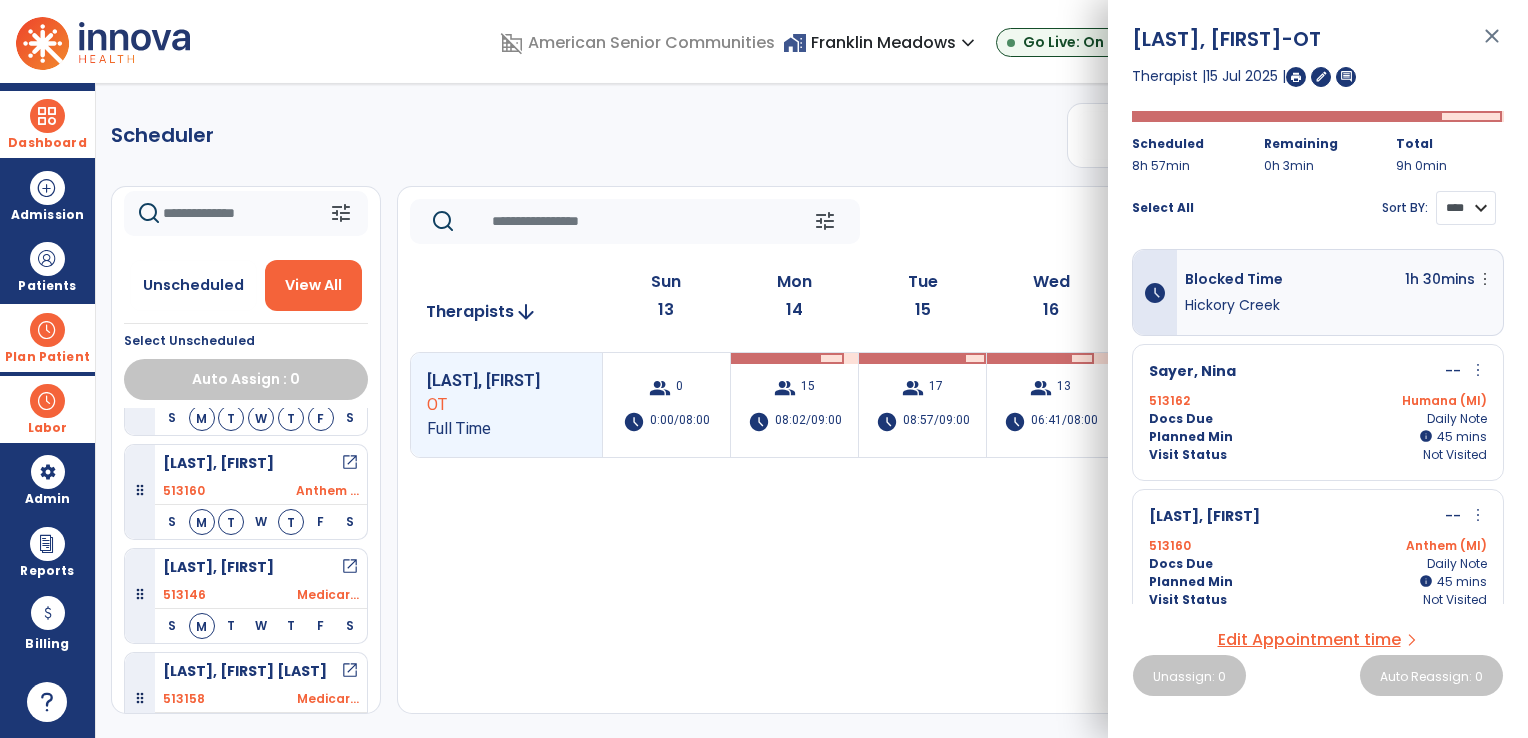 drag, startPoint x: 1458, startPoint y: 202, endPoint x: 1458, endPoint y: 226, distance: 24 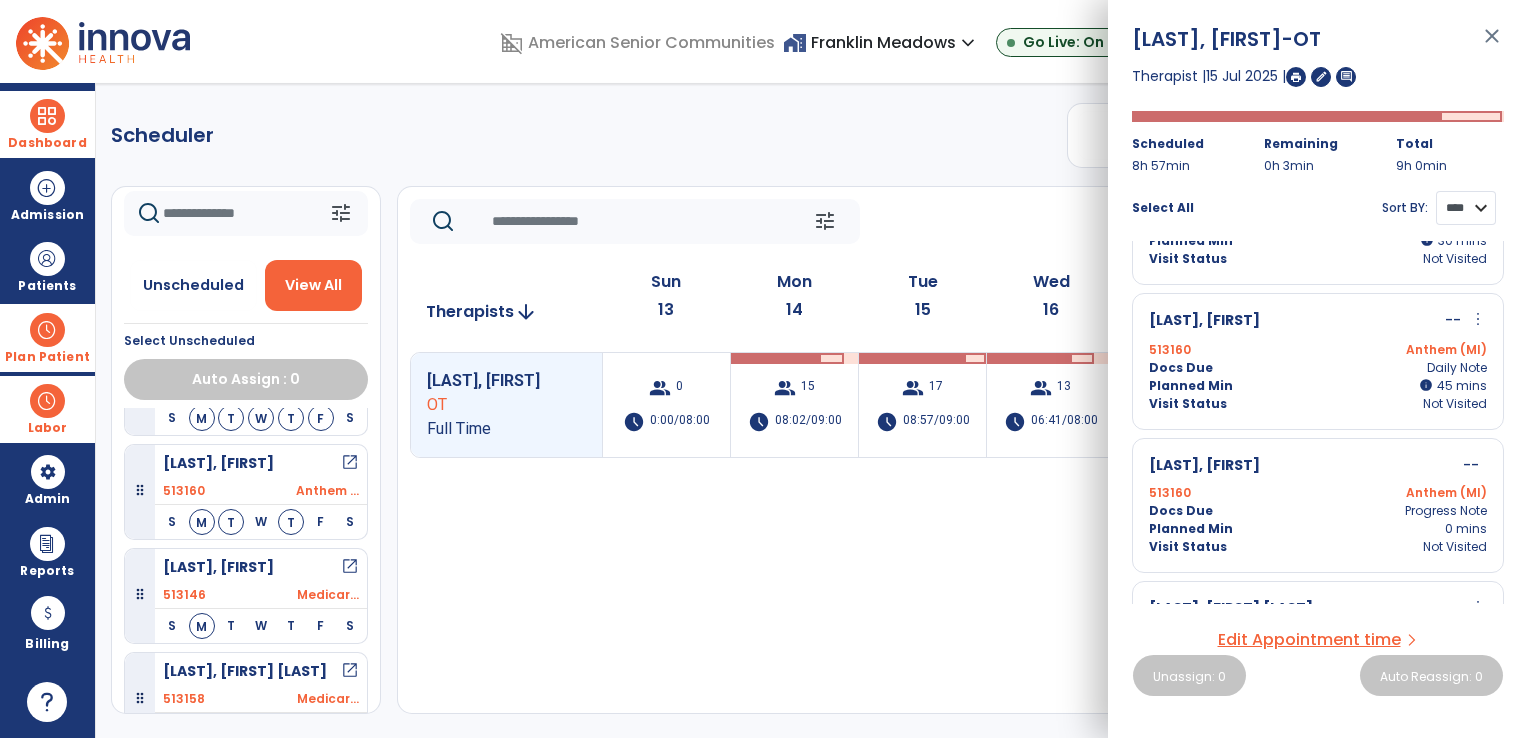 scroll, scrollTop: 1100, scrollLeft: 0, axis: vertical 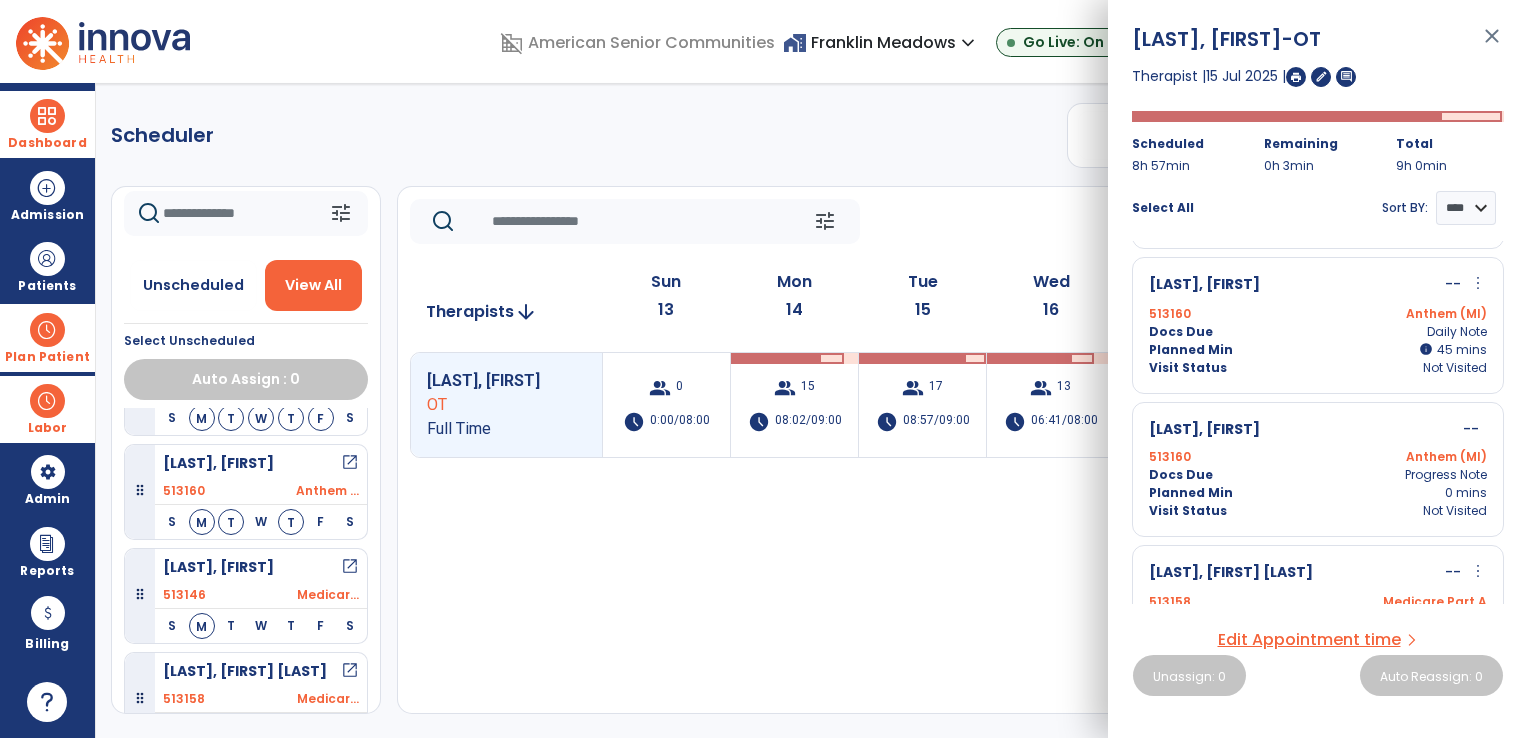 click on "Planned Min  info   45 I 45 mins" at bounding box center (1318, 350) 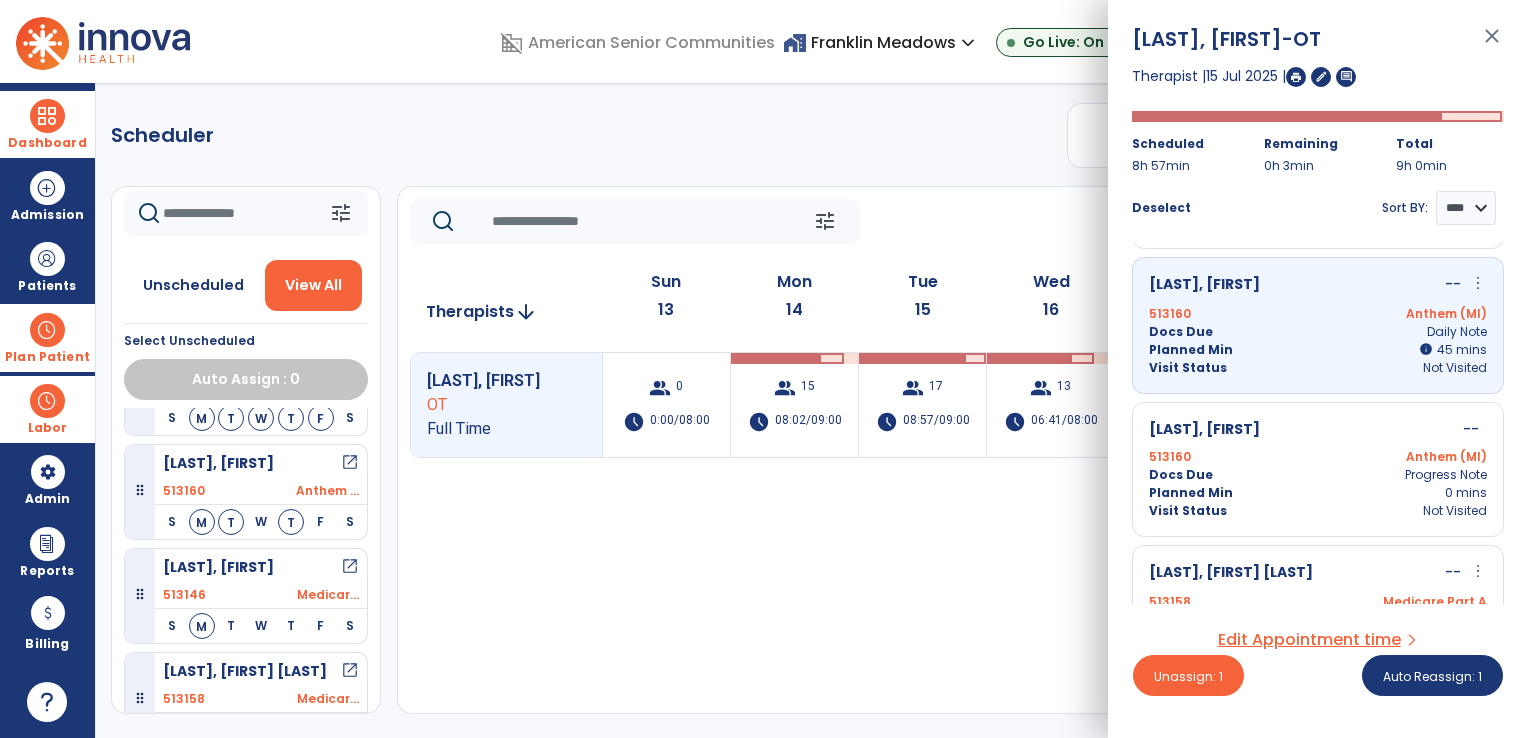 click on "Docs Due Progress Note" at bounding box center (1318, 475) 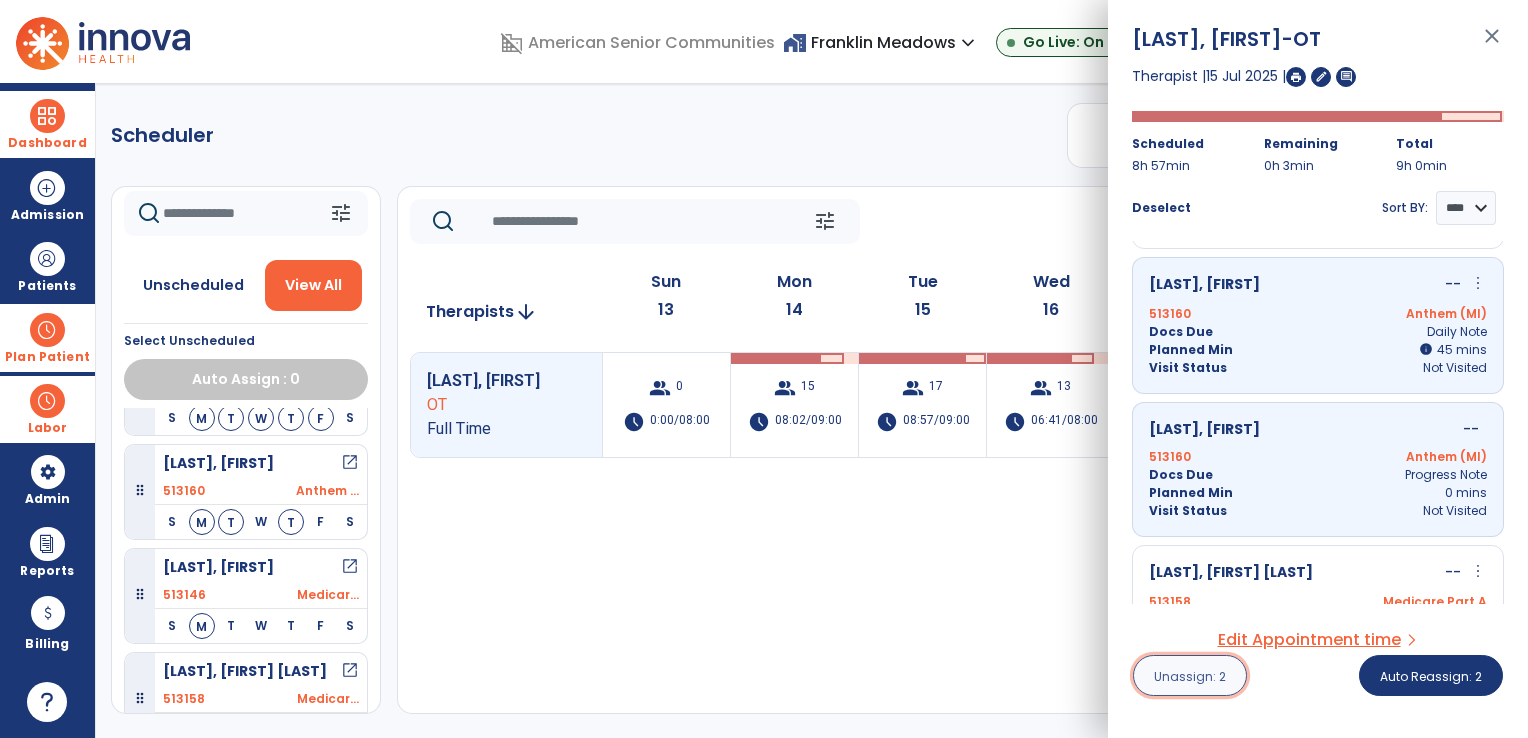 click on "Unassign: 2" at bounding box center [1190, 676] 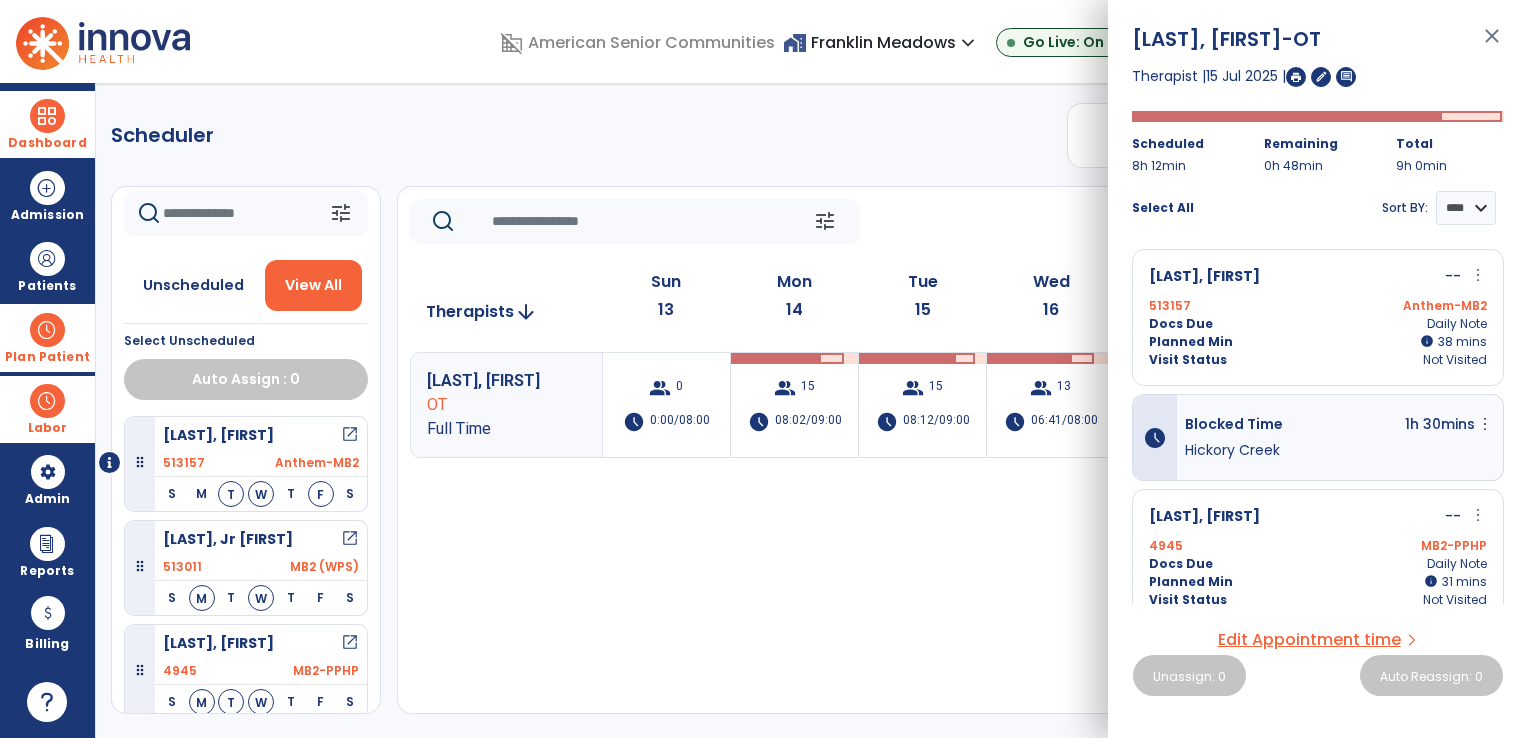 click on "Scheduler   PT   OT   ST  **** *** more_vert  Manage Labor   View All Therapists   Print" 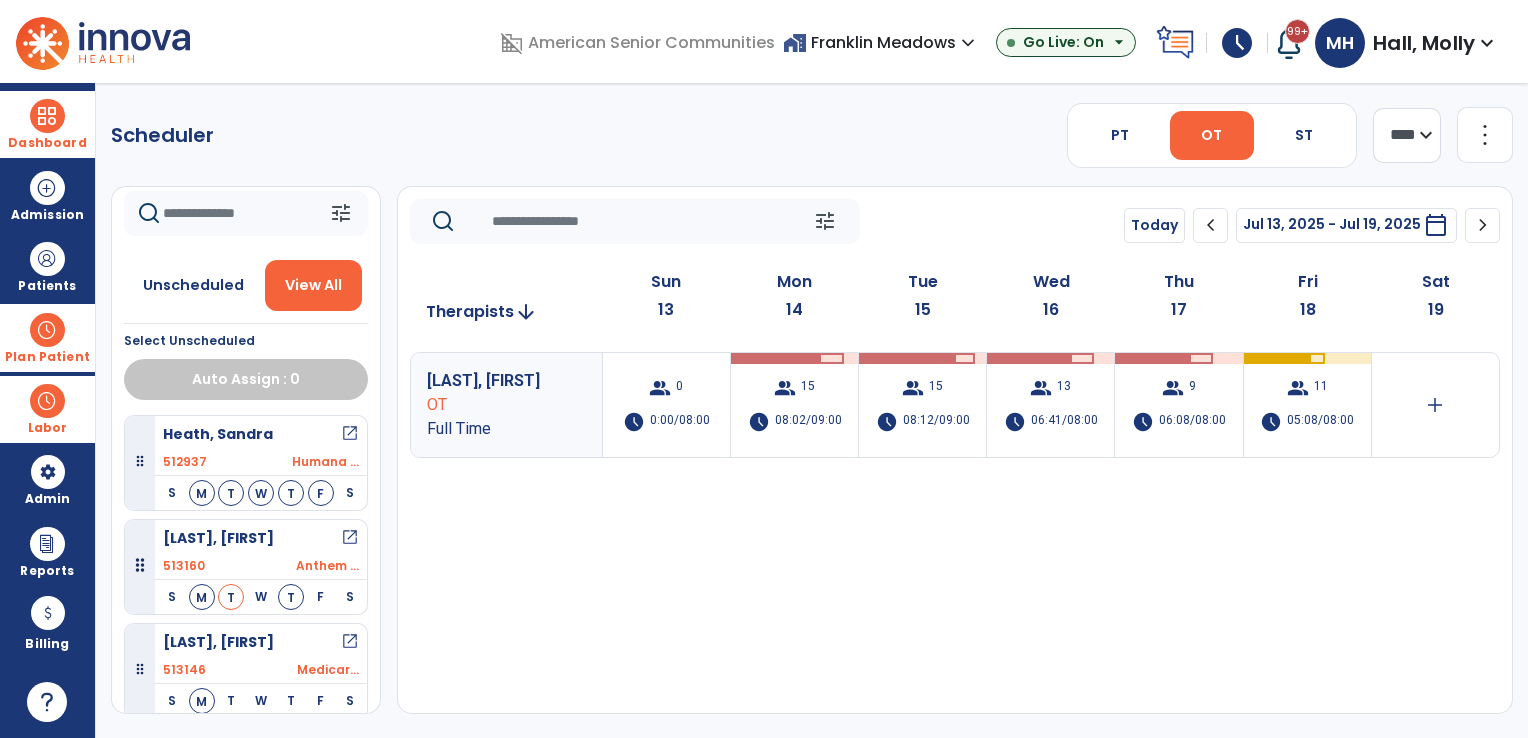 scroll, scrollTop: 700, scrollLeft: 0, axis: vertical 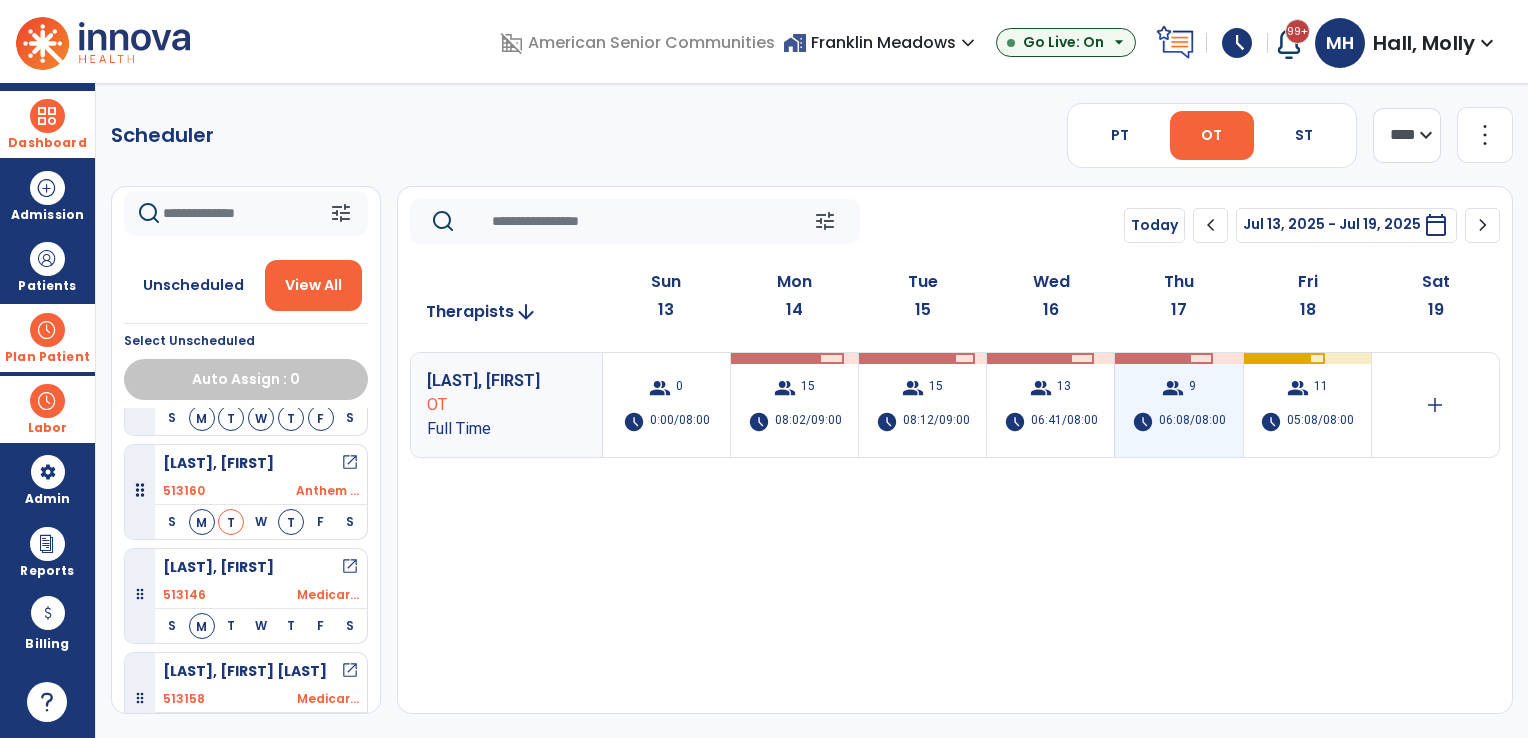 click on "schedule  06:08/08:00" at bounding box center [1179, 422] 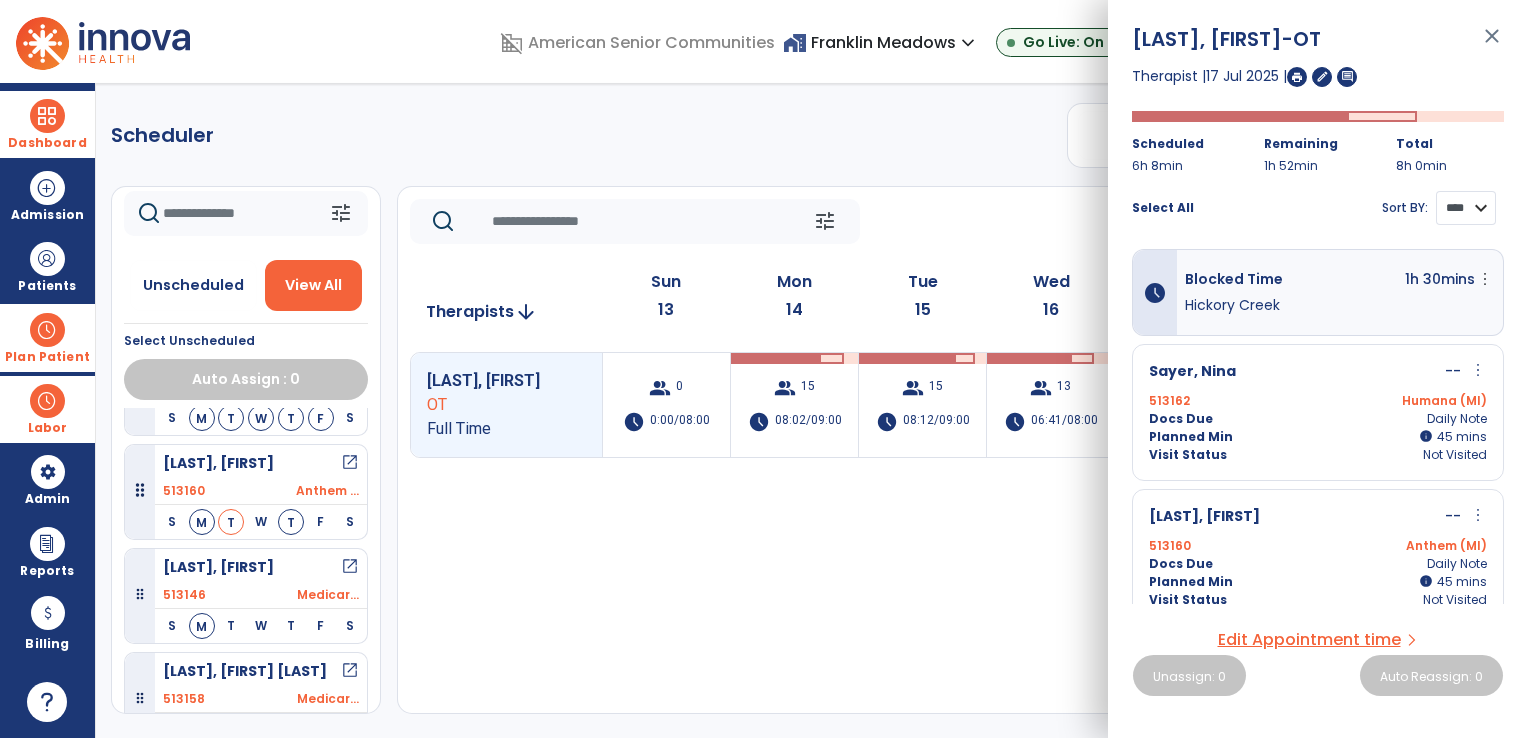 click on "**** ****" at bounding box center [1466, 208] 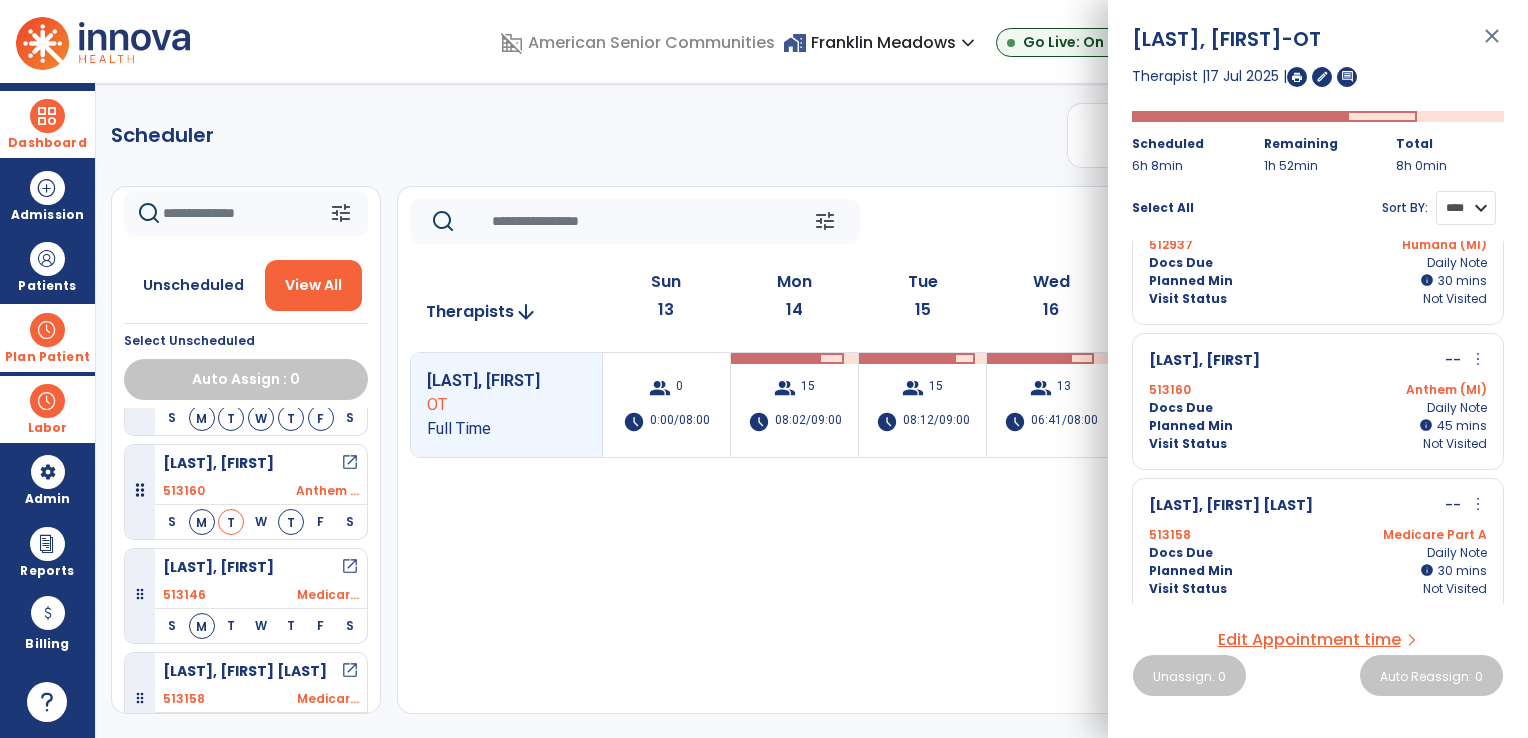 scroll, scrollTop: 600, scrollLeft: 0, axis: vertical 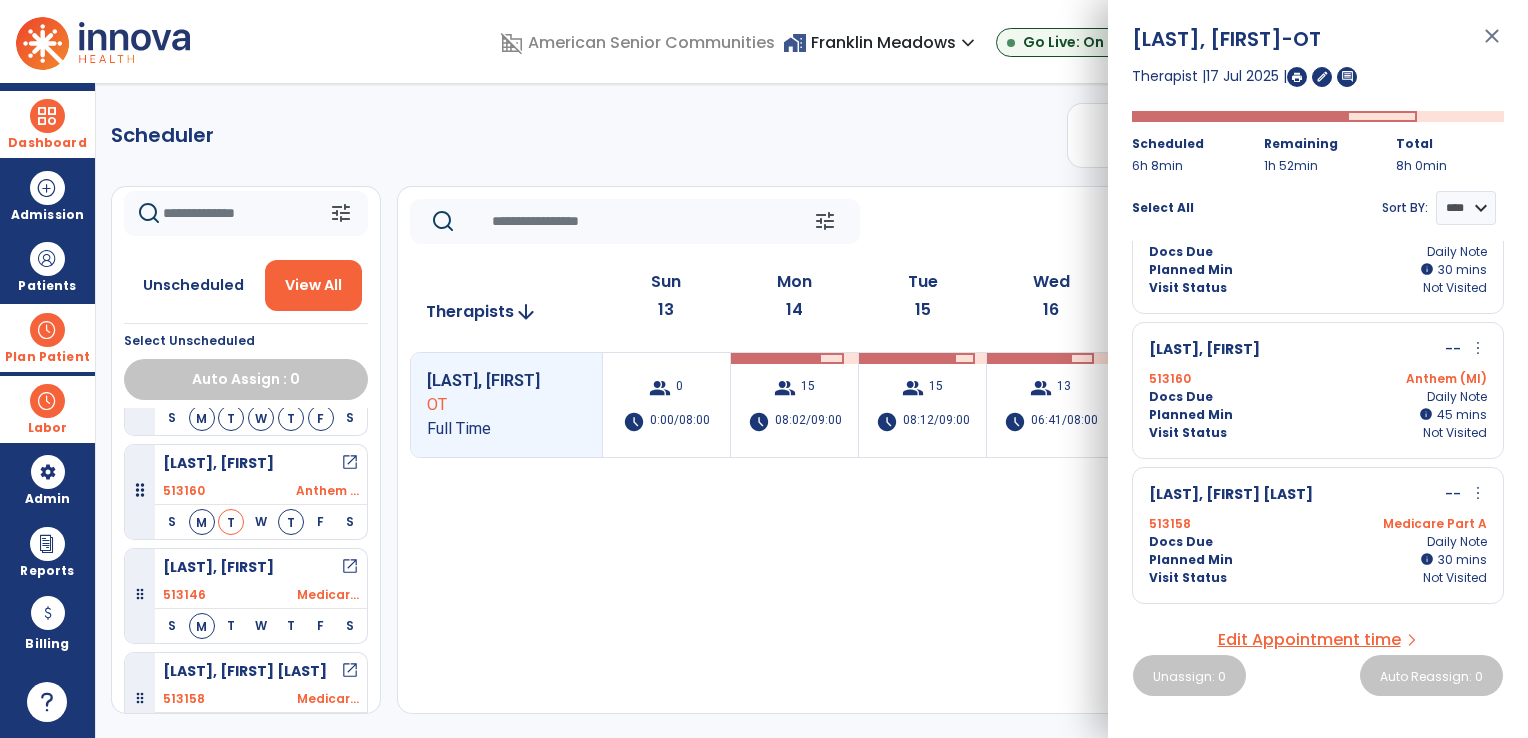 click on "Visit Status  Not Visited" at bounding box center [1318, 433] 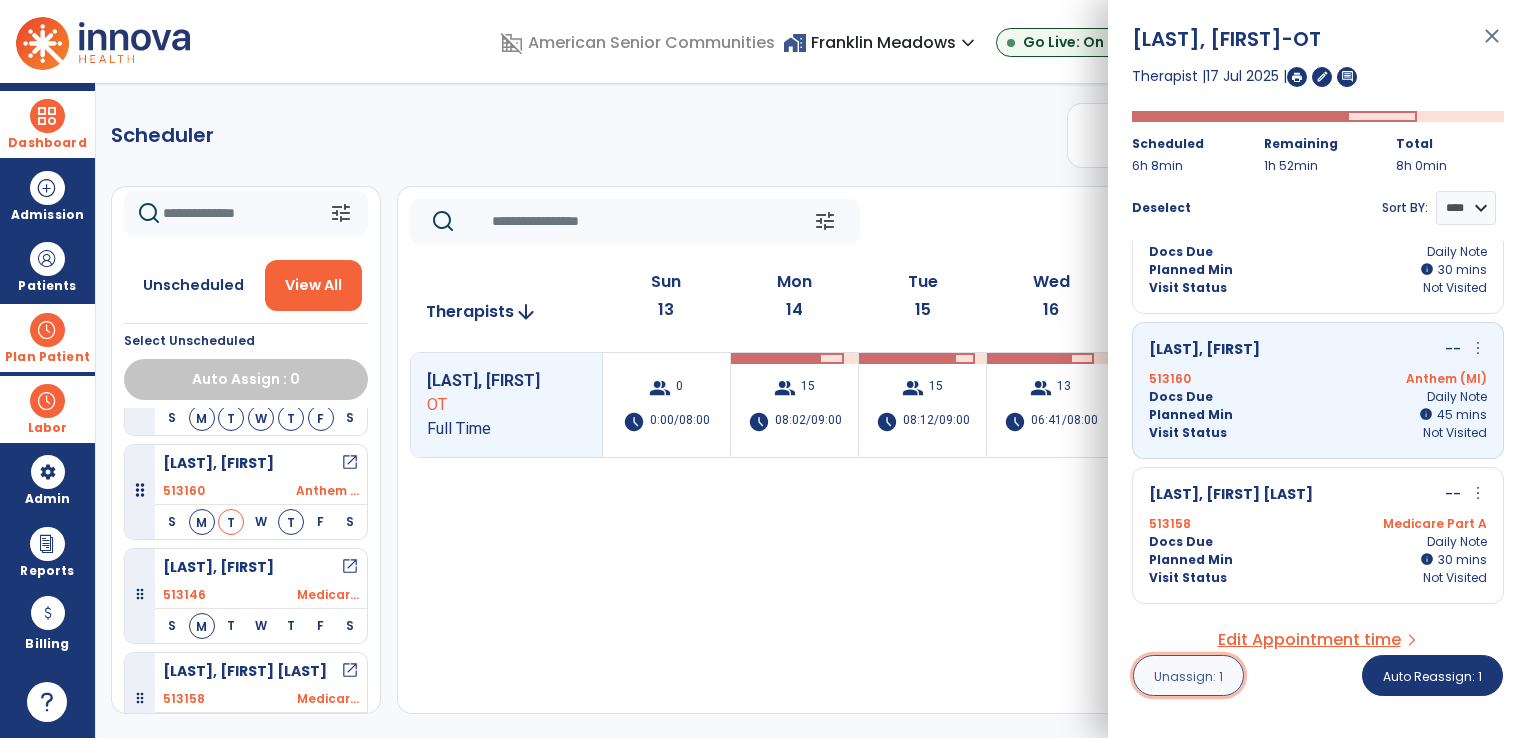 click on "Unassign: 1" at bounding box center (1188, 676) 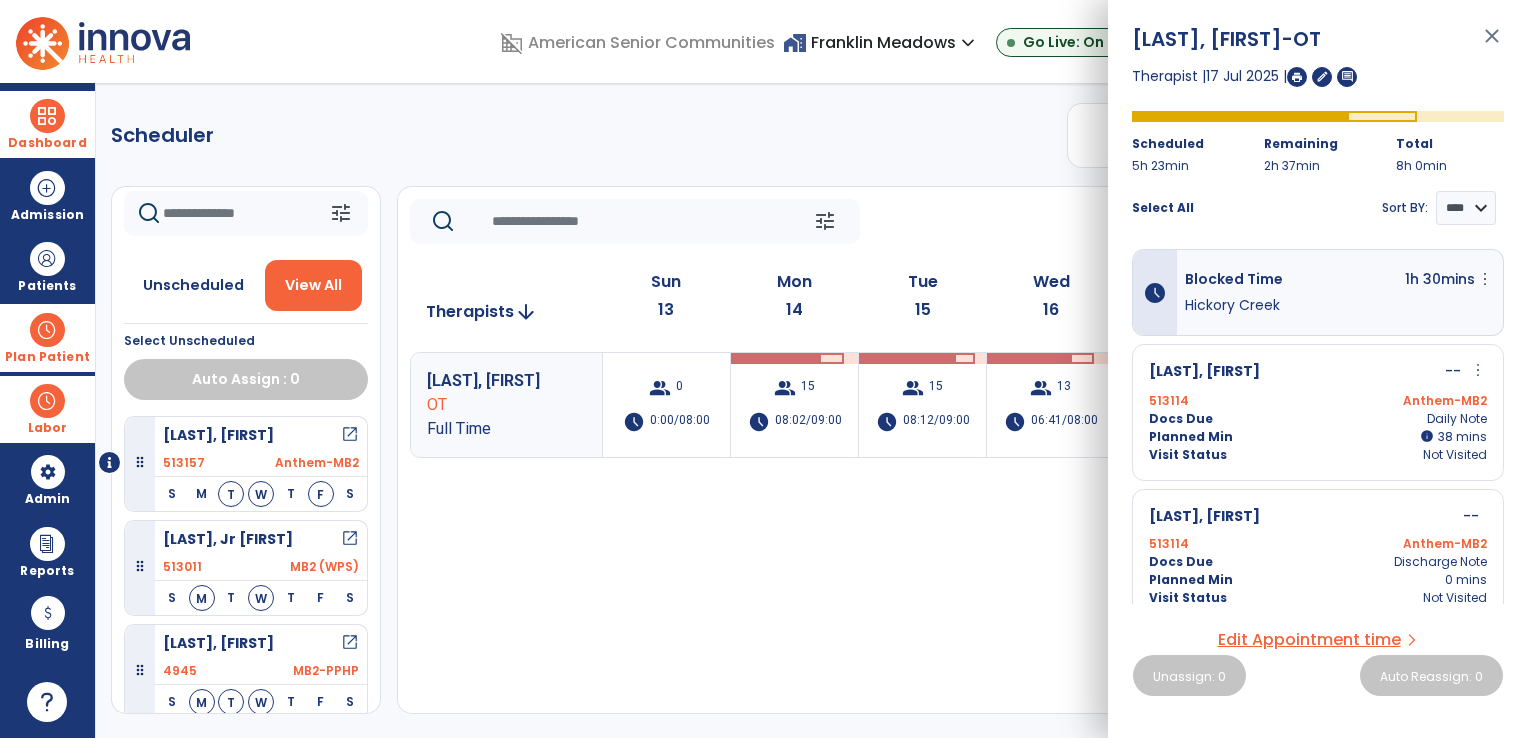 click on "Scheduler   PT   OT   ST  **** *** more_vert  Manage Labor   View All Therapists   Print" 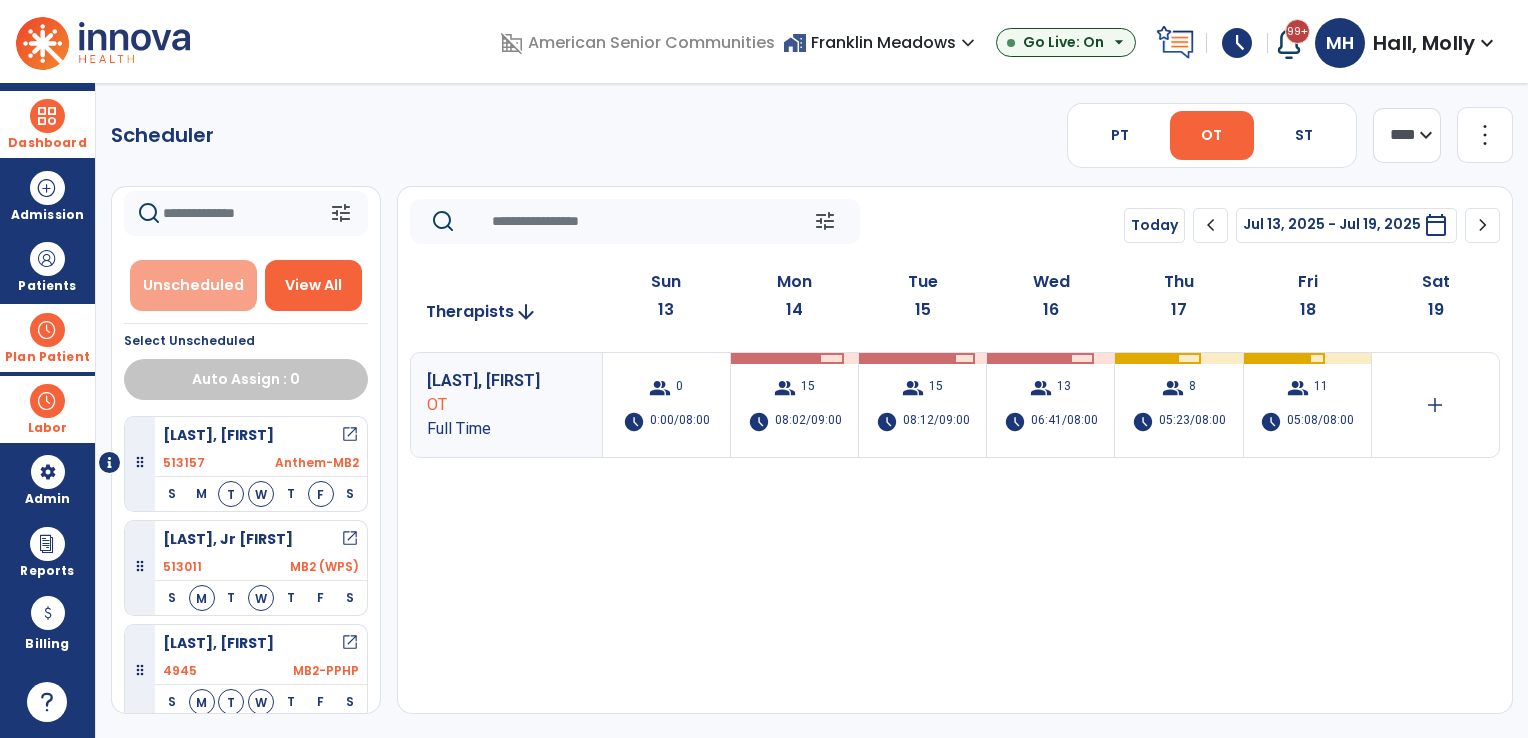 click on "Unscheduled" at bounding box center (193, 285) 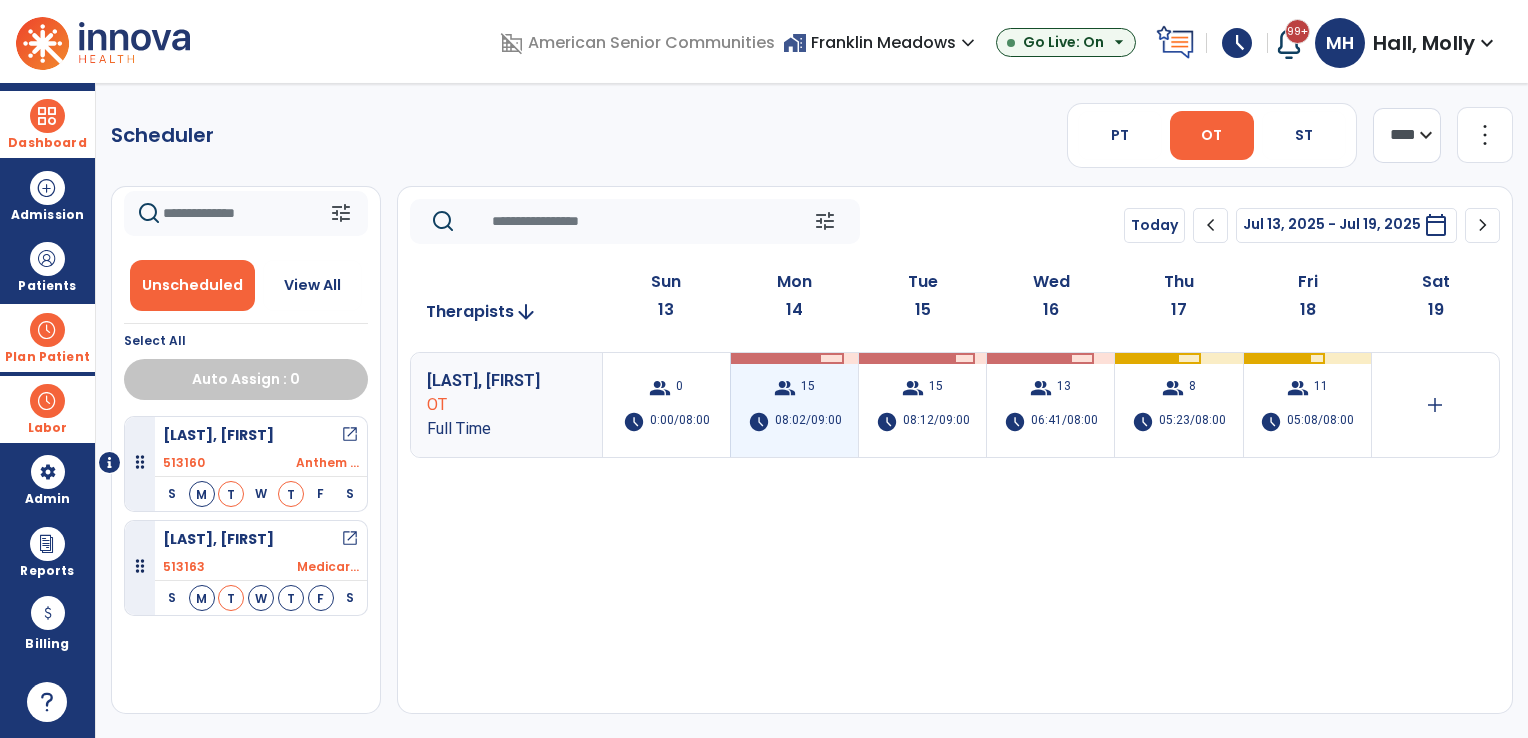 click on "08:02/09:00" at bounding box center (808, 422) 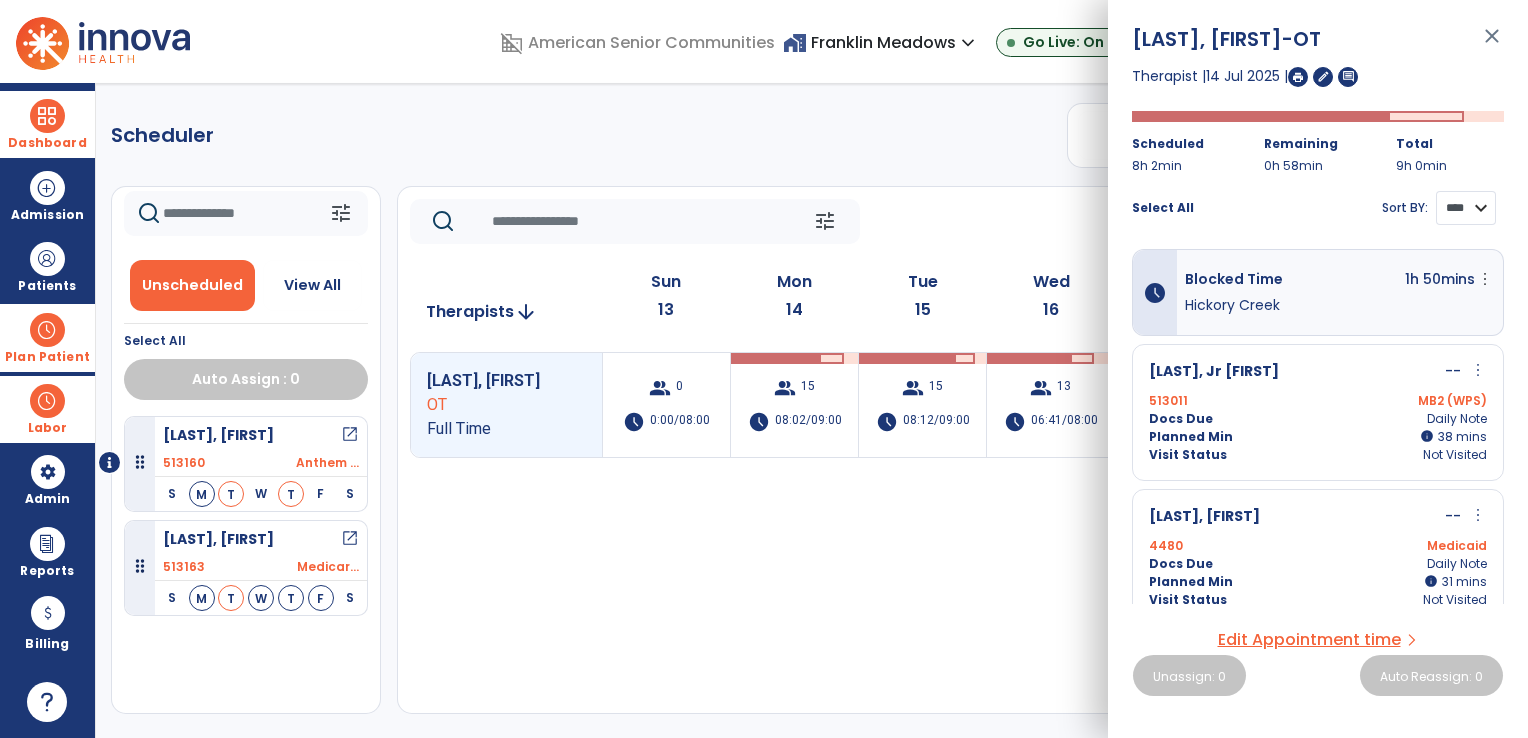 drag, startPoint x: 1453, startPoint y: 213, endPoint x: 1447, endPoint y: 226, distance: 14.3178215 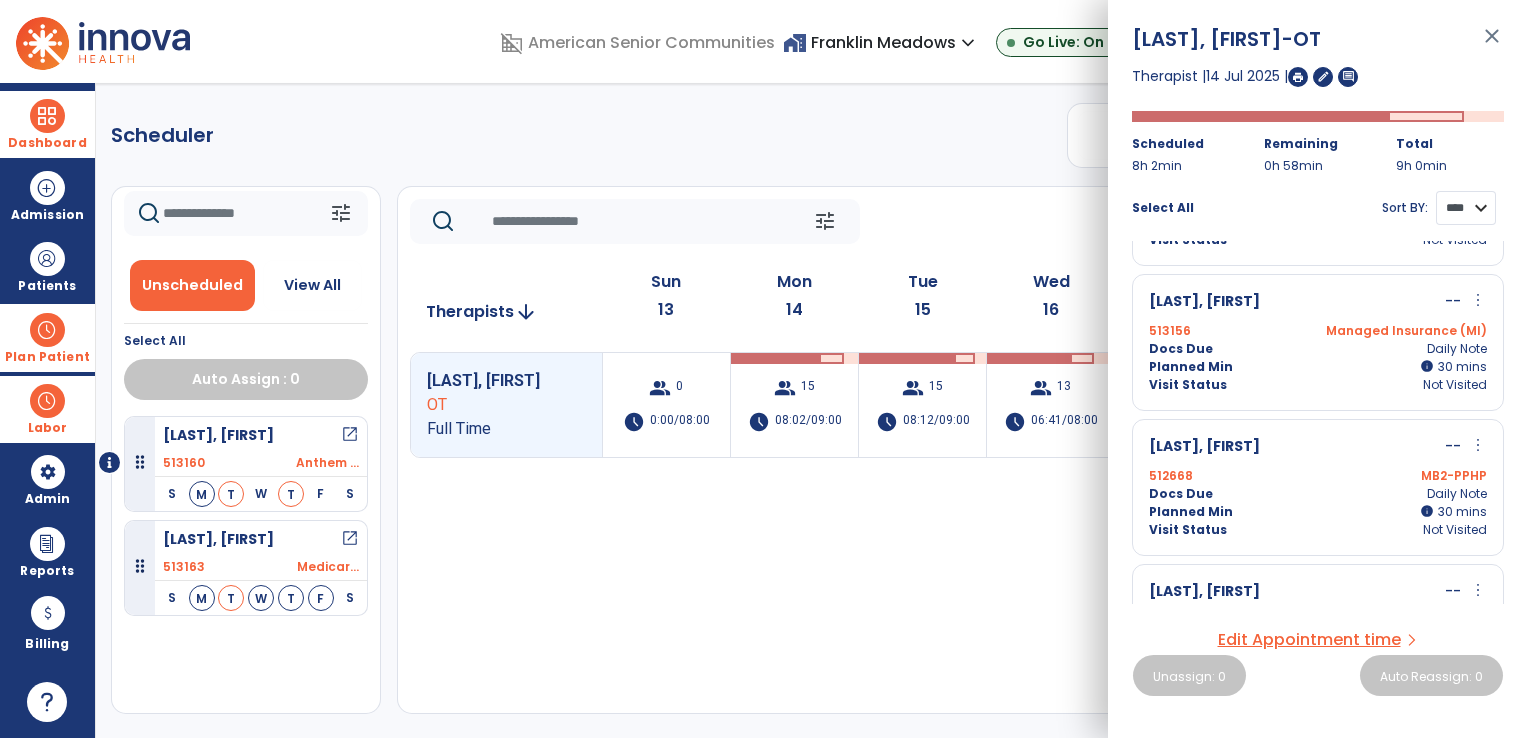scroll, scrollTop: 1193, scrollLeft: 0, axis: vertical 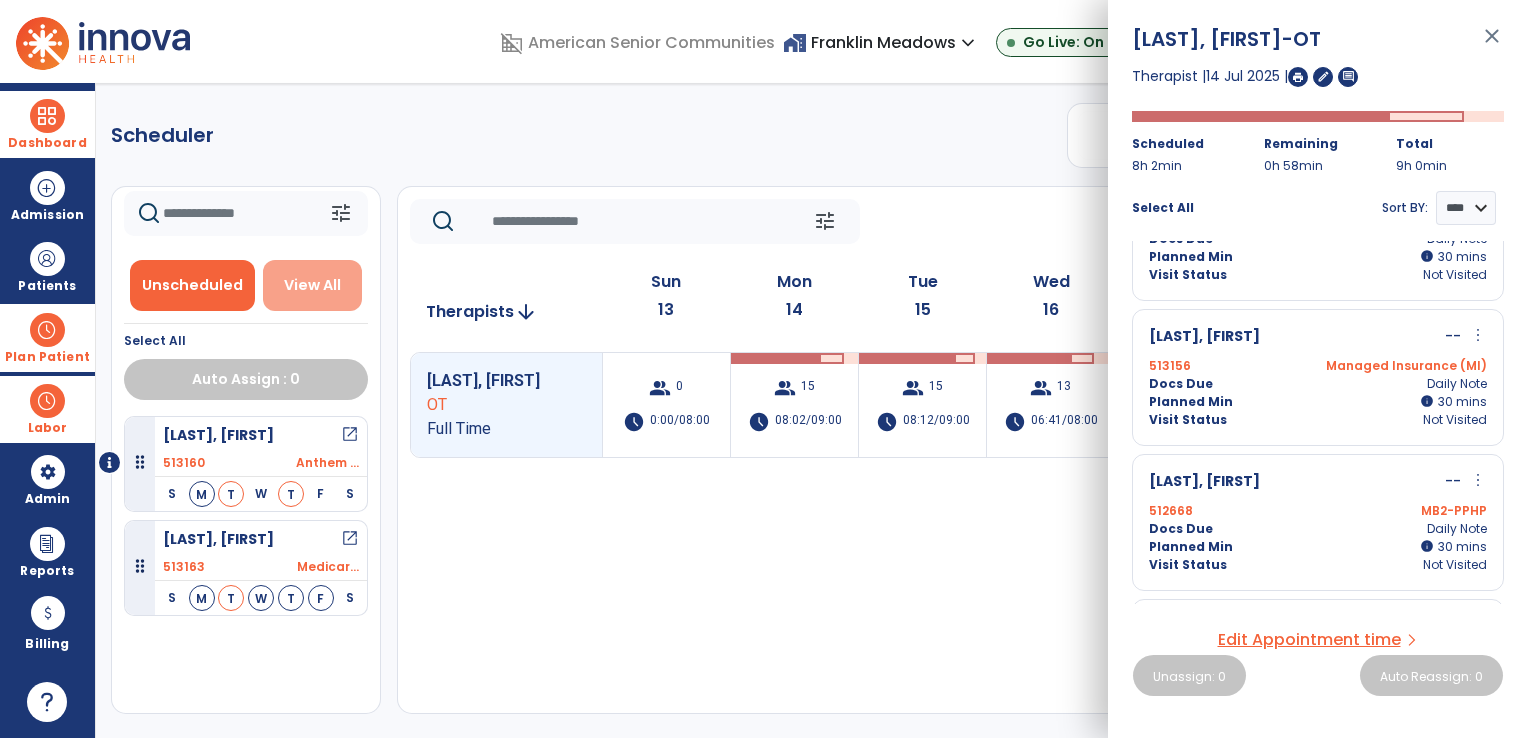 click on "View All" at bounding box center [312, 285] 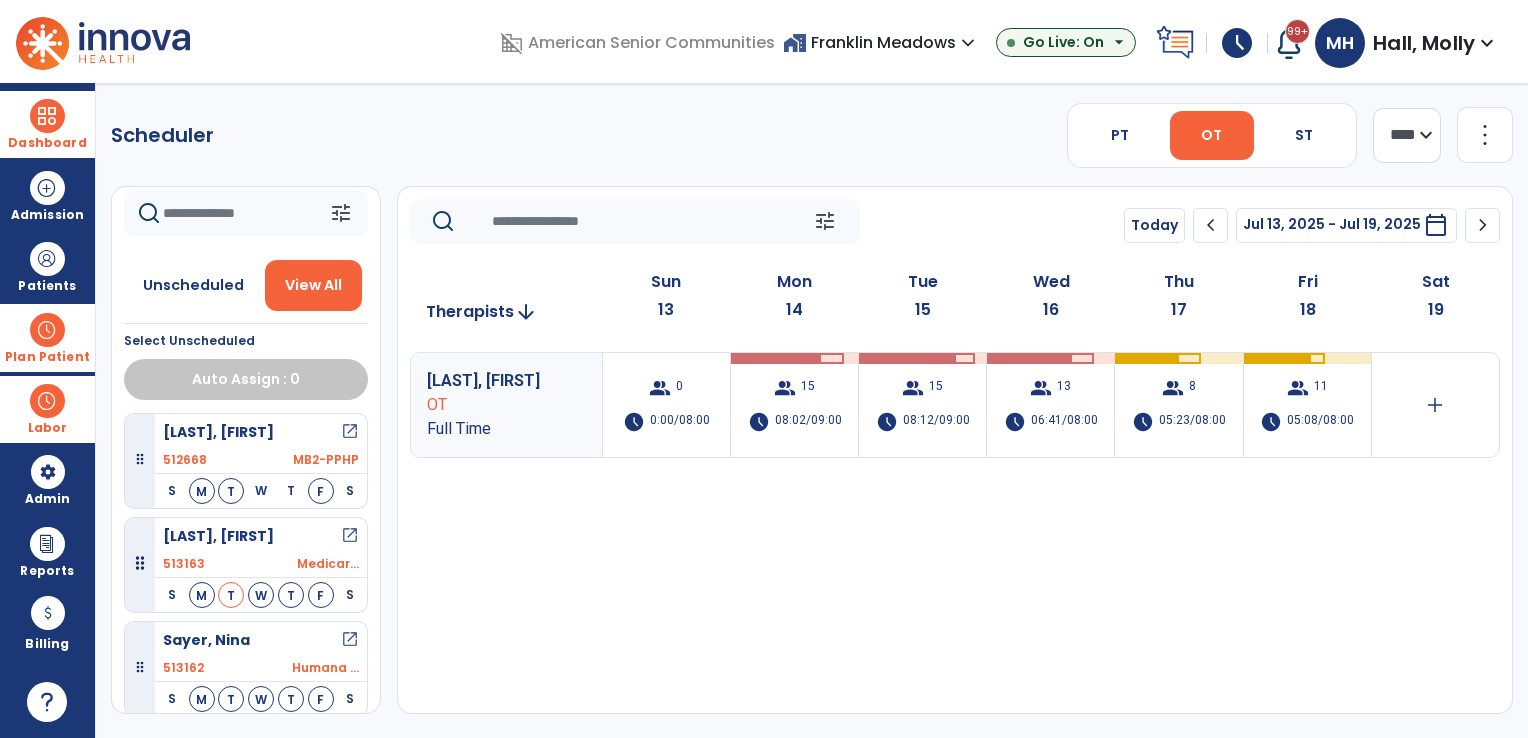 scroll, scrollTop: 1047, scrollLeft: 0, axis: vertical 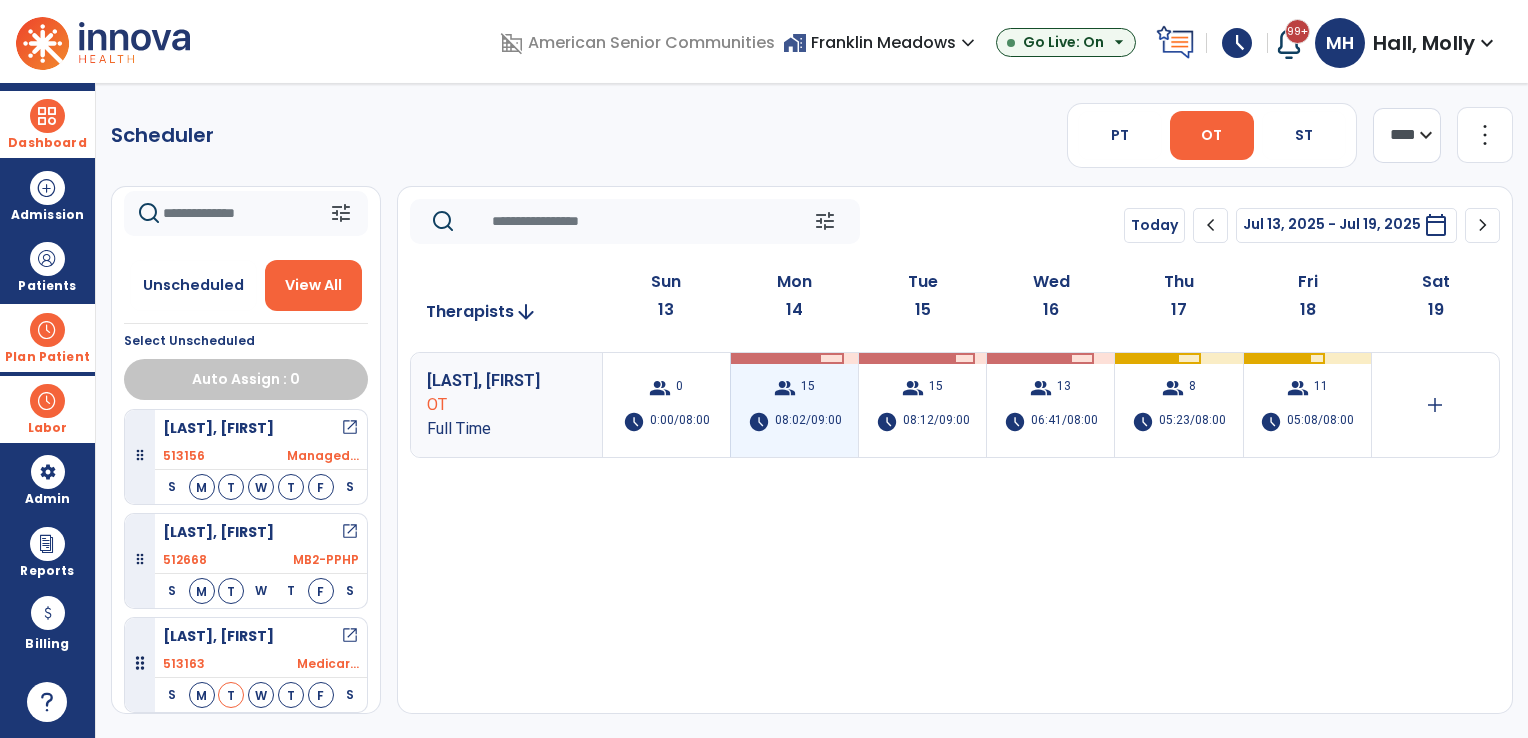 click on "08:02/09:00" at bounding box center (808, 422) 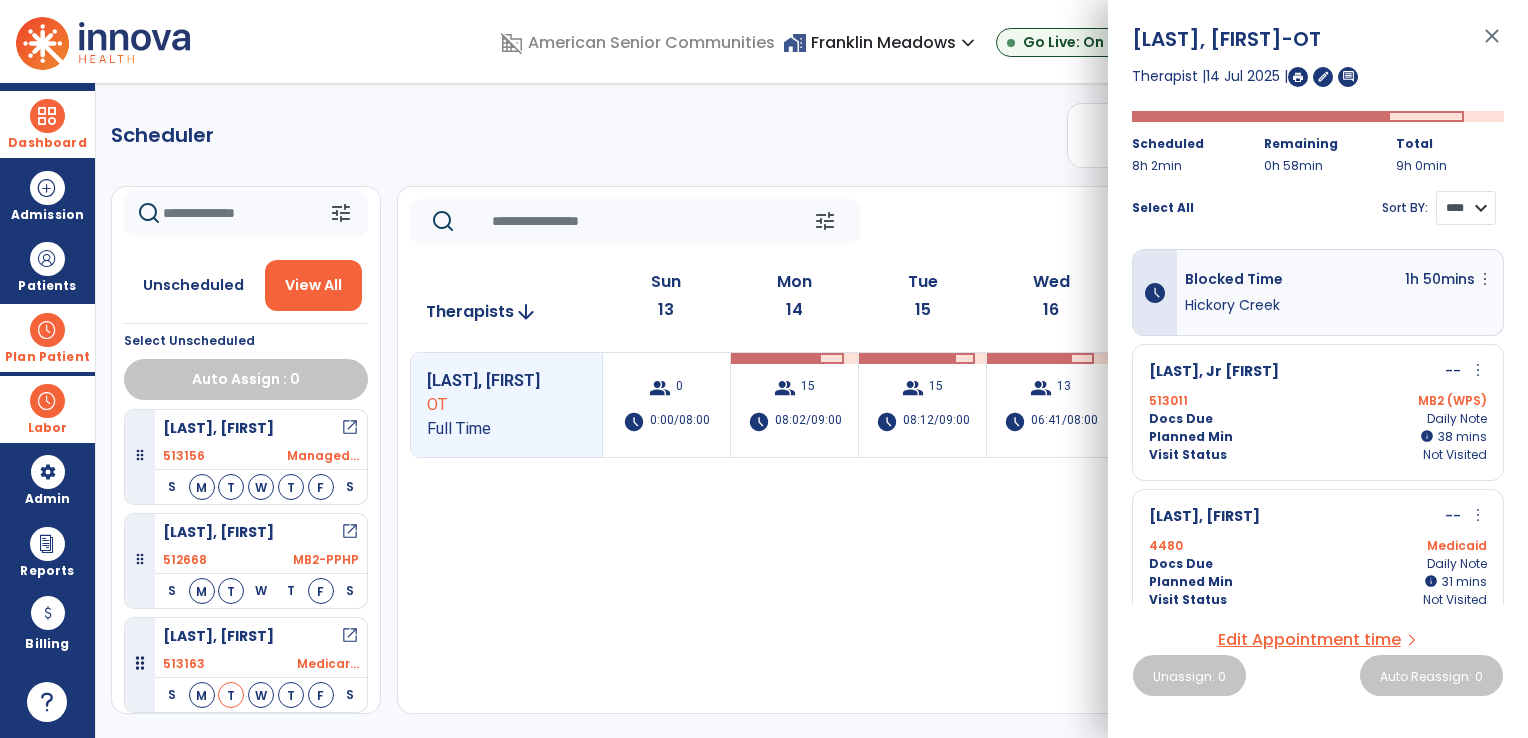 drag, startPoint x: 1467, startPoint y: 198, endPoint x: 1465, endPoint y: 223, distance: 25.079872 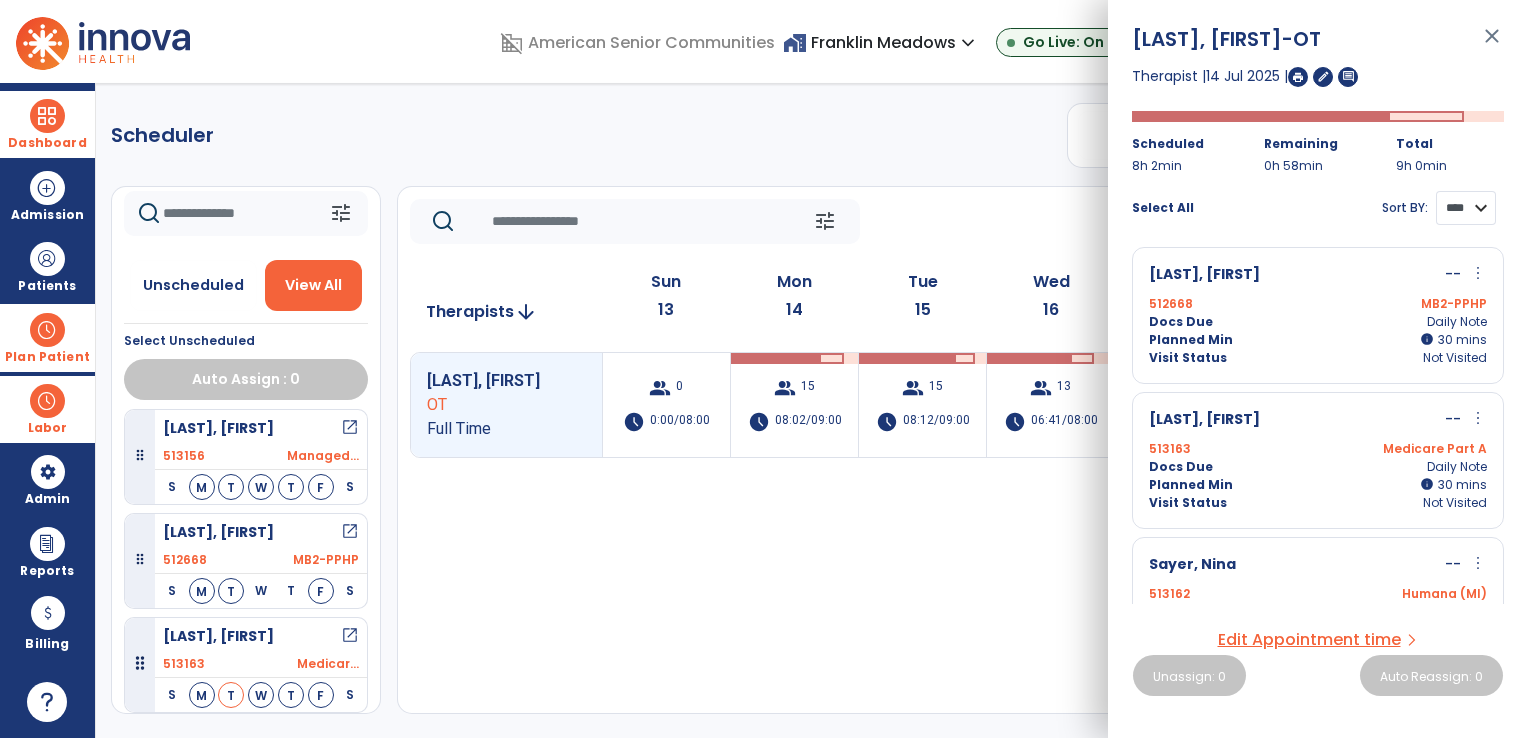 scroll, scrollTop: 1300, scrollLeft: 0, axis: vertical 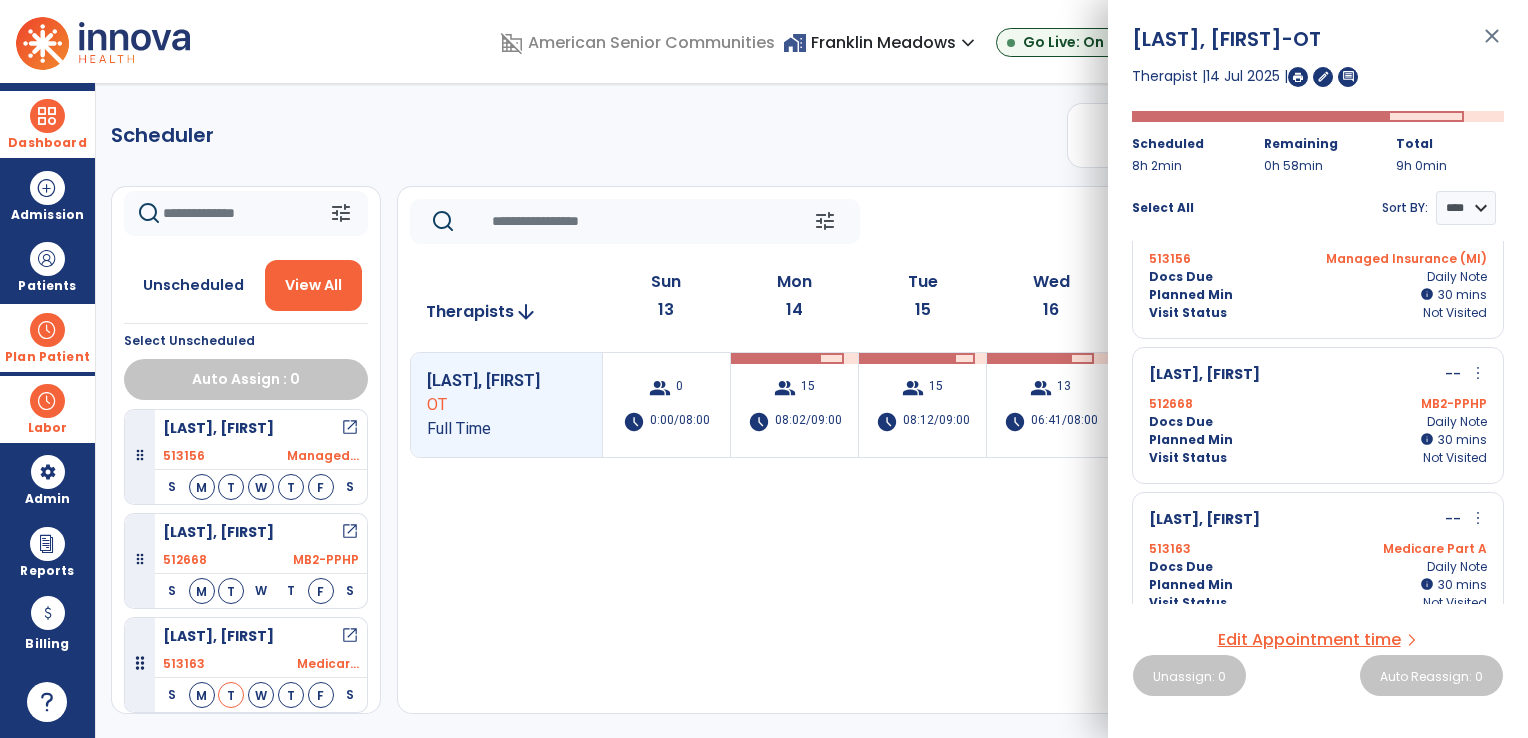 click on "more_vert" at bounding box center (1478, 373) 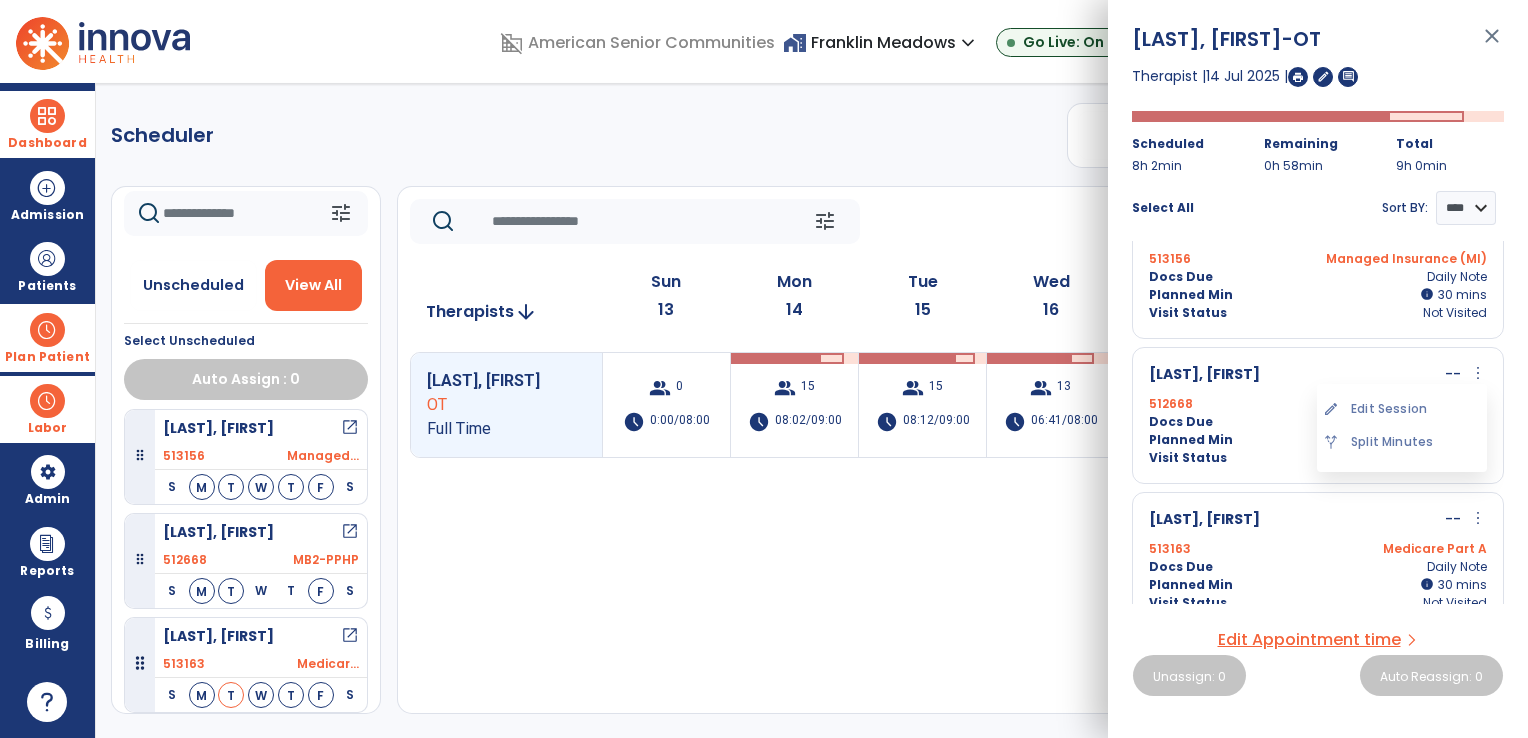 click on "edit   Edit Session" at bounding box center [1402, 409] 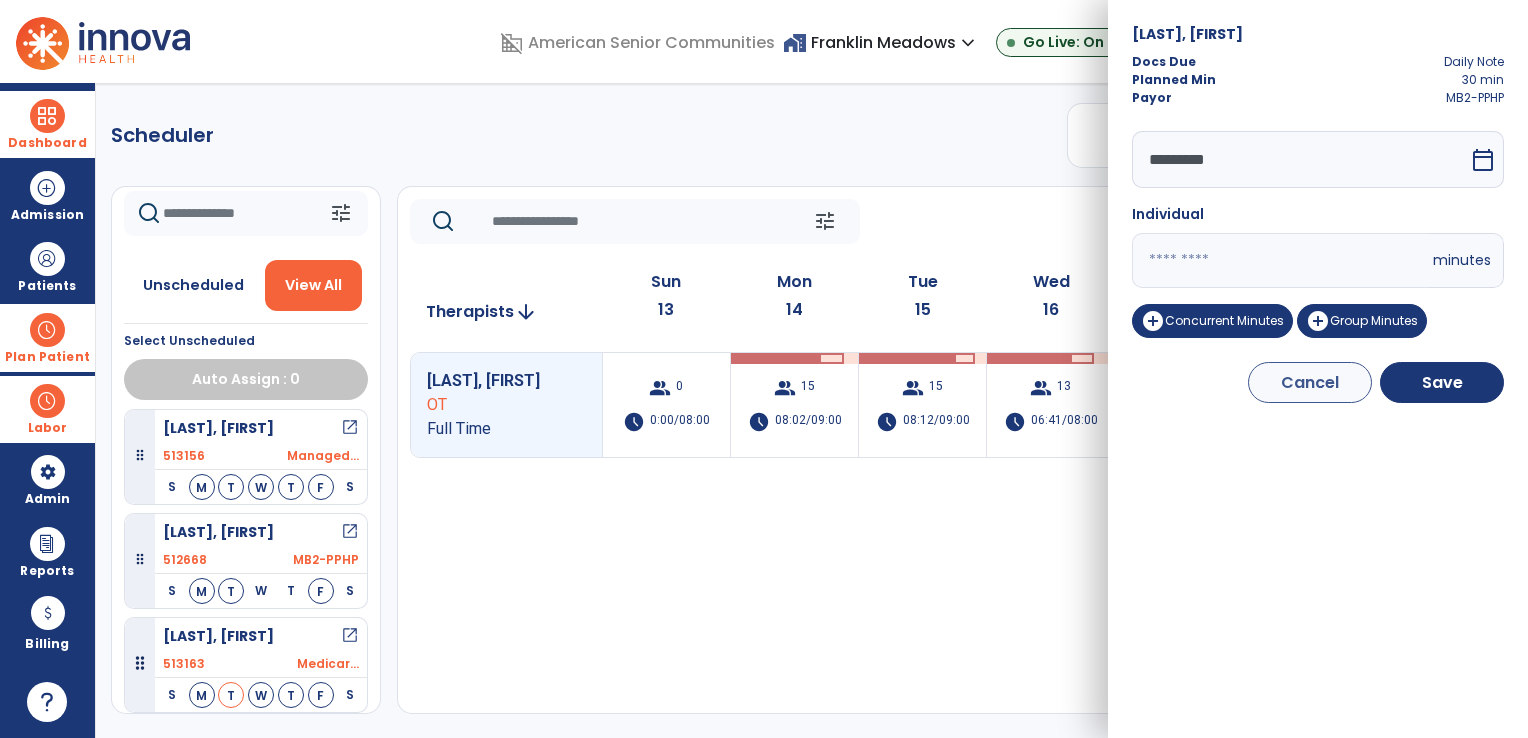 click on "*********" at bounding box center [1300, 159] 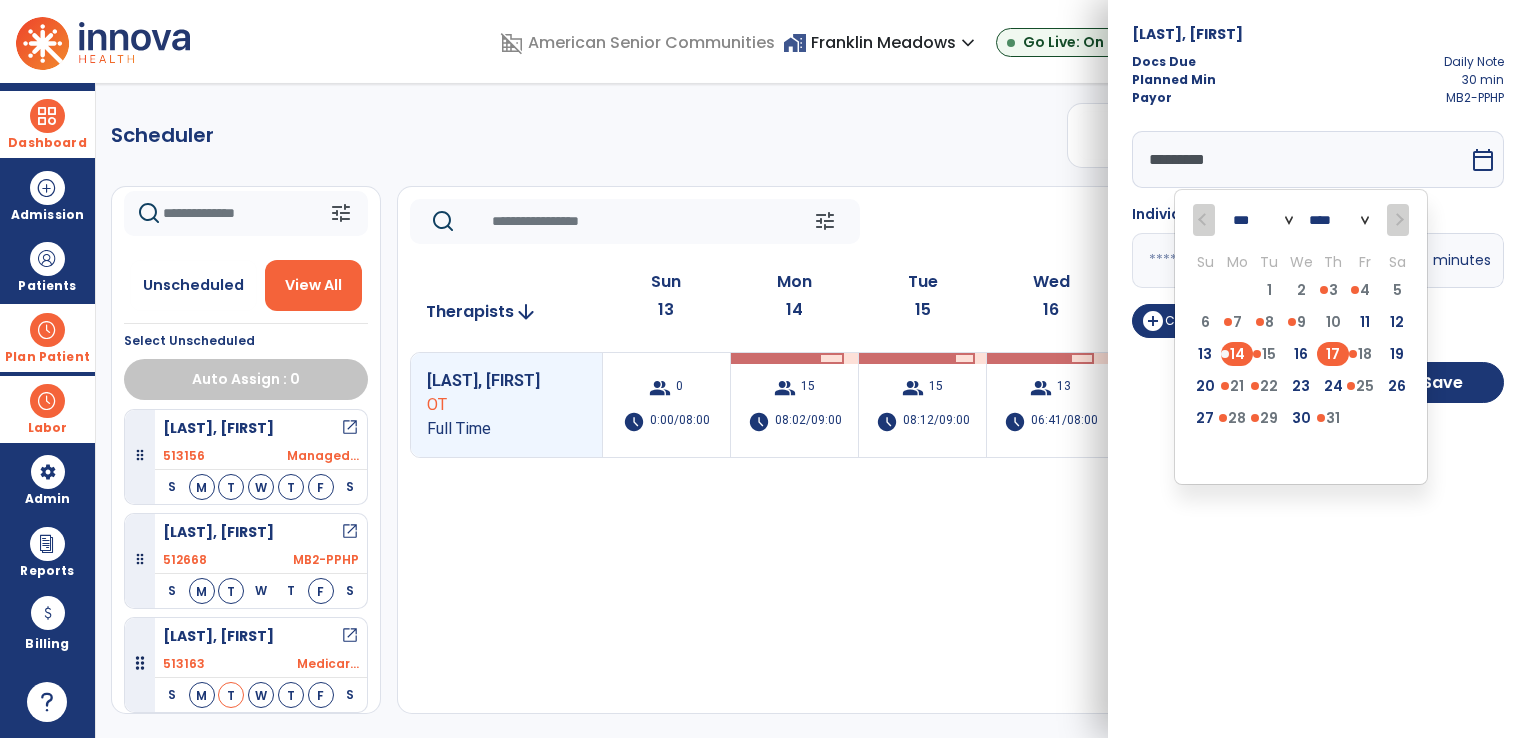 click on "17" at bounding box center (1333, 354) 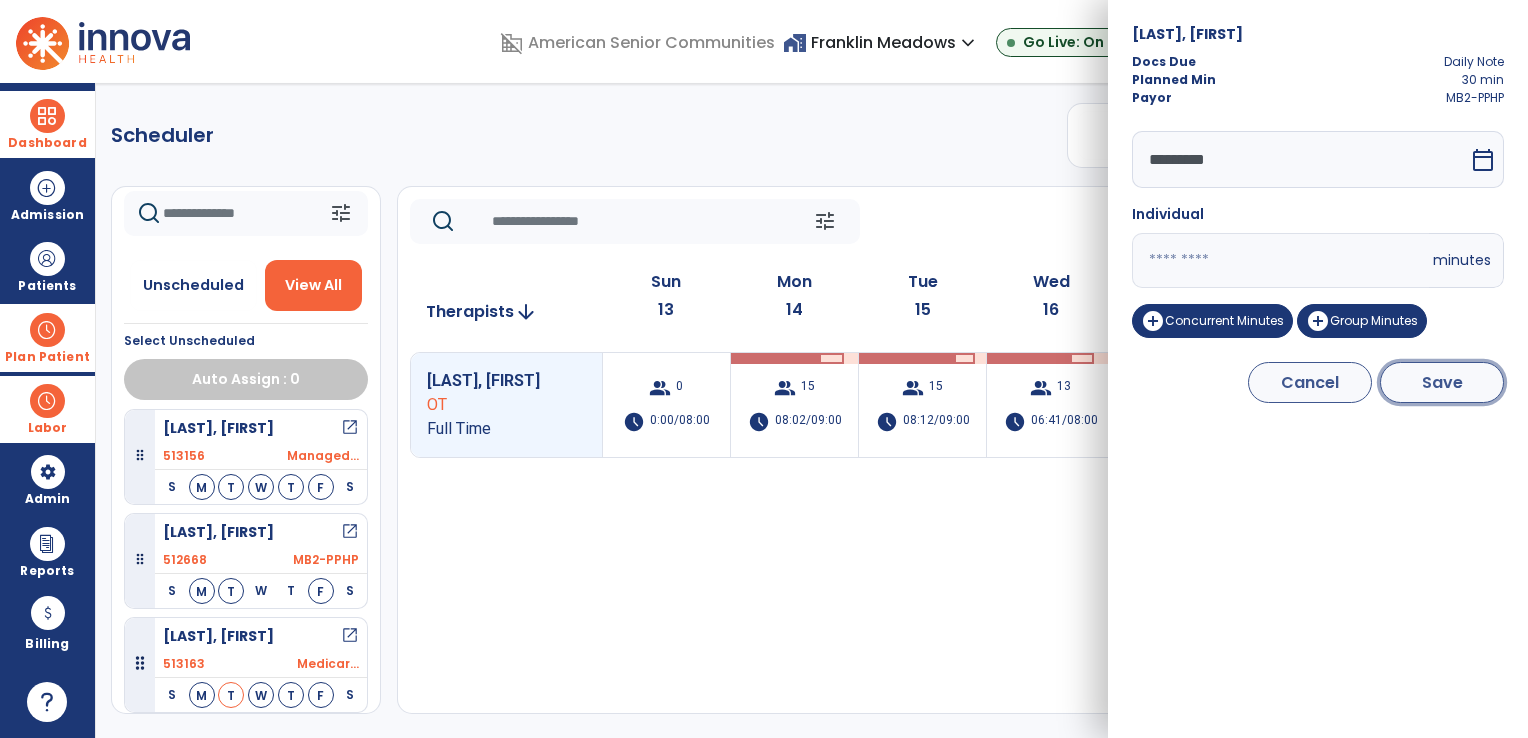 click on "Save" at bounding box center [1442, 382] 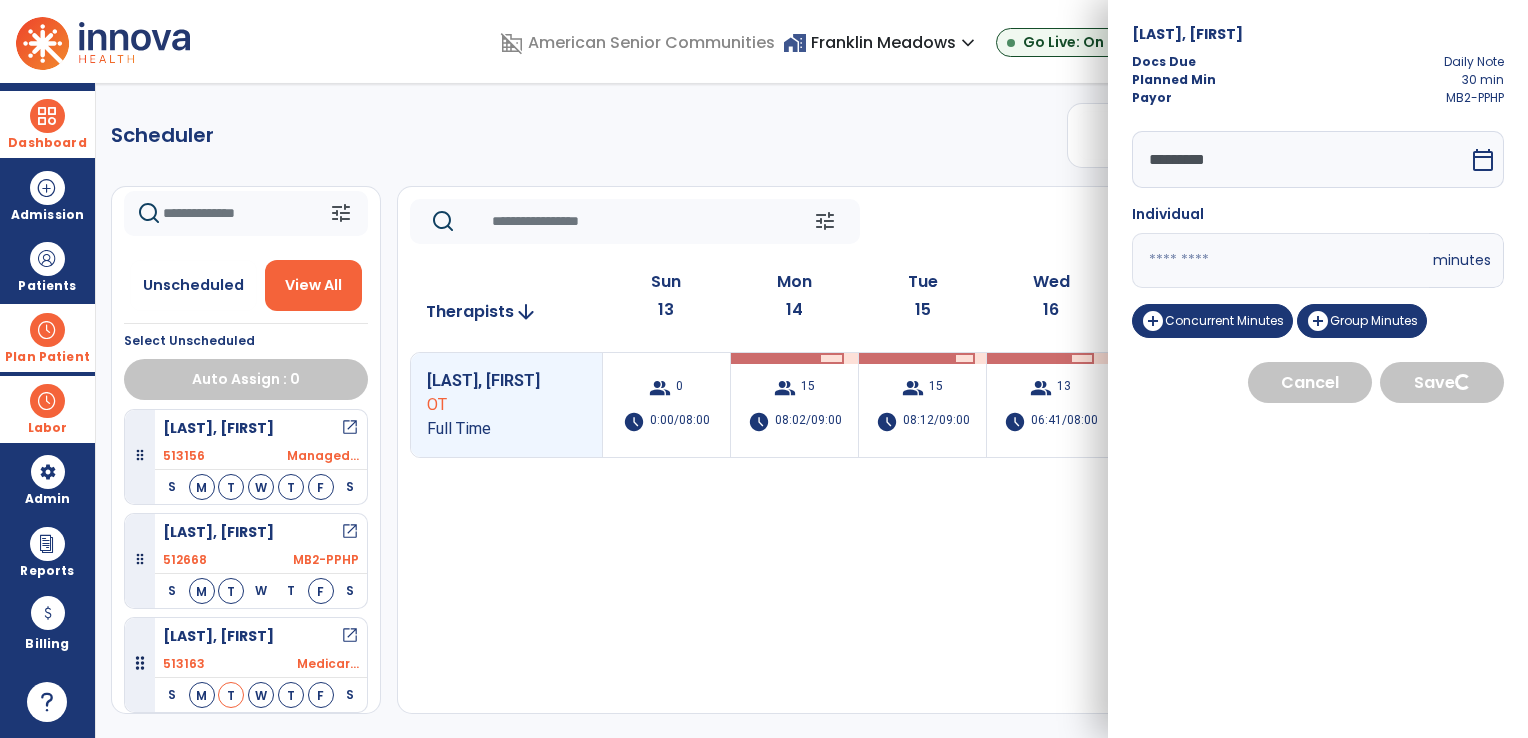 select on "****" 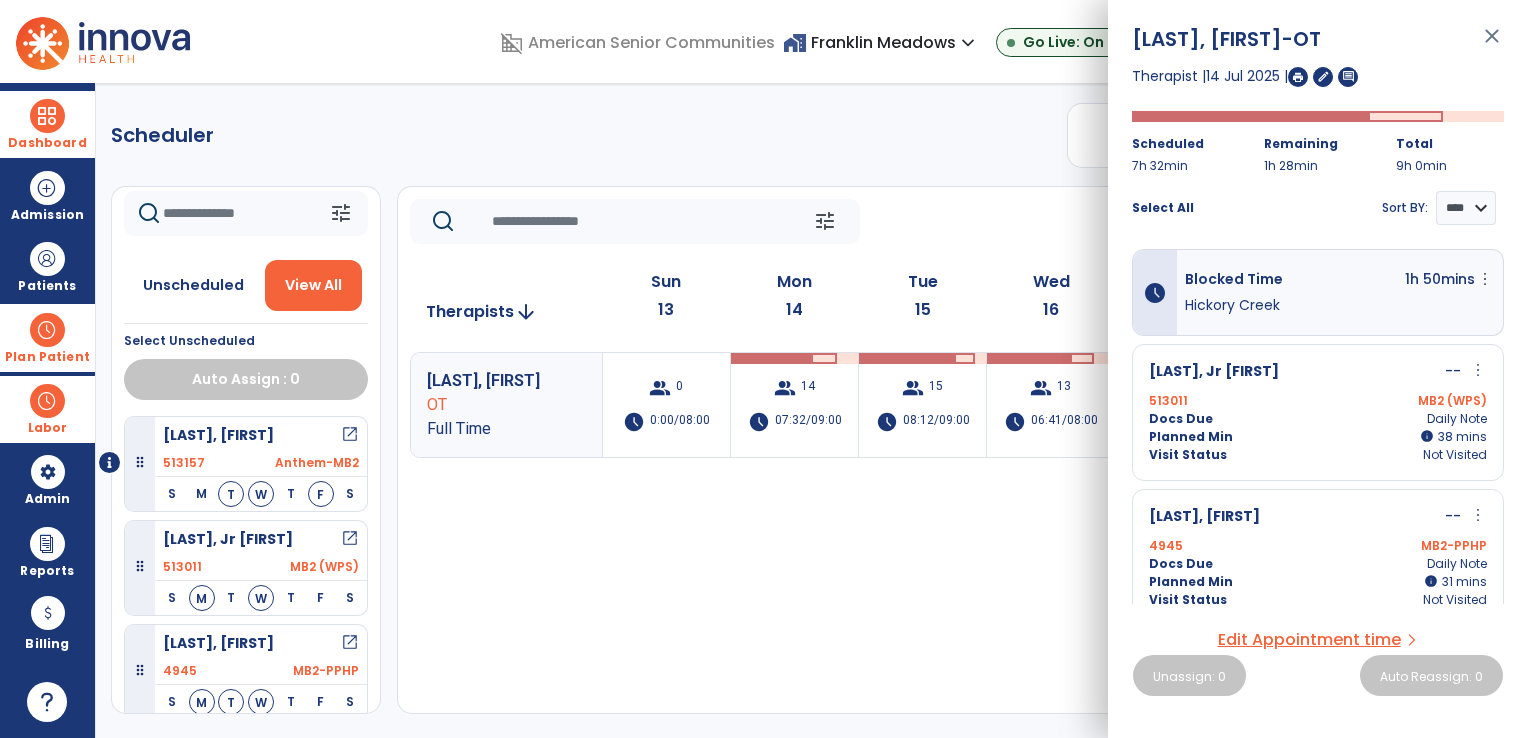 click on "Scheduler   PT   OT   ST  **** *** more_vert  Manage Labor   View All Therapists   Print" 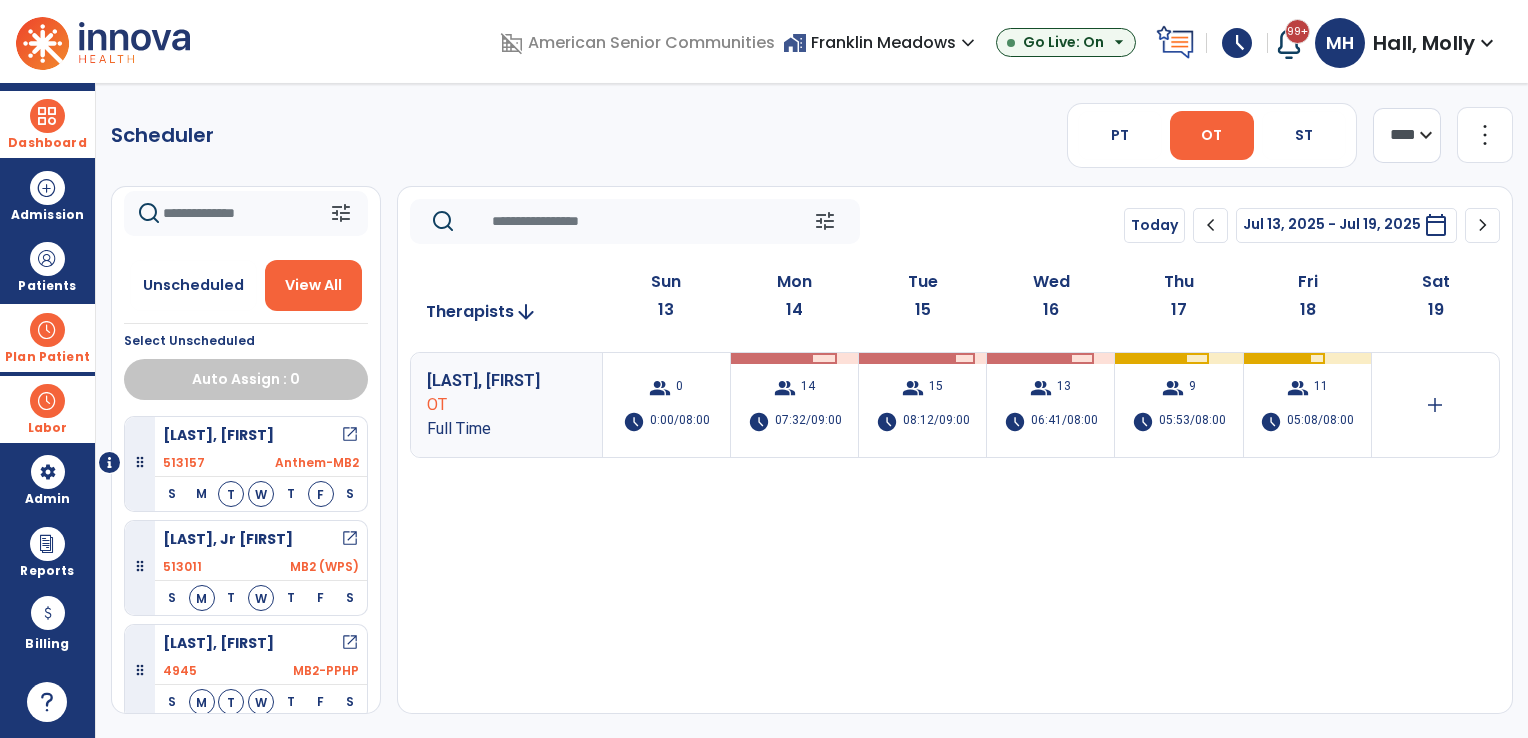 click on "home_work   Franklin Meadows   expand_more" at bounding box center [881, 42] 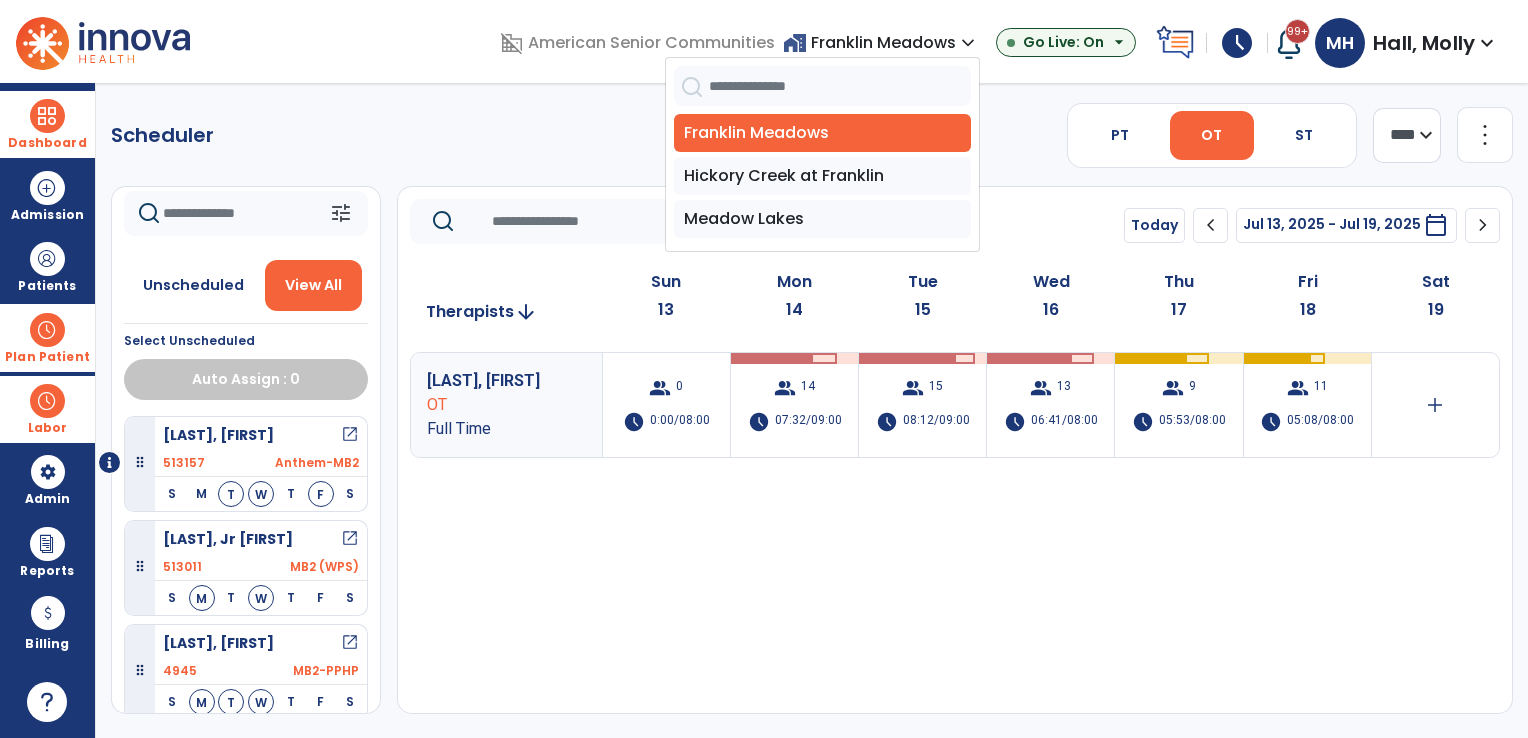 click on "Hickory Creek at Franklin" at bounding box center (822, 176) 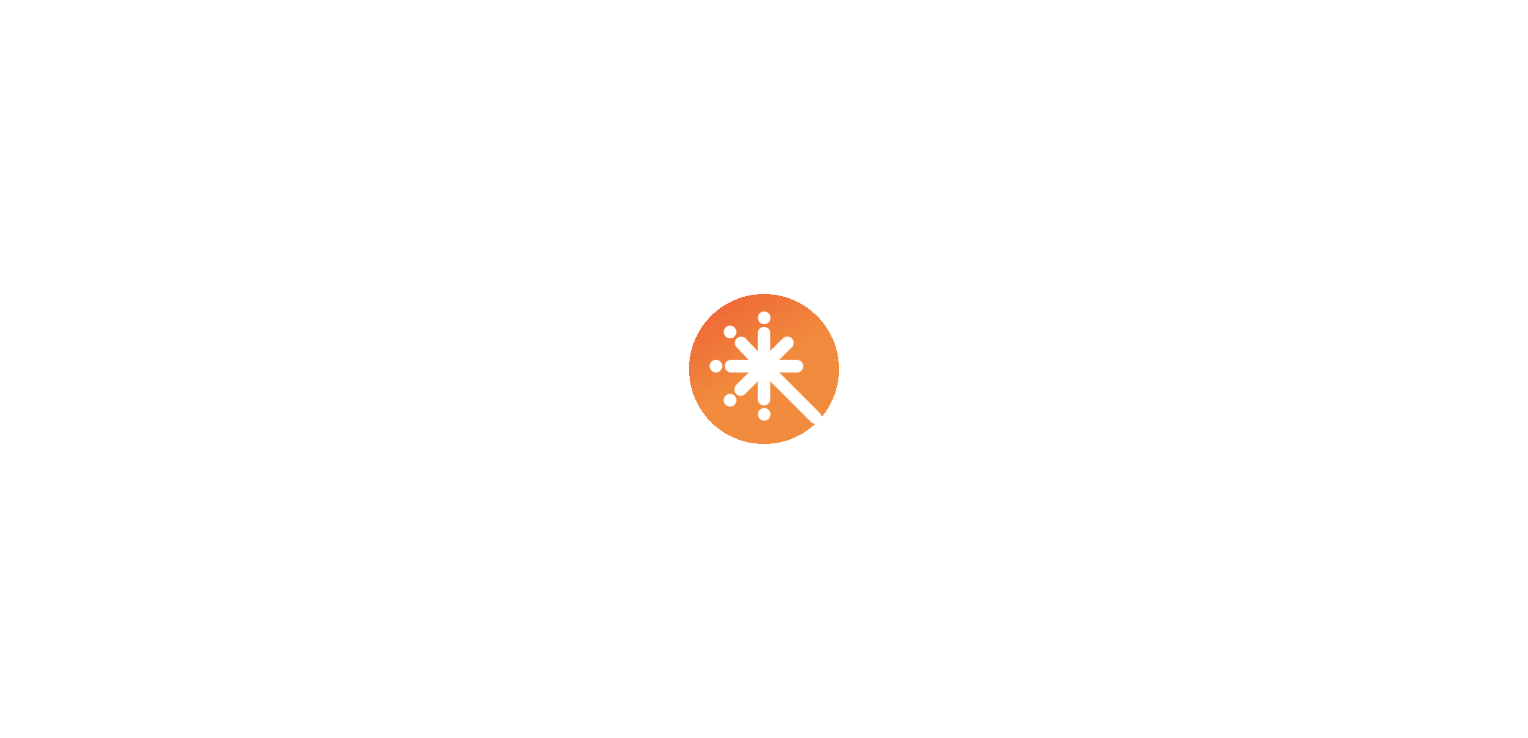 scroll, scrollTop: 0, scrollLeft: 0, axis: both 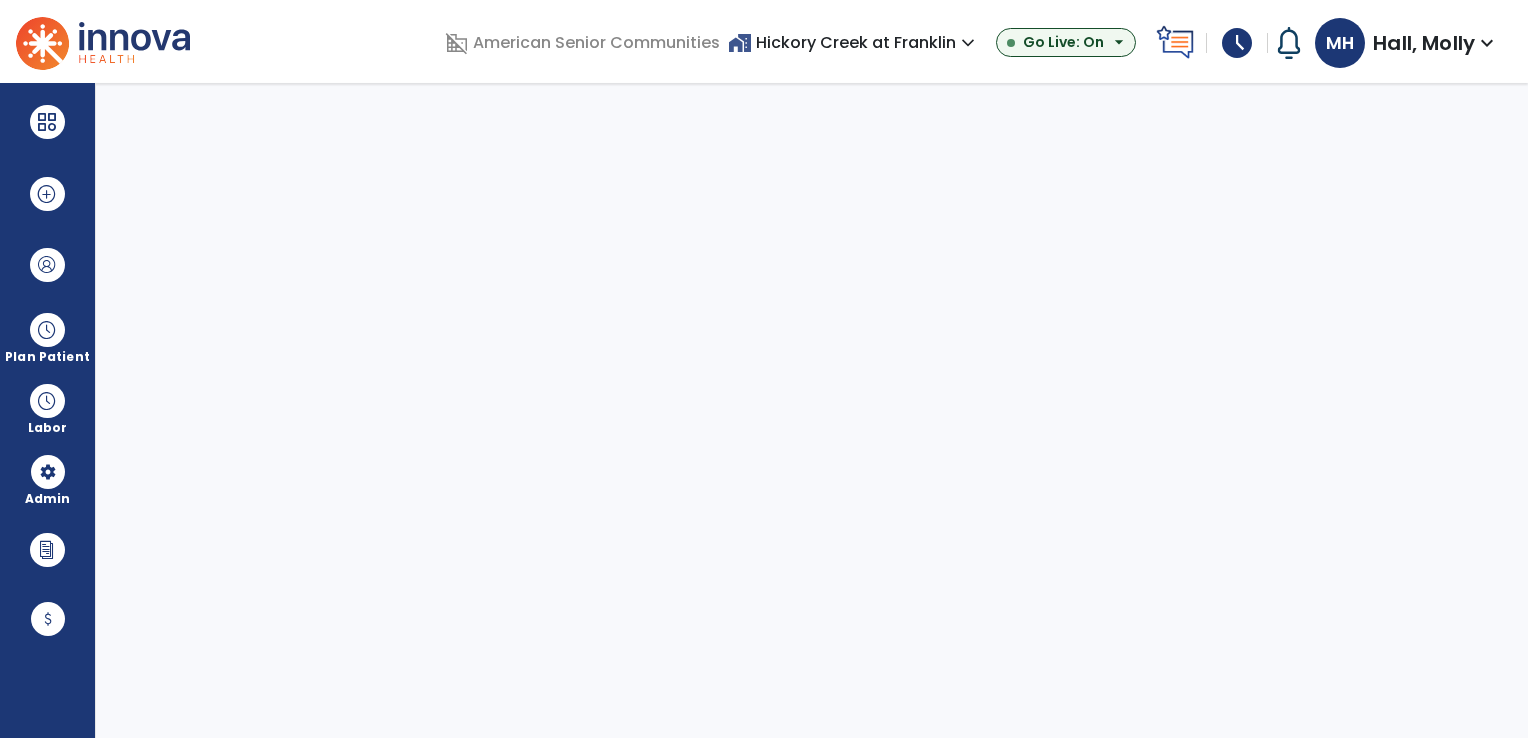 select on "***" 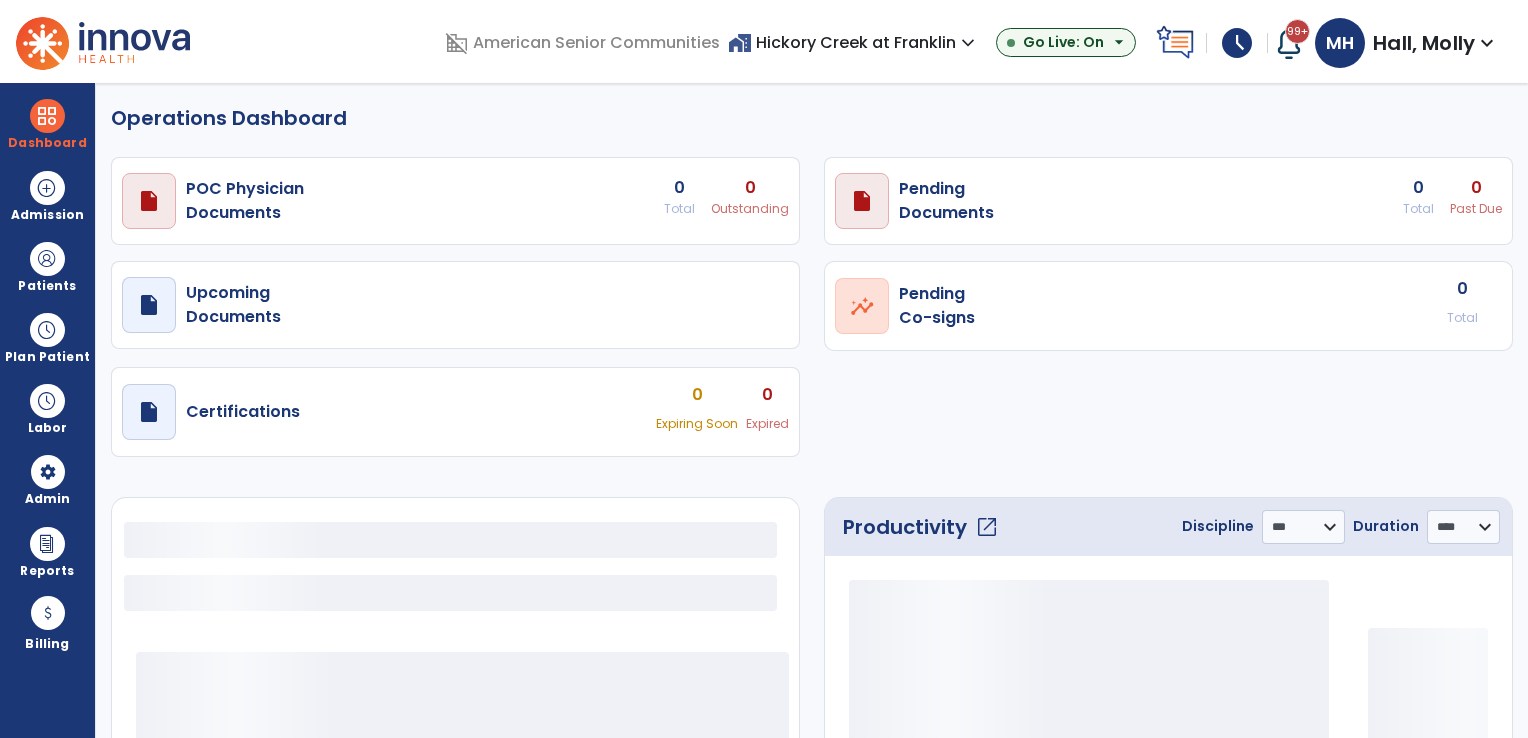 select on "***" 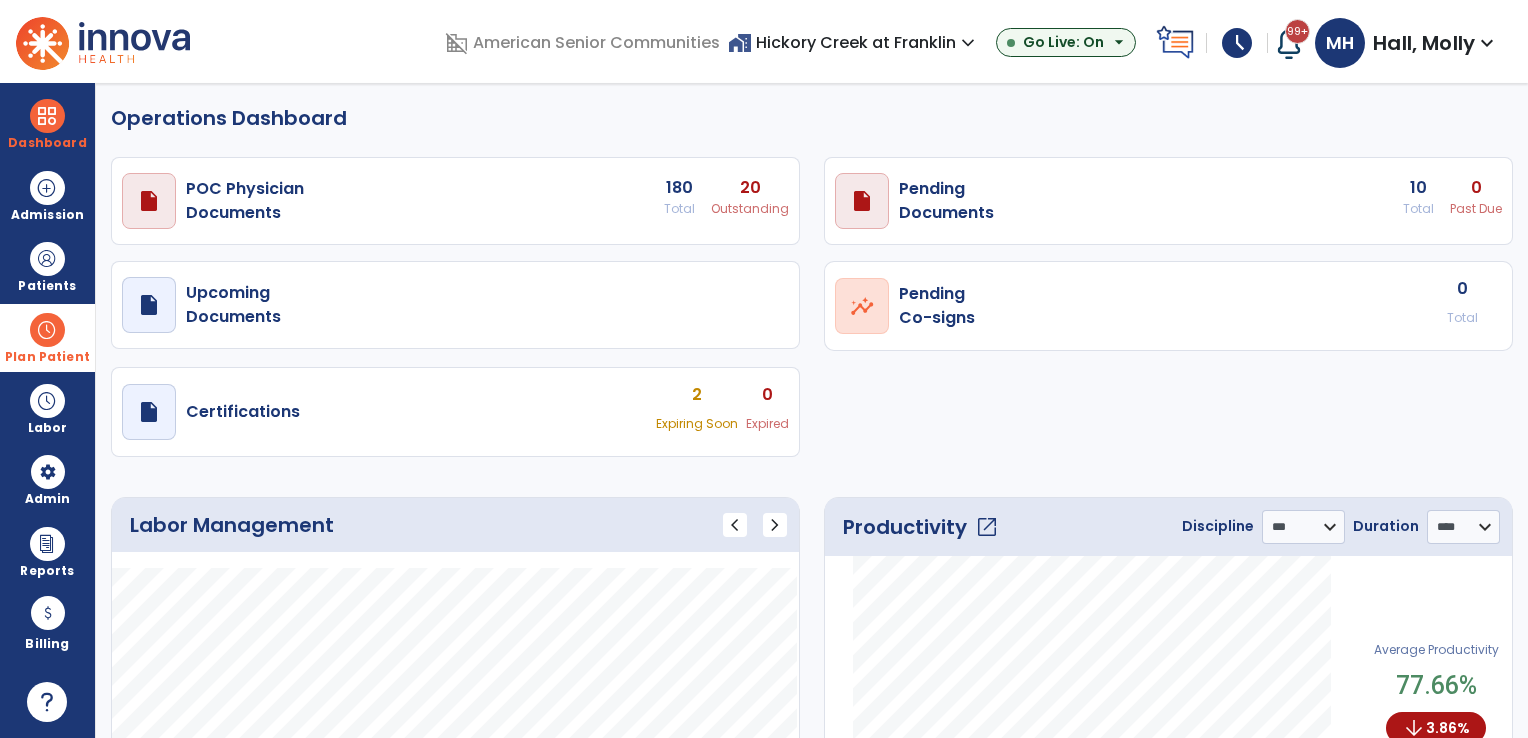 drag, startPoint x: 41, startPoint y: 348, endPoint x: 120, endPoint y: 384, distance: 86.815895 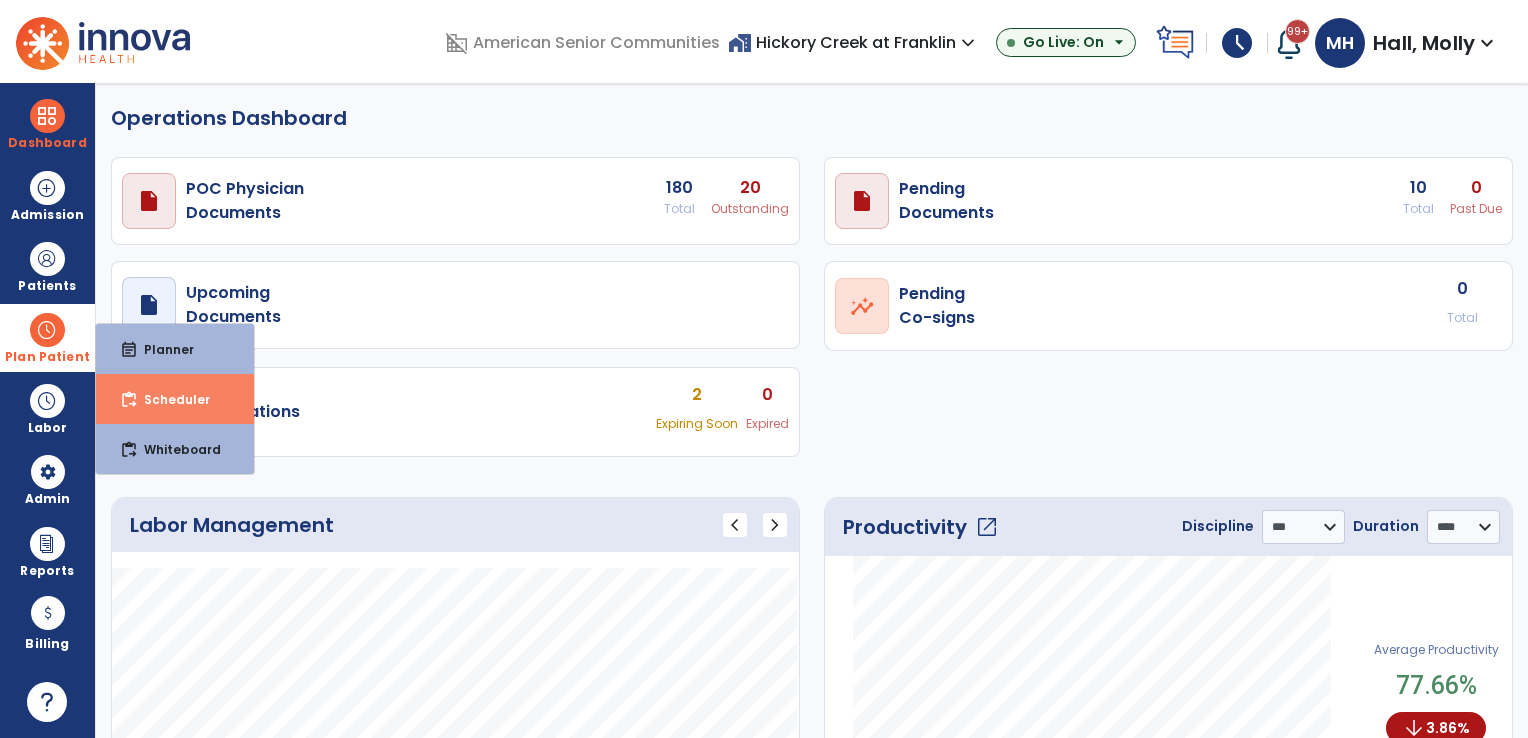 click on "content_paste_go  Scheduler" at bounding box center (175, 399) 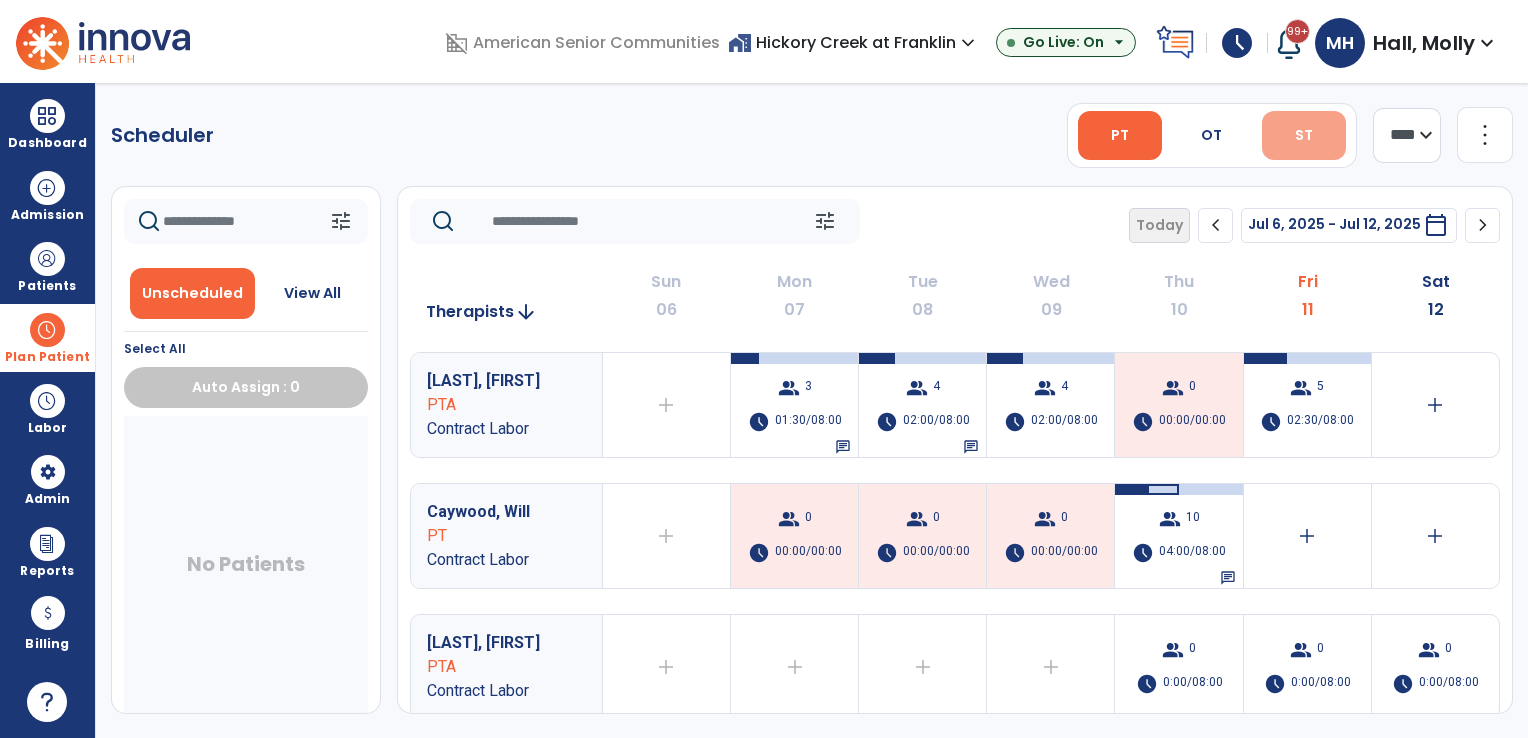click on "ST" at bounding box center [1304, 135] 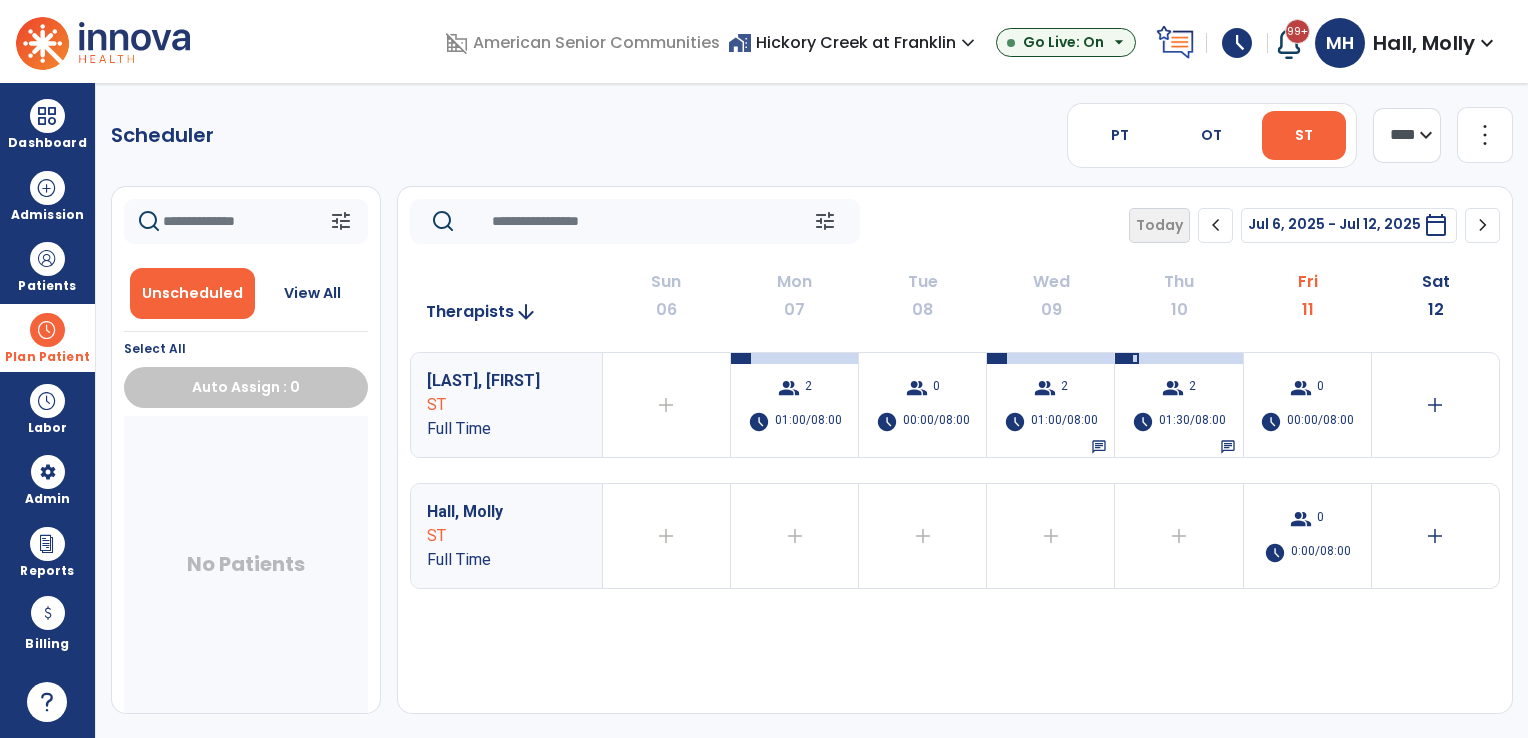 click on "chevron_right" 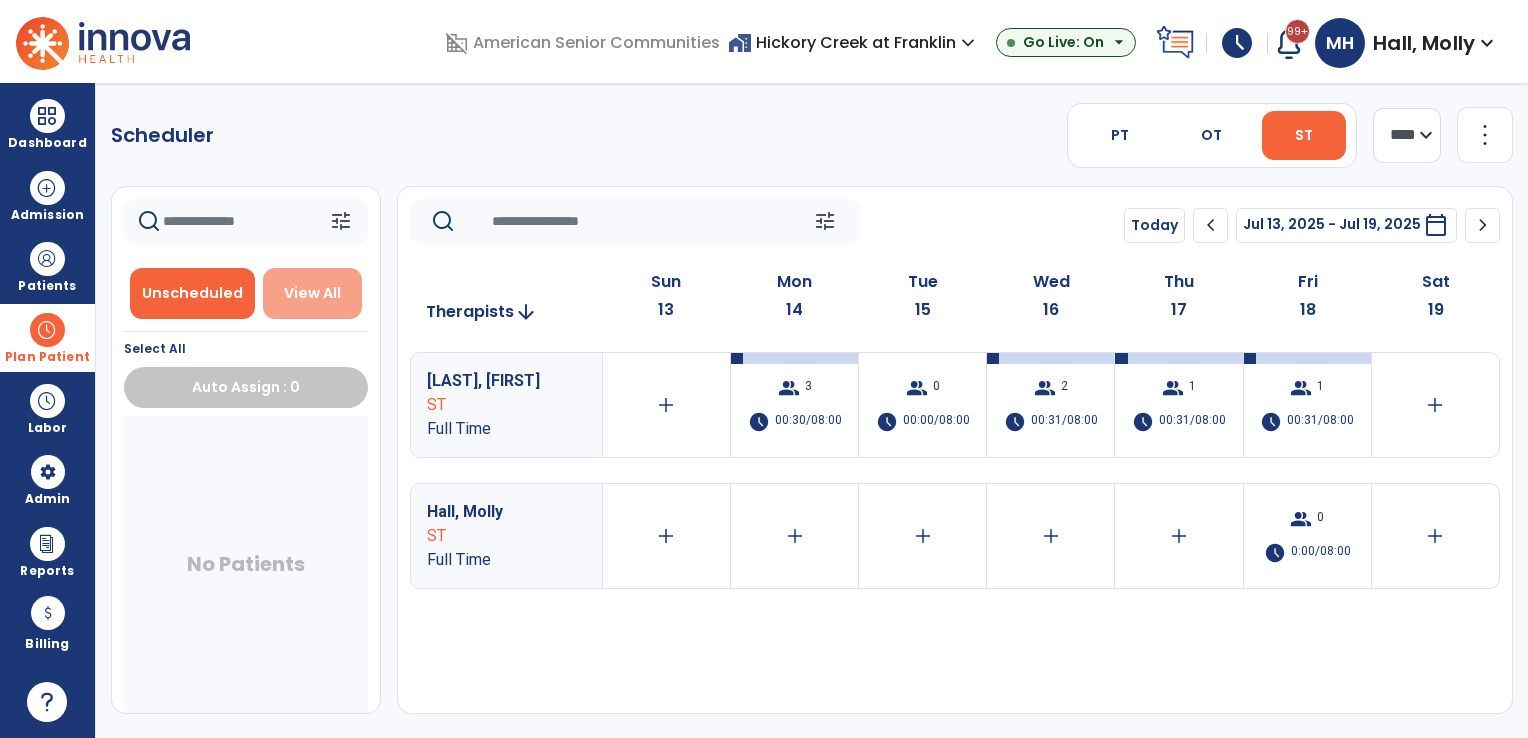 click on "View All" at bounding box center (312, 293) 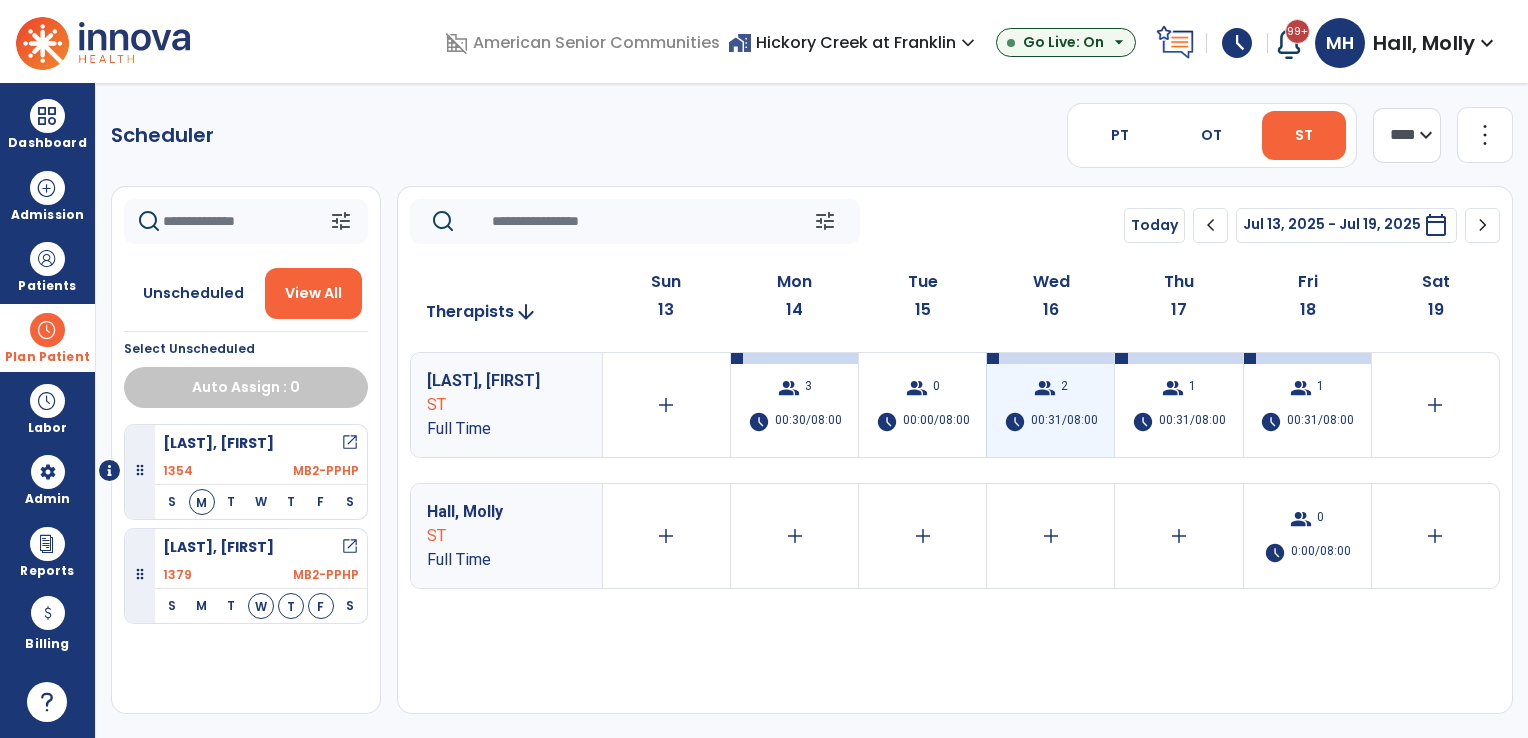 click on "00:31/08:00" at bounding box center (1064, 422) 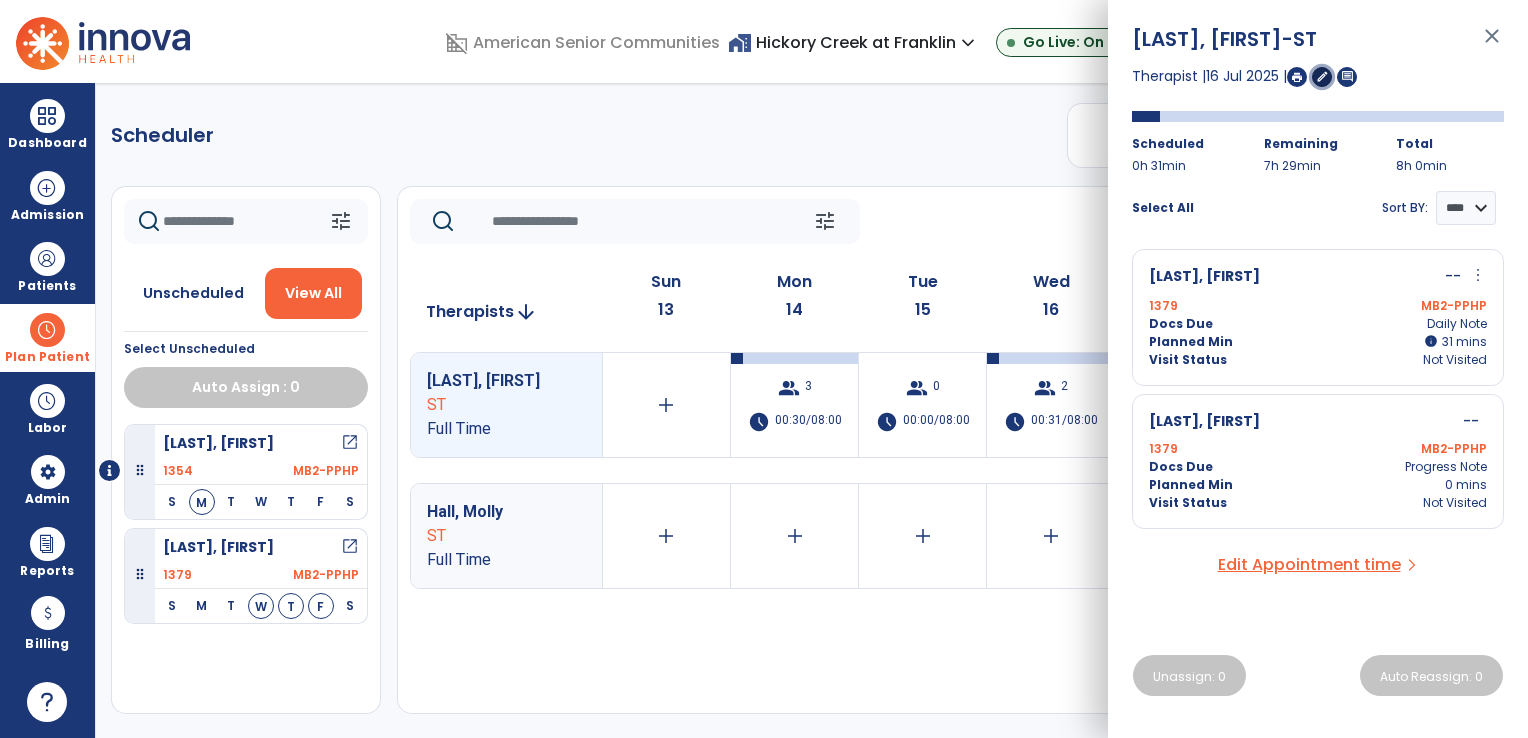 click on "edit" at bounding box center (1322, 76) 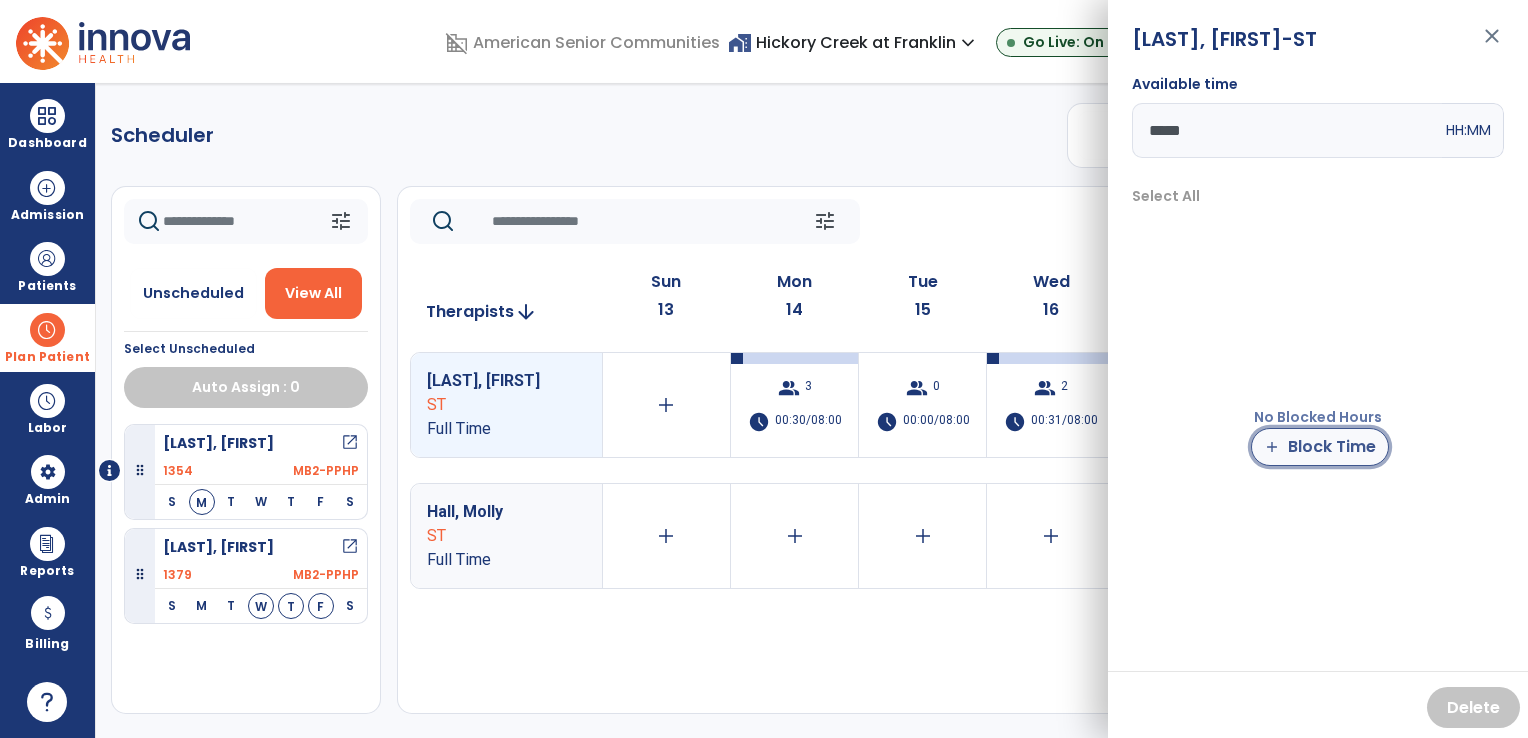 click on "add   Block Time" at bounding box center (1320, 447) 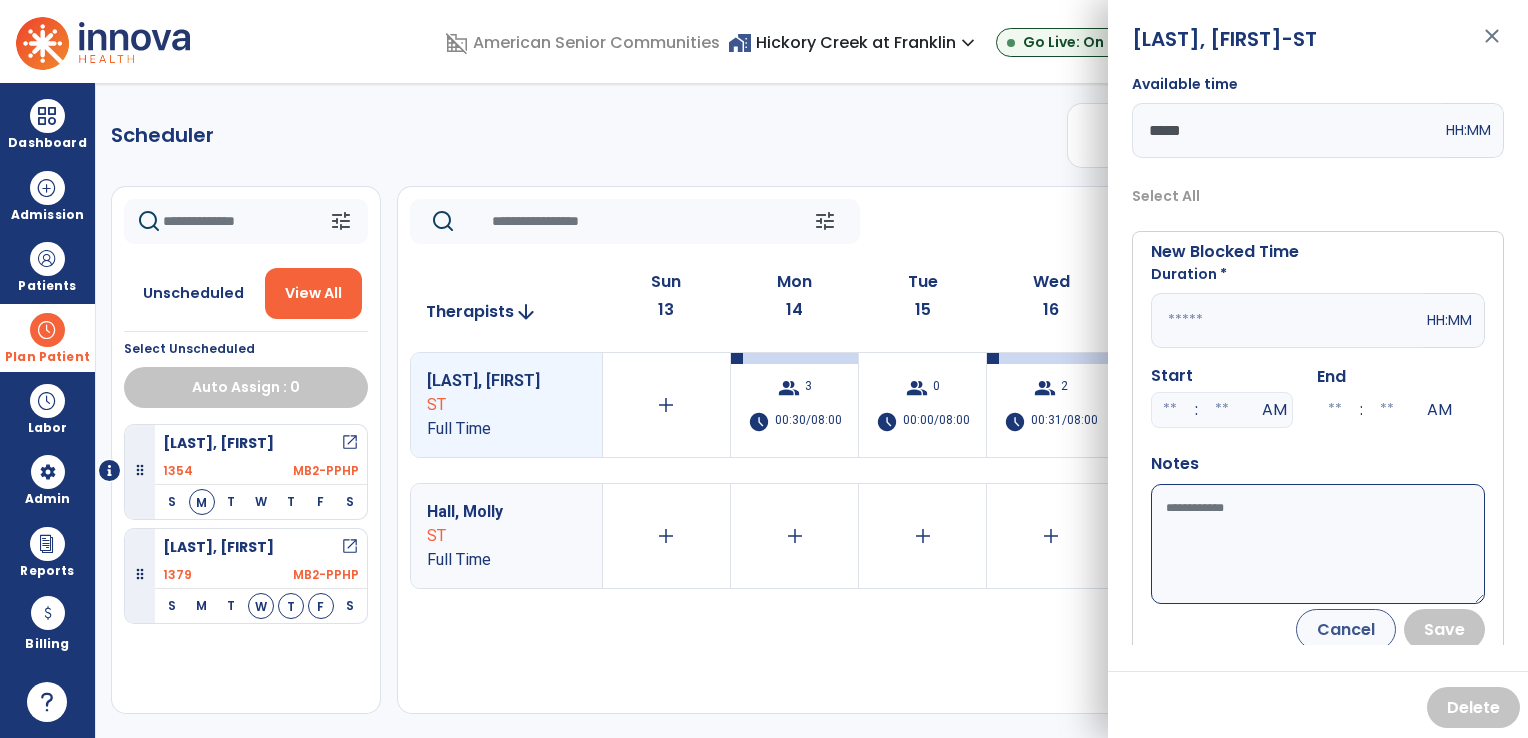 click at bounding box center (1287, 320) 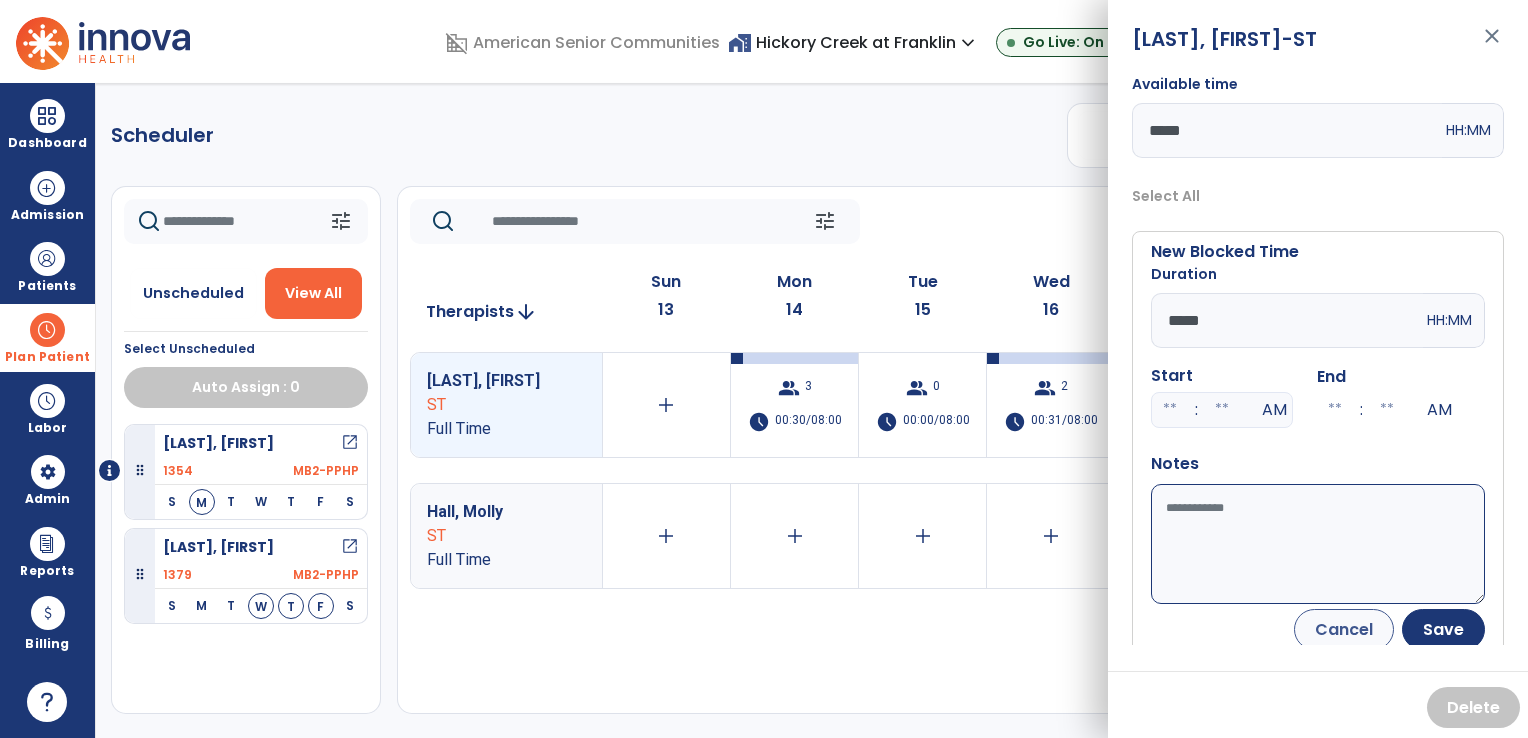 type on "*****" 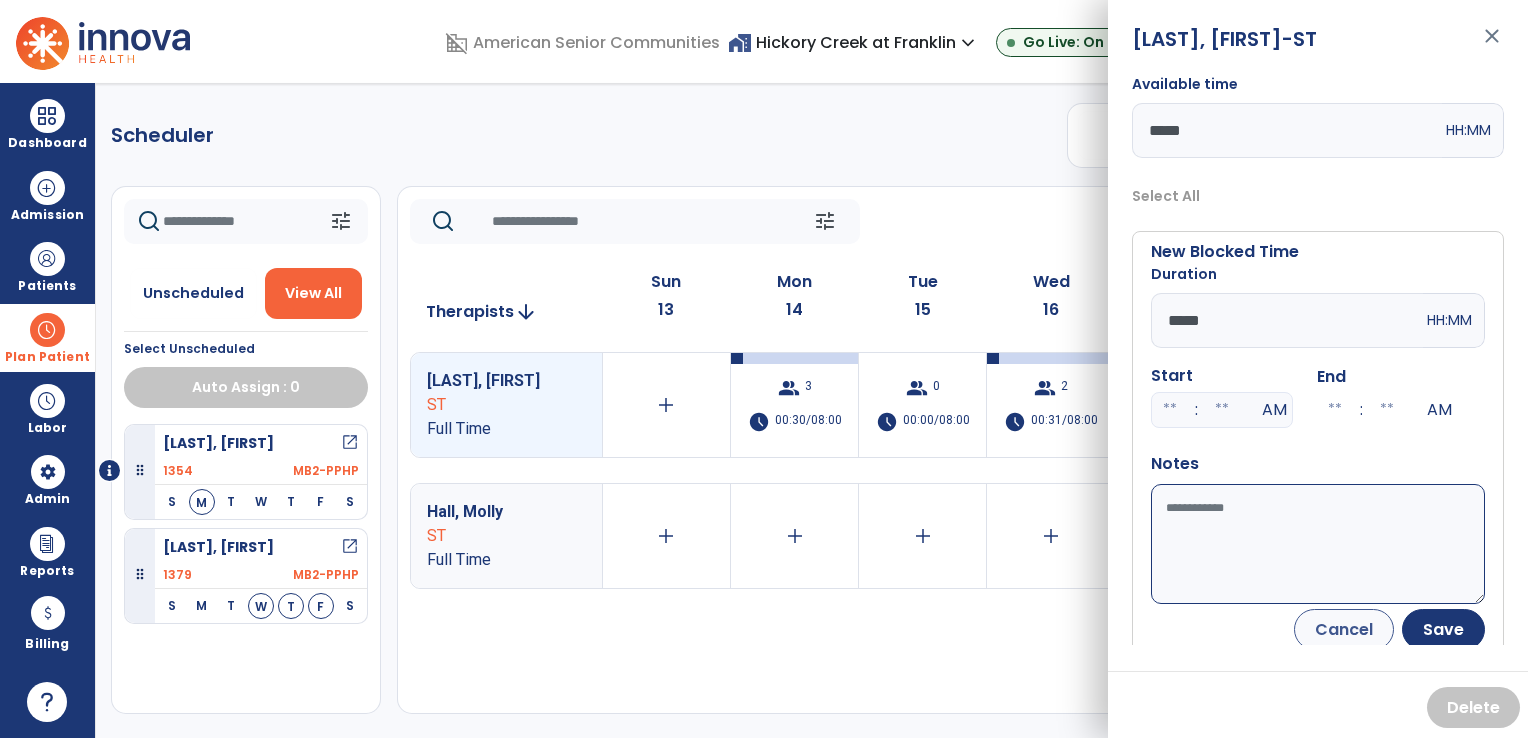 click on "Available time" at bounding box center [1318, 544] 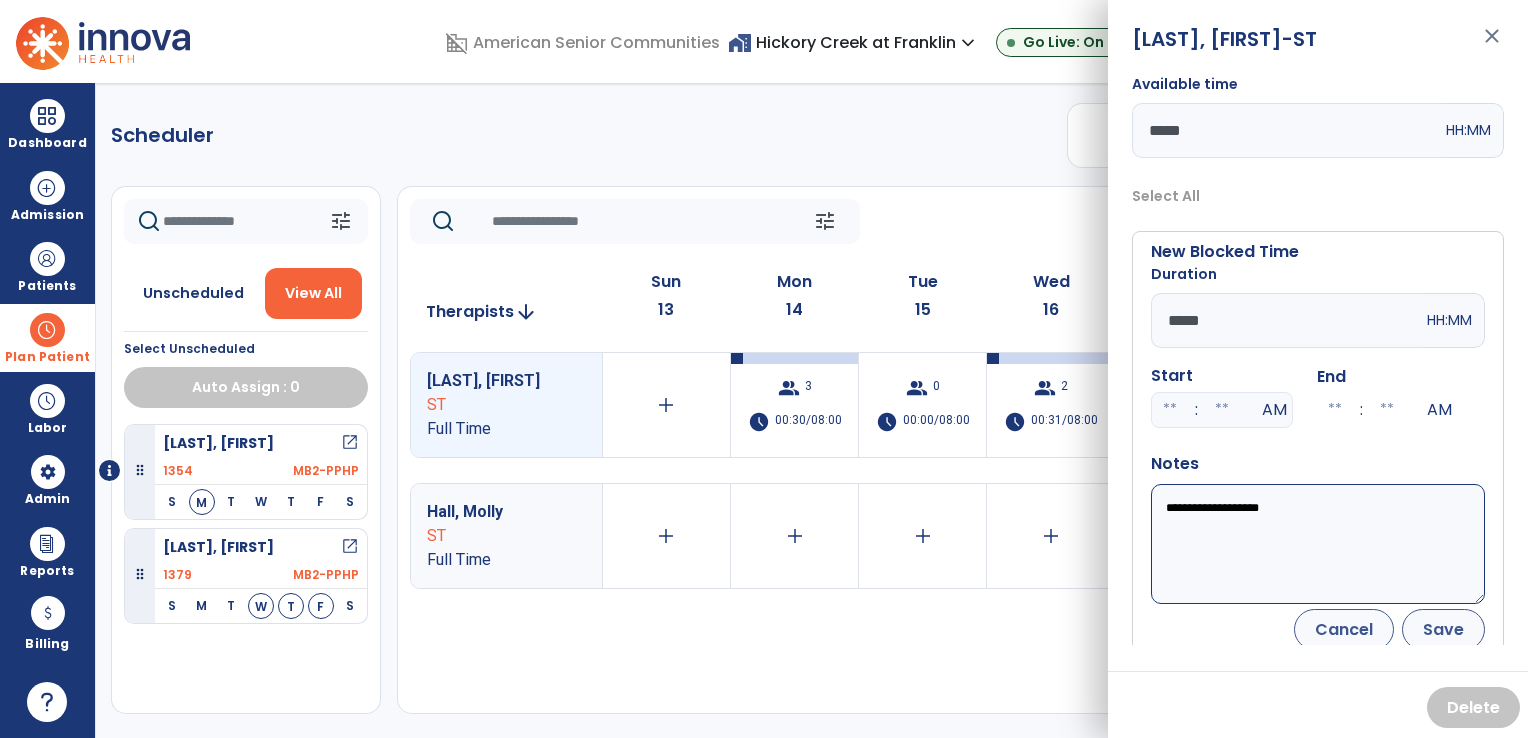 type on "**********" 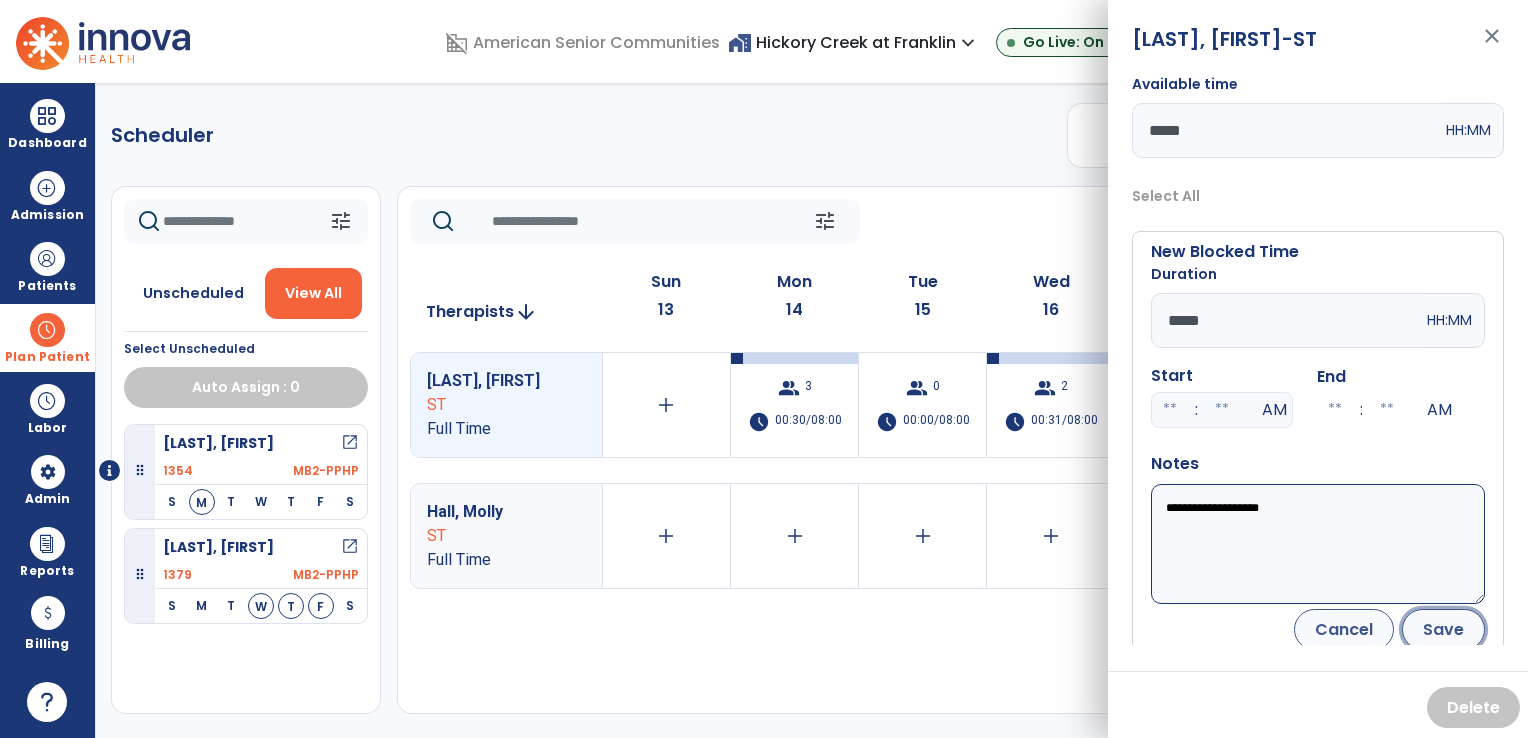 click on "Save" at bounding box center [1443, 629] 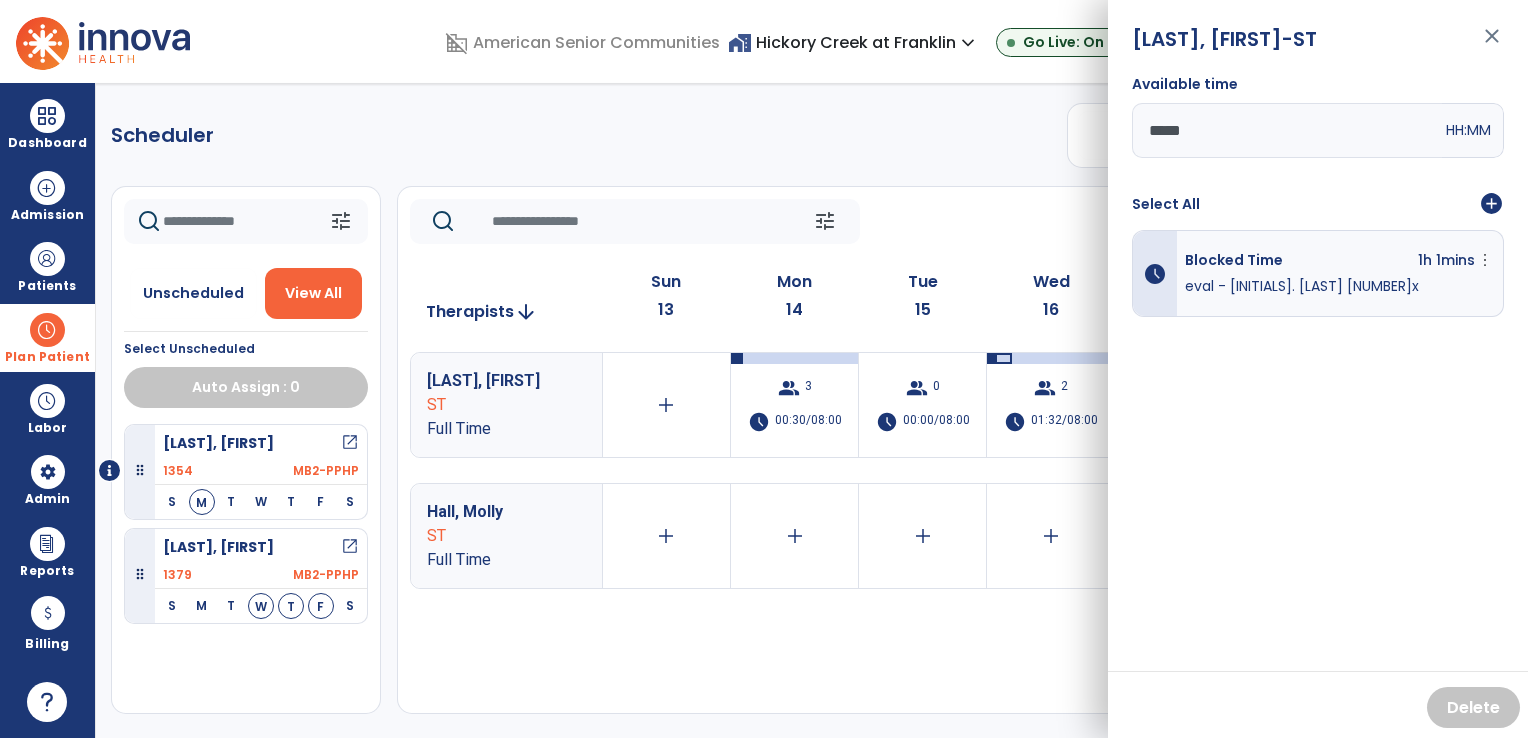 click on "Scheduler   PT   OT   ST  **** *** more_vert  Manage Labor   View All Therapists   Print" 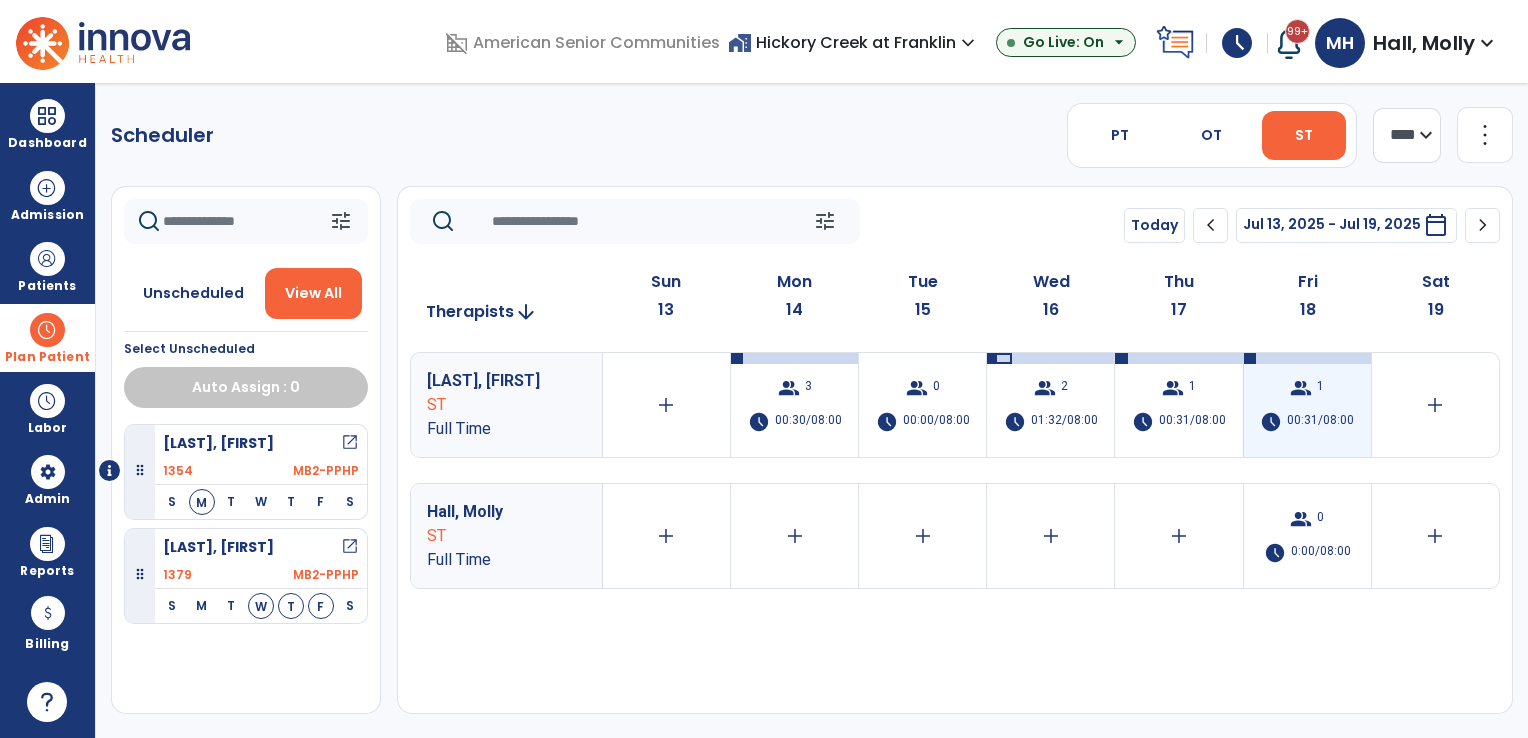 click on "group  1  schedule  00:31/08:00" at bounding box center (1307, 405) 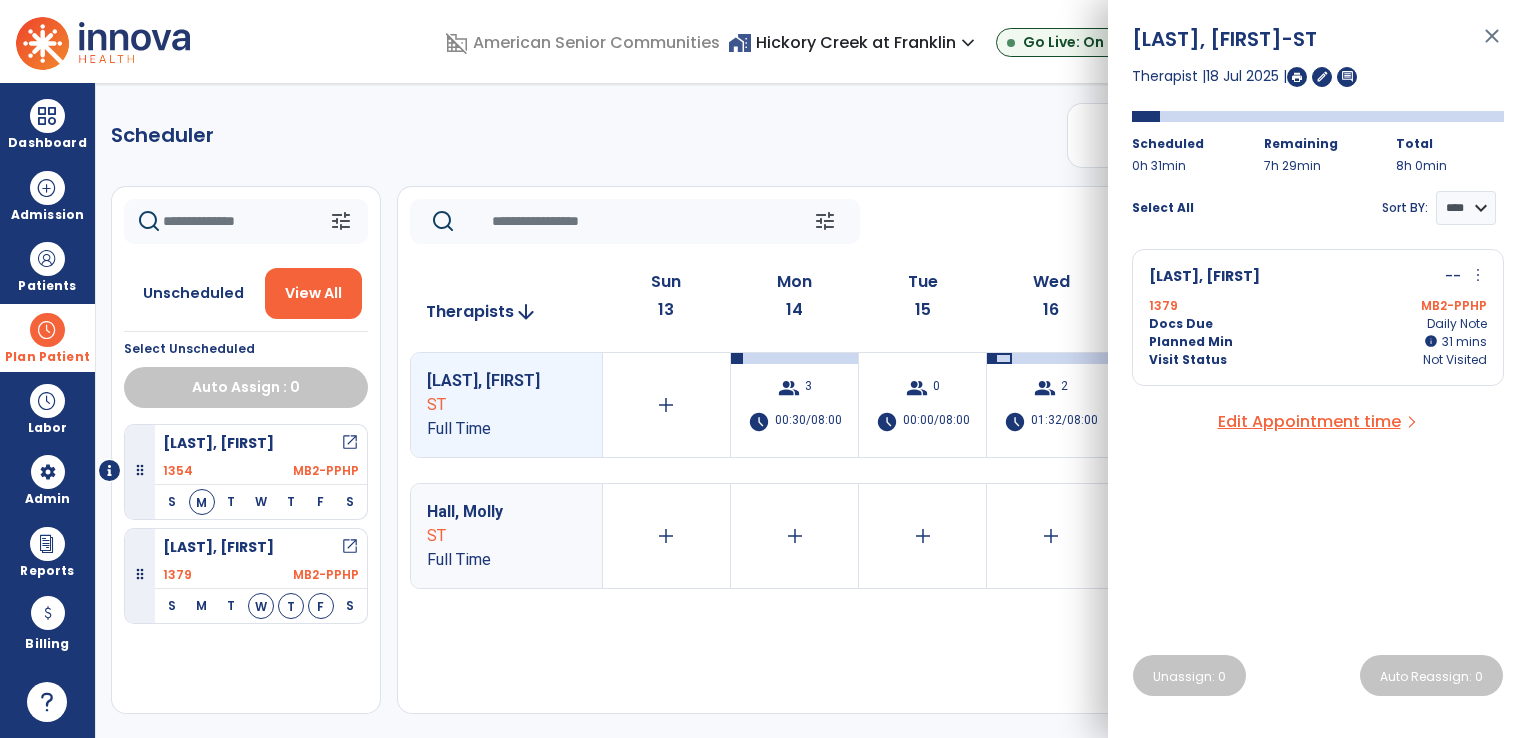 click on "Docs Due Daily Note" at bounding box center (1318, 324) 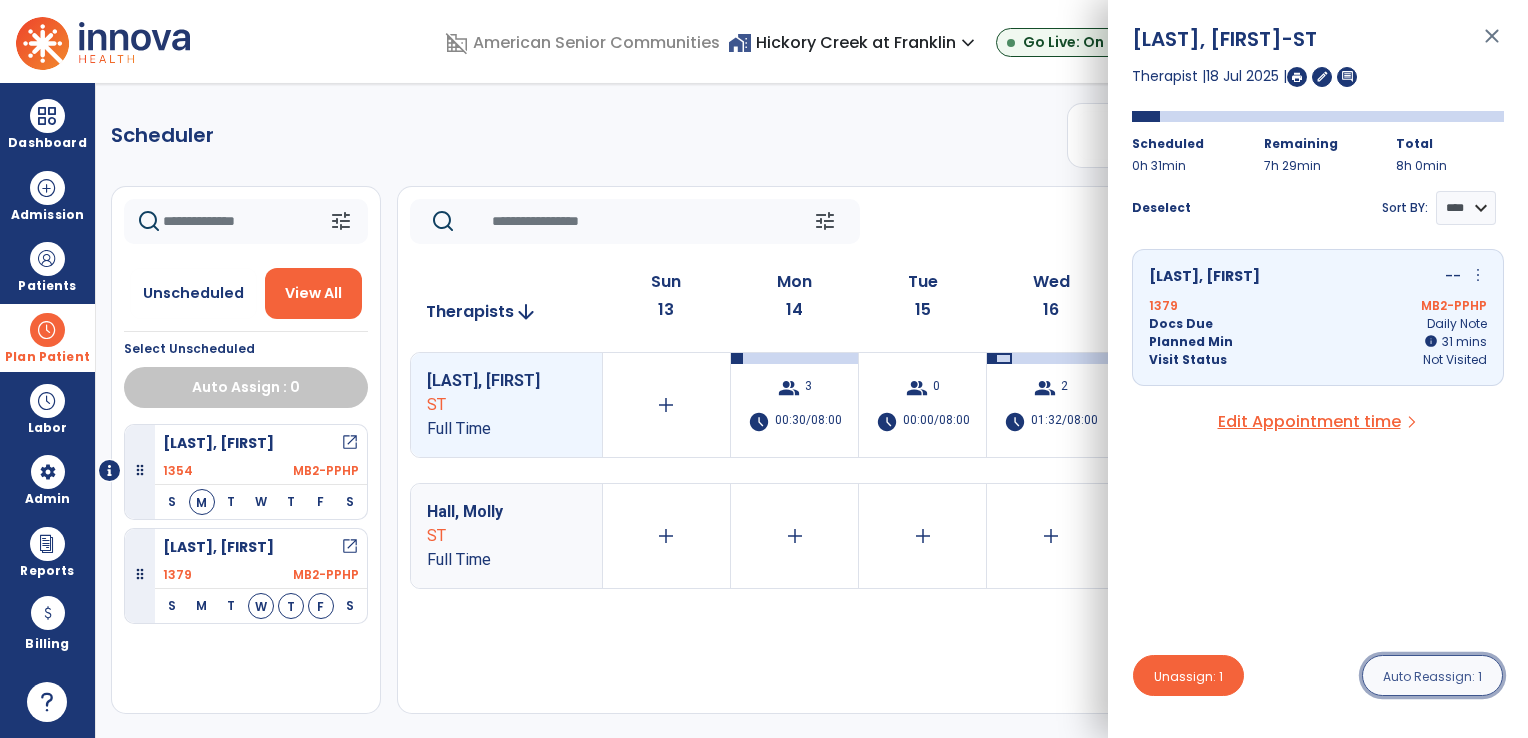 click on "Auto Reassign: 1" at bounding box center (1432, 676) 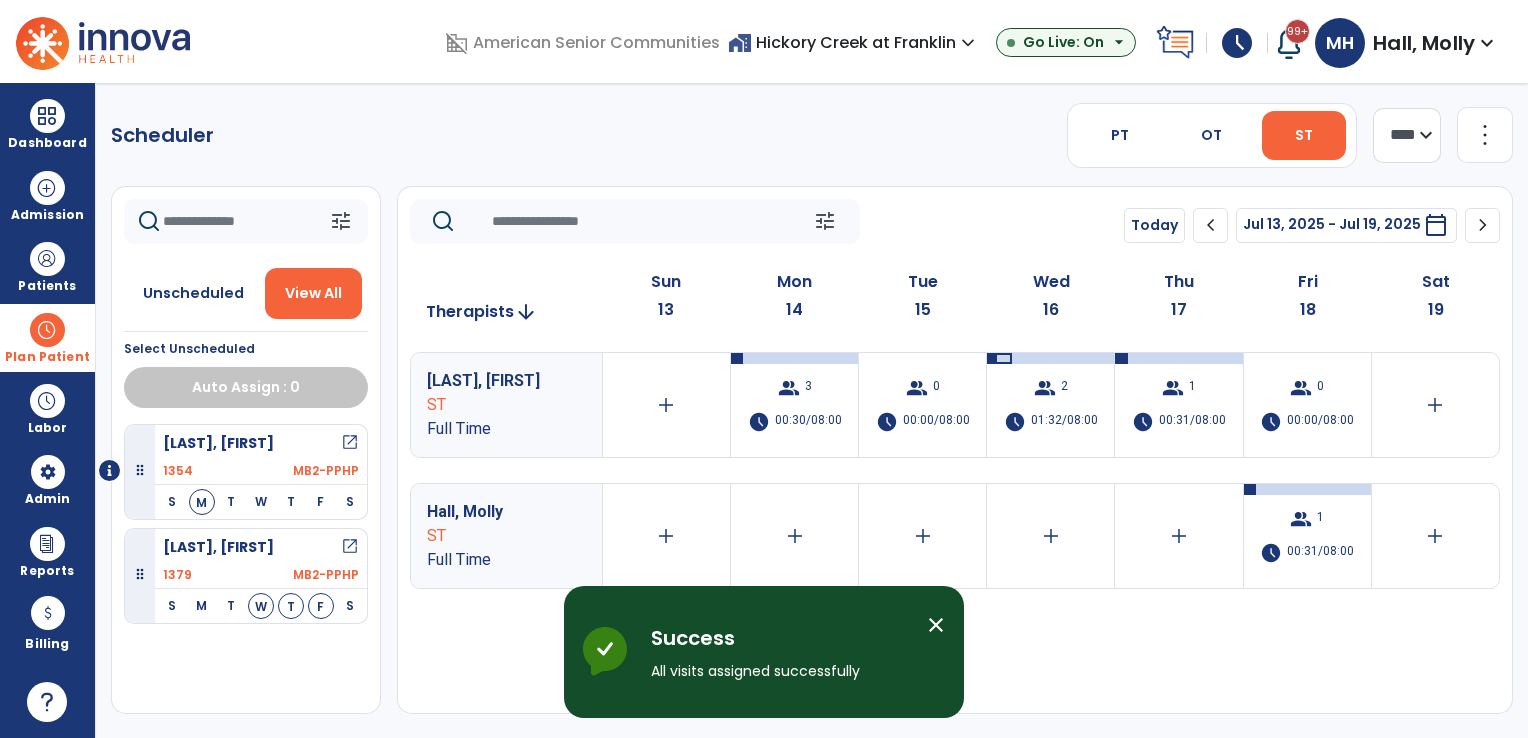 click on "Scheduler   PT   OT   ST  **** *** more_vert  Manage Labor   View All Therapists   Print" 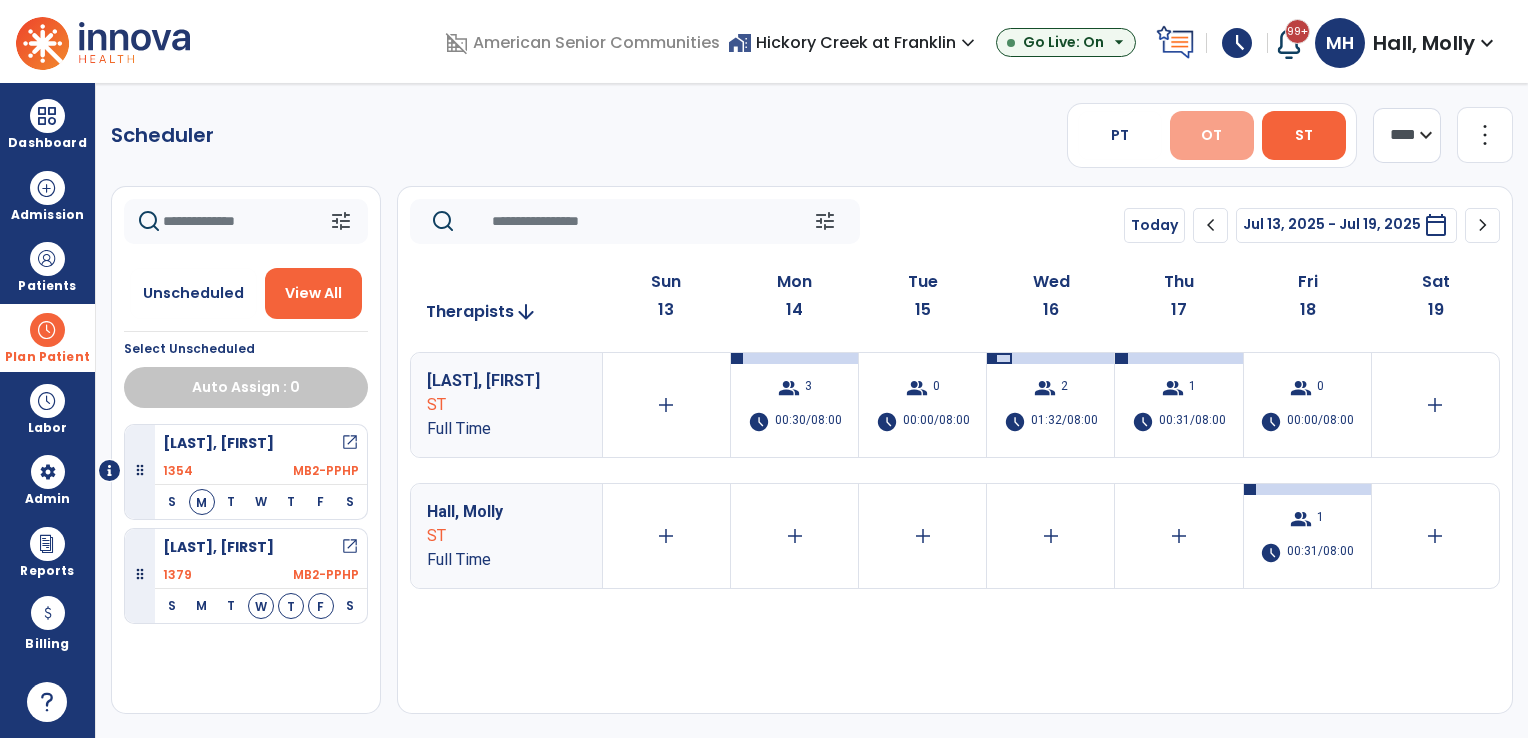 click on "OT" at bounding box center [1212, 135] 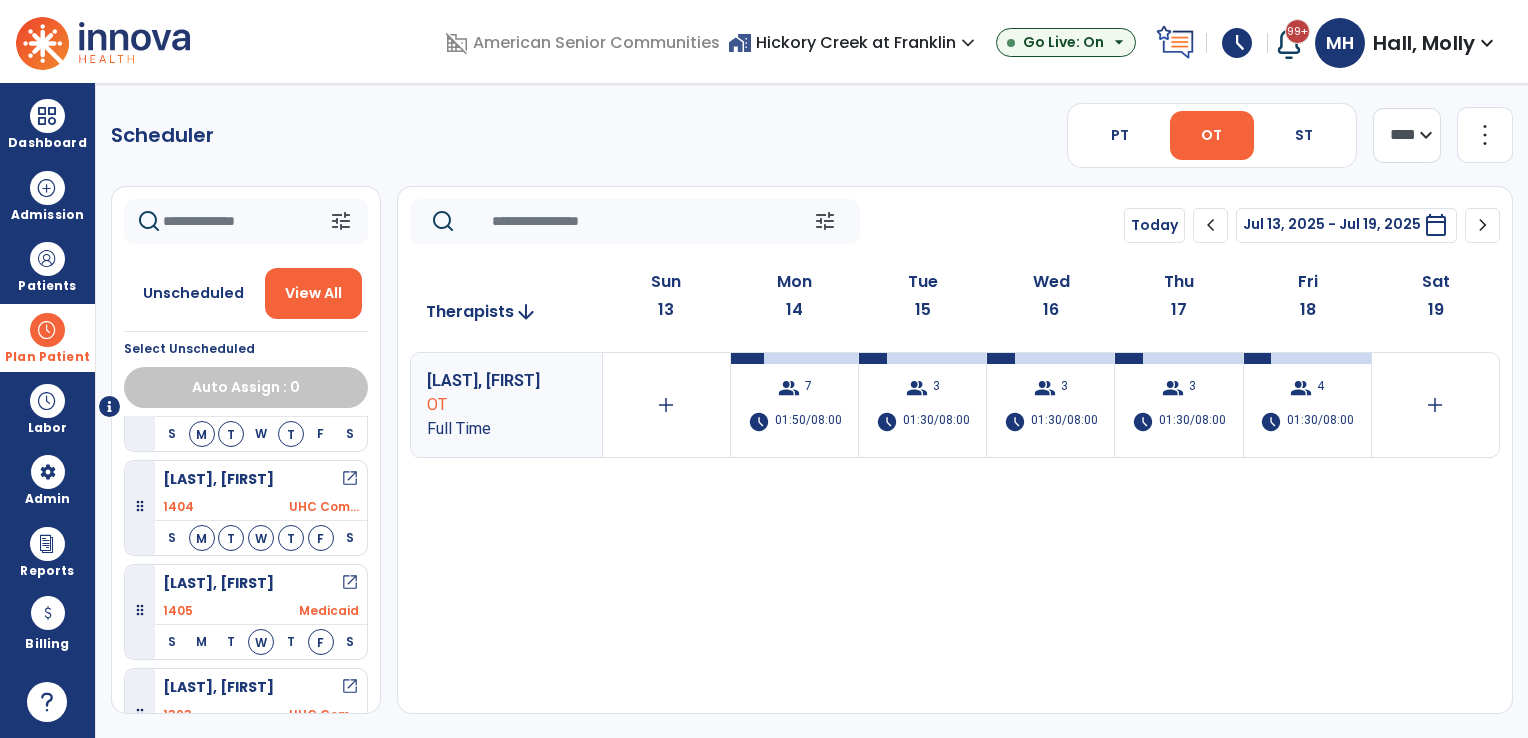 scroll, scrollTop: 209, scrollLeft: 0, axis: vertical 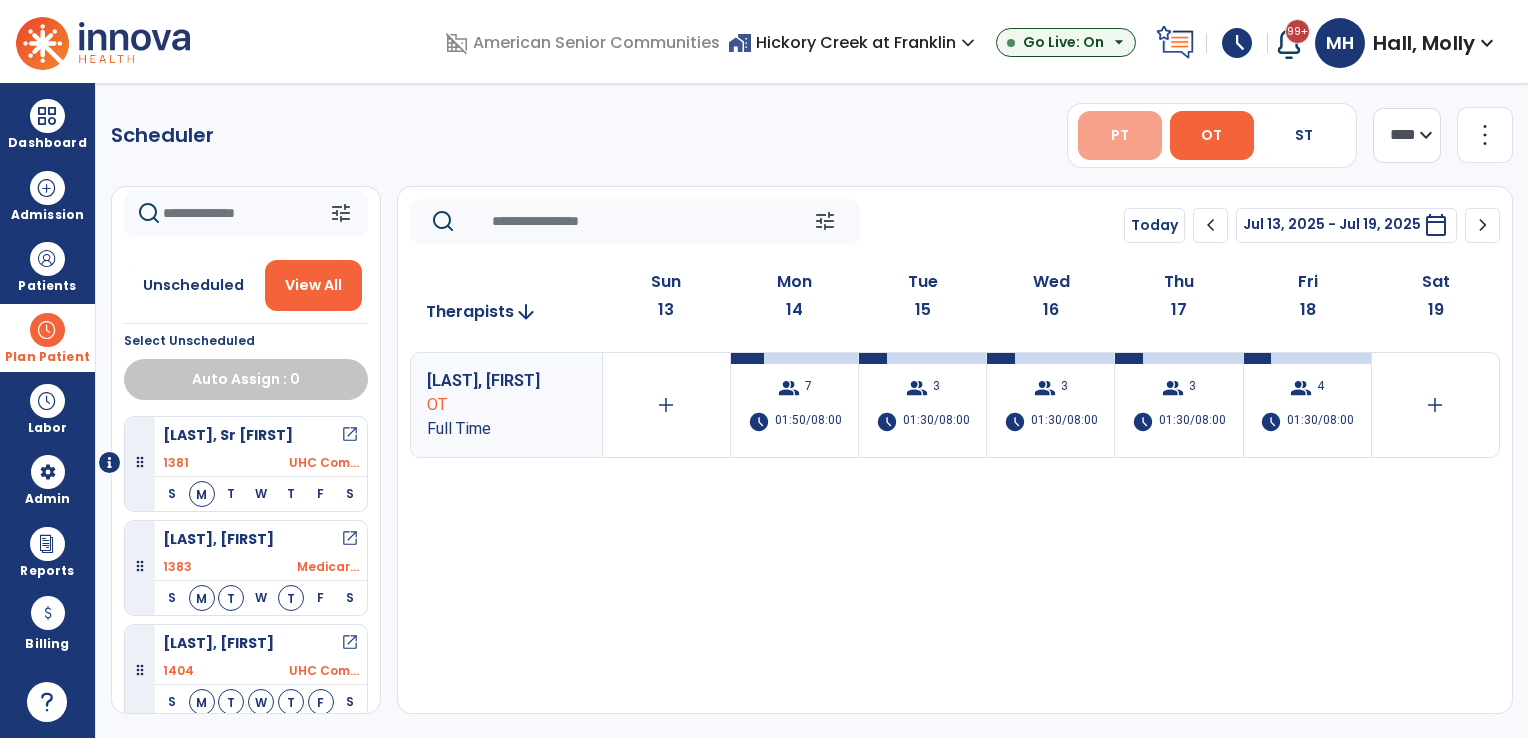 click on "PT" at bounding box center (1120, 135) 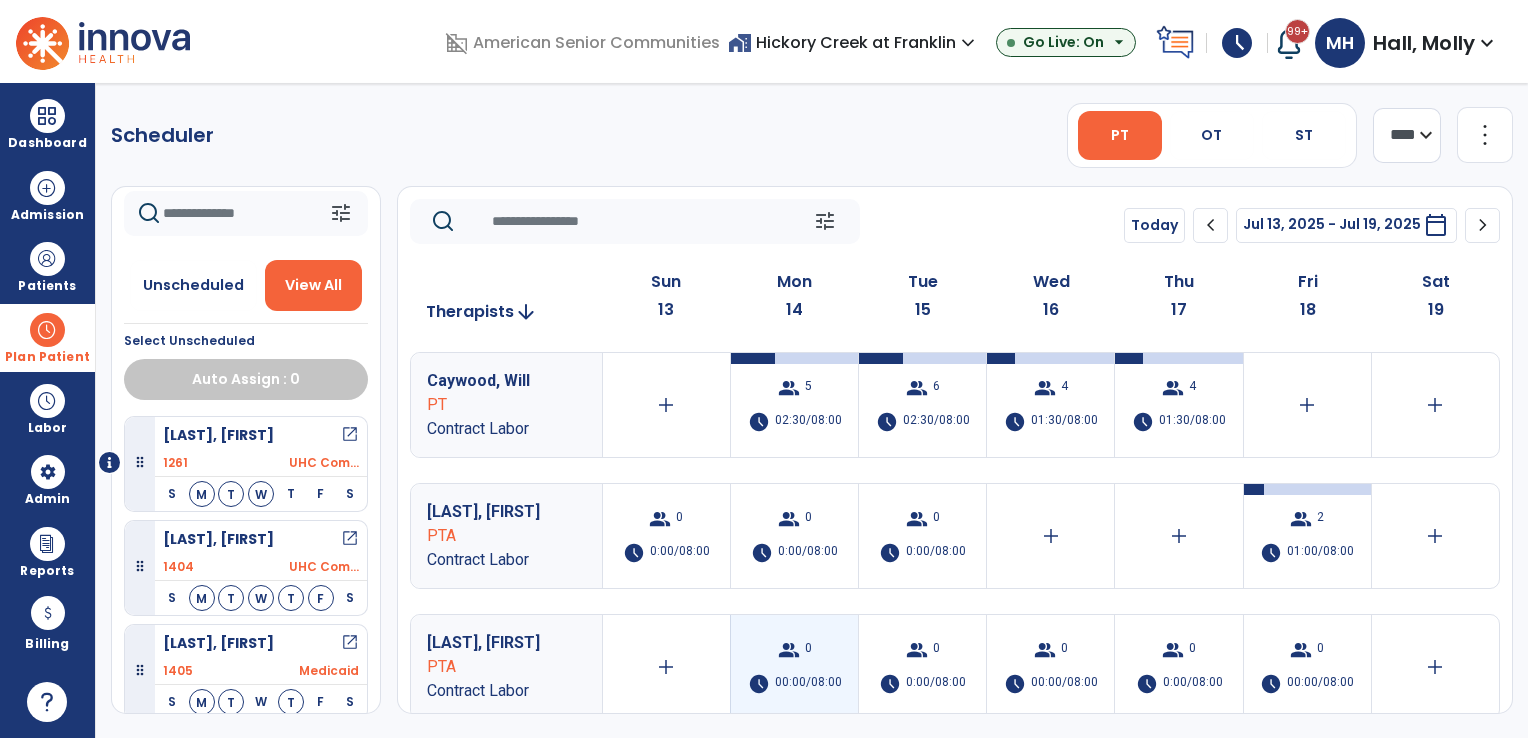 scroll, scrollTop: 4, scrollLeft: 0, axis: vertical 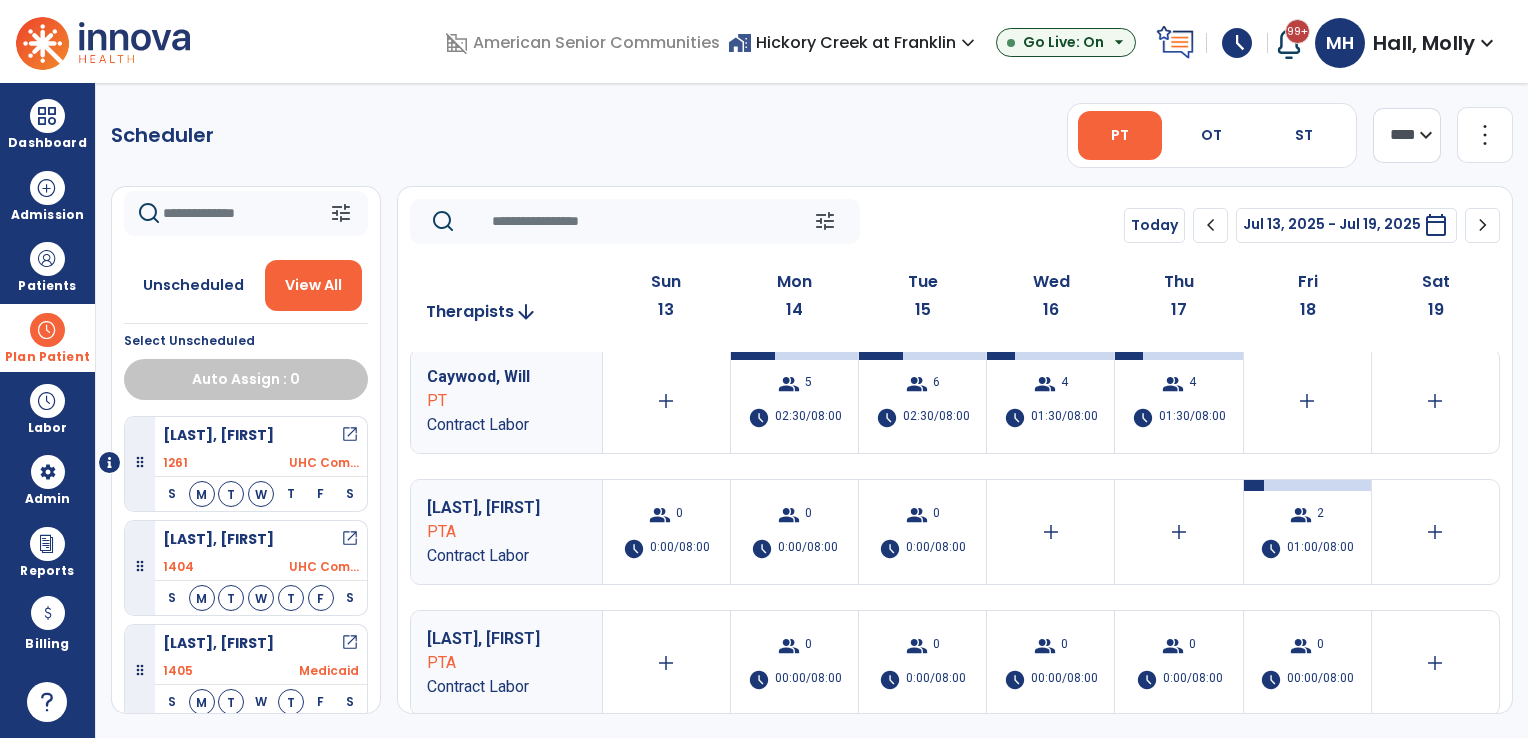 click on "chevron_right" 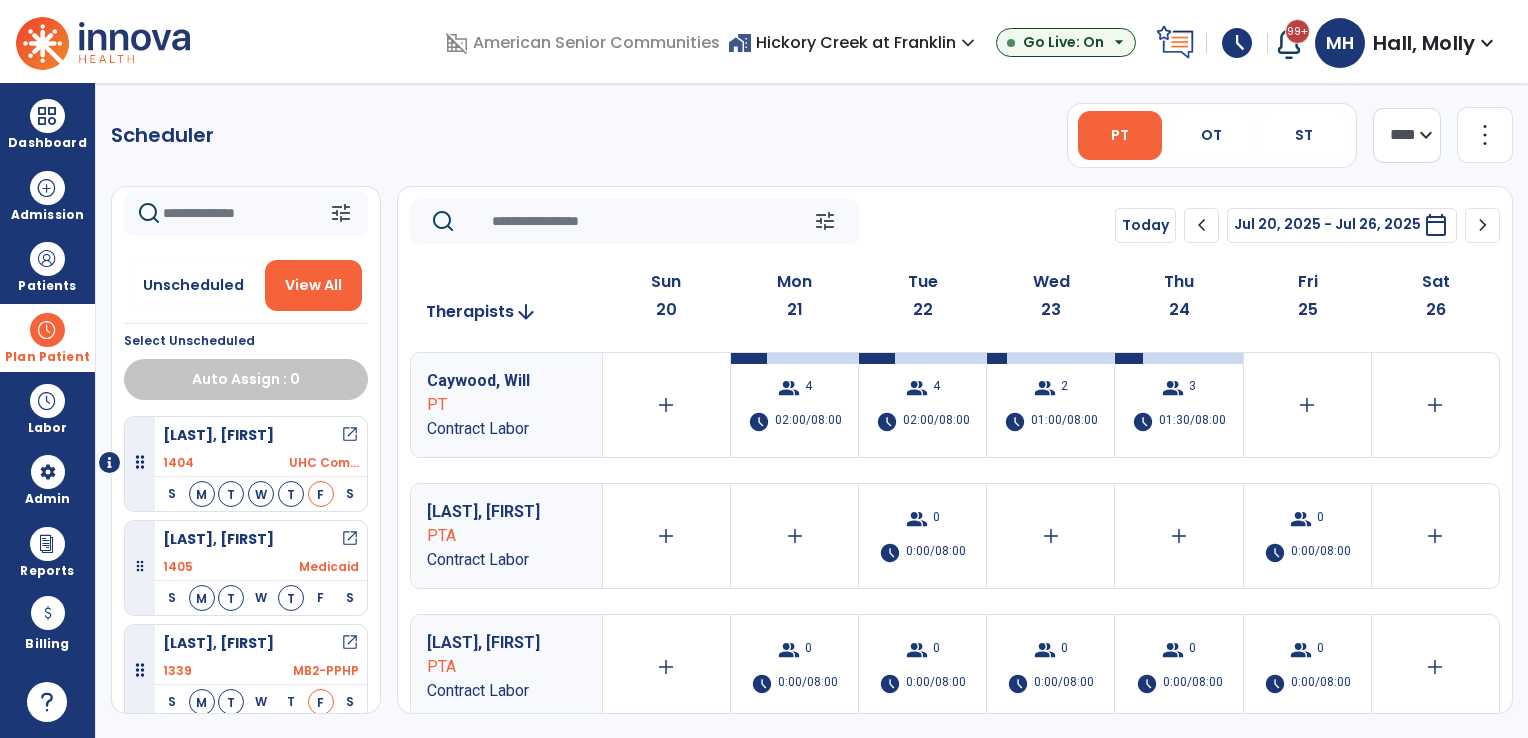 click on "chevron_left" 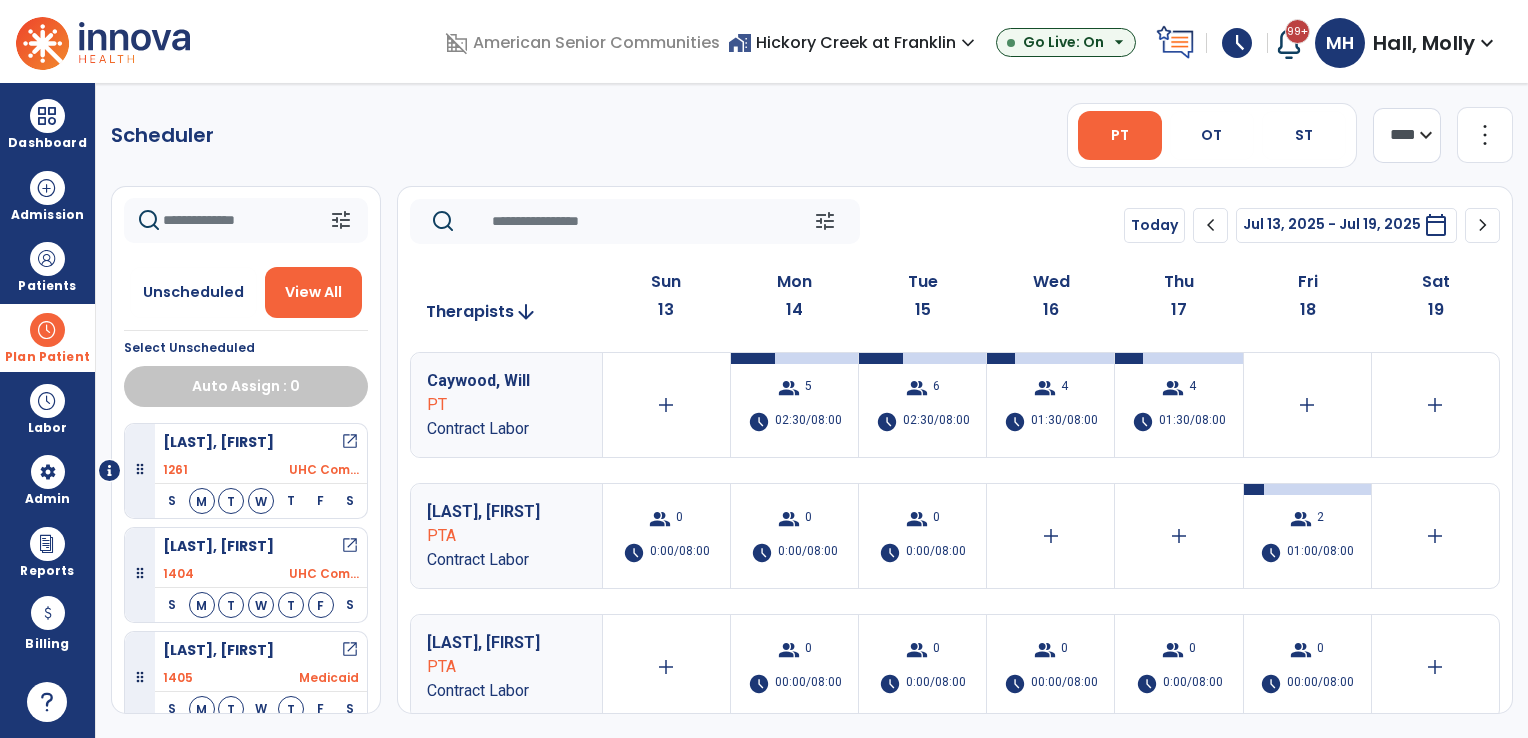 scroll, scrollTop: 0, scrollLeft: 0, axis: both 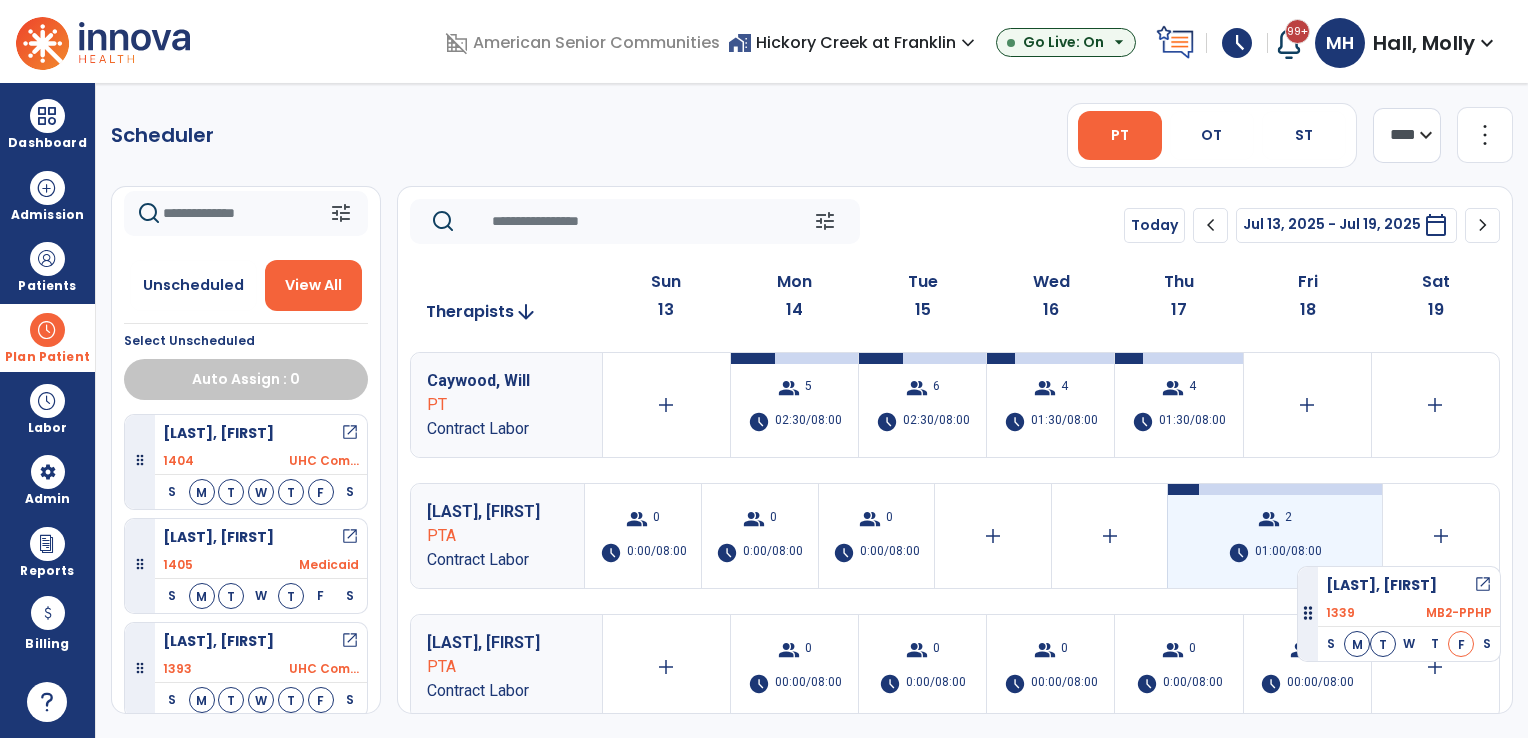 drag, startPoint x: 141, startPoint y: 561, endPoint x: 1297, endPoint y: 558, distance: 1156.0039 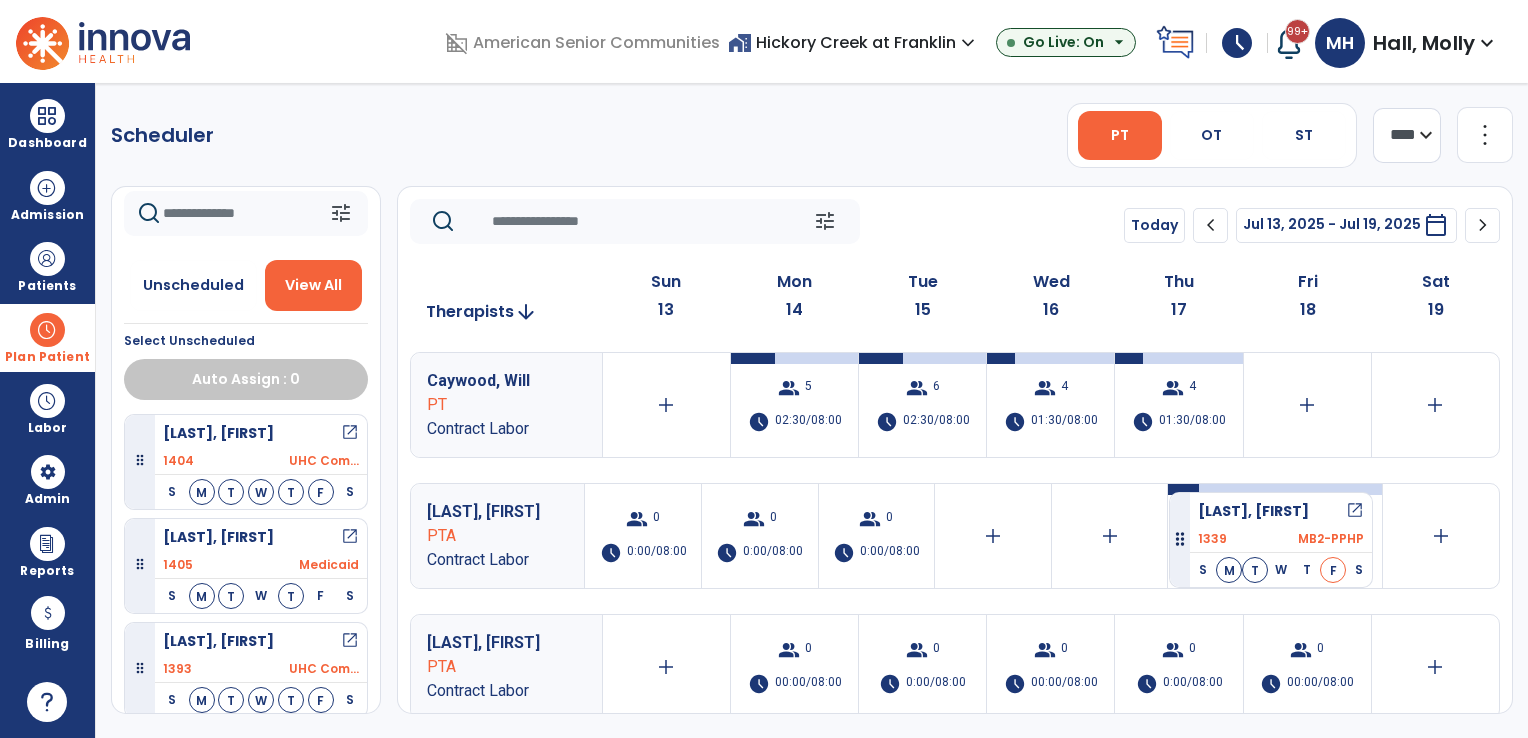 scroll, scrollTop: 209, scrollLeft: 0, axis: vertical 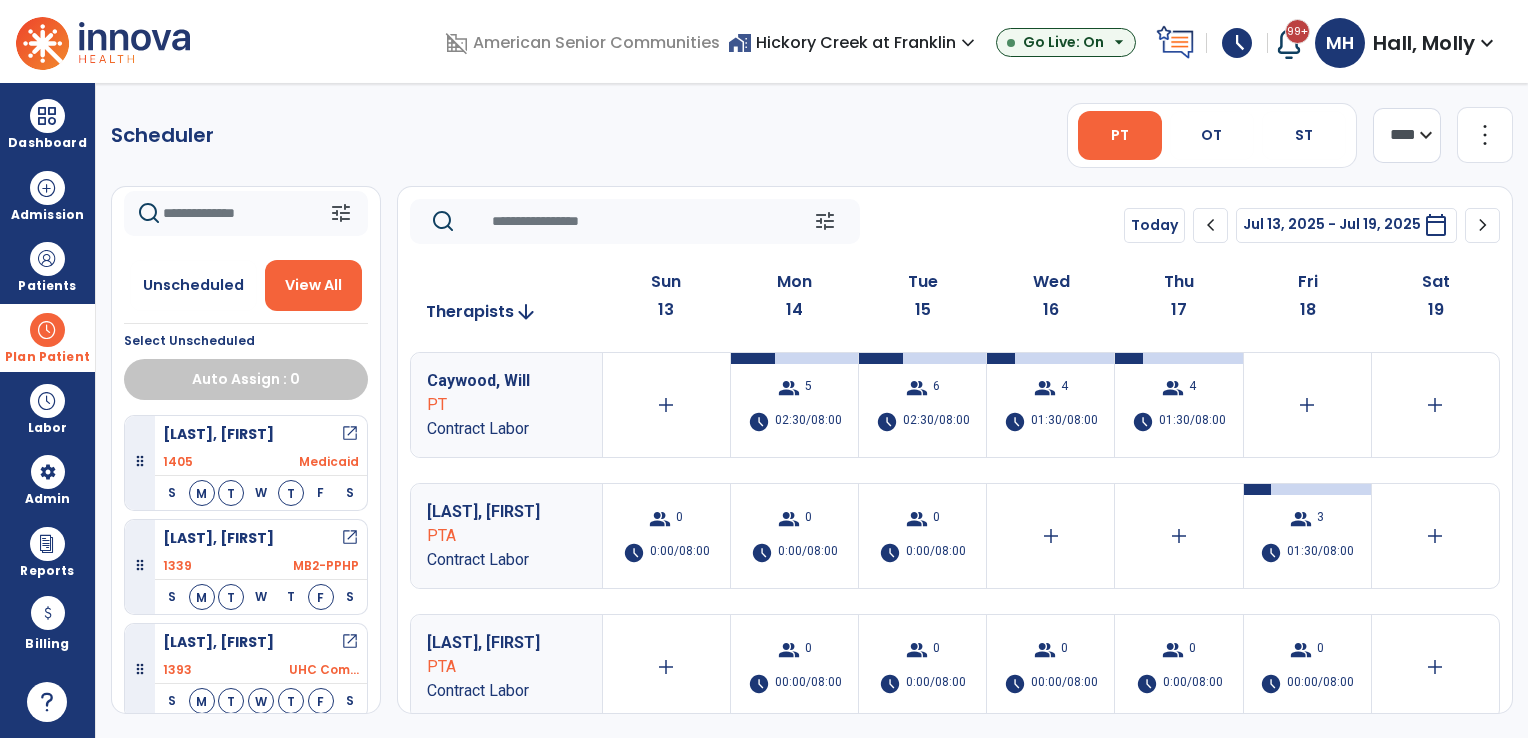click on "01:30/08:00" at bounding box center [1320, 553] 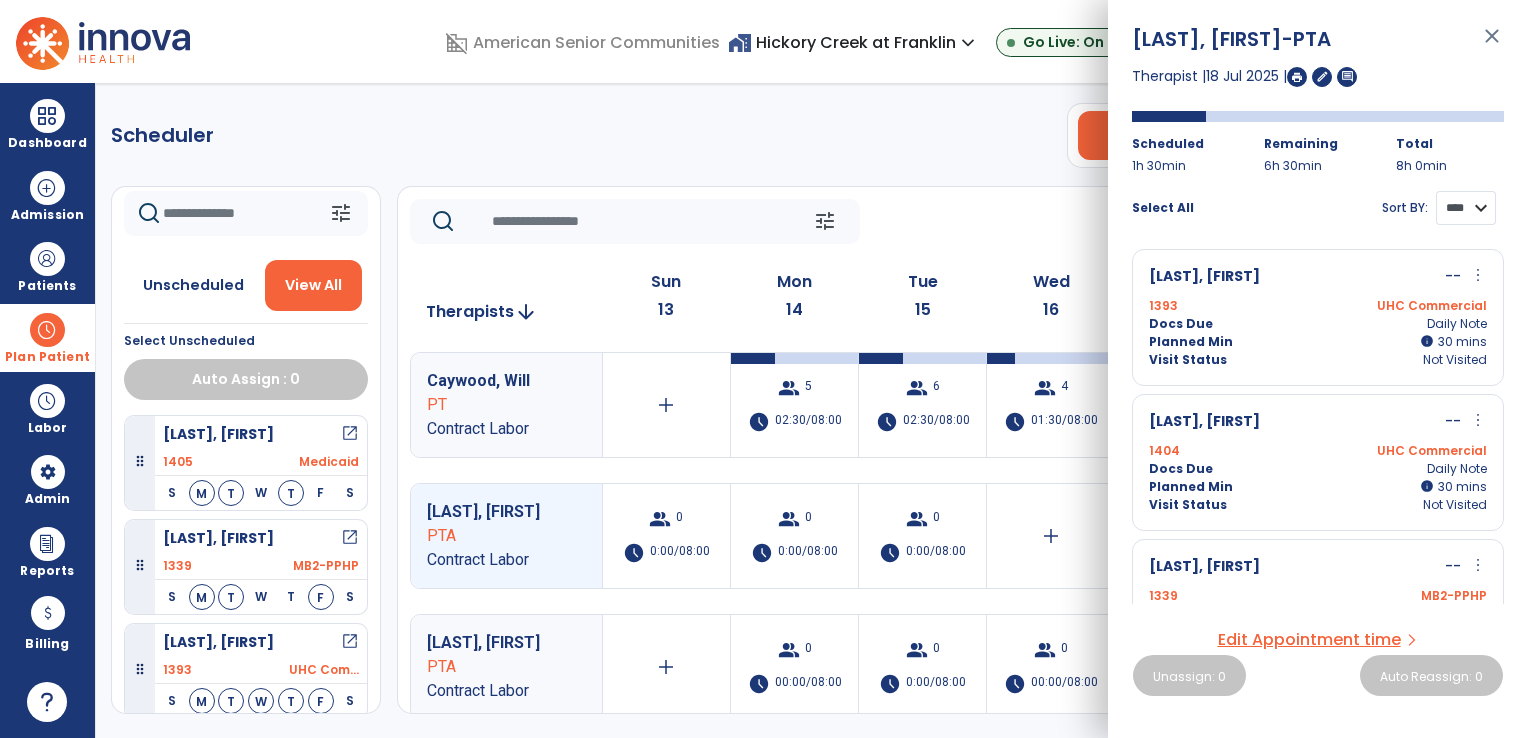 click on "**** ****" at bounding box center (1466, 208) 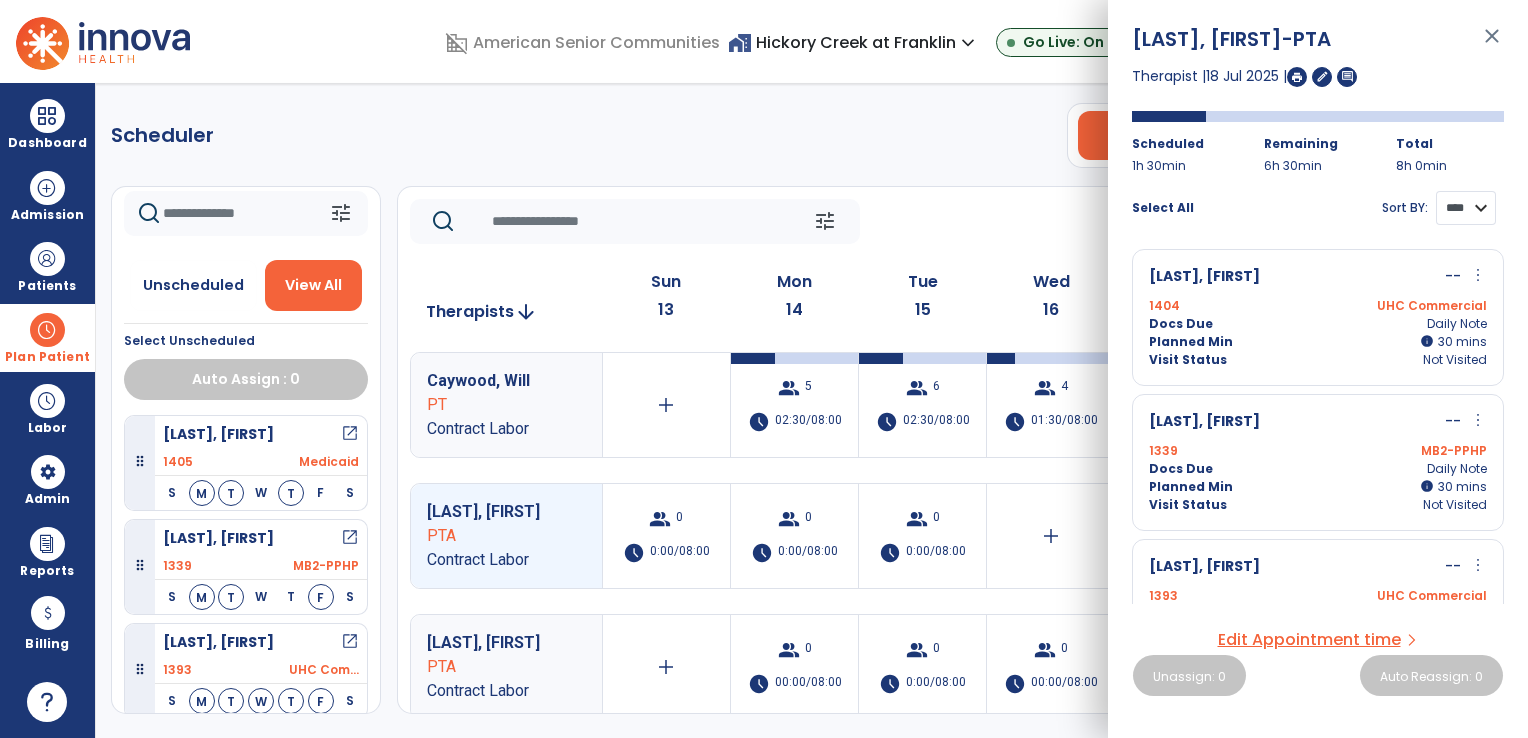 scroll, scrollTop: 69, scrollLeft: 0, axis: vertical 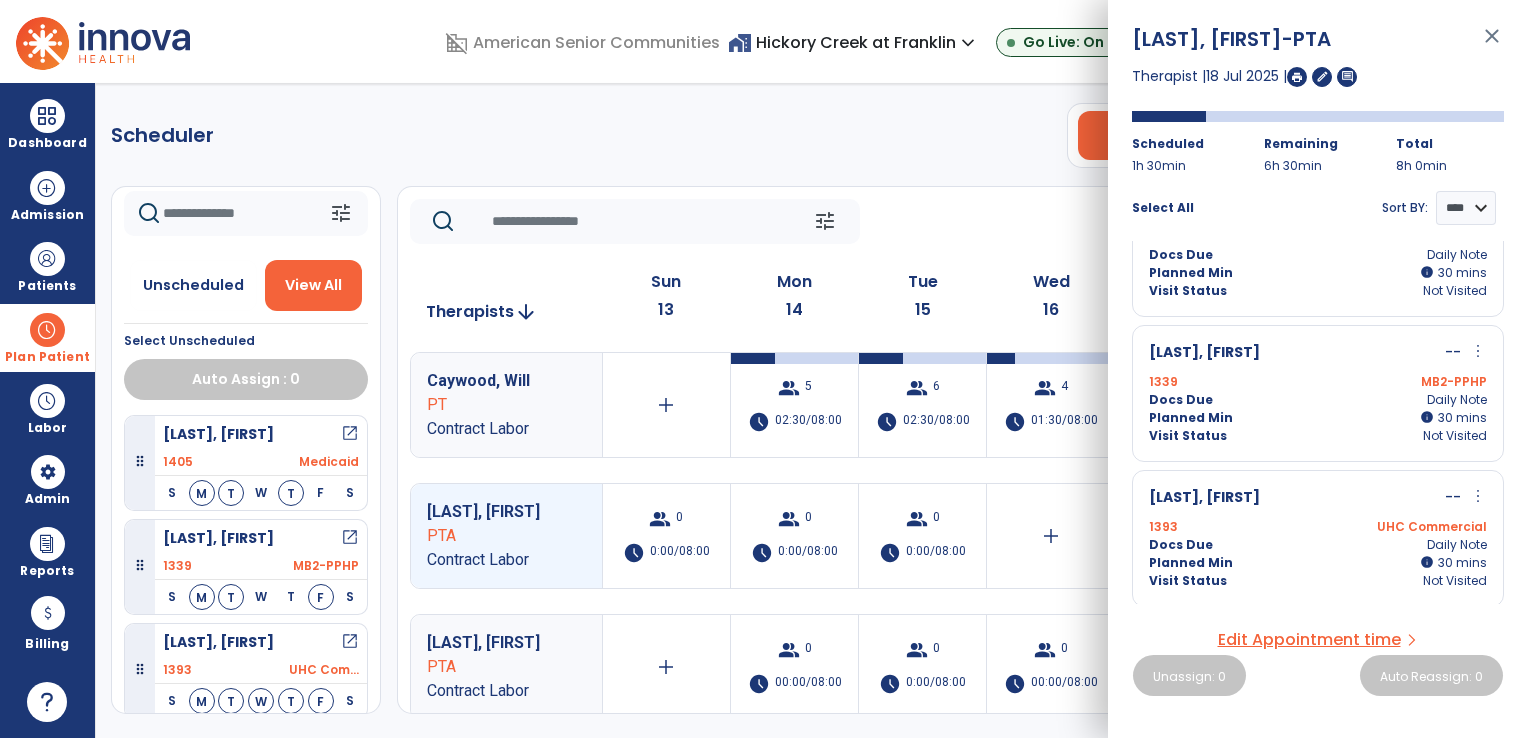 click on "more_vert" at bounding box center (1478, 351) 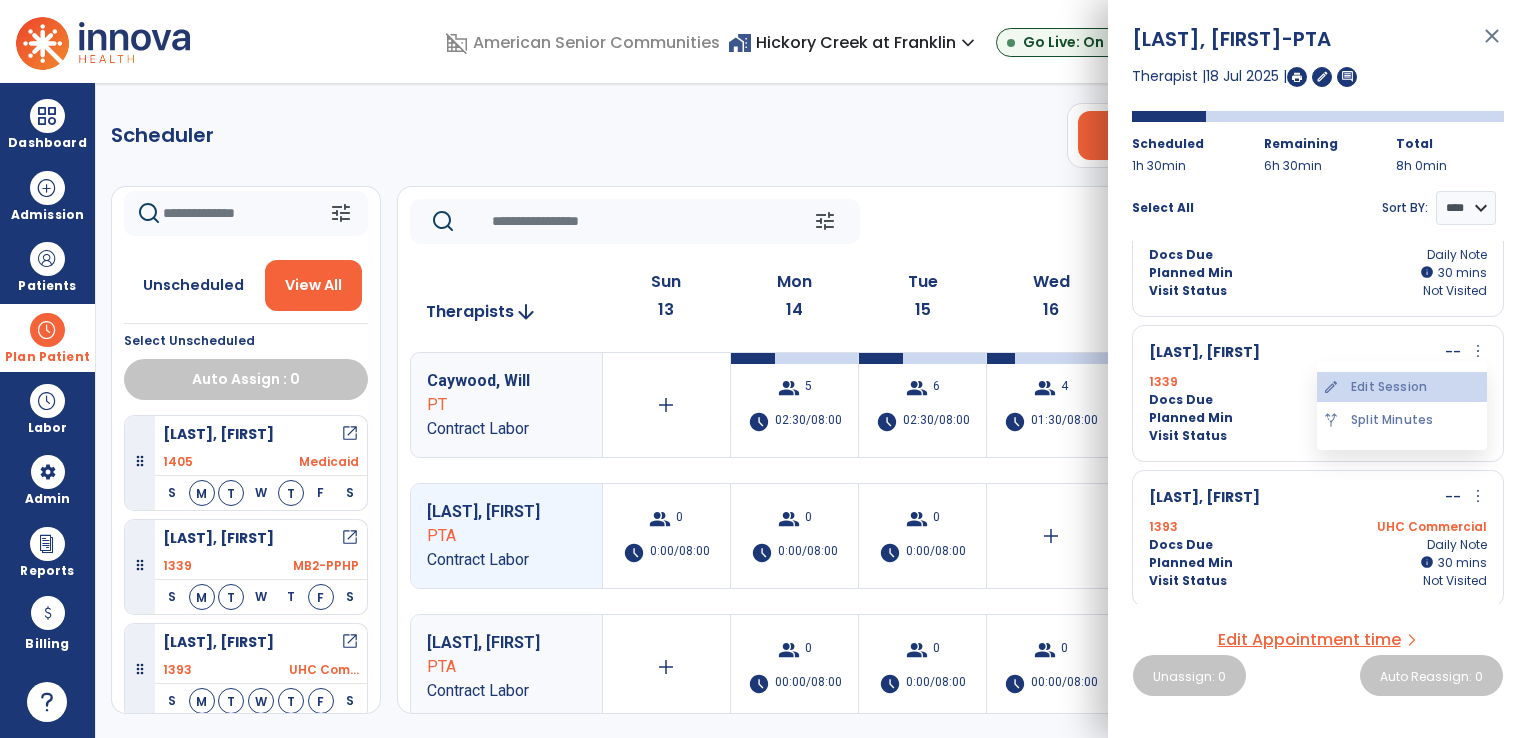 click on "edit   Edit Session" at bounding box center (1402, 387) 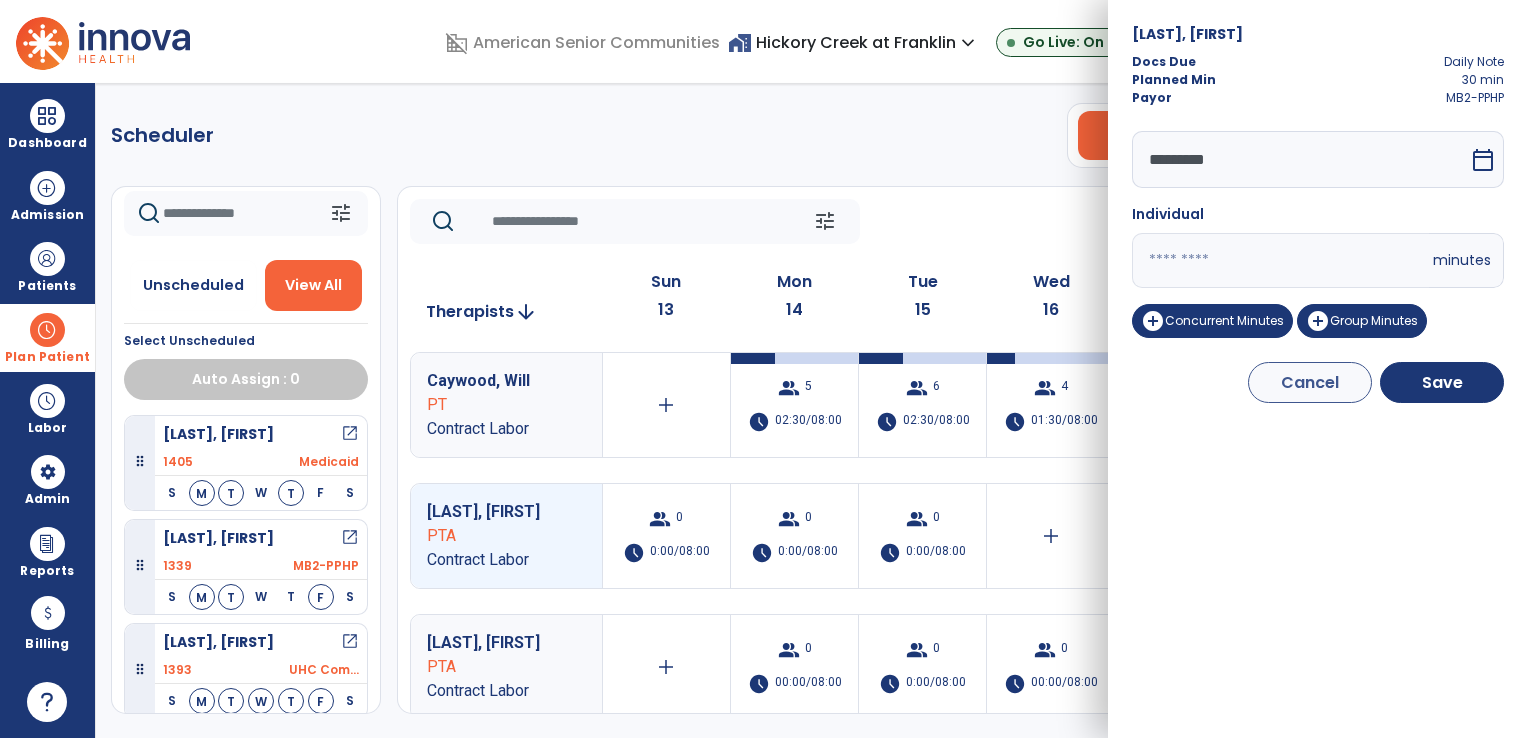 click on "*********" at bounding box center [1300, 159] 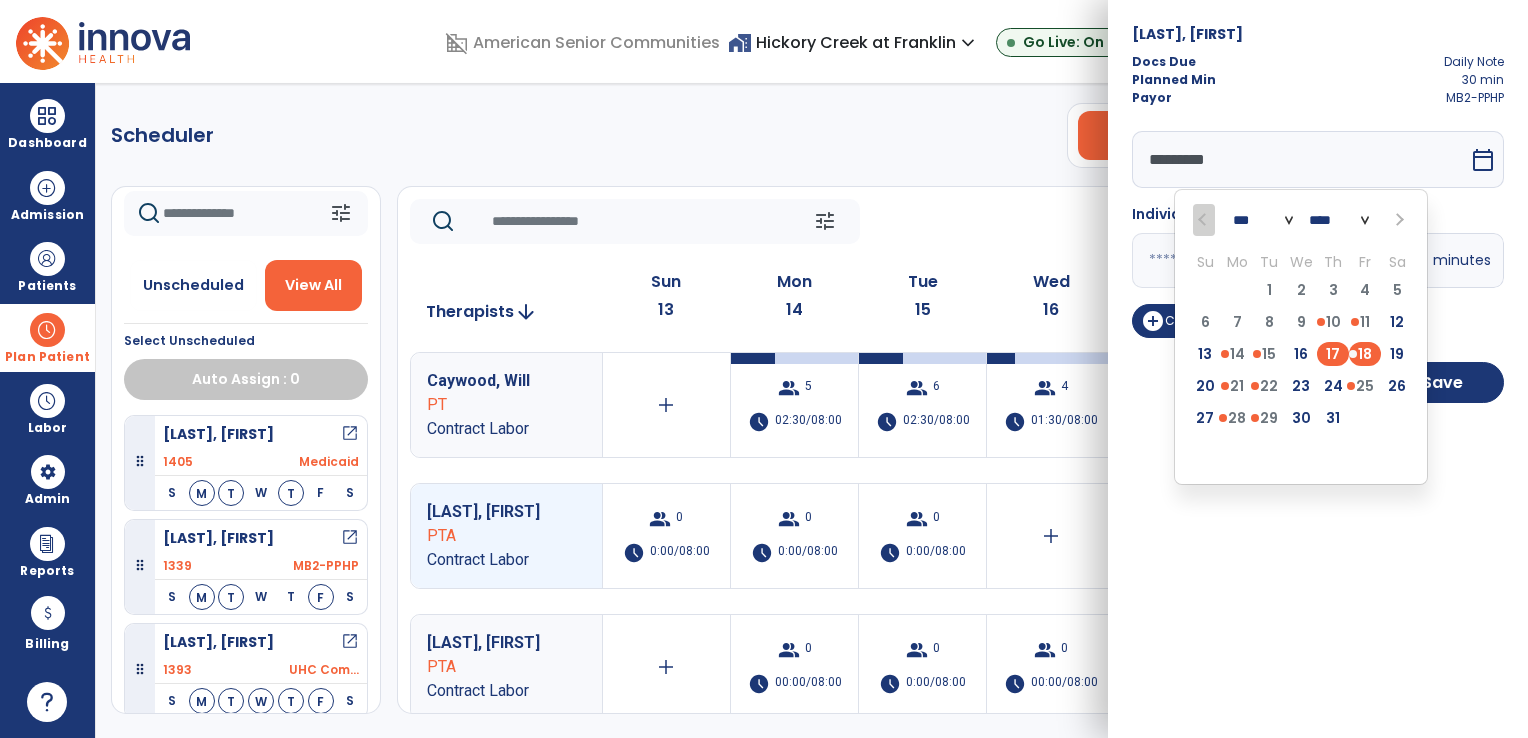 click on "17" at bounding box center (1333, 354) 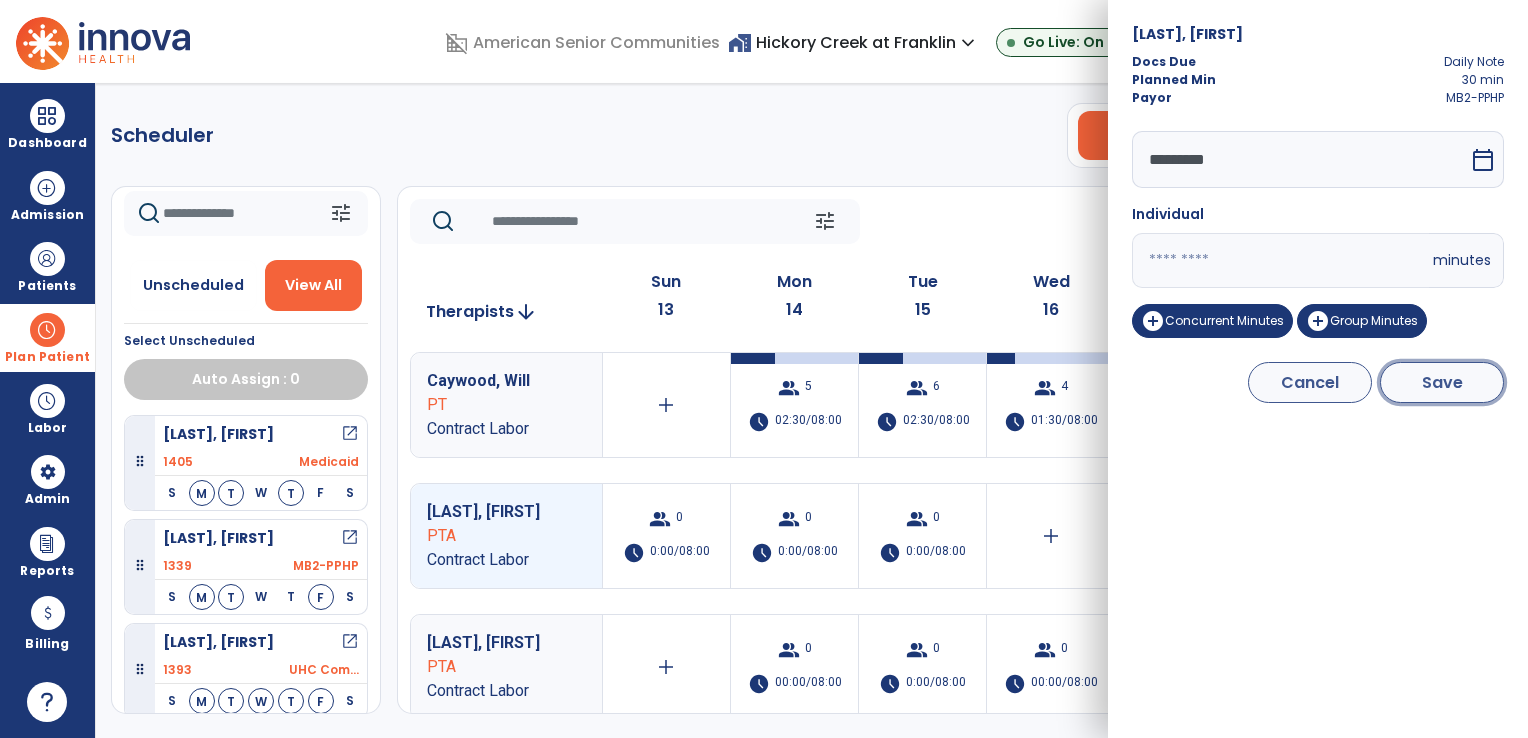 click on "Save" at bounding box center (1442, 382) 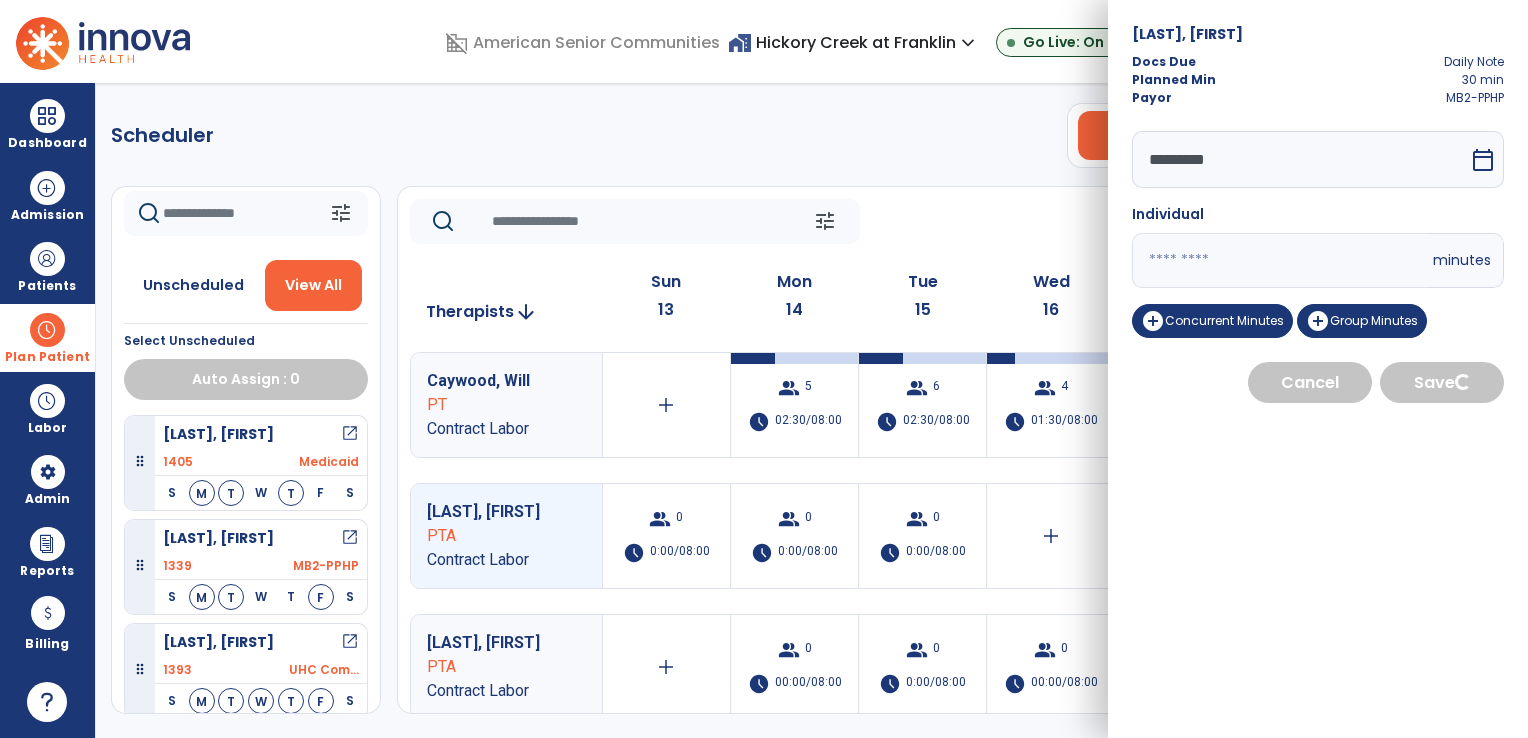 select on "****" 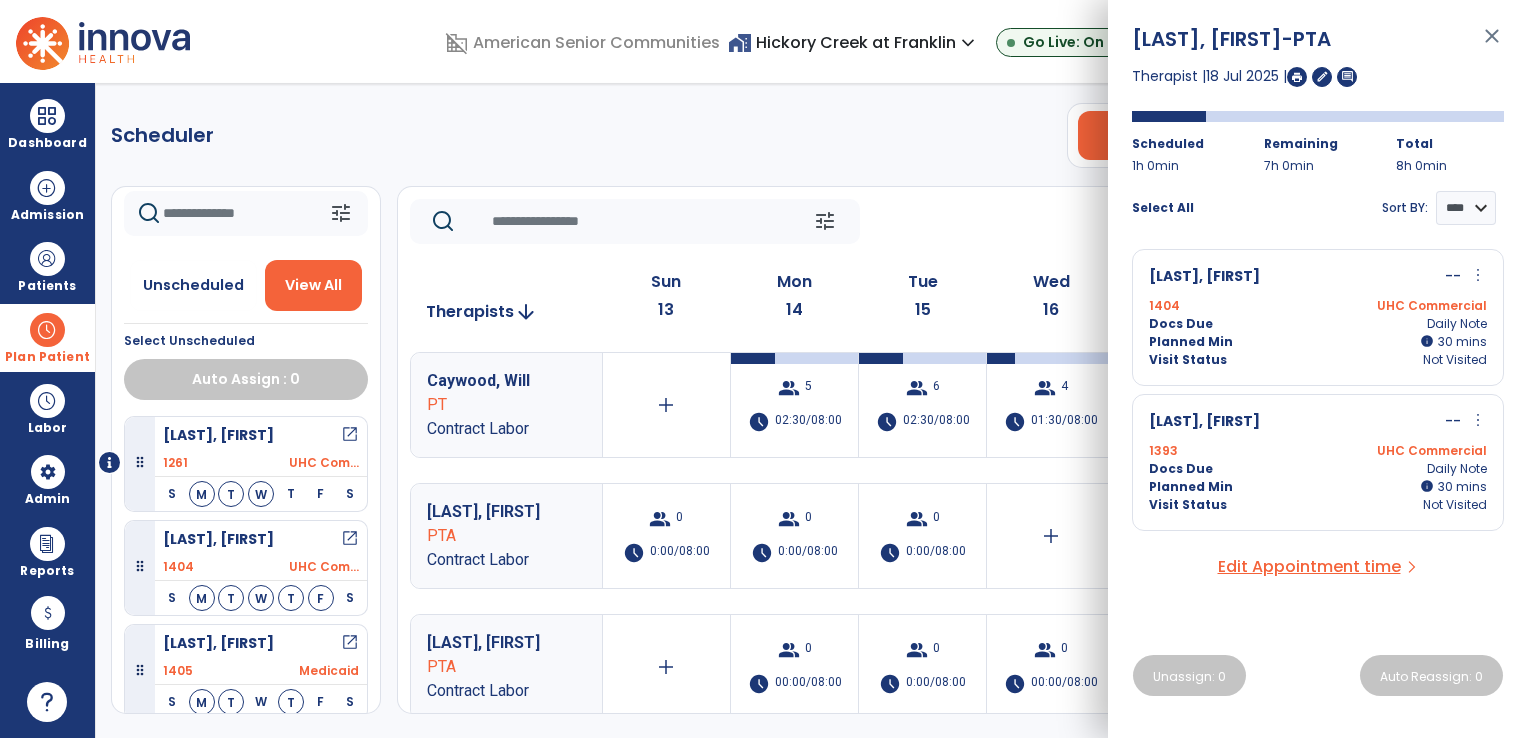 click on "Scheduler   PT   OT   ST  **** *** more_vert  Manage Labor   View All Therapists   Print" 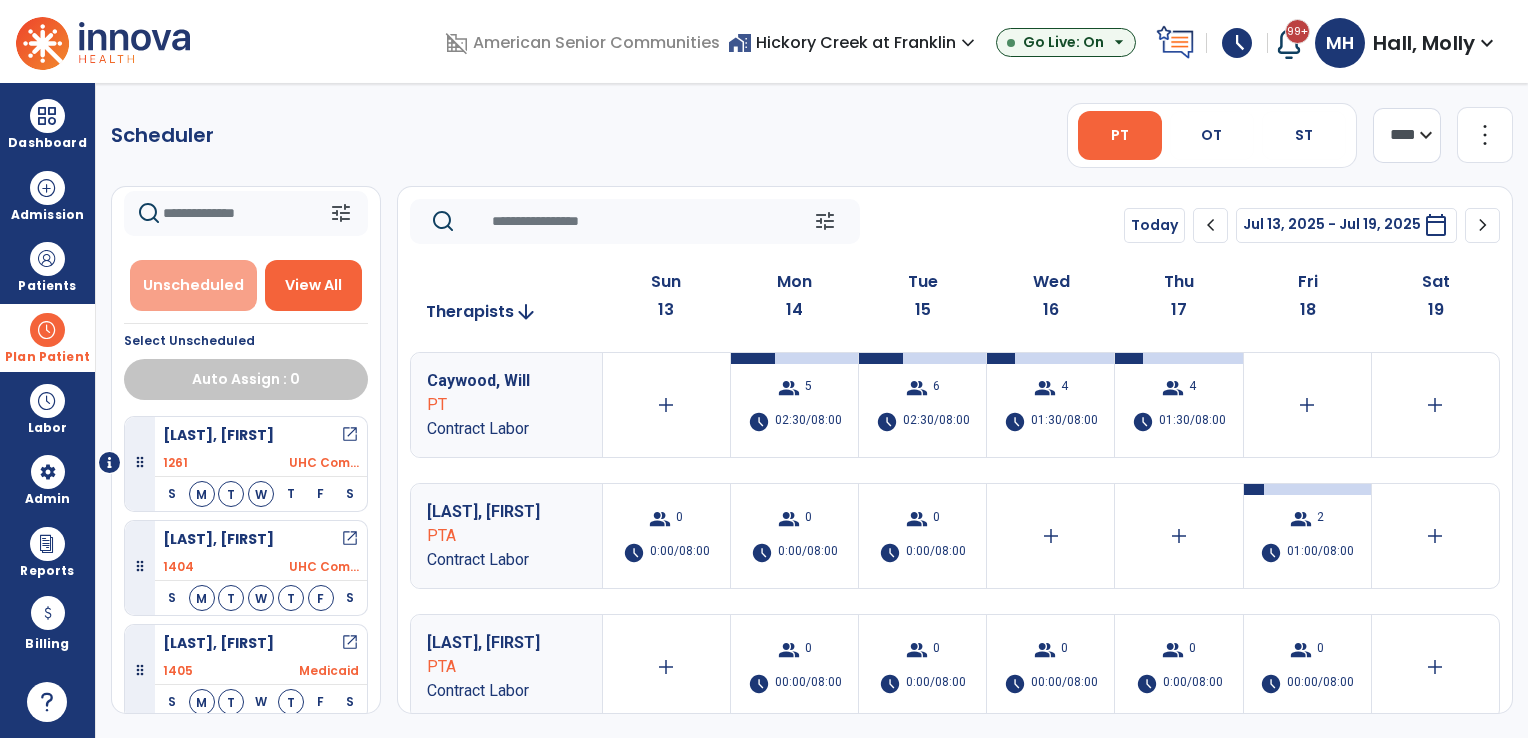click on "Unscheduled" at bounding box center [193, 285] 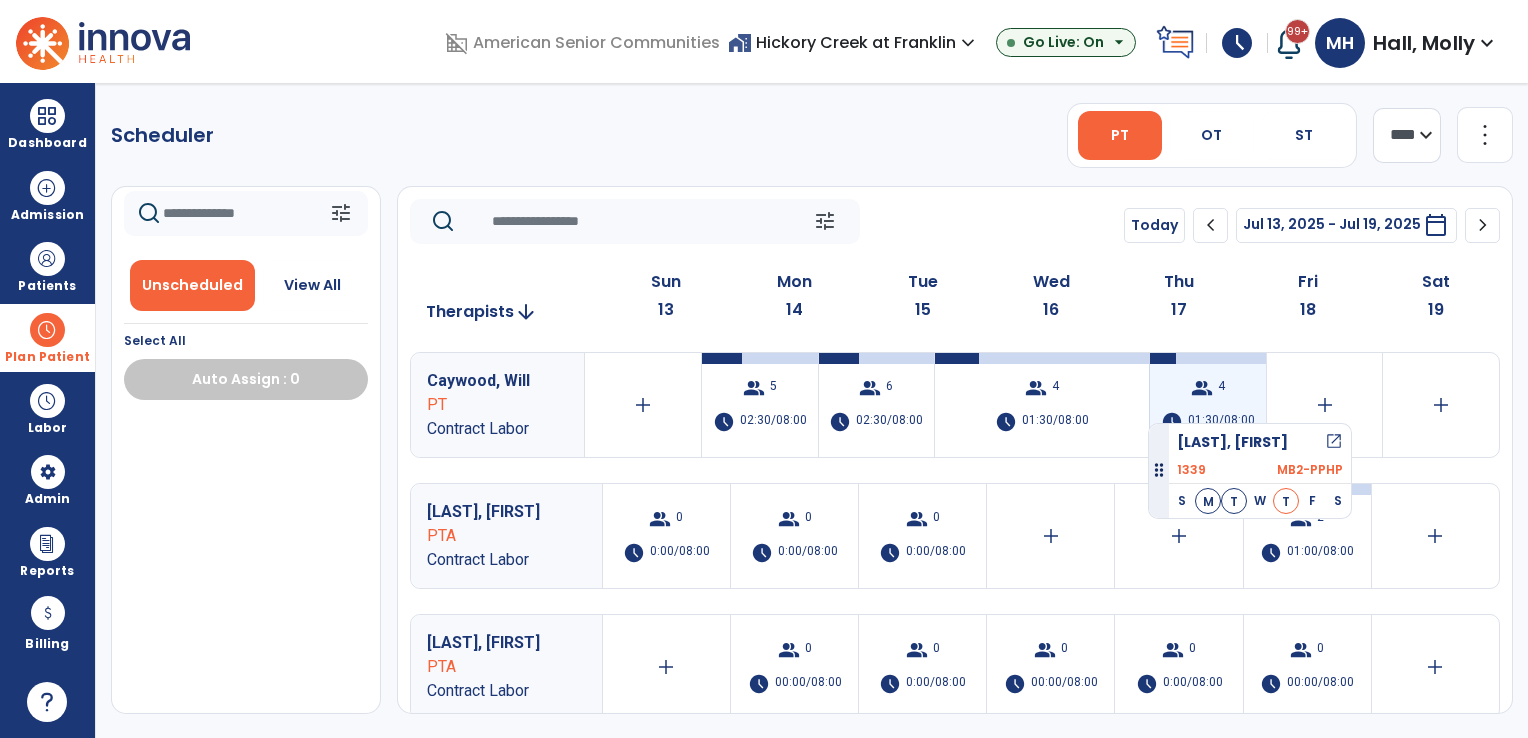 drag, startPoint x: 141, startPoint y: 462, endPoint x: 1171, endPoint y: 412, distance: 1031.2129 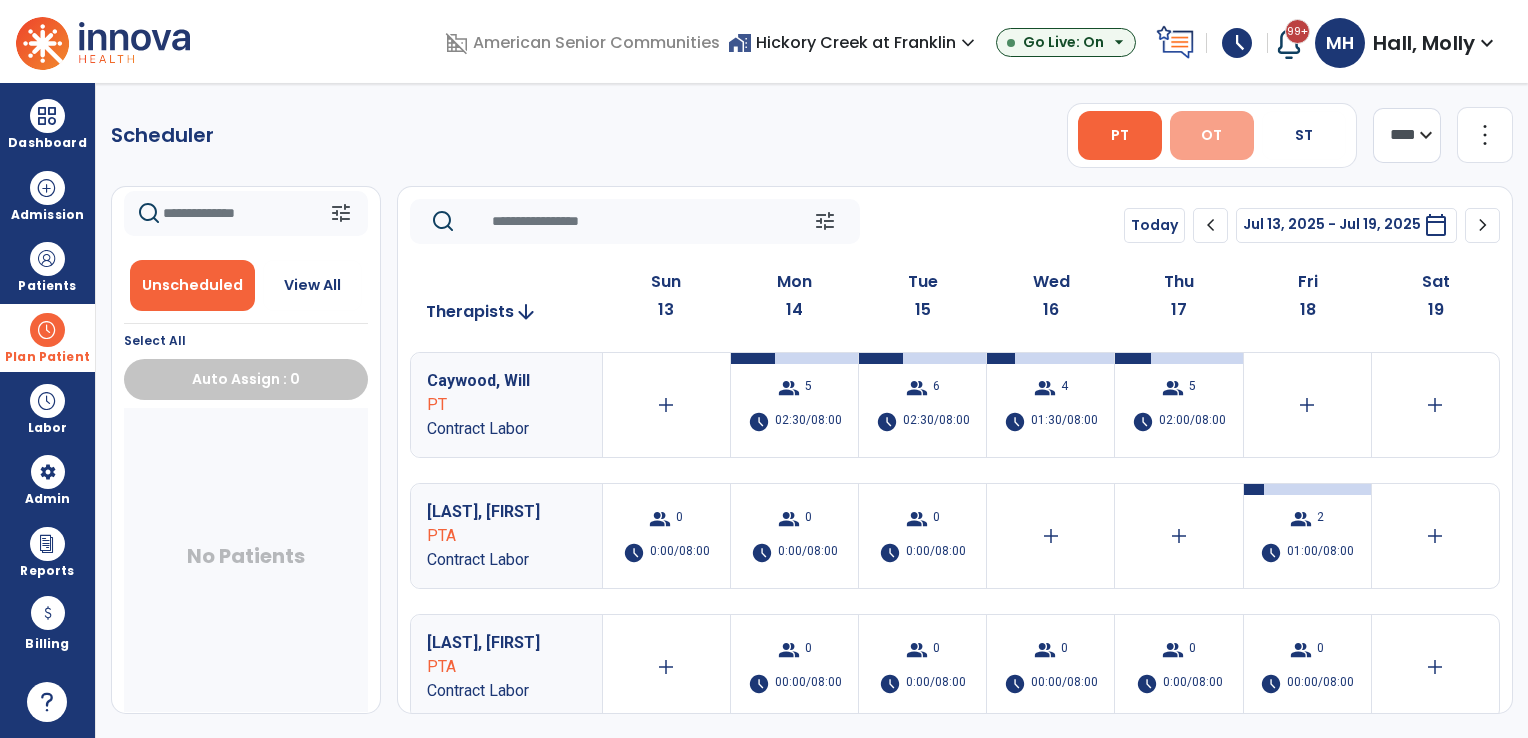 click on "OT" at bounding box center [1212, 135] 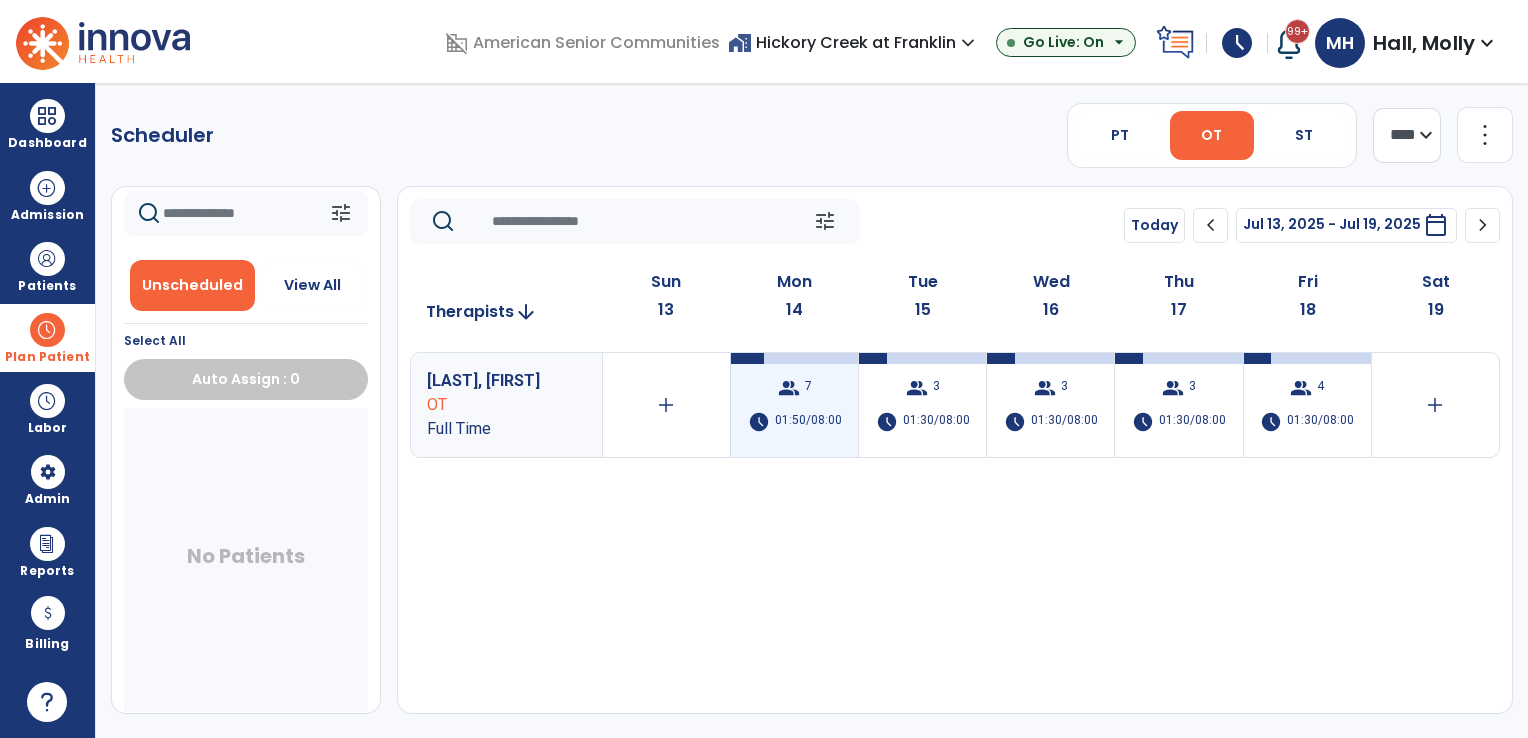 click on "01:50/08:00" at bounding box center (808, 422) 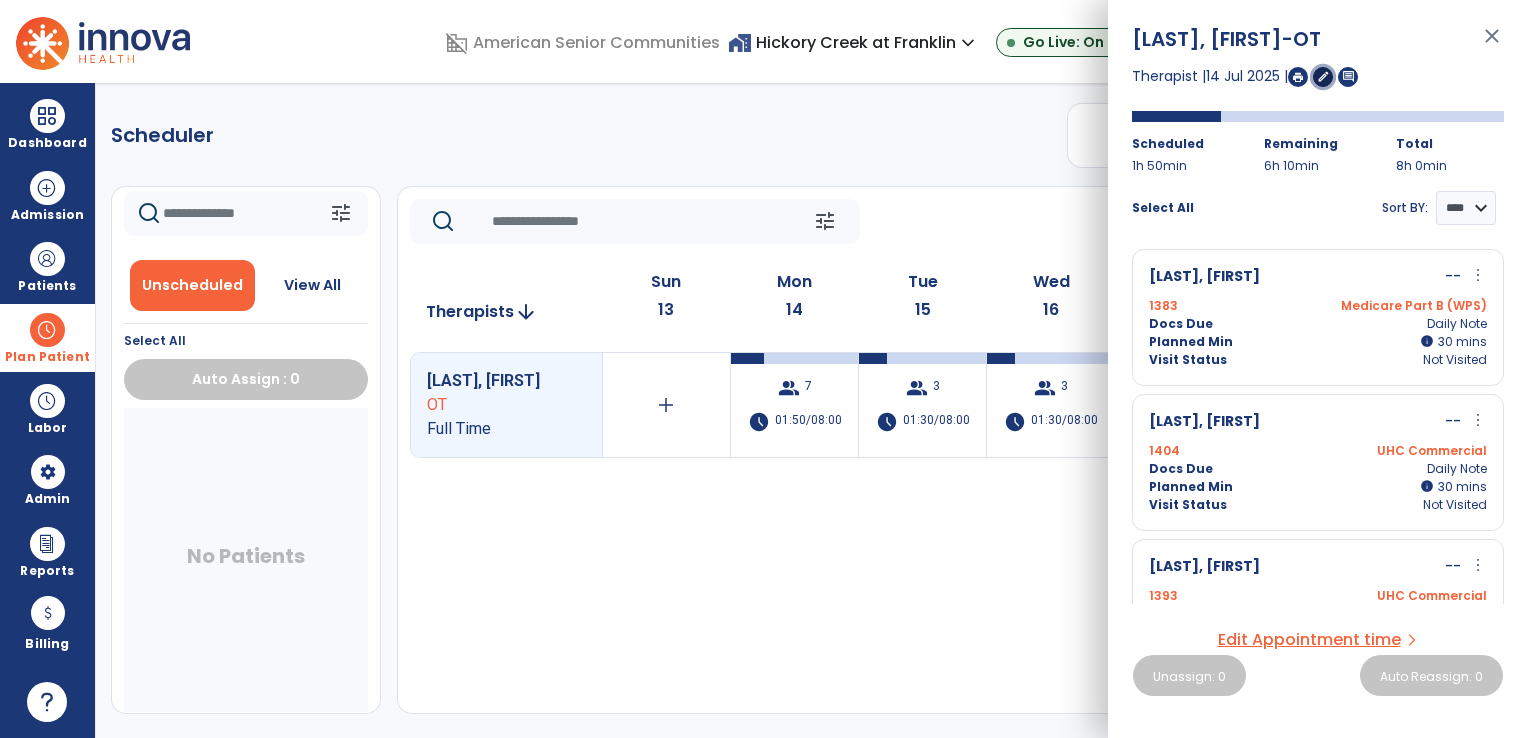 click on "edit" at bounding box center (1323, 77) 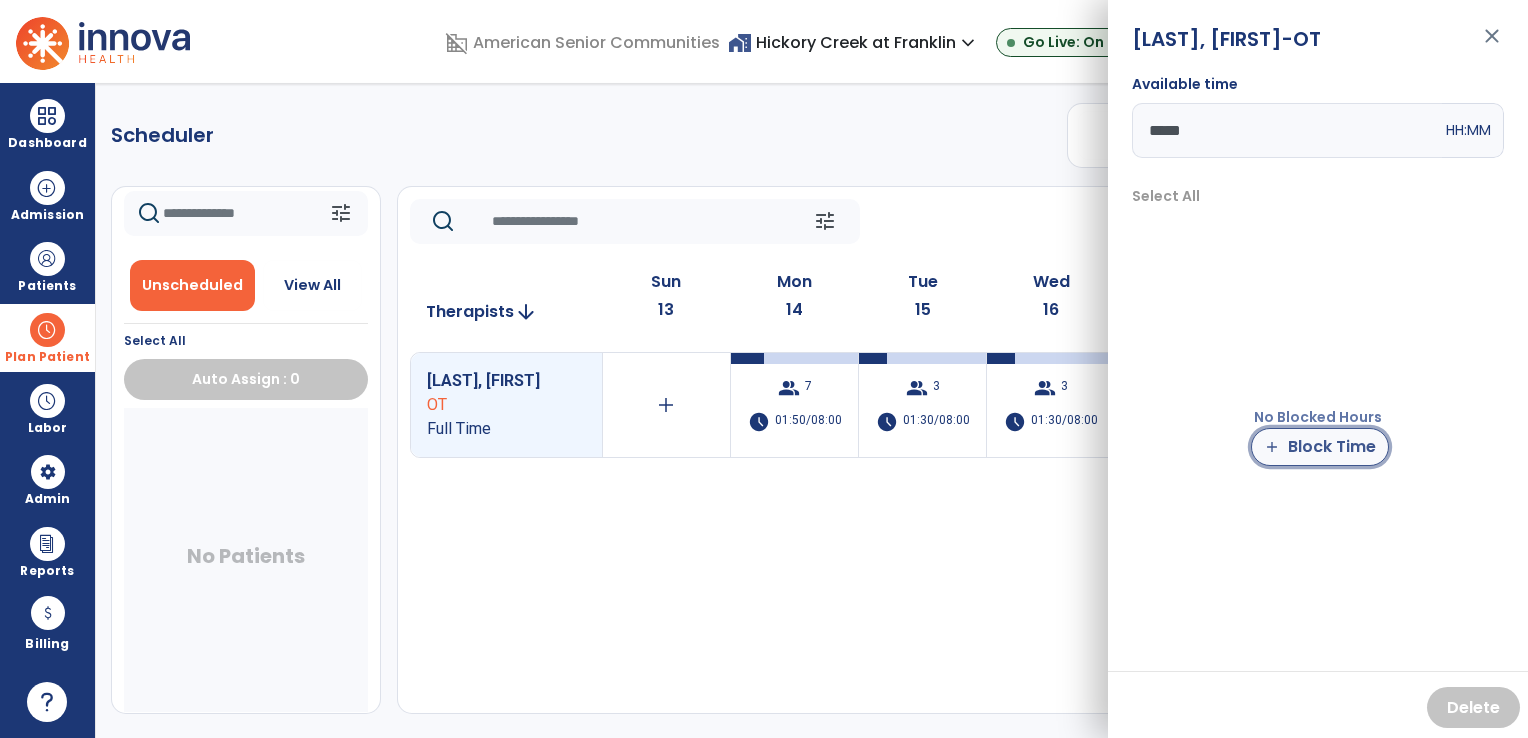 click on "add   Block Time" at bounding box center [1320, 447] 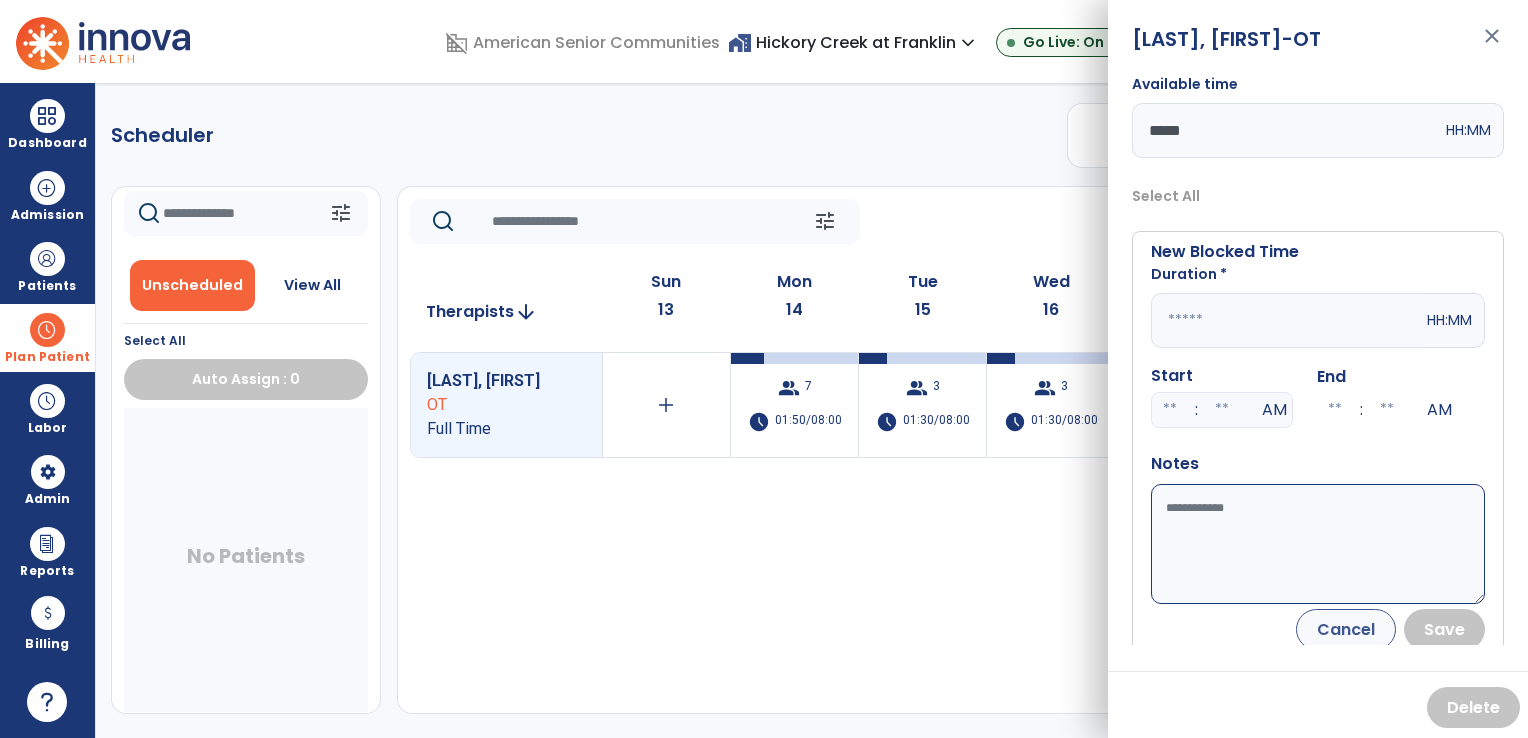 click at bounding box center (1287, 320) 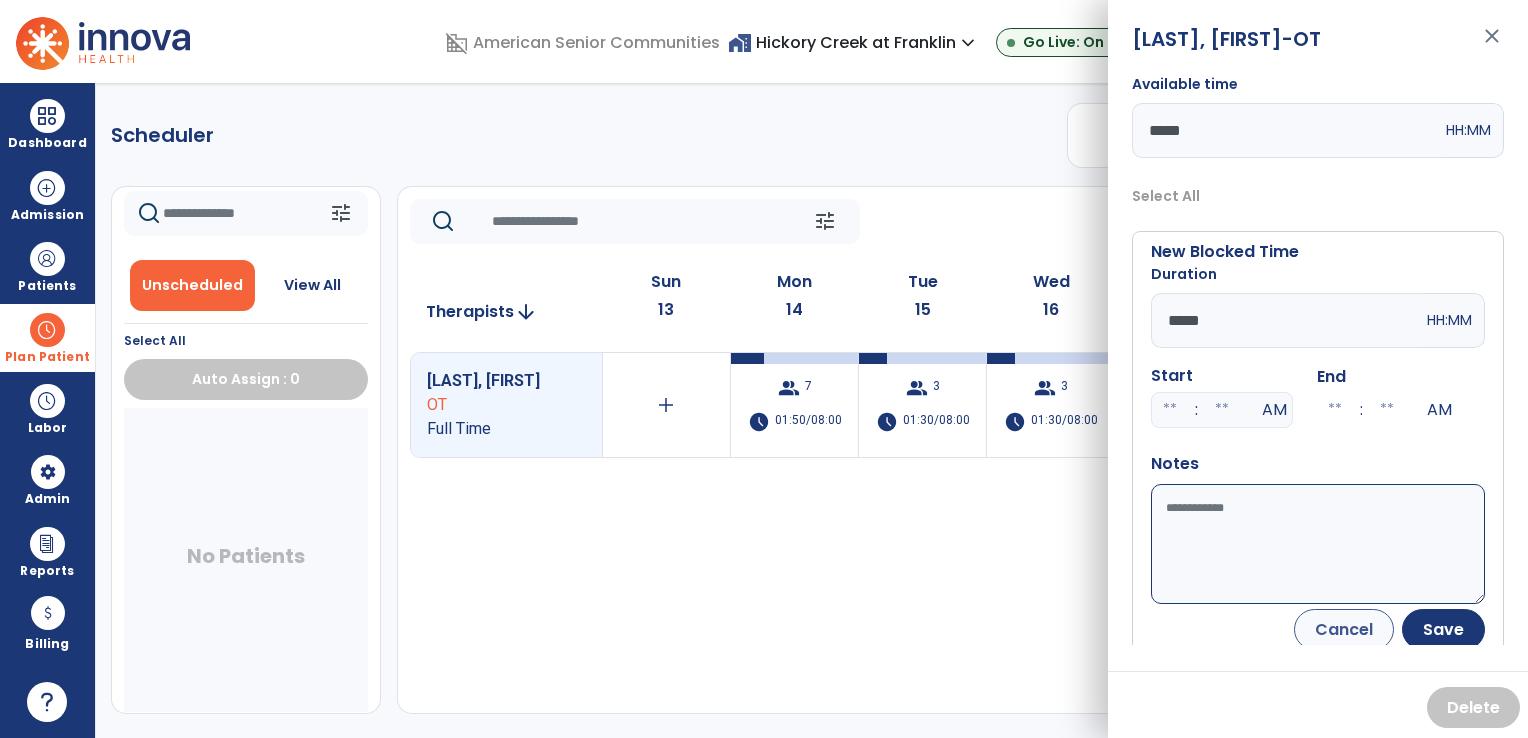 type on "*****" 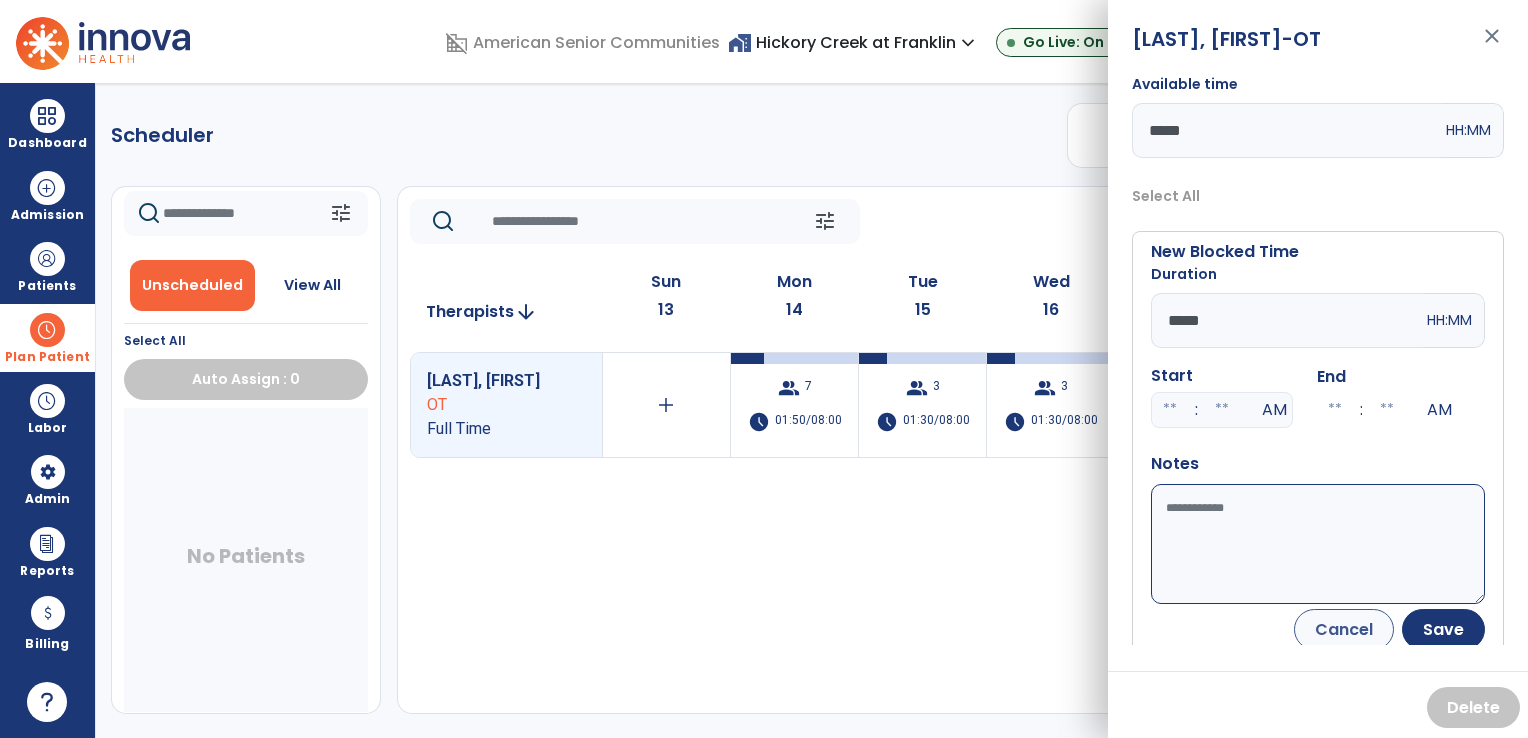 click on "Available time" at bounding box center (1318, 544) 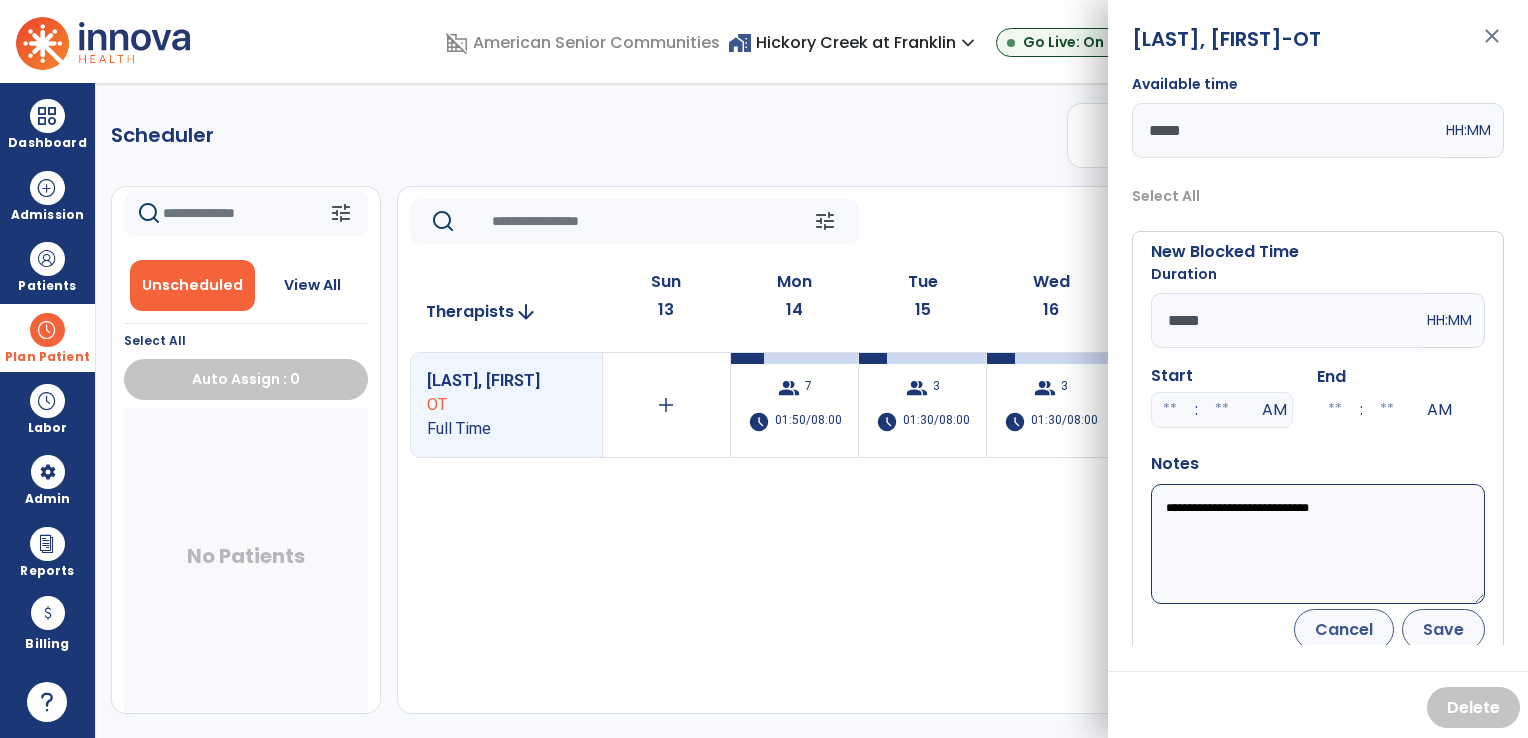 type on "**********" 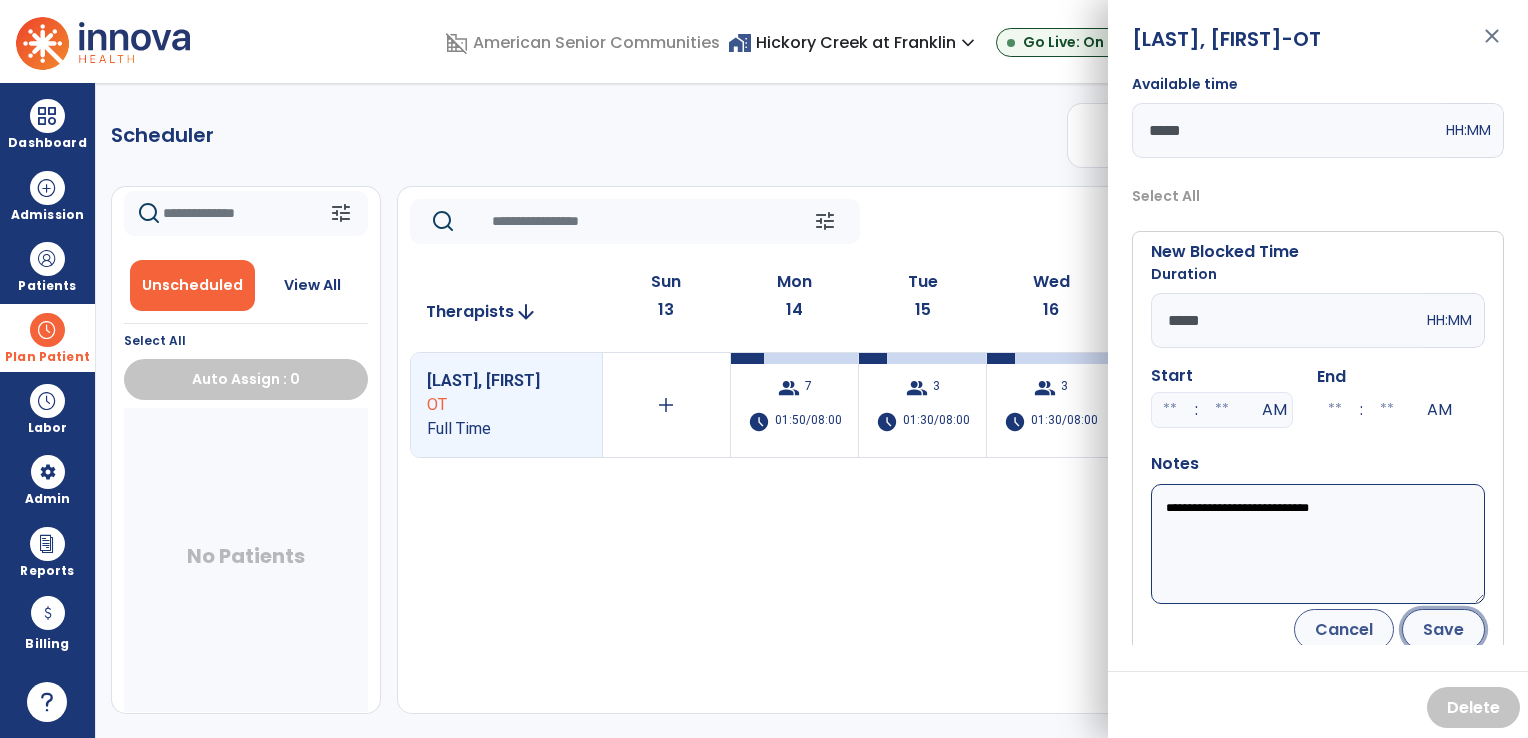 click on "Save" at bounding box center [1443, 629] 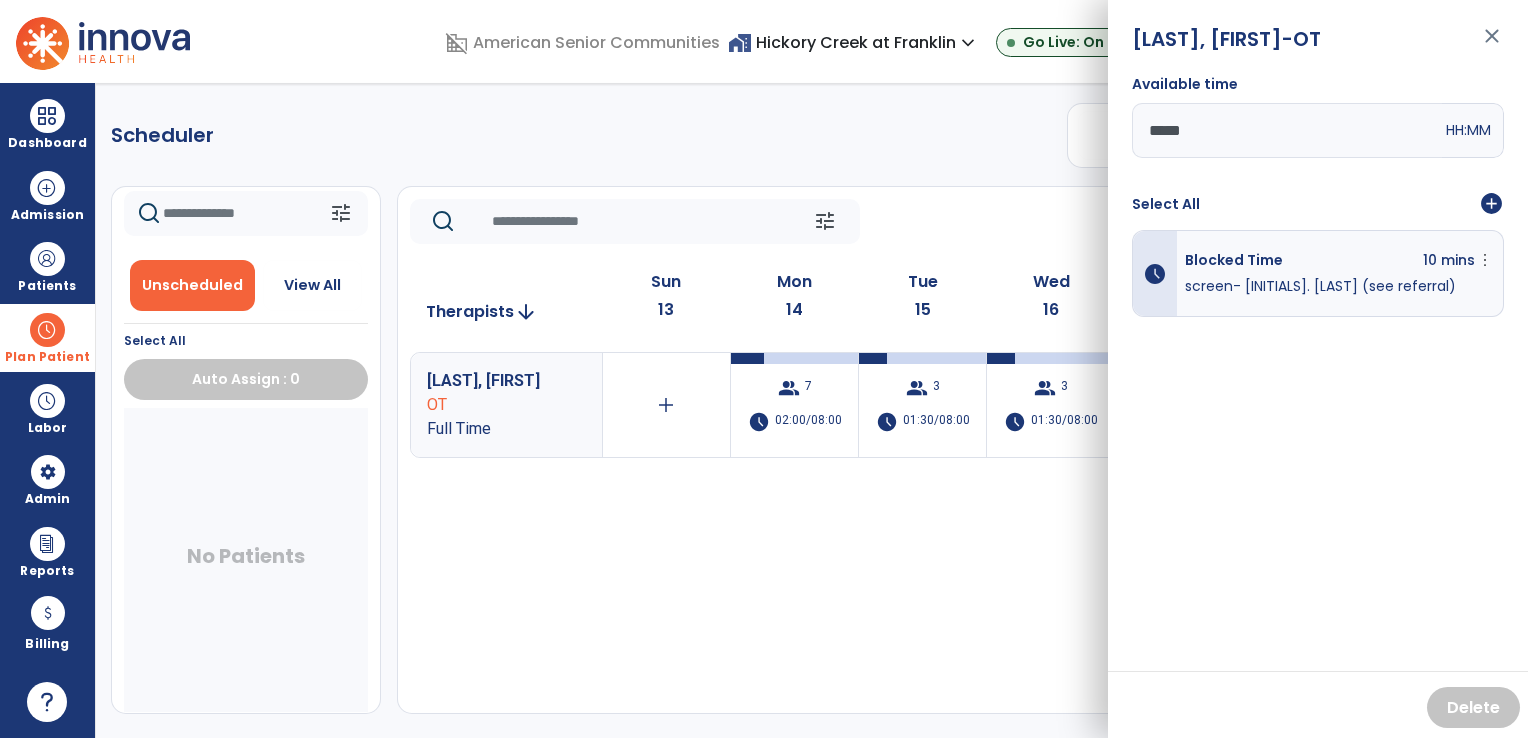 click on "Scheduler   PT   OT   ST  **** *** more_vert  Manage Labor   View All Therapists   Print   tune   Unscheduled   View All  Select All  Auto Assign : 0  No Patients  tune   Today  chevron_left Jul 13, 2025 - Jul 19, 2025  *********  calendar_today  chevron_right   Therapists  arrow_downward Sun  13  Mon  14  Tue  15  Wed  16  Thu  17  Fri  18  Sat  19  Nash, Tracey OT Full Time  add   group  7  schedule  02:00/08:00   group  3  schedule  01:30/08:00   group  3  schedule  01:30/08:00   group  3  schedule  01:30/08:00   group  4  schedule  01:30/08:00   add" at bounding box center (812, 410) 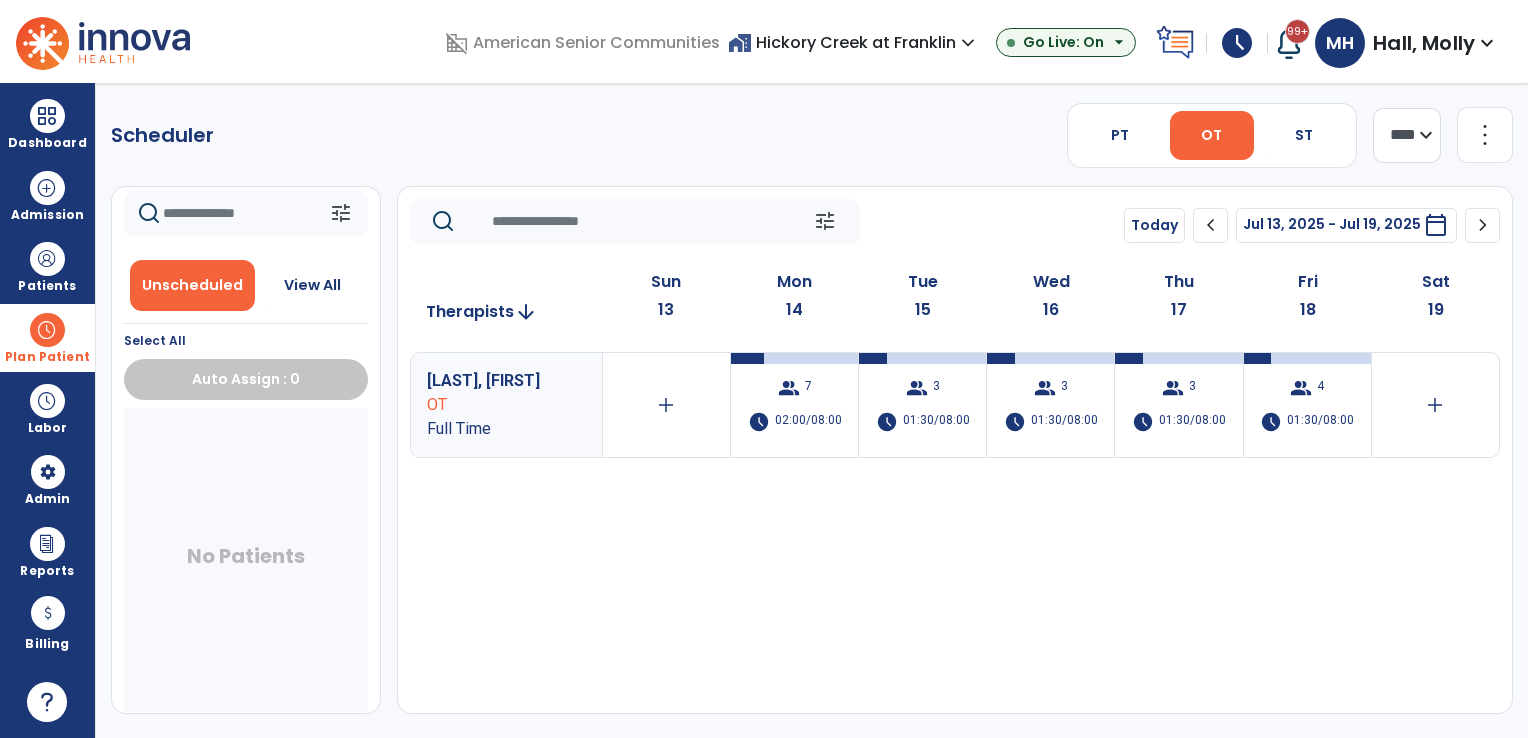 click on "home_work   Hickory Creek at Franklin   expand_more" at bounding box center (854, 42) 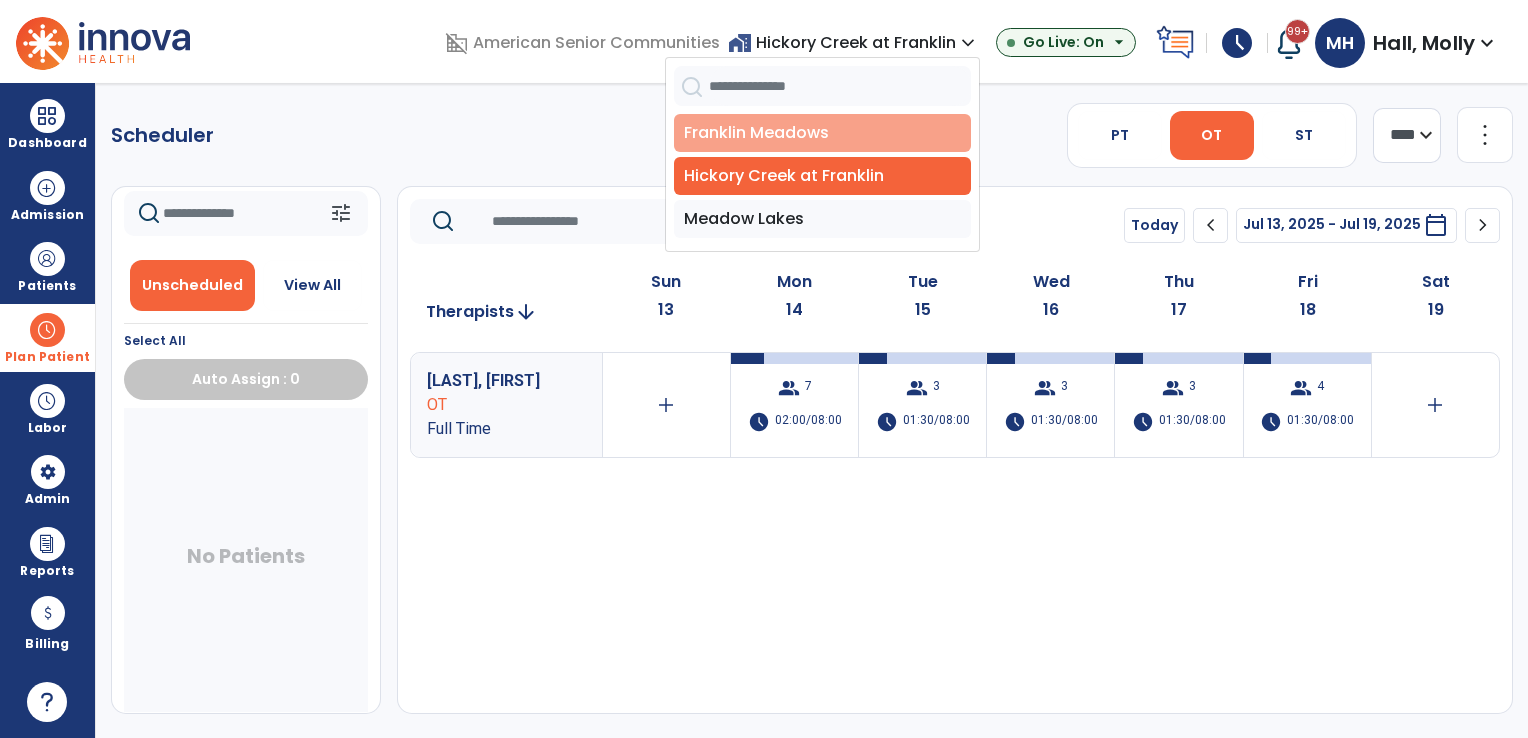 click on "Franklin Meadows" at bounding box center (822, 133) 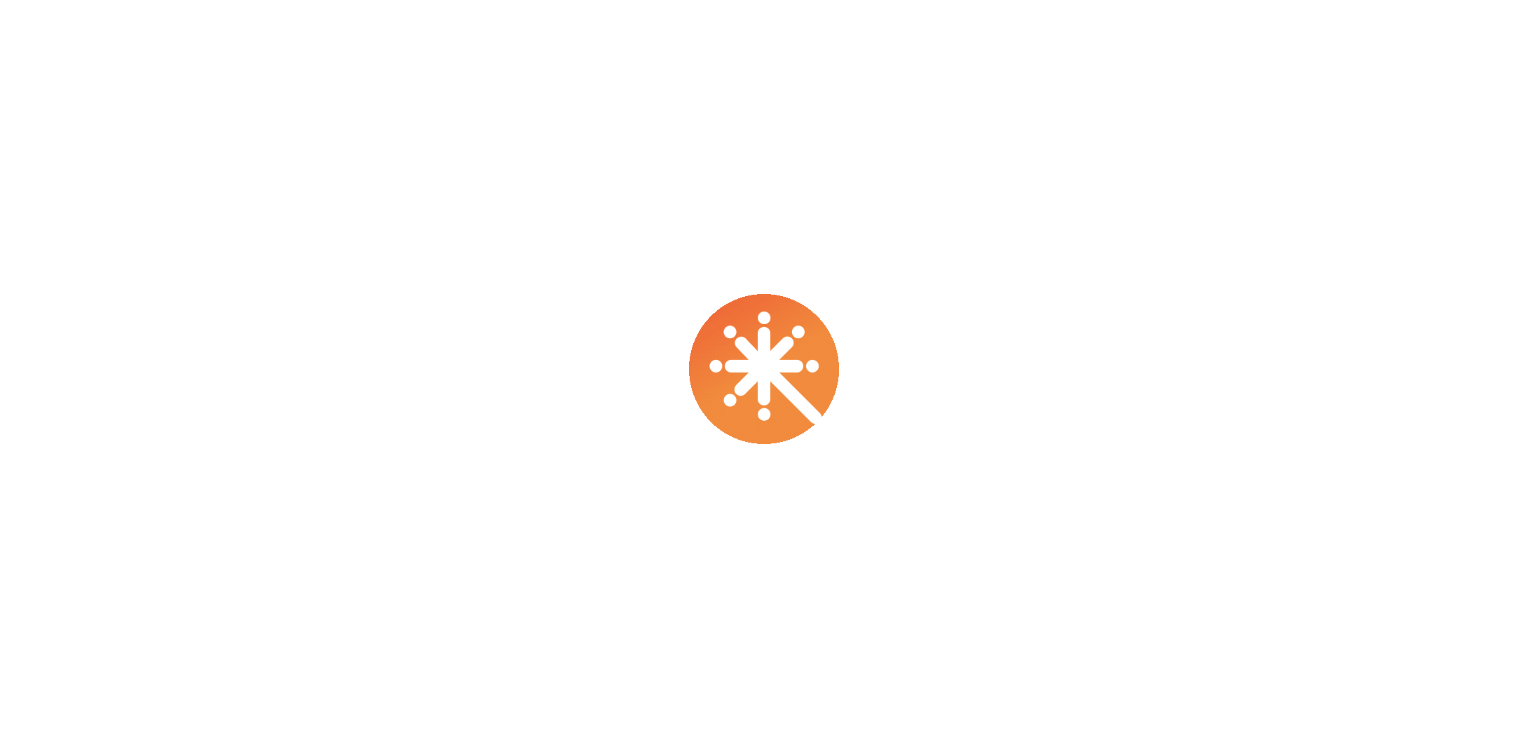 scroll, scrollTop: 0, scrollLeft: 0, axis: both 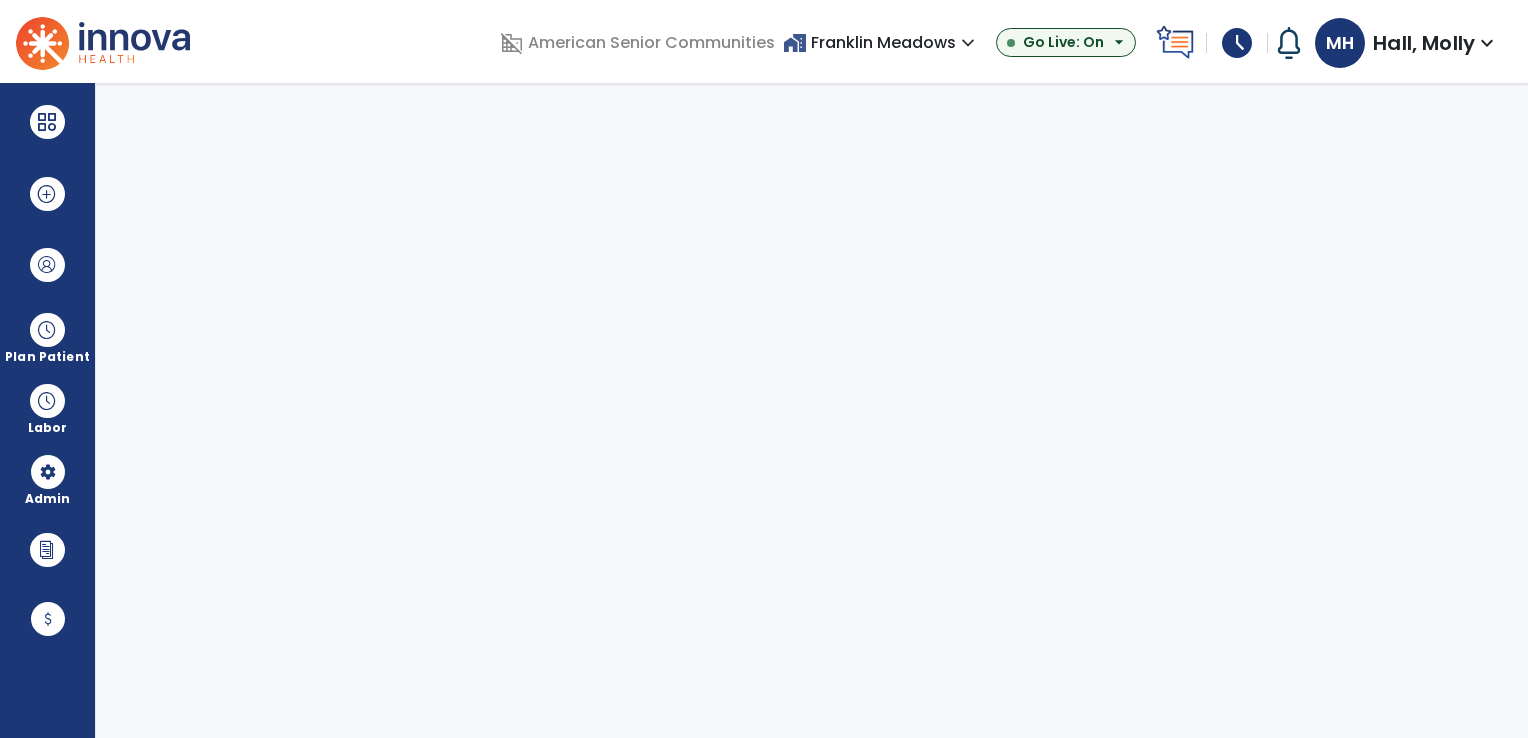 select on "***" 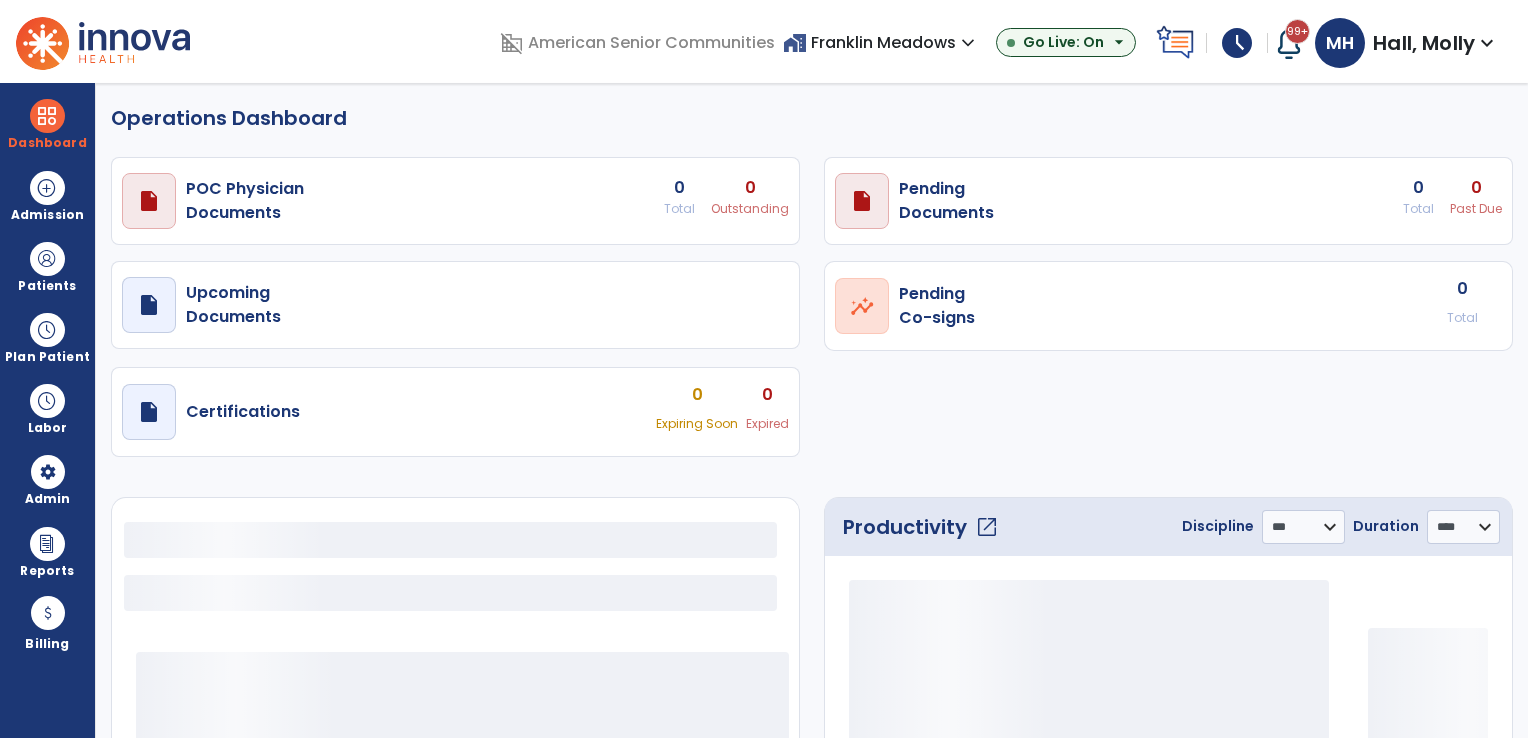 select on "***" 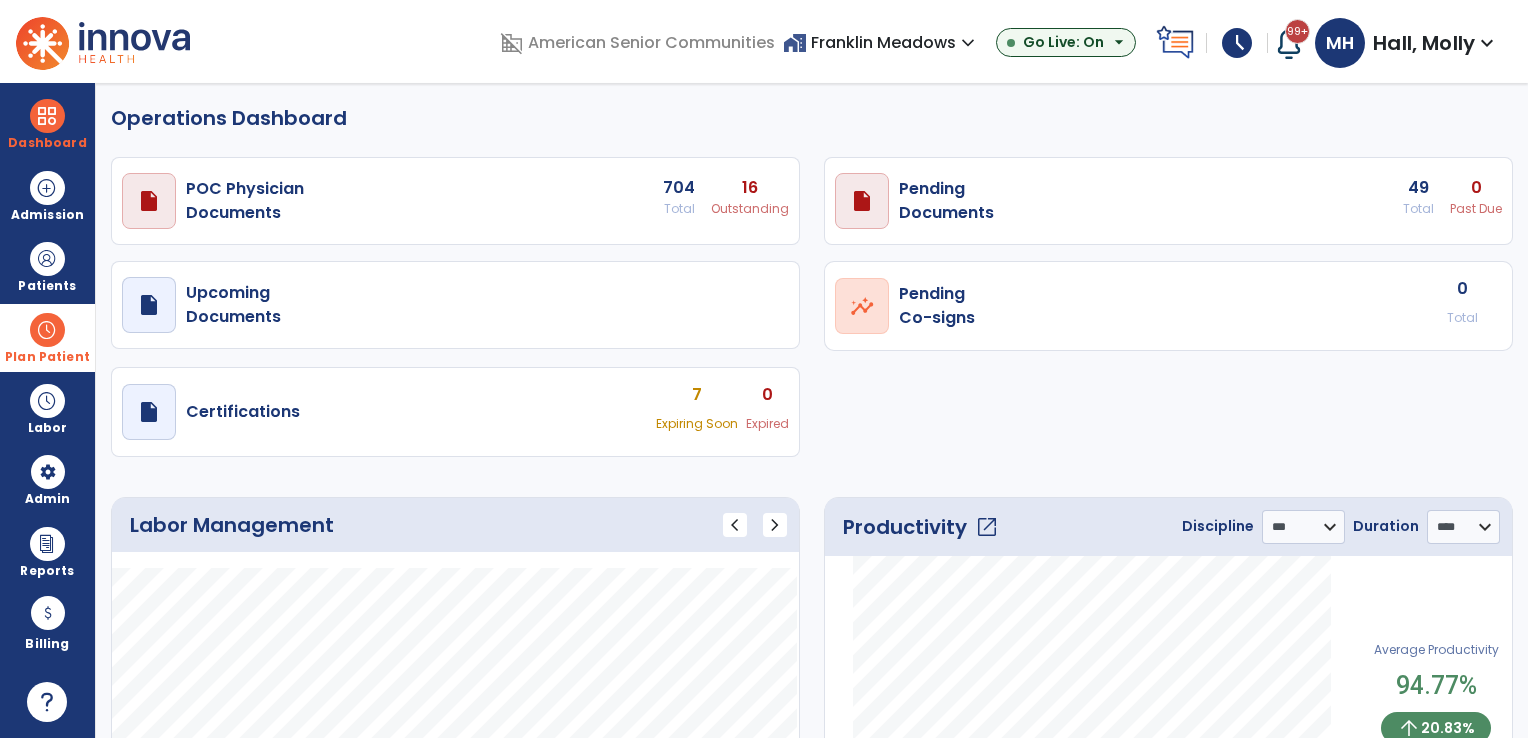 click at bounding box center (47, 330) 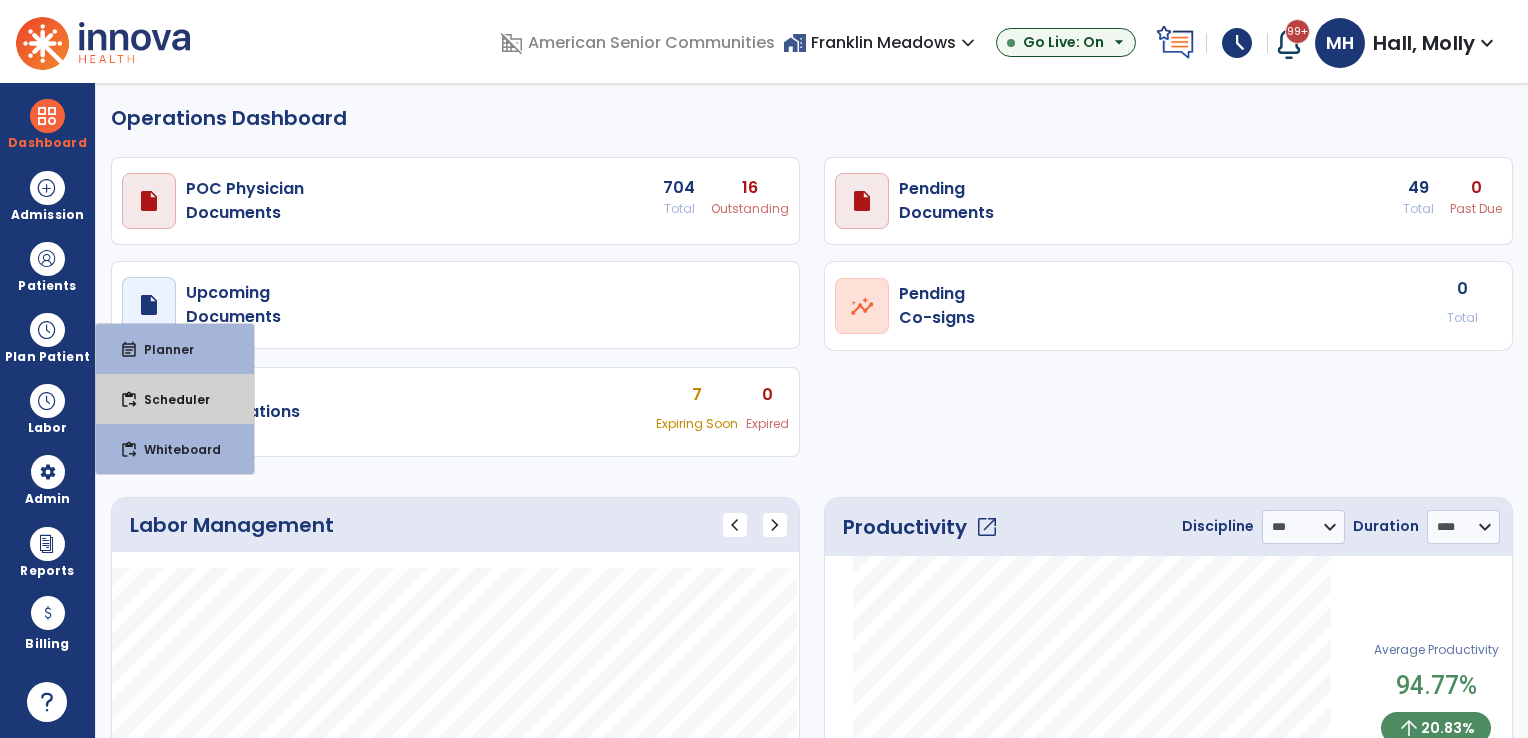 click on "content_paste_go  Scheduler" at bounding box center (175, 399) 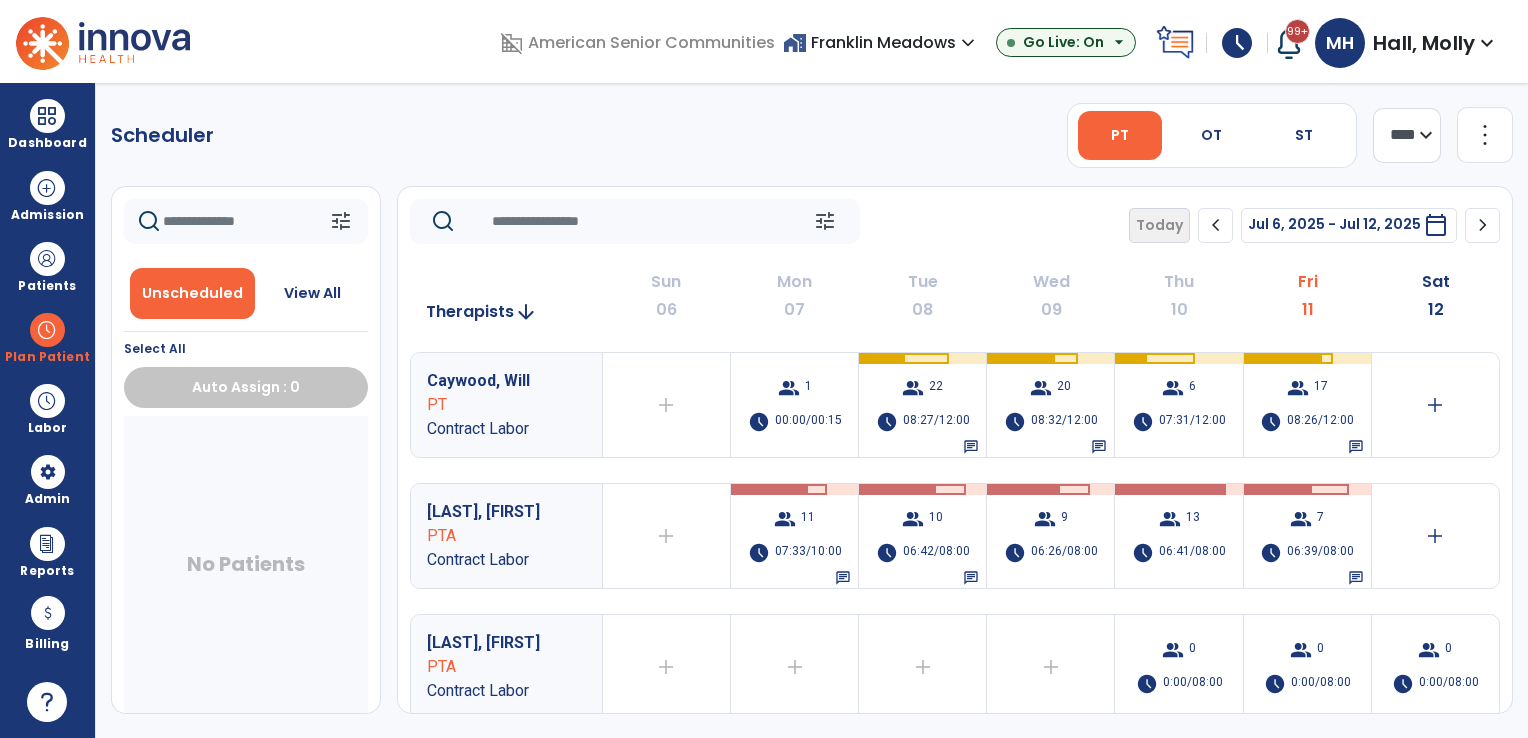 click on "chevron_right" 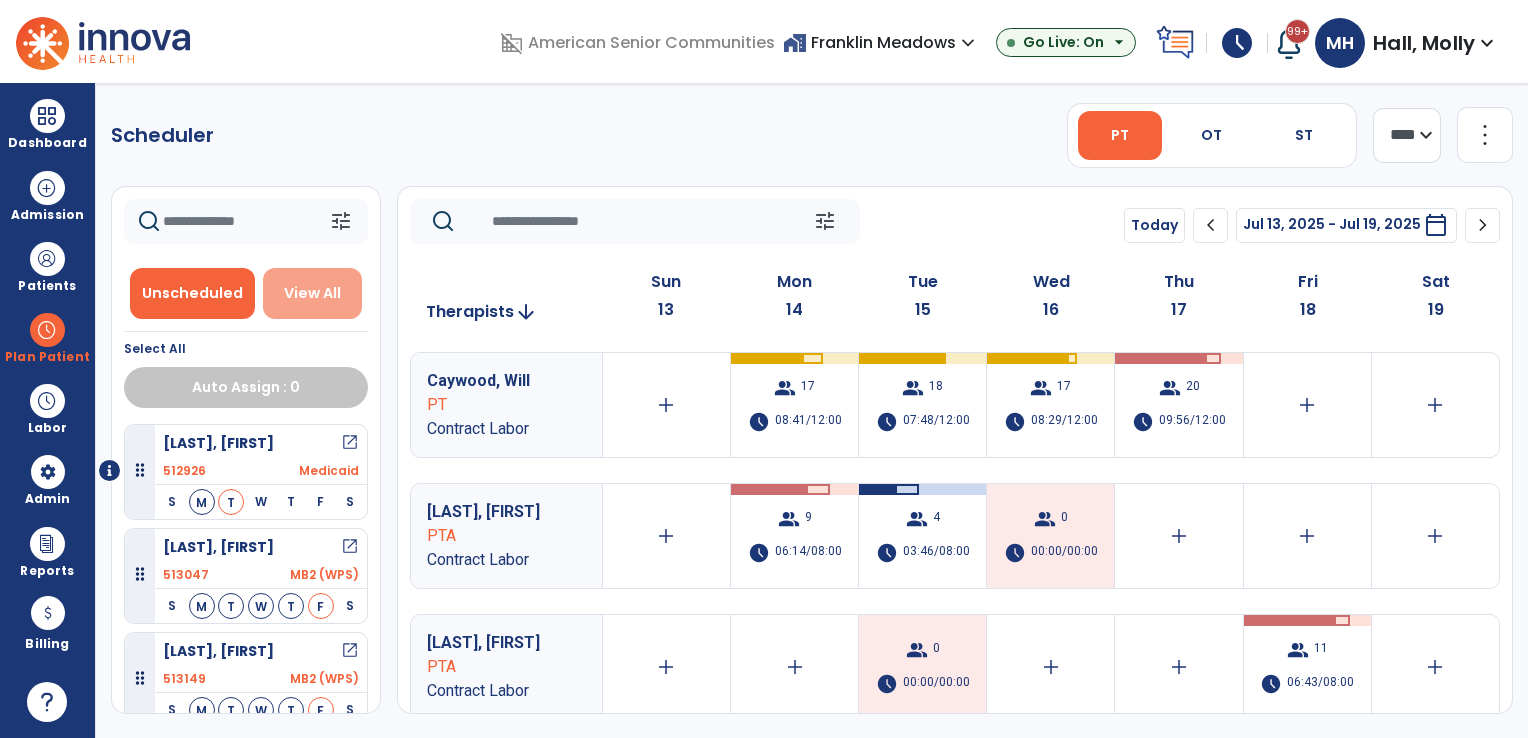click on "View All" at bounding box center [312, 293] 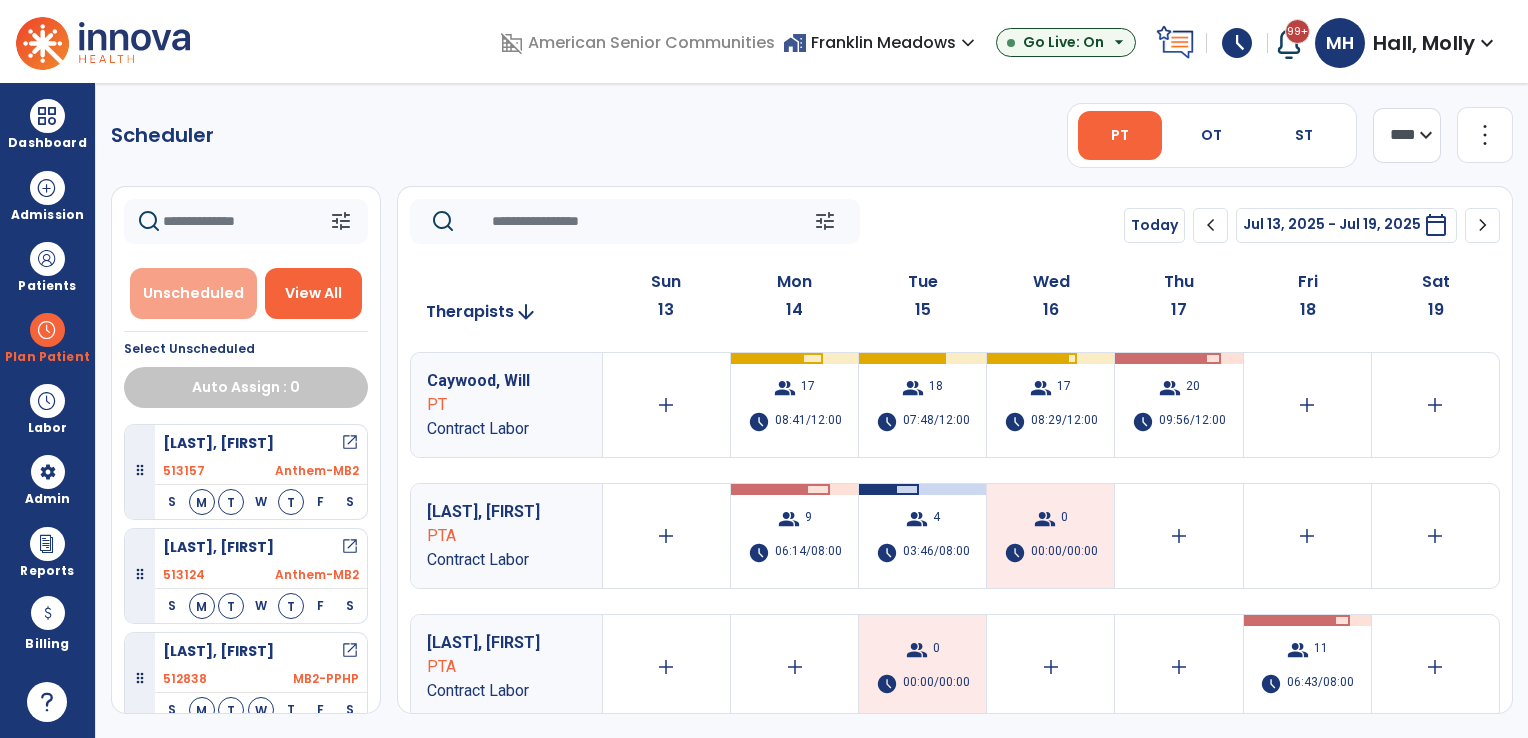 click on "Unscheduled" at bounding box center [193, 293] 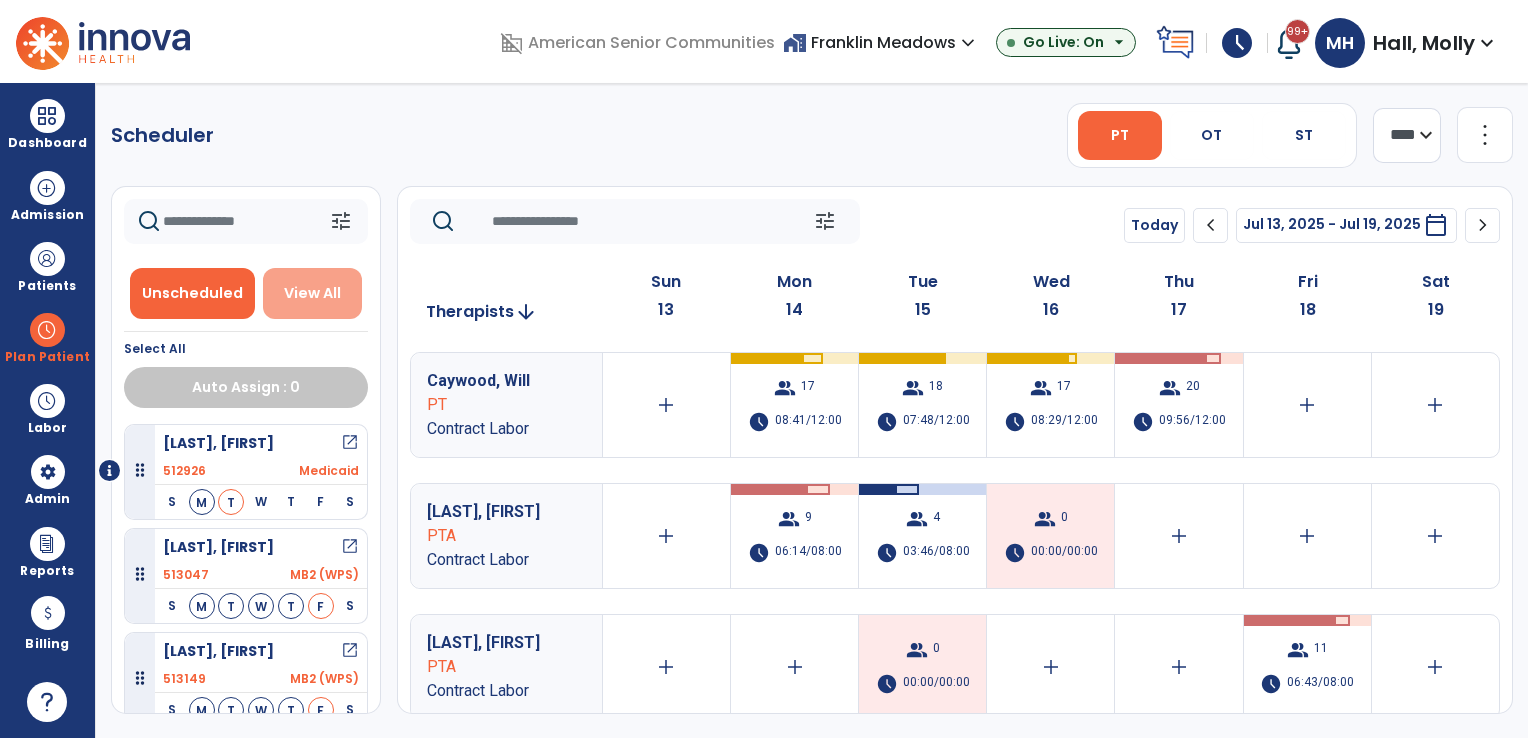 click on "View All" at bounding box center [313, 293] 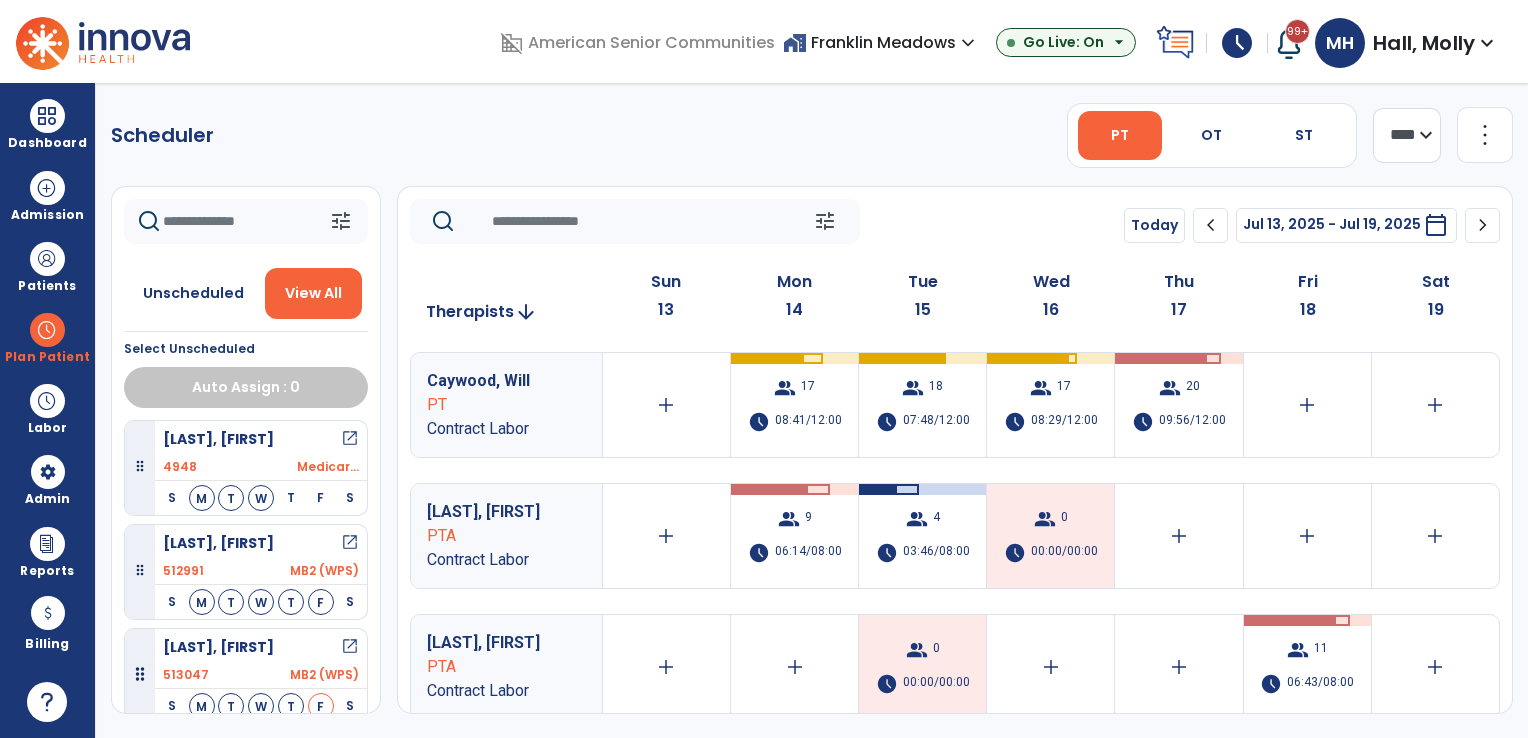 scroll, scrollTop: 1864, scrollLeft: 0, axis: vertical 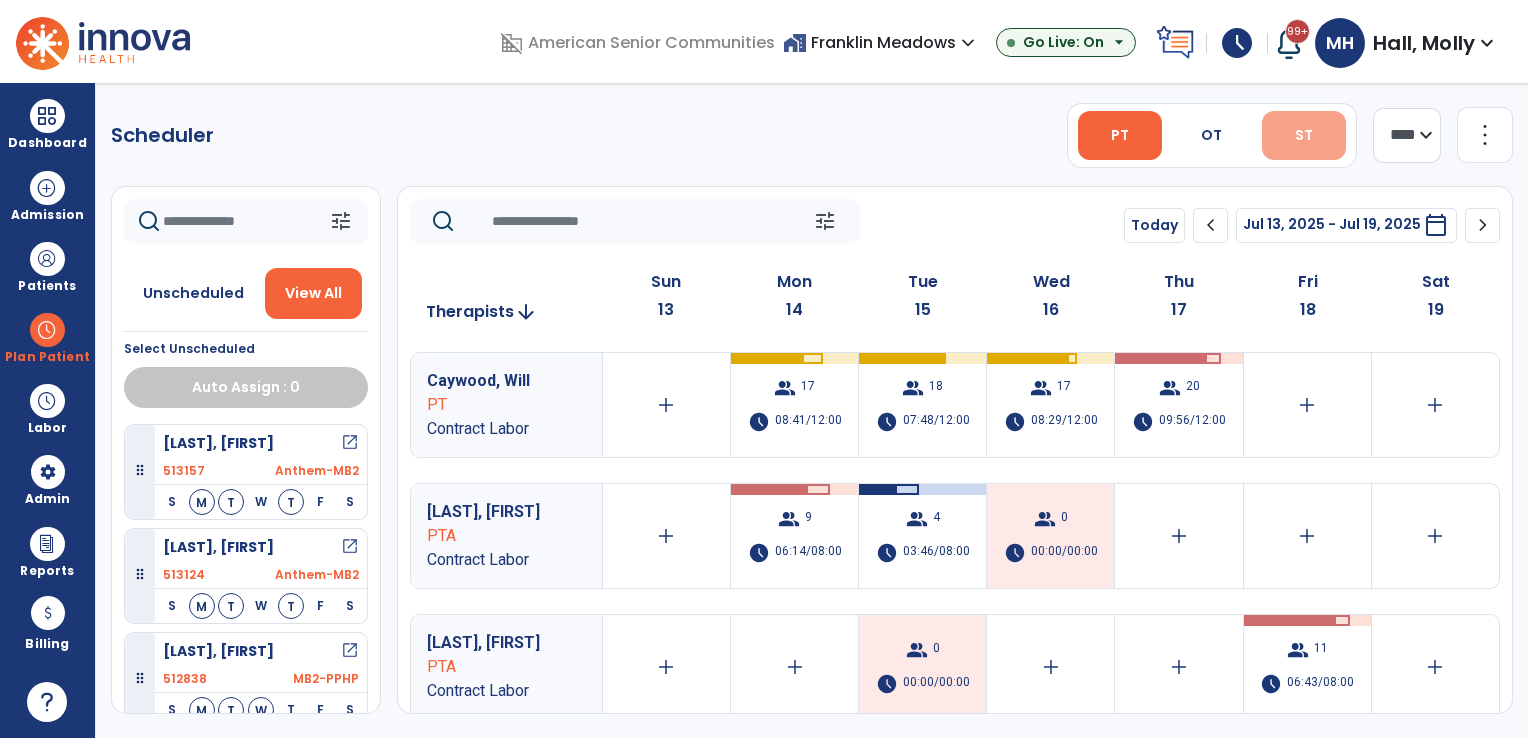 click on "ST" at bounding box center (1304, 135) 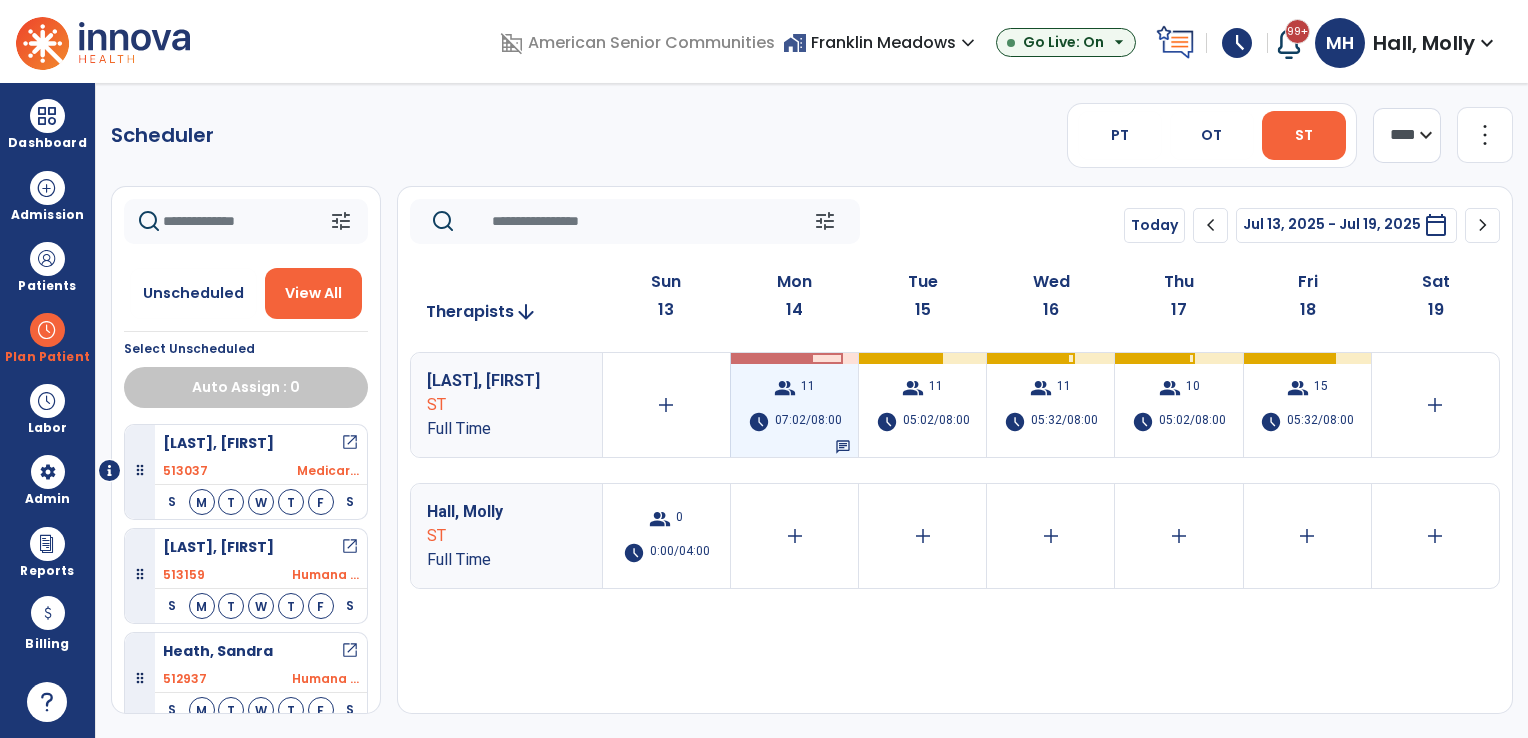 click on "07:02/08:00" at bounding box center [808, 422] 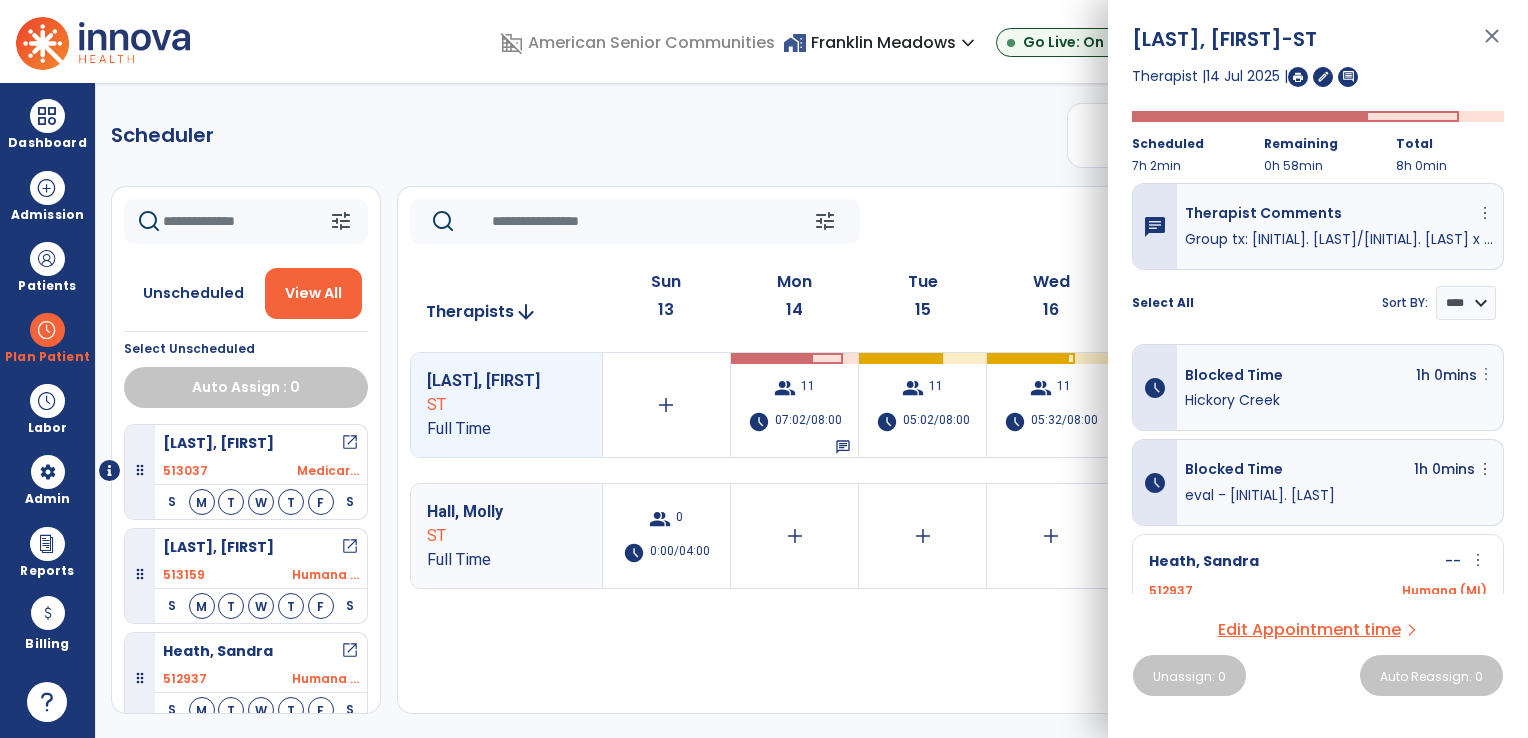 click on "more_vert" at bounding box center (1486, 374) 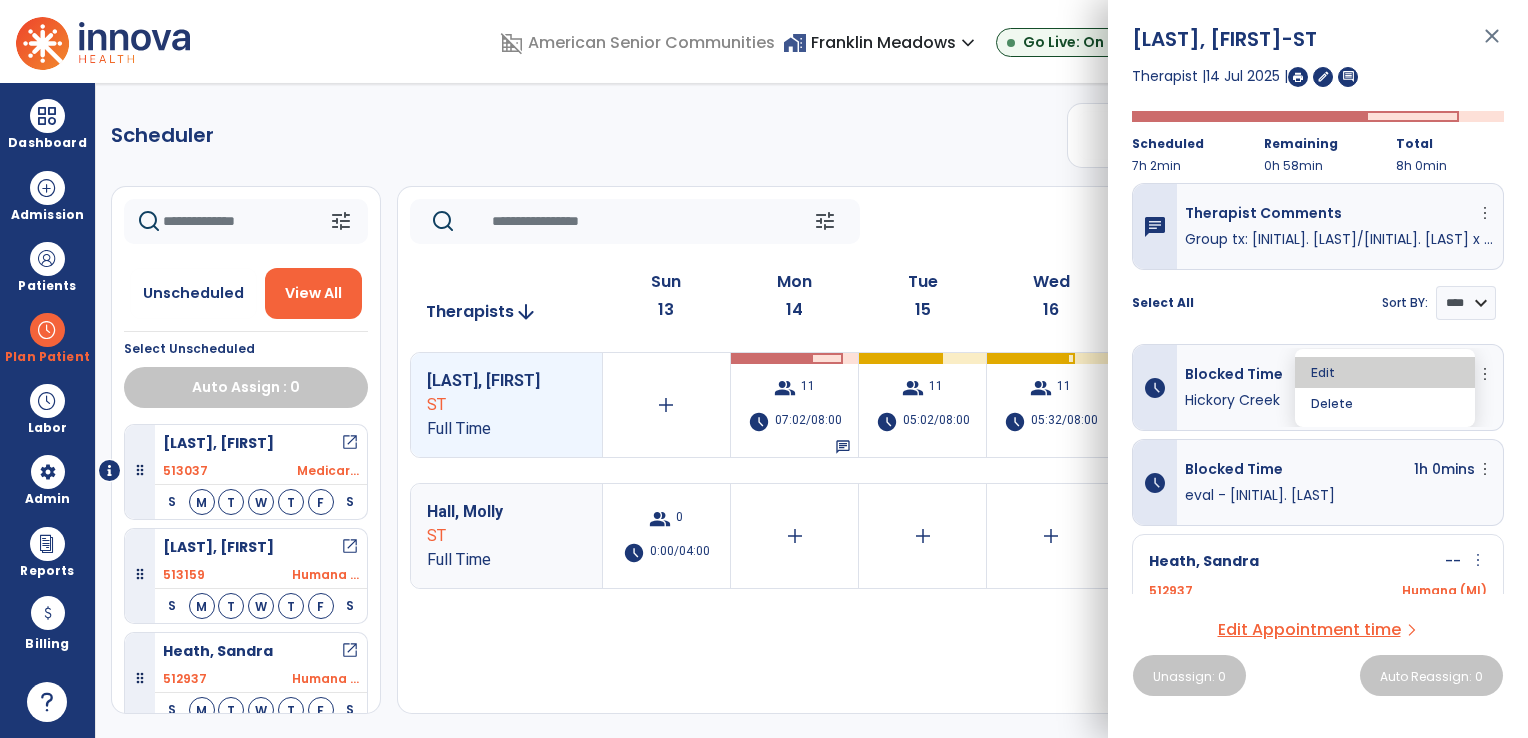 click on "Edit" at bounding box center (1385, 372) 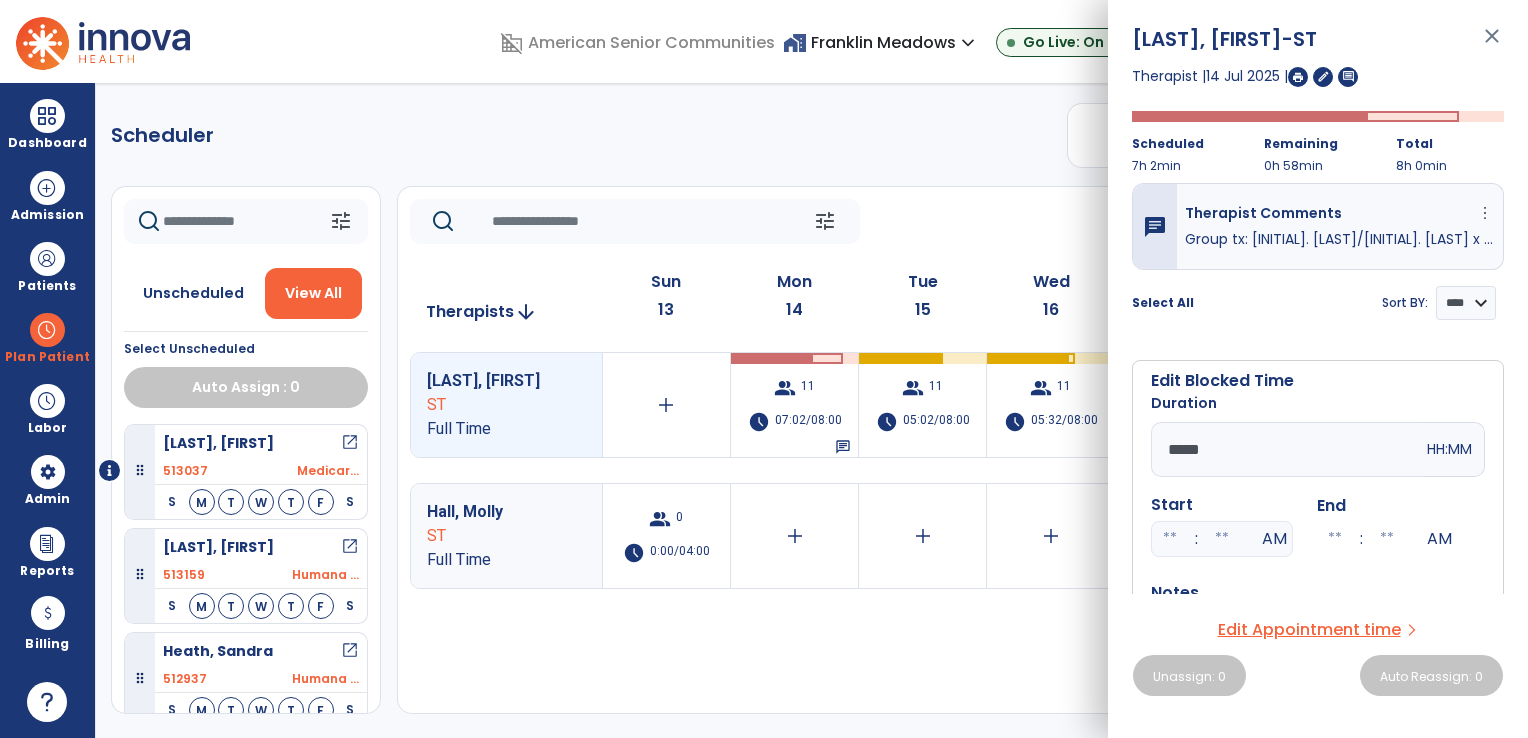 click on "*****" at bounding box center [1287, 449] 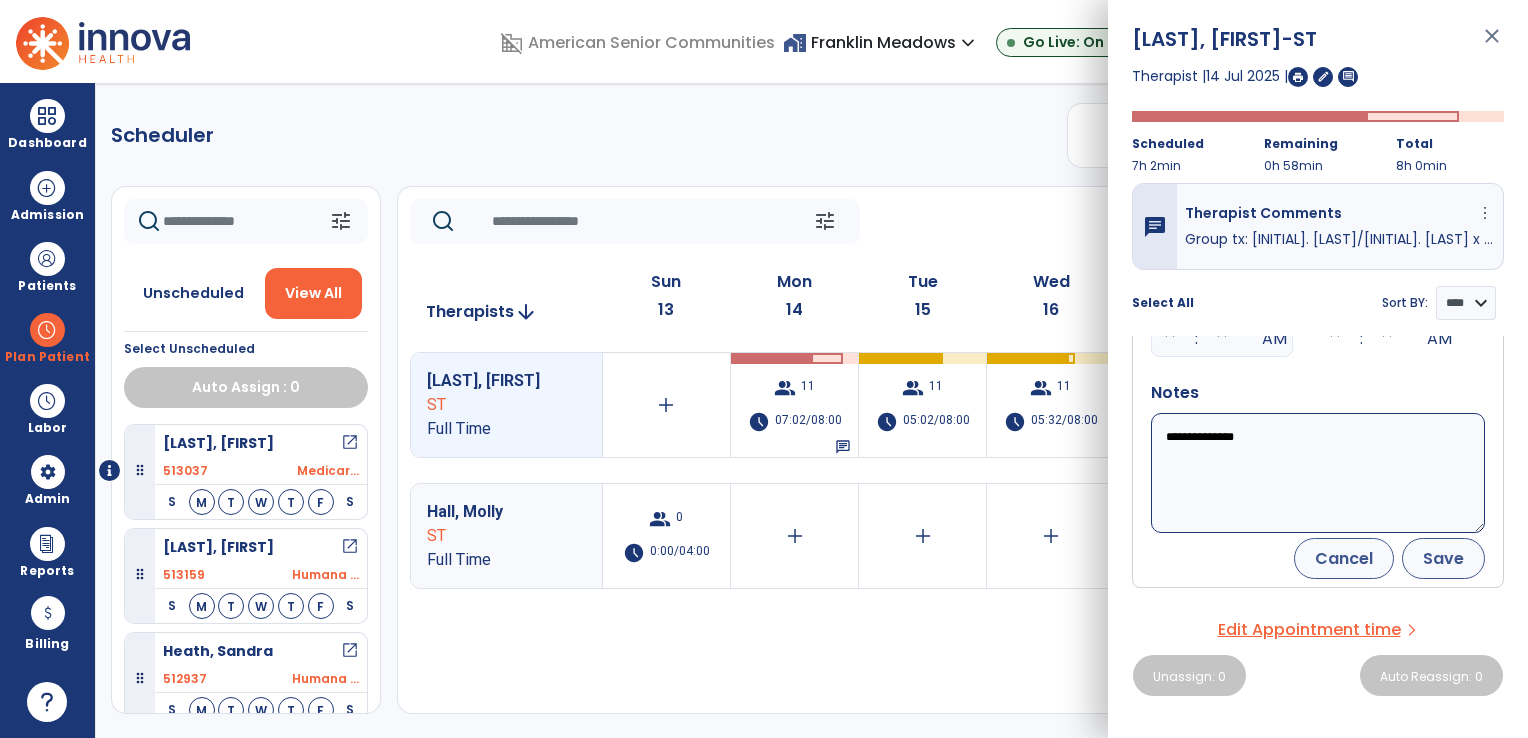 type on "*****" 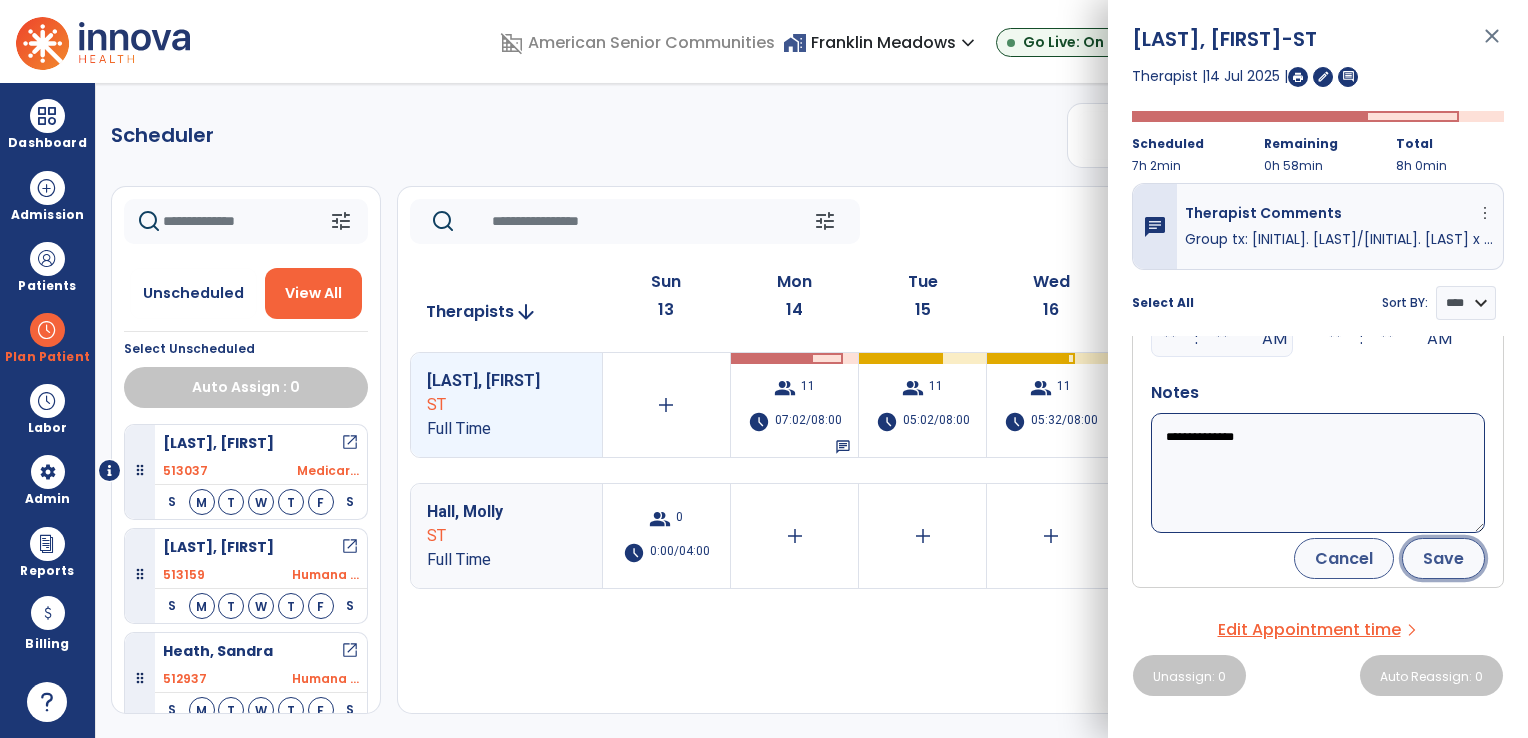click on "Save" at bounding box center [1443, 558] 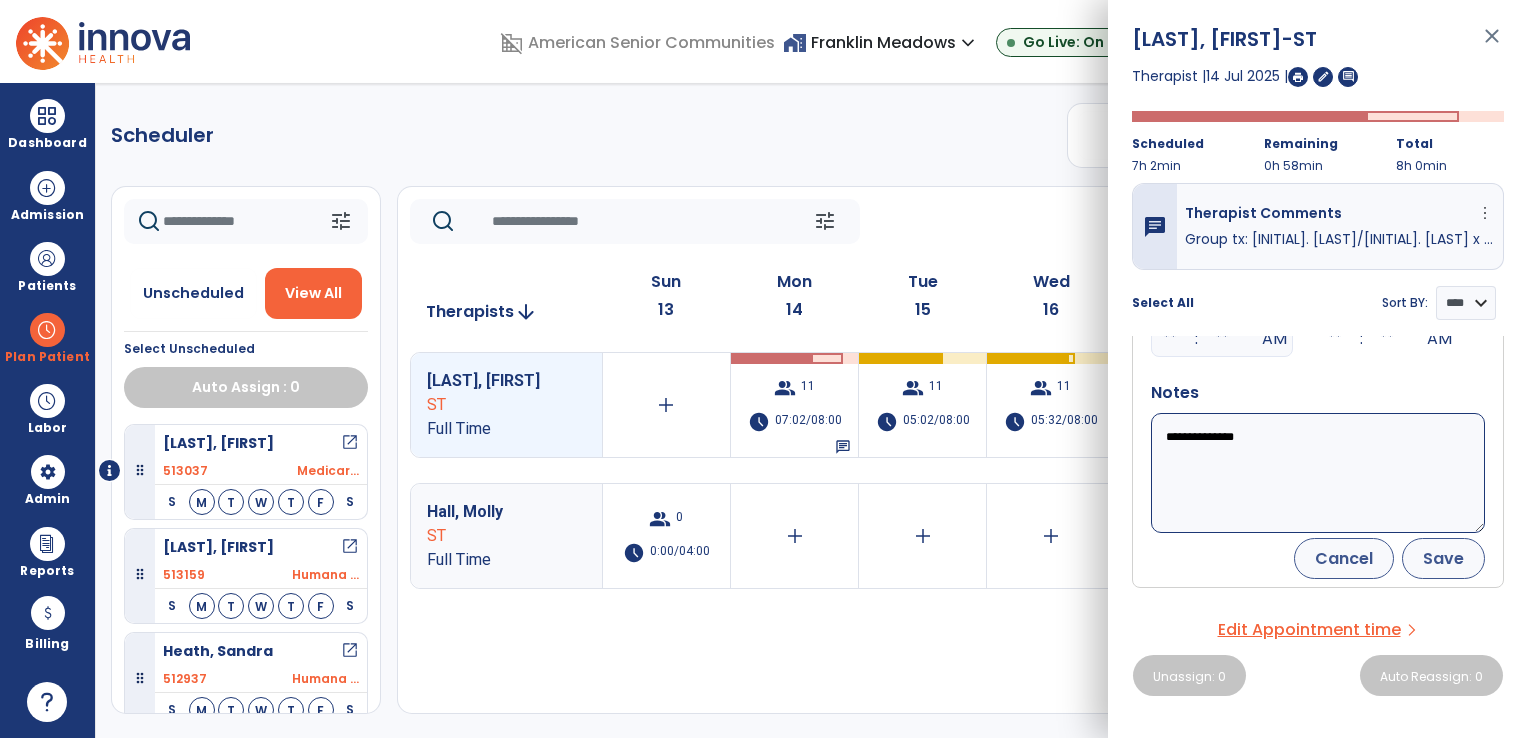 scroll, scrollTop: 184, scrollLeft: 0, axis: vertical 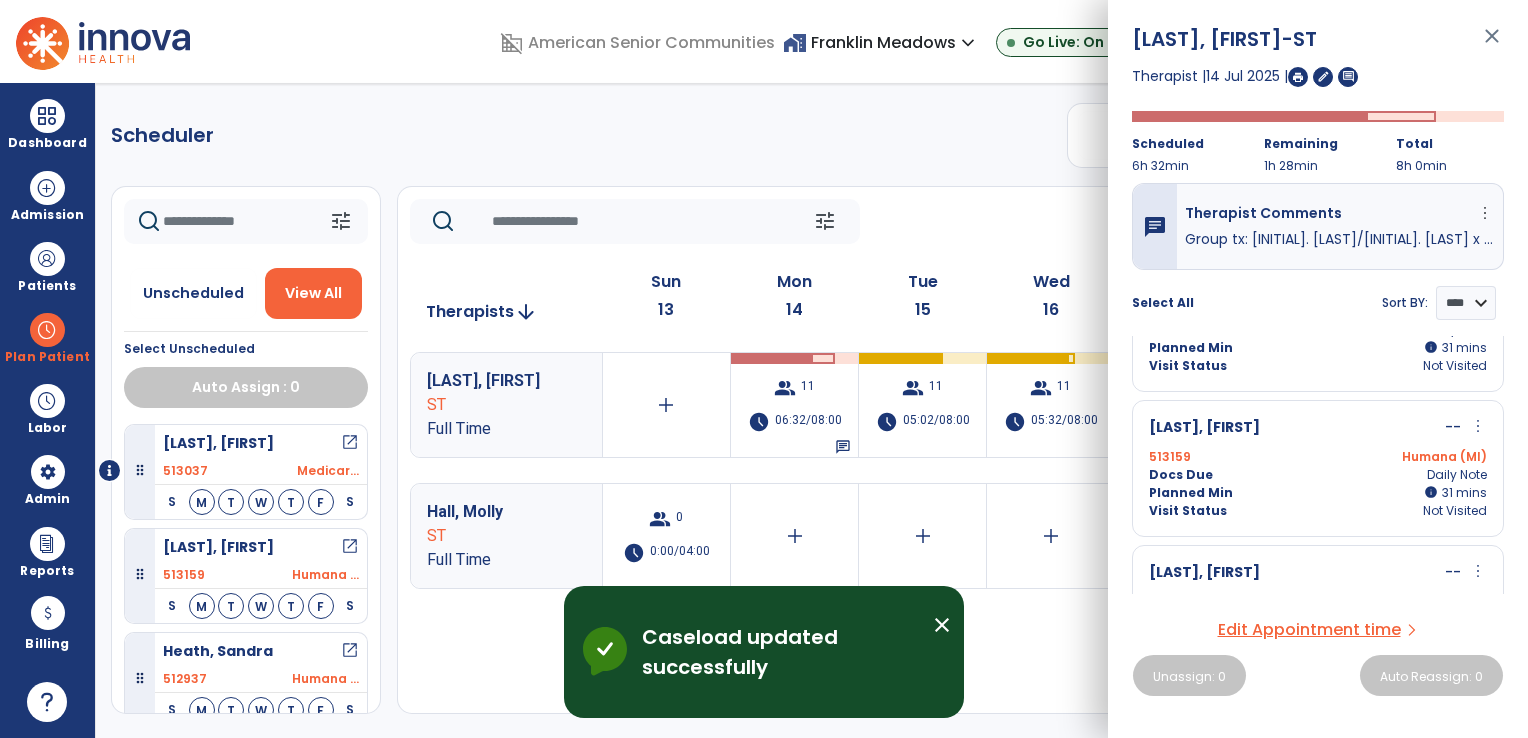 click on "Scheduler   PT   OT   ST  **** *** more_vert  Manage Labor   View All Therapists   Print" 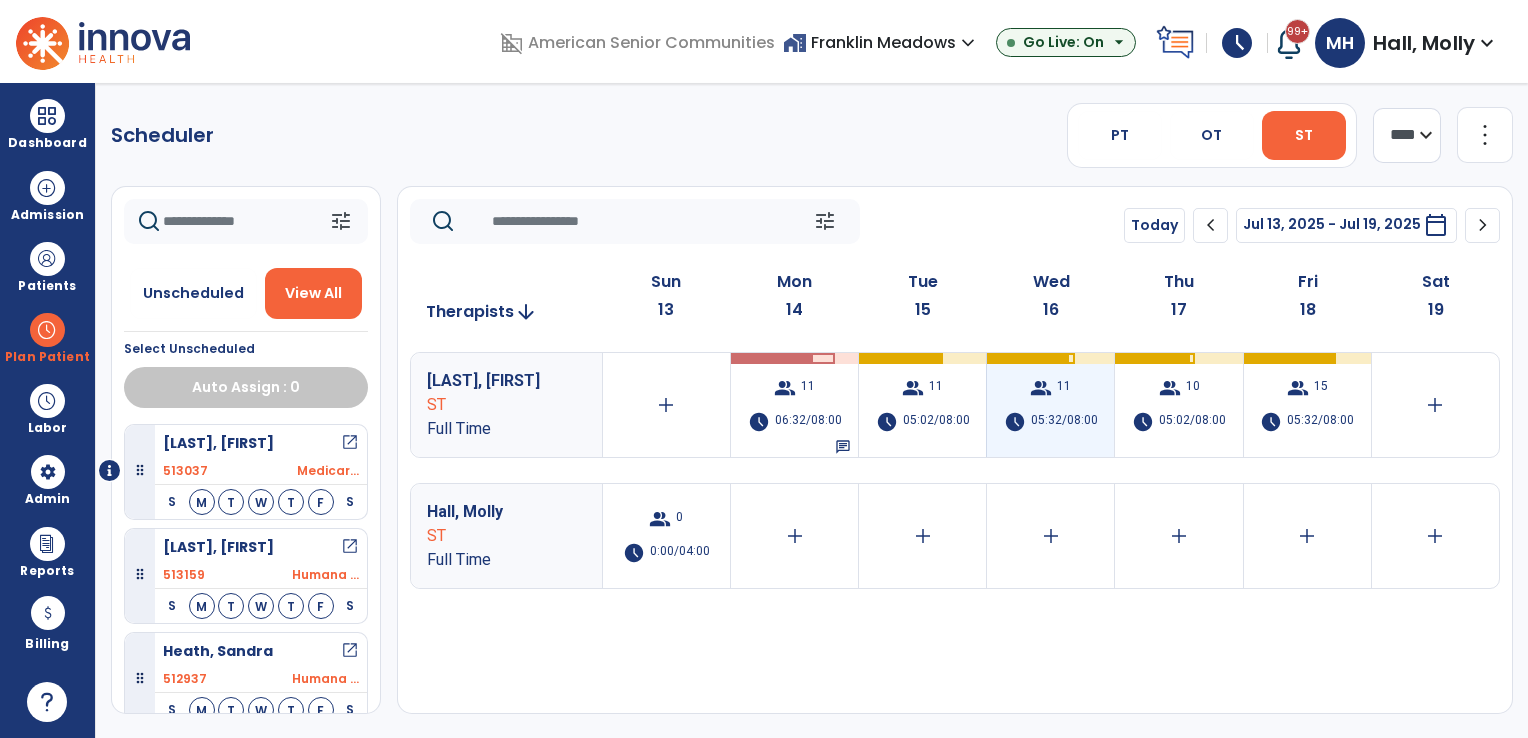 click on "05:32/08:00" at bounding box center [1064, 422] 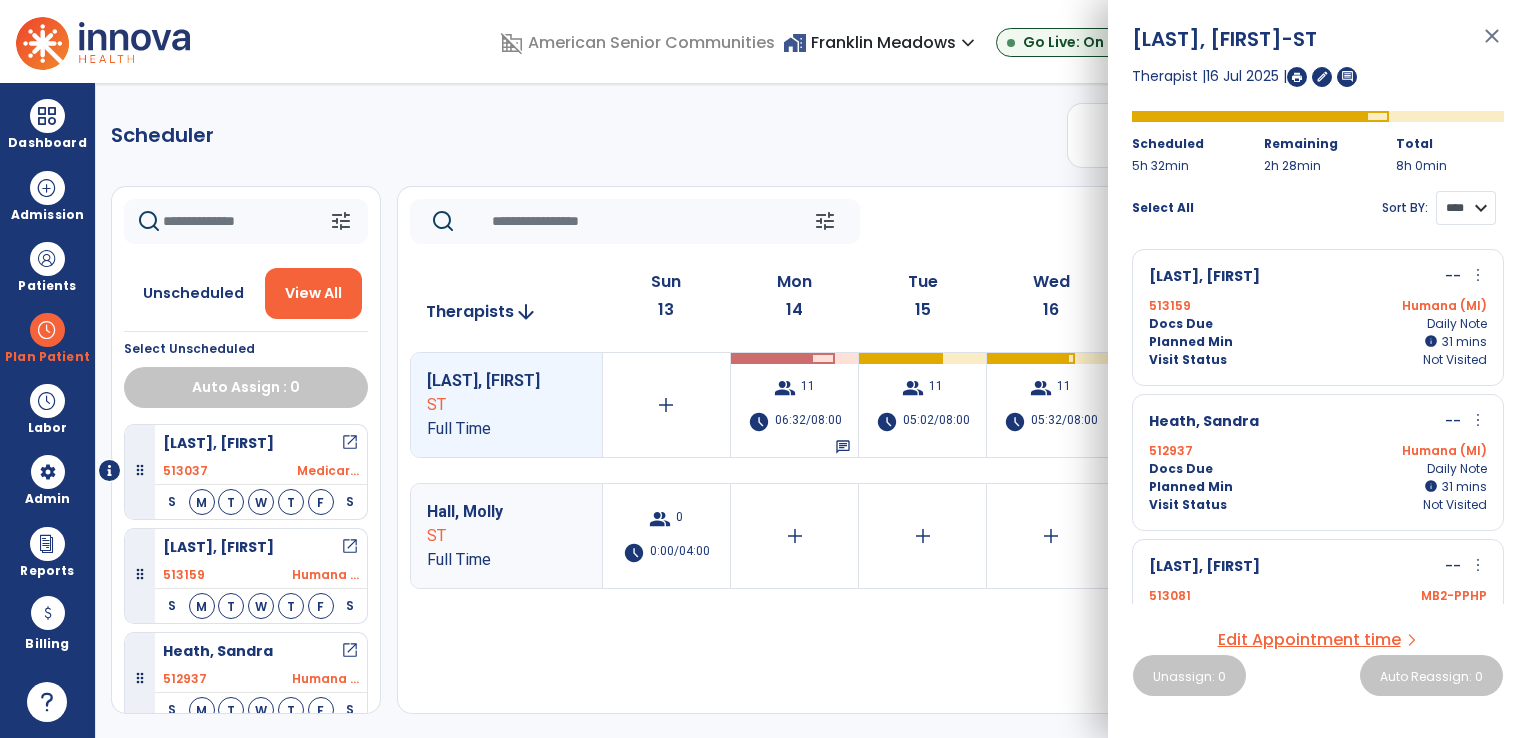 drag, startPoint x: 1436, startPoint y: 214, endPoint x: 1436, endPoint y: 227, distance: 13 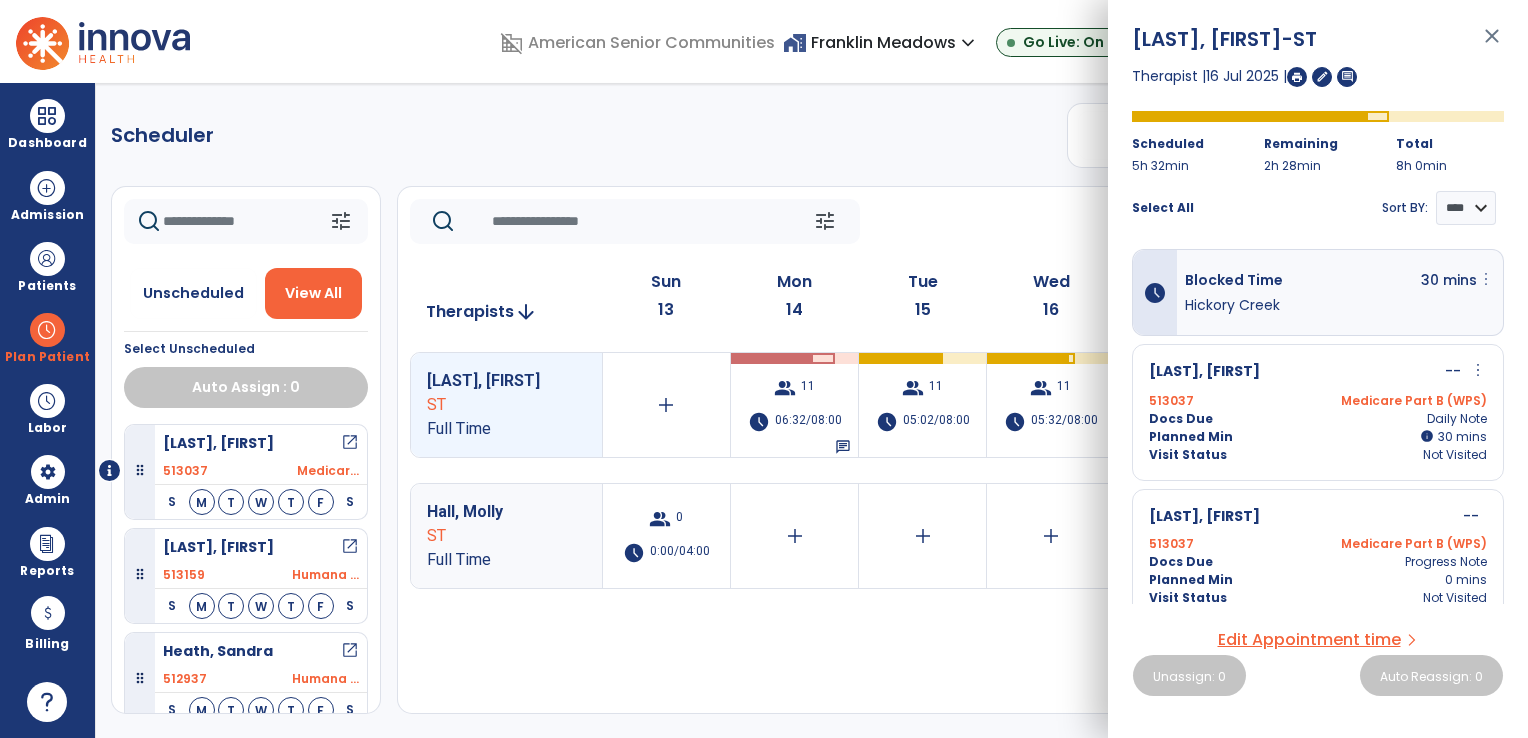 click on "more_vert" at bounding box center [1486, 279] 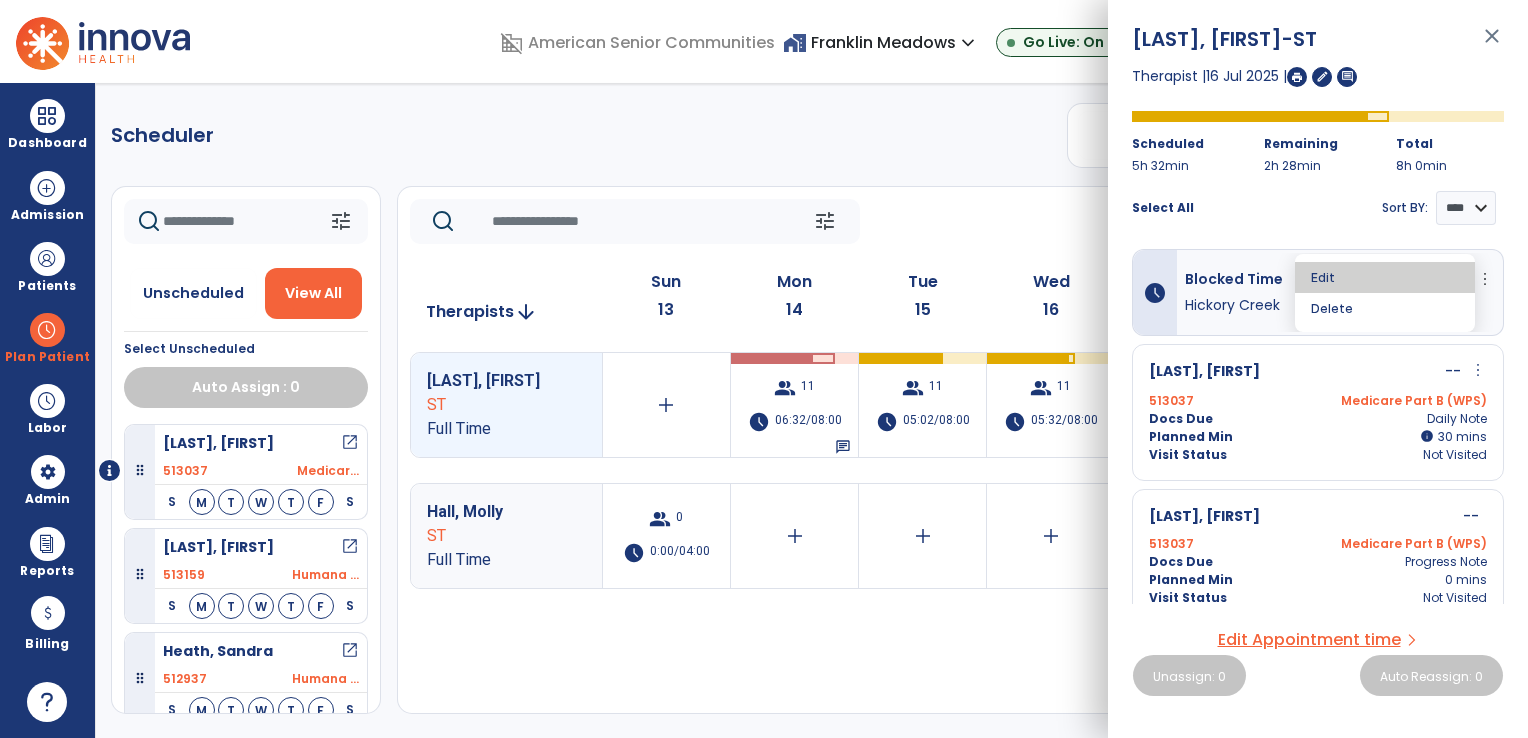 click on "Edit" at bounding box center (1385, 277) 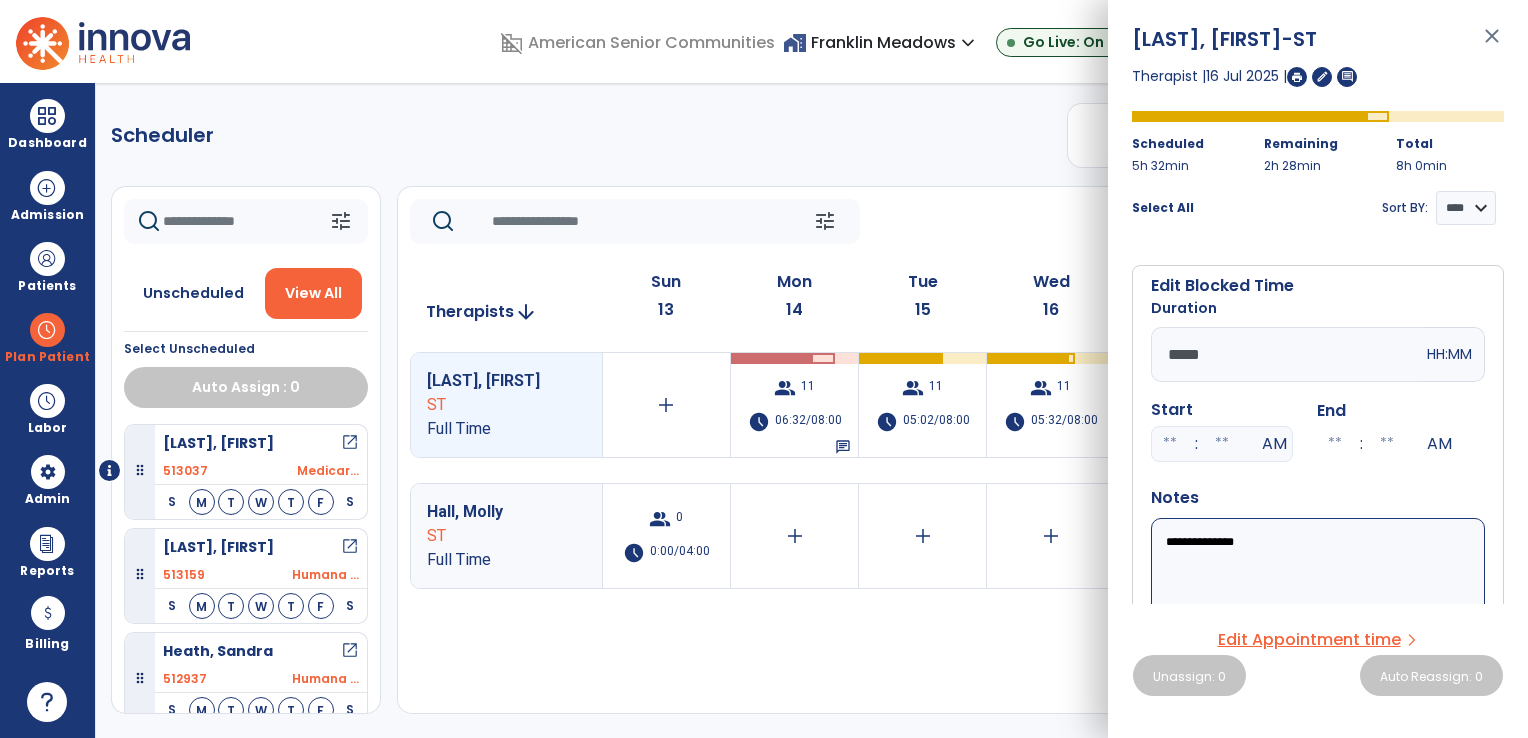click on "*****" at bounding box center (1287, 354) 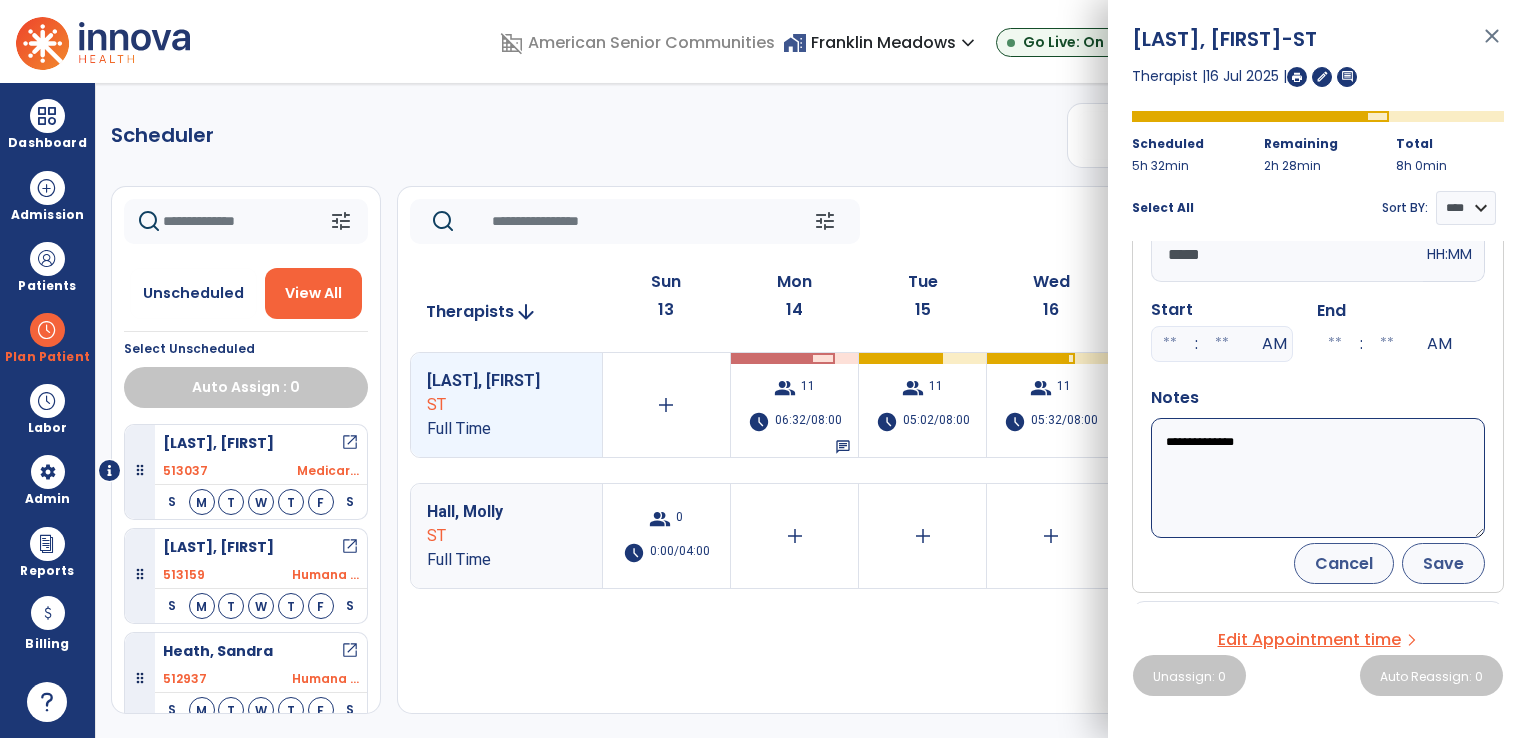 type on "*****" 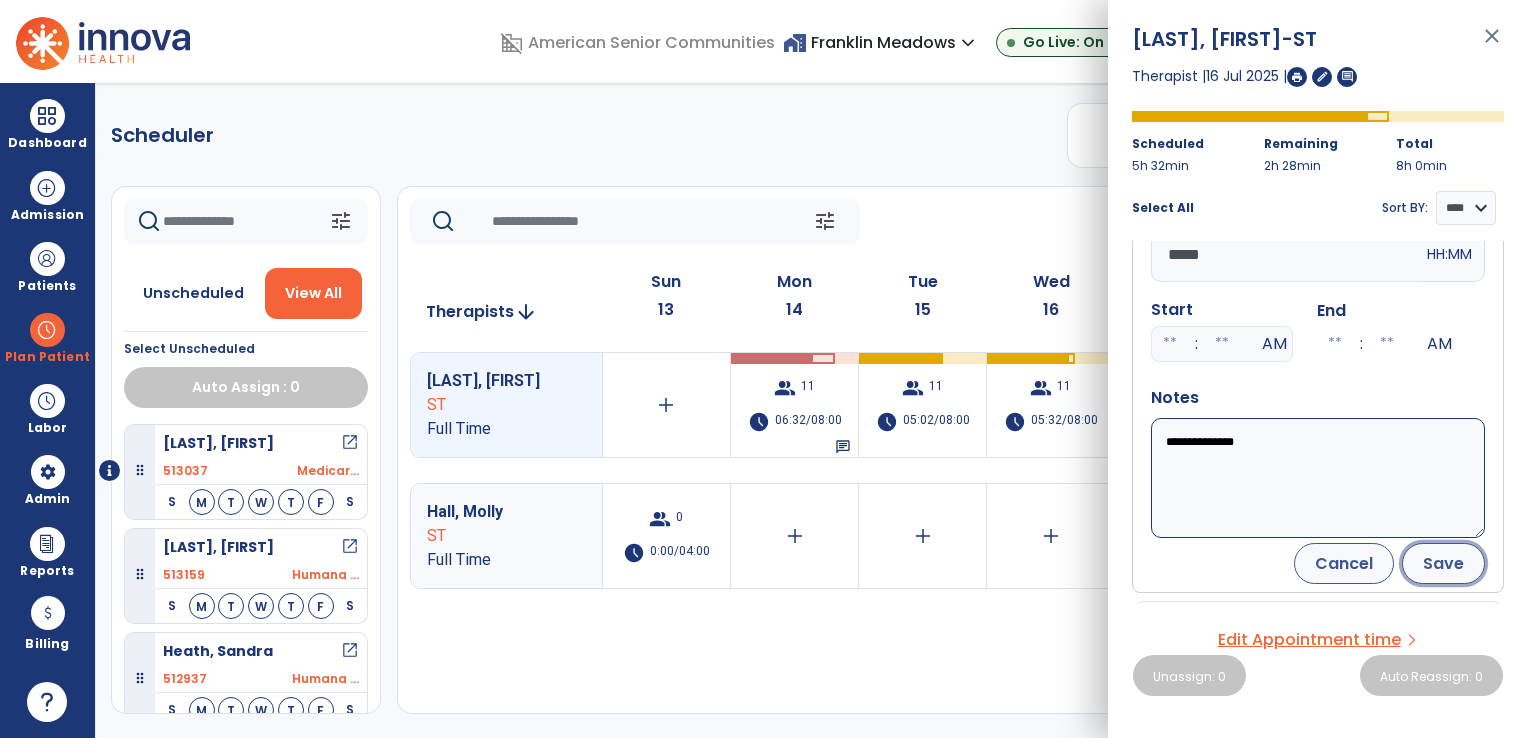 click on "Save" at bounding box center [1443, 563] 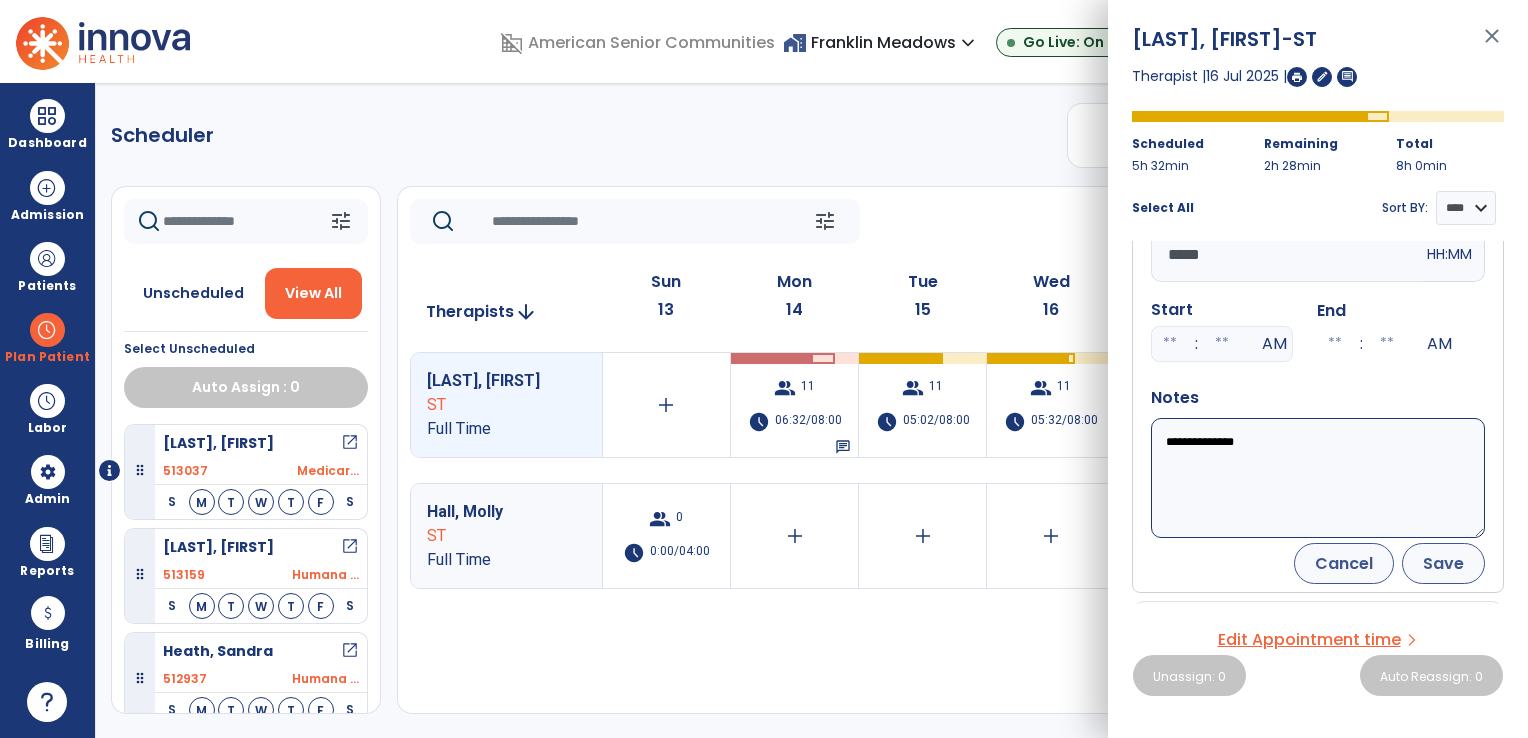 scroll, scrollTop: 84, scrollLeft: 0, axis: vertical 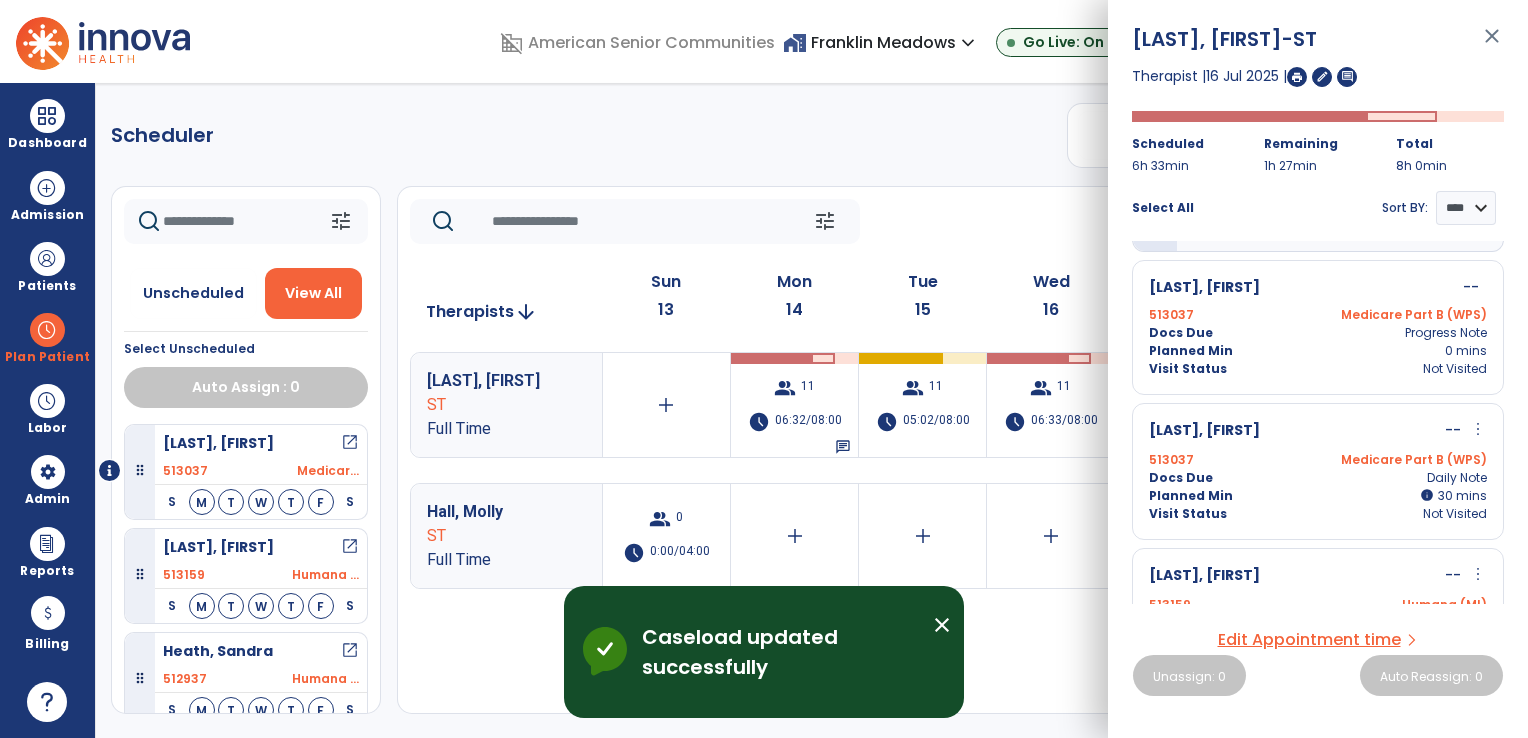 click on "Scheduler   PT   OT   ST  **** *** more_vert  Manage Labor   View All Therapists   Print" 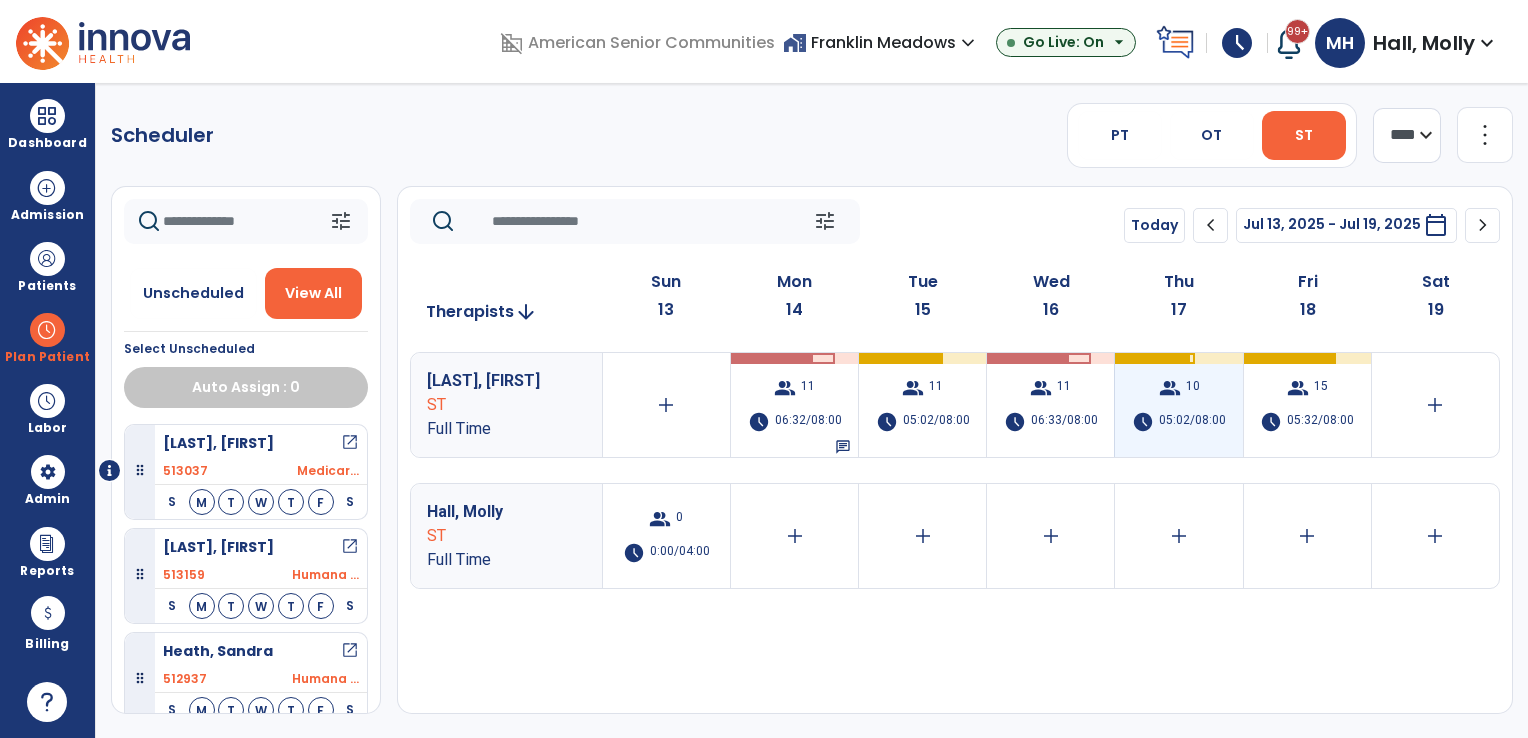 click on "05:02/08:00" at bounding box center [1192, 422] 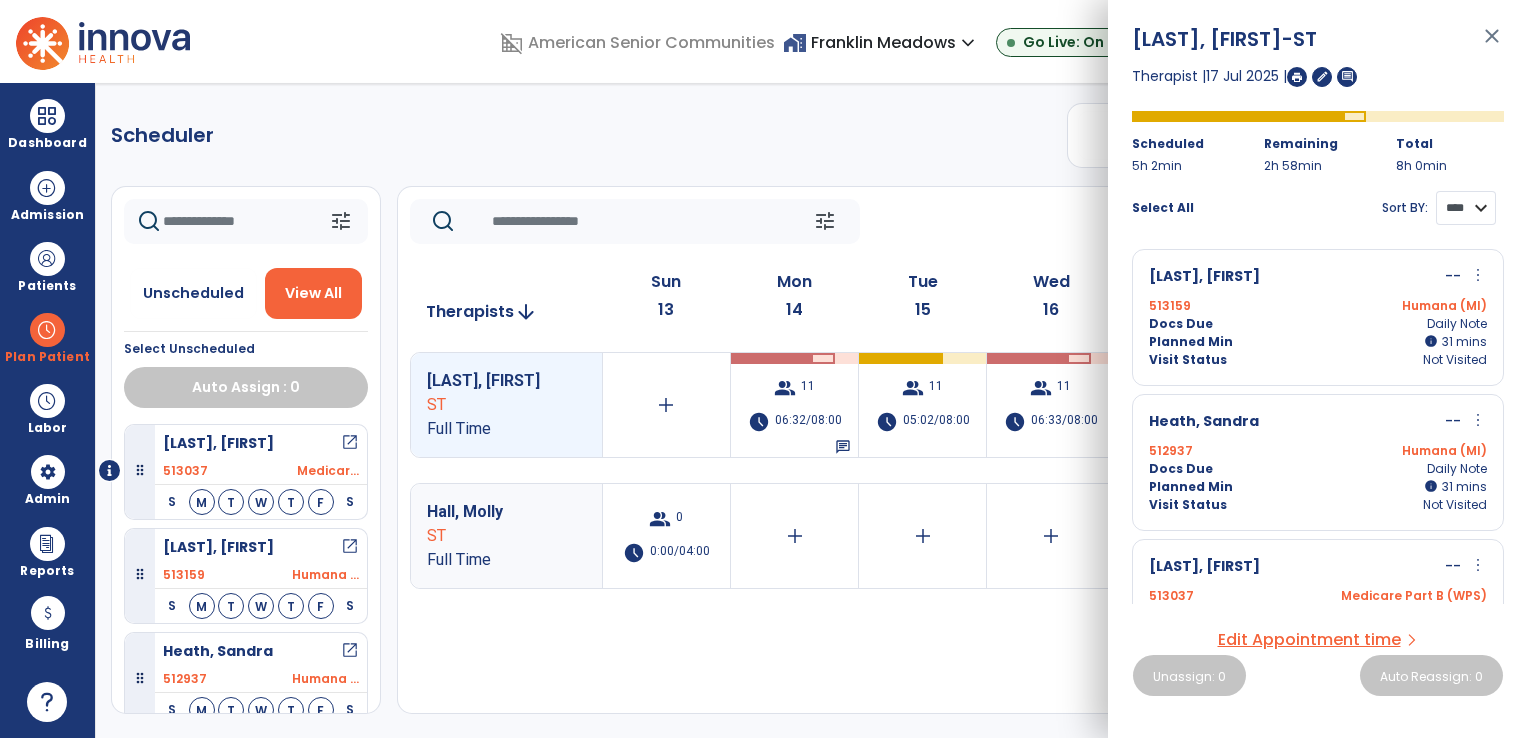 drag, startPoint x: 1457, startPoint y: 207, endPoint x: 1460, endPoint y: 223, distance: 16.27882 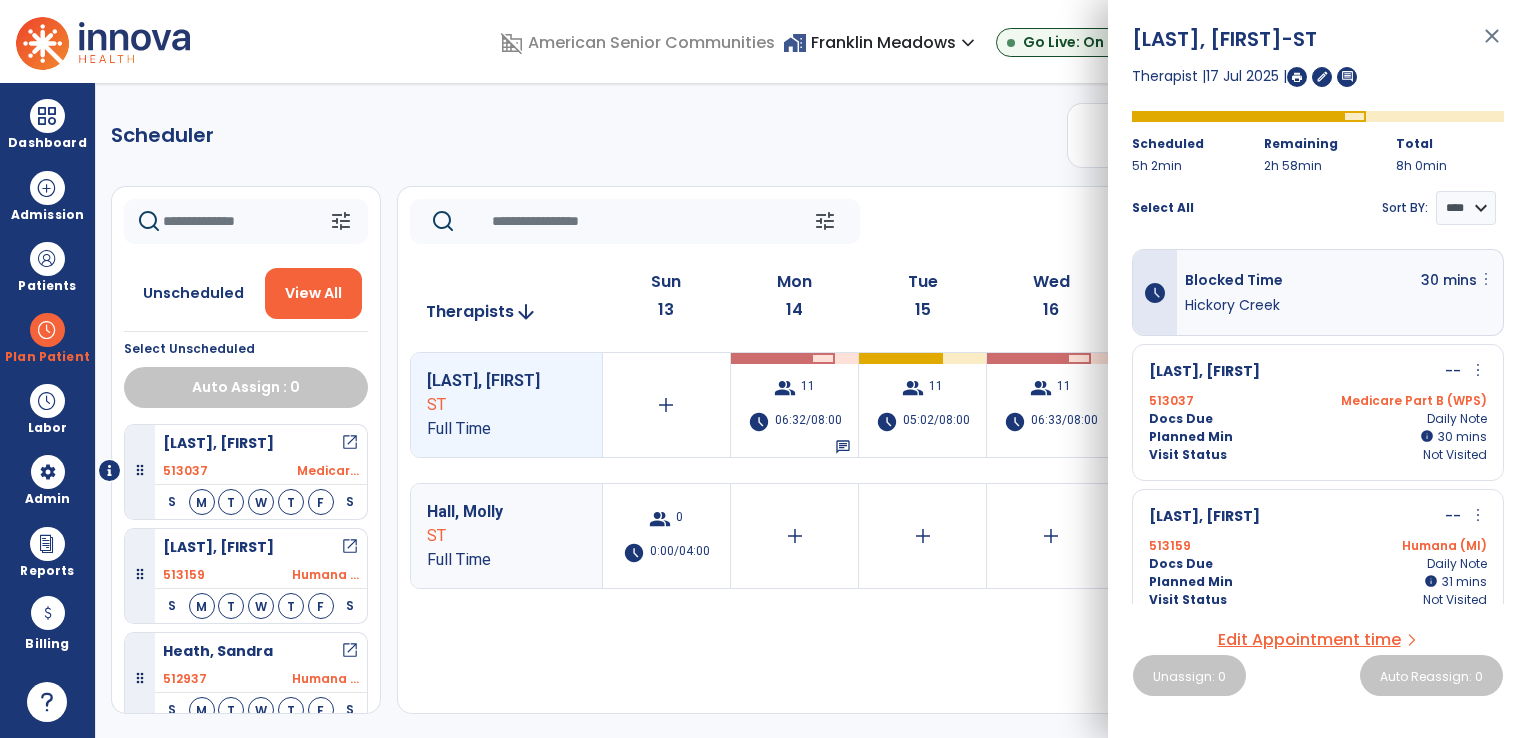 click on "more_vert" at bounding box center [1486, 279] 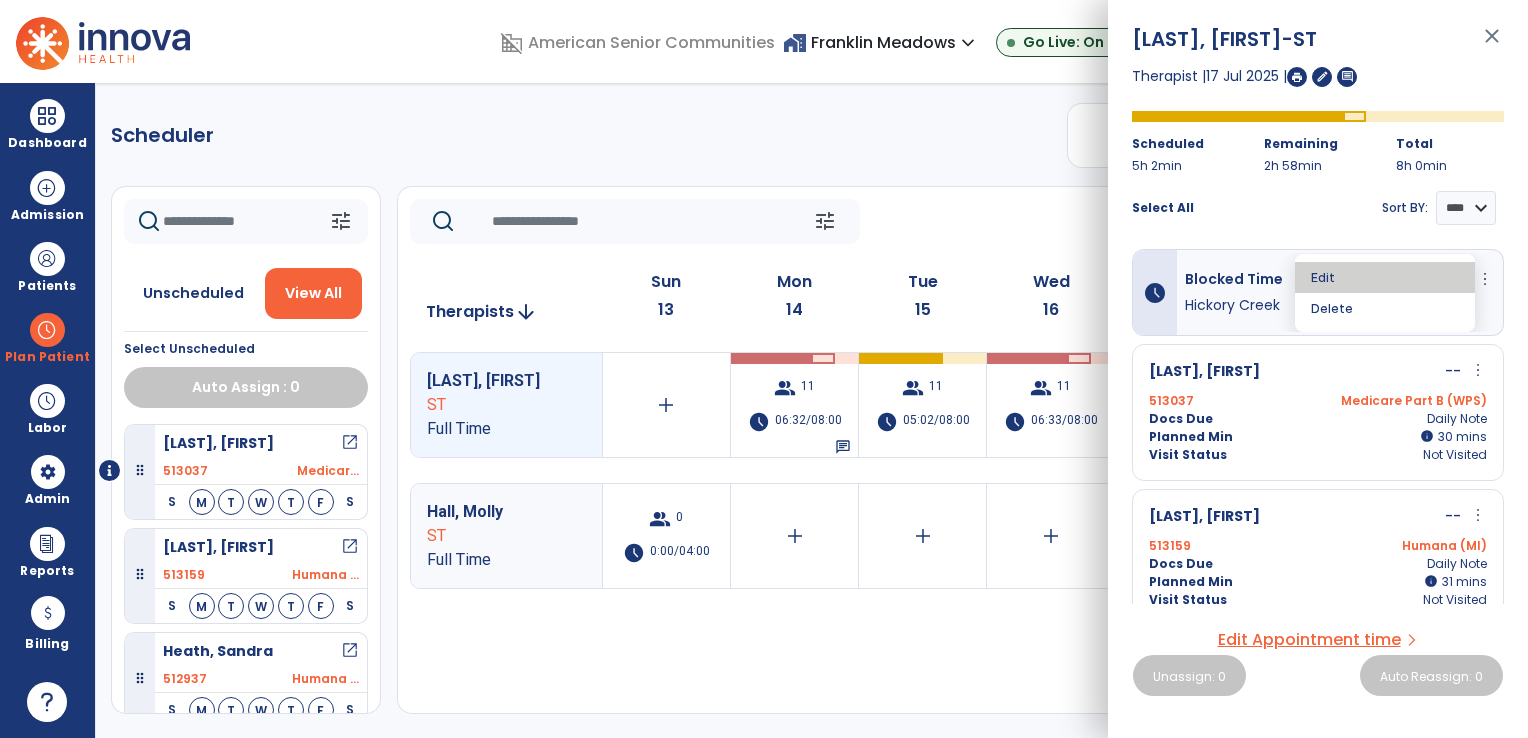 click on "Edit" at bounding box center [1385, 277] 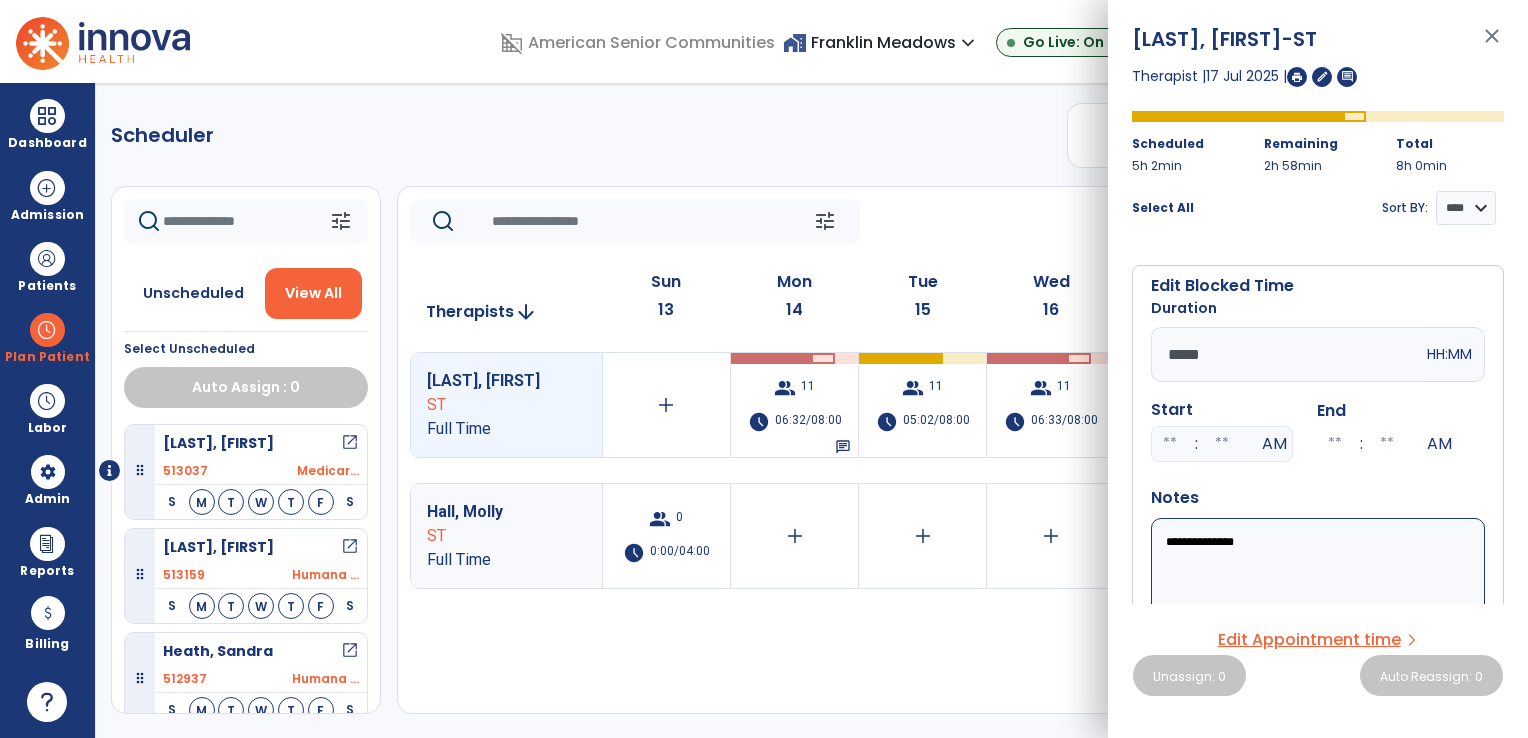 click on "*****" at bounding box center [1287, 354] 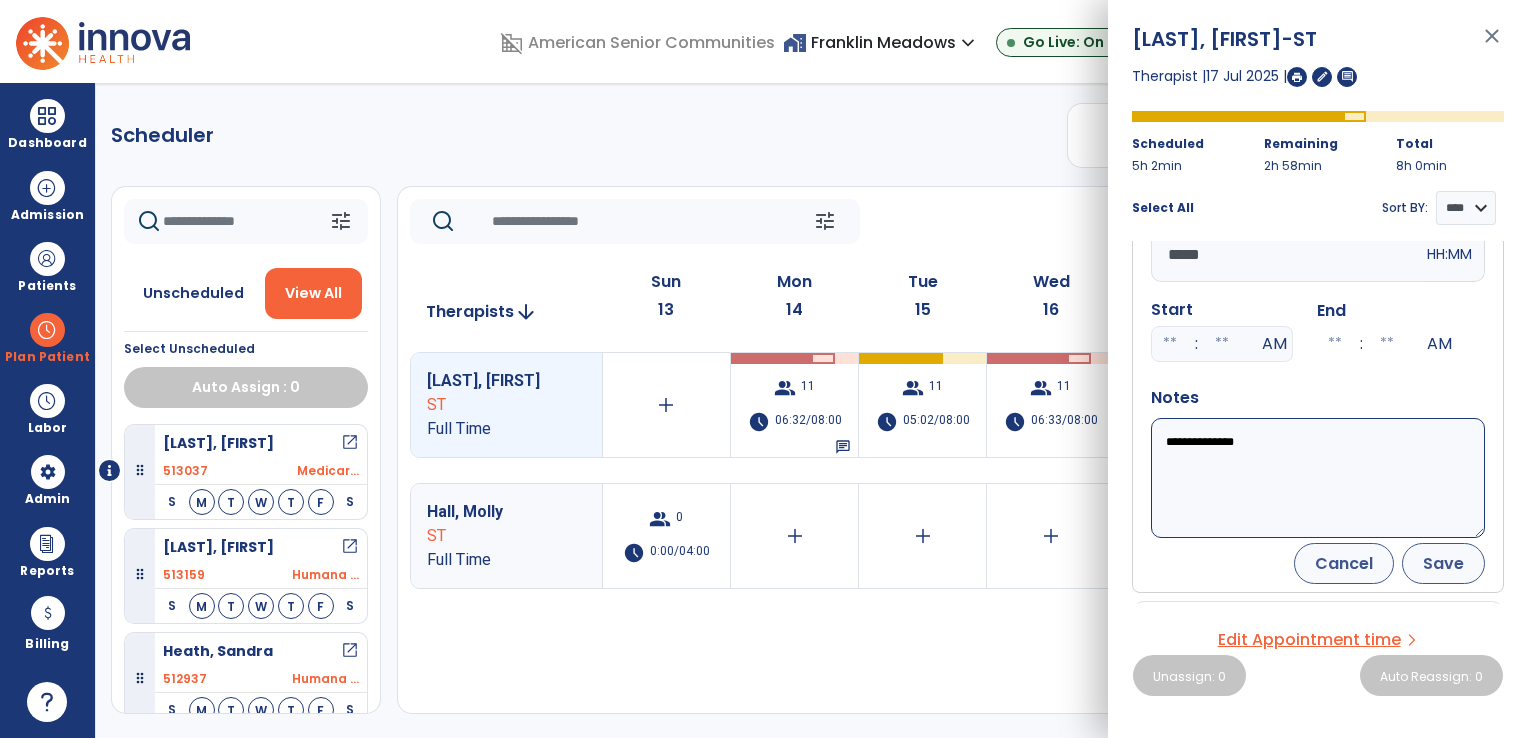 type on "*****" 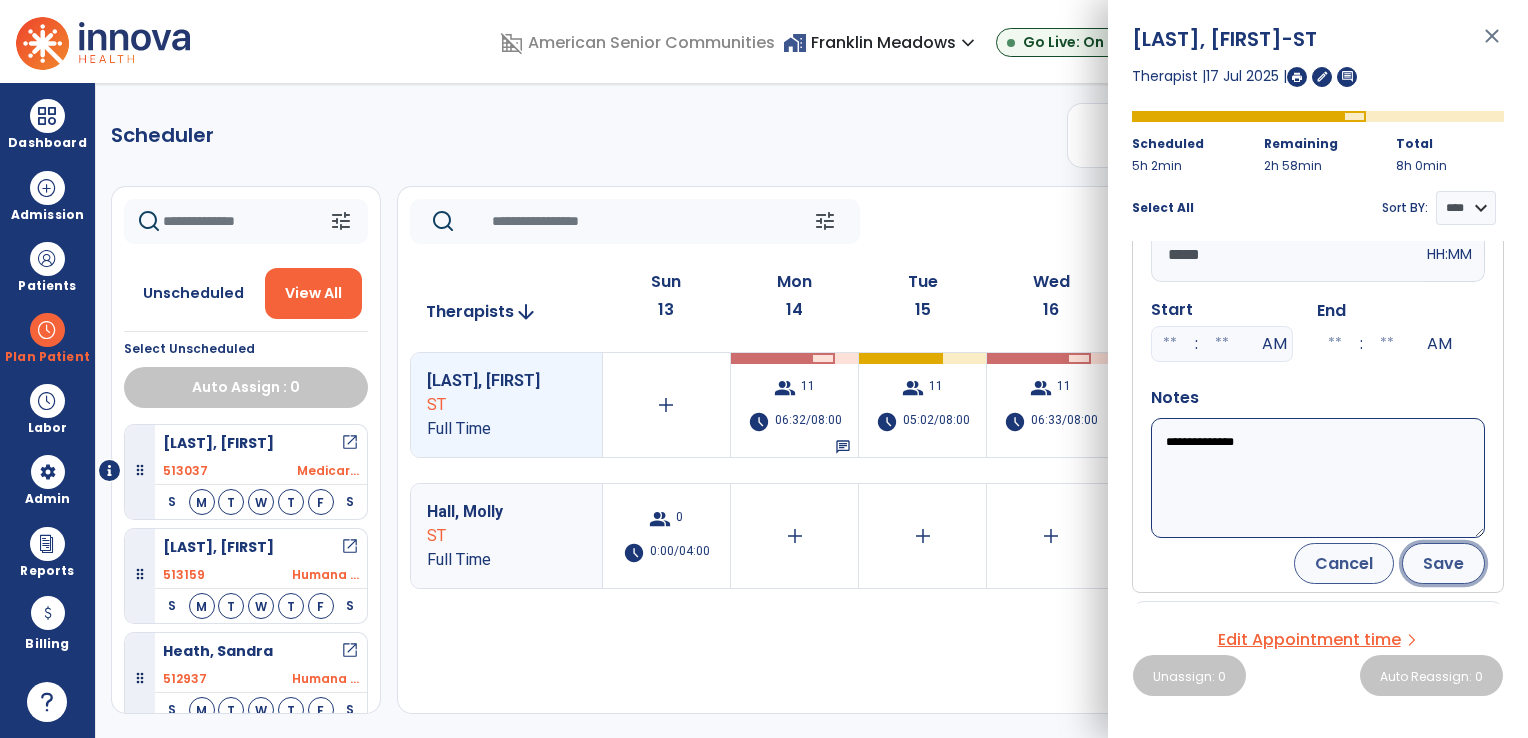 click on "Save" at bounding box center [1443, 563] 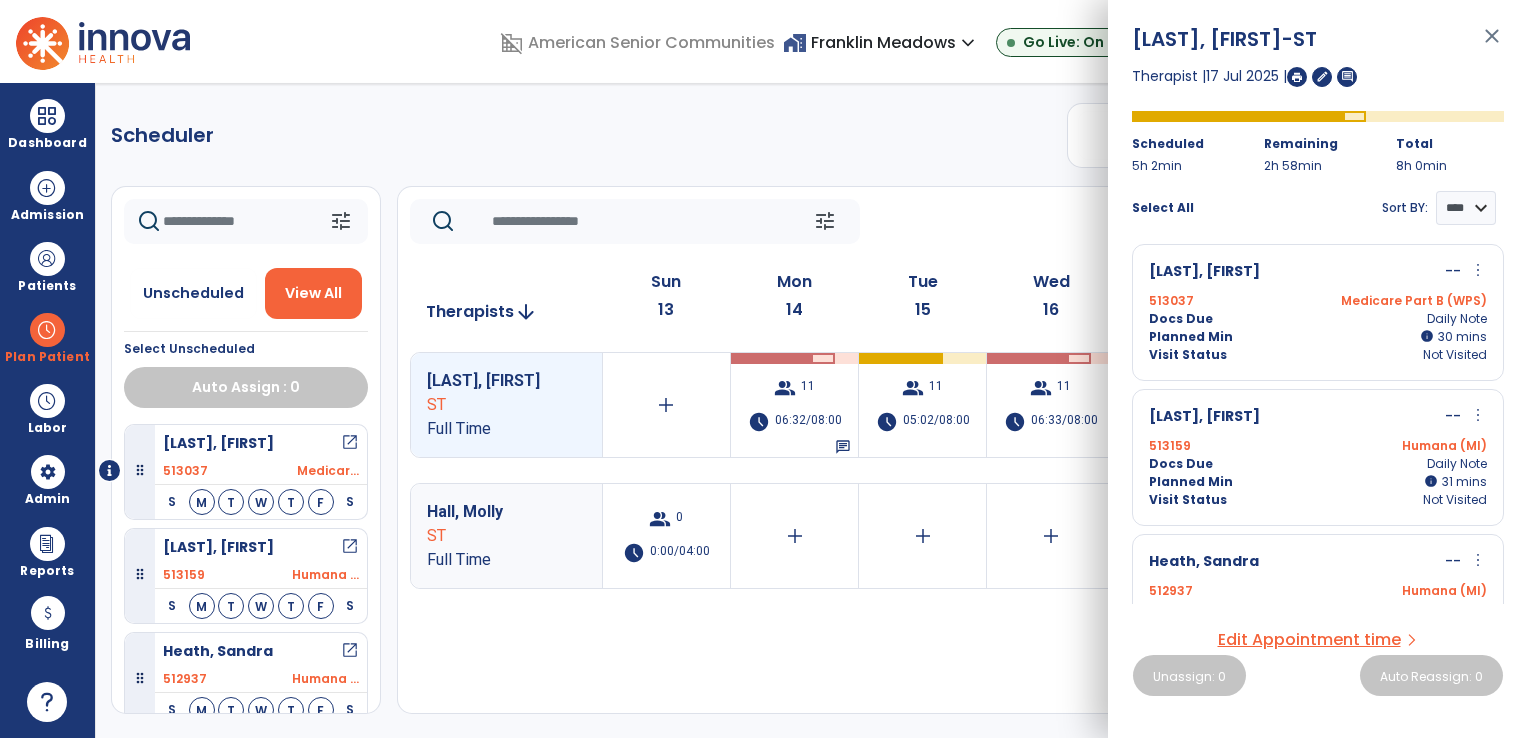 scroll, scrollTop: 84, scrollLeft: 0, axis: vertical 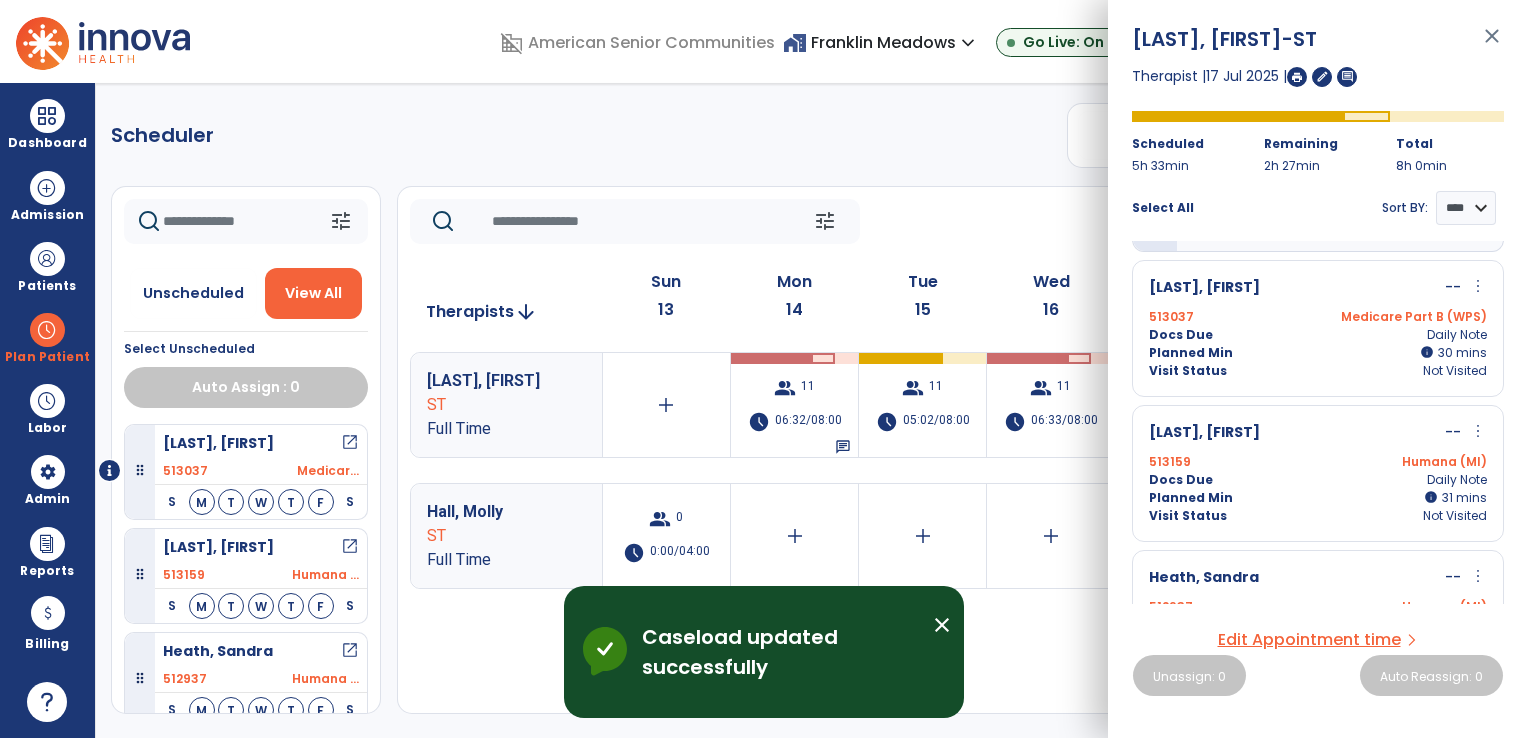 click on "Scheduler   PT   OT   ST  **** *** more_vert  Manage Labor   View All Therapists   Print" 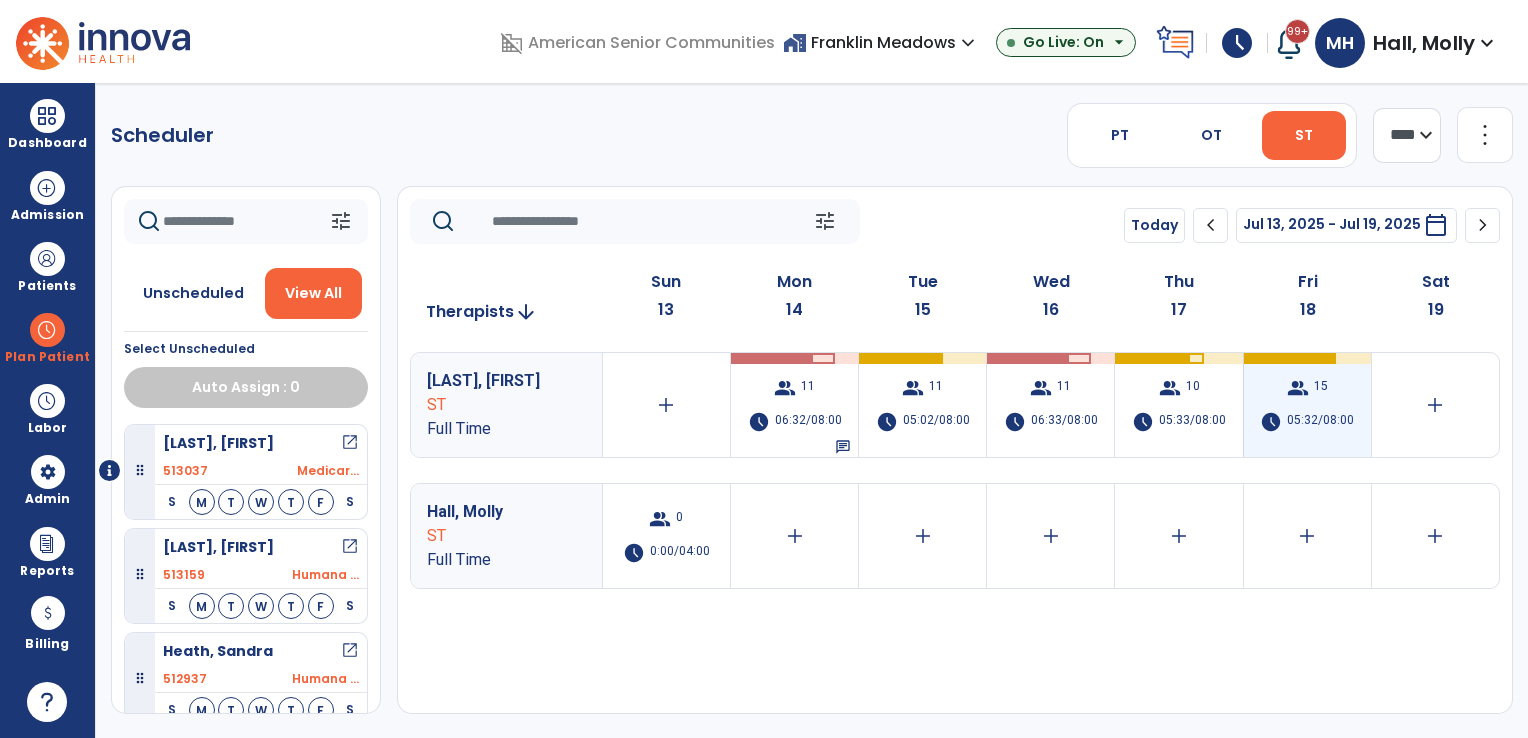 click on "group  15  schedule  05:32/08:00" at bounding box center (1307, 405) 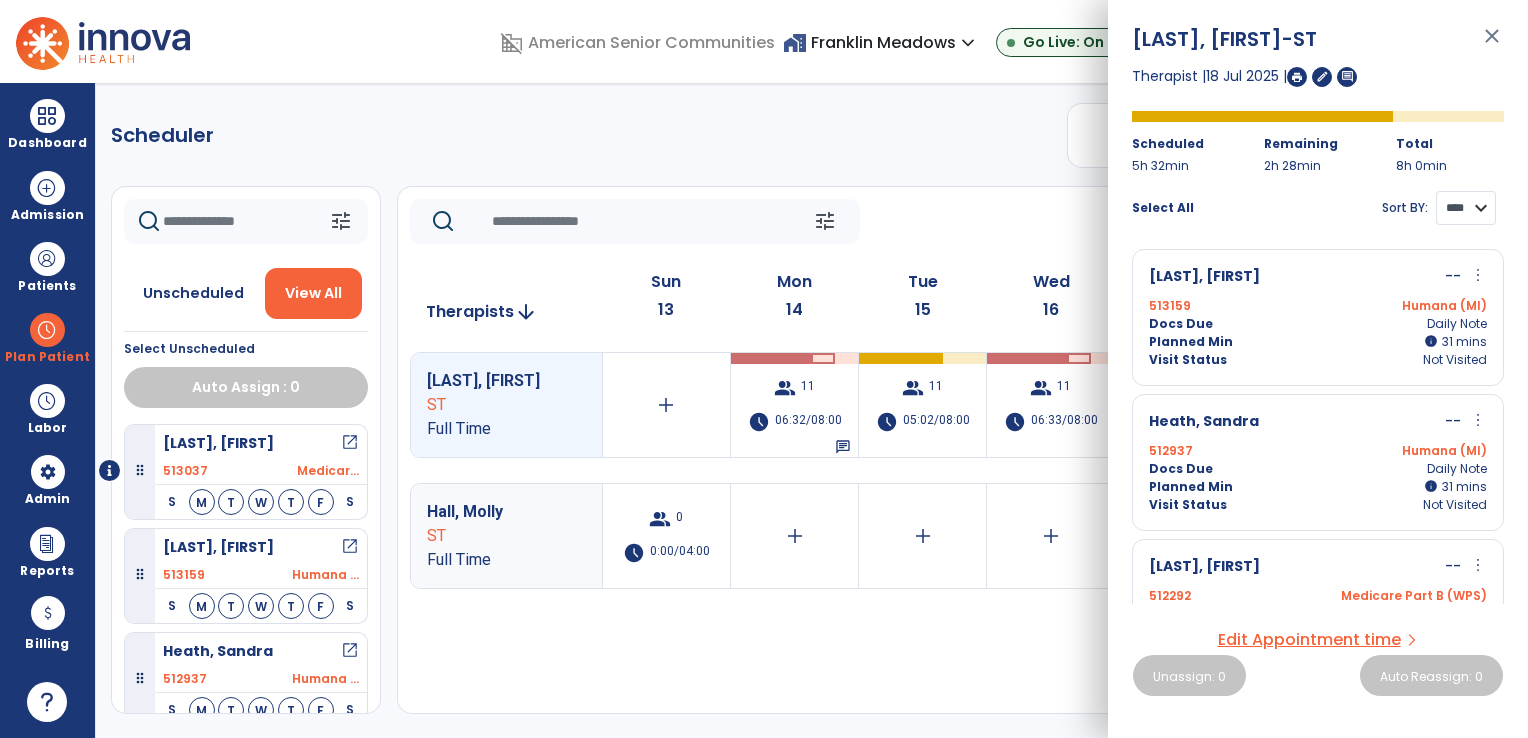 click on "**** ****" at bounding box center [1466, 208] 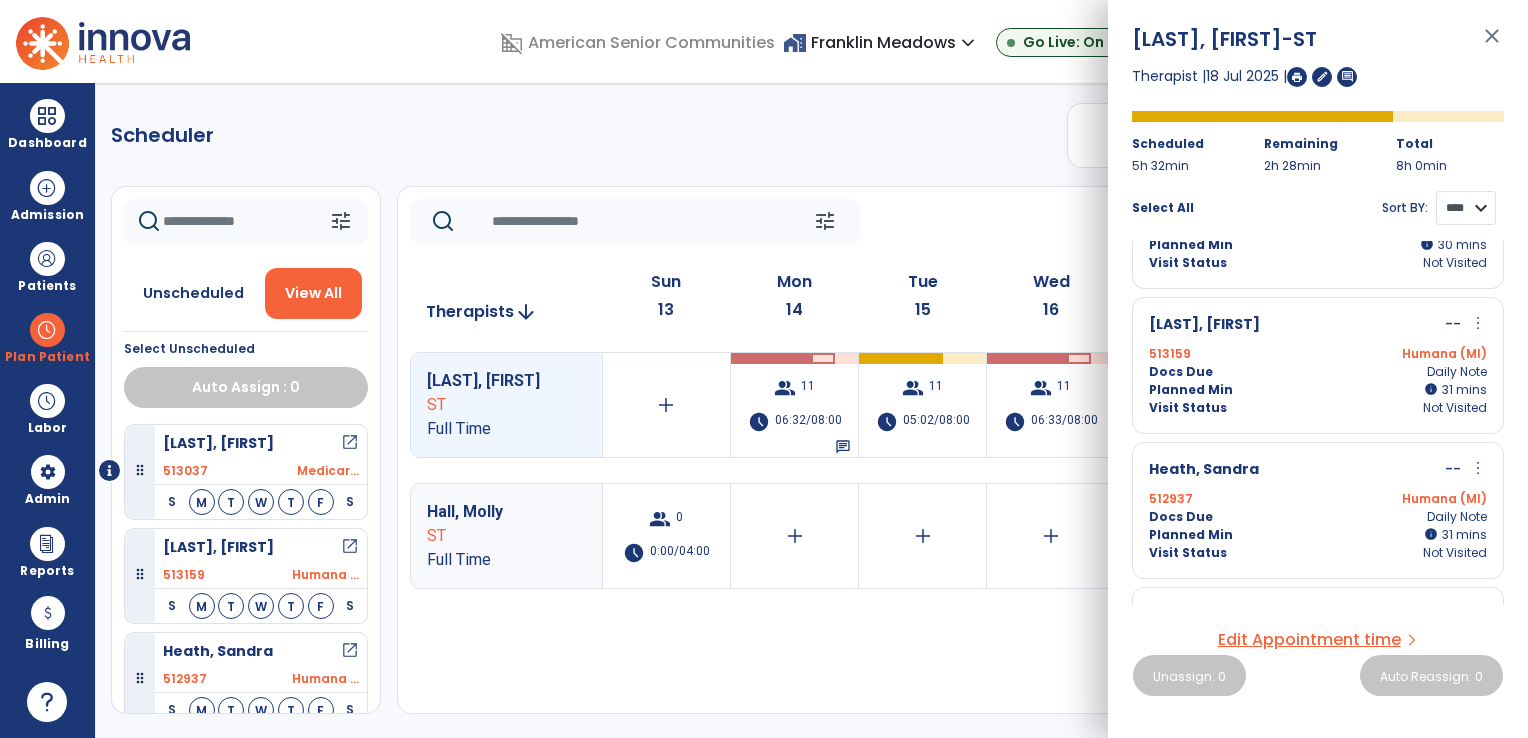 scroll, scrollTop: 0, scrollLeft: 0, axis: both 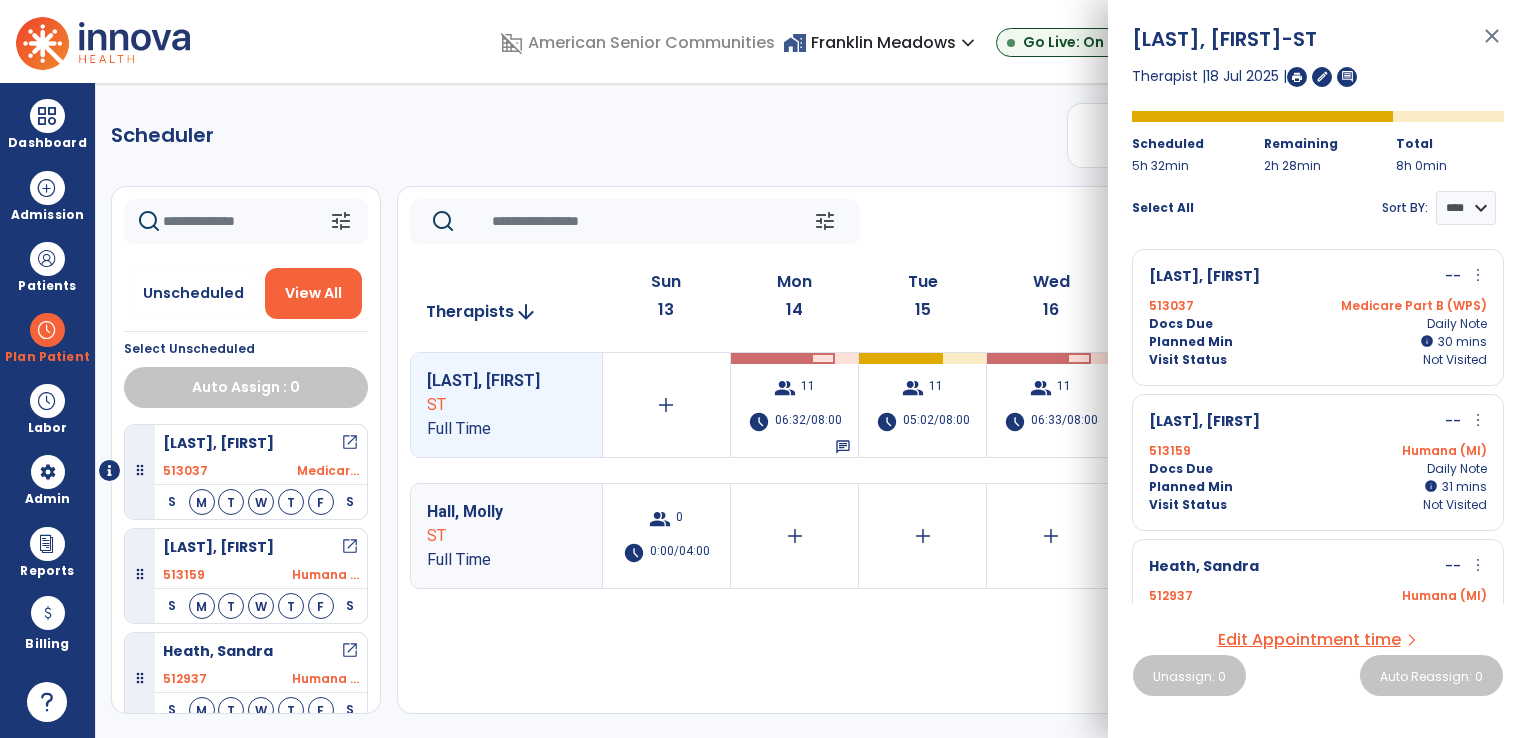 click on "Scheduler   PT   OT   ST  **** *** more_vert  Manage Labor   View All Therapists   Print" 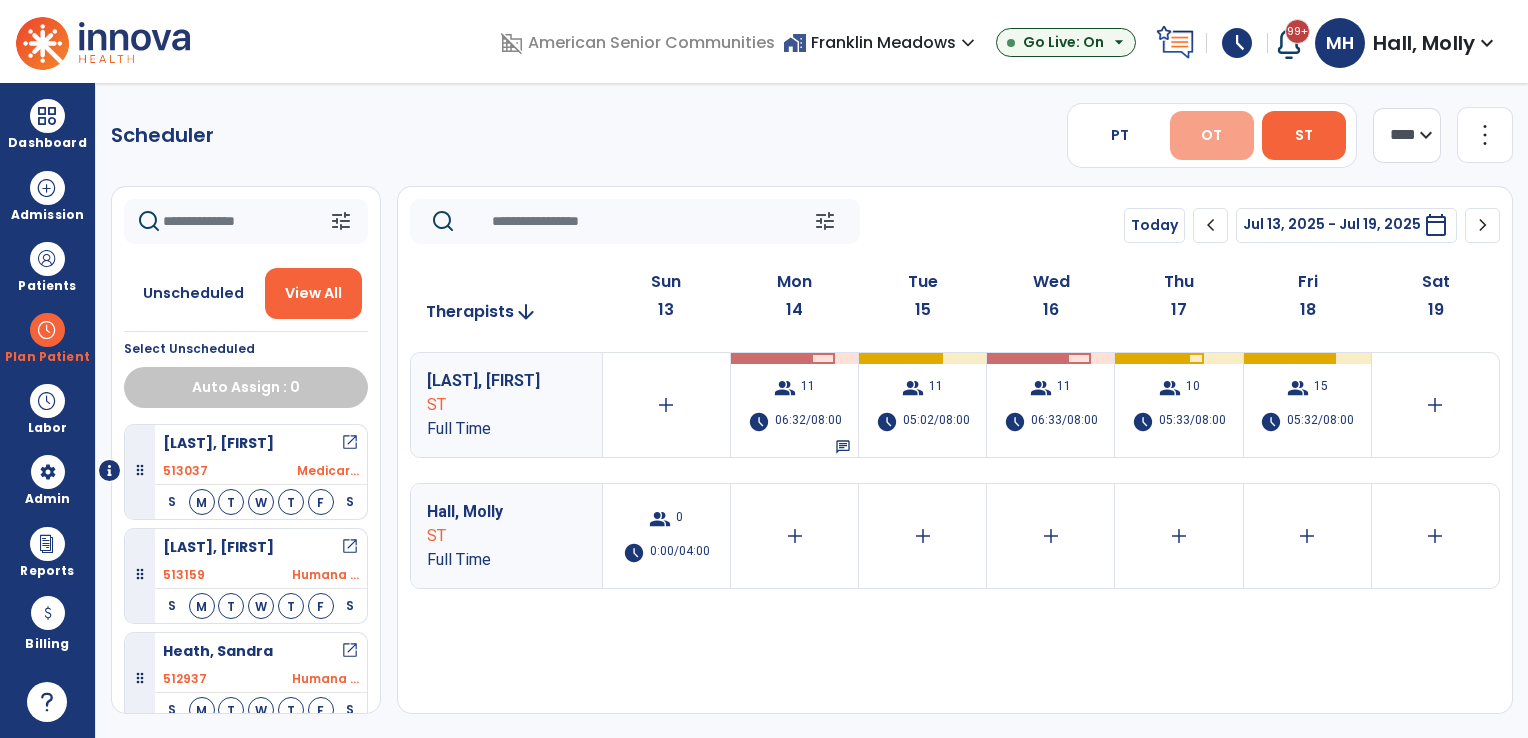 click on "OT" at bounding box center [1212, 135] 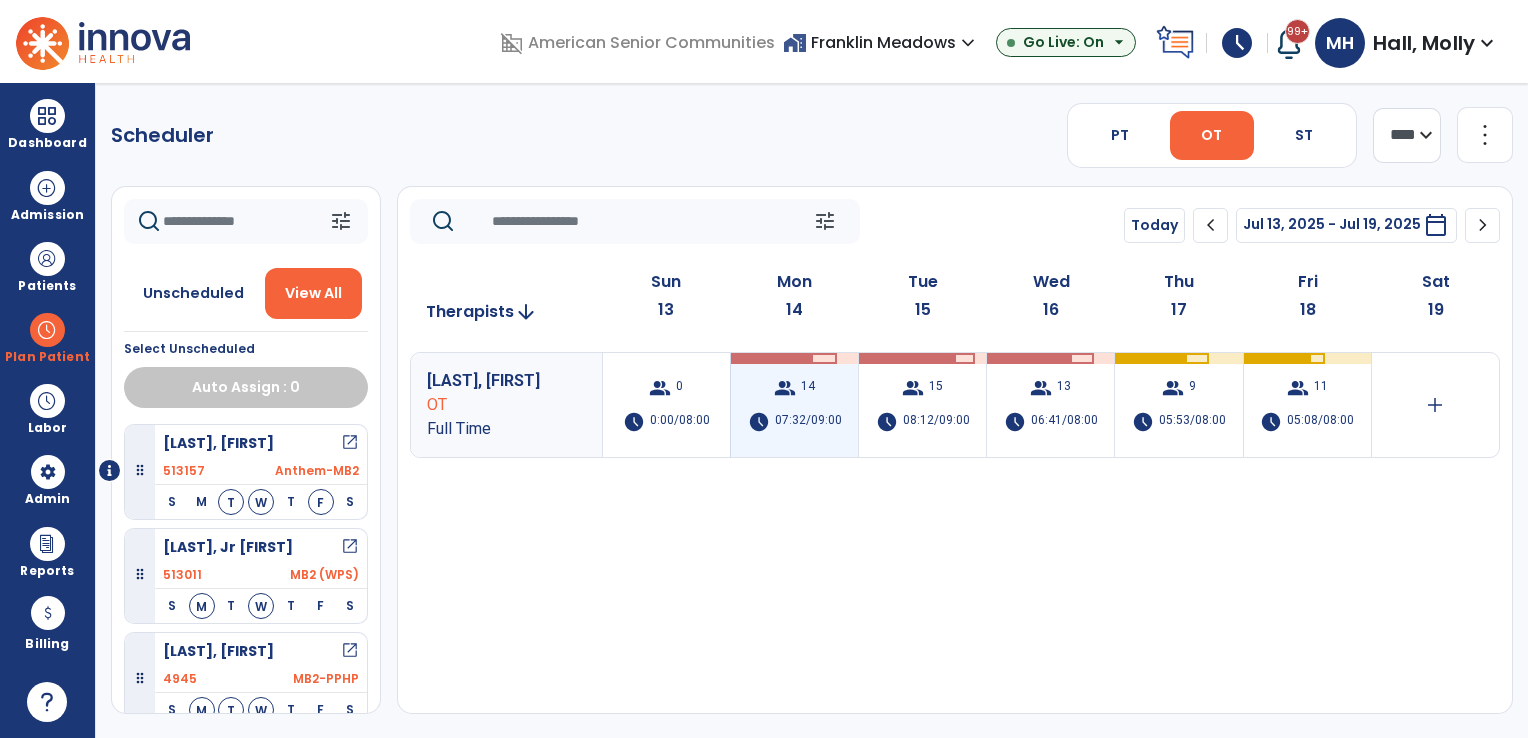 click on "07:32/09:00" at bounding box center [808, 422] 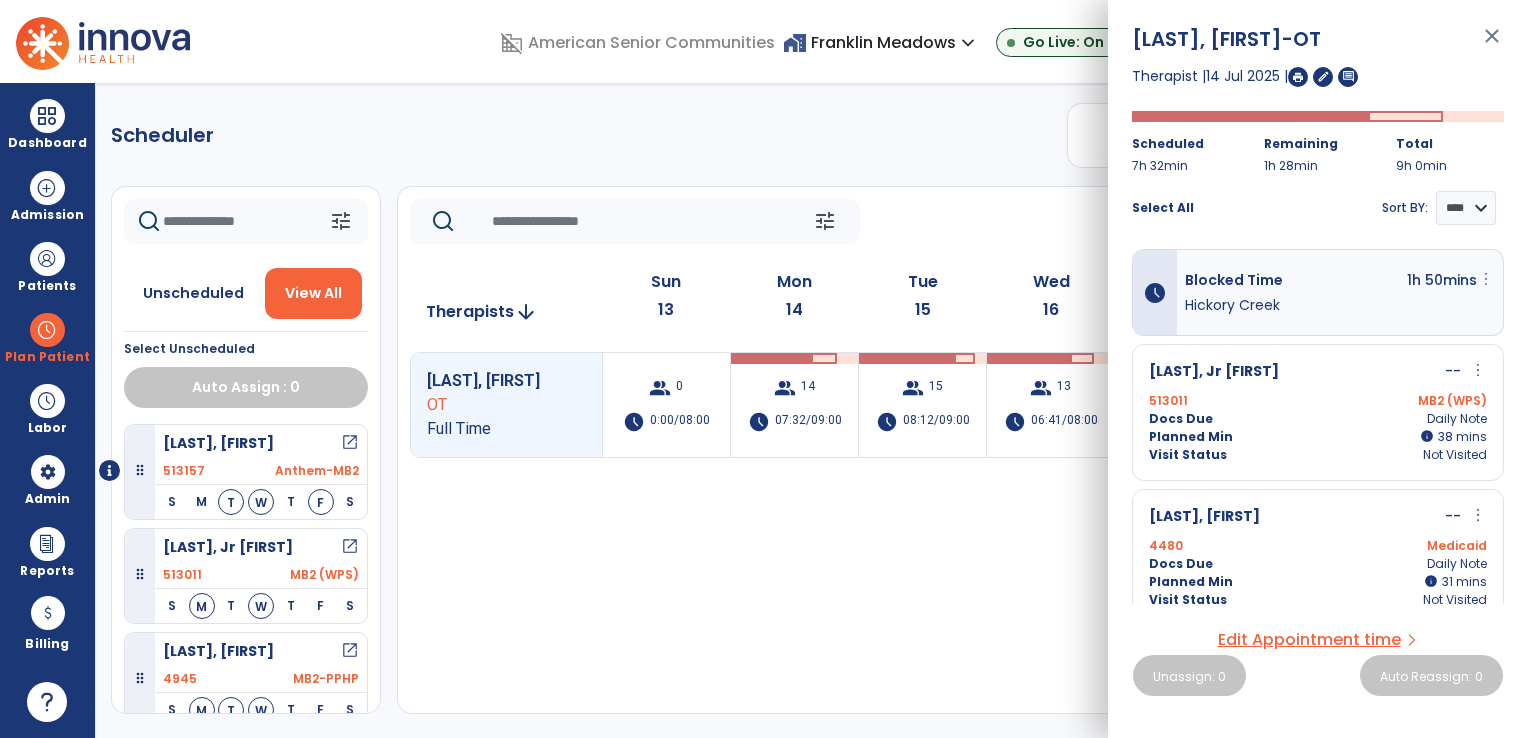 click on "more_vert" at bounding box center (1486, 279) 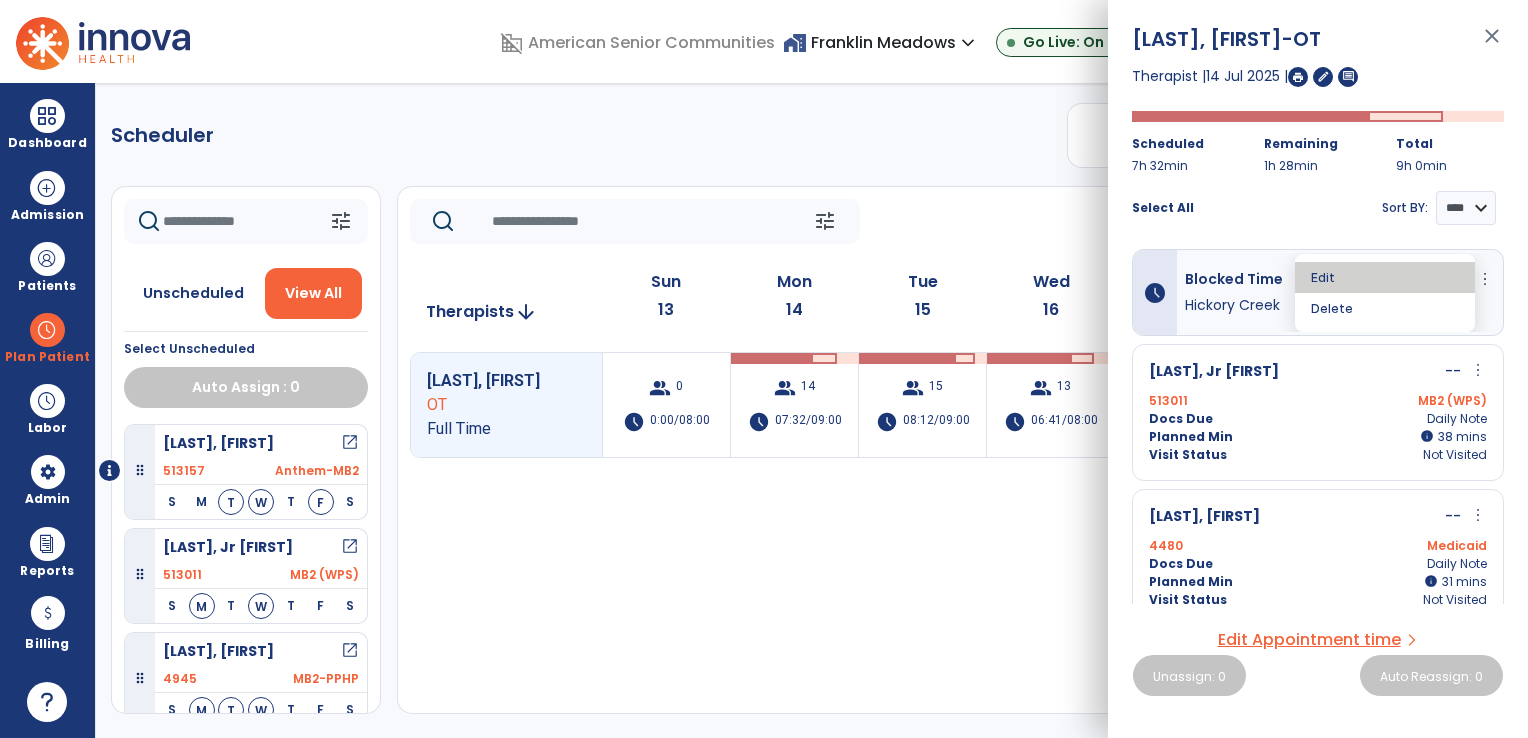 click on "Edit" at bounding box center (1385, 277) 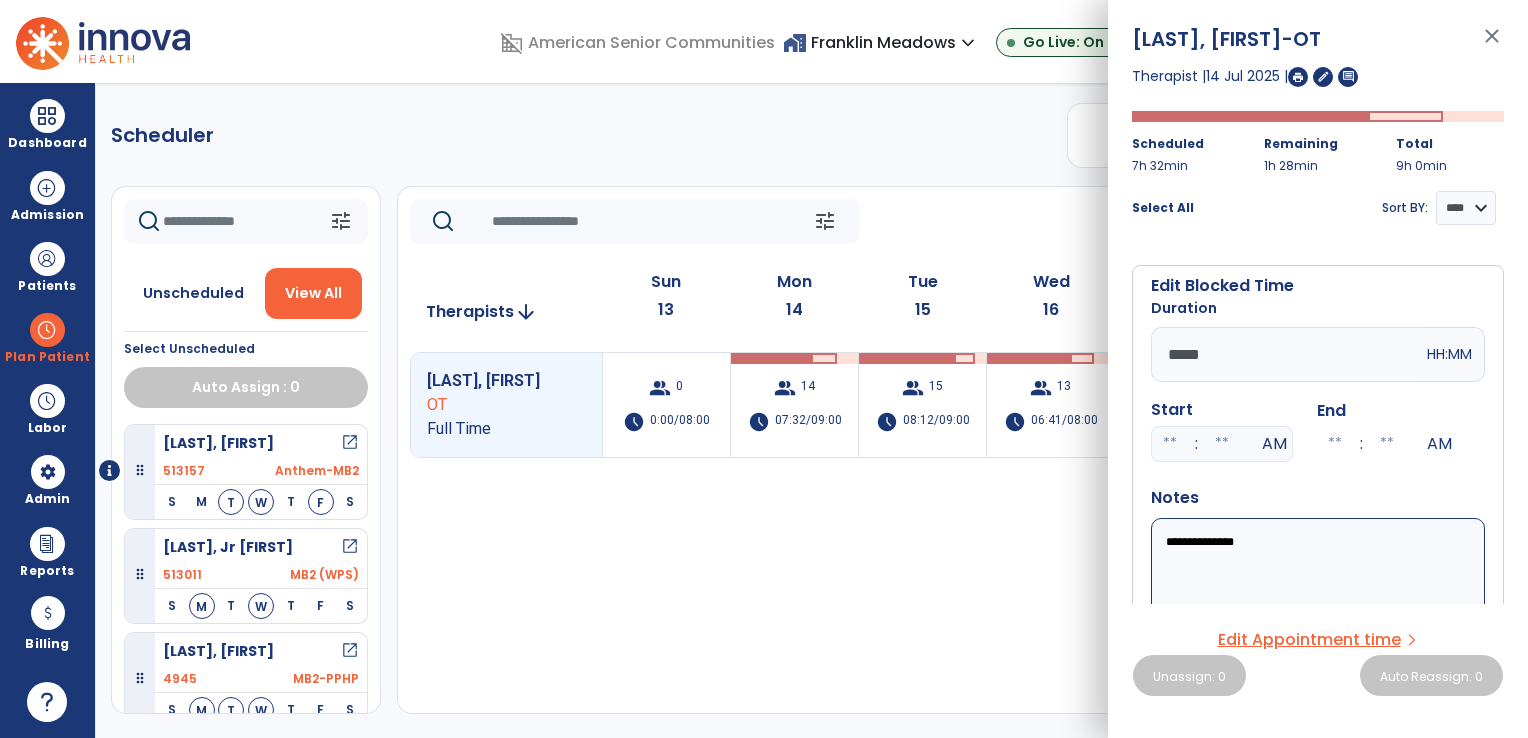 click on "*****" at bounding box center [1287, 354] 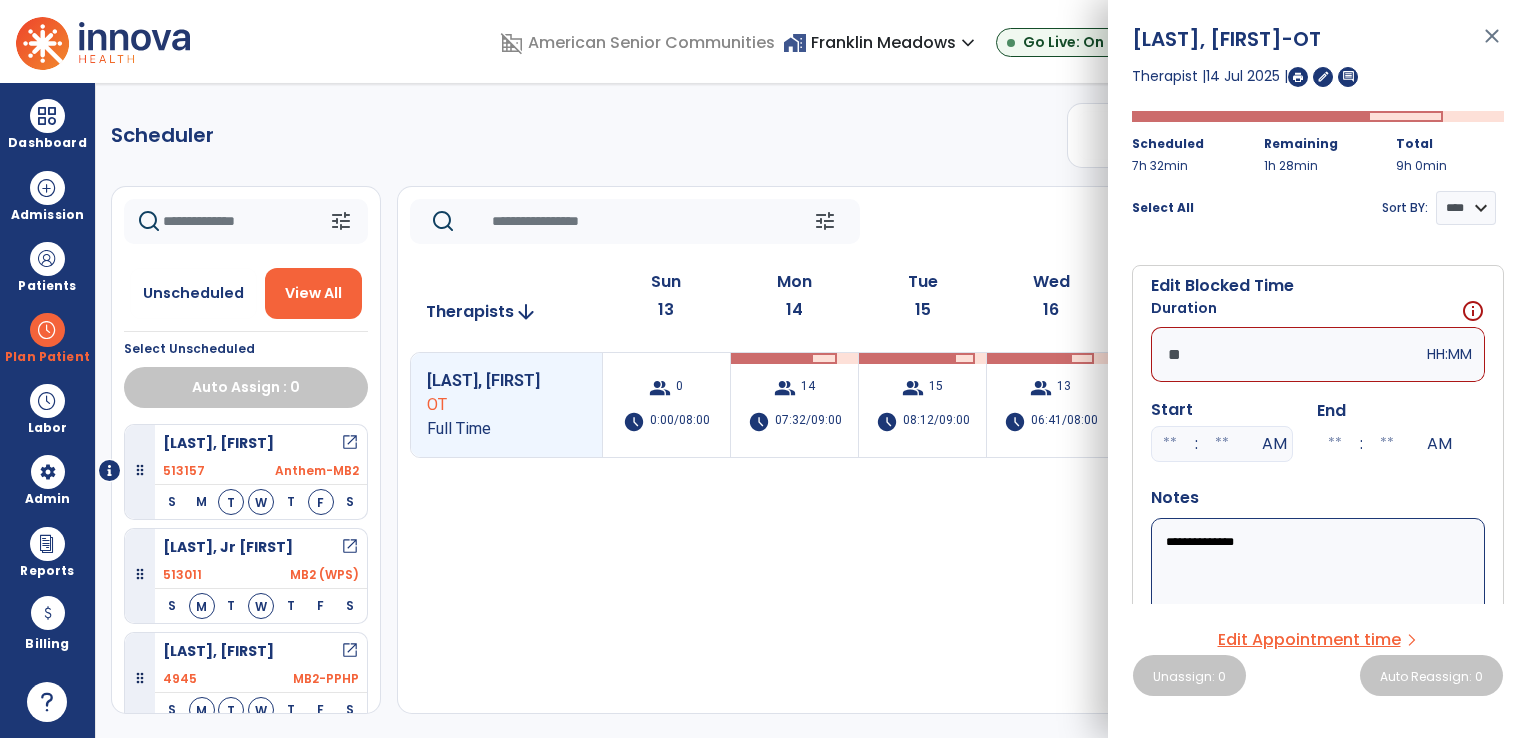 type on "*" 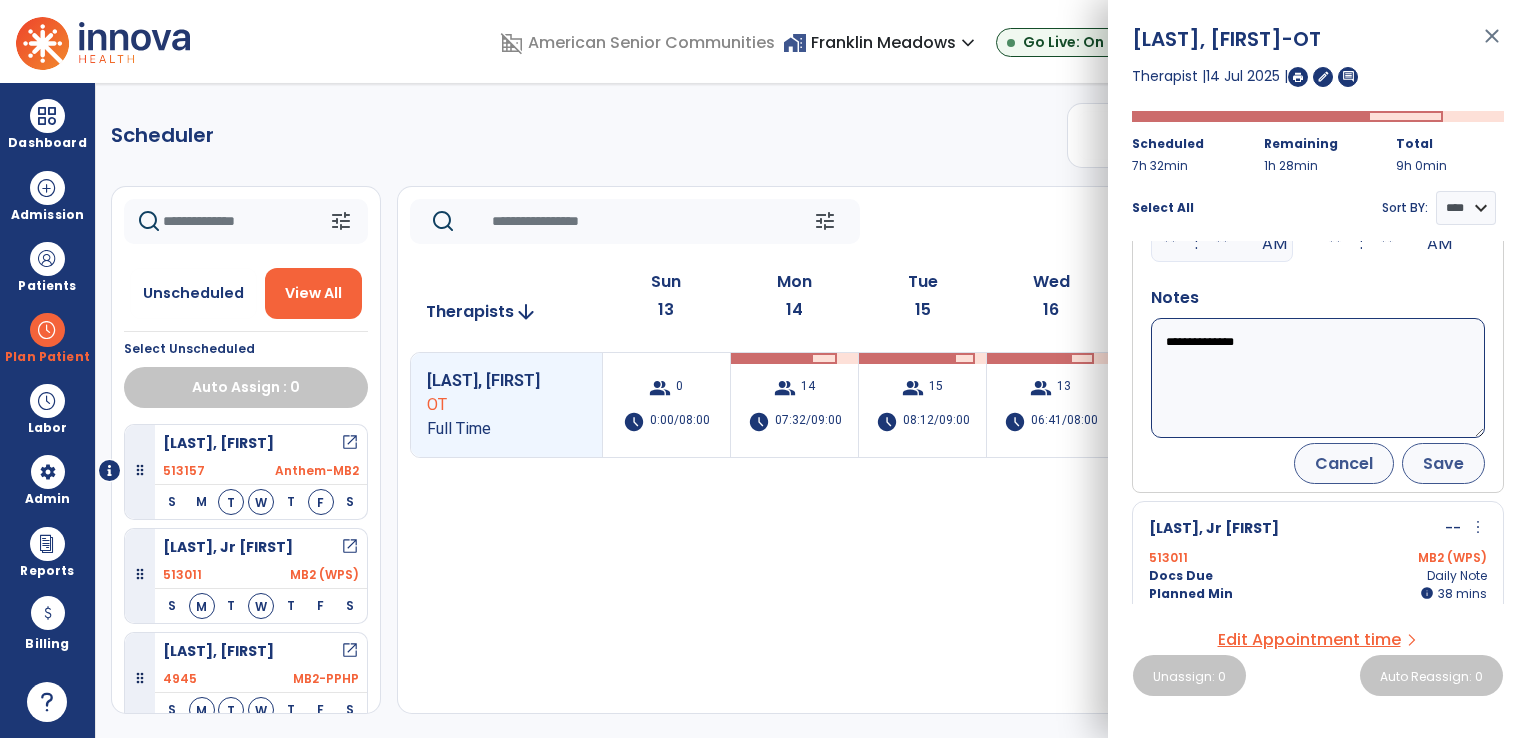 type on "*****" 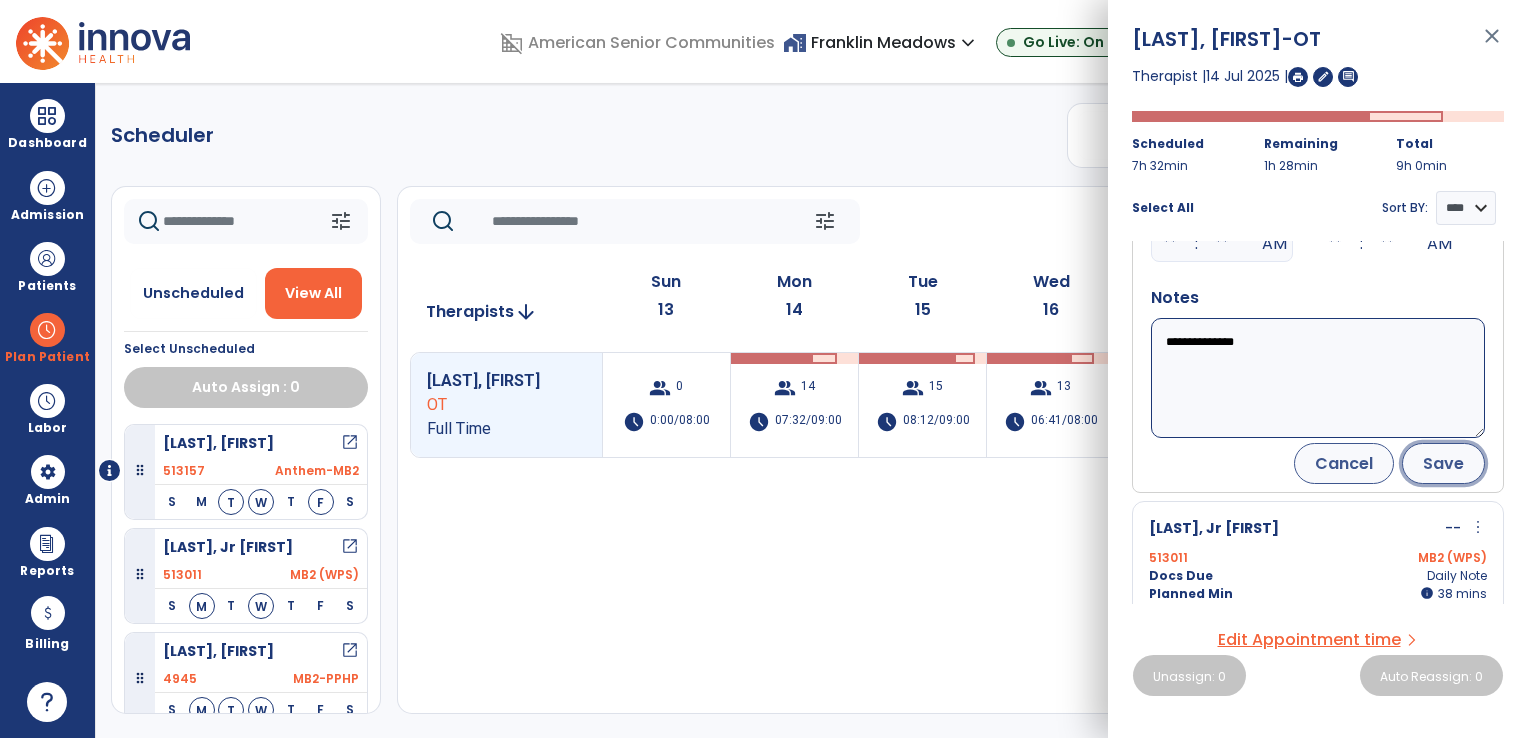 click on "Save" at bounding box center [1443, 463] 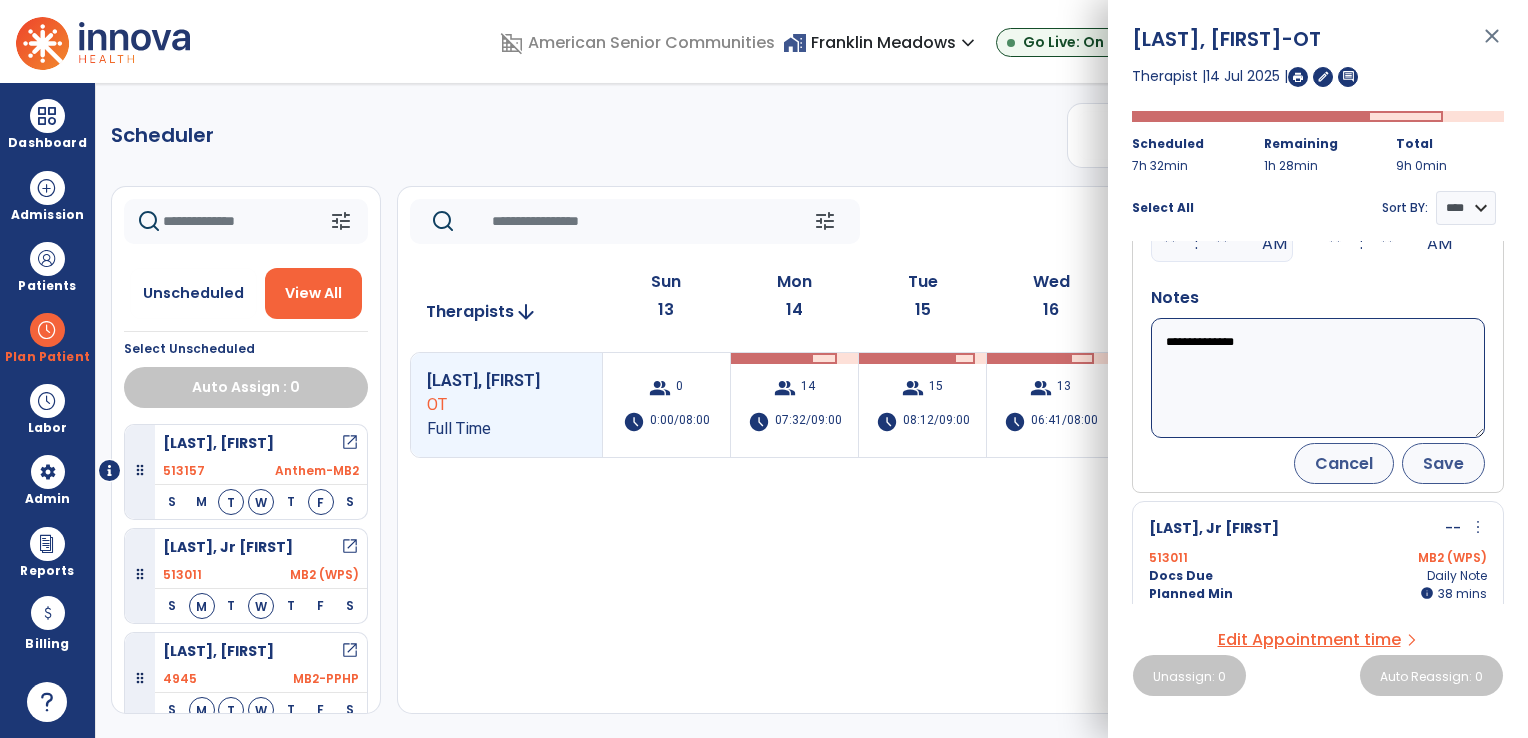 scroll, scrollTop: 184, scrollLeft: 0, axis: vertical 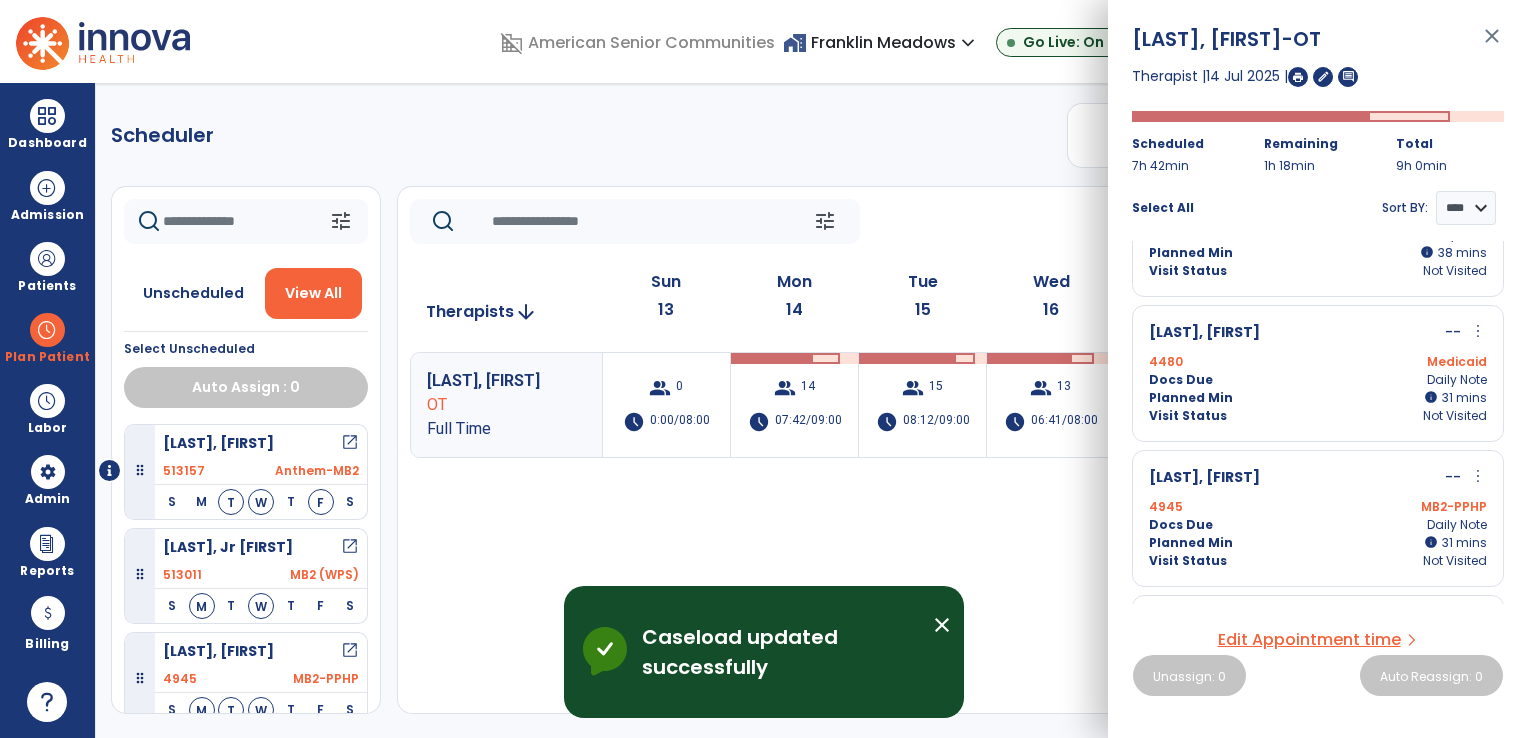 click on "Scheduler   PT   OT   ST  **** *** more_vert  Manage Labor   View All Therapists   Print" 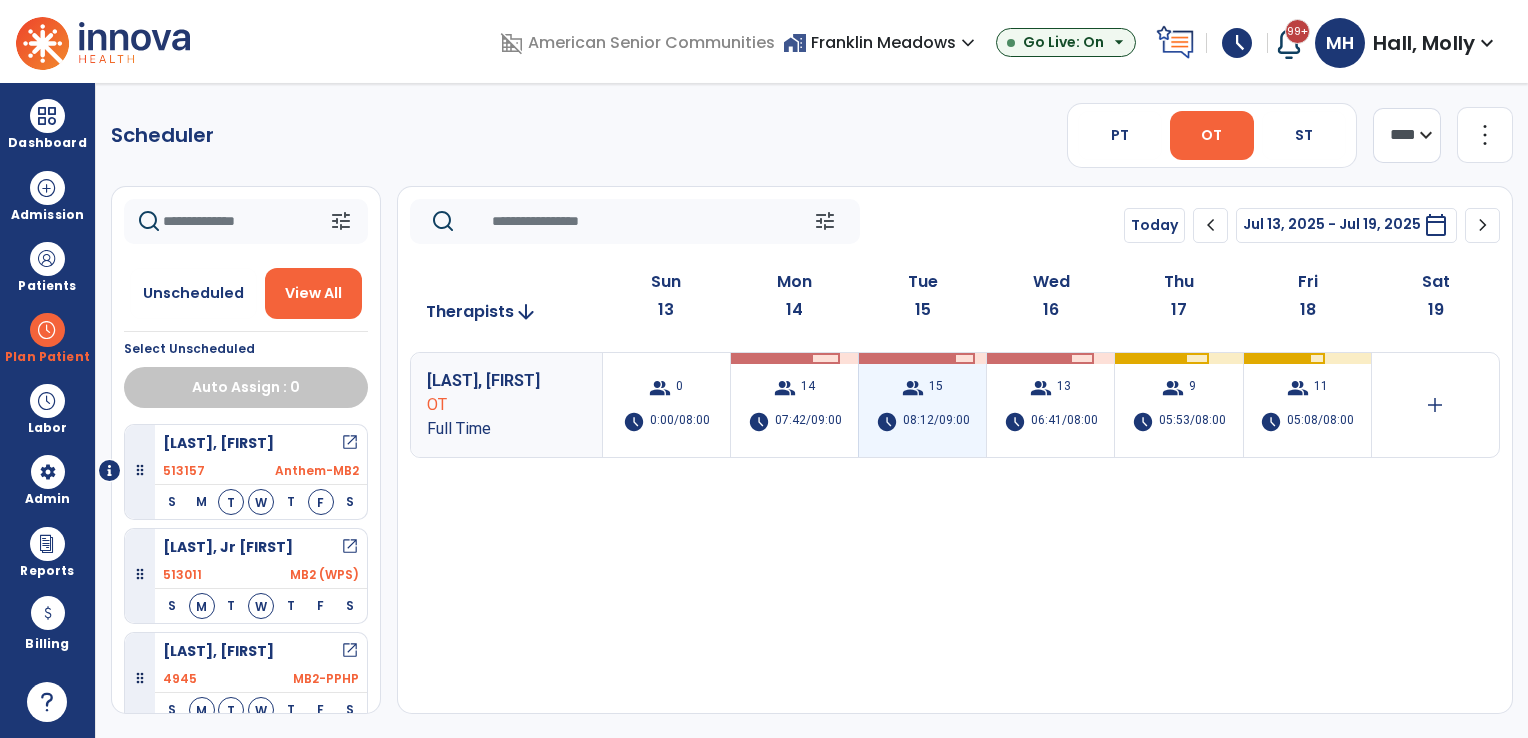 click on "08:12/09:00" at bounding box center (936, 422) 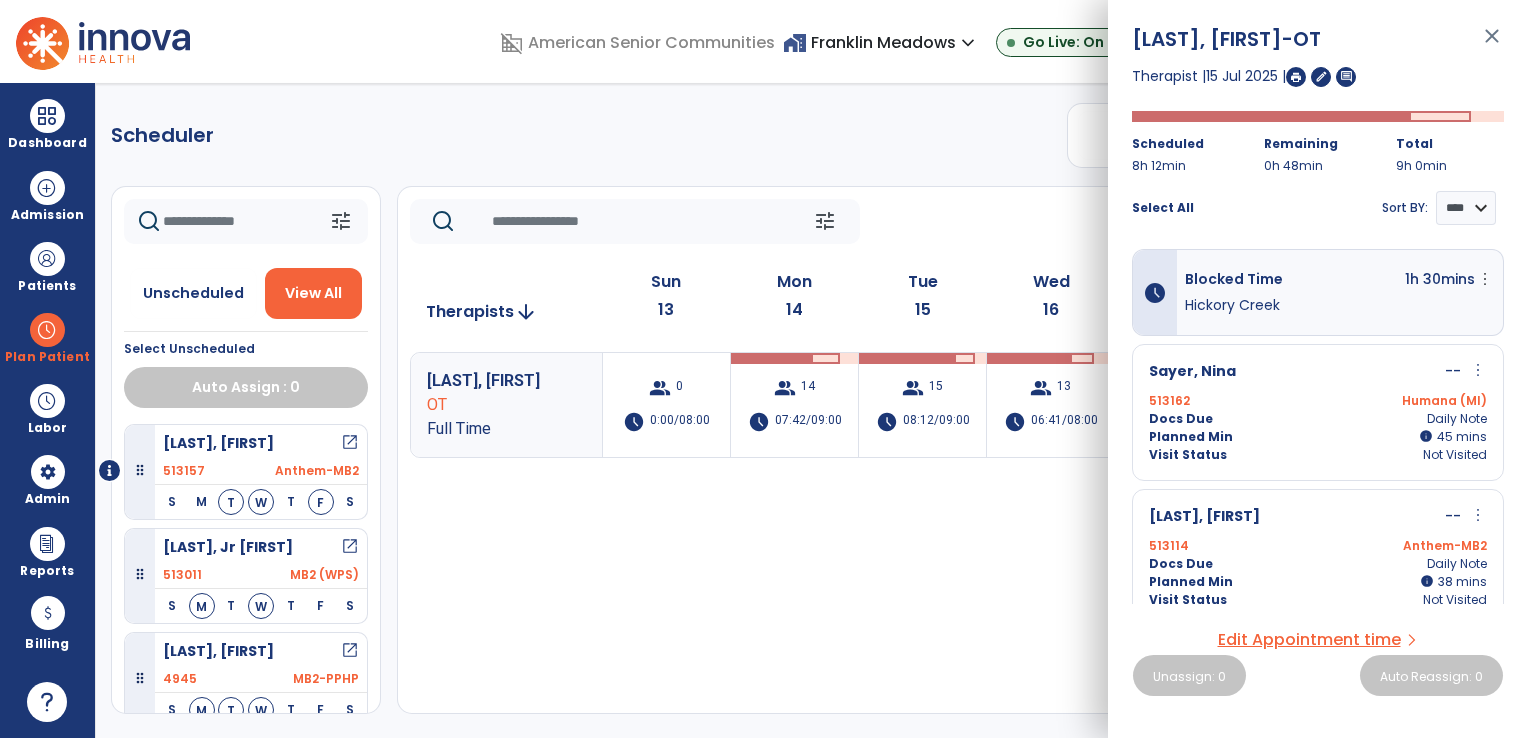 drag, startPoint x: 875, startPoint y: 146, endPoint x: 894, endPoint y: 199, distance: 56.302753 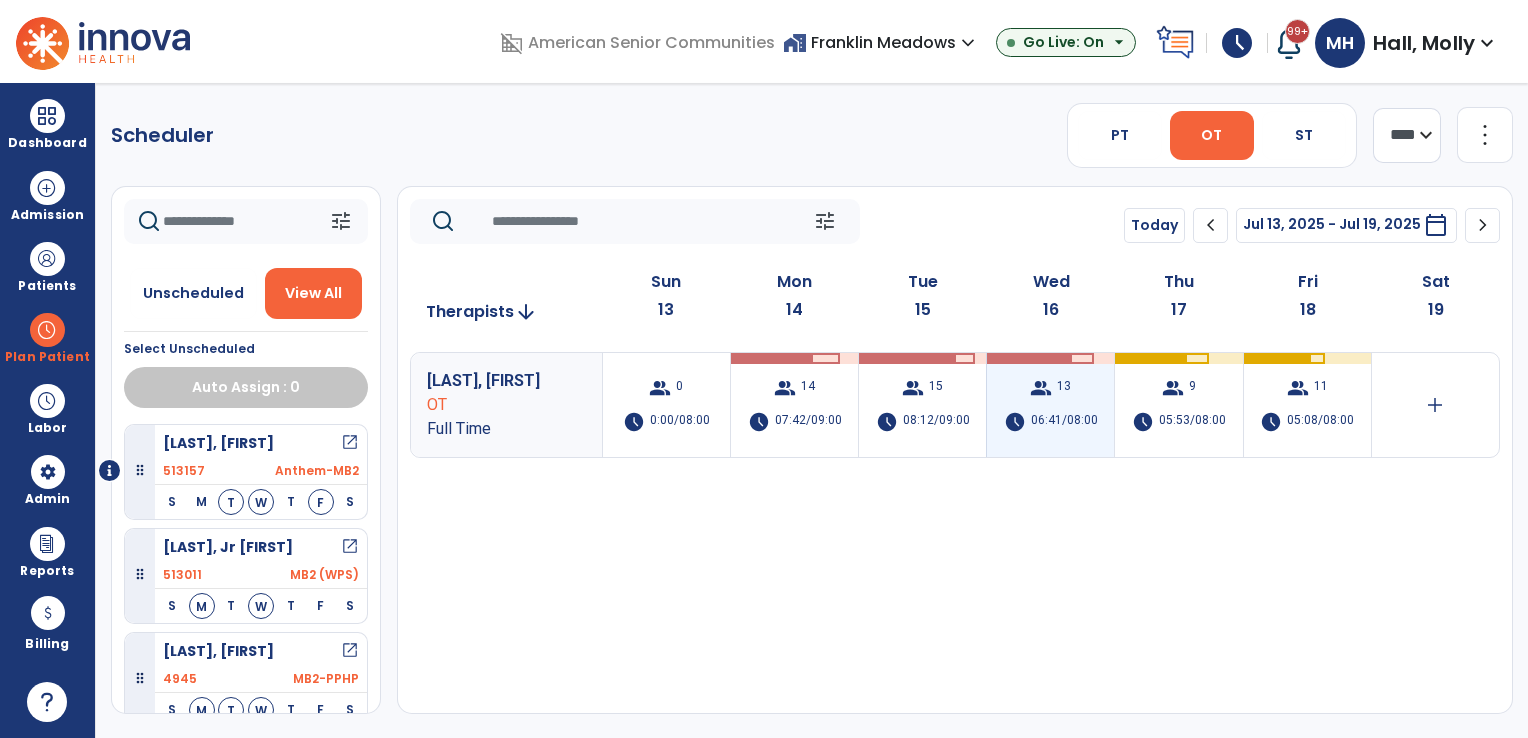 click on "06:41/08:00" at bounding box center (1064, 422) 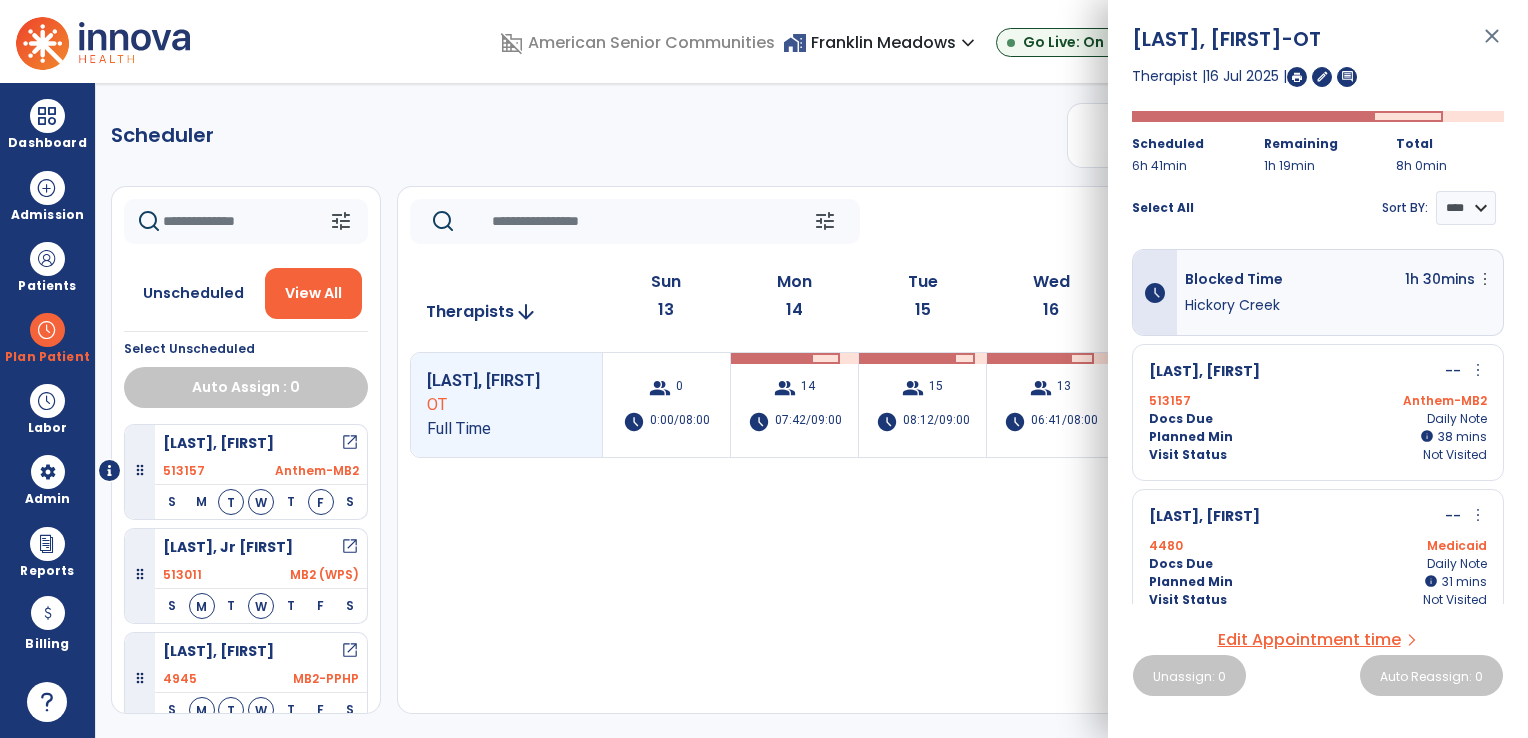 click on "Scheduler   PT   OT   ST  **** *** more_vert  Manage Labor   View All Therapists   Print" 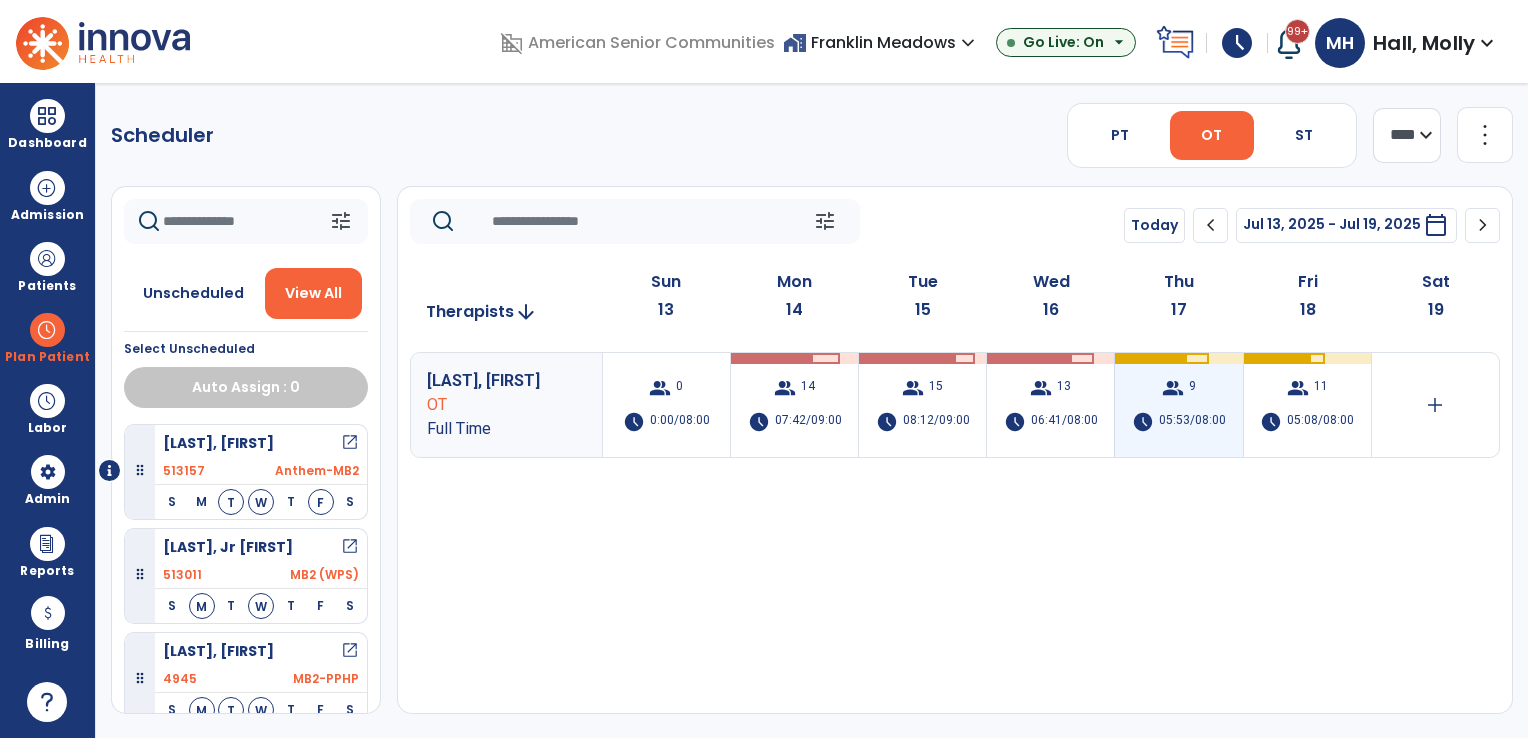 click on "05:53/08:00" at bounding box center (1192, 422) 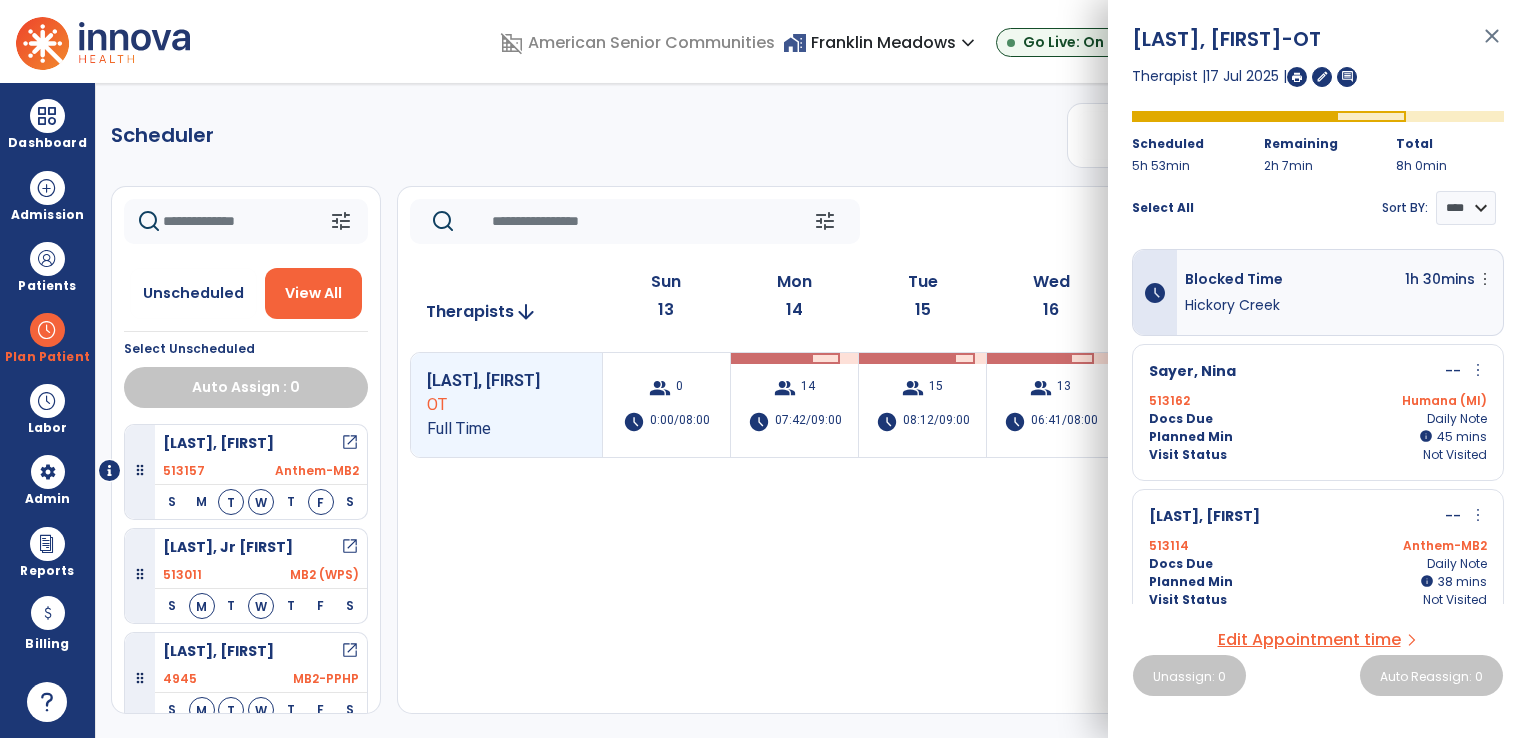 click on "Scheduler   PT   OT   ST  **** *** more_vert  Manage Labor   View All Therapists   Print" 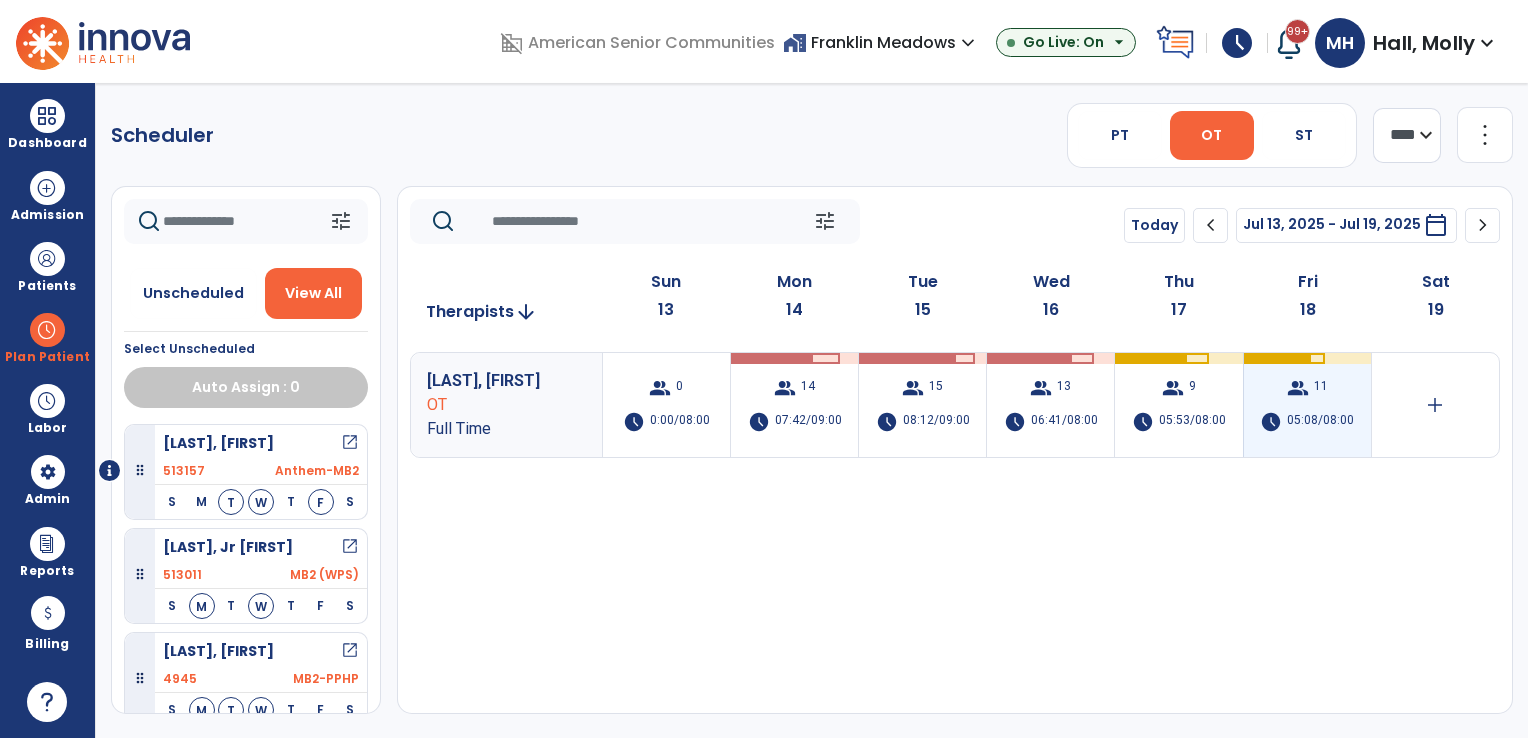 click on "05:08/08:00" at bounding box center [1320, 422] 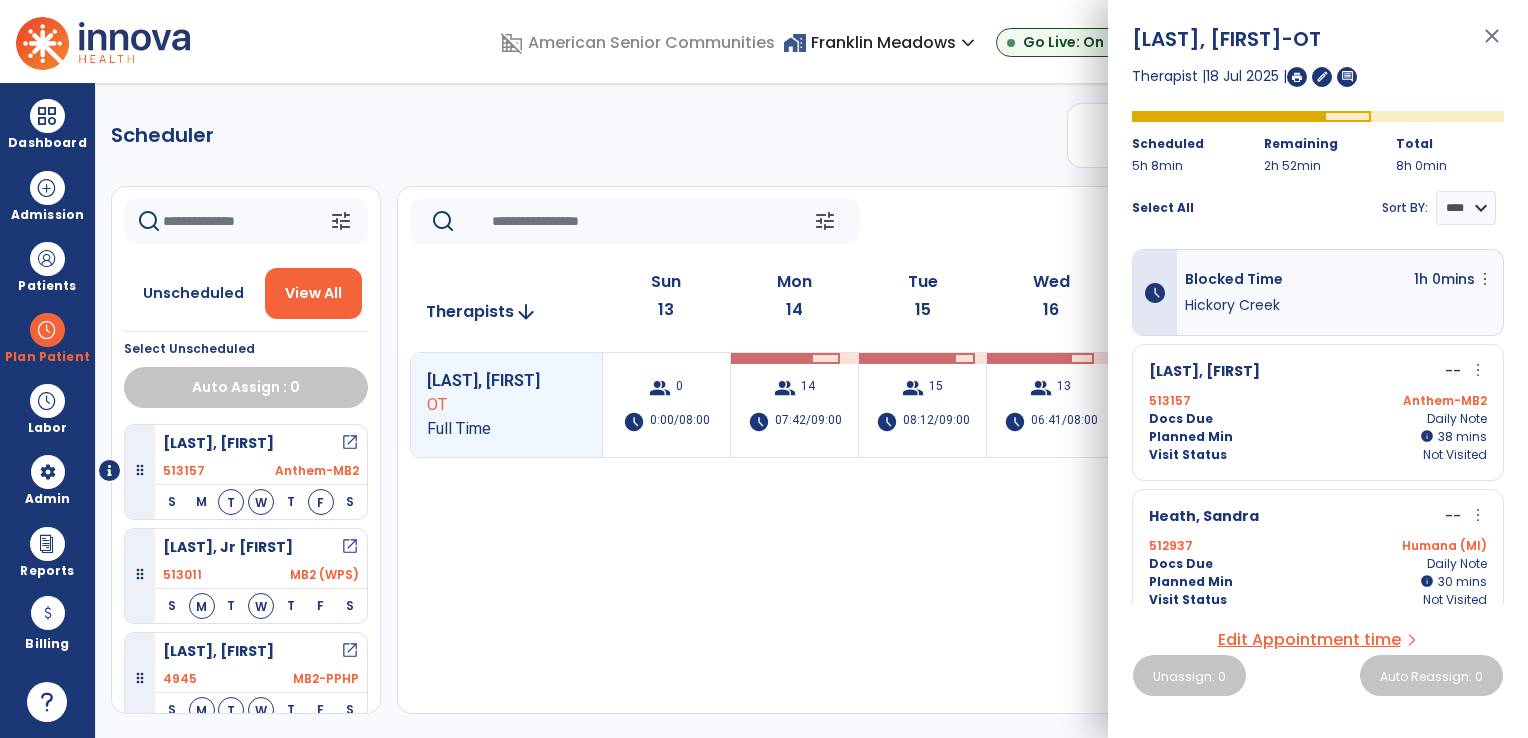 click on "Scheduler   PT   OT   ST  **** *** more_vert  Manage Labor   View All Therapists   Print" 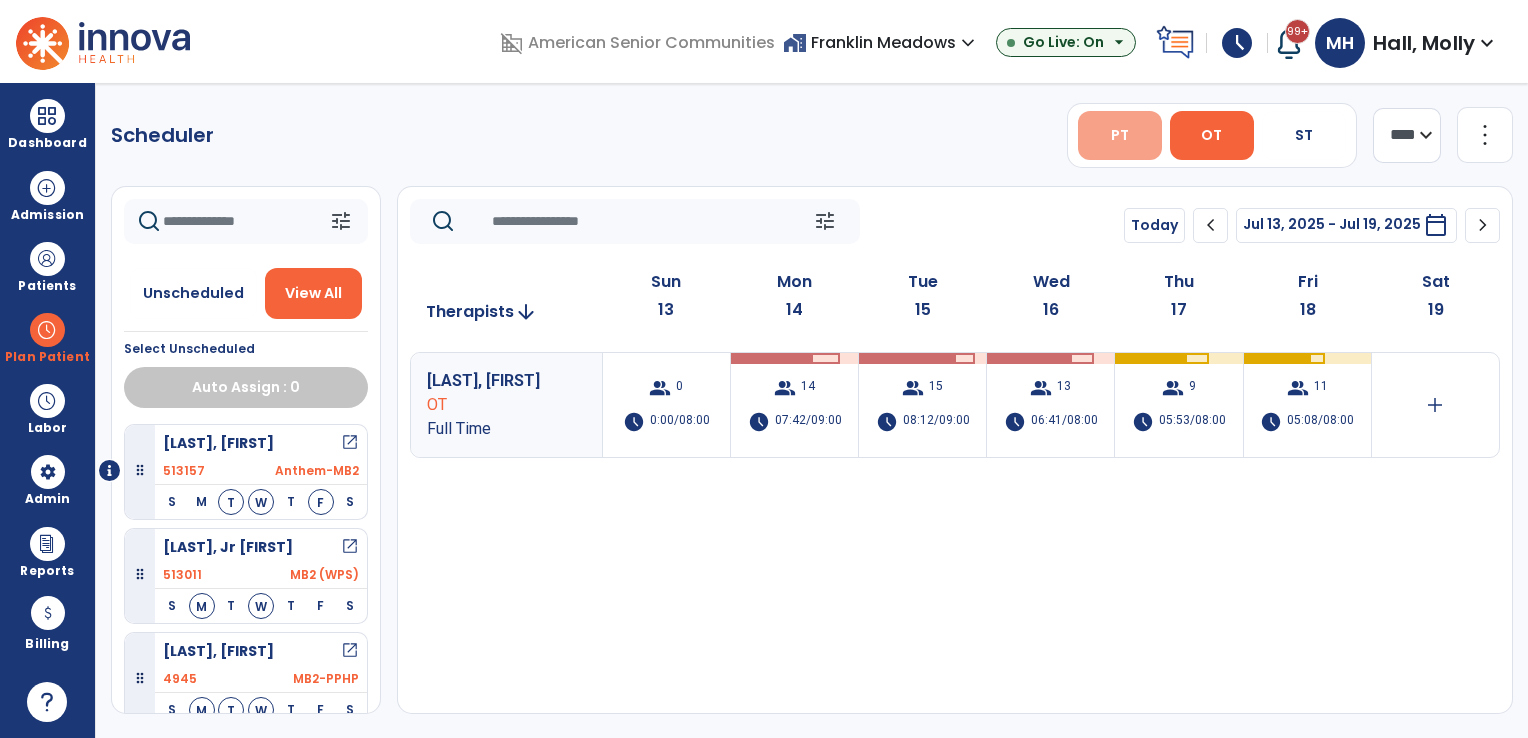 click on "PT" at bounding box center (1120, 135) 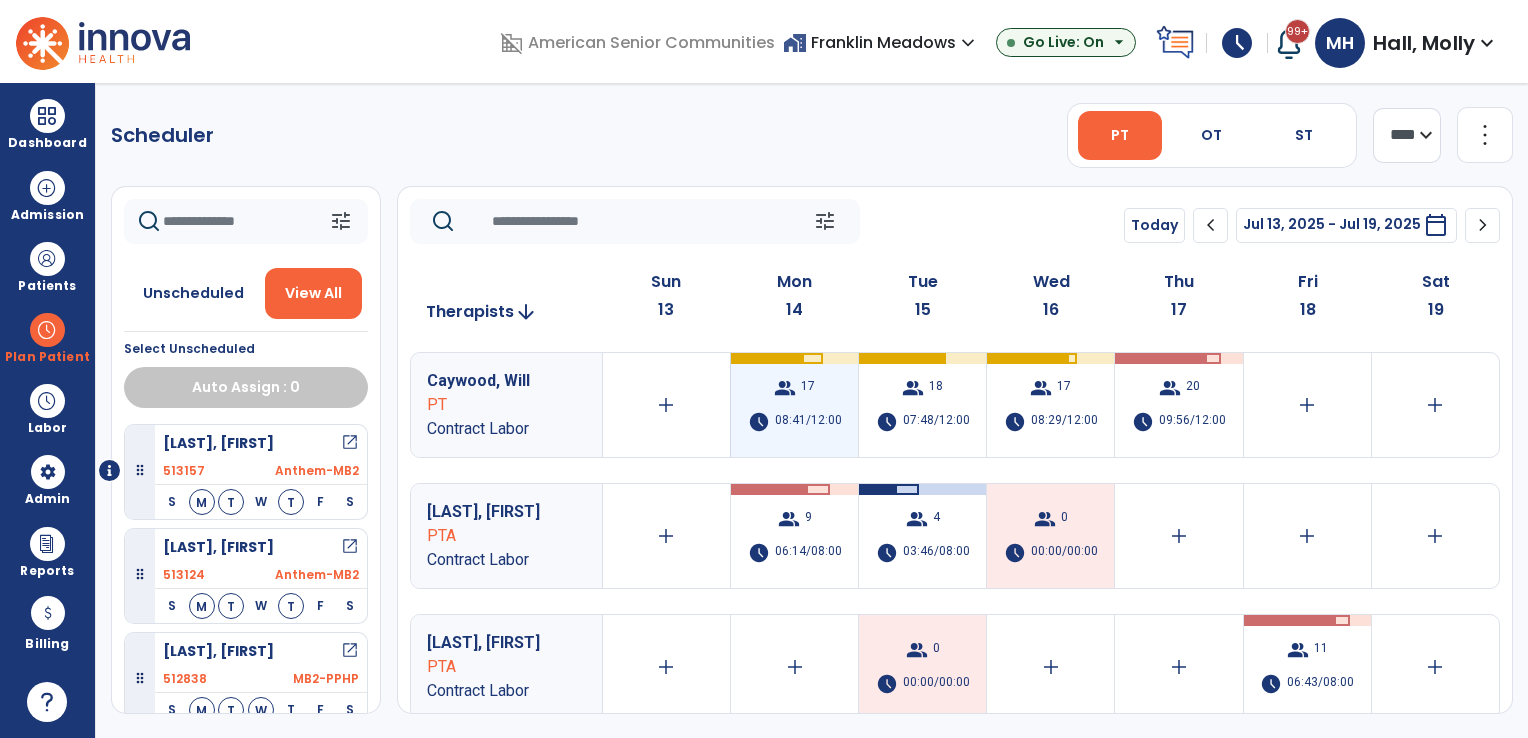 click on "08:41/12:00" at bounding box center [808, 422] 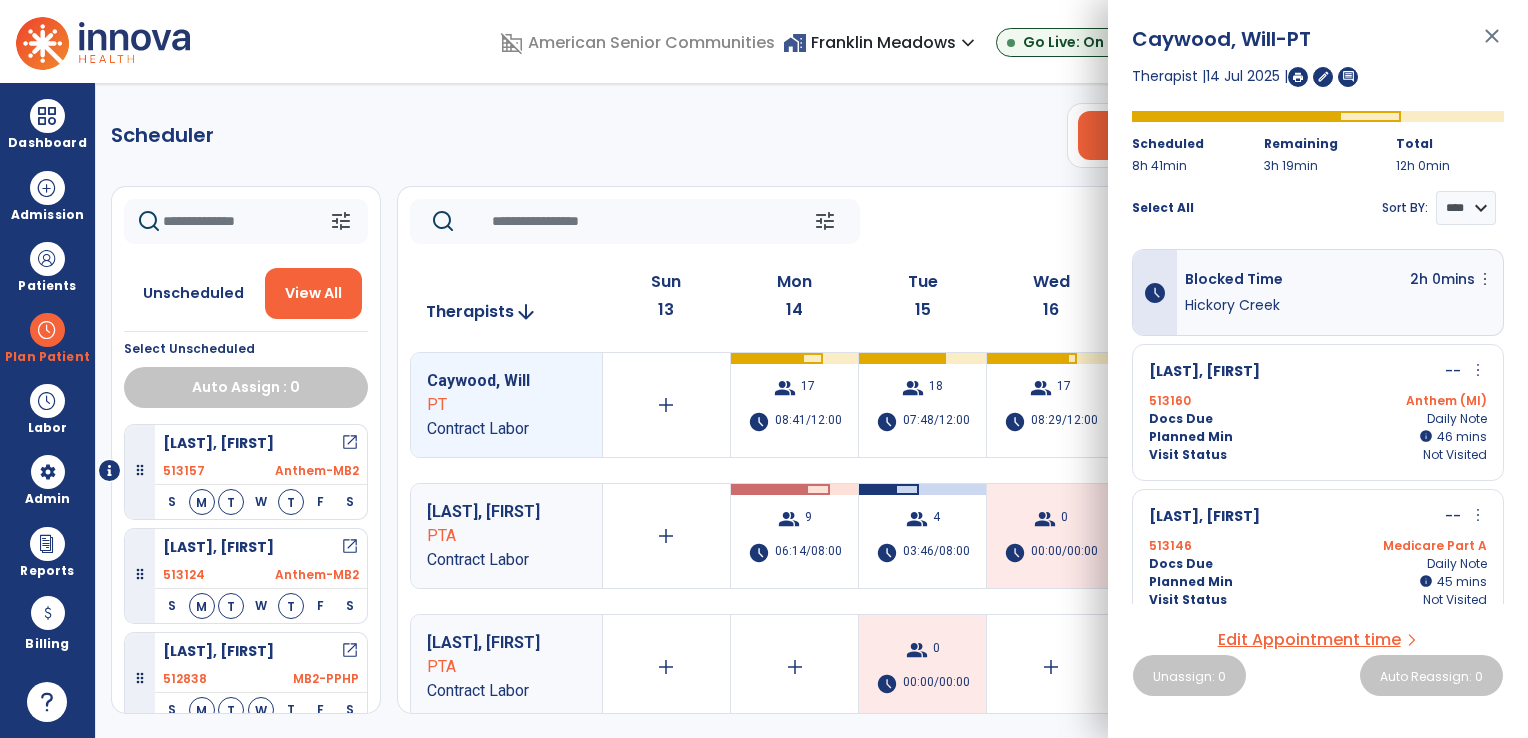 click on "Scheduler   PT   OT   ST  **** *** more_vert  Manage Labor   View All Therapists   Print" 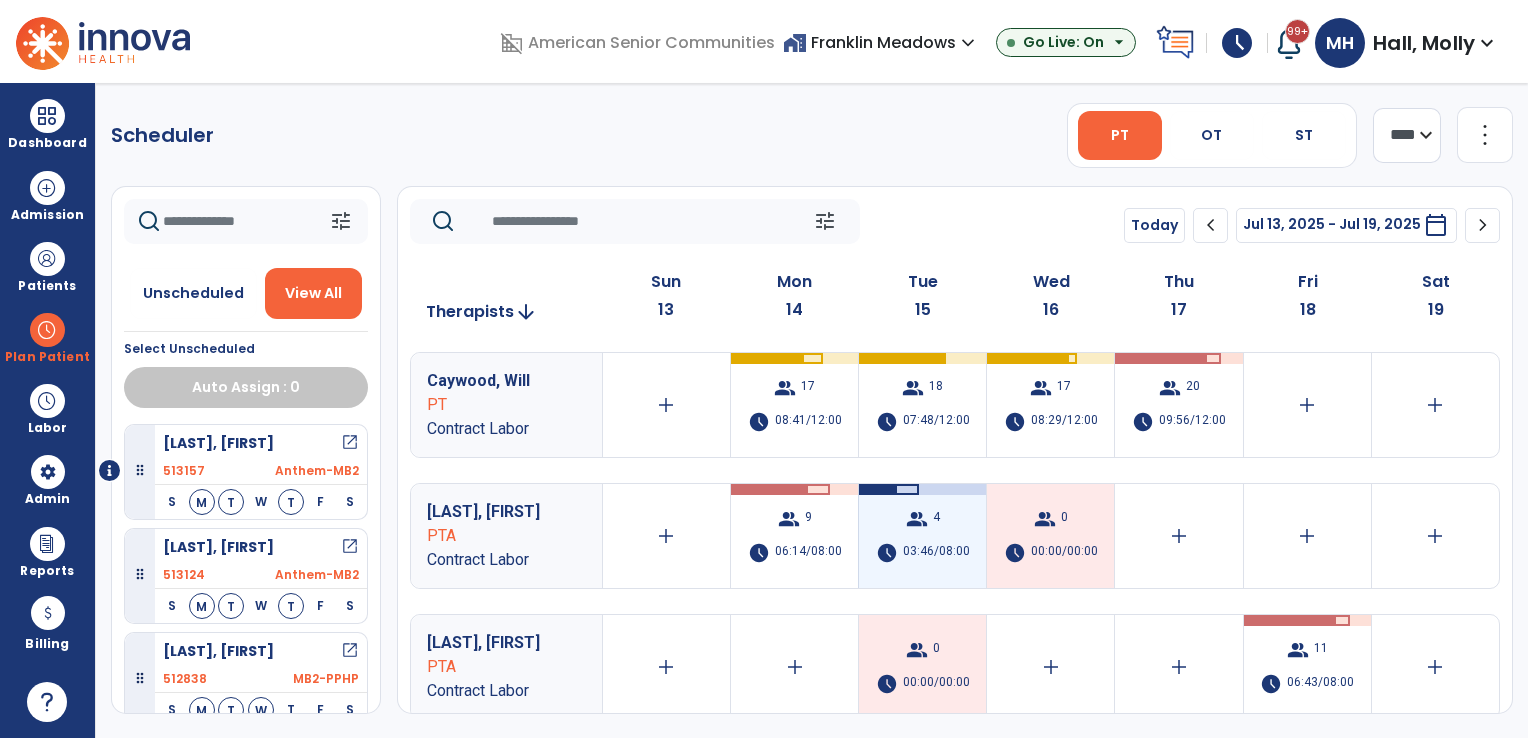click on "group  4  schedule  03:46/08:00" at bounding box center (922, 536) 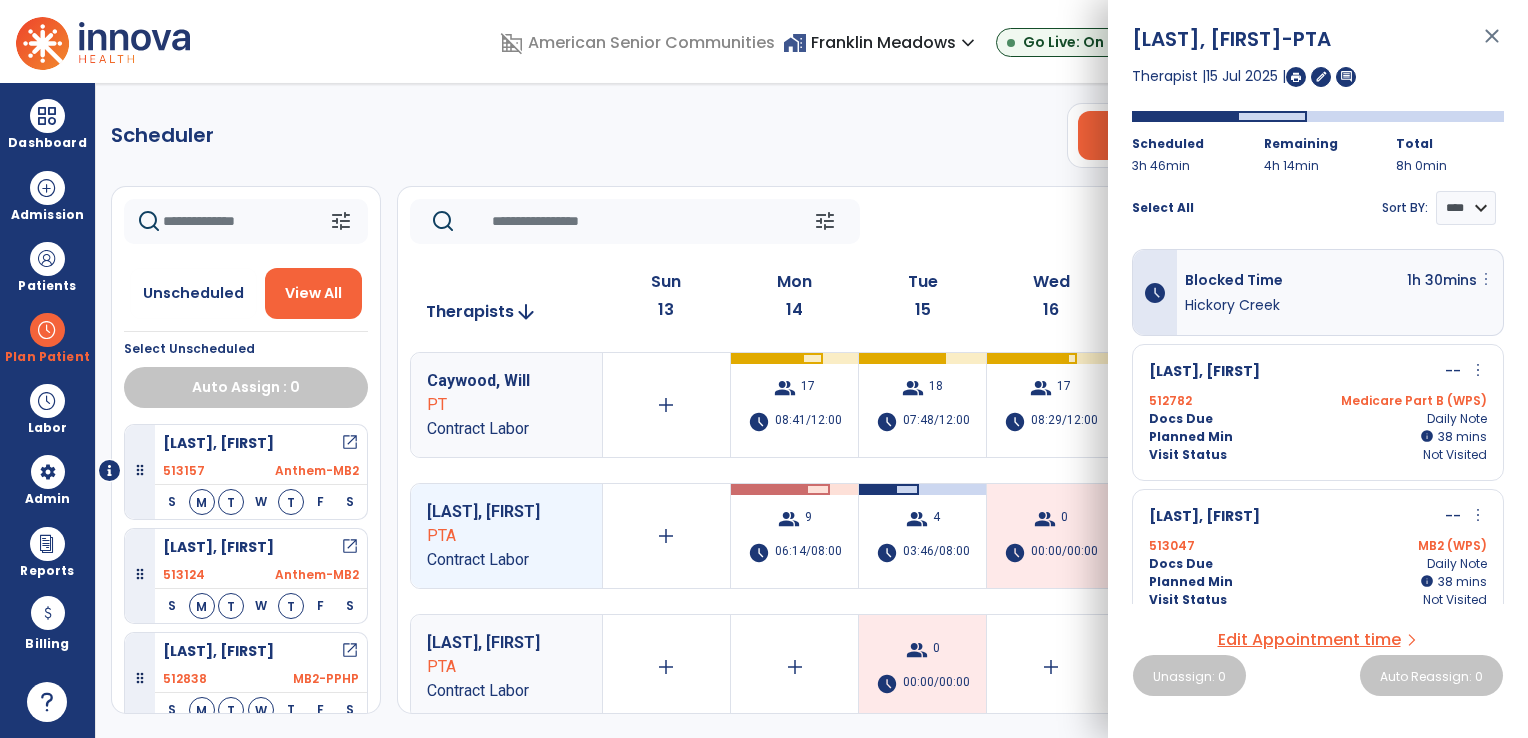 click on "more_vert" at bounding box center (1486, 279) 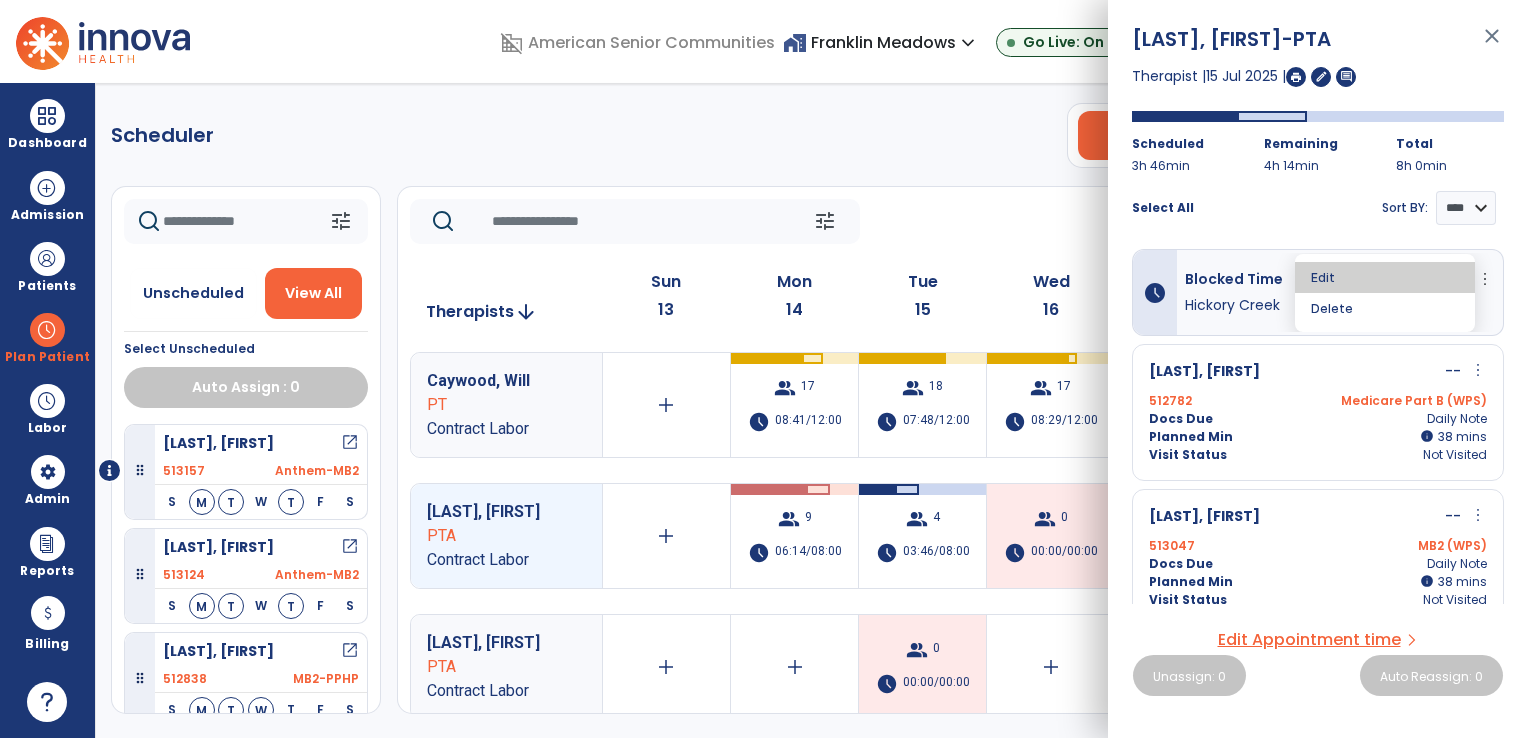 click on "Edit" at bounding box center [1385, 277] 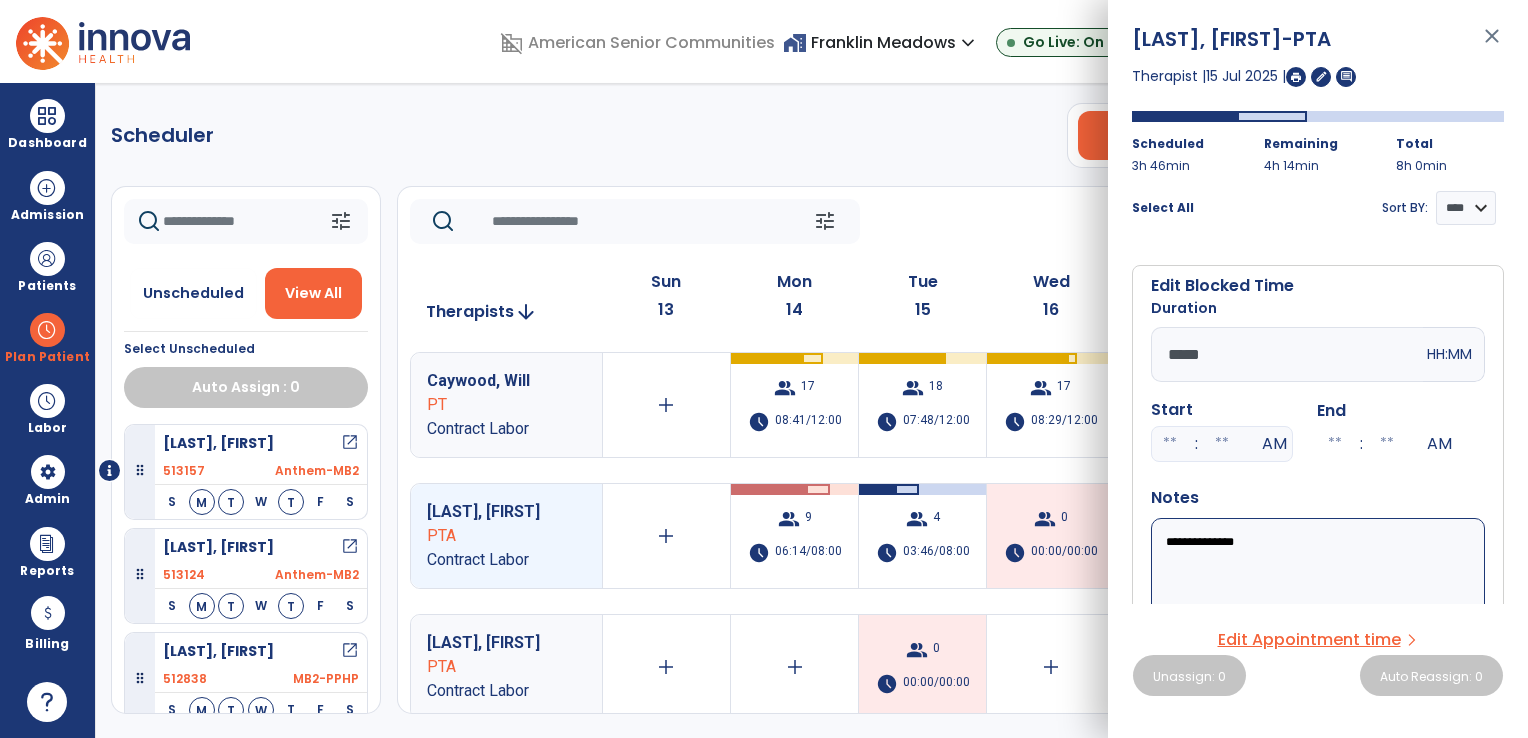 click on "*****" at bounding box center [1287, 354] 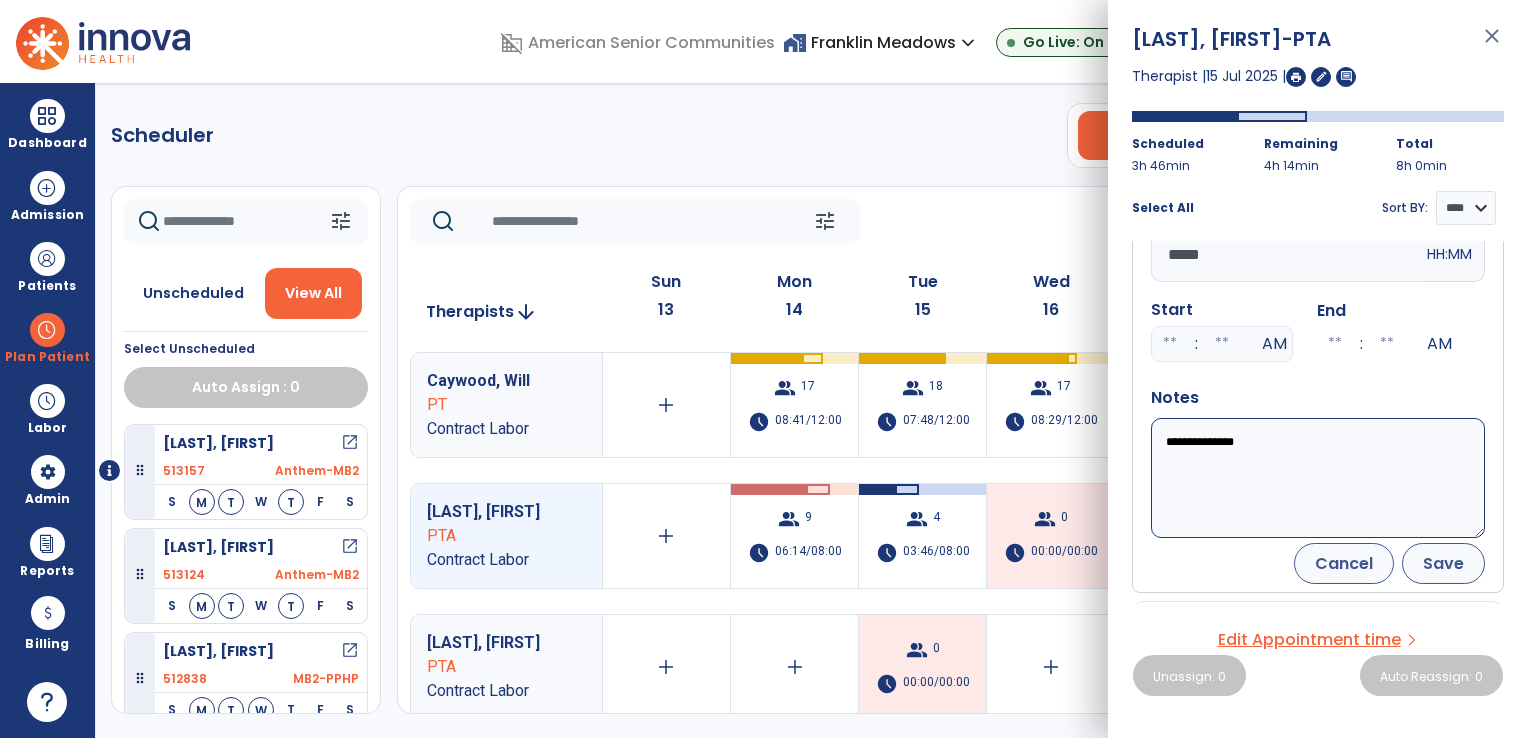 type on "*****" 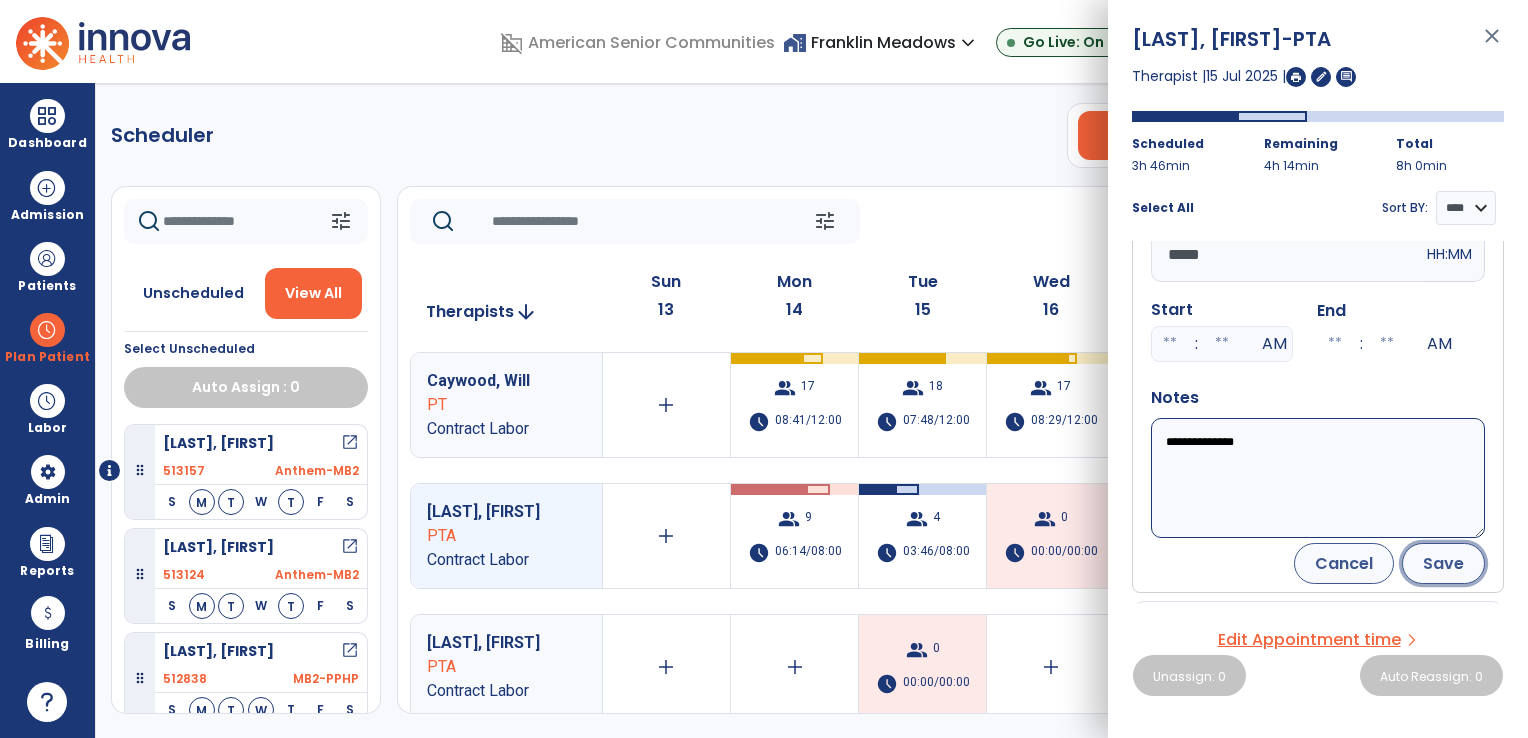 click on "Save" at bounding box center [1443, 563] 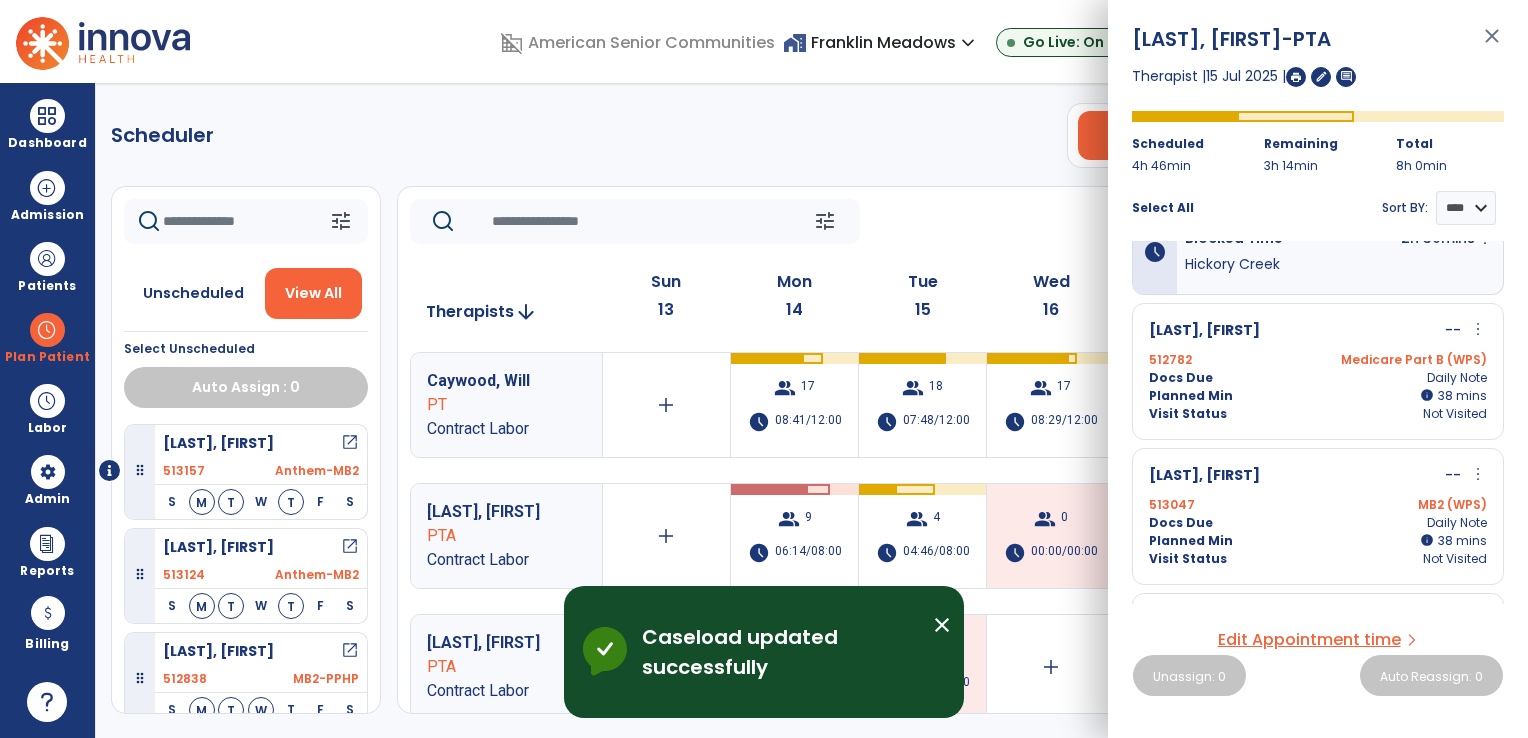 scroll, scrollTop: 0, scrollLeft: 0, axis: both 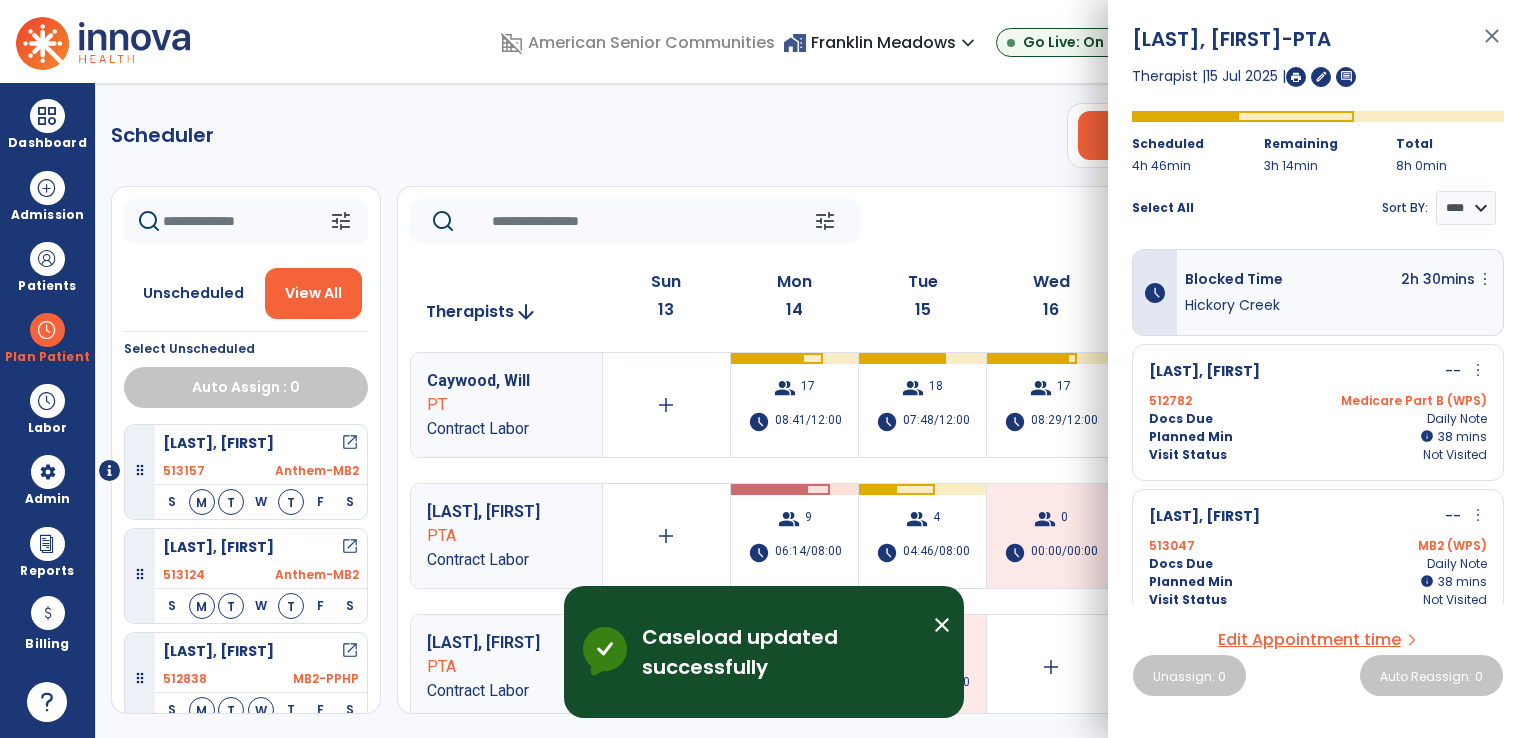 click on "Scheduler   PT   OT   ST  **** *** more_vert  Manage Labor   View All Therapists   Print" 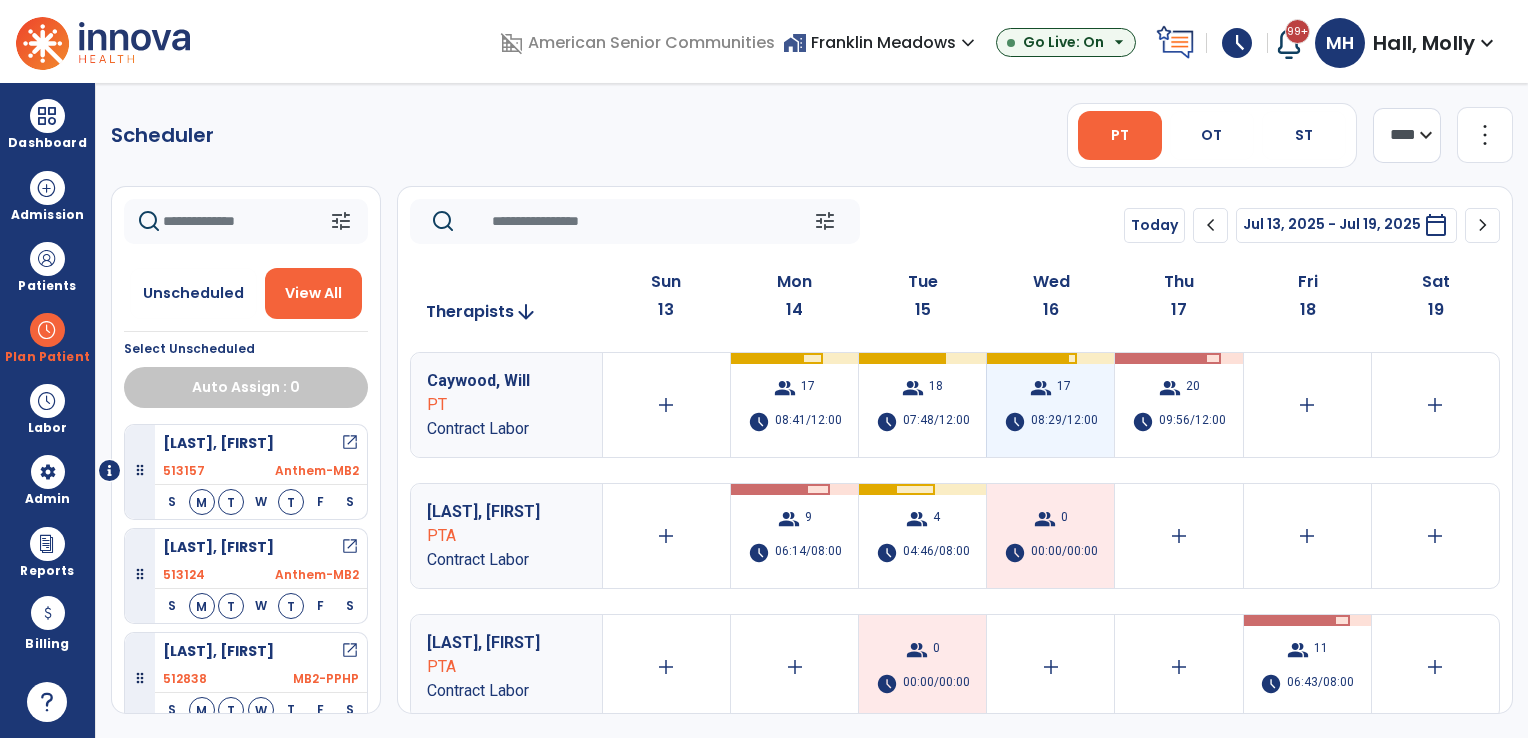 scroll, scrollTop: 0, scrollLeft: 0, axis: both 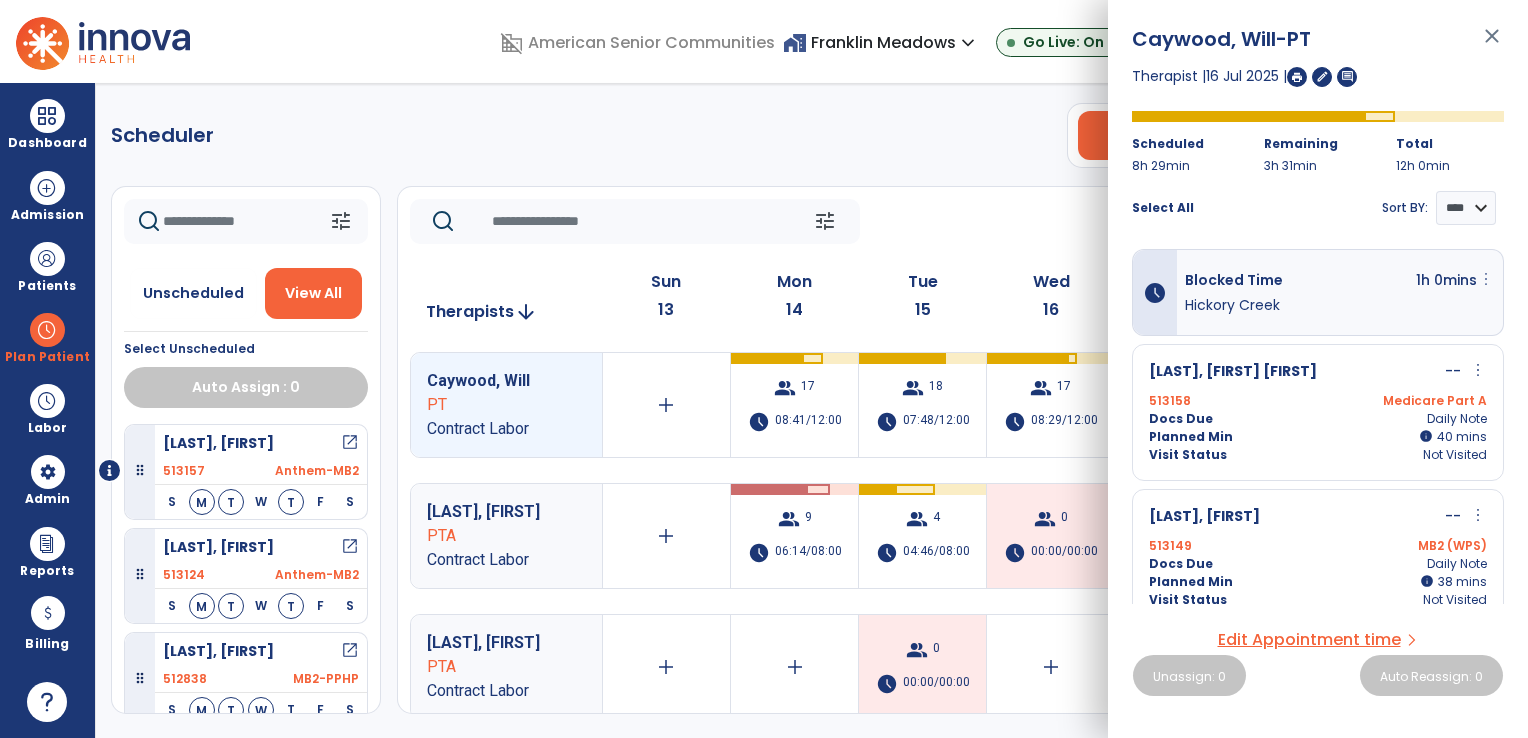 click on "more_vert" at bounding box center [1486, 279] 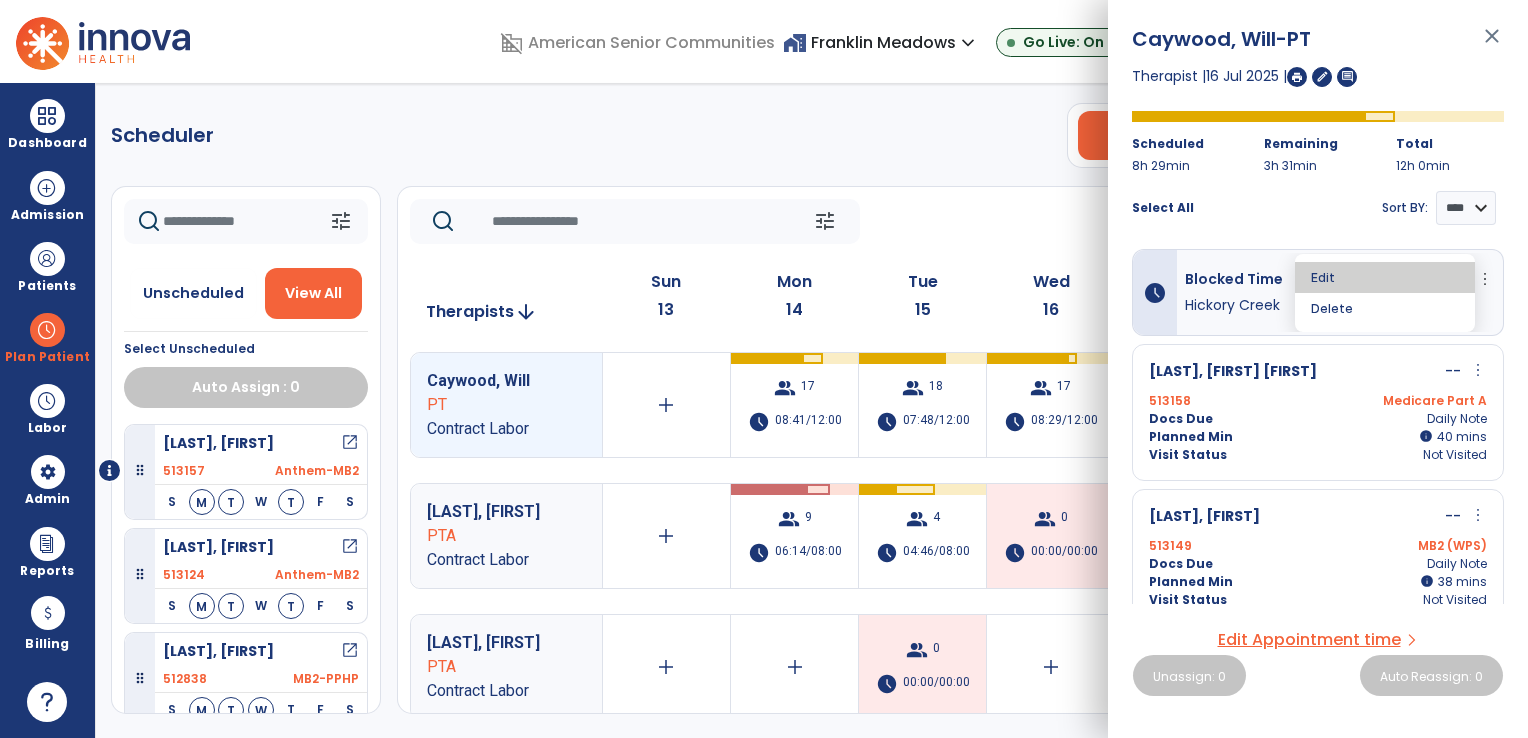 click on "Edit" at bounding box center [1385, 277] 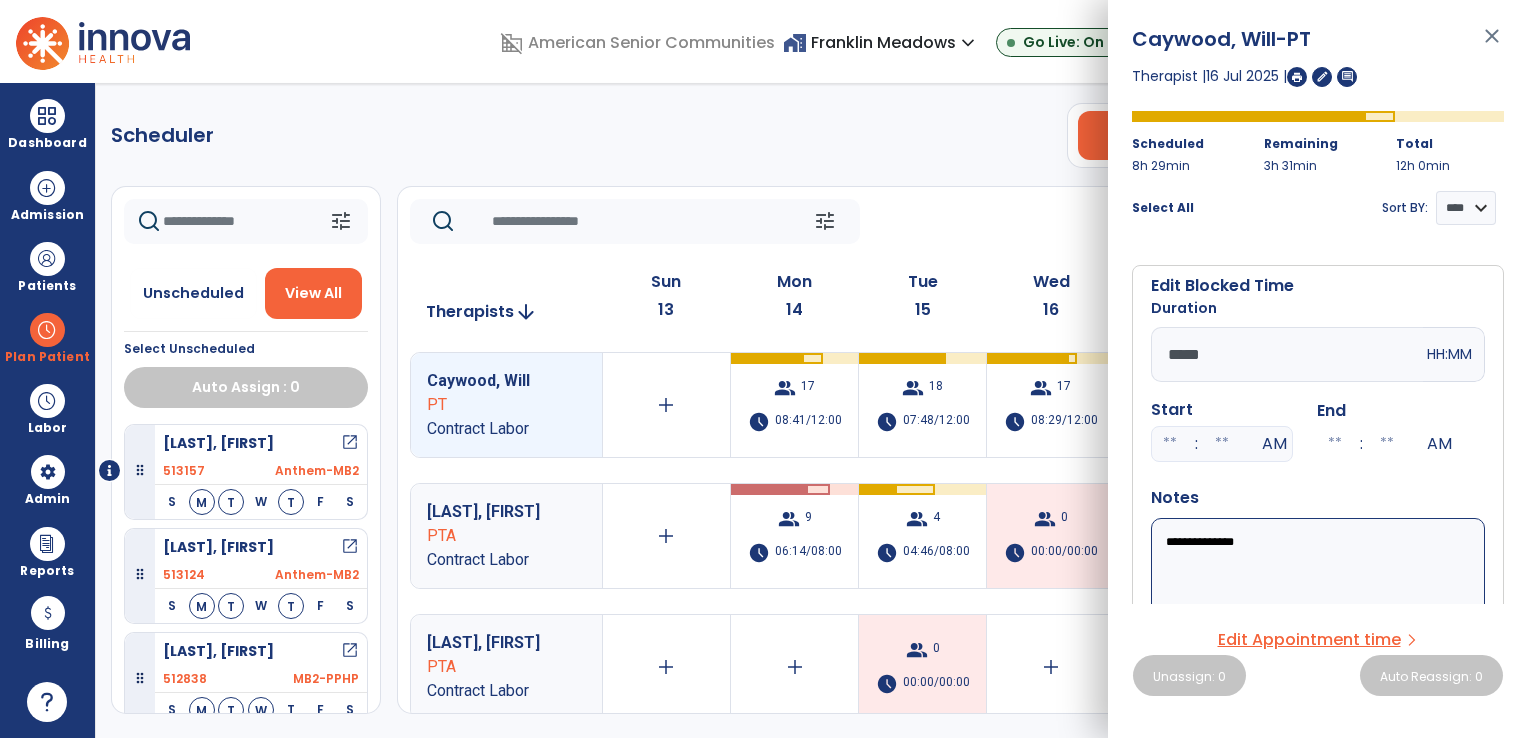 click on "*****" at bounding box center [1287, 354] 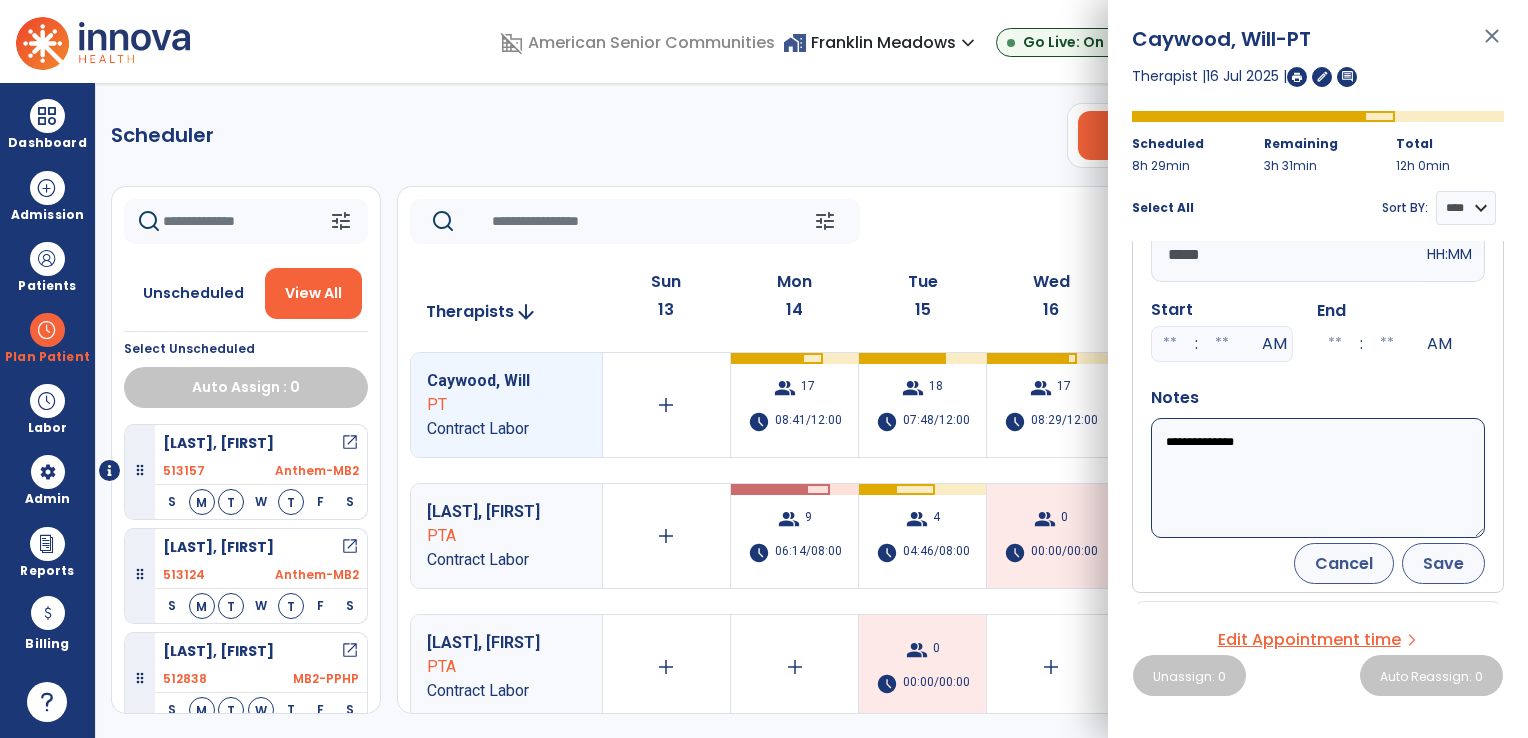 type on "*****" 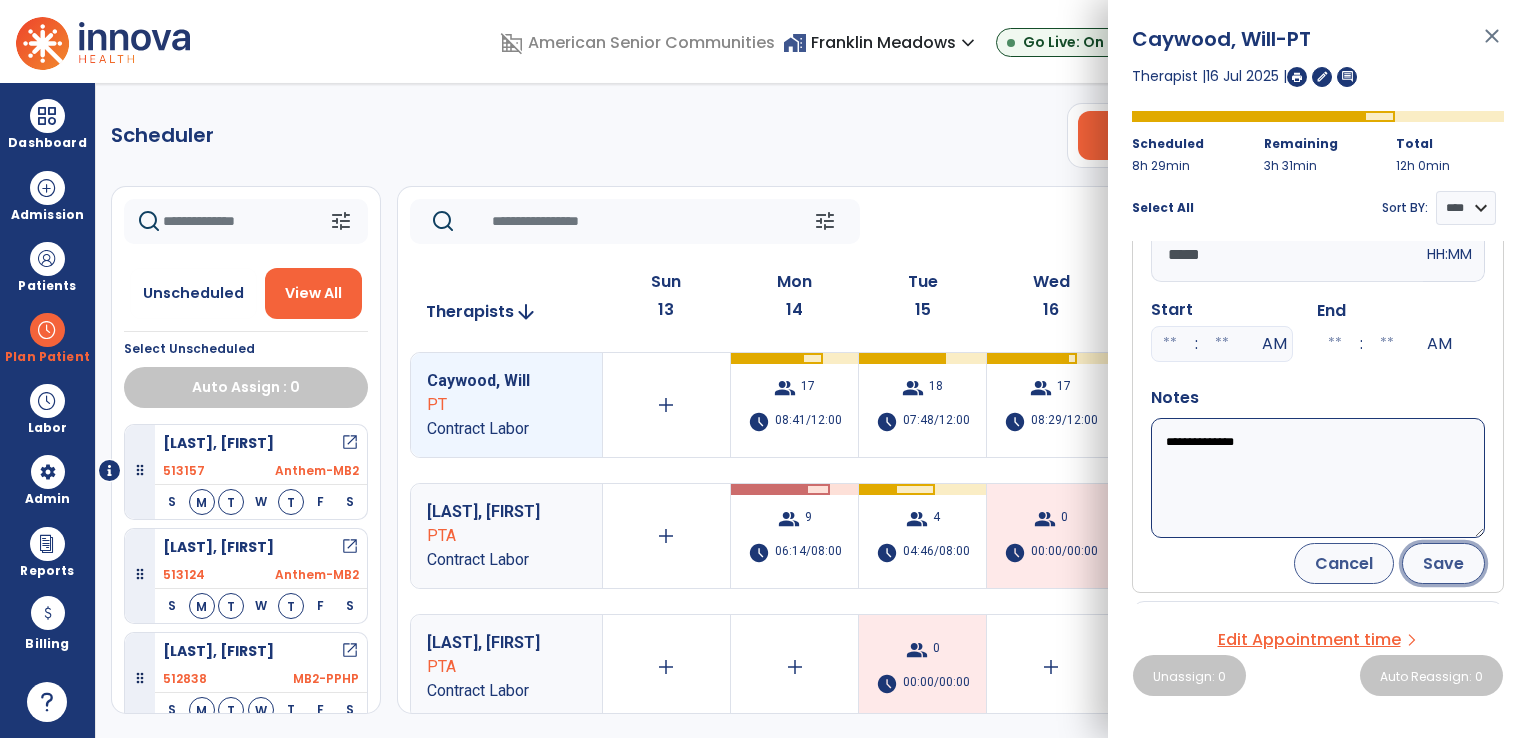 click on "Save" at bounding box center [1443, 563] 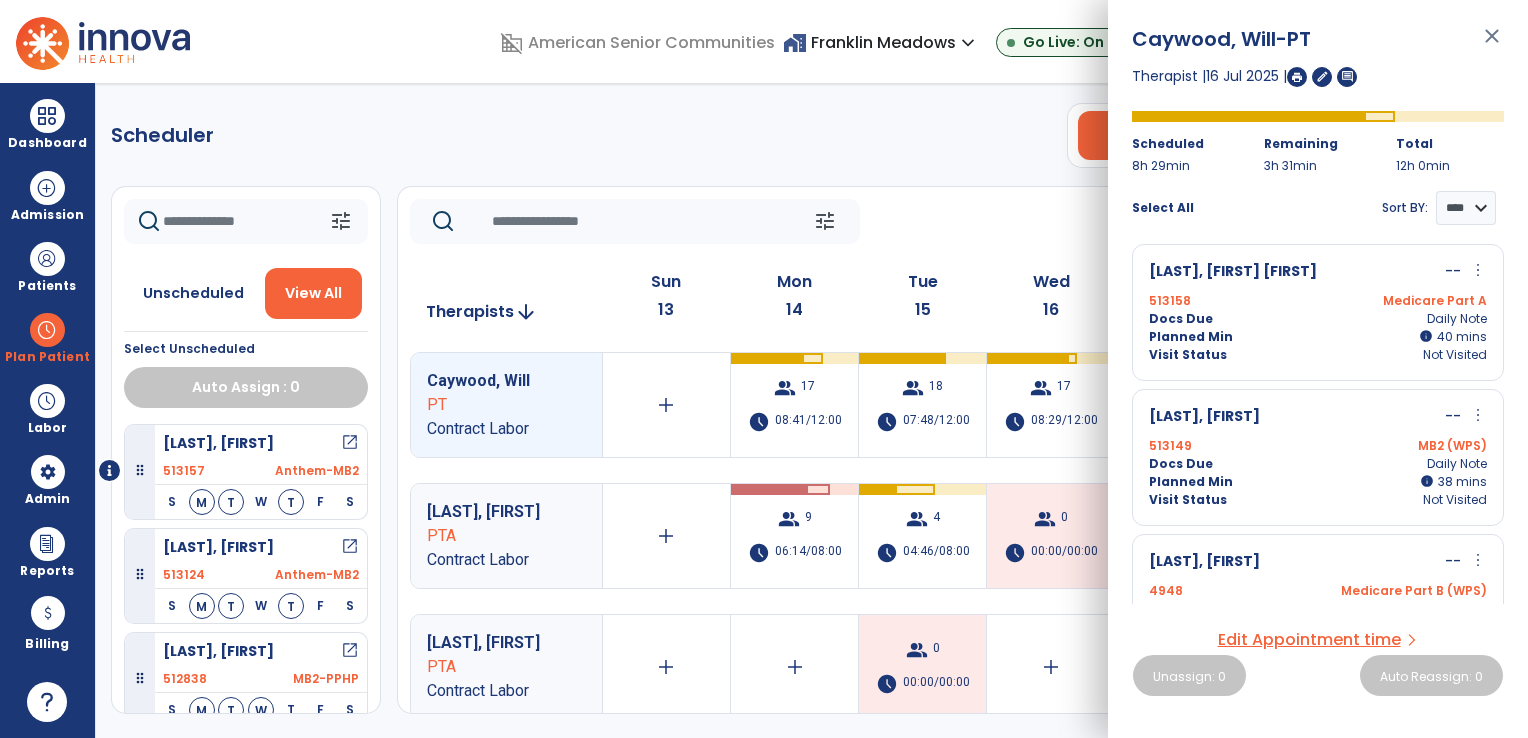 scroll, scrollTop: 84, scrollLeft: 0, axis: vertical 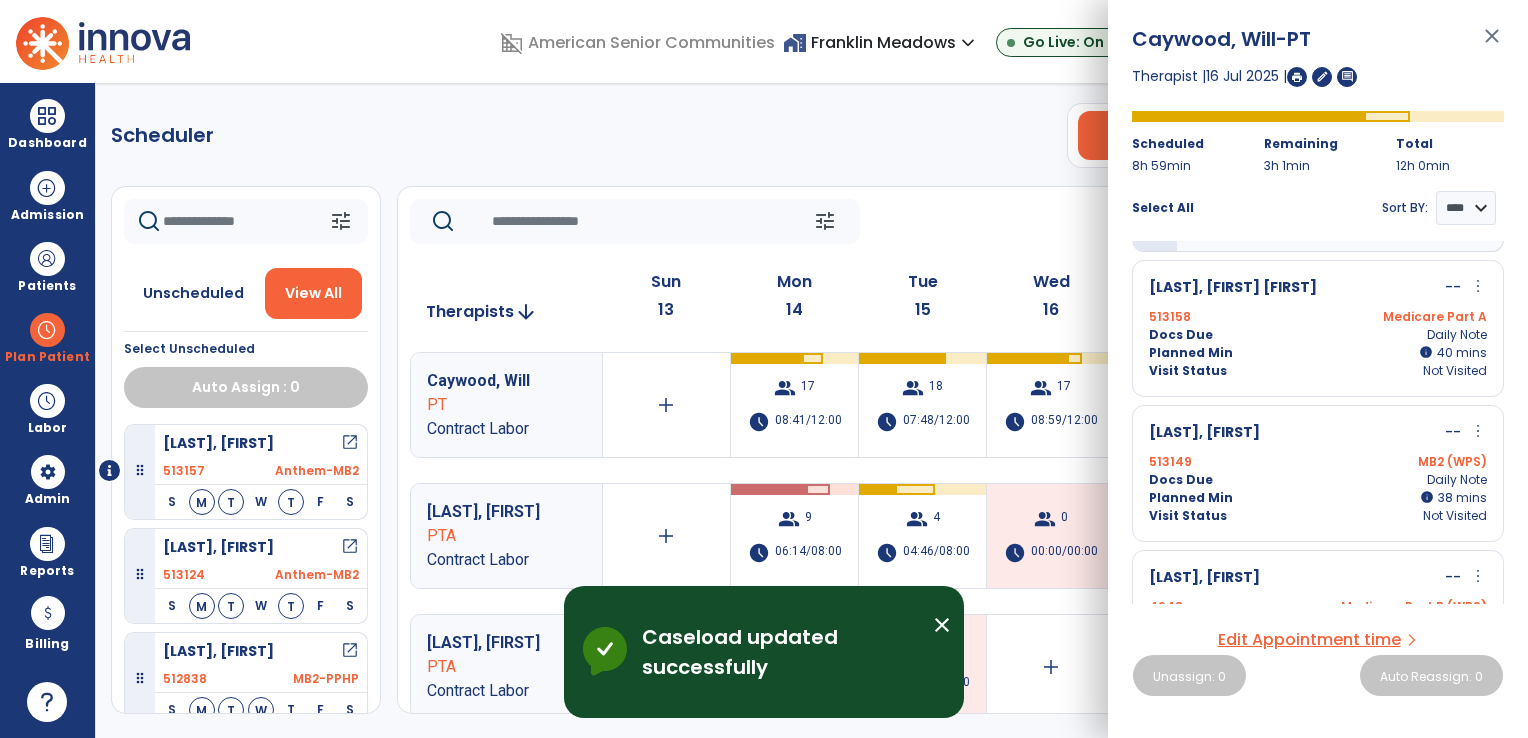 click on "Scheduler   PT   OT   ST  **** *** more_vert  Manage Labor   View All Therapists   Print" 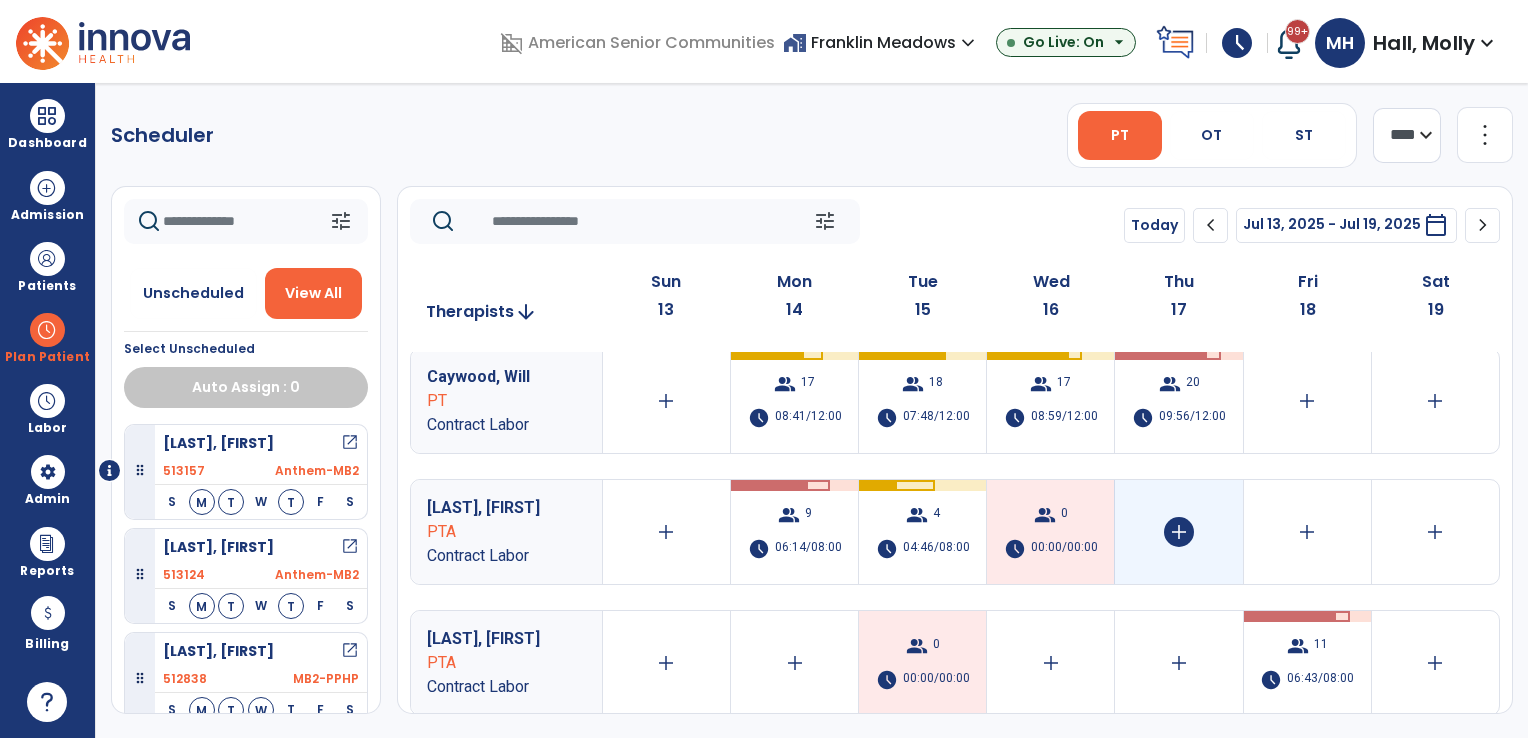 scroll, scrollTop: 0, scrollLeft: 0, axis: both 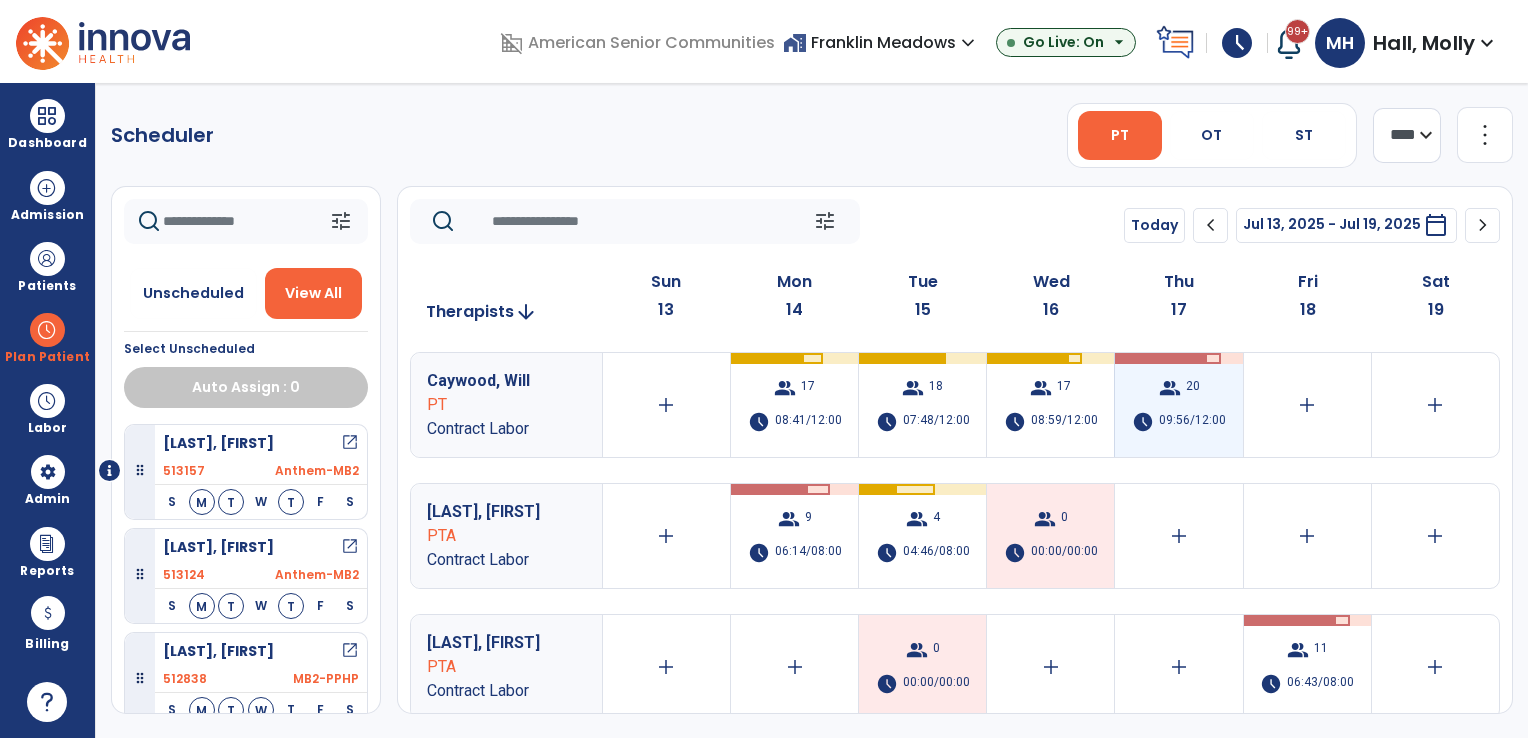 click on "09:56/12:00" at bounding box center [1192, 422] 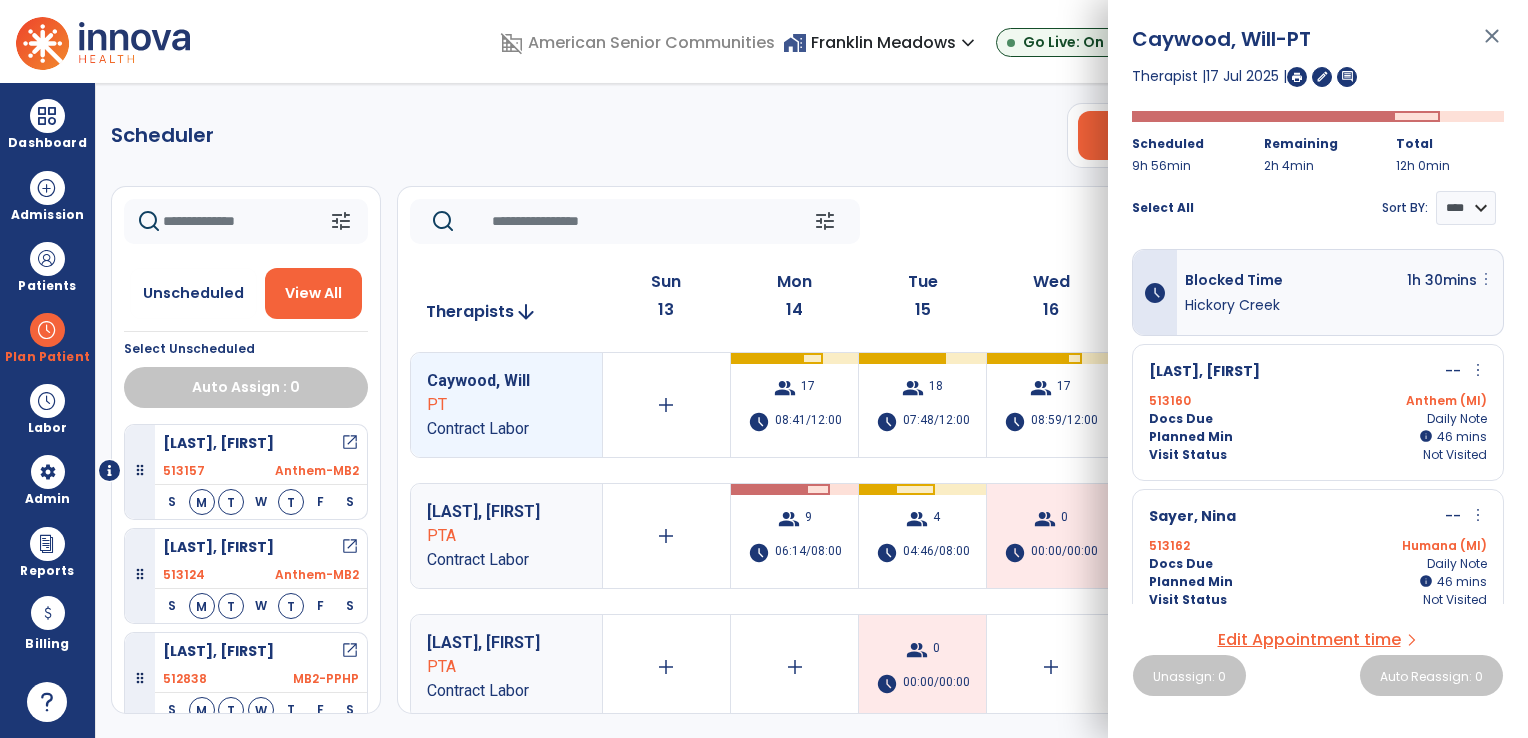 click on "more_vert" at bounding box center [1486, 279] 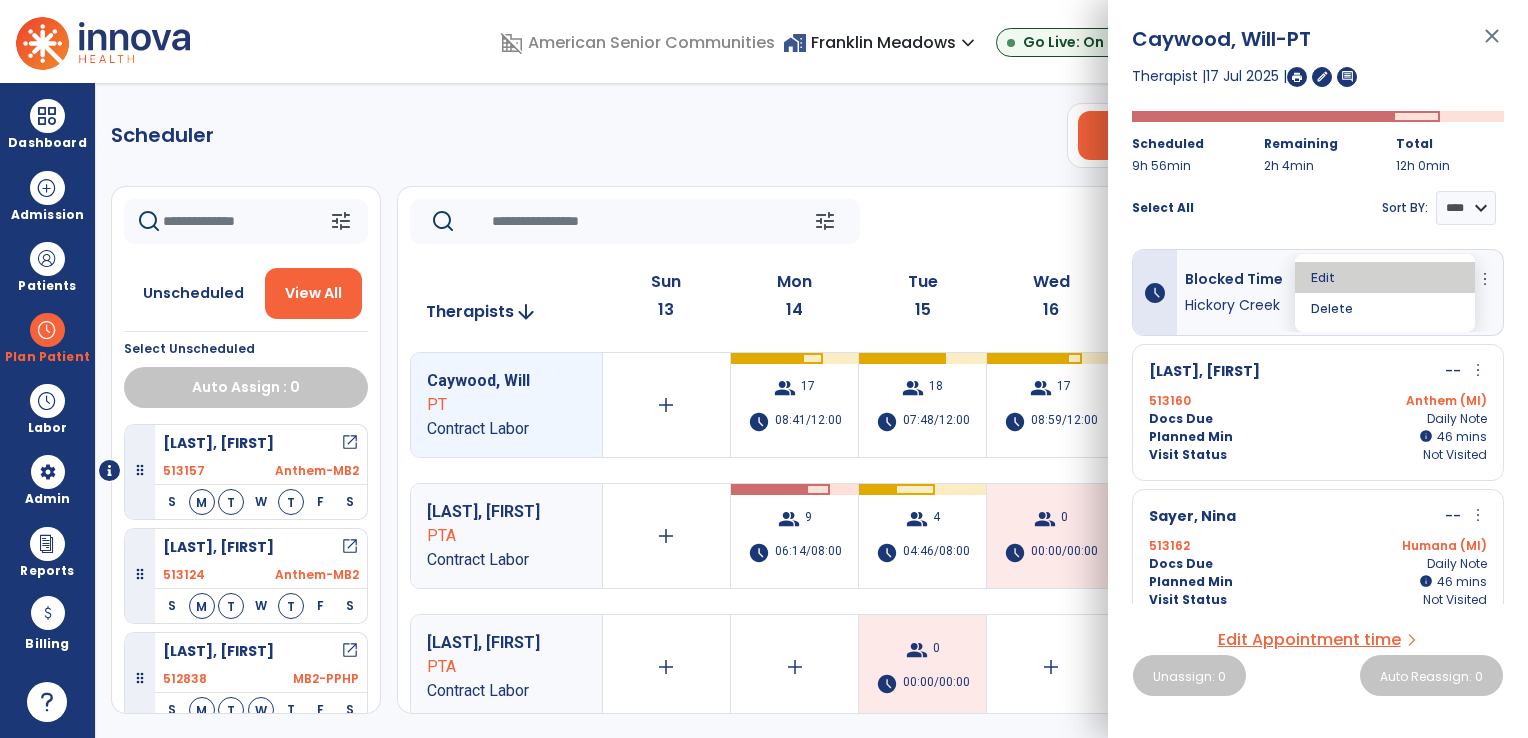 click on "Edit" at bounding box center [1385, 277] 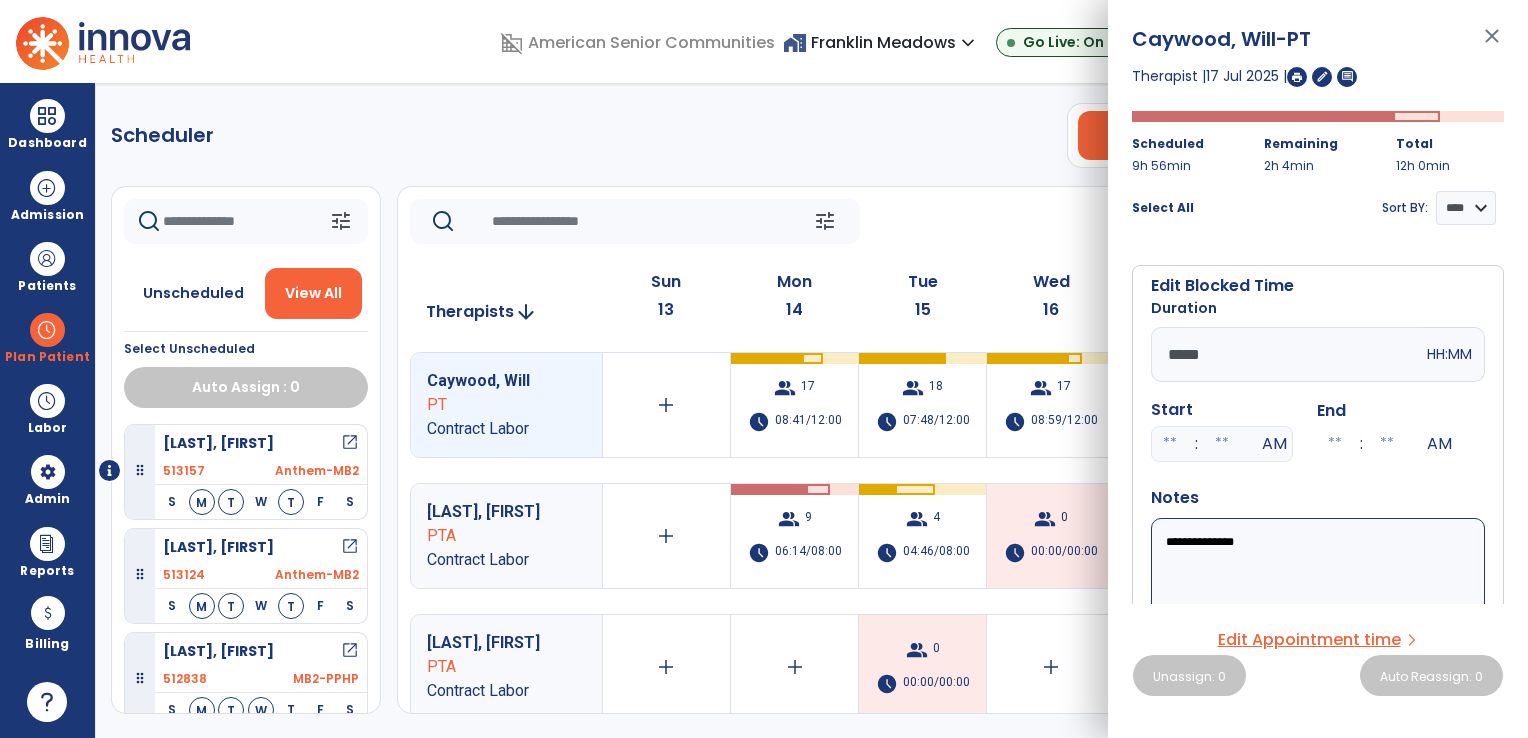 click on "*****" at bounding box center (1287, 354) 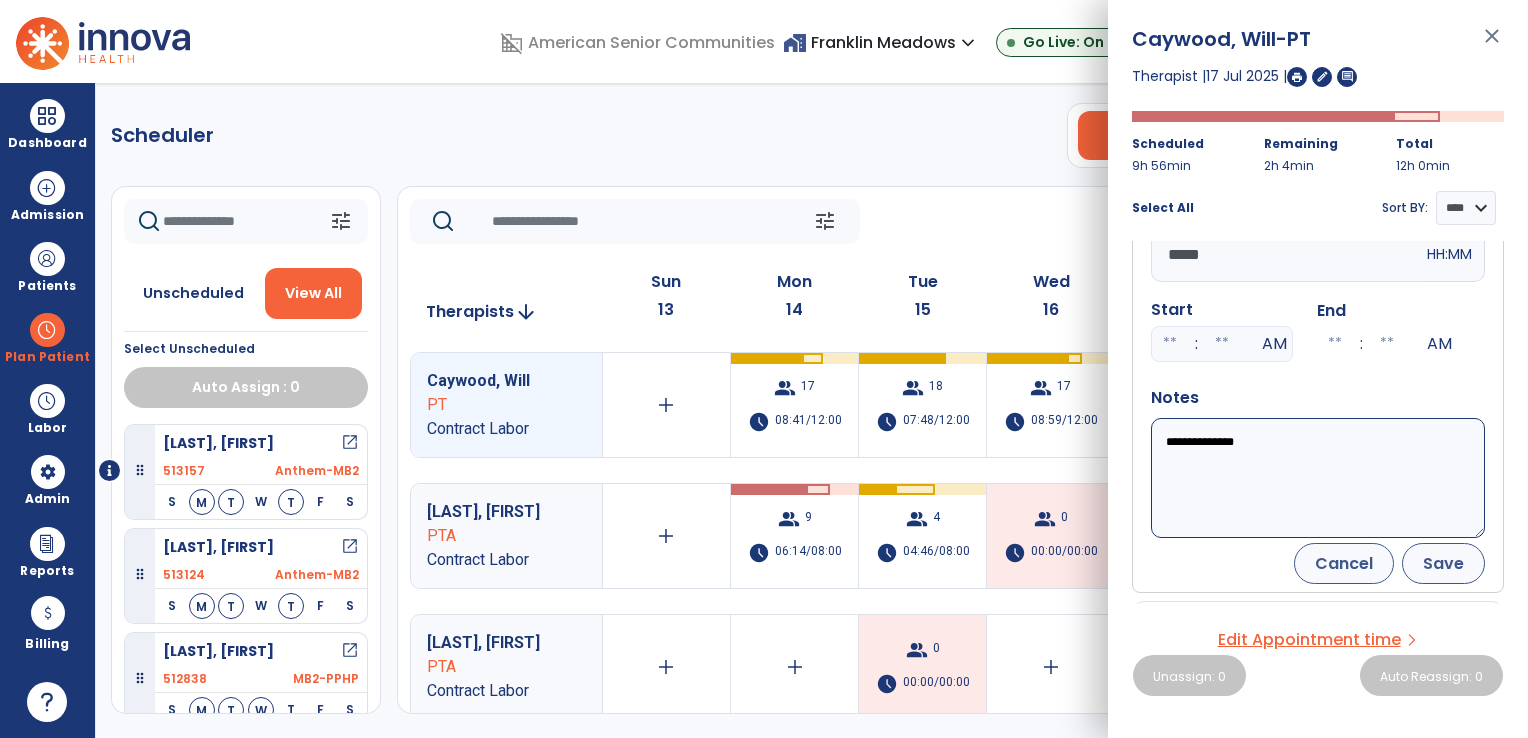type on "*****" 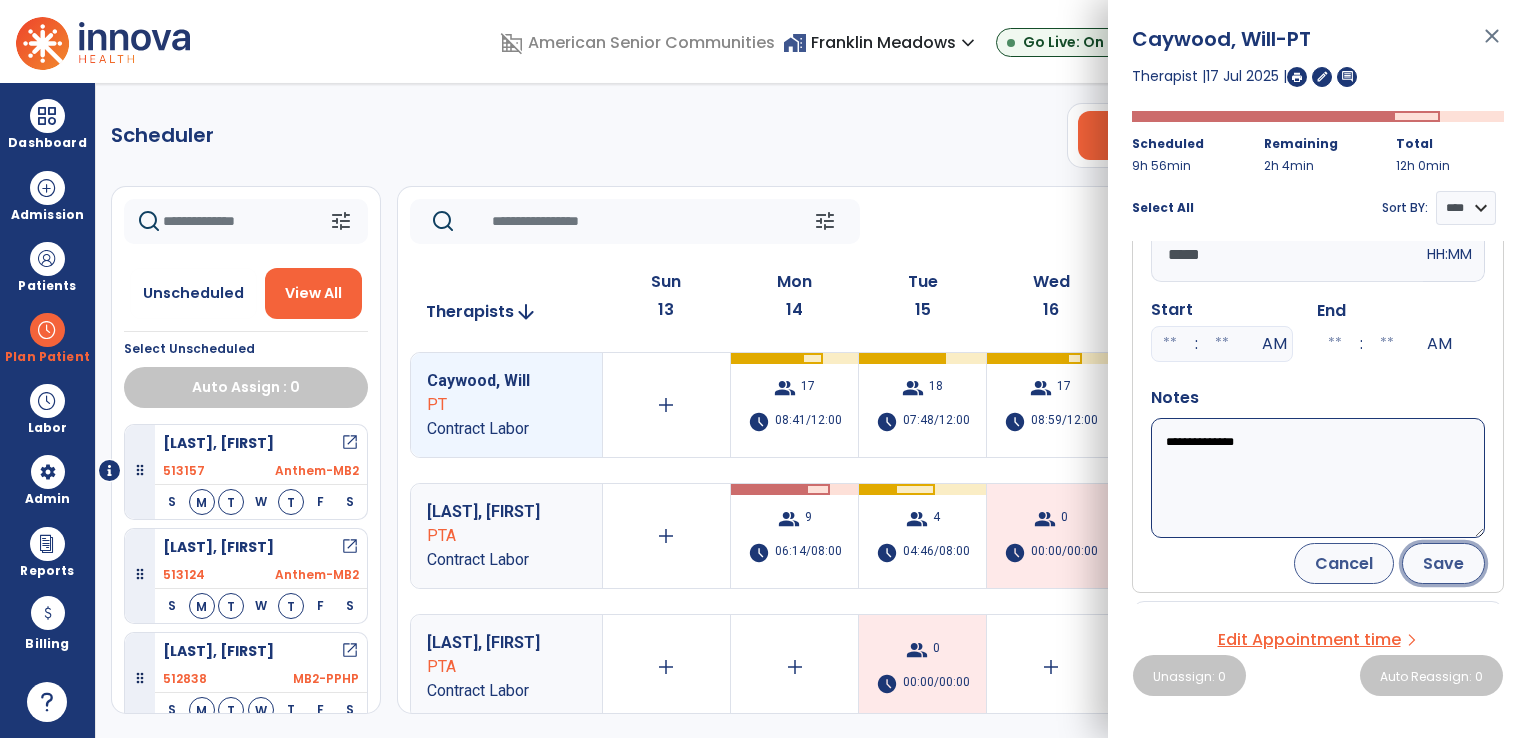 click on "Save" at bounding box center [1443, 563] 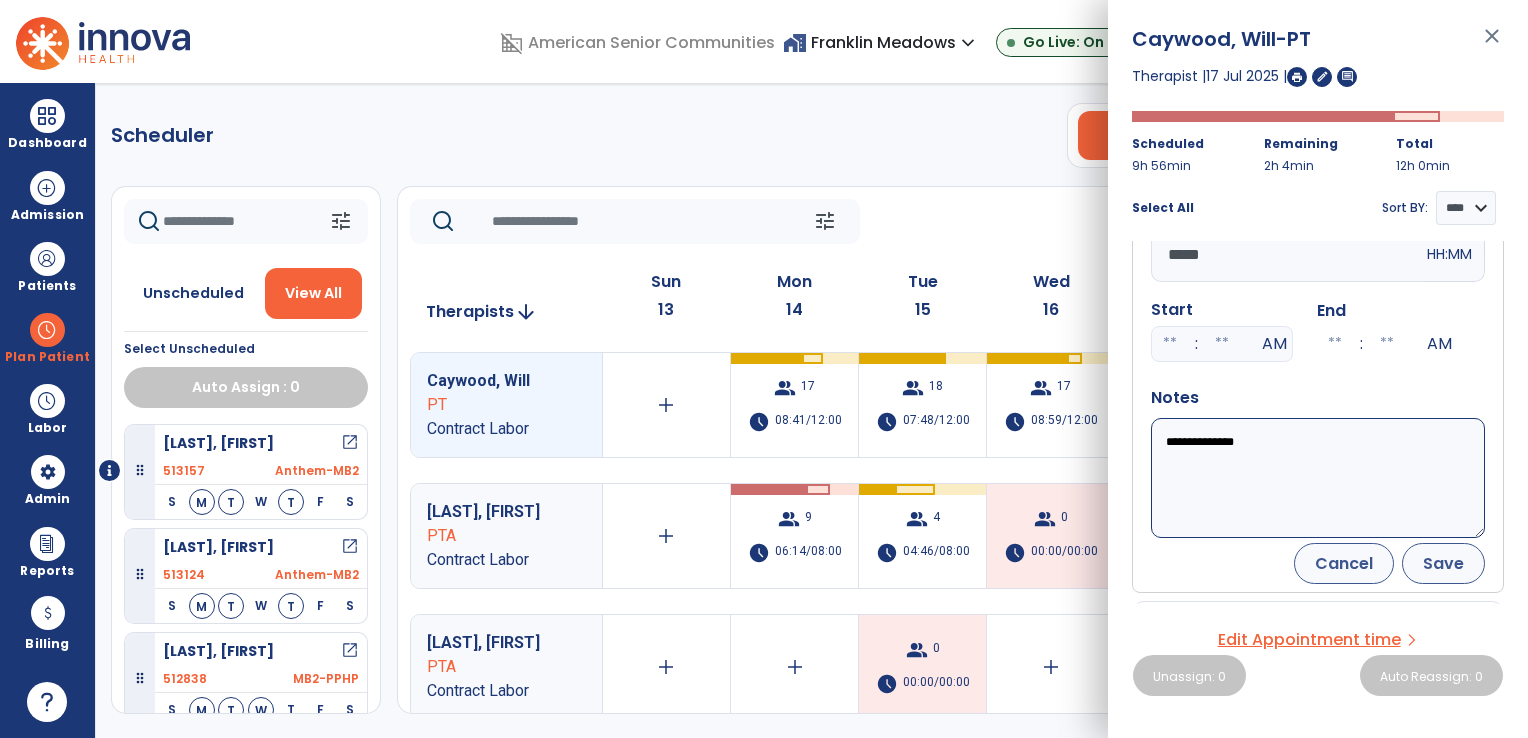 scroll, scrollTop: 84, scrollLeft: 0, axis: vertical 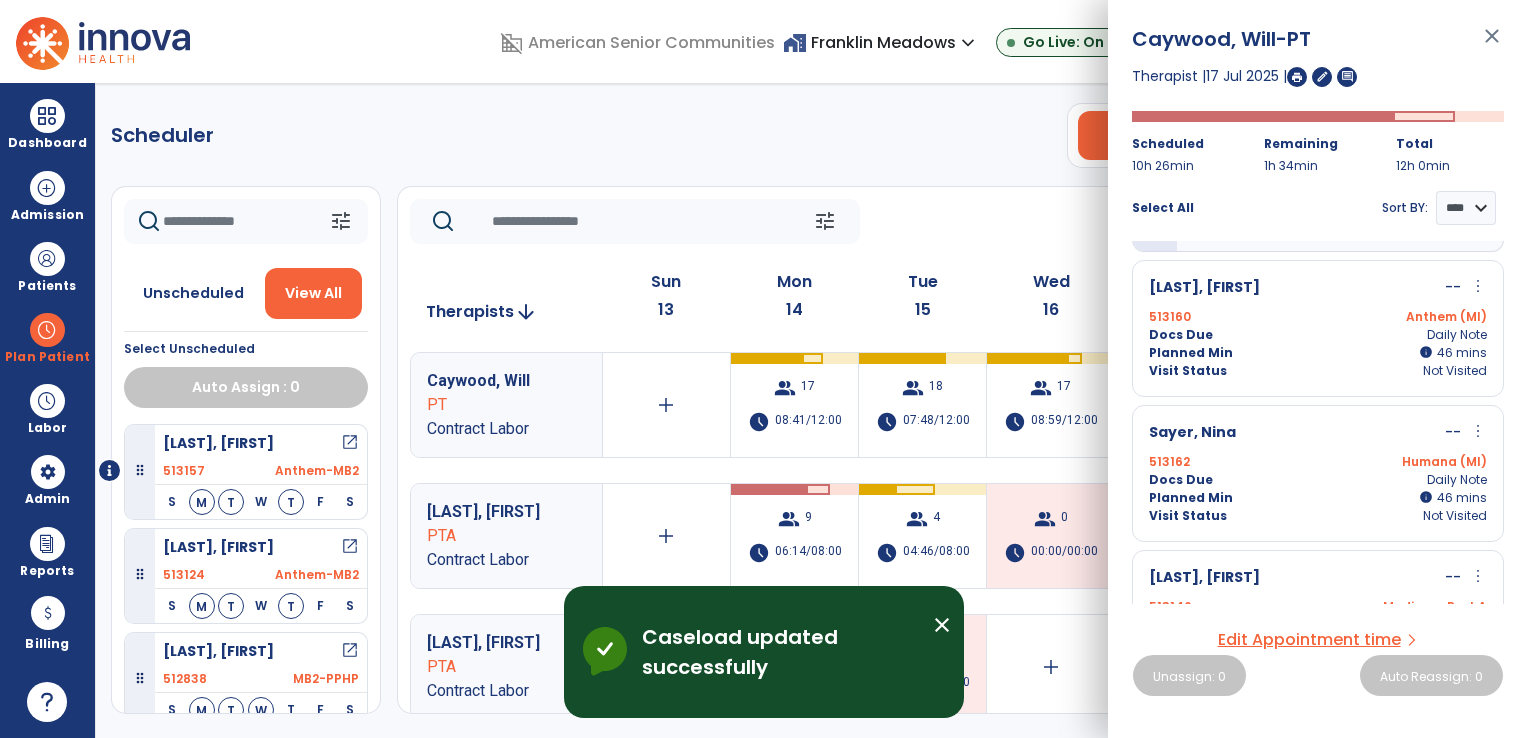 click on "Scheduler   PT   OT   ST  **** *** more_vert  Manage Labor   View All Therapists   Print" 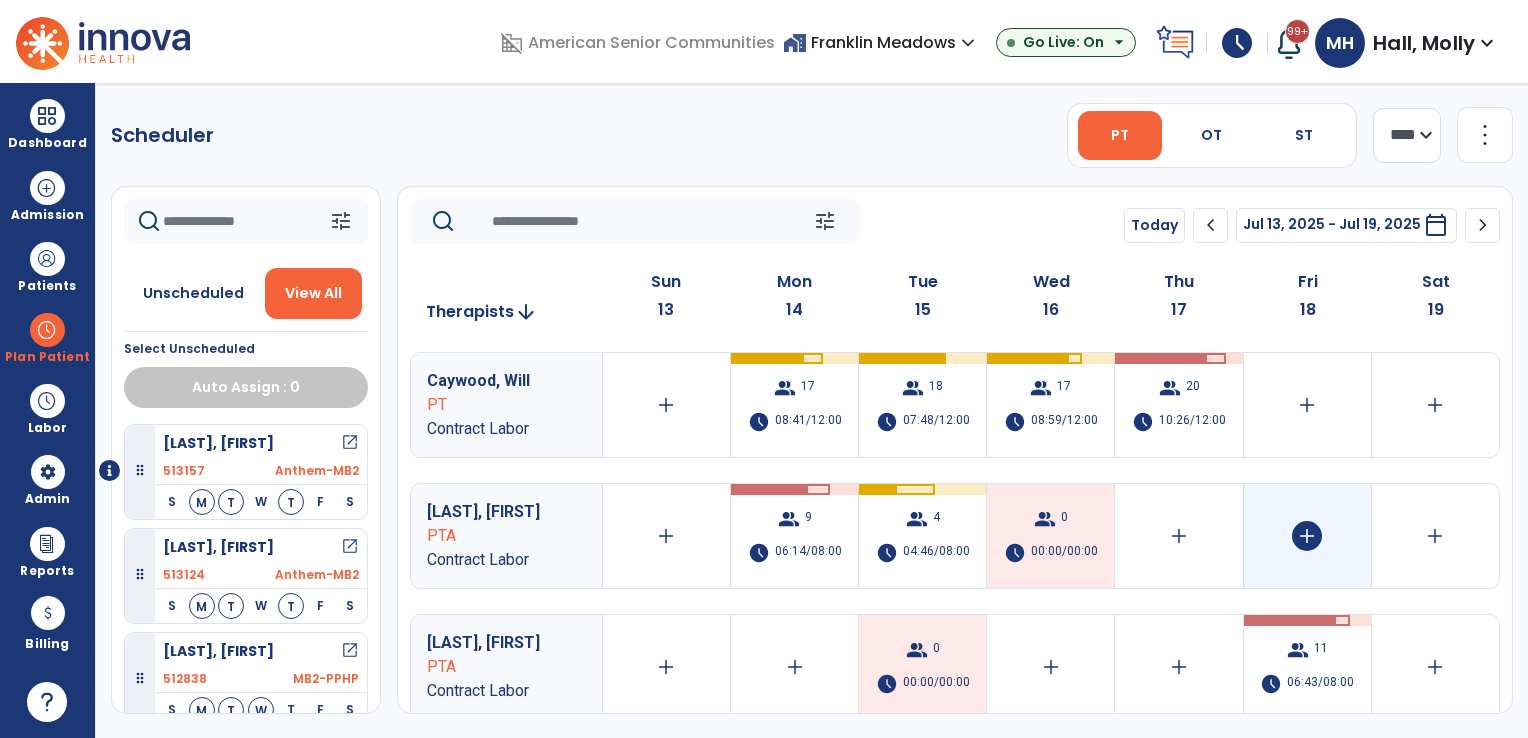 scroll, scrollTop: 4, scrollLeft: 0, axis: vertical 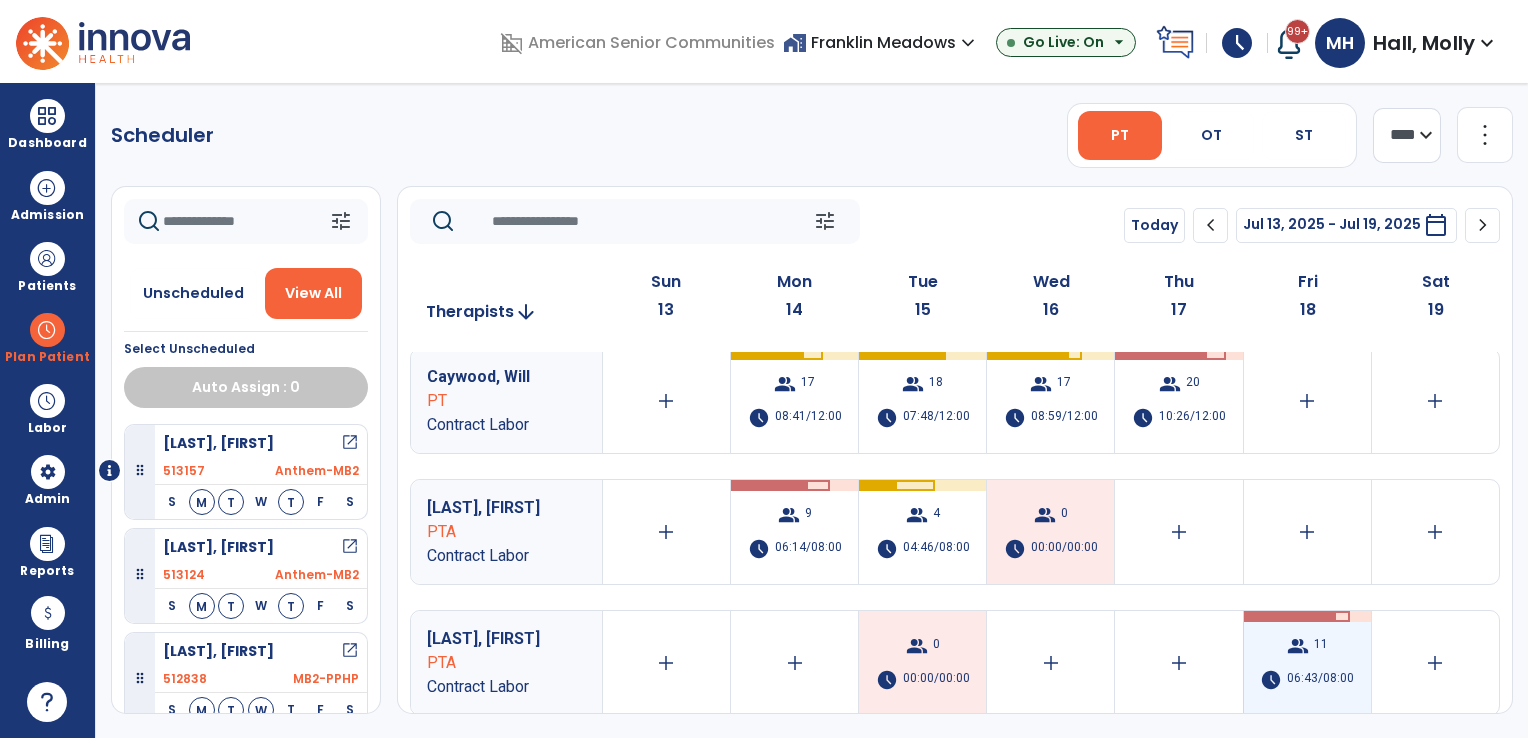 click on "group  11  schedule  06:43/08:00" at bounding box center [1307, 663] 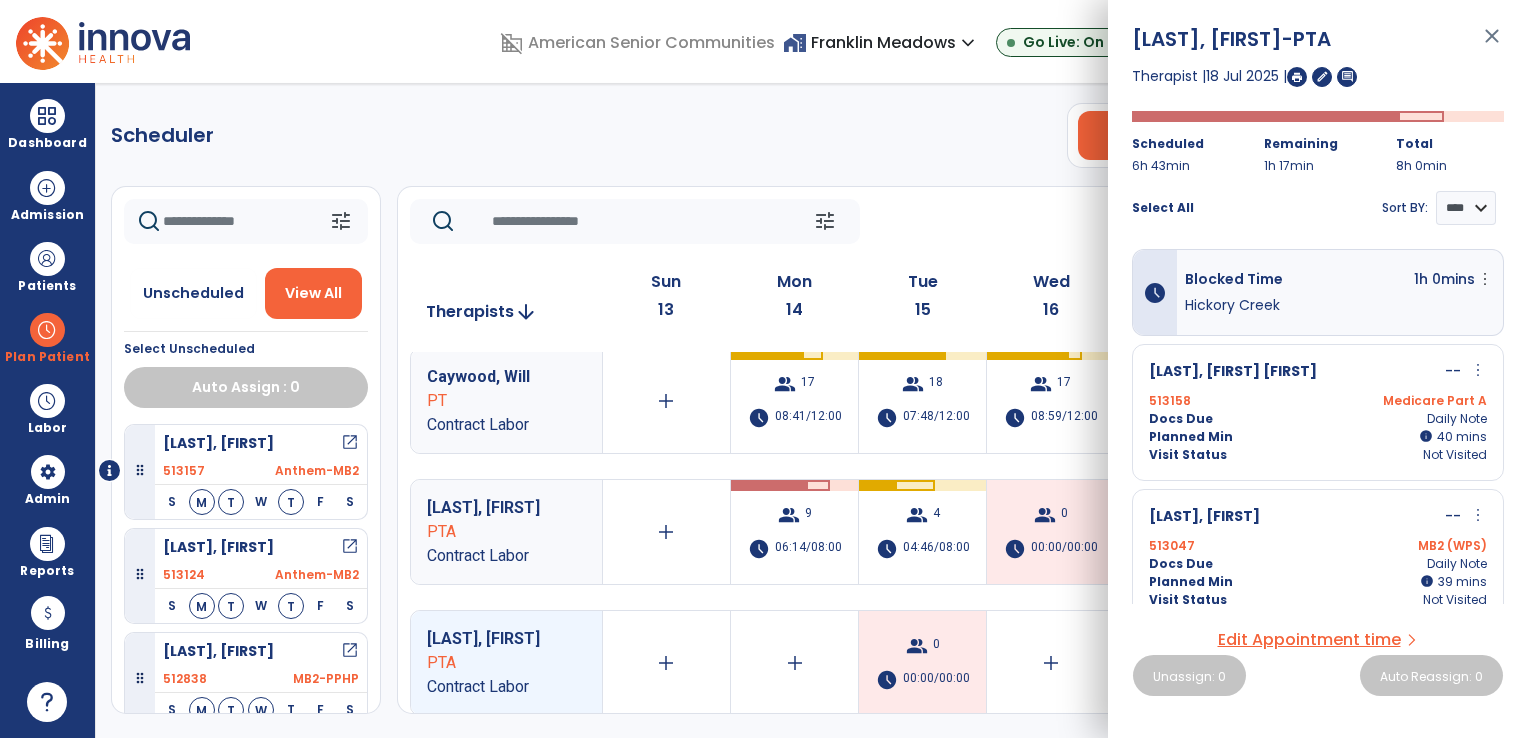 click on "Scheduler   PT   OT   ST  **** *** more_vert  Manage Labor   View All Therapists   Print" 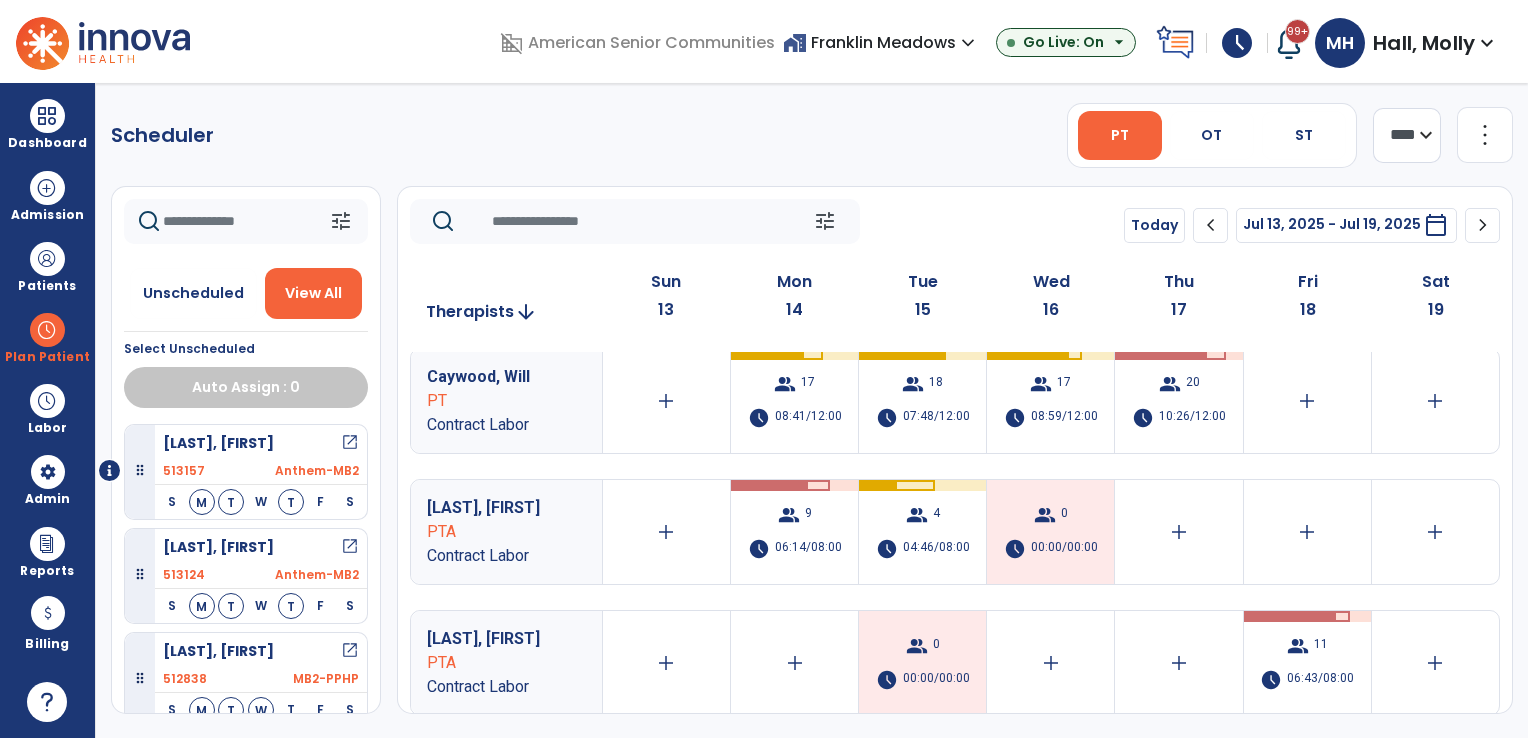 scroll, scrollTop: 0, scrollLeft: 0, axis: both 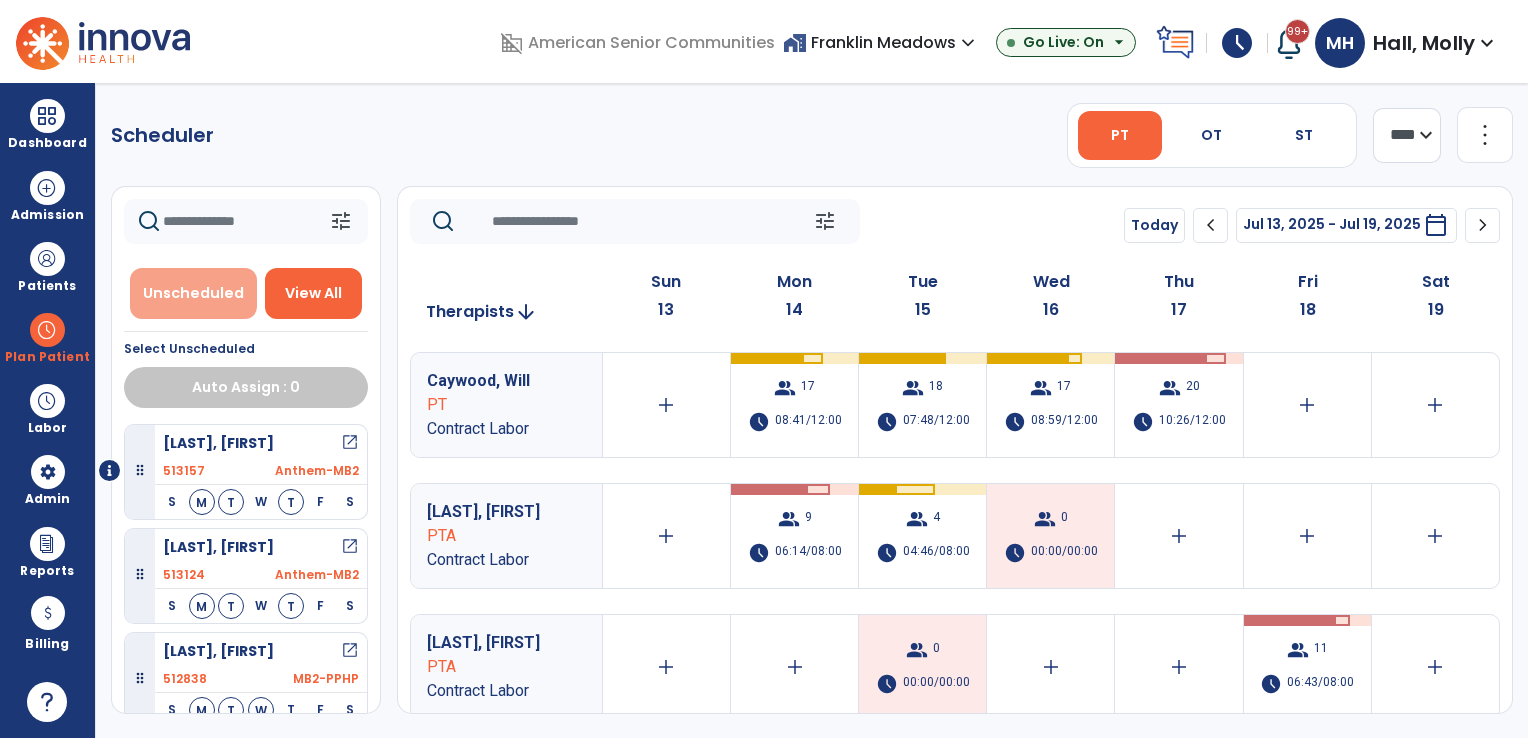 click on "Unscheduled" at bounding box center [193, 293] 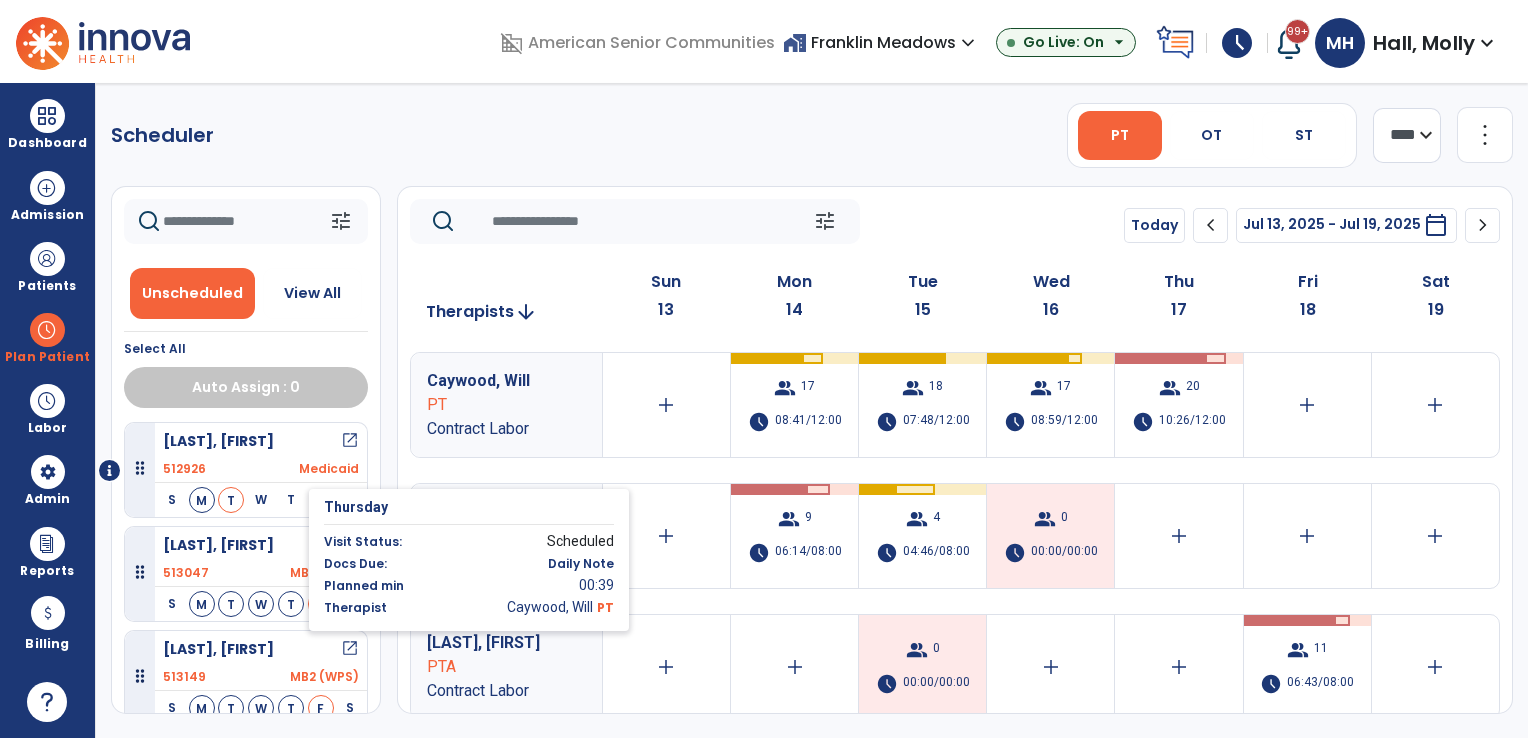 scroll, scrollTop: 3, scrollLeft: 0, axis: vertical 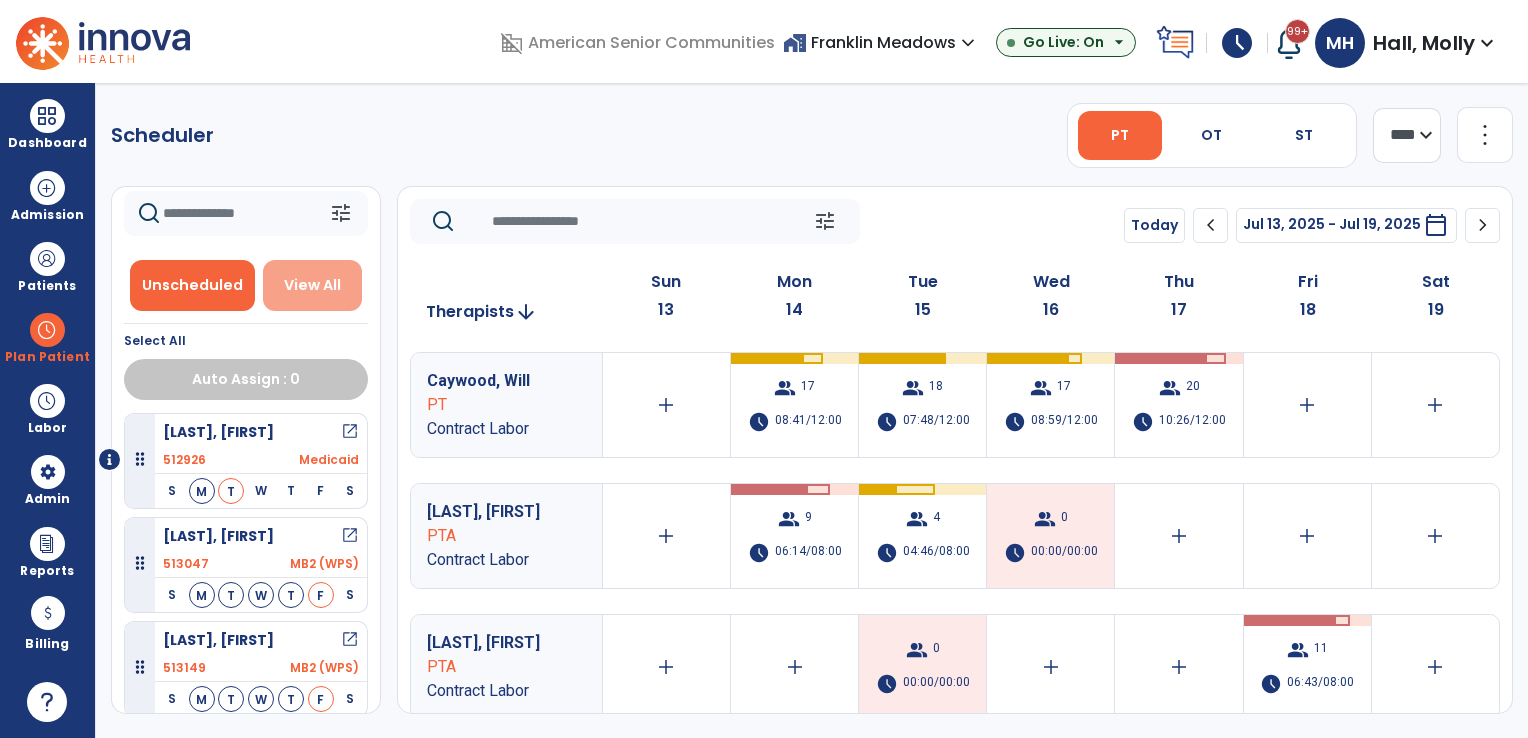 click on "View All" at bounding box center (312, 285) 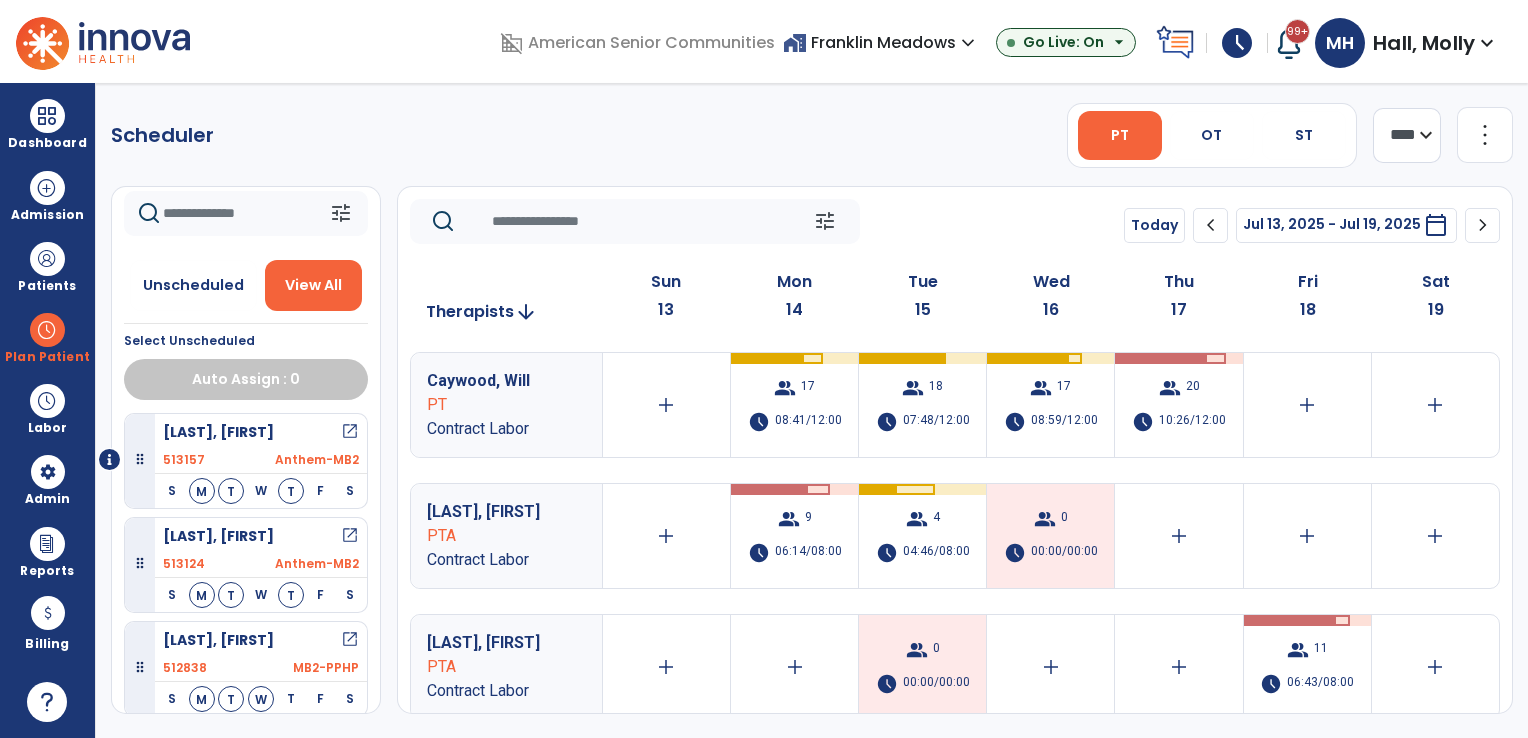scroll, scrollTop: 624, scrollLeft: 0, axis: vertical 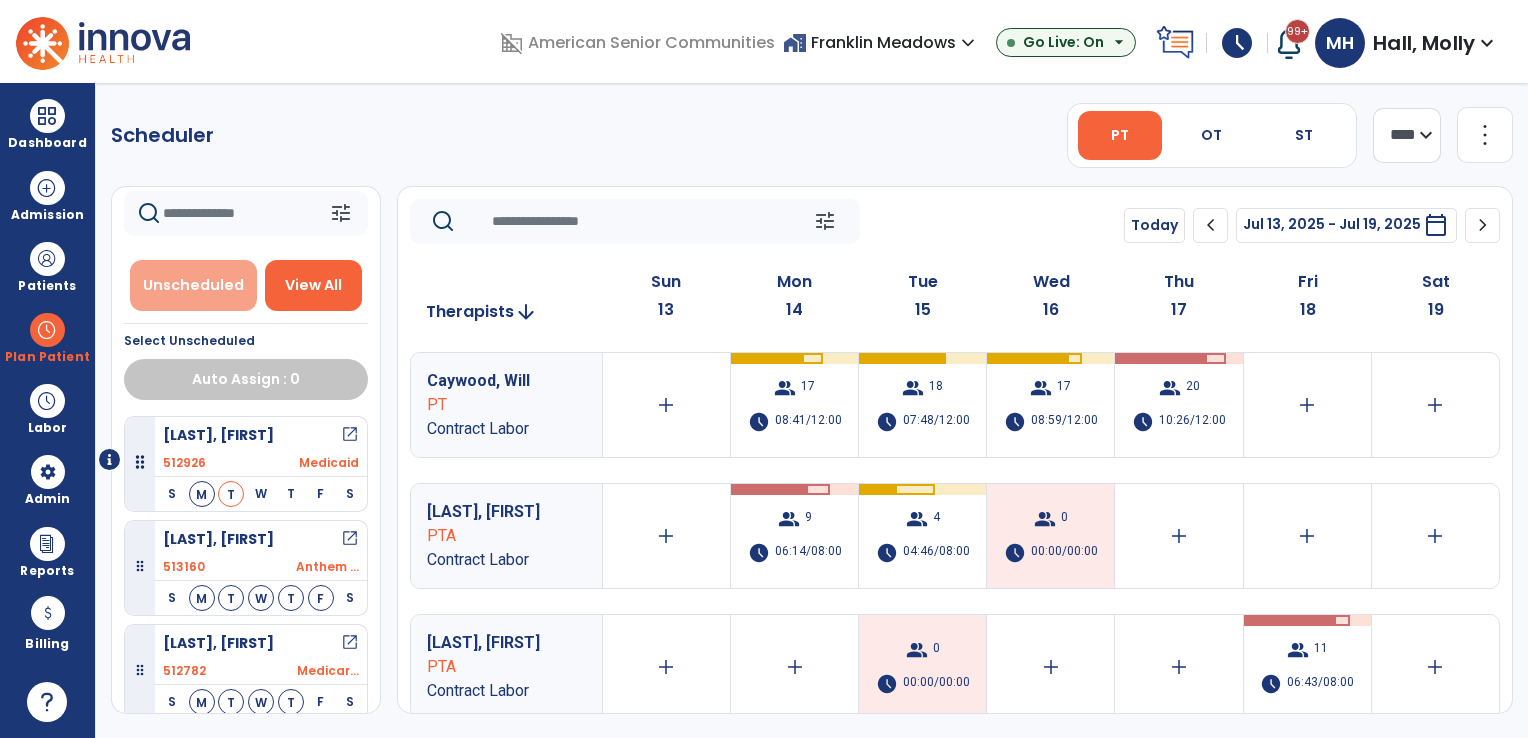click on "Unscheduled" at bounding box center [193, 285] 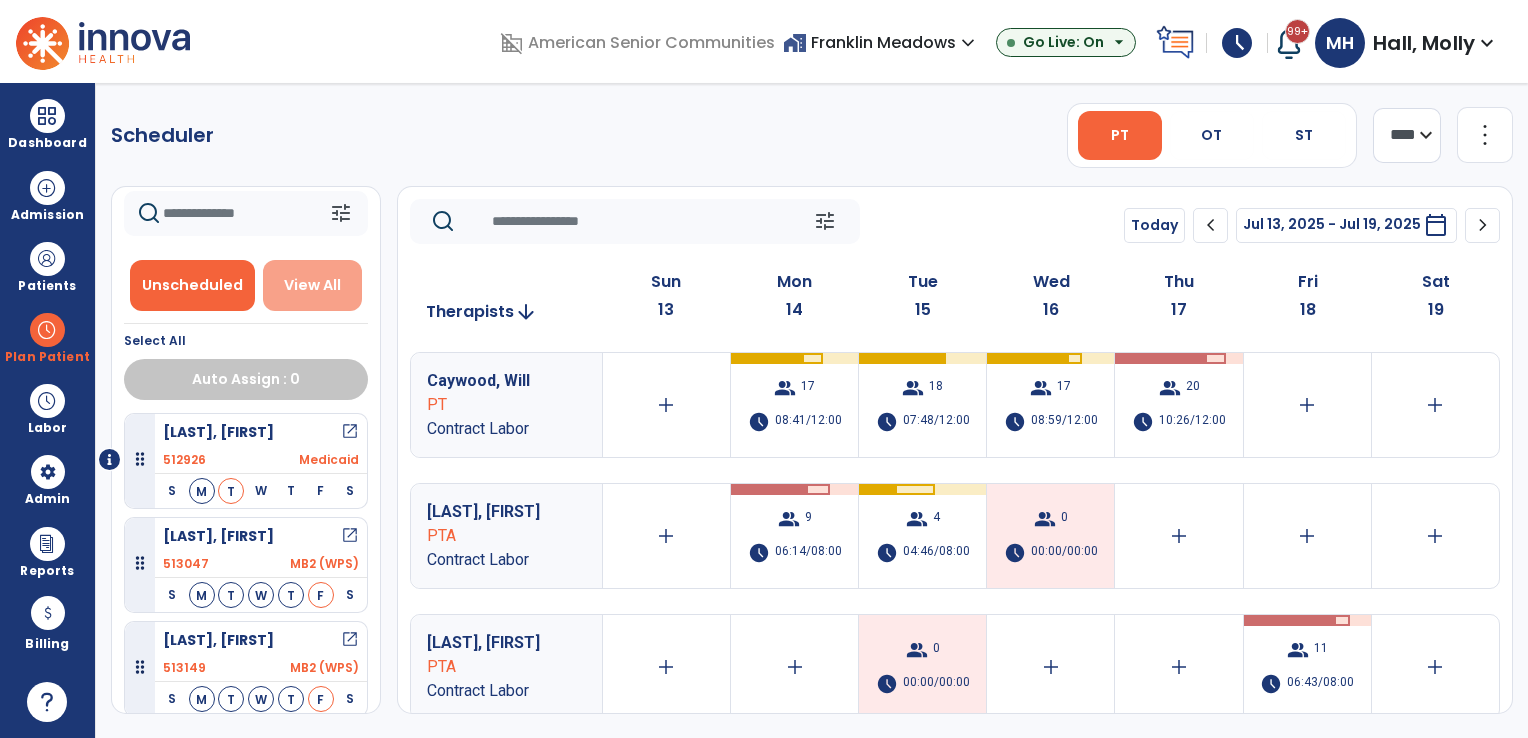 click on "View All" at bounding box center (313, 285) 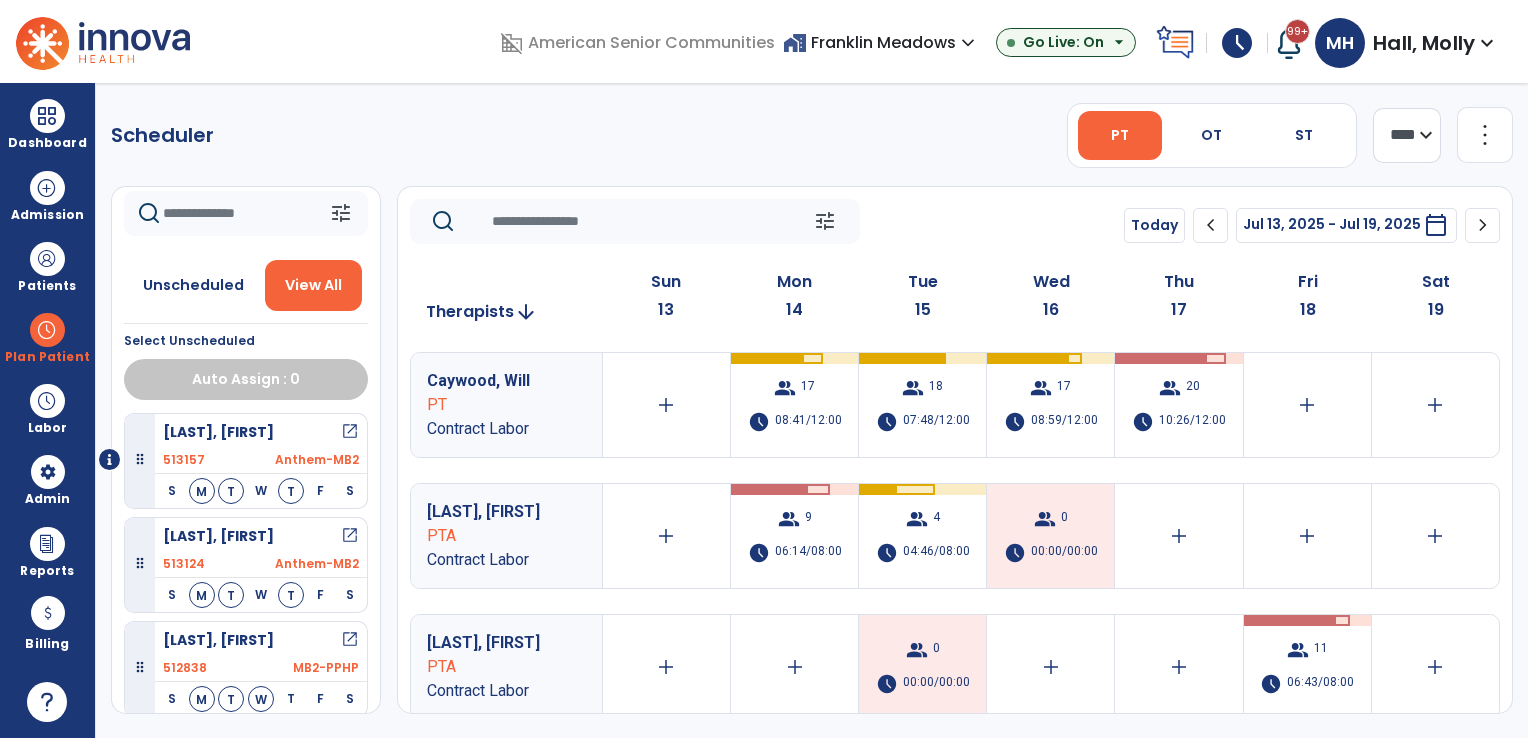 scroll, scrollTop: 624, scrollLeft: 0, axis: vertical 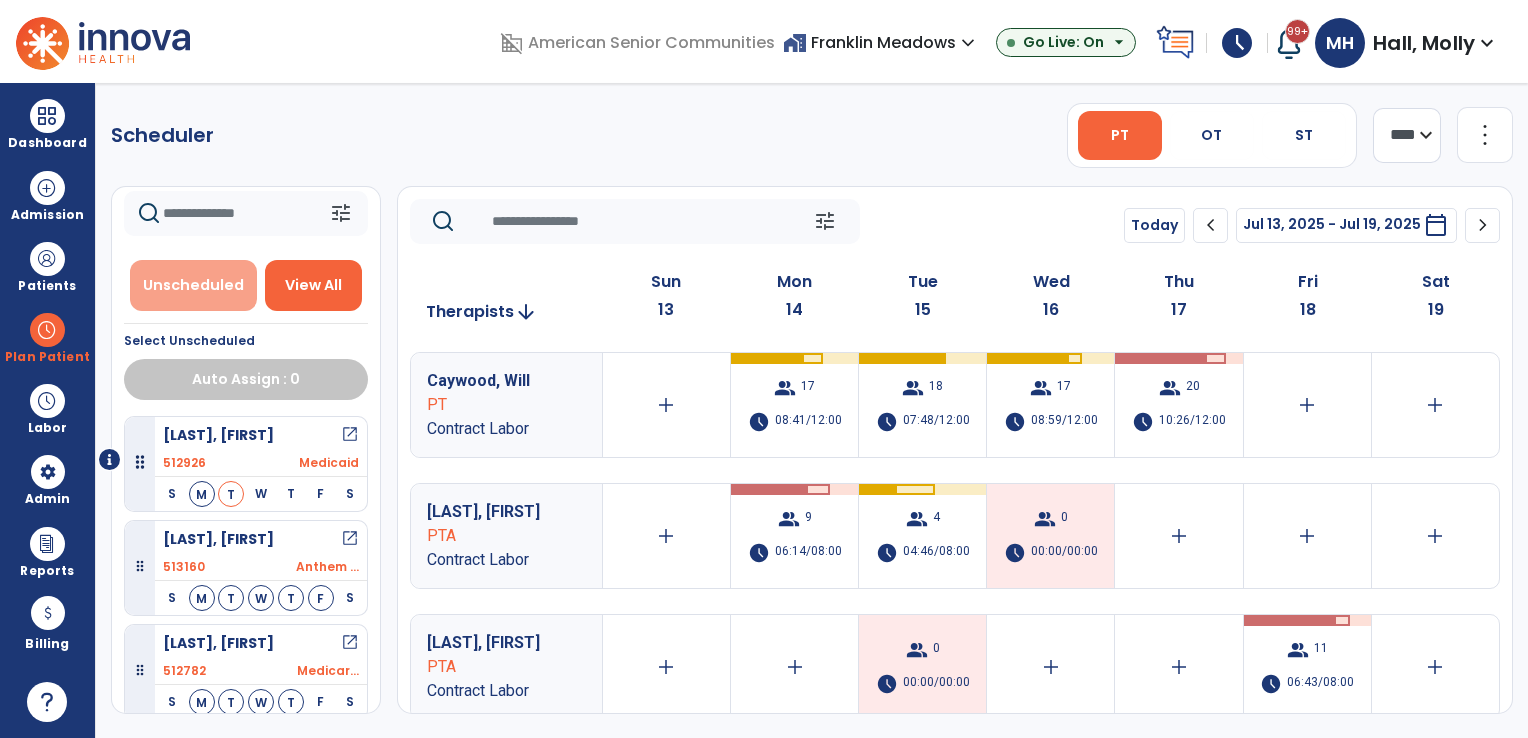 click on "Unscheduled" at bounding box center (193, 285) 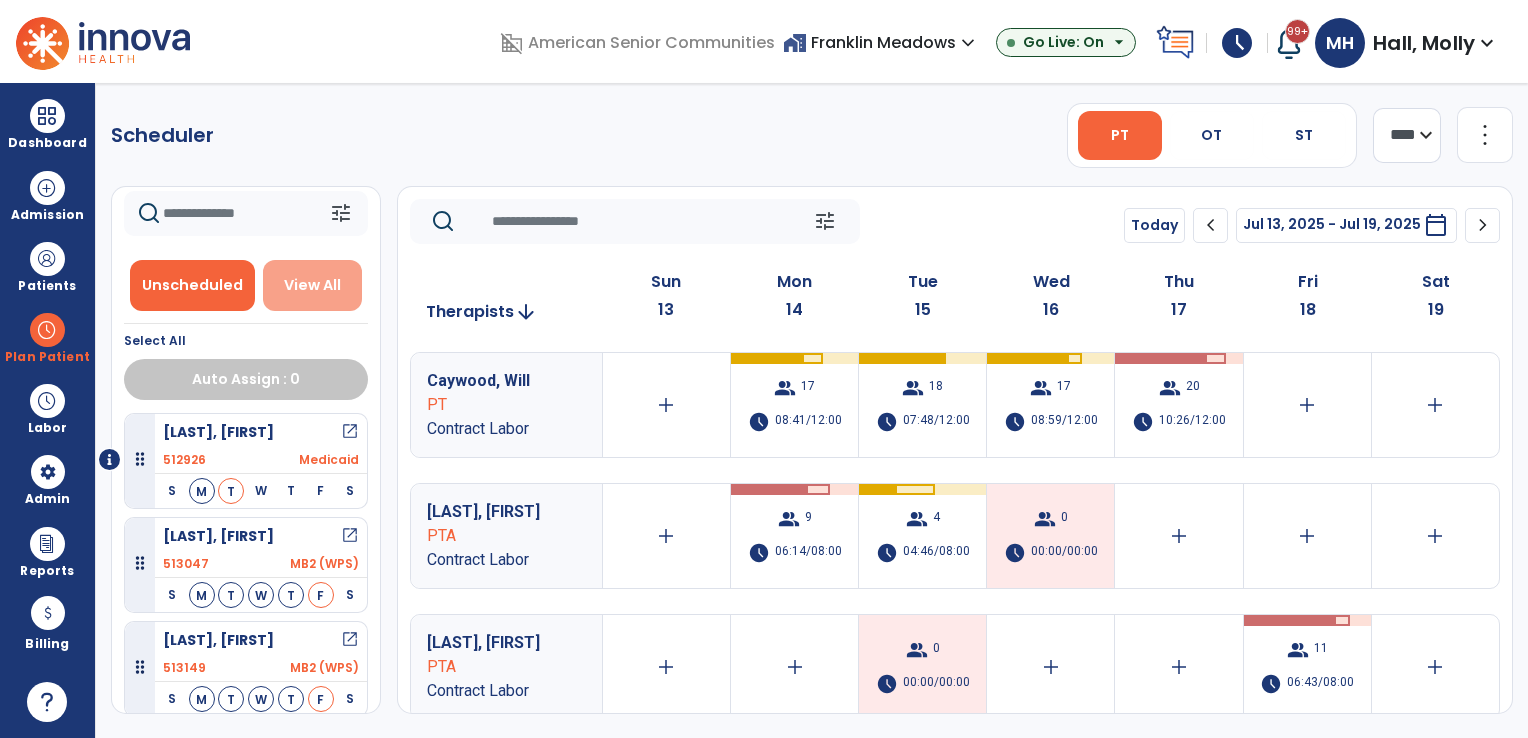 click on "View All" at bounding box center [312, 285] 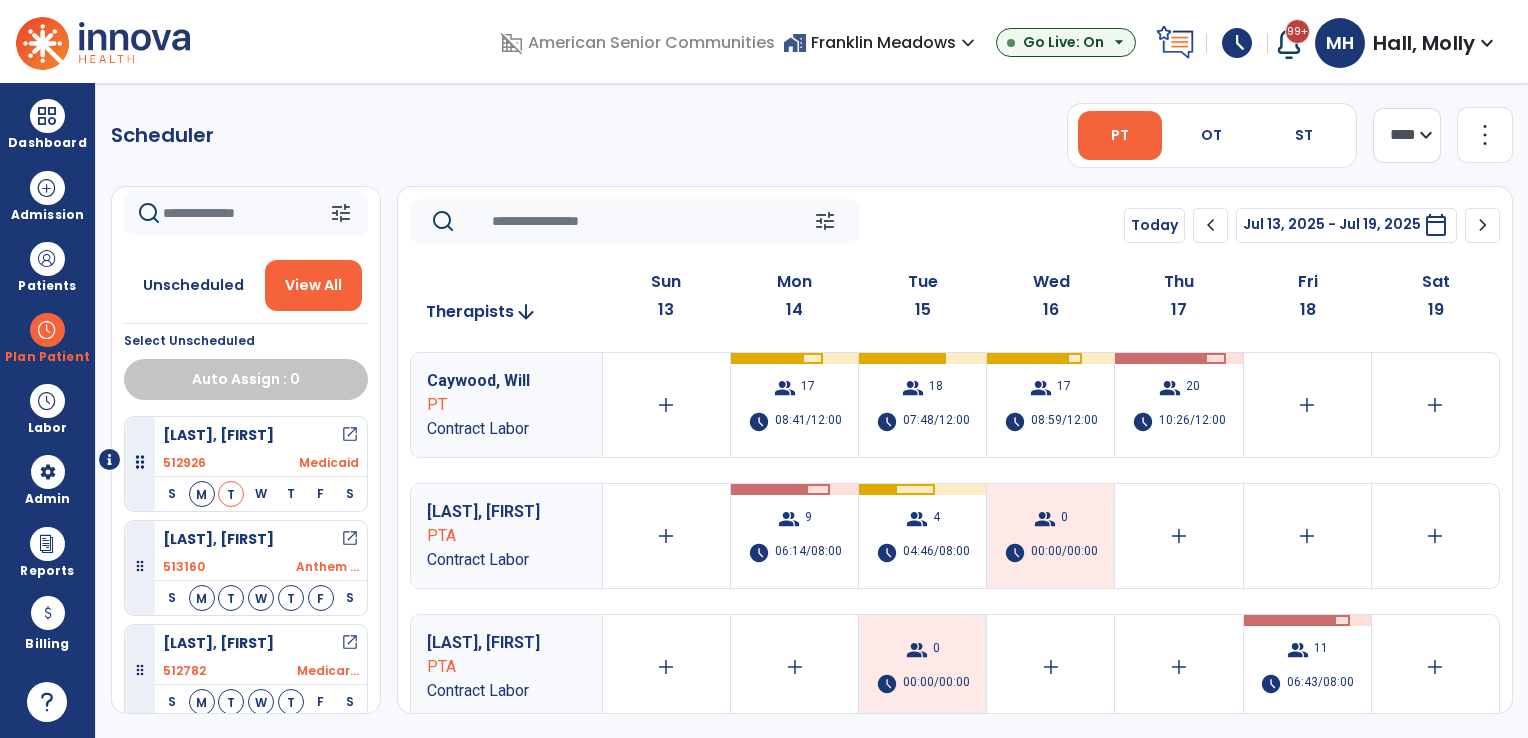 click on "chevron_left" 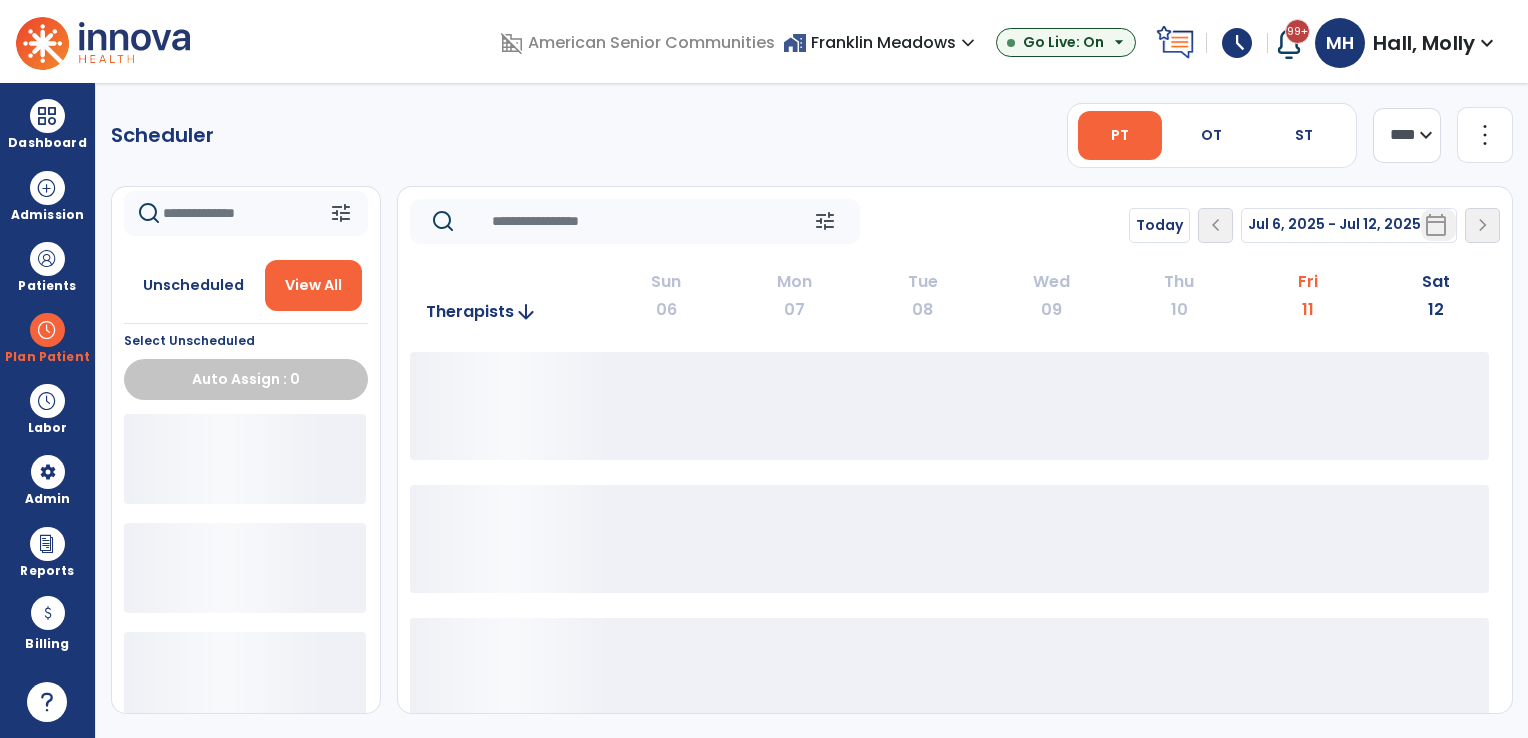 click on "Scheduler   PT   OT   ST  **** *** more_vert  Manage Labor   View All Therapists   Print" 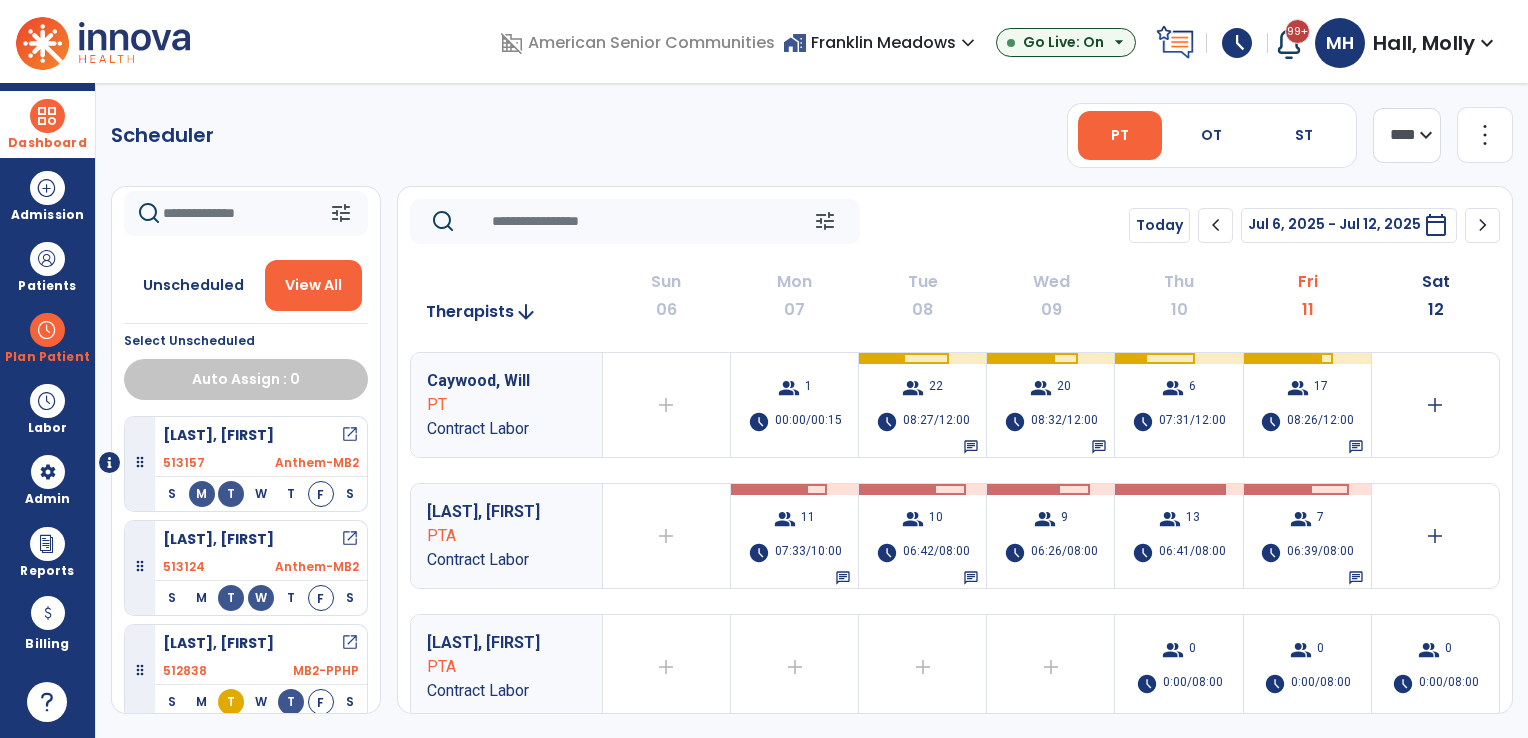 click on "Dashboard" at bounding box center [47, 143] 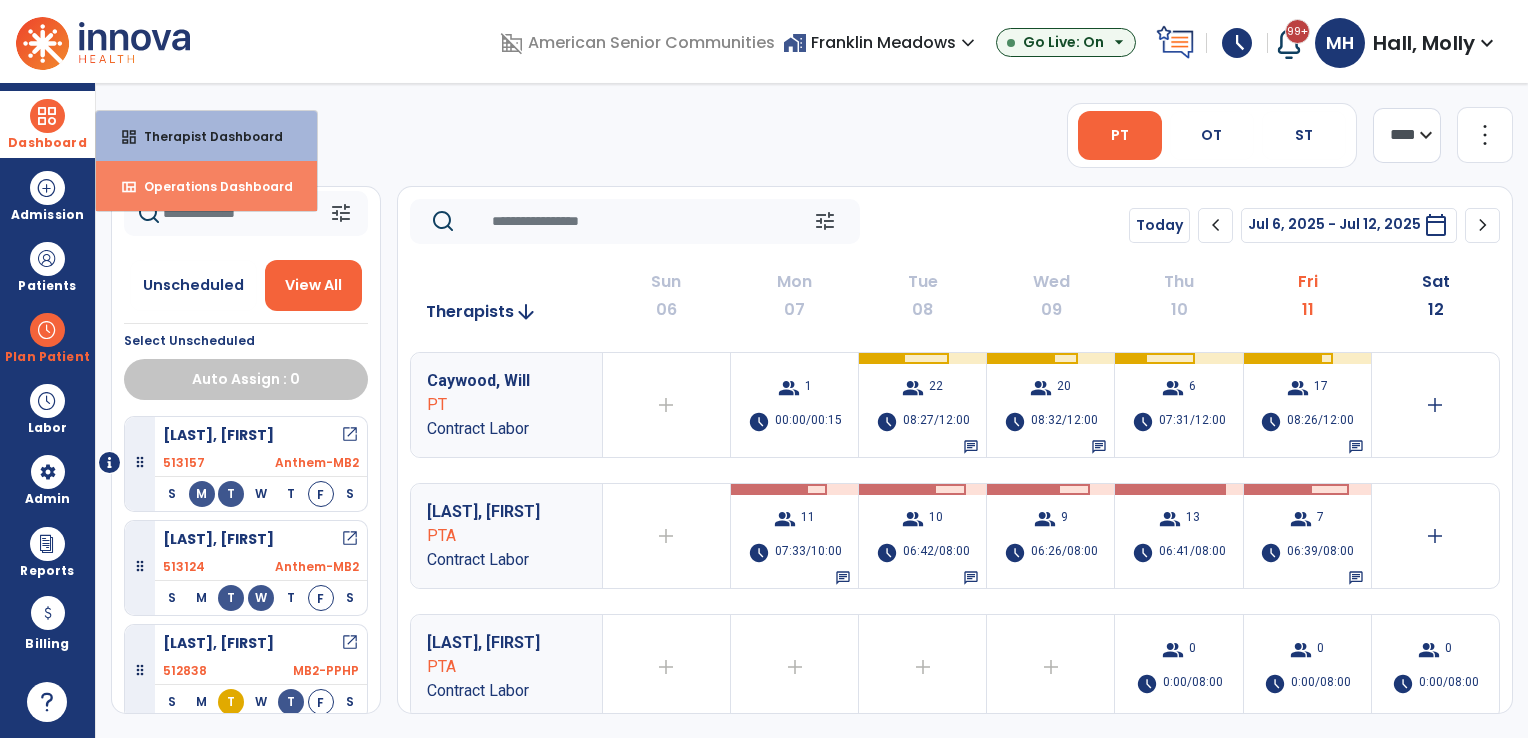 click on "Operations Dashboard" at bounding box center [210, 186] 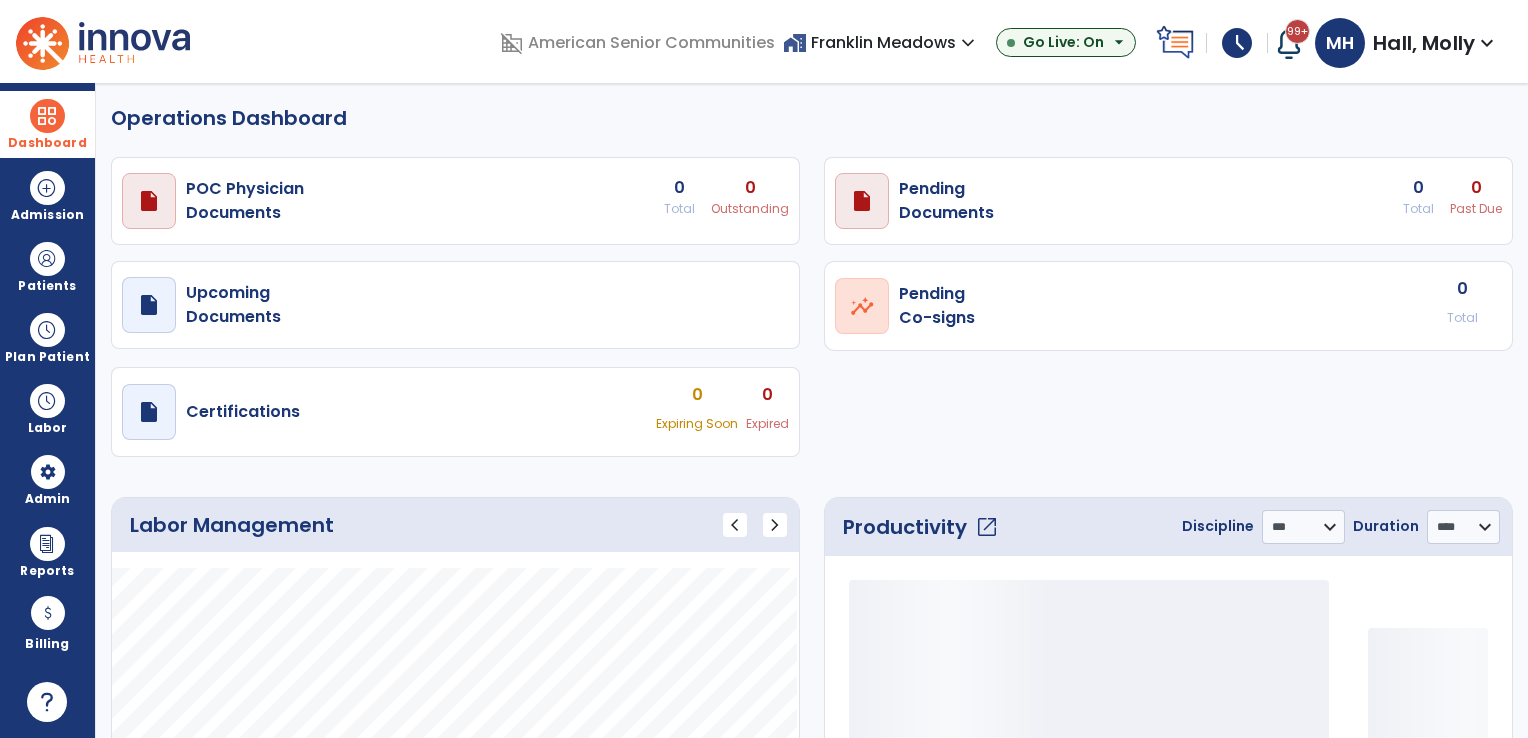 select on "***" 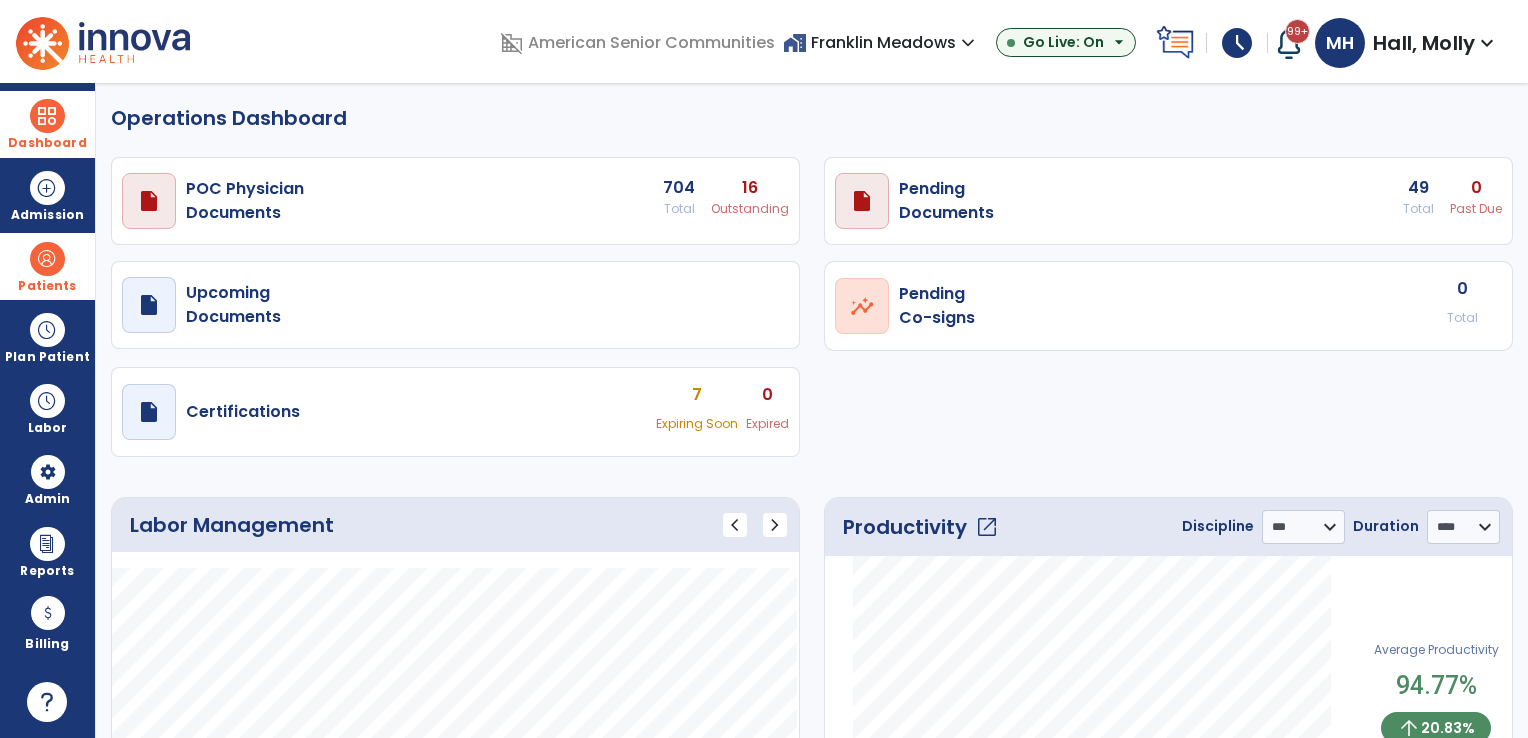 click on "Patients" at bounding box center (47, 286) 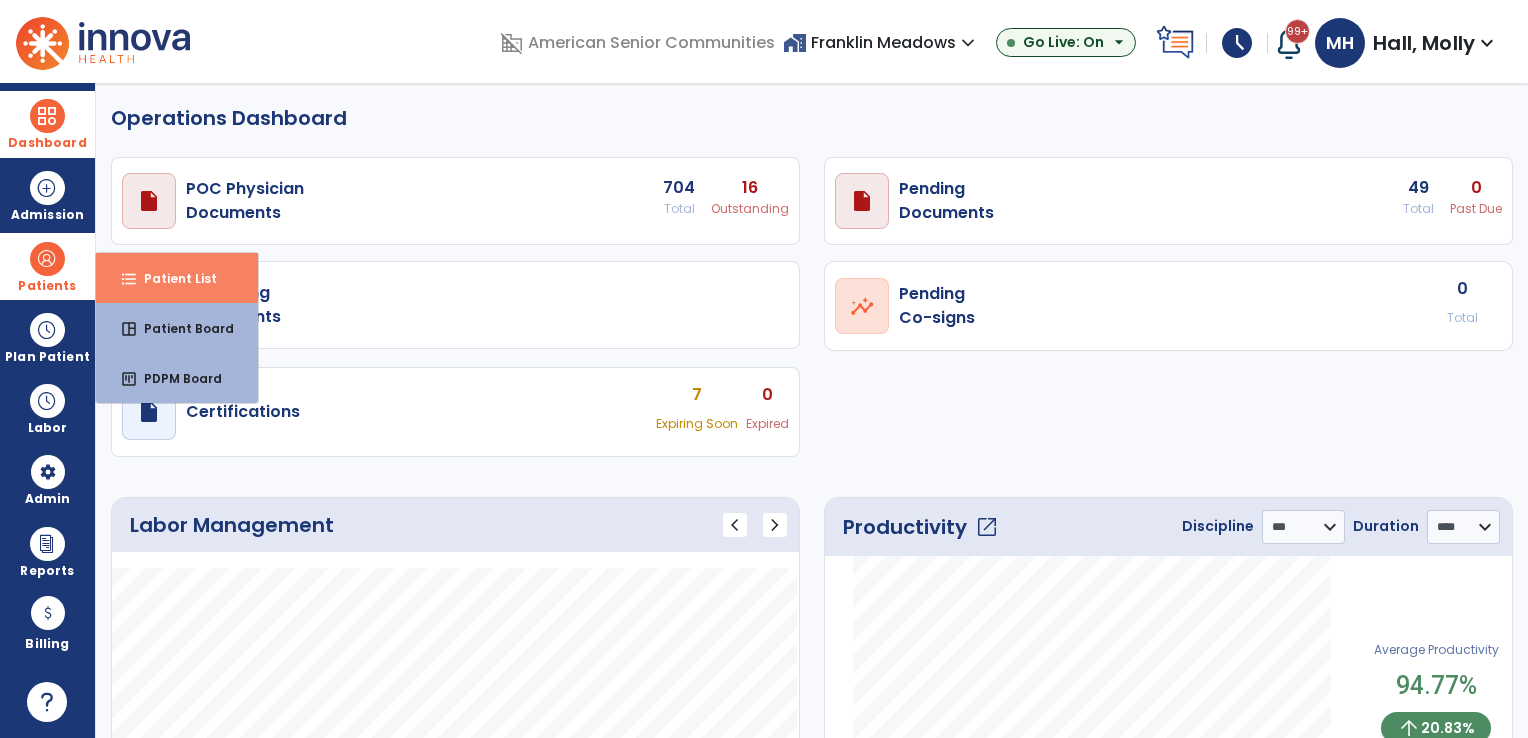 click on "format_list_bulleted  Patient List" at bounding box center (177, 278) 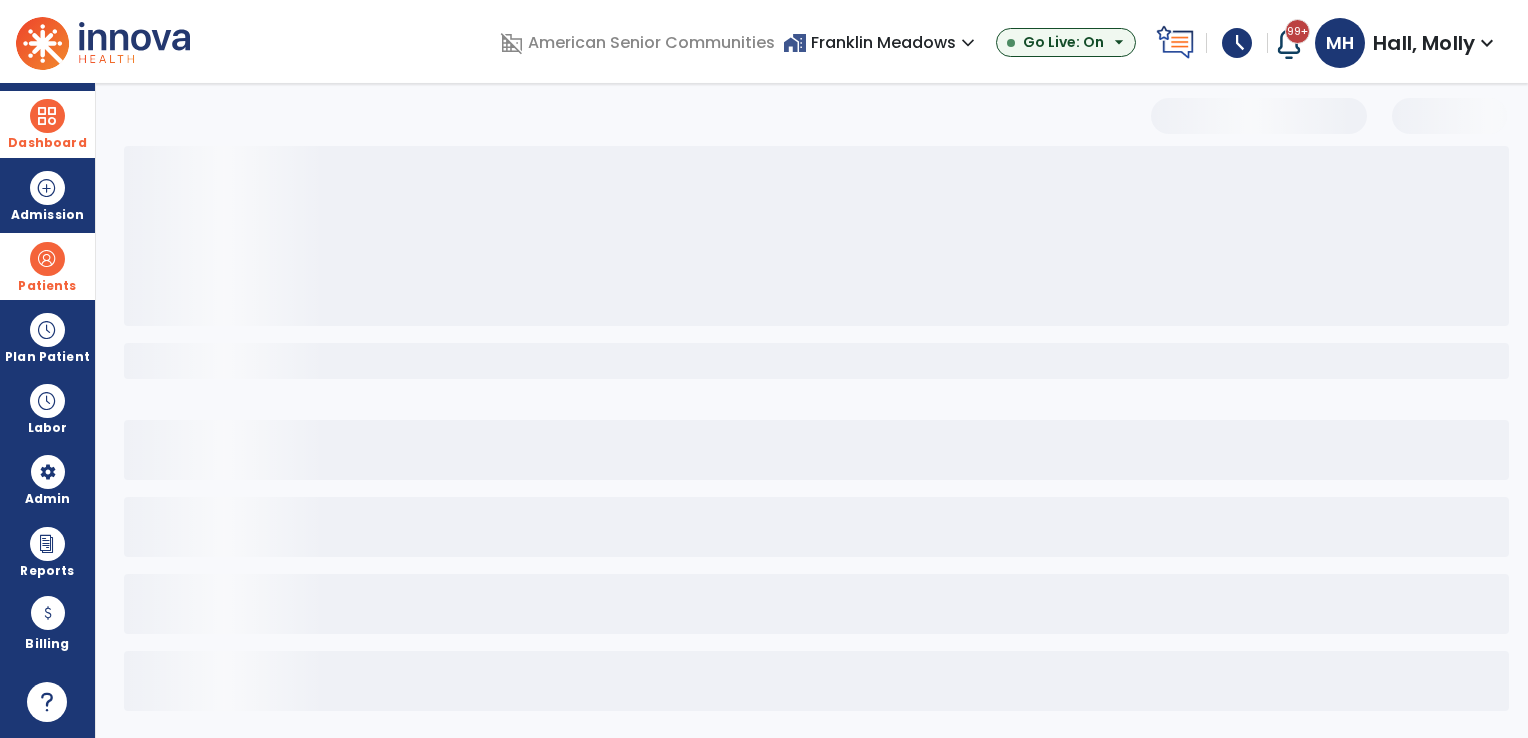 select on "***" 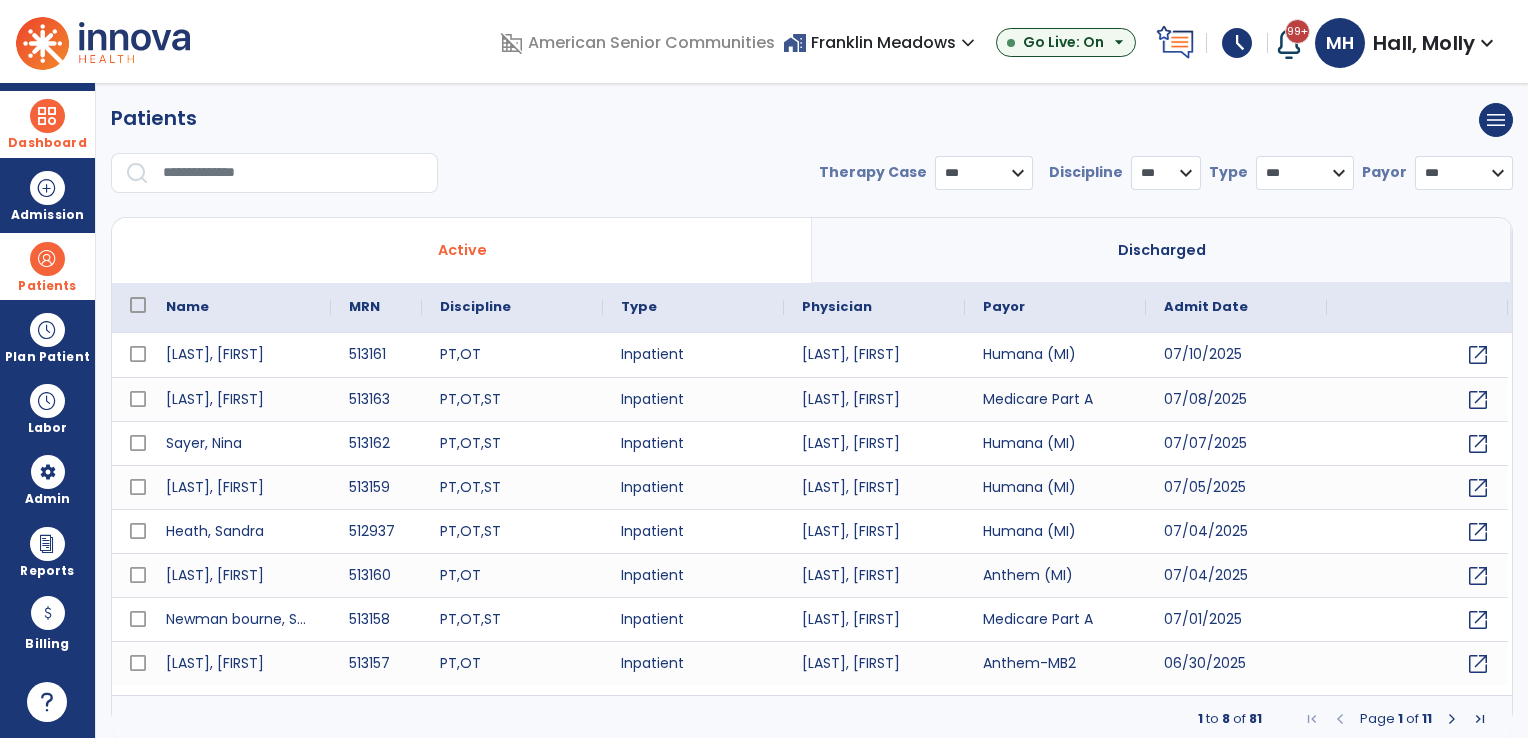 click on "home_work   Franklin Meadows   expand_more" at bounding box center (881, 42) 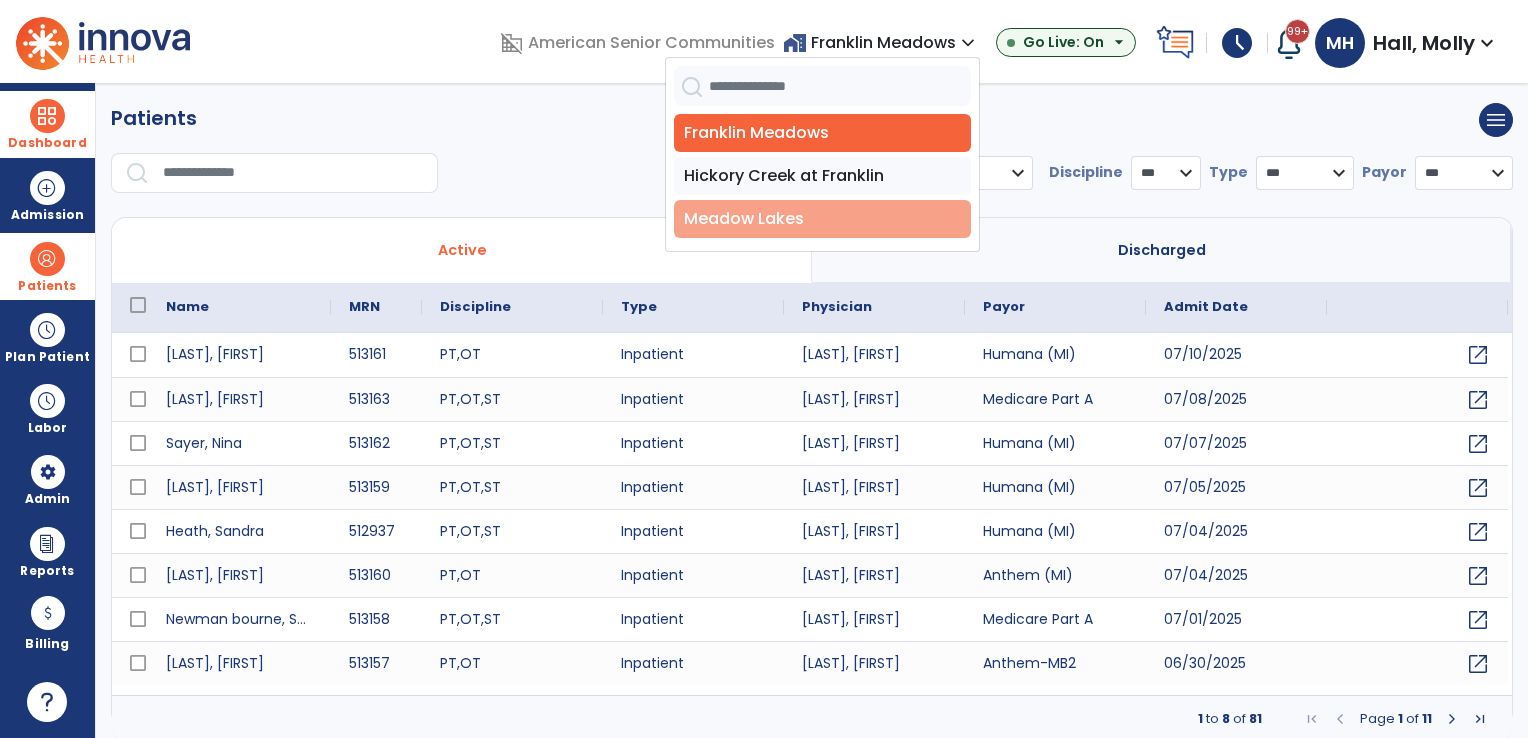 click on "Meadow Lakes" at bounding box center [822, 219] 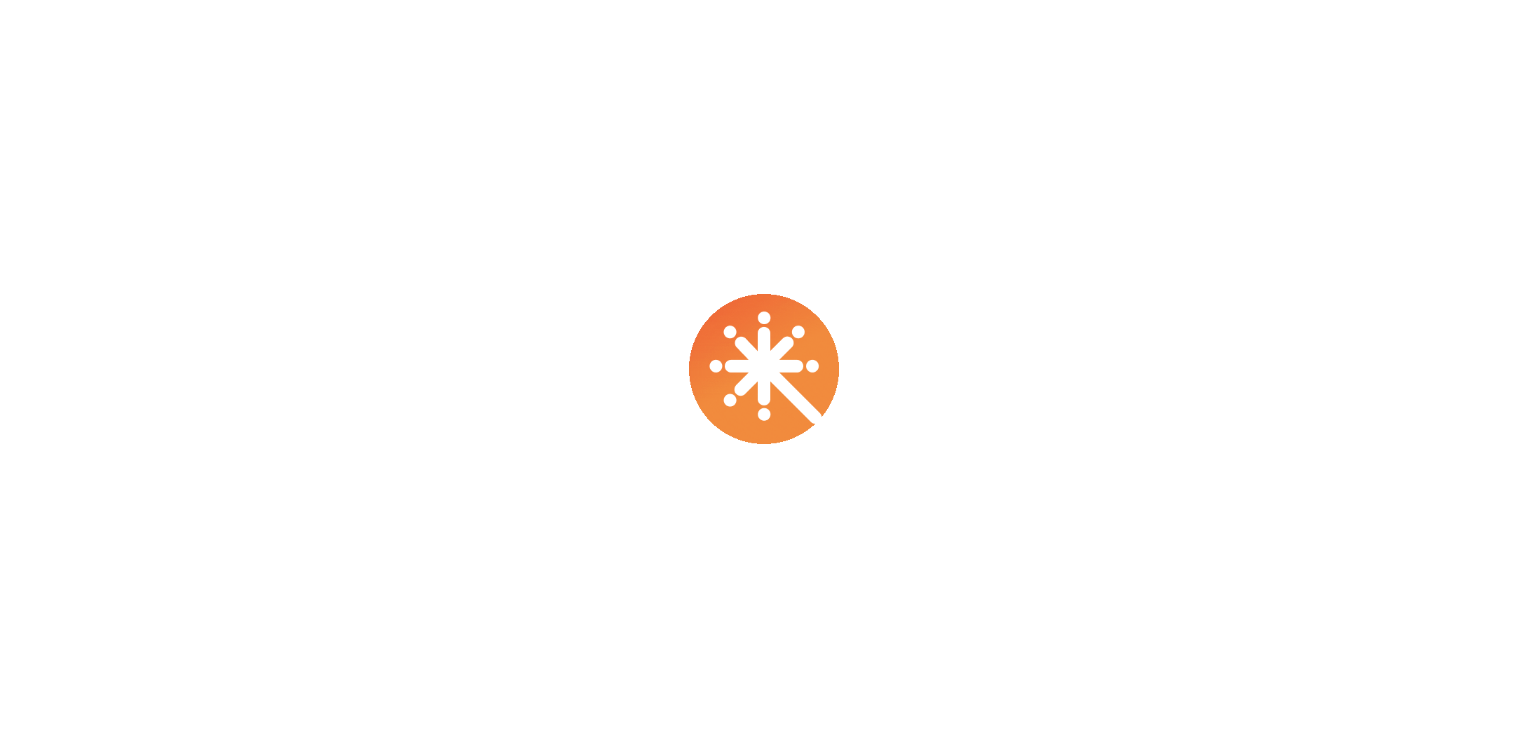 scroll, scrollTop: 0, scrollLeft: 0, axis: both 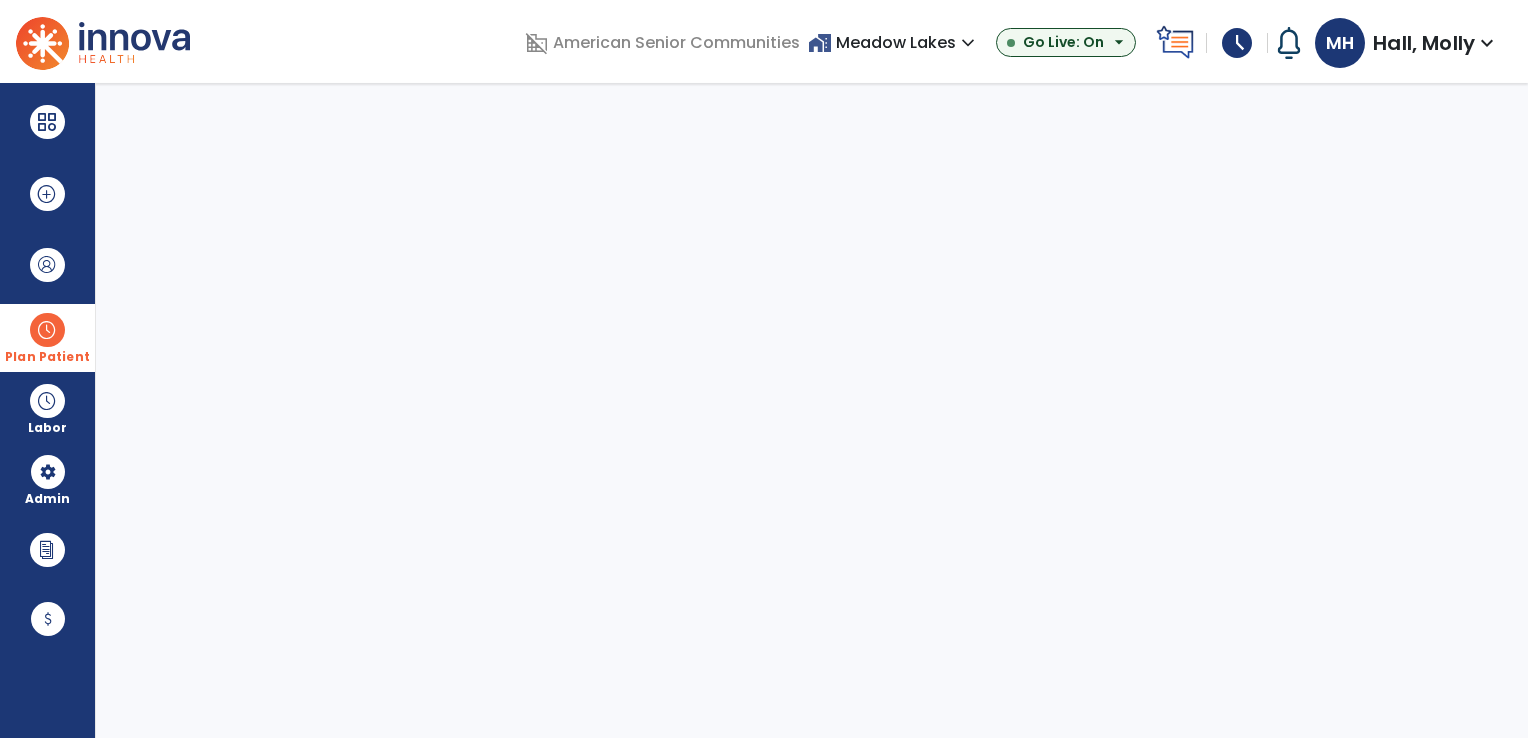 select on "***" 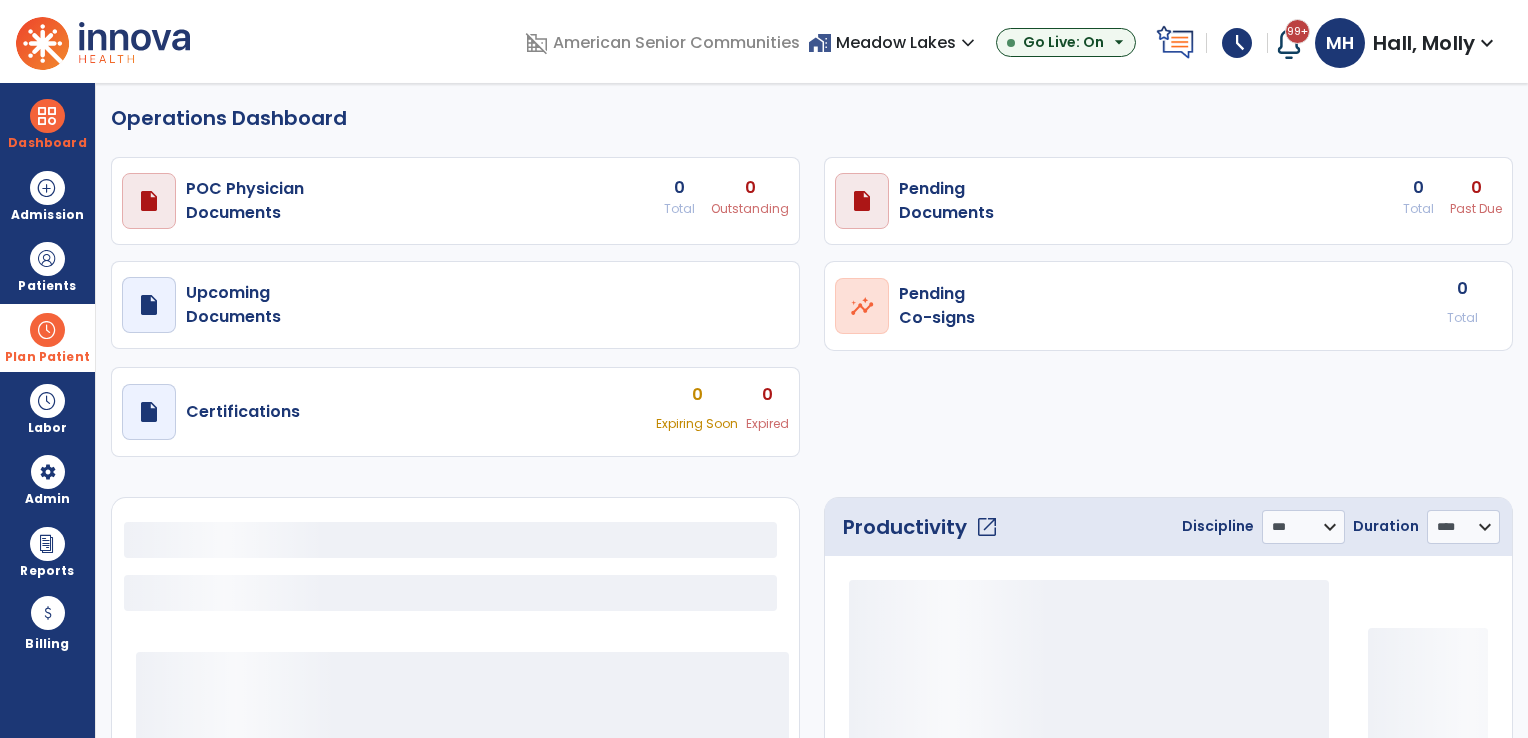 click at bounding box center [47, 330] 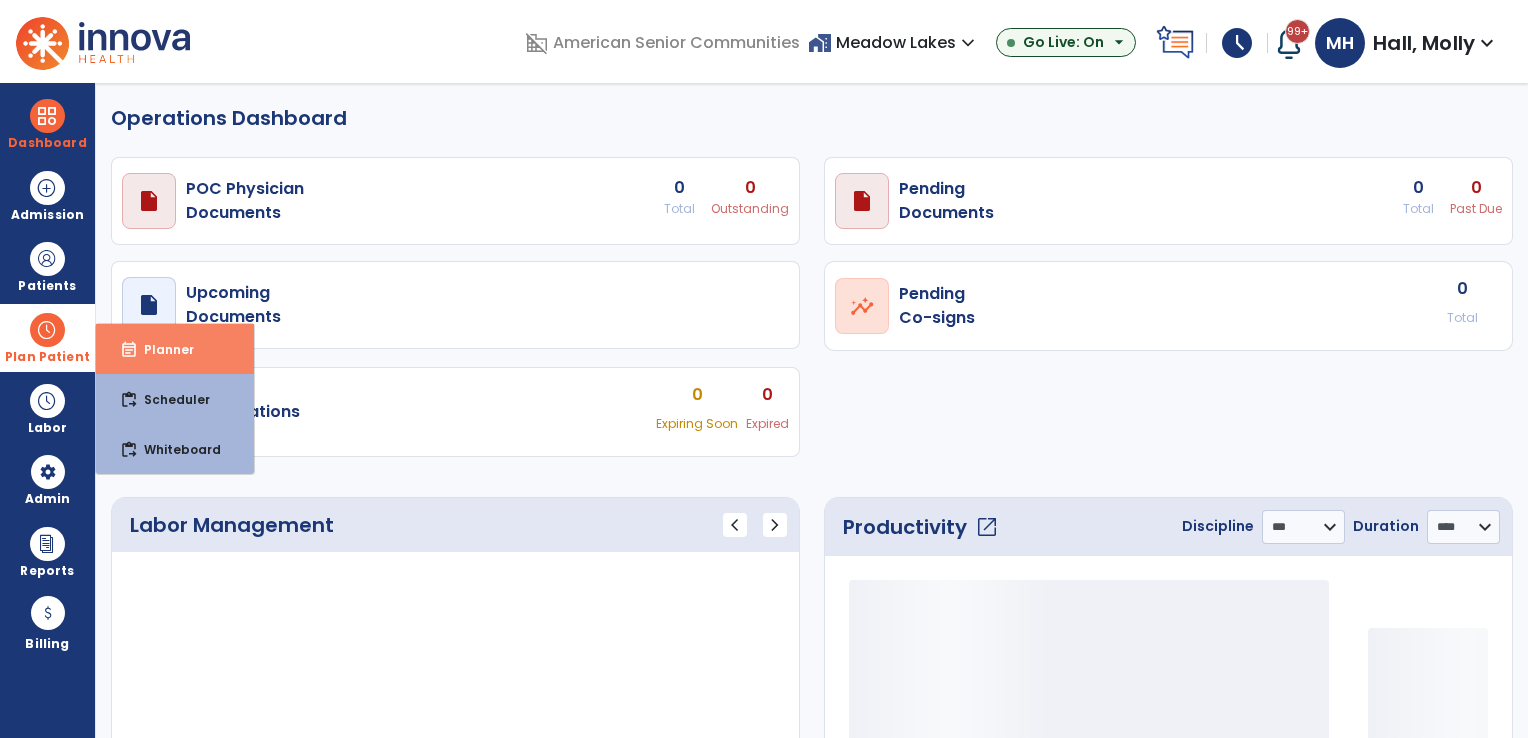 click on "Planner" at bounding box center [161, 349] 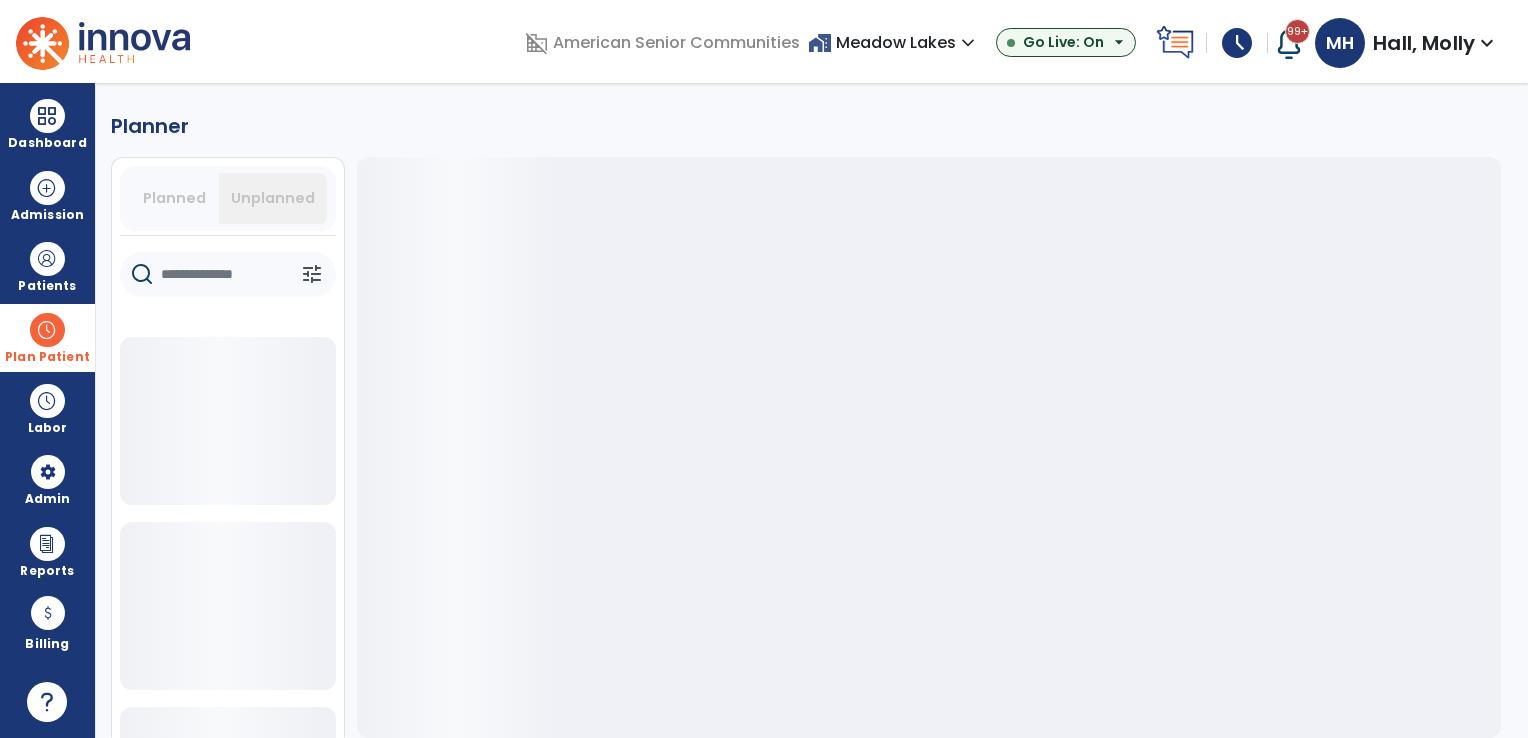 click on "Planned" at bounding box center (174, 198) 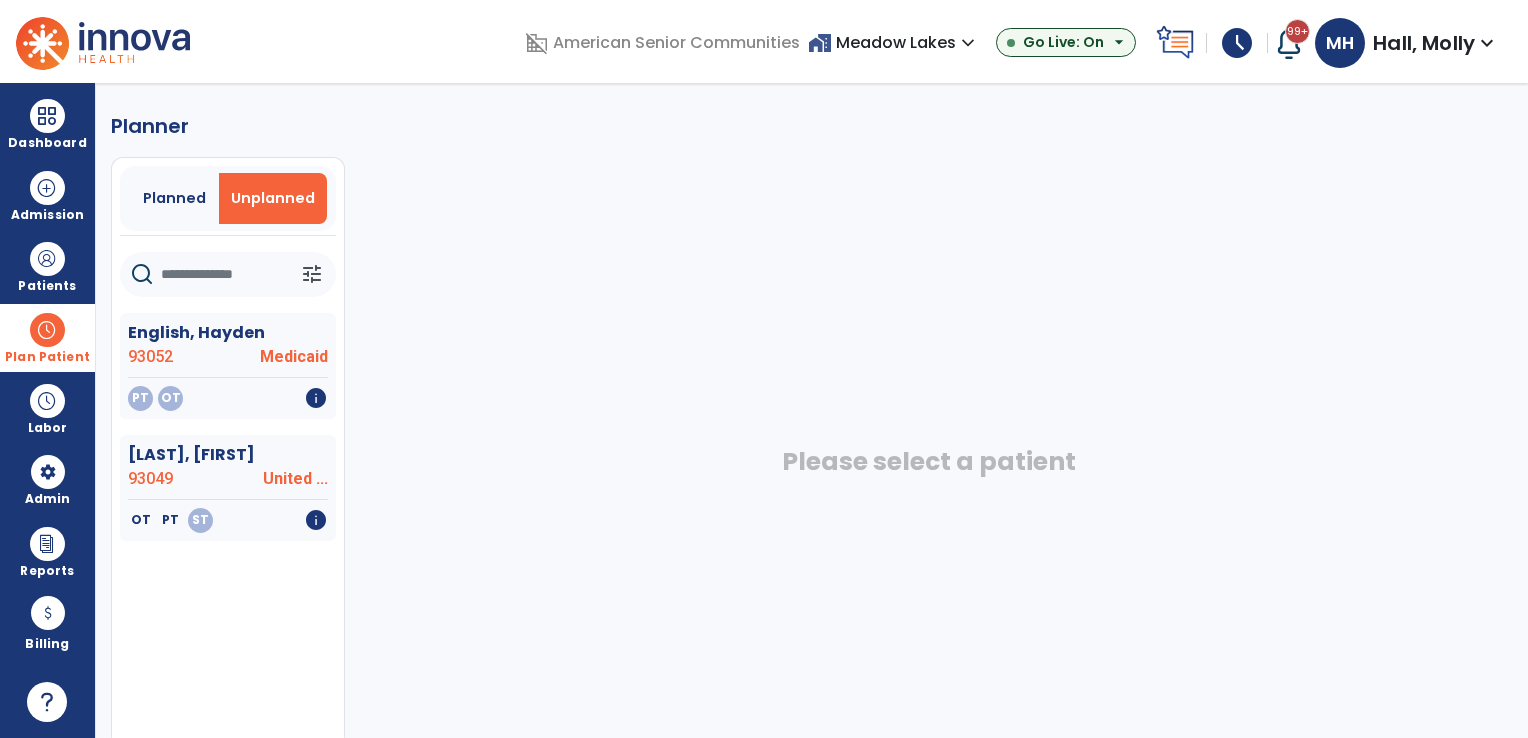 click 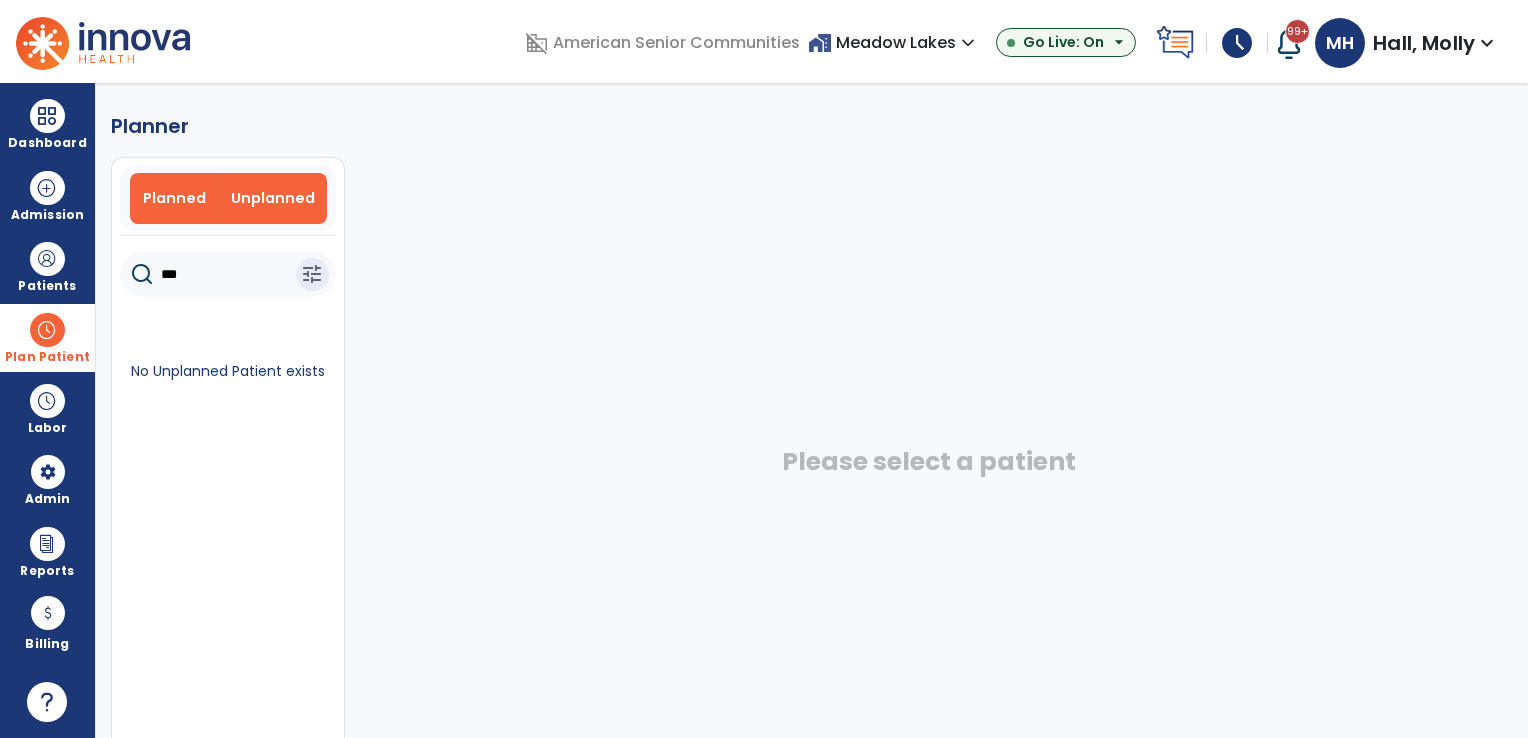 type on "***" 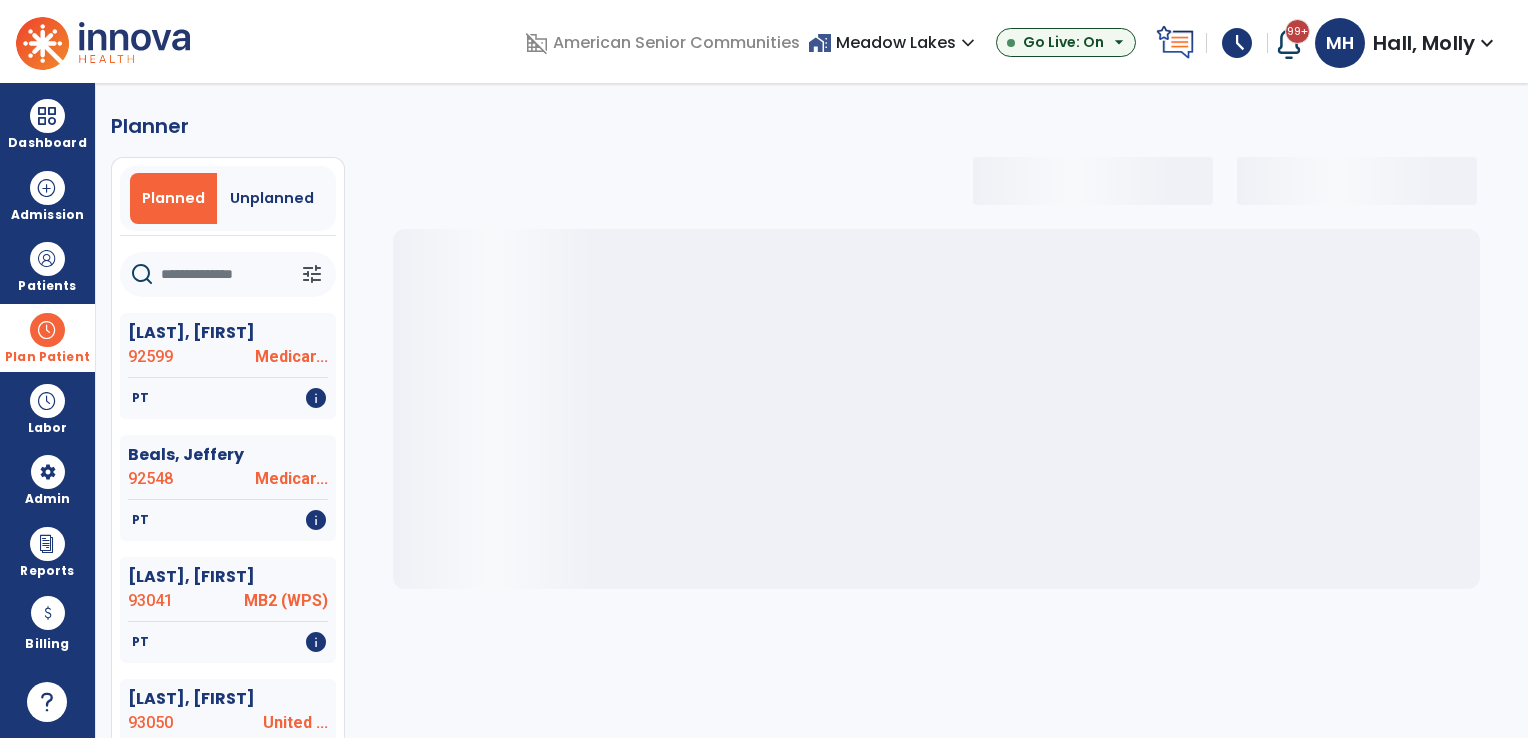 click on "Plan Patient" at bounding box center (47, 357) 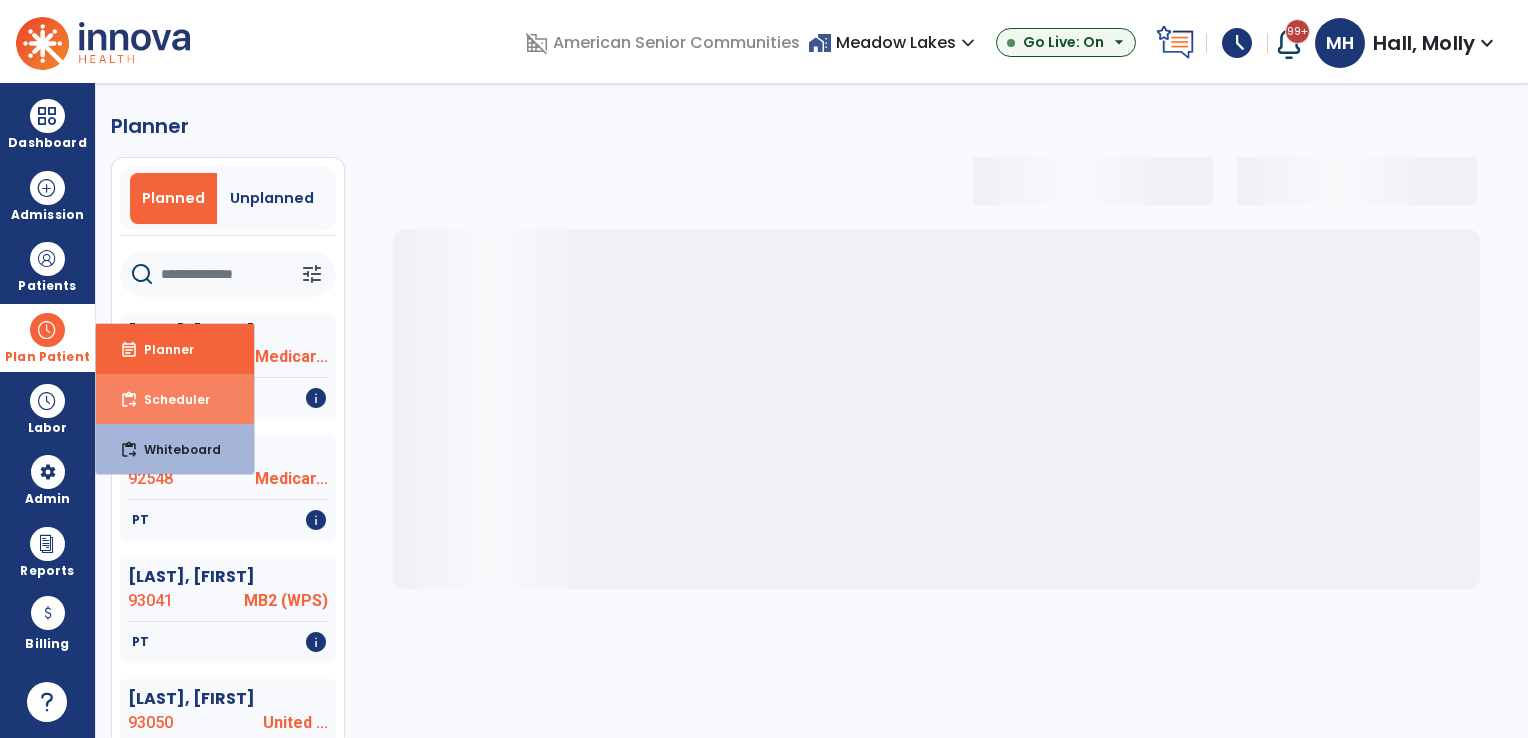 click on "content_paste_go  Scheduler" at bounding box center [175, 399] 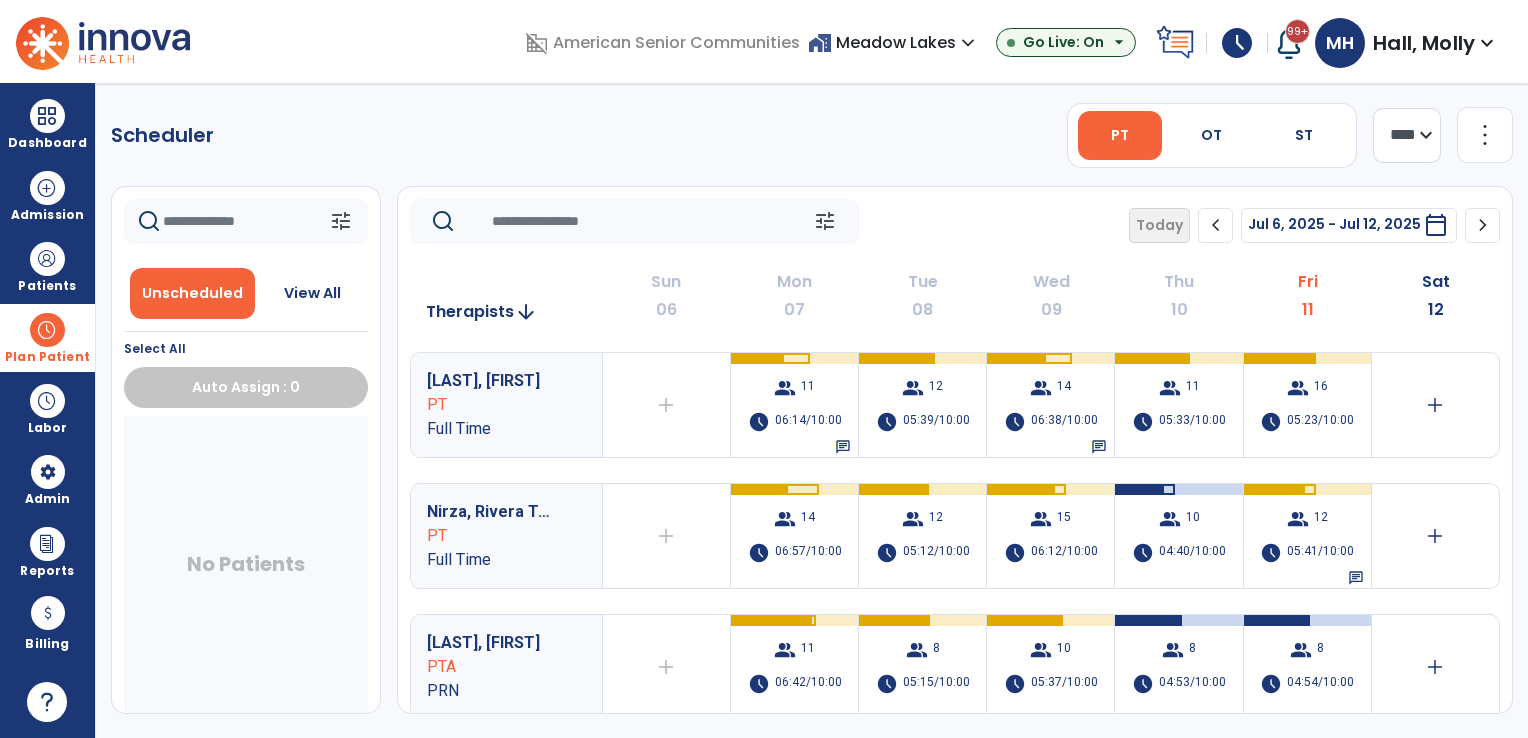 drag, startPoint x: 327, startPoint y: 302, endPoint x: 254, endPoint y: 256, distance: 86.28442 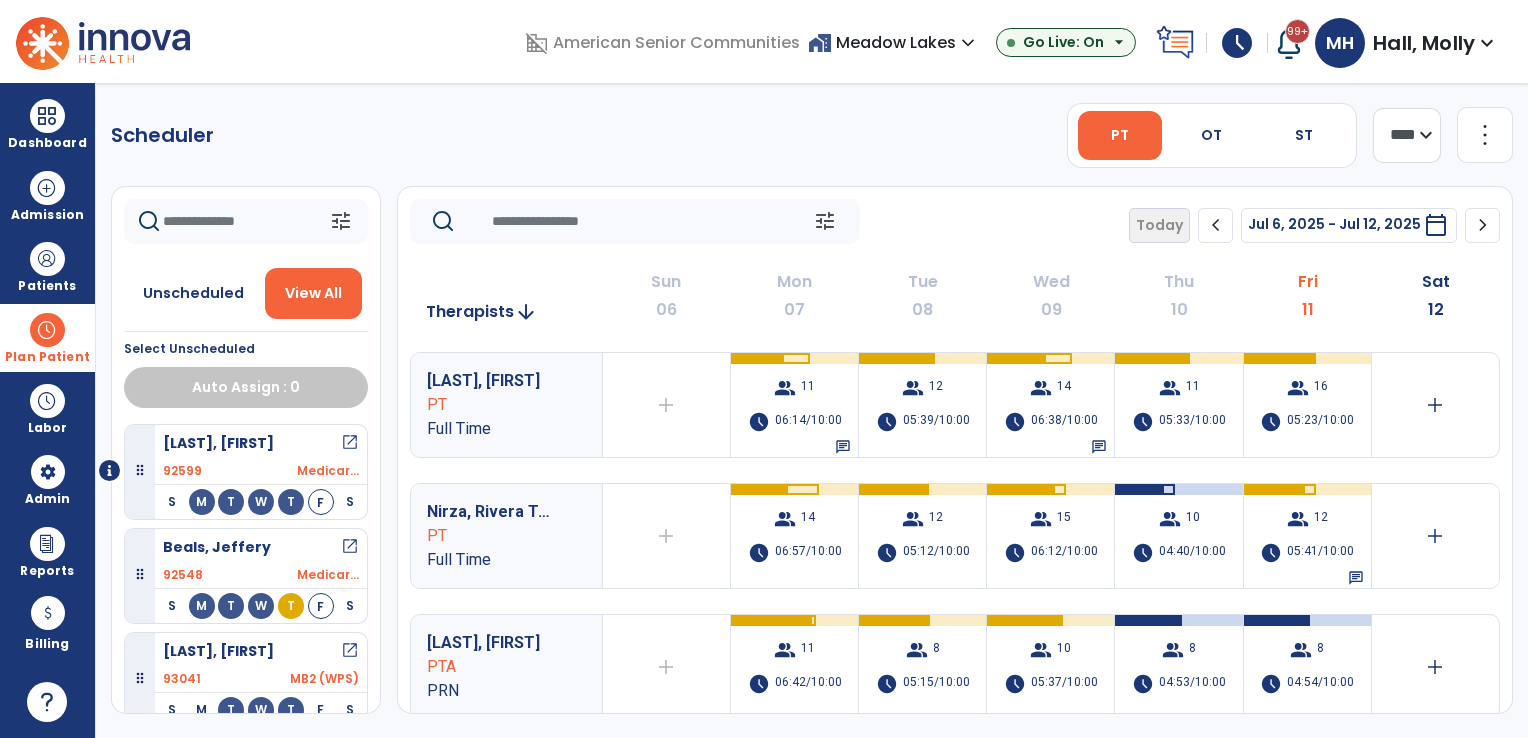 click 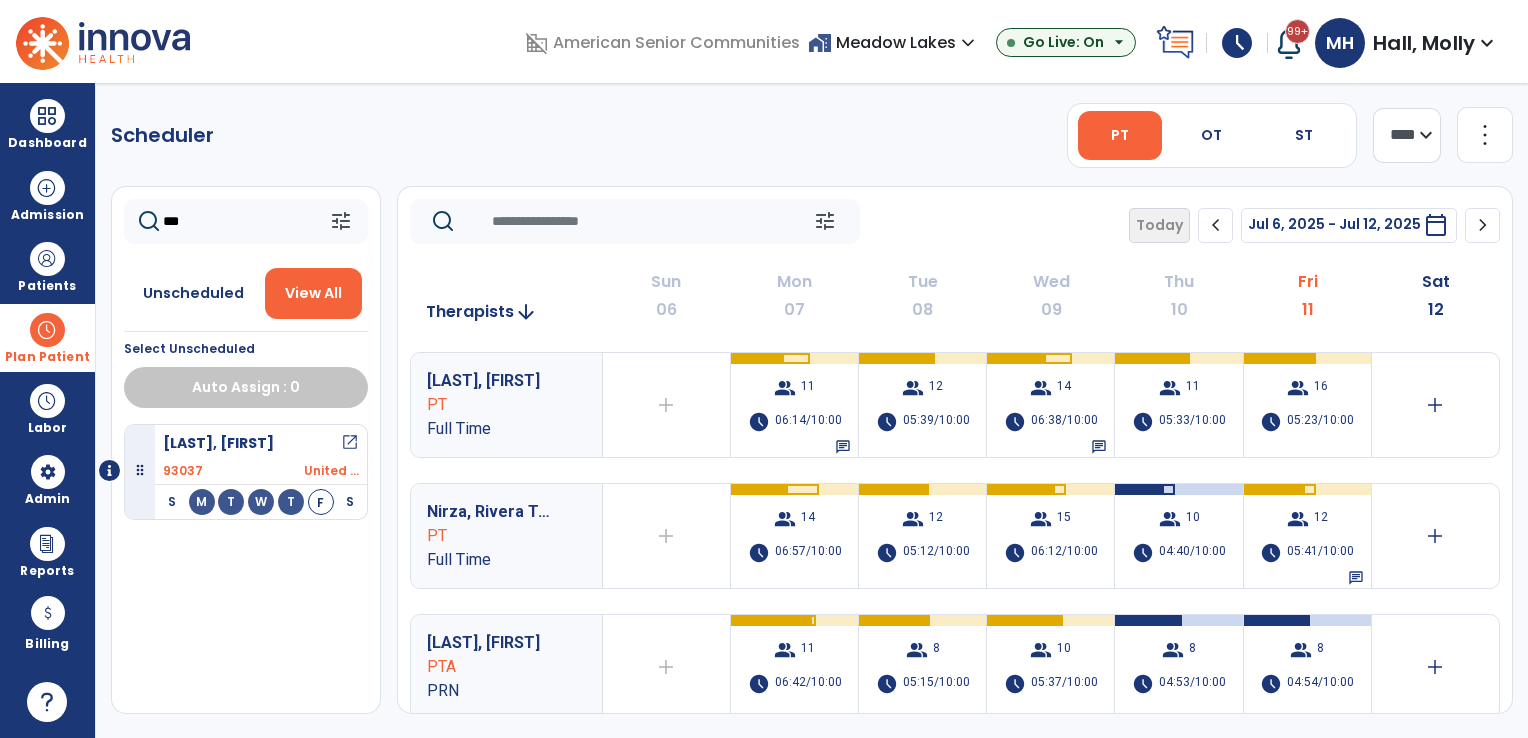type on "***" 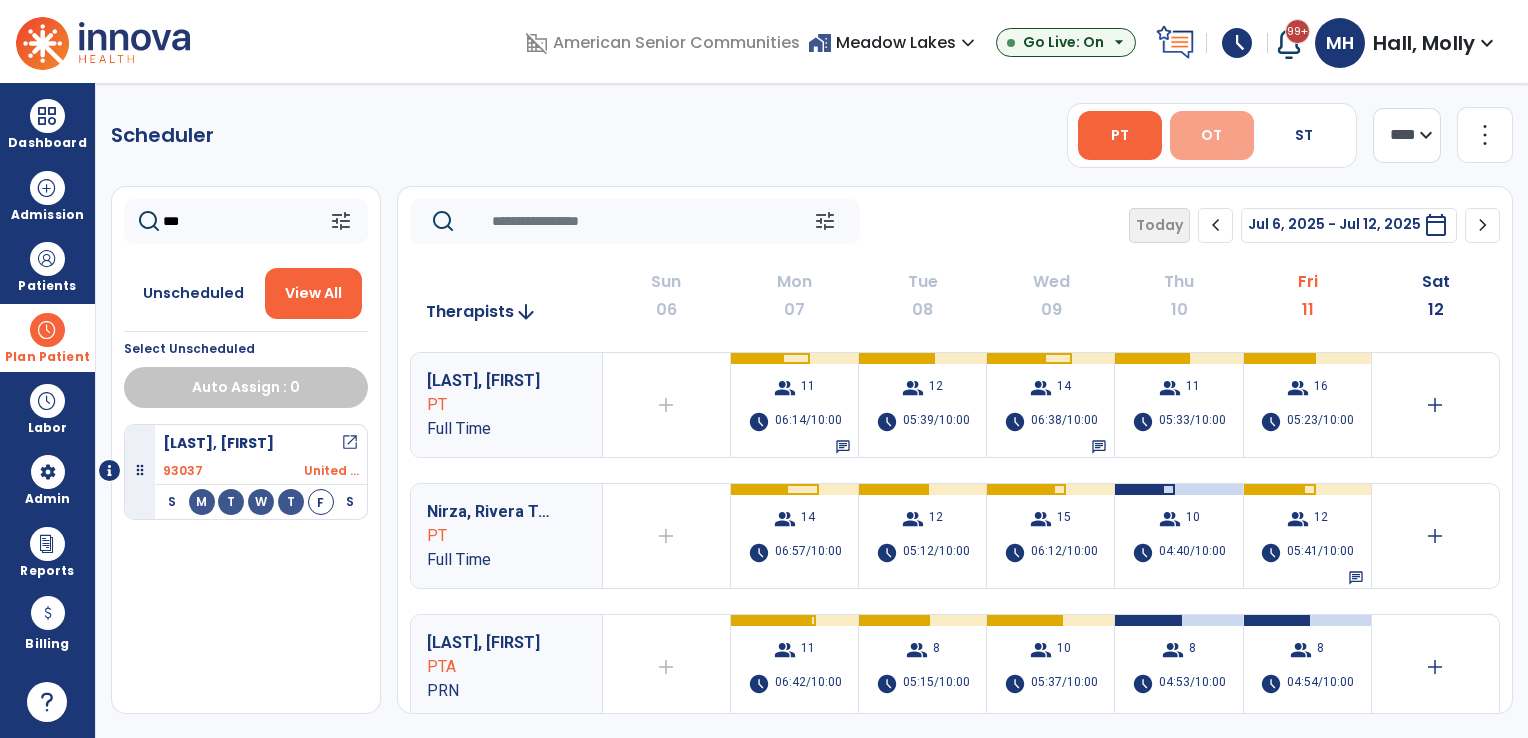 click on "OT" at bounding box center [1211, 135] 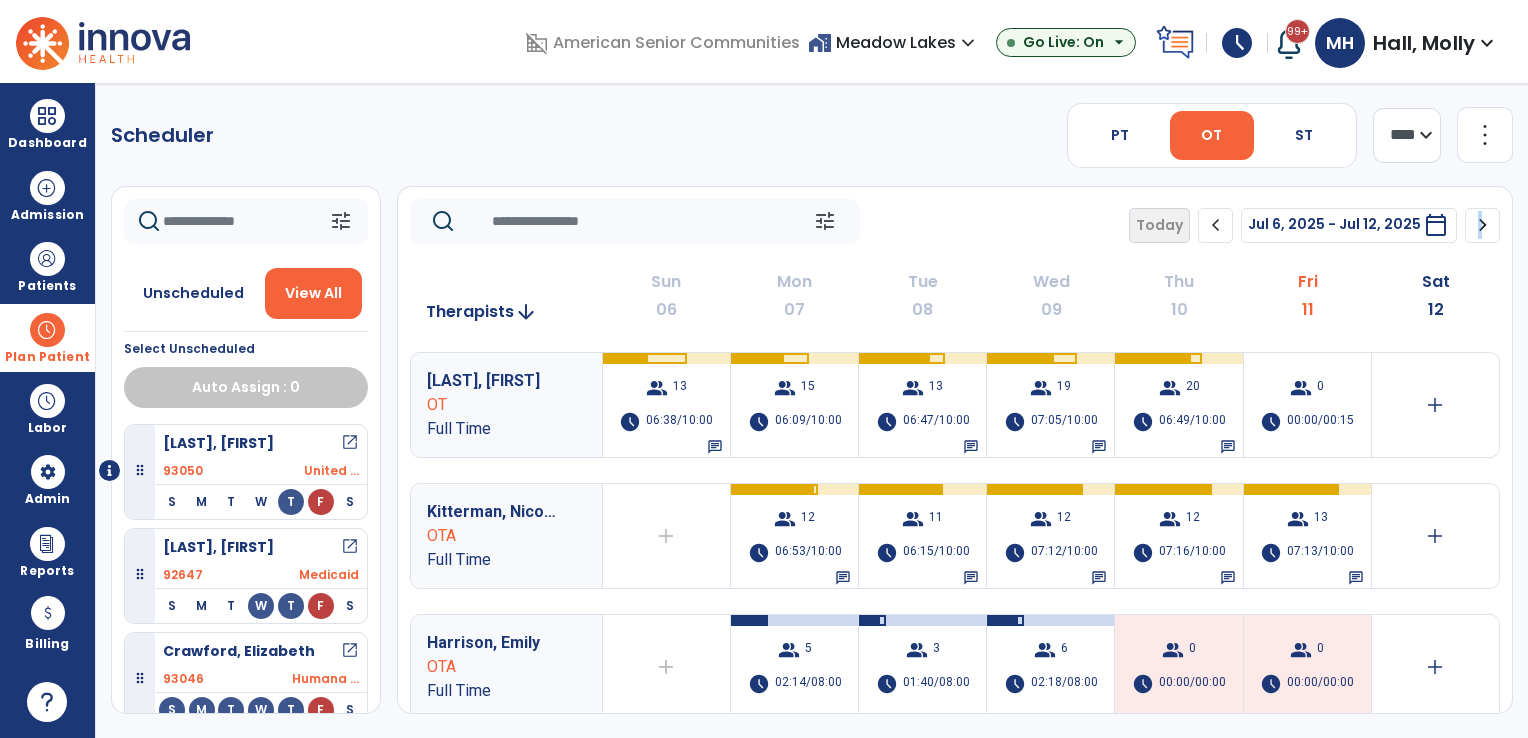 click on "chevron_right" 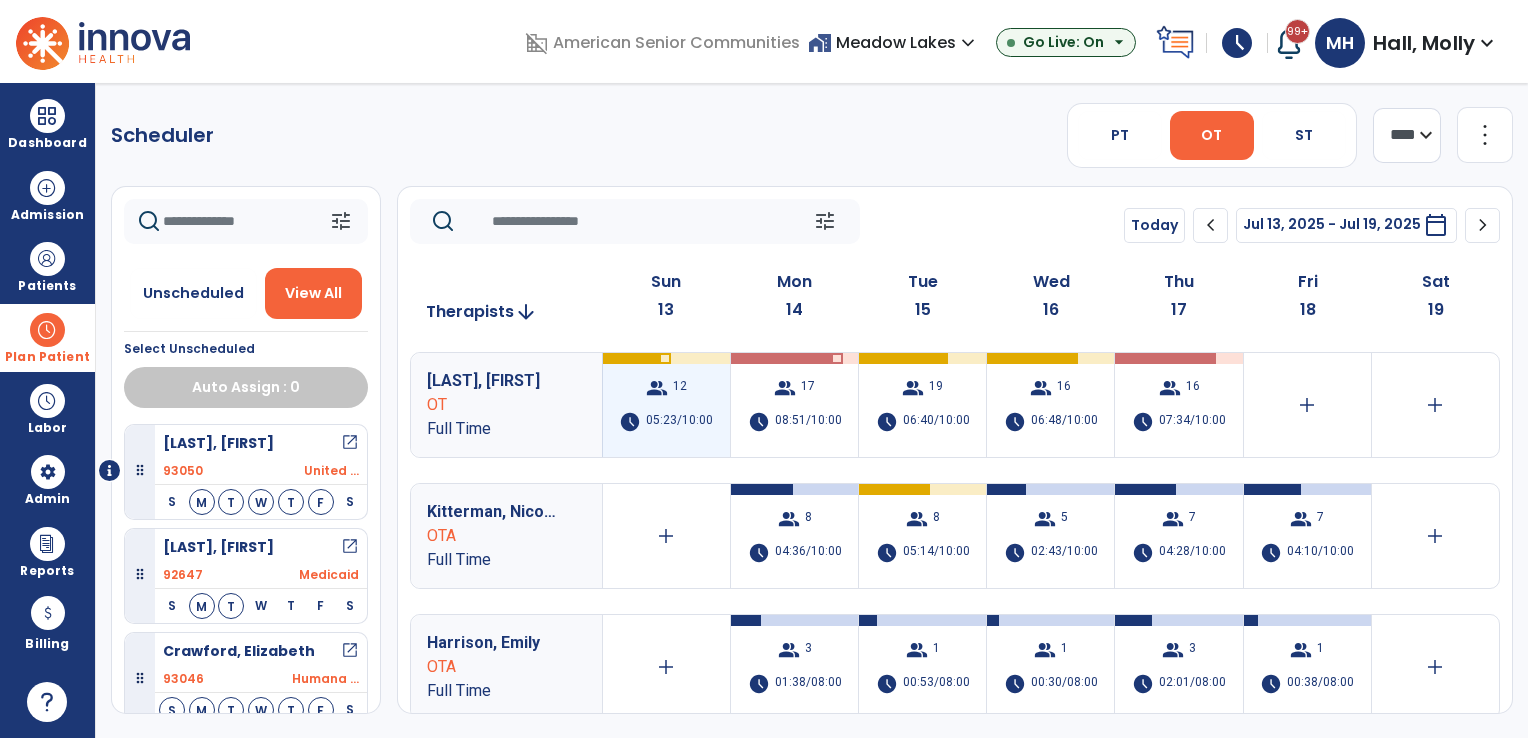 click on "05:23/10:00" at bounding box center (679, 422) 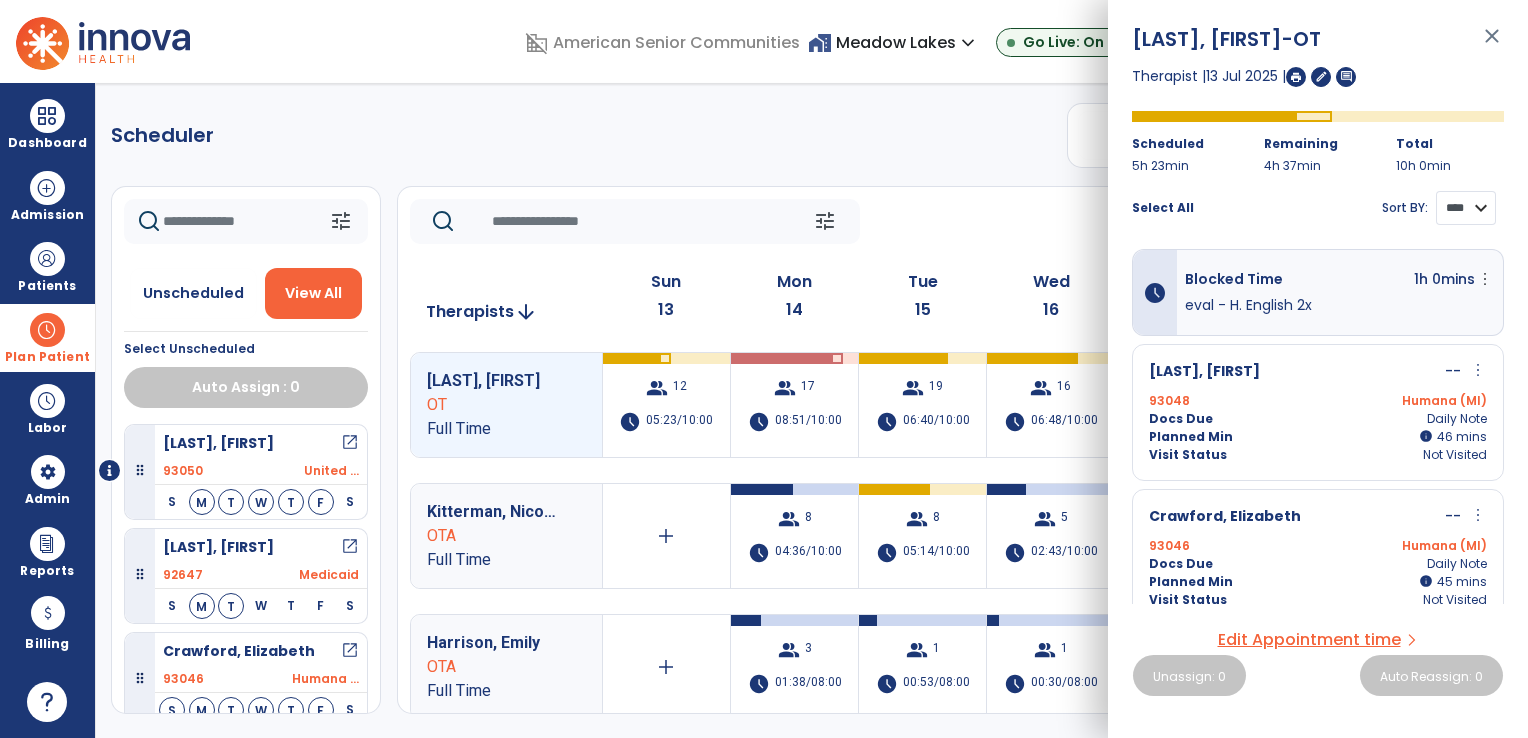 click on "**** ****" at bounding box center [1466, 208] 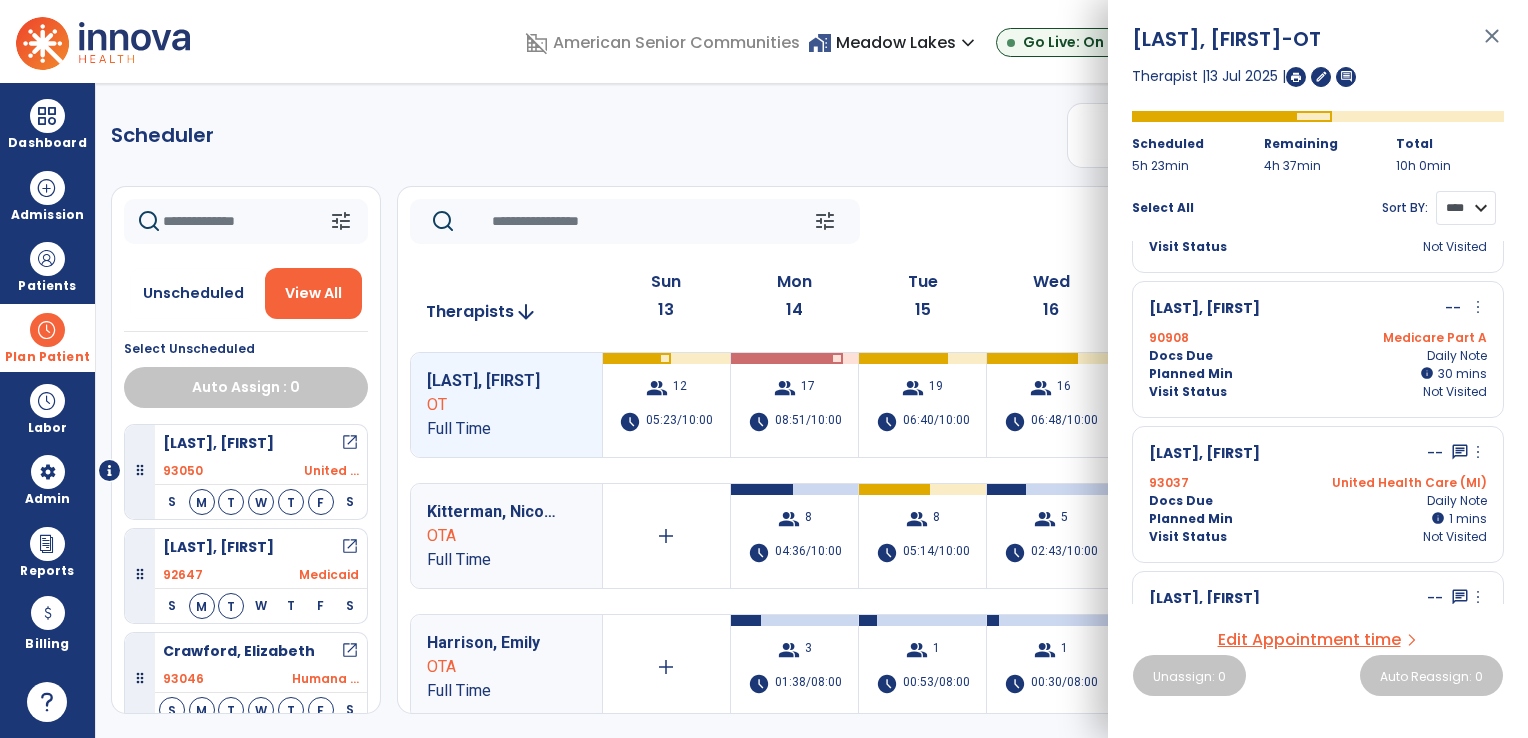 scroll, scrollTop: 1400, scrollLeft: 0, axis: vertical 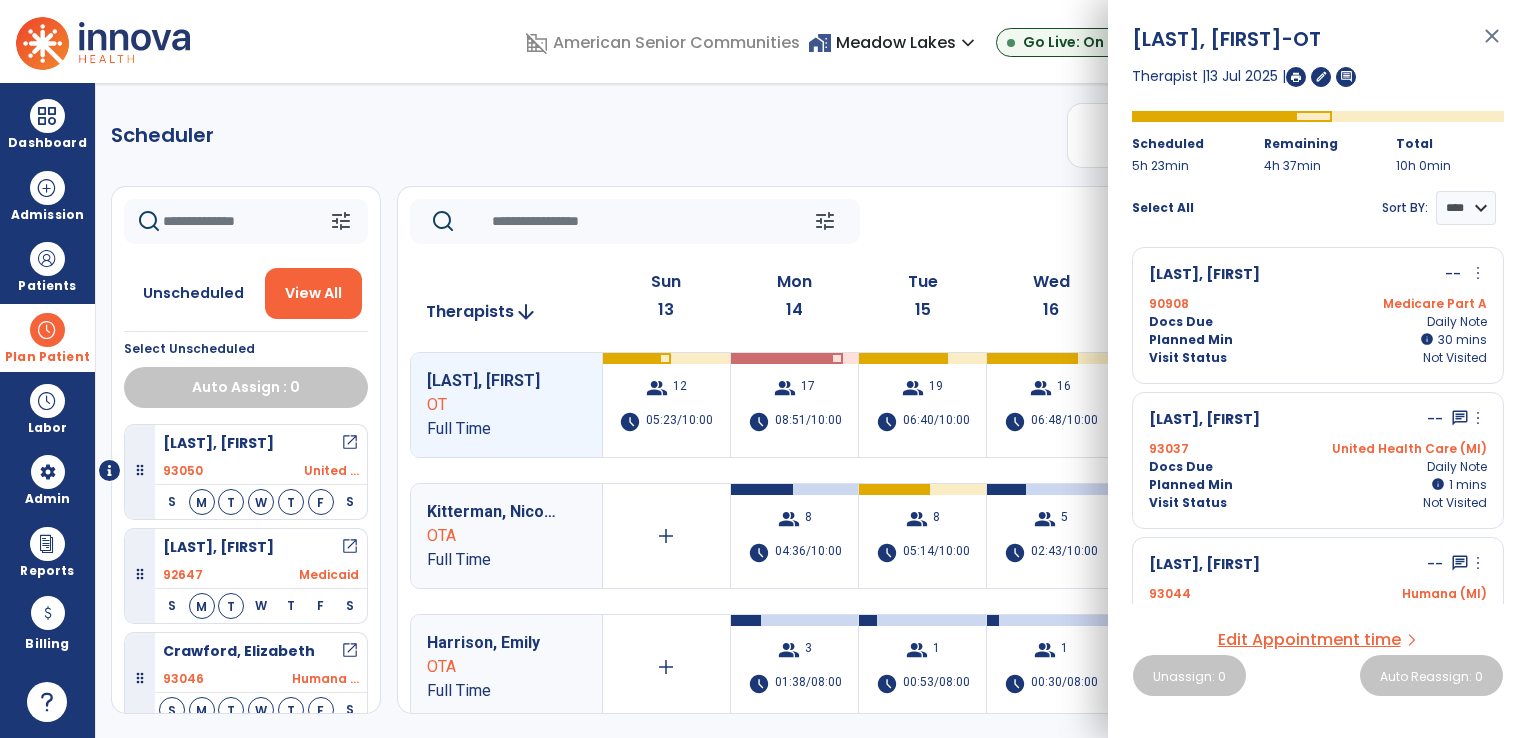 click on "more_vert" at bounding box center [1478, 418] 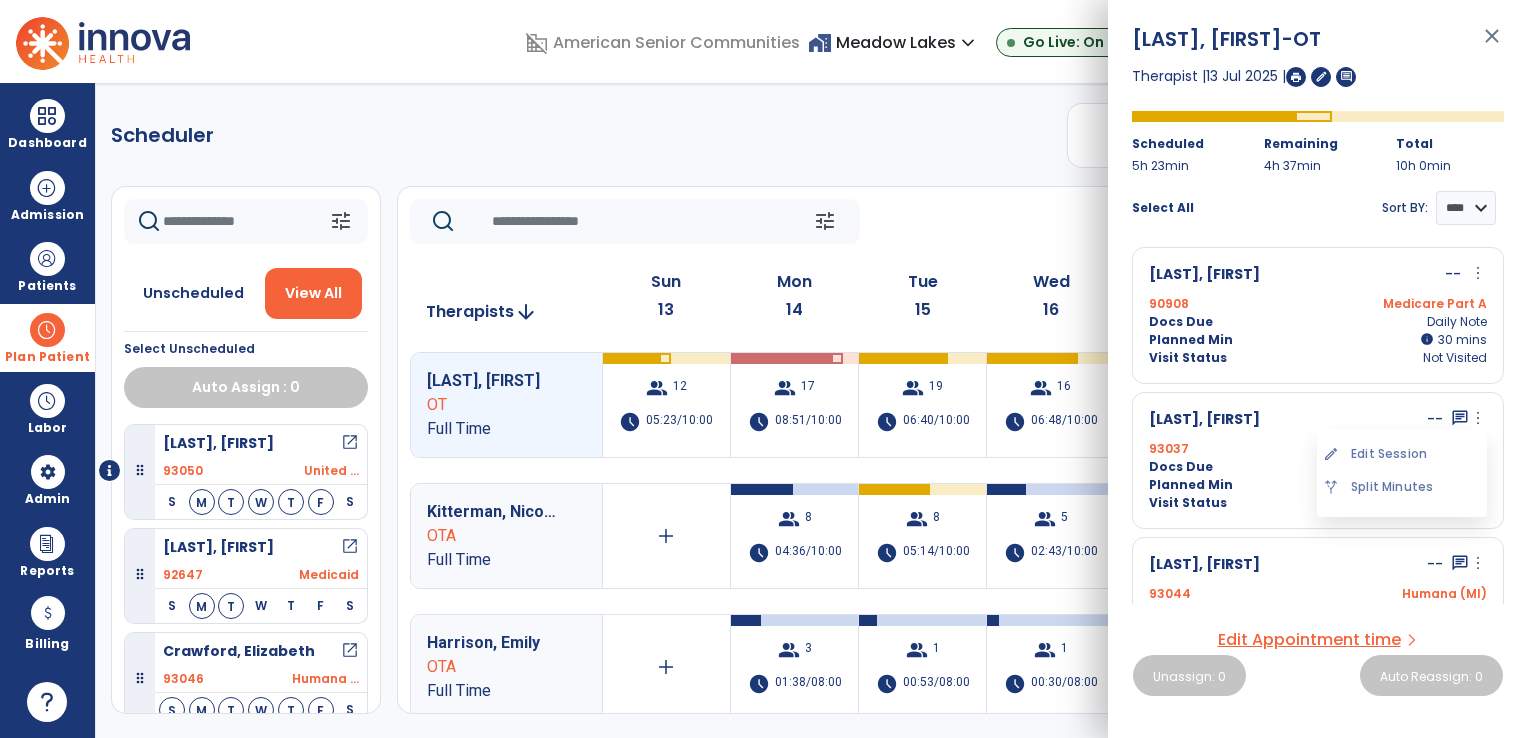 click on "edit   Edit Session" at bounding box center [1402, 454] 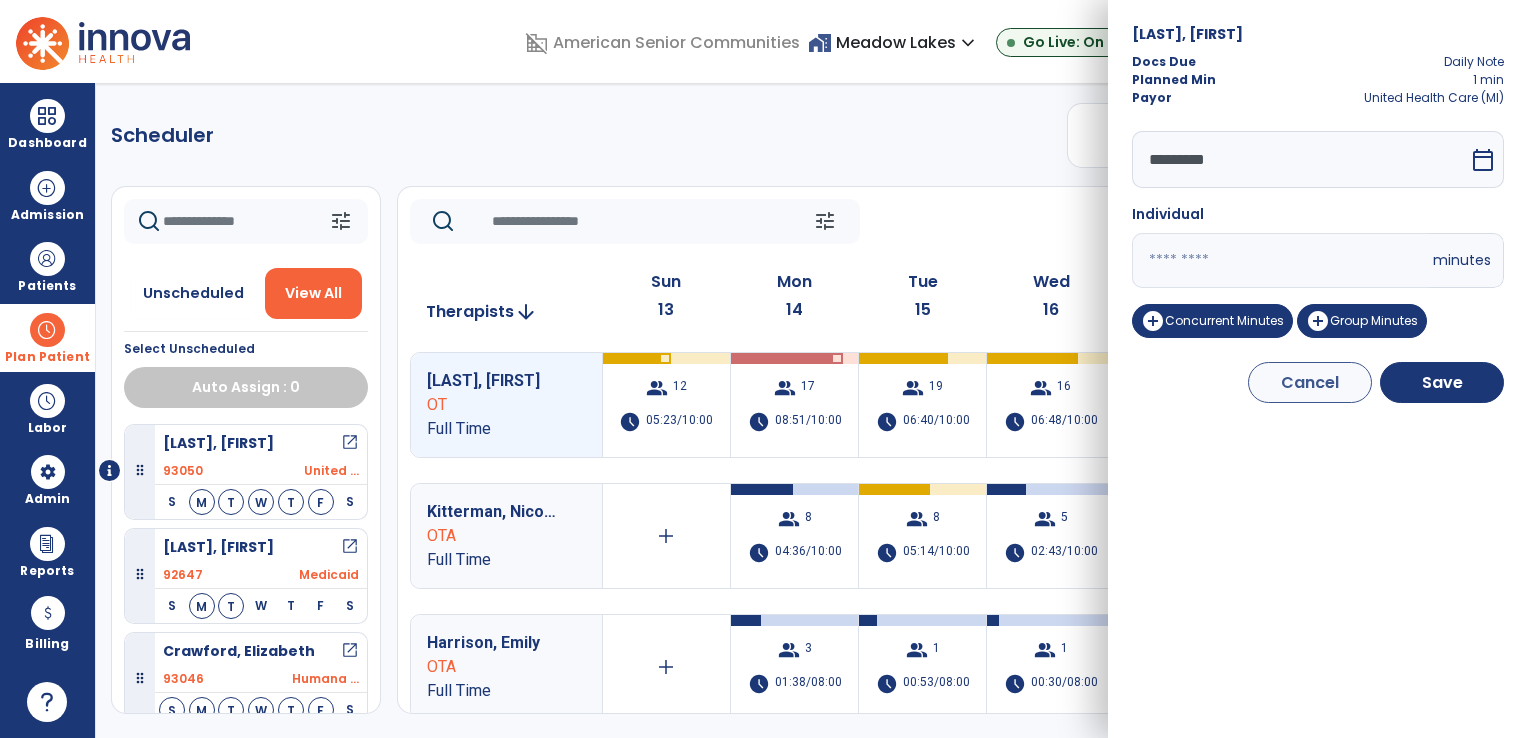 click on "*" at bounding box center (1280, 260) 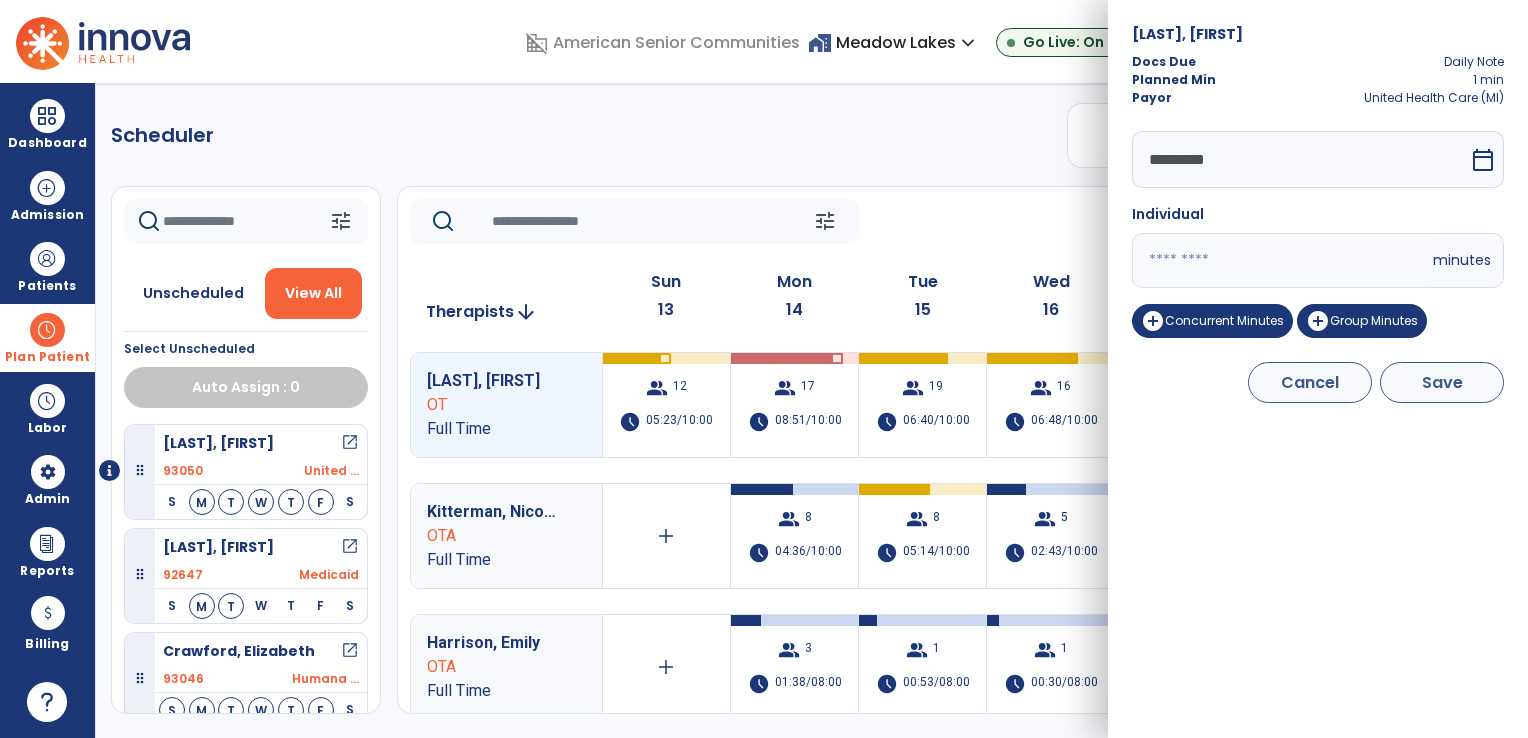 type on "**" 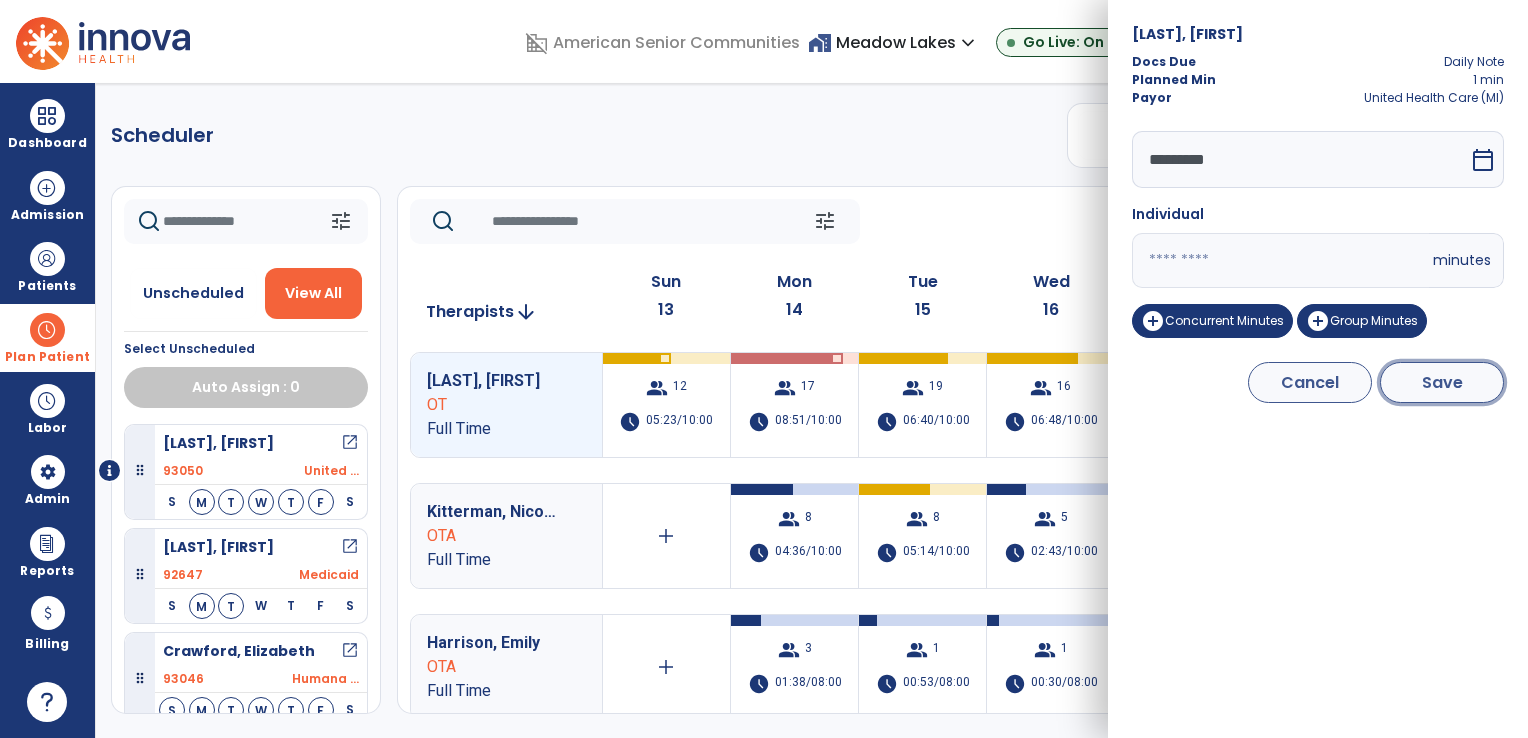 click on "Save" at bounding box center [1442, 382] 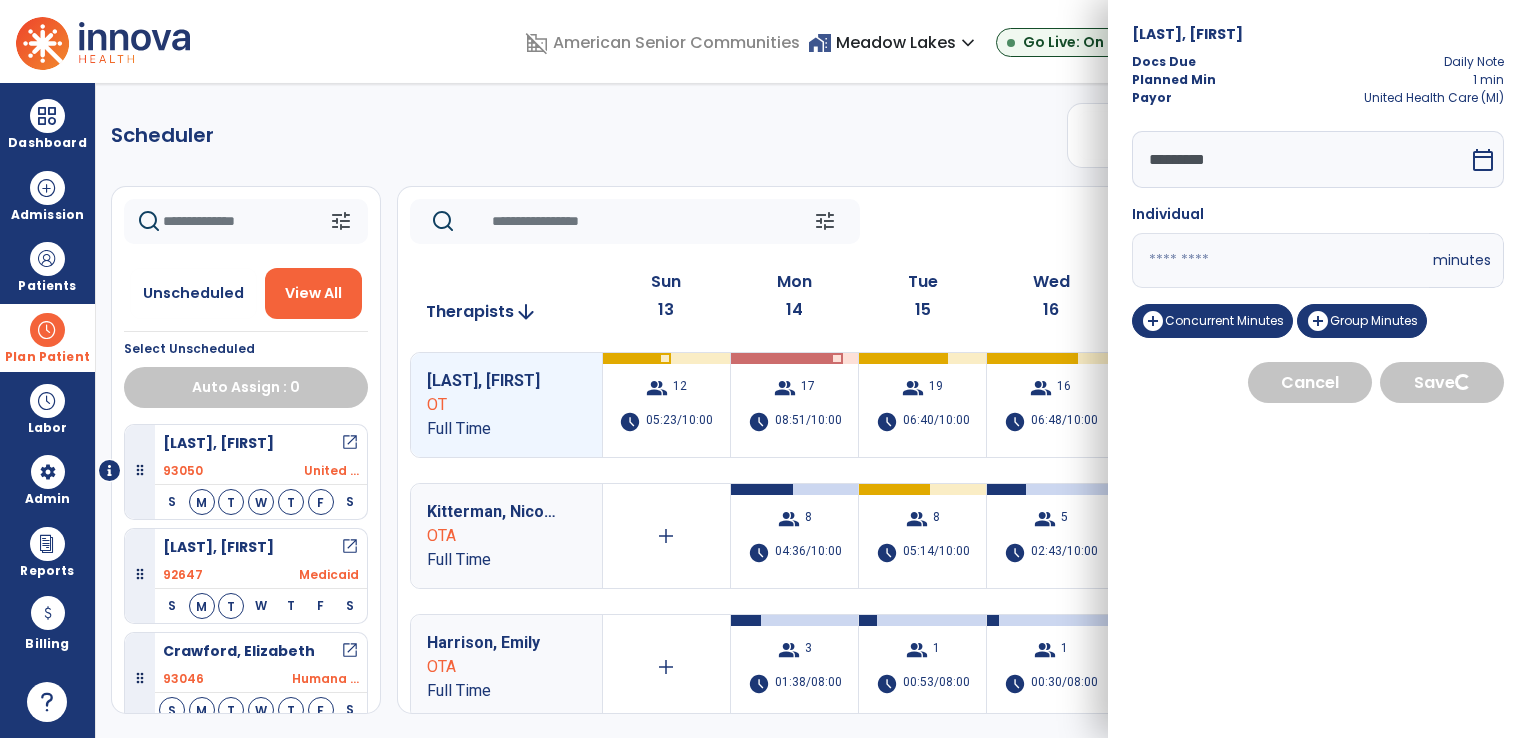 select on "****" 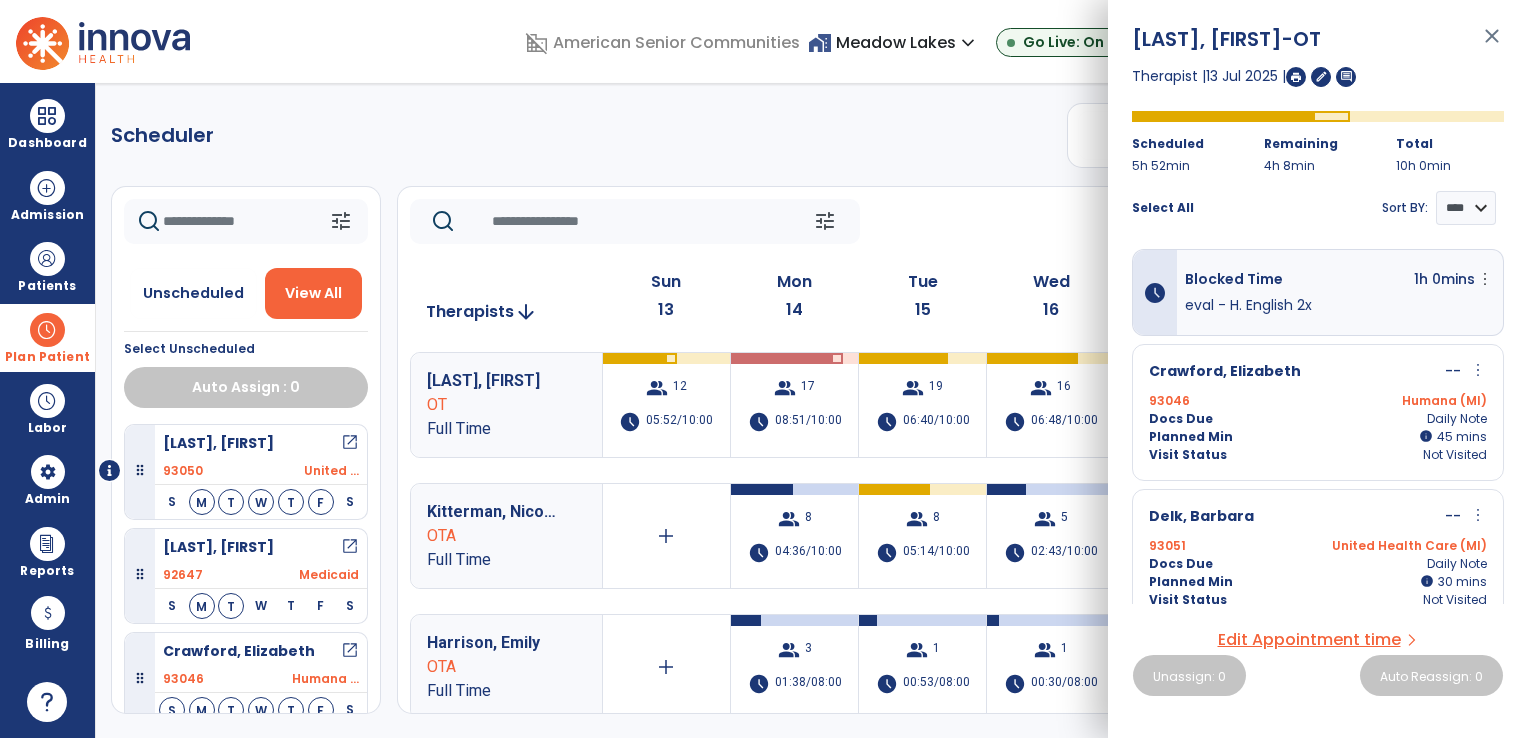 click on "Scheduler   PT   OT   ST  **** *** more_vert  Manage Labor   View All Therapists   Print" 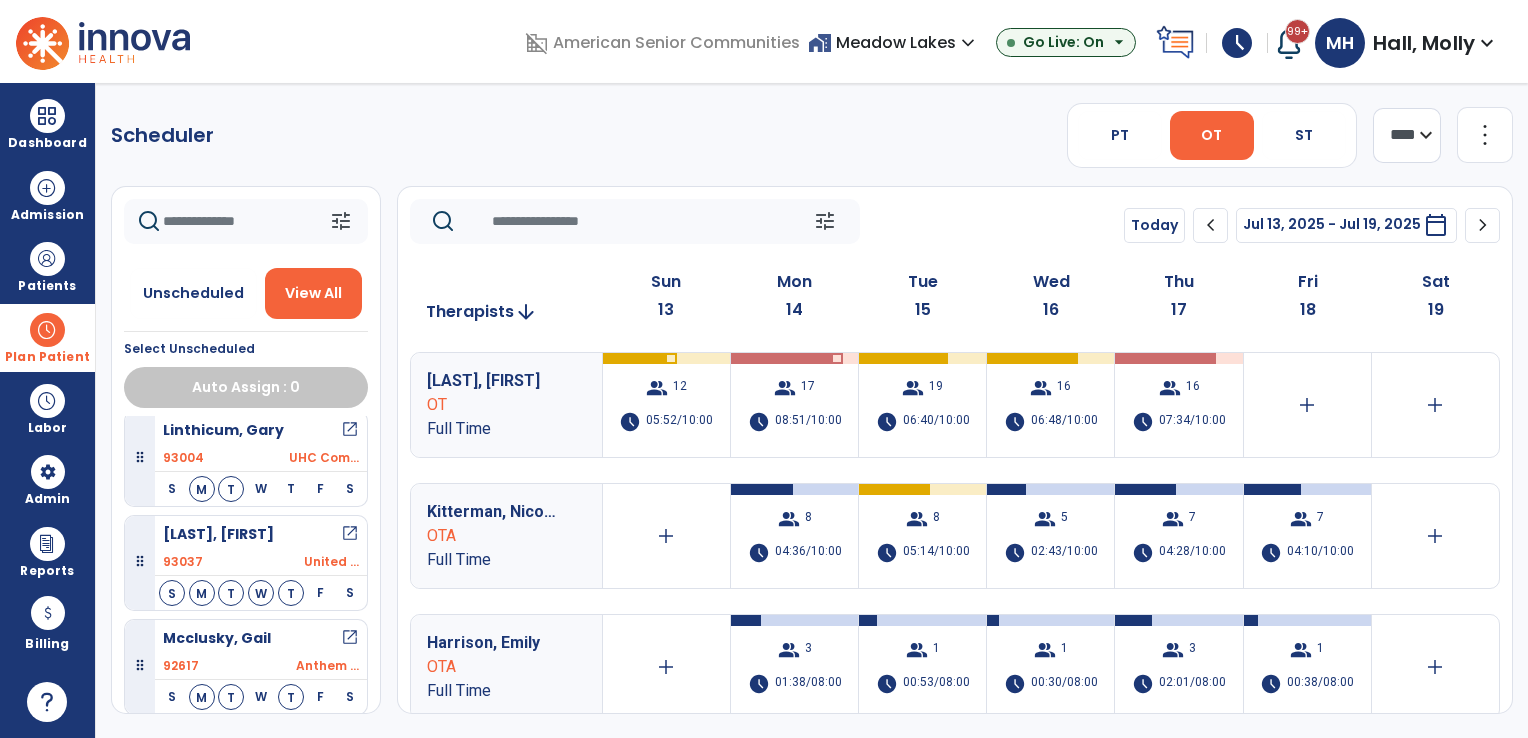scroll, scrollTop: 1700, scrollLeft: 0, axis: vertical 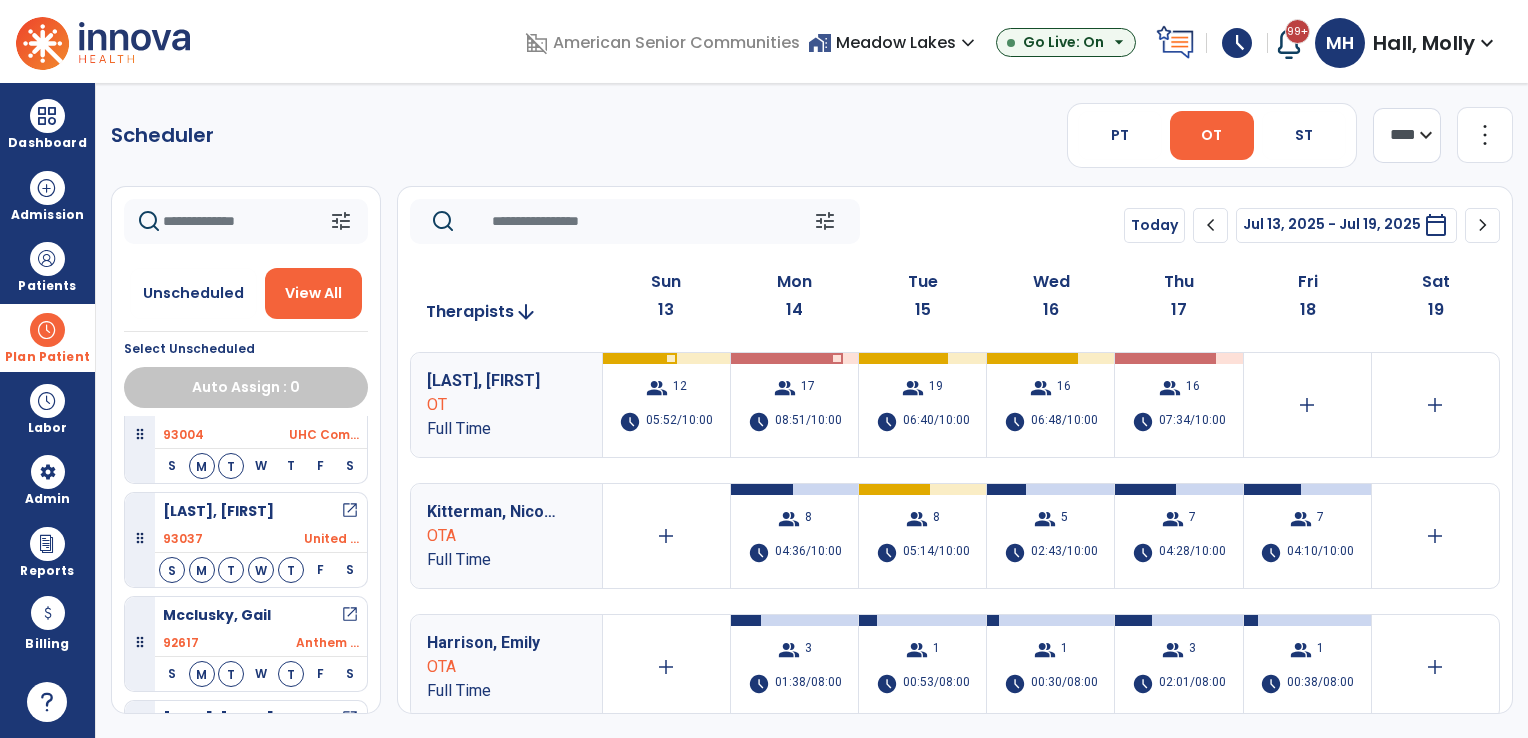 click on "open_in_new" at bounding box center (350, 511) 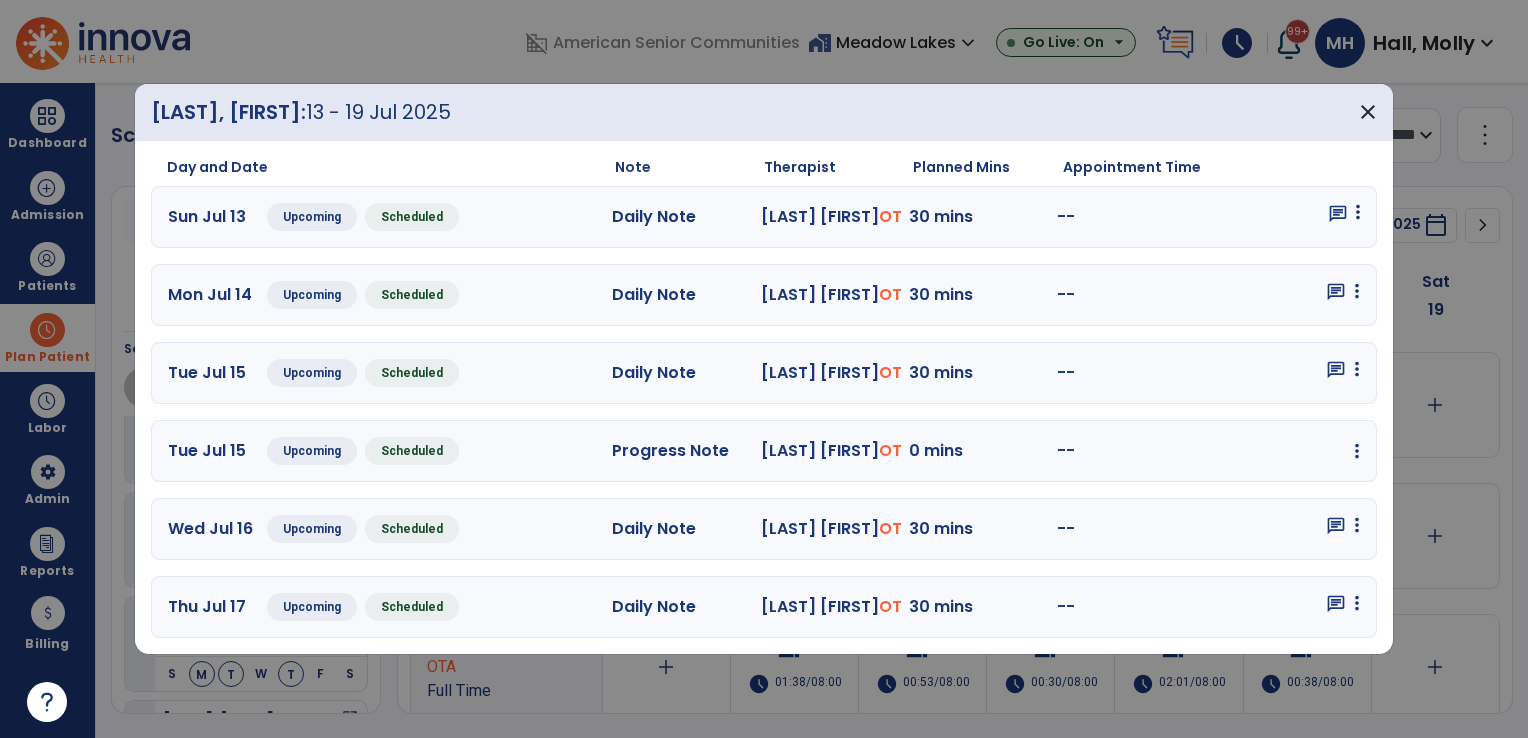 click at bounding box center [1358, 212] 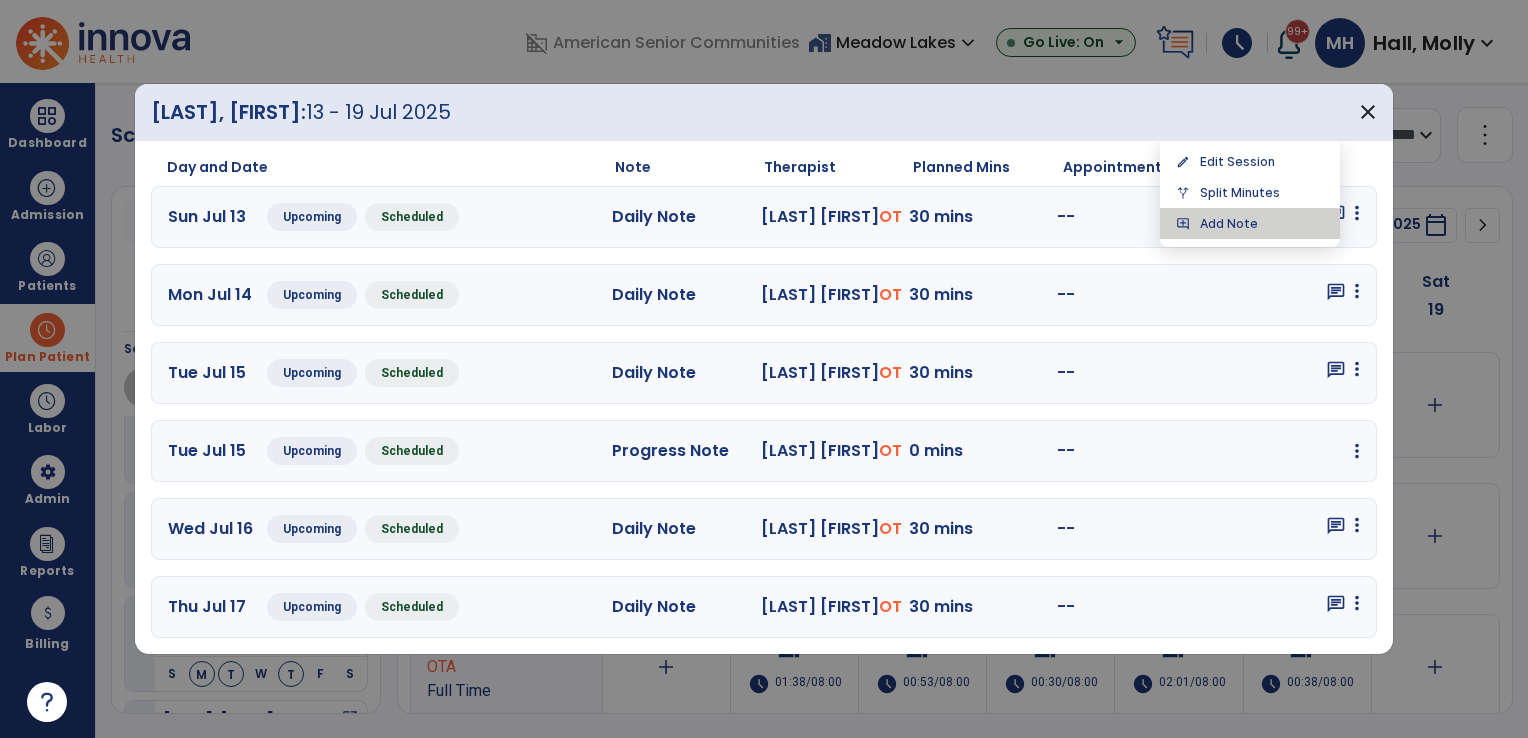 drag, startPoint x: 1291, startPoint y: 229, endPoint x: 1249, endPoint y: 228, distance: 42.0119 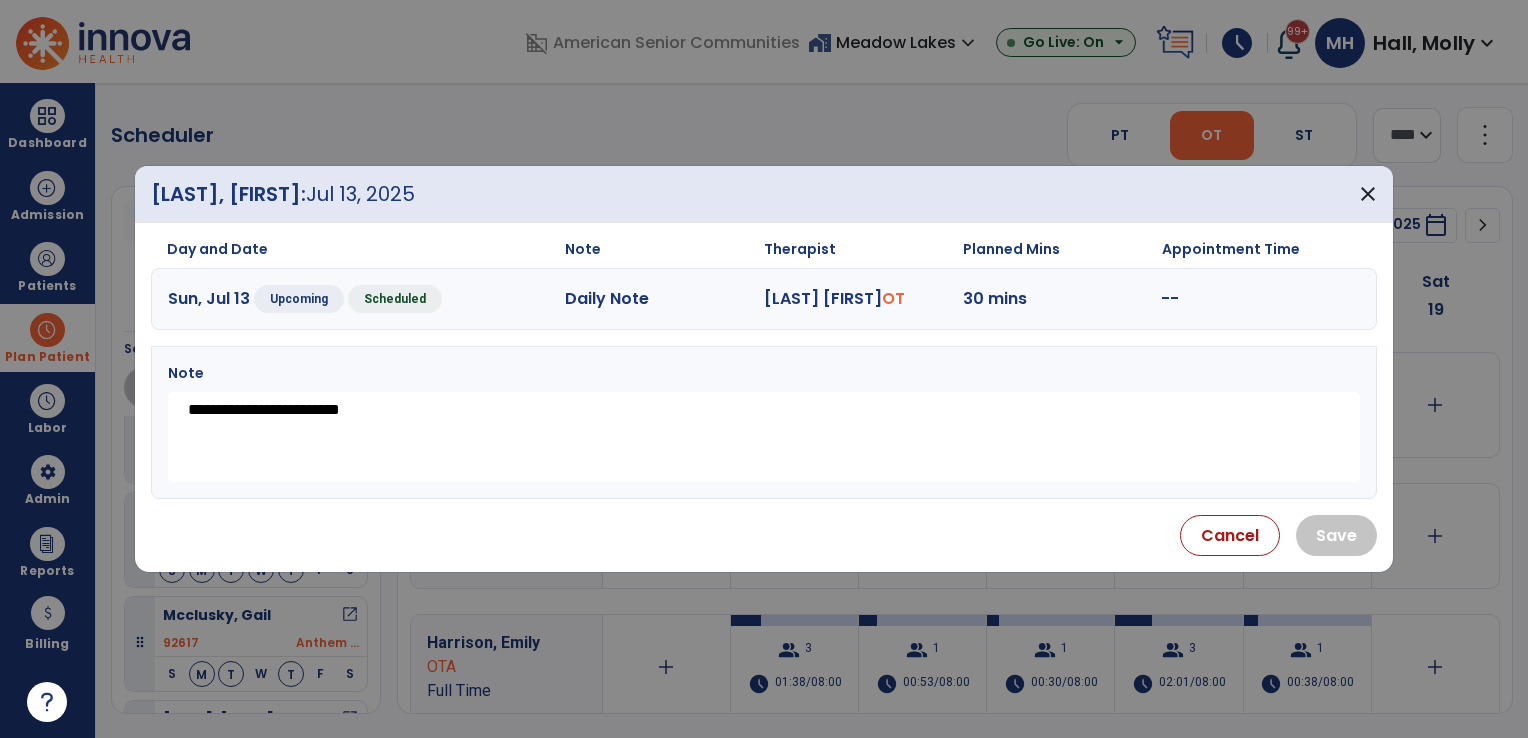 drag, startPoint x: 372, startPoint y: 408, endPoint x: 151, endPoint y: 425, distance: 221.65288 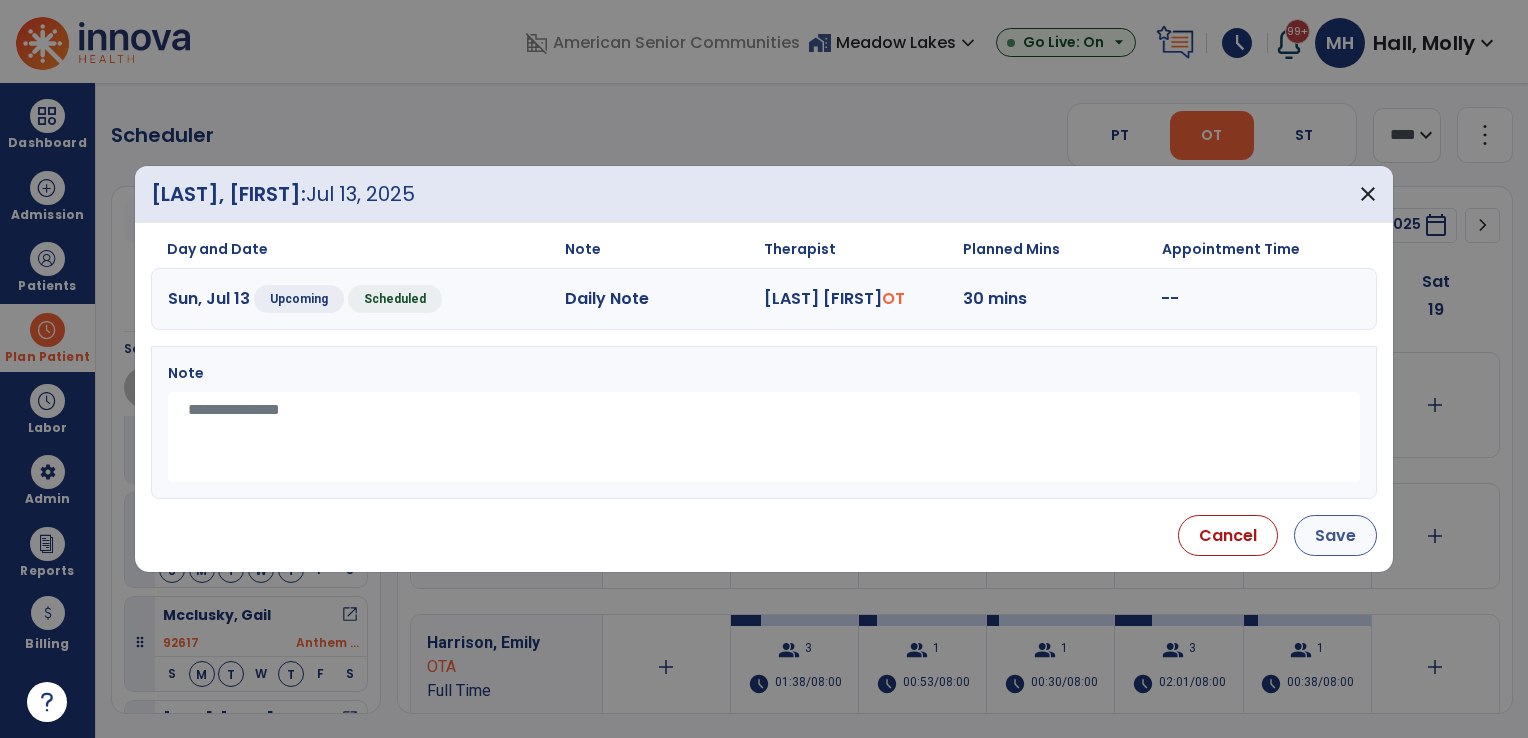 type 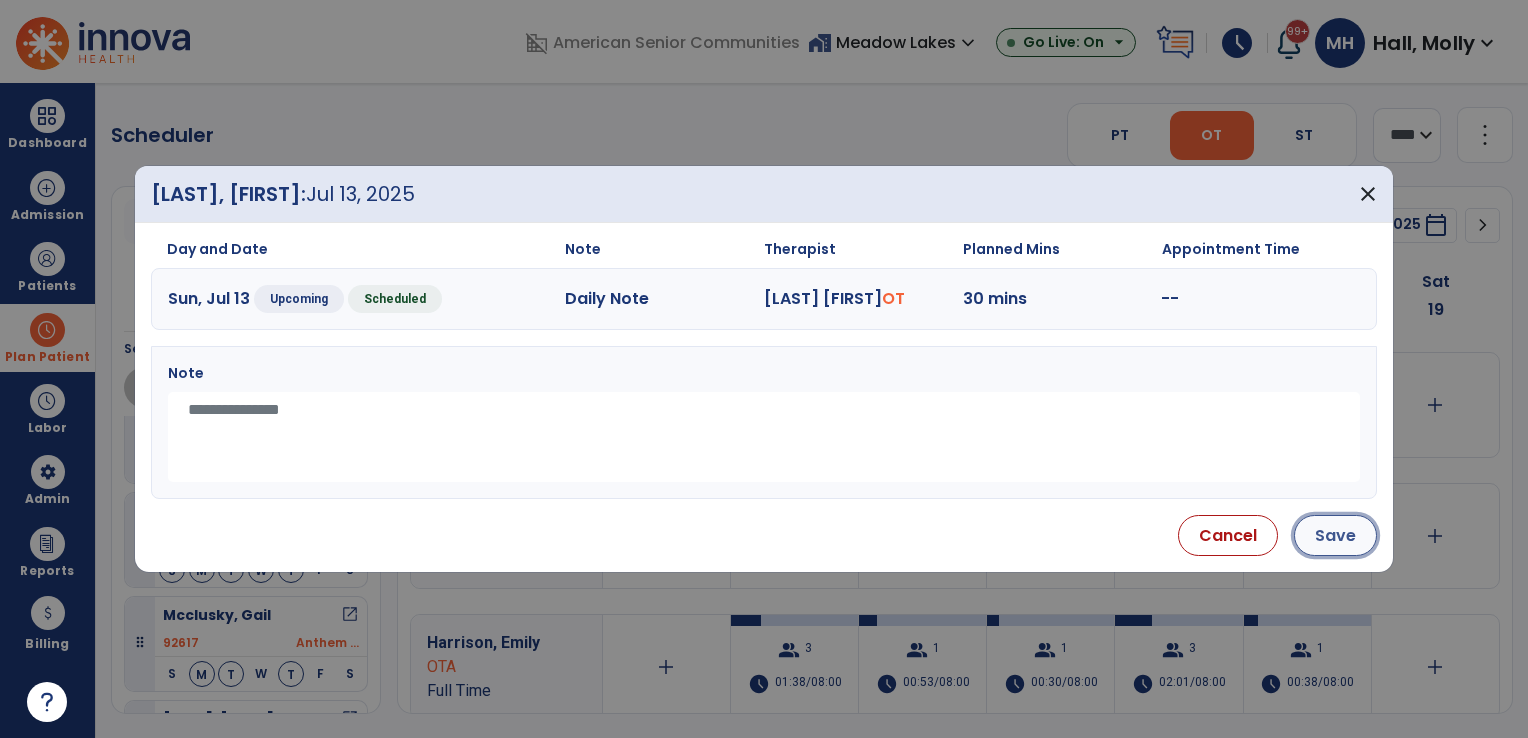 click on "Save" at bounding box center [1335, 535] 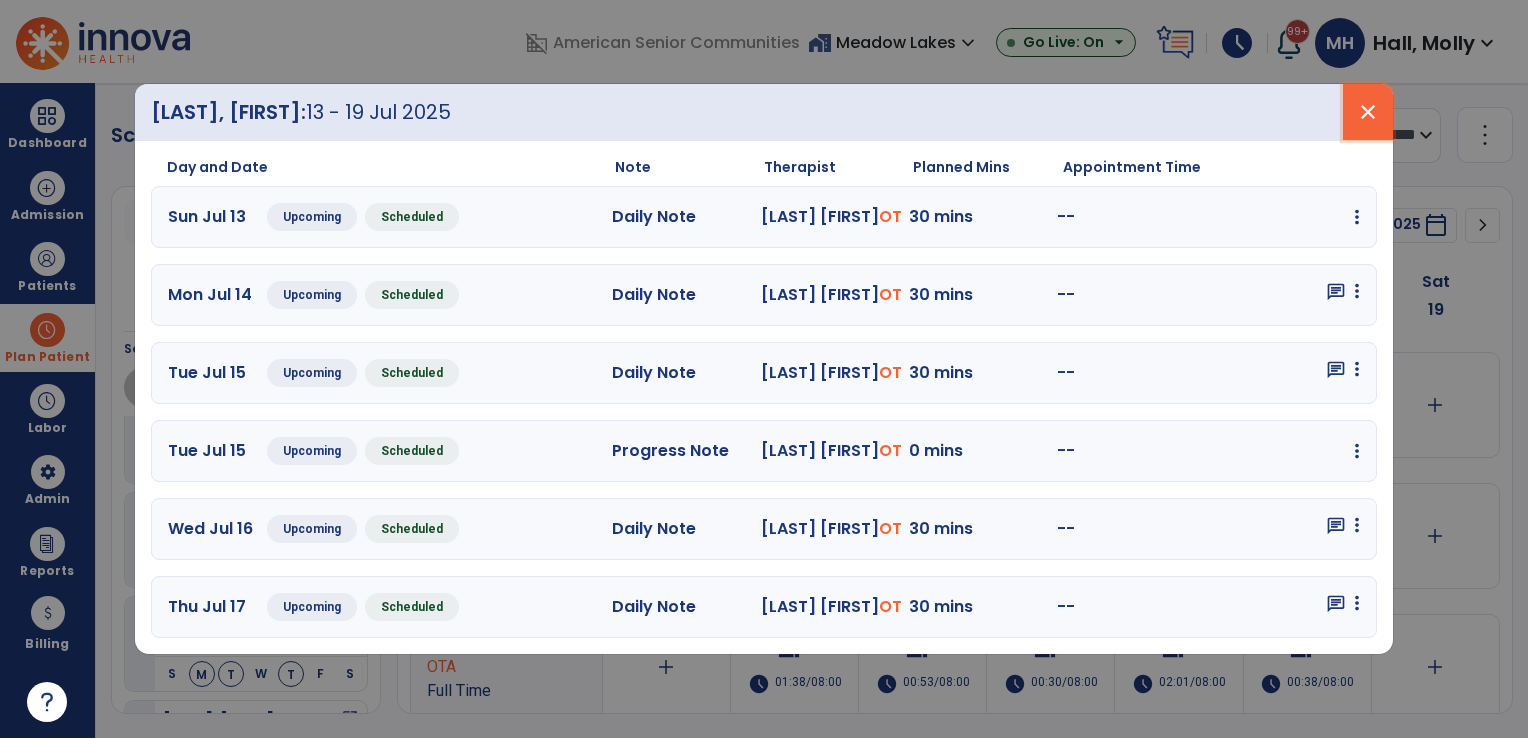 click on "close" at bounding box center [1368, 112] 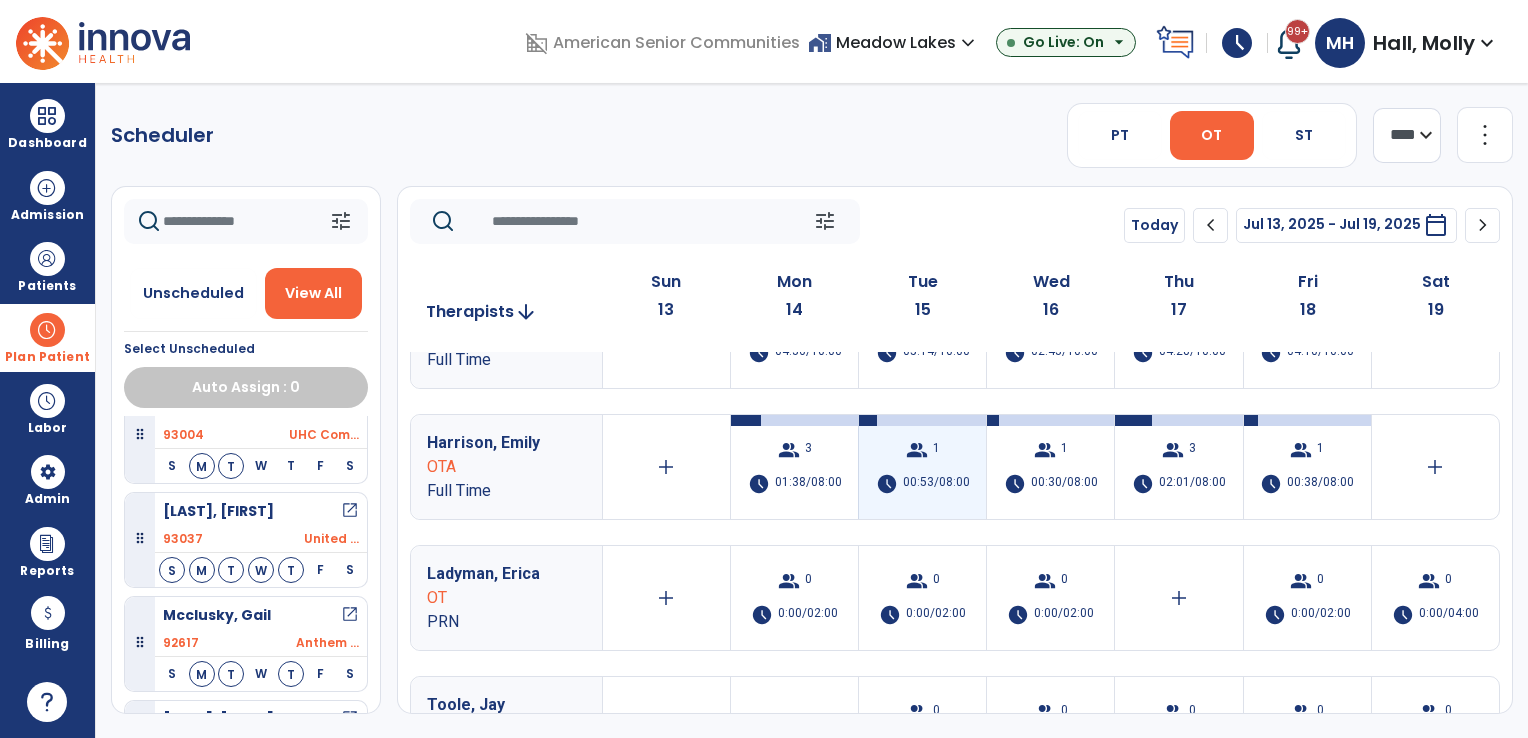 scroll, scrollTop: 0, scrollLeft: 0, axis: both 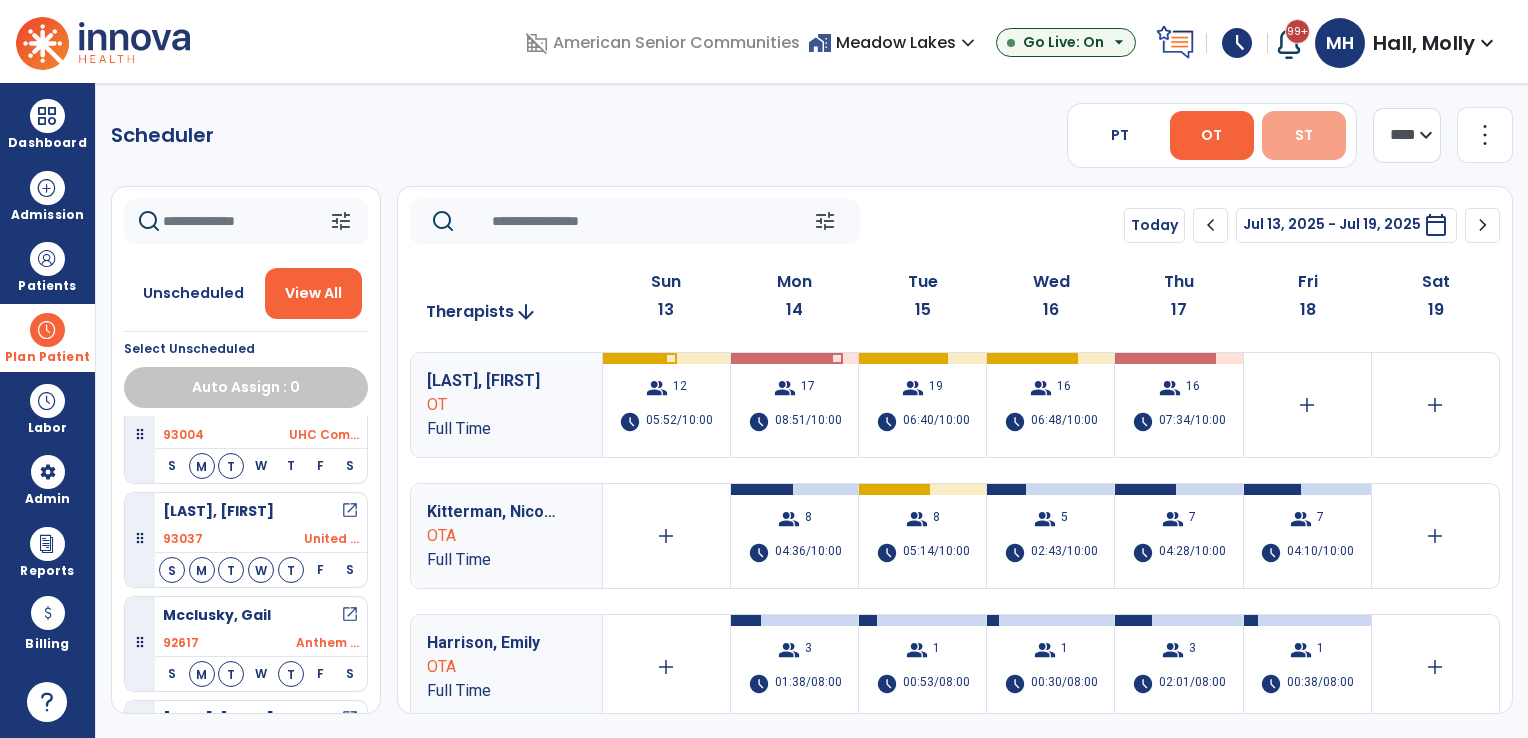 click on "ST" at bounding box center [1304, 135] 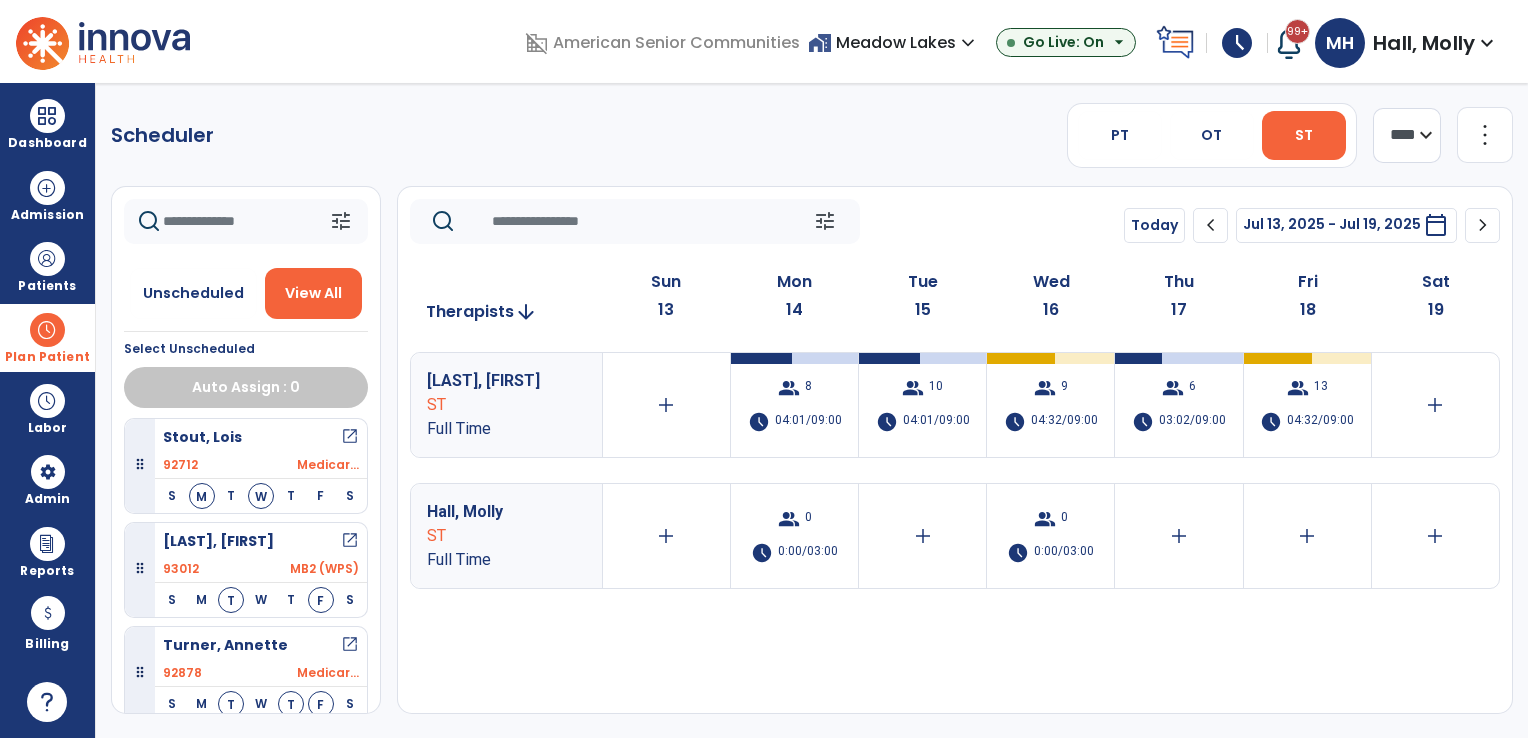 scroll, scrollTop: 1036, scrollLeft: 0, axis: vertical 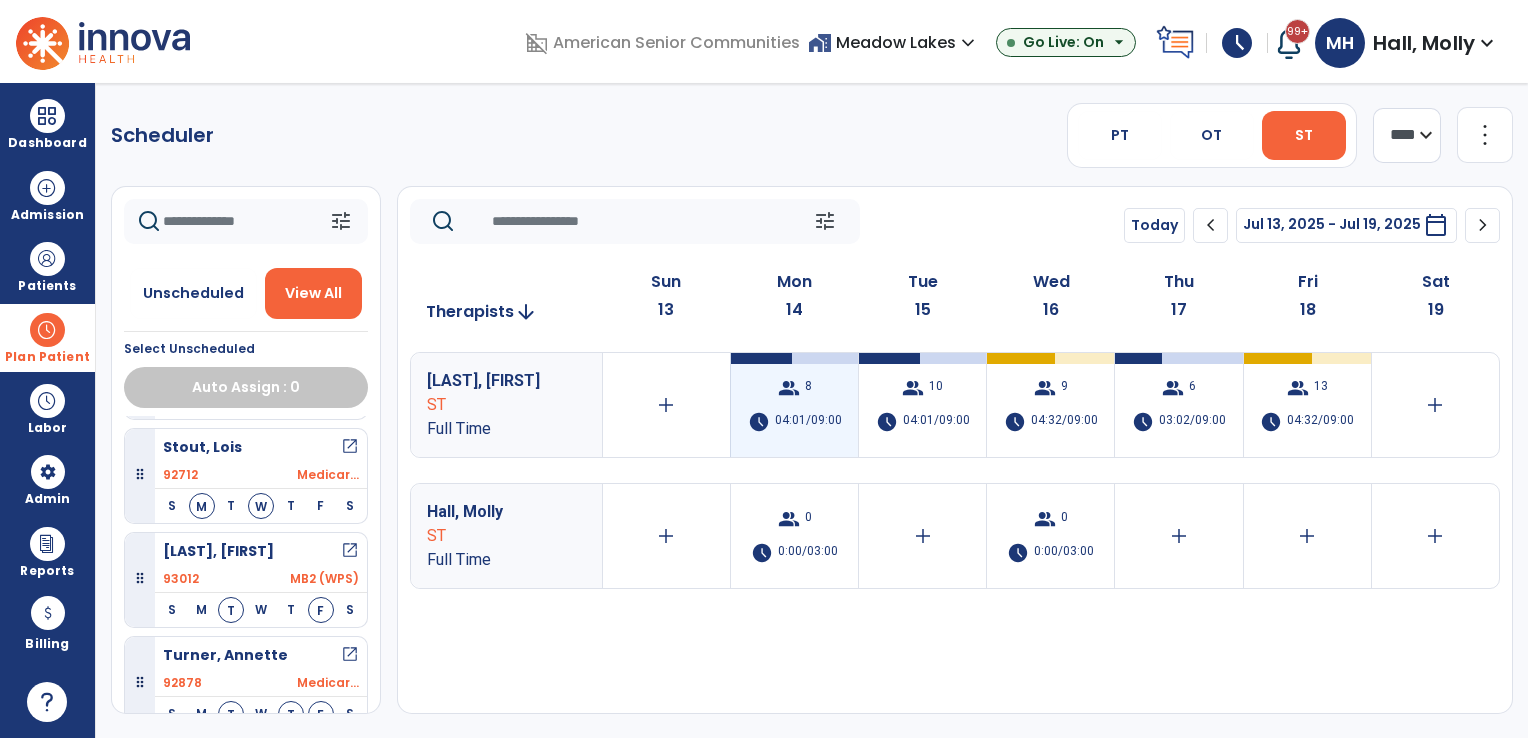 click on "04:01/09:00" at bounding box center (808, 422) 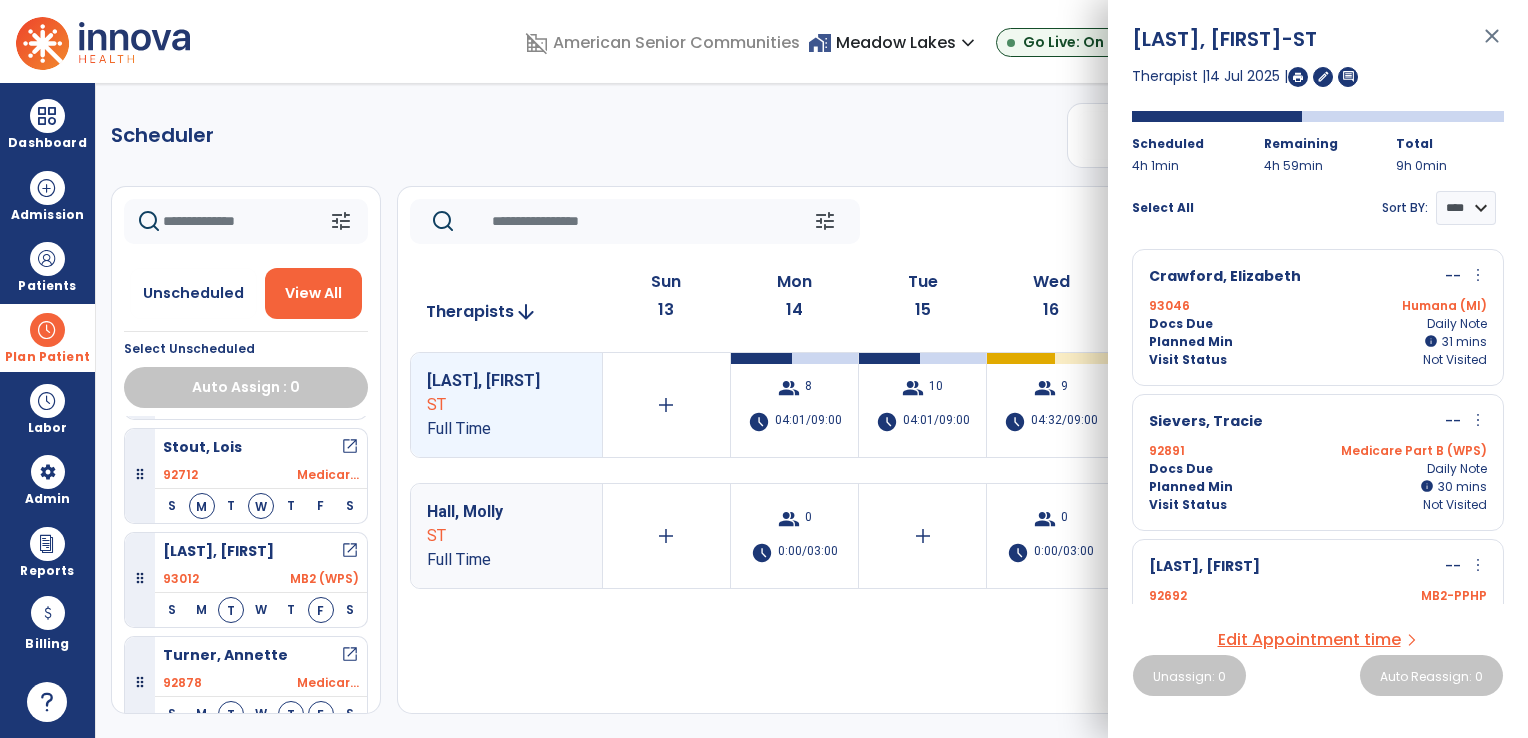 drag, startPoint x: 705, startPoint y: 134, endPoint x: 674, endPoint y: 138, distance: 31.257 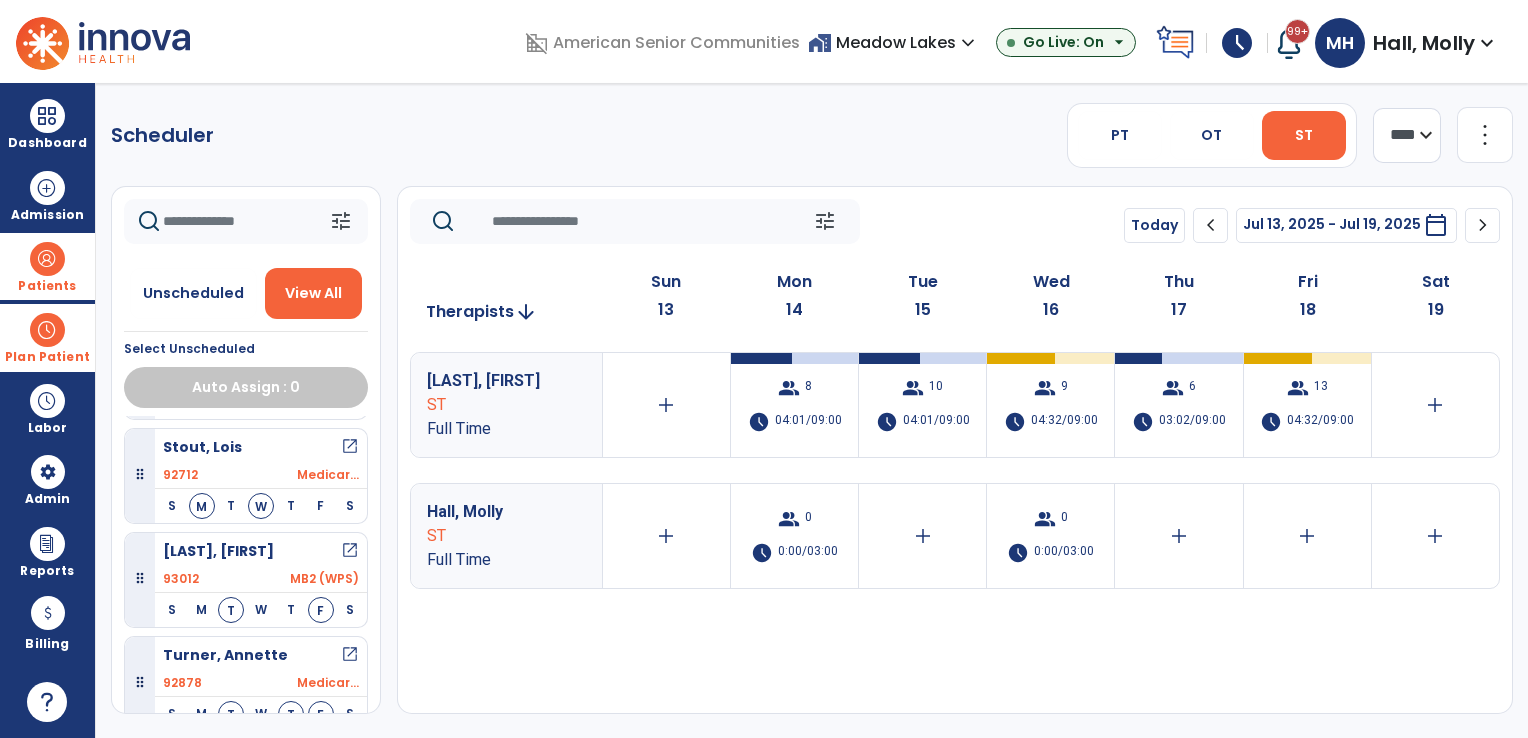 click at bounding box center [47, 259] 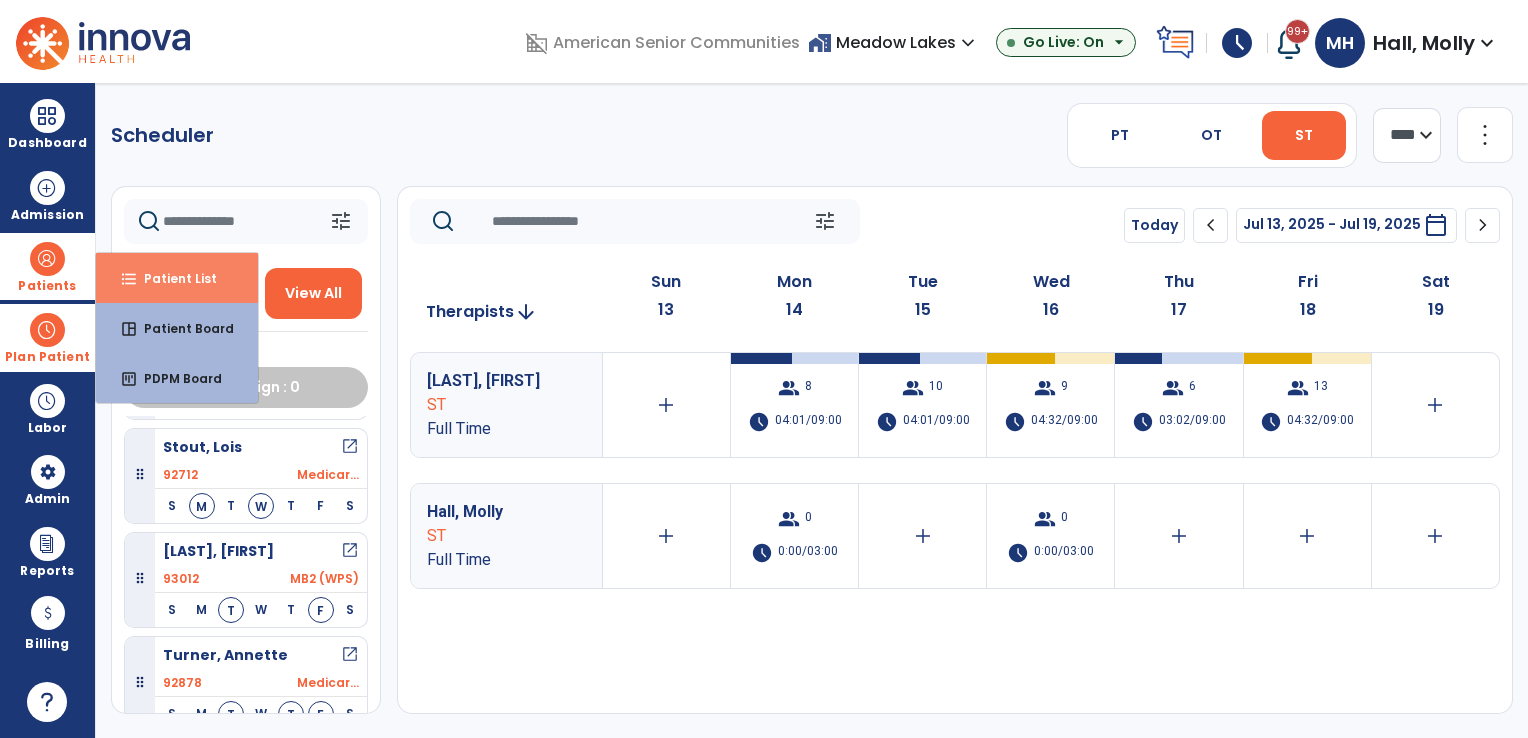 click on "format_list_bulleted  Patient List" at bounding box center [177, 278] 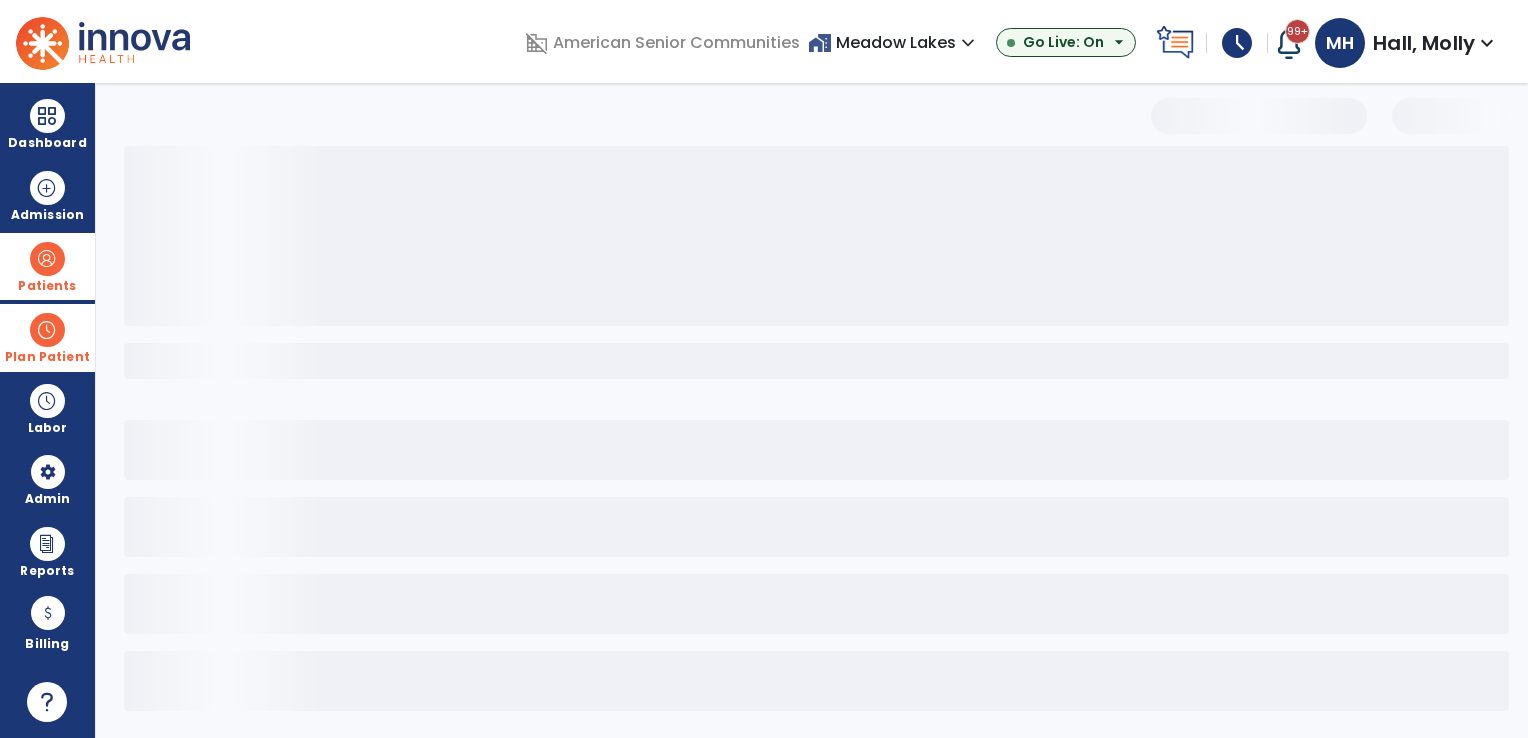 select on "***" 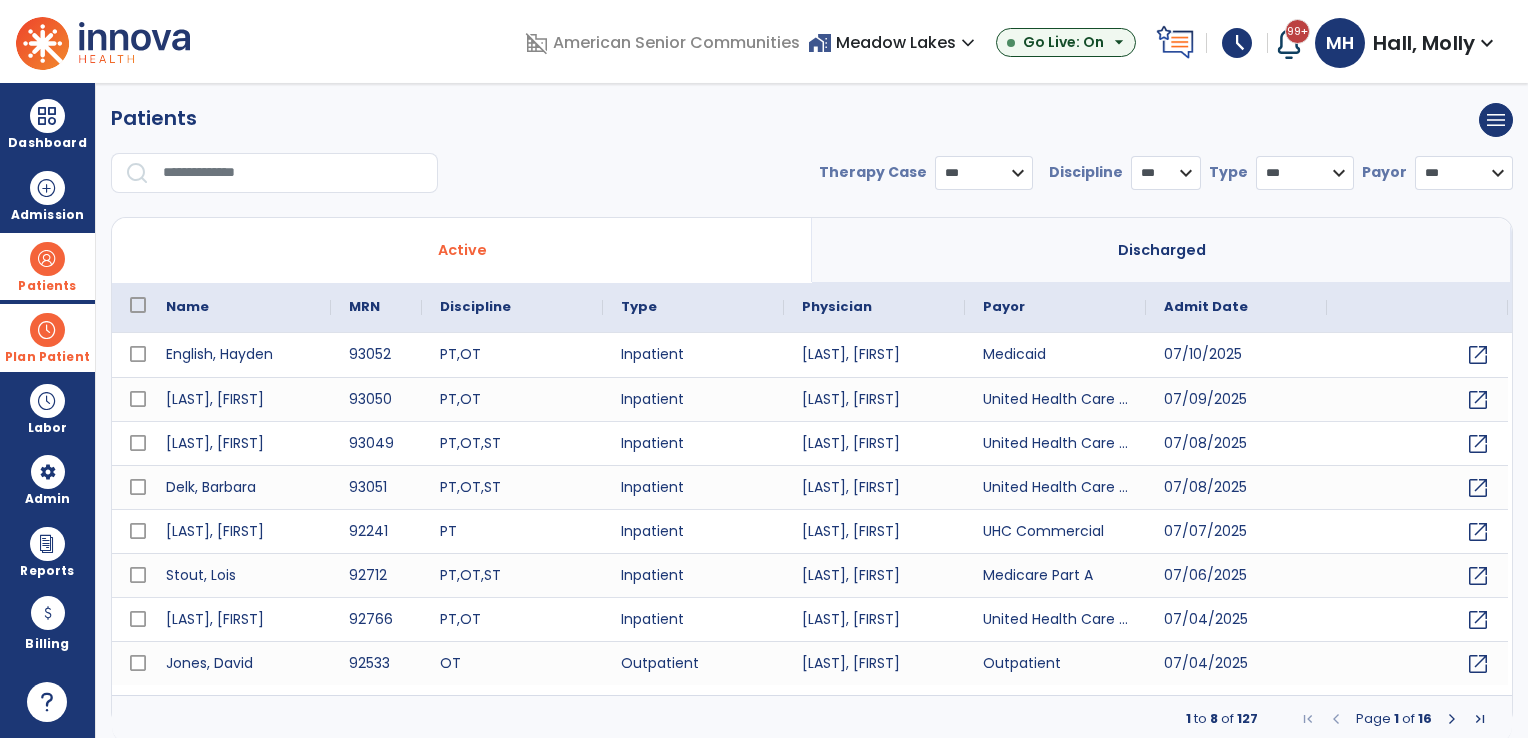 click at bounding box center (293, 173) 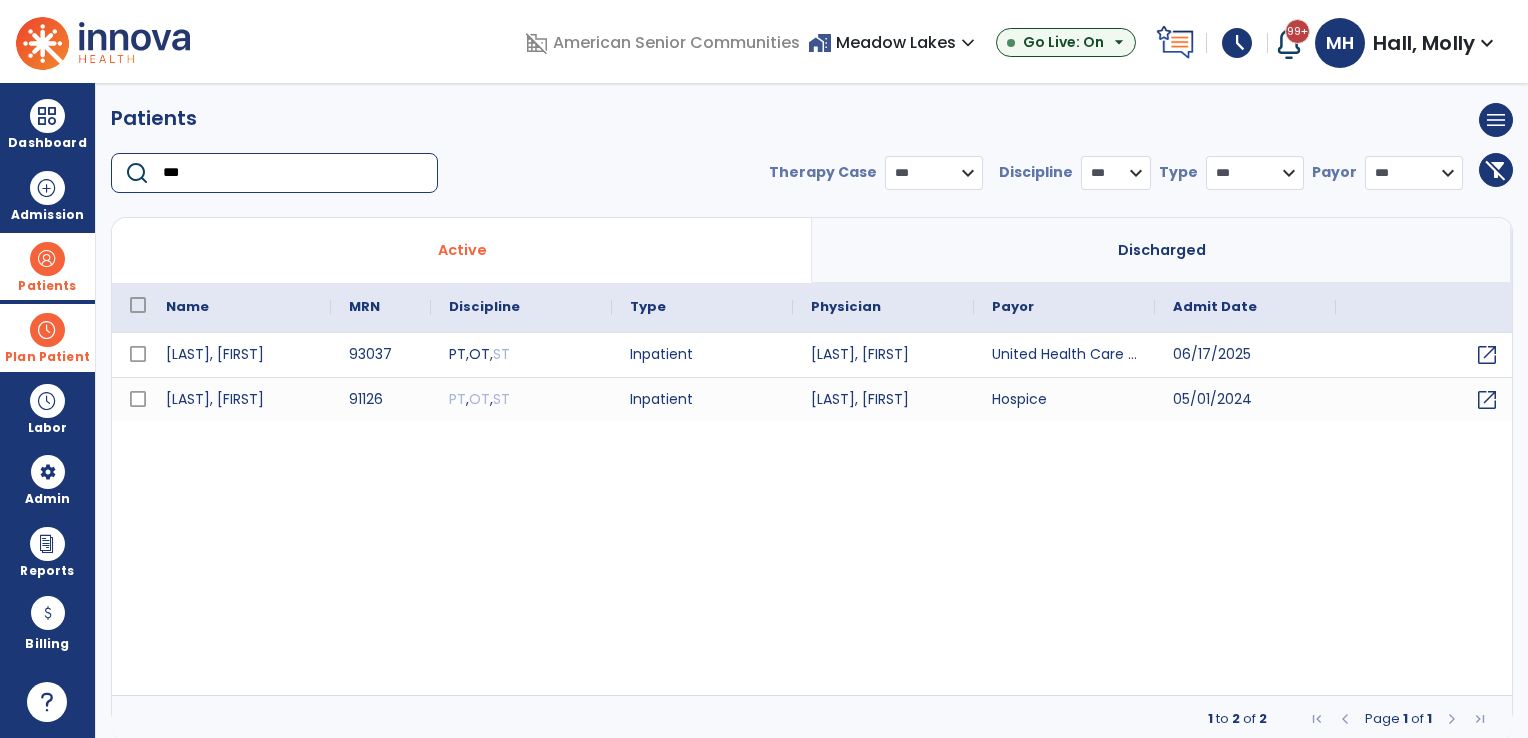 type on "***" 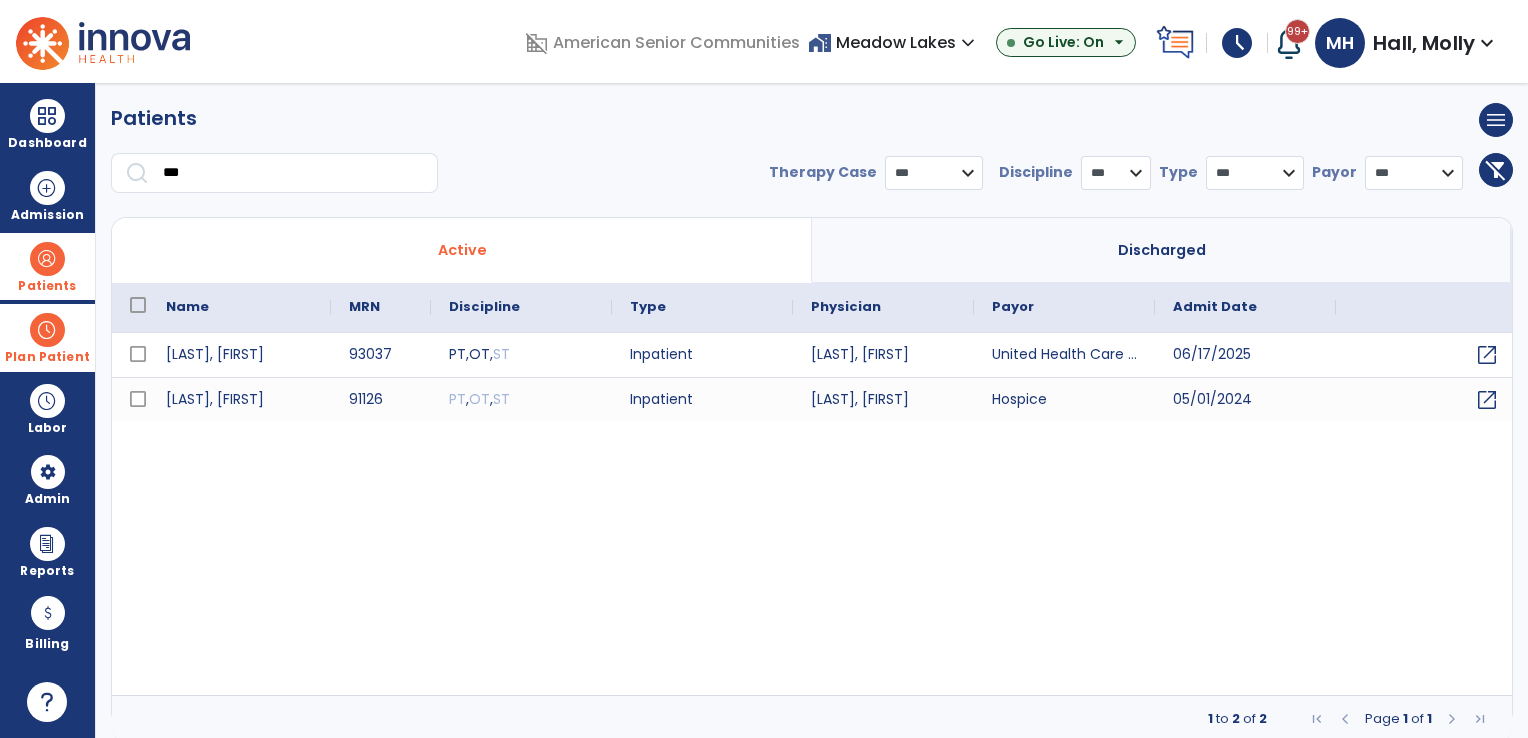 click on "Plan Patient" at bounding box center (47, 266) 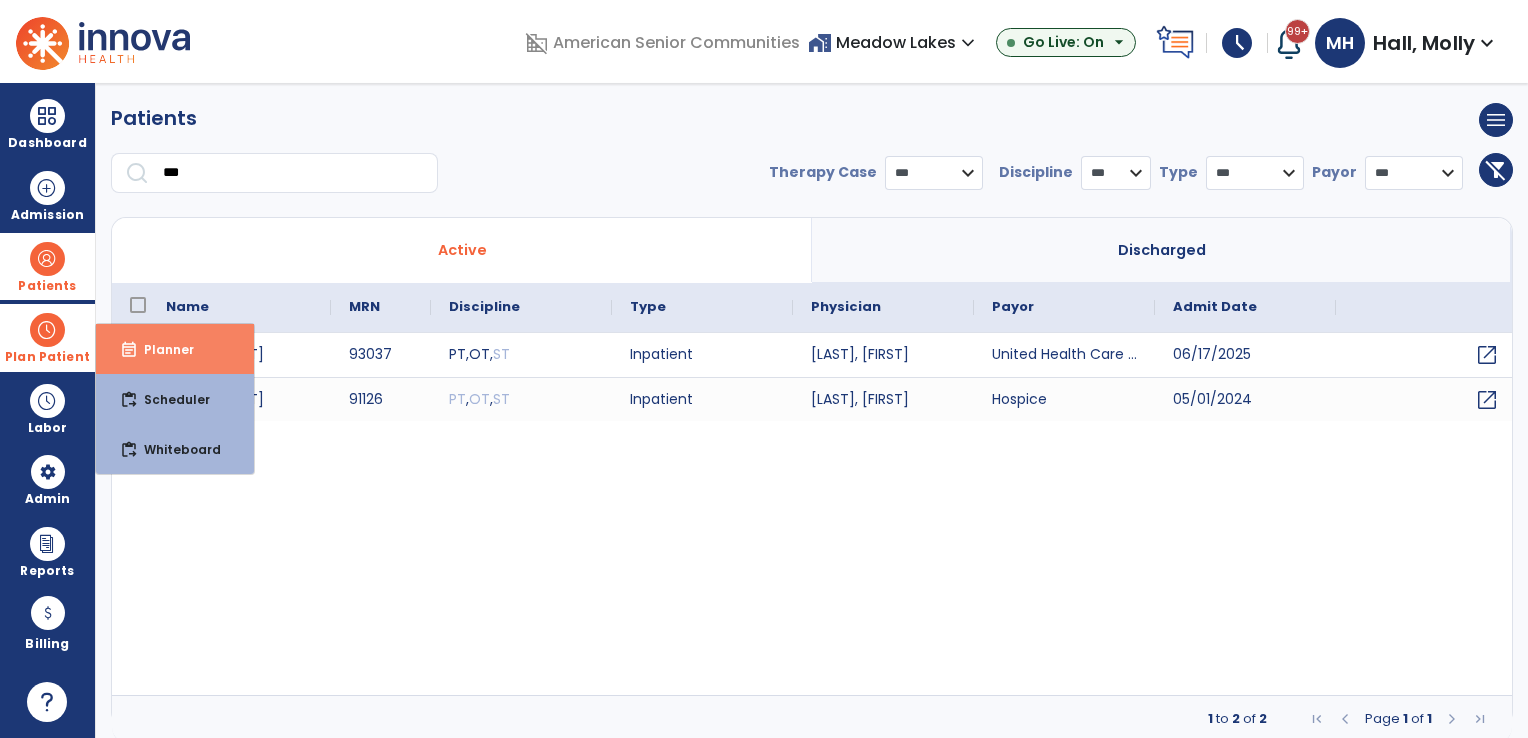 click on "Planner" at bounding box center (161, 349) 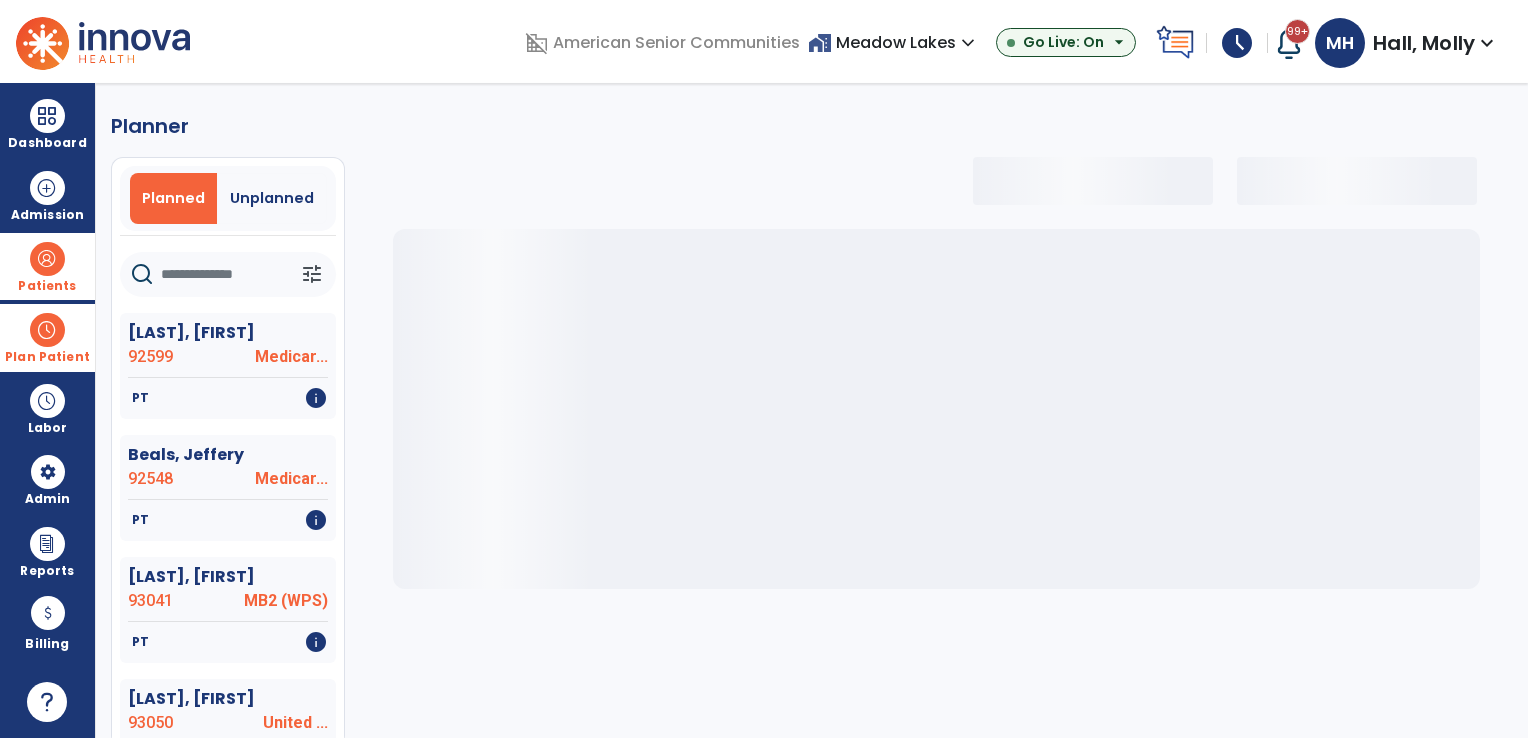 click on "Planned" at bounding box center (173, 198) 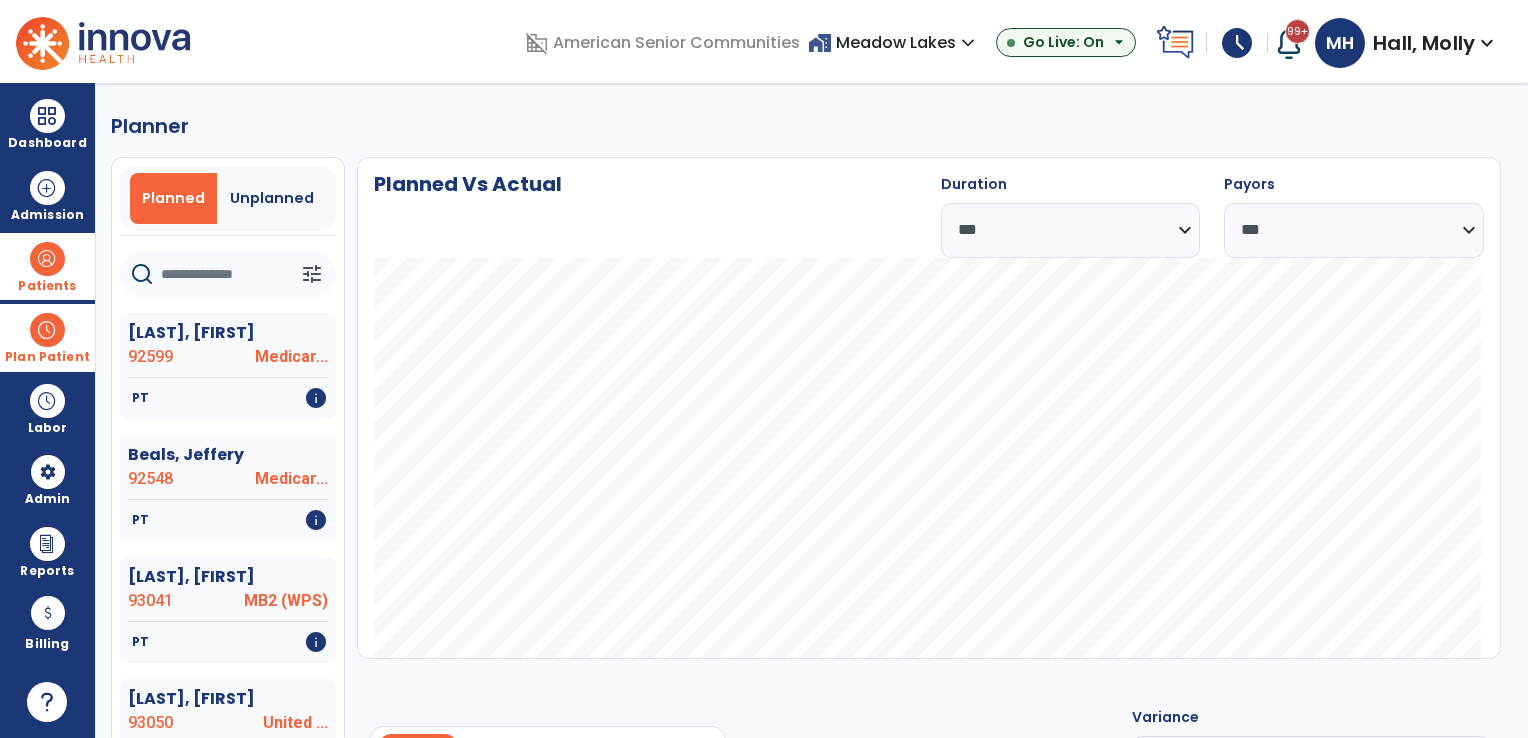 click 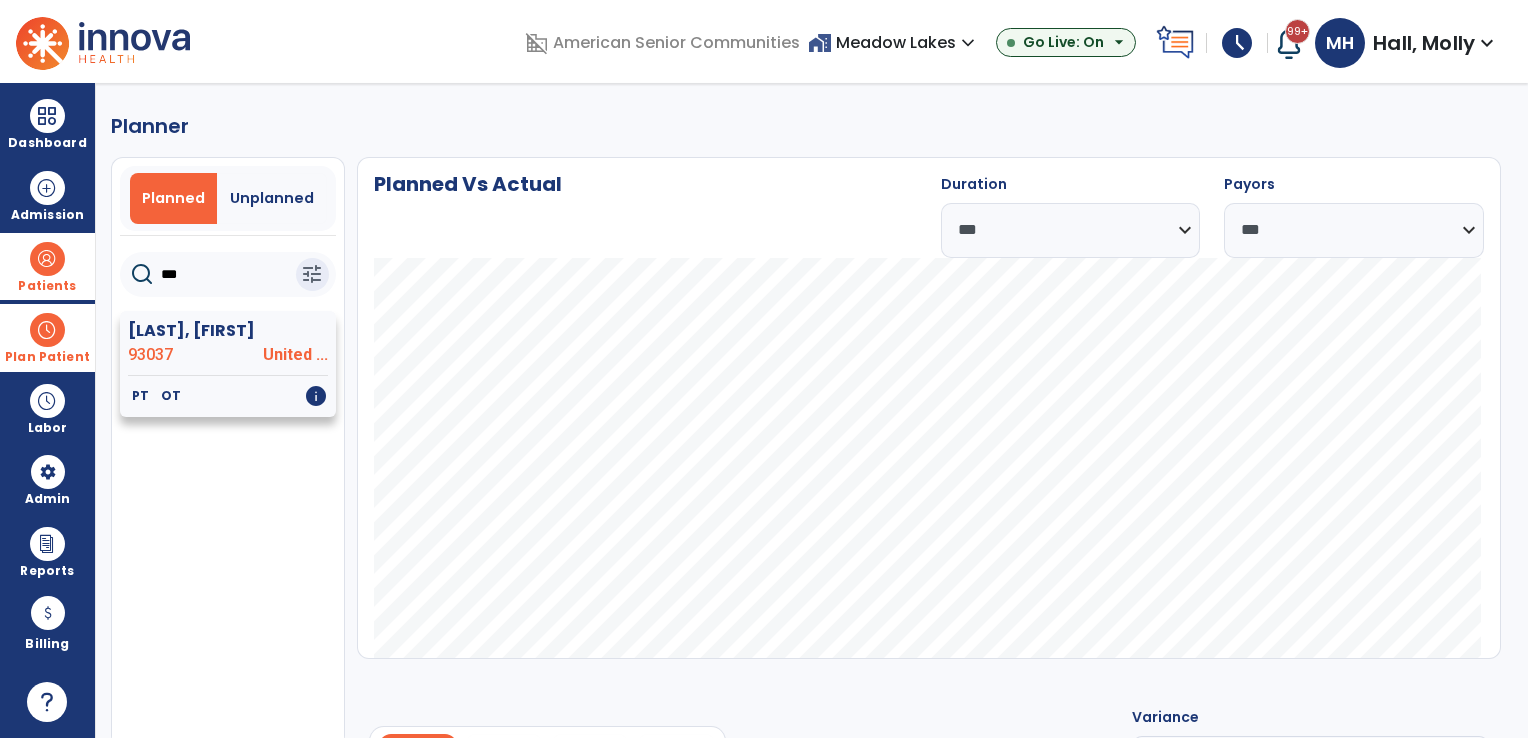 type on "***" 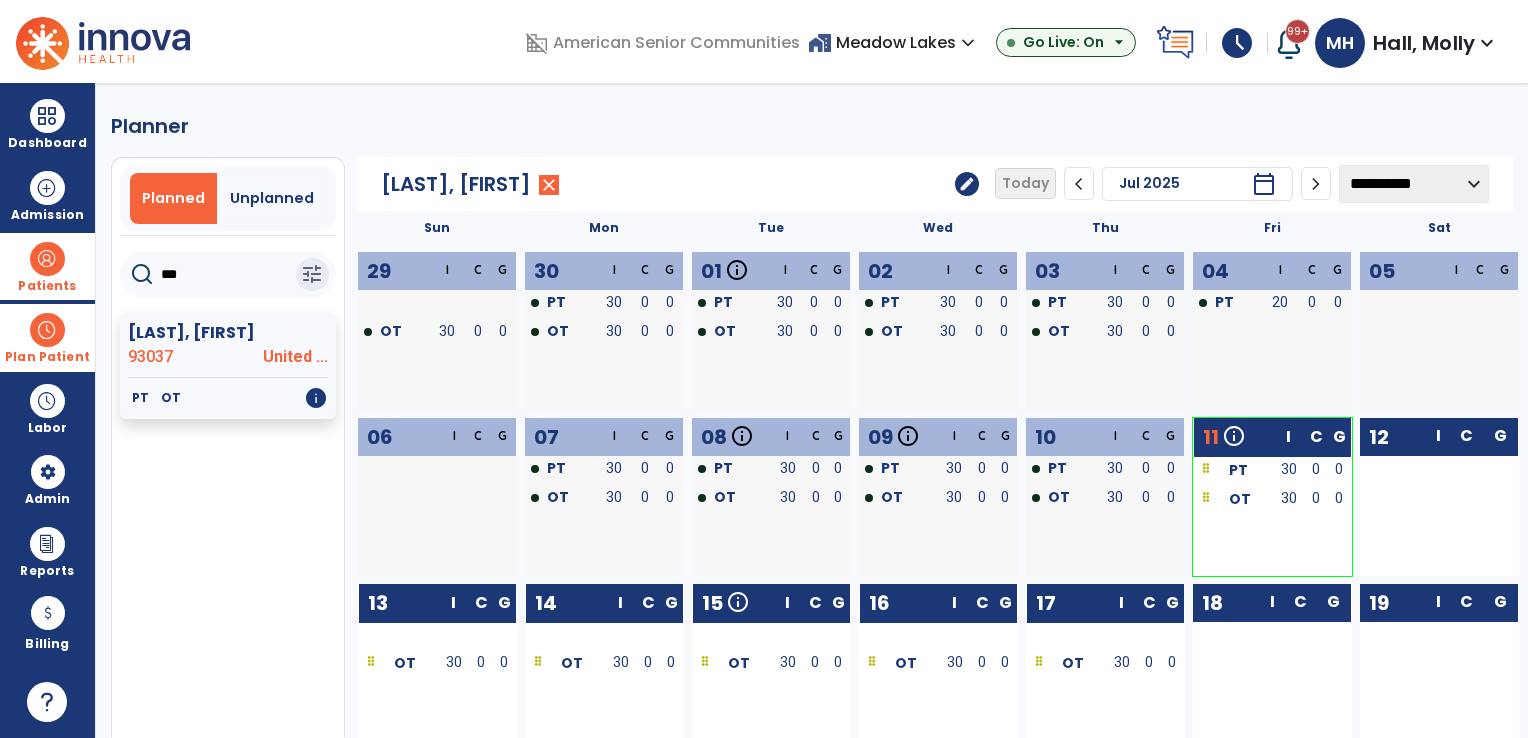 click on "edit" 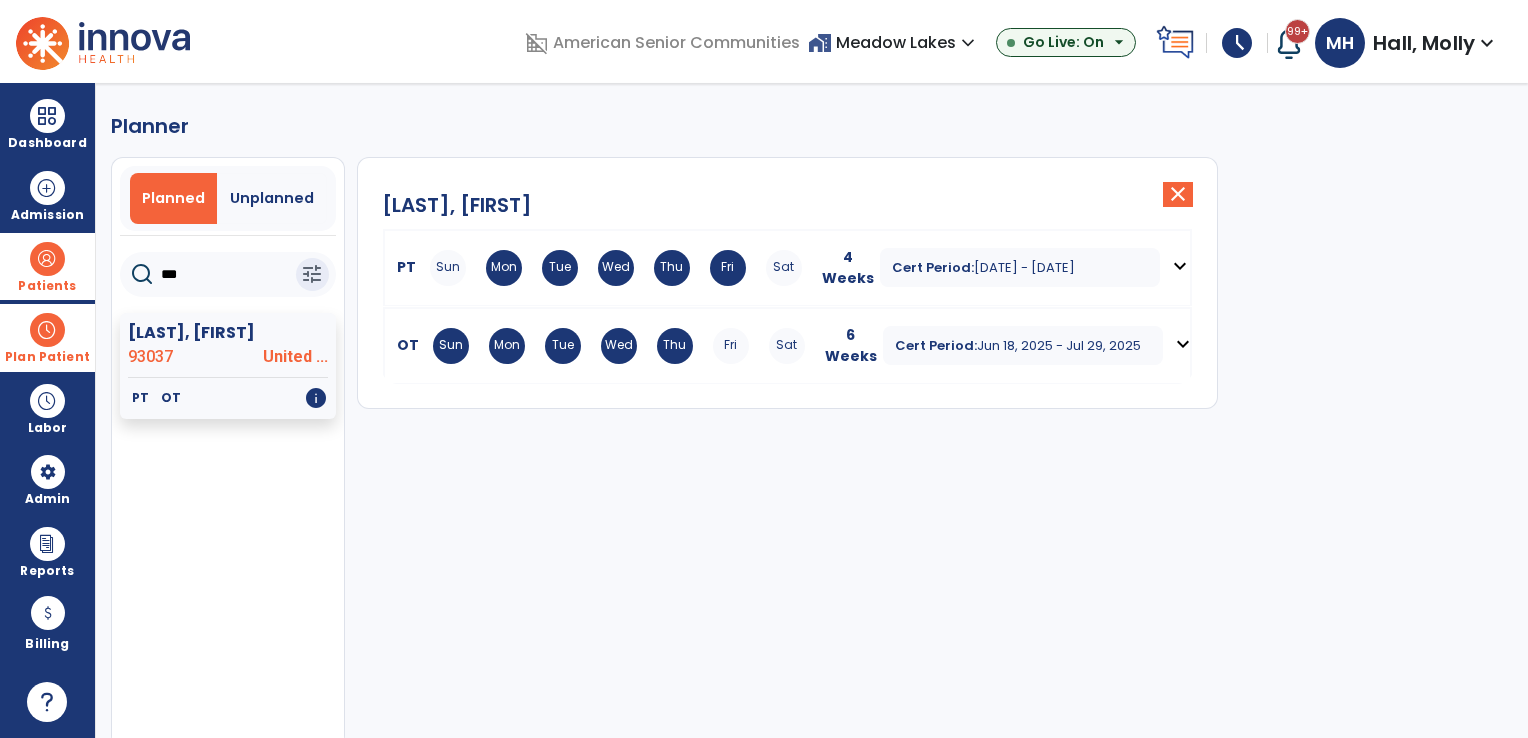 click on "Fri" at bounding box center [728, 268] 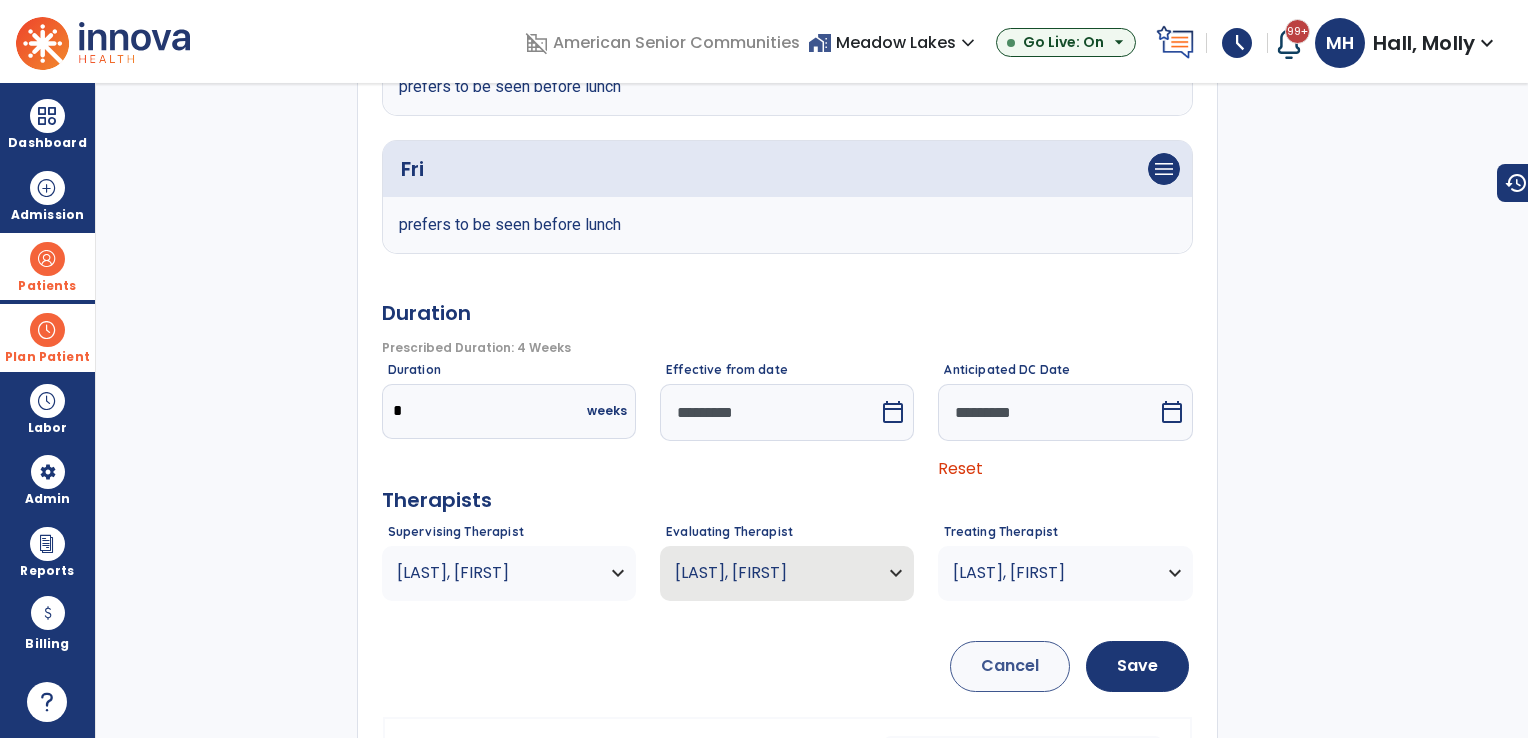 scroll, scrollTop: 1127, scrollLeft: 0, axis: vertical 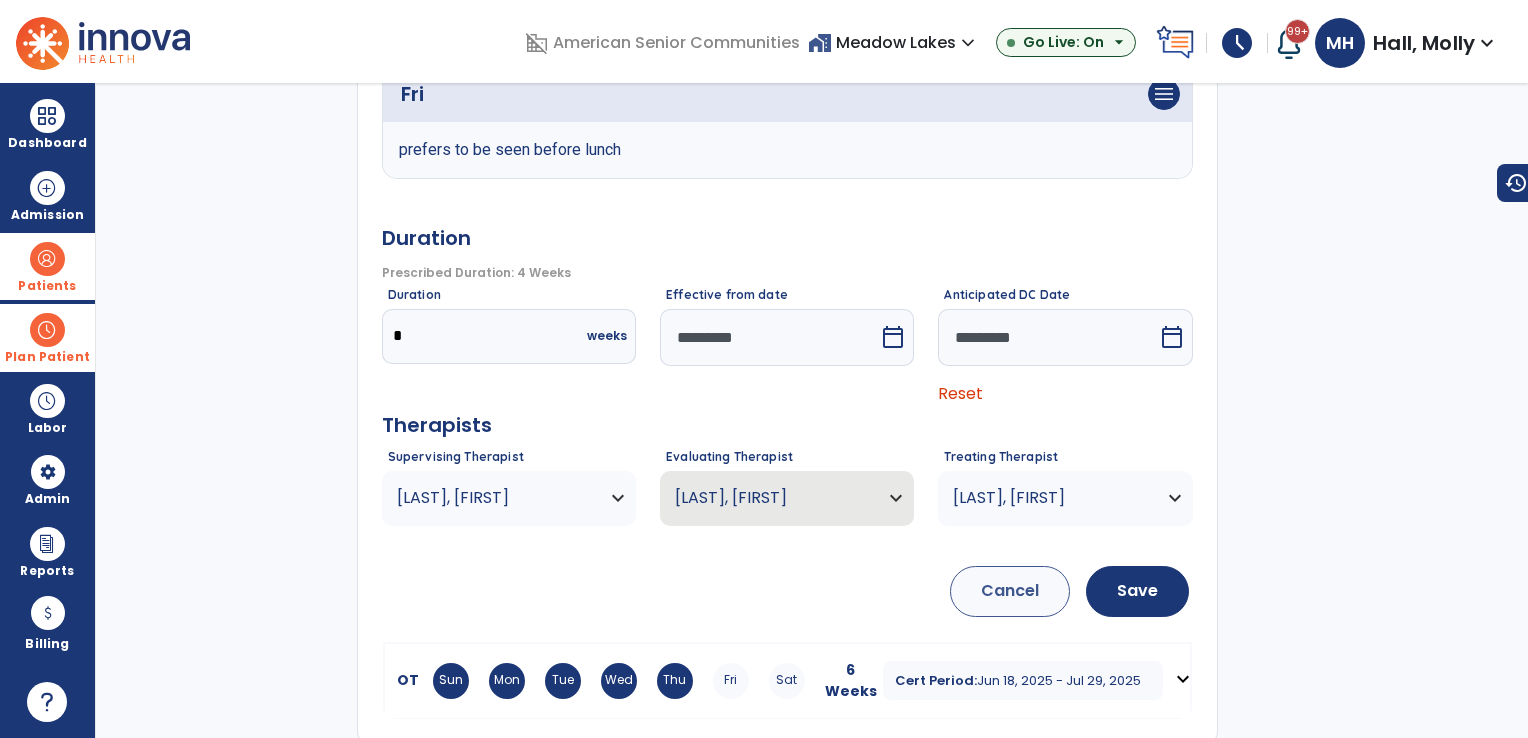 click on "Reset" at bounding box center (960, 393) 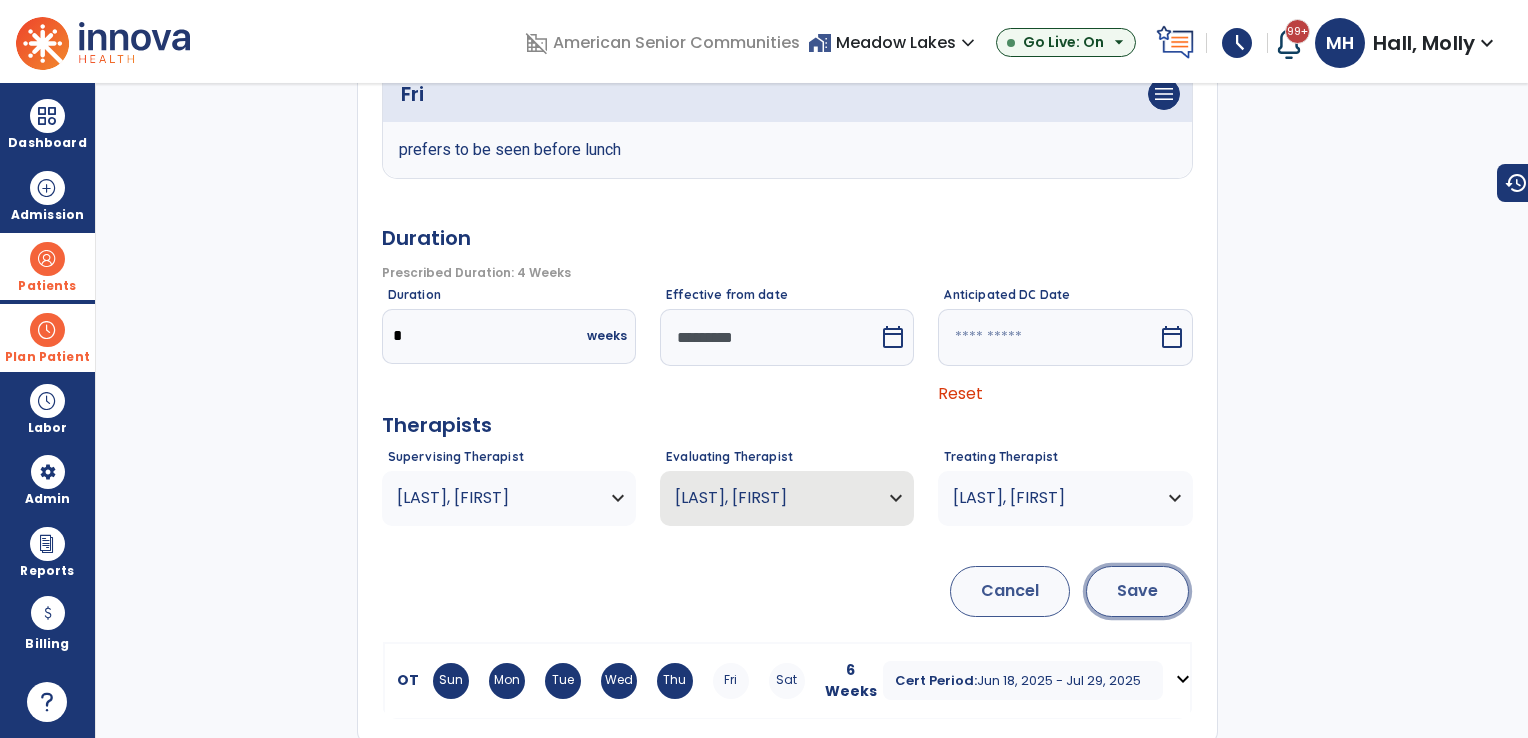 click on "Save" at bounding box center [1137, 591] 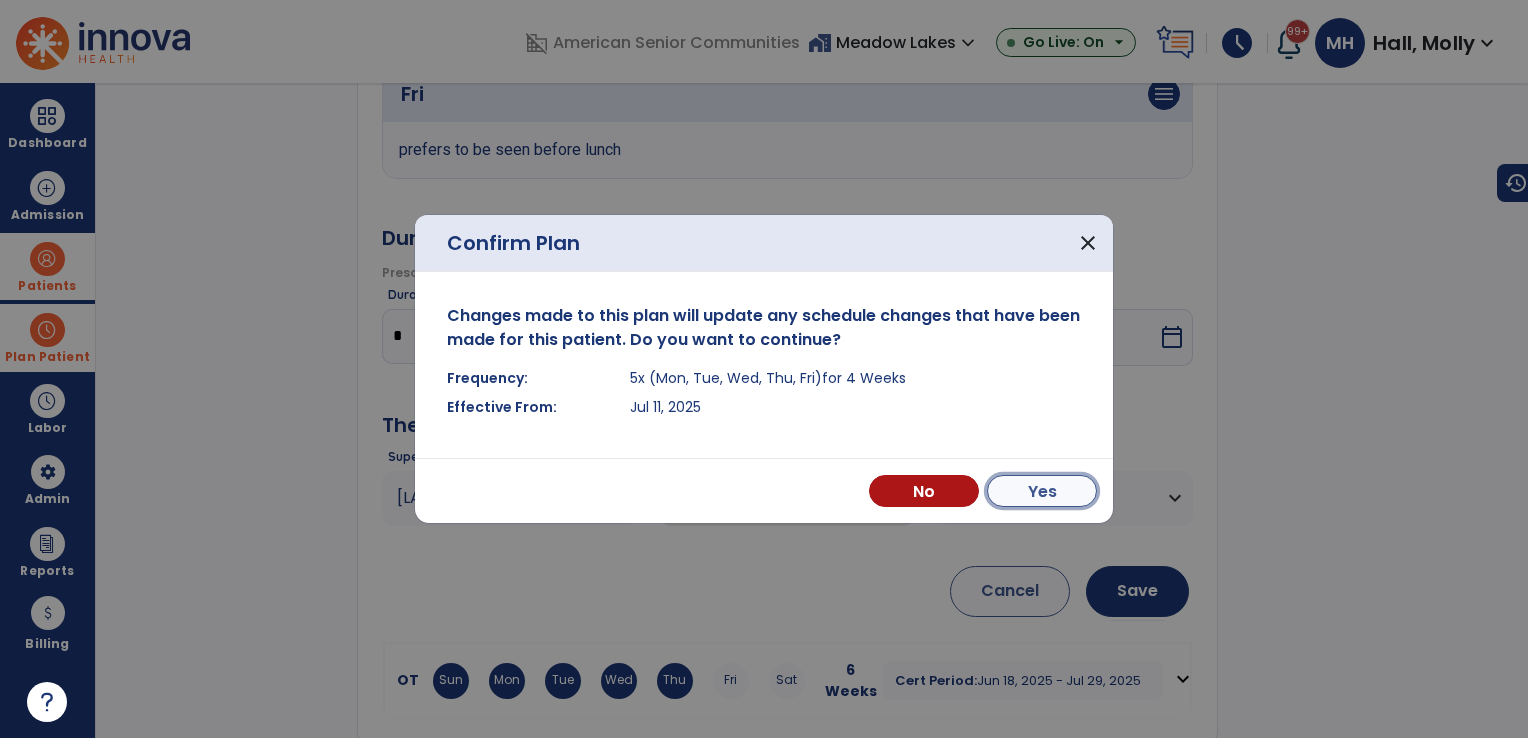 click on "Yes" at bounding box center [1042, 491] 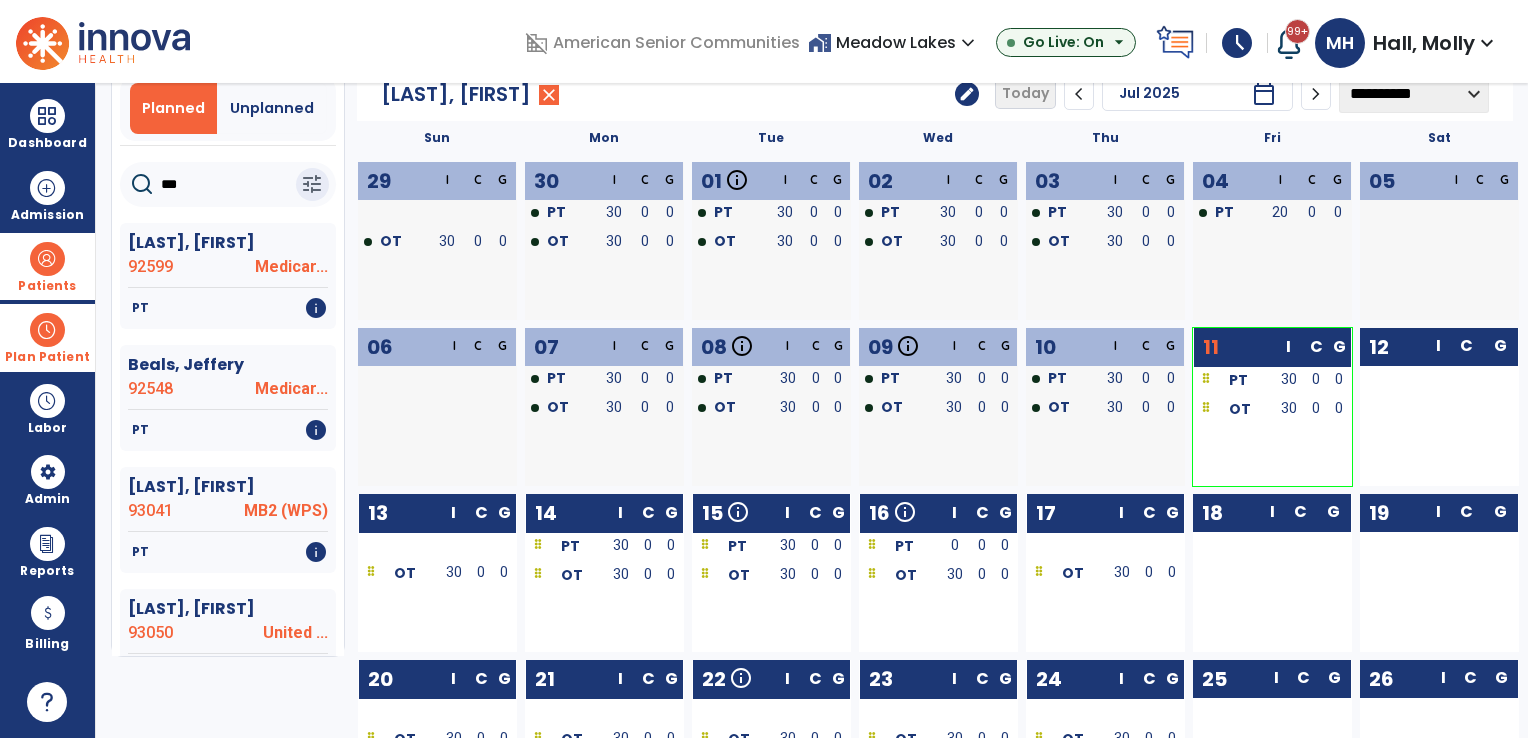 scroll, scrollTop: 0, scrollLeft: 0, axis: both 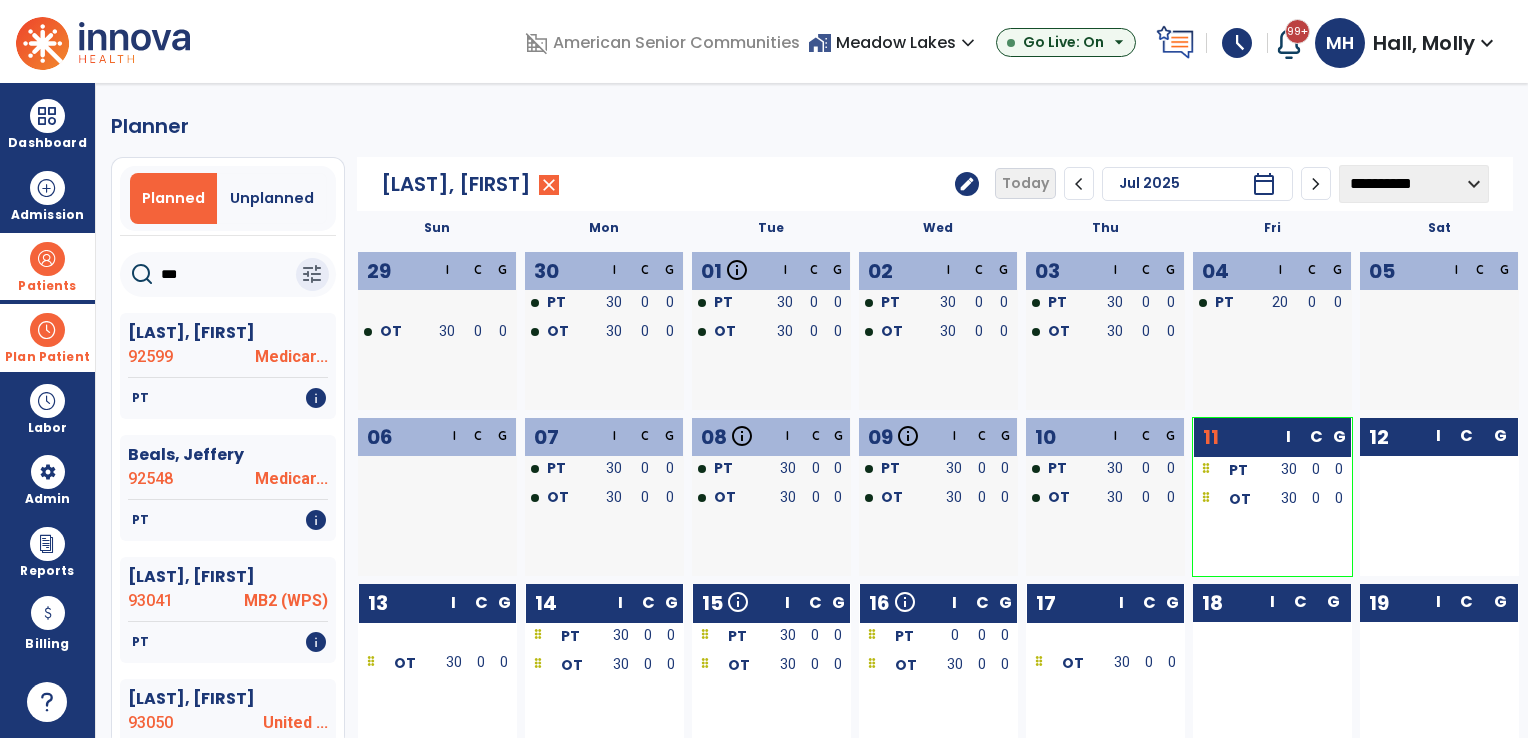 click on "edit" 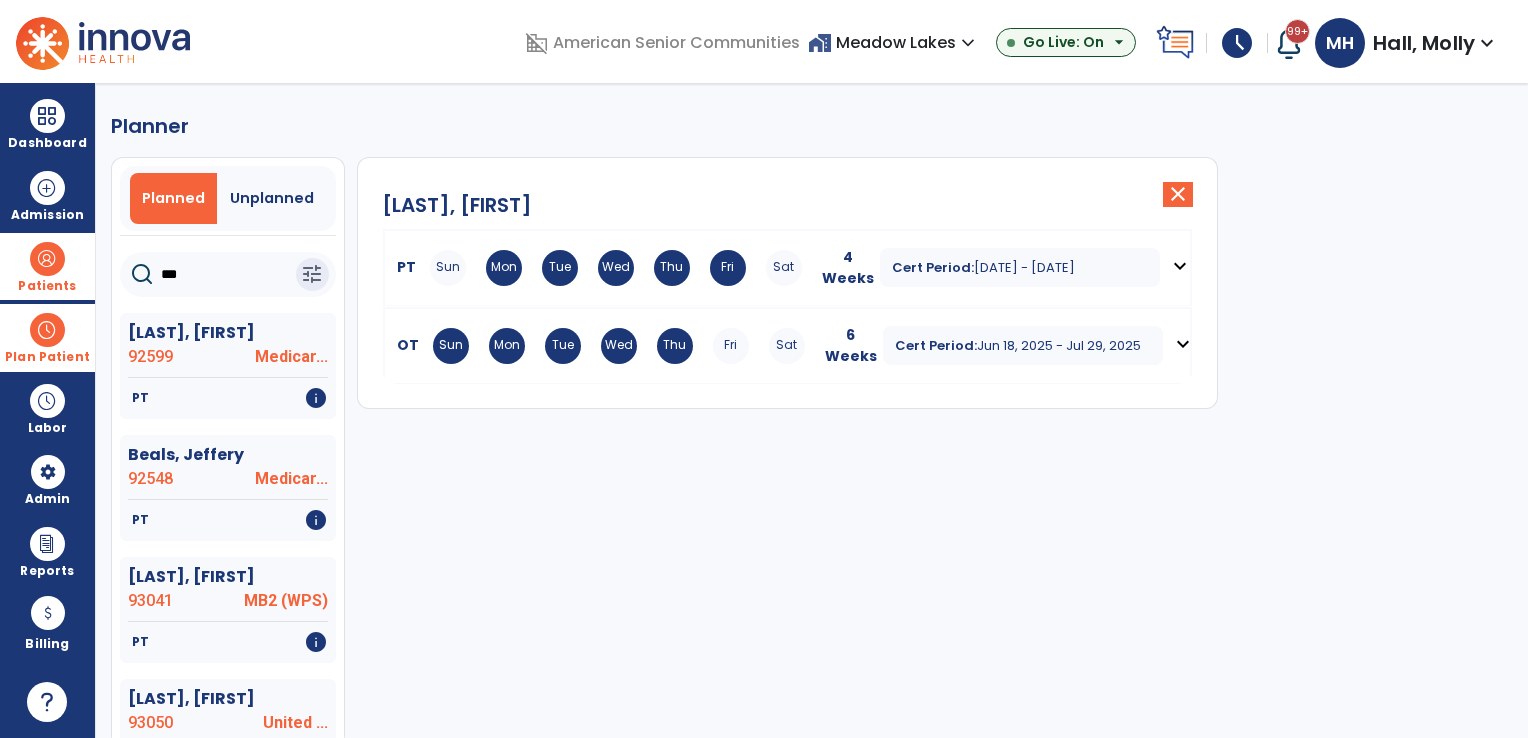 click on "Wed" at bounding box center [619, 346] 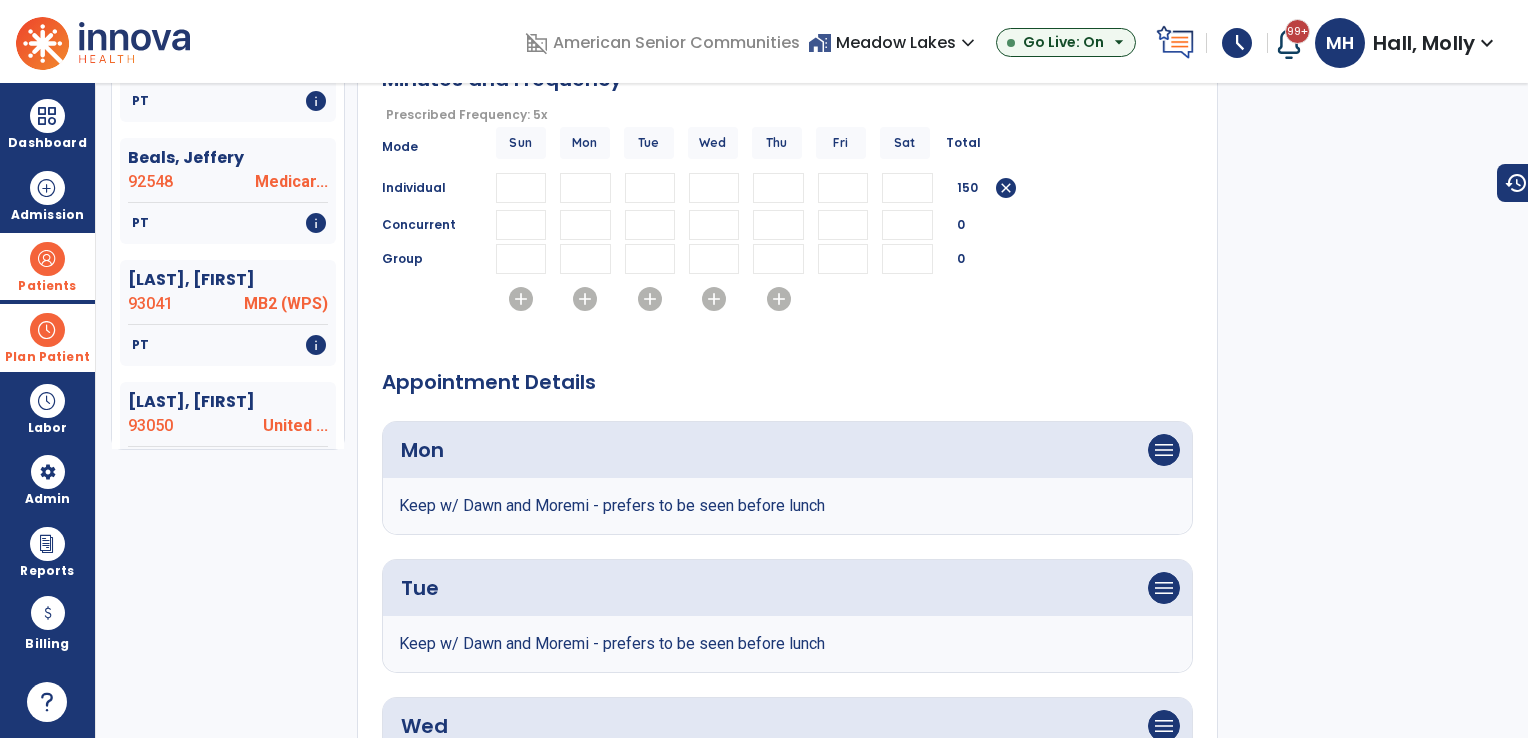 scroll, scrollTop: 27, scrollLeft: 0, axis: vertical 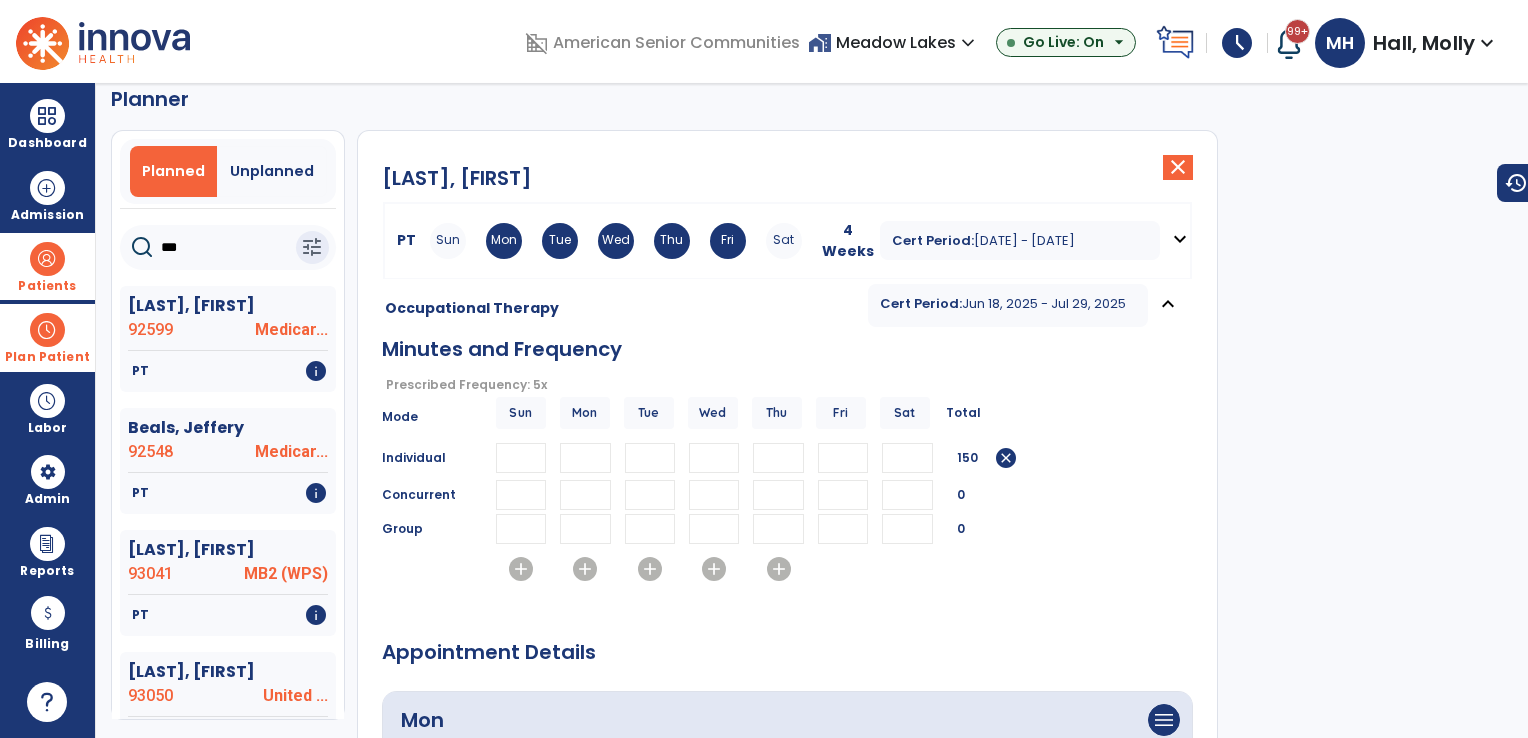 click on "**" at bounding box center [521, 458] 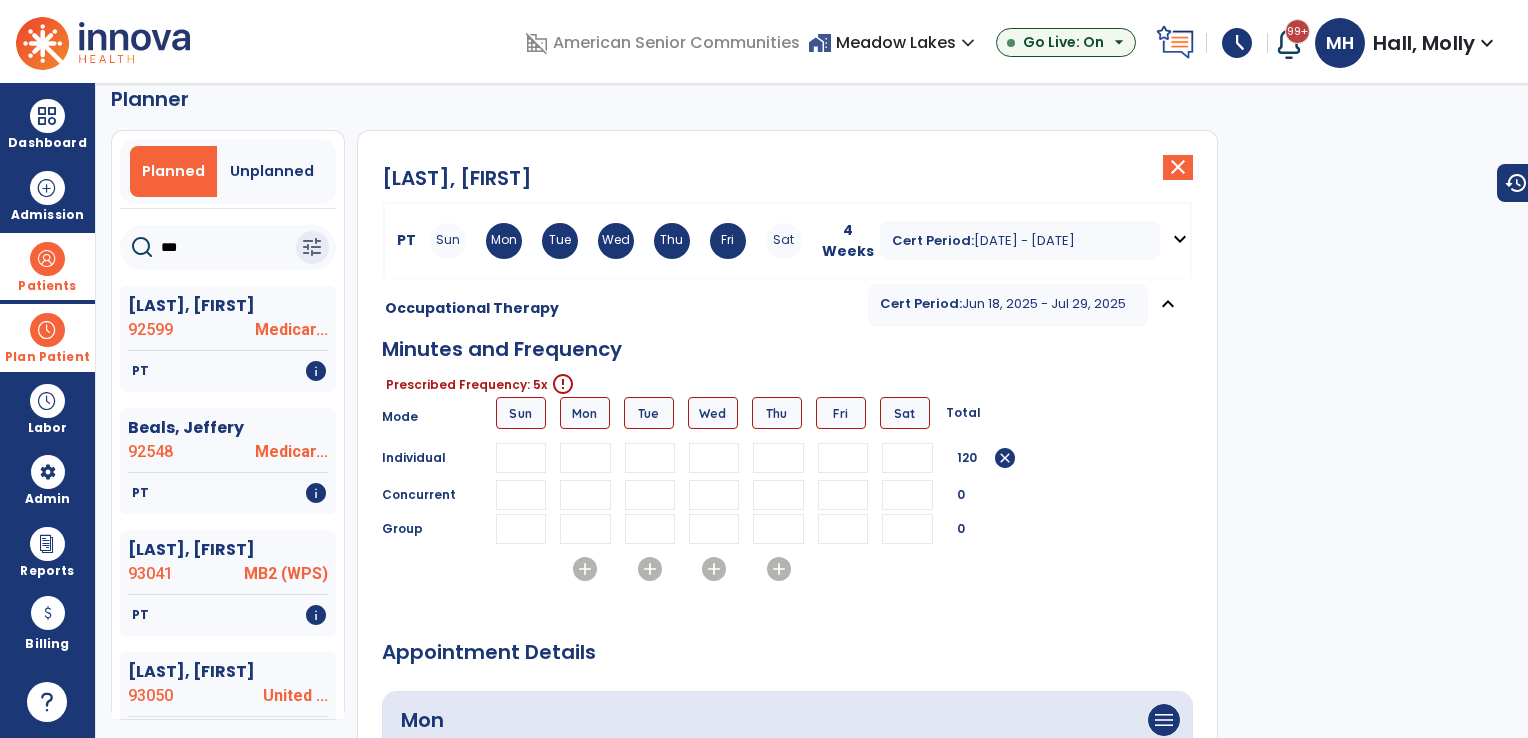 type 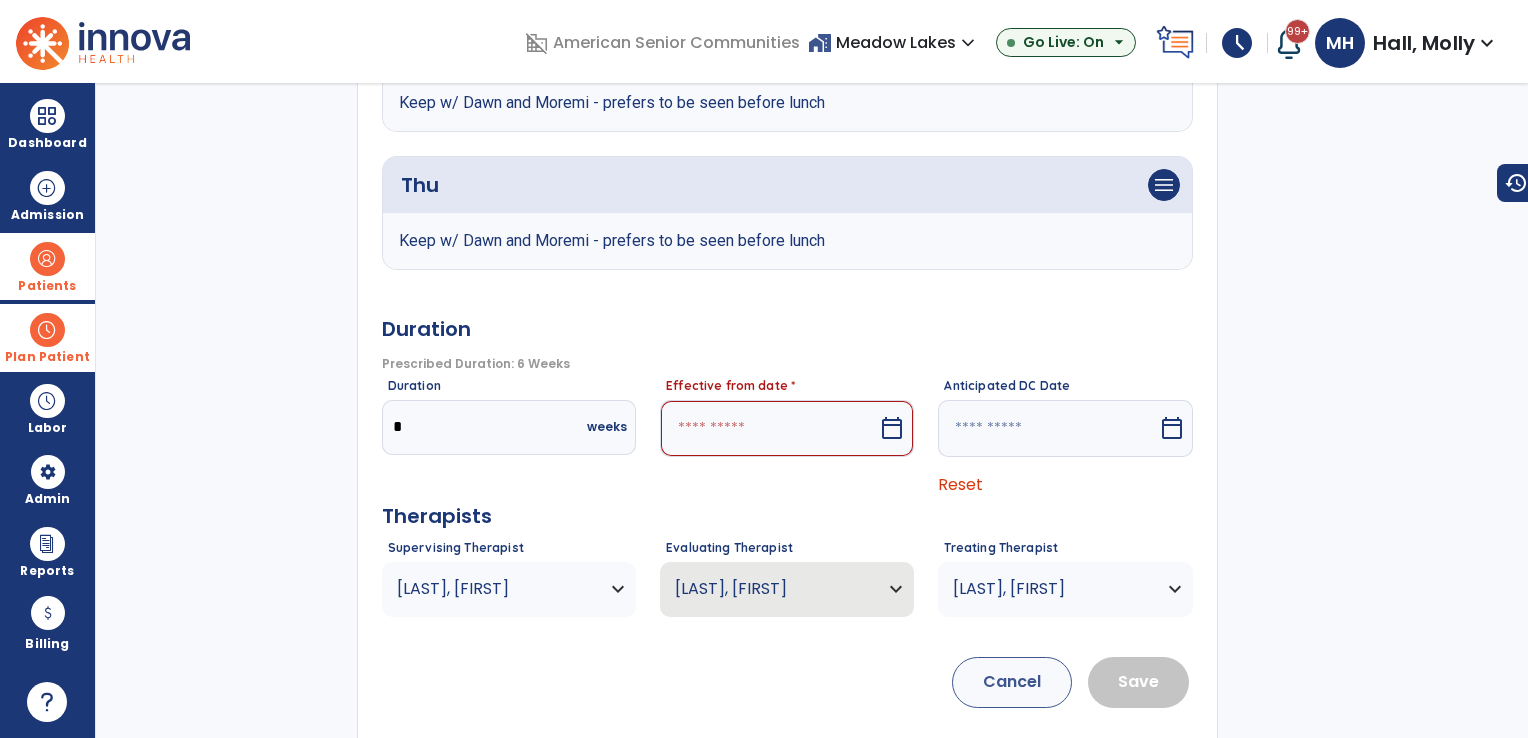 scroll, scrollTop: 989, scrollLeft: 0, axis: vertical 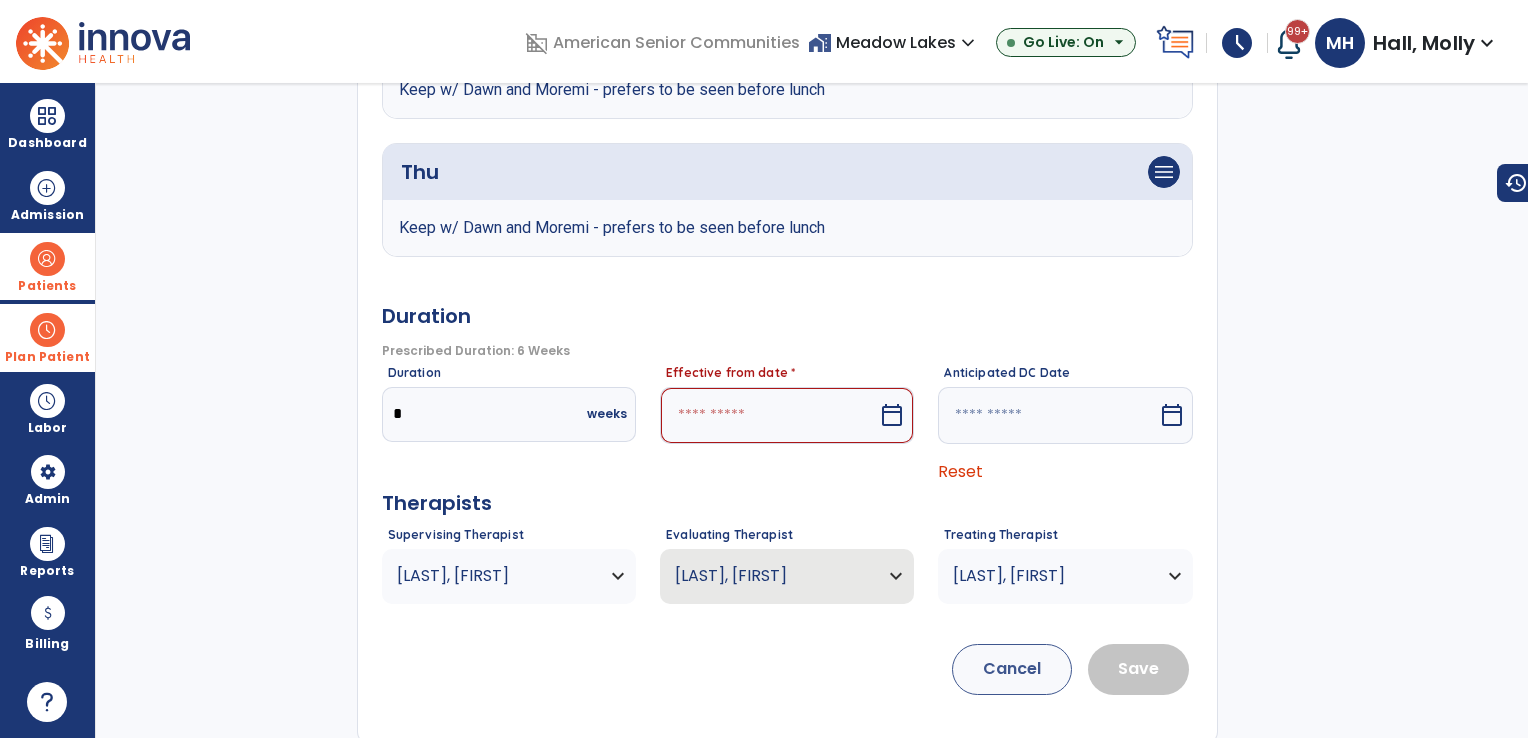 type on "**" 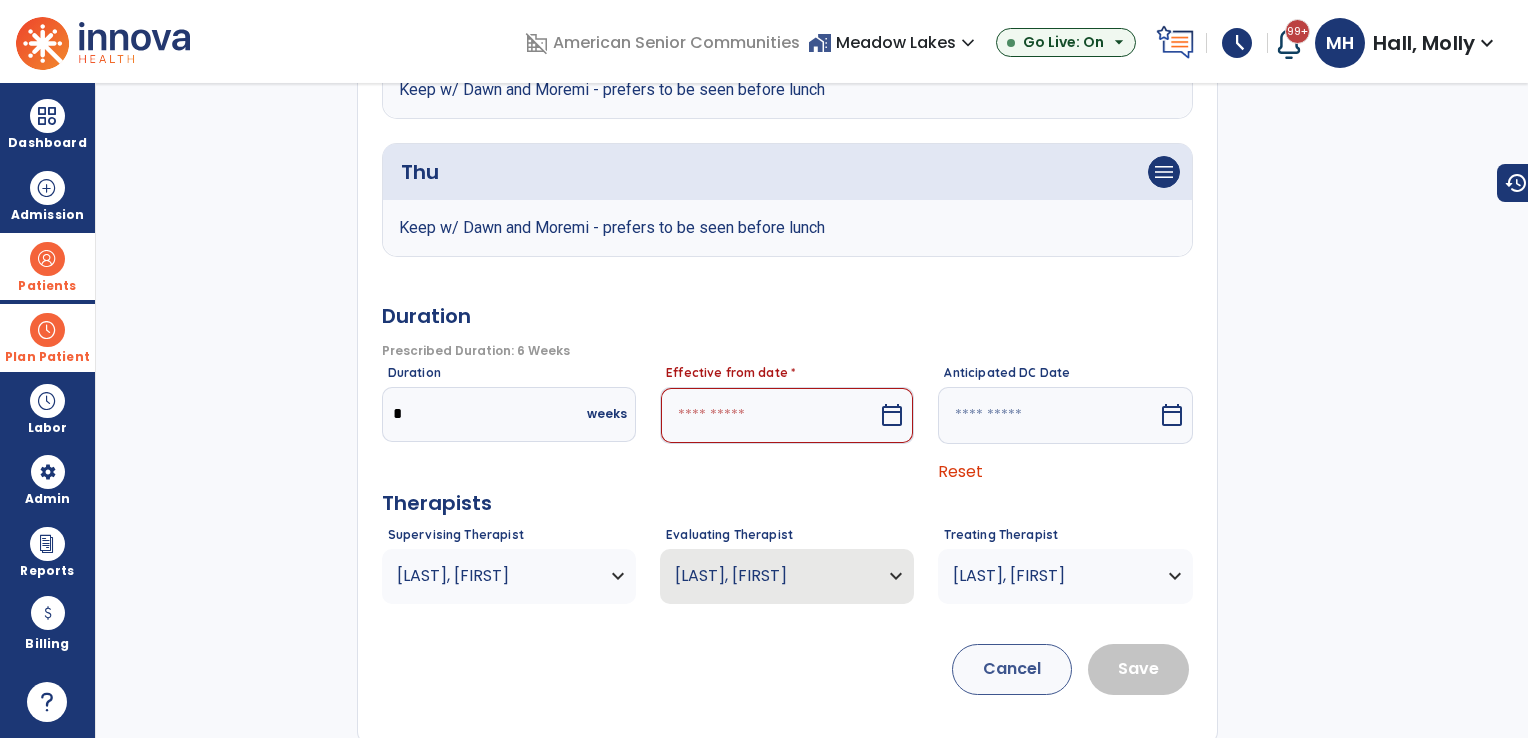 click at bounding box center [769, 415] 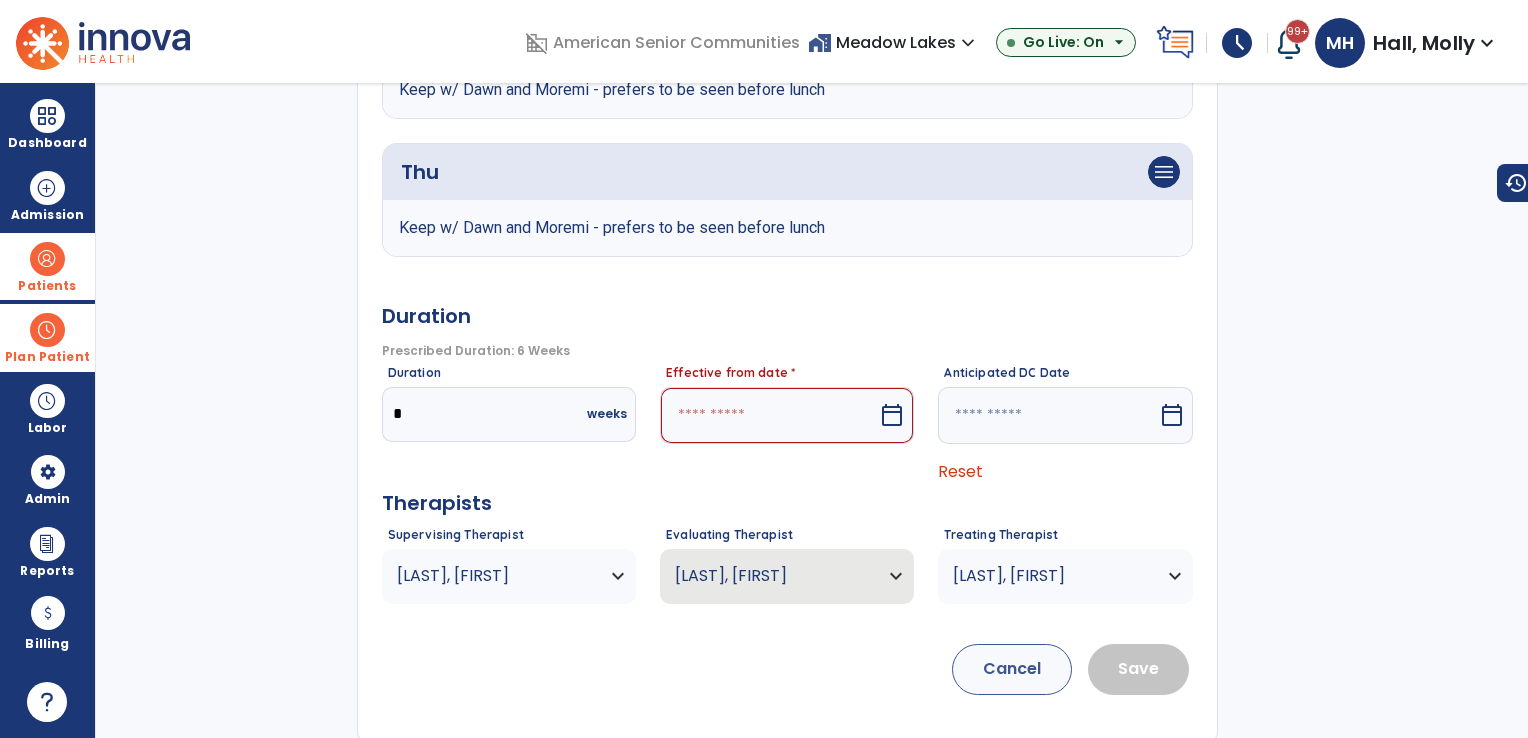 select on "*" 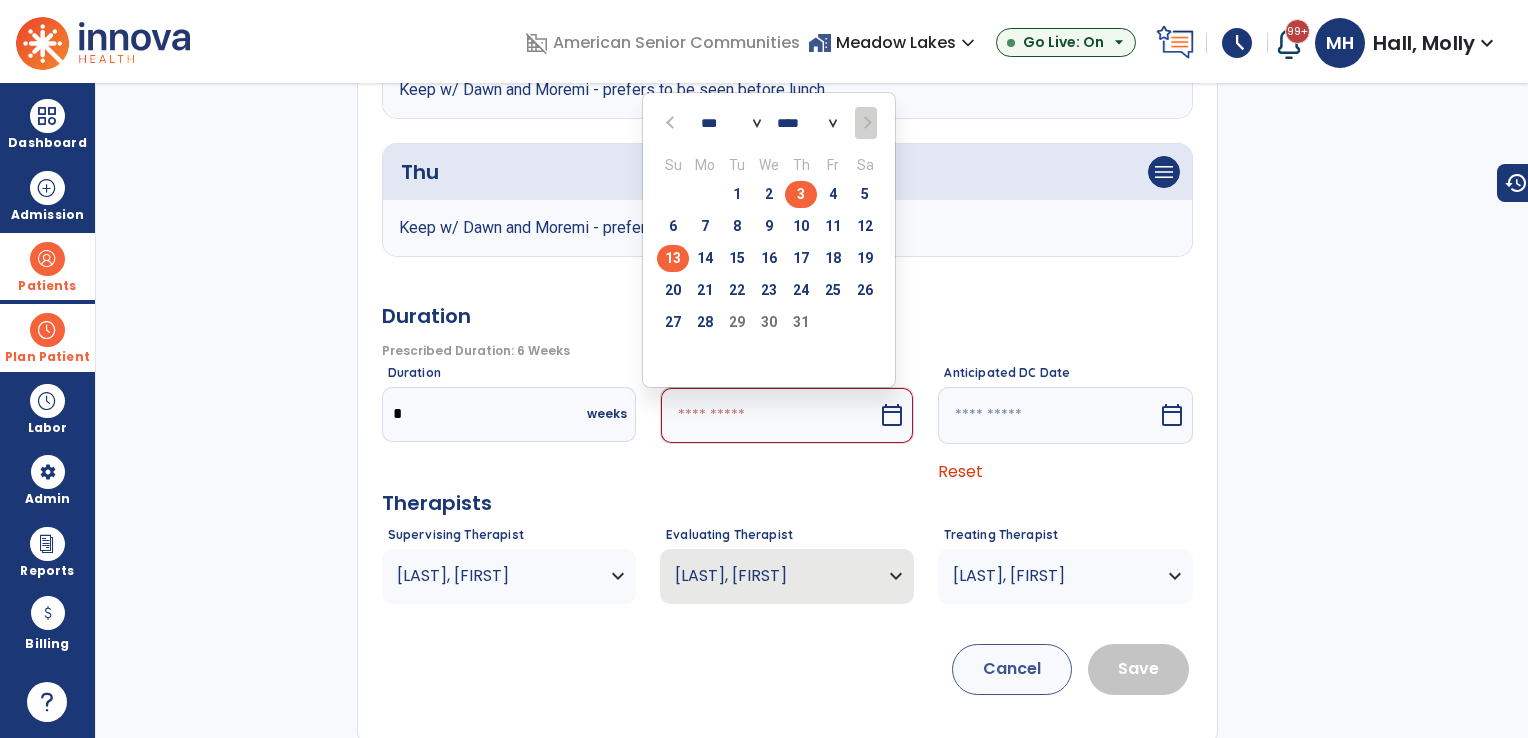click on "13" at bounding box center (673, 258) 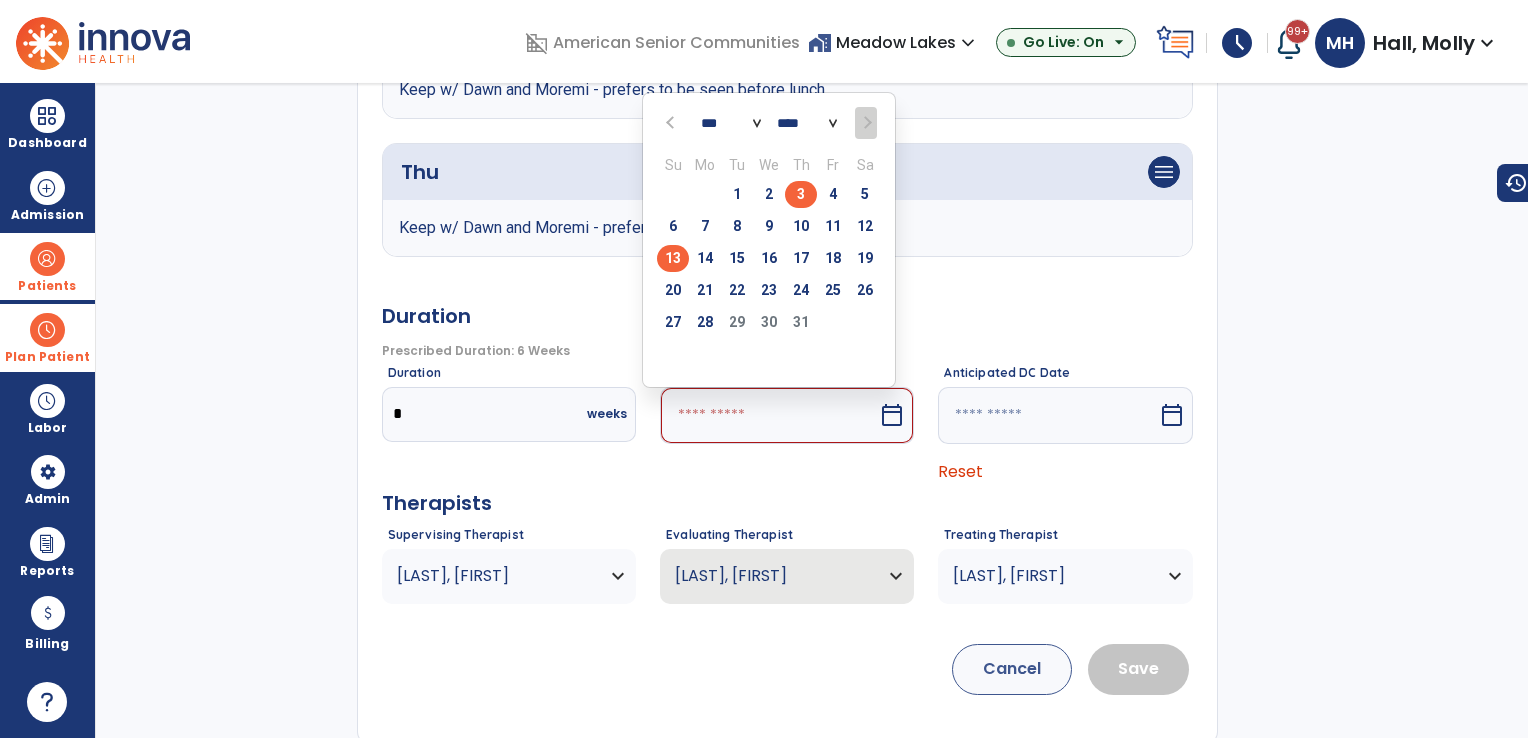 type on "*********" 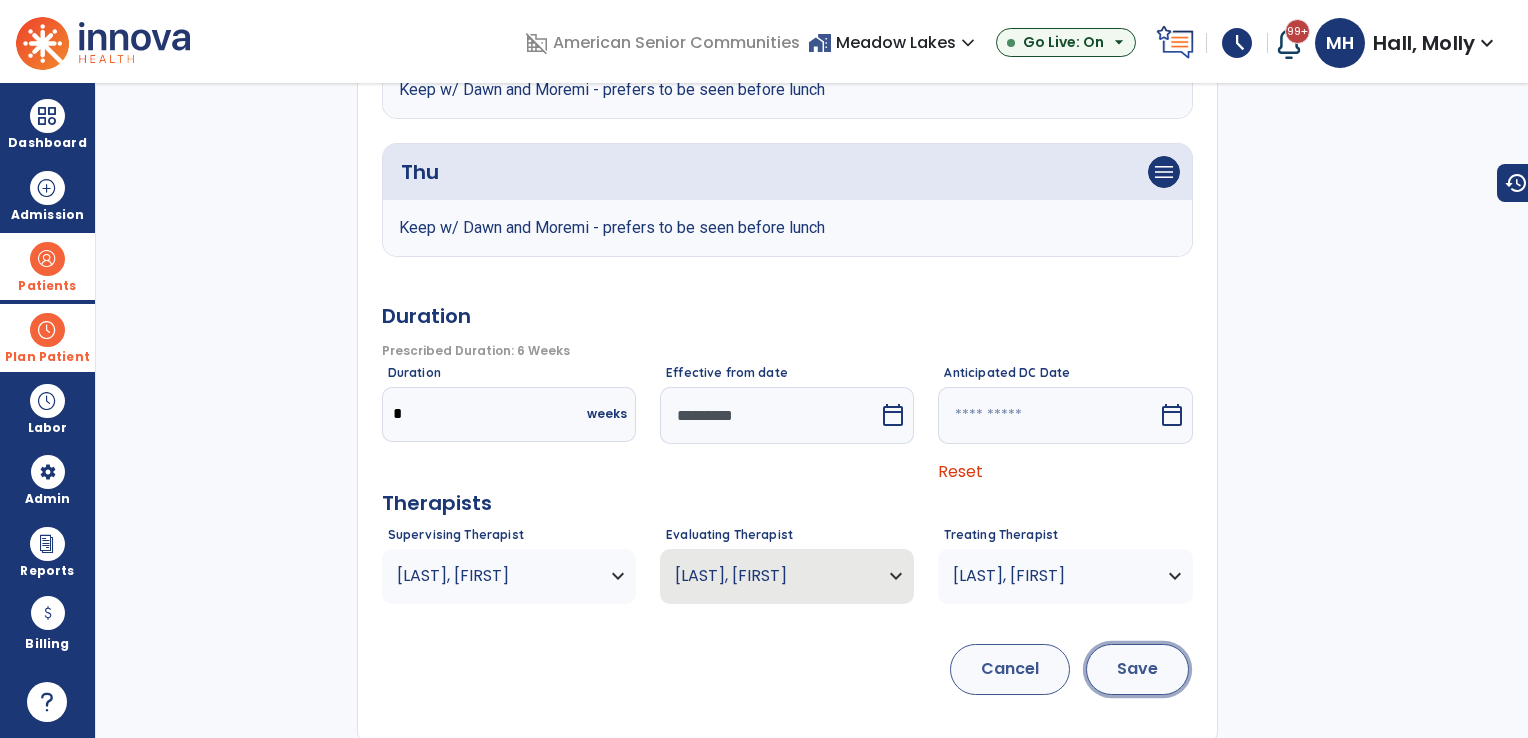 click on "Save" at bounding box center [1137, 669] 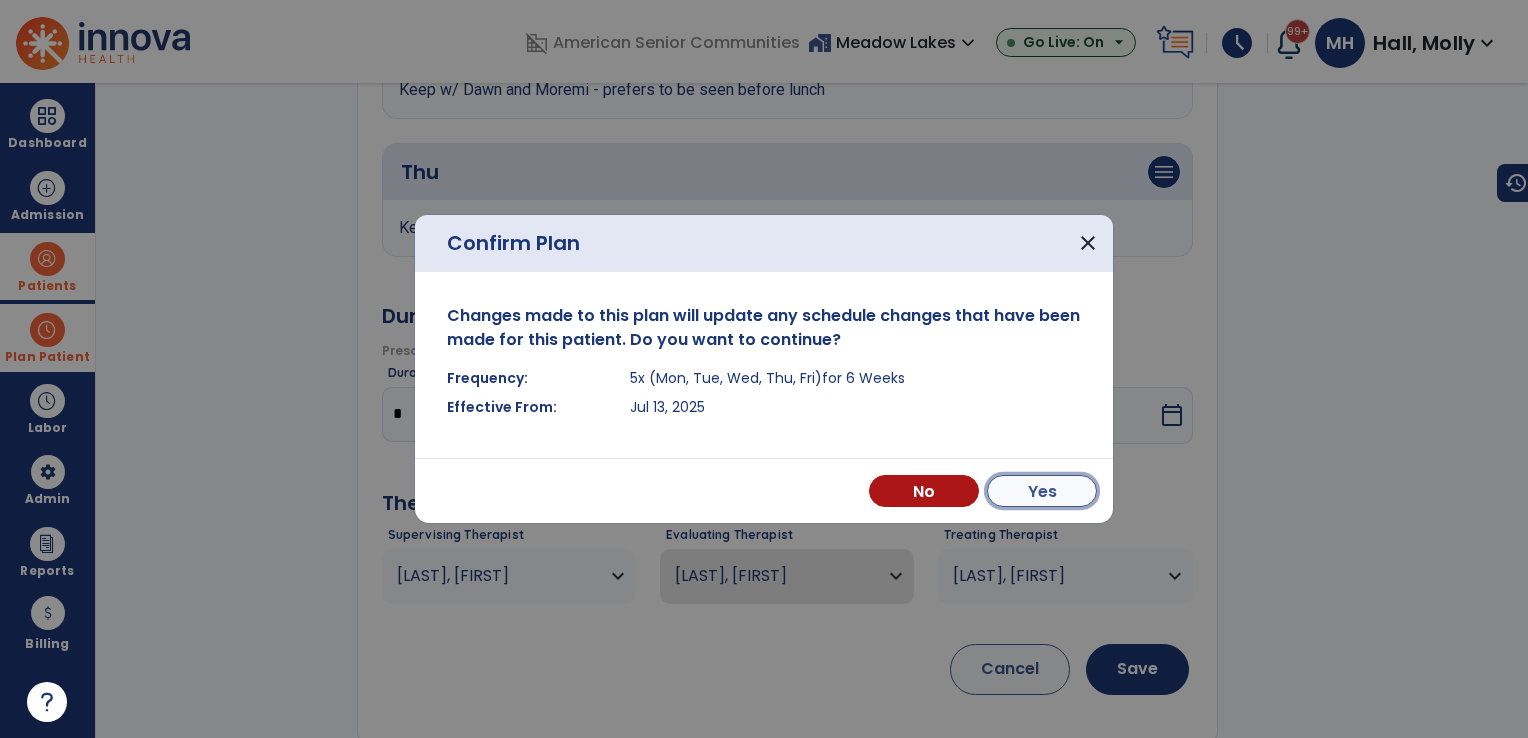 click on "Yes" at bounding box center (1042, 491) 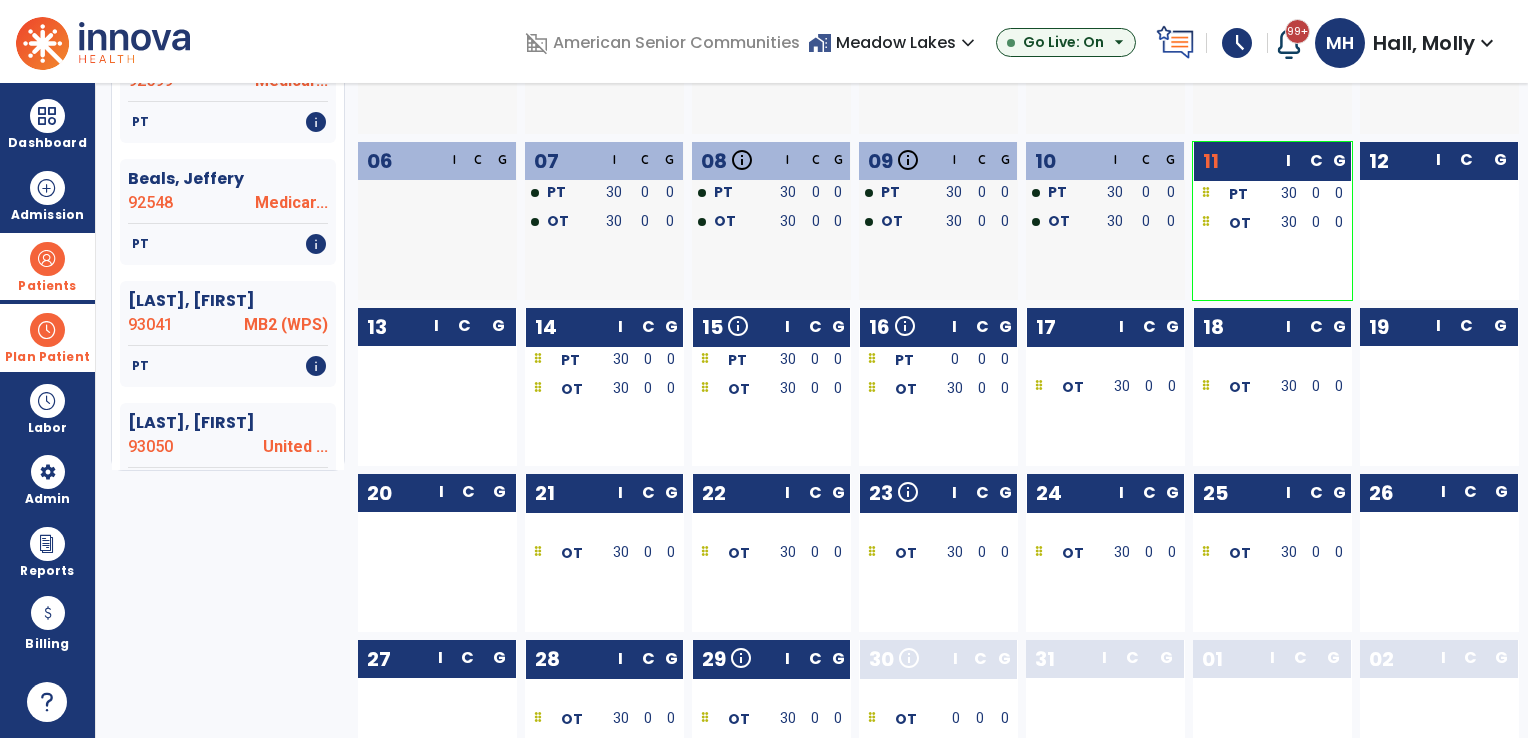 scroll, scrollTop: 0, scrollLeft: 0, axis: both 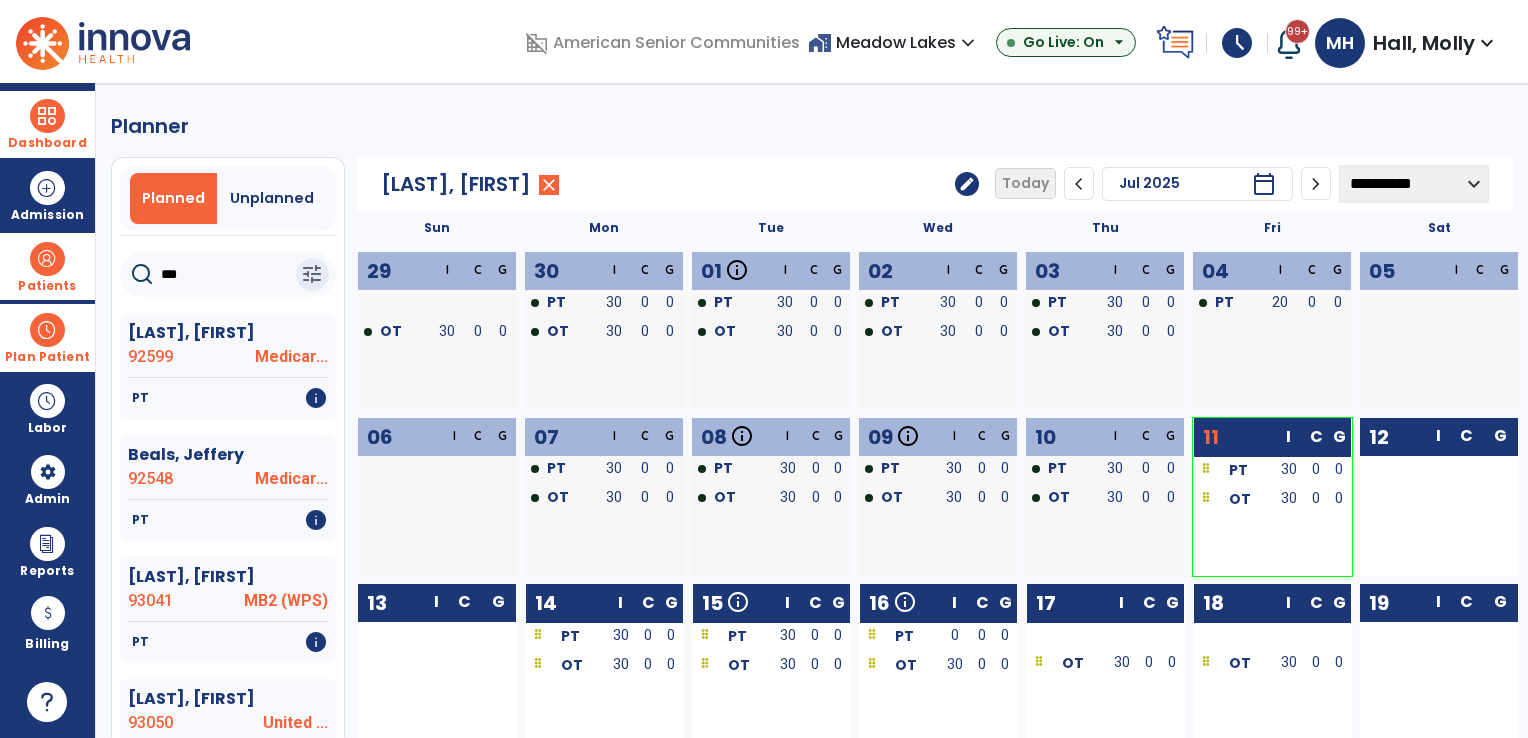 click on "Dashboard" at bounding box center (47, 143) 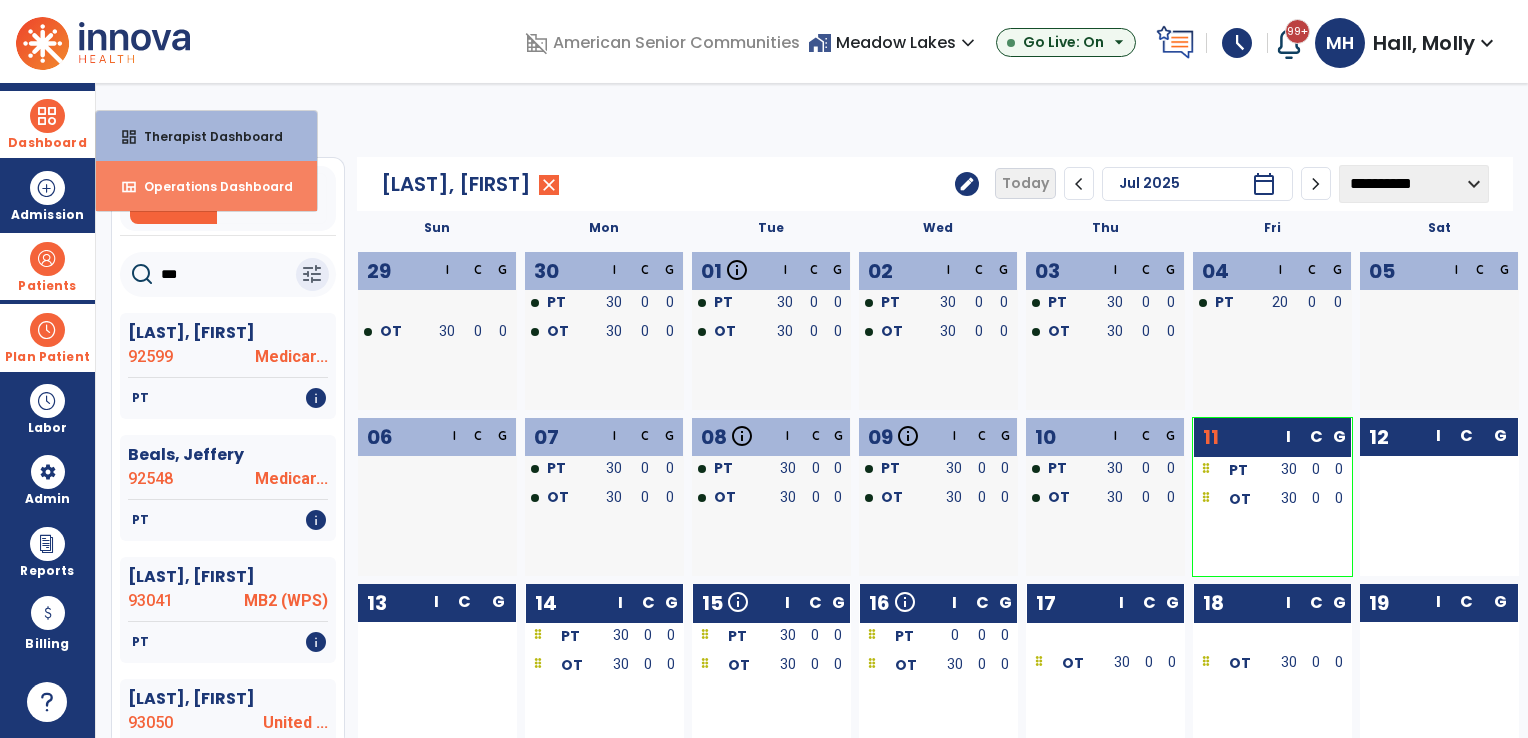 click on "Operations Dashboard" at bounding box center (210, 186) 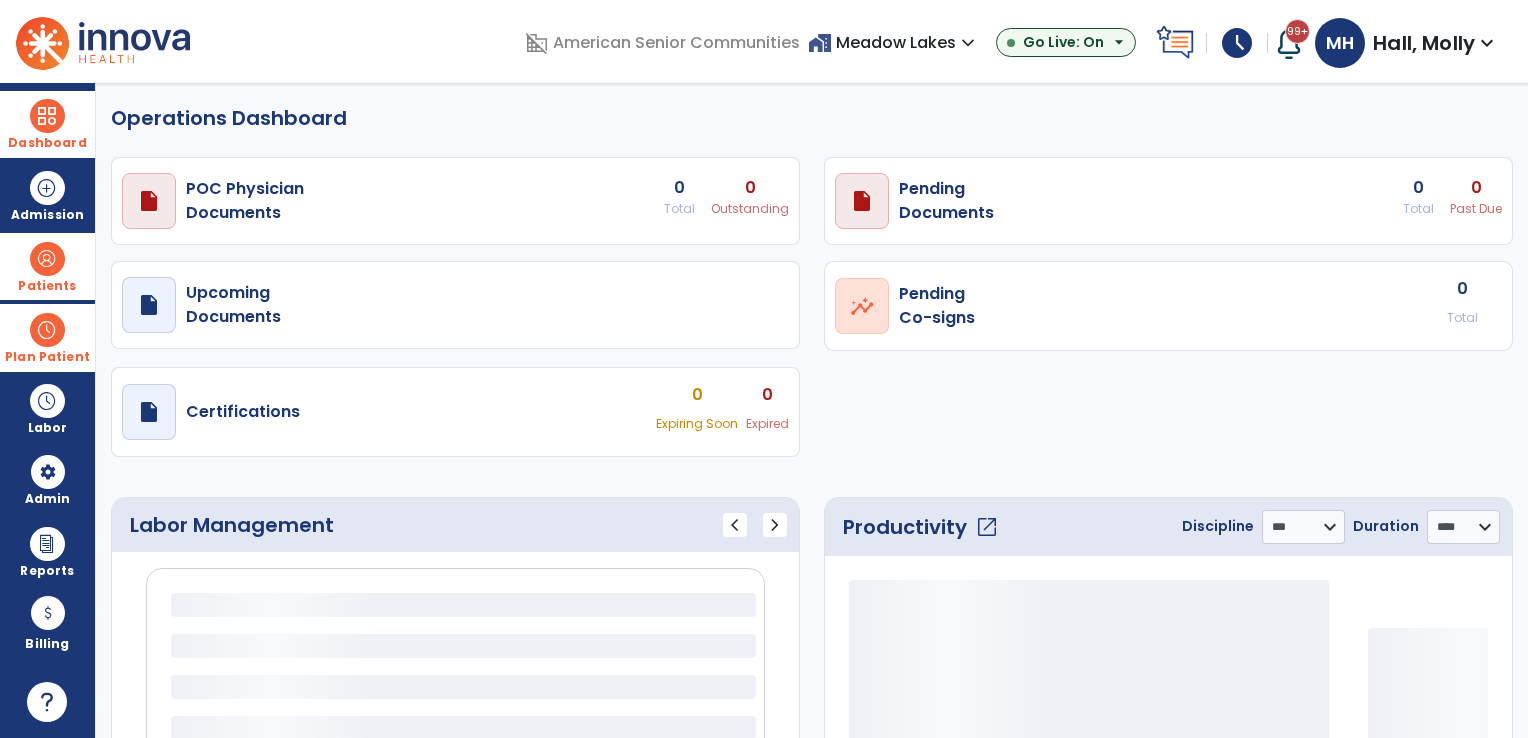 select on "***" 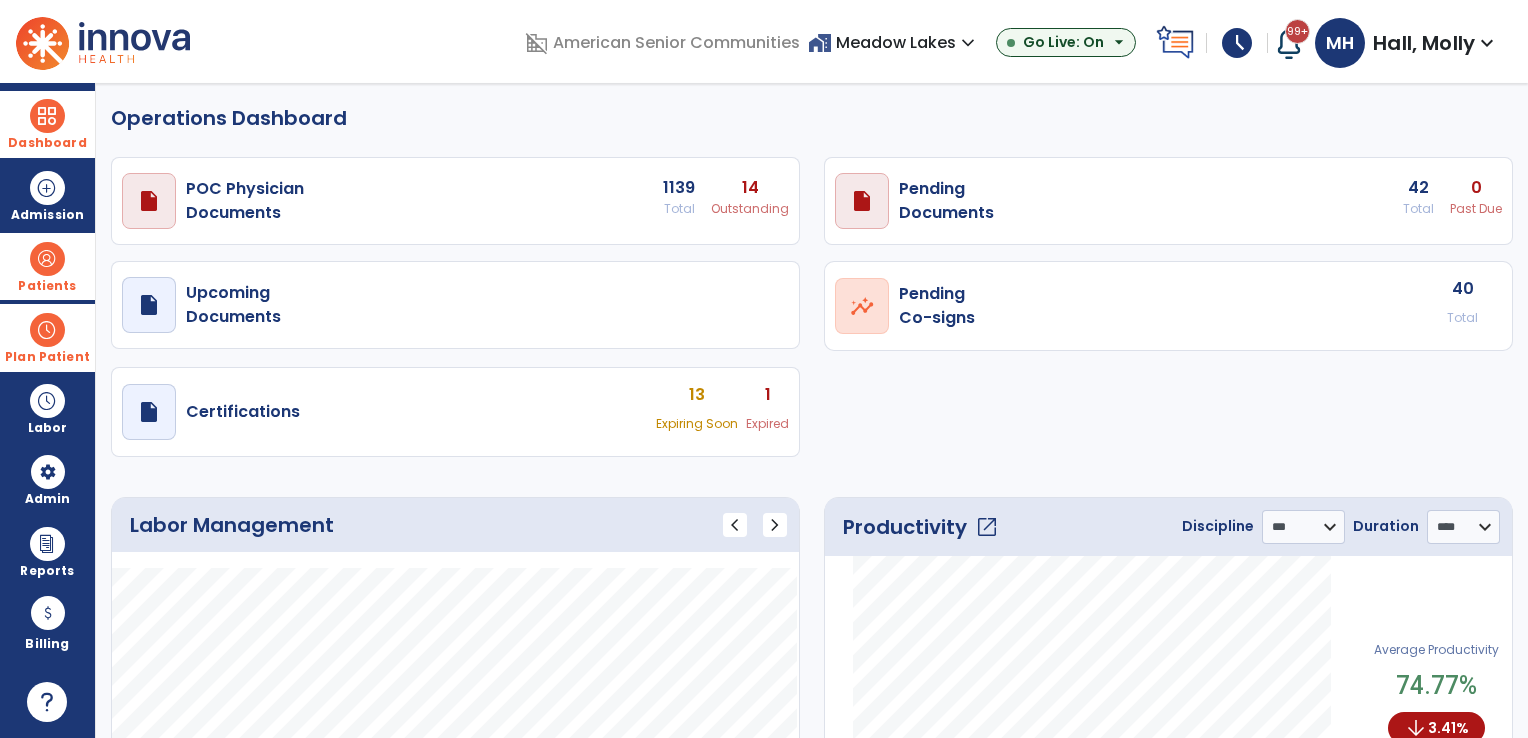 click on "Plan Patient" at bounding box center [47, 266] 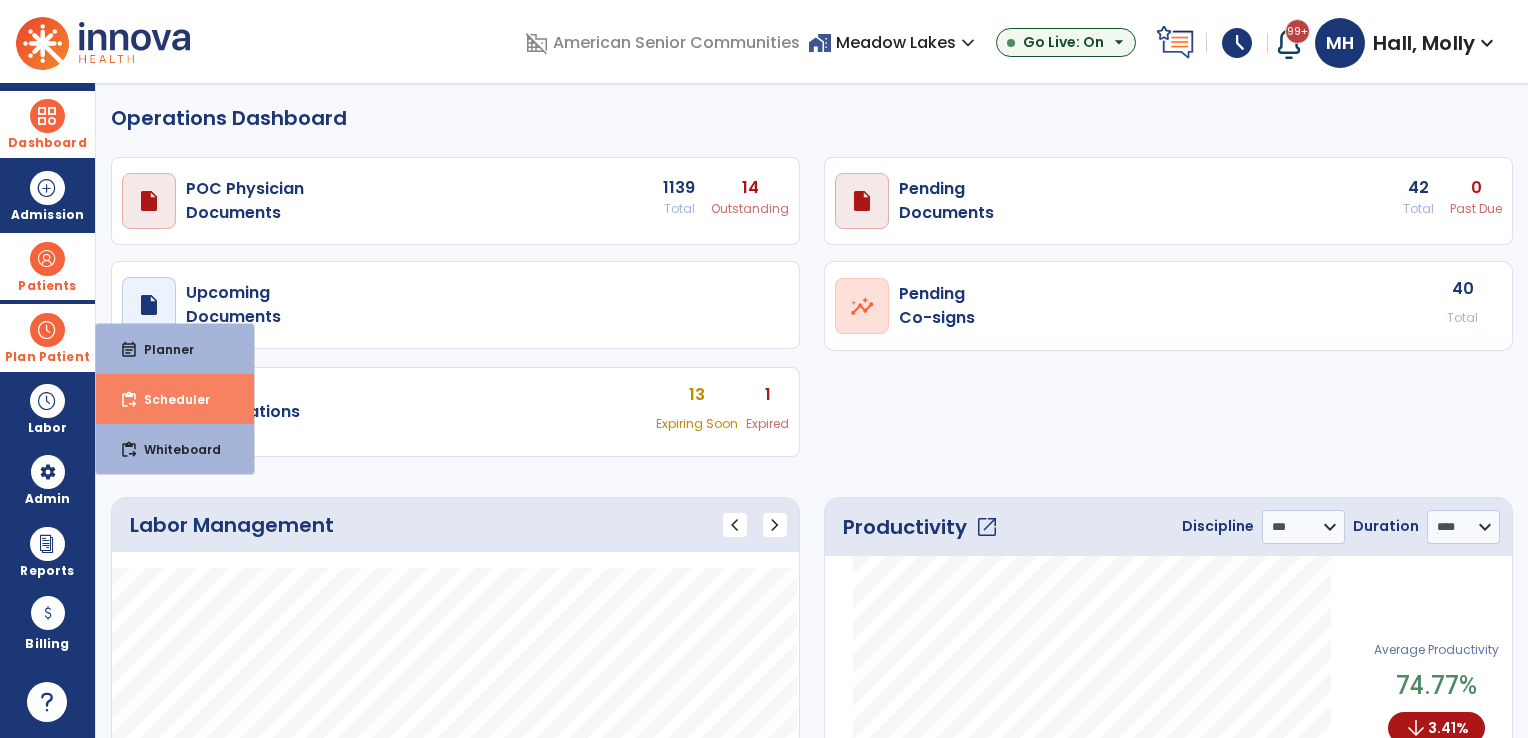 click on "content_paste_go  Scheduler" at bounding box center [175, 399] 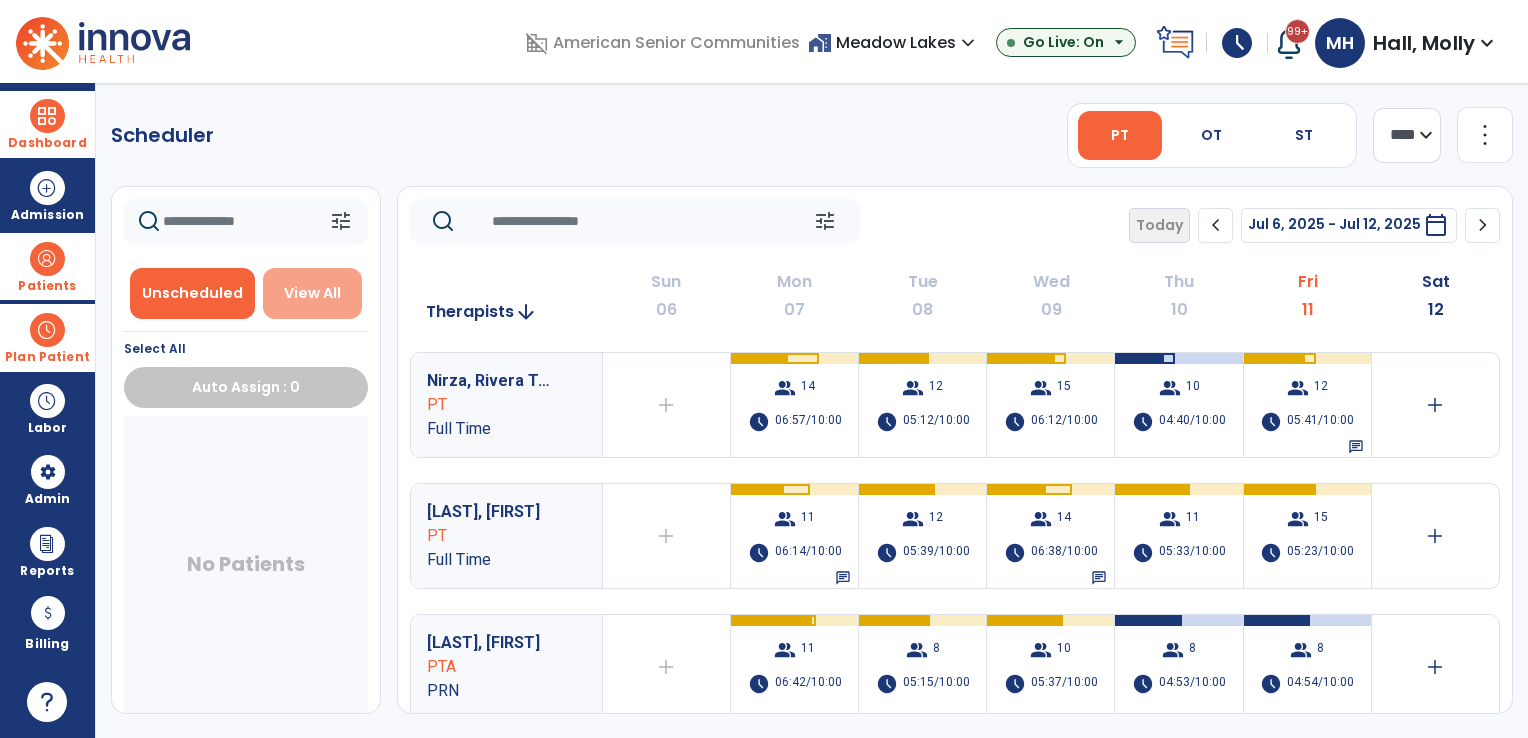 click on "View All" at bounding box center (312, 293) 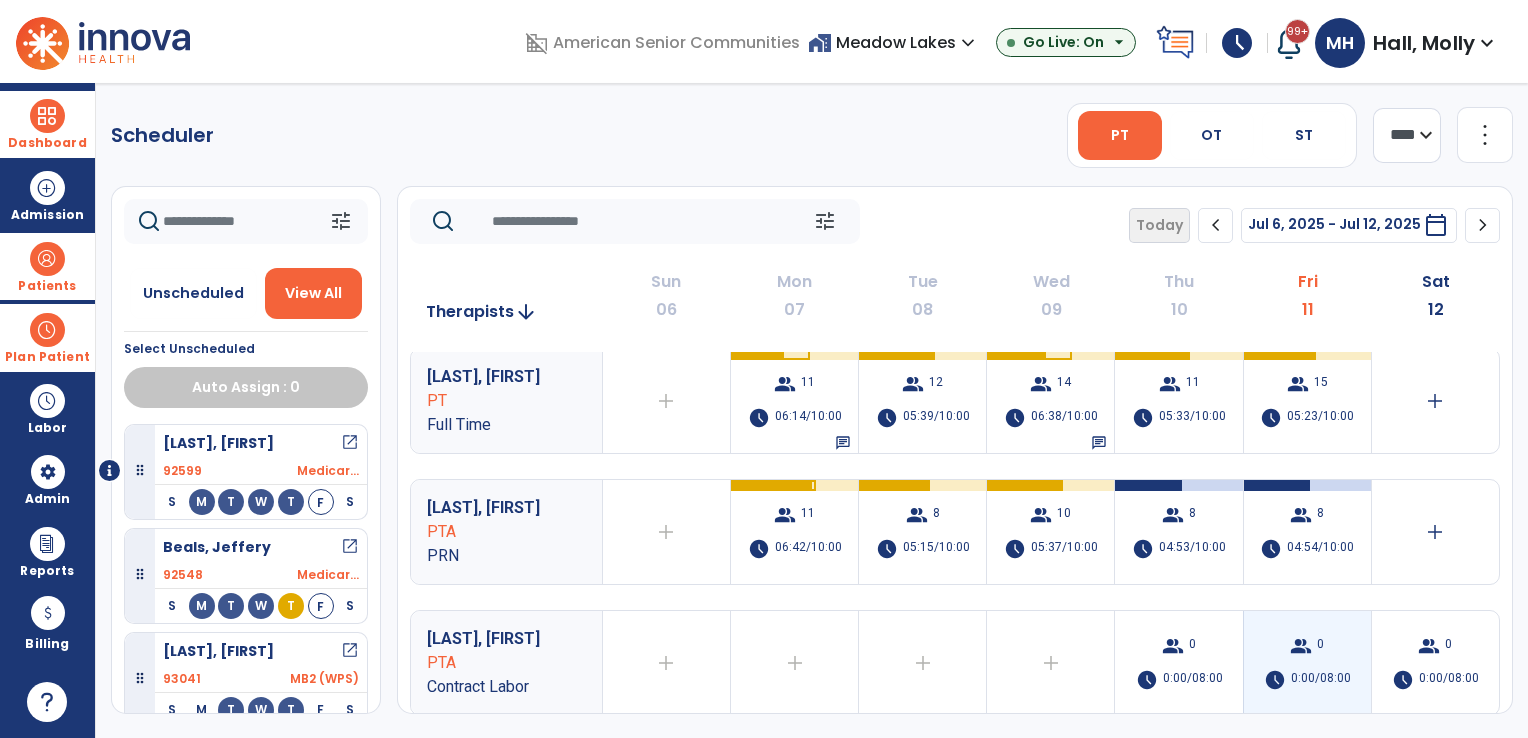 scroll, scrollTop: 0, scrollLeft: 0, axis: both 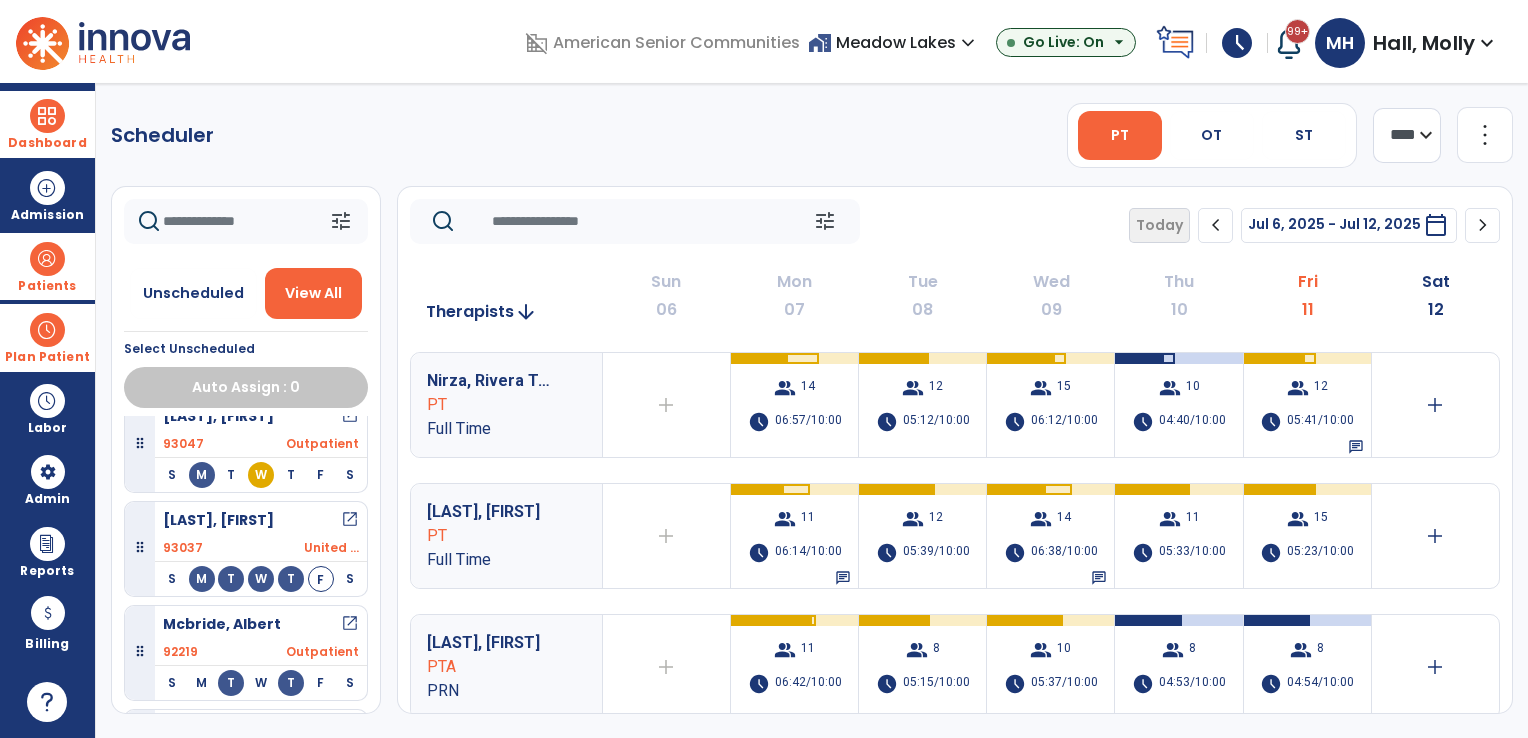 click on "Patients" at bounding box center (47, 266) 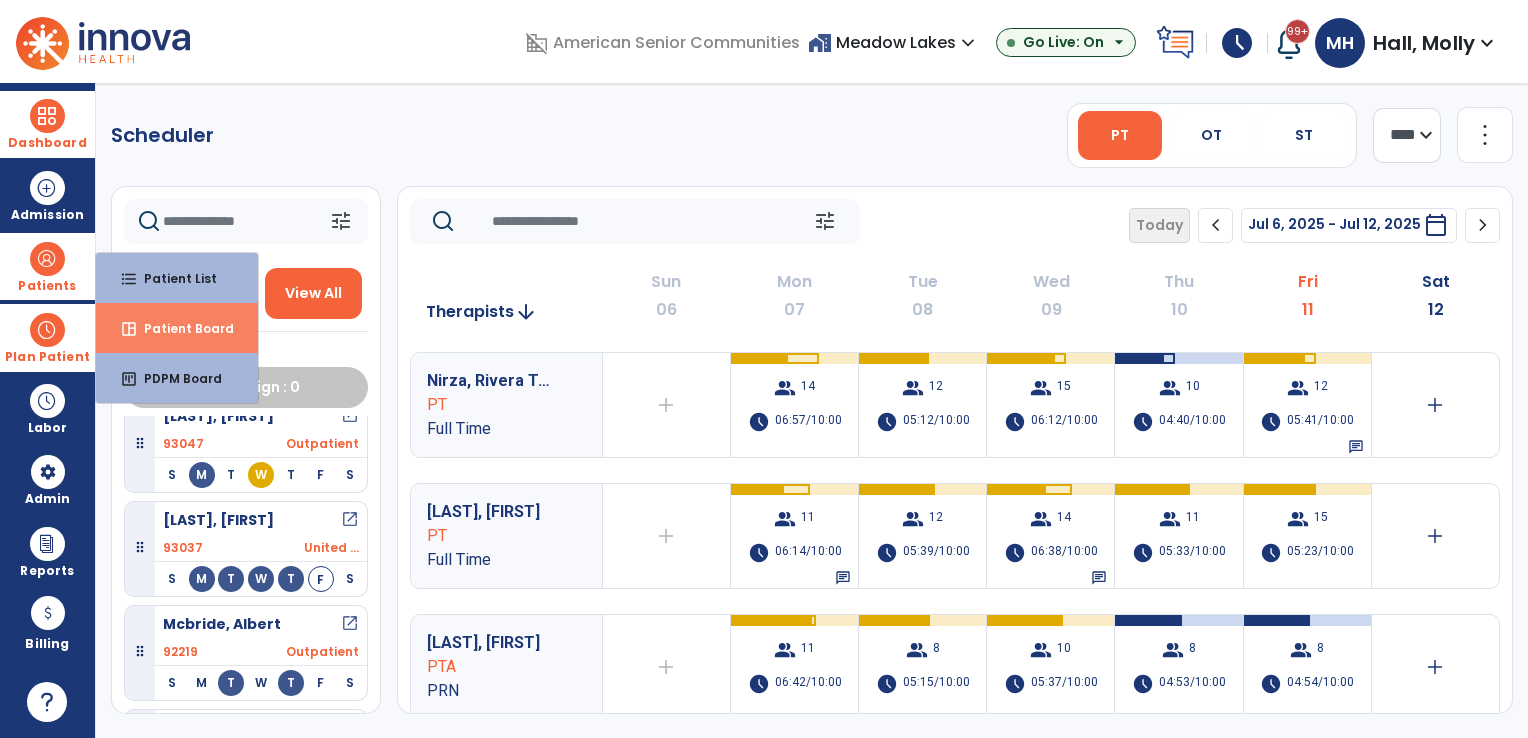 click on "Patient Board" at bounding box center (181, 328) 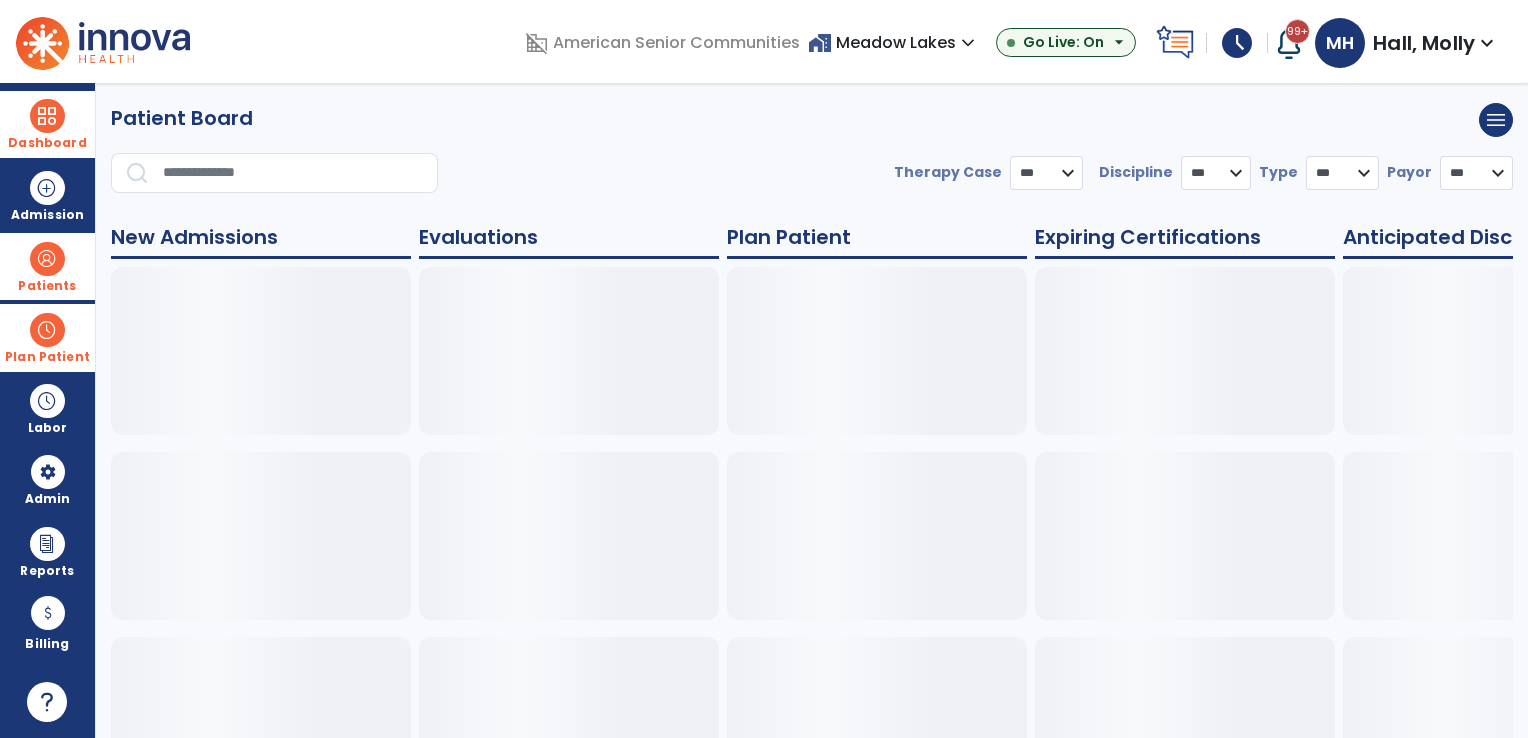 select on "***" 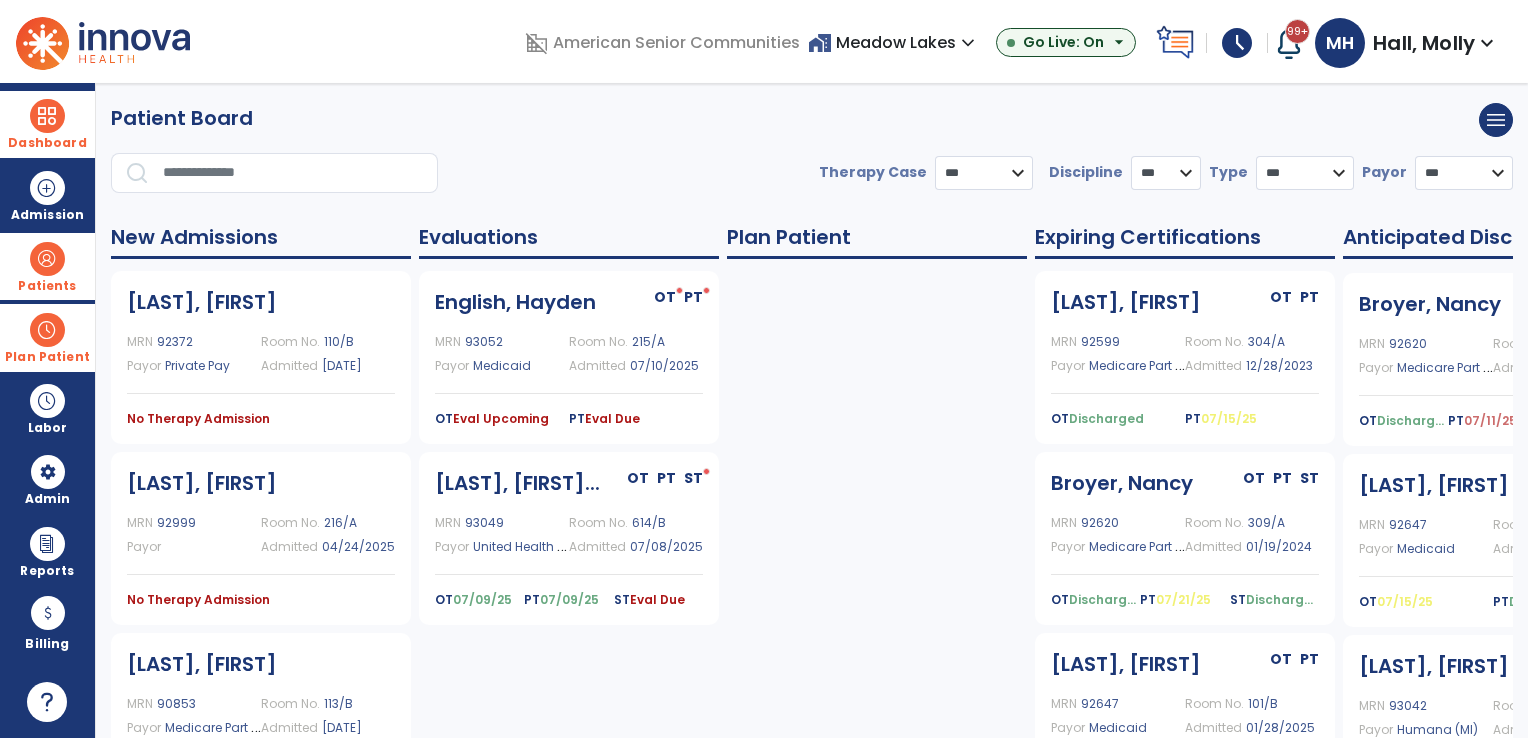 click on "home_work   Meadow Lakes   expand_more" at bounding box center (894, 42) 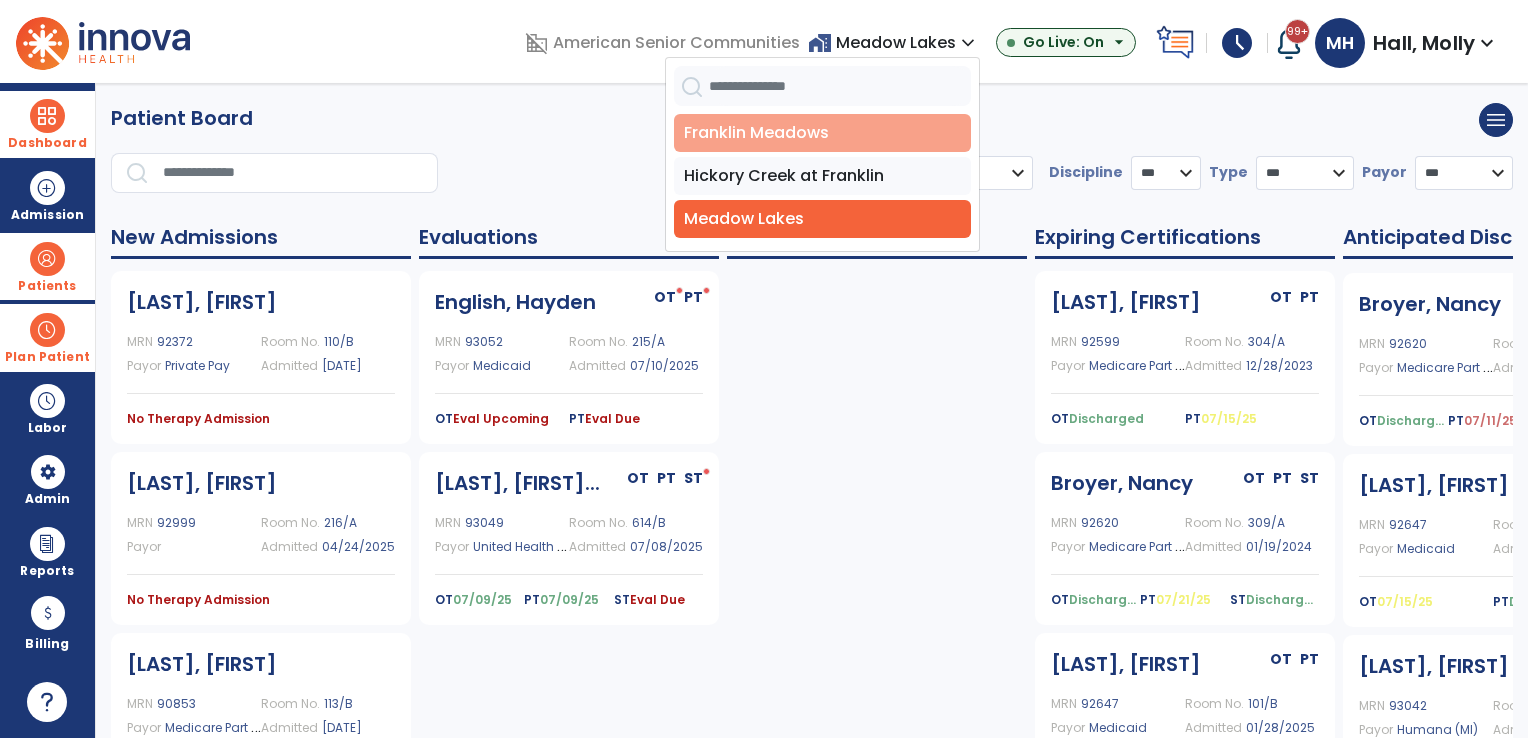click on "Franklin Meadows" at bounding box center [822, 133] 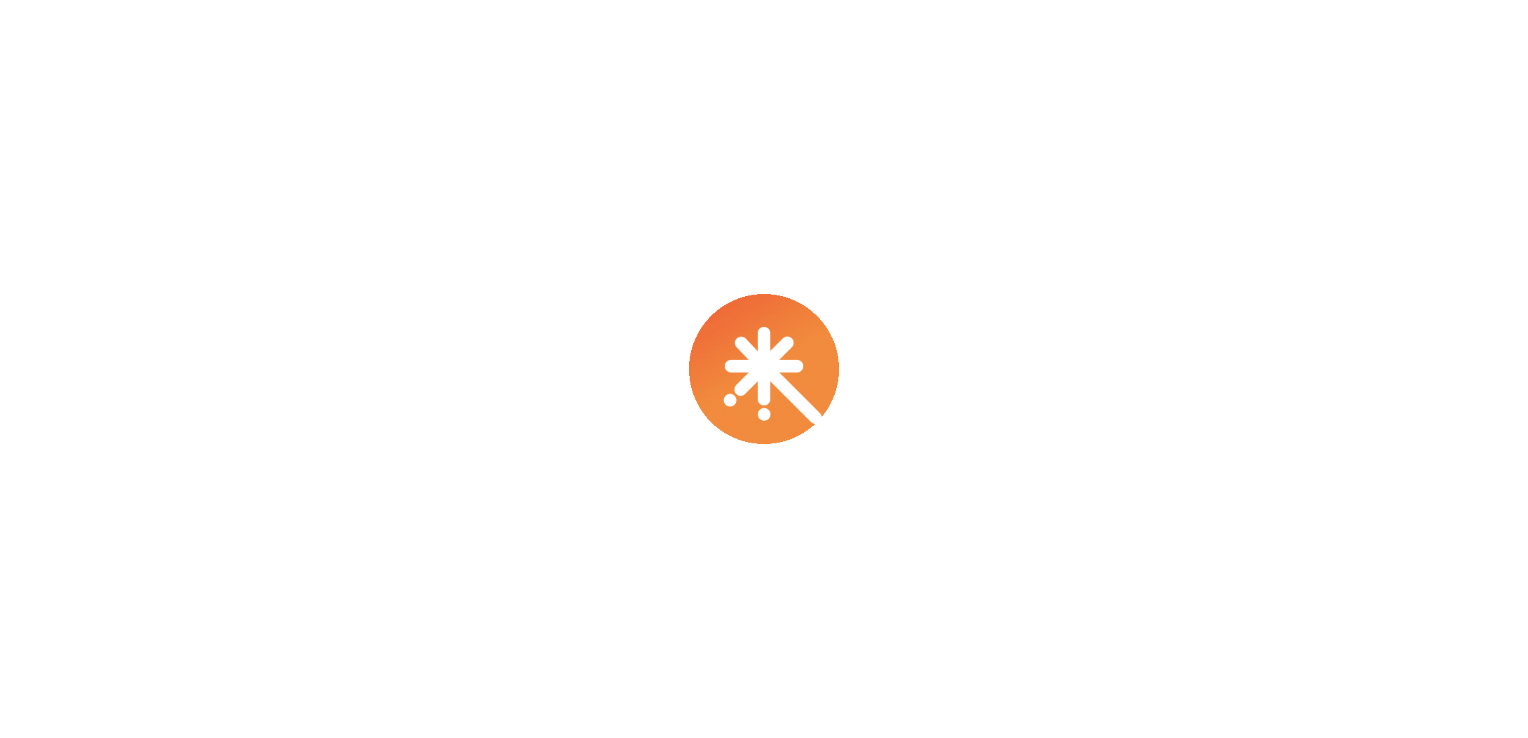 scroll, scrollTop: 0, scrollLeft: 0, axis: both 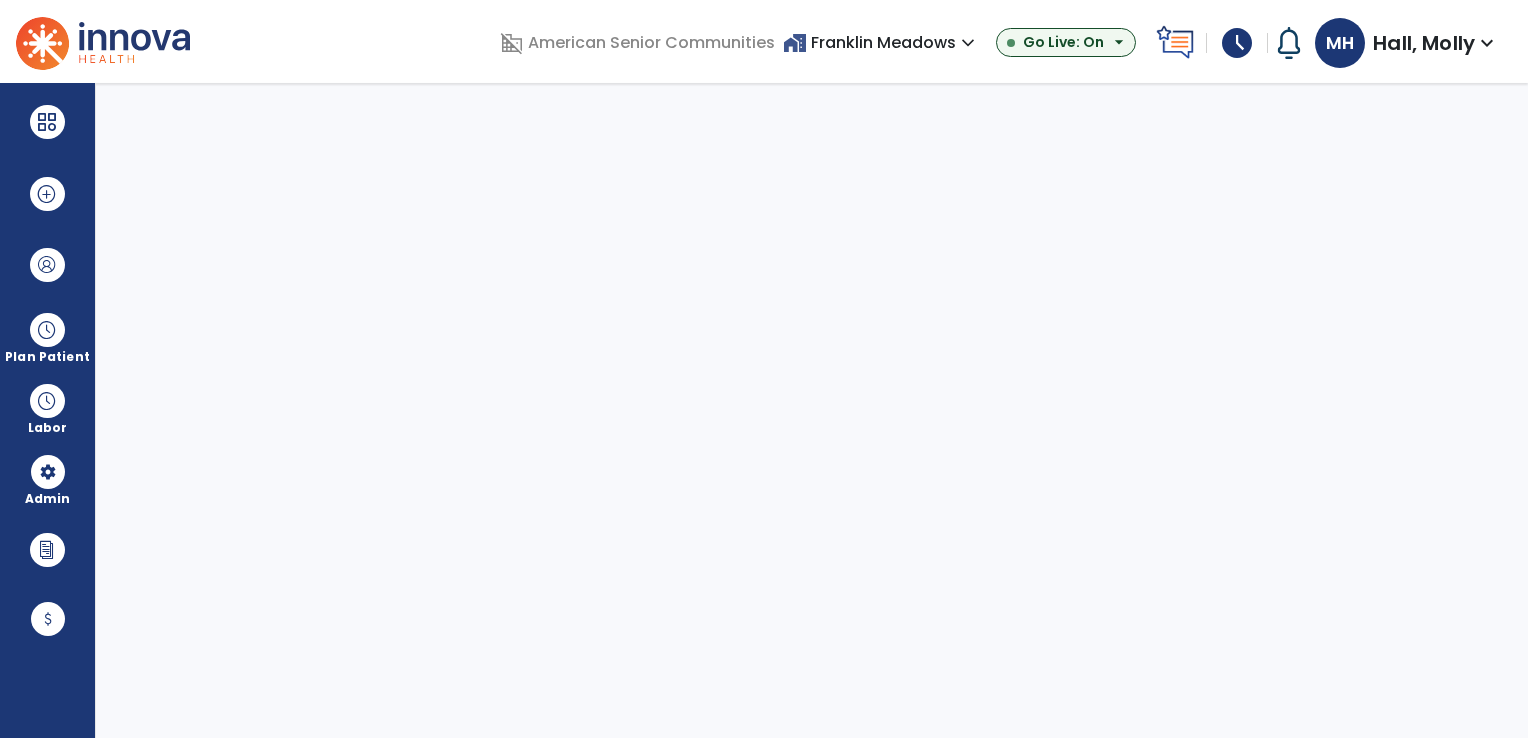select on "***" 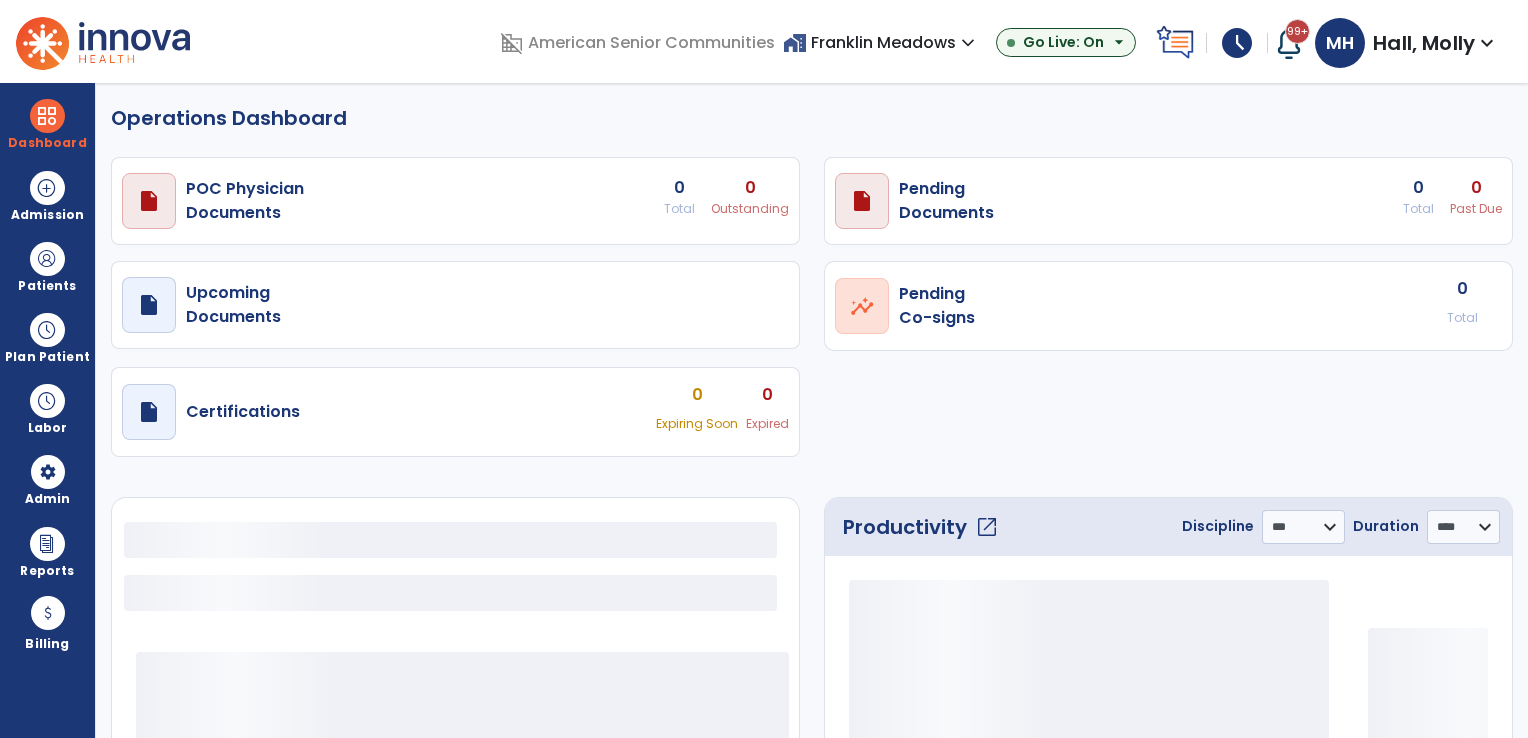 select on "***" 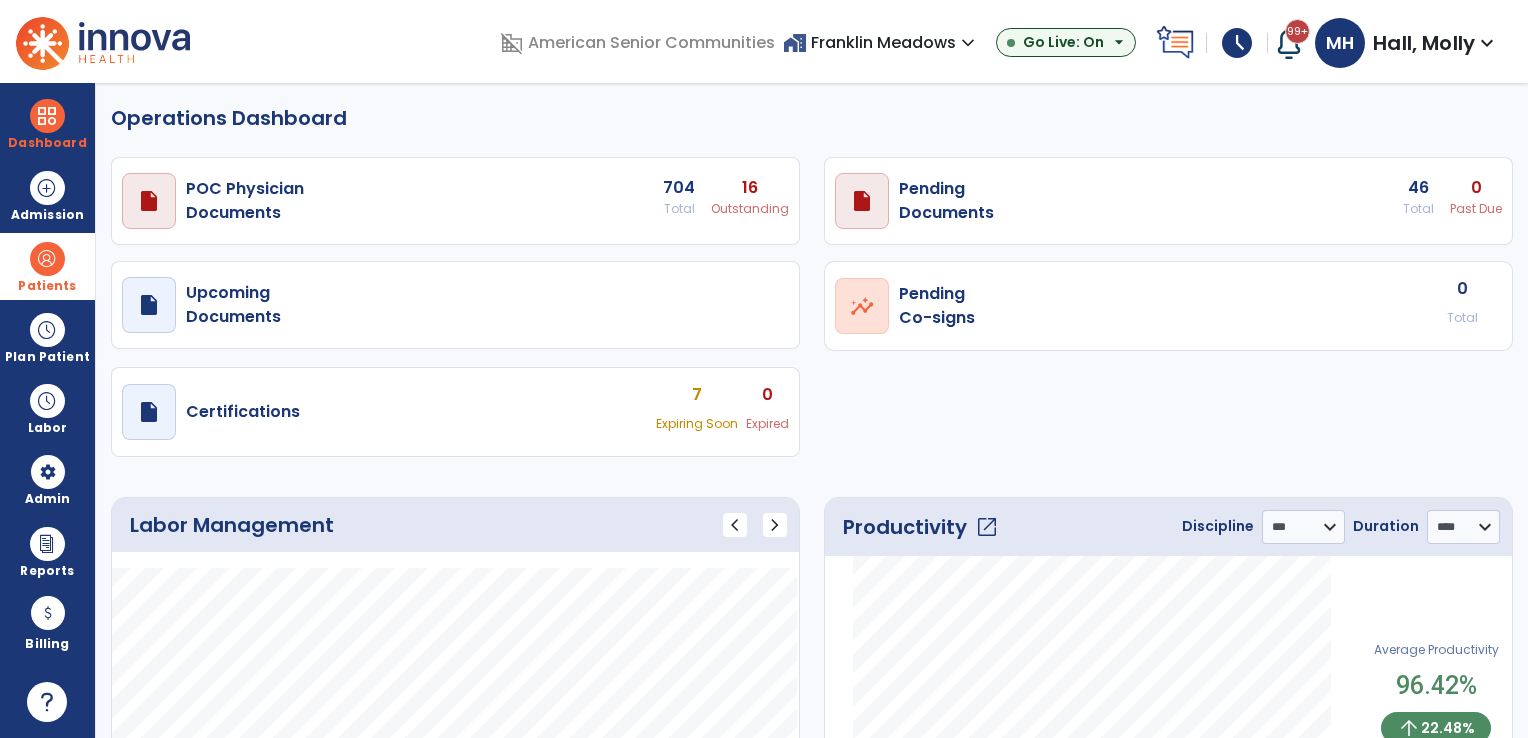 click on "Patients" at bounding box center (47, 266) 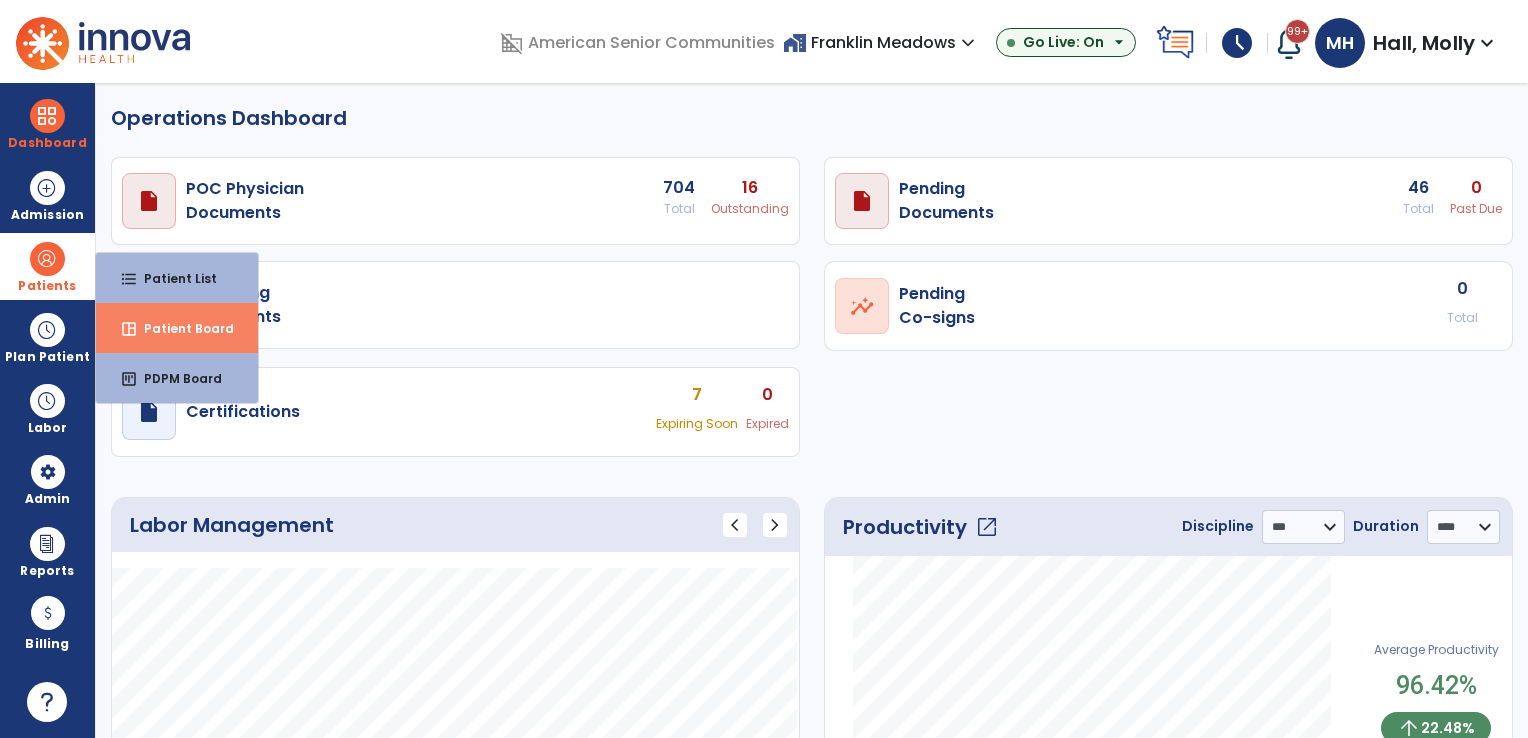 click on "space_dashboard" at bounding box center [129, 329] 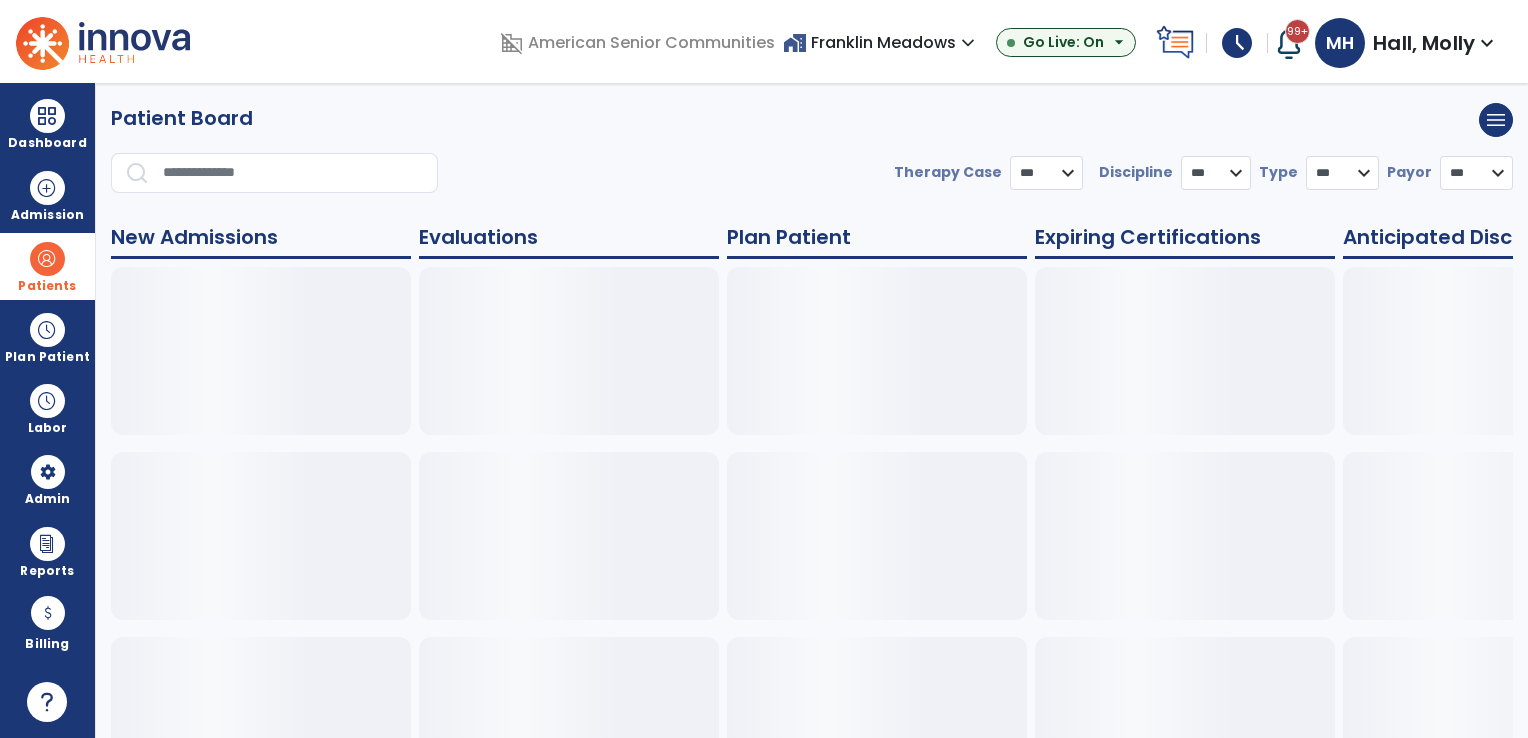 select on "***" 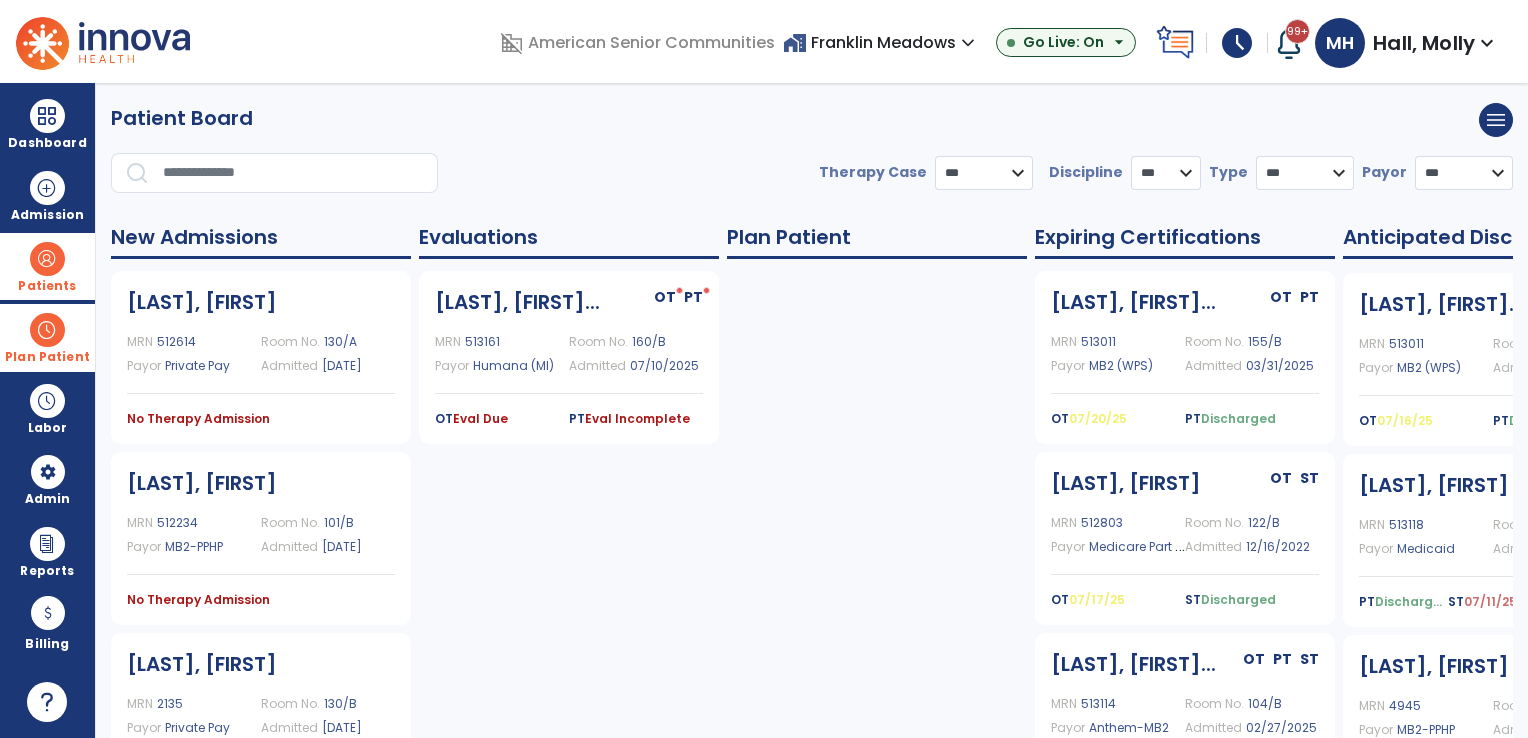 click at bounding box center (47, 330) 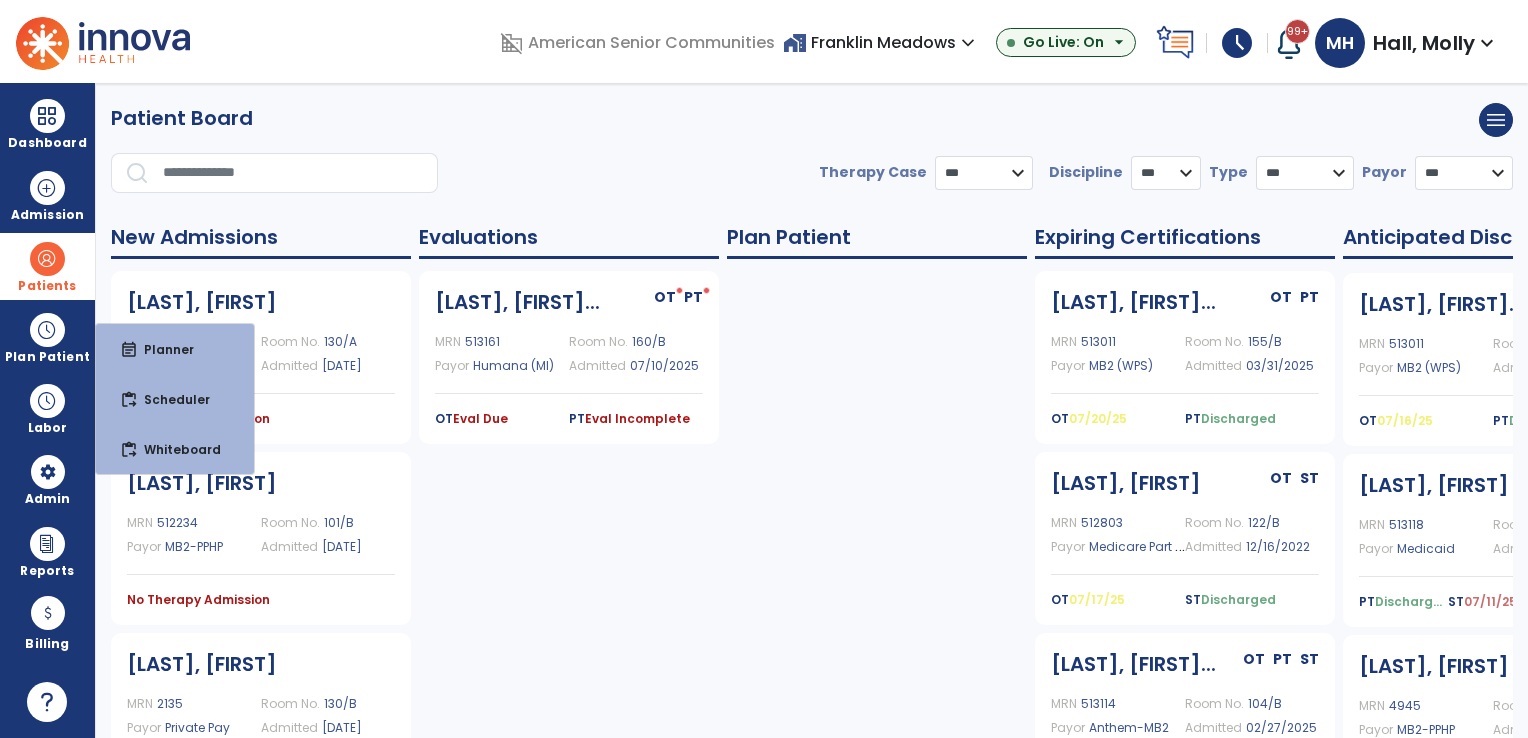 click at bounding box center [47, 259] 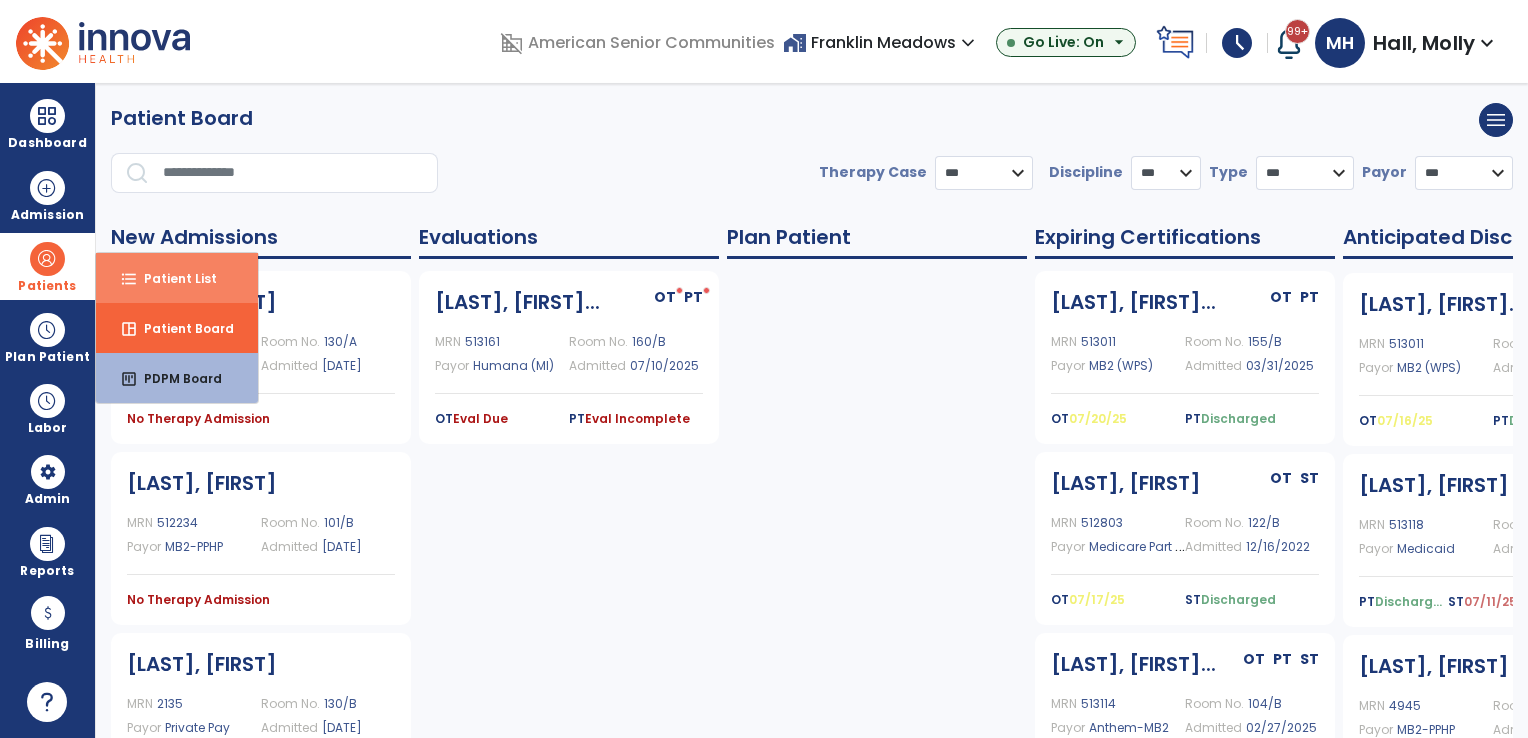 click on "format_list_bulleted  Patient List" at bounding box center (177, 278) 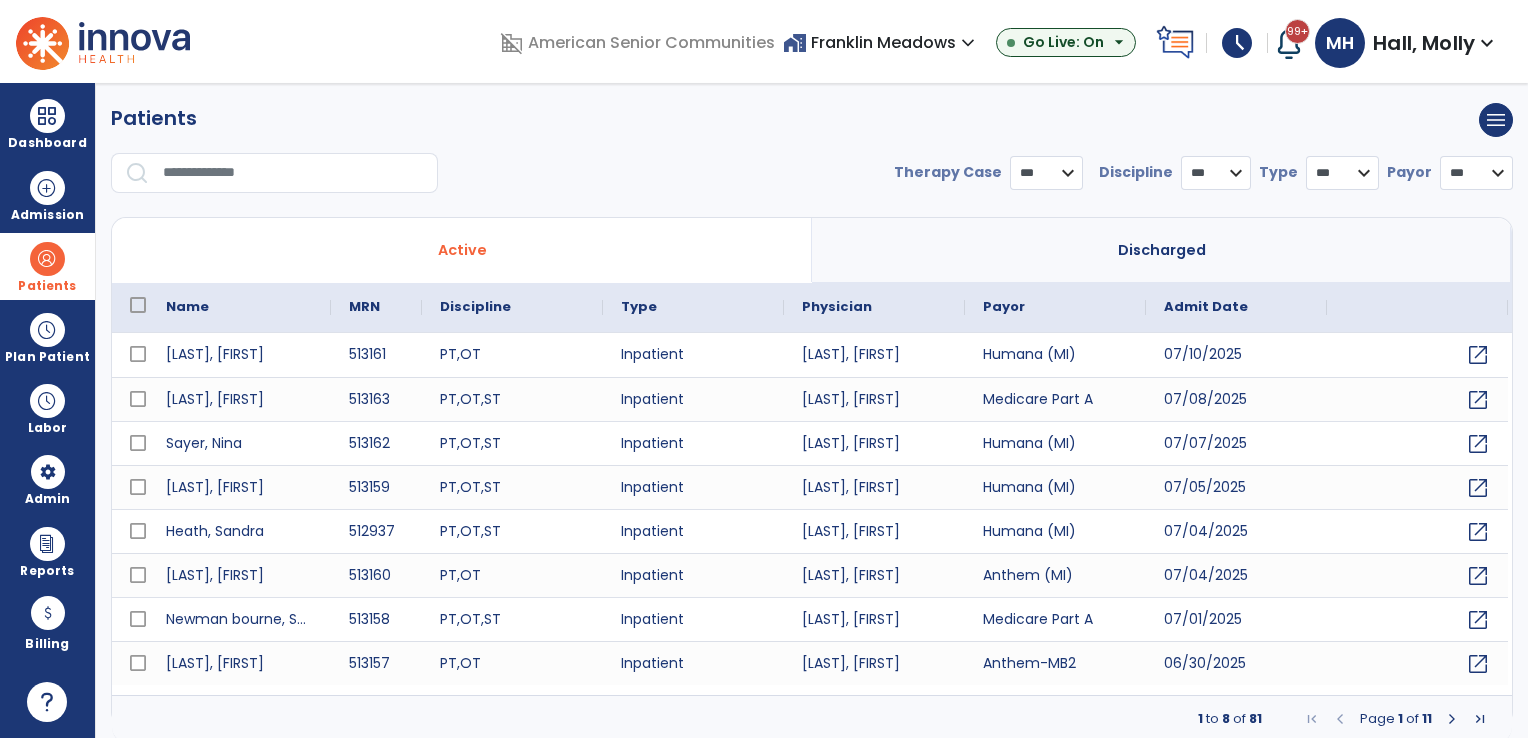 select on "***" 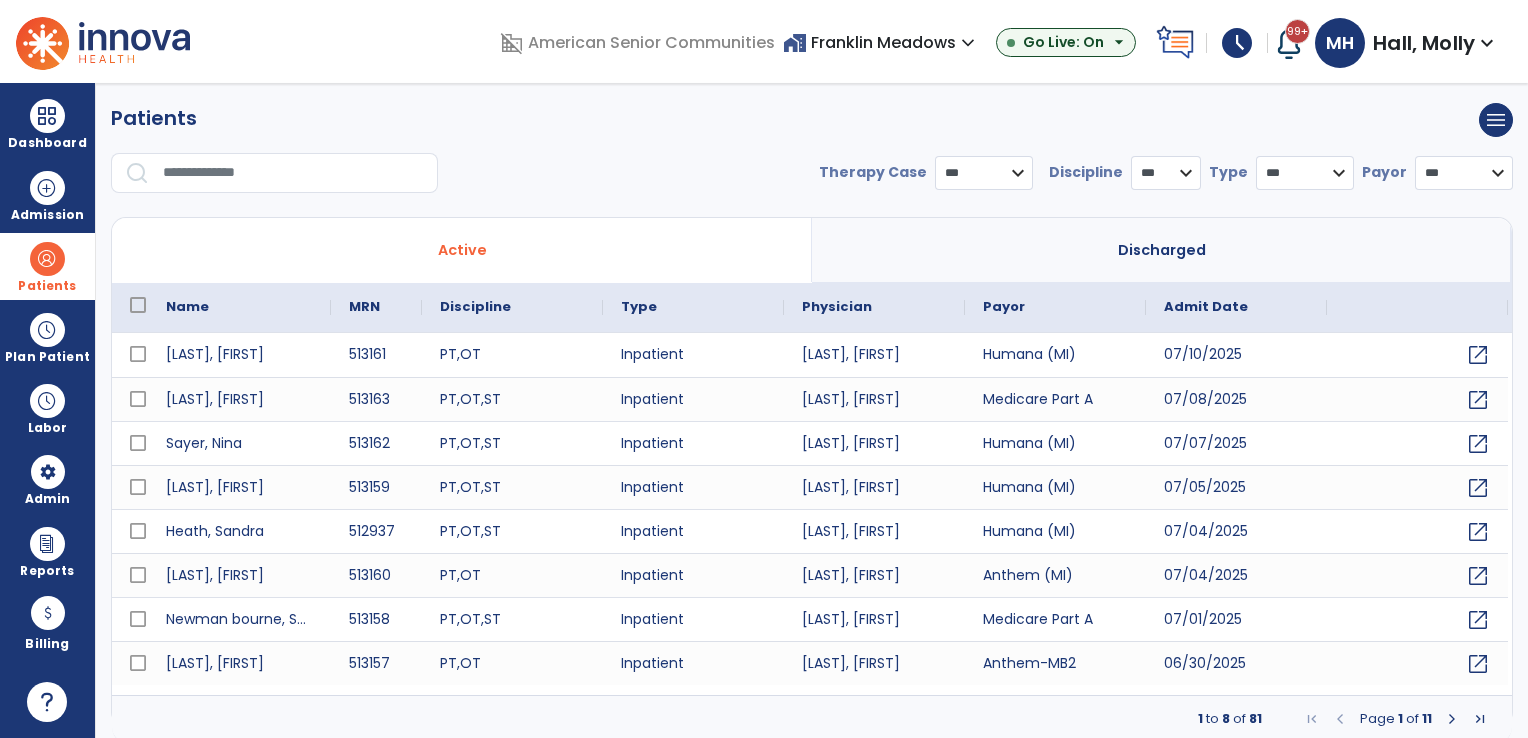 click at bounding box center [293, 173] 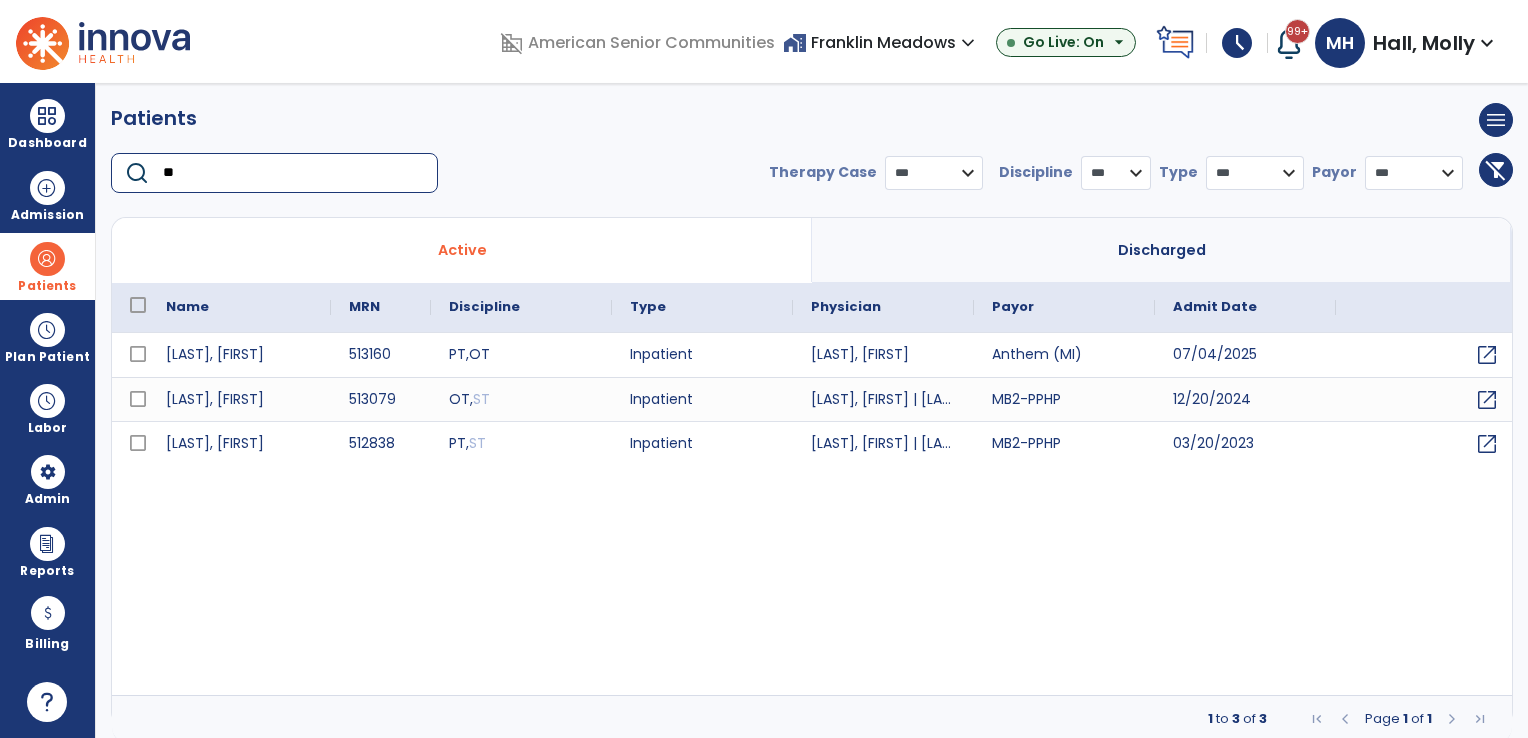 type on "*" 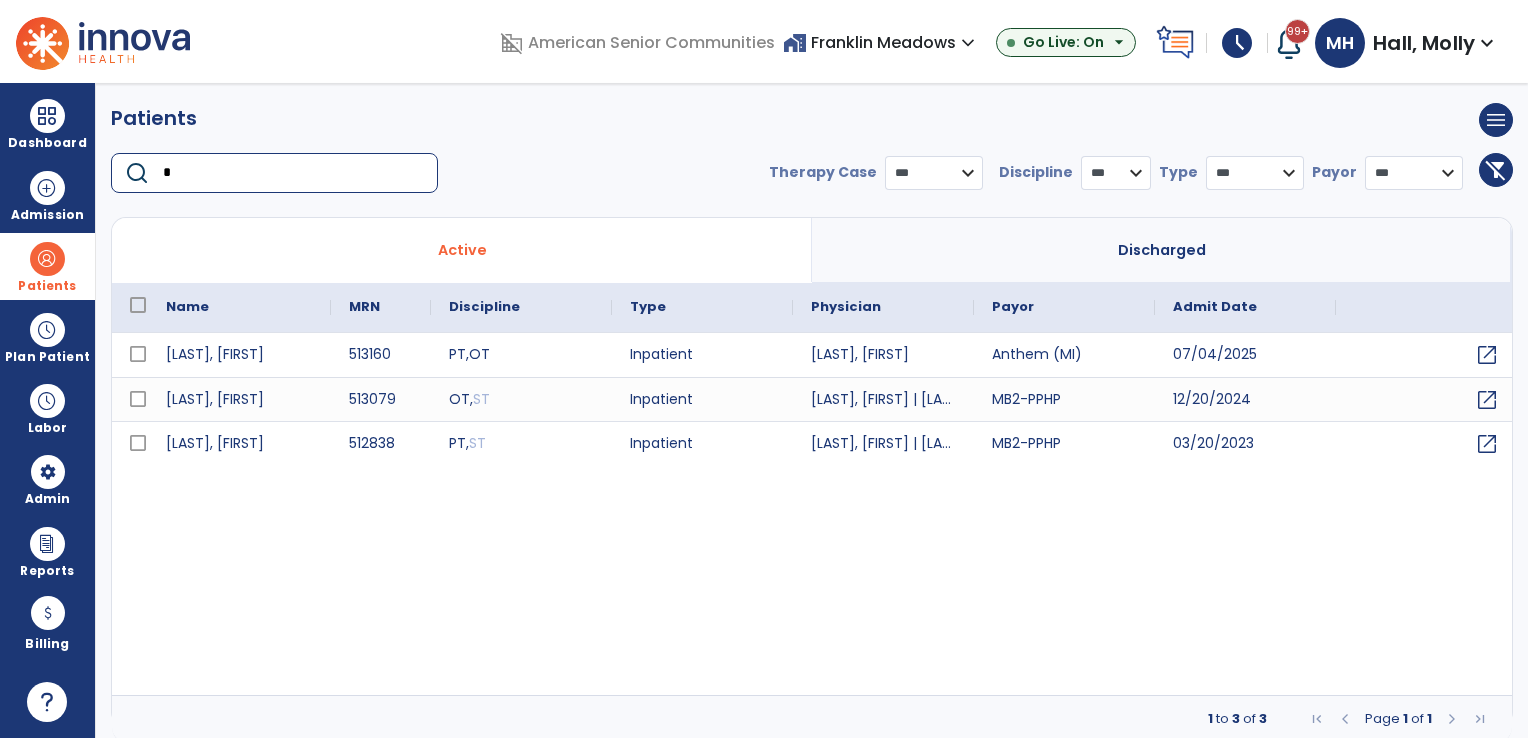 type 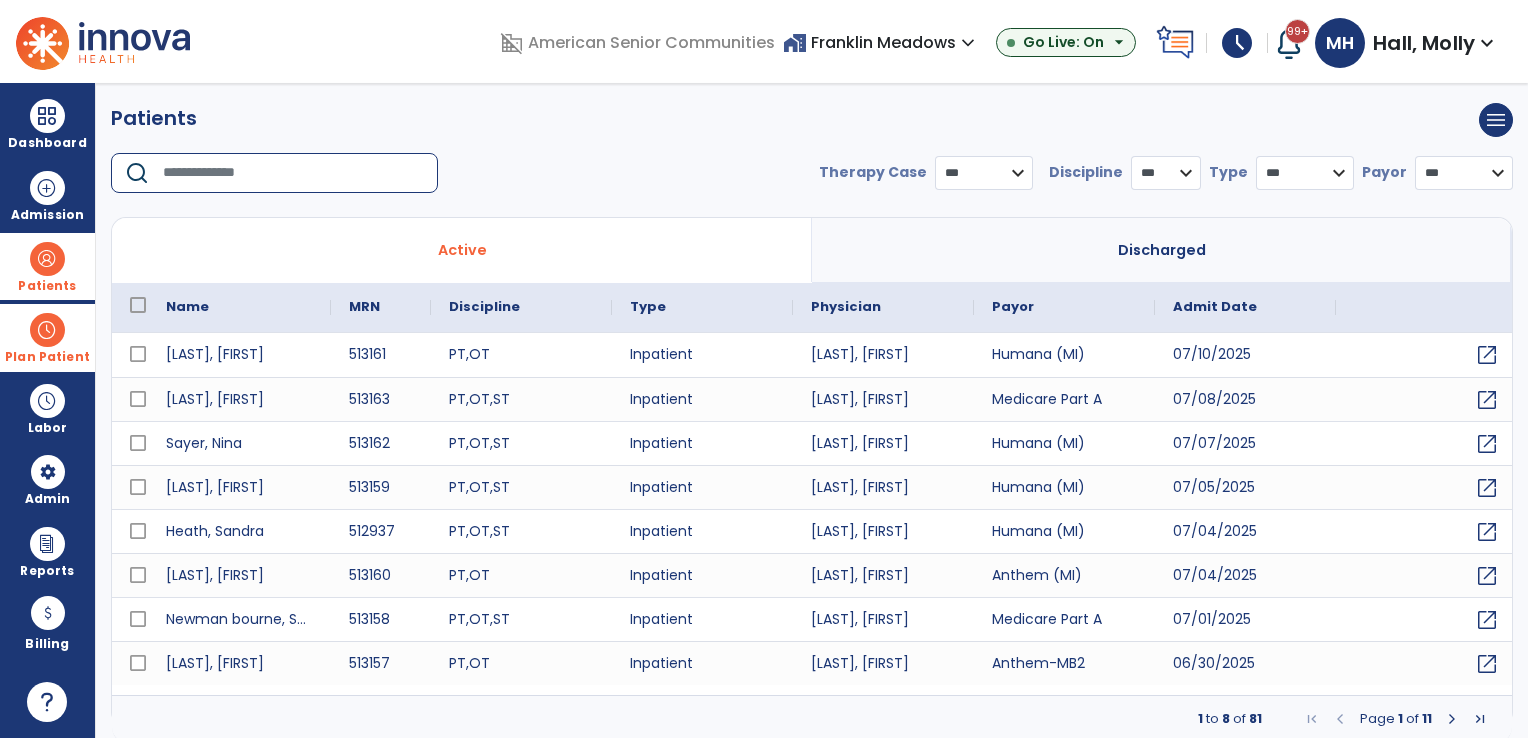 click on "Plan Patient" at bounding box center [47, 286] 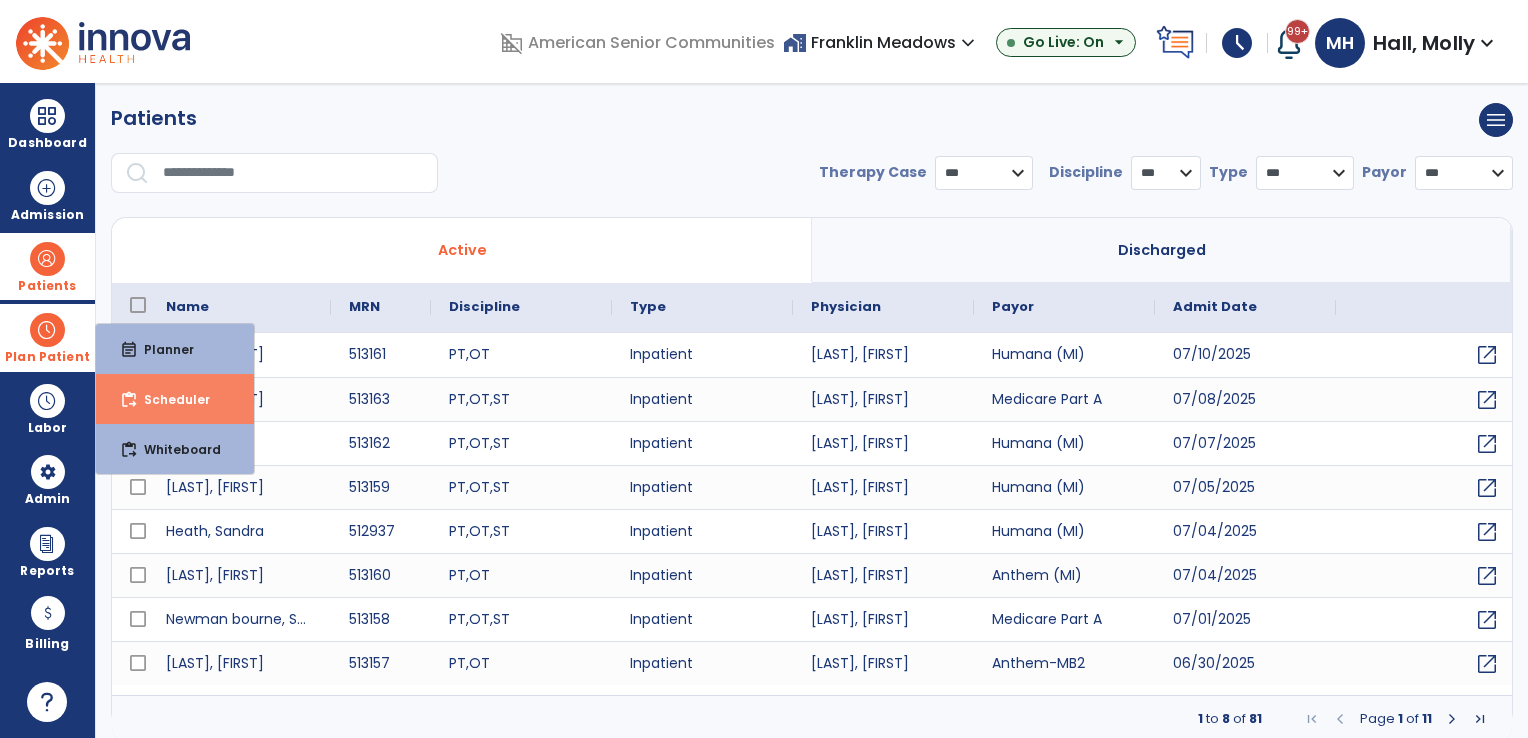 click on "content_paste_go  Scheduler" at bounding box center [175, 399] 